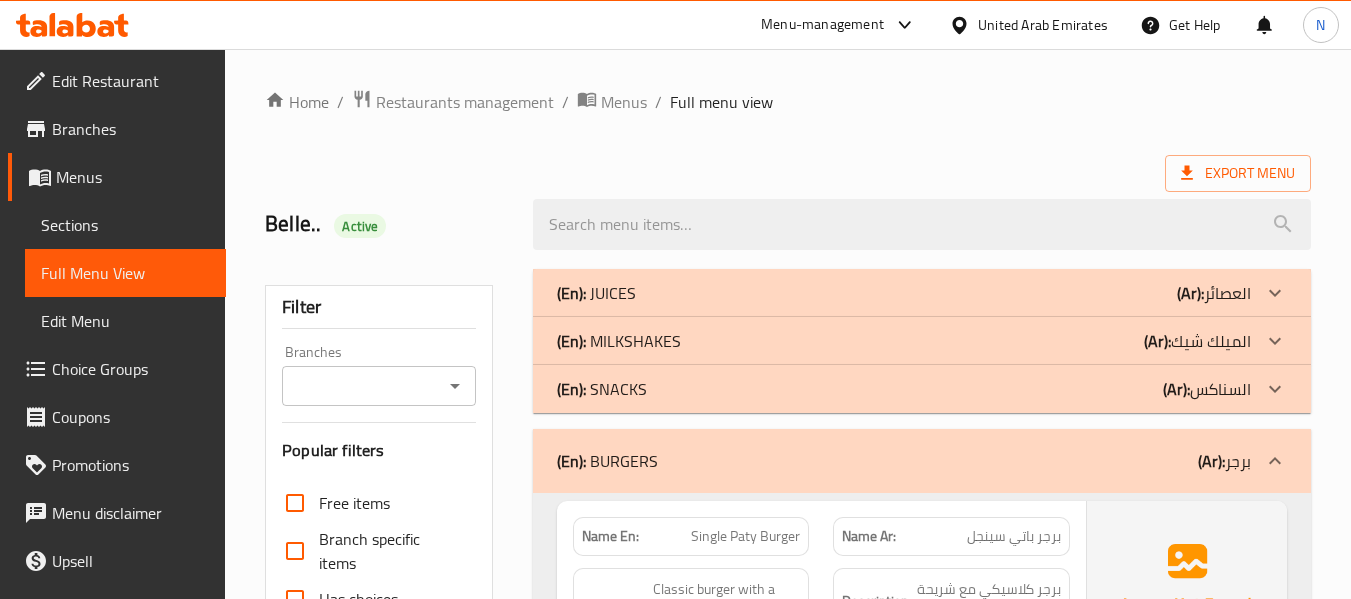 scroll, scrollTop: 11249, scrollLeft: 0, axis: vertical 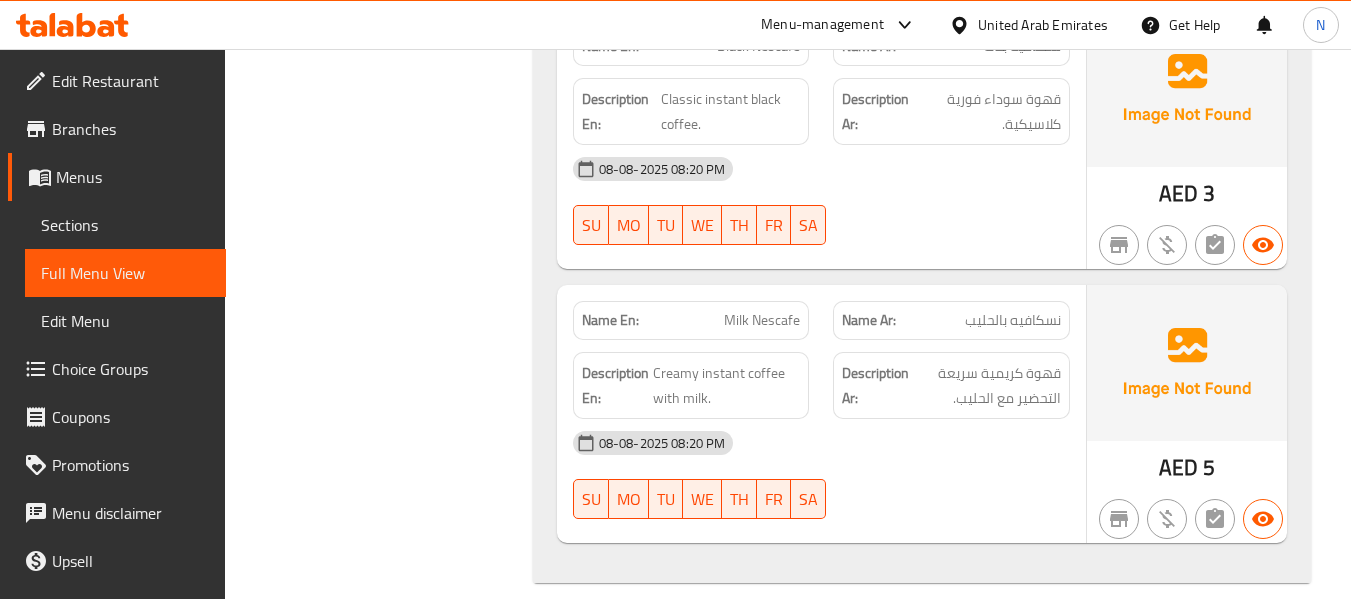 click at bounding box center (72, 25) 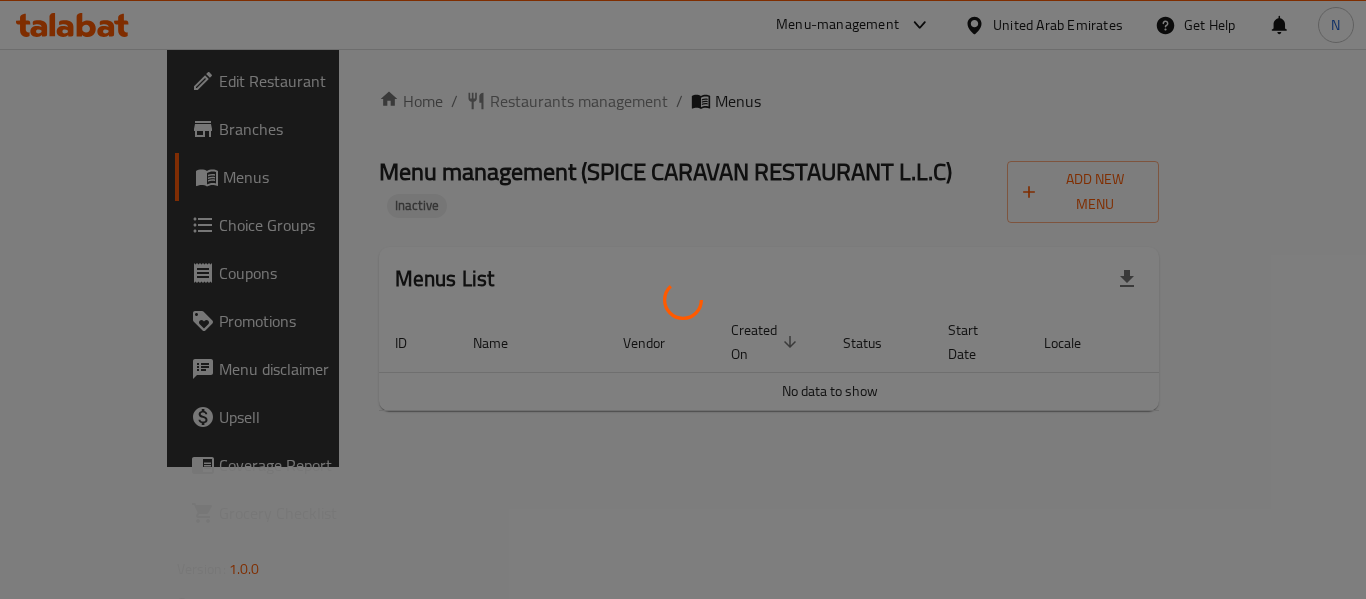 scroll, scrollTop: 0, scrollLeft: 0, axis: both 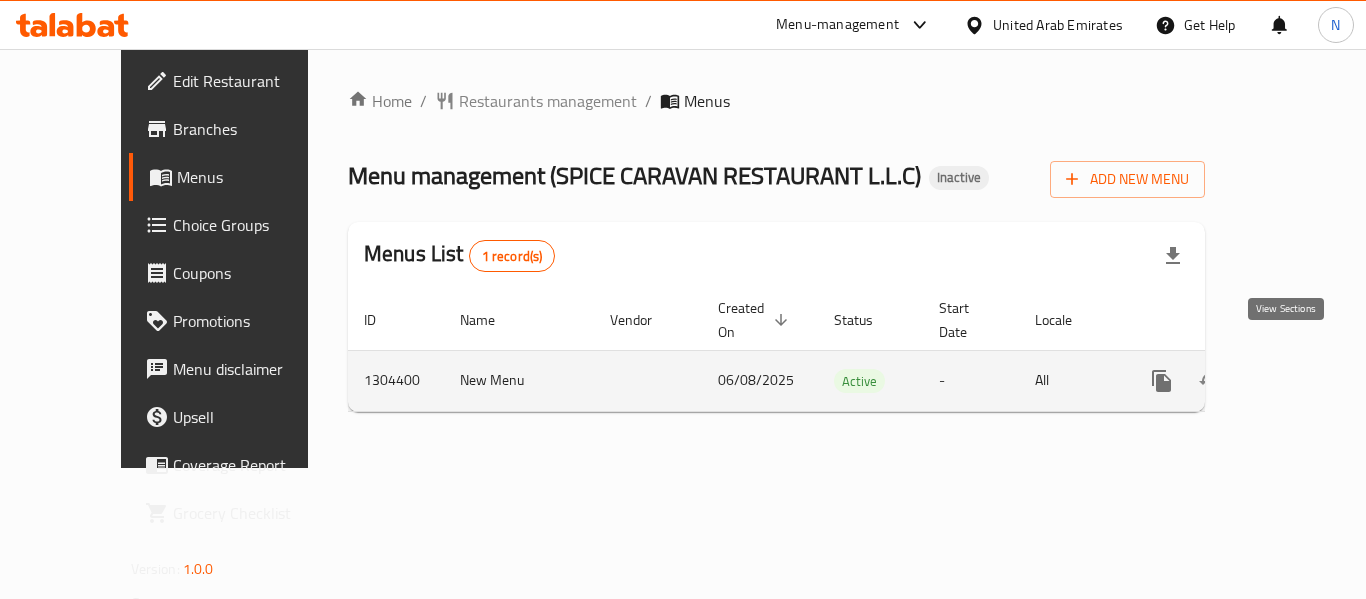 click at bounding box center (1306, 381) 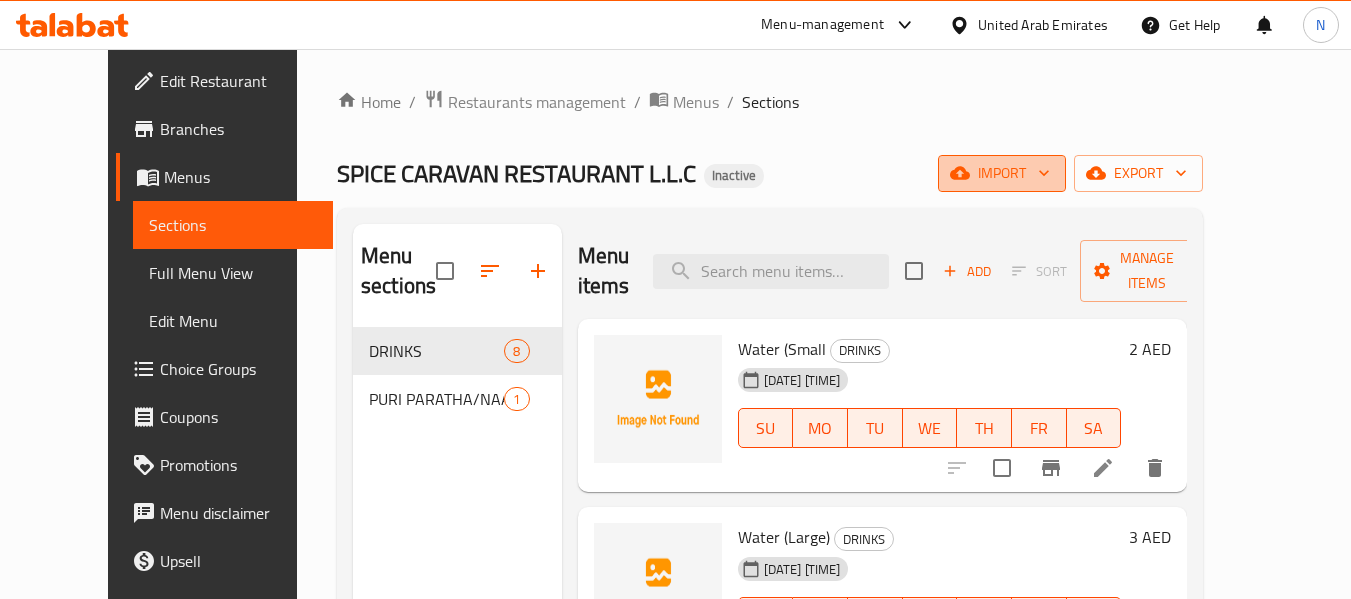 click on "import" at bounding box center [1002, 173] 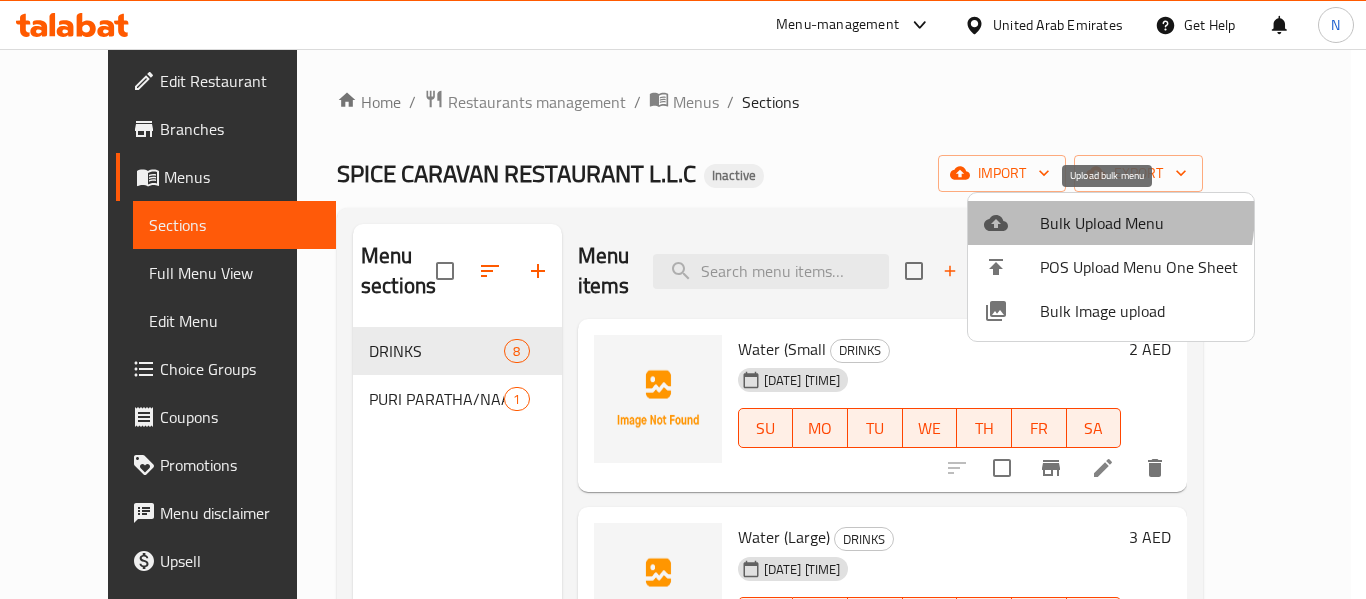 click on "Bulk Upload Menu" at bounding box center [1139, 223] 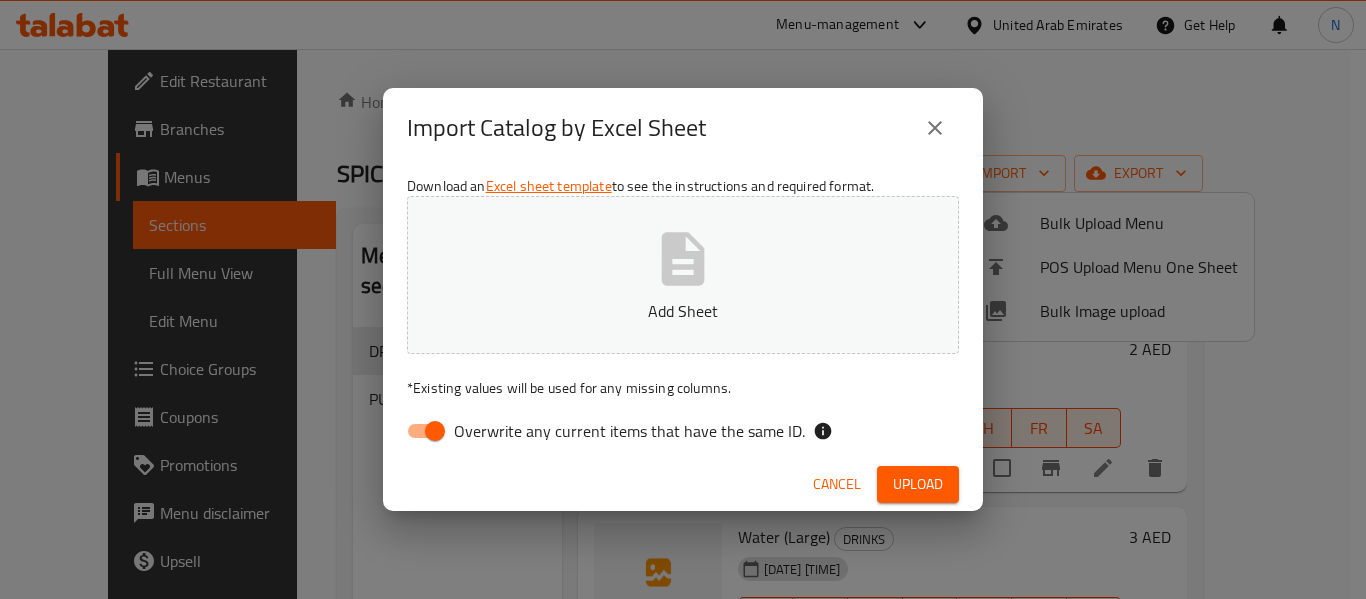 click on "Overwrite any current items that have the same ID." at bounding box center (629, 431) 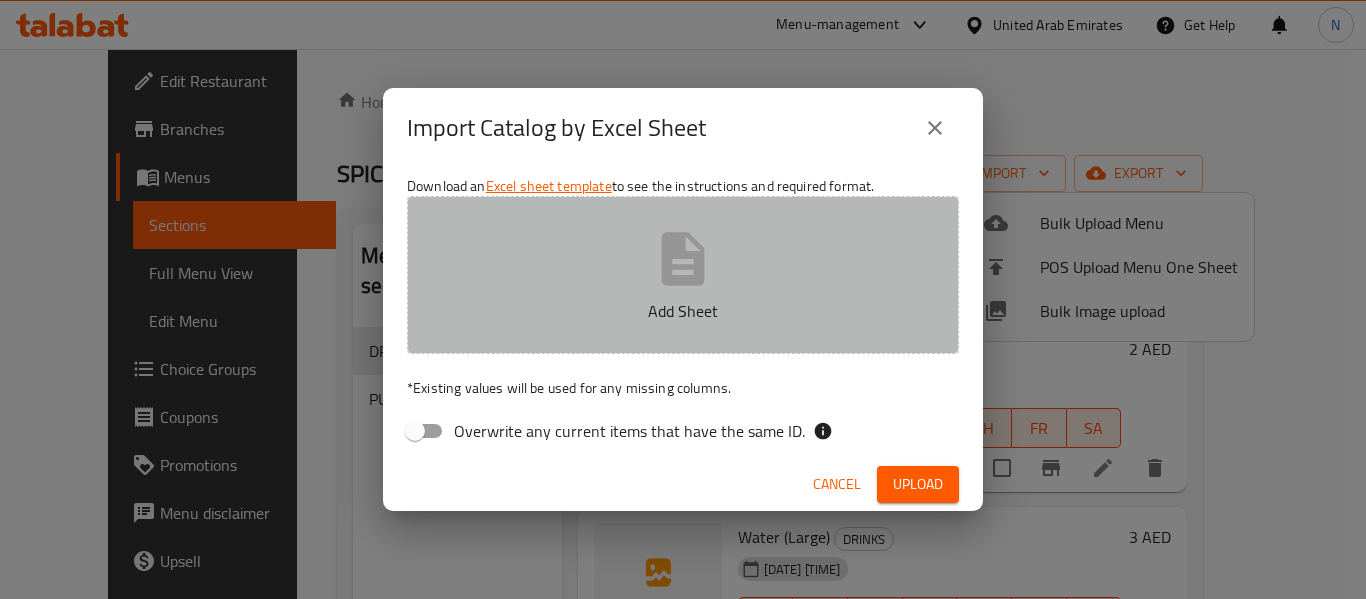click on "Add Sheet" at bounding box center (683, 275) 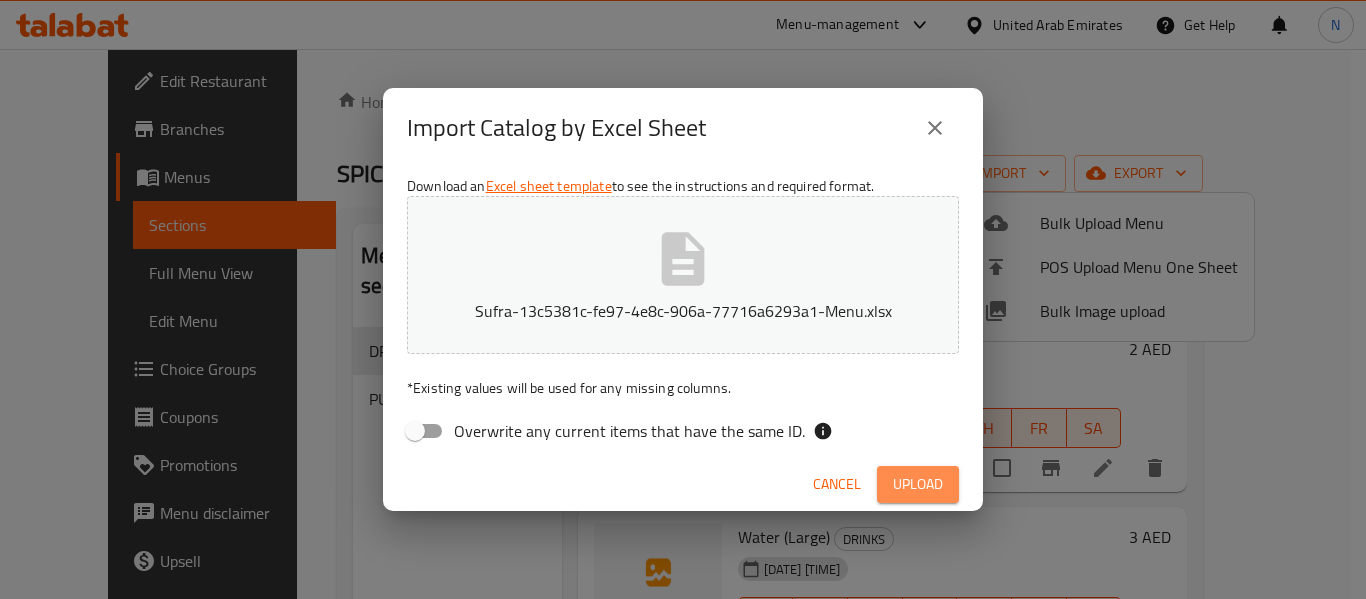 click on "Upload" at bounding box center [918, 484] 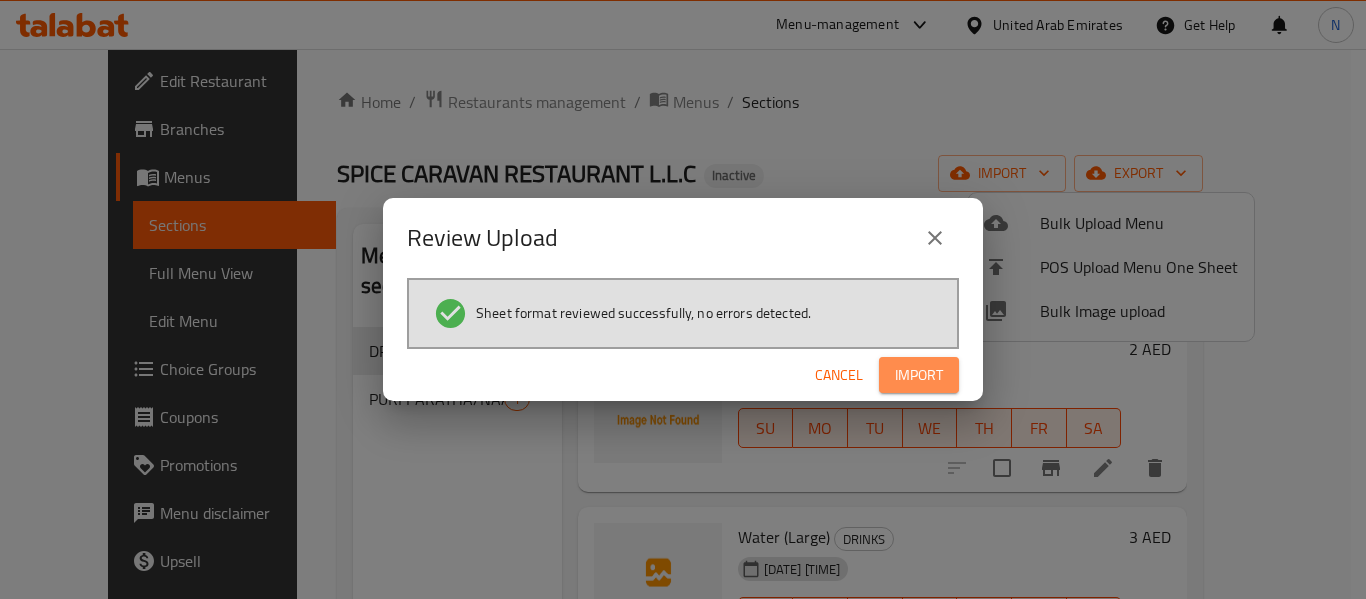 click on "Import" at bounding box center [919, 375] 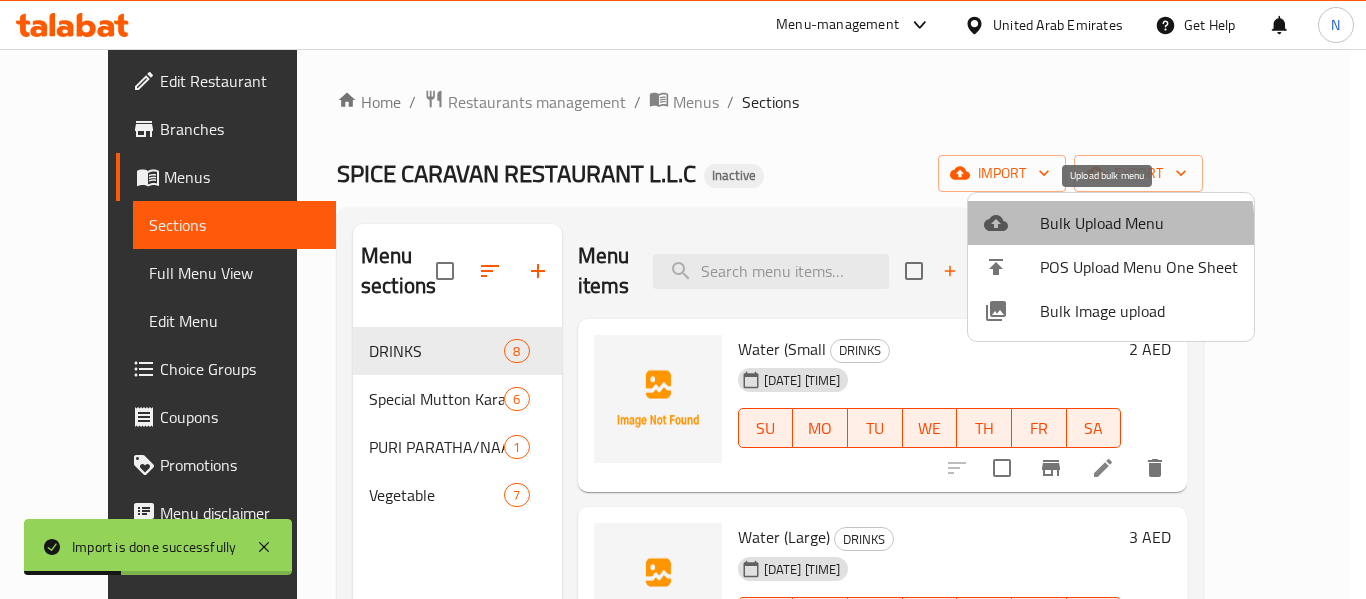 click at bounding box center [1012, 223] 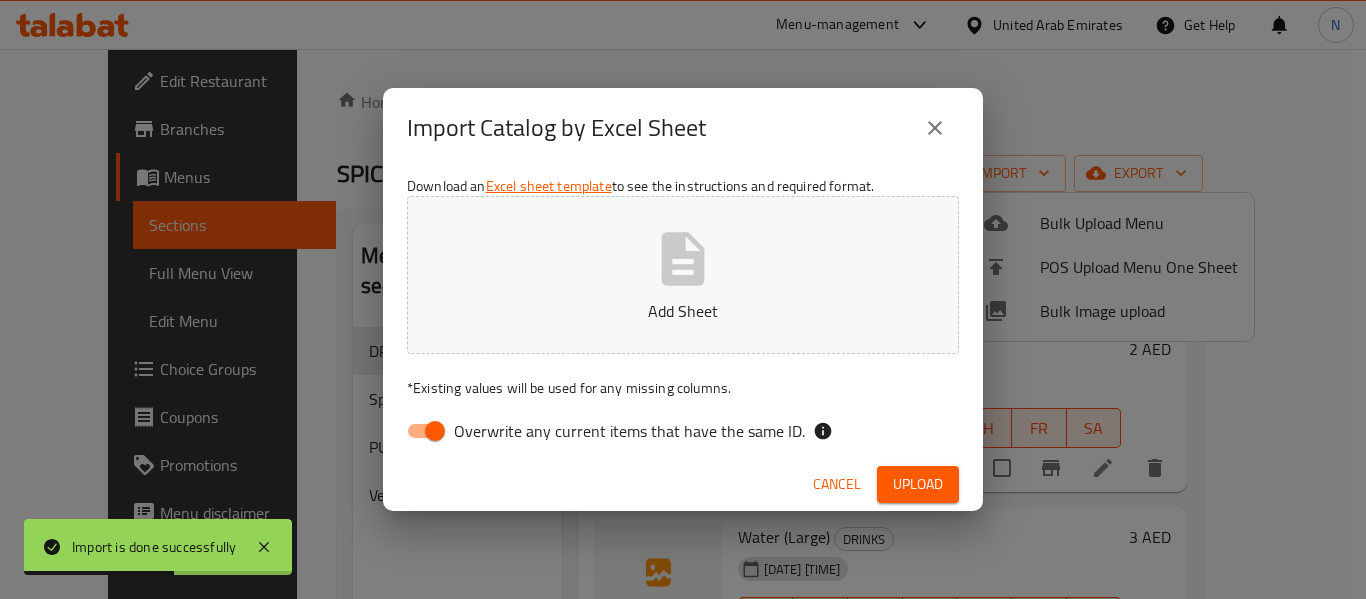 click on "Overwrite any current items that have the same ID." at bounding box center (629, 431) 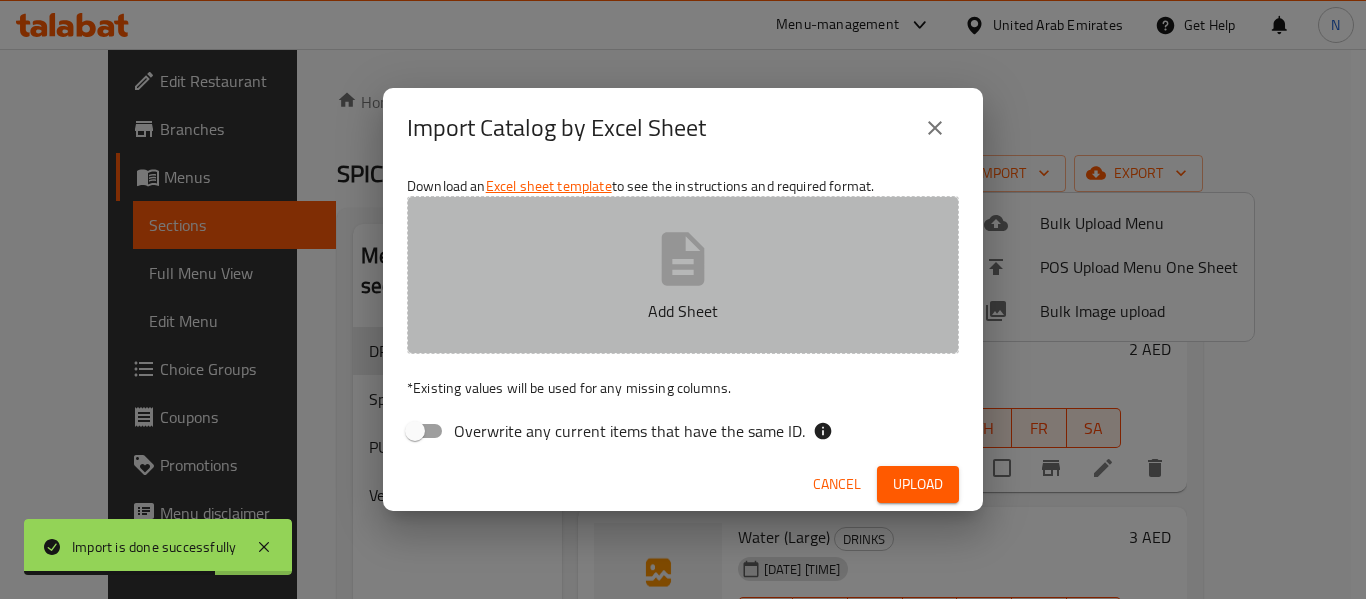 click on "Add Sheet" at bounding box center (683, 275) 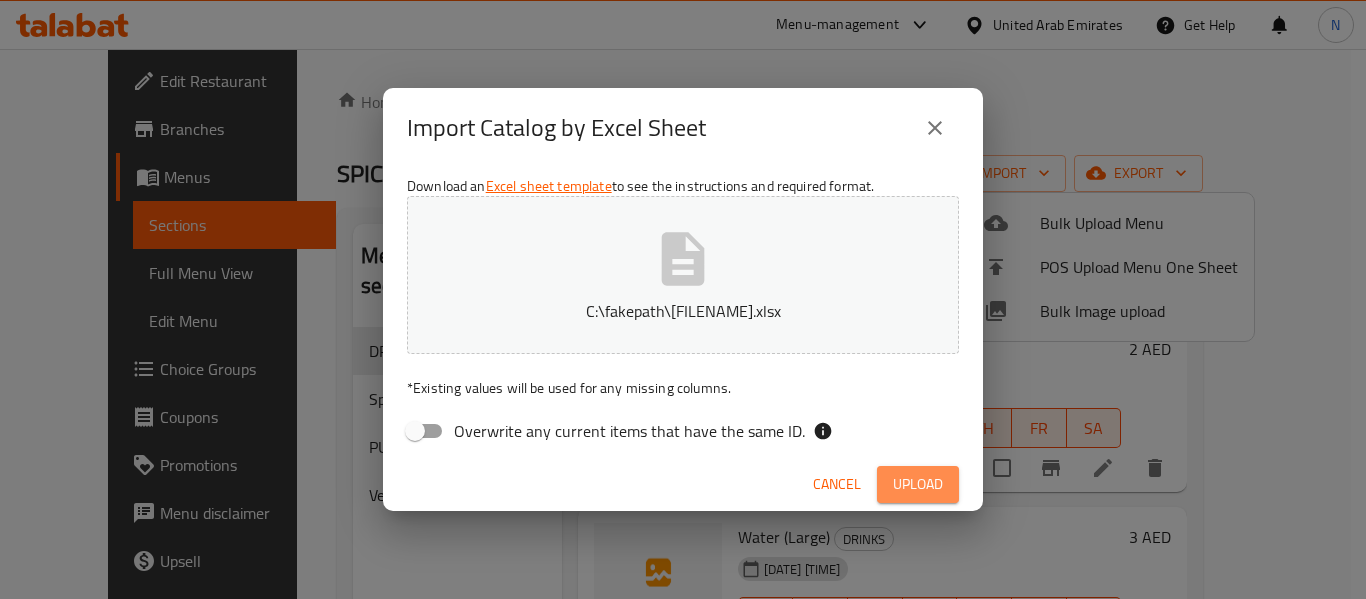 click on "Upload" at bounding box center (918, 484) 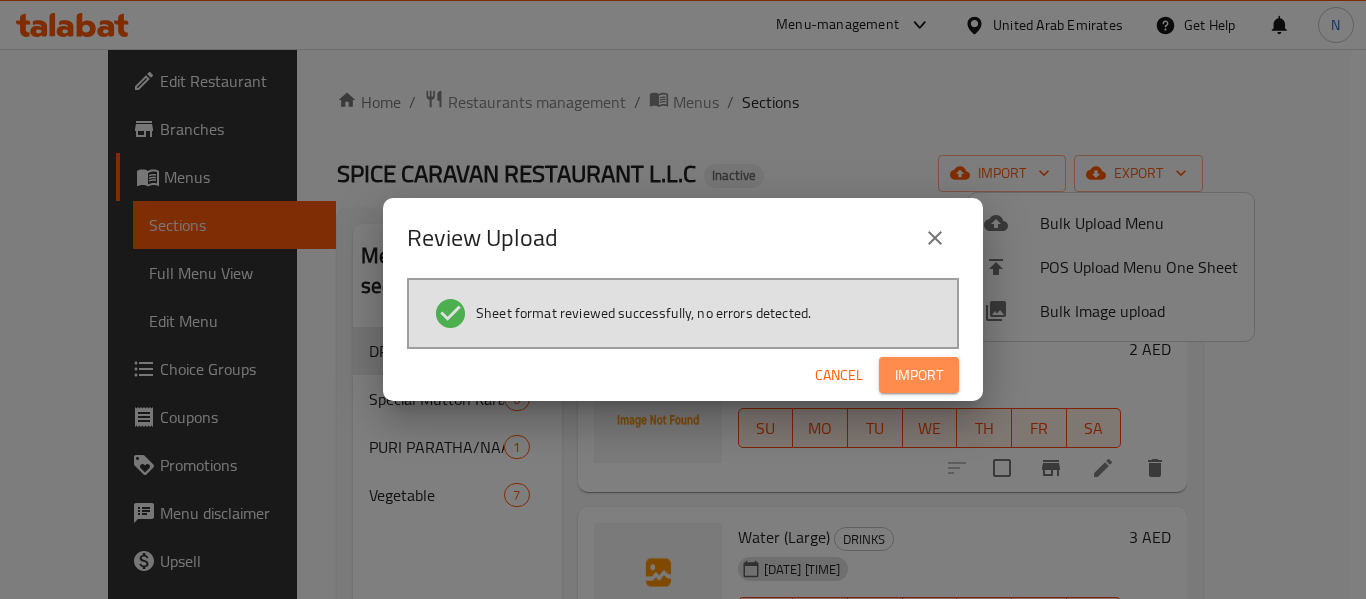 click on "Import" at bounding box center [919, 375] 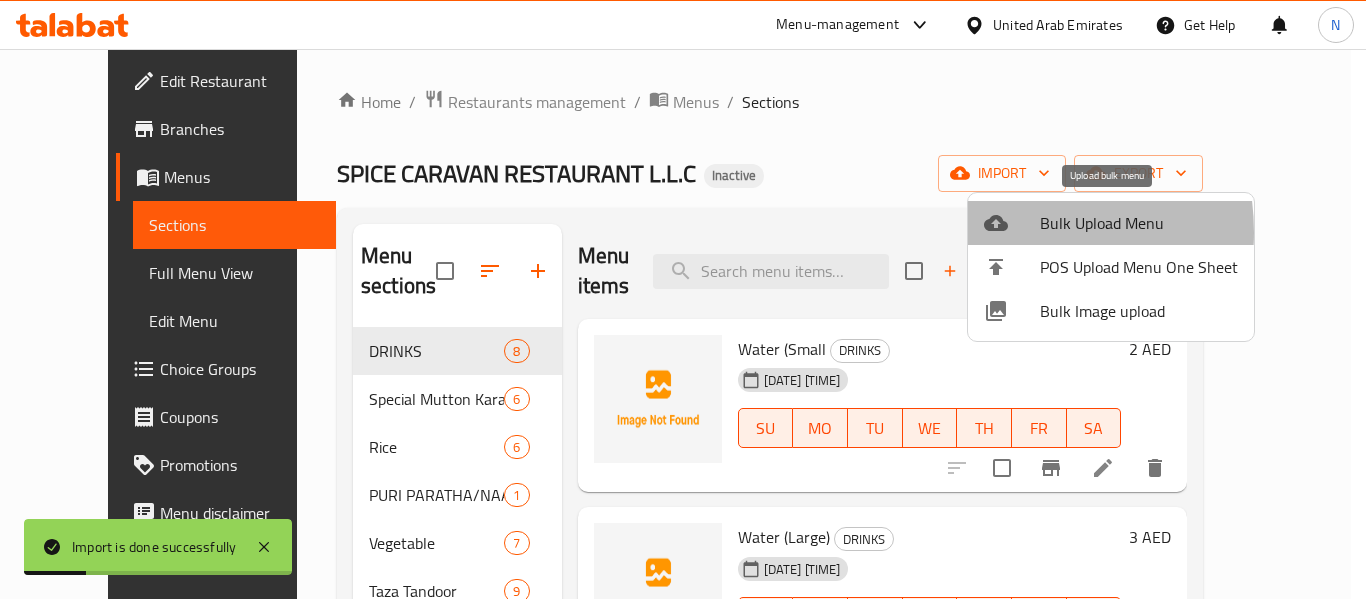click 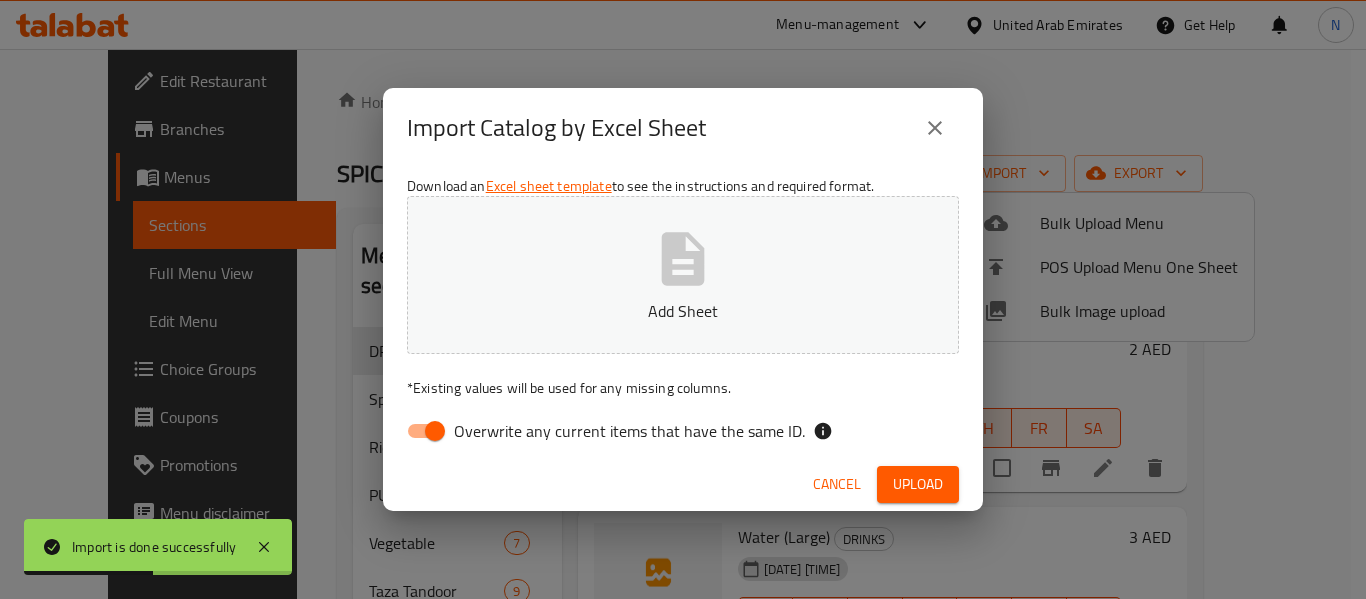 click on "Overwrite any current items that have the same ID." at bounding box center (629, 431) 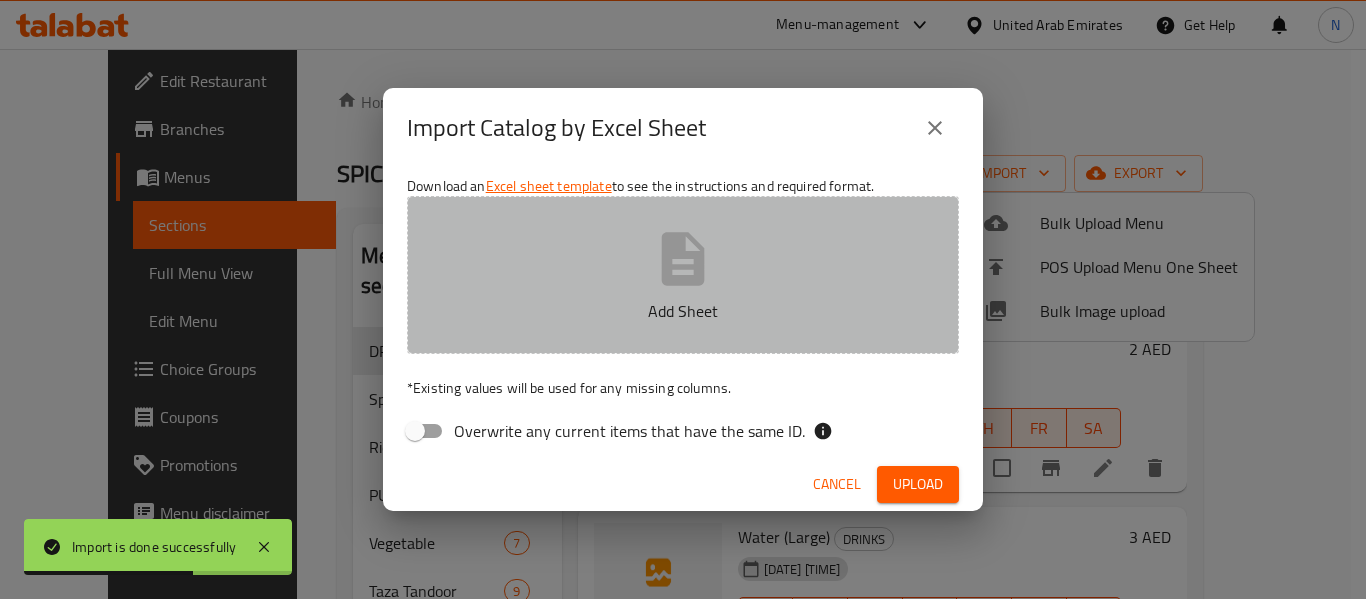 click on "Add Sheet" at bounding box center (683, 311) 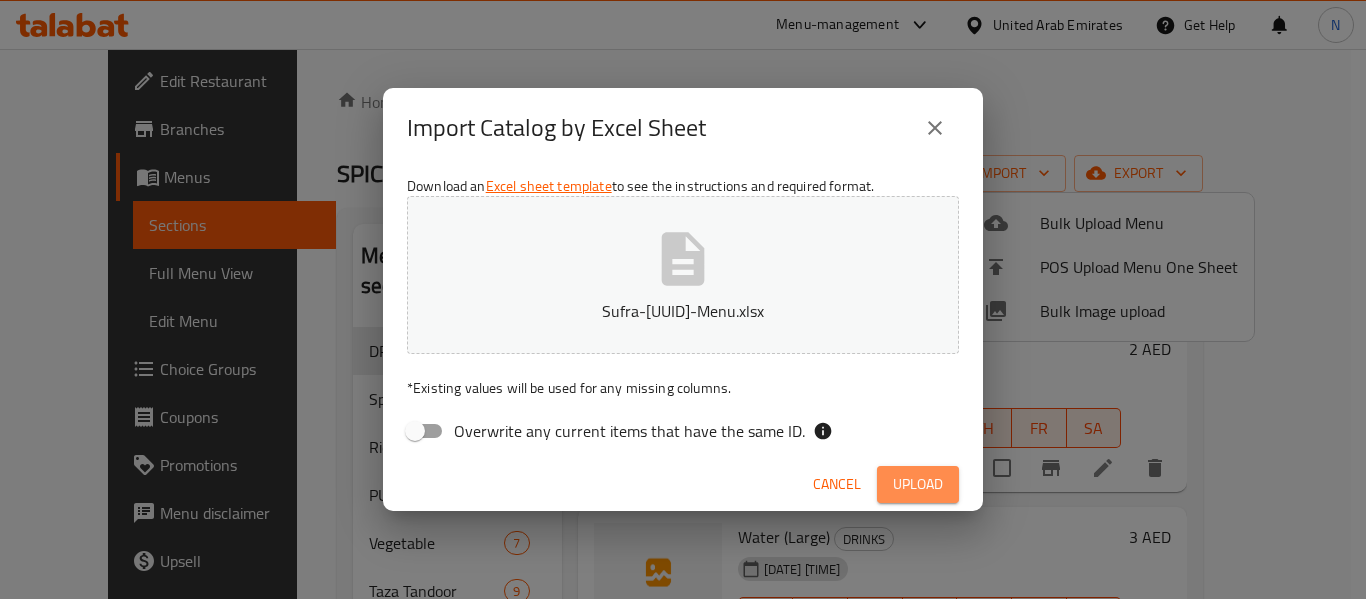 click on "Upload" at bounding box center [918, 484] 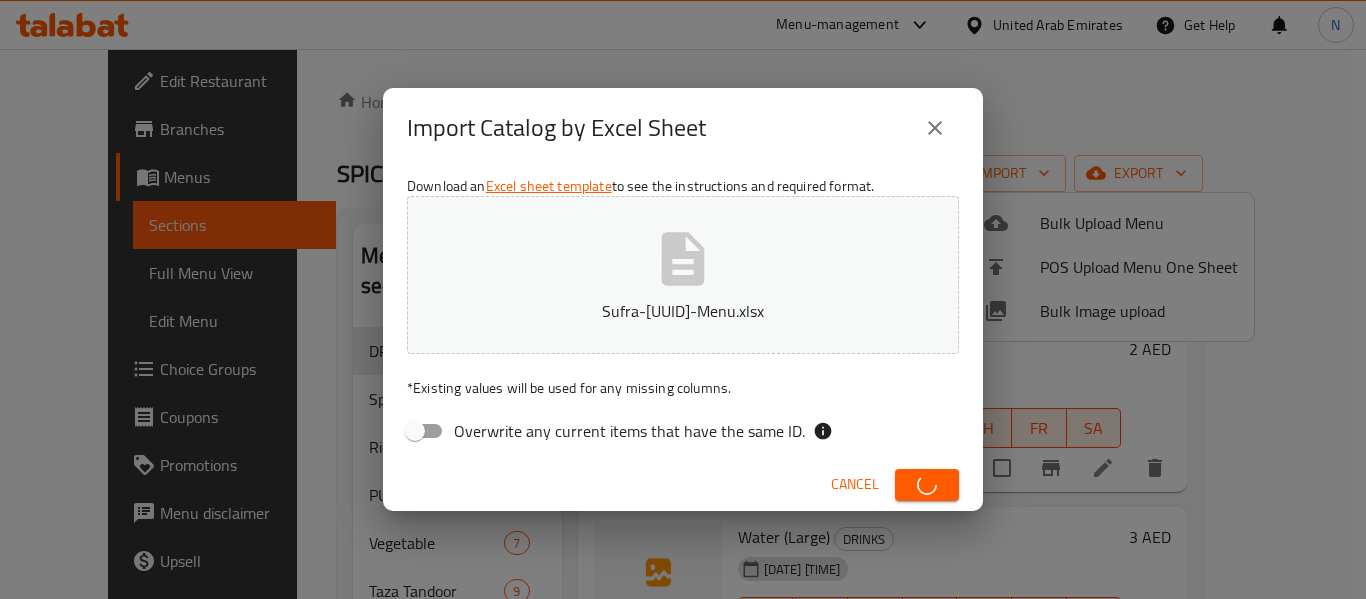 click on "Import Catalog by Excel Sheet Download an  Excel sheet template  to see the instructions and required format. Sufra-7ba1677a-7064-4ad1-a115-83f789943707-Menu.xlsx * Existing values will be used for any missing columns. Overwrite any current items that have the same ID. Cancel" at bounding box center [683, 299] 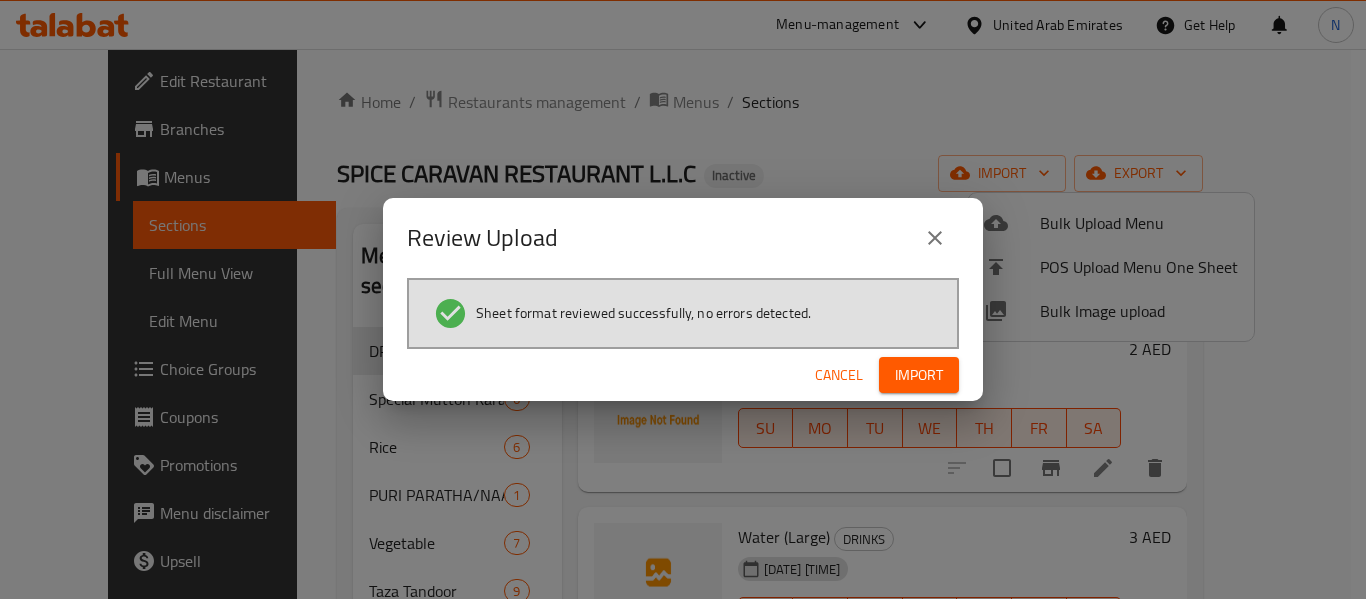 click on "Import" at bounding box center (919, 375) 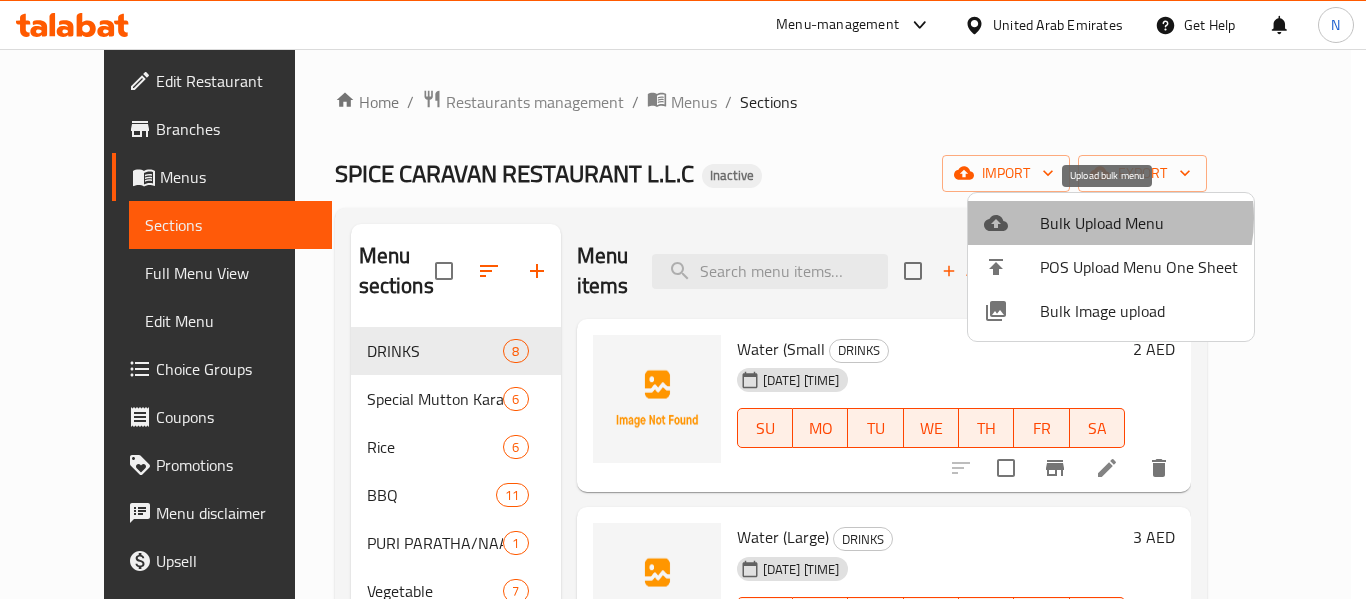 click on "Bulk Upload Menu" at bounding box center [1139, 223] 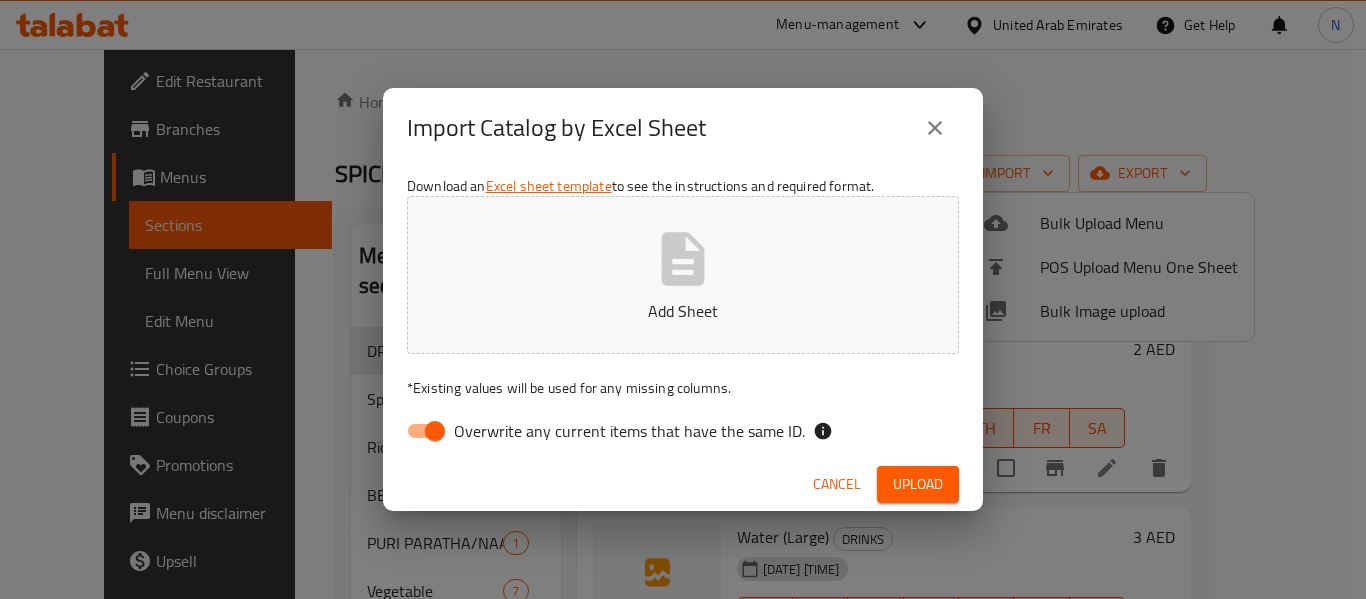 click on "Overwrite any current items that have the same ID." at bounding box center [629, 431] 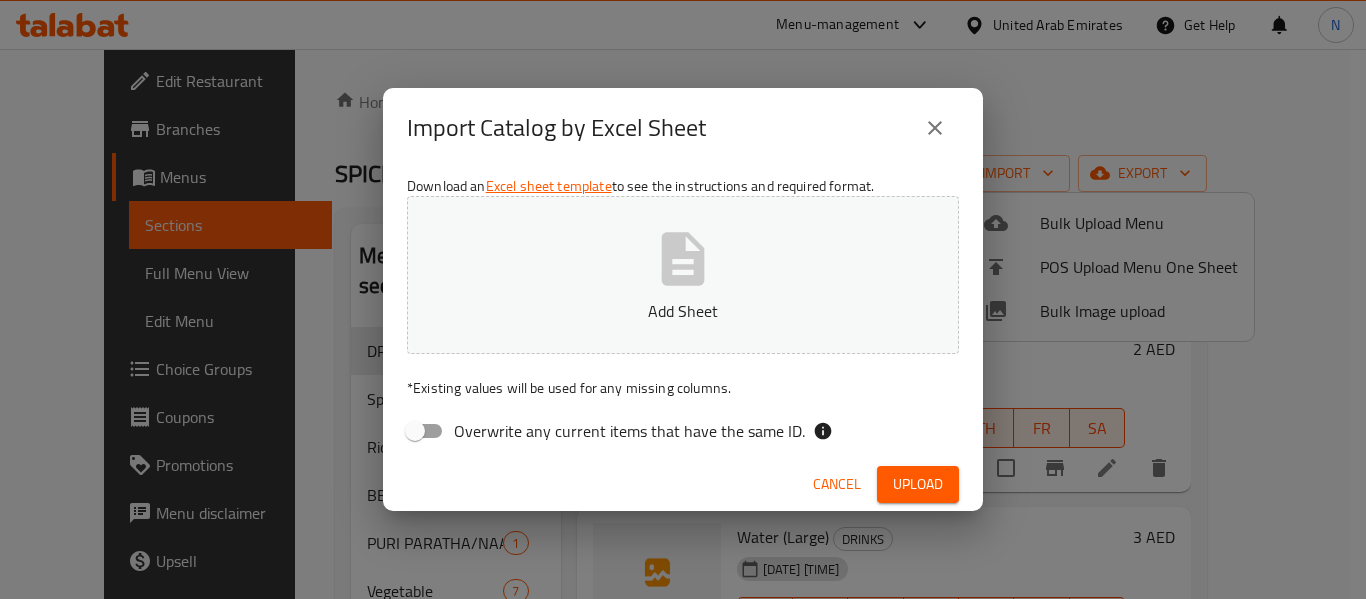 click on "Add Sheet" at bounding box center [683, 311] 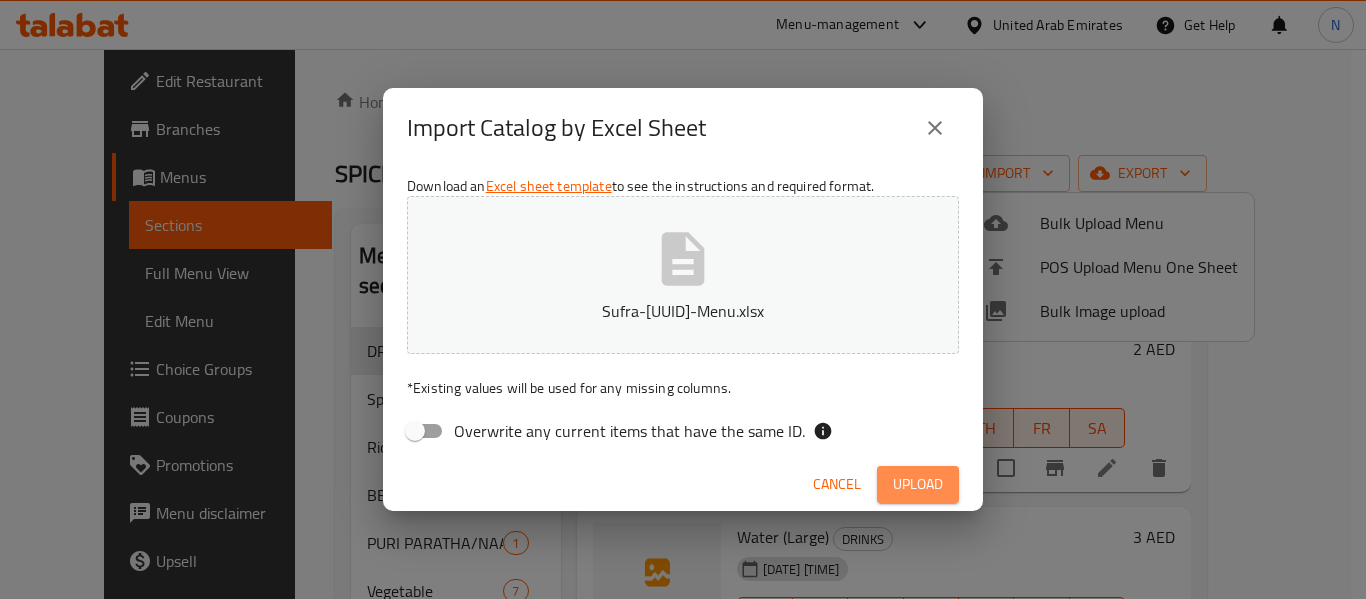 click on "Upload" at bounding box center [918, 484] 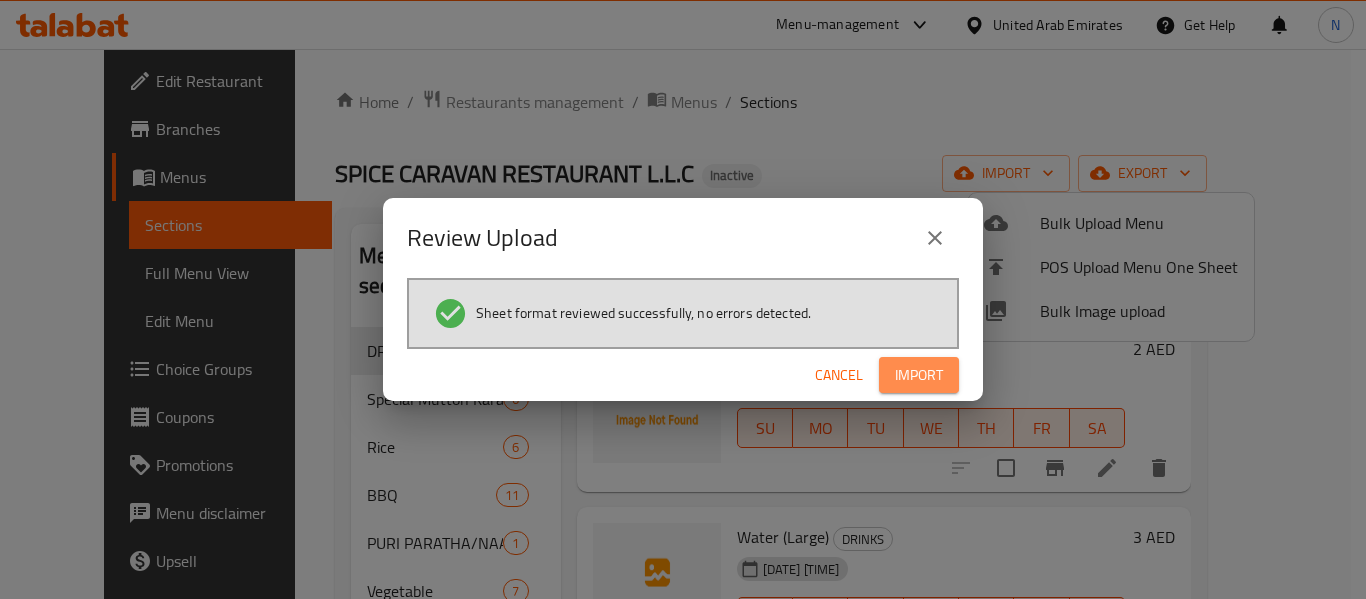 click on "Import" at bounding box center (919, 375) 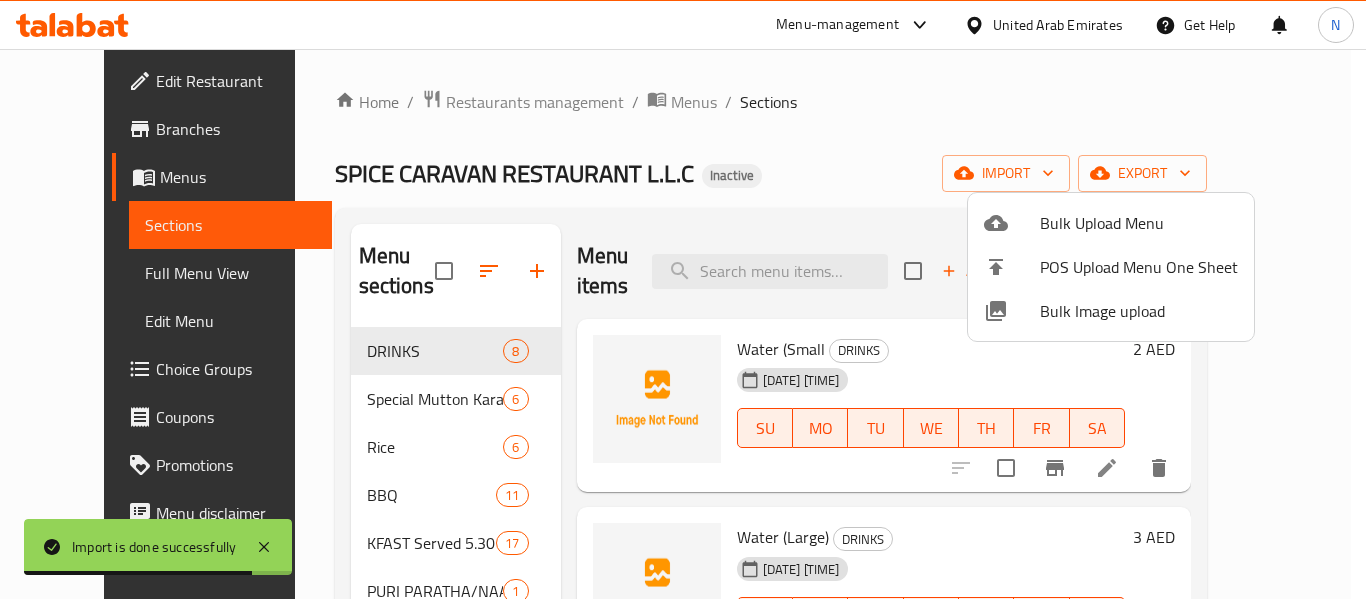 click at bounding box center [683, 299] 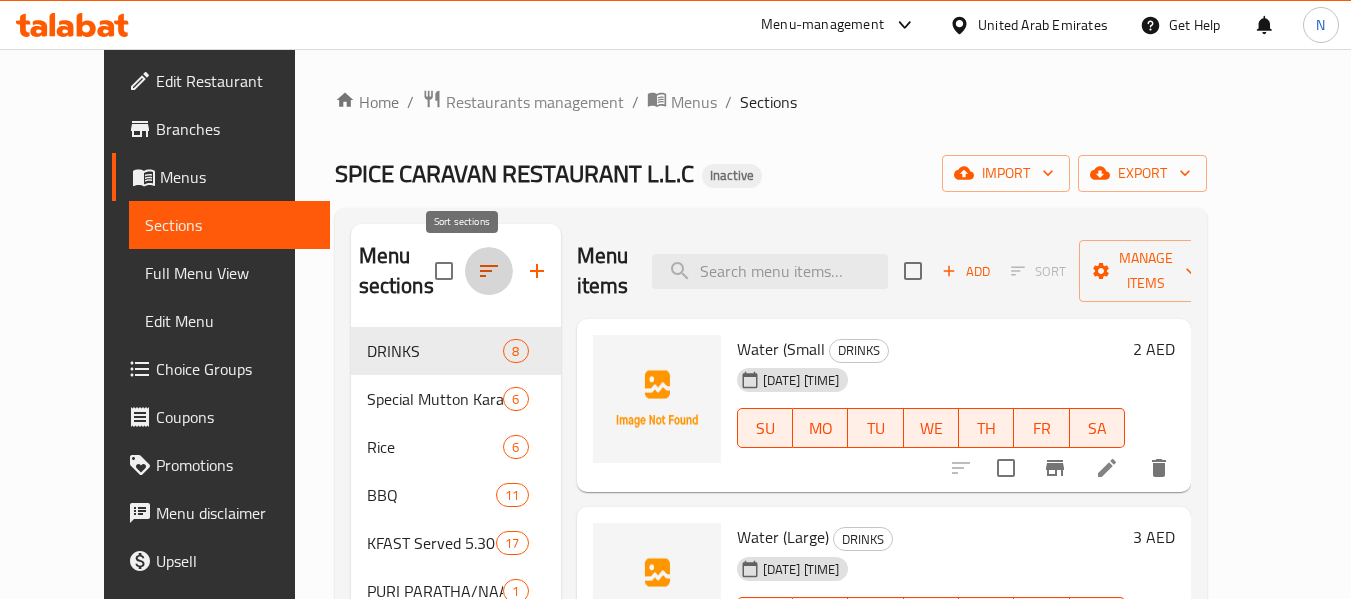 click at bounding box center (489, 271) 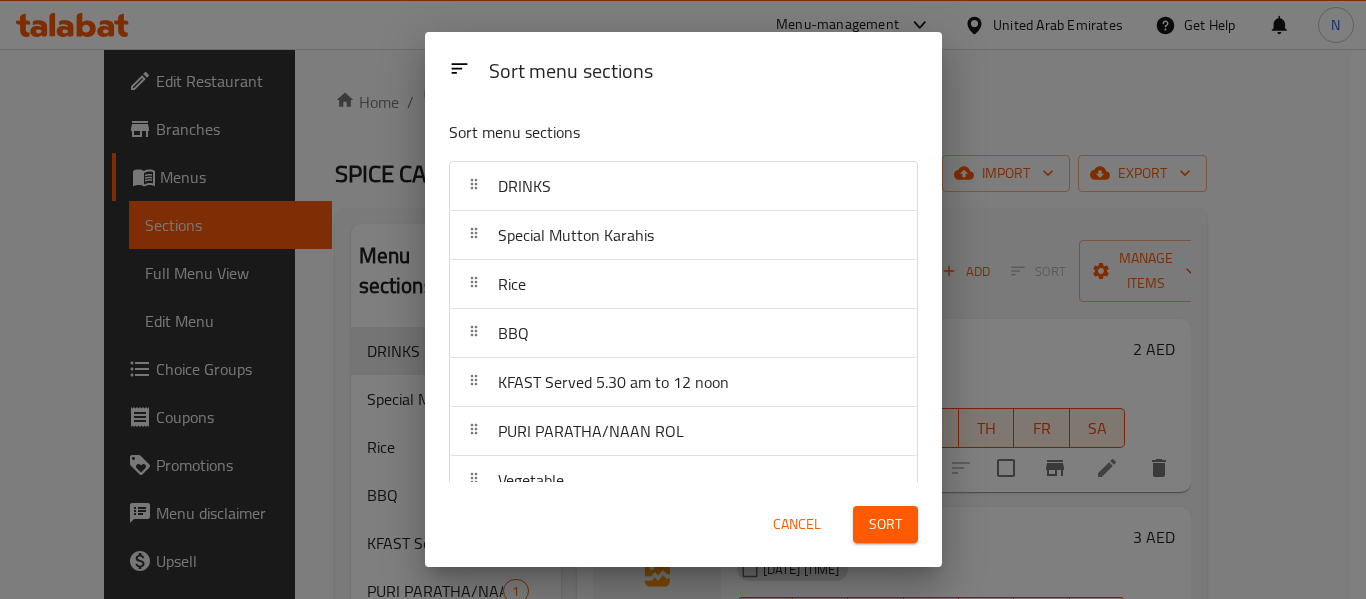 scroll, scrollTop: 81, scrollLeft: 0, axis: vertical 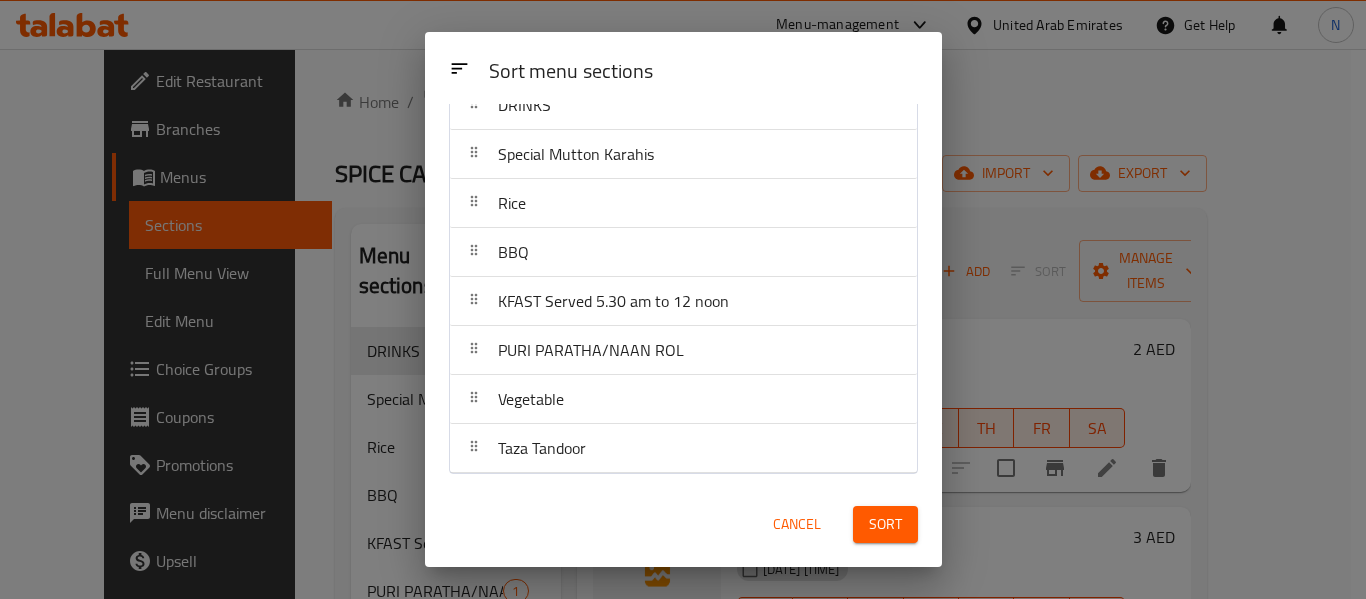 drag, startPoint x: 580, startPoint y: 368, endPoint x: 554, endPoint y: 145, distance: 224.51057 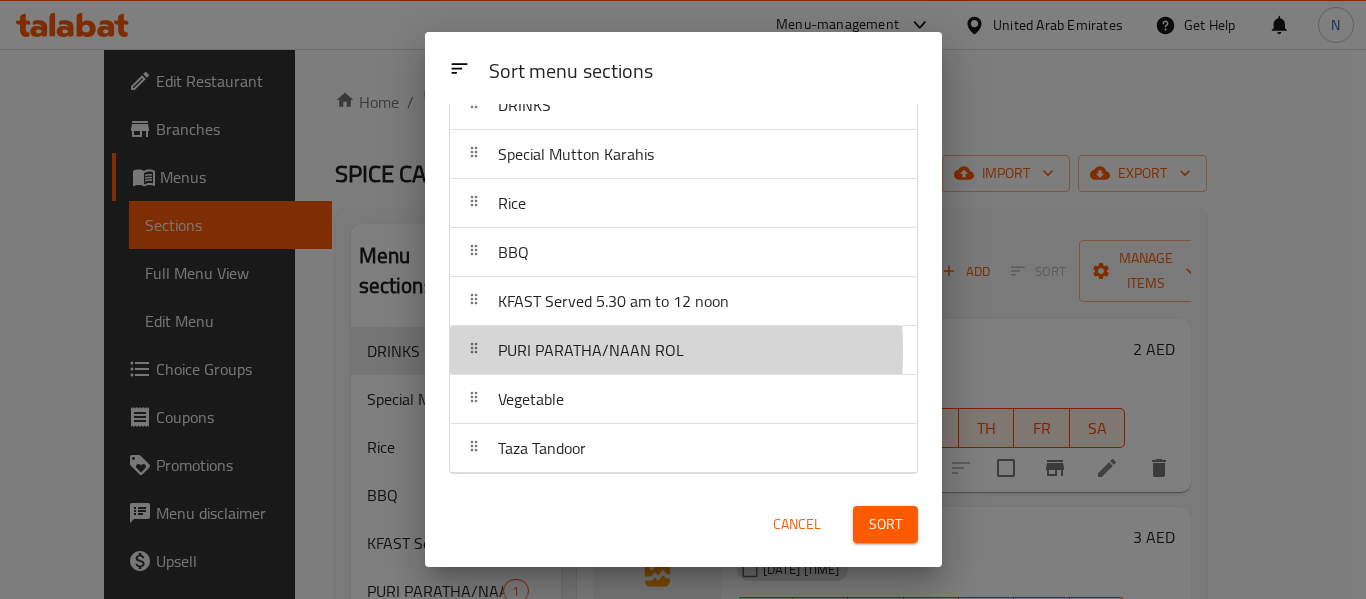drag, startPoint x: 554, startPoint y: 145, endPoint x: 500, endPoint y: 351, distance: 212.96008 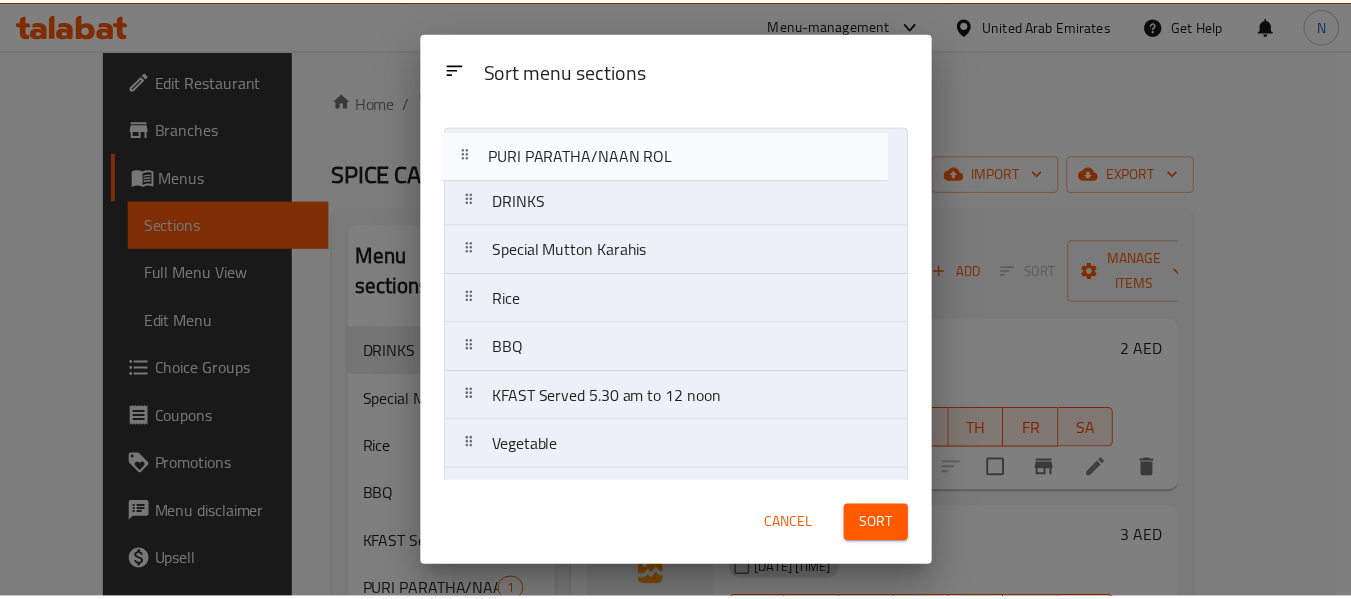 scroll, scrollTop: 0, scrollLeft: 0, axis: both 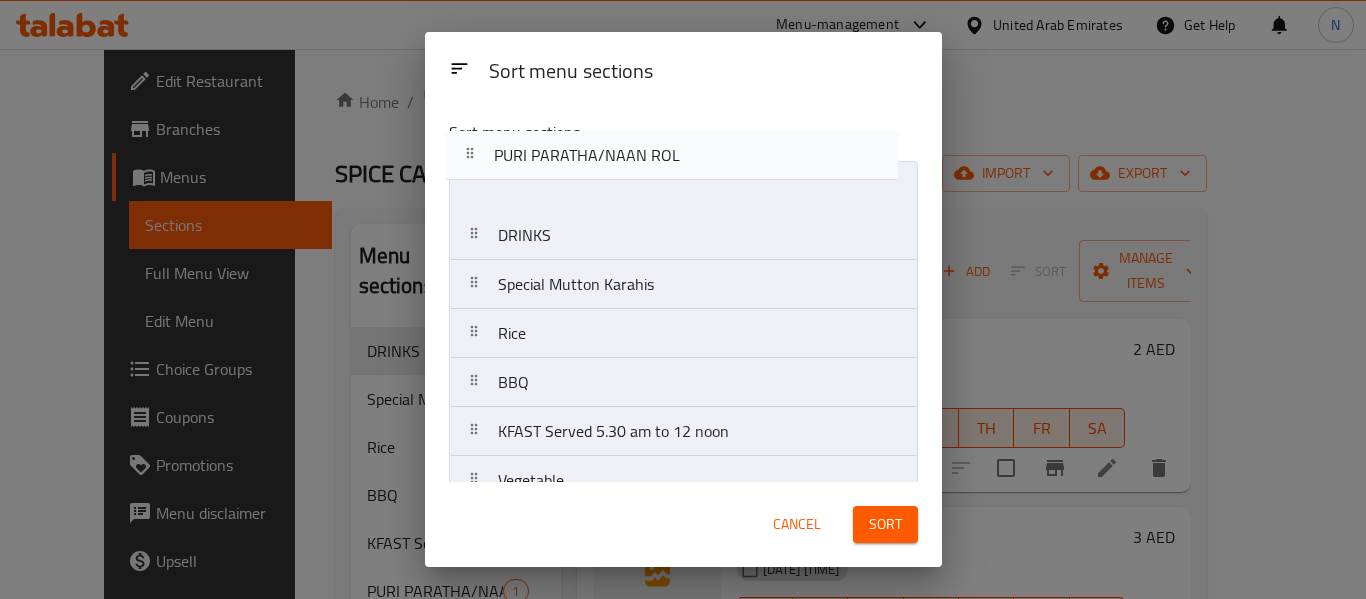 drag, startPoint x: 514, startPoint y: 351, endPoint x: 509, endPoint y: 147, distance: 204.06126 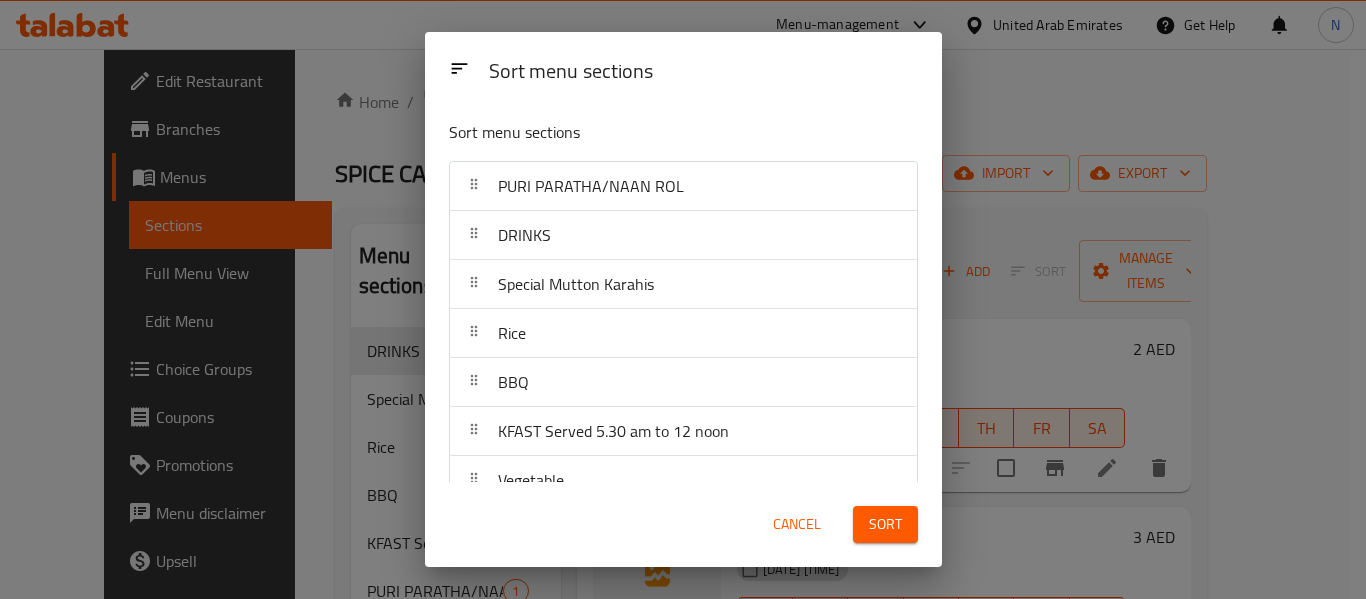 click on "Sort" at bounding box center [885, 524] 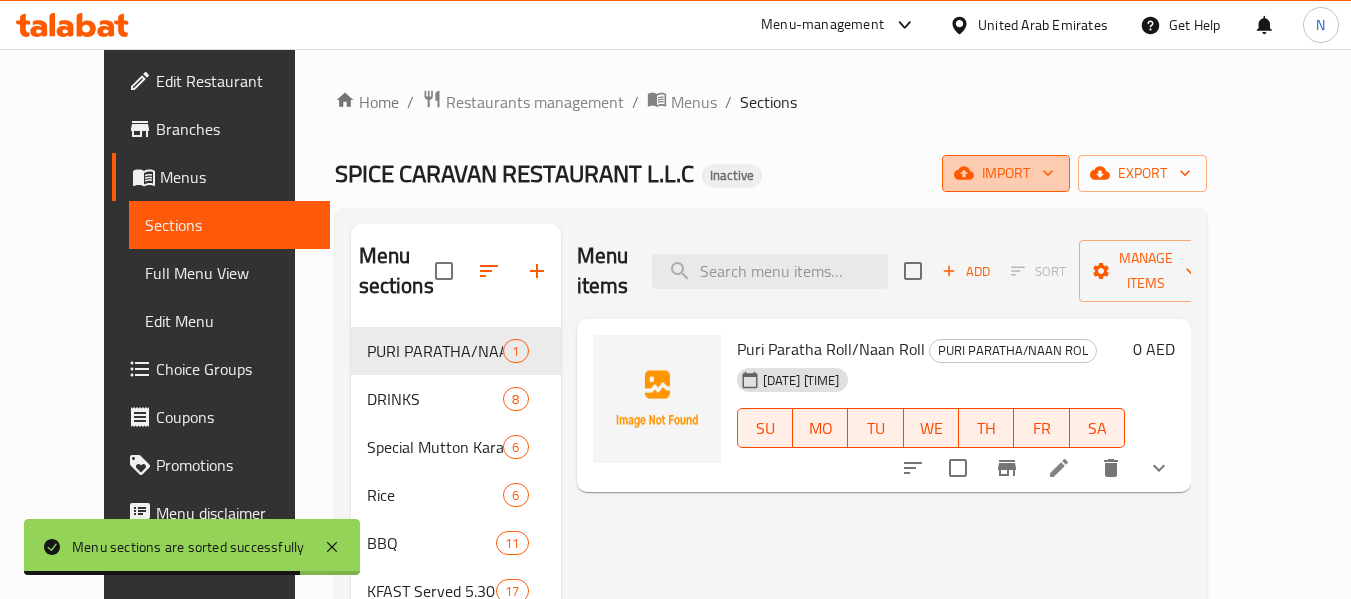 click 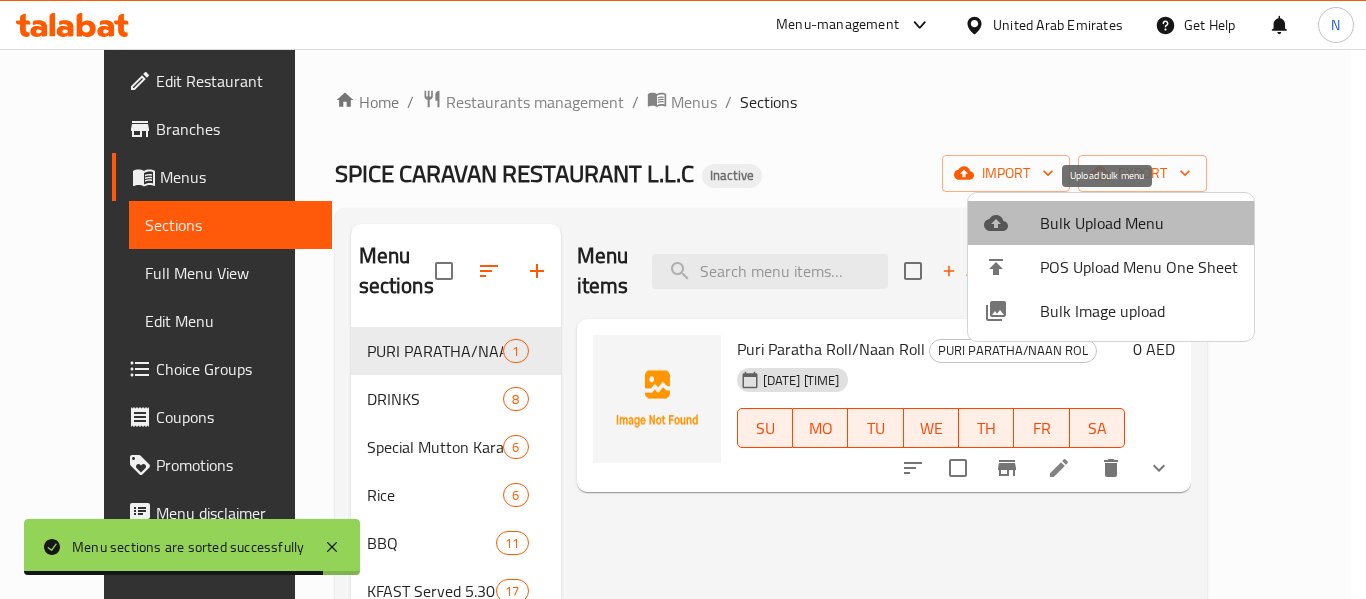 click on "Bulk Upload Menu" at bounding box center (1139, 223) 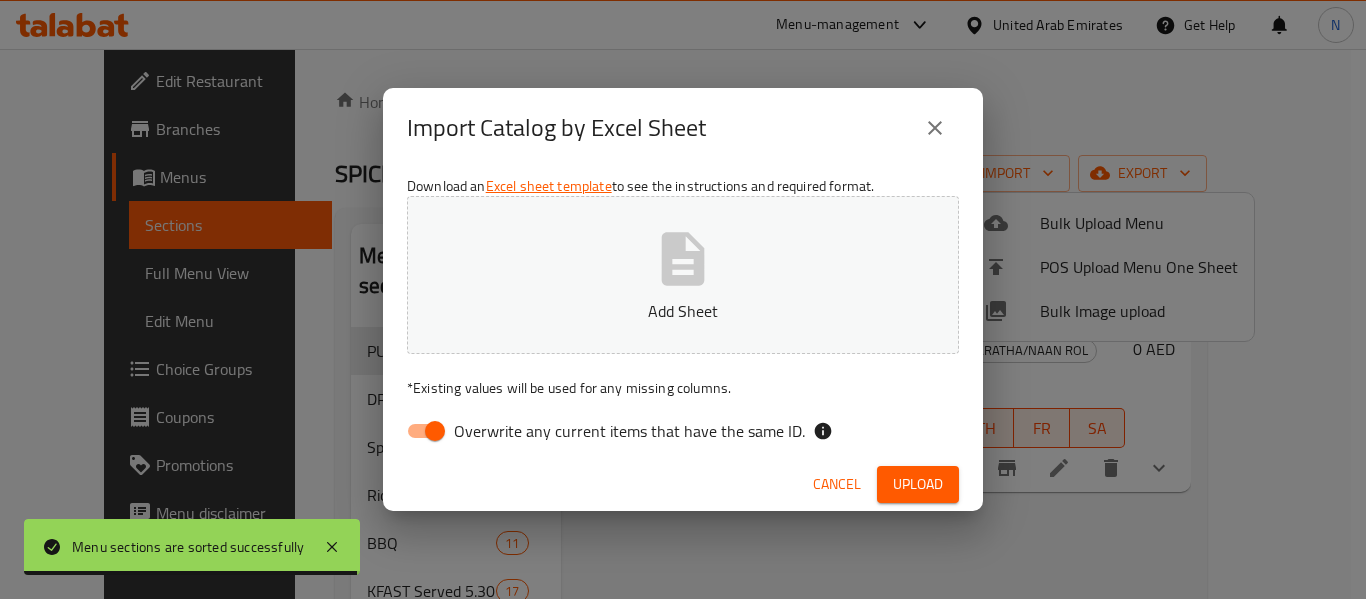 click on "Overwrite any current items that have the same ID." at bounding box center [629, 431] 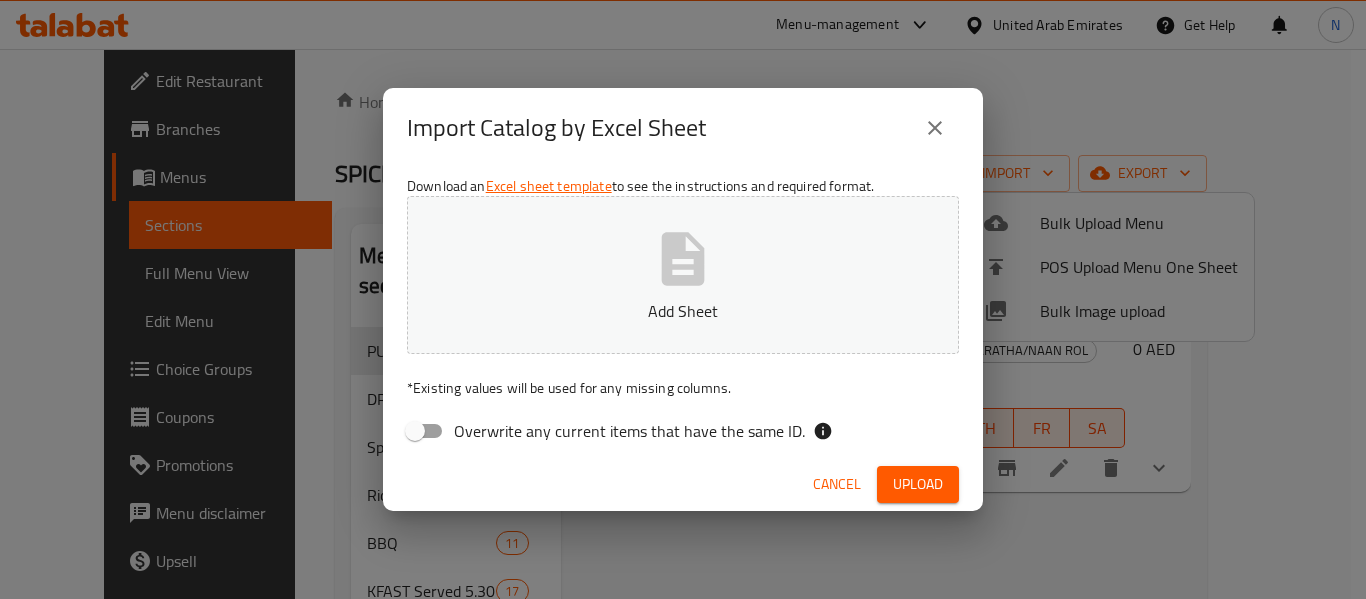 click on "Add Sheet" at bounding box center (683, 311) 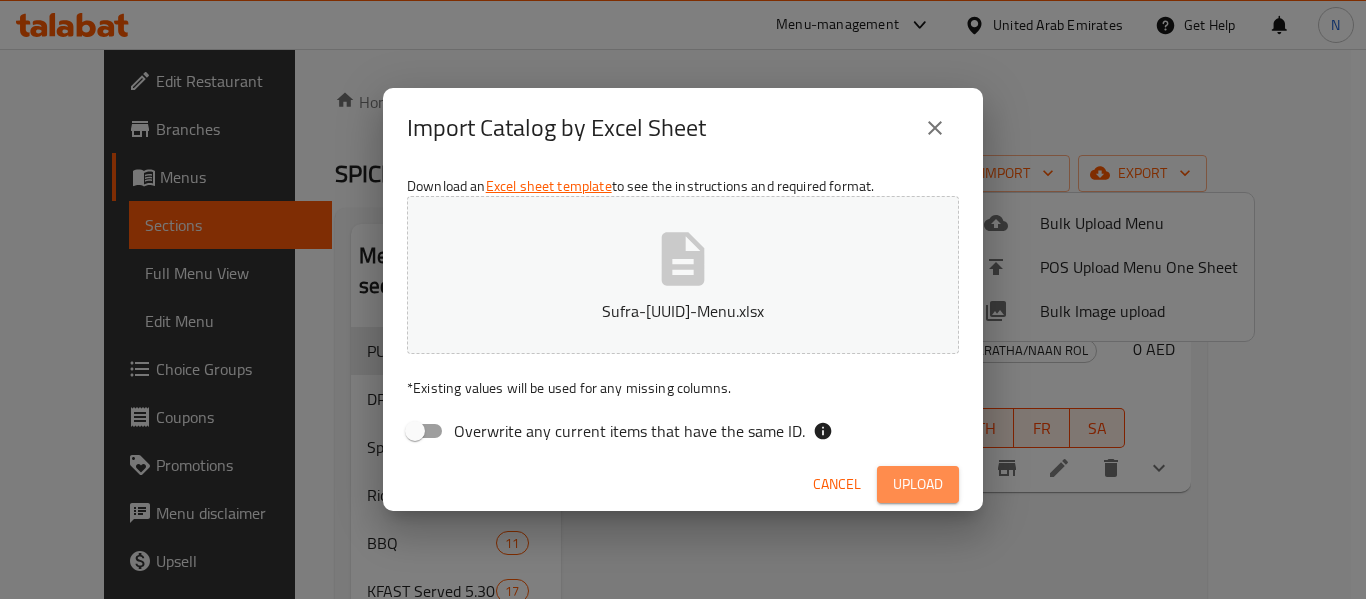 click on "Upload" at bounding box center [918, 484] 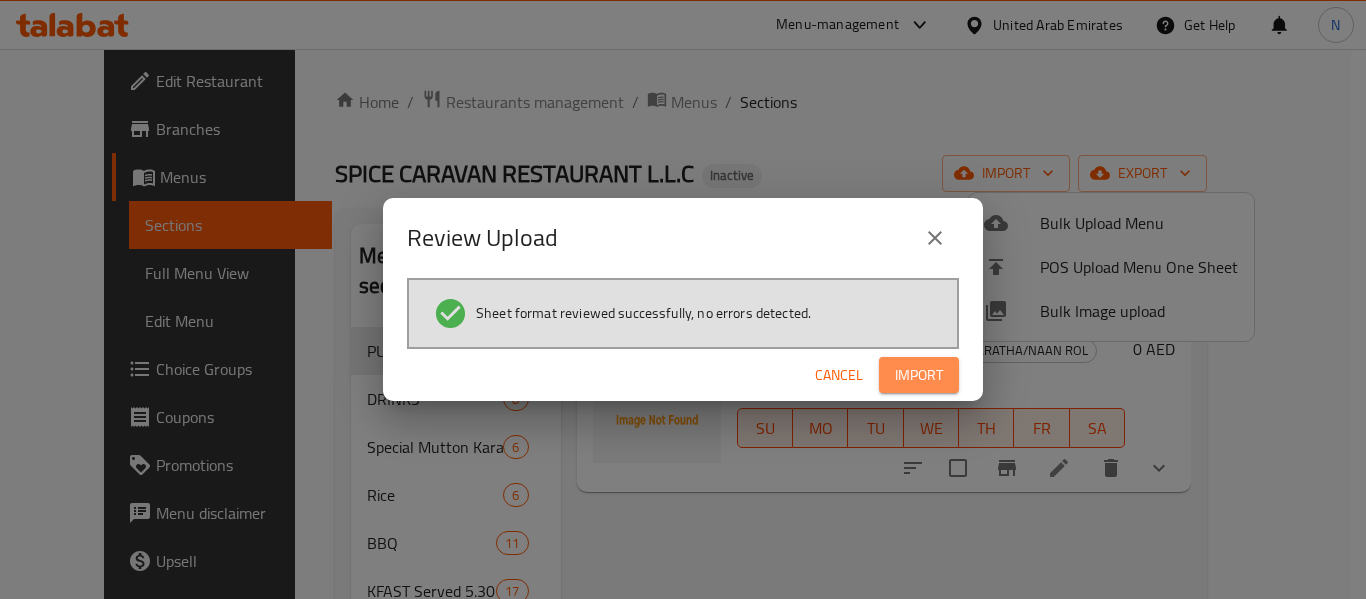 click on "Import" at bounding box center [919, 375] 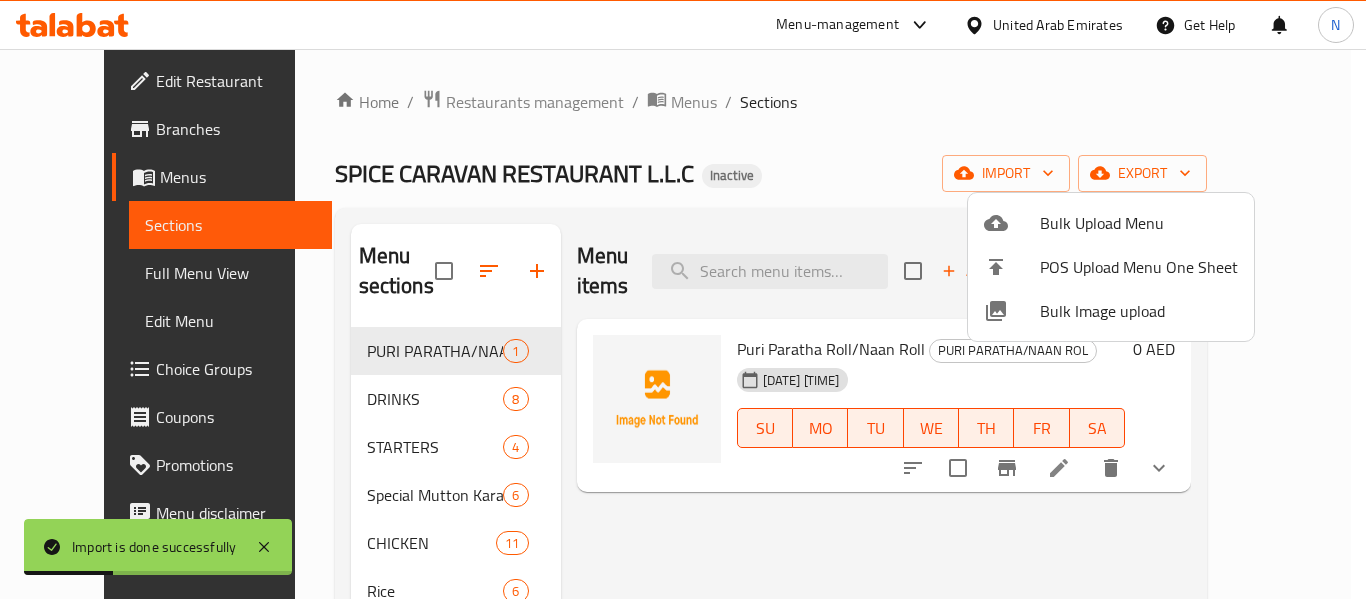 click at bounding box center (683, 299) 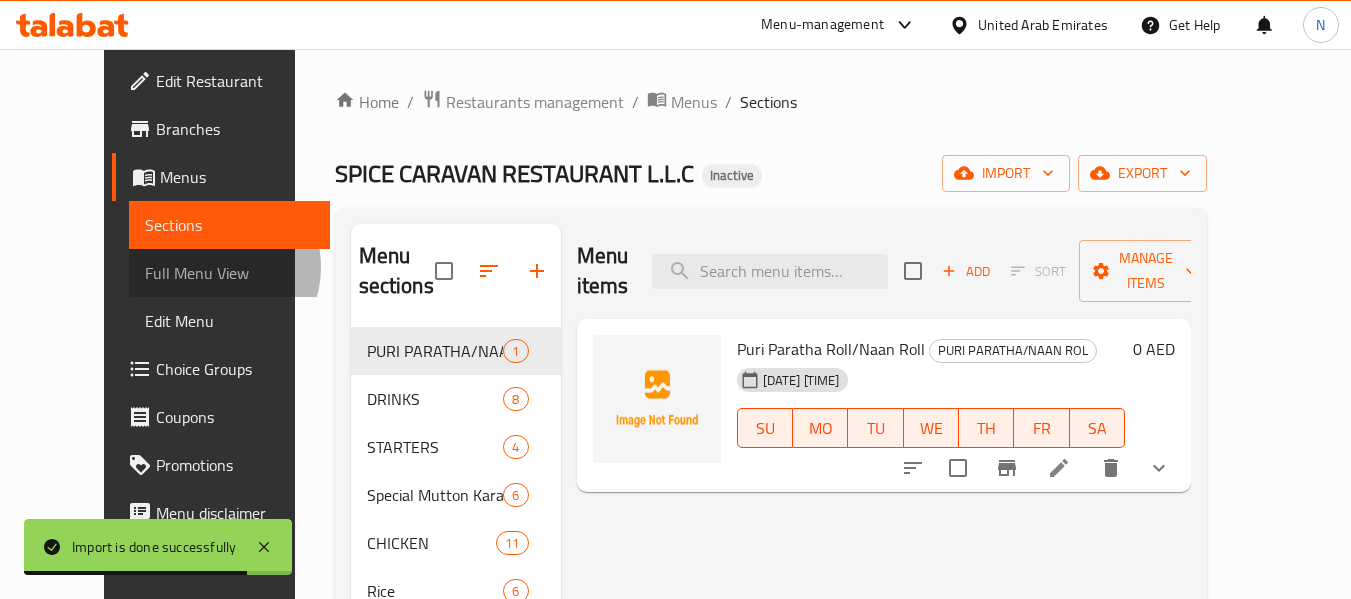 click on "Full Menu View" at bounding box center [229, 273] 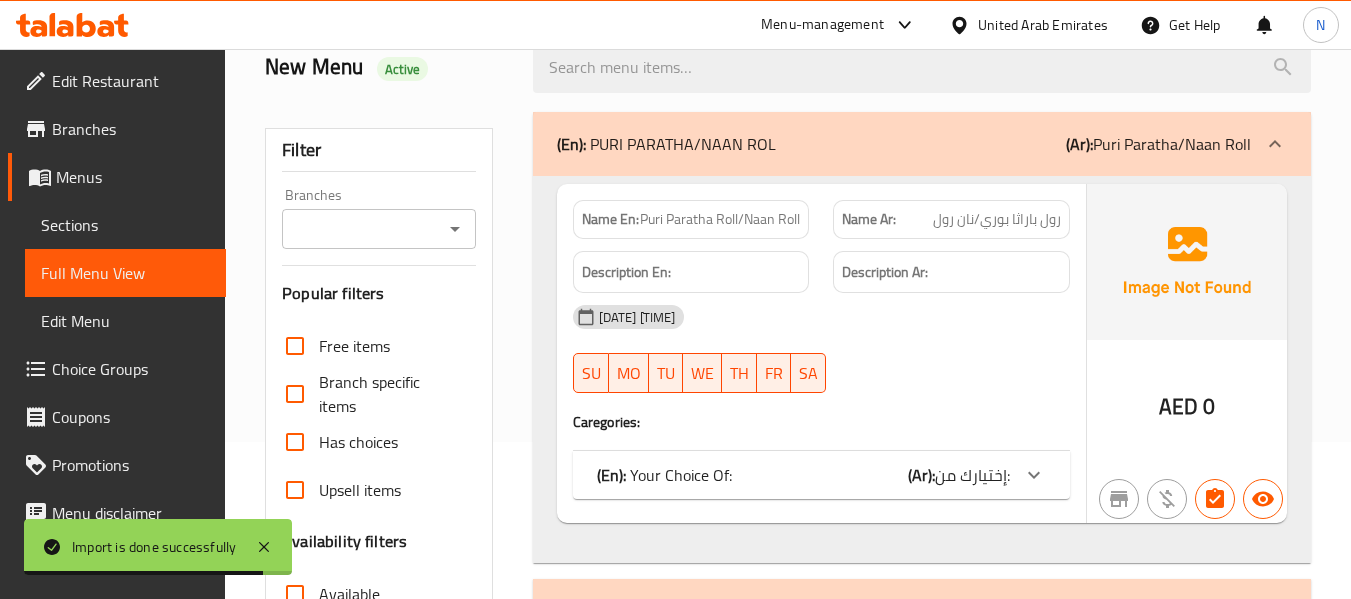 scroll, scrollTop: 195, scrollLeft: 0, axis: vertical 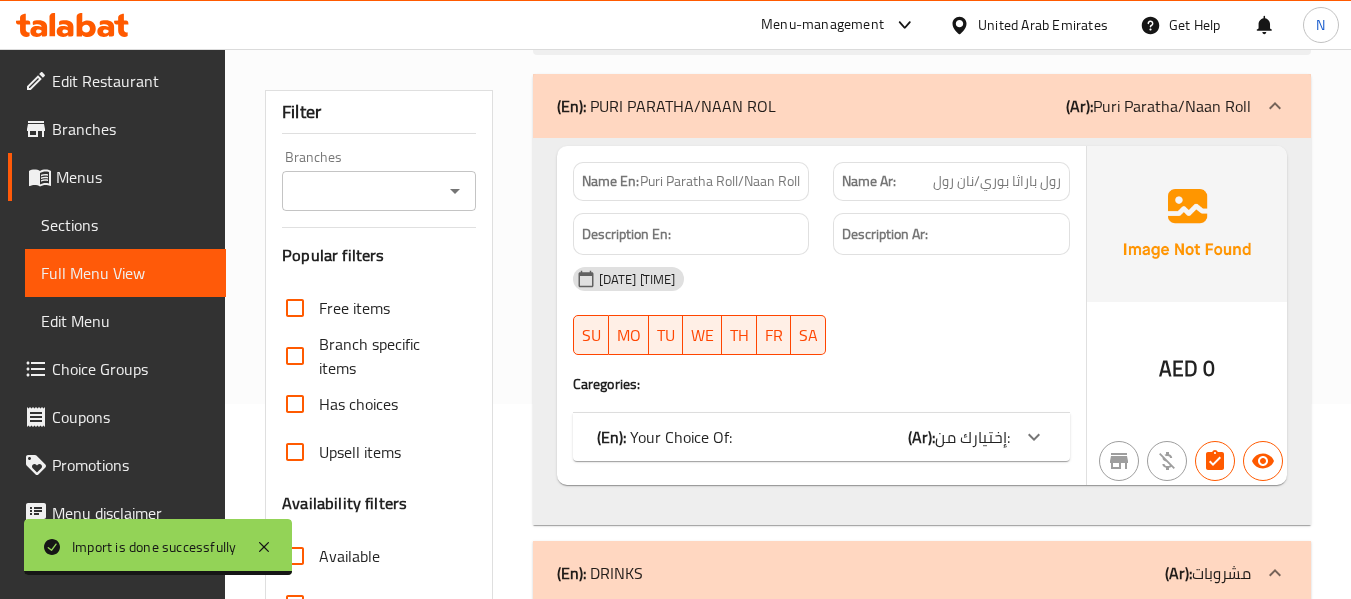 click on "(En):   PURI PARATHA/NAAN ROL (Ar): بوري باراثا/نان رول" at bounding box center (922, 106) 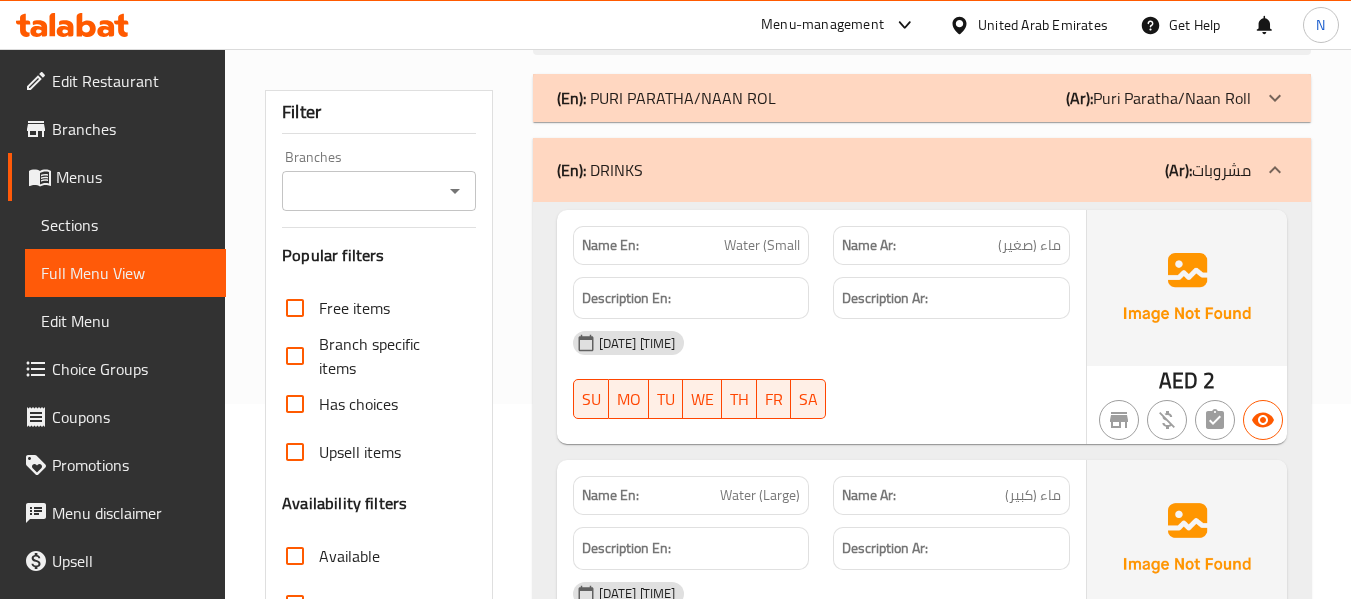 click on "(En):   DRINKS (Ar): مشروبات" at bounding box center (904, 170) 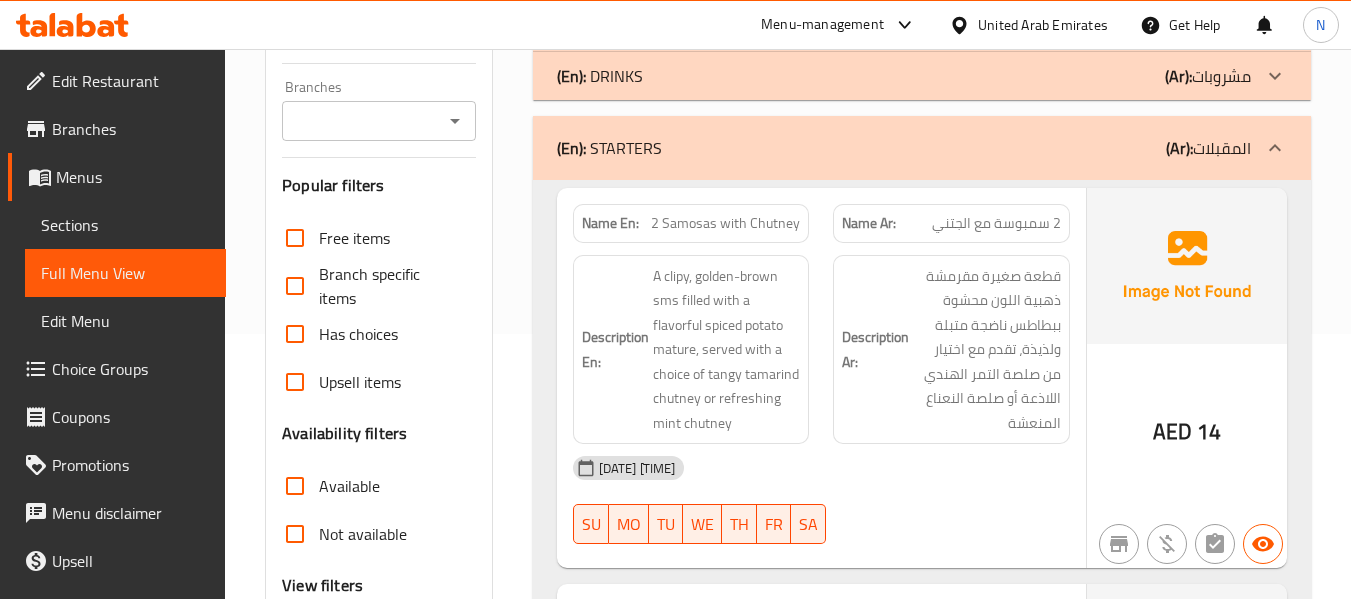 scroll, scrollTop: 268, scrollLeft: 0, axis: vertical 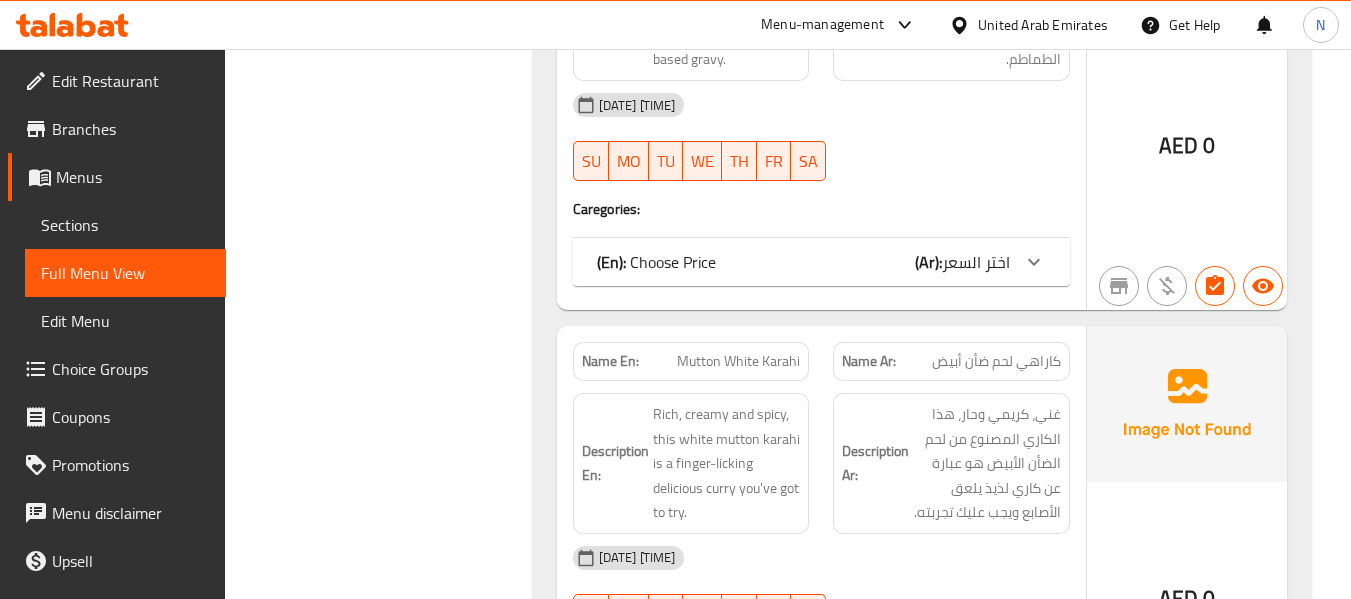 click on "(En):   Choose Price (Ar): اختر السعر" at bounding box center [821, 262] 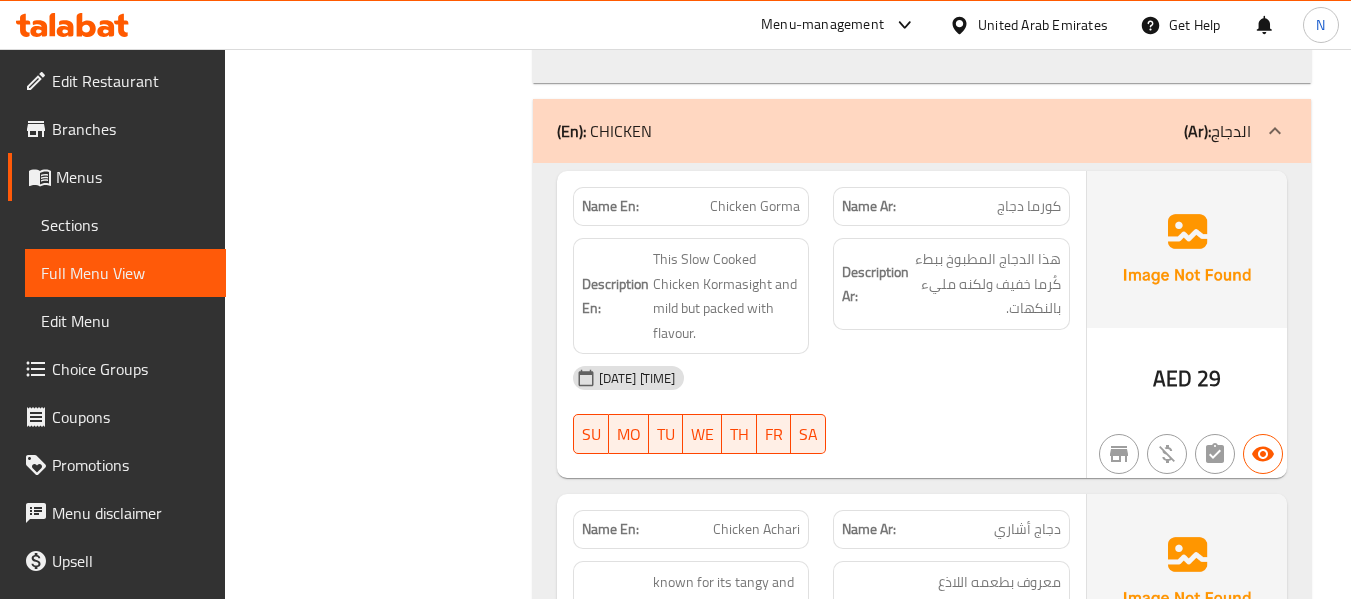 scroll, scrollTop: 5019, scrollLeft: 0, axis: vertical 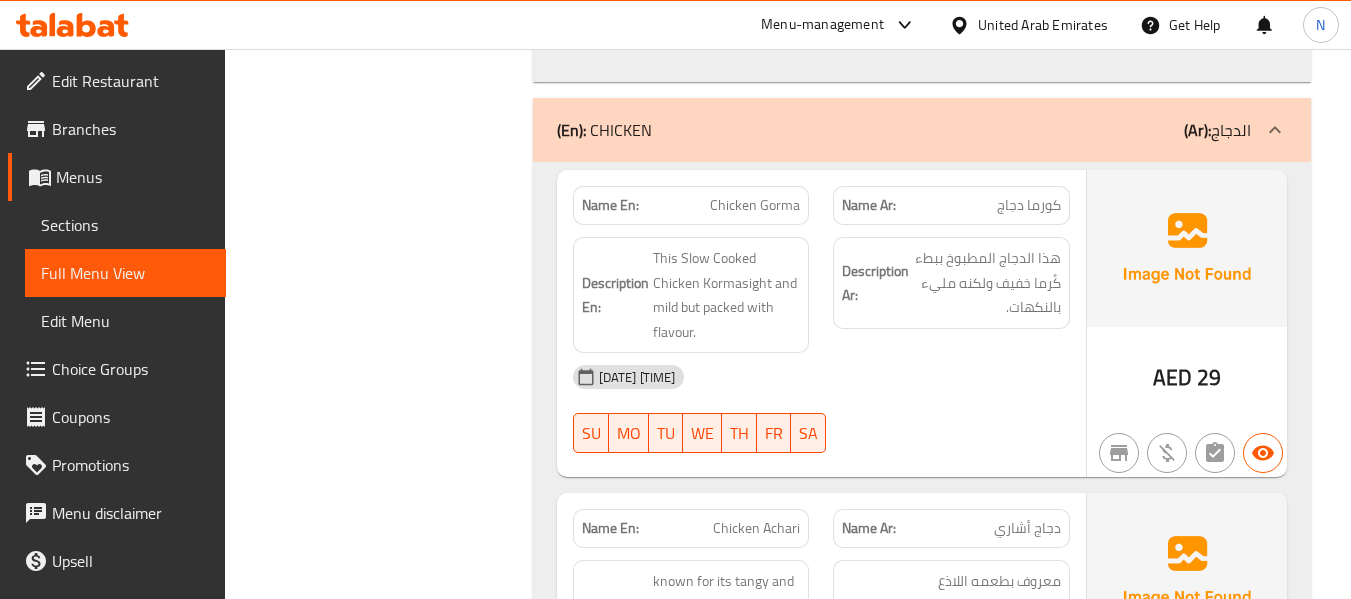 click on "08-08-2025 09:50 PM" at bounding box center (821, -4286) 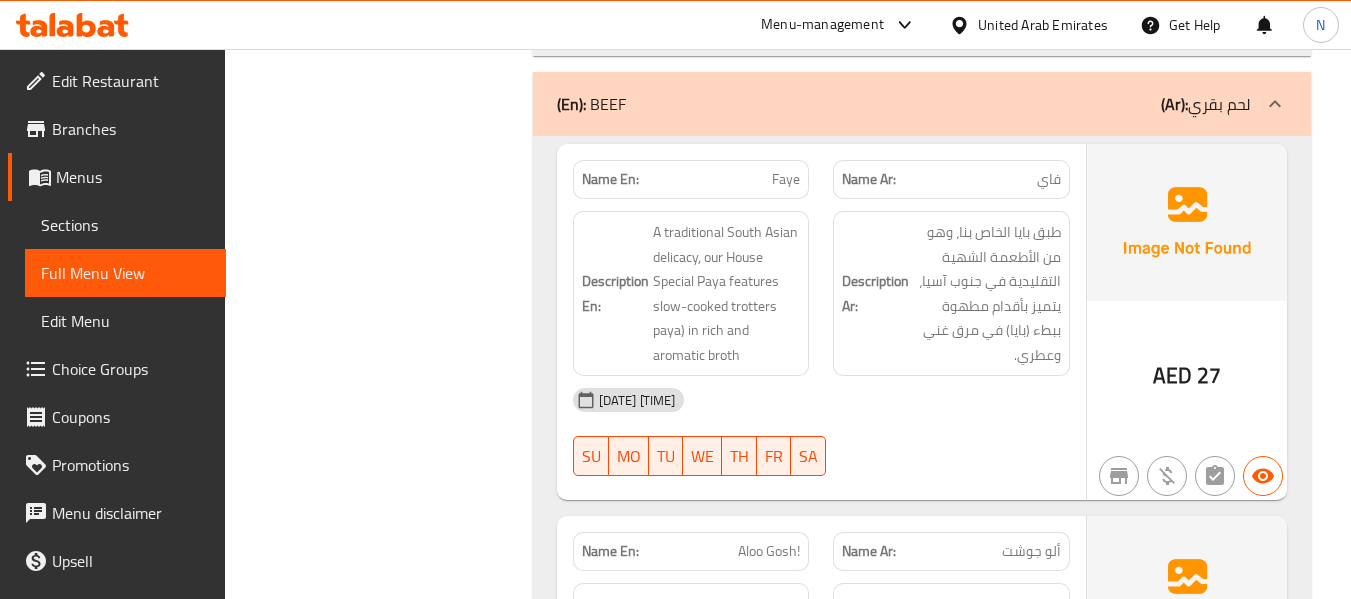 scroll, scrollTop: 11447, scrollLeft: 0, axis: vertical 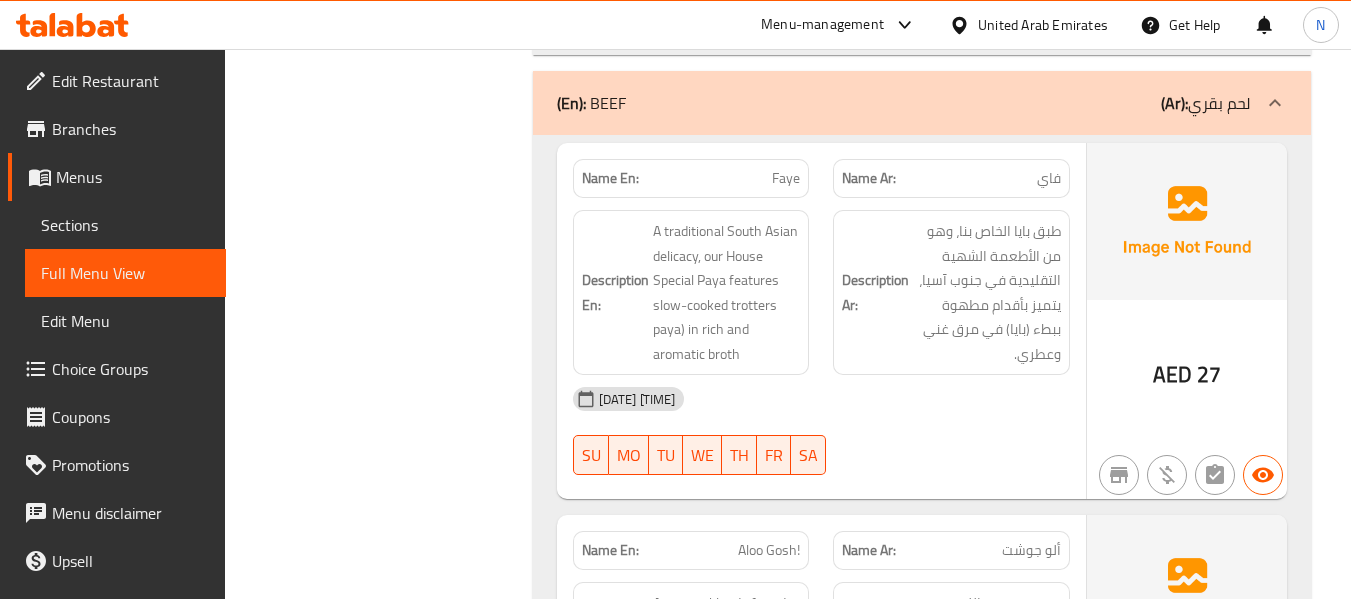 click on "(En):   BEEF (Ar): لحم بقري" at bounding box center (922, -11034) 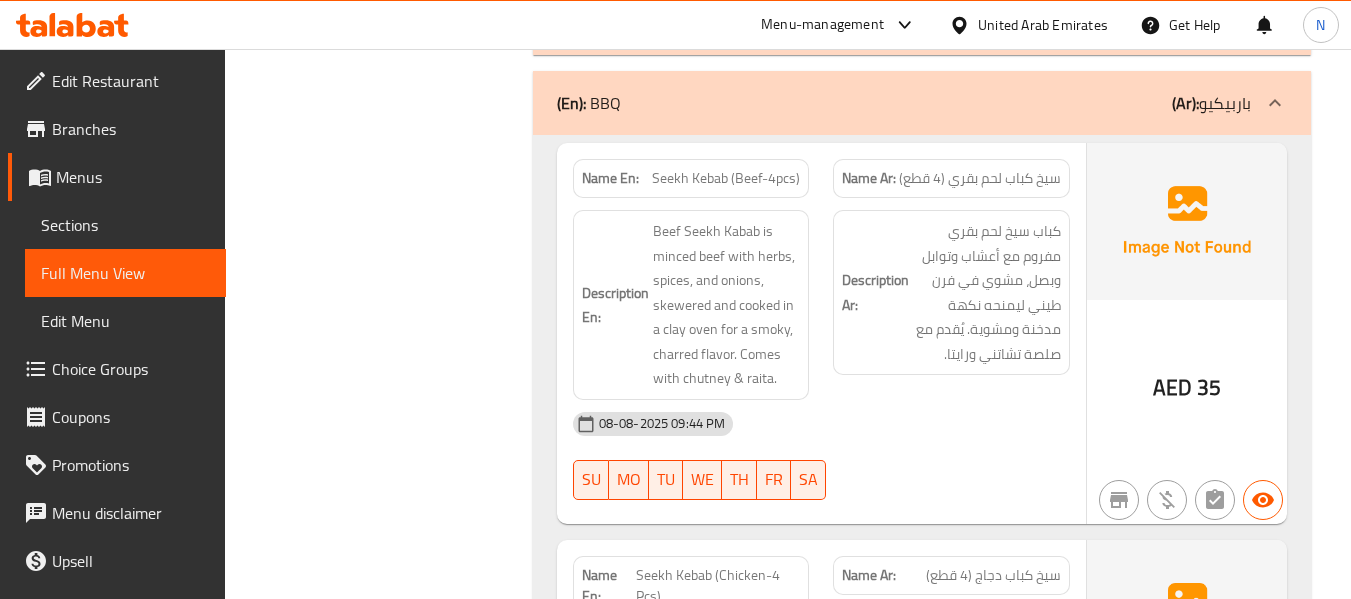 scroll, scrollTop: 11513, scrollLeft: 0, axis: vertical 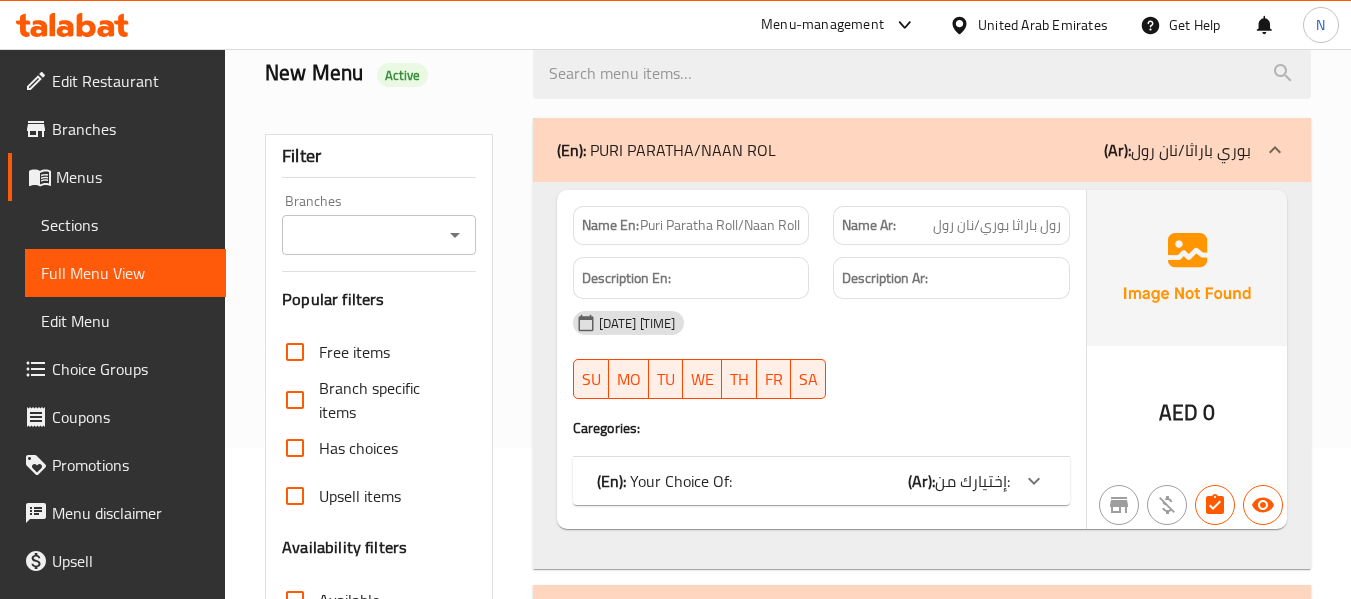 click on "(En):   PURI PARATHA/NAAN ROL (Ar): بوري باراثا/نان رول" at bounding box center [922, 150] 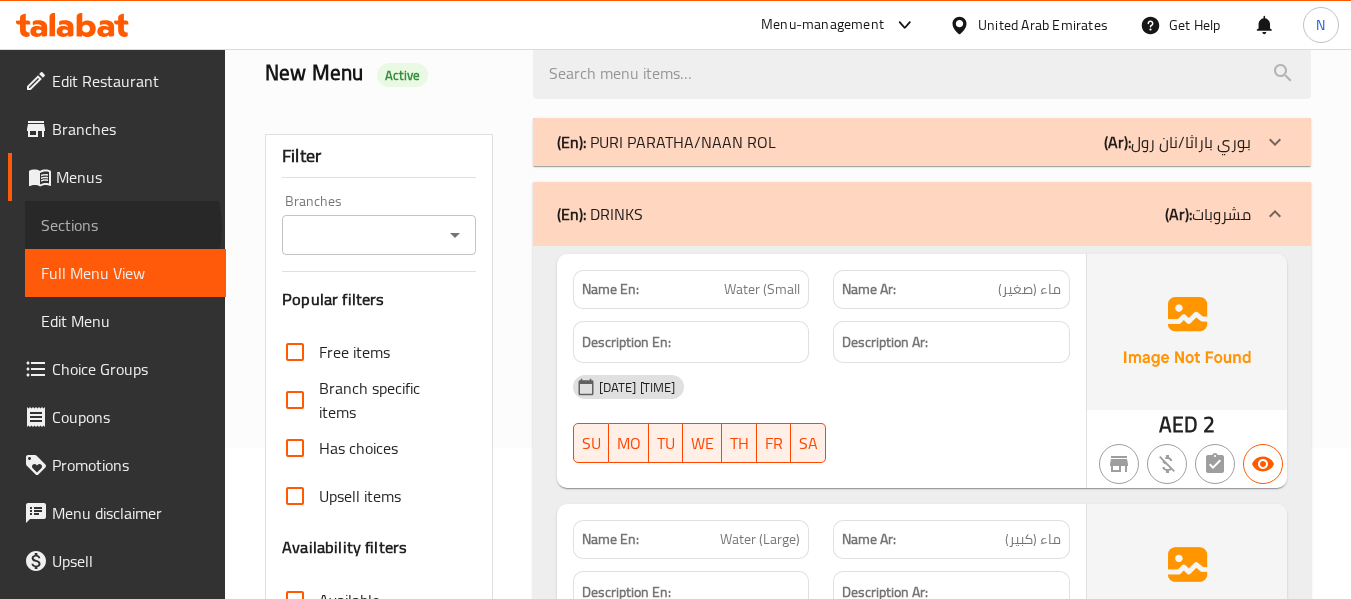 click on "Sections" at bounding box center (125, 225) 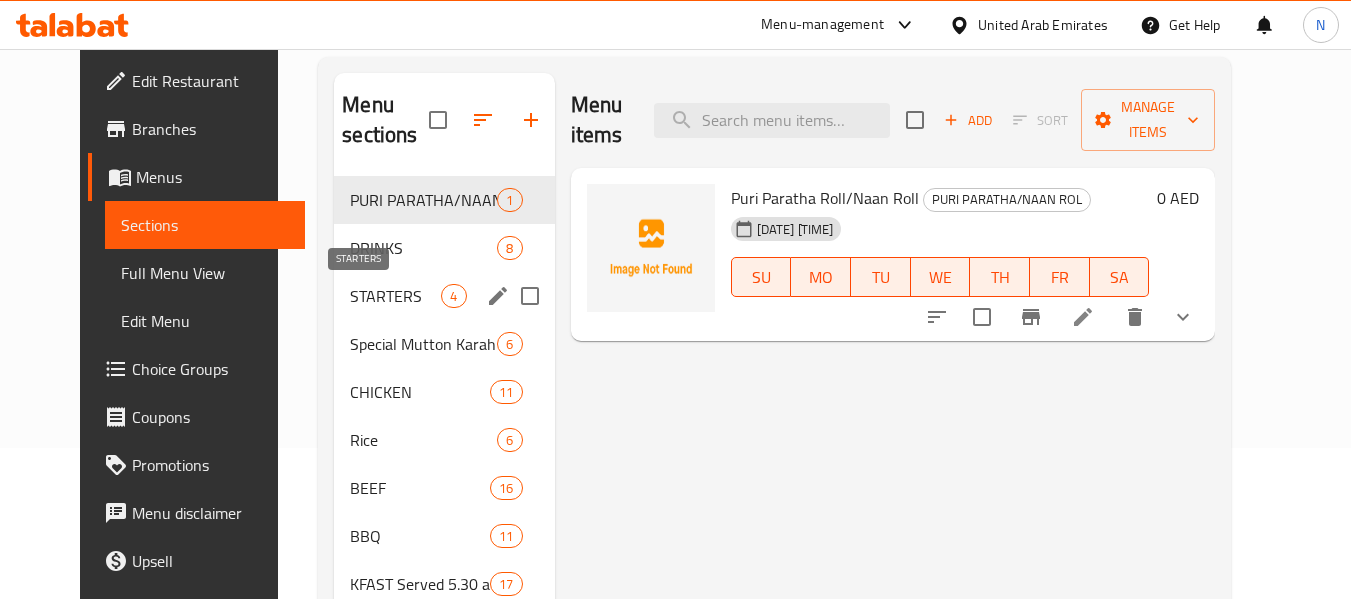 click on "STARTERS" at bounding box center [395, 296] 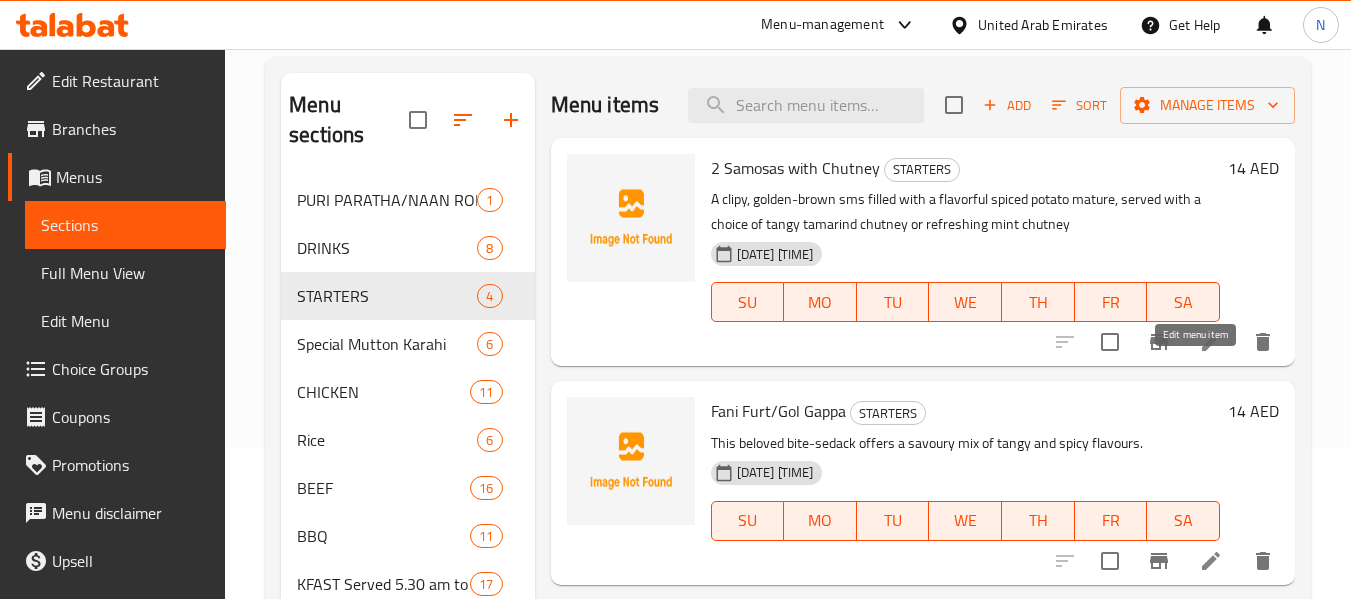 click 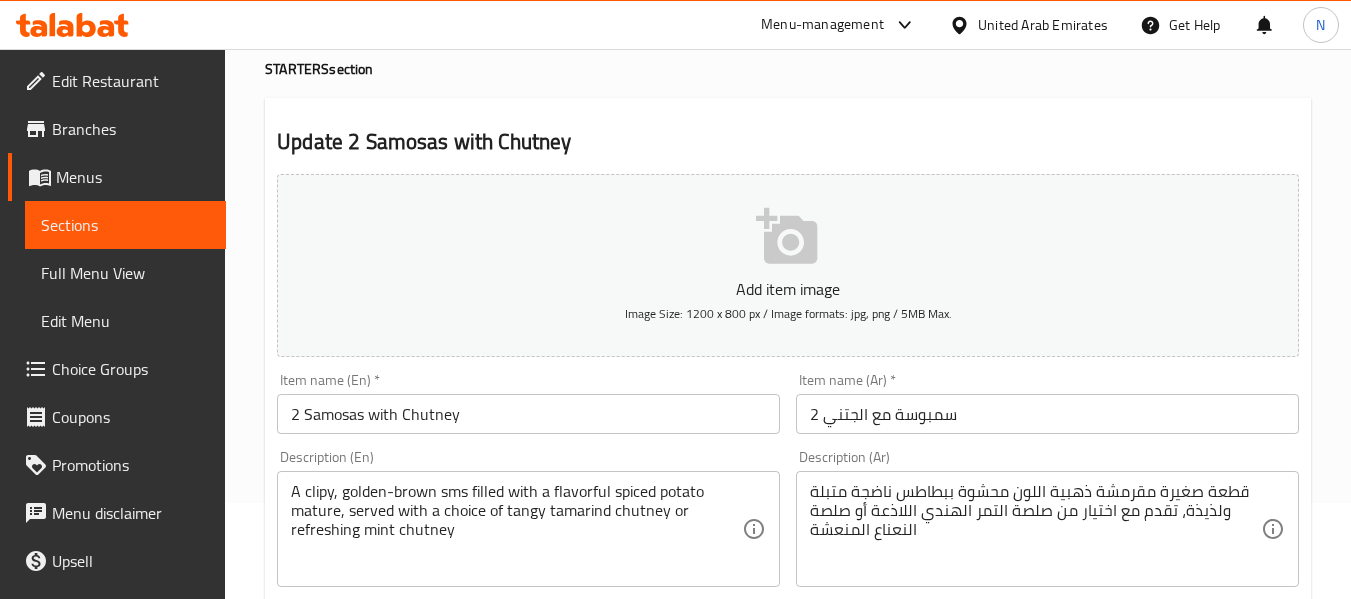 scroll, scrollTop: 97, scrollLeft: 0, axis: vertical 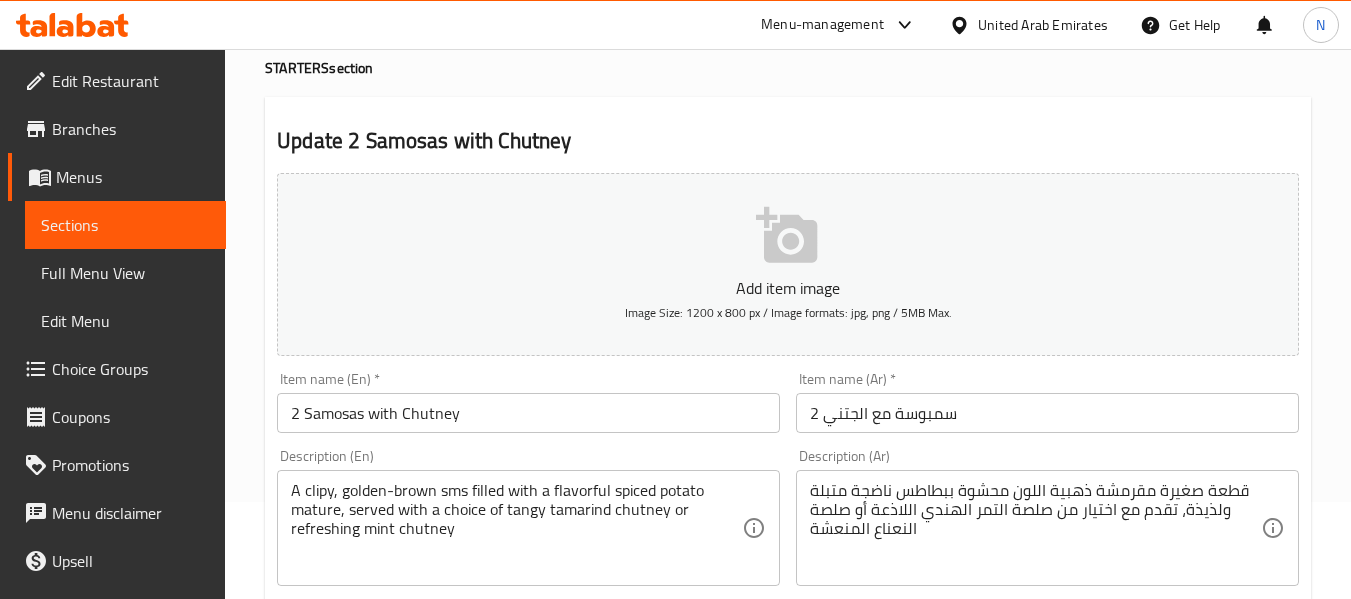 click on "2 سمبوسة مع الجتني" at bounding box center [1047, 413] 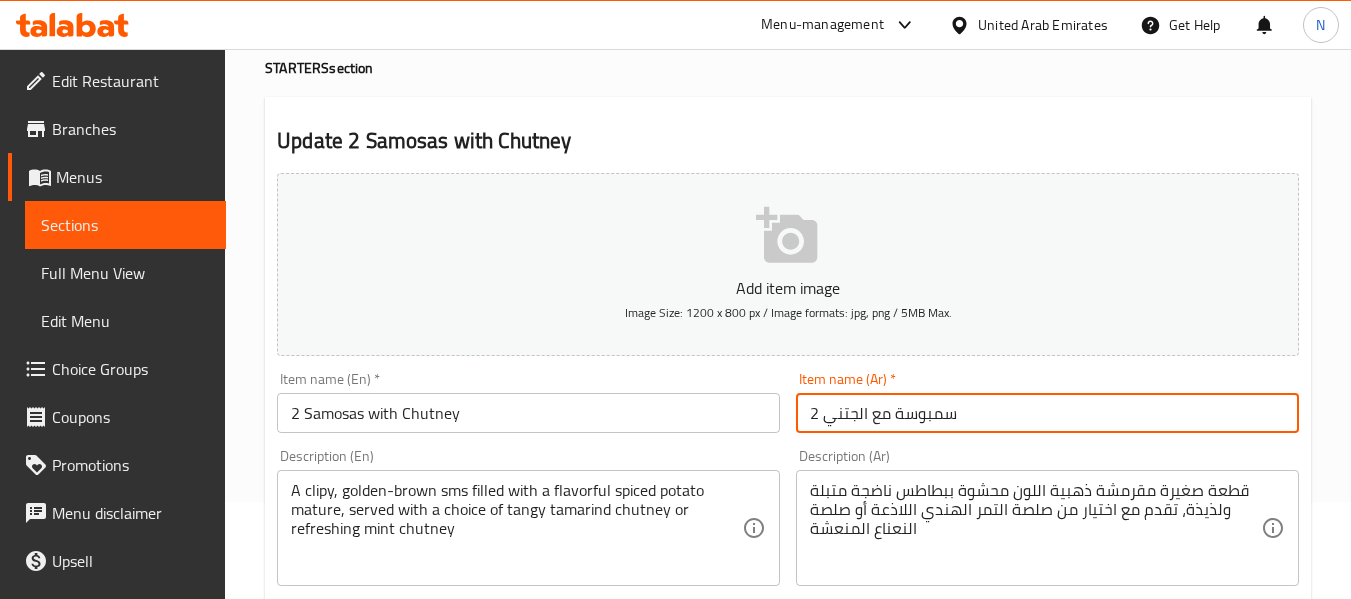 click on "2 سمبوسة مع الجتني" at bounding box center (1047, 413) 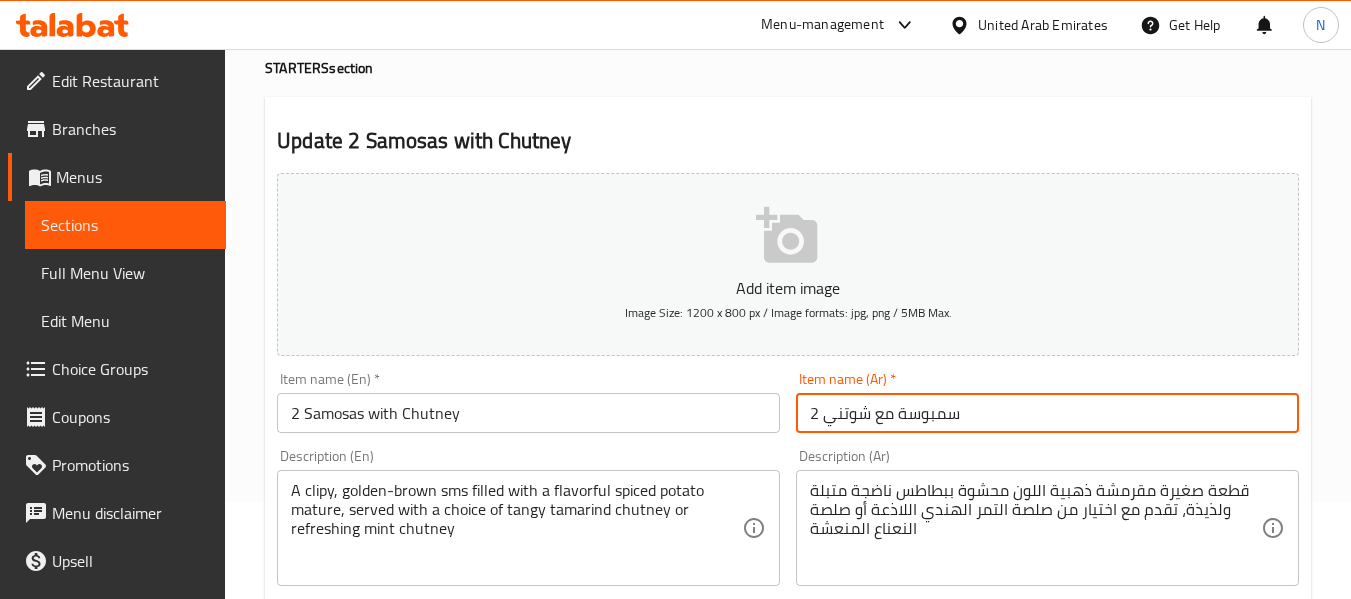 type on "2 سمبوسة مع شوتني" 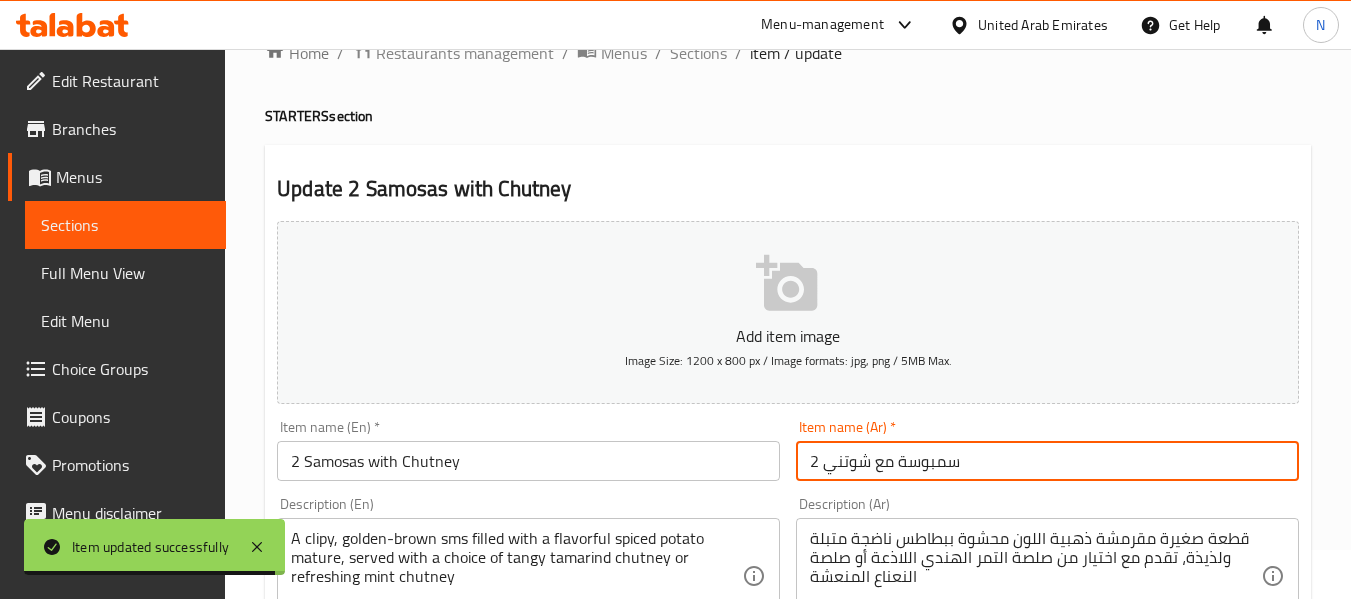 scroll, scrollTop: 101, scrollLeft: 0, axis: vertical 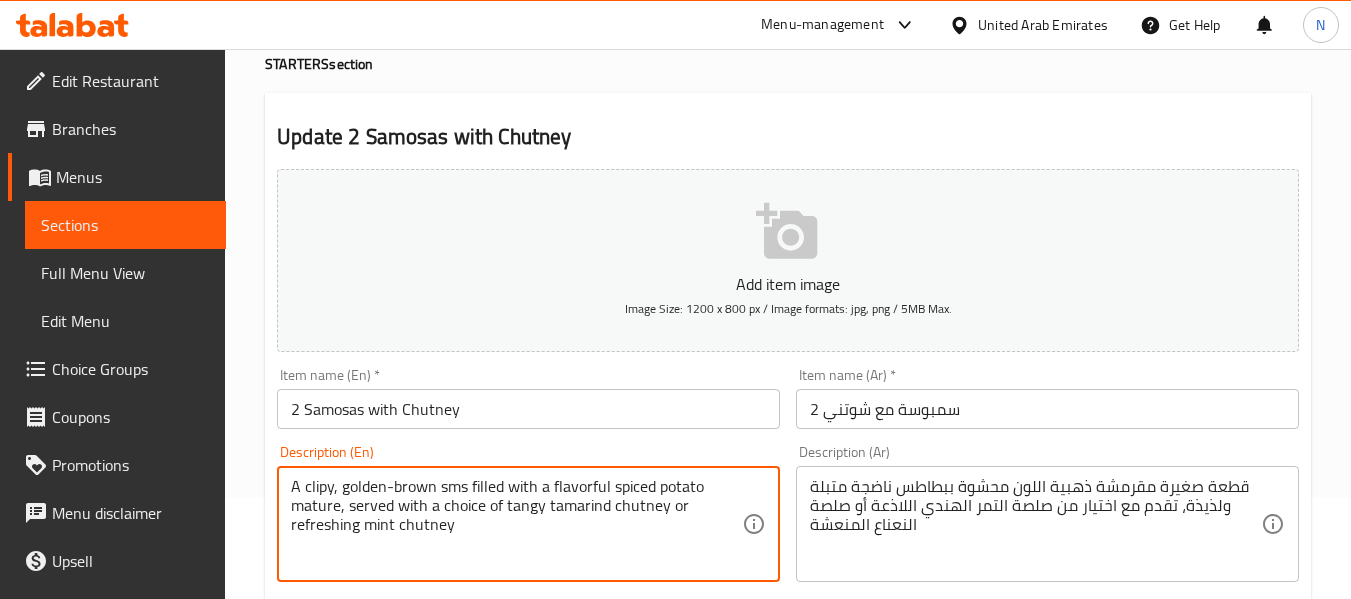 click on "A clipy, golden-brown sms filled with a flavorful spiced potato mature, served with a choice of tangy tamarind chutney or refreshing mint chutney" at bounding box center [516, 524] 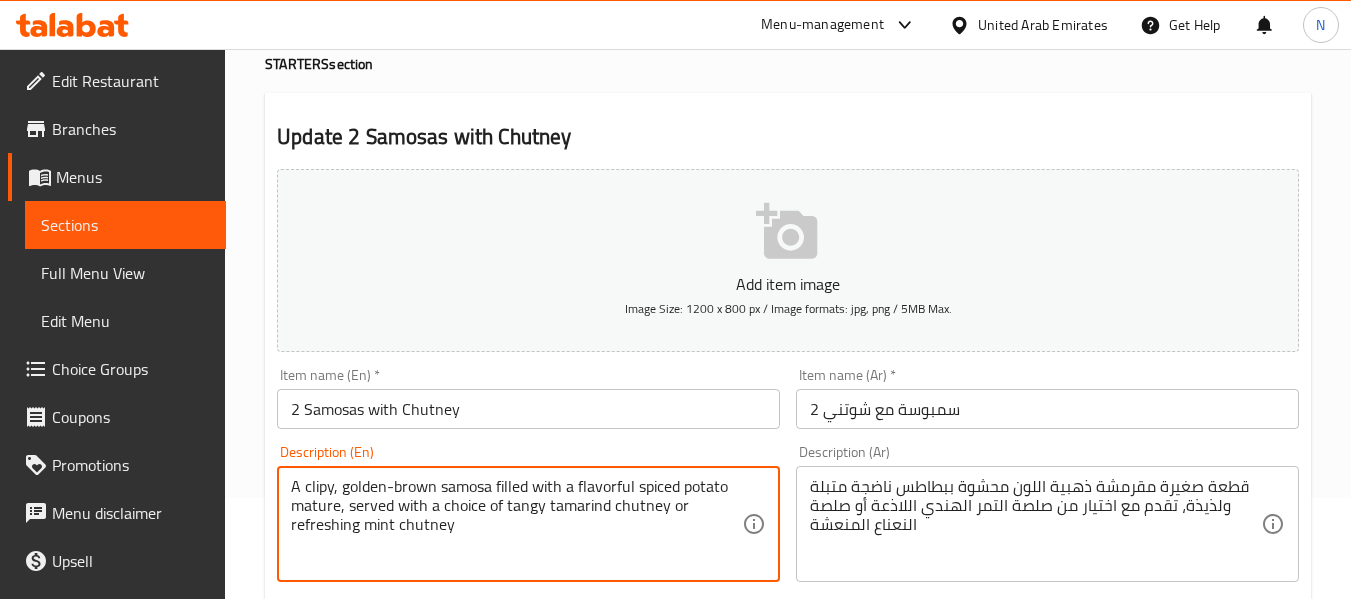 click on "A clipy, golden-brown samosa filled with a flavorful spiced potato mature, served with a choice of tangy tamarind chutney or refreshing mint chutney" at bounding box center [516, 524] 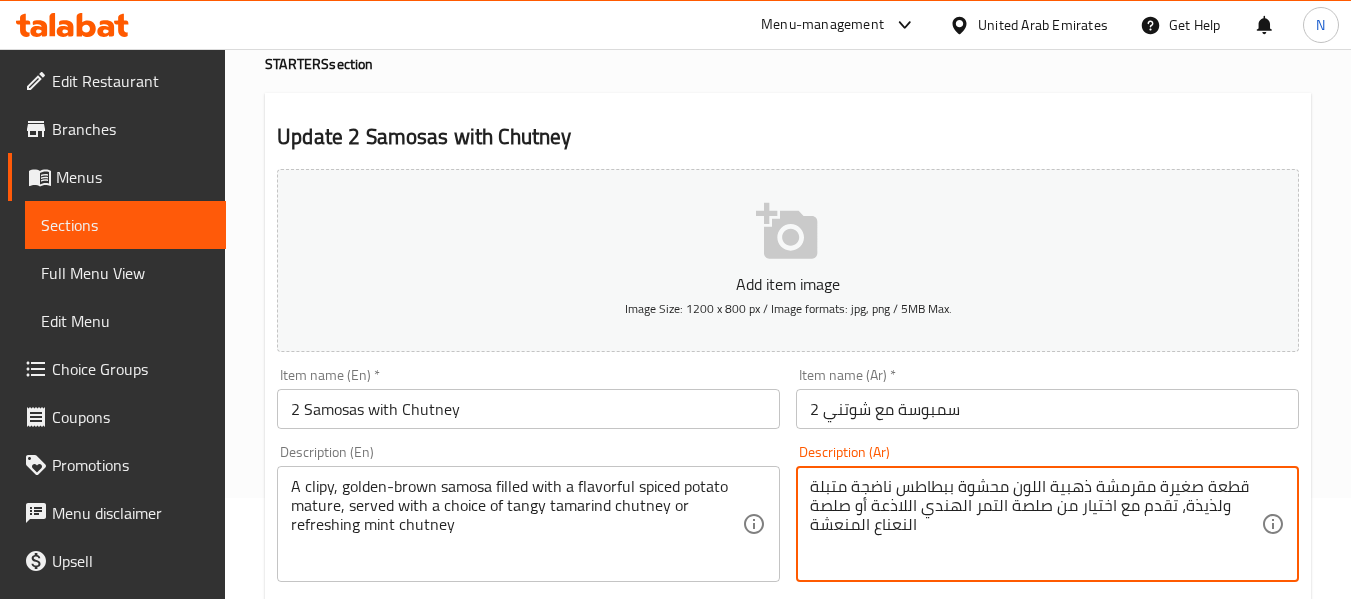 click on "قطعة صغيرة مقرمشة ذهبية اللون محشوة ببطاطس ناضجة متبلة ولذيذة، تقدم مع اختيار من صلصة التمر الهندي اللاذعة أو صلصة النعناع المنعشة" at bounding box center (1035, 524) 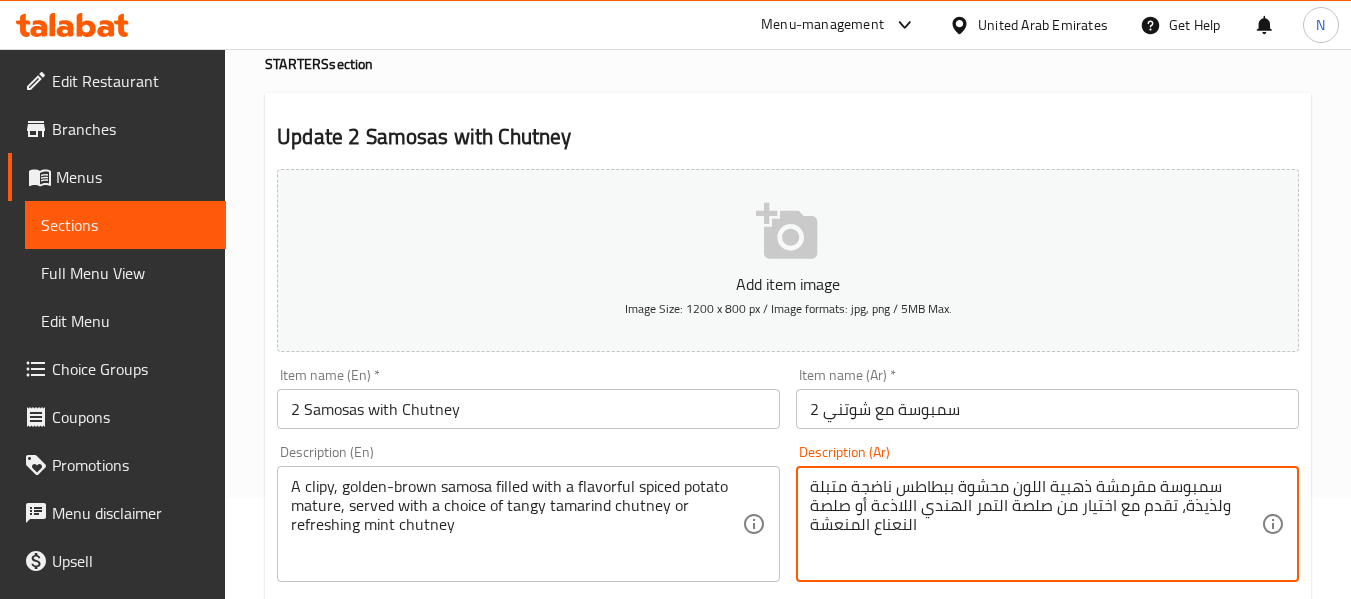 type on "سمبوسة مقرمشة ذهبية اللون محشوة ببطاطس ناضجة متبلة ولذيذة، تقدم مع اختيار من صلصة التمر الهندي اللاذعة أو صلصة النعناع المنعشة" 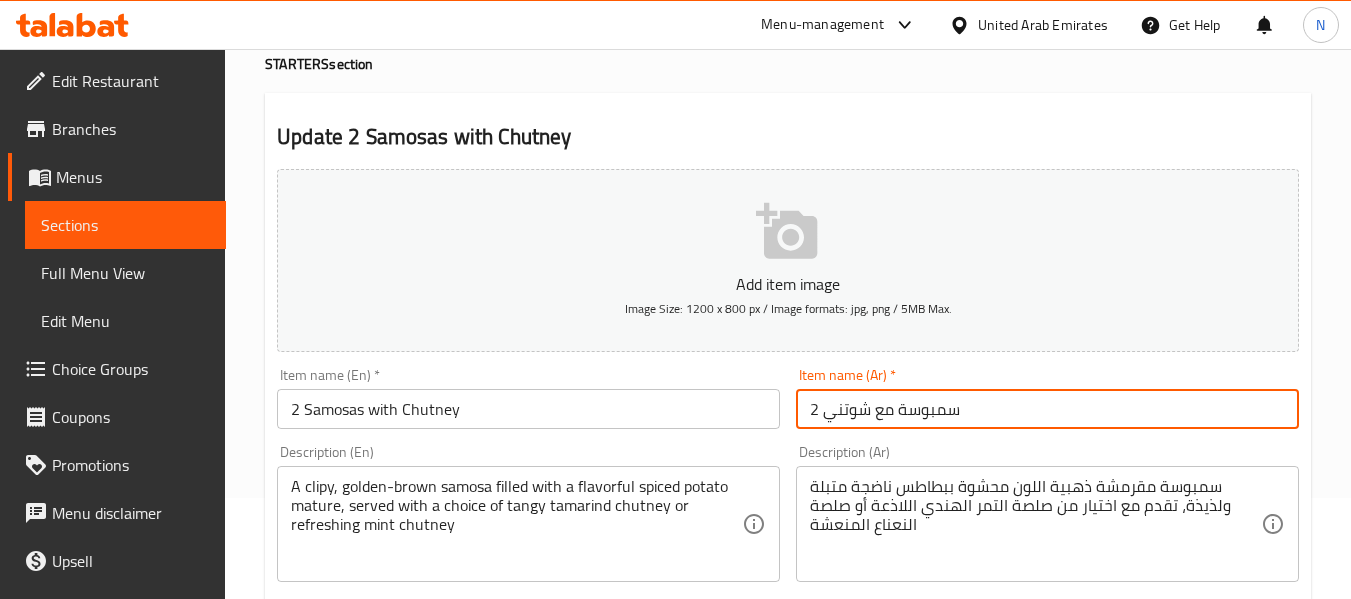 click on "2 سمبوسة مع شوتني" at bounding box center [1047, 409] 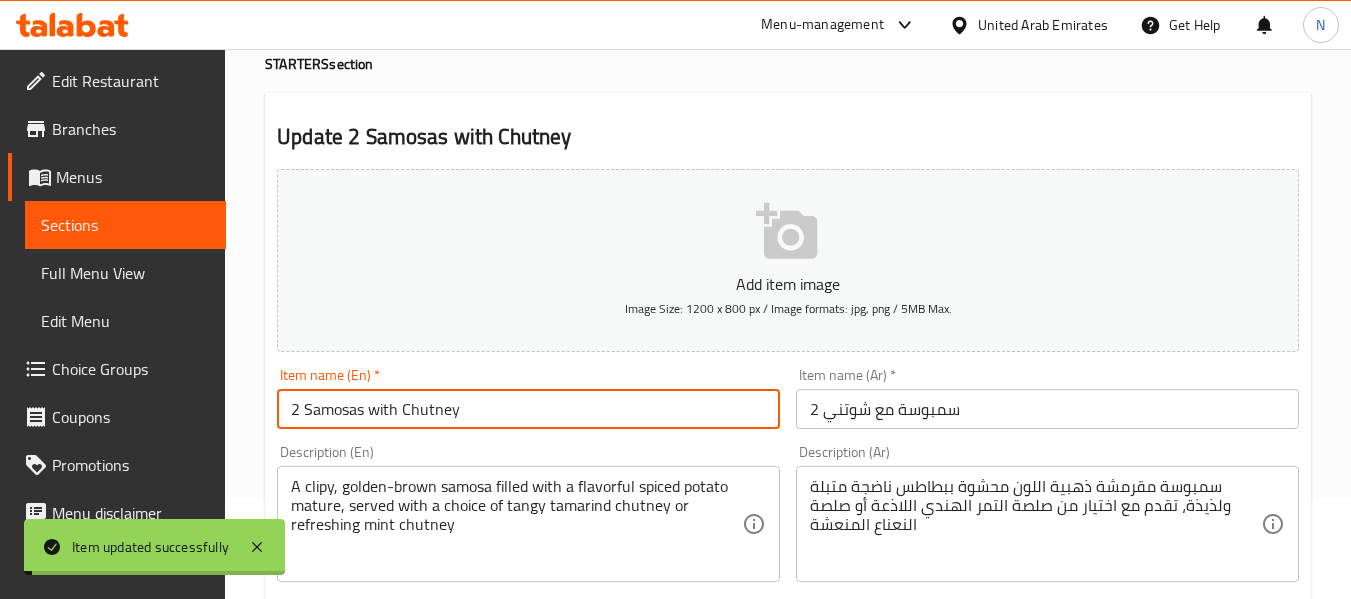 click on "2 Samosas with Chutney" at bounding box center (528, 409) 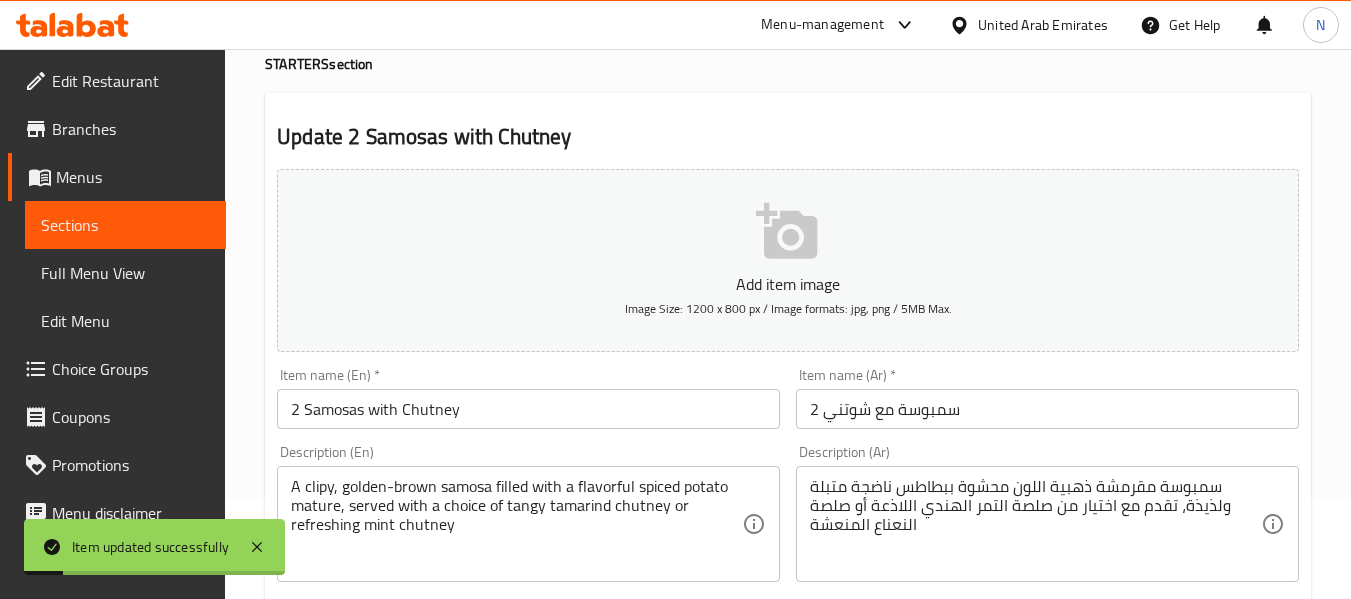 click on "Description (En) A clipy, golden-brown samosa filled with a flavorful spiced potato mature, served with a choice of tangy tamarind chutney or refreshing mint chutney Description (En)" at bounding box center [528, 513] 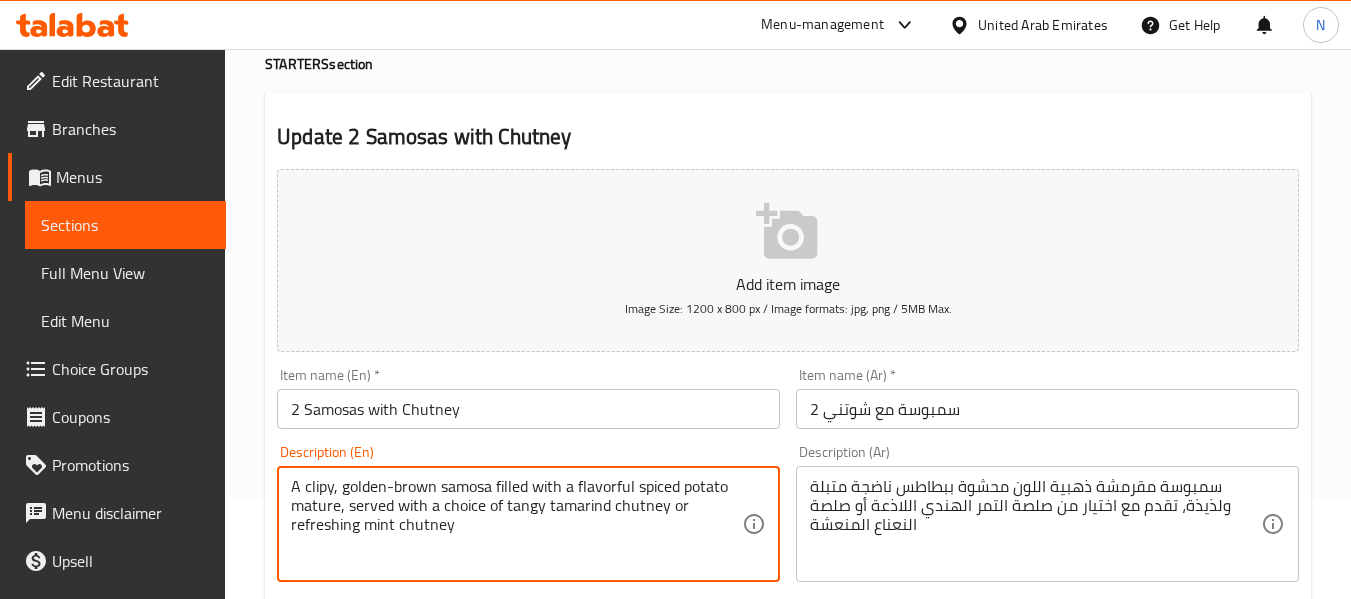 paste on "ris" 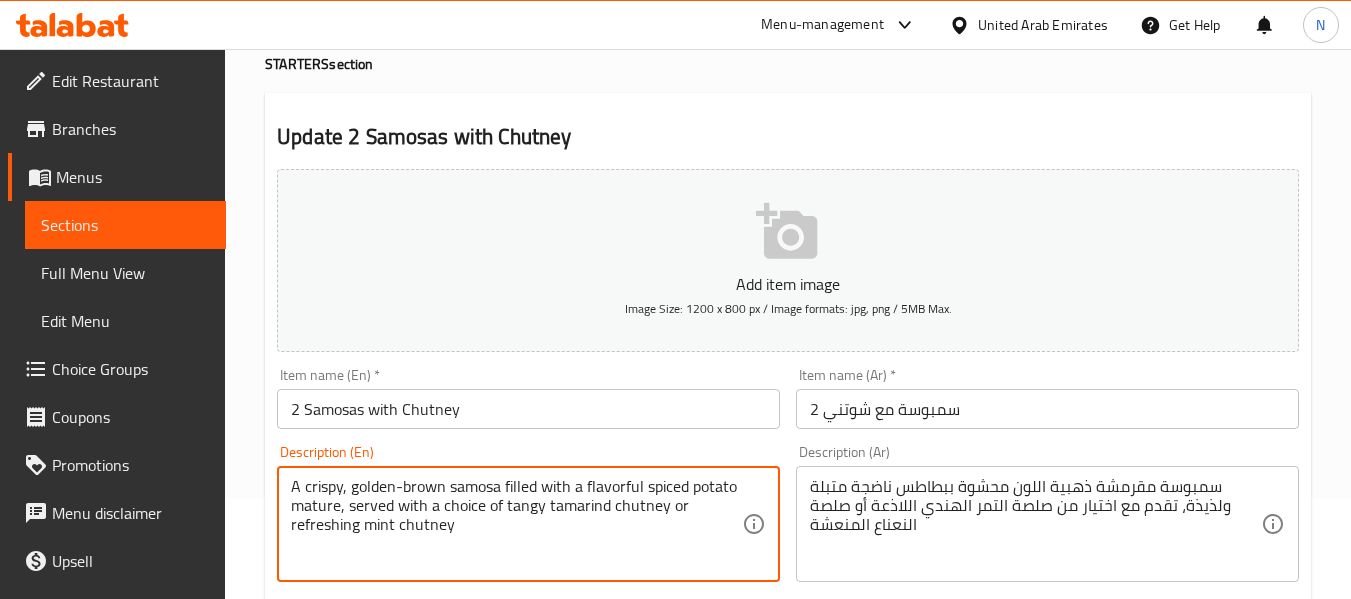 type on "A crispy, golden-brown samosa filled with a flavorful spiced potato mature, served with a choice of tangy tamarind chutney or refreshing mint chutney" 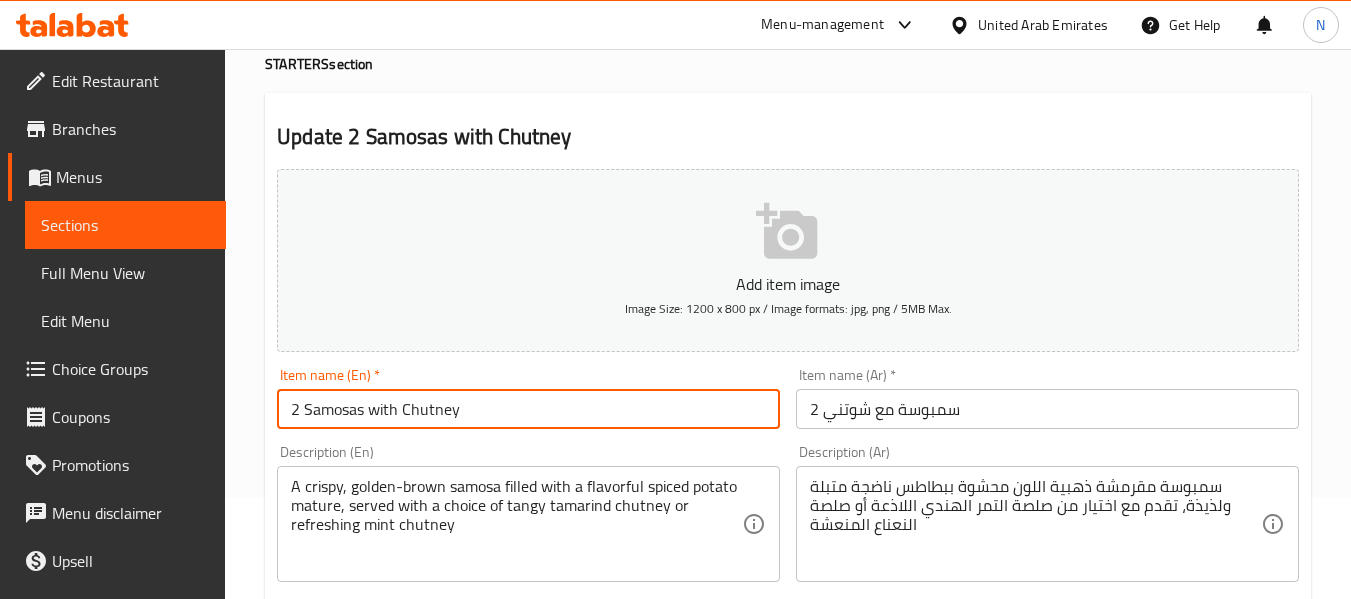 click on "2 Samosas with Chutney" at bounding box center (528, 409) 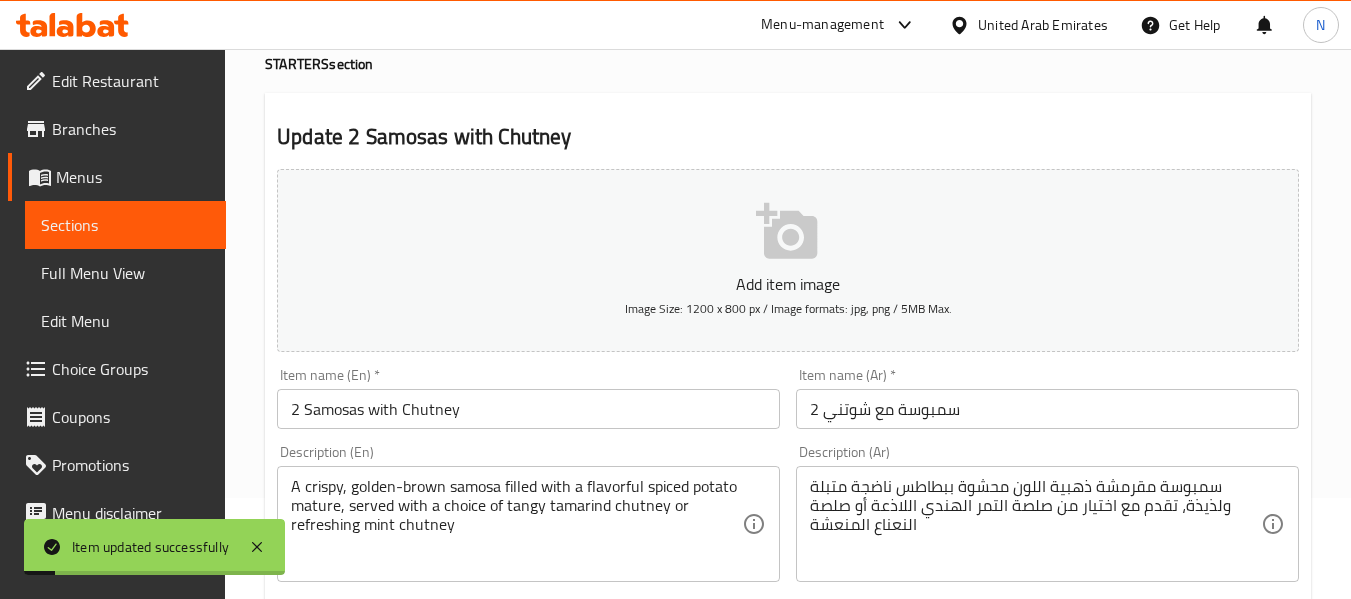click on "Description (En) A crispy, golden-brown samosa filled with a flavorful spiced potato mature, served with a choice of tangy tamarind chutney or refreshing mint chutney Description (En)" at bounding box center [528, 513] 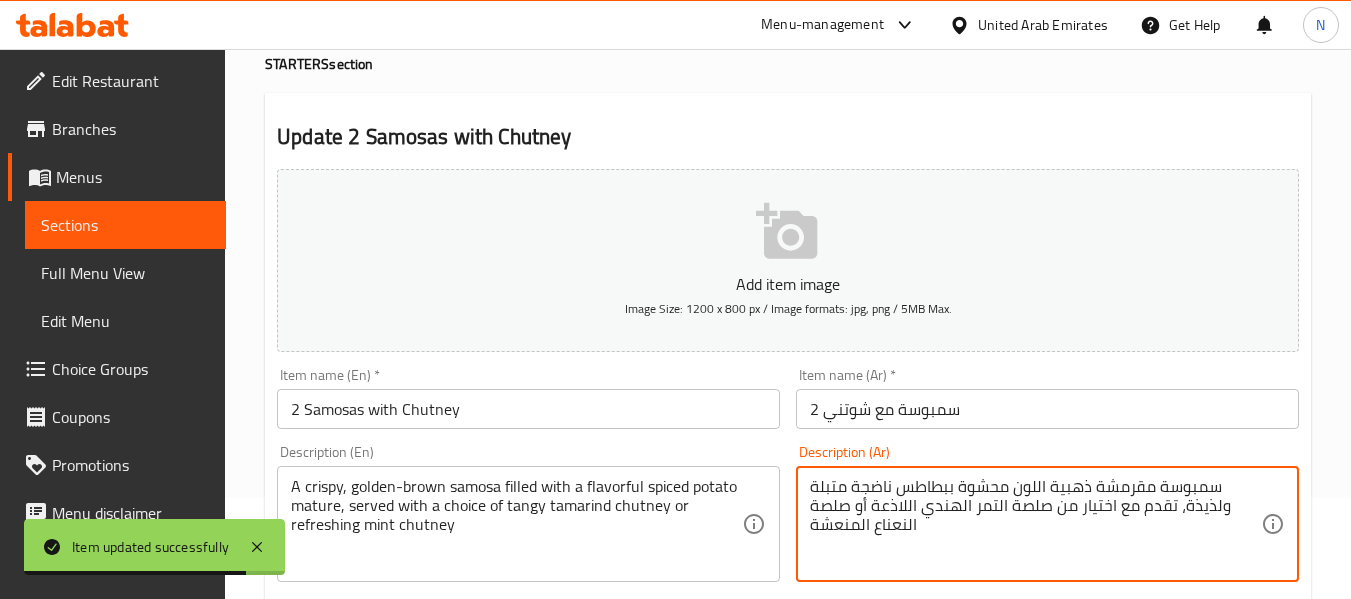 click on "سمبوسة مقرمشة ذهبية اللون محشوة ببطاطس ناضجة متبلة ولذيذة، تقدم مع اختيار من صلصة التمر الهندي اللاذعة أو صلصة النعناع المنعشة" at bounding box center [1035, 524] 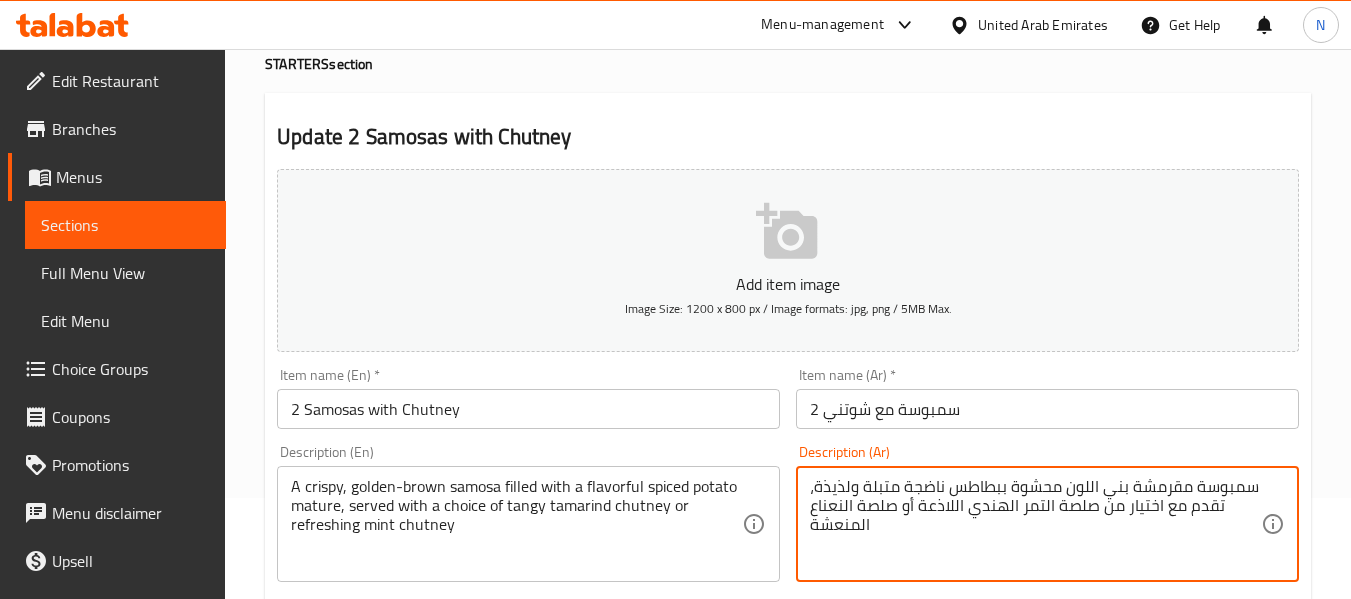 click on "سمبوسة مقرمشة بني اللون محشوة ببطاطس ناضجة متبلة ولذيذة، تقدم مع اختيار من صلصة التمر الهندي اللاذعة أو صلصة النعناع المنعشة" at bounding box center (1035, 524) 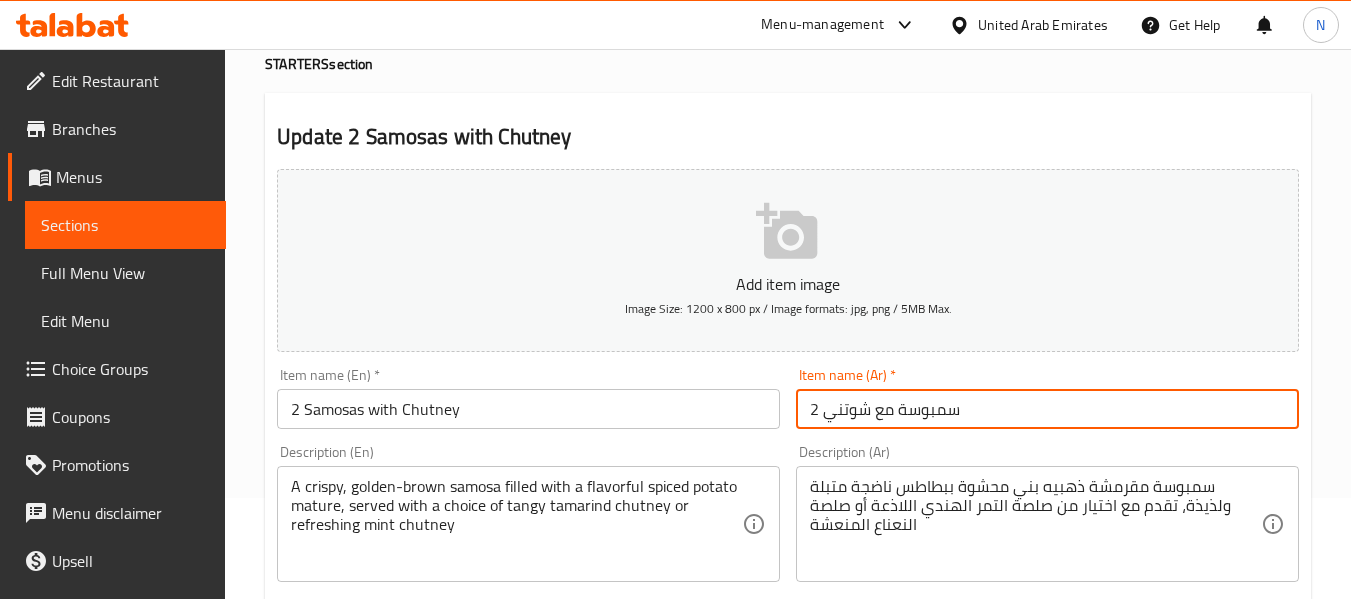 click on "2 سمبوسة مع شوتني" at bounding box center [1047, 409] 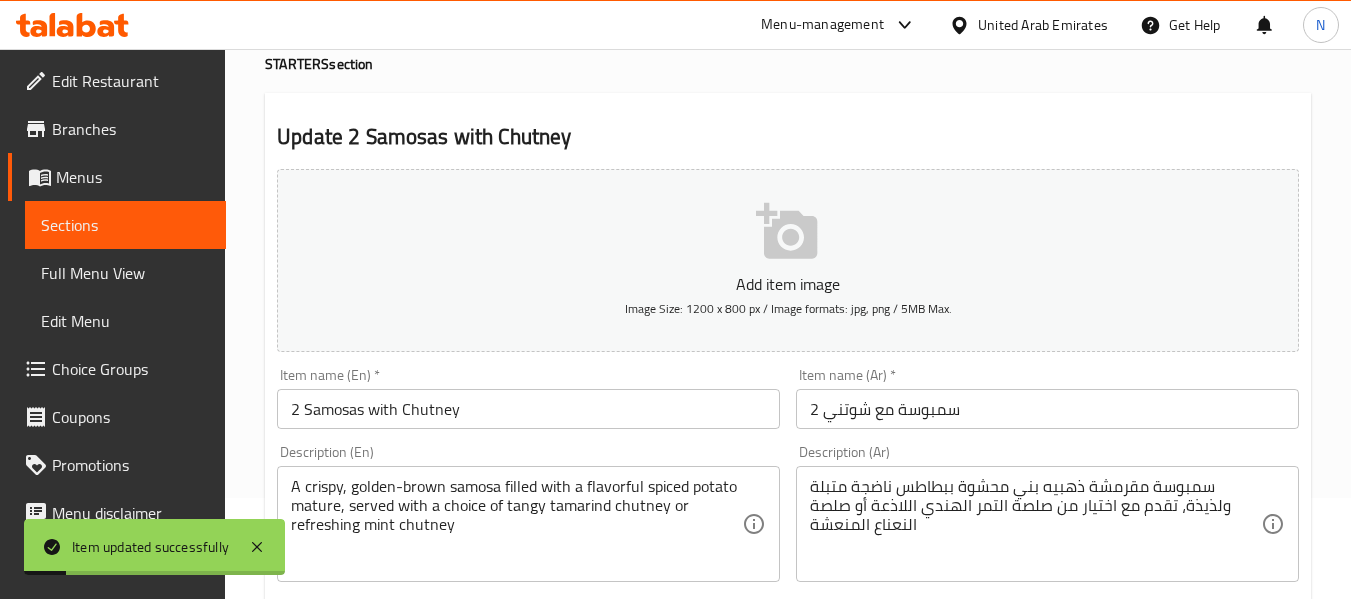 click on "Description (En) A crispy, golden-brown samosa filled with a flavorful spiced potato mature, served with a choice of tangy tamarind chutney or refreshing mint chutney Description (En)" at bounding box center (528, 513) 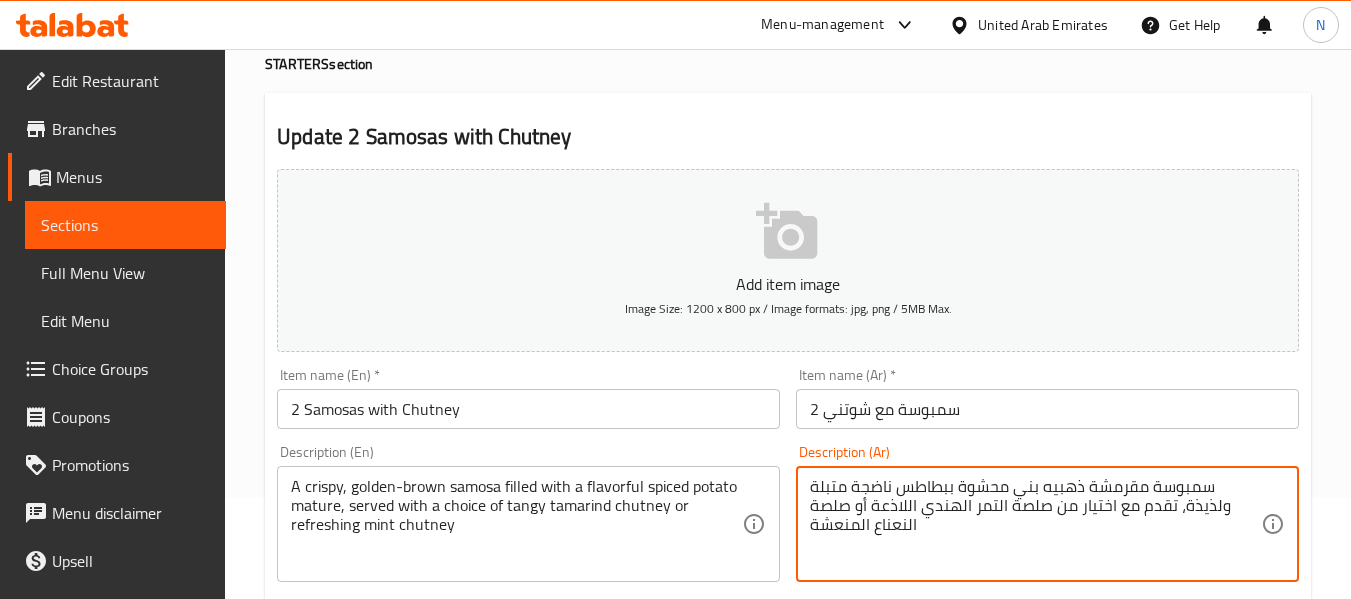 click on "سمبوسة مقرمشة ذهبيه بني محشوة ببطاطس ناضجة متبلة ولذيذة، تقدم مع اختيار من صلصة التمر الهندي اللاذعة أو صلصة النعناع المنعشة" at bounding box center [1035, 524] 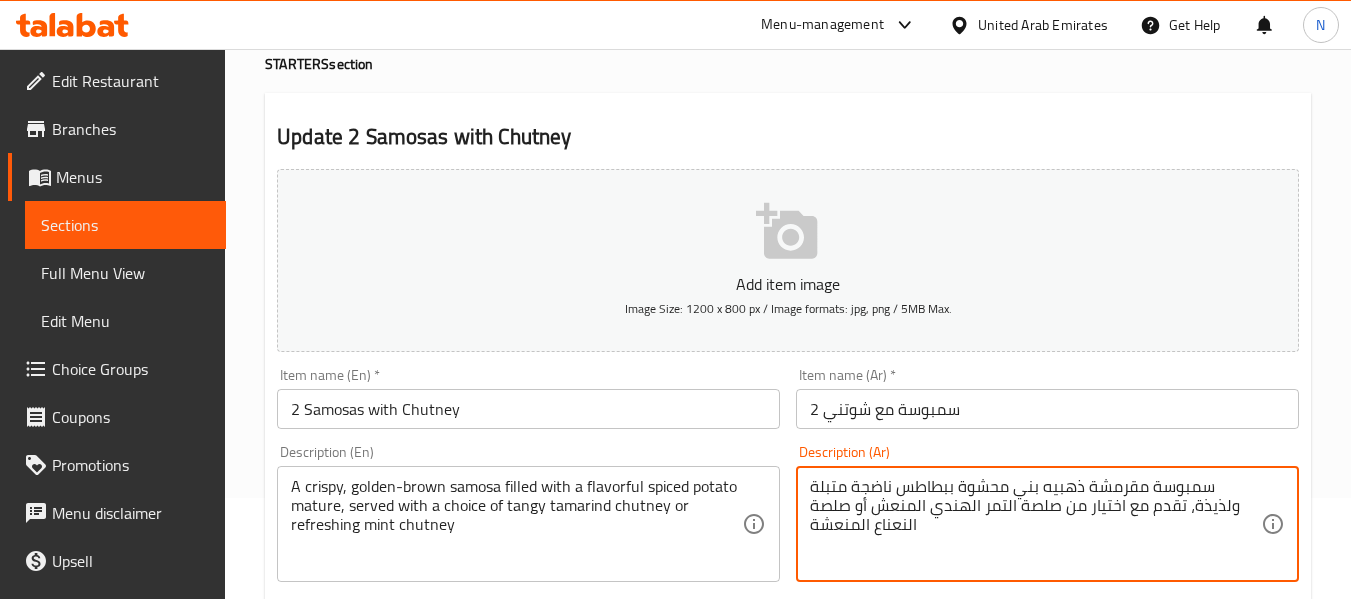 type on "سمبوسة مقرمشة ذهبيه بني محشوة ببطاطس ناضجة متبلة ولذيذة، تقدم مع اختيار من صلصة التمر الهندي المنعش أو صلصة النعناع المنعشة" 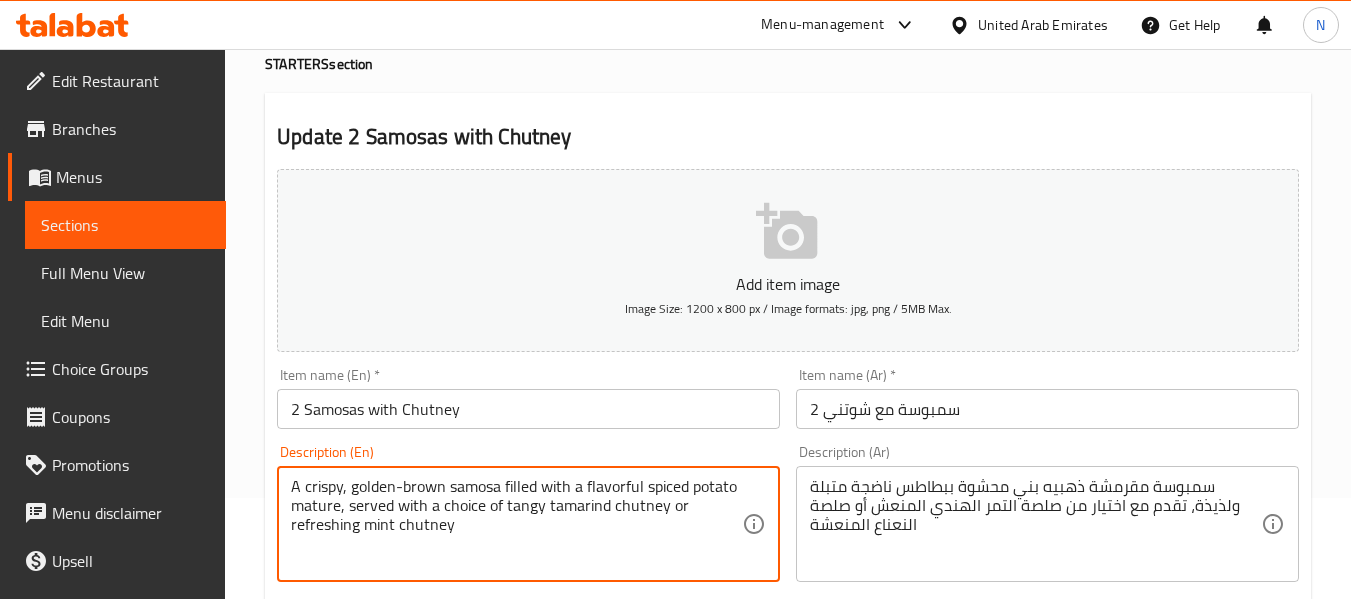drag, startPoint x: 602, startPoint y: 524, endPoint x: 540, endPoint y: 514, distance: 62.801273 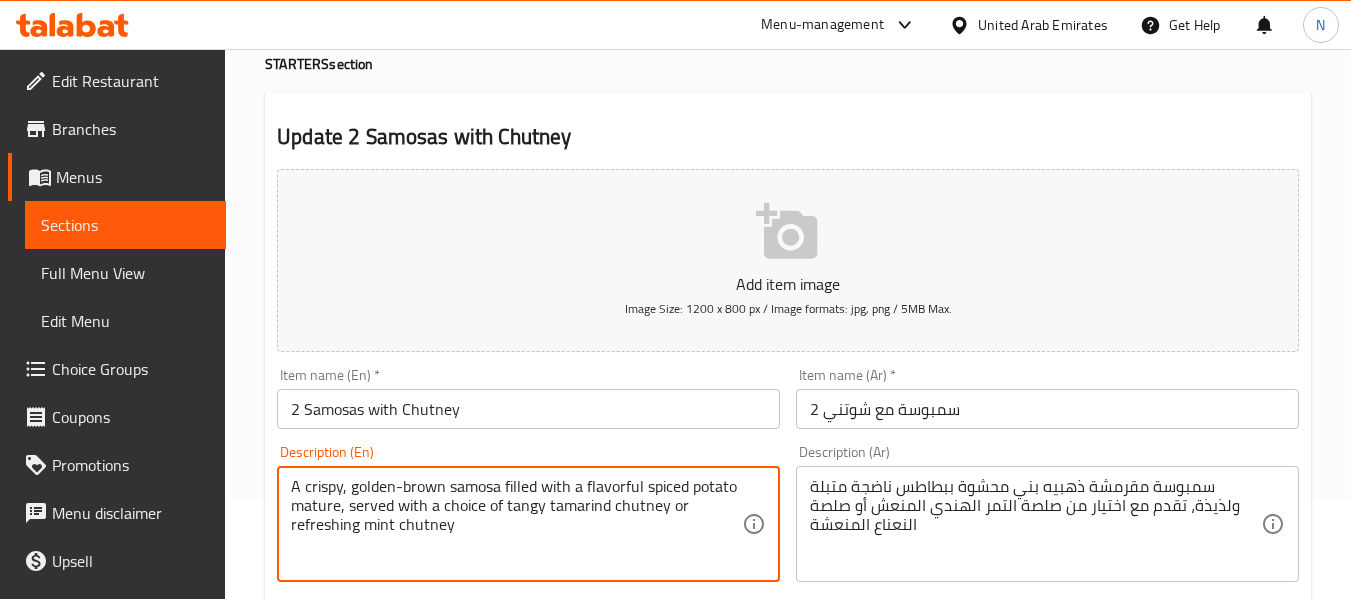 drag, startPoint x: 474, startPoint y: 532, endPoint x: 545, endPoint y: 515, distance: 73.00685 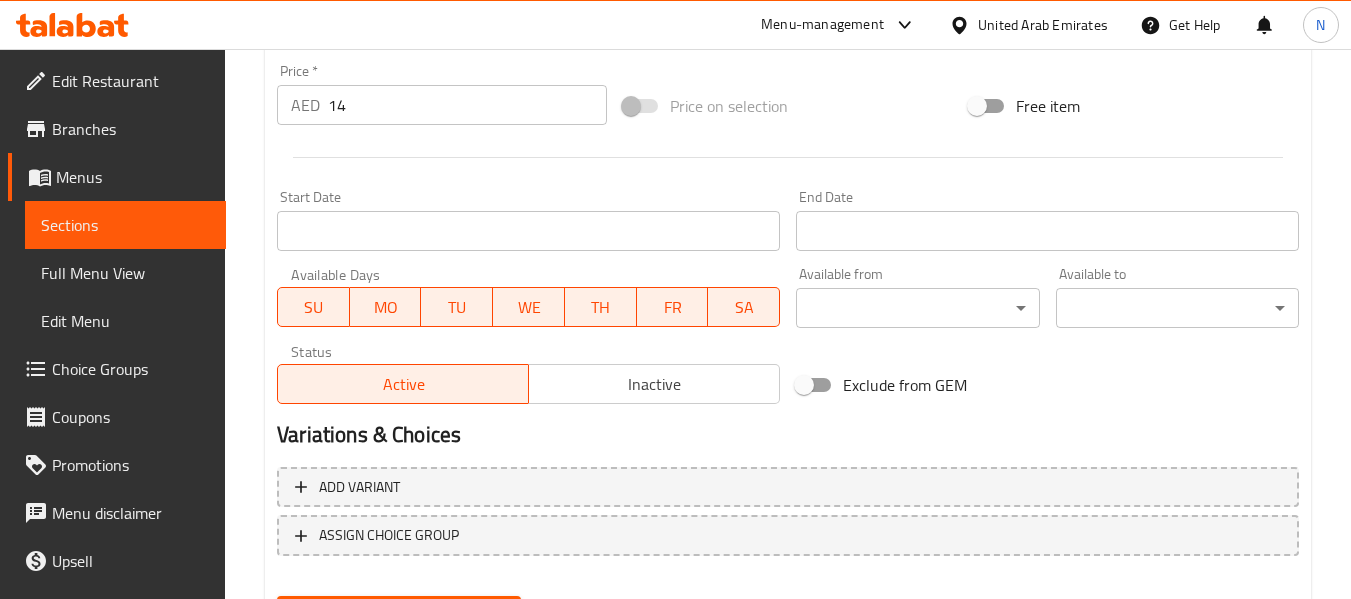 scroll, scrollTop: 814, scrollLeft: 0, axis: vertical 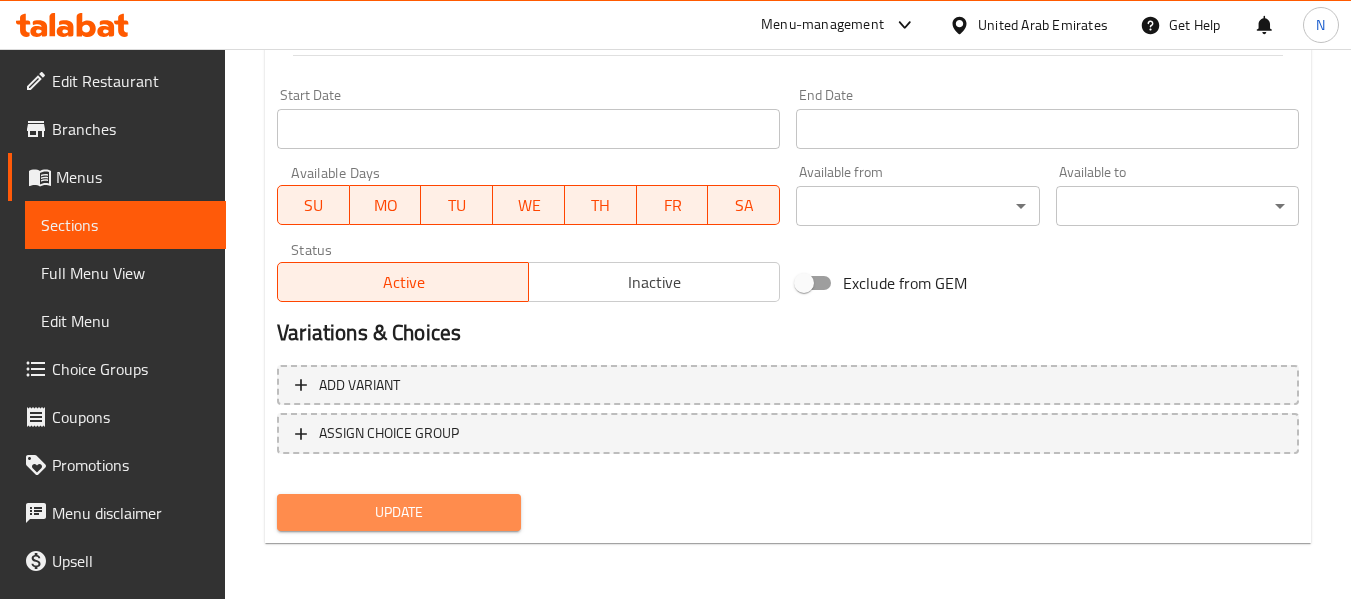 click on "Update" at bounding box center [398, 512] 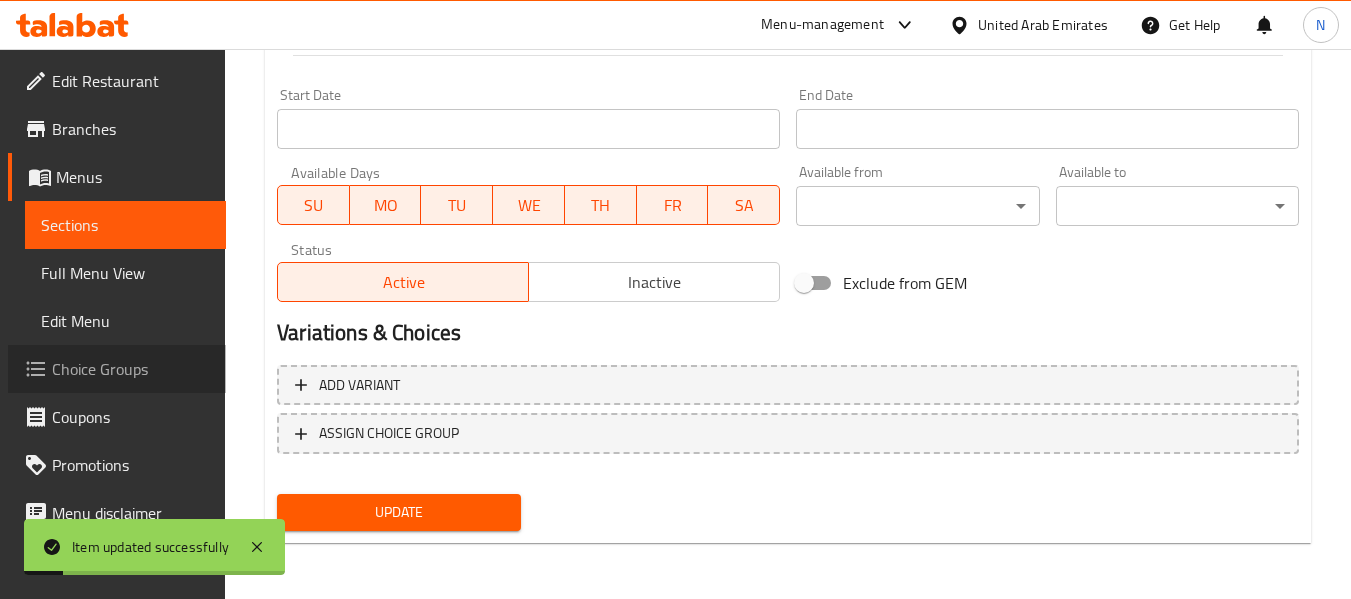 click on "Choice Groups" at bounding box center [131, 369] 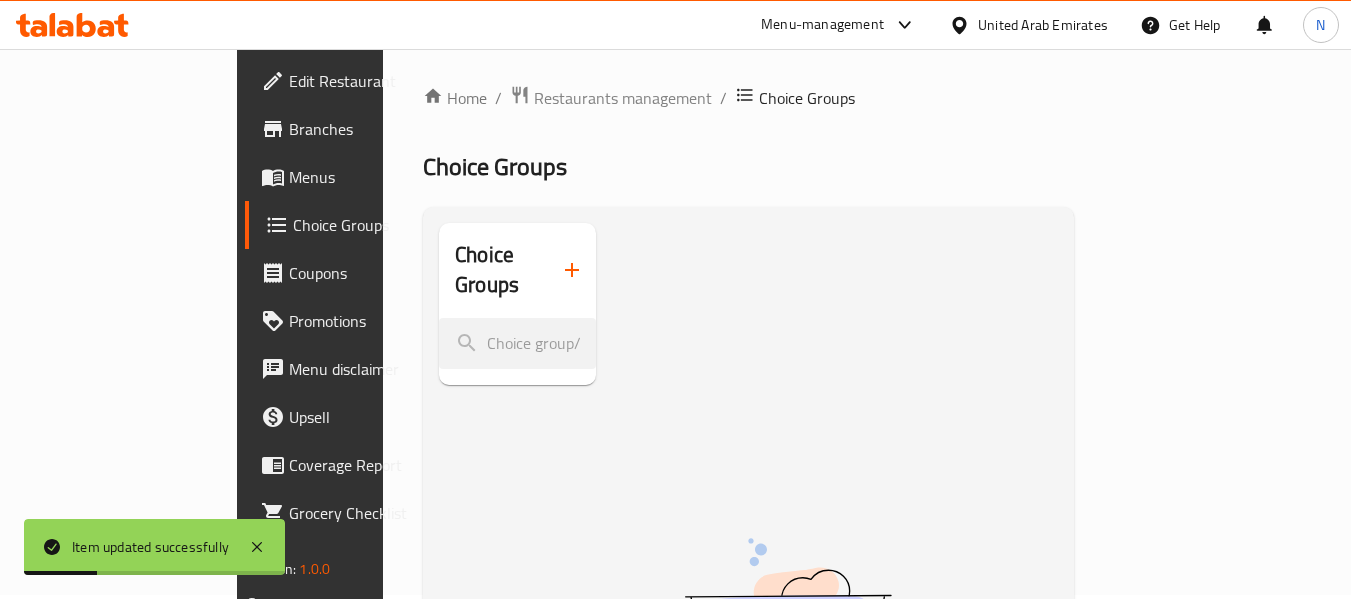 scroll, scrollTop: 0, scrollLeft: 0, axis: both 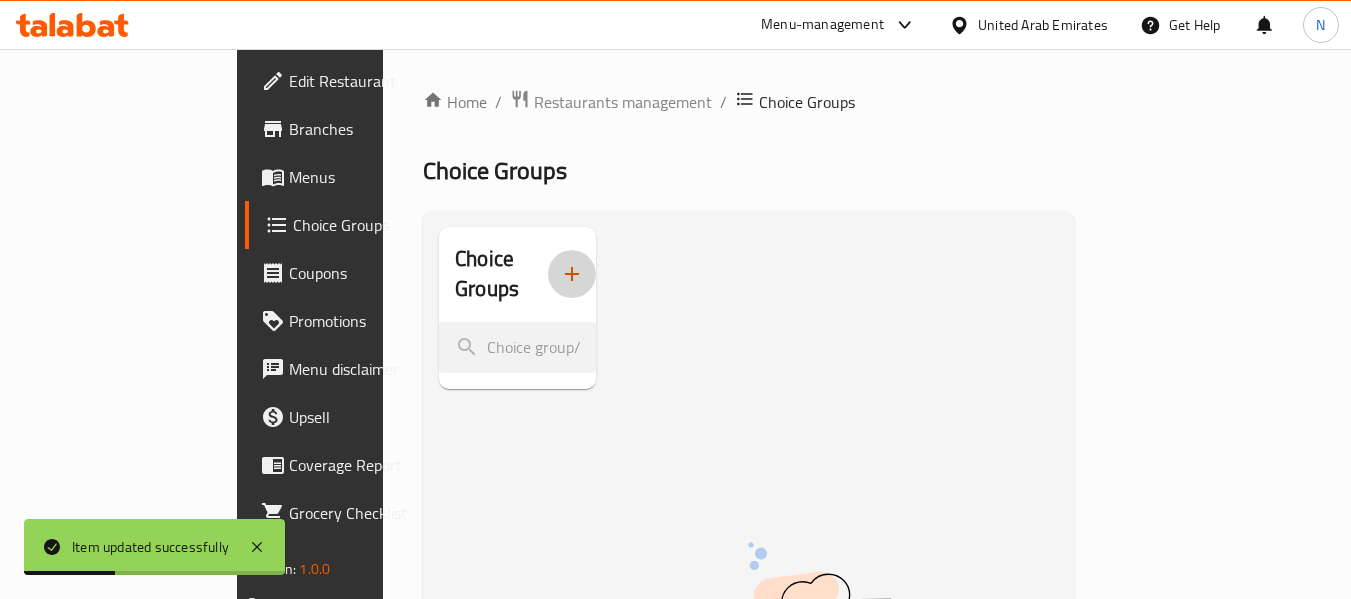 click 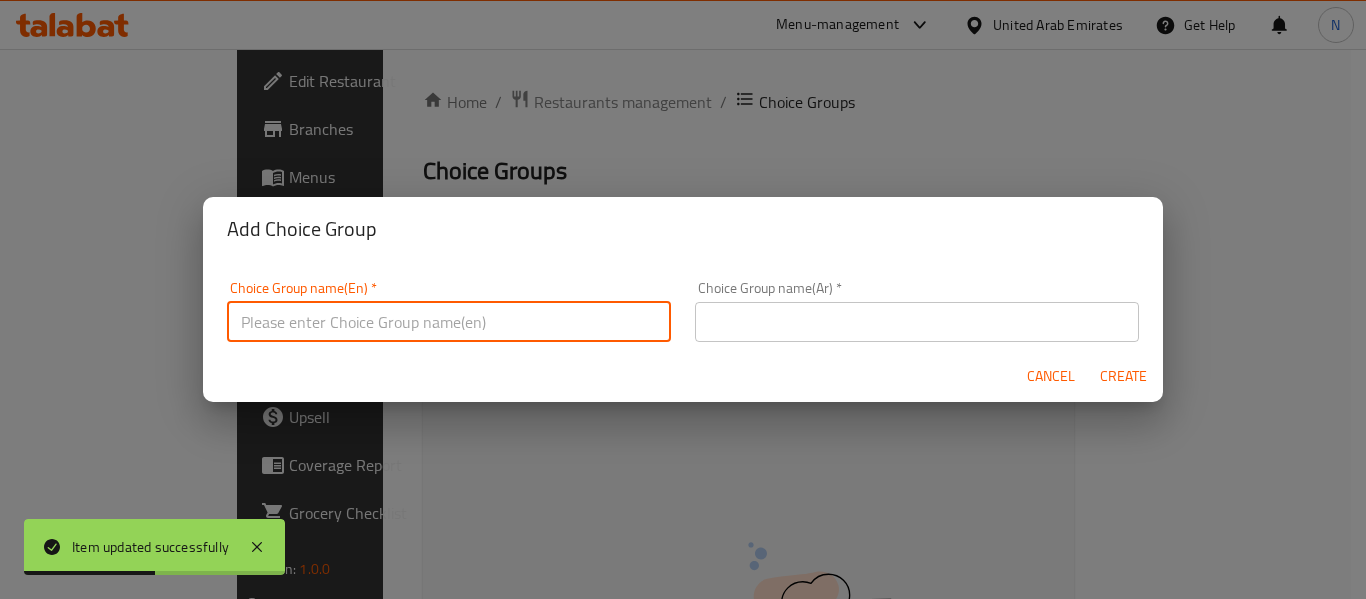 click at bounding box center (449, 322) 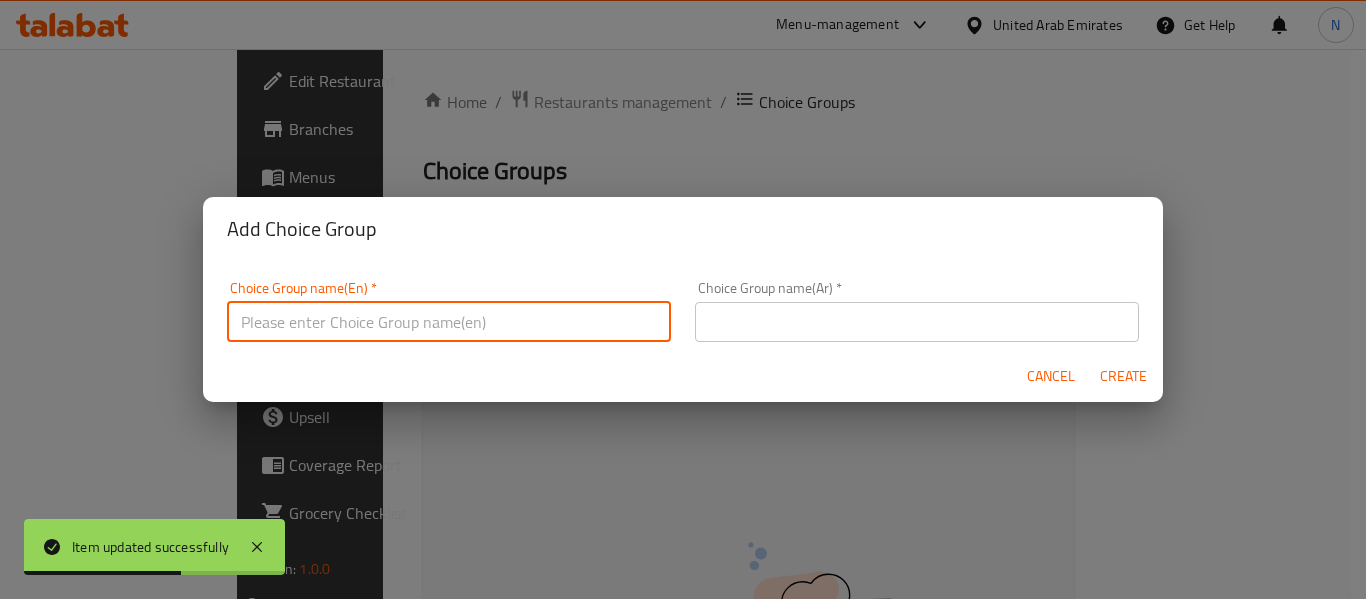 type on "Your Choice of:" 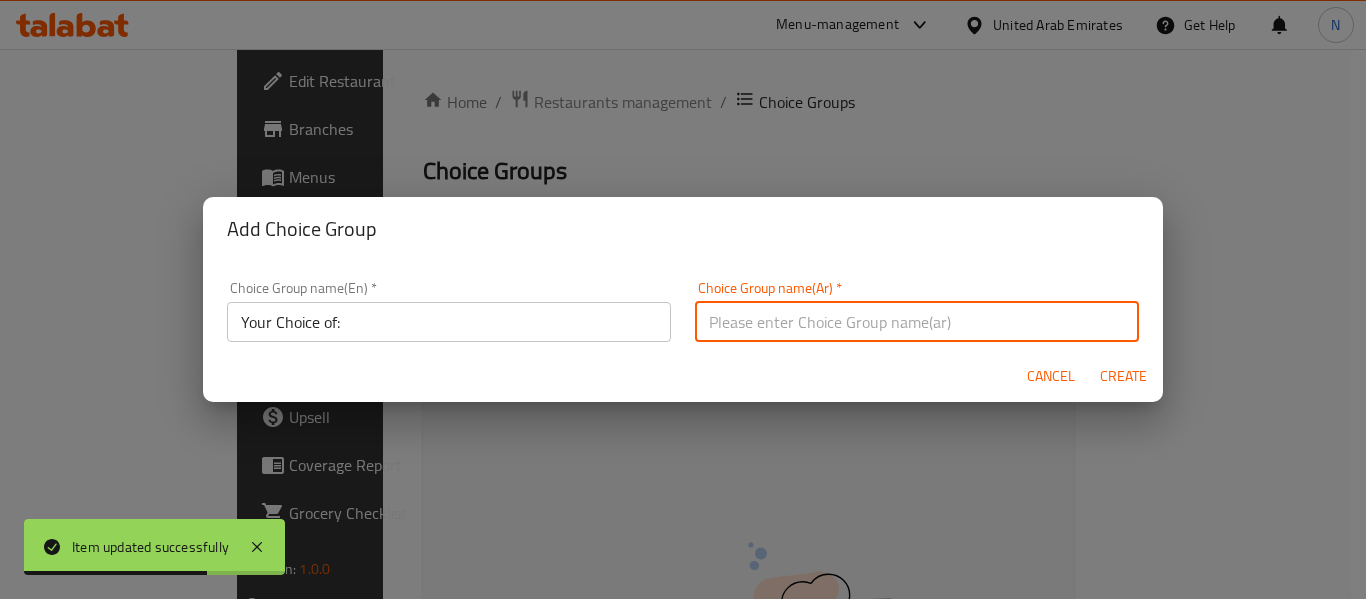 click at bounding box center [917, 322] 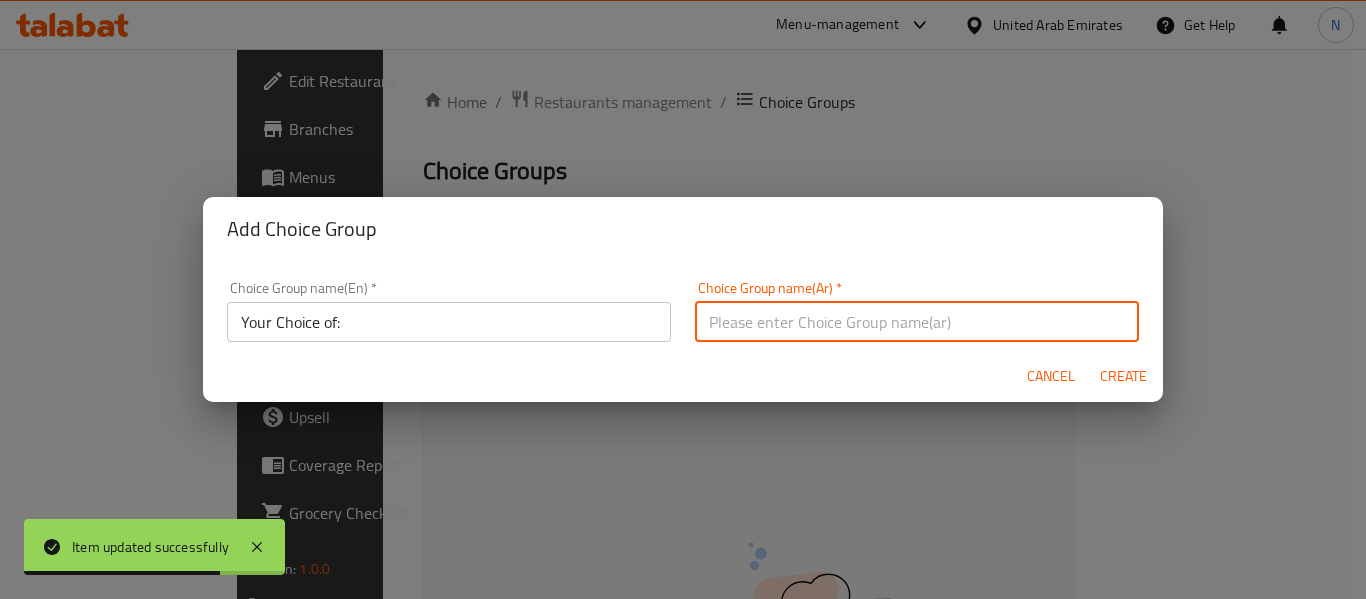 type on "إختيارك من :" 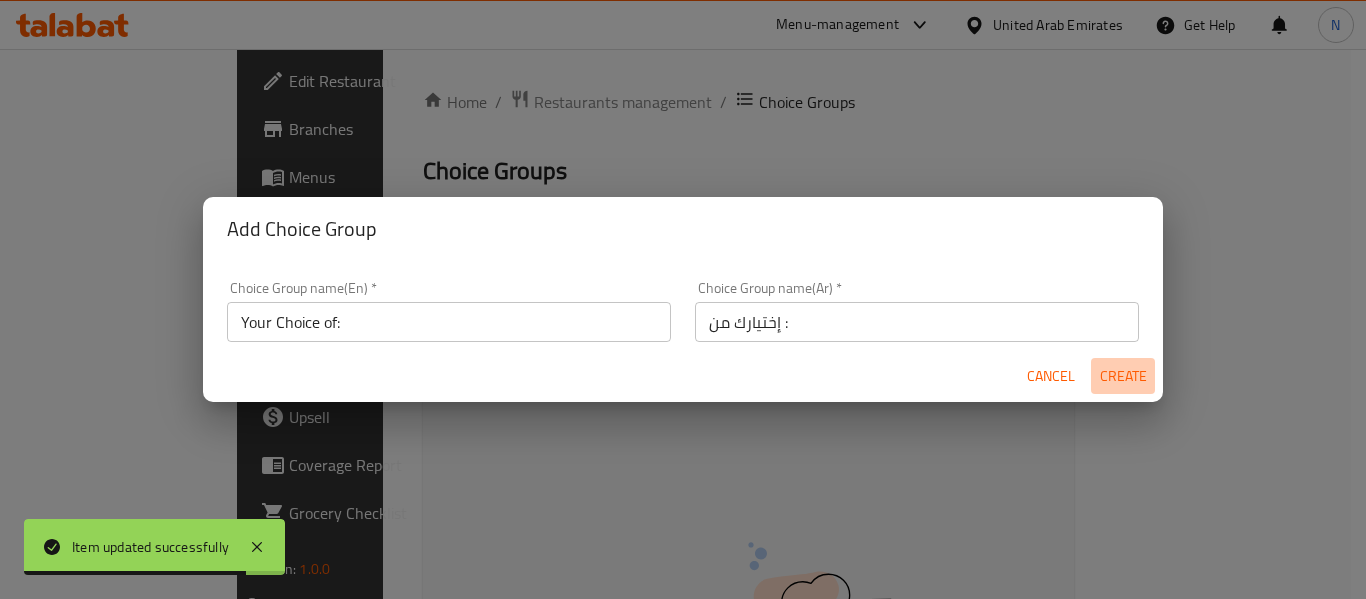 click on "Create" at bounding box center [1123, 376] 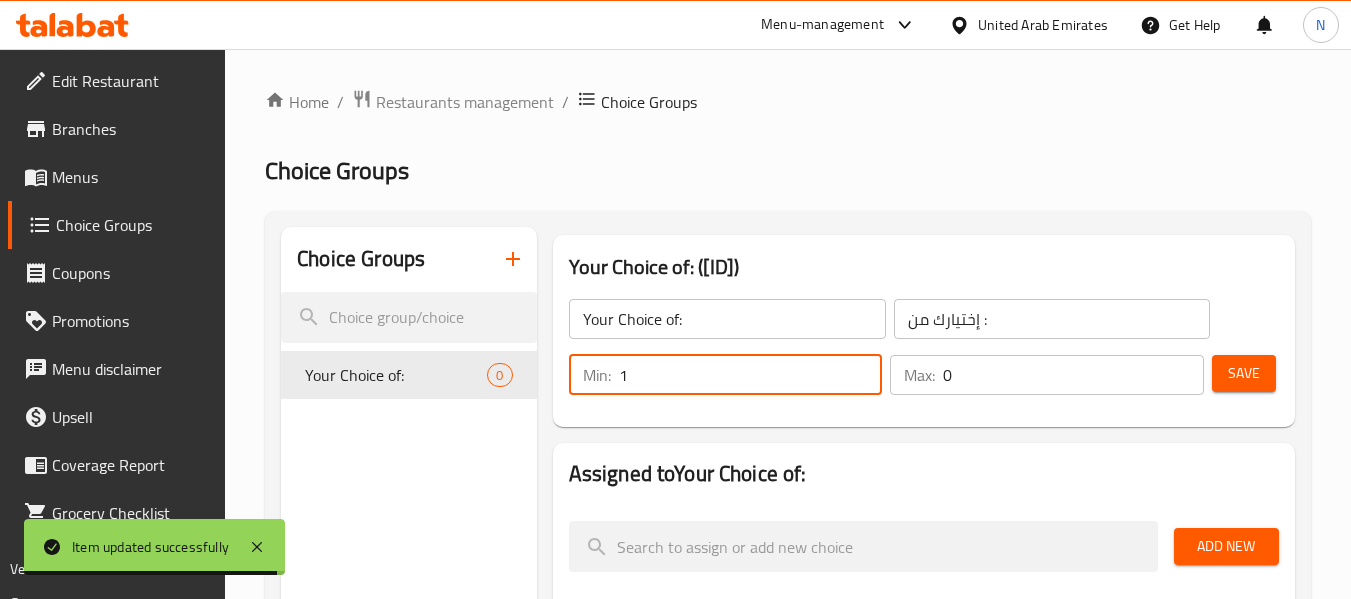 type on "1" 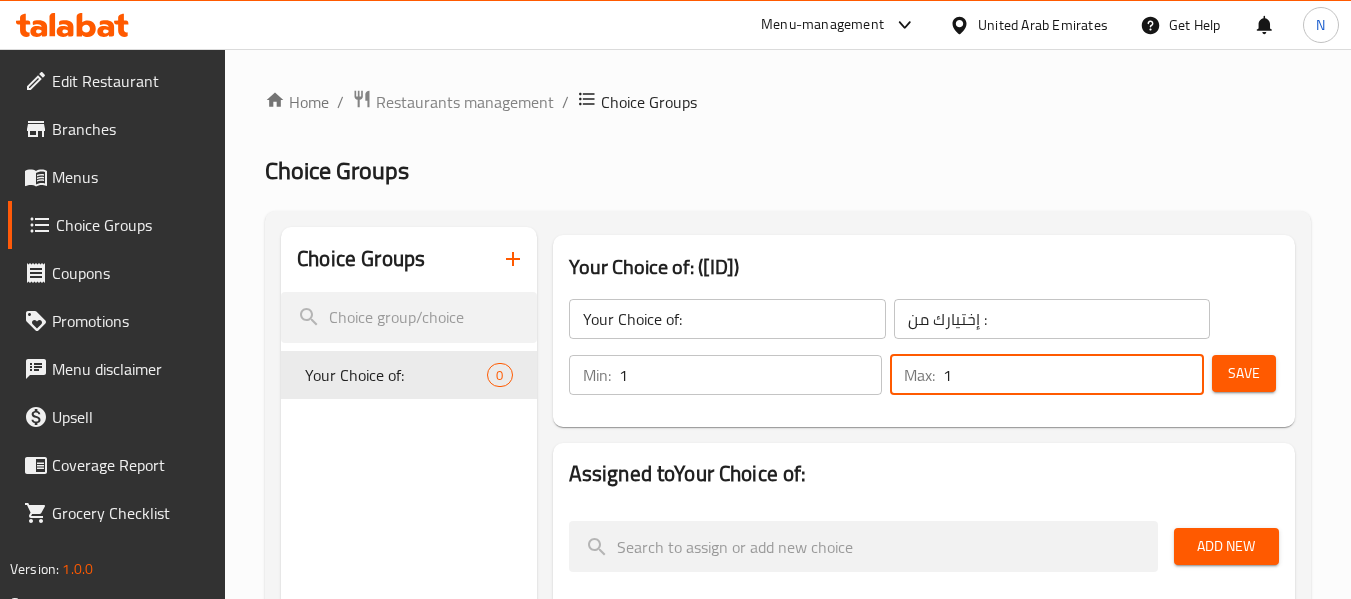 type on "1" 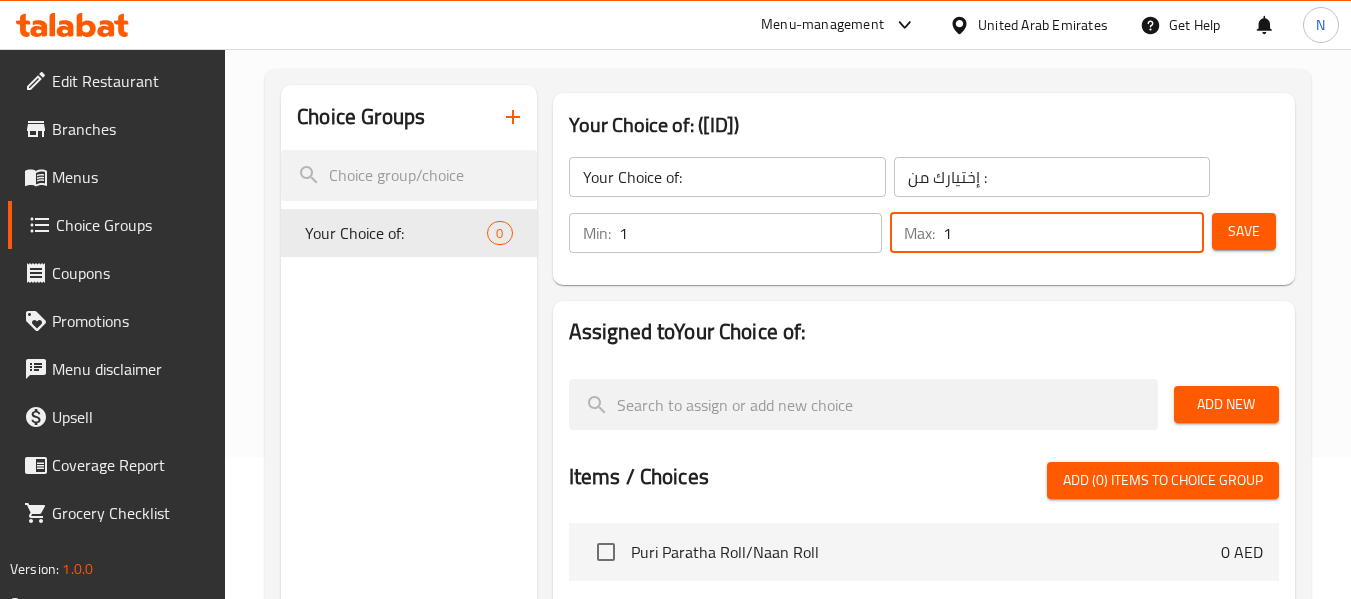 scroll, scrollTop: 143, scrollLeft: 0, axis: vertical 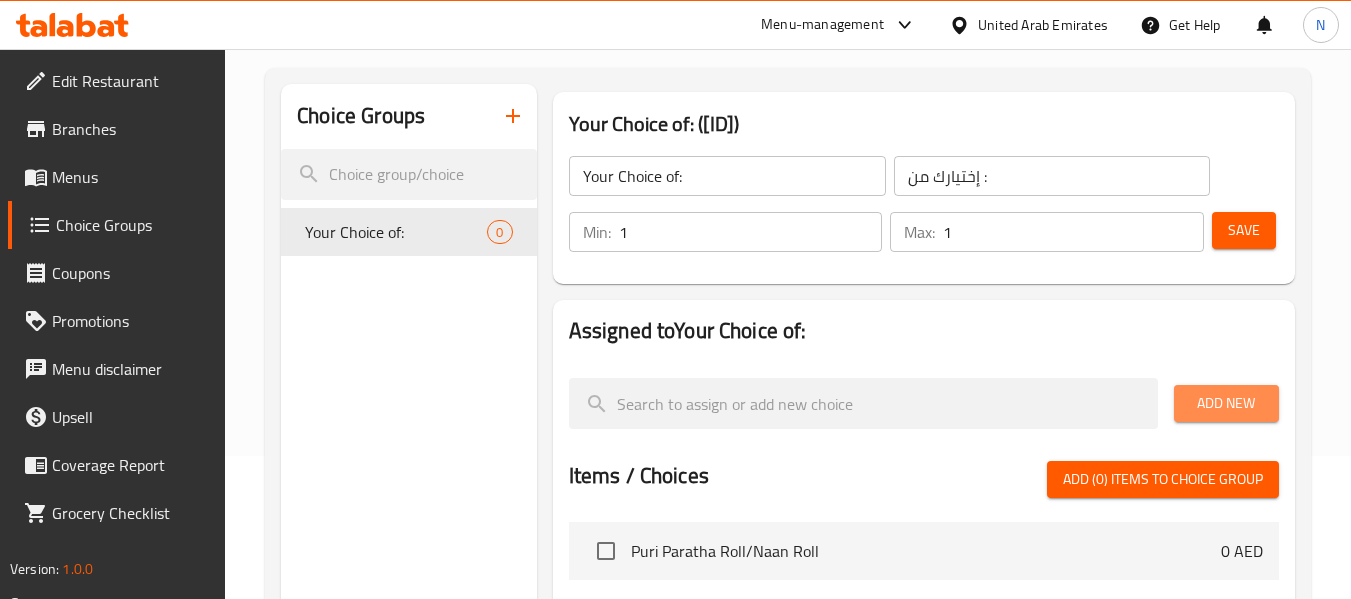 click on "Add New" at bounding box center [1226, 403] 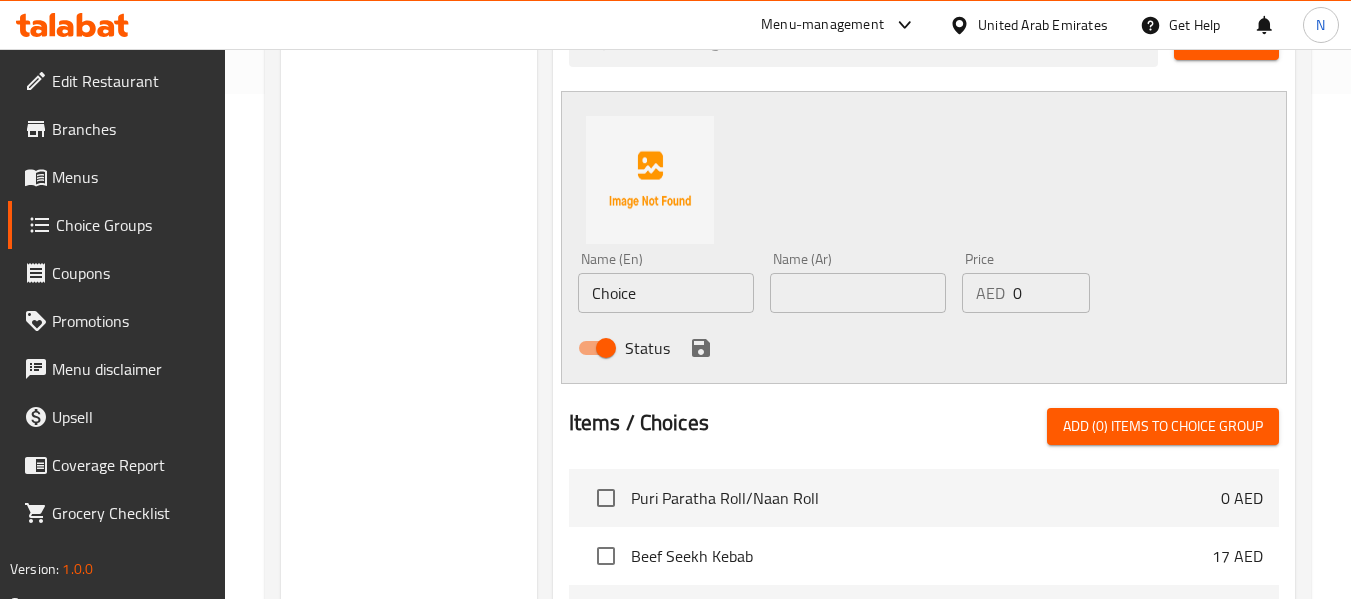 scroll, scrollTop: 550, scrollLeft: 0, axis: vertical 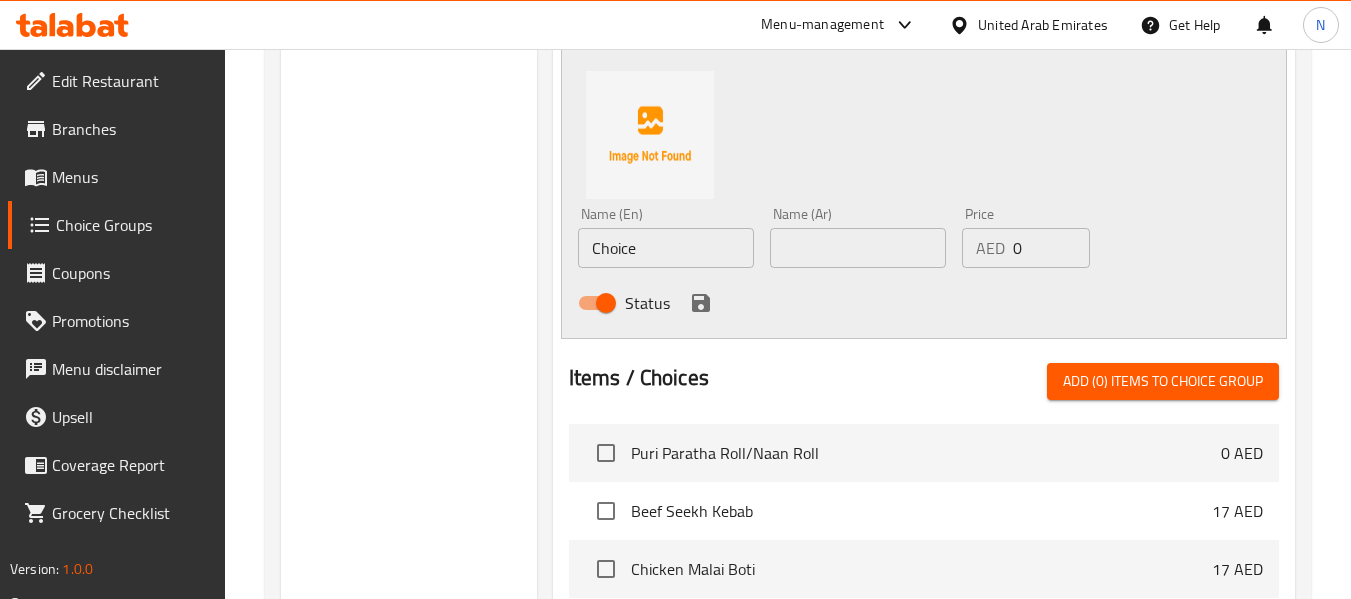 click on "Choice" at bounding box center (666, 248) 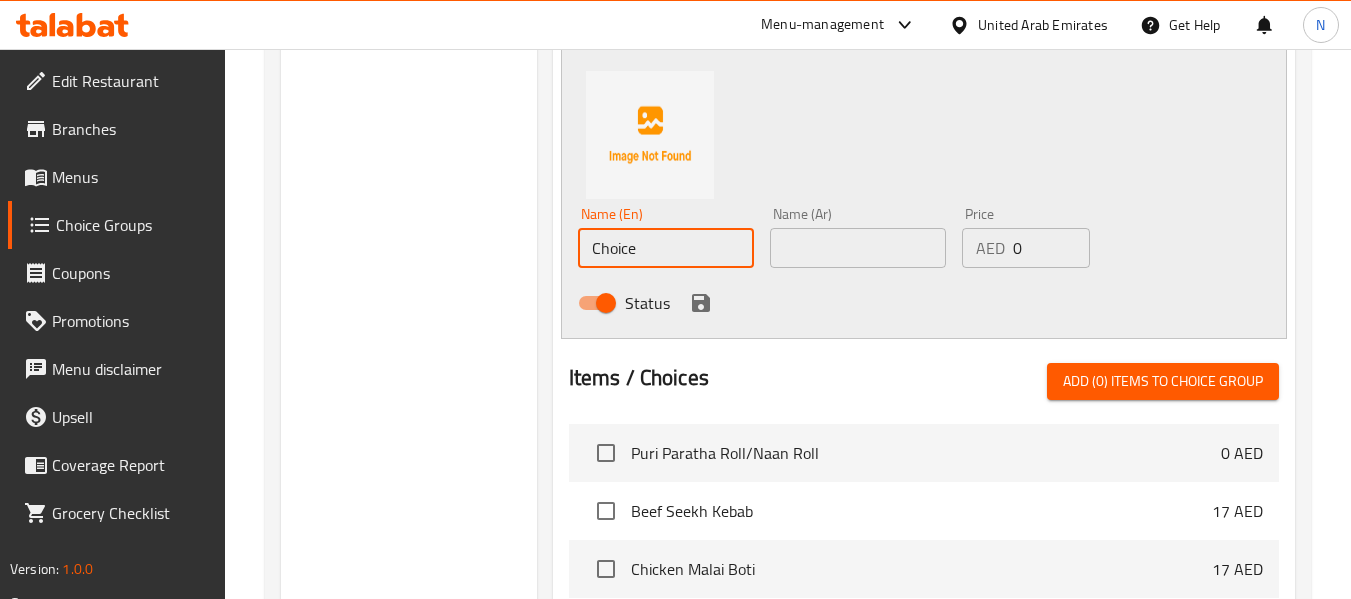 click on "Choice" at bounding box center [666, 248] 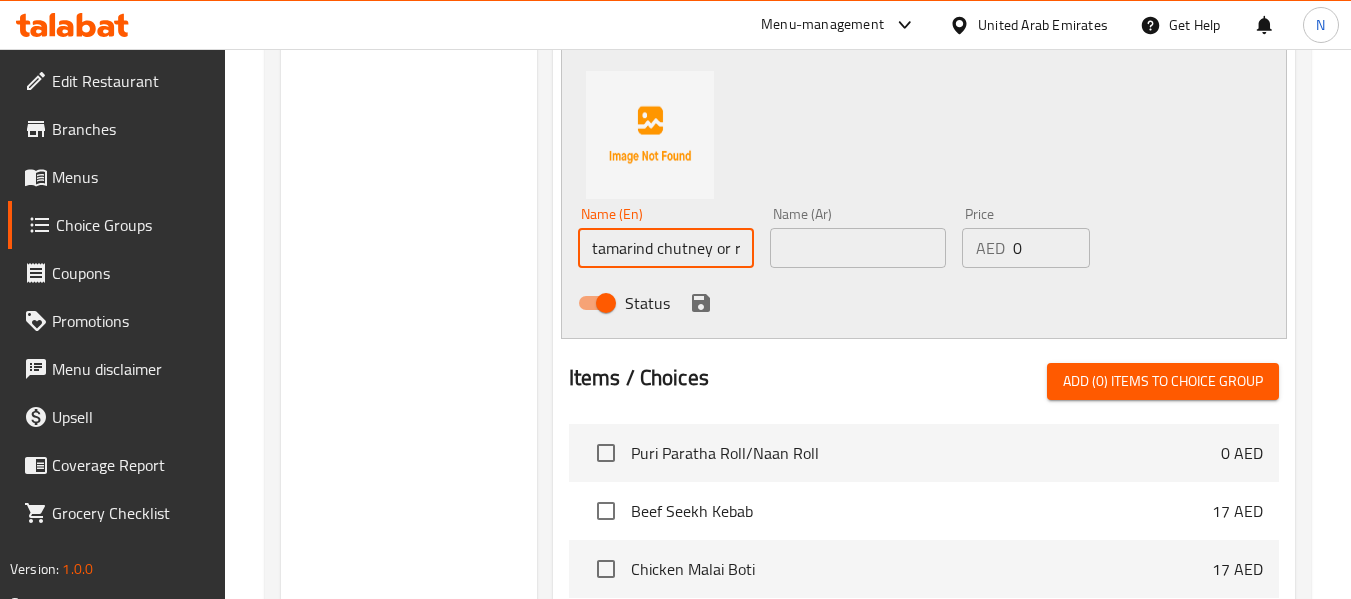 scroll, scrollTop: 0, scrollLeft: 152, axis: horizontal 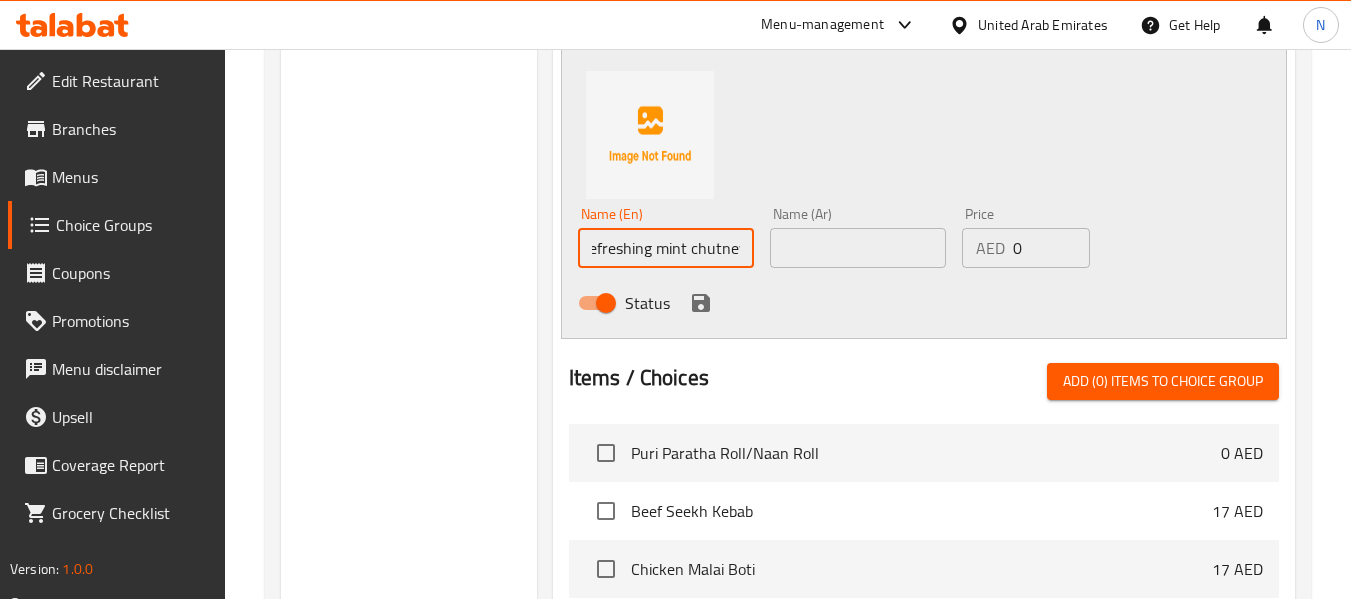click on "tamarind chutney or refreshing mint chutney" at bounding box center [666, 248] 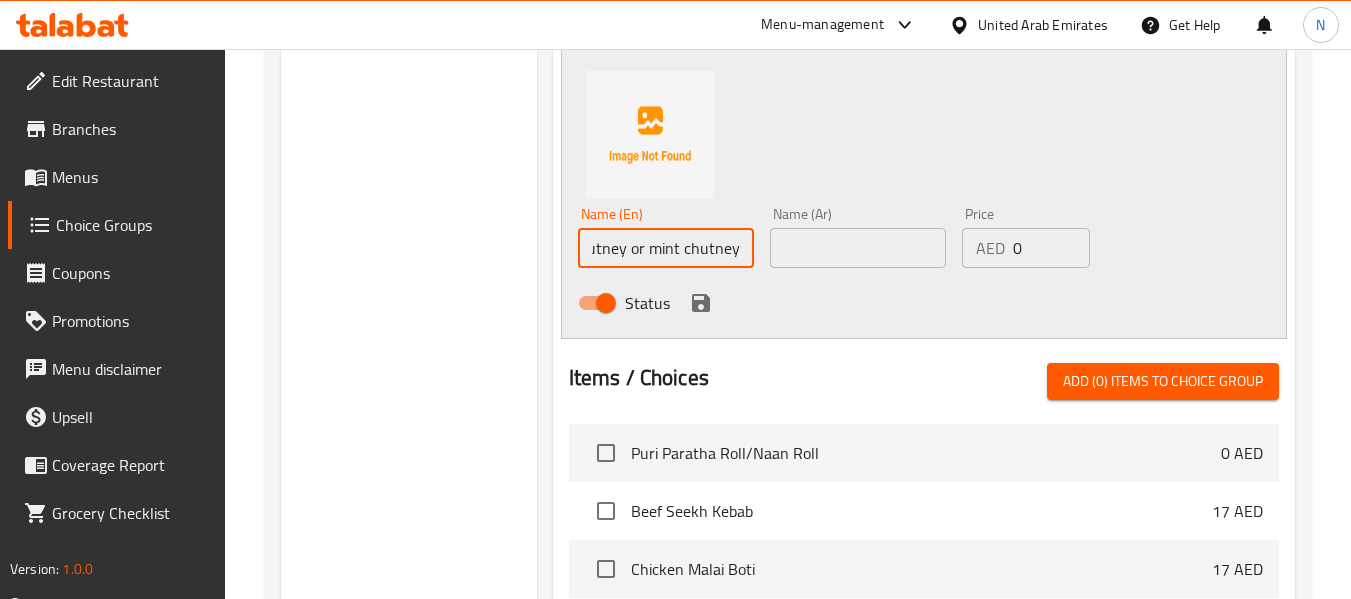 scroll, scrollTop: 0, scrollLeft: 80, axis: horizontal 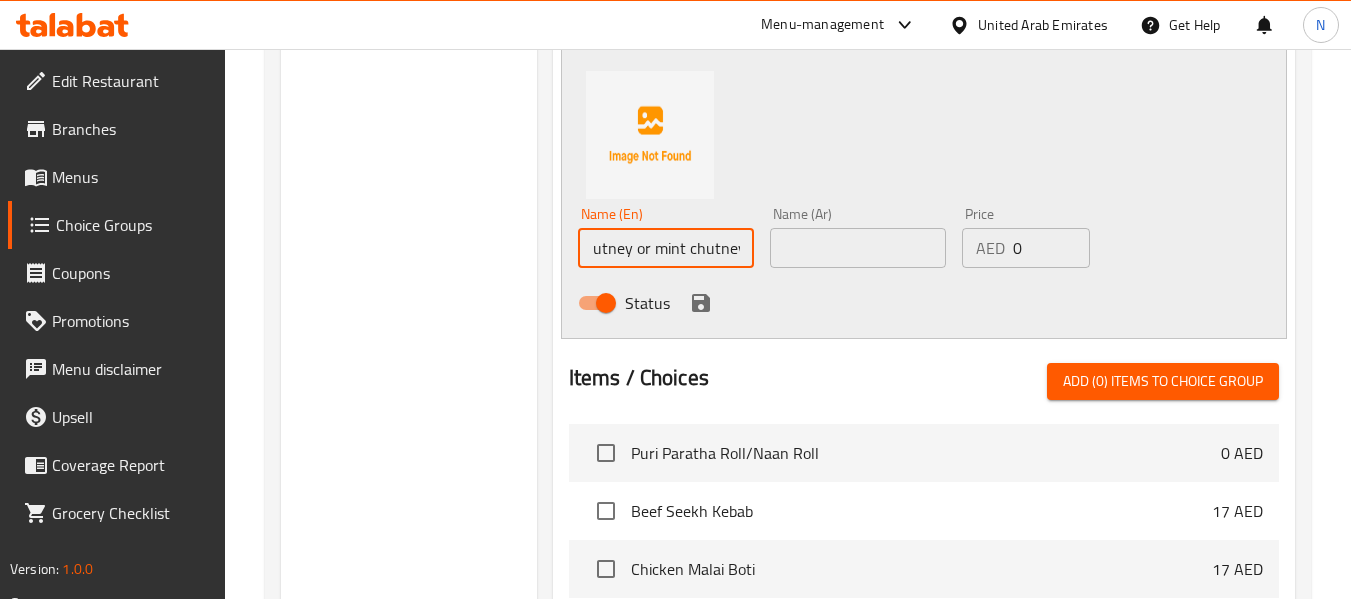 drag, startPoint x: 653, startPoint y: 252, endPoint x: 760, endPoint y: 271, distance: 108.67382 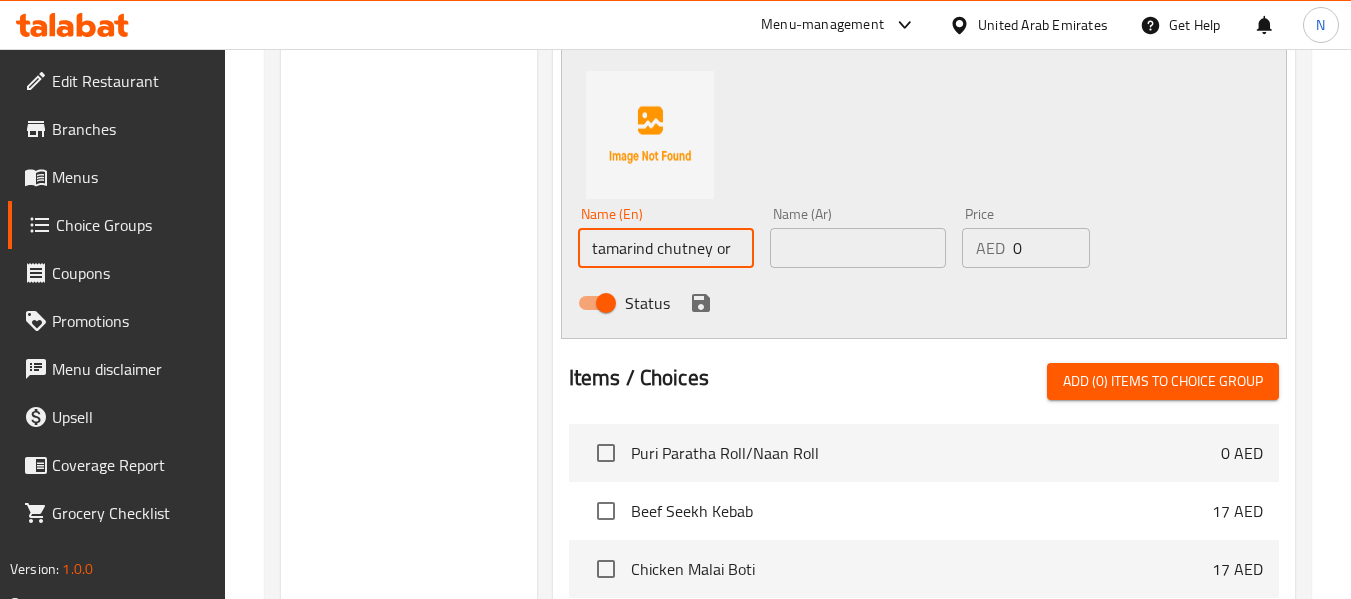 scroll, scrollTop: 0, scrollLeft: 0, axis: both 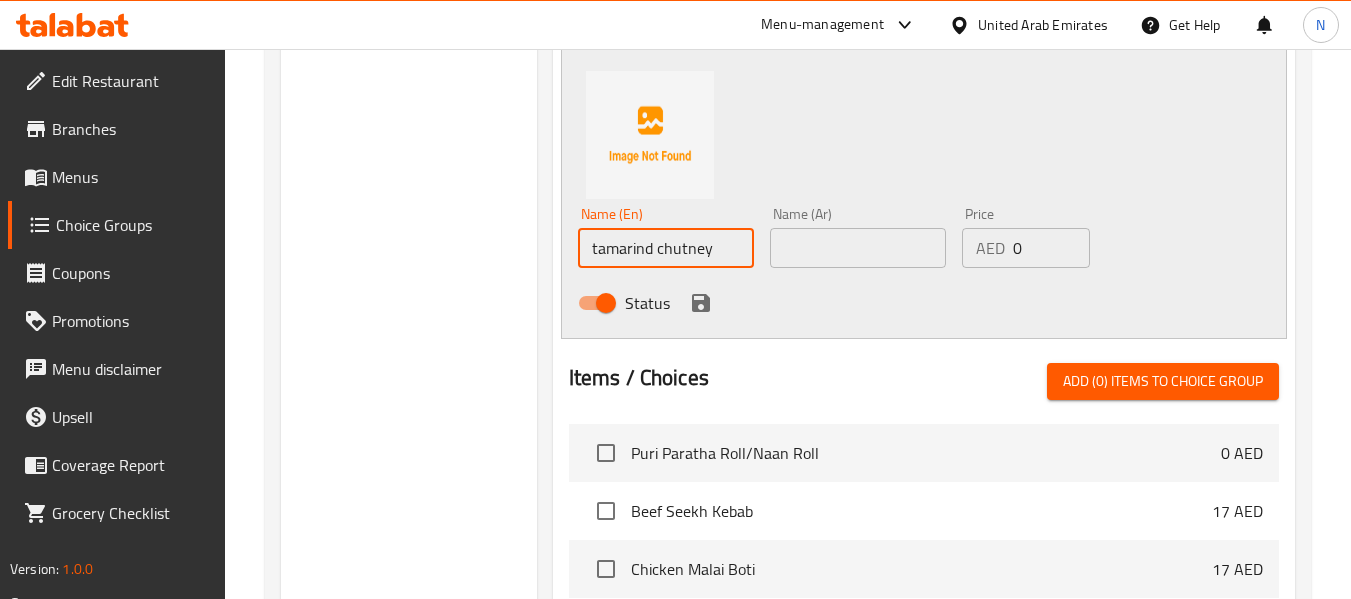 type on "tamarind chutney" 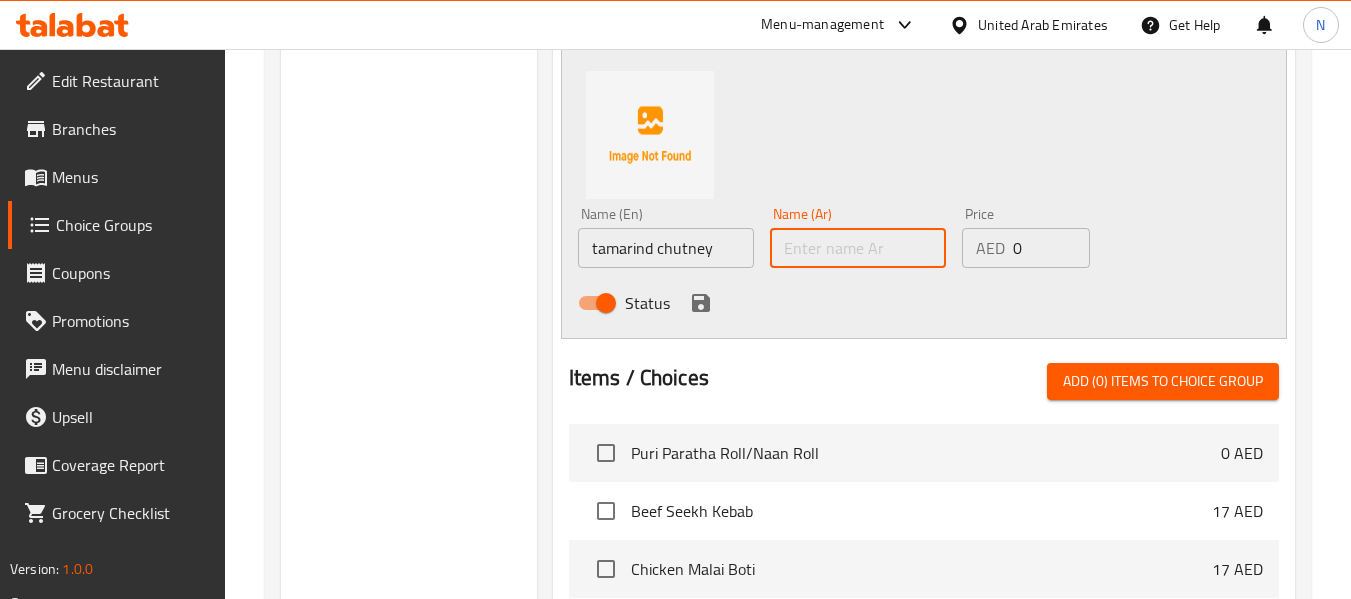 click at bounding box center (858, 248) 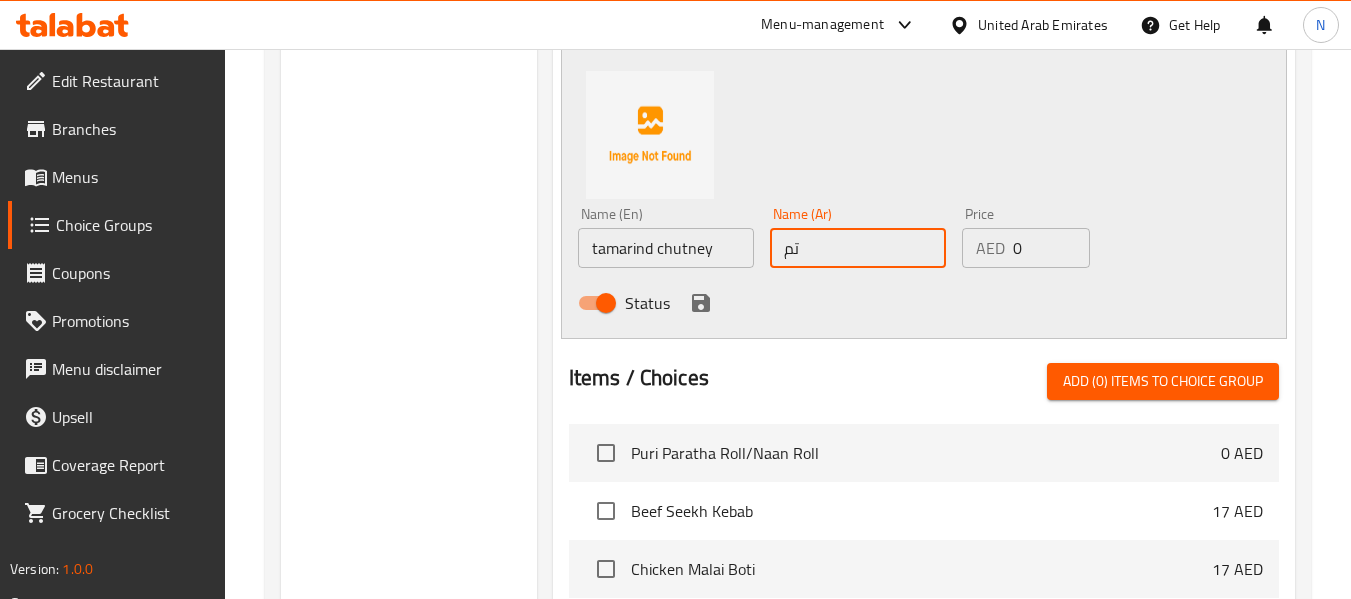 type on "ت" 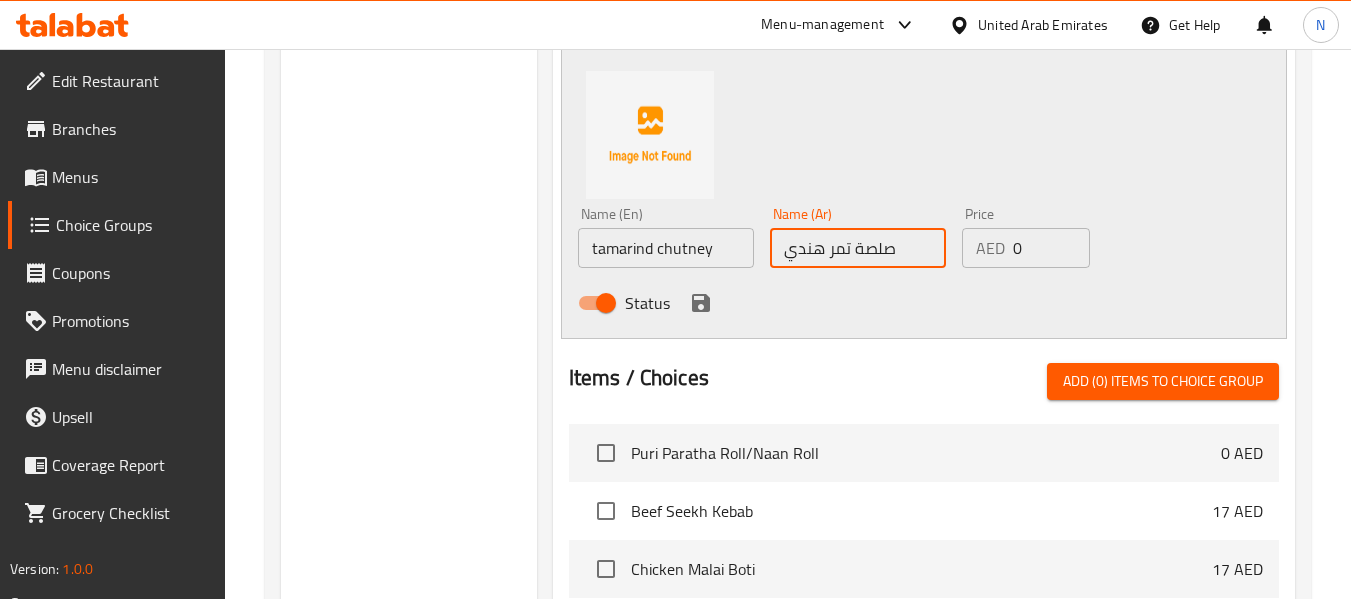 type on "صلصة تمر هندي" 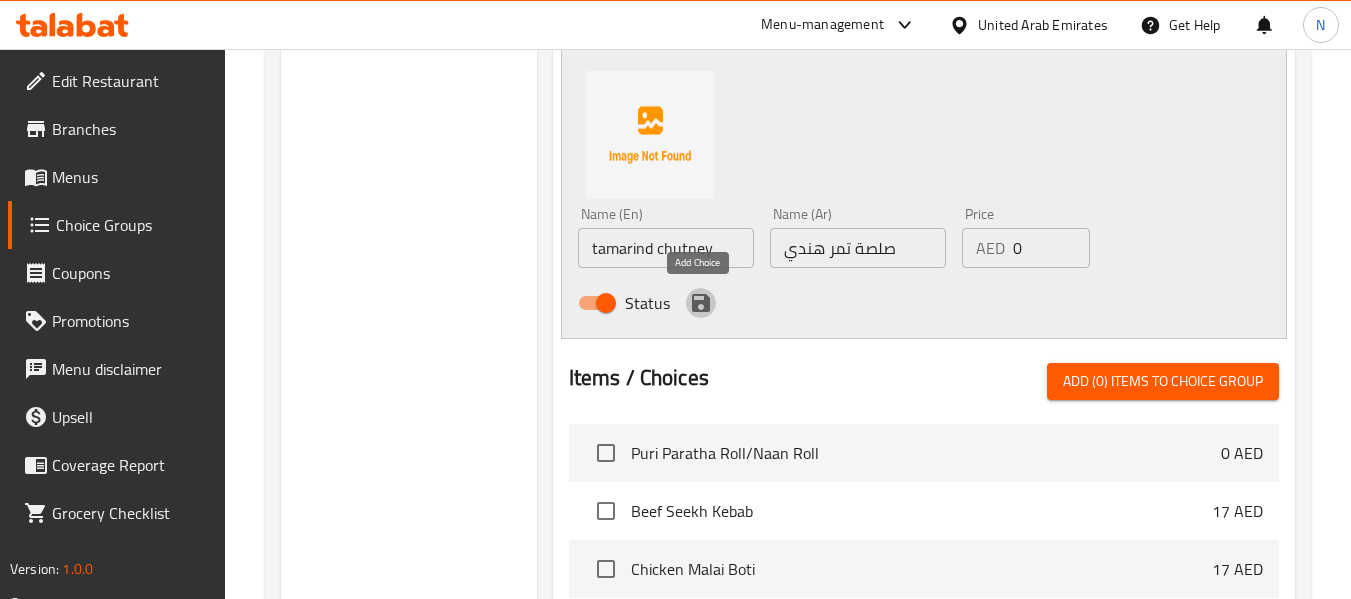 click 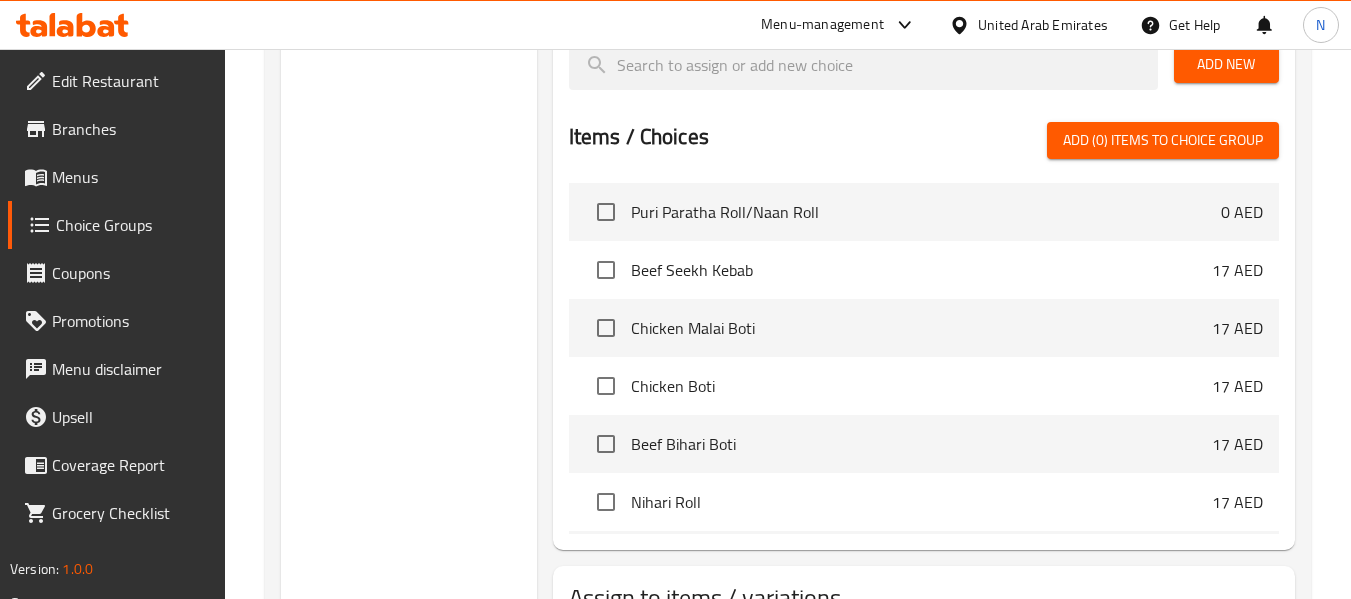 scroll, scrollTop: 433, scrollLeft: 0, axis: vertical 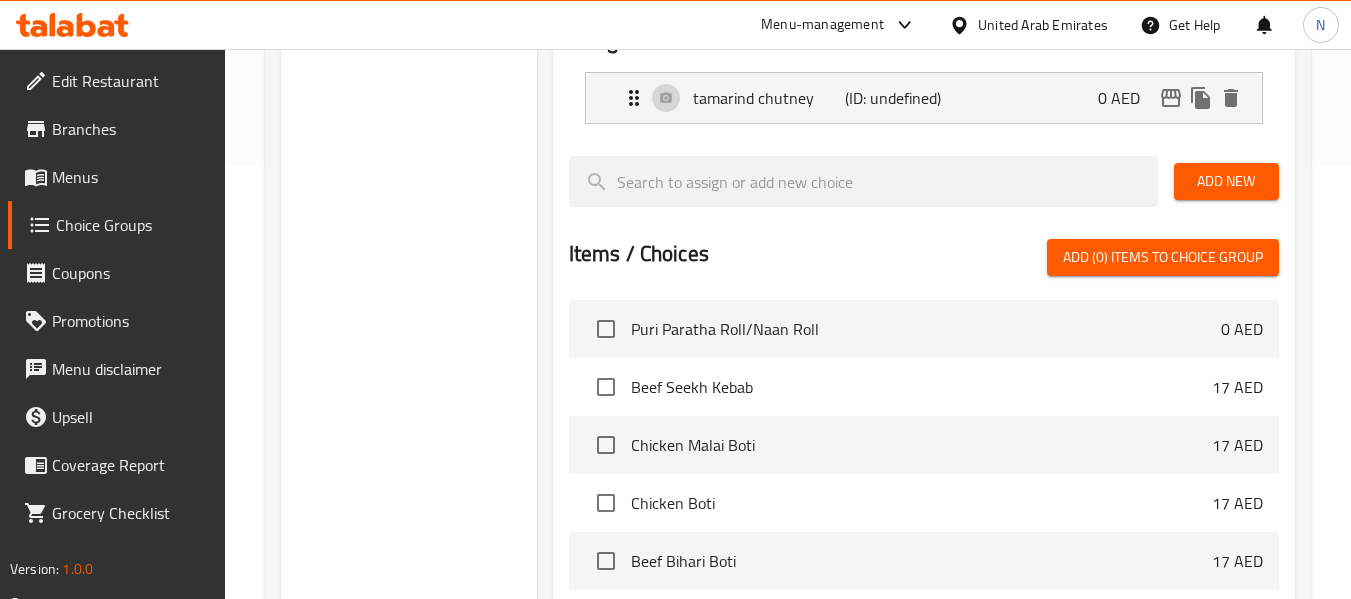 click on "Add New" at bounding box center [1226, 181] 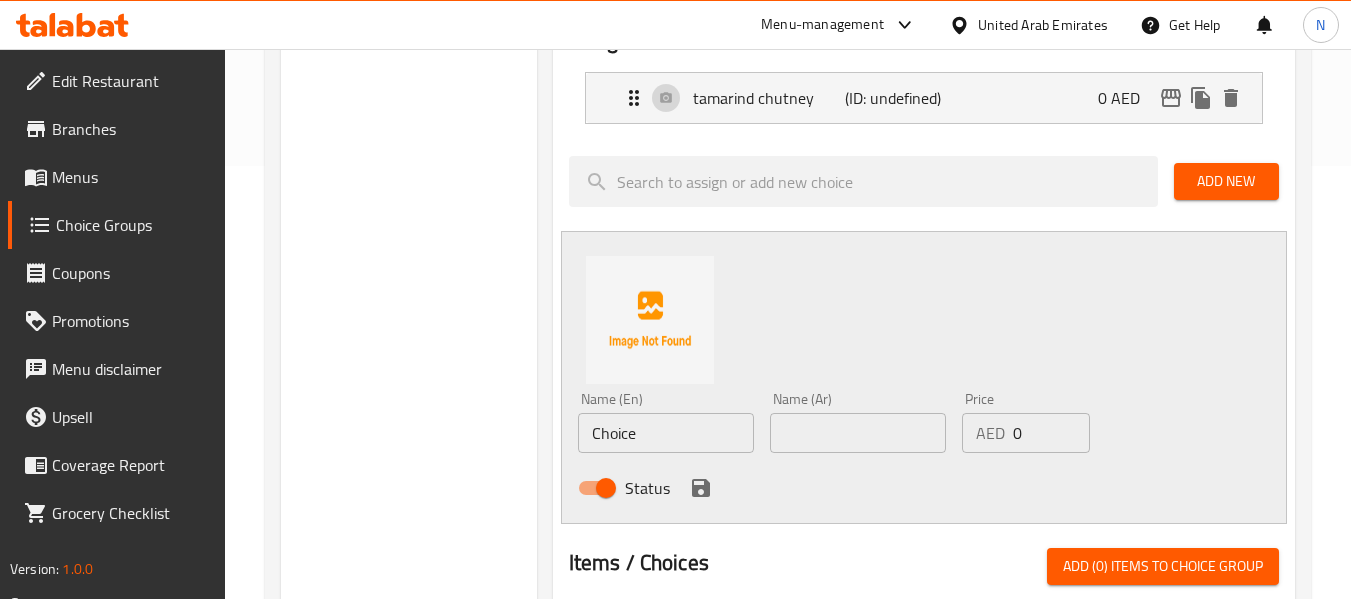 drag, startPoint x: 615, startPoint y: 460, endPoint x: 638, endPoint y: 424, distance: 42.72002 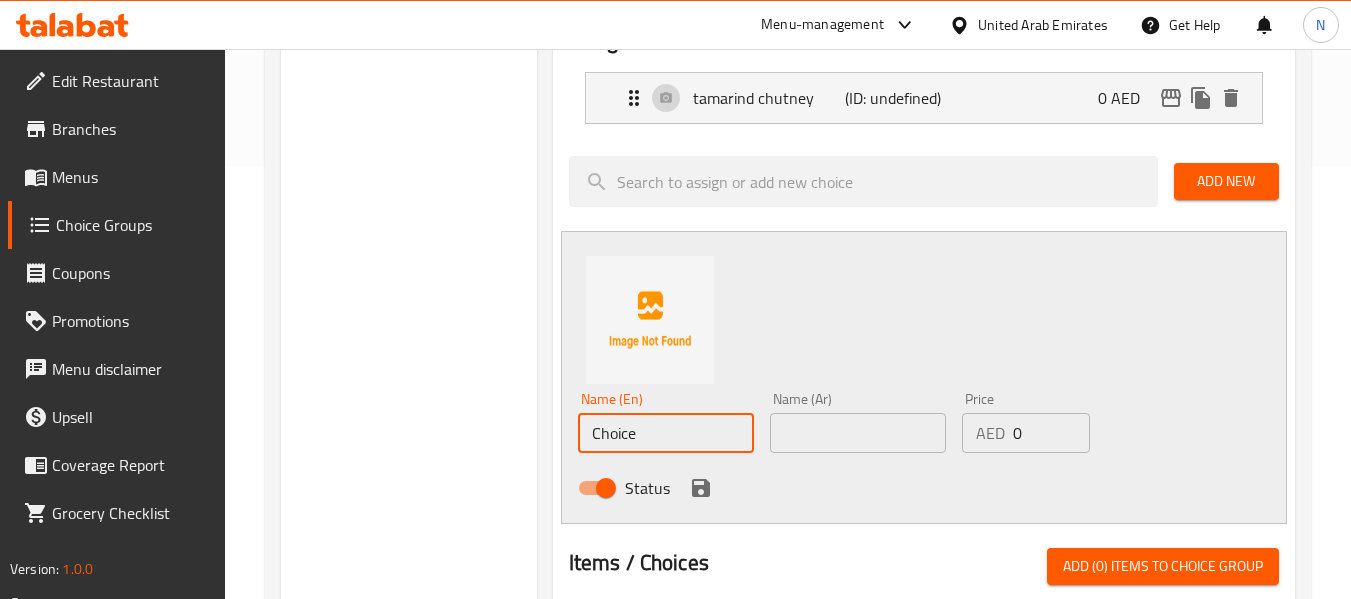 click on "Choice" at bounding box center (666, 433) 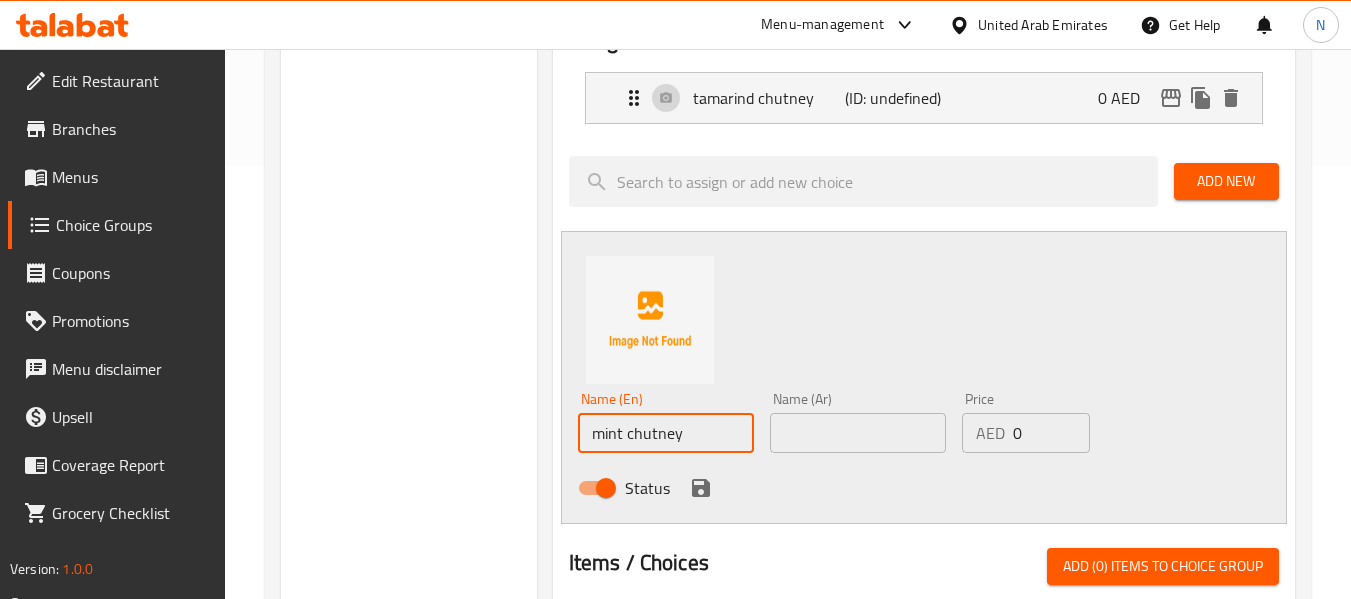 type on "mint chutney" 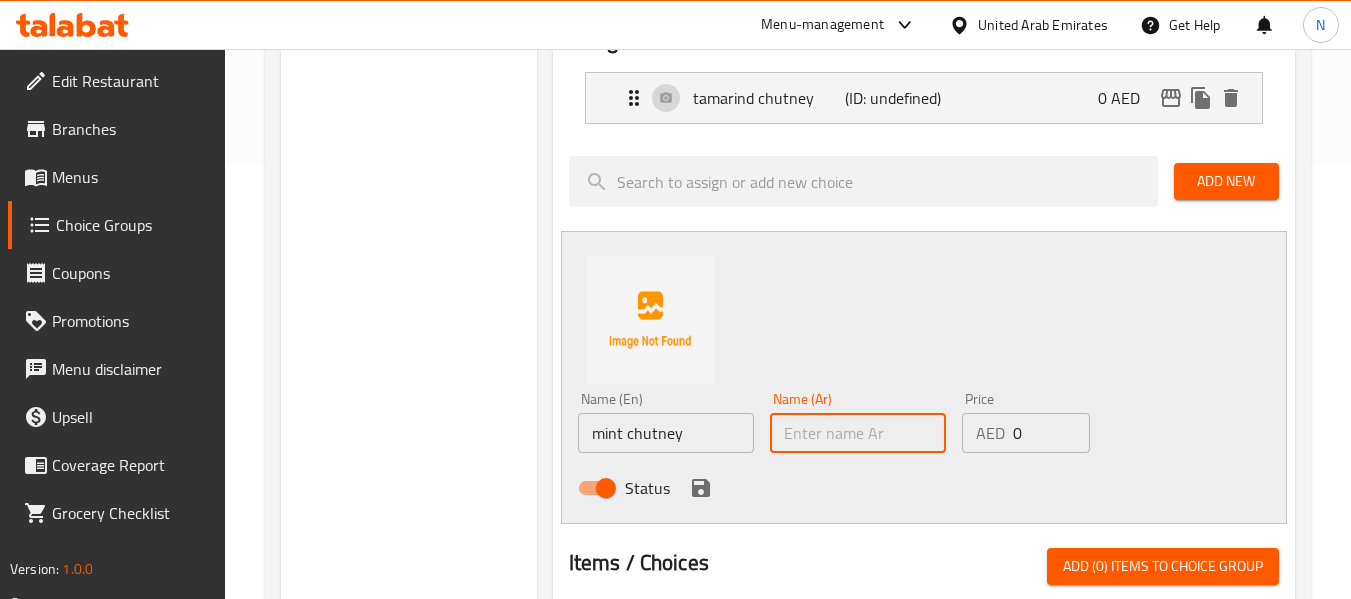 click at bounding box center (858, 433) 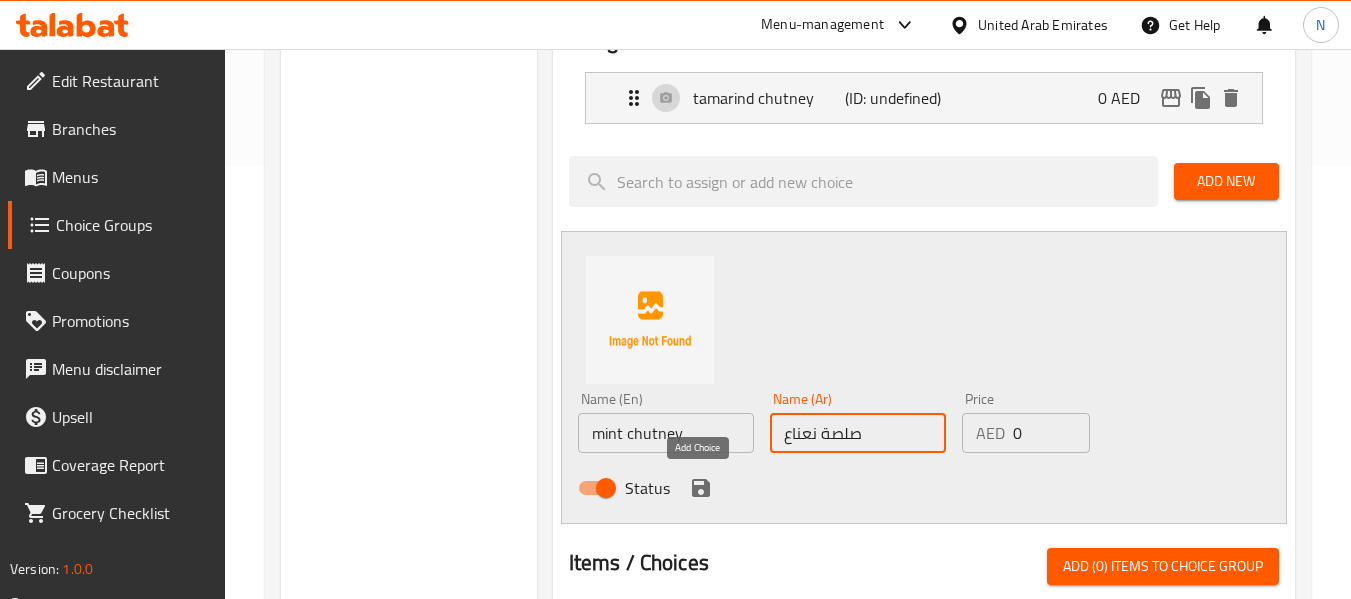 type on "صلصة نعناع" 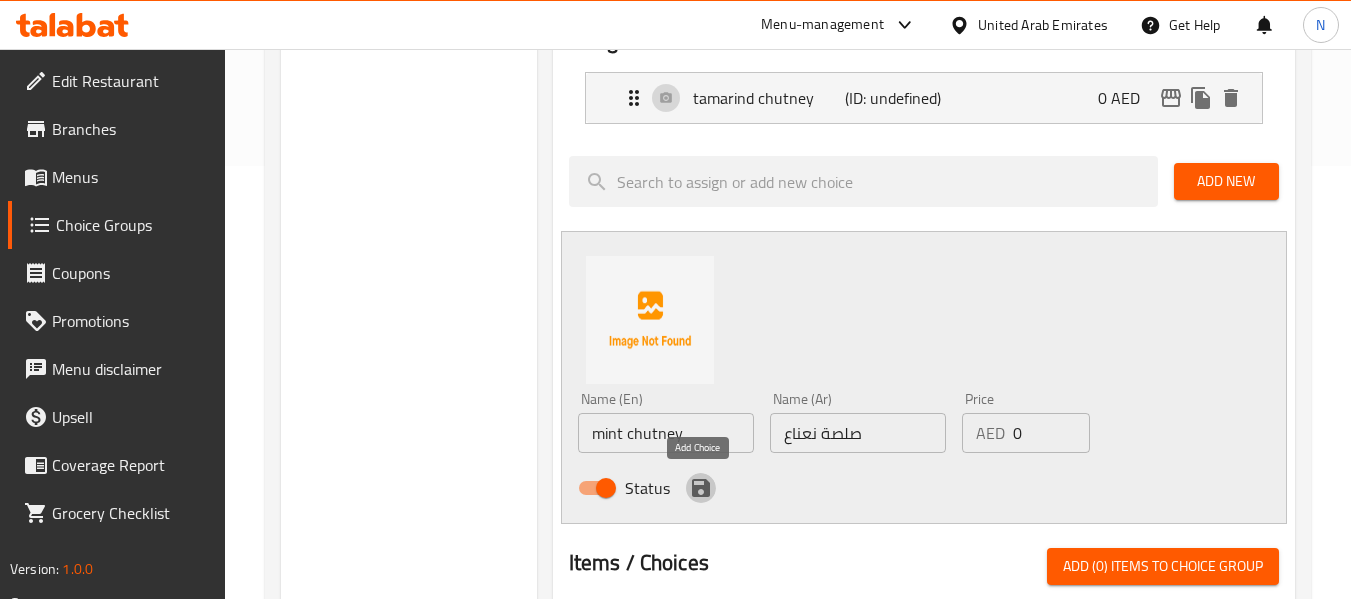 click at bounding box center (701, 488) 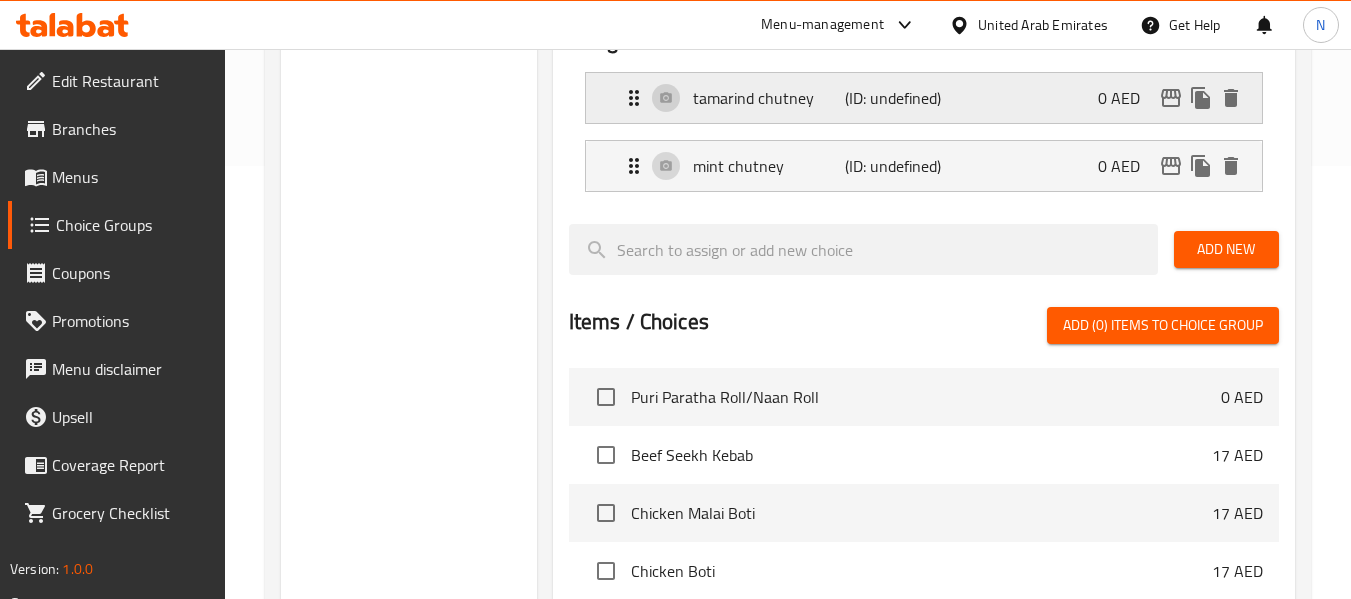 click on "(ID: undefined)" at bounding box center (896, 98) 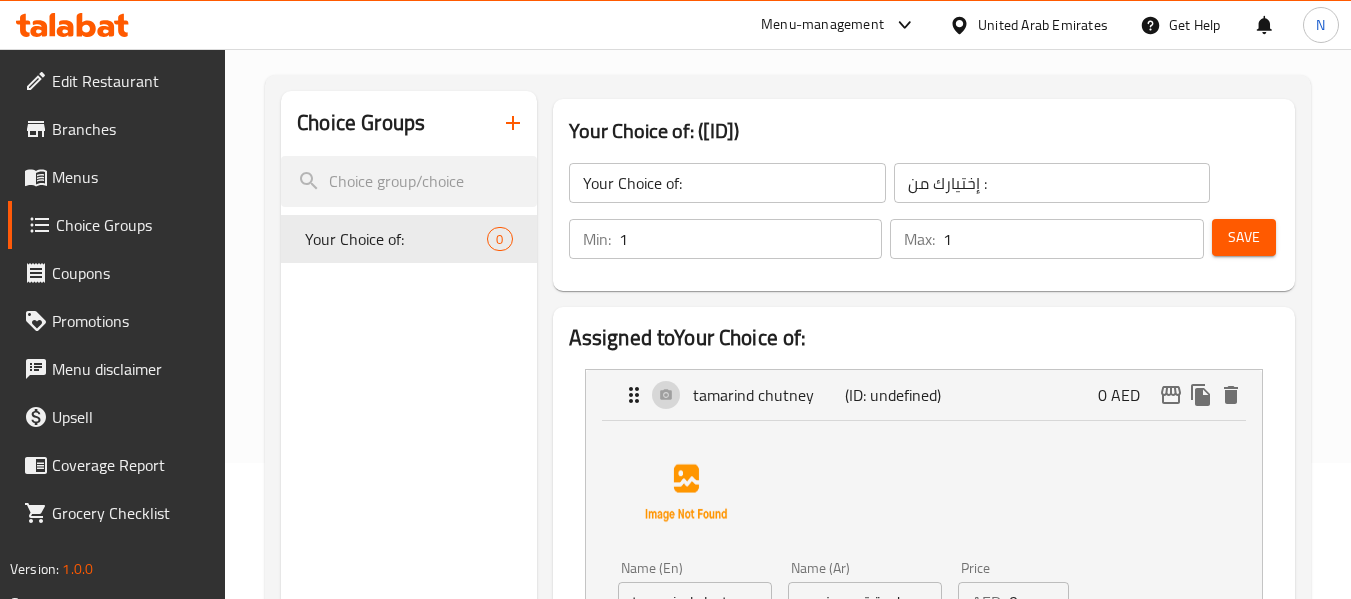 scroll, scrollTop: 132, scrollLeft: 0, axis: vertical 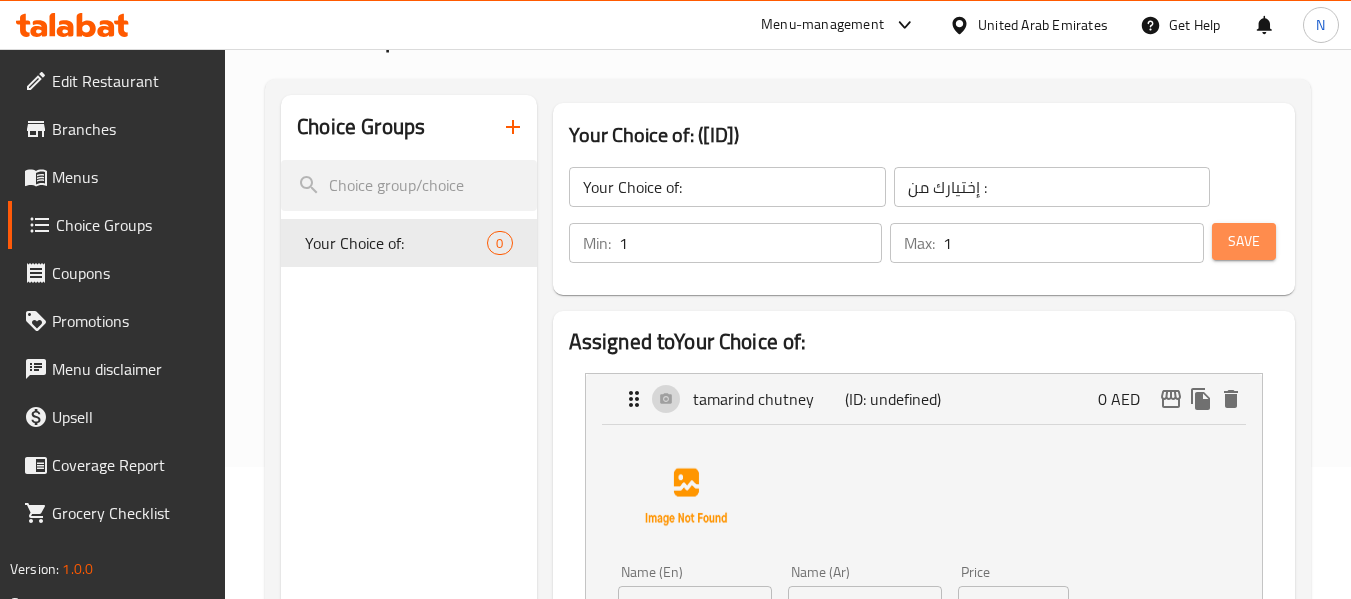 click on "Save" at bounding box center (1244, 241) 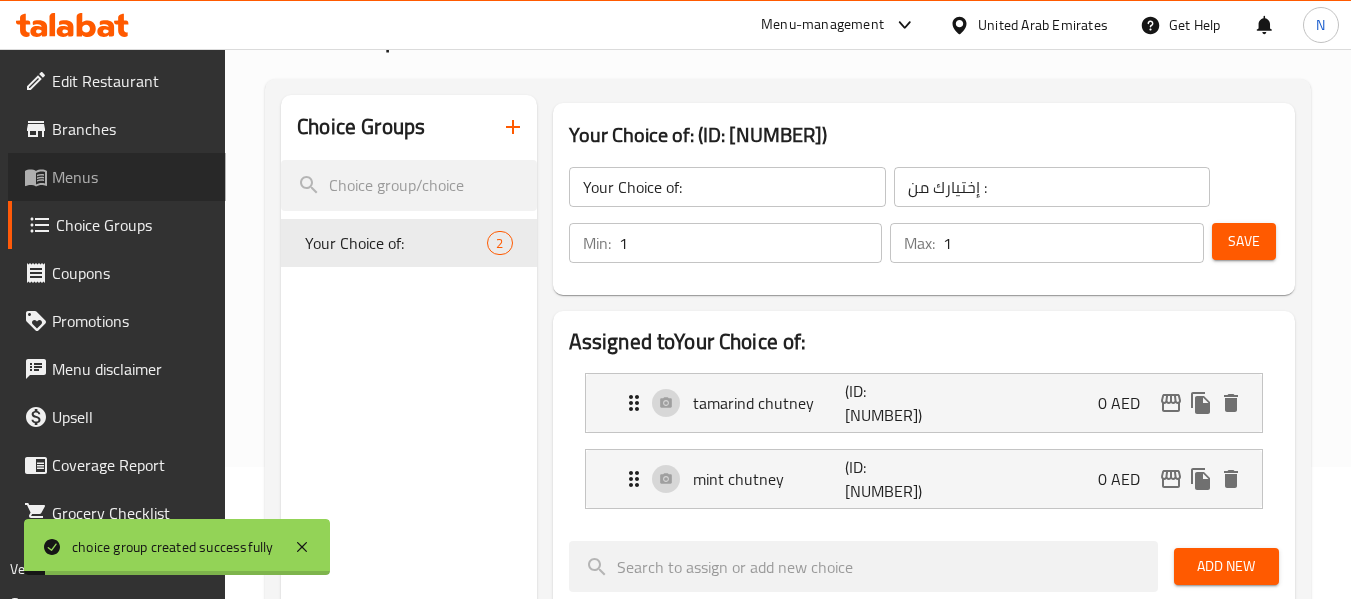 click on "Menus" at bounding box center [131, 177] 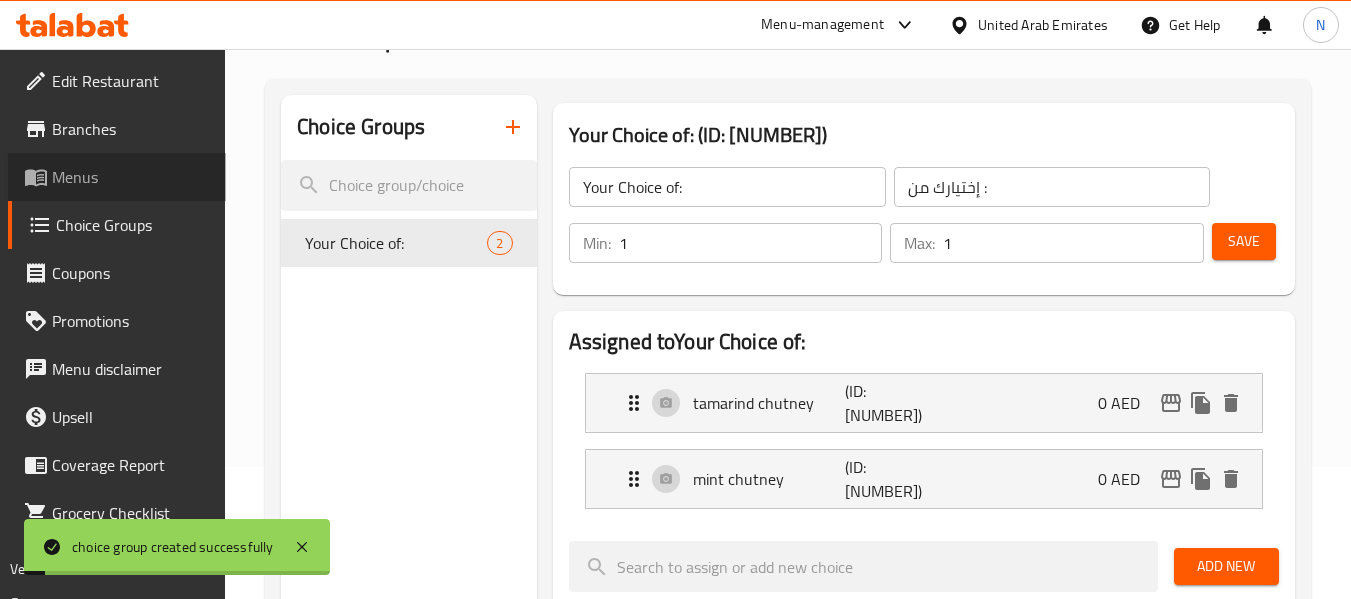 scroll, scrollTop: 0, scrollLeft: 0, axis: both 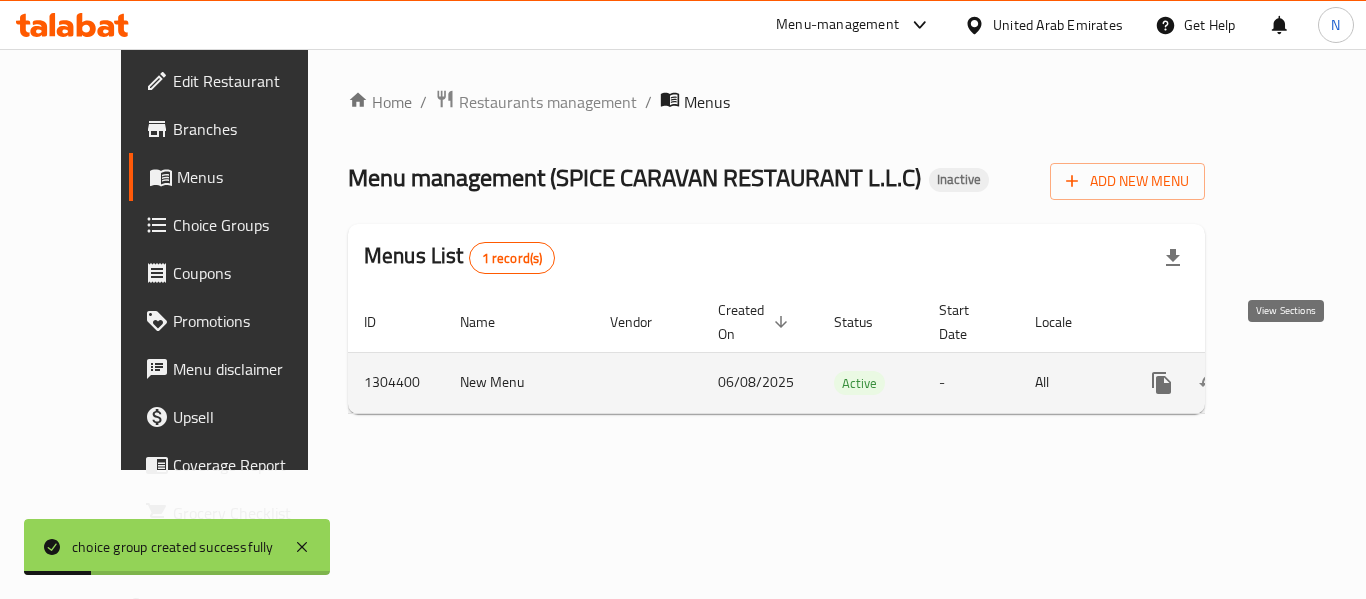 click 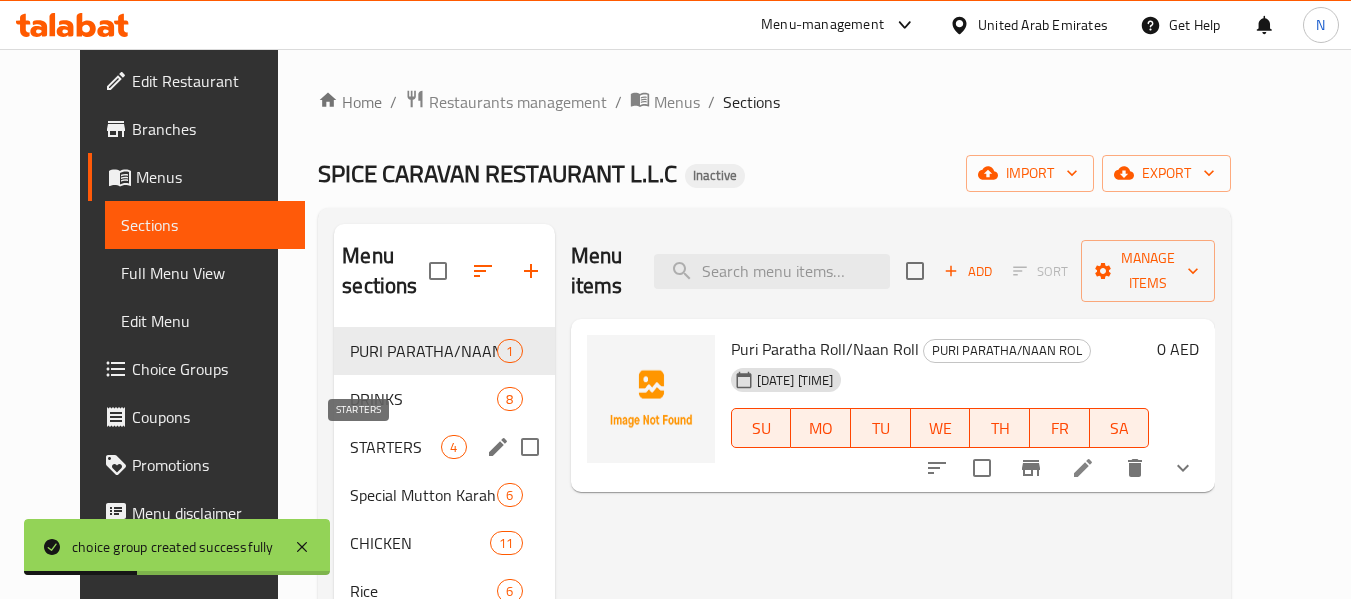 click on "STARTERS" at bounding box center [395, 447] 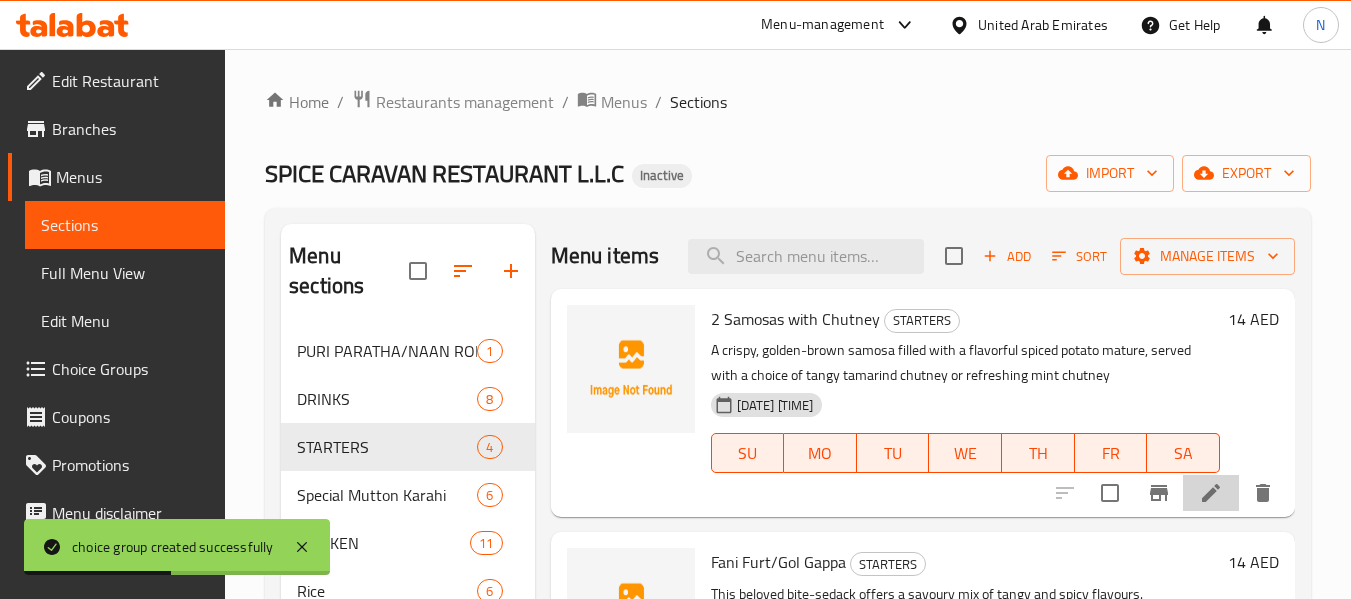 click at bounding box center [1211, 493] 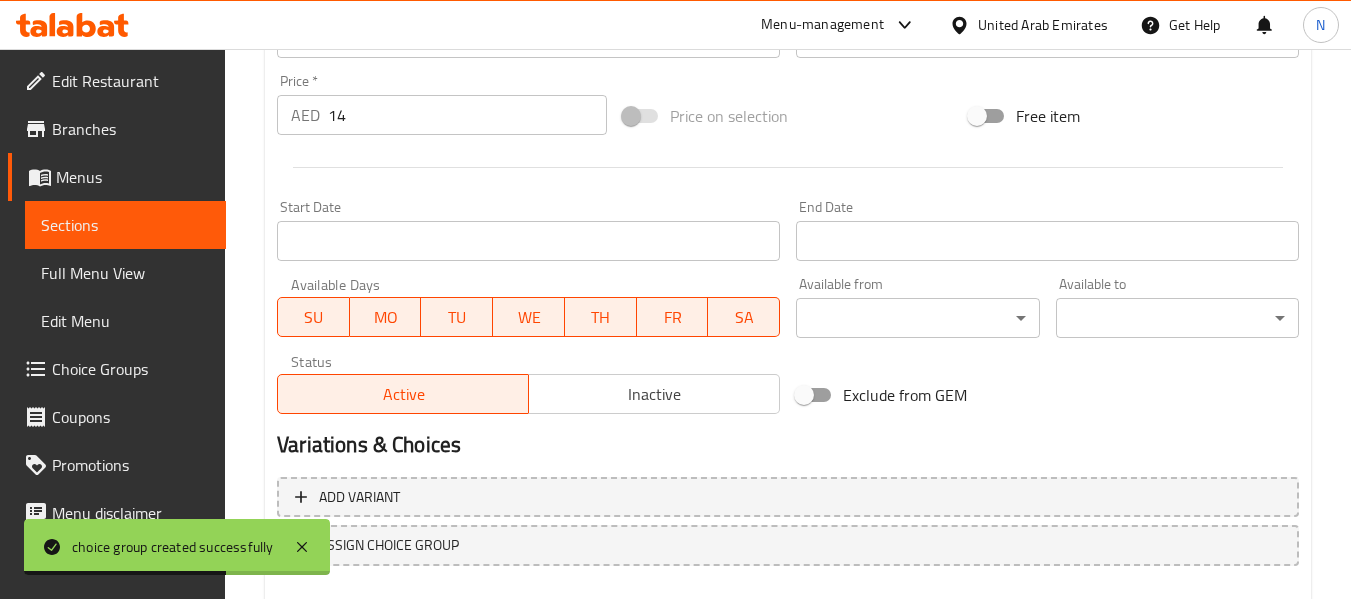 scroll, scrollTop: 814, scrollLeft: 0, axis: vertical 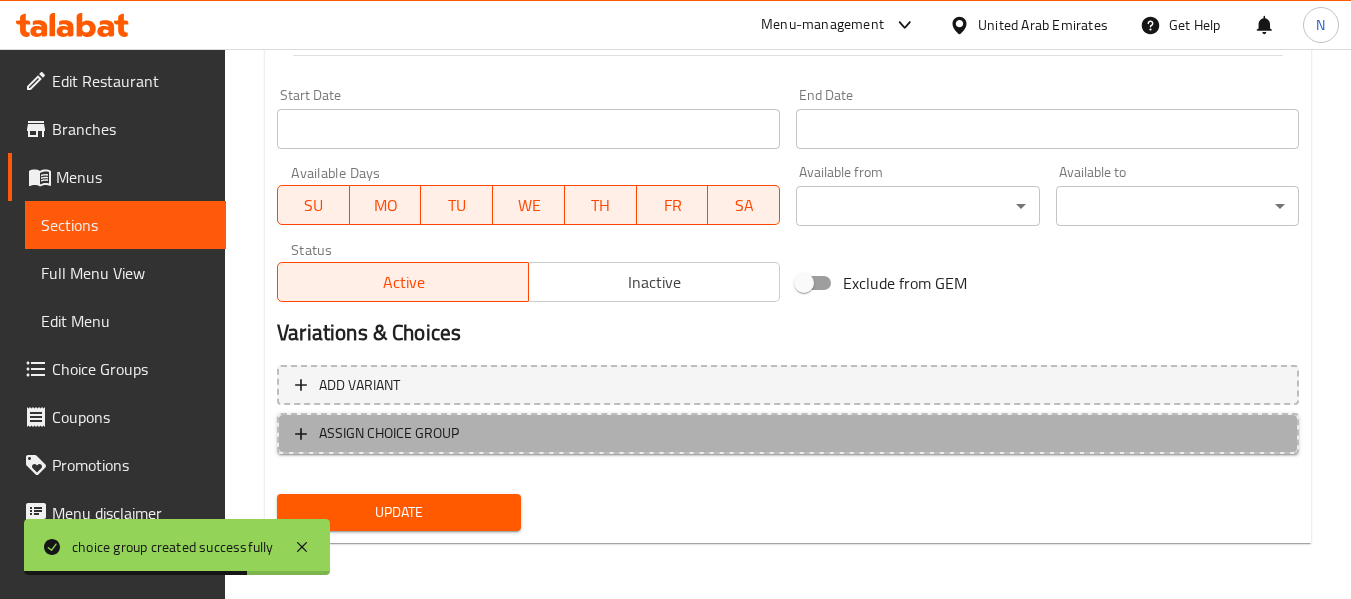 click on "ASSIGN CHOICE GROUP" at bounding box center [788, 433] 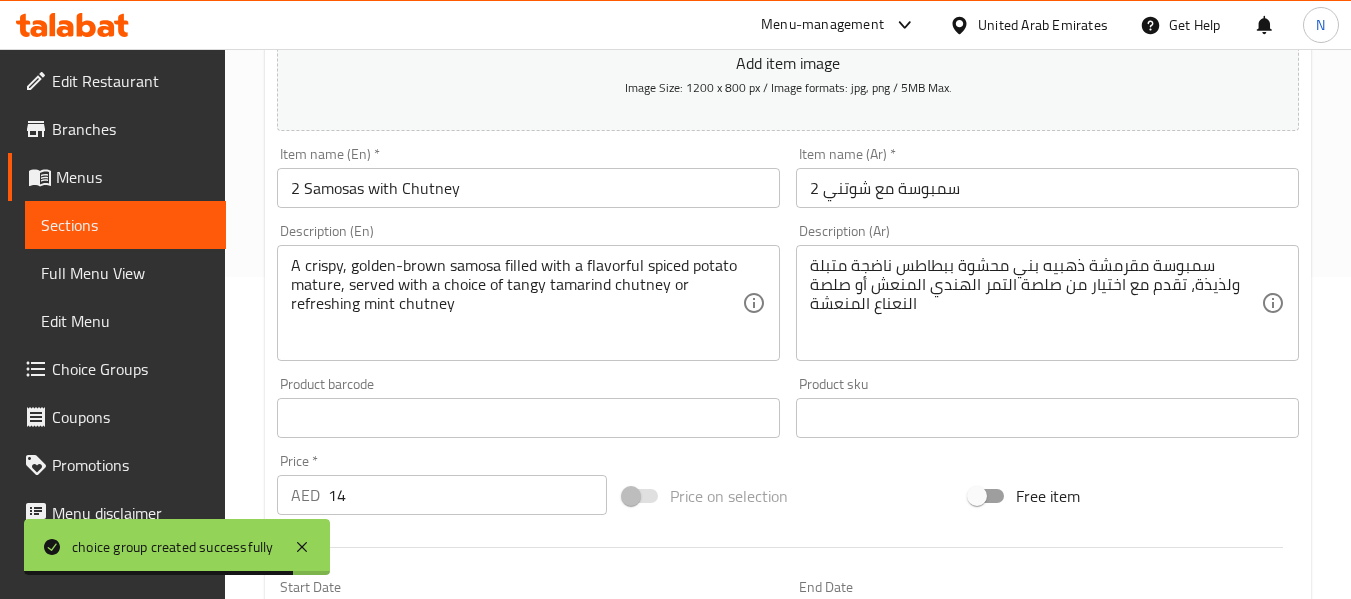 scroll, scrollTop: 321, scrollLeft: 0, axis: vertical 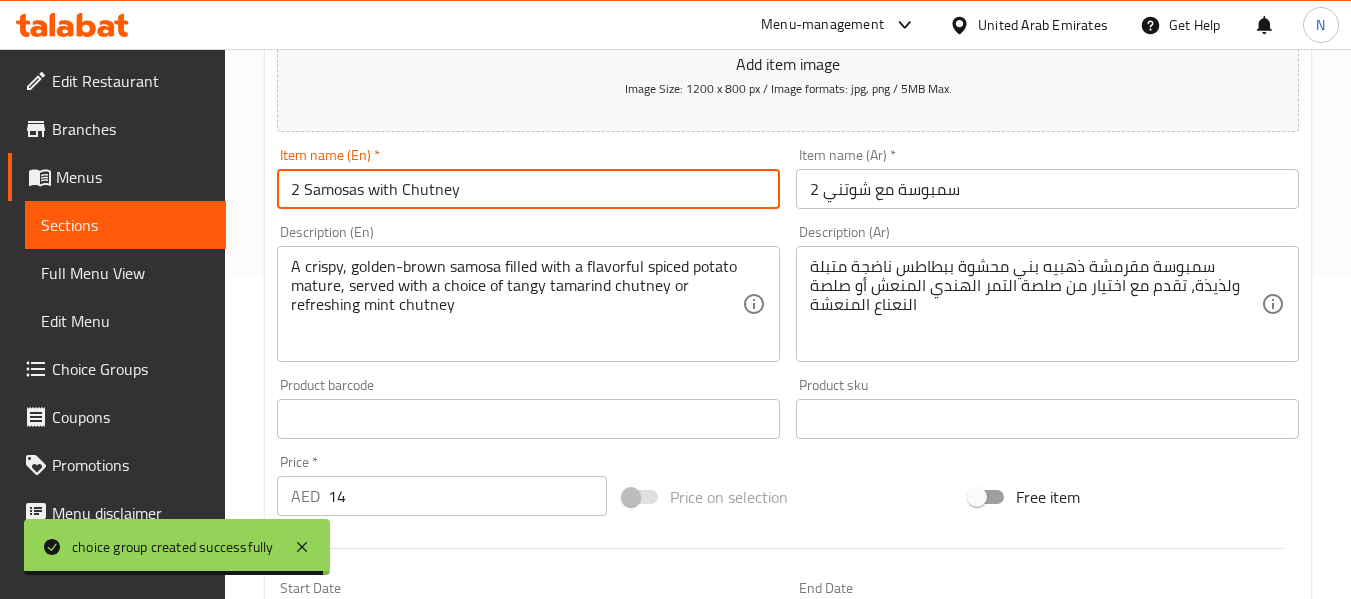 click on "Update" at bounding box center [398, 1038] 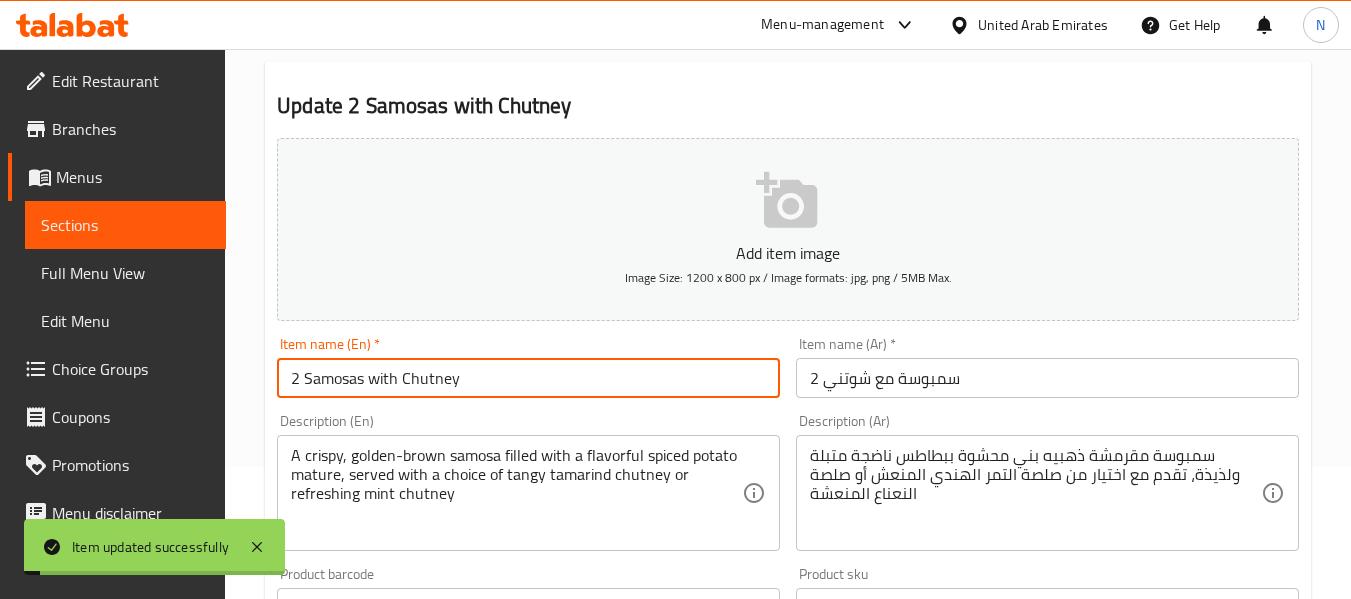 scroll, scrollTop: 0, scrollLeft: 0, axis: both 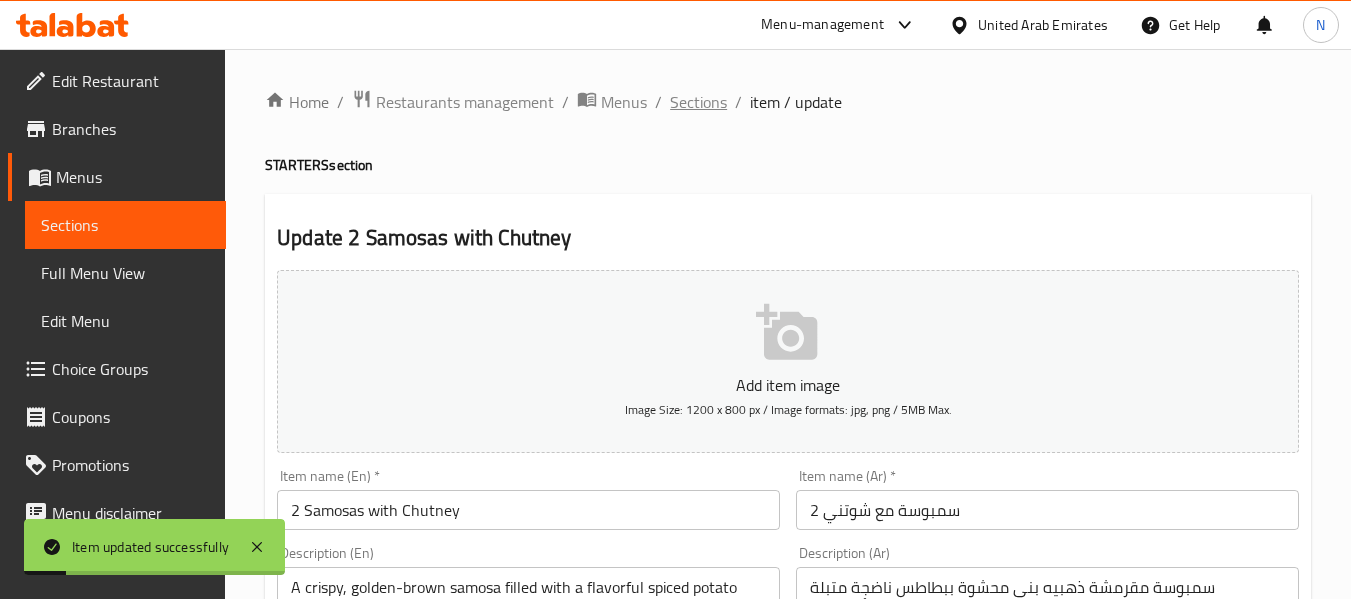 click on "Sections" at bounding box center (698, 102) 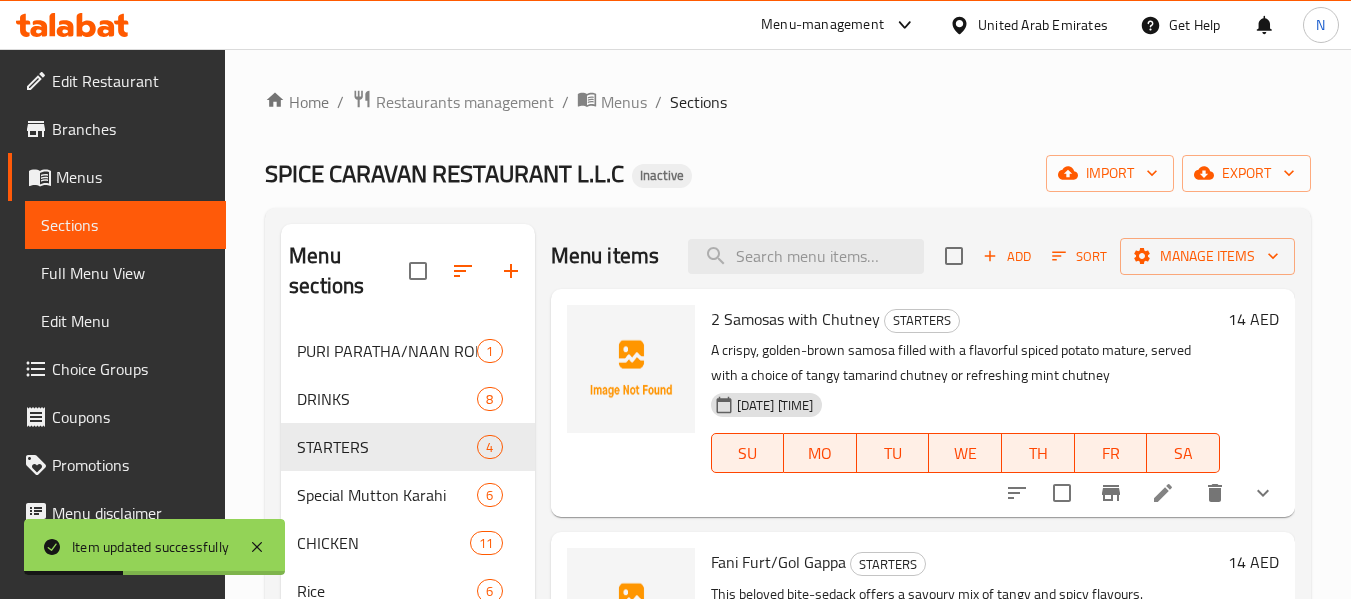 scroll, scrollTop: 267, scrollLeft: 0, axis: vertical 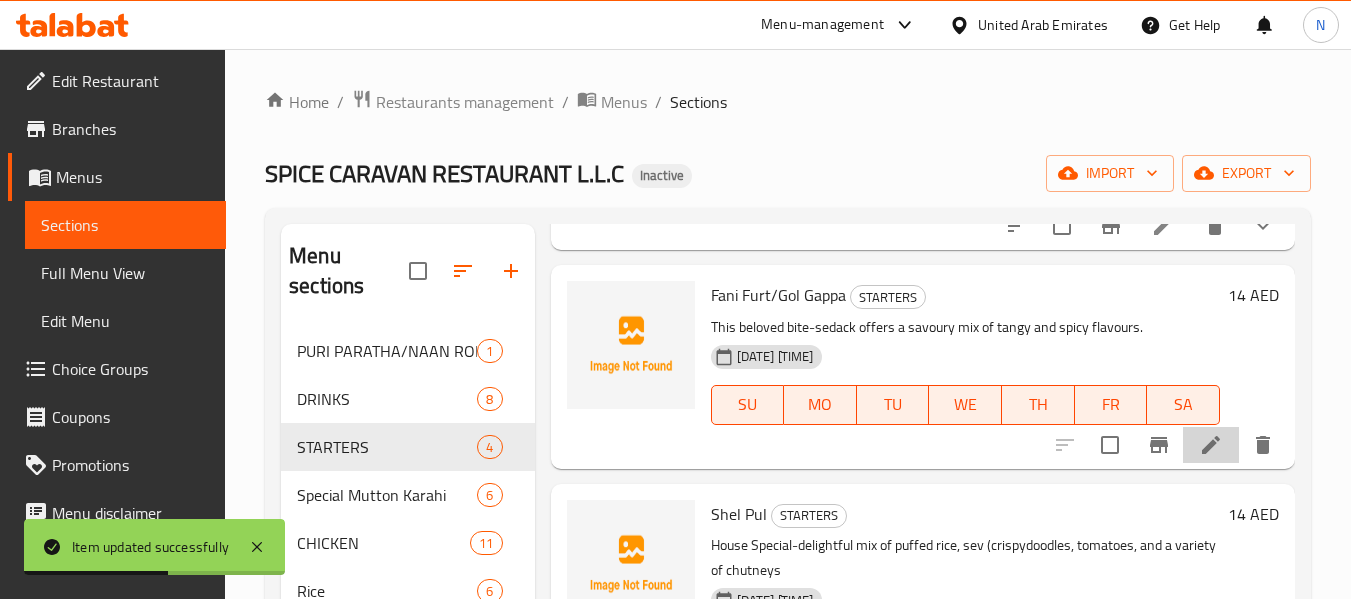 click at bounding box center [1211, 445] 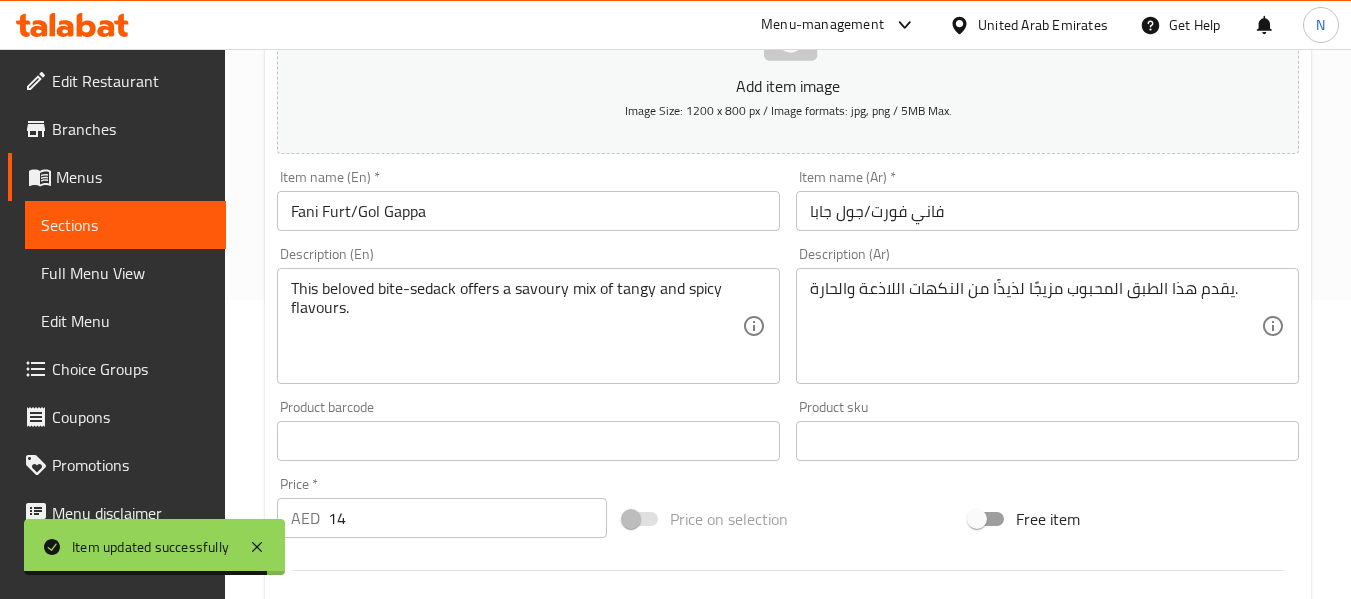 scroll, scrollTop: 300, scrollLeft: 0, axis: vertical 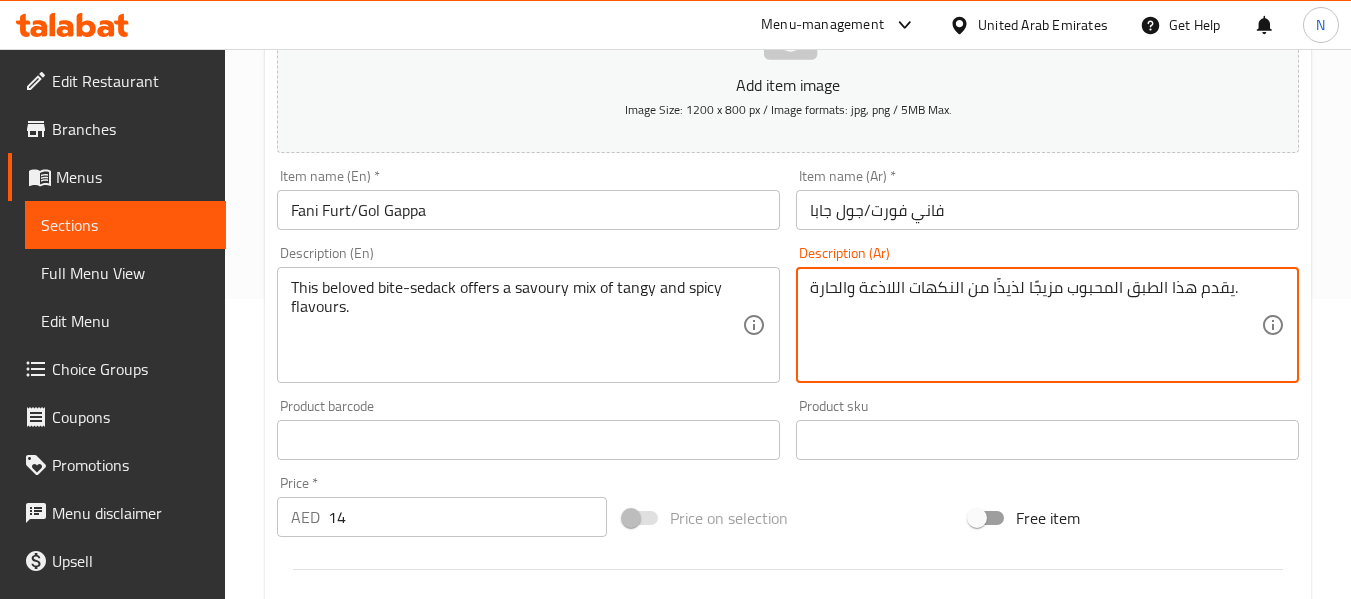 click on "يقدم هذا الطبق المحبوب مزيجًا لذيذًا من النكهات اللاذعة والحارة." at bounding box center (1035, 325) 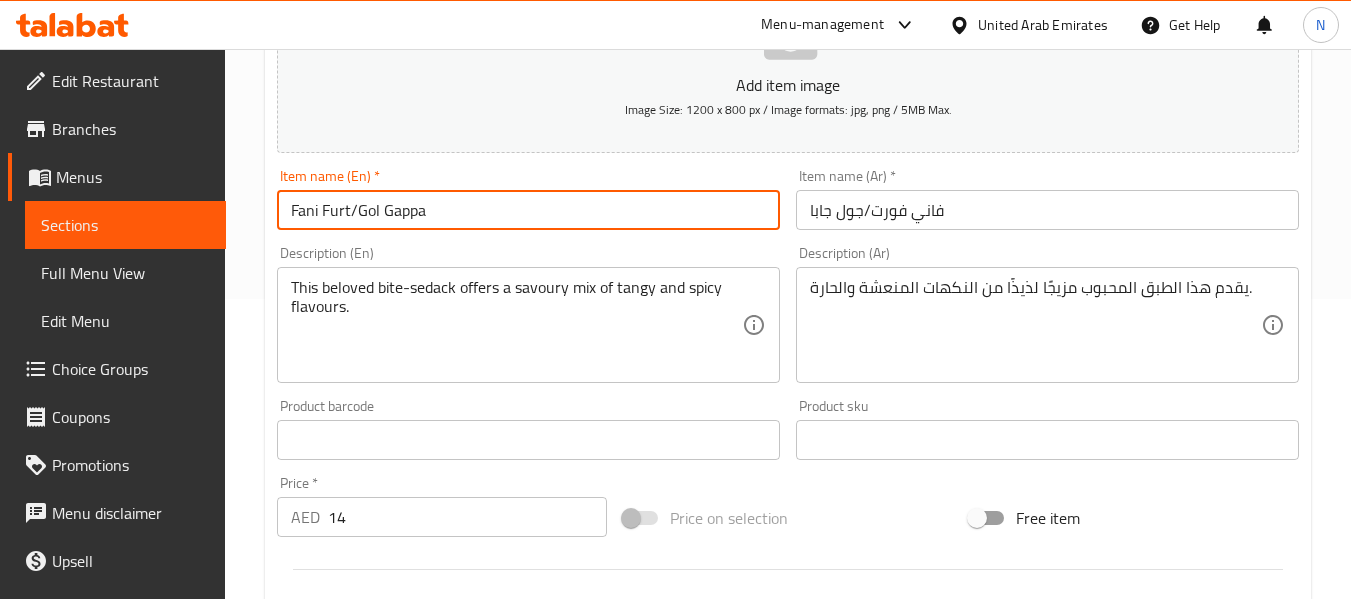 click on "Fani Furt/Gol Gappa" at bounding box center (528, 210) 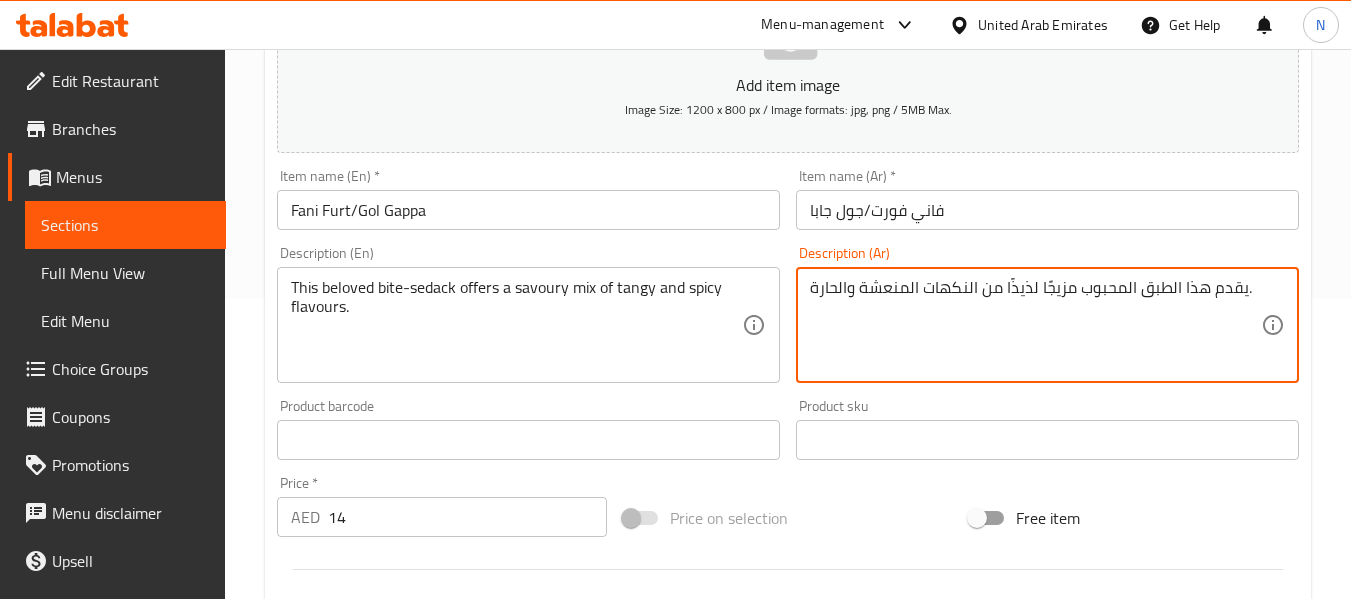 click on "يقدم هذا الطبق المحبوب مزيجًا لذيذًا من النكهات المنعشة والحارة." at bounding box center [1035, 325] 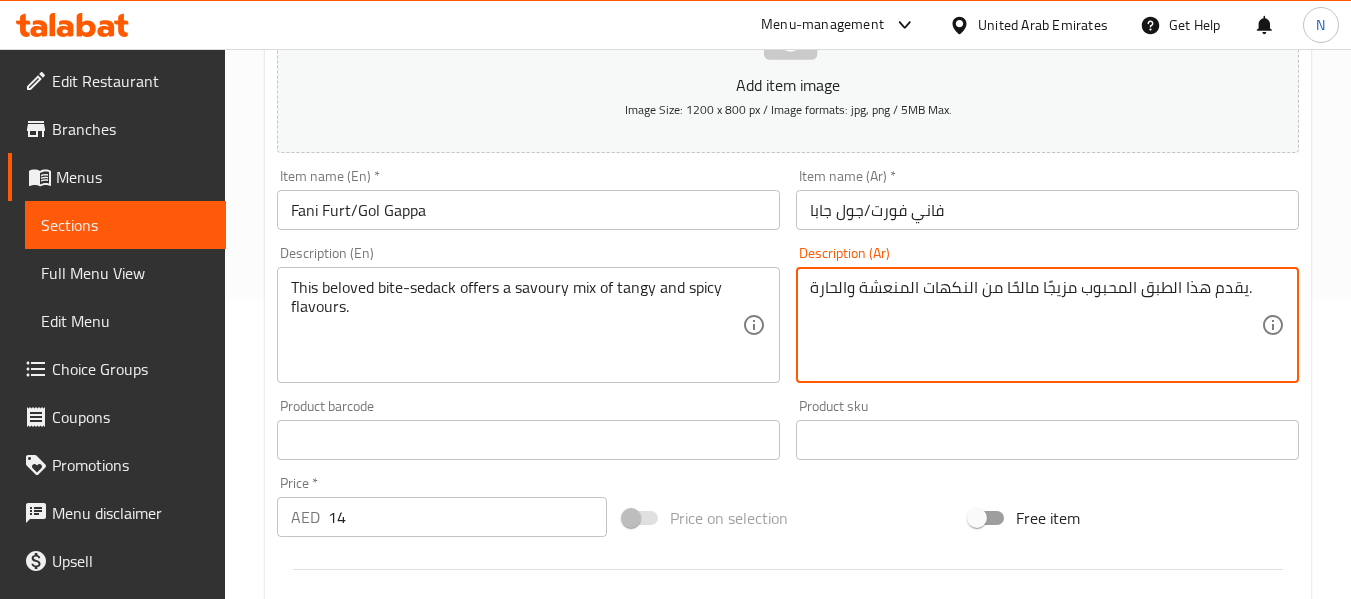 type on "يقدم هذا الطبق المحبوب مزيجًا مالح من النكهات المنعشة والحارة." 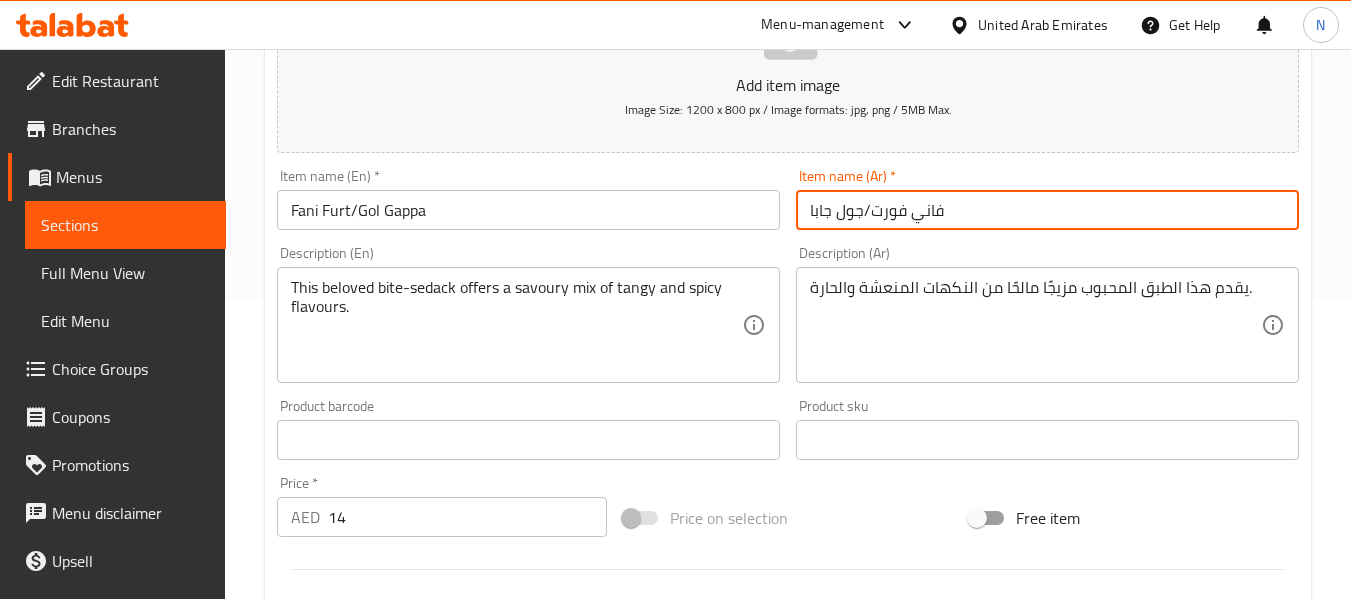 click on "فاني فورت/جول جابا" at bounding box center [1047, 210] 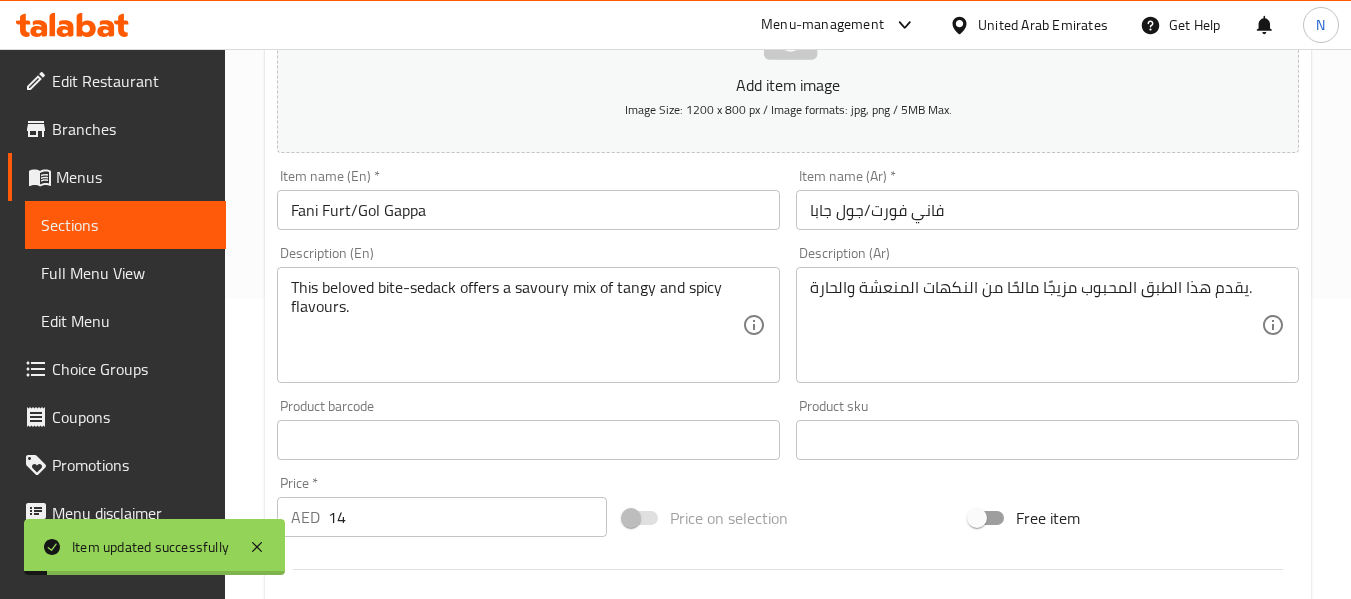 click on "Description (En) This beloved bite-sedack offers a savoury mix of tangy and spicy flavours. Description (En)" at bounding box center (528, 314) 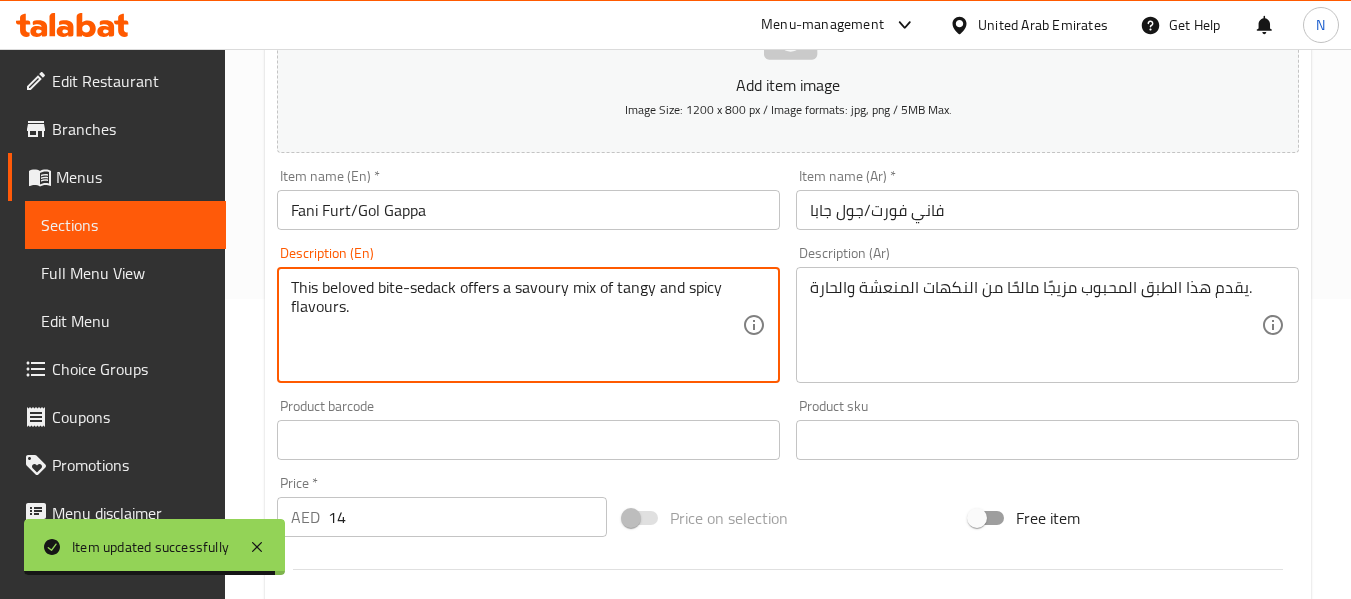 click on "This beloved bite-sedack offers a savoury mix of tangy and spicy flavours." at bounding box center [516, 325] 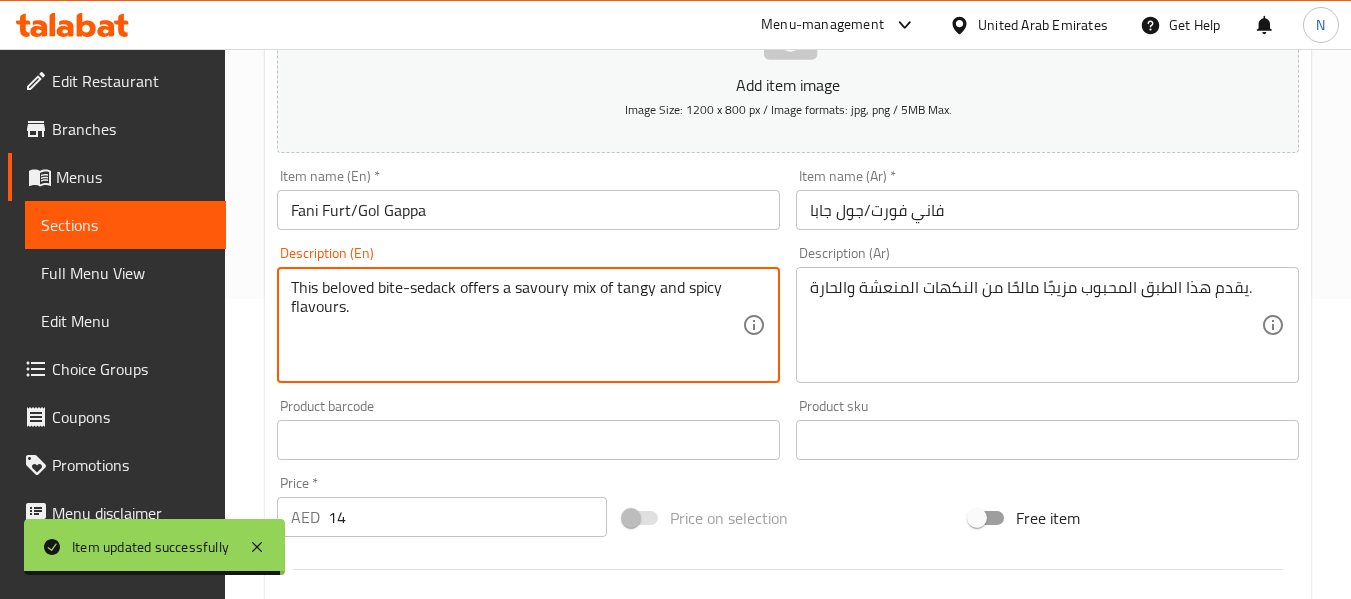 click on "This beloved bite-sedack offers a savoury mix of tangy and spicy flavours." at bounding box center [516, 325] 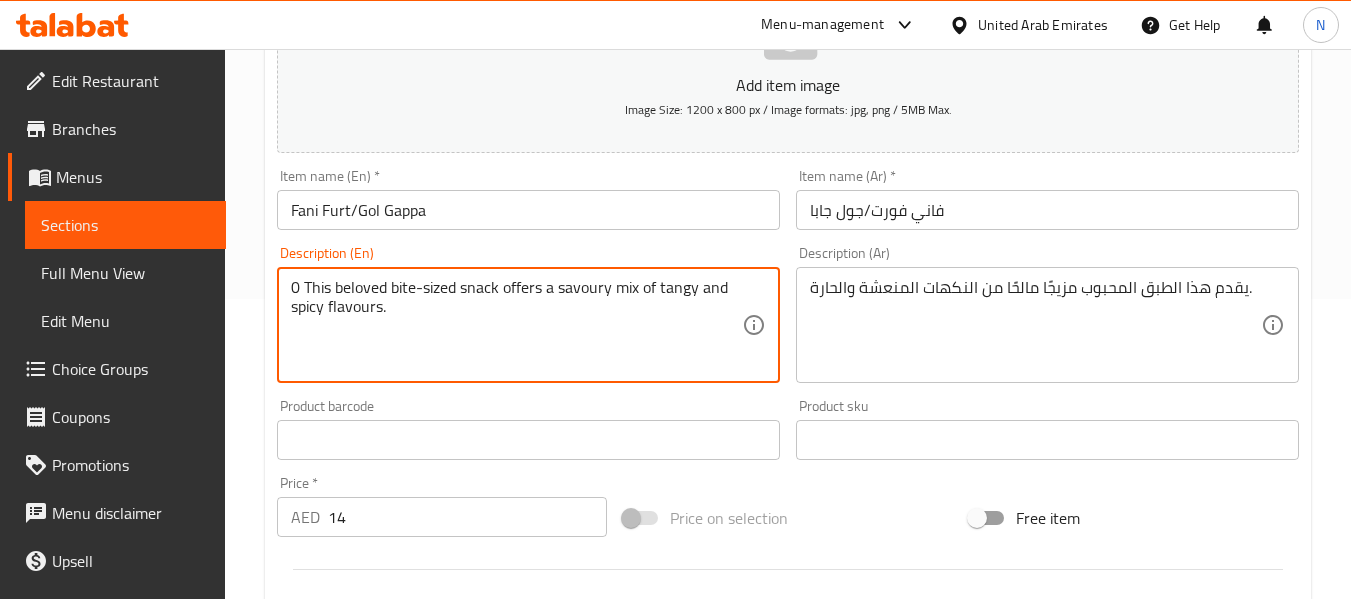 type on "0 This beloved bite-sized snack offers a savoury mix of tangy and spicy flavours." 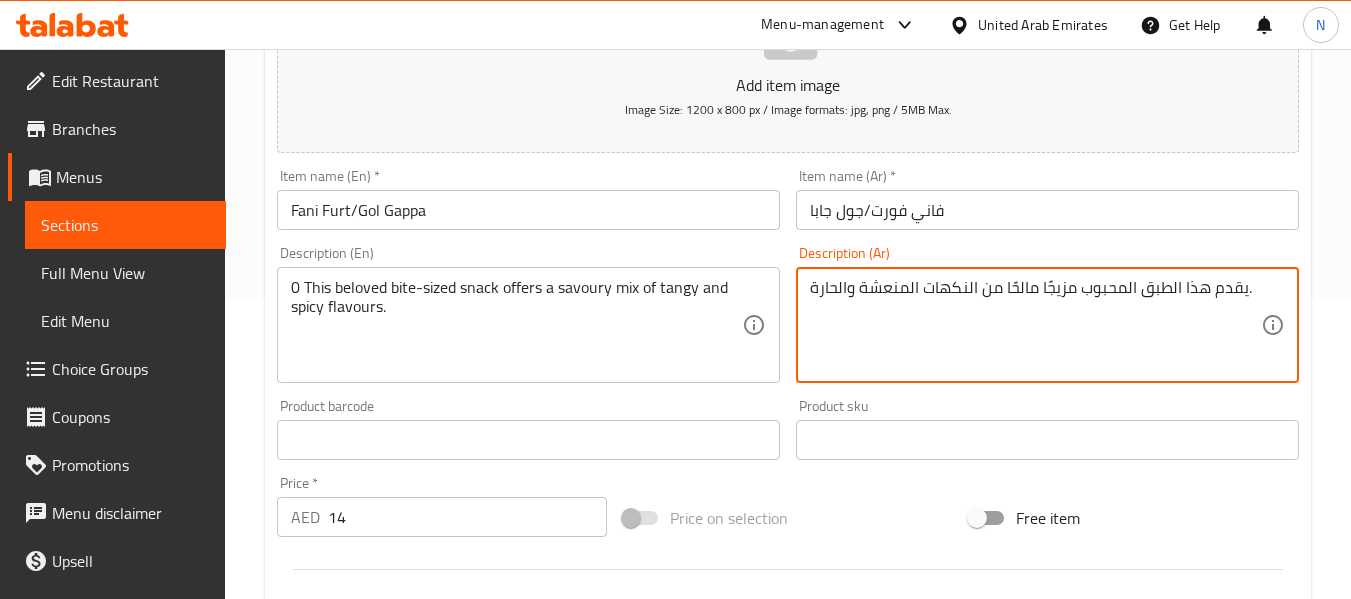 click on "يقدم هذا الطبق المحبوب مزيجًا مالح من النكهات المنعشة والحارة." at bounding box center (1035, 325) 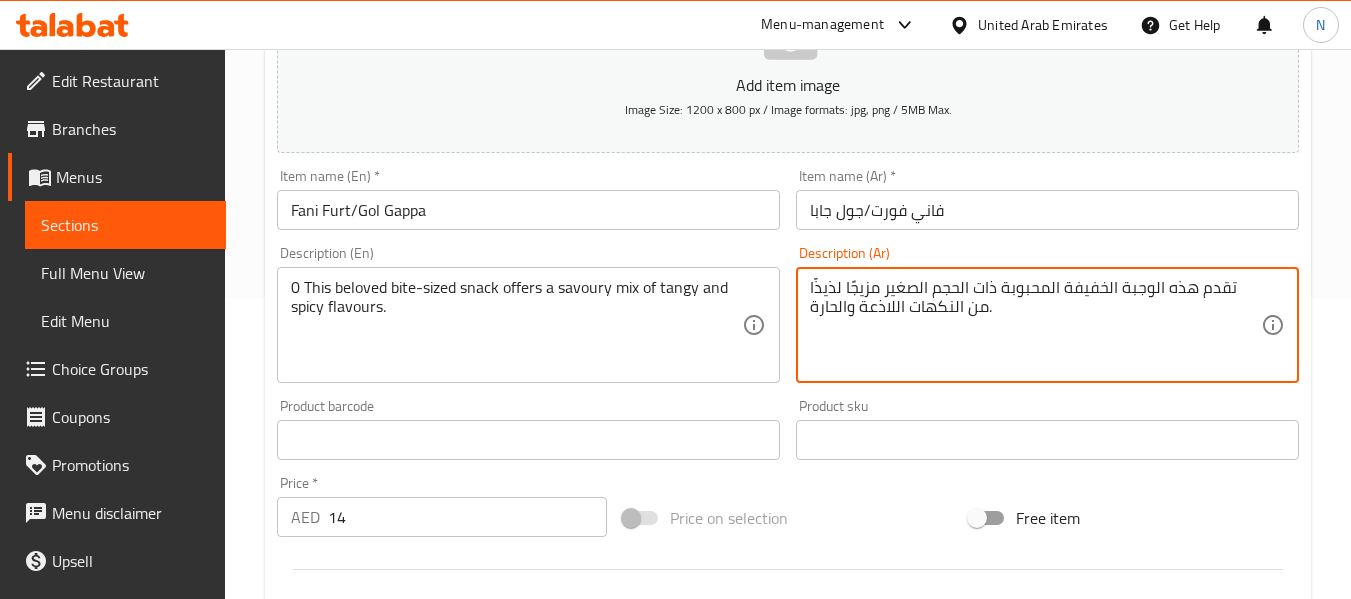 click on "تقدم هذه الوجبة الخفيفة المحبوبة ذات الحجم الصغير مزيجًا لذيذًا من النكهات اللاذعة والحارة." at bounding box center (1035, 325) 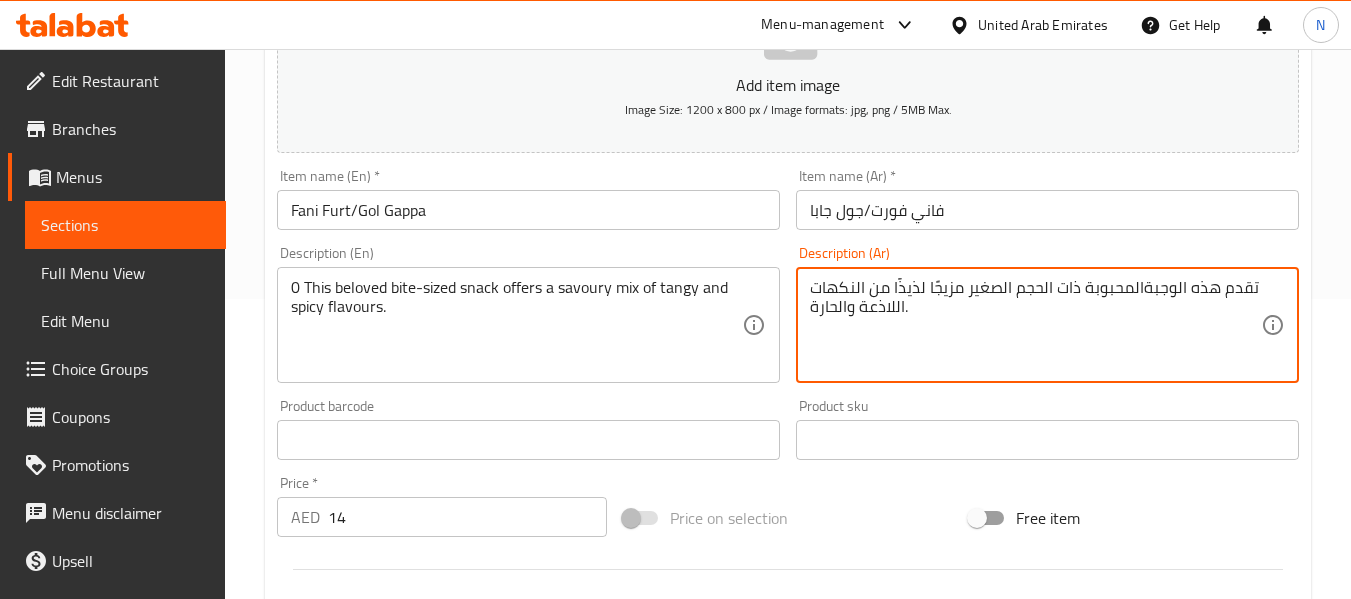 click on "تقدم هذه الوجبةالمحبوبة ذات الحجم الصغير مزيجًا لذيذًا من النكهات اللاذعة والحارة." at bounding box center (1035, 325) 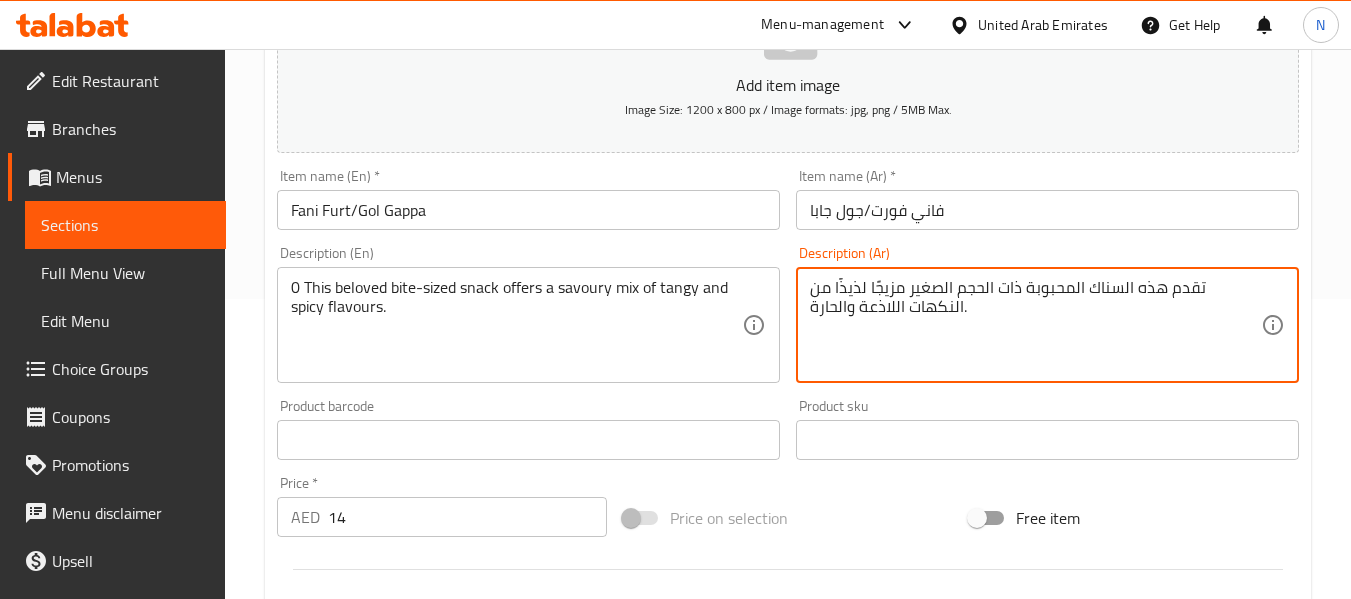 drag, startPoint x: 1079, startPoint y: 291, endPoint x: 967, endPoint y: 295, distance: 112.0714 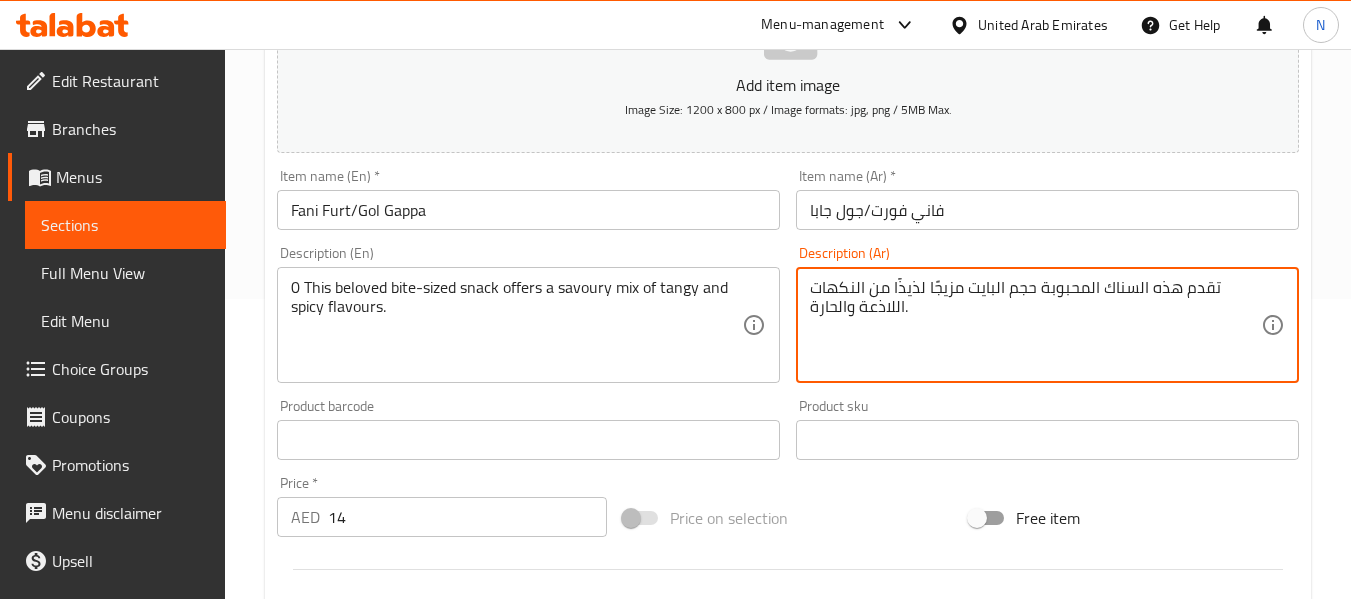 click on "تقدم هذه السناك المحبوبة حجم البايت مزيجًا لذيذًا من النكهات اللاذعة والحارة." at bounding box center [1035, 325] 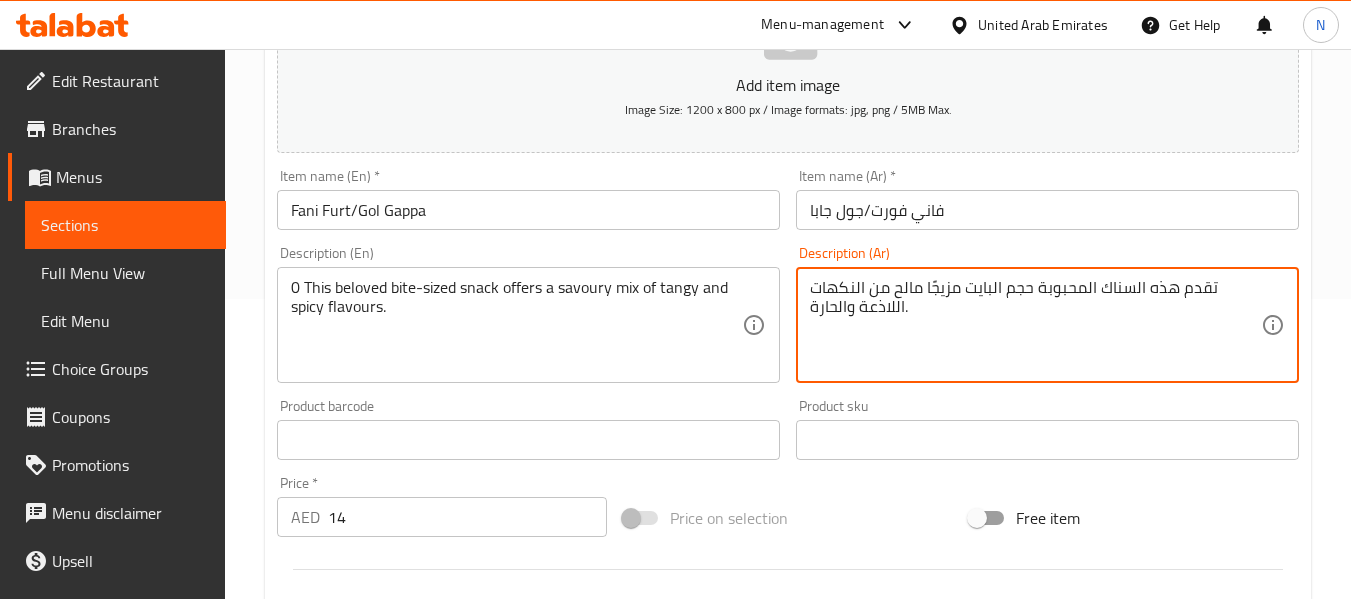 click on "تقدم هذه السناك المحبوبة حجم البايت مزيجًا مالح من النكهات اللاذعة والحارة." at bounding box center (1035, 325) 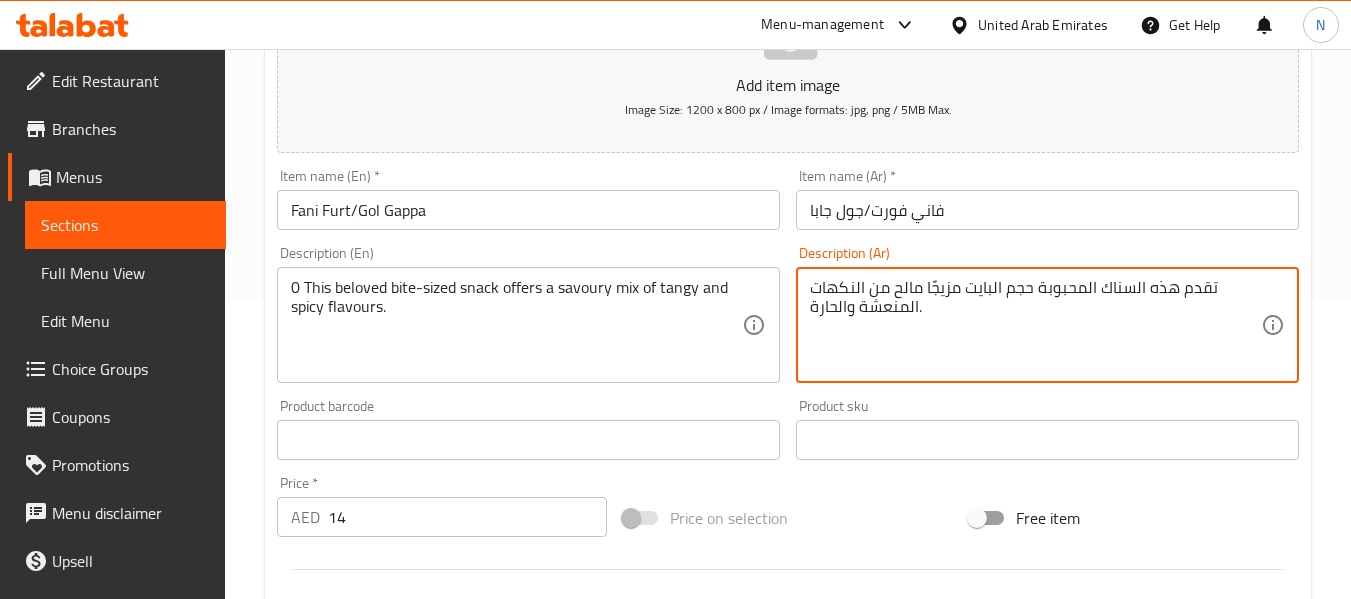 type on "تقدم هذه السناك المحبوبة حجم البايت مزيجًا مالح من النكهات المنعشة والحارة." 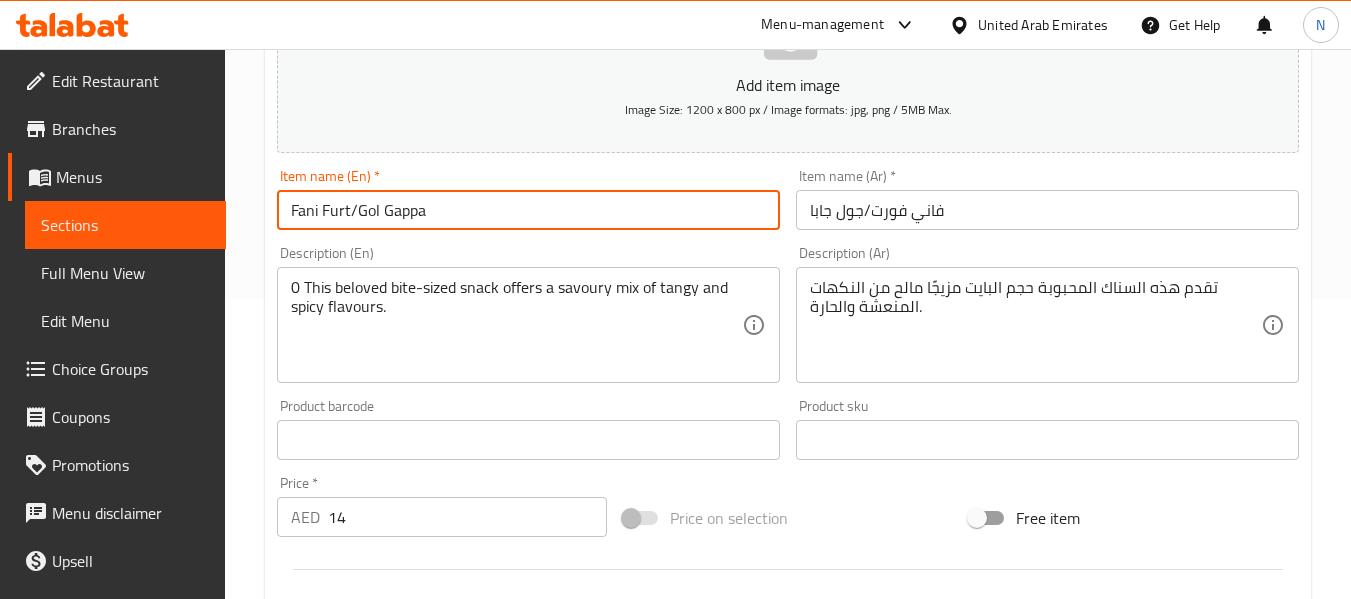 click on "Fani Furt/Gol Gappa" at bounding box center (528, 210) 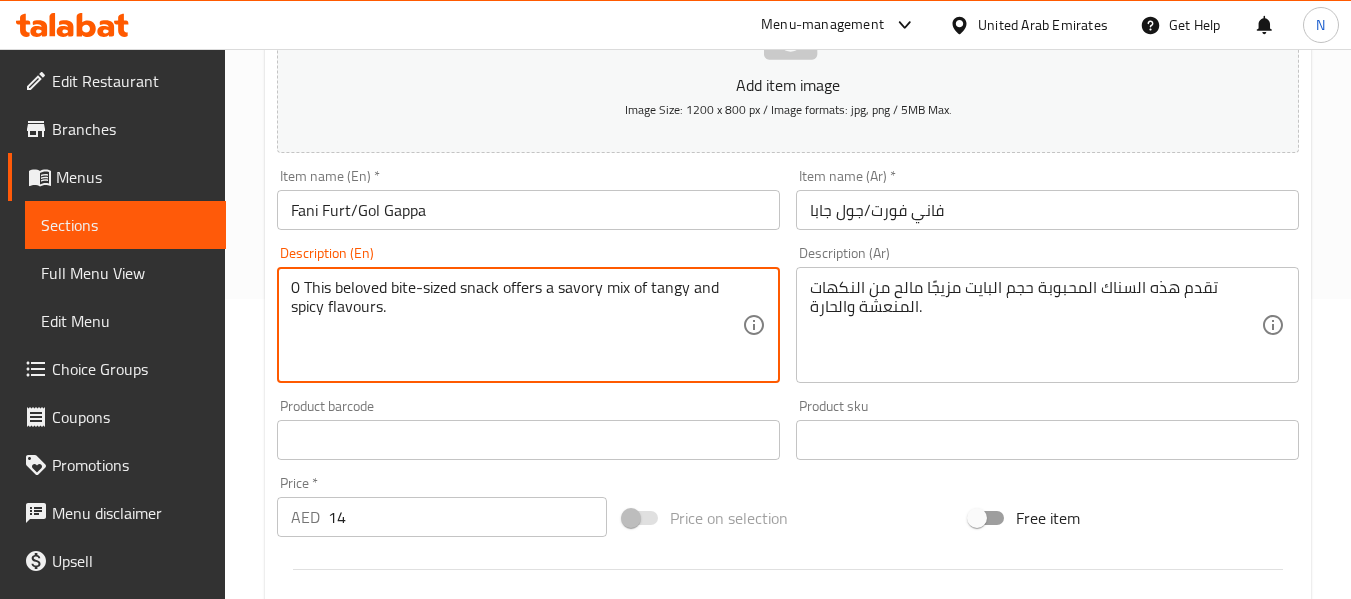 click on "0 This beloved bite-sized snack offers a savory mix of tangy and spicy flavours." at bounding box center [516, 325] 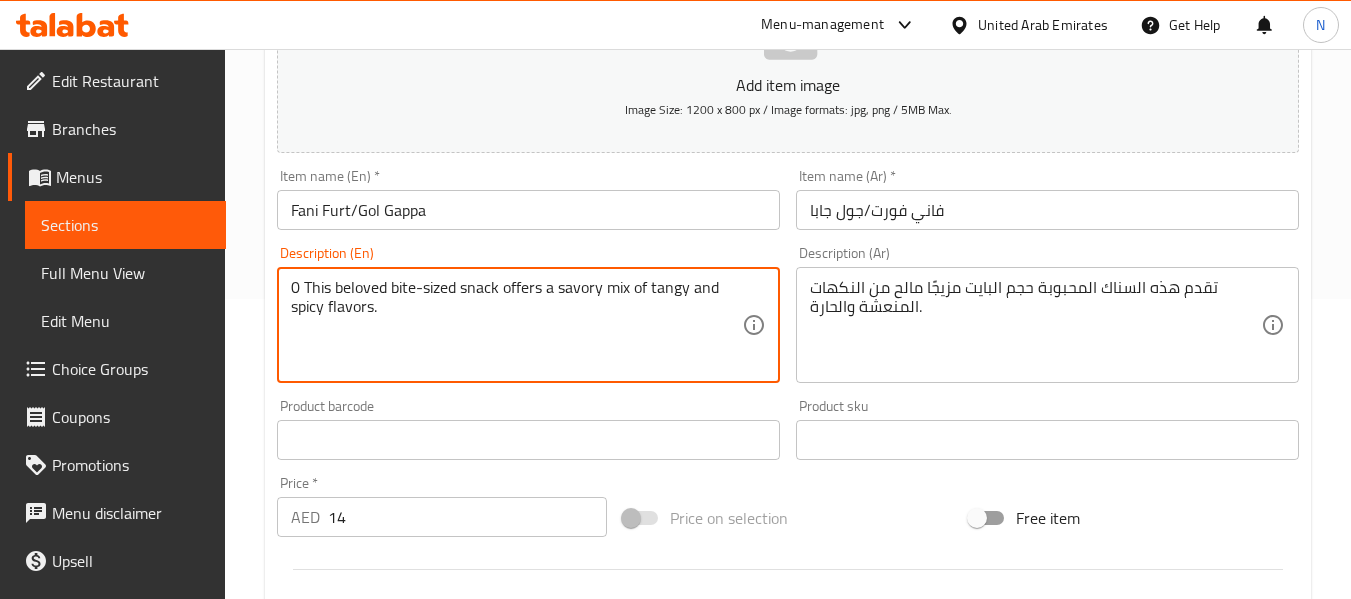 type on "0 This beloved bite-sized snack offers a savory mix of tangy and spicy flavors." 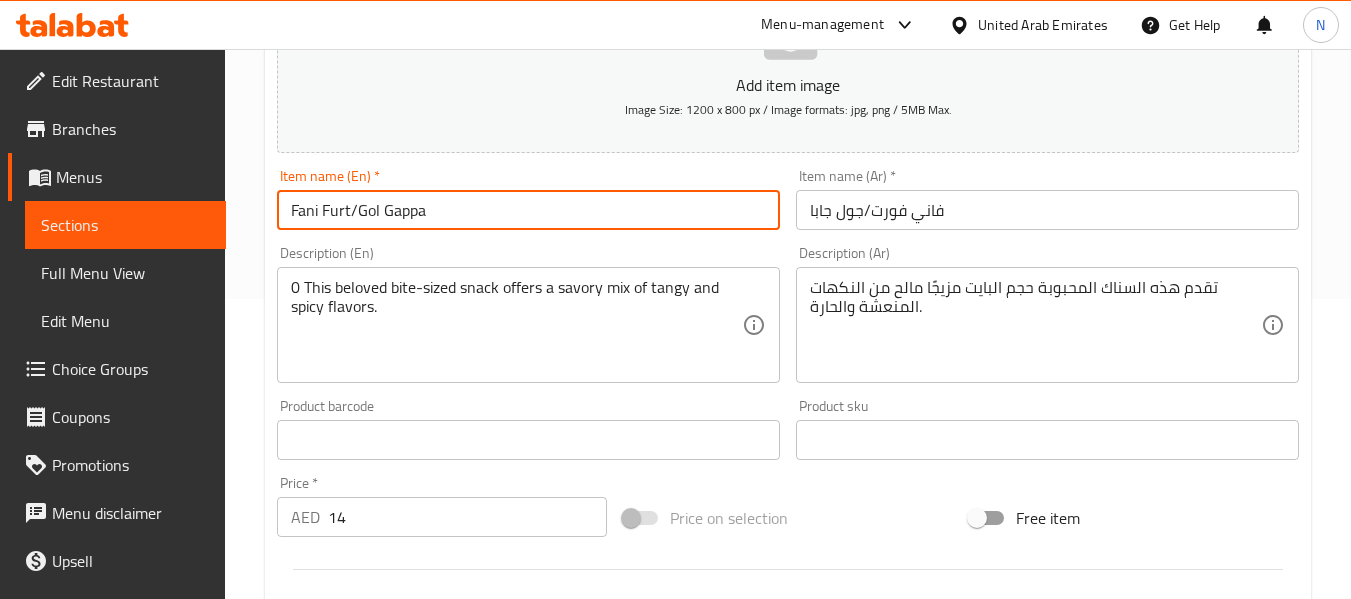 click on "Fani Furt/Gol Gappa" at bounding box center [528, 210] 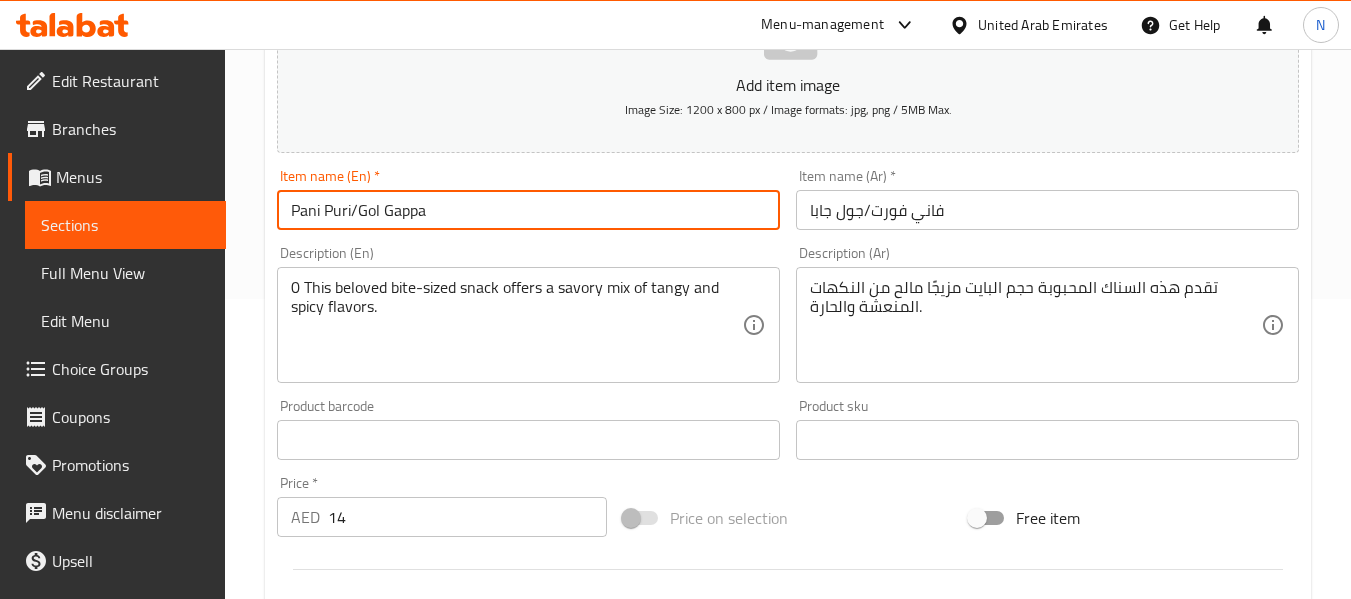 type on "Pani Puri/Gol Gappa" 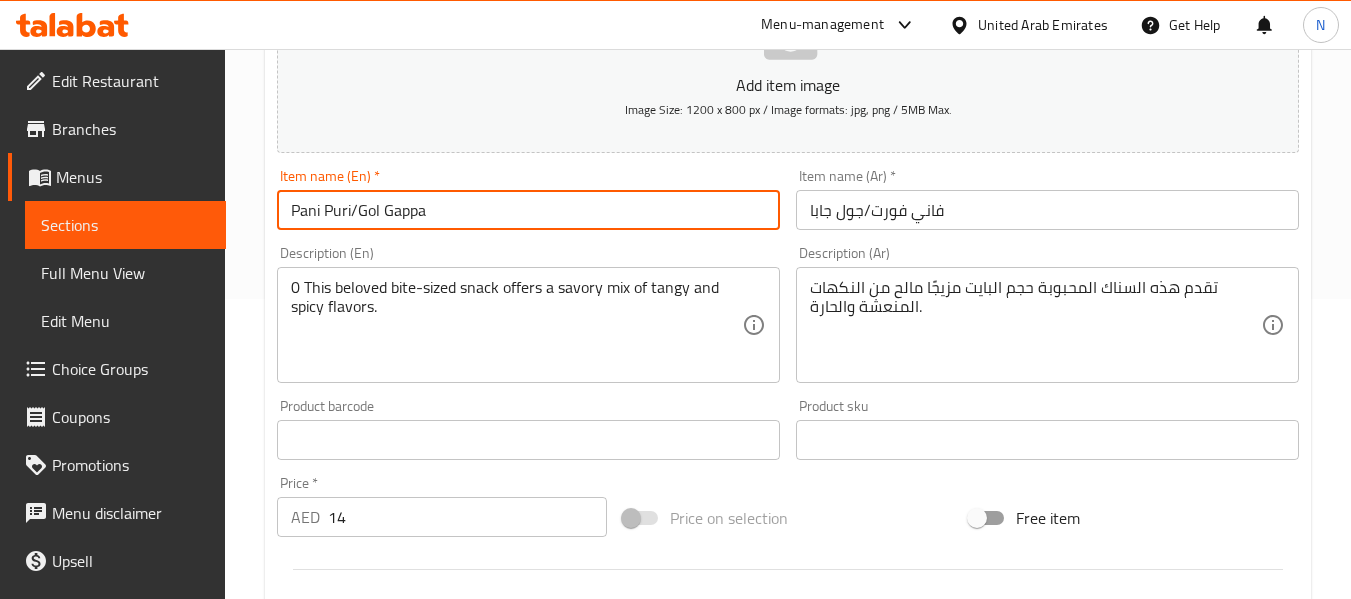 click on "فاني فورت/جول جابا" at bounding box center [1047, 210] 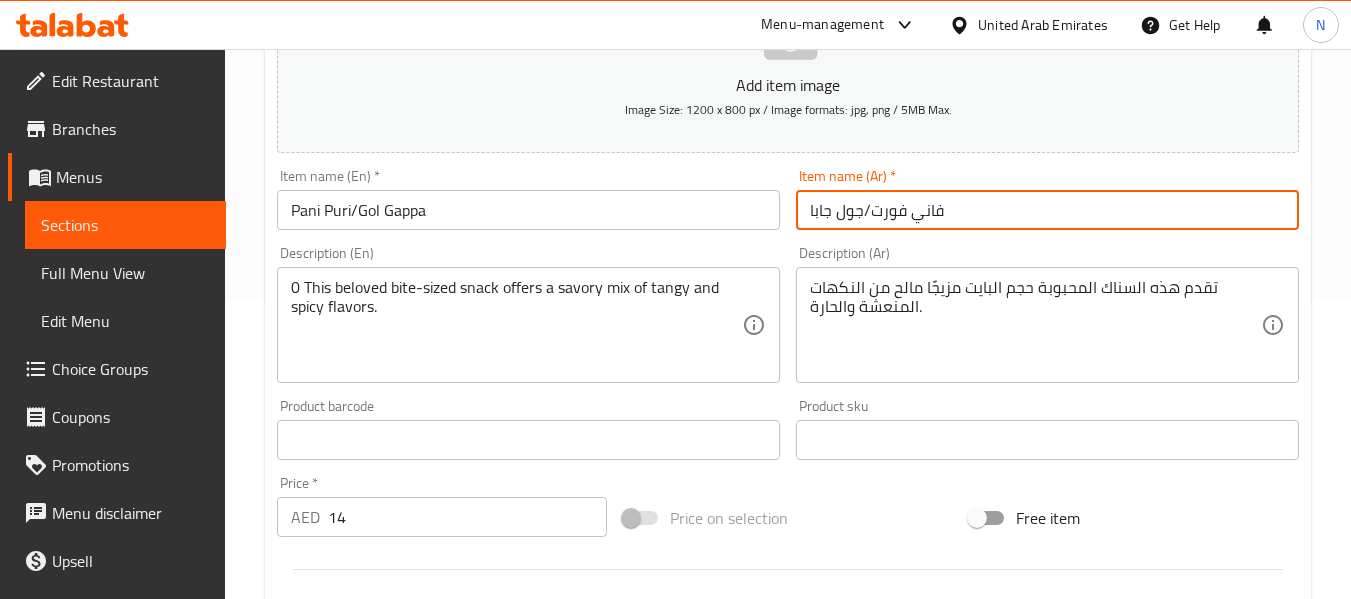 click on "فاني فورت/جول جابا" at bounding box center (1047, 210) 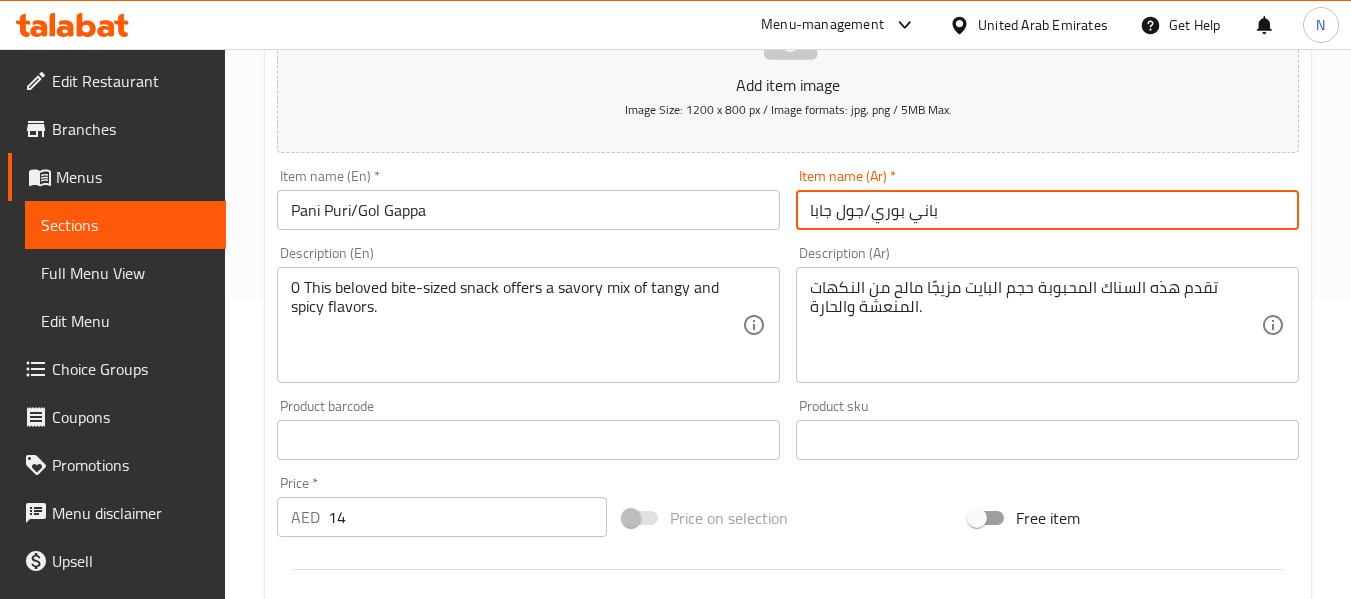 type on "باني بوري/جول جابا" 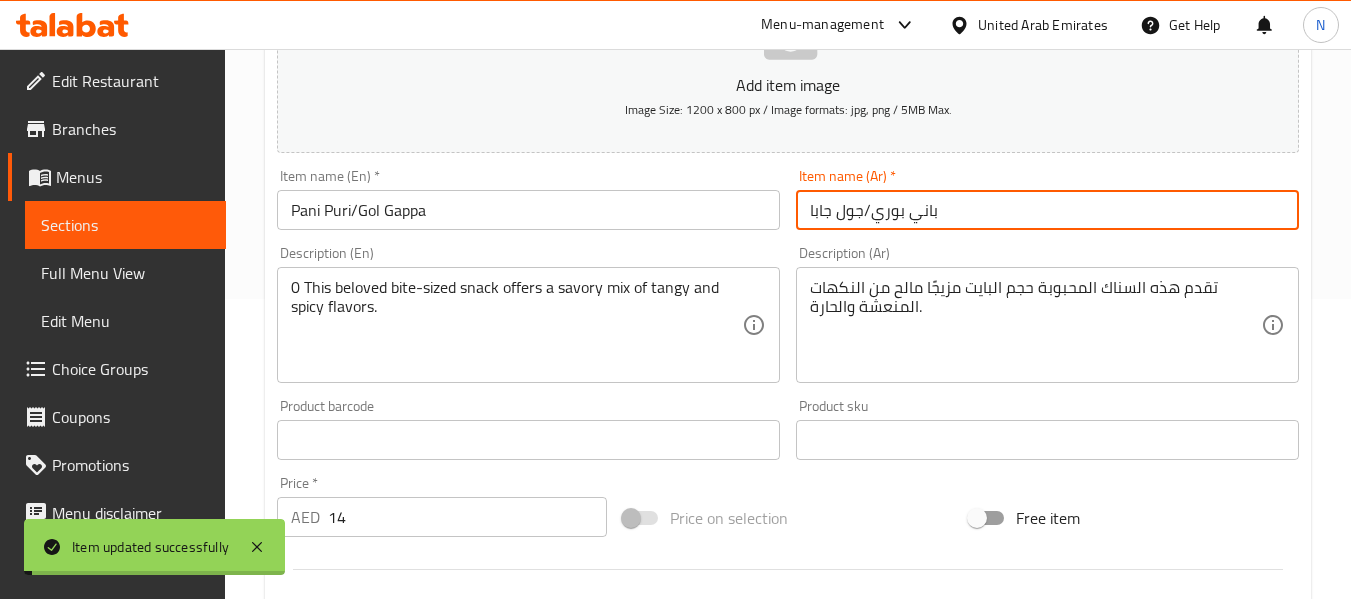 click on "Description (En) 0 This beloved bite-sized snack offers a savory mix of tangy and spicy flavors.  Description (En)" at bounding box center [528, 314] 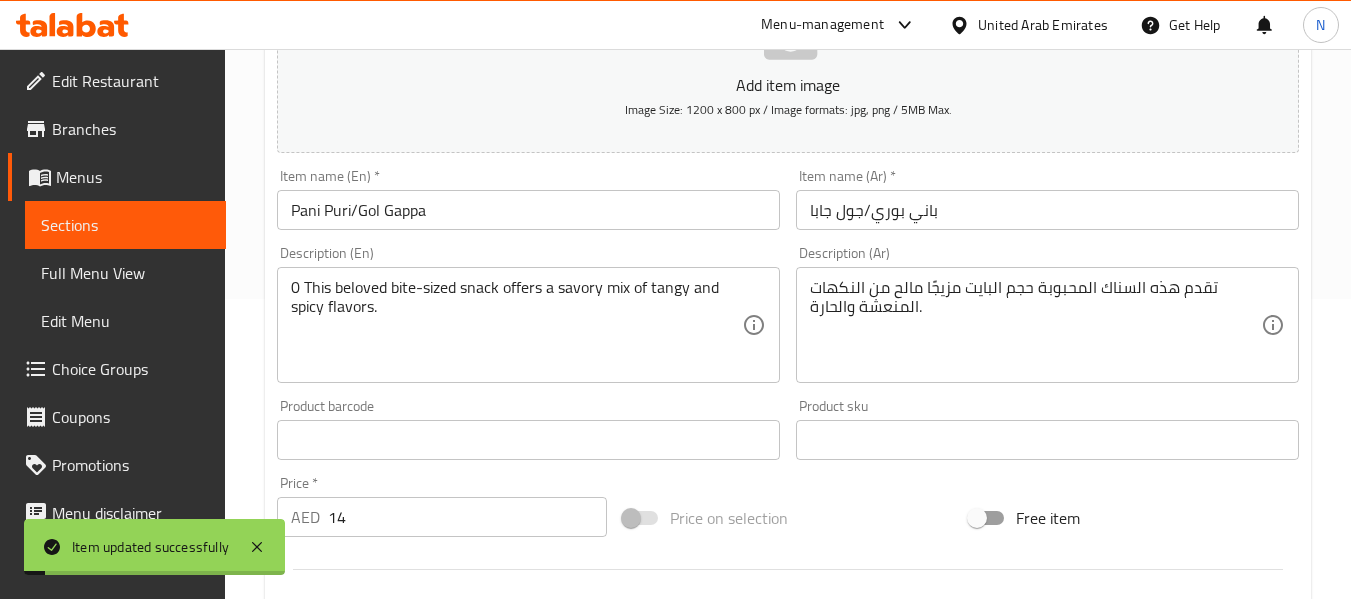scroll, scrollTop: 0, scrollLeft: 0, axis: both 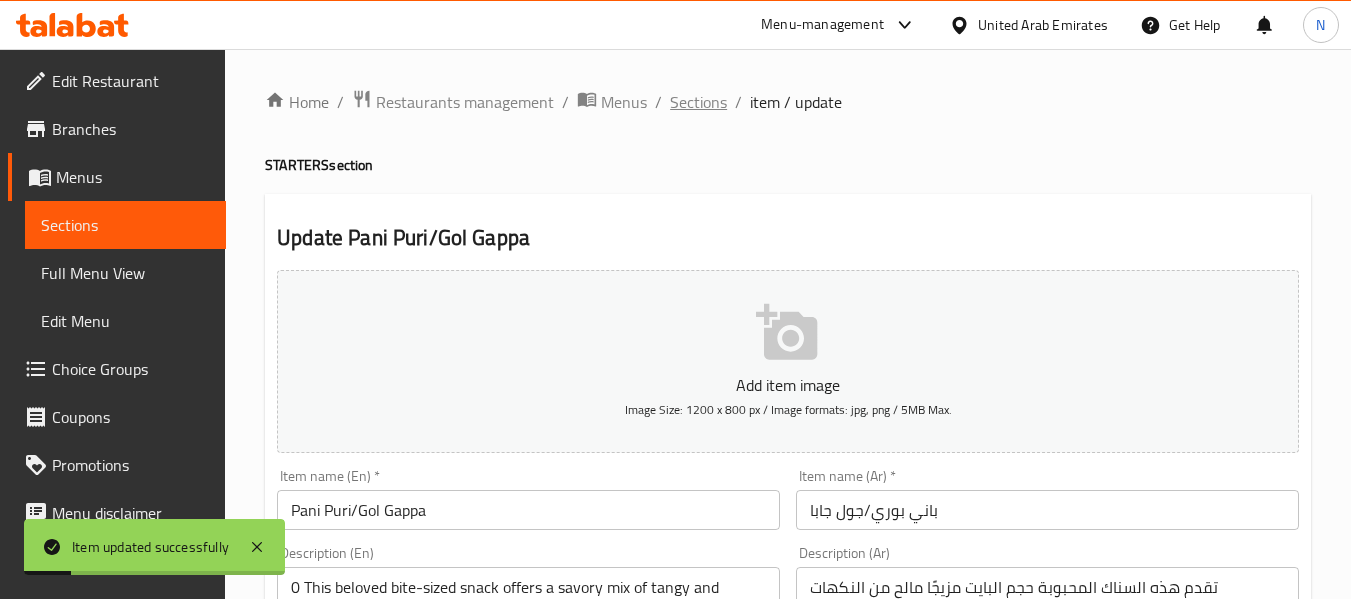 click on "Sections" at bounding box center (698, 102) 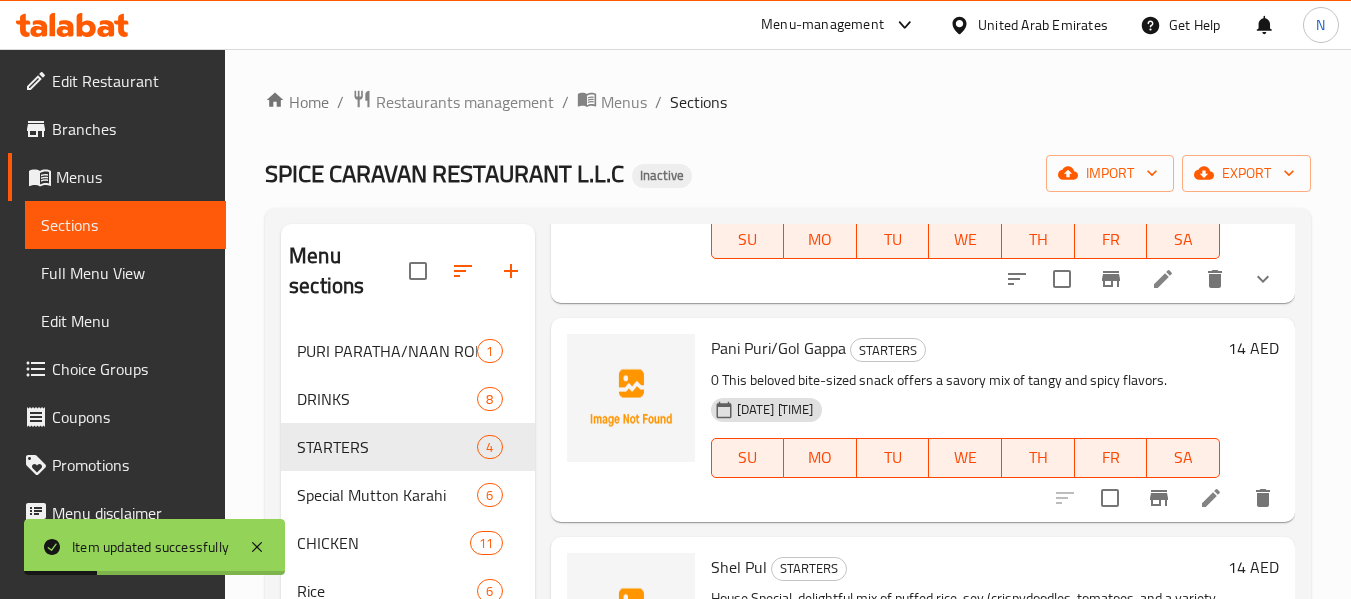 scroll, scrollTop: 390, scrollLeft: 0, axis: vertical 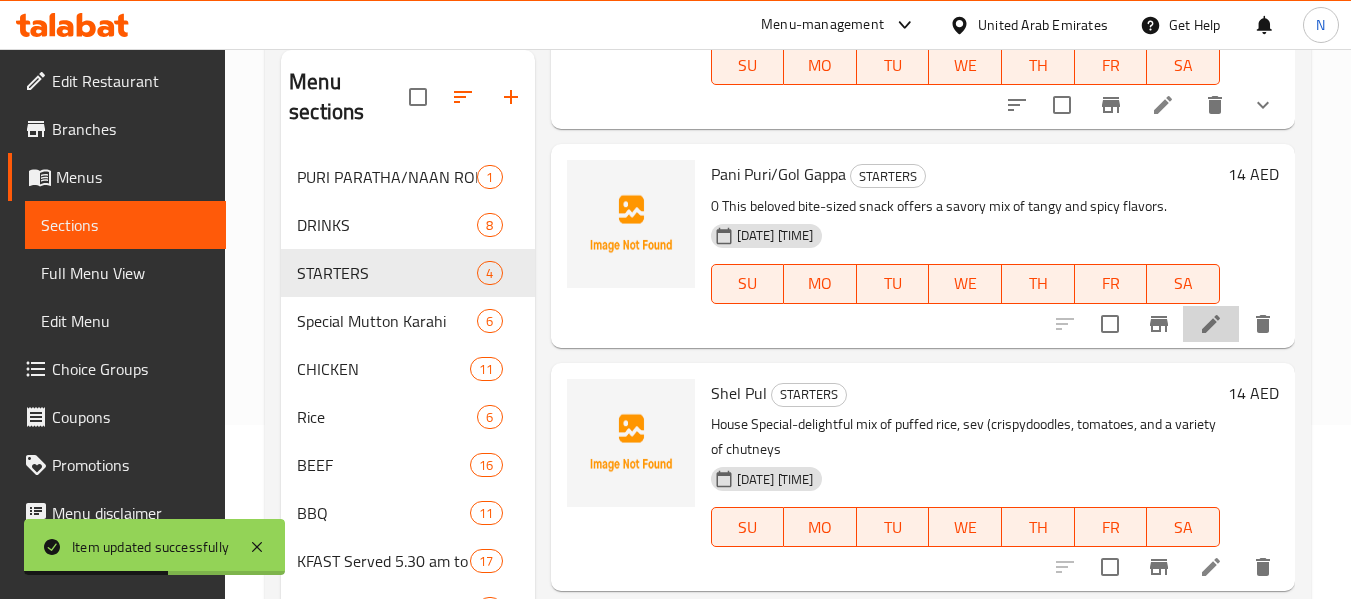 click at bounding box center (1211, 324) 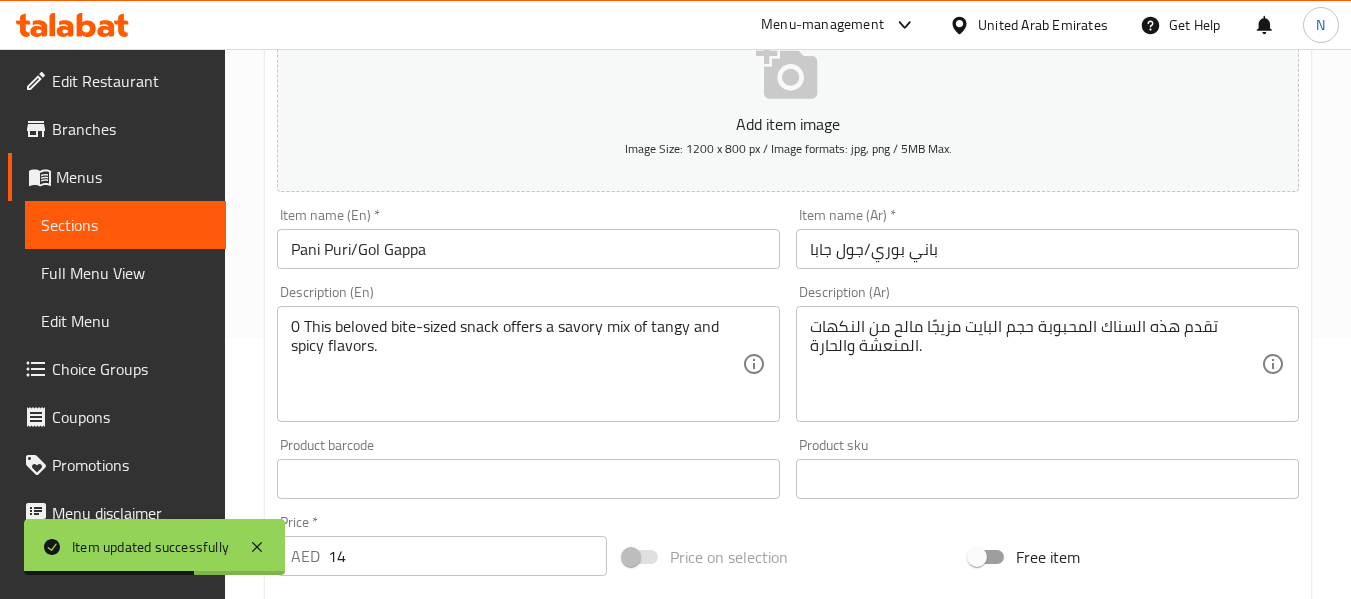 scroll, scrollTop: 262, scrollLeft: 0, axis: vertical 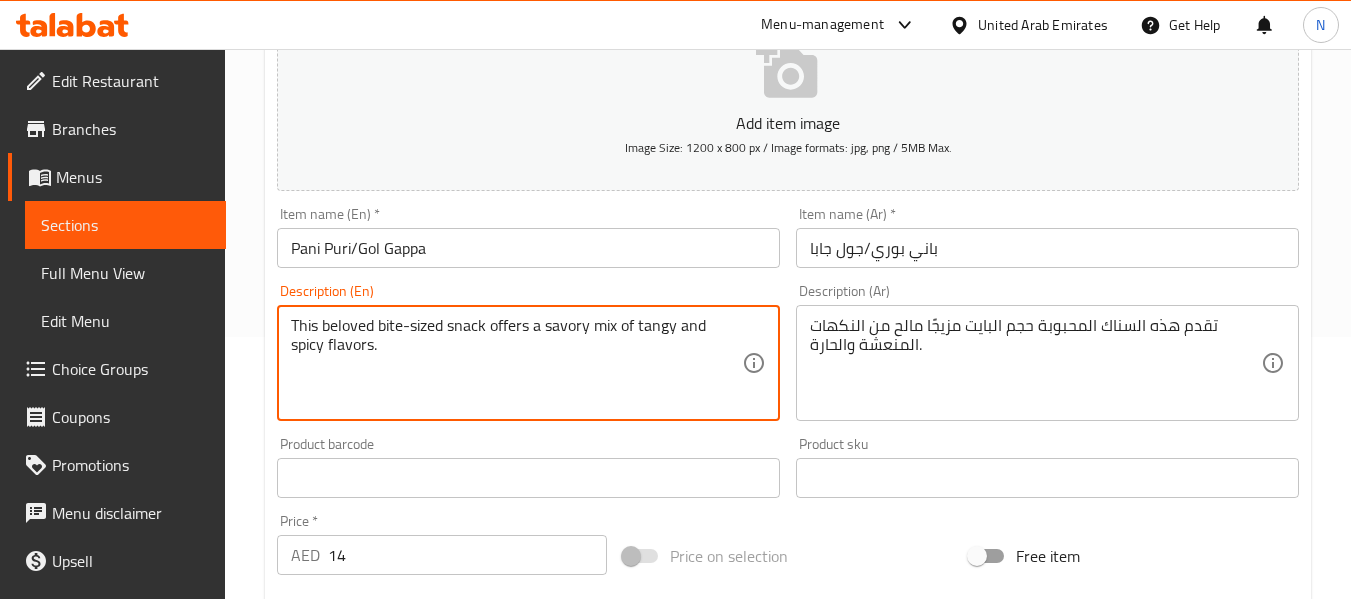 type on "This beloved bite-sized snack offers a savory mix of tangy and spicy flavors." 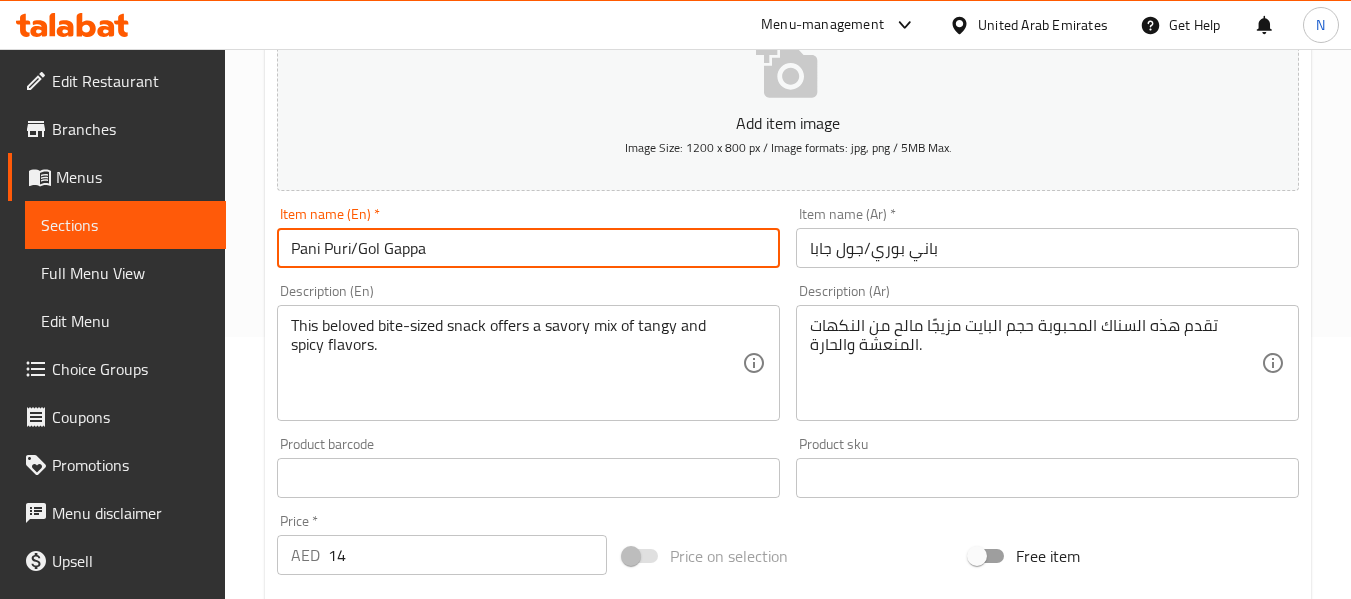 click on "Update" at bounding box center [398, 1064] 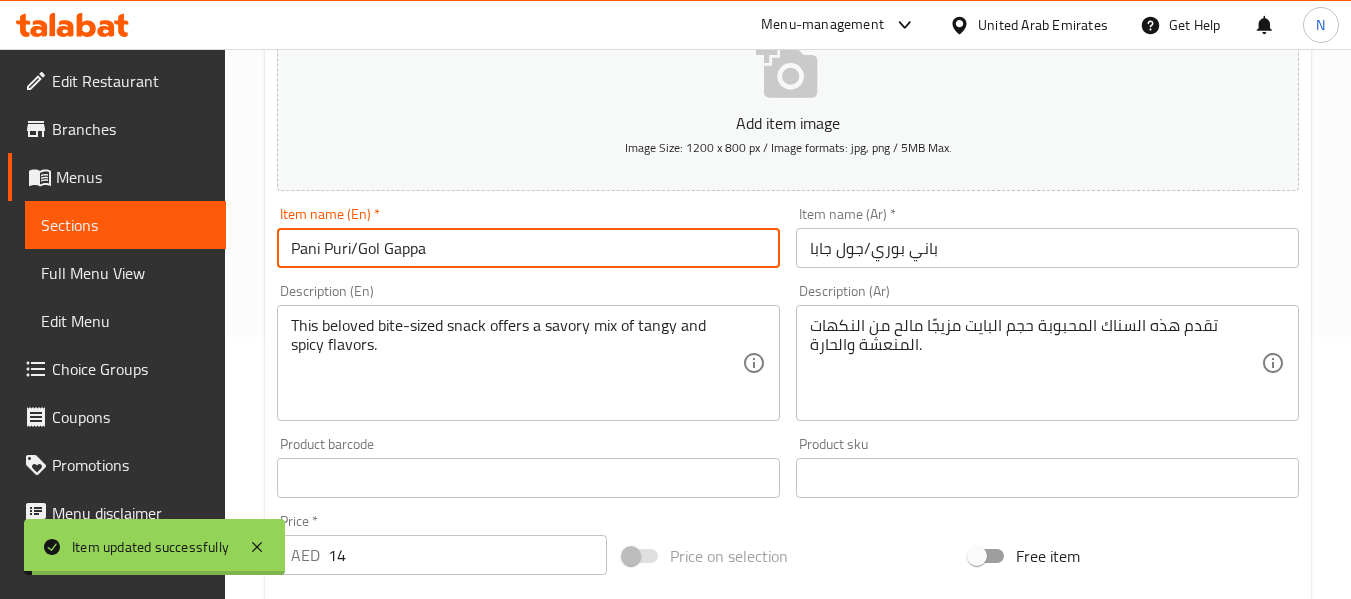scroll, scrollTop: 0, scrollLeft: 0, axis: both 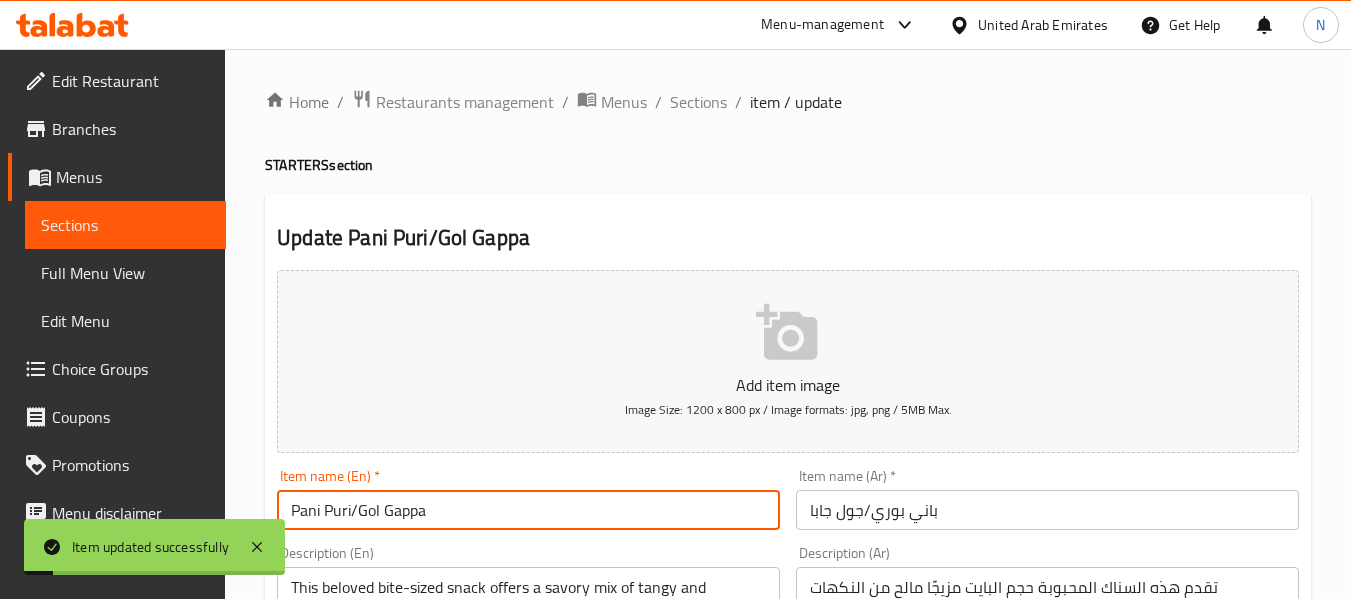 click on "Home / Restaurants management / Menus / Sections / item / update STARTERS  section Update Pani Puri/Gol Gappa Add item image Image Size: 1200 x 800 px / Image formats: jpg, png / 5MB Max. Item name (En)   * Pani Puri/Gol Gappa Item name (En)  * Item name (Ar)   * باني بوري/جول جابا Item name (Ar)  * Description (En) This beloved bite-sized snack offers a savory mix of tangy and spicy flavors.  Description (En) Description (Ar) تقدم هذه السناك المحبوبة حجم البايت مزيجًا مالح من النكهات المنعشة والحارة. Description (Ar) Product barcode Product barcode Product sku Product sku Price   * AED 14 Price  * Price on selection Free item Start Date Start Date End Date End Date Available Days SU MO TU WE TH FR SA Available from ​ ​ Available to ​ ​ Status Active Inactive Exclude from GEM Variations & Choices Add variant ASSIGN CHOICE GROUP Update" at bounding box center (788, 731) 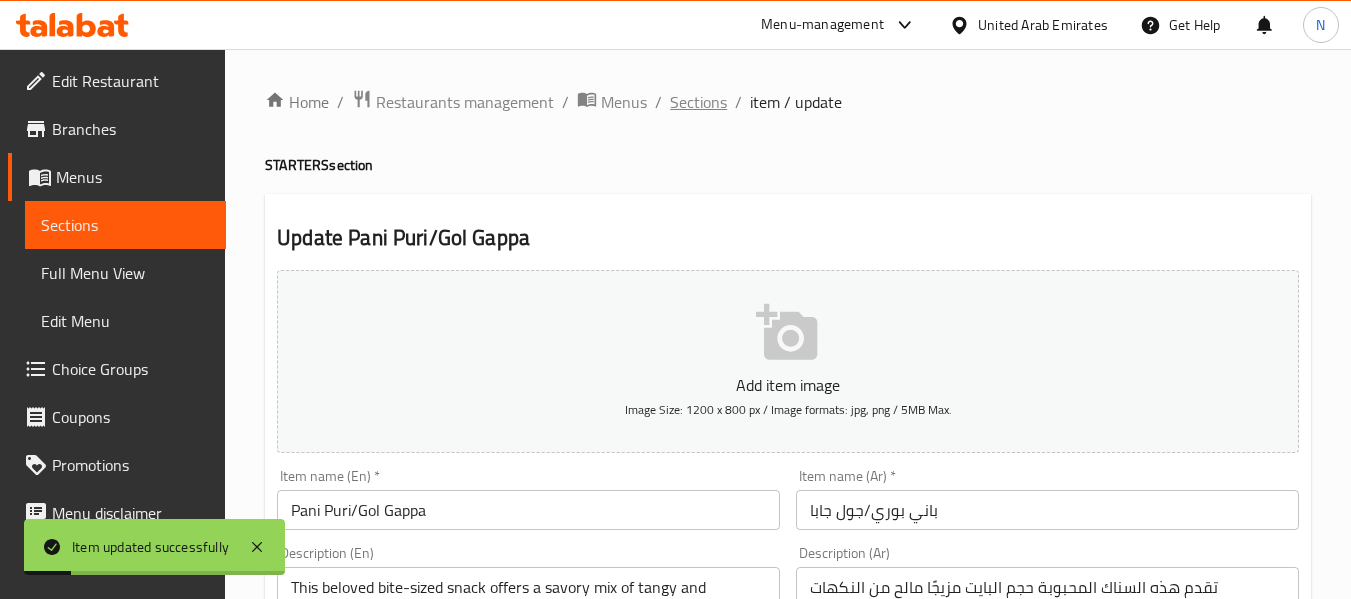 click on "Sections" at bounding box center [698, 102] 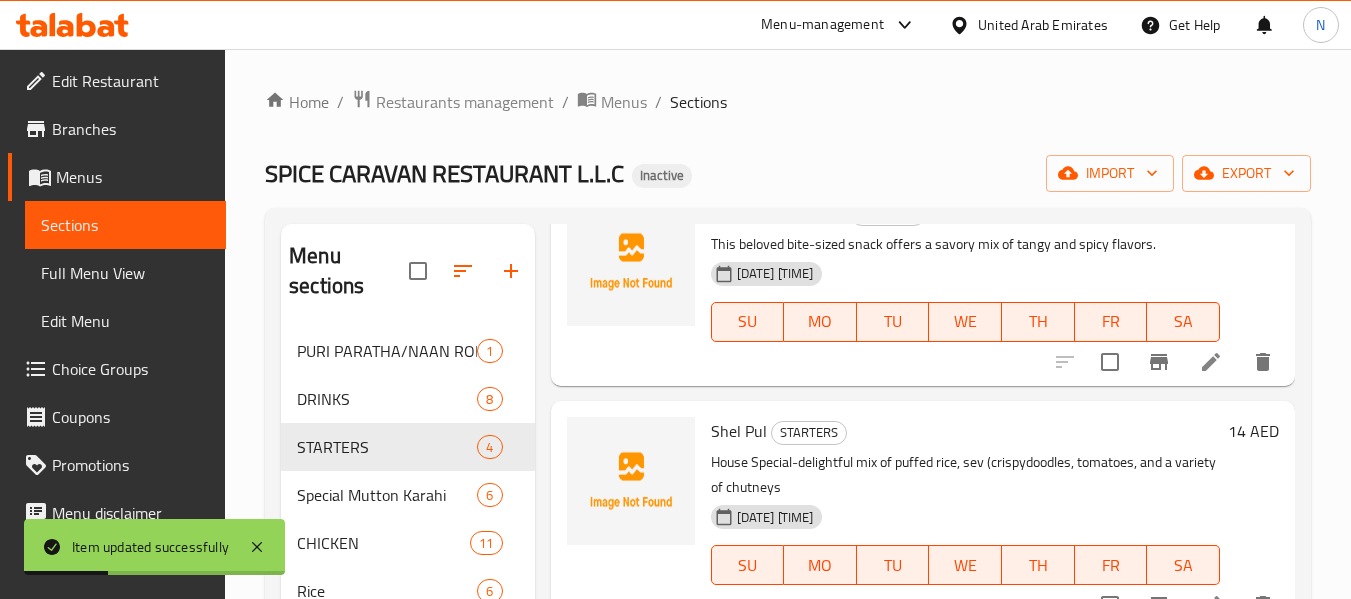 scroll, scrollTop: 390, scrollLeft: 0, axis: vertical 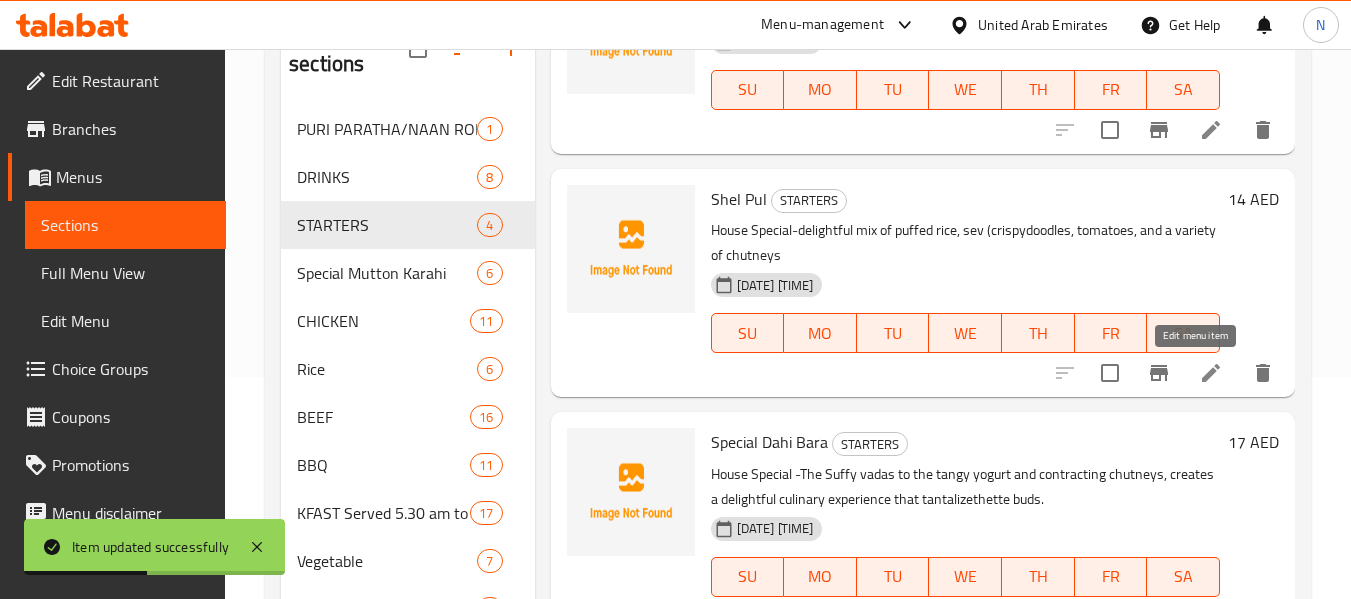 click 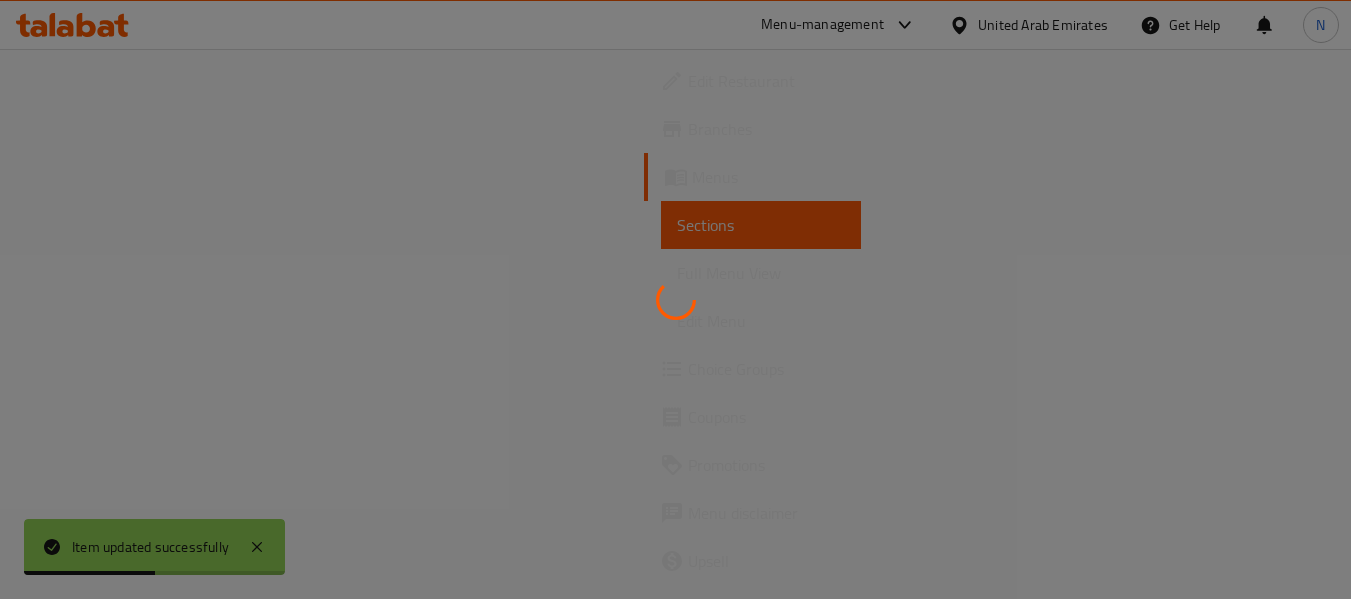scroll, scrollTop: 0, scrollLeft: 0, axis: both 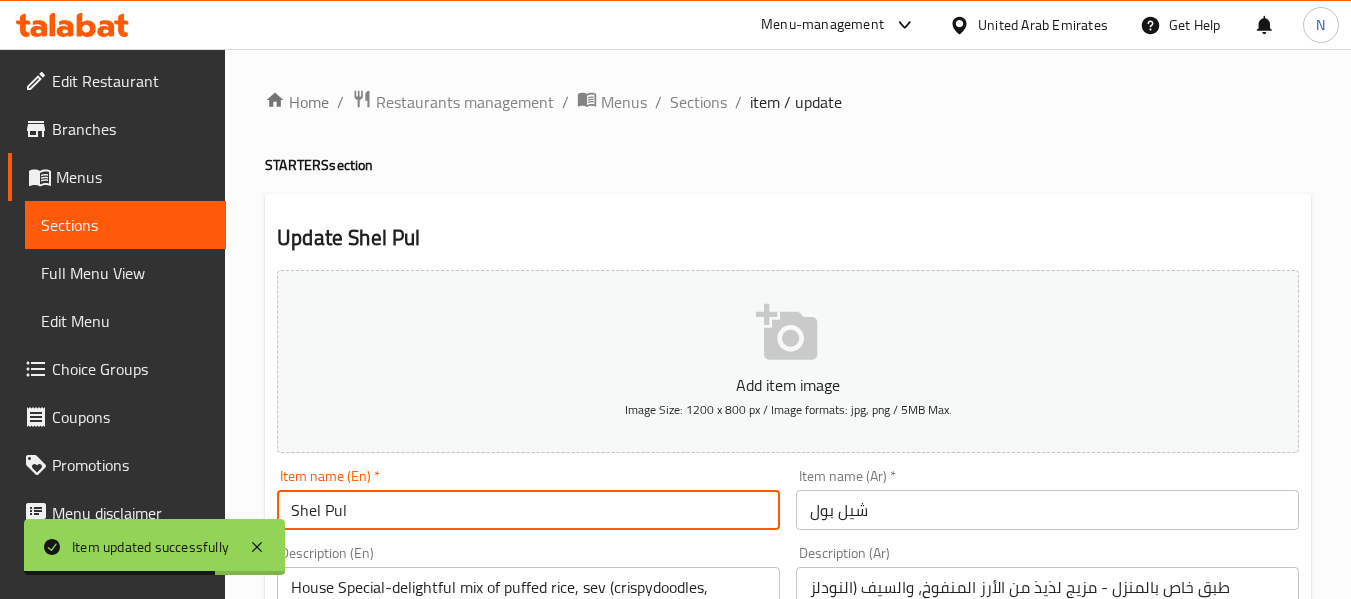 click on "Shel Pul" at bounding box center [528, 510] 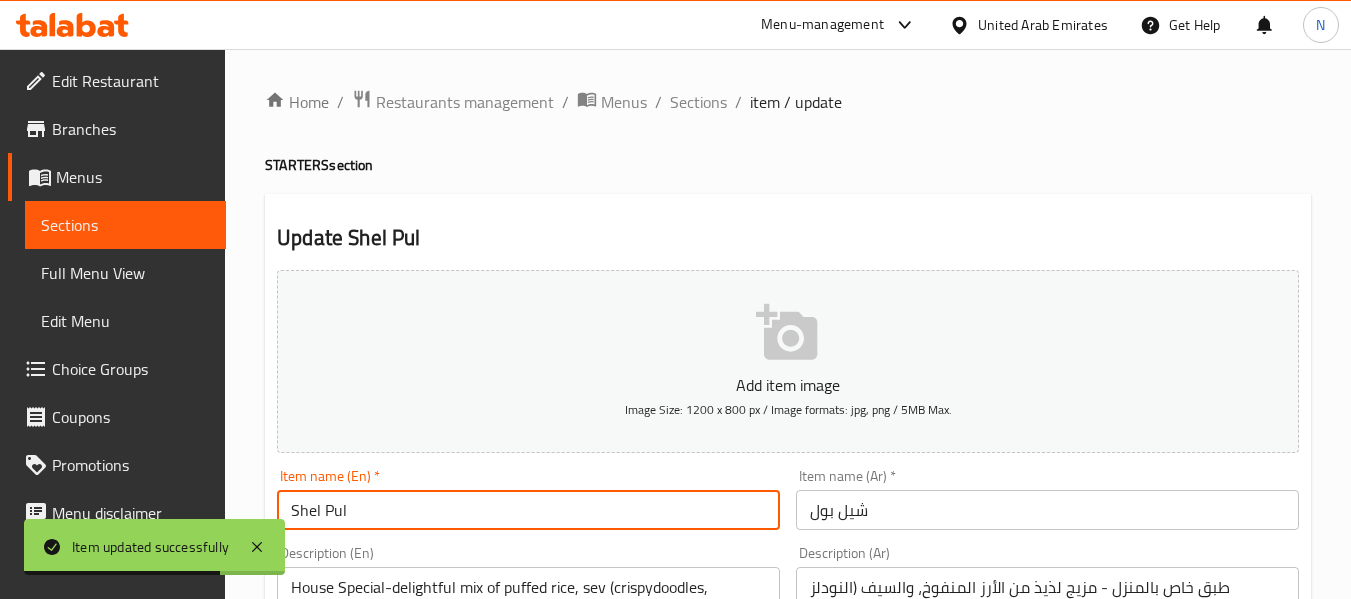 click on "Shel Pul" at bounding box center (528, 510) 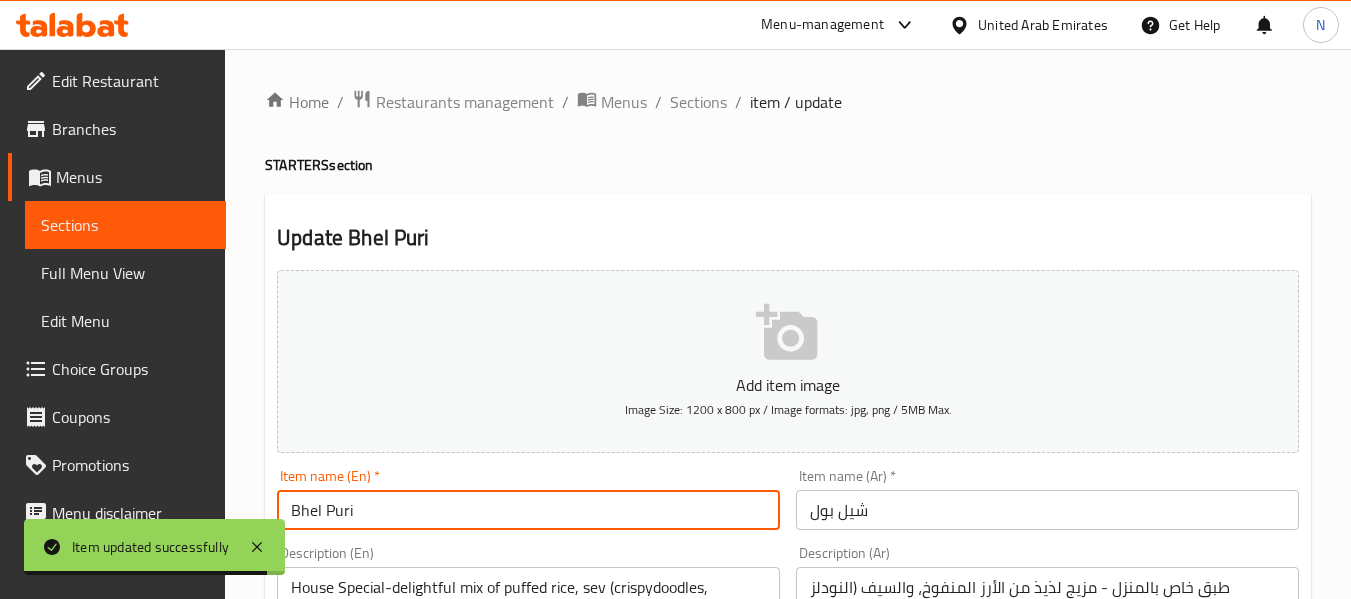type on "Bhel Puri" 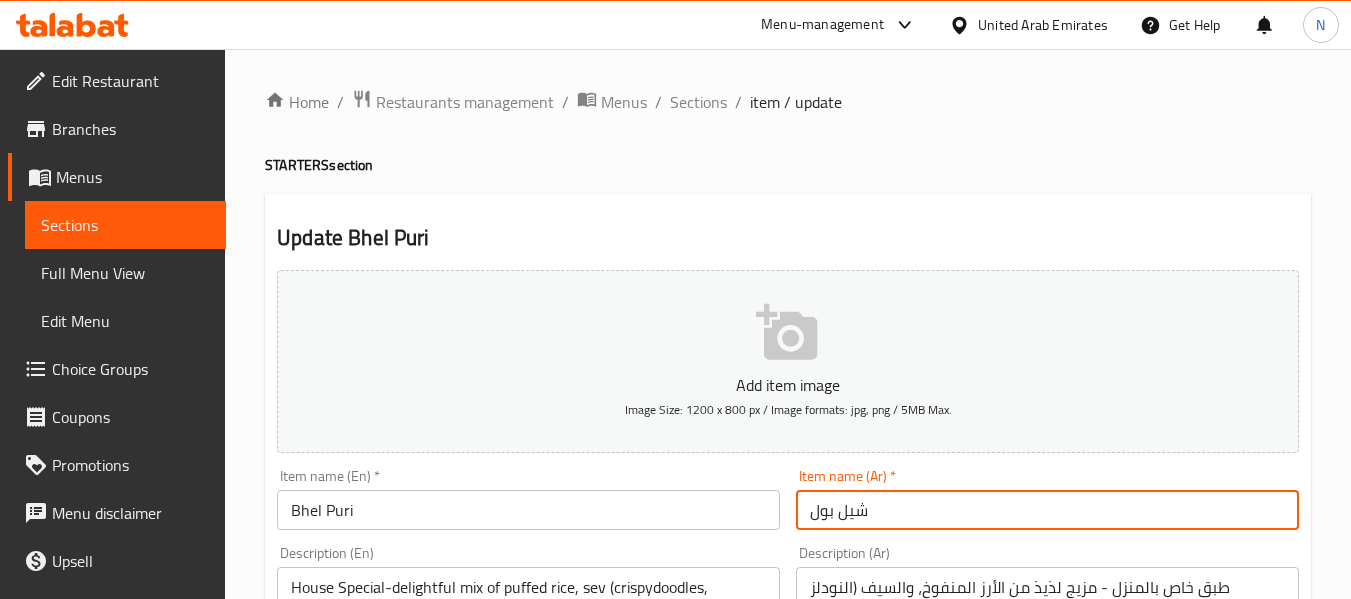 click on "شيل بول" at bounding box center [1047, 510] 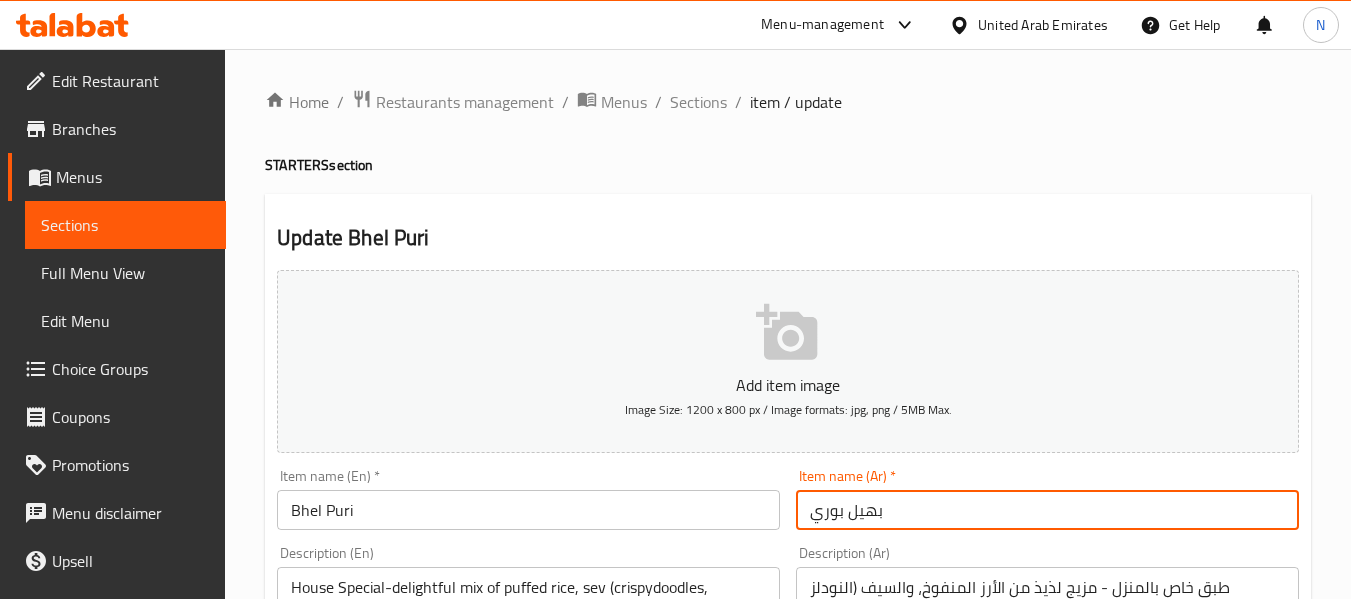 type on "بهيل بوري" 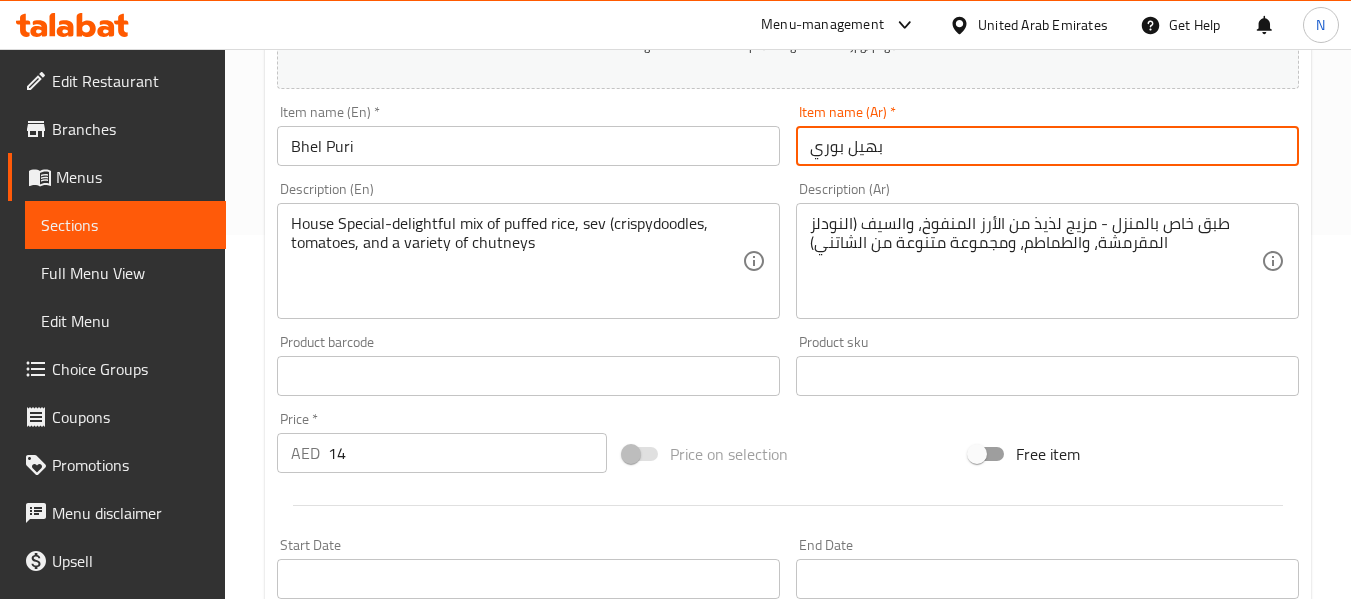 scroll, scrollTop: 368, scrollLeft: 0, axis: vertical 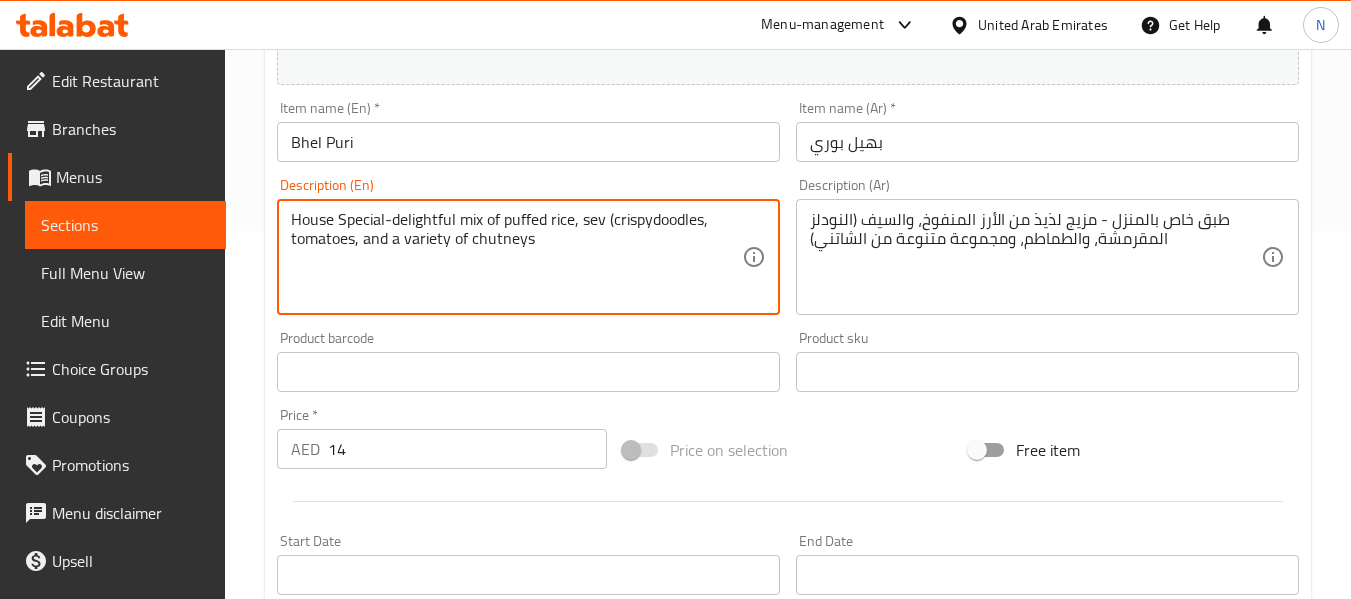 click on "House Special-delightful mix of puffed rice, sev (crispydoodles, tomatoes, and a variety of chutneys" at bounding box center (516, 257) 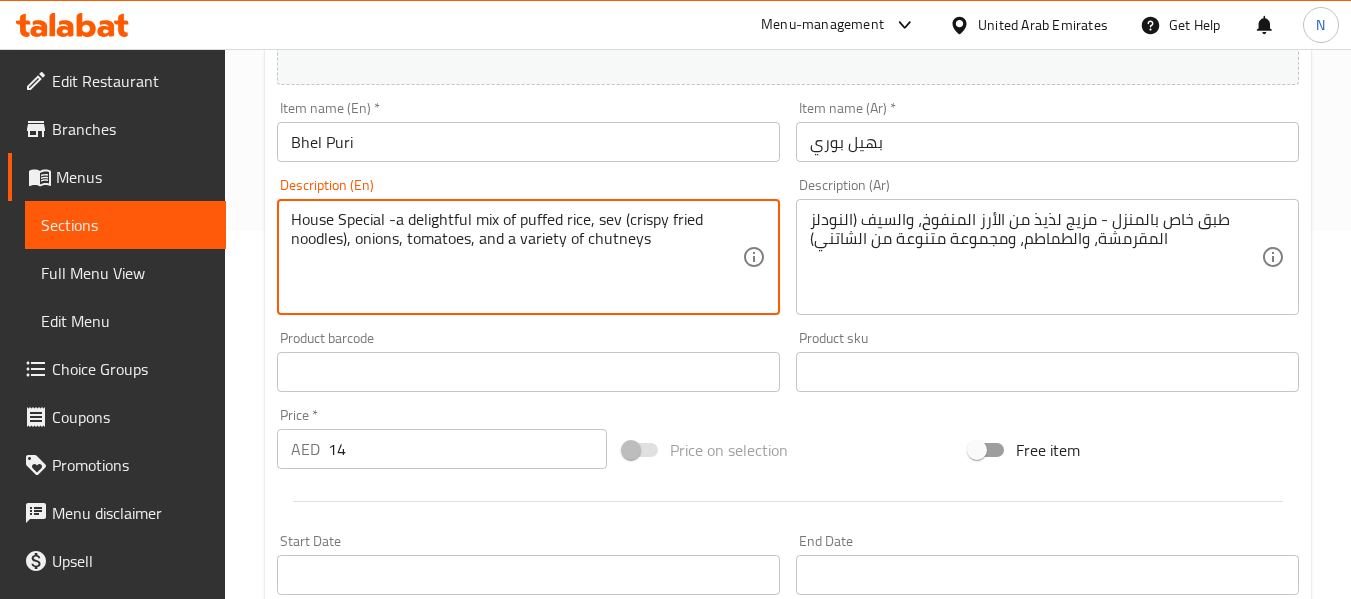 type on "House Special -a delightful mix of puffed rice, sev (crispy fried noodles), onions, tomatoes, and a variety of chutneys" 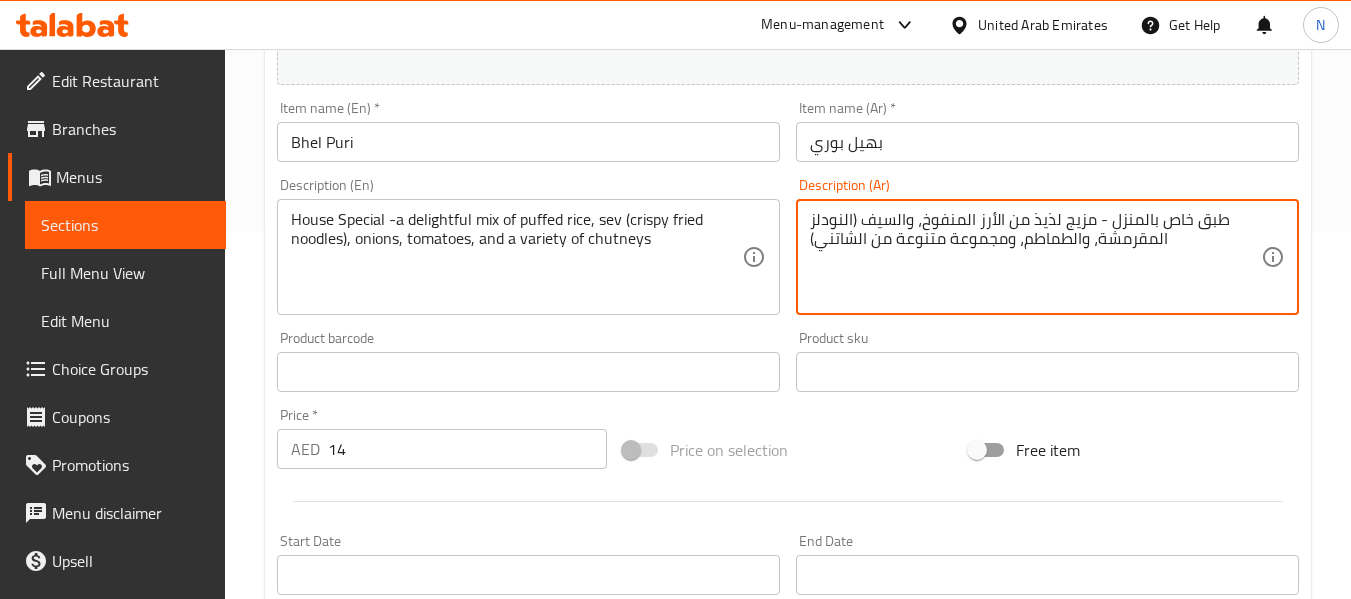 click on "طبق خاص بالمنزل - مزيج لذيذ من الأرز المنفوخ، والسيف (النودلز المقرمشة، والطماطم، ومجموعة متنوعة من الشاتني)" at bounding box center (1035, 257) 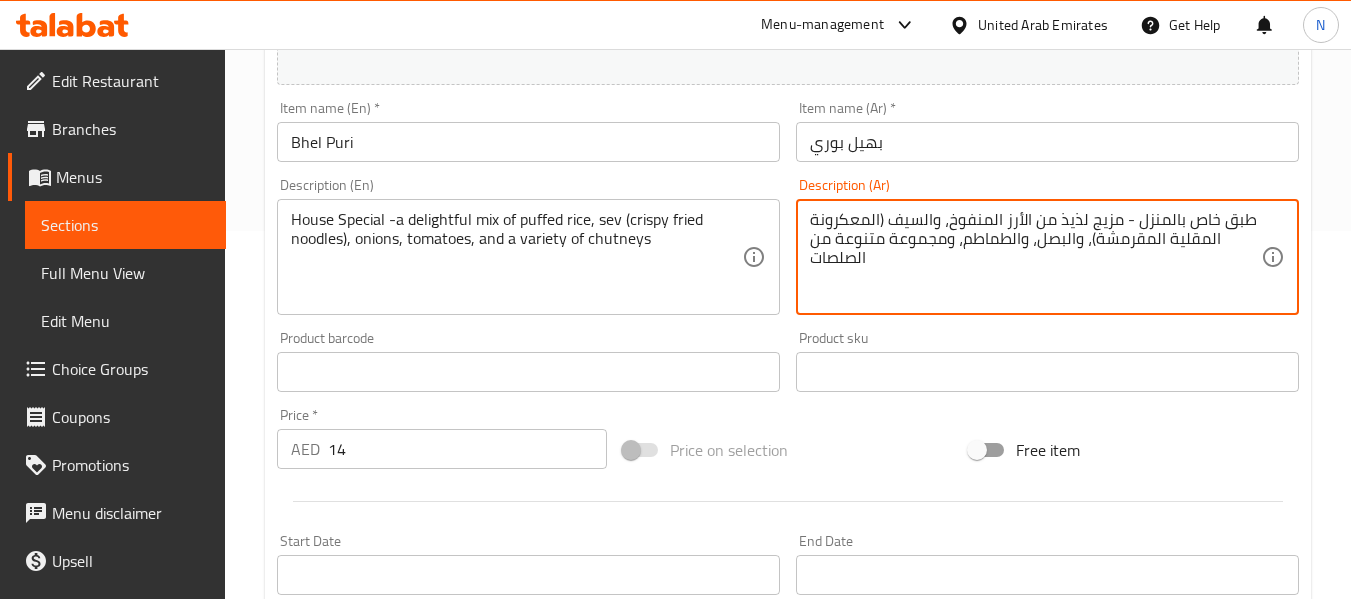 click on "طبق خاص بالمنزل - مزيج لذيذ من الأرز المنفوخ، والسيف (المعكرونة المقلية المقرمشة)، والبصل، والطماطم، ومجموعة متنوعة من الصلصات" at bounding box center (1035, 257) 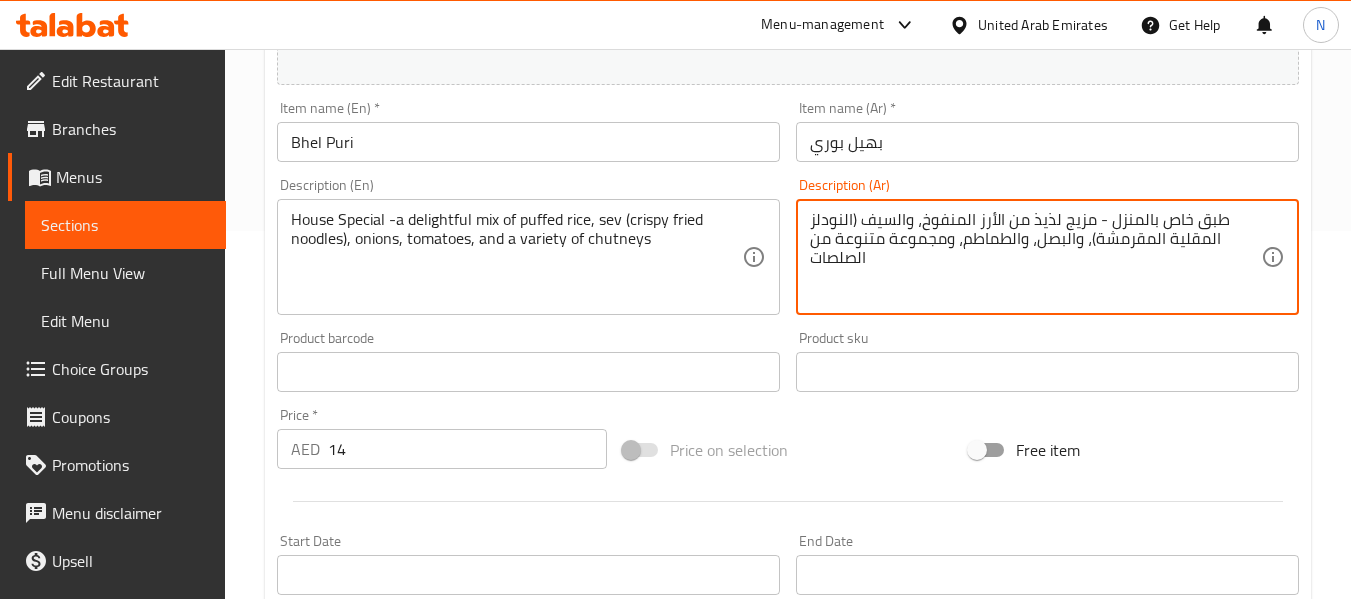 type on "طبق خاص بالمنزل - مزيج لذيذ من الأرز المنفوخ، والسيف (النودلز المقلية المقرمشة)، والبصل، والطماطم، ومجموعة متنوعة من الصلصات" 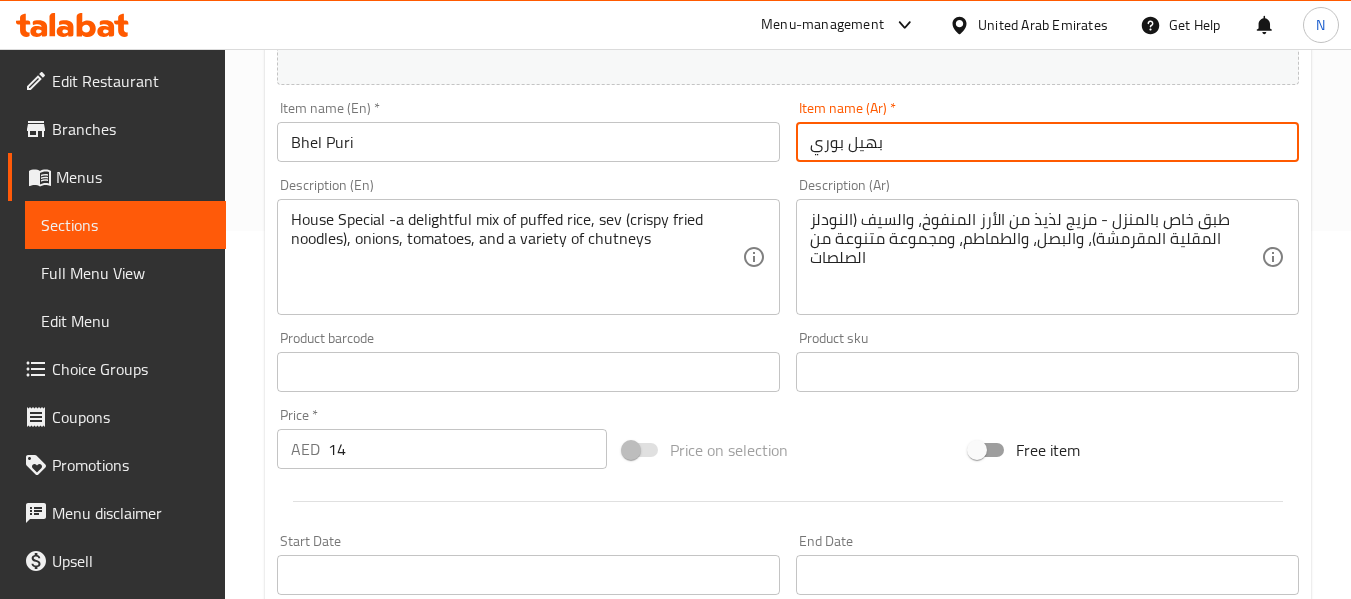 click on "بهيل بوري" at bounding box center (1047, 142) 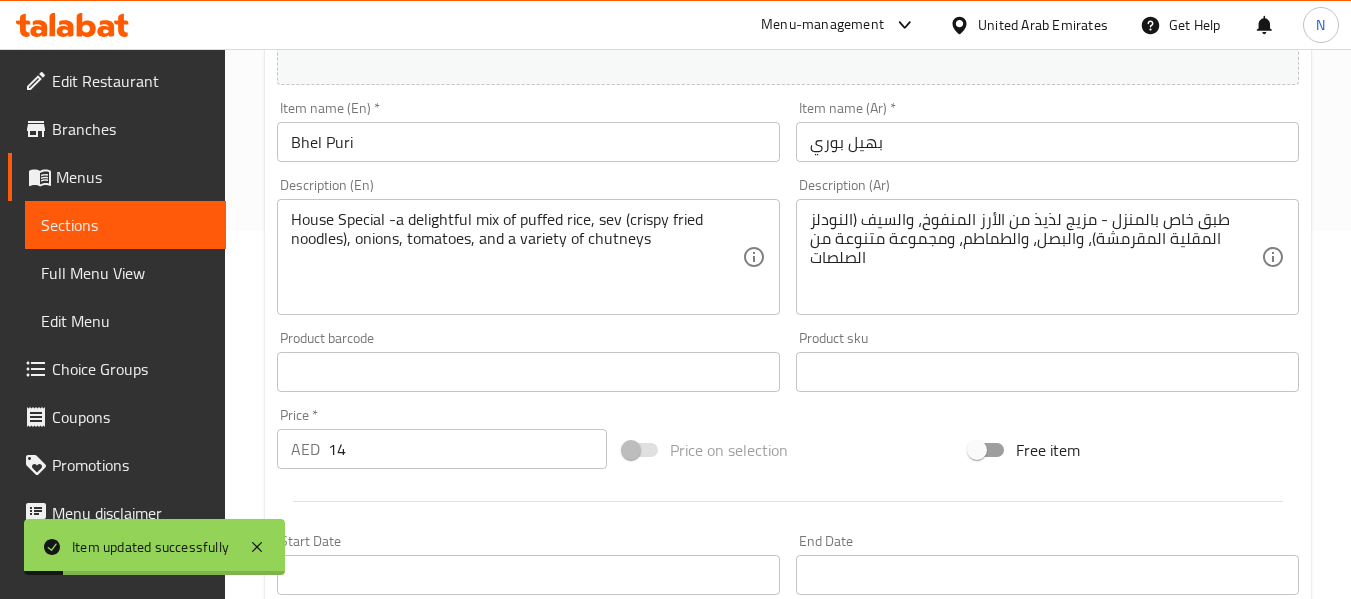 click on "Description (En) House Special -a delightful mix of puffed rice, sev (crispy fried noodles), onions, tomatoes, and a variety of chutneys Description (En)" at bounding box center (528, 246) 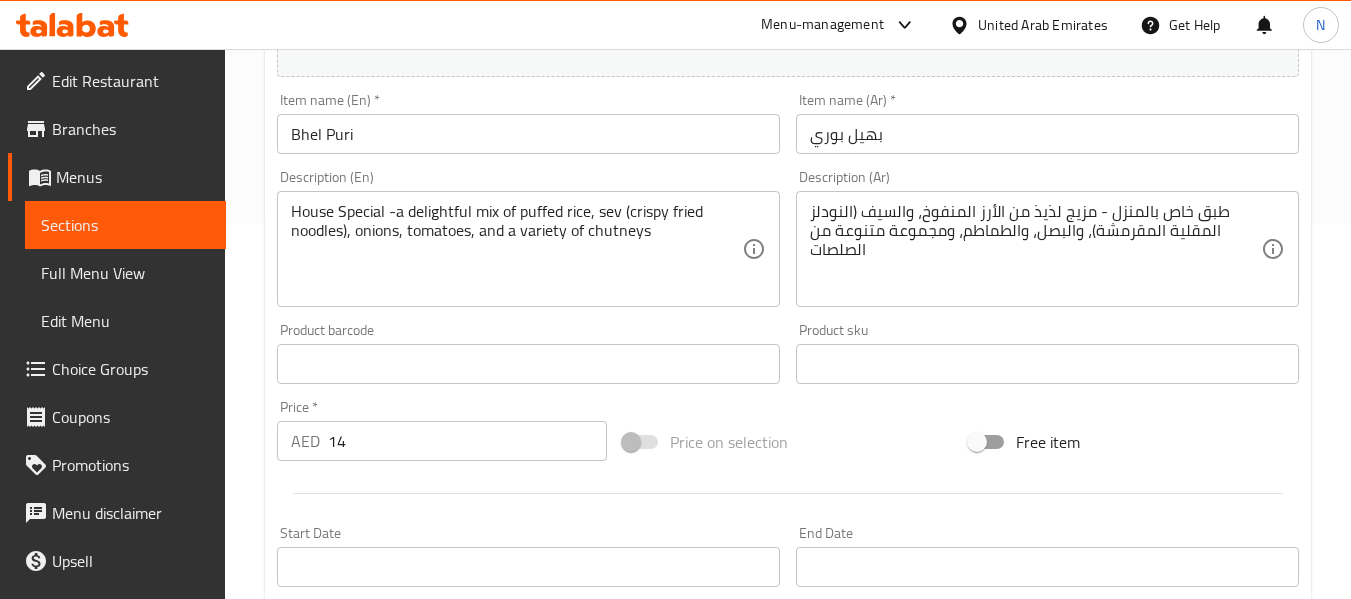 scroll, scrollTop: 377, scrollLeft: 0, axis: vertical 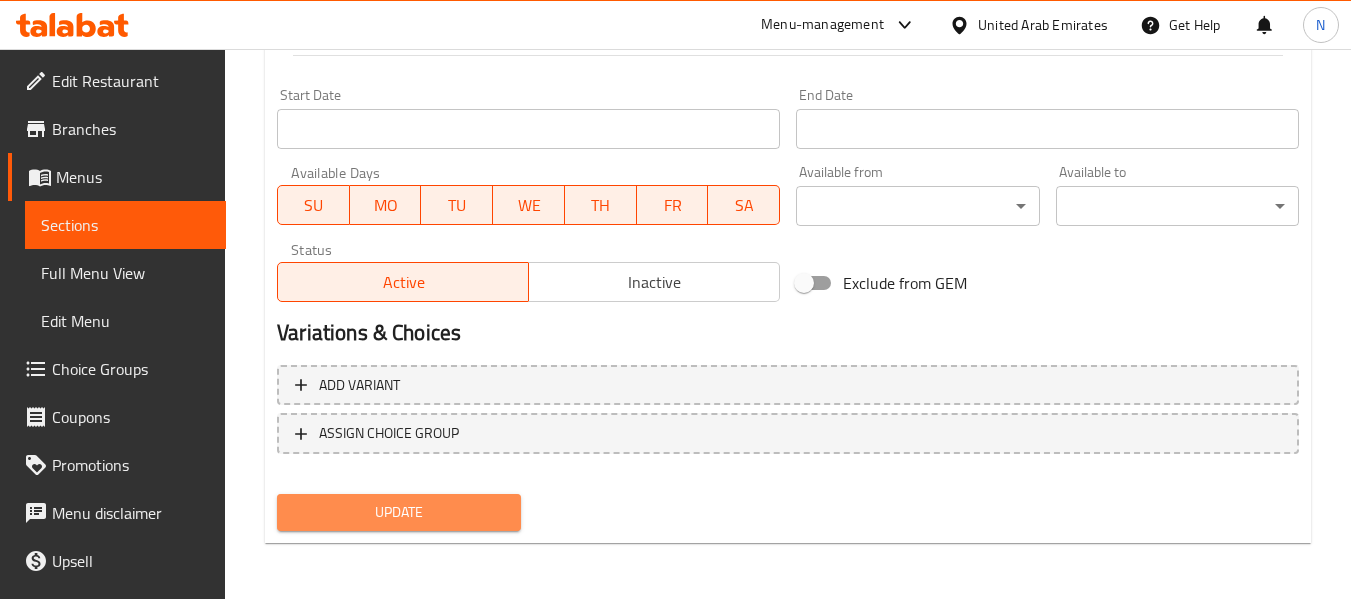 click on "Update" at bounding box center (398, 512) 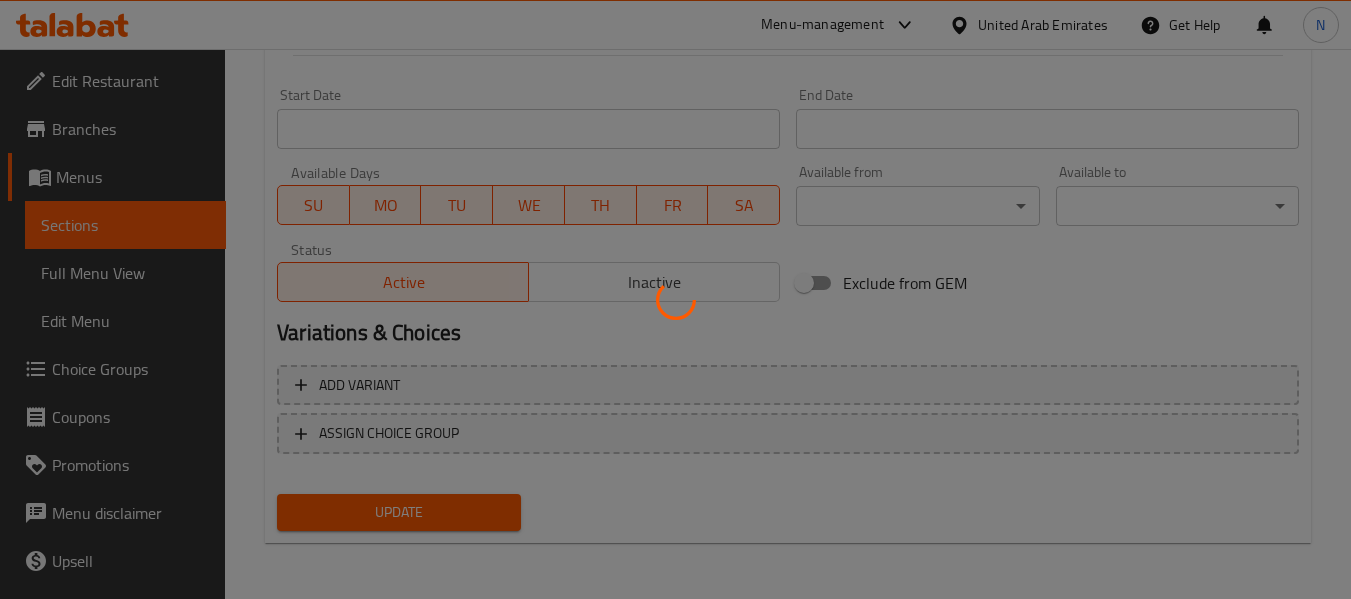 scroll, scrollTop: 0, scrollLeft: 0, axis: both 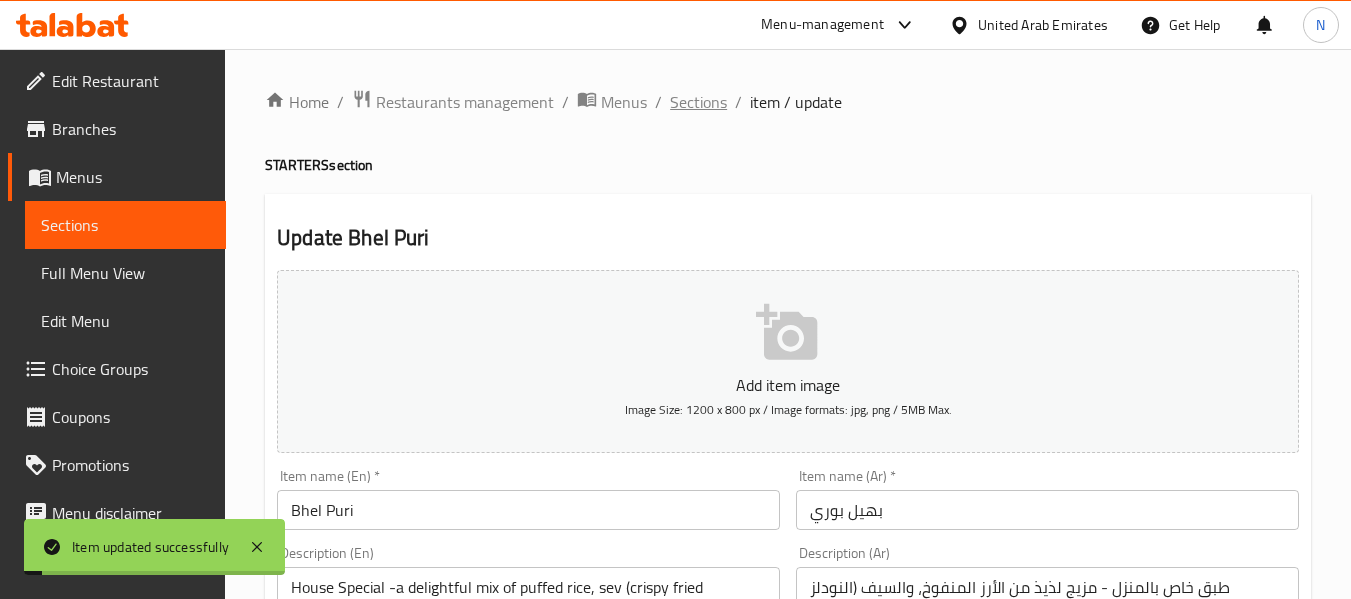 click on "Sections" at bounding box center [698, 102] 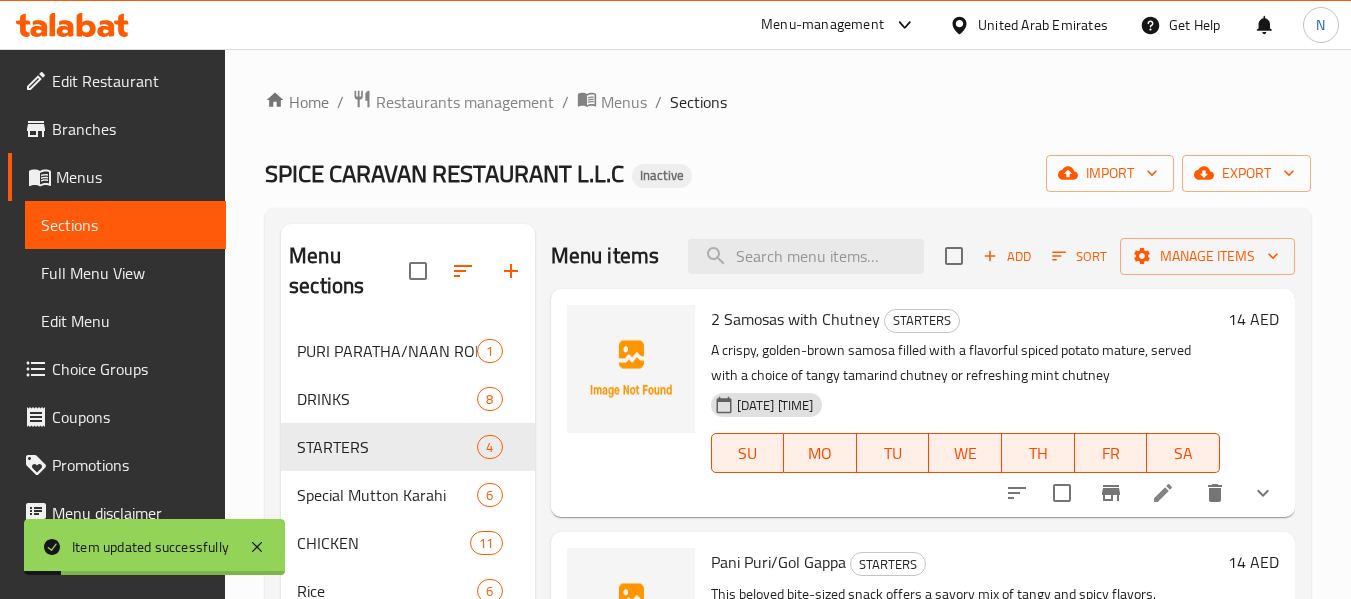scroll, scrollTop: 390, scrollLeft: 0, axis: vertical 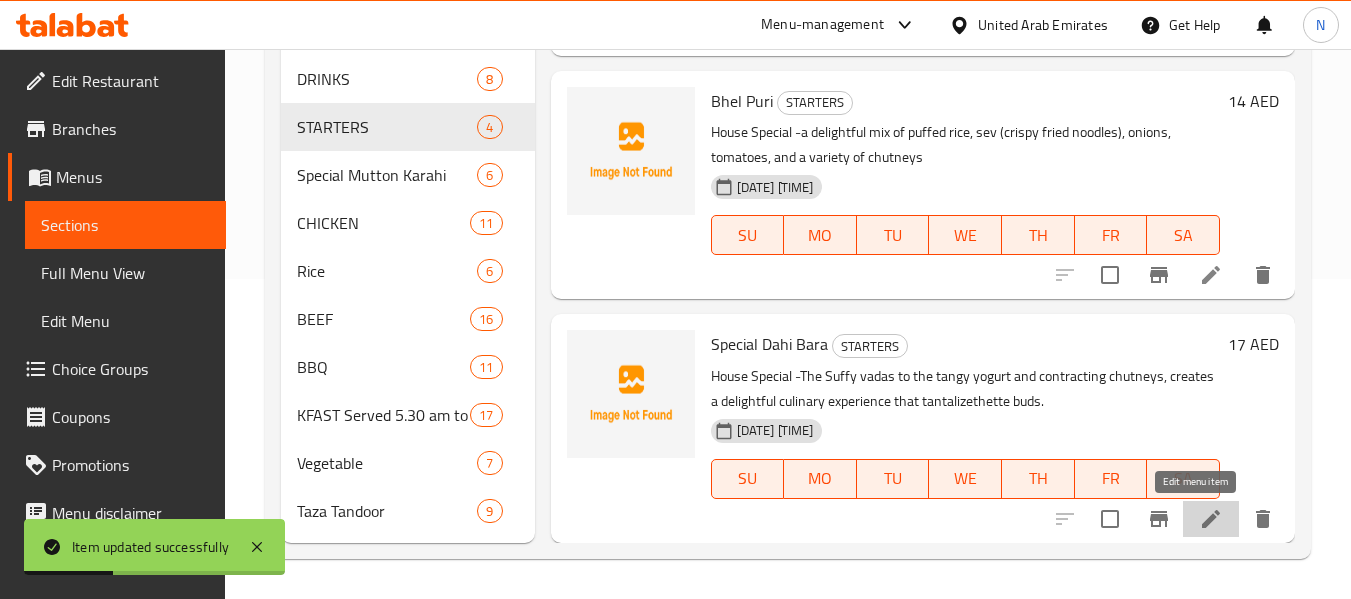 click 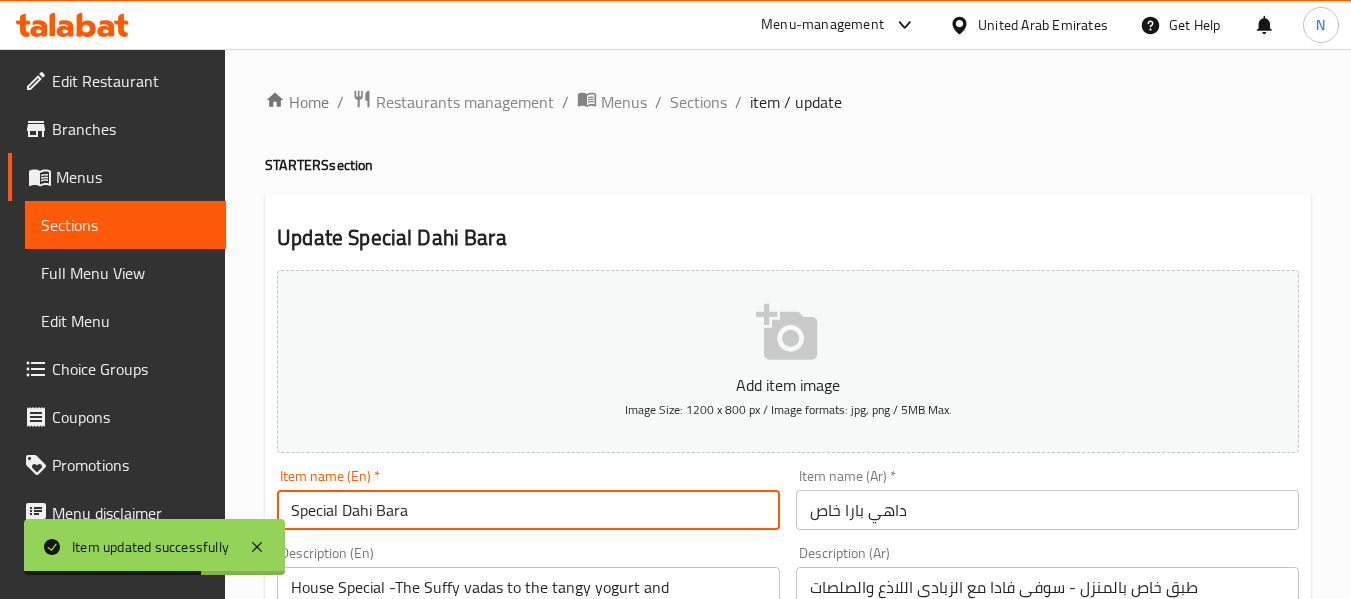 click on "Special Dahi Bara" at bounding box center [528, 510] 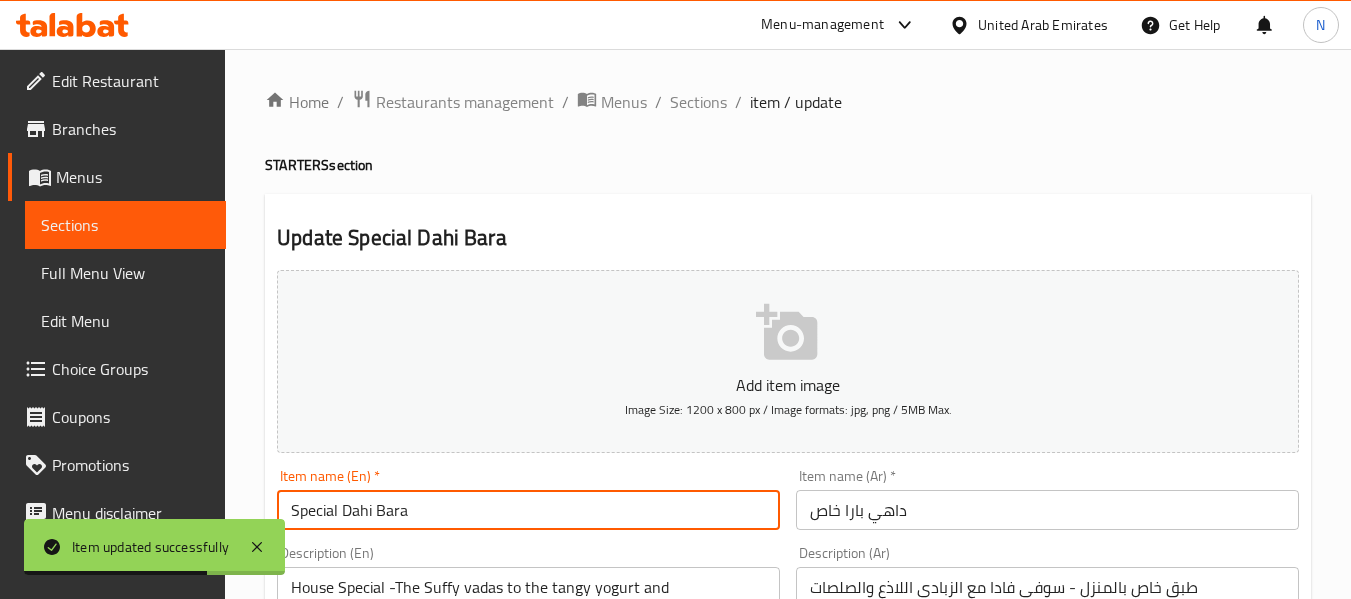 click on "Special Dahi Bara" at bounding box center [528, 510] 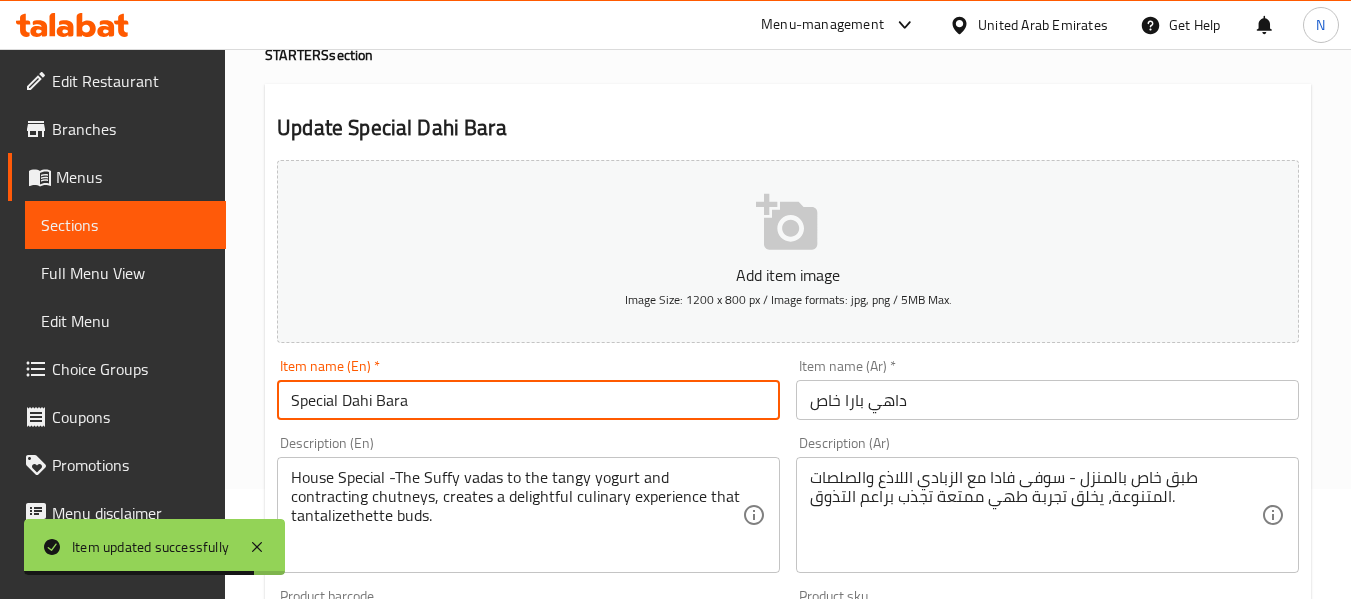 scroll, scrollTop: 152, scrollLeft: 0, axis: vertical 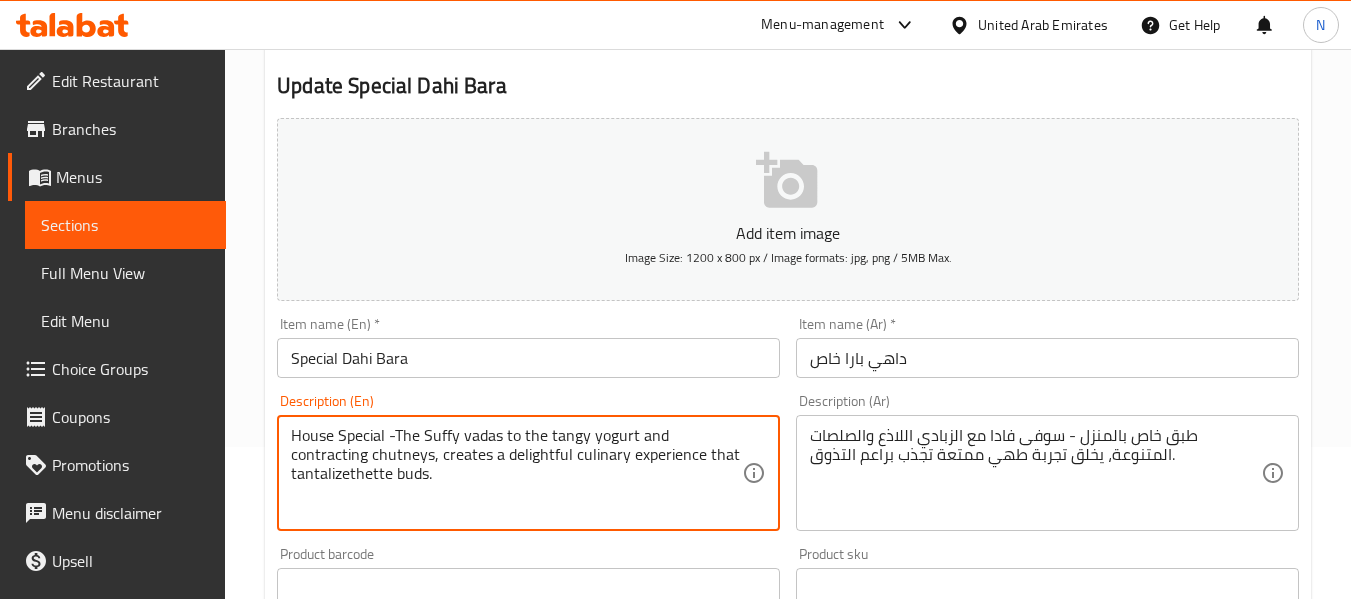 click on "House Special-The Suffy vadas to the tangy yogurt and contracting chutneys, creates a delightful culinary experience that tantalizethette buds." at bounding box center [516, 473] 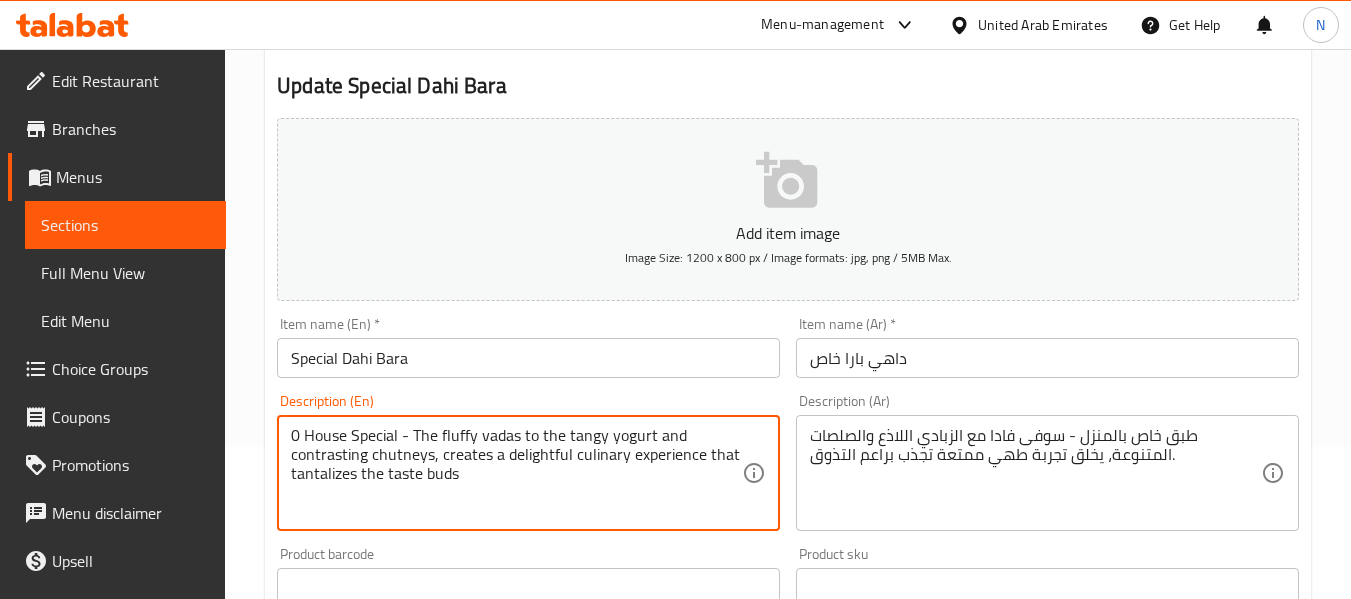 click on "0 House Special - The fluffy vadas to the tangy yogurt and contrasting chutneys, creates a delightful culinary experience that tantalizes the taste buds" at bounding box center [516, 473] 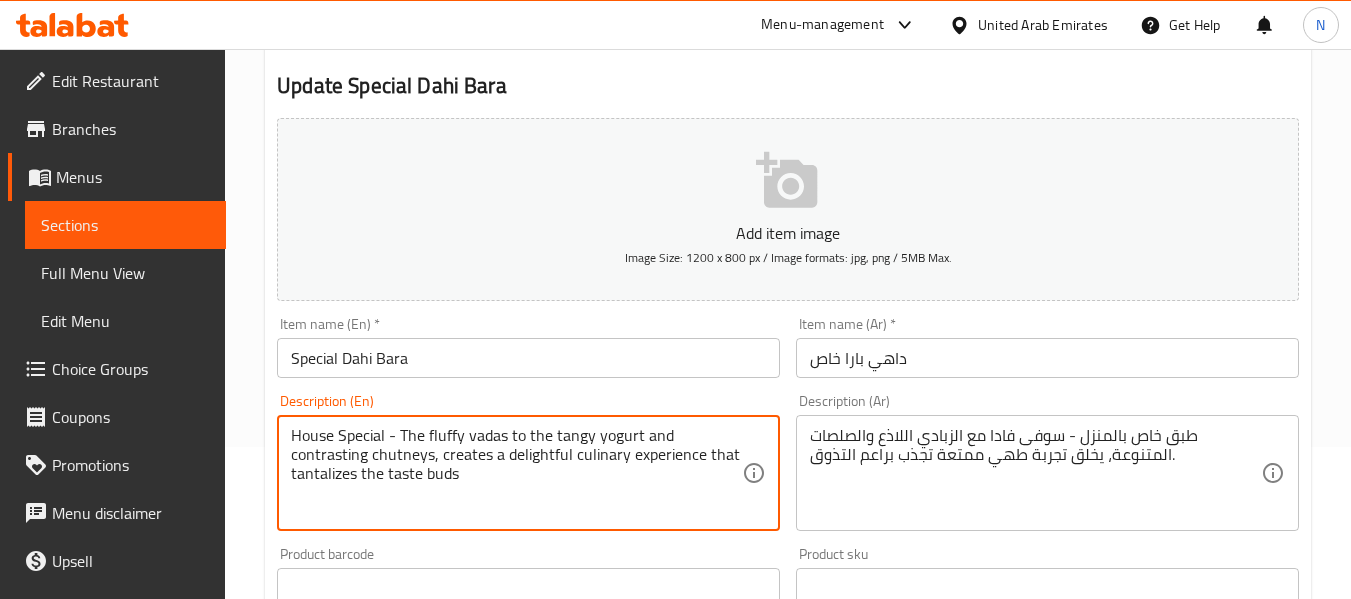 type on "House Special - The fluffy vadas to the tangy yogurt and contrasting chutneys, creates a delightful culinary experience that tantalizes the taste buds" 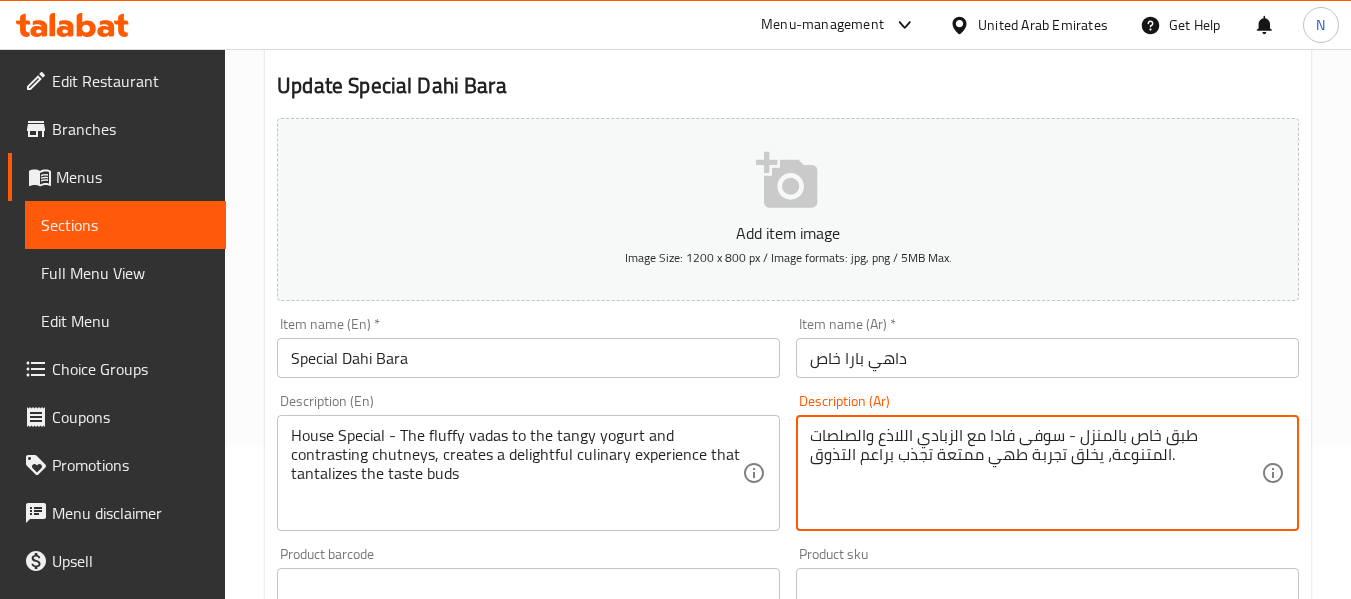 click on "طبق خاص بالمنزل - سوفى فادا مع الزبادي اللاذع والصلصات المتنوعة، يخلق تجربة طهي ممتعة تجذب براعم التذوق." at bounding box center (1035, 473) 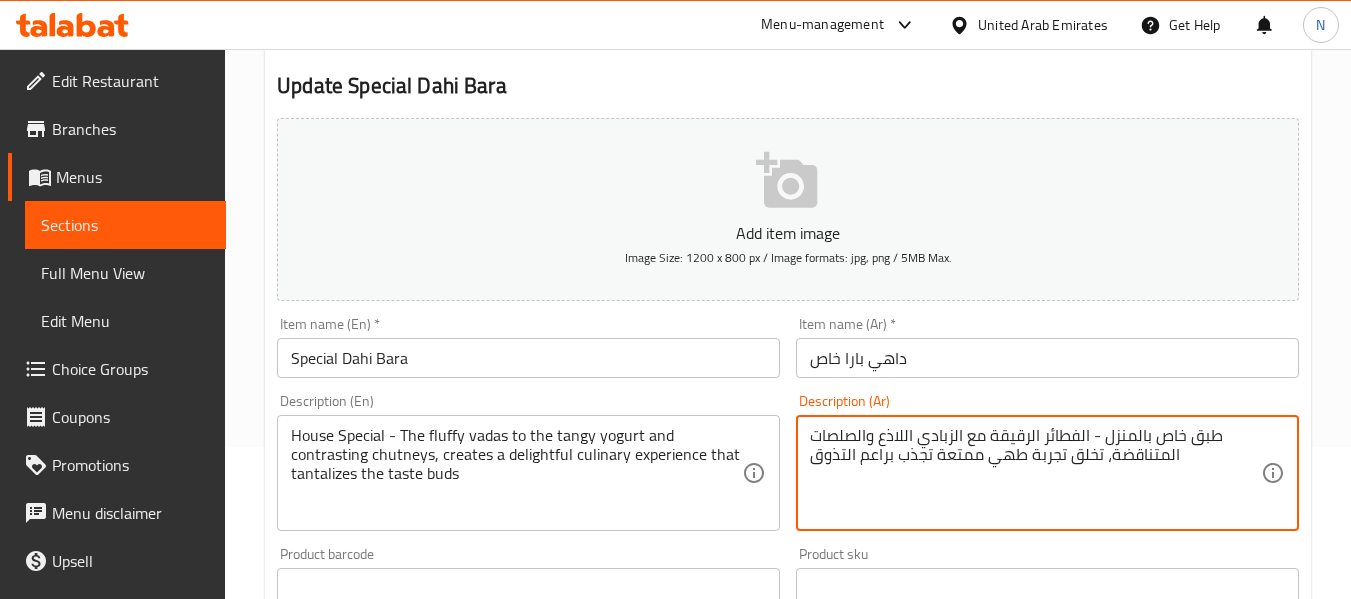 click on "طبق خاص بالمنزل - الفطائر الرقيقة مع الزبادي اللاذع والصلصات المتناقضة، تخلق تجربة طهي ممتعة تجذب براعم التذوق" at bounding box center [1035, 473] 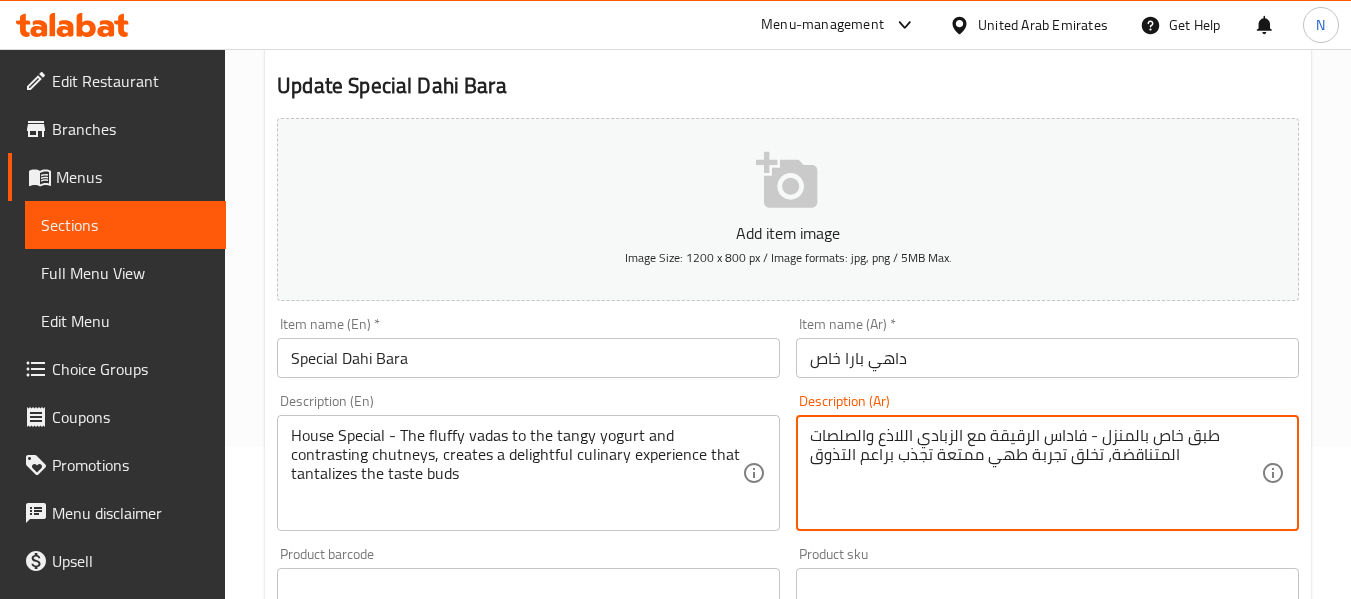 click on "طبق خاص بالمنزل - فاداس الرقيقة مع الزبادي اللاذع والصلصات المتناقضة، تخلق تجربة طهي ممتعة تجذب براعم التذوق" at bounding box center (1035, 473) 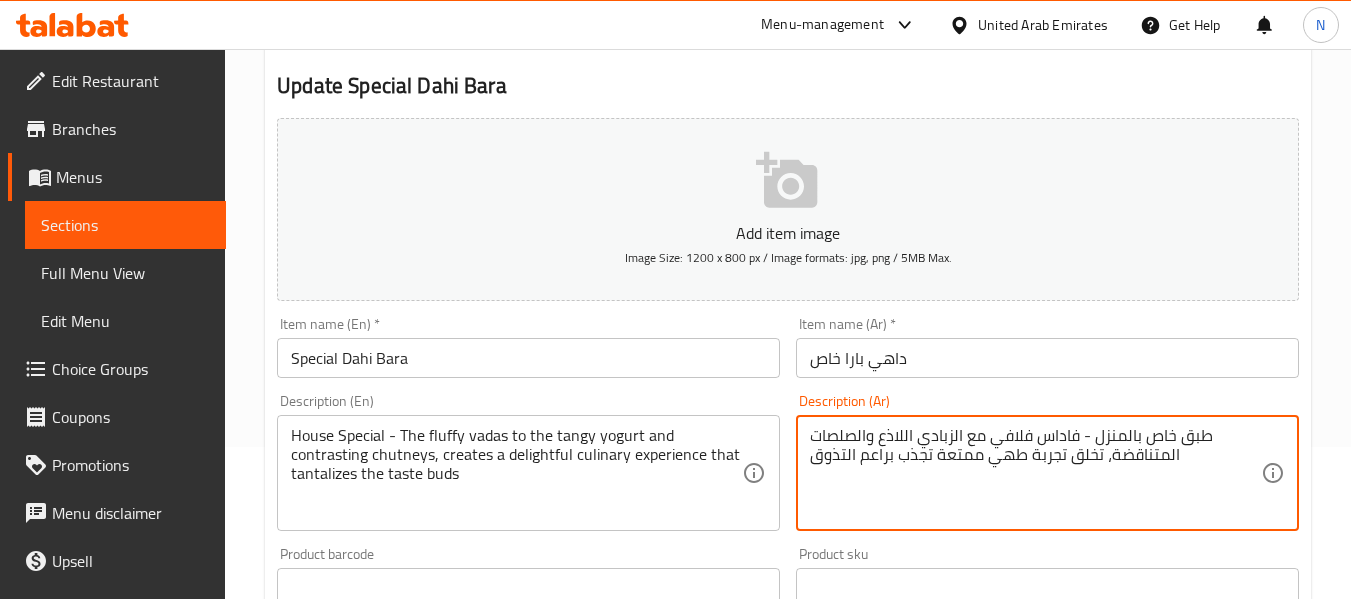 click on "طبق خاص بالمنزل - فاداس فلافي مع الزبادي اللاذع والصلصات المتناقضة، تخلق تجربة طهي ممتعة تجذب براعم التذوق" at bounding box center [1035, 473] 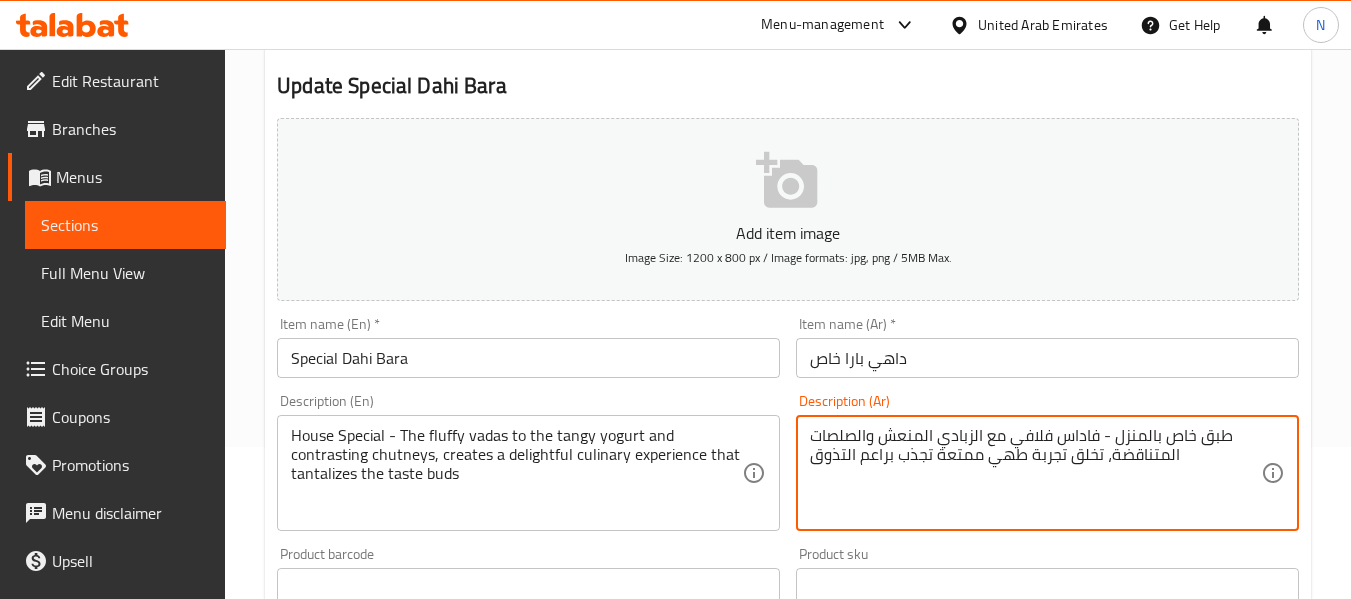 drag, startPoint x: 1107, startPoint y: 464, endPoint x: 787, endPoint y: 489, distance: 320.97507 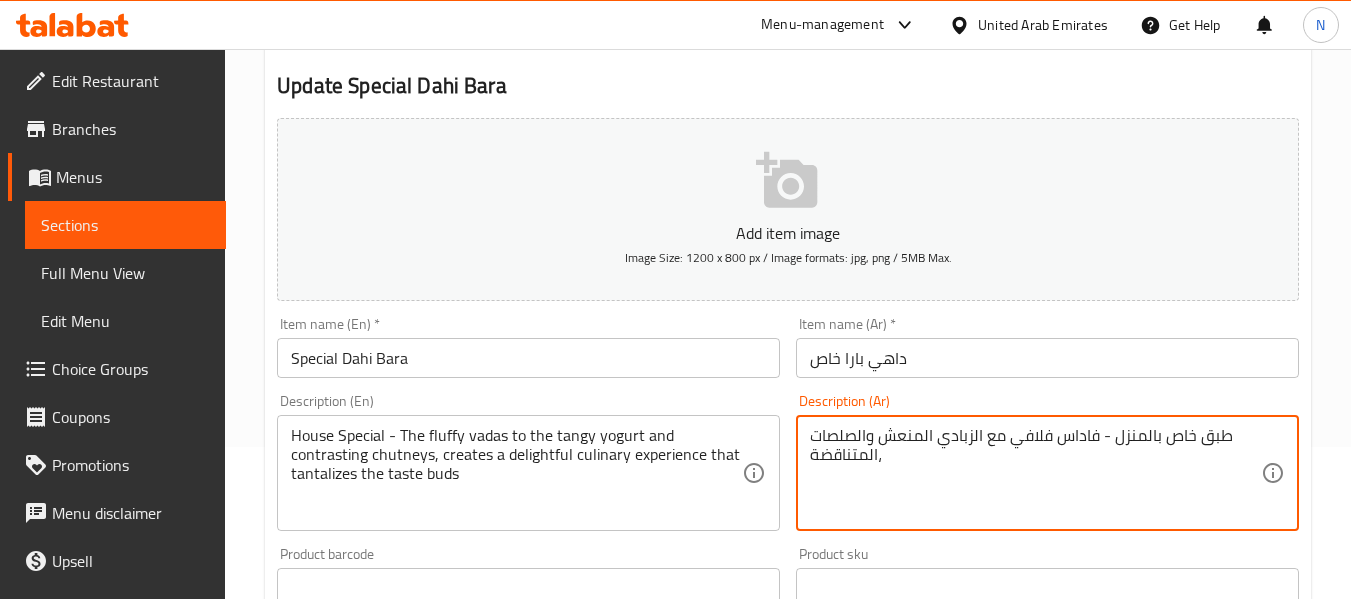 type on "طبق خاص بالمنزل - فاداس فلافي مع الزبادي المنعش والصلصات المتناقضة،" 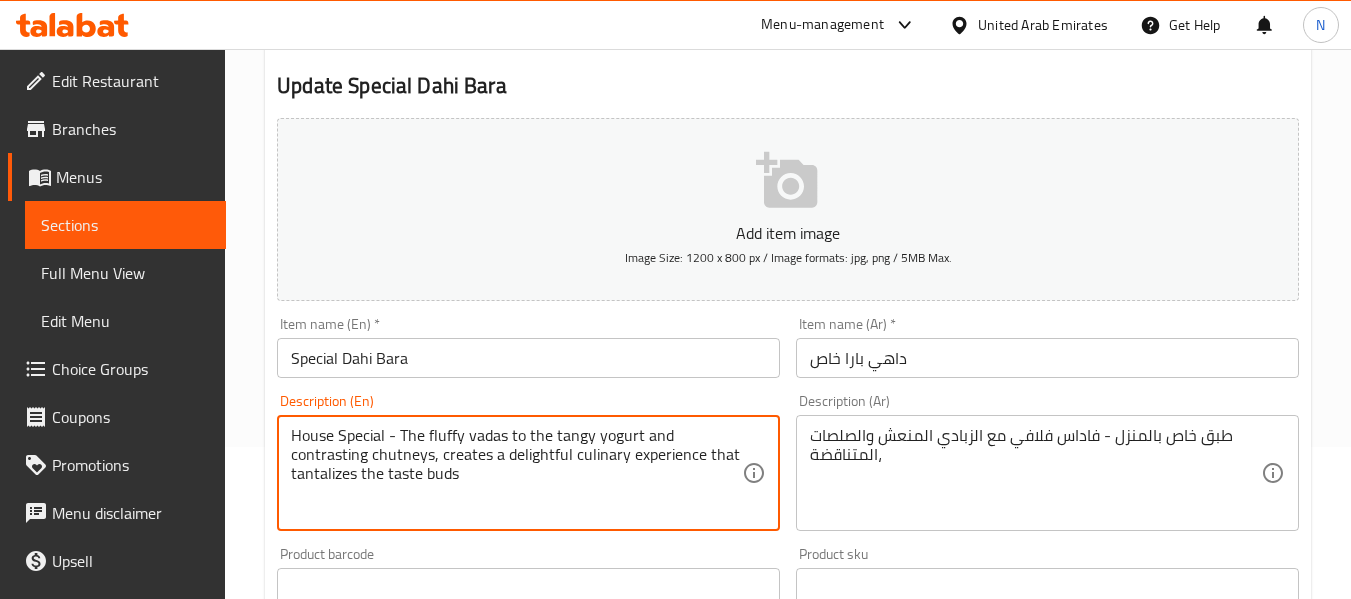 drag, startPoint x: 466, startPoint y: 487, endPoint x: 435, endPoint y: 467, distance: 36.891735 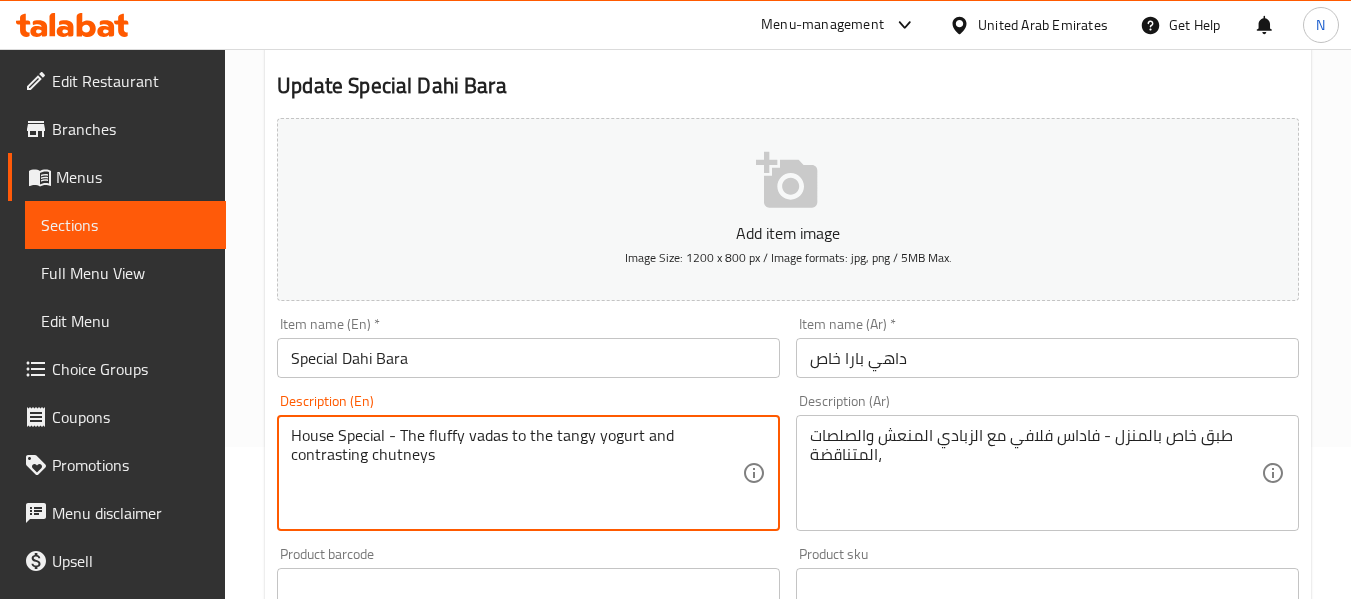 type on "House Special - The fluffy vadas to the tangy yogurt and contrasting chutneys" 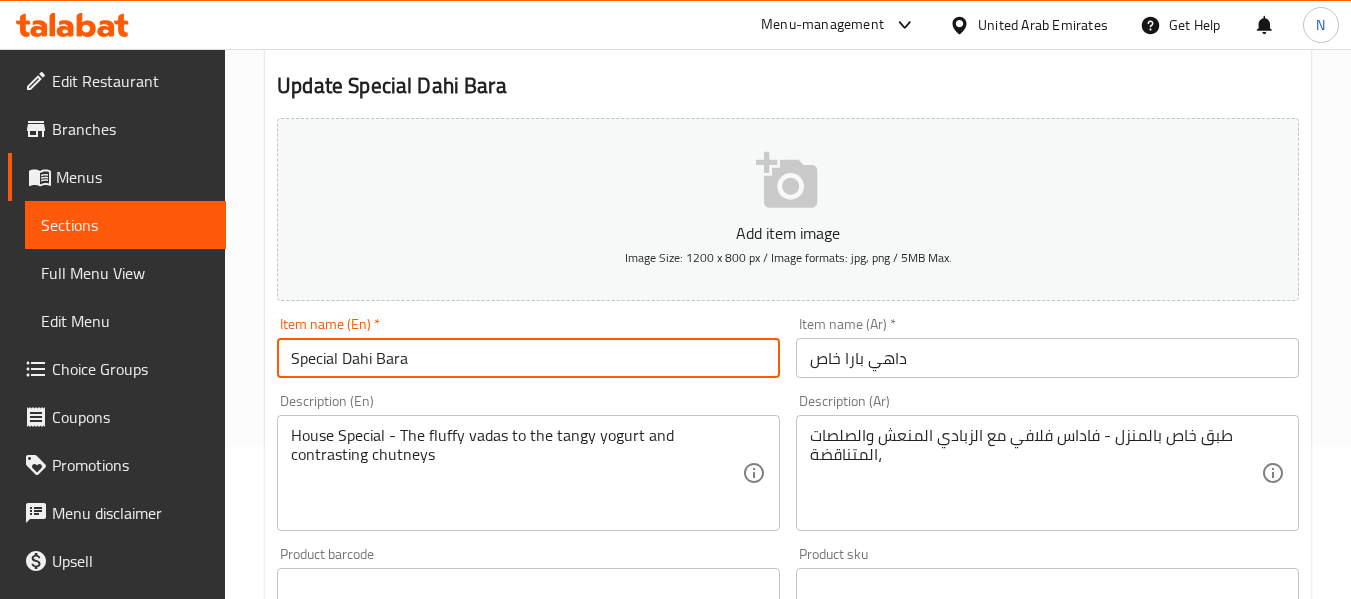 click on "Update" at bounding box center [398, 1174] 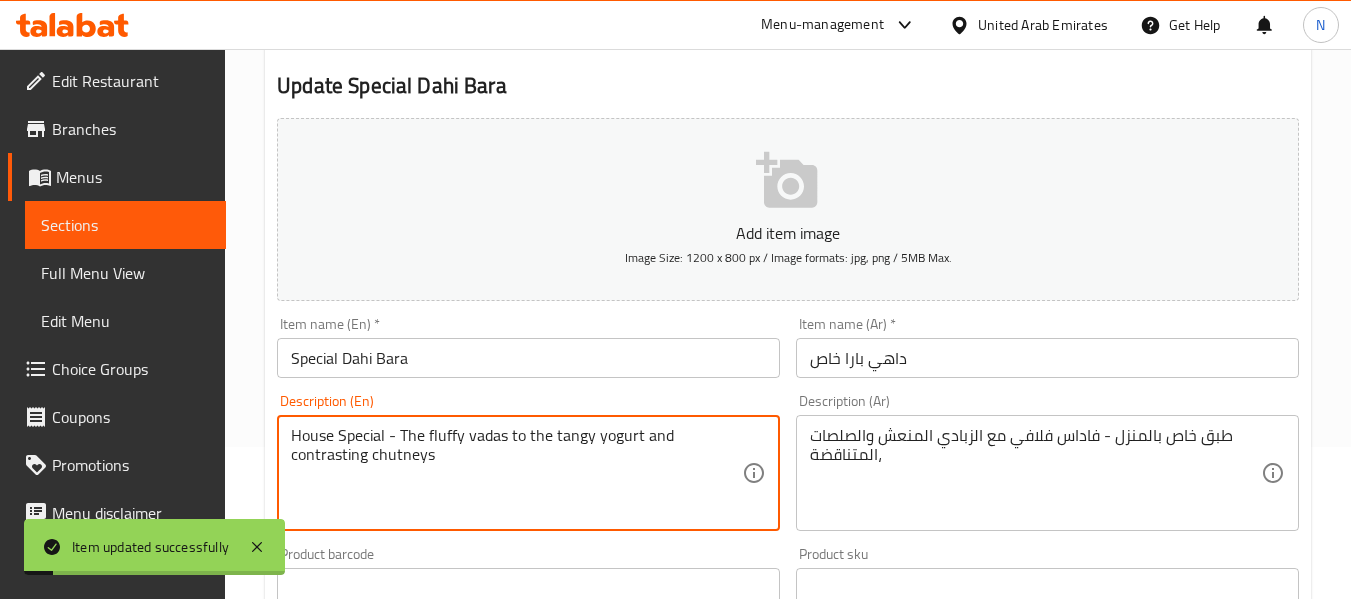 click on "House Special - The fluffy vadas to the tangy yogurt and contrasting chutneys" at bounding box center (516, 473) 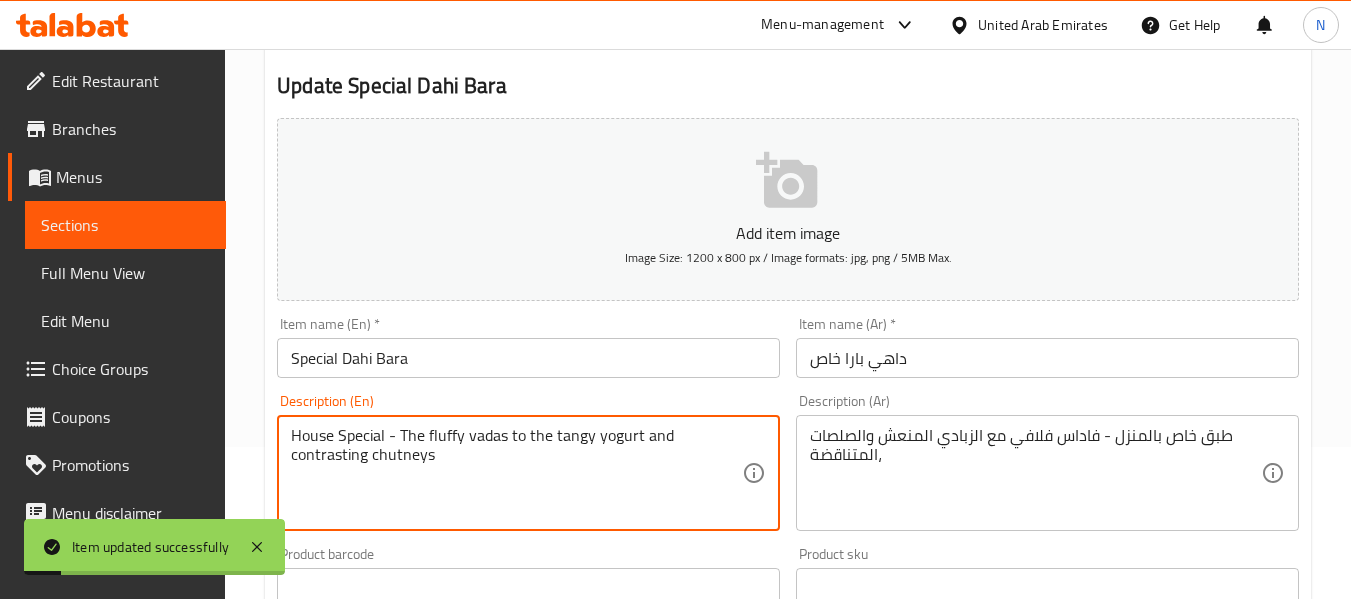 click on "House Special - The fluffy vadas to the tangy yogurt and contrasting chutneys" at bounding box center [516, 473] 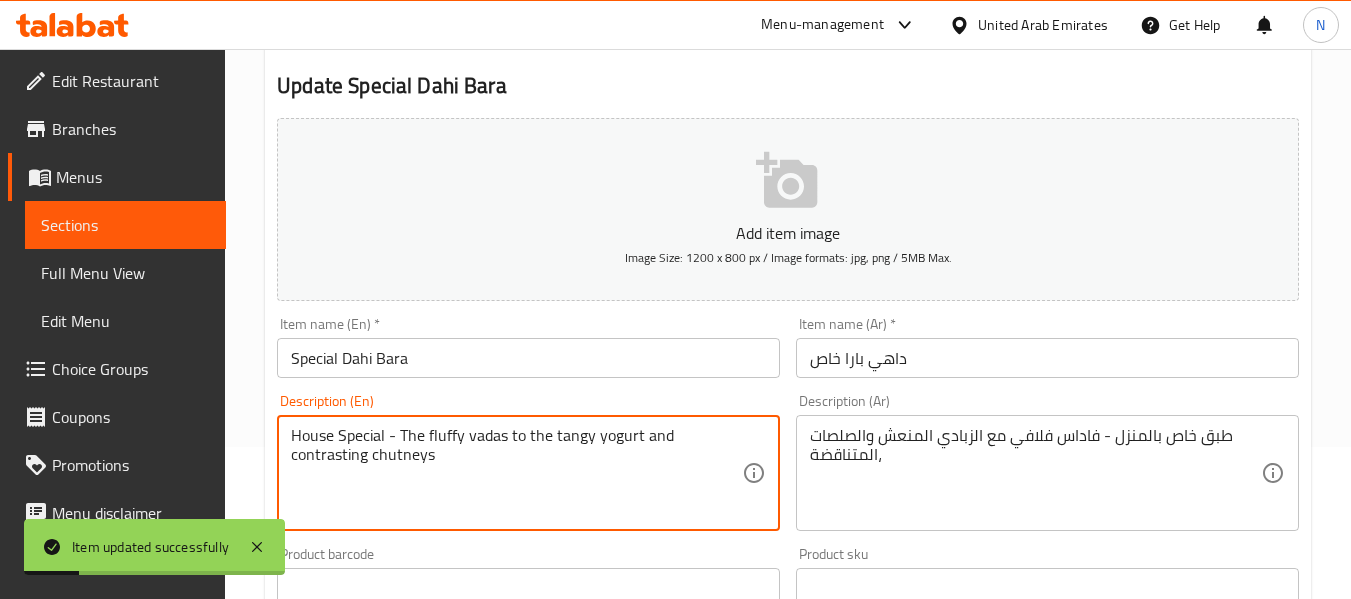 click on "House Special - The fluffy vadas to the tangy yogurt and contrasting chutneys" at bounding box center (516, 473) 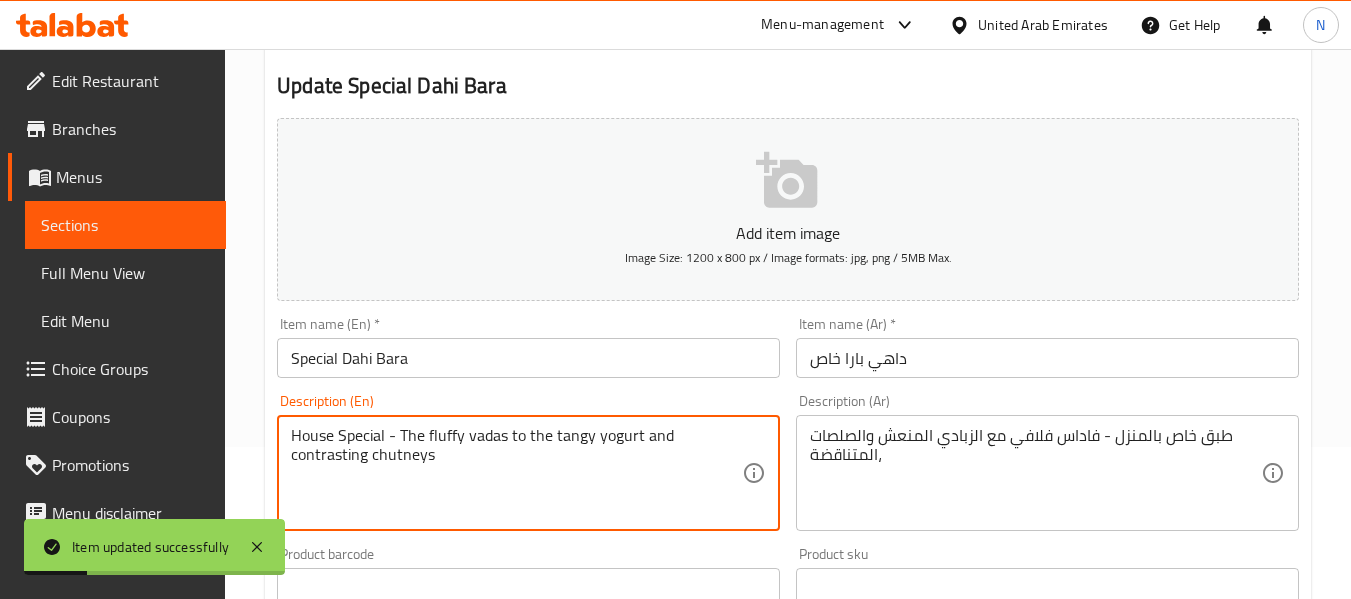 click on "House Special - The fluffy vadas to the tangy yogurt and contrasting chutneys" at bounding box center (516, 473) 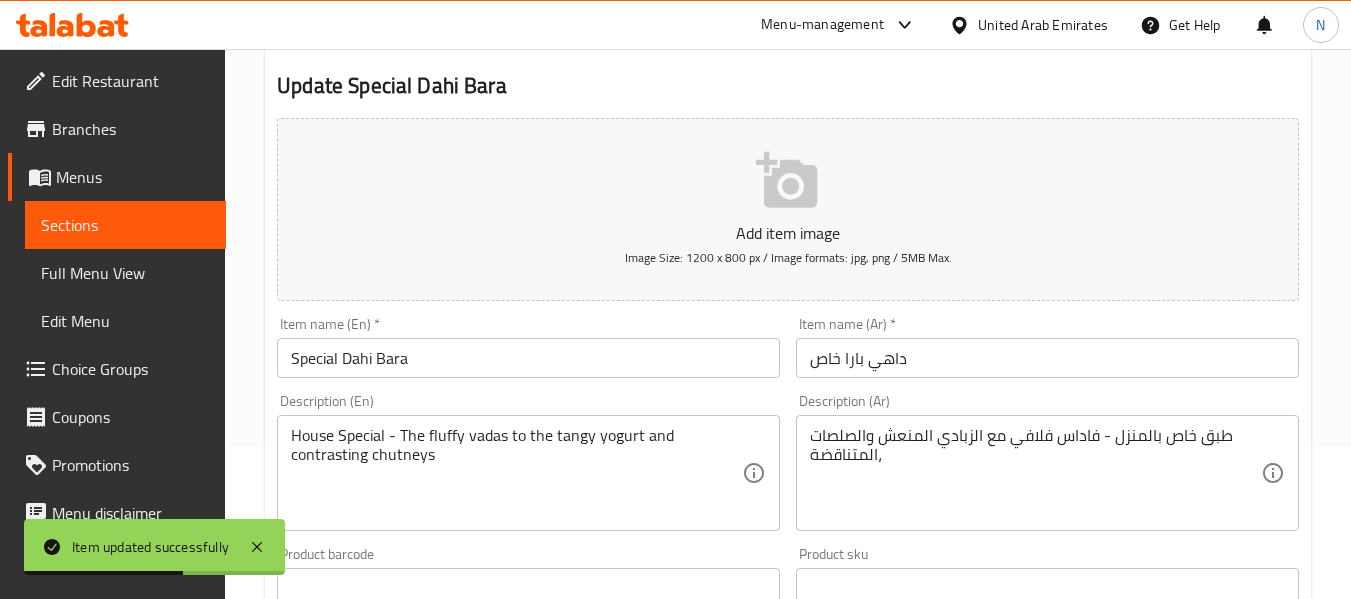 click on "Item name (En)   * Special Dahi Bara Item name (En)  *" at bounding box center [528, 347] 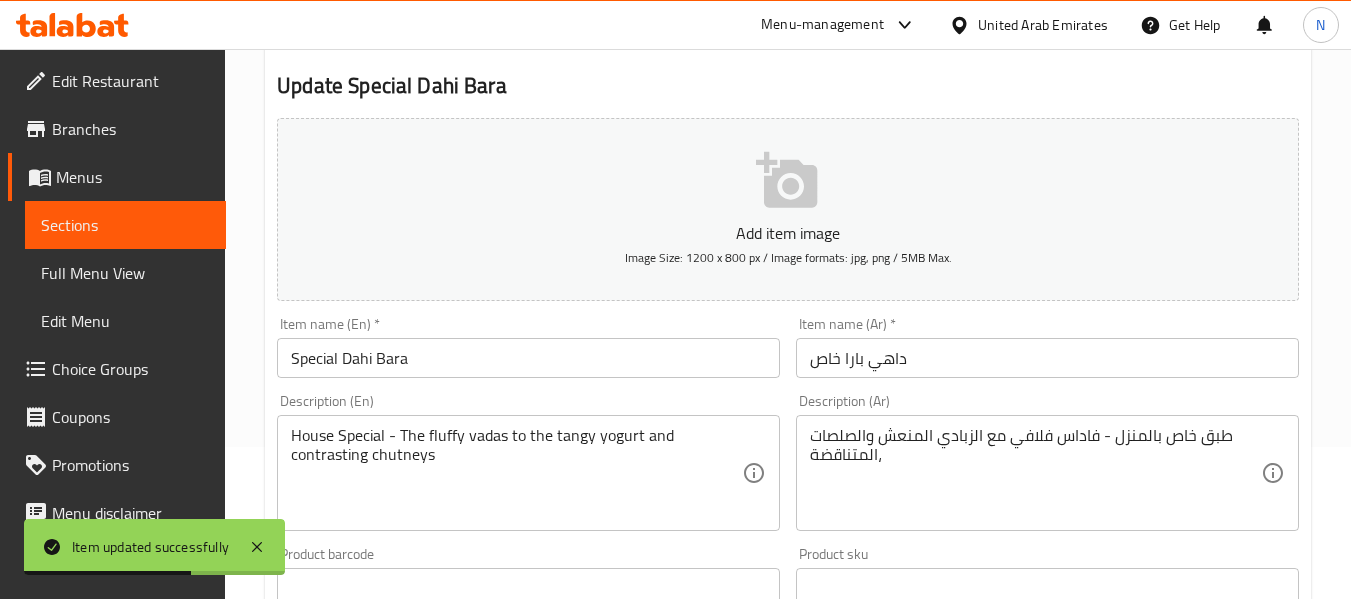 scroll, scrollTop: 0, scrollLeft: 0, axis: both 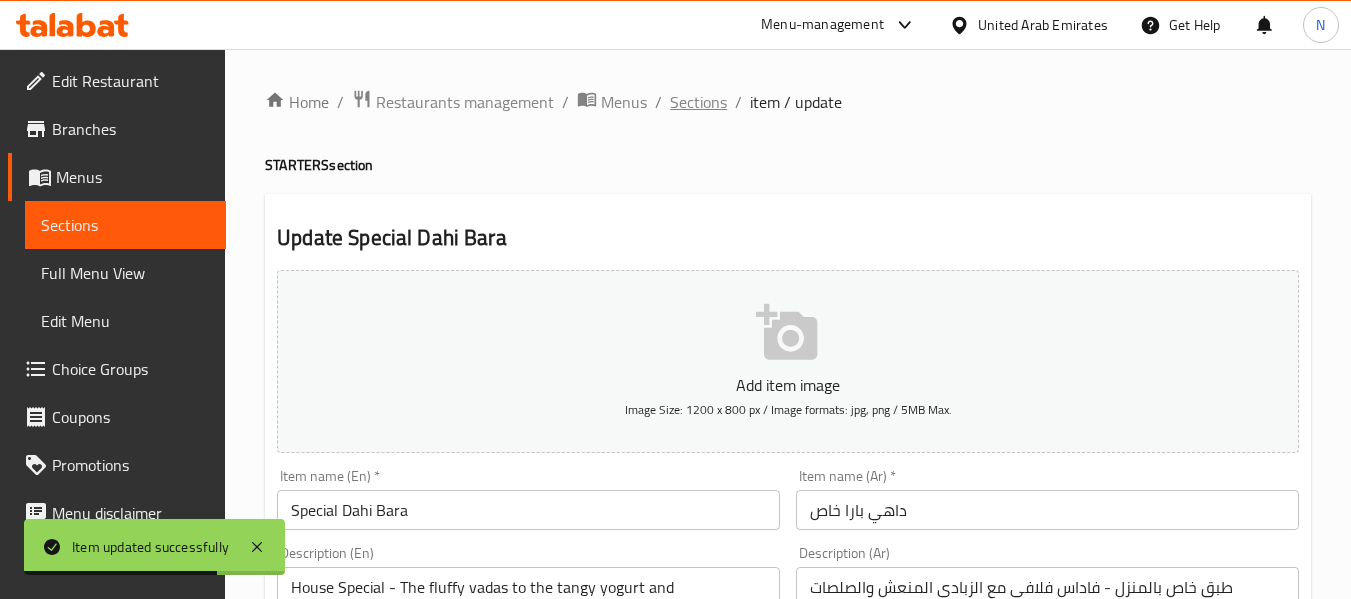 click on "Sections" at bounding box center (698, 102) 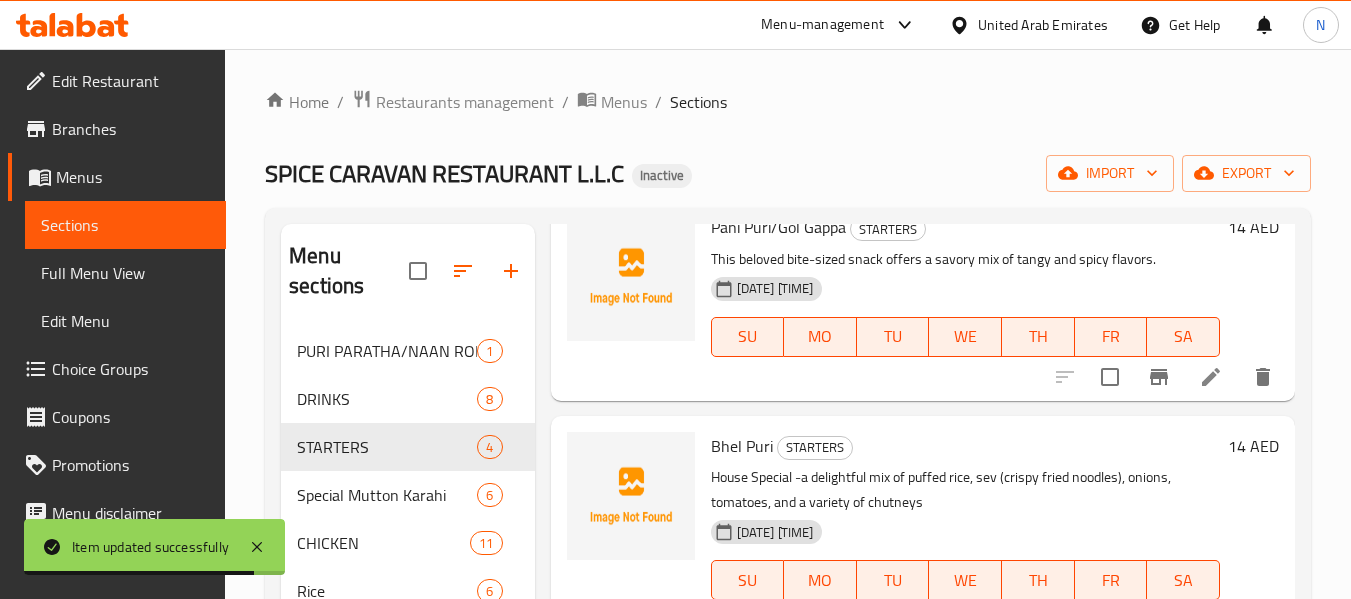 scroll, scrollTop: 365, scrollLeft: 0, axis: vertical 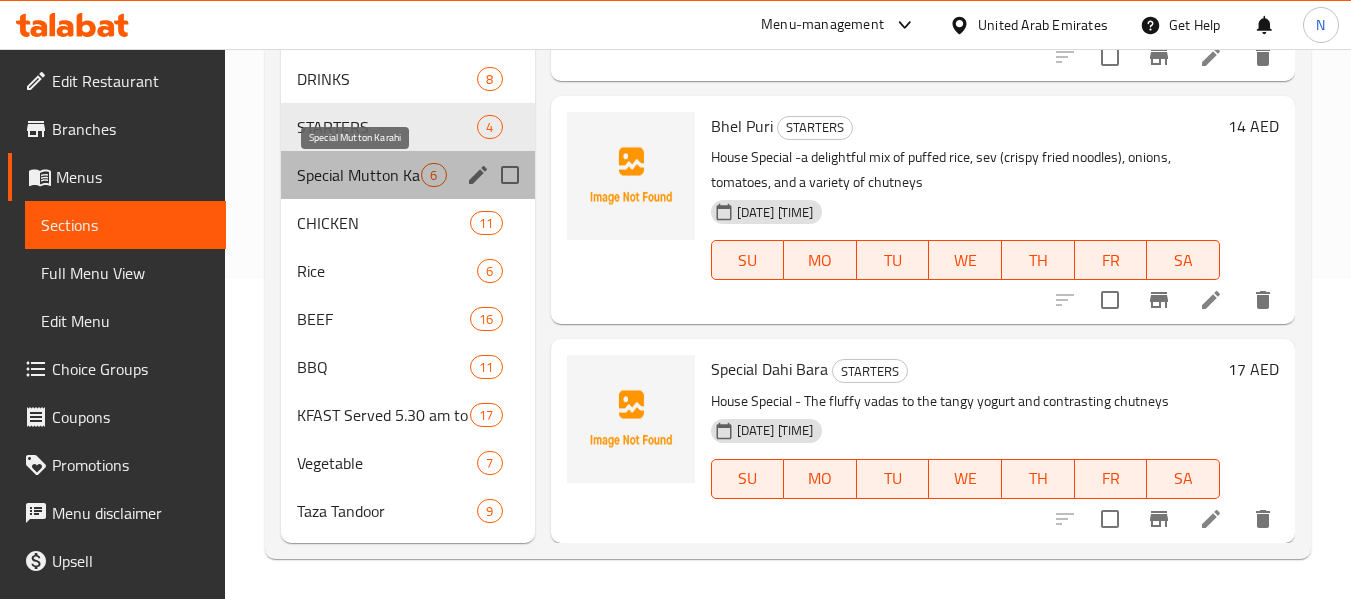 click on "Special Mutton Karahis" at bounding box center [359, 175] 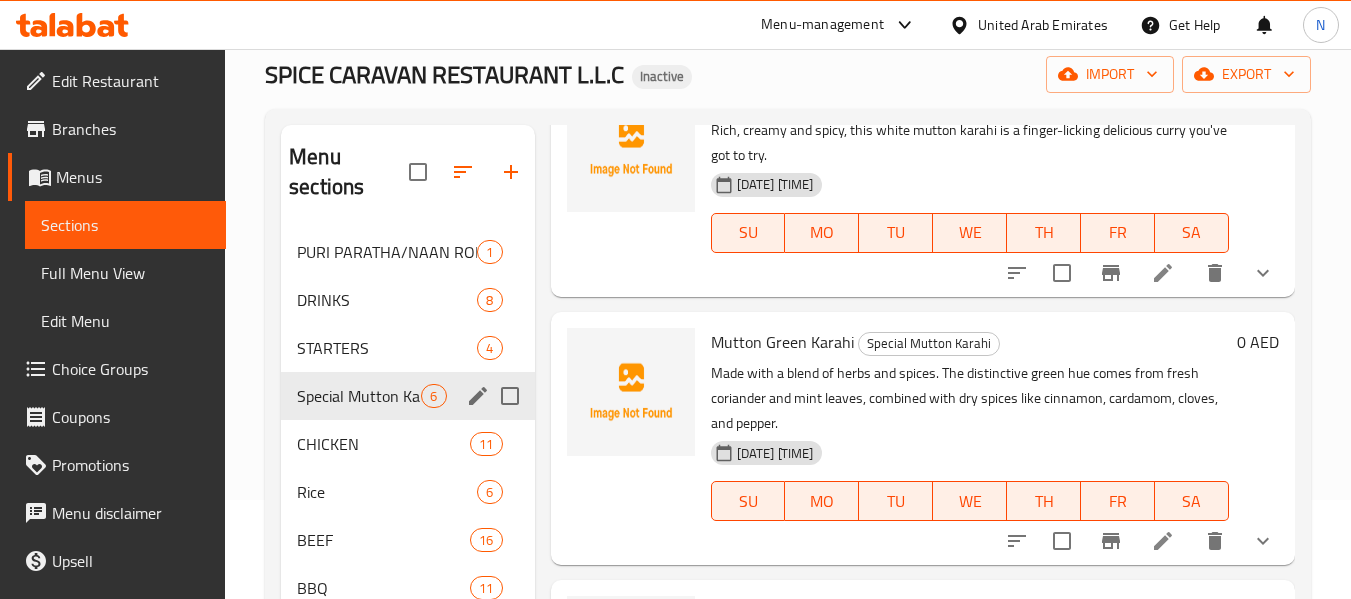 scroll, scrollTop: 97, scrollLeft: 0, axis: vertical 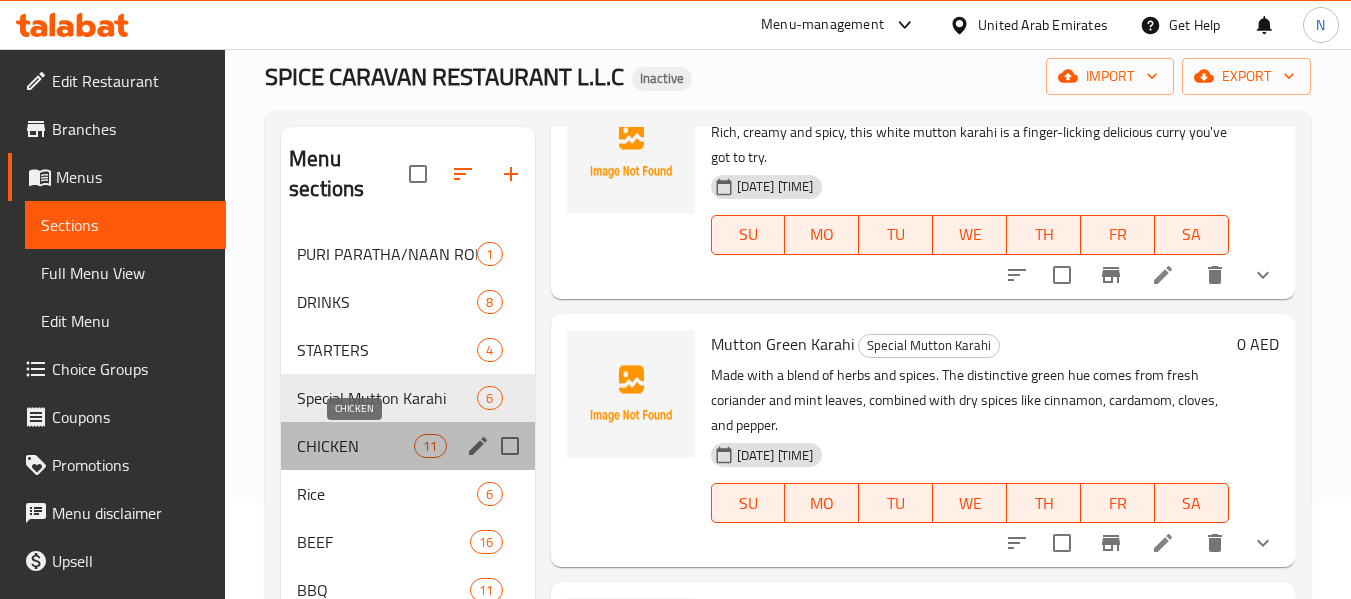 click on "CHICKEN" at bounding box center (355, 446) 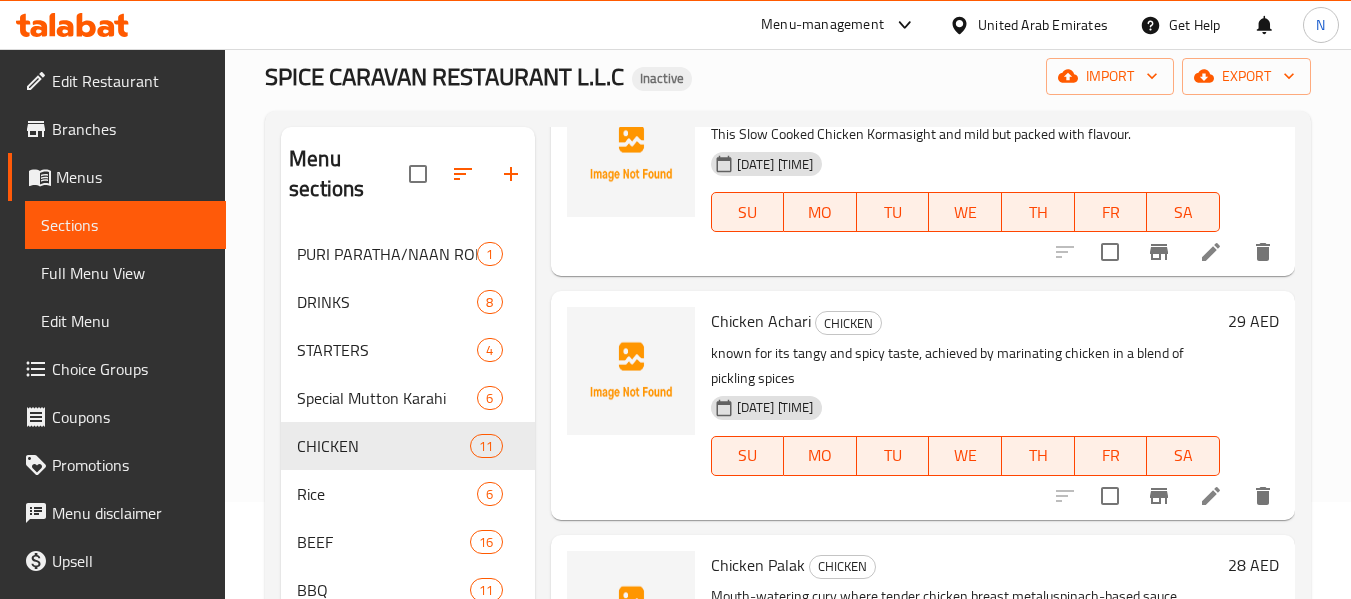 scroll, scrollTop: 0, scrollLeft: 0, axis: both 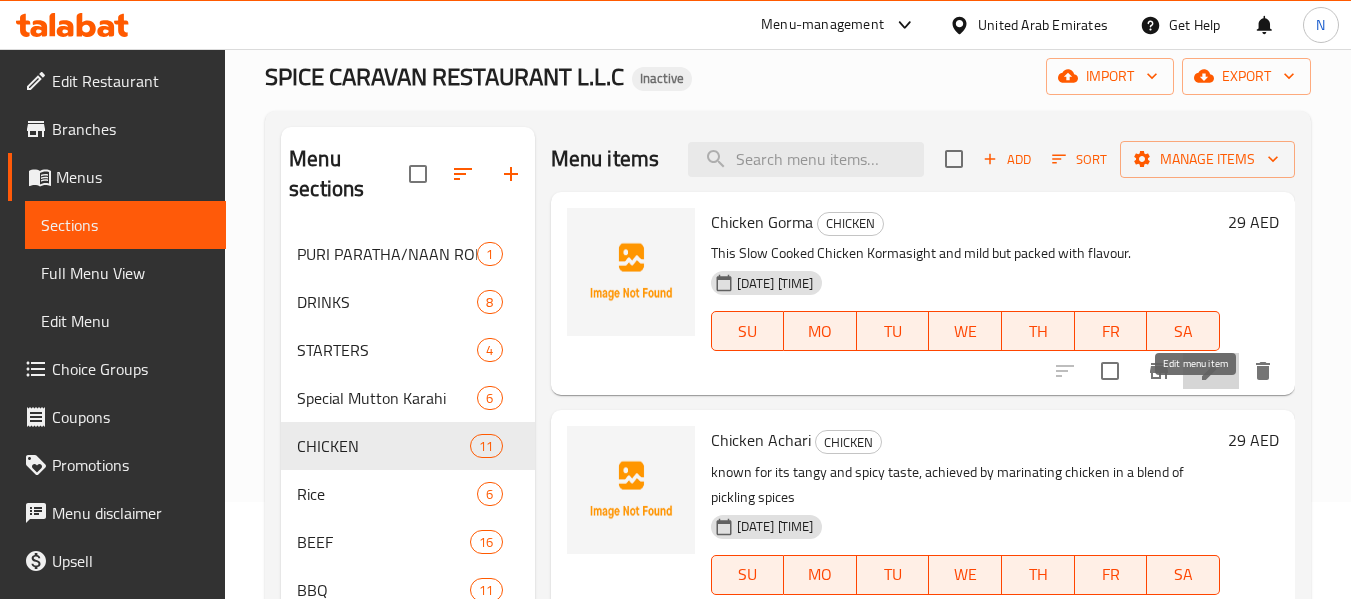 click 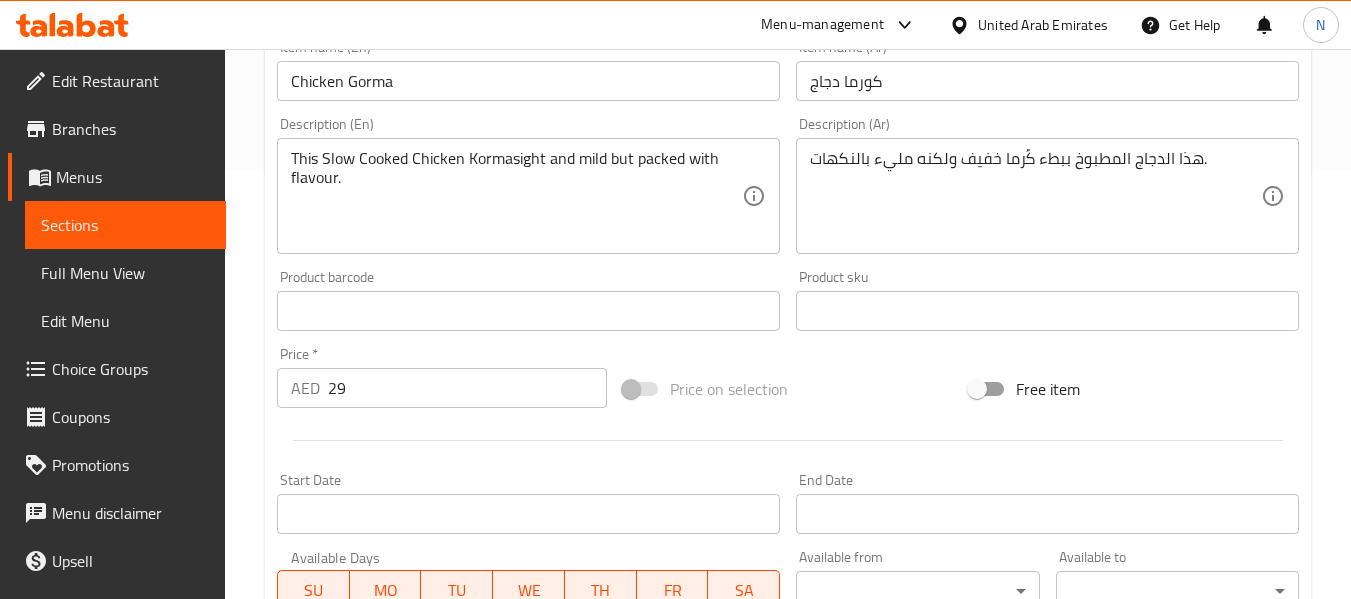 scroll, scrollTop: 0, scrollLeft: 0, axis: both 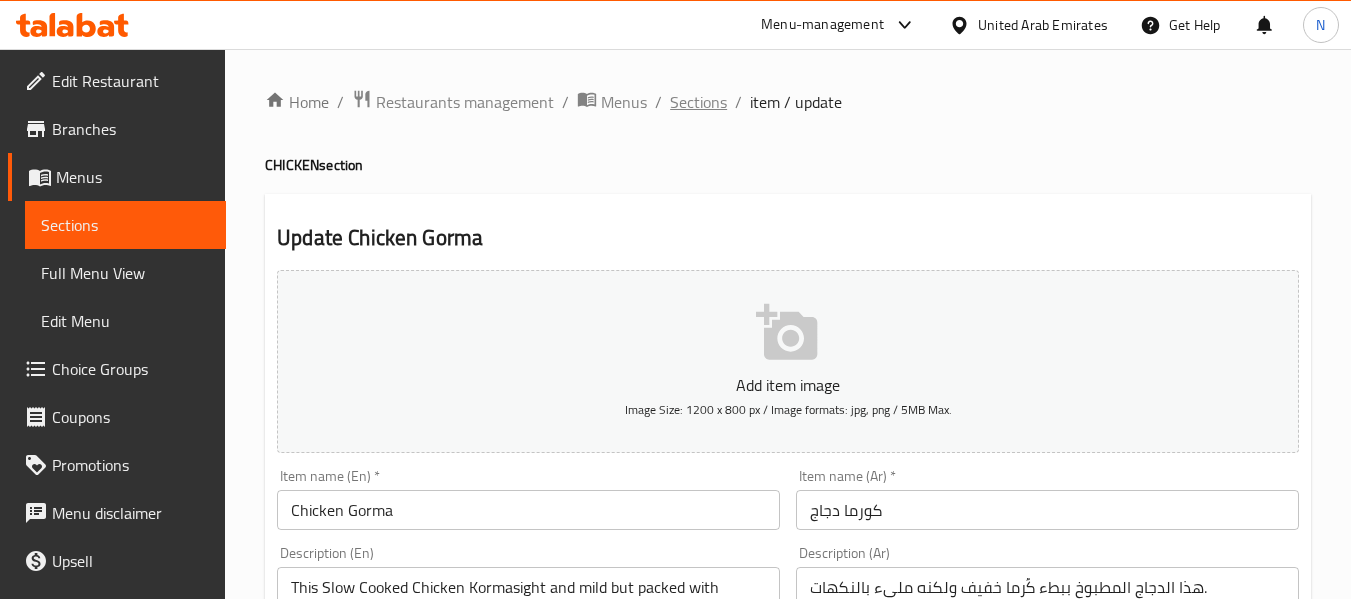 click on "Sections" at bounding box center (698, 102) 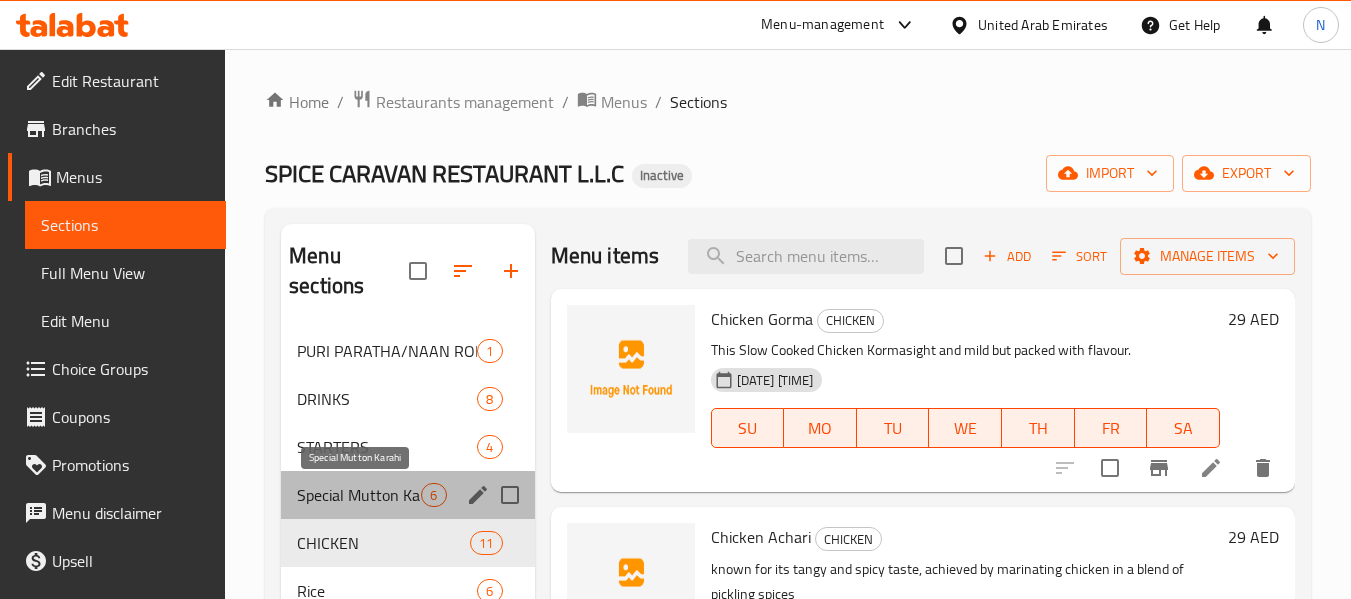 click on "Special Mutton Karahis" at bounding box center (359, 495) 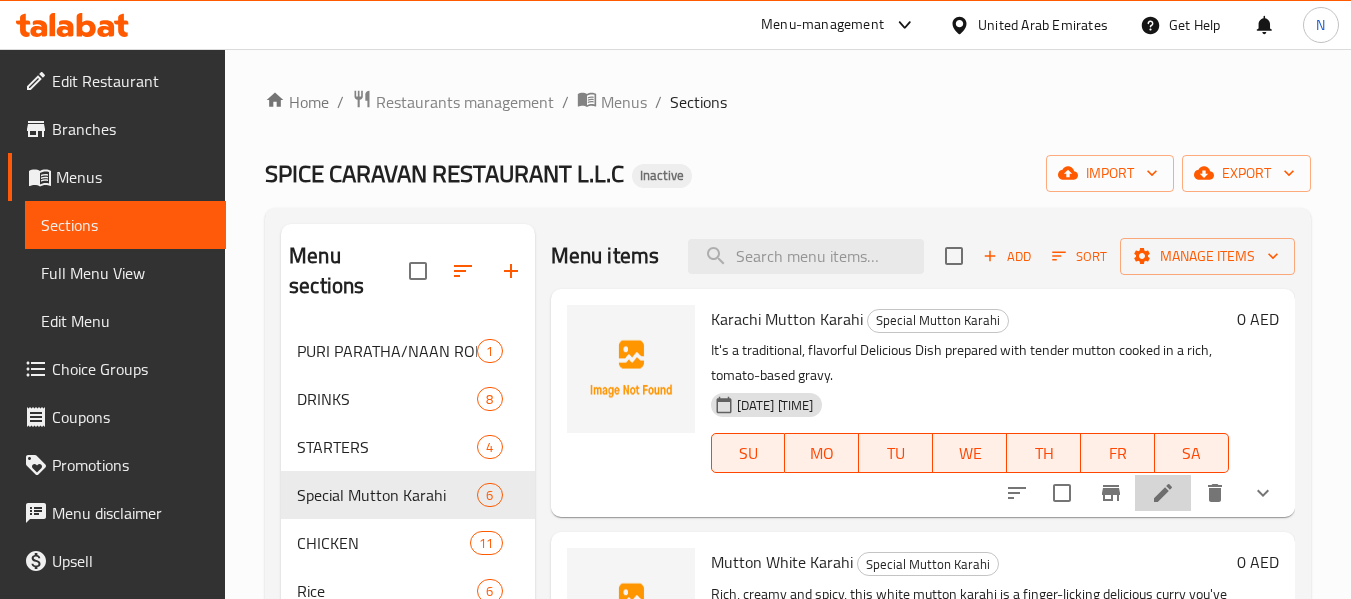 click at bounding box center [1163, 493] 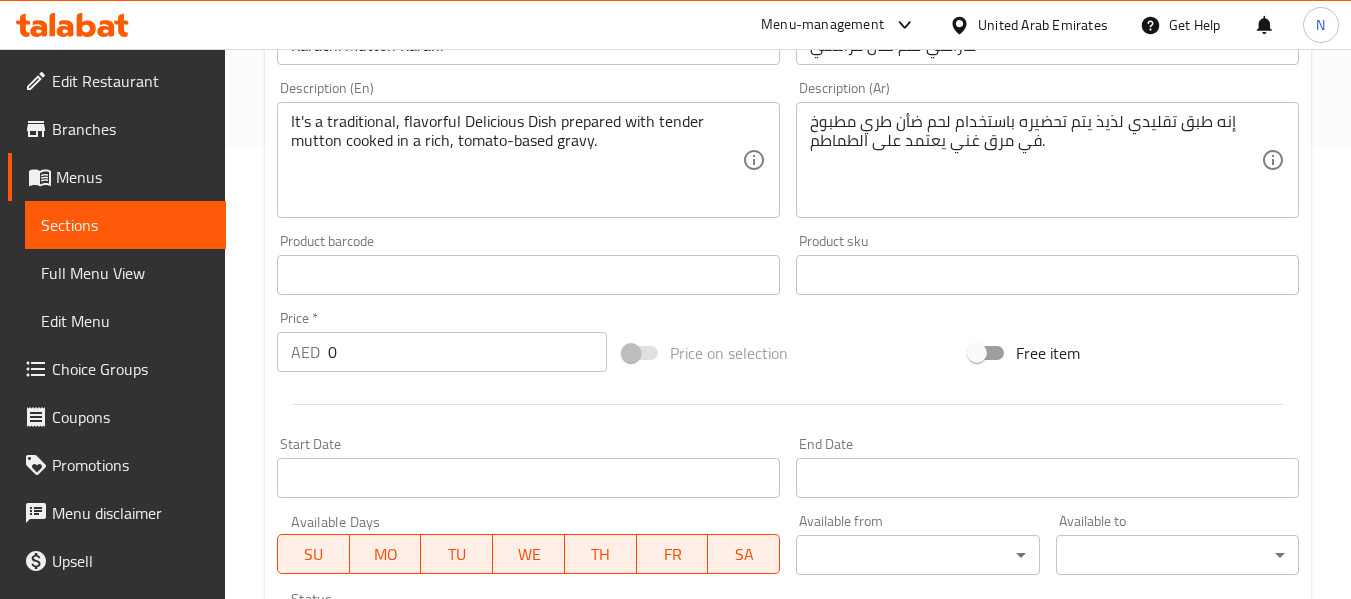 scroll, scrollTop: 801, scrollLeft: 0, axis: vertical 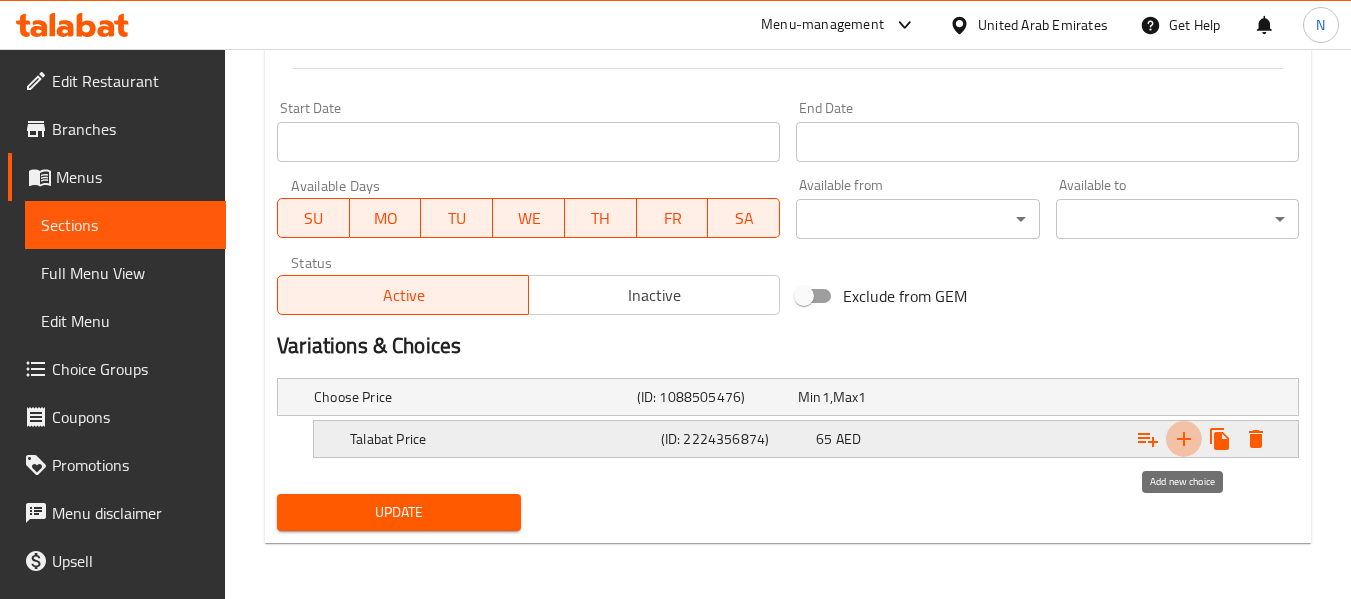 click 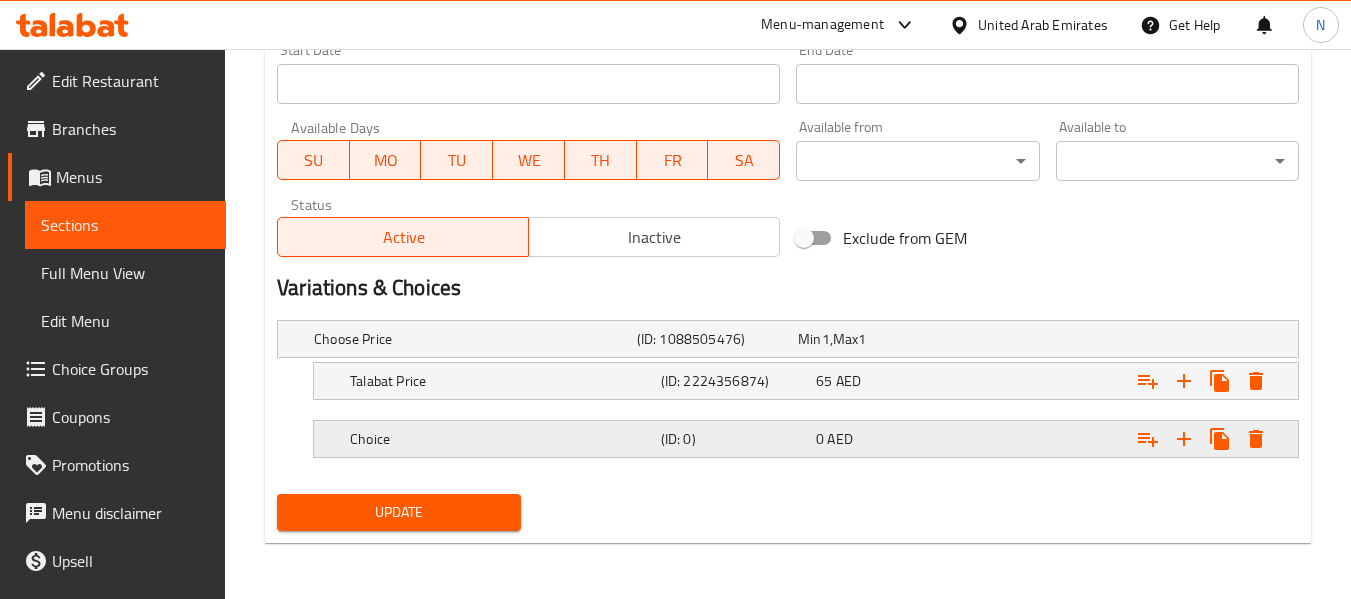 click on "0   AED" at bounding box center [874, 339] 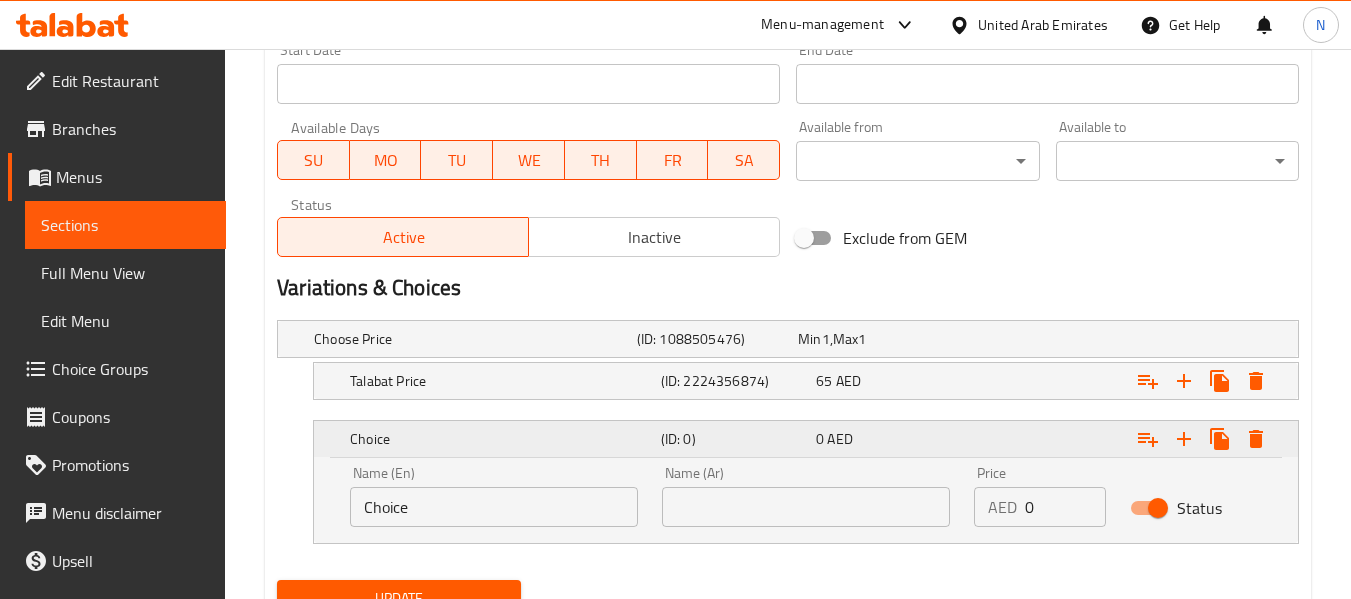 scroll, scrollTop: 945, scrollLeft: 0, axis: vertical 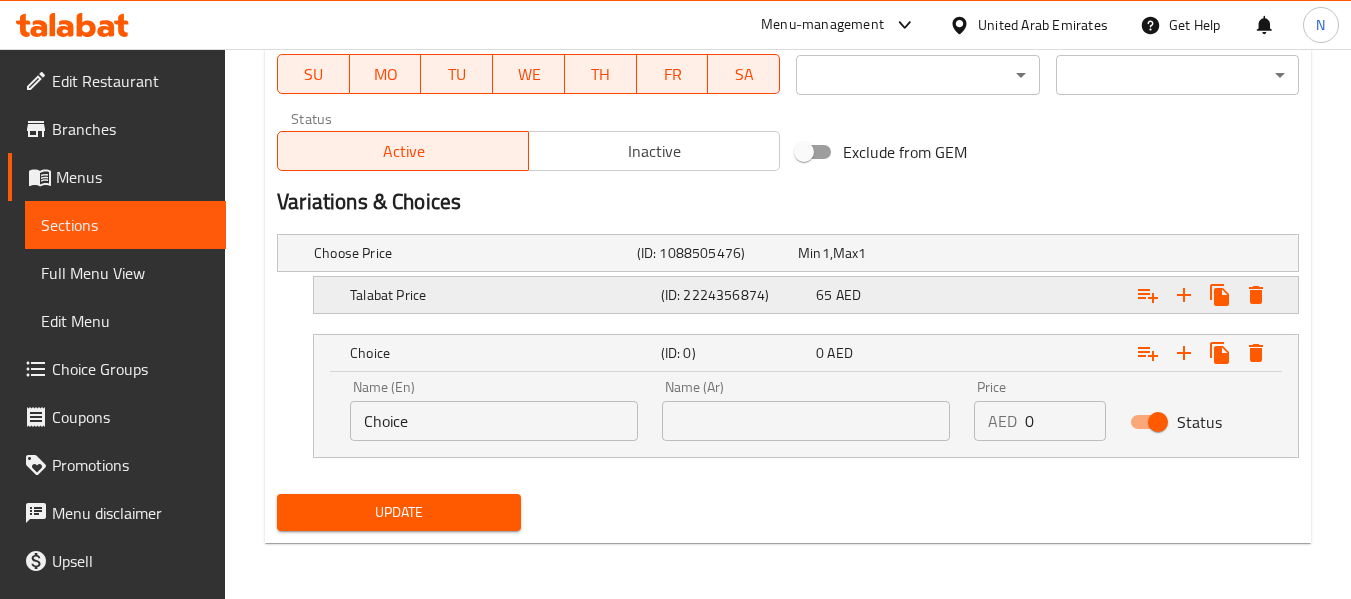 click on "(ID: 2224356874)" at bounding box center (713, 253) 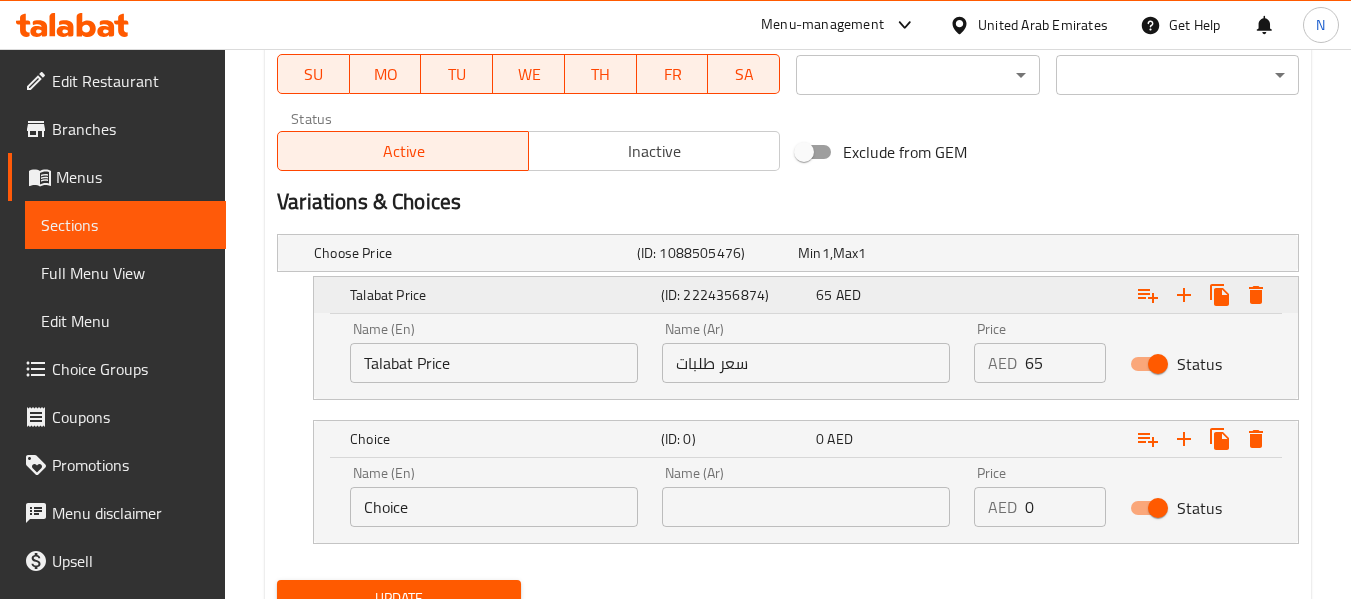scroll, scrollTop: 1031, scrollLeft: 0, axis: vertical 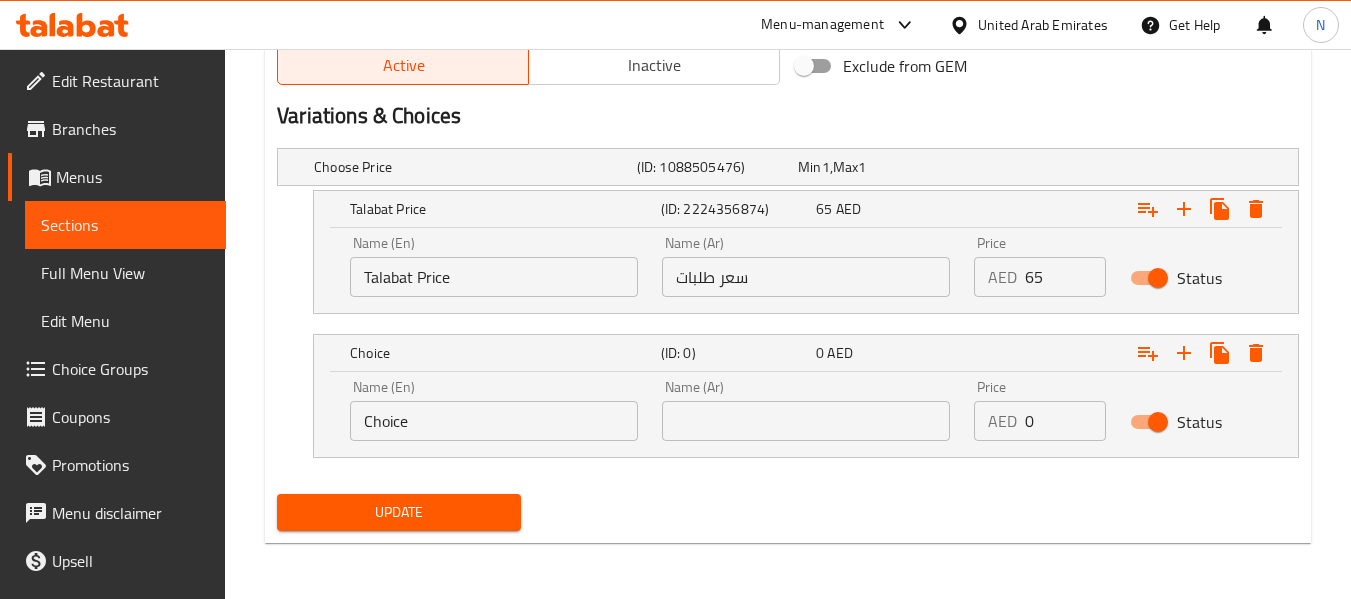 click on "Talabat Price" at bounding box center [494, 277] 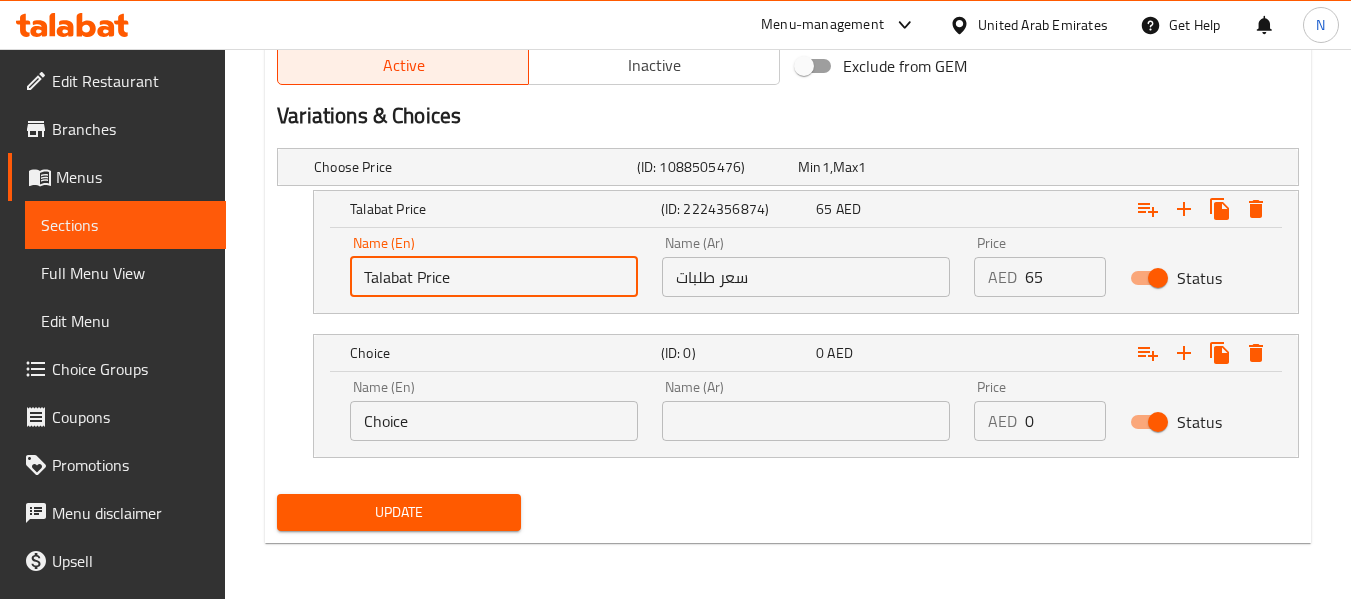 click on "Talabat Price" at bounding box center (494, 277) 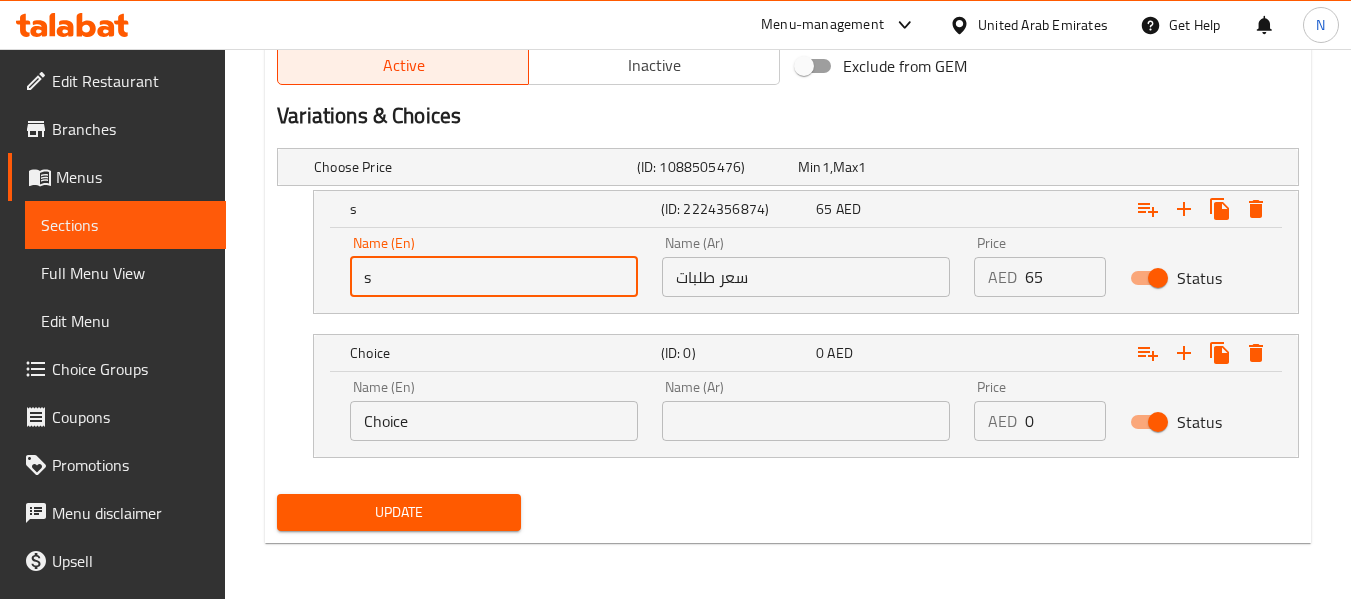 type on "Small" 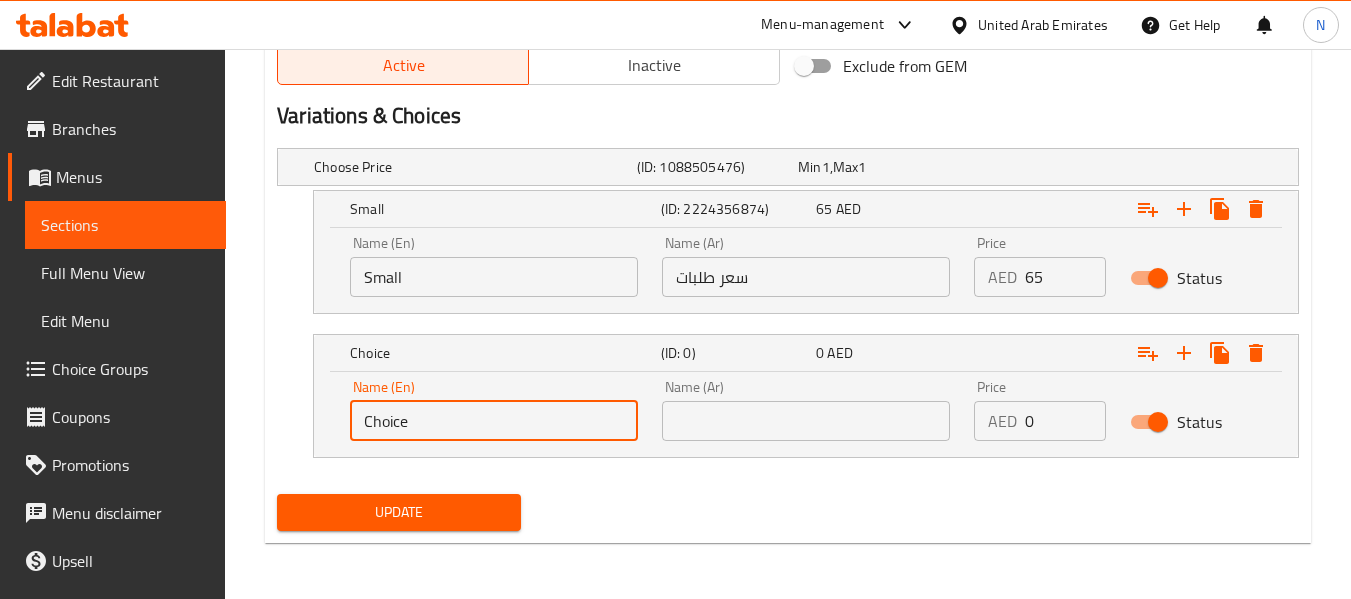 click on "Choice" at bounding box center [494, 421] 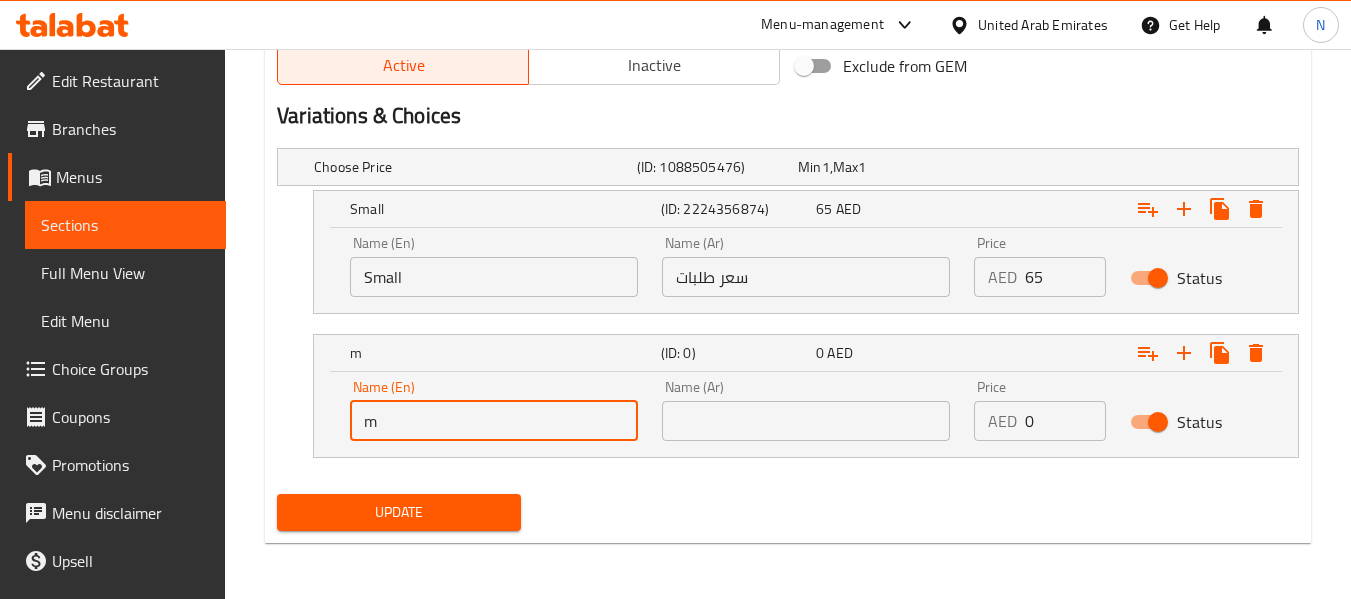 type on "Medium" 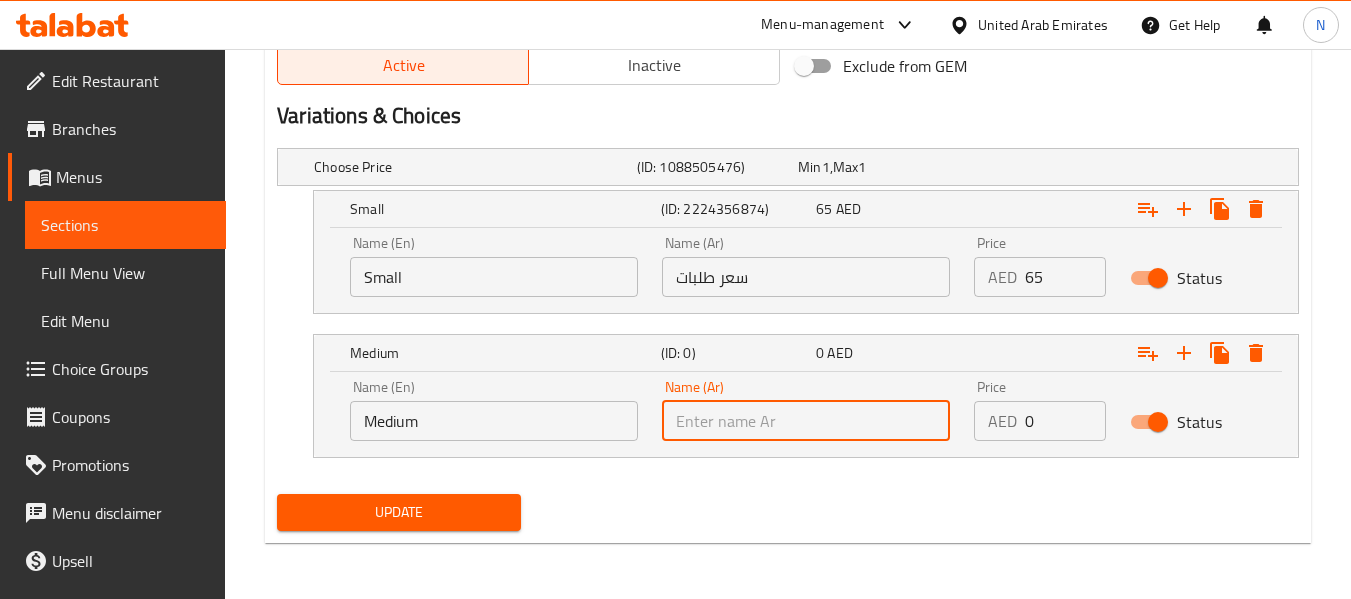 click at bounding box center (806, 421) 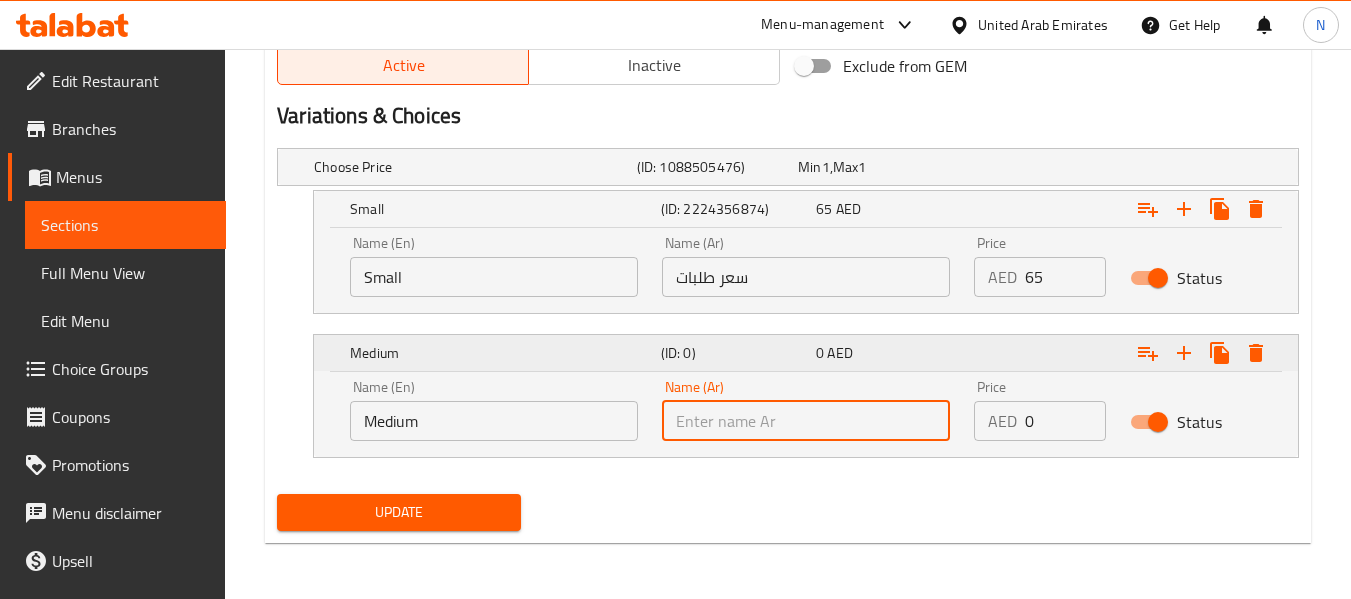 type on "وسط" 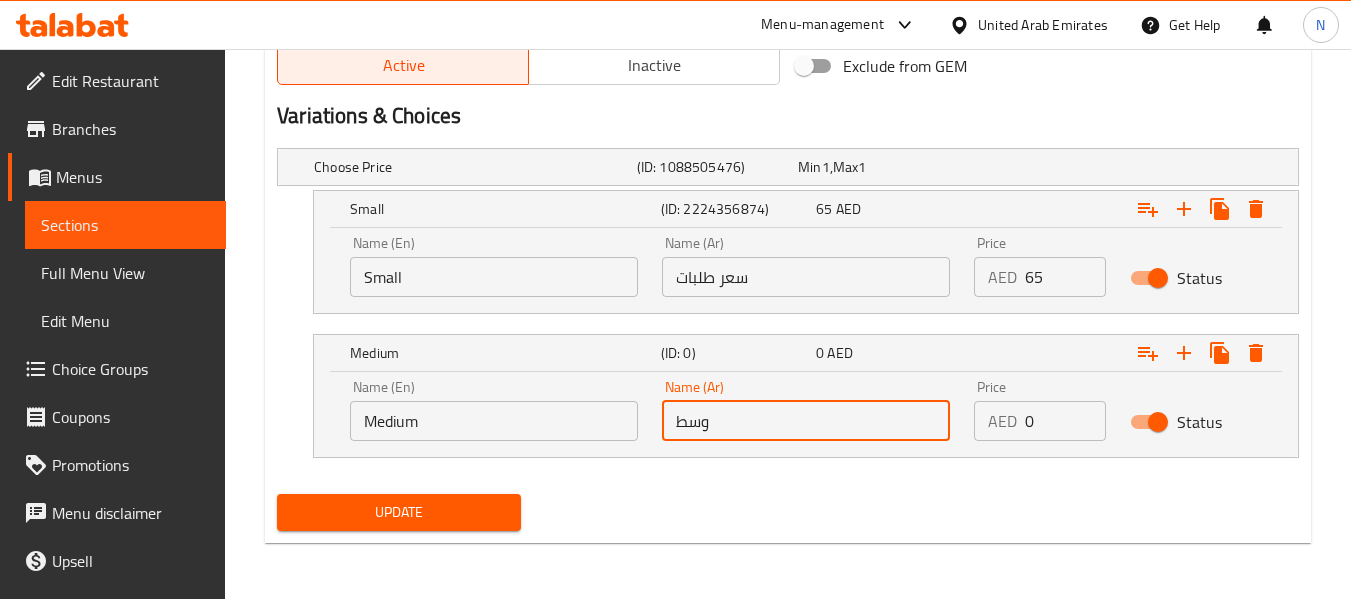 click on "سعر طلبات" at bounding box center [806, 277] 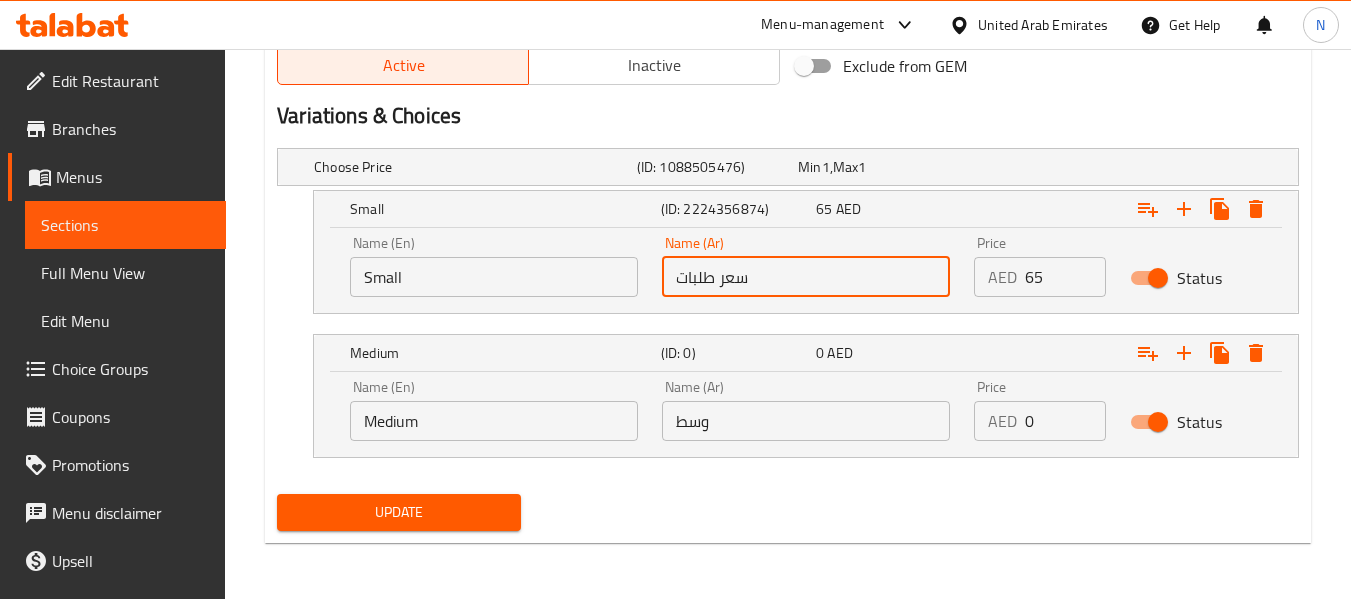 click on "سعر طلبات" at bounding box center [806, 277] 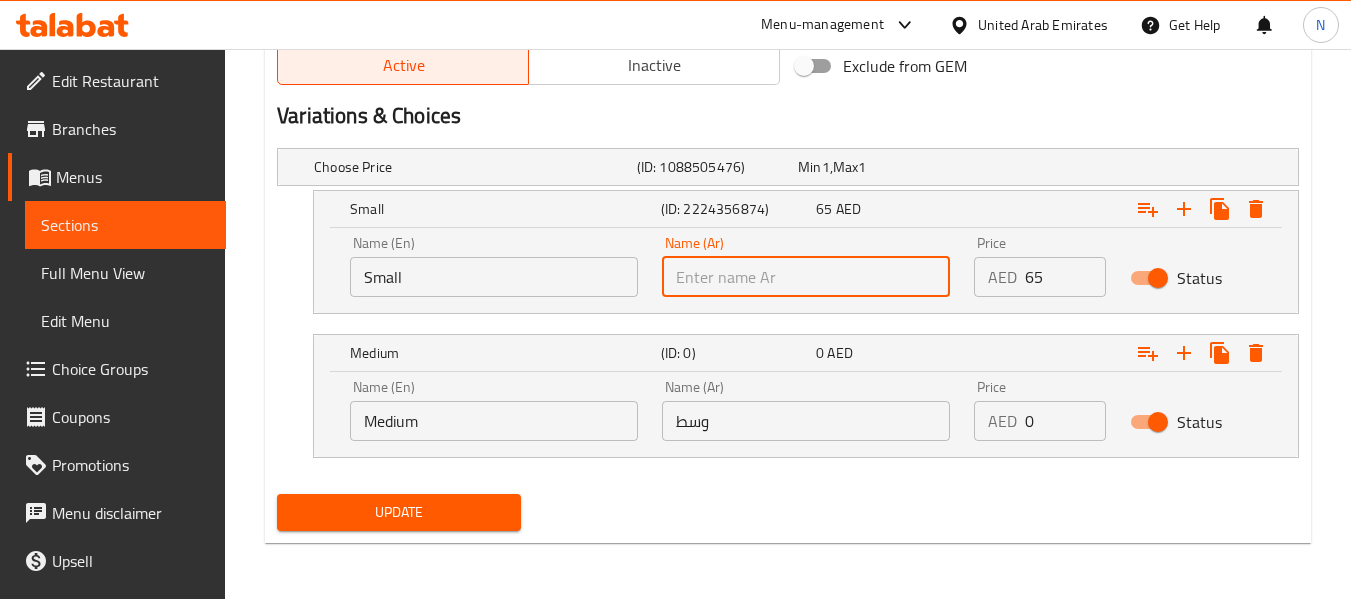 click at bounding box center [806, 277] 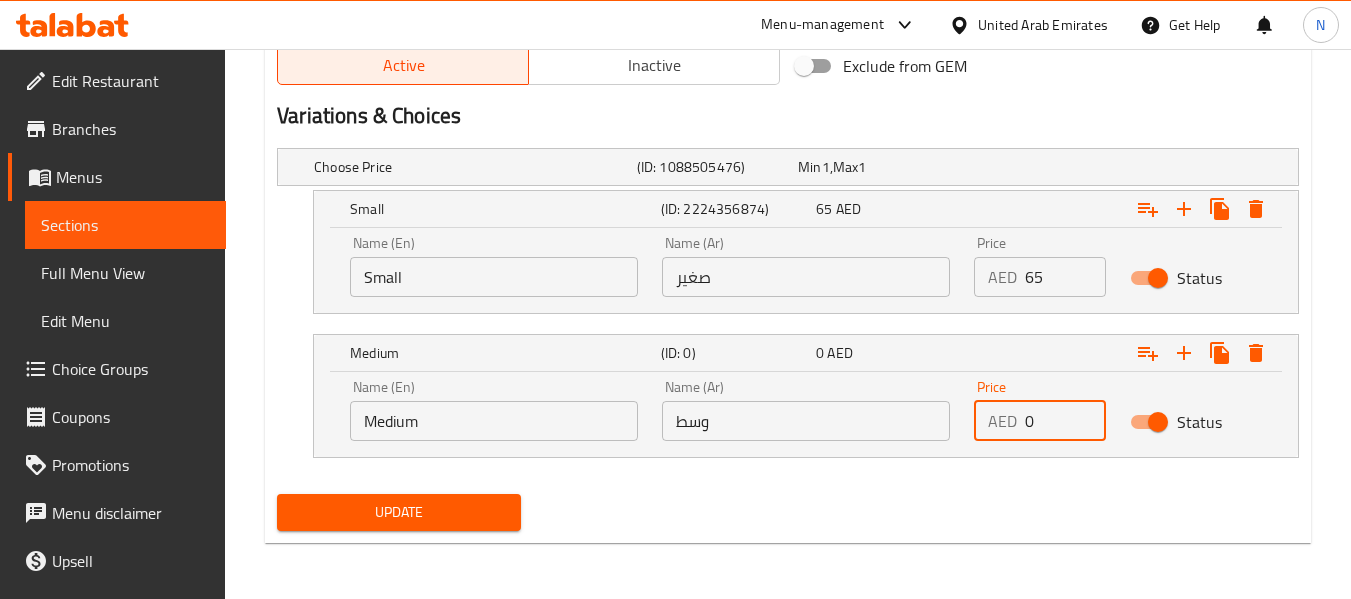 click on "0" at bounding box center [1065, 421] 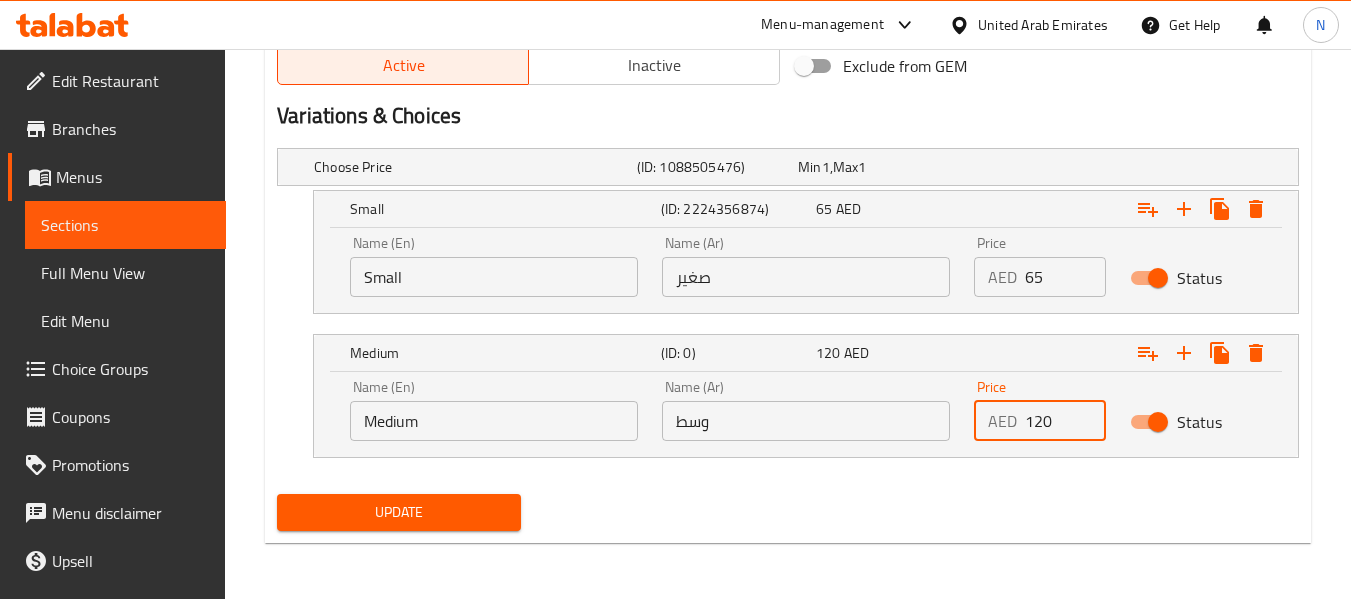 type on "120" 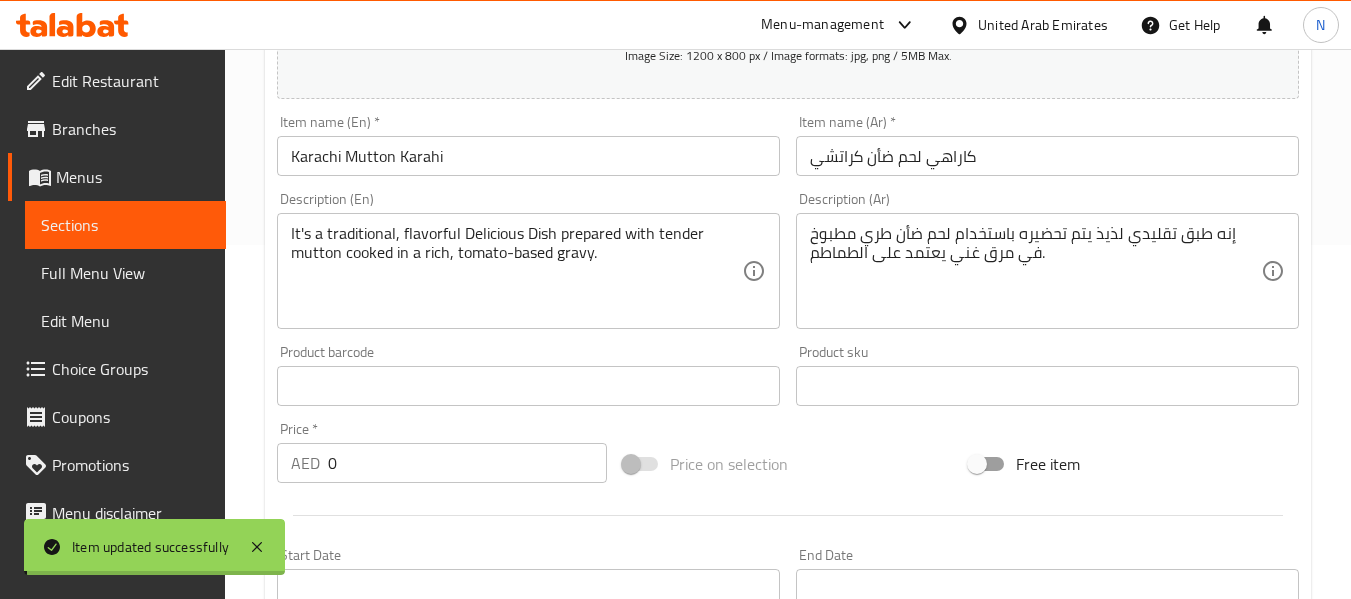 scroll, scrollTop: 349, scrollLeft: 0, axis: vertical 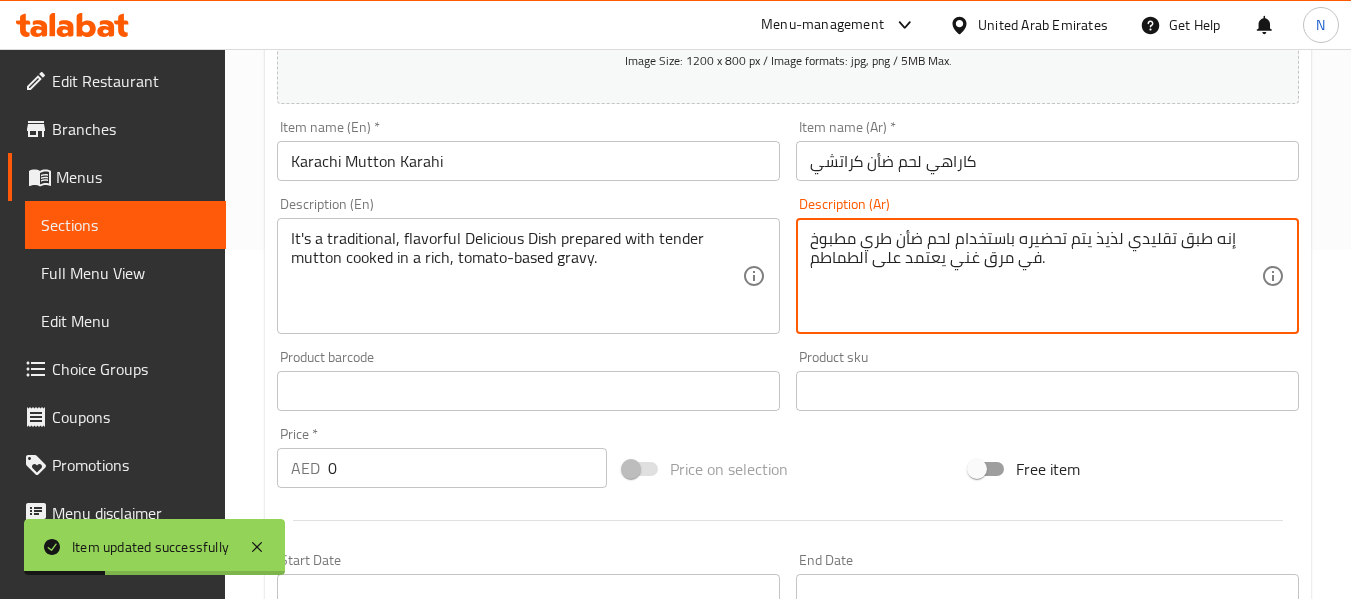 click on "إنه طبق تقليدي لذيذ يتم تحضيره باستخدام لحم ضأن طري مطبوخ في مرق غني يعتمد على الطماطم." at bounding box center (1035, 276) 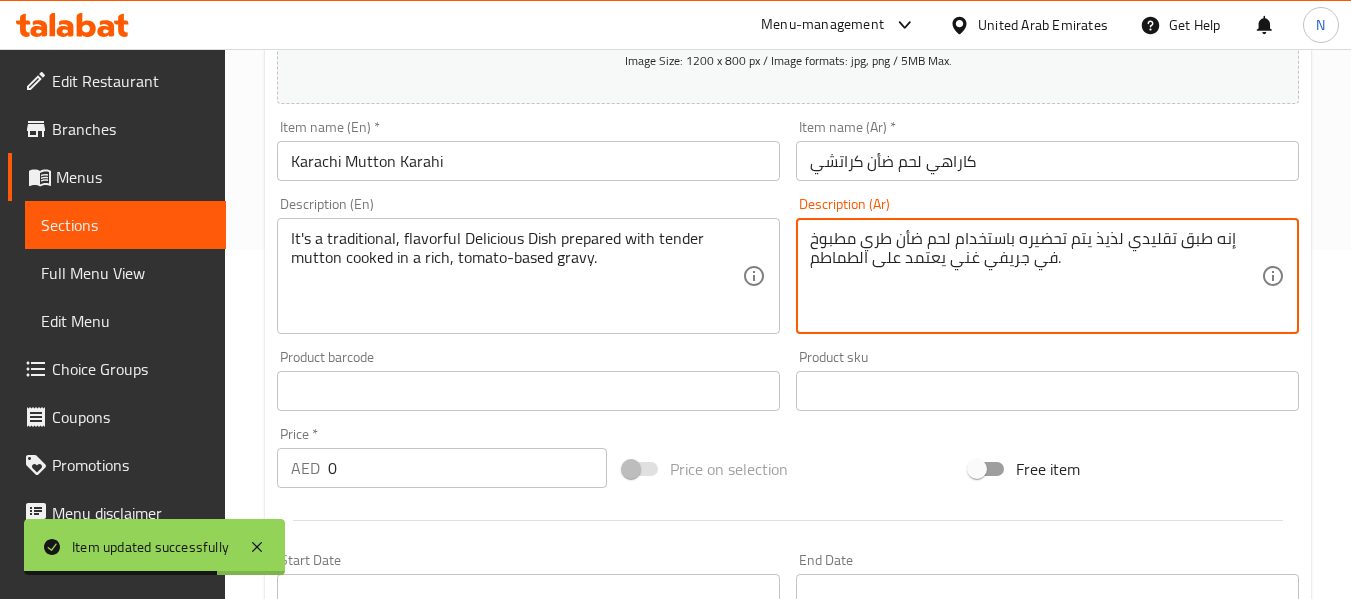 click on "إنه طبق تقليدي لذيذ يتم تحضيره باستخدام لحم ضأن طري مطبوخ في جريفي غني يعتمد على الطماطم." at bounding box center [1035, 276] 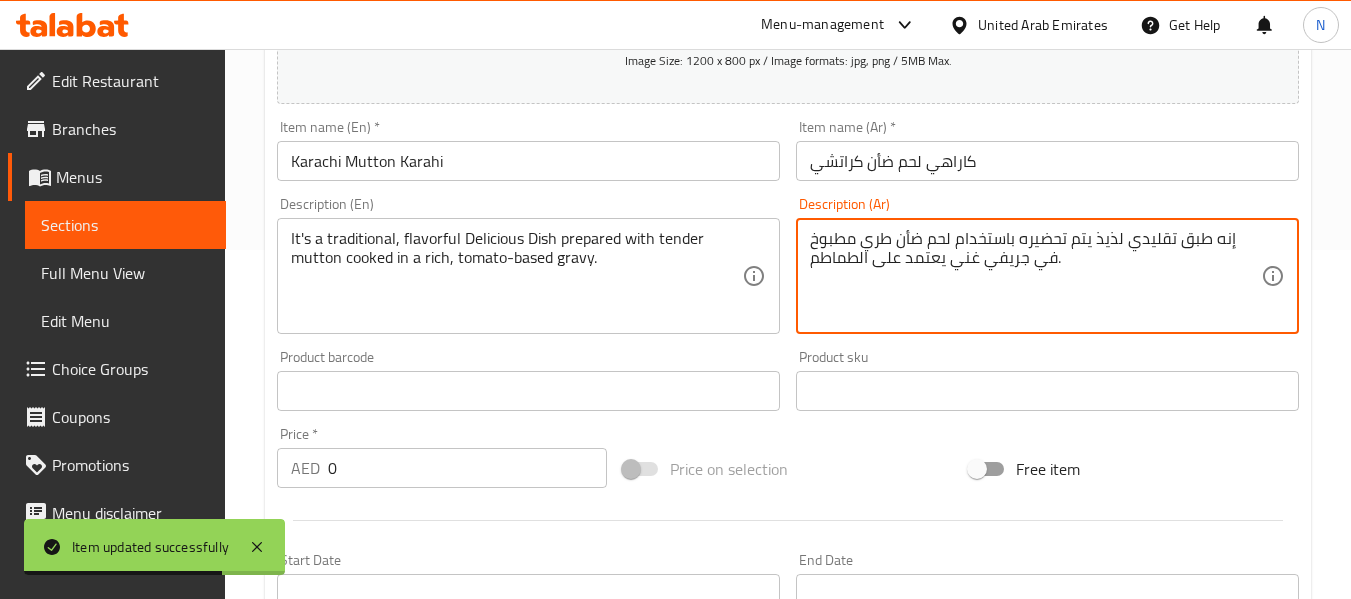 click on "إنه طبق تقليدي لذيذ يتم تحضيره باستخدام لحم ضأن طري مطبوخ في جريفي غني يعتمد على الطماطم." at bounding box center [1035, 276] 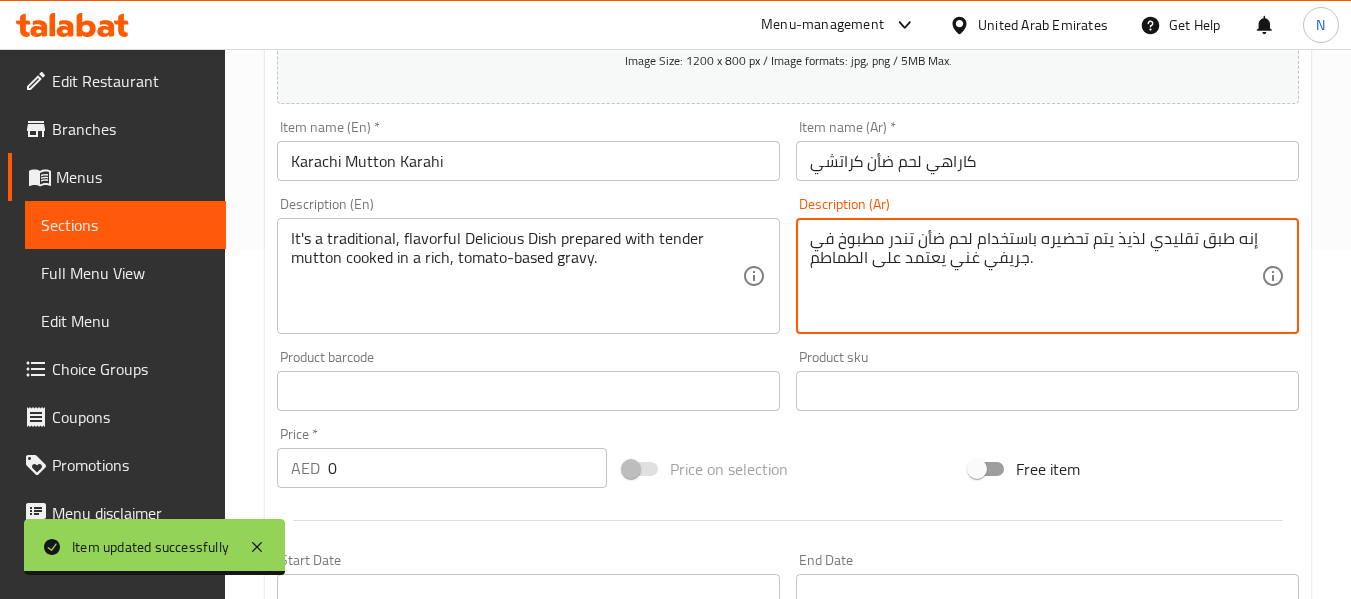 type on "إنه طبق تقليدي لذيذ يتم تحضيره باستخدام لحم ضأن تندر مطبوخ في جريفي غني يعتمد على الطماطم." 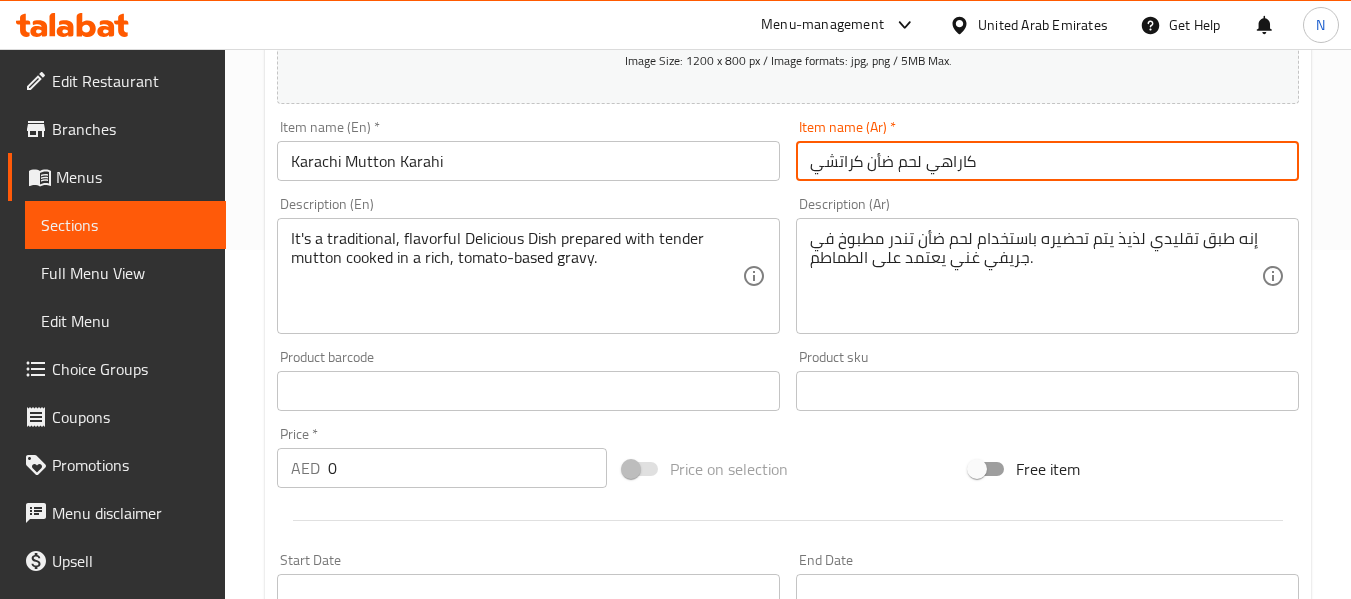 click on "كاراهي لحم ضأن كراتشي" at bounding box center (1047, 161) 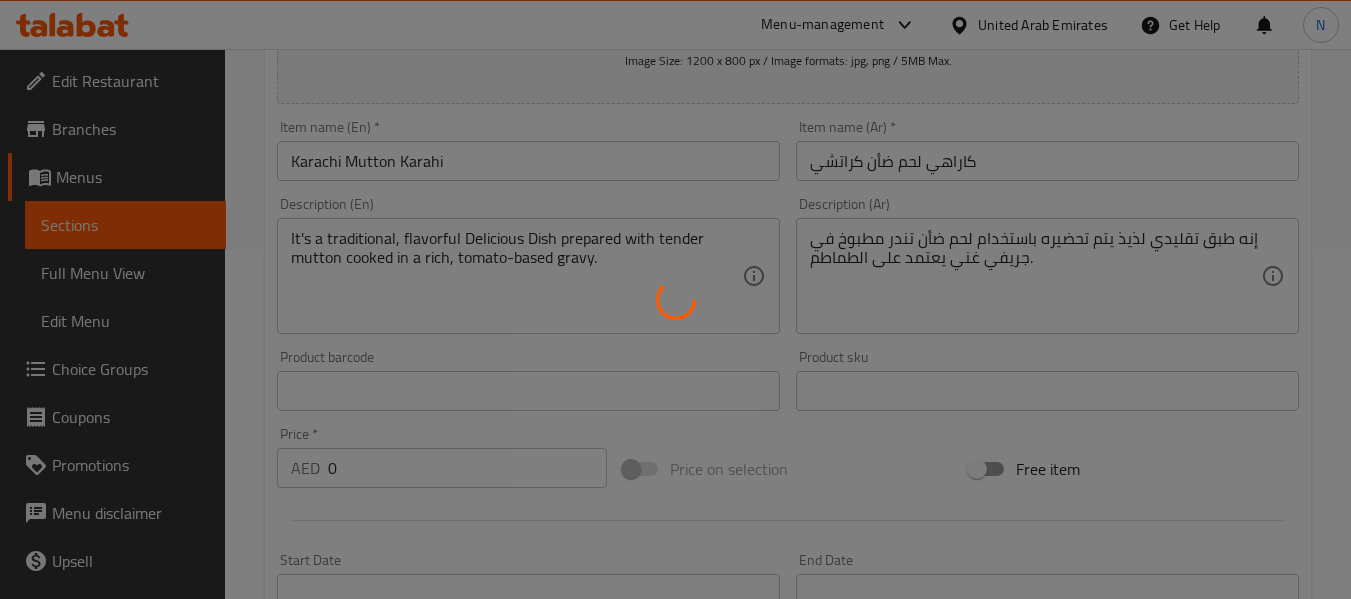 click at bounding box center [675, 299] 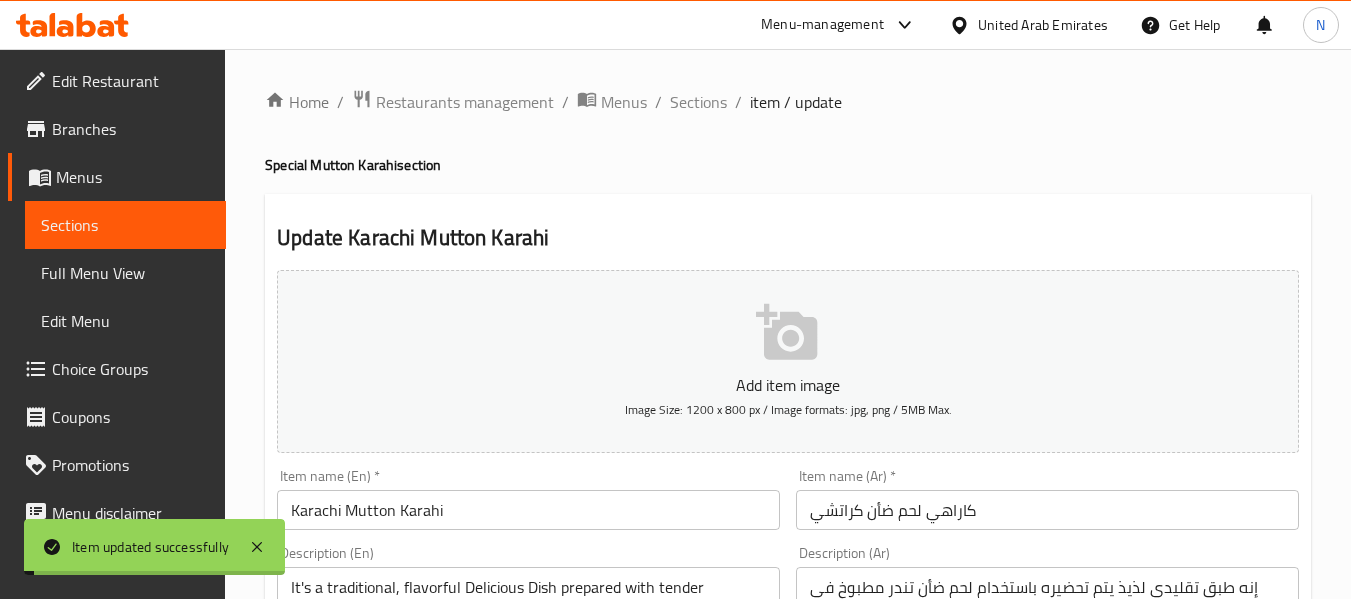 click on "Sections" at bounding box center (698, 102) 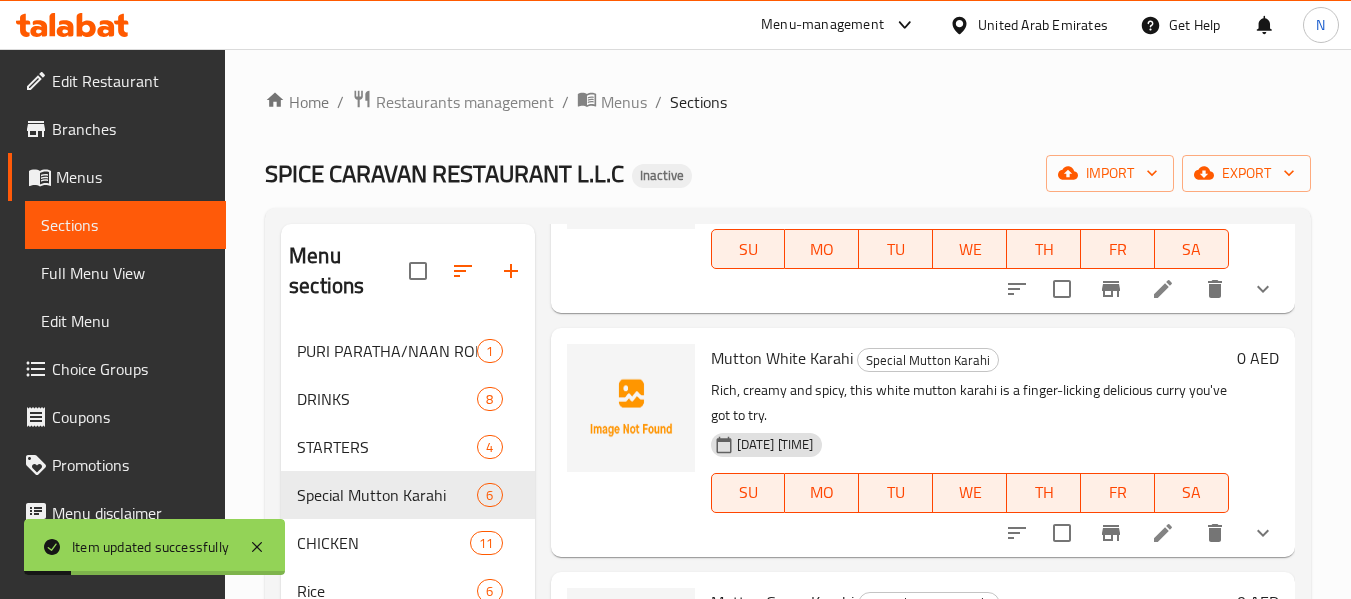 scroll, scrollTop: 212, scrollLeft: 0, axis: vertical 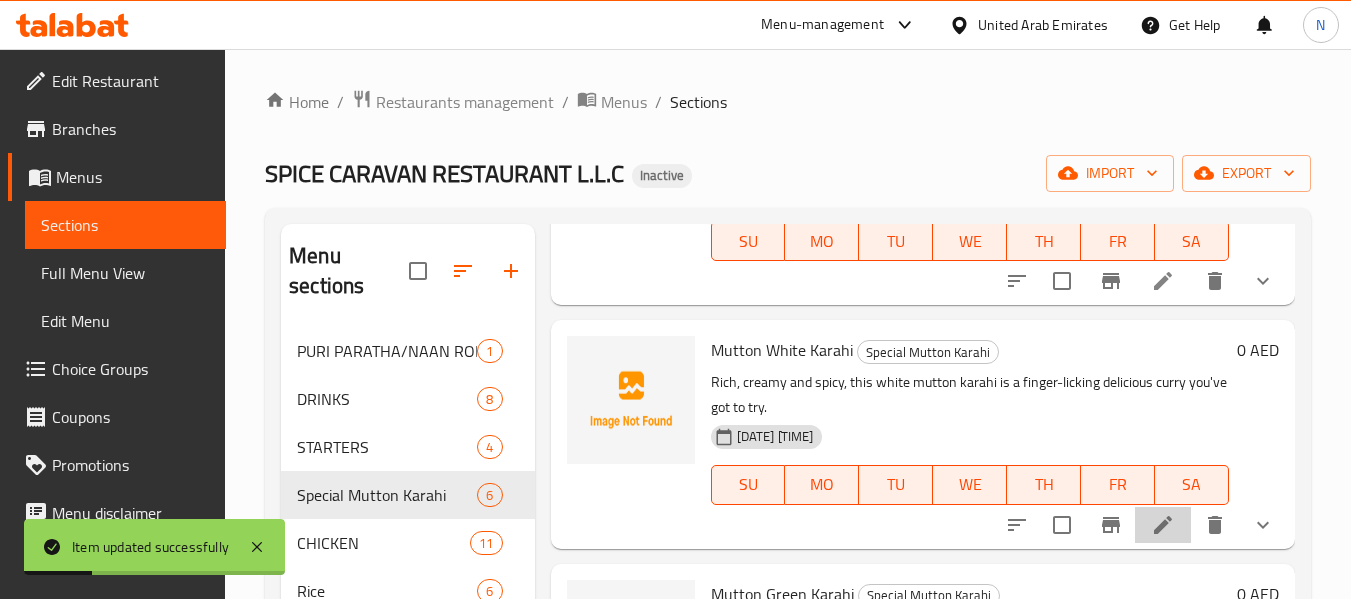 click at bounding box center [1163, 525] 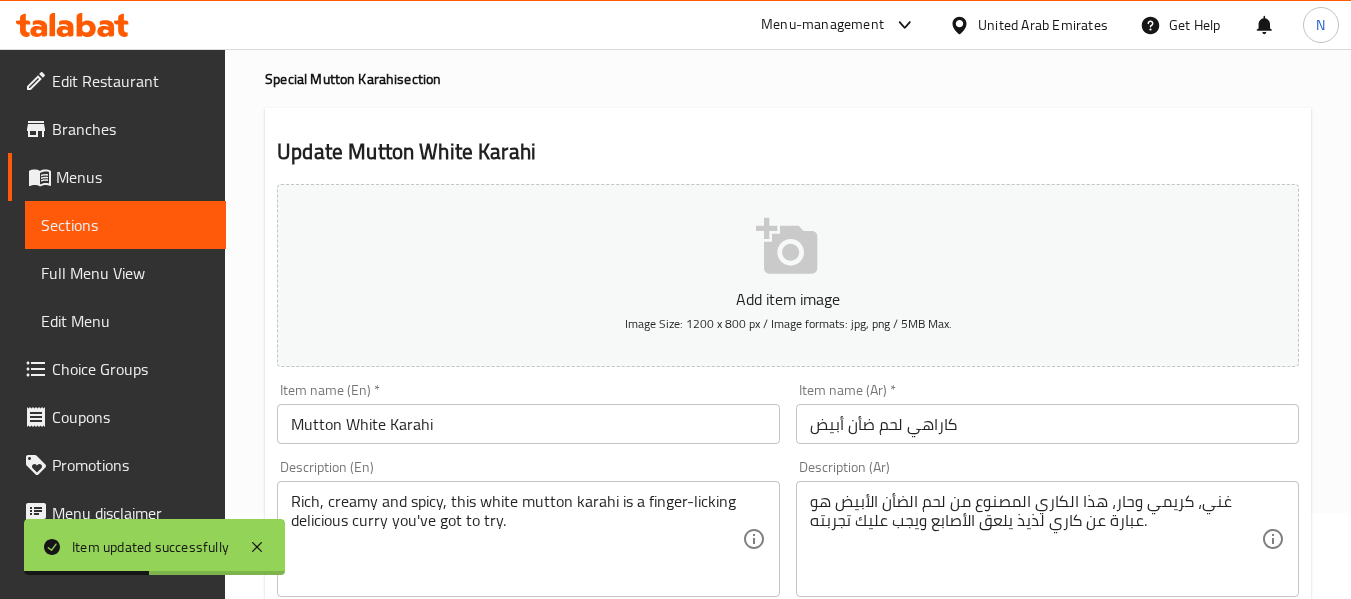 scroll, scrollTop: 801, scrollLeft: 0, axis: vertical 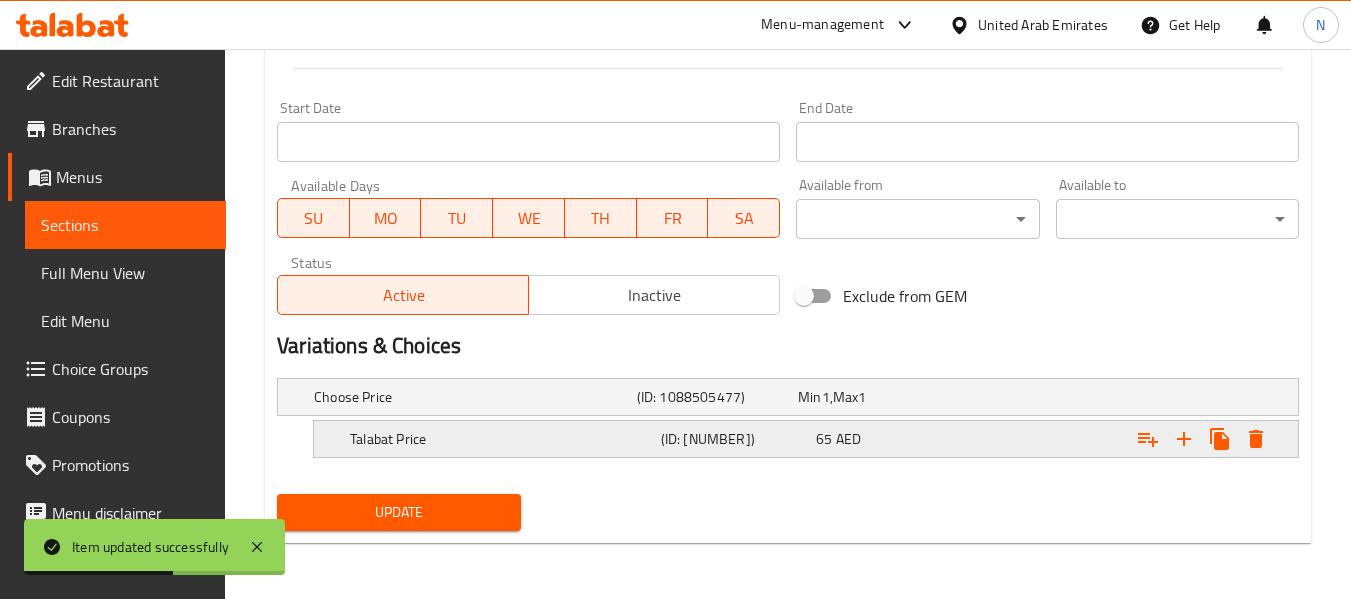 click on "(ID: 2224356875)" at bounding box center (713, 397) 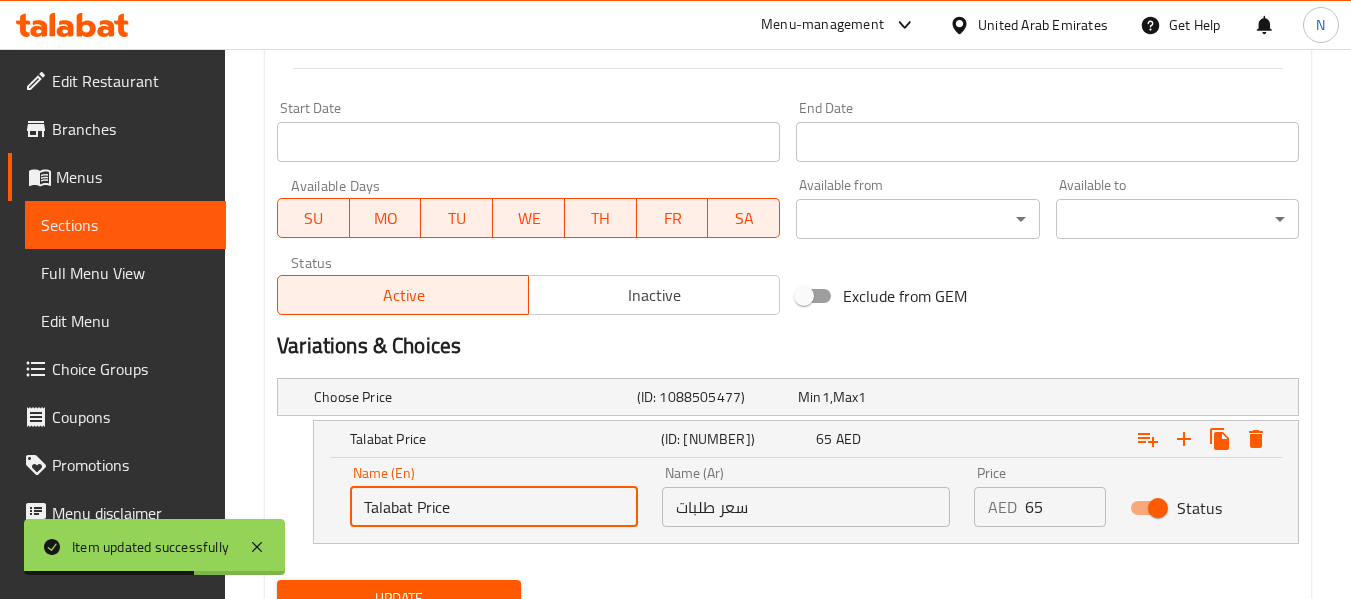 click on "Talabat Price" at bounding box center (494, 507) 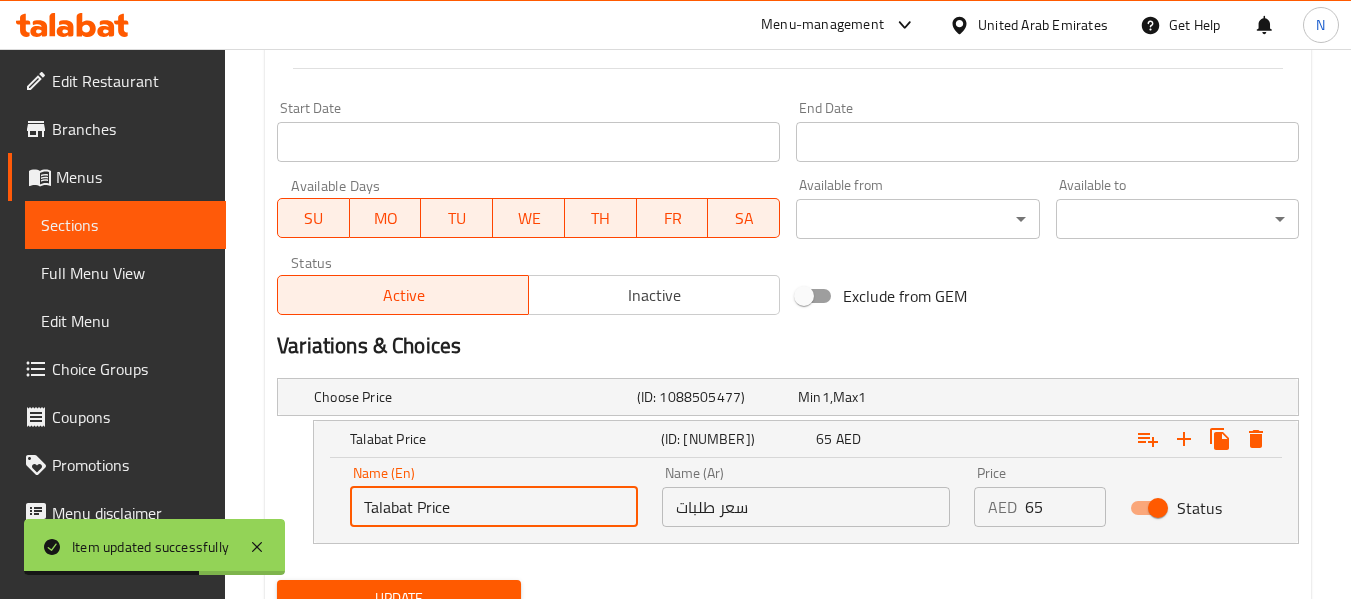 click on "Talabat Price" at bounding box center (494, 507) 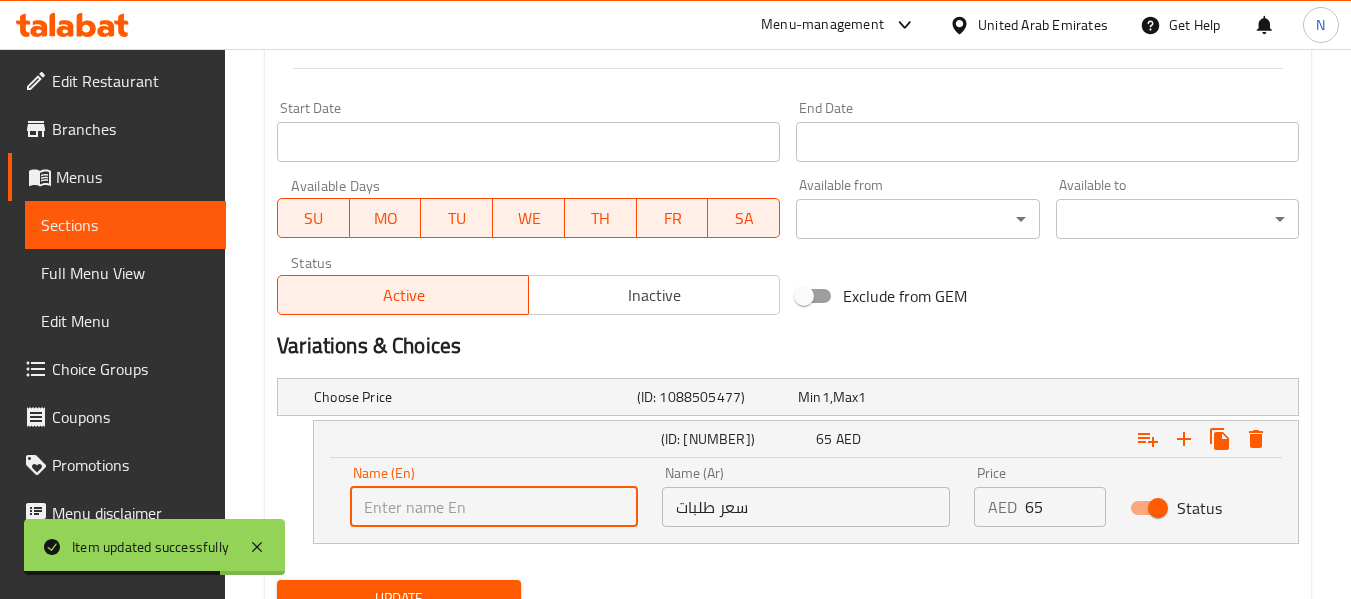click at bounding box center [494, 507] 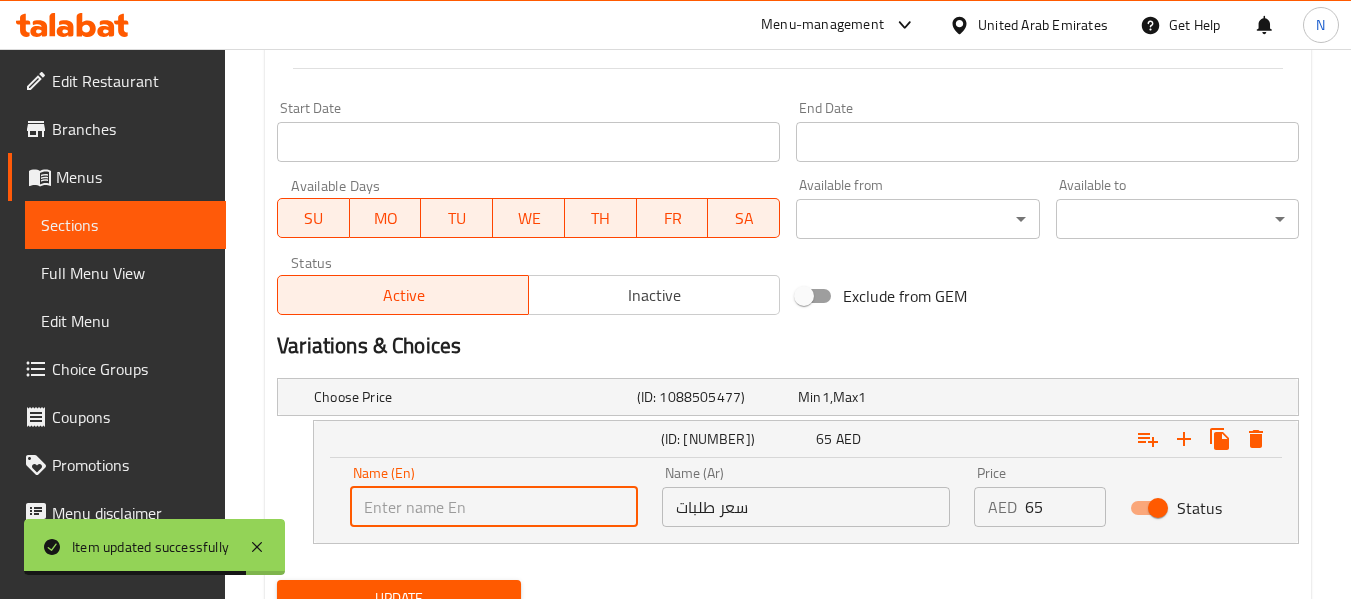 type on "Small" 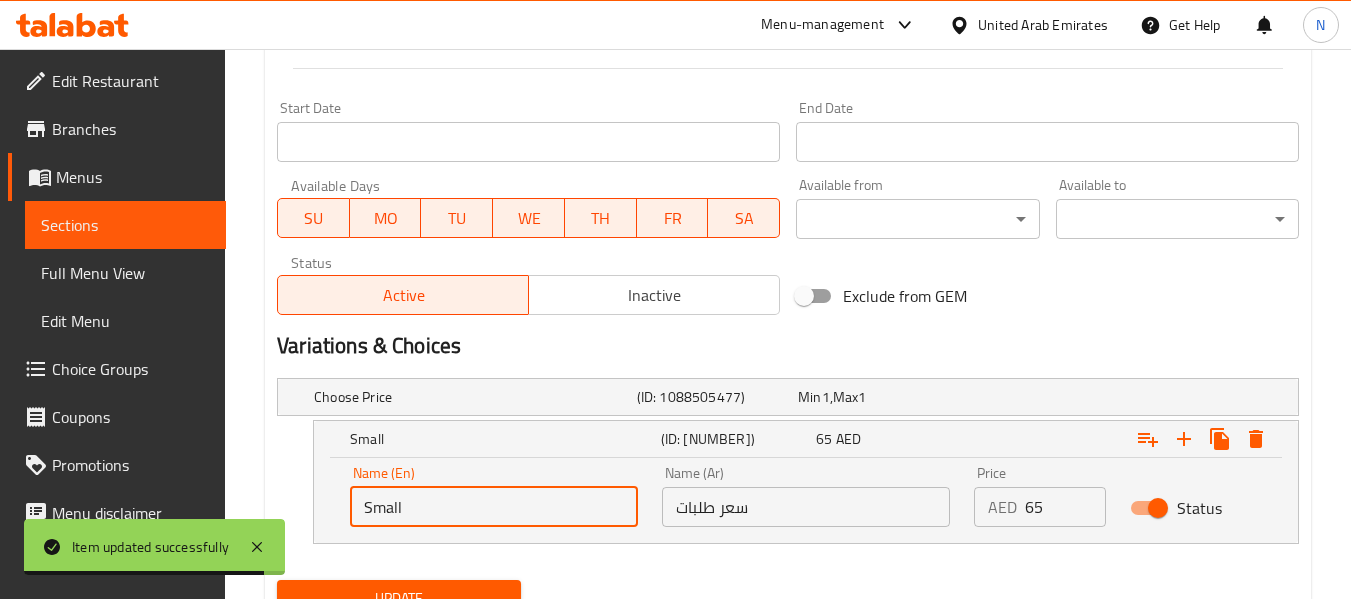 click on "سعر طلبات" at bounding box center (806, 507) 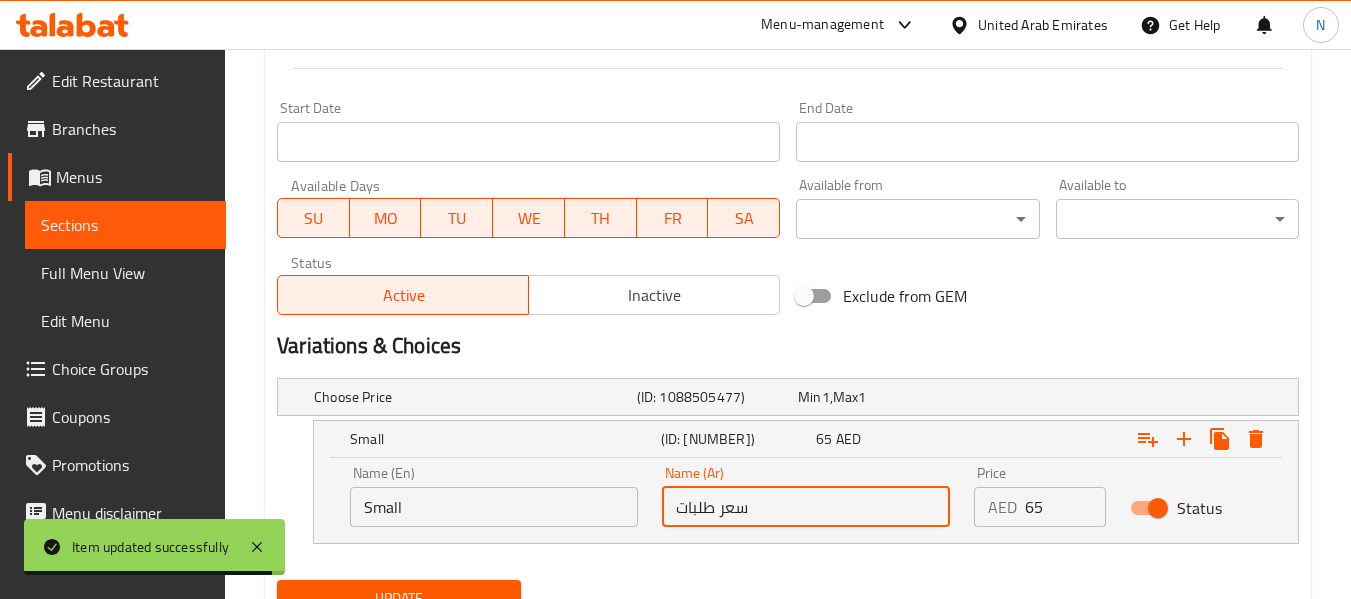click on "سعر طلبات" at bounding box center (806, 507) 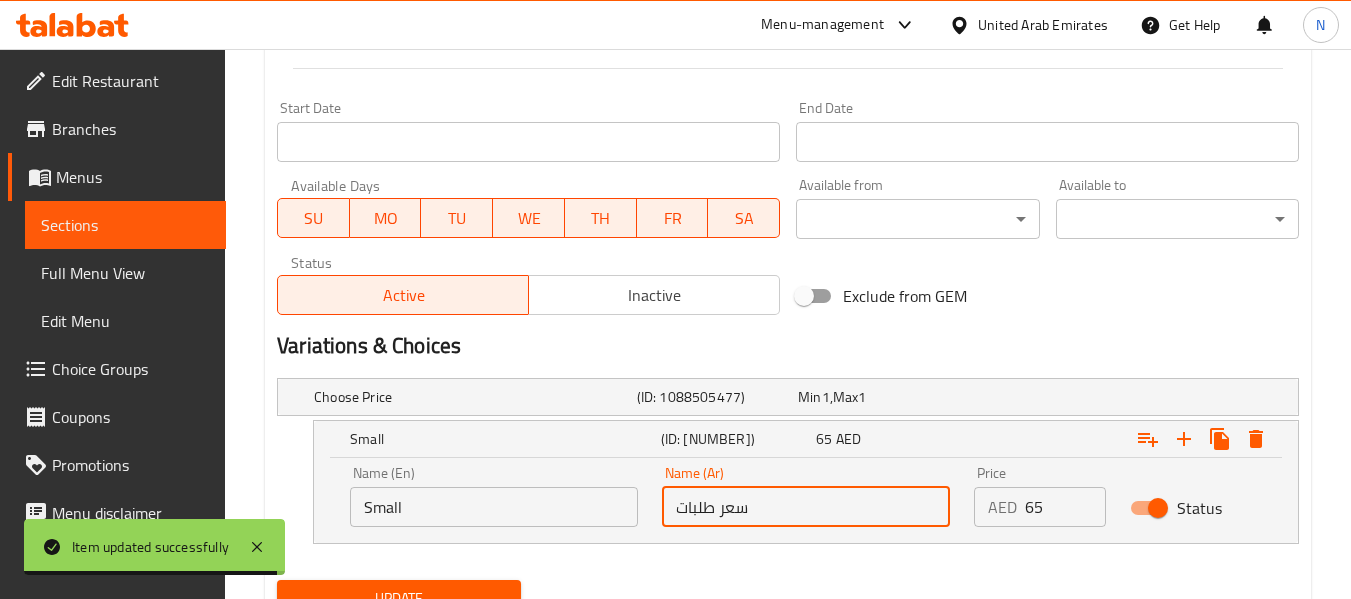 click on "سعر طلبات" at bounding box center (806, 507) 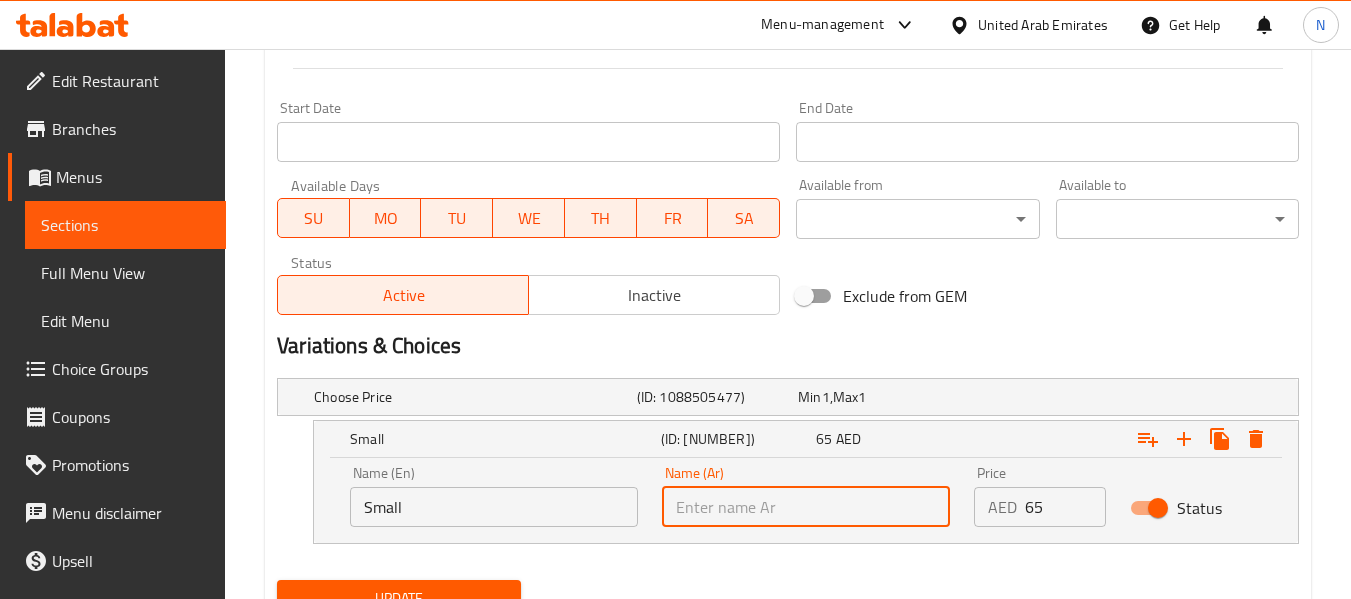 click at bounding box center [806, 507] 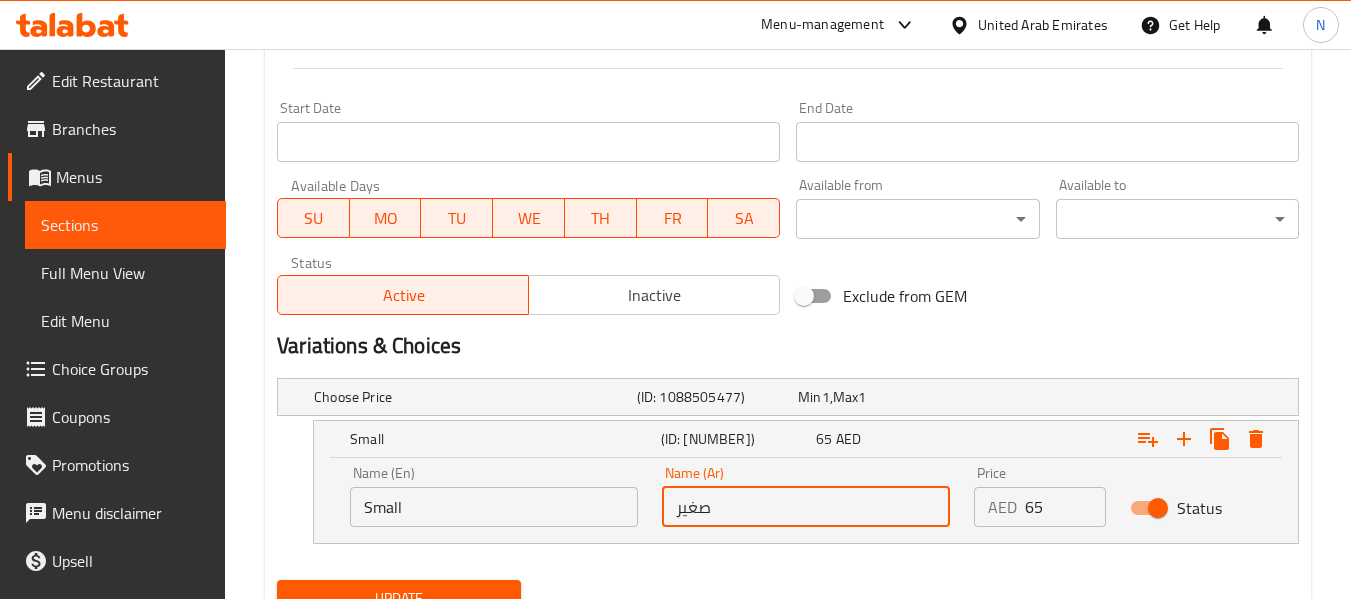 scroll, scrollTop: 887, scrollLeft: 0, axis: vertical 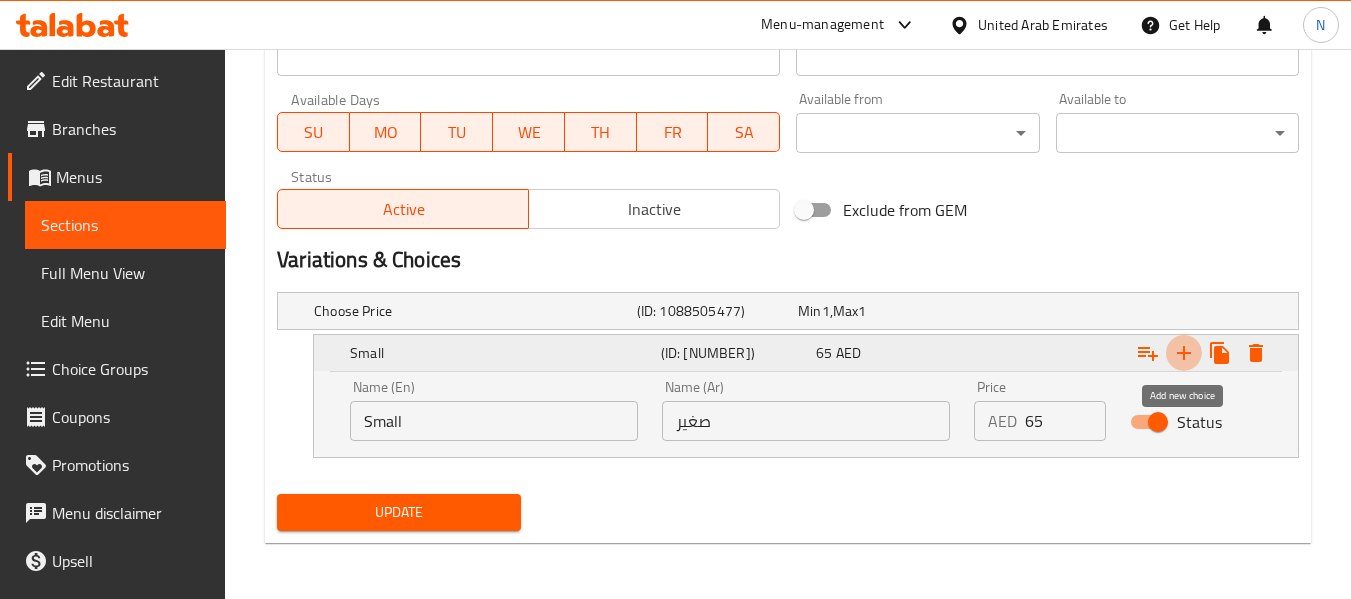 click 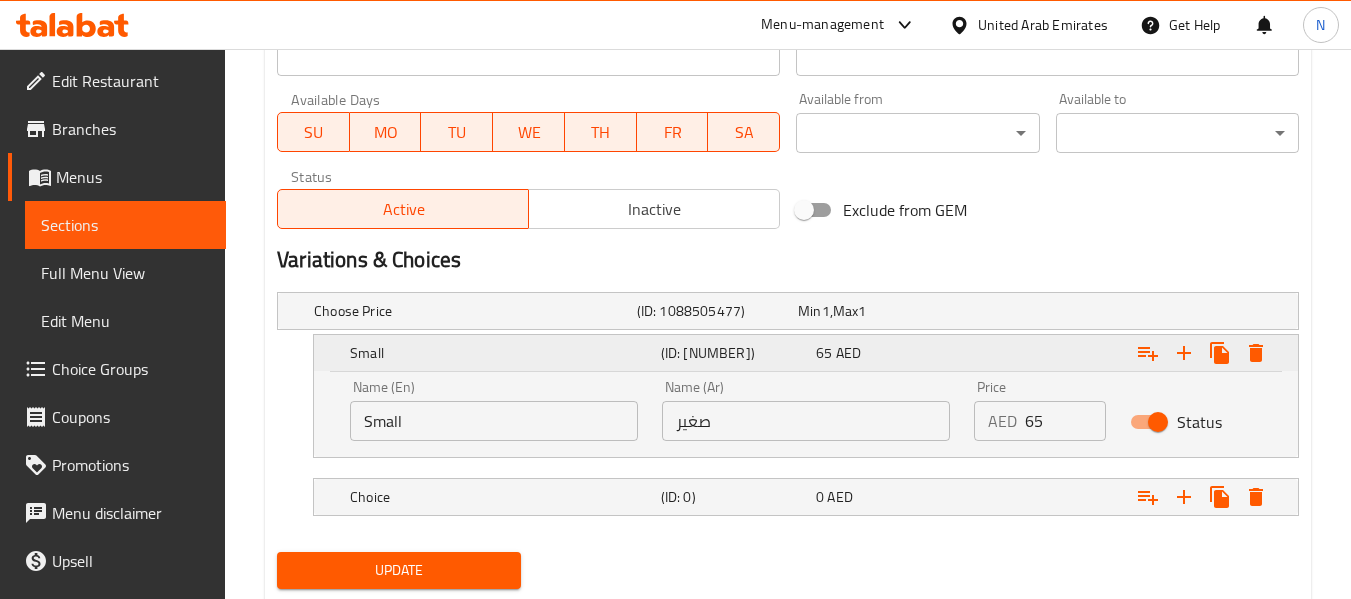 scroll, scrollTop: 945, scrollLeft: 0, axis: vertical 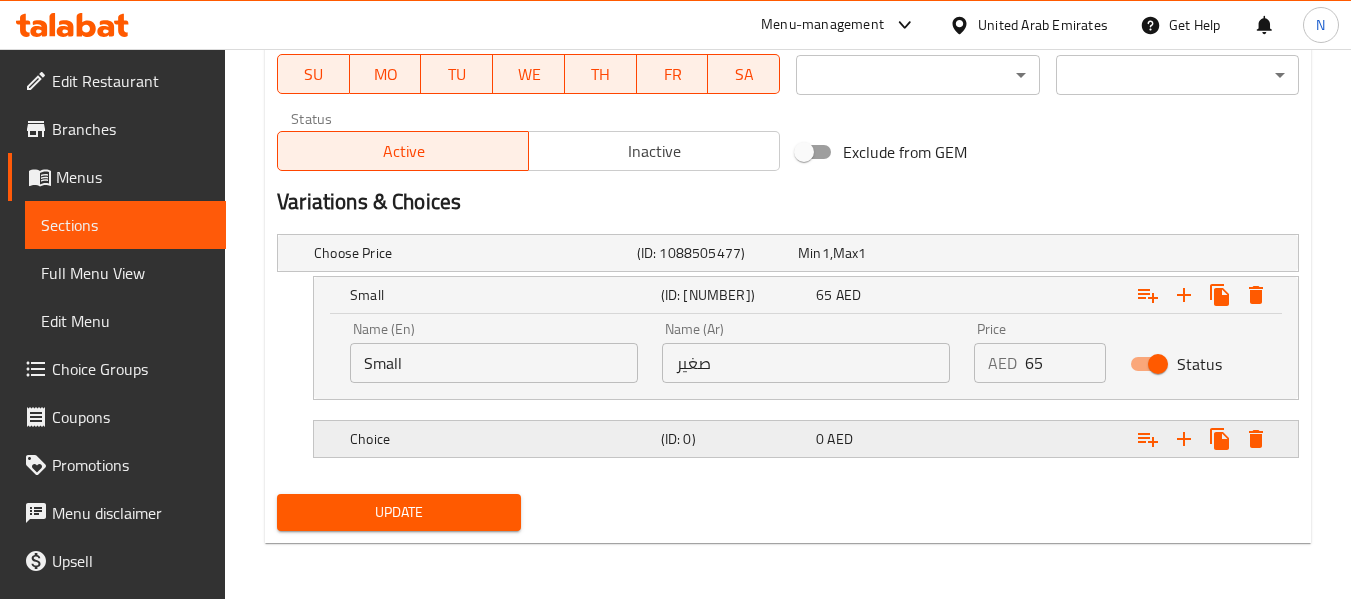 click on "Choice (ID: 0) 0   AED" at bounding box center [794, 253] 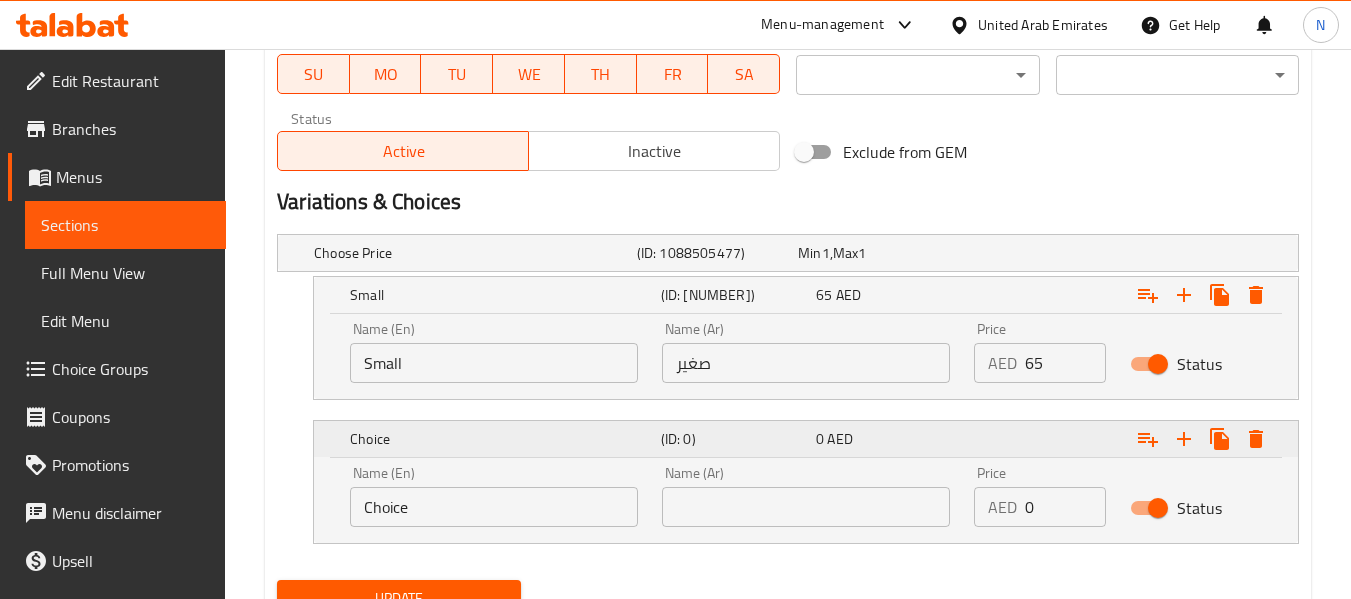 scroll, scrollTop: 1031, scrollLeft: 0, axis: vertical 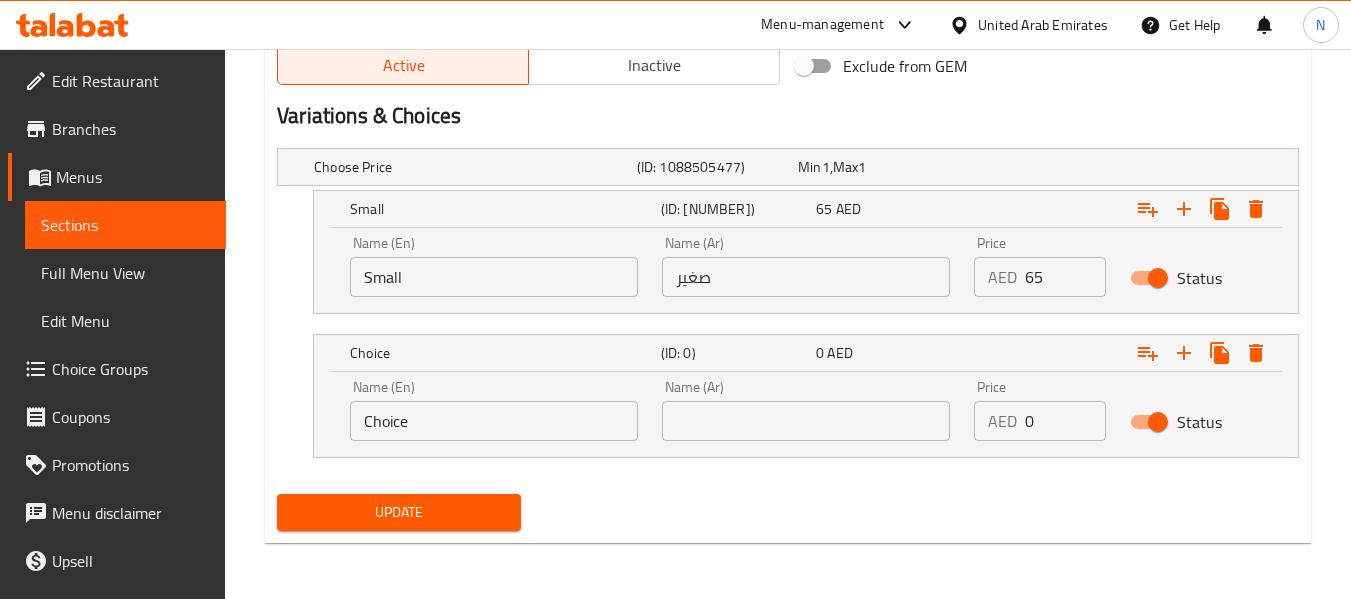 click at bounding box center [806, 421] 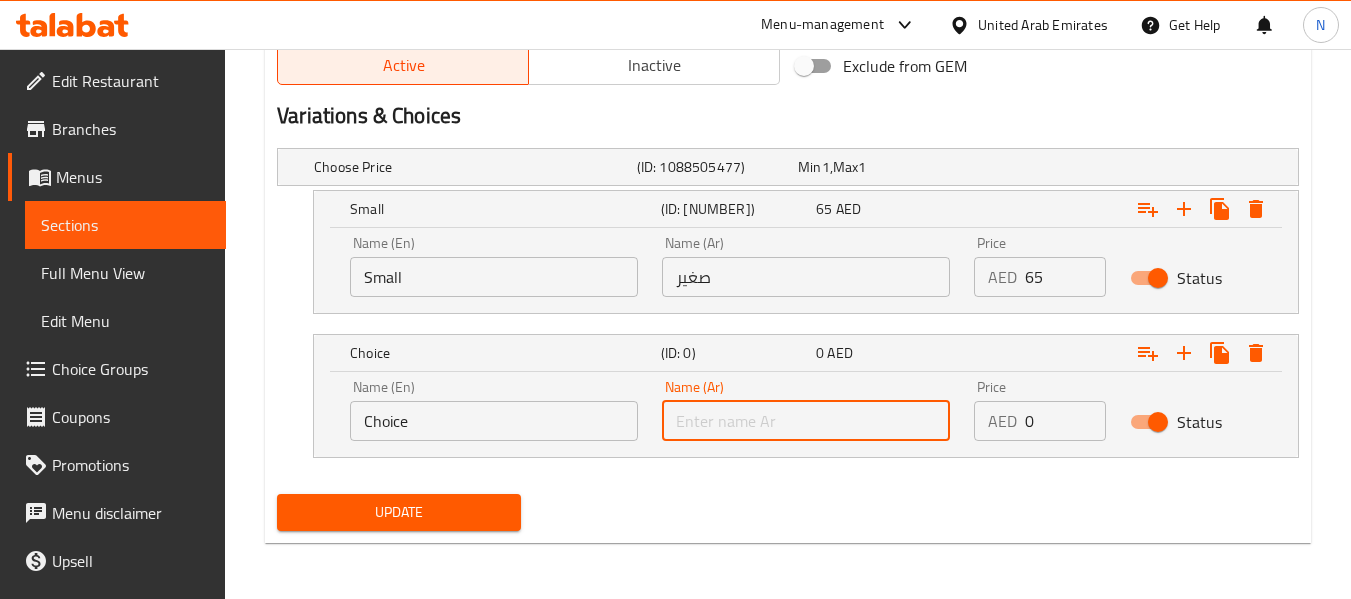 type on "وسط" 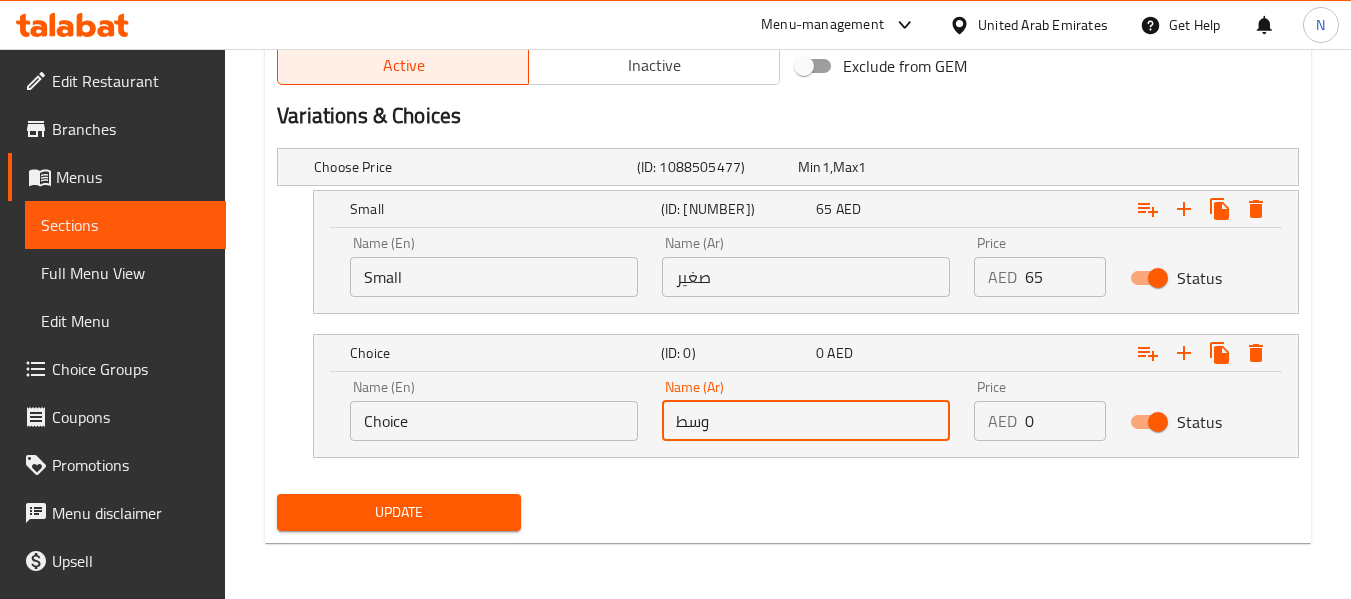 click on "Choice" at bounding box center [494, 421] 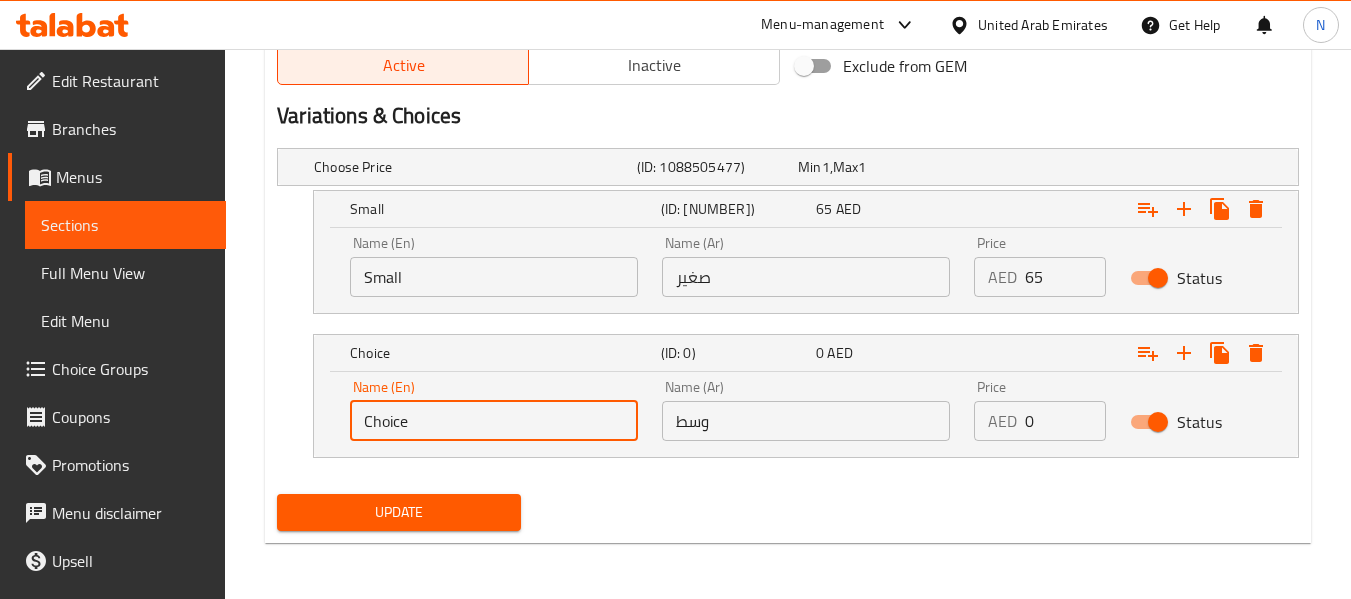 click on "Choice" at bounding box center (494, 421) 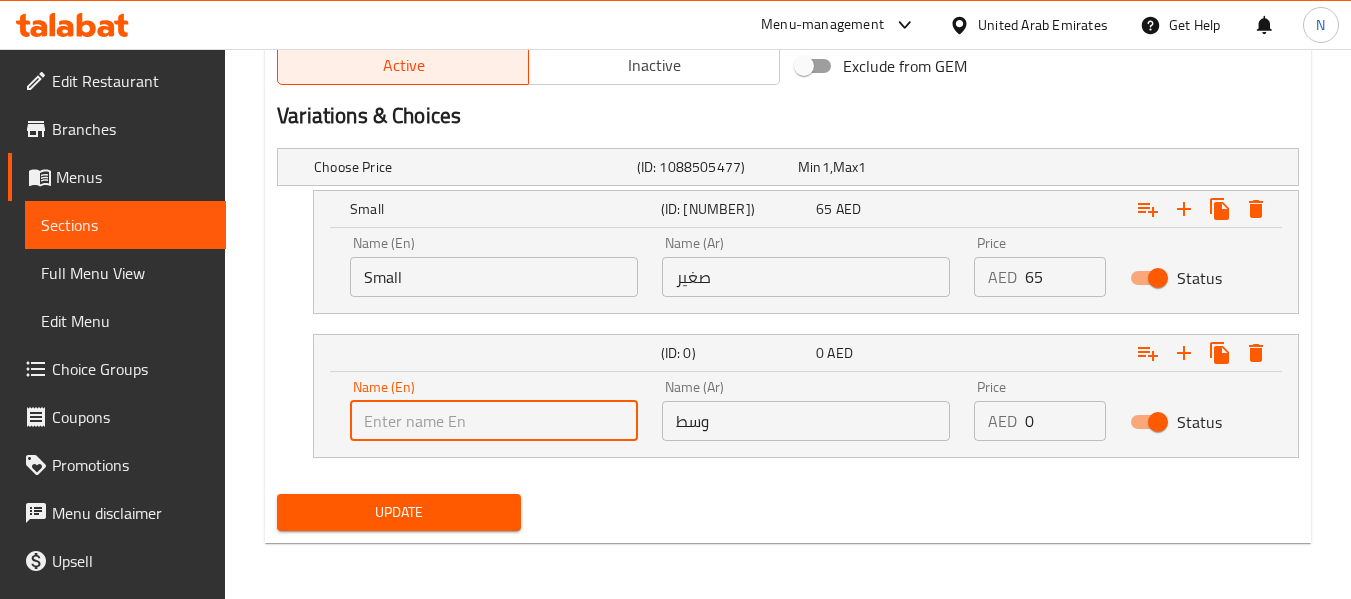 click at bounding box center (494, 421) 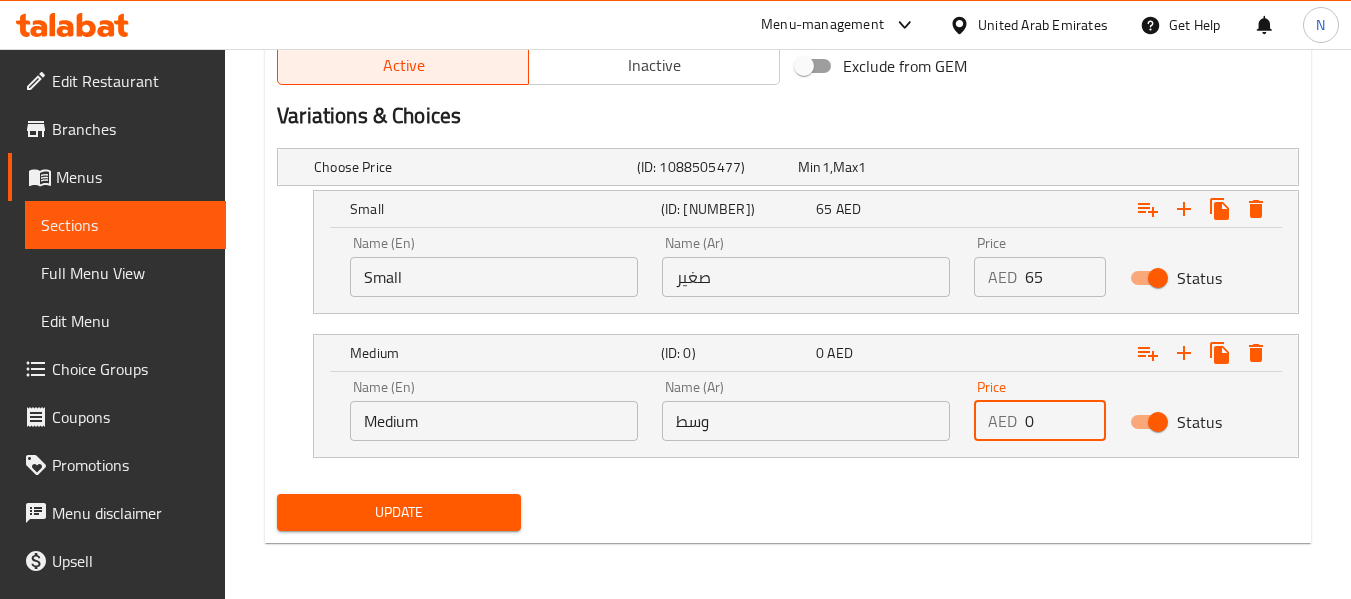 click on "0" at bounding box center [1065, 421] 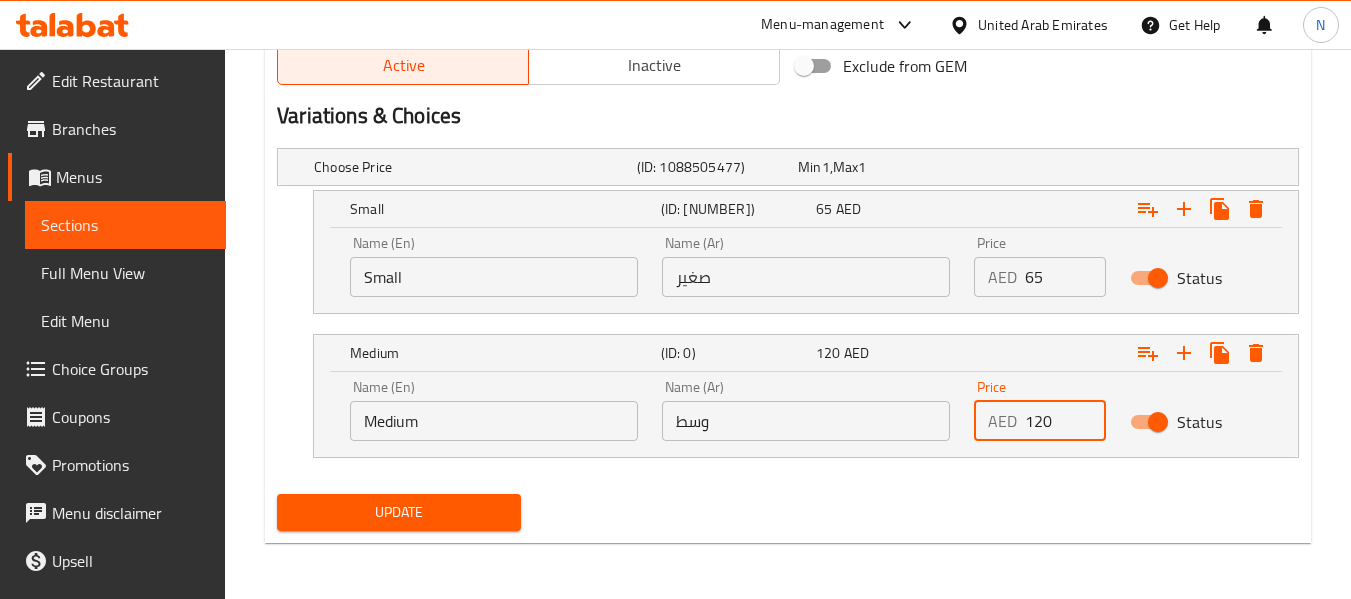 type on "120" 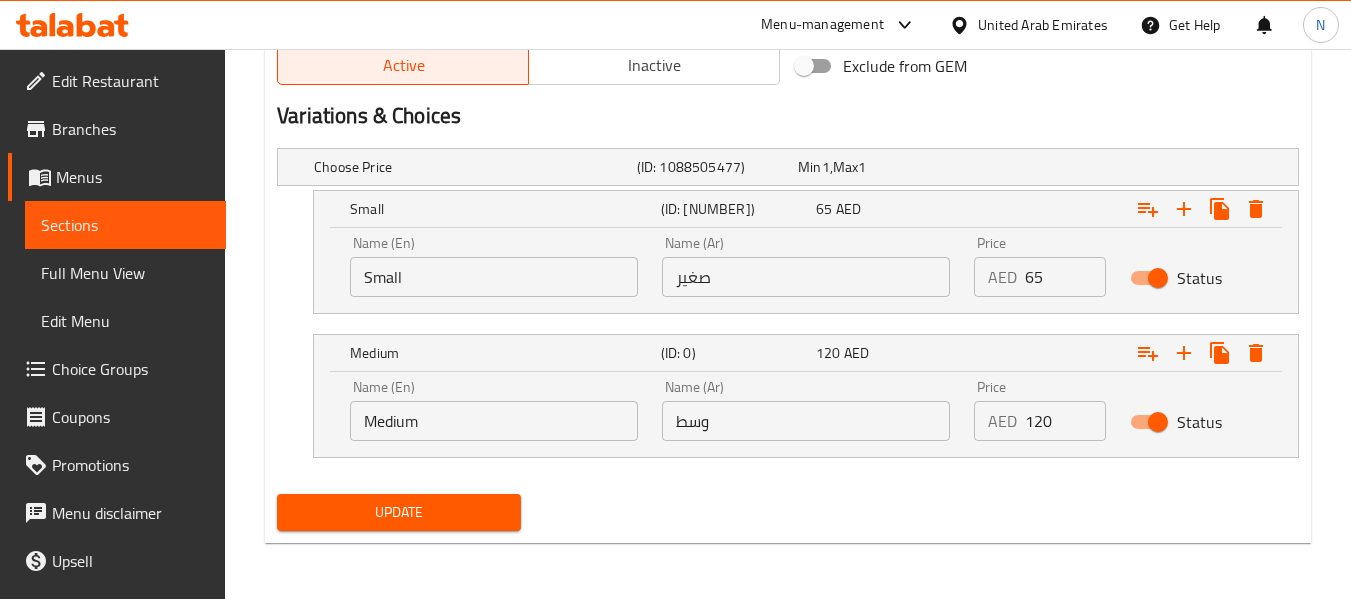 click on "Update" at bounding box center [788, 512] 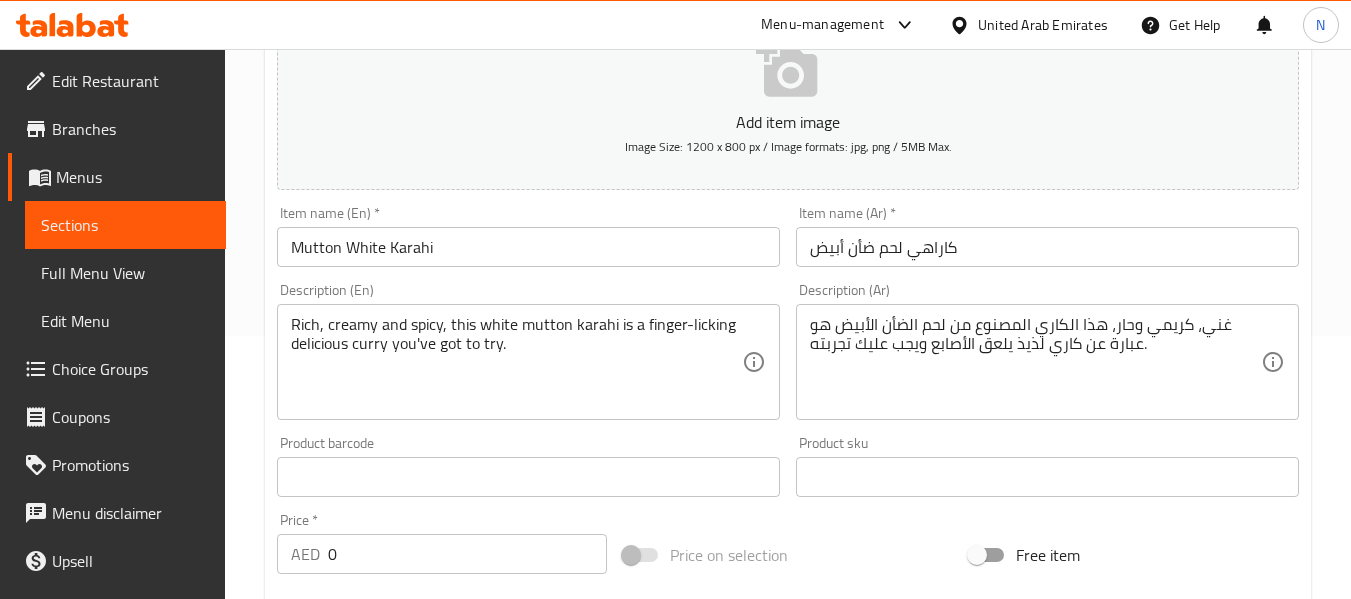 scroll, scrollTop: 250, scrollLeft: 0, axis: vertical 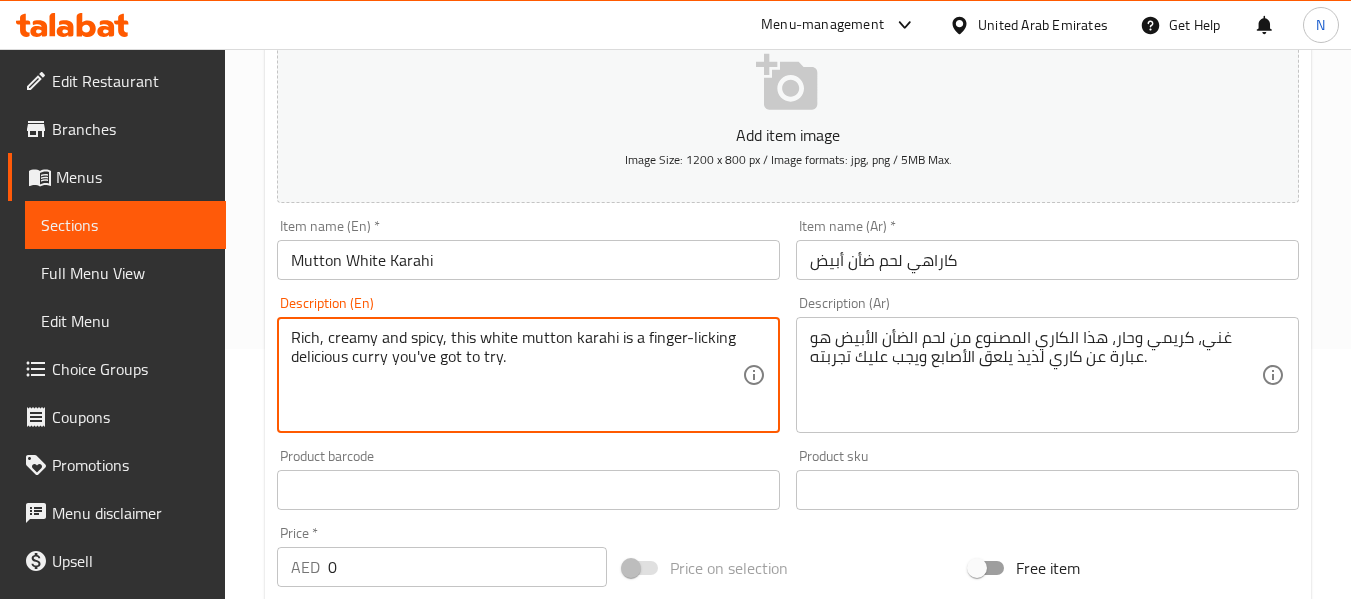 drag, startPoint x: 620, startPoint y: 341, endPoint x: 643, endPoint y: 391, distance: 55.03635 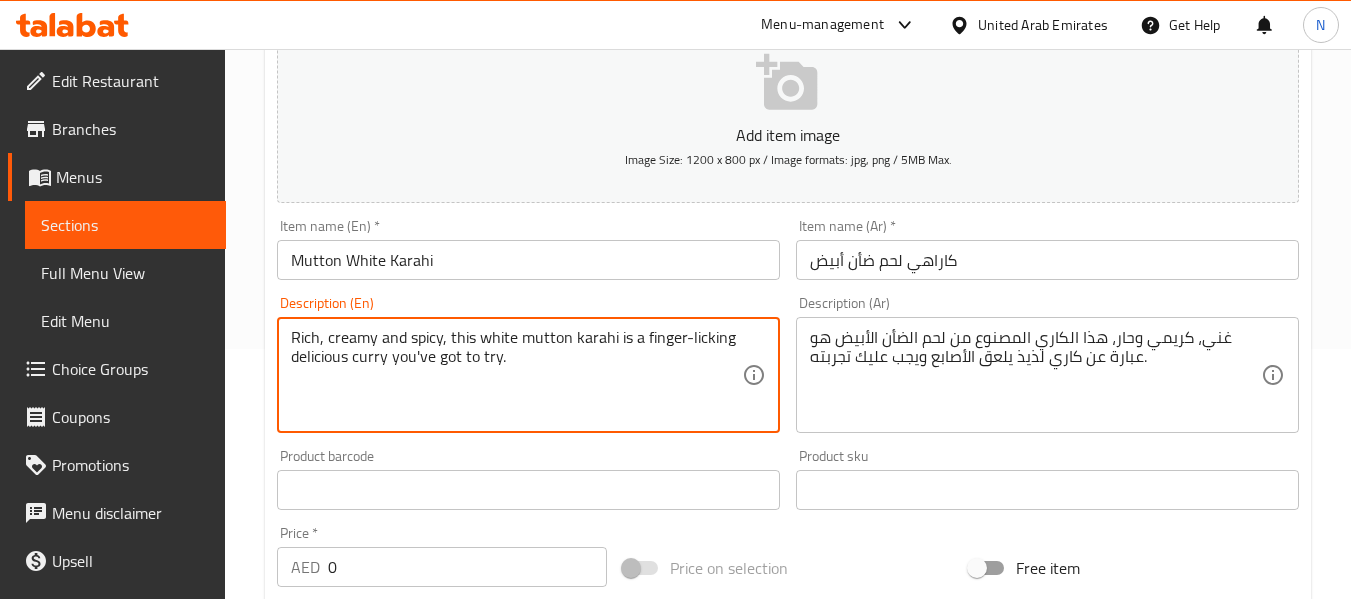 click on "Rich, creamy and spicy, this white mutton karahi is a finger-licking delicious curry you've got to try." at bounding box center (516, 375) 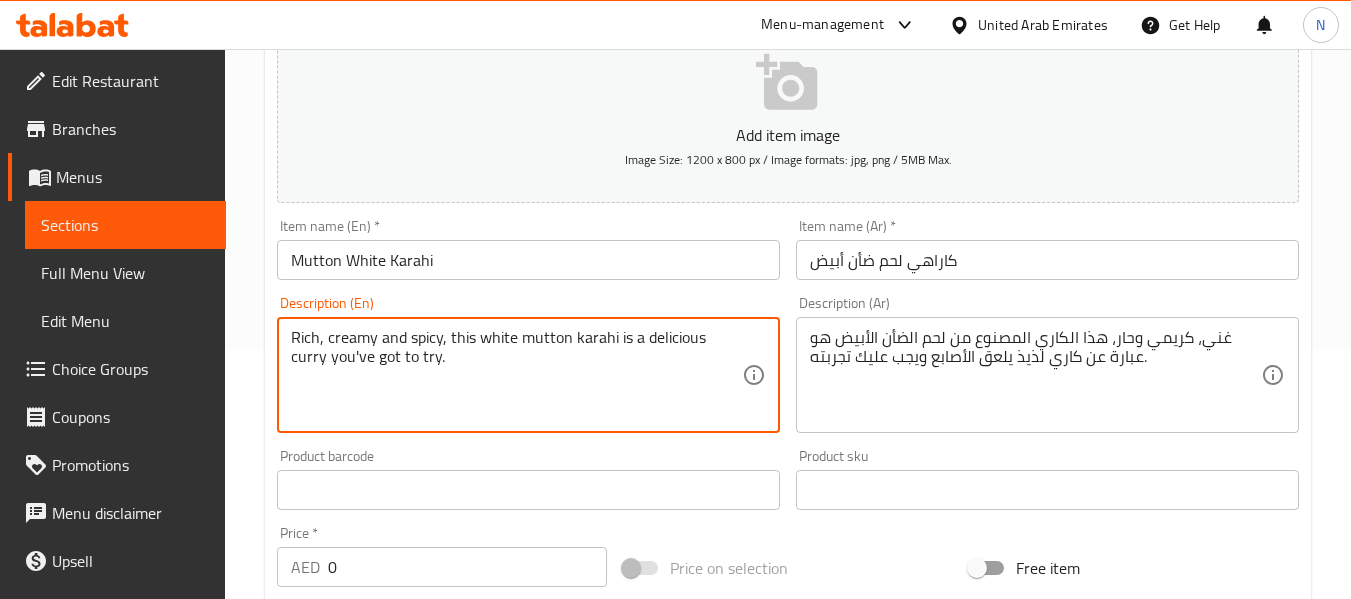 drag, startPoint x: 417, startPoint y: 358, endPoint x: 129, endPoint y: 364, distance: 288.0625 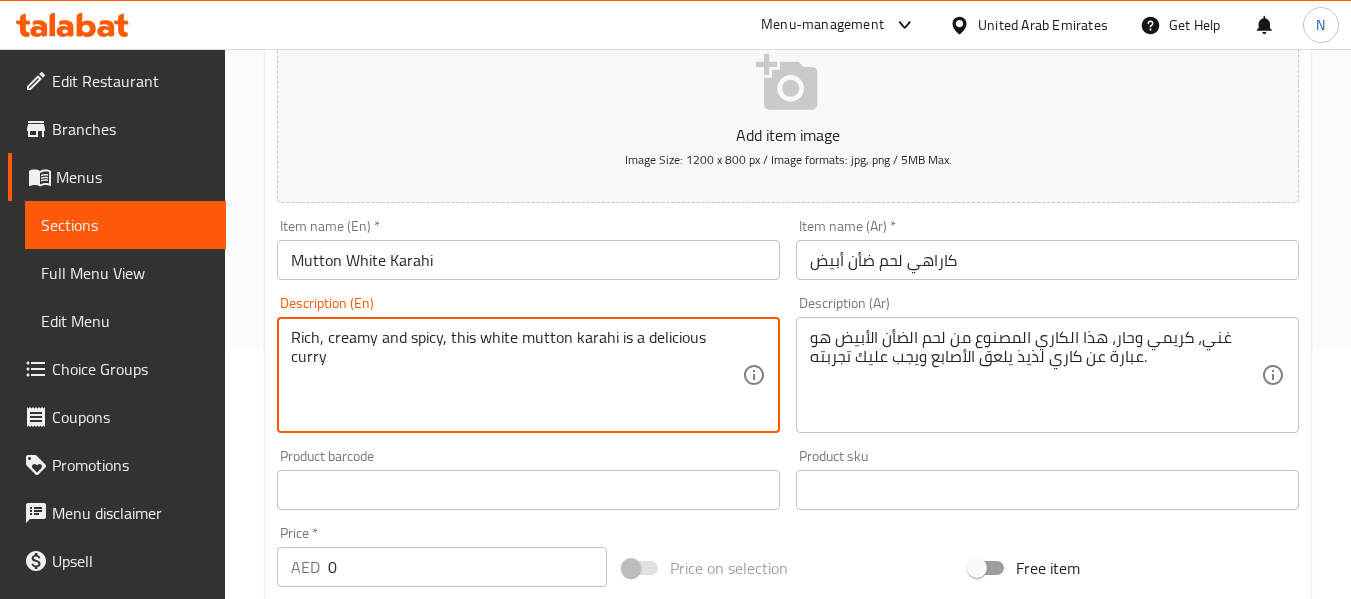 type on "Rich, creamy and spicy, this white mutton karahi is a delicious curry" 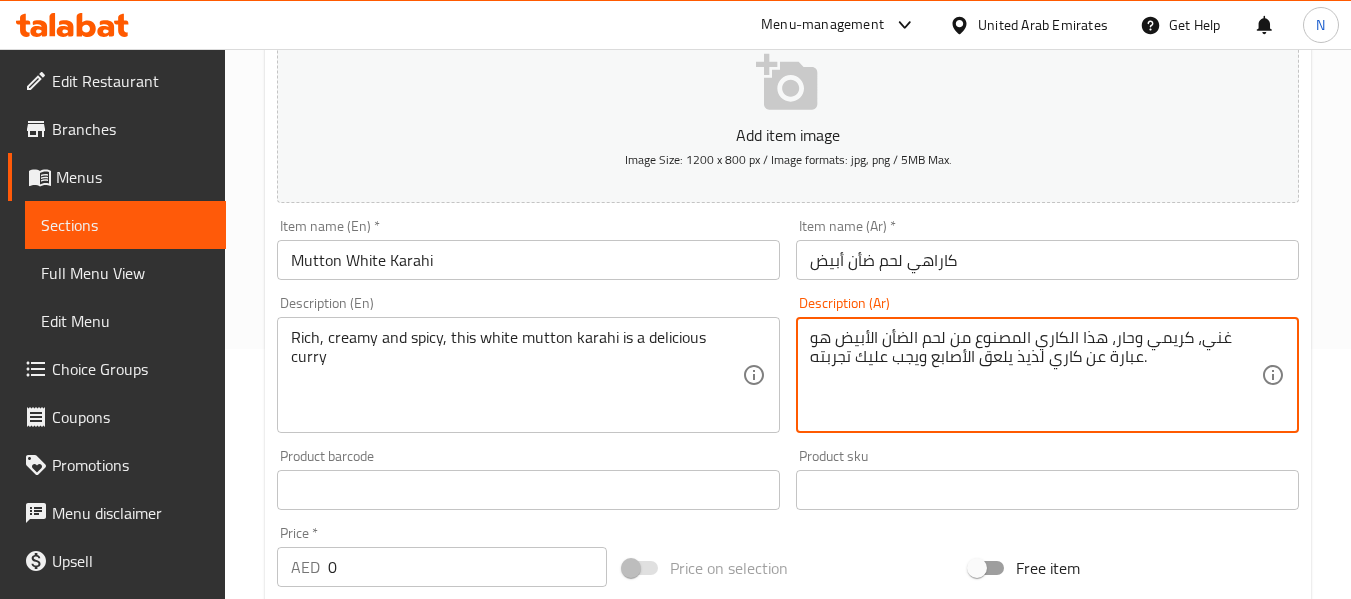 drag, startPoint x: 1016, startPoint y: 360, endPoint x: 717, endPoint y: 386, distance: 300.1283 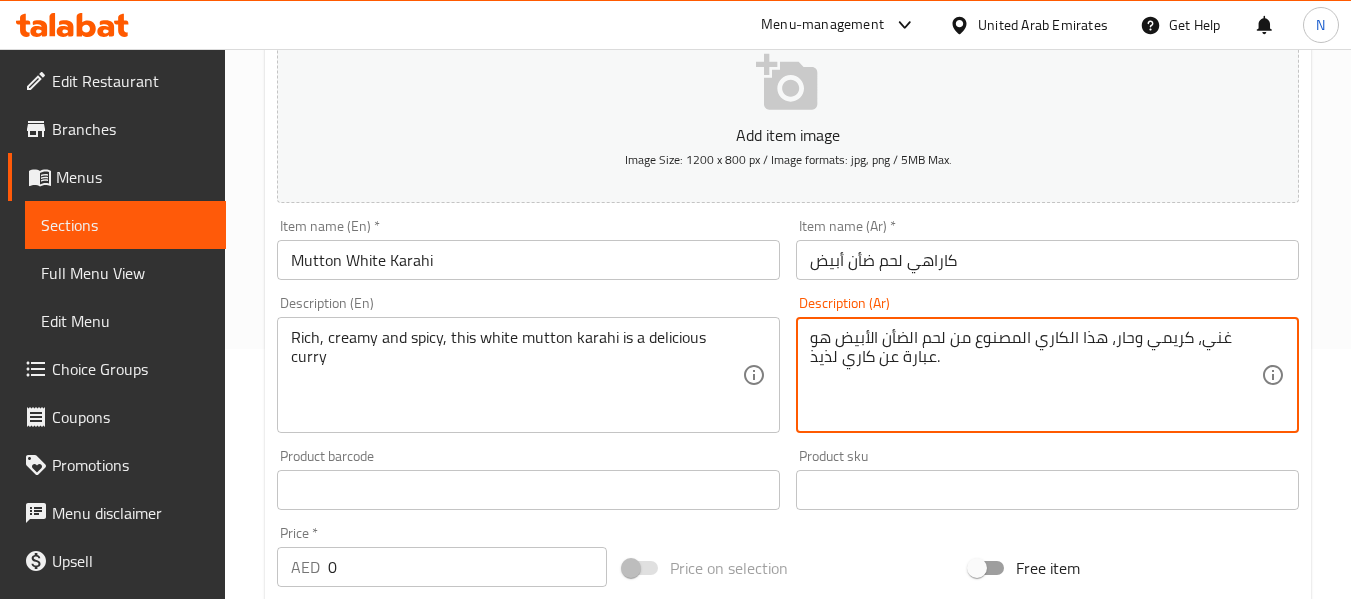 click on "Update" at bounding box center (398, 1293) 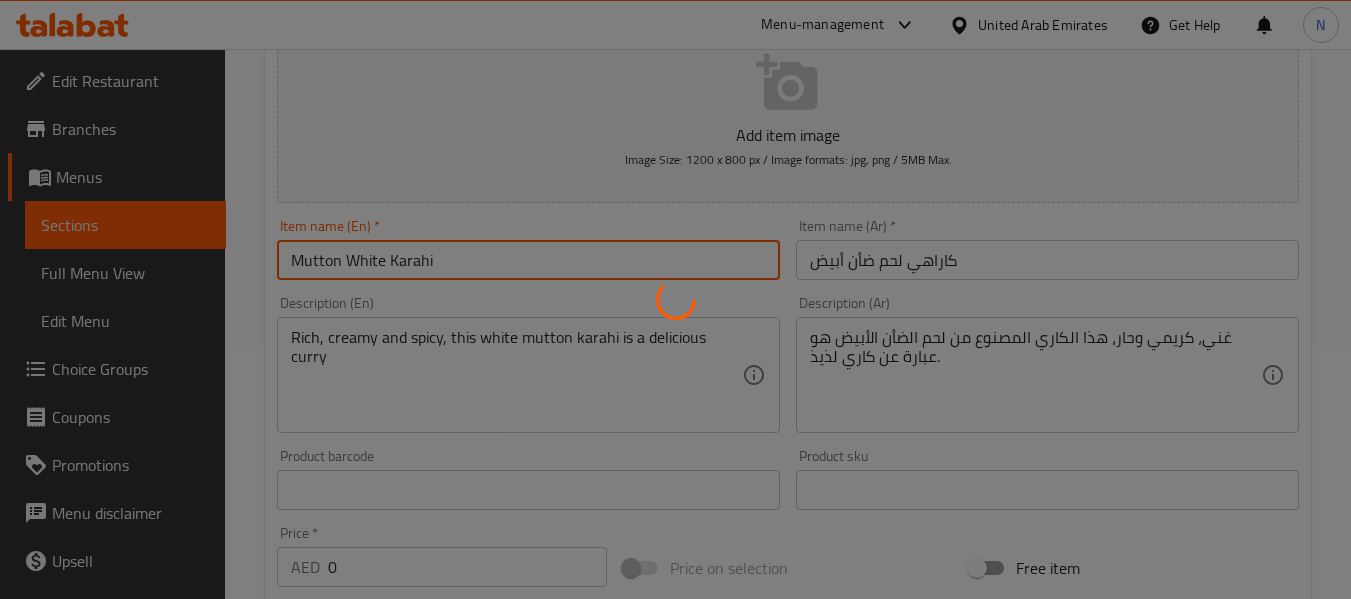 click on "Home / Restaurants management / Menus / Sections / item / update Special Mutton Karahis  section Update Mutton White Karahi Add item image Image Size: 1200 x 800 px / Image formats: jpg, png / 5MB Max. Item name (En)   * Mutton White Karahi Item name (En)  * Item name (Ar)   * كاراهي لحم ضأن أبيض Item name (Ar)  * Description (En) Rich, creamy and spicy, this white mutton karahi is a delicious curry  Description (En) Description (Ar) غني، كريمي وحار، هذا الكاري المصنوع من لحم الضأن الأبيض هو عبارة عن كاري لذيذ. Description (Ar) Product barcode Product barcode Product sku Product sku Price   * AED 0 Price  * Price on selection Free item Start Date Start Date End Date End Date Available Days SU MO TU WE TH FR SA Available from ​ ​ Available to ​ ​ Status Active Inactive Exclude from GEM Variations & Choices Choose Price (ID: 1088505477) Min 1  ,  Max 1 Name (En) Choose Price Name (En) Name (Ar) اختر السعر 1" at bounding box center [788, 589] 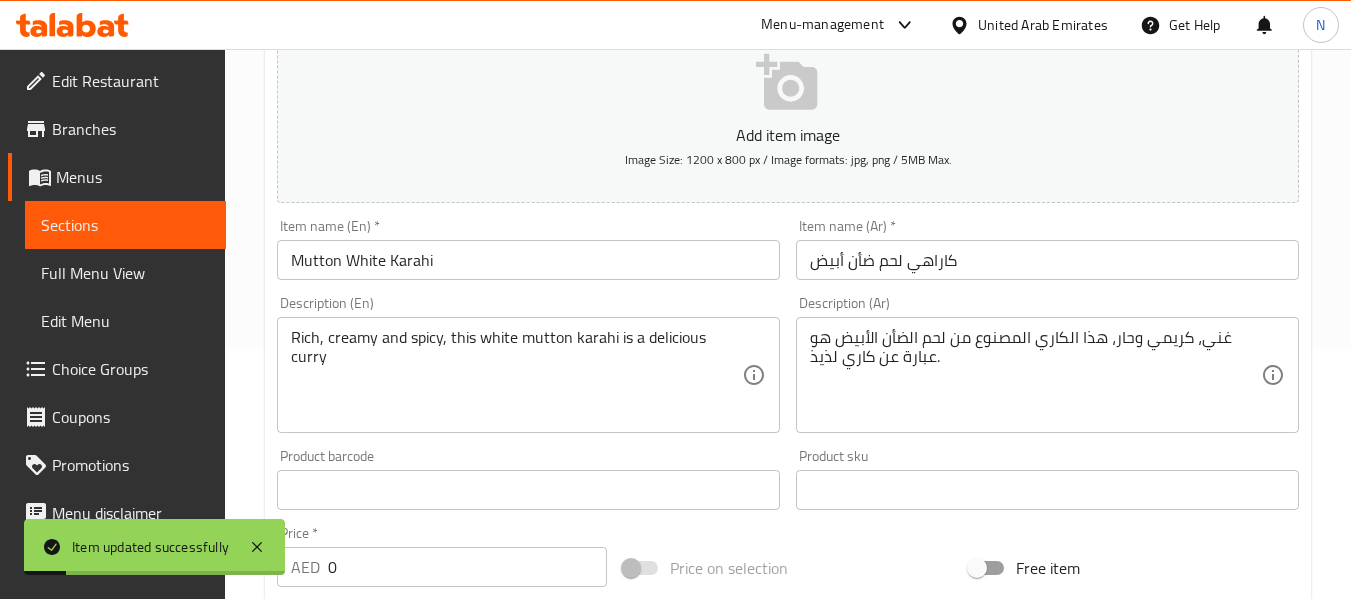 click on "Description (En) Rich, creamy and spicy, this white mutton karahi is a delicious curry  Description (En)" at bounding box center [528, 364] 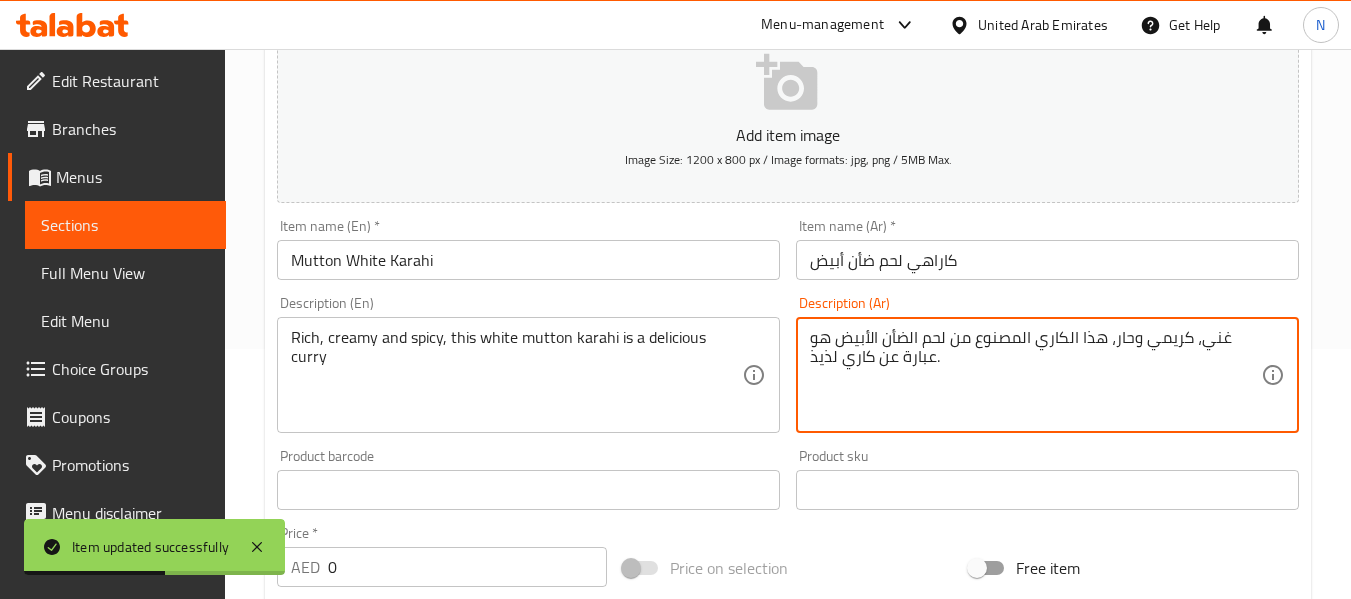 click on "غني، كريمي وحار، هذا الكاري المصنوع من لحم الضأن الأبيض هو عبارة عن كاري لذيذ." at bounding box center [1035, 375] 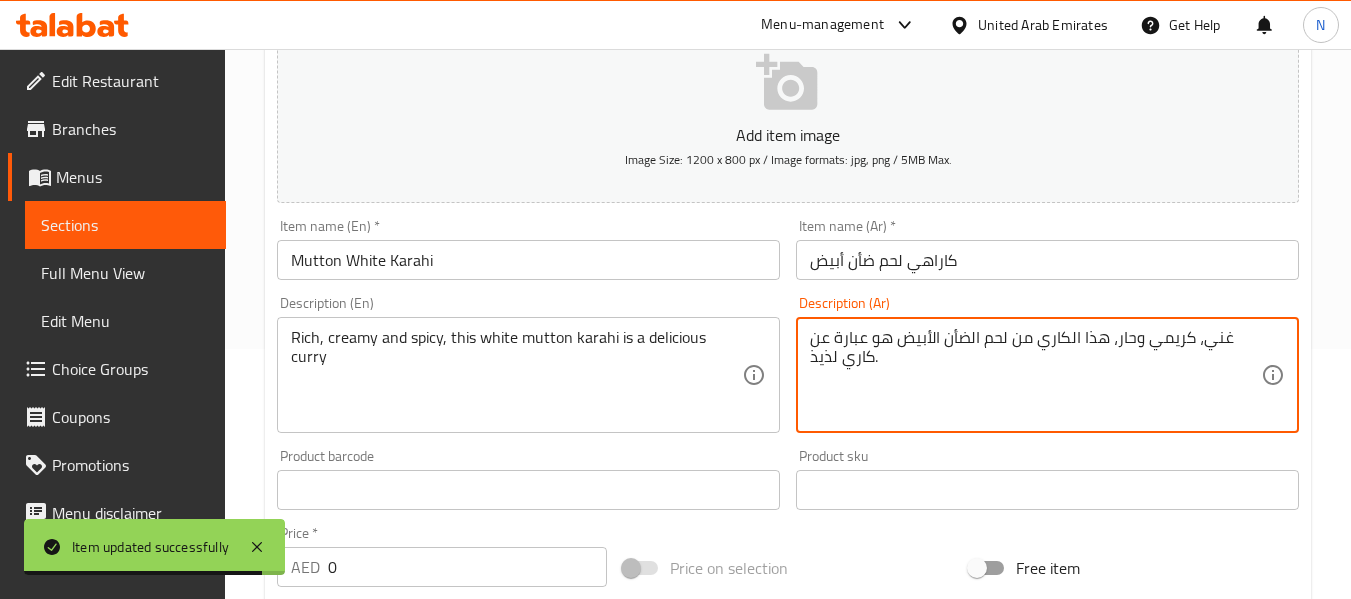 click on "غني، كريمي وحار، هذا الكاري من لحم الضأن الأبيض هو عبارة عن كاري لذيذ." at bounding box center [1035, 375] 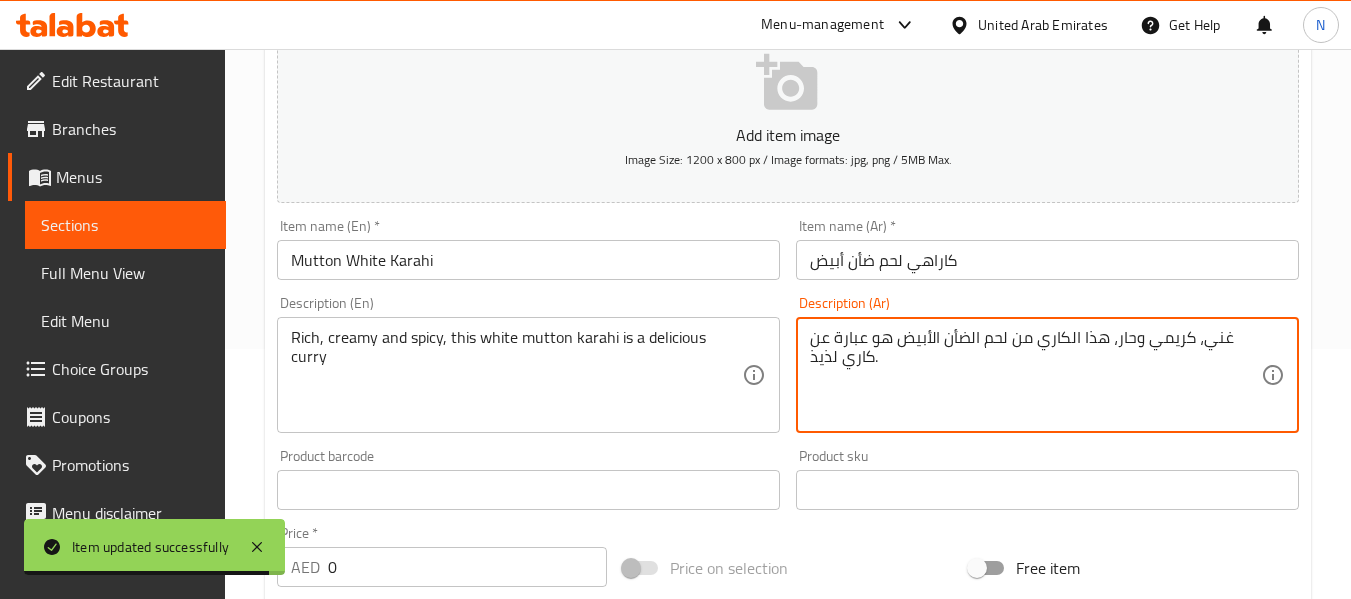click on "غني، كريمي وحار، هذا الكاري من لحم الضأن الأبيض هو عبارة عن كاري لذيذ." at bounding box center (1035, 375) 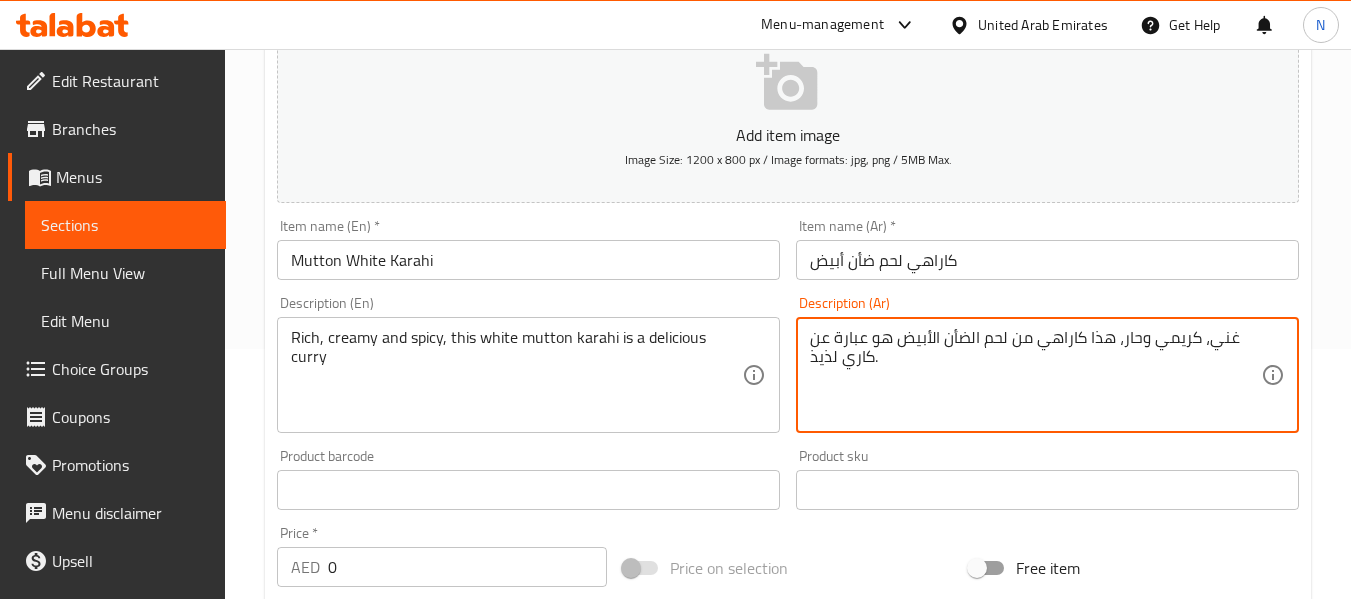 click on "غني، كريمي وحار، هذا كاراهي من لحم الضأن الأبيض هو عبارة عن كاري لذيذ." at bounding box center (1035, 375) 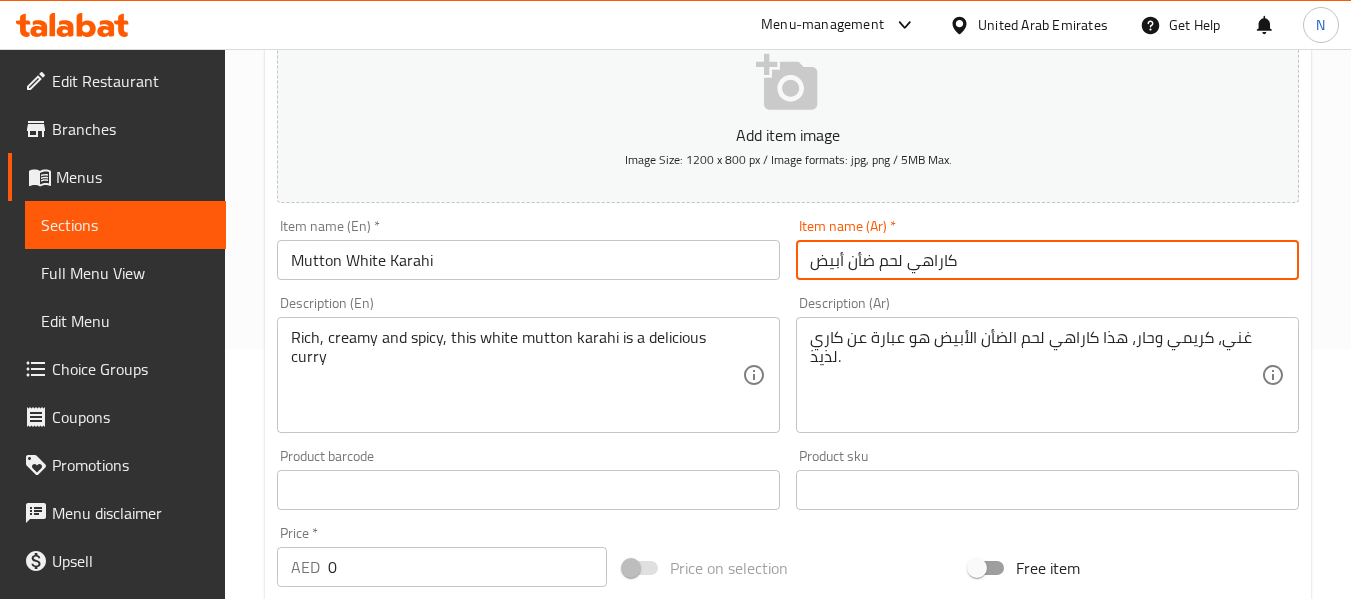 click on "كاراهي لحم ضأن أبيض" at bounding box center [1047, 260] 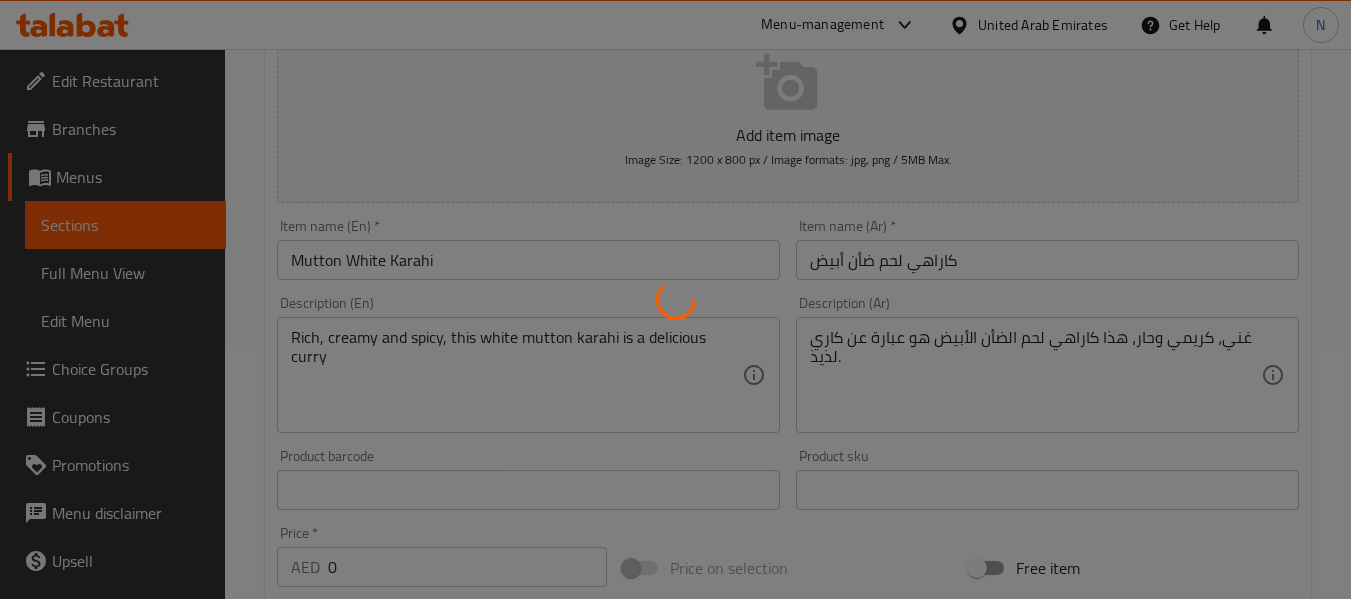 click at bounding box center [675, 299] 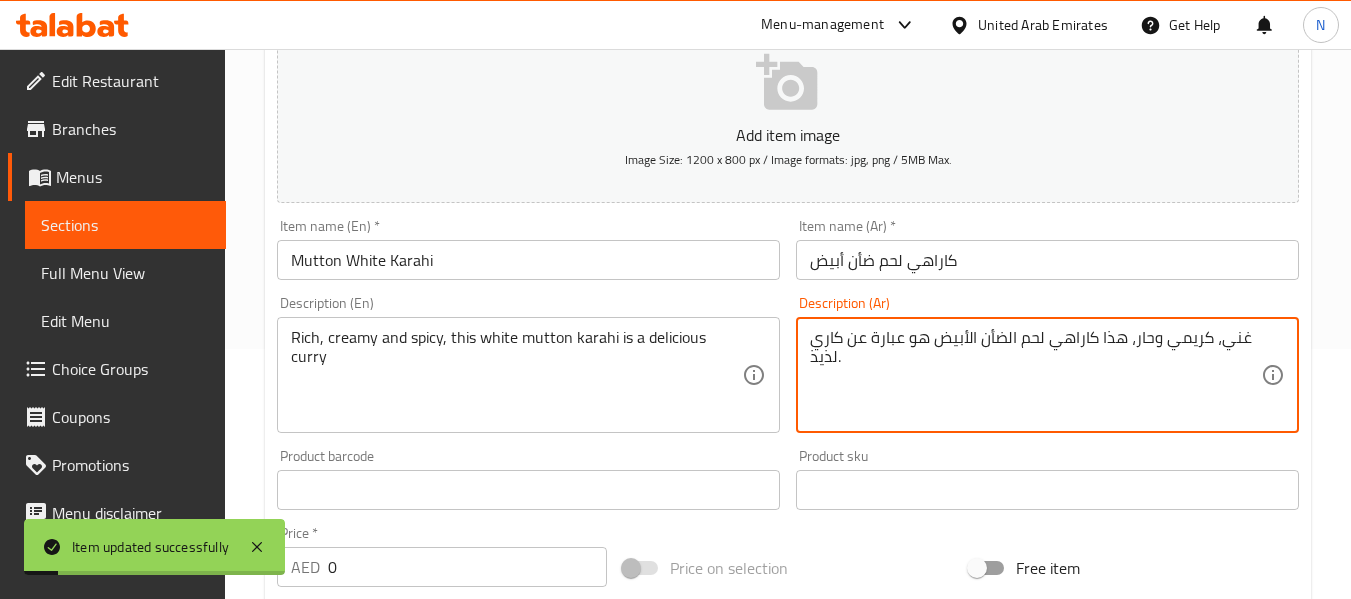 click on "غني، كريمي وحار، هذا كاراهي لحم الضأن الأبيض هو عبارة عن كاري لذيذ." at bounding box center (1035, 375) 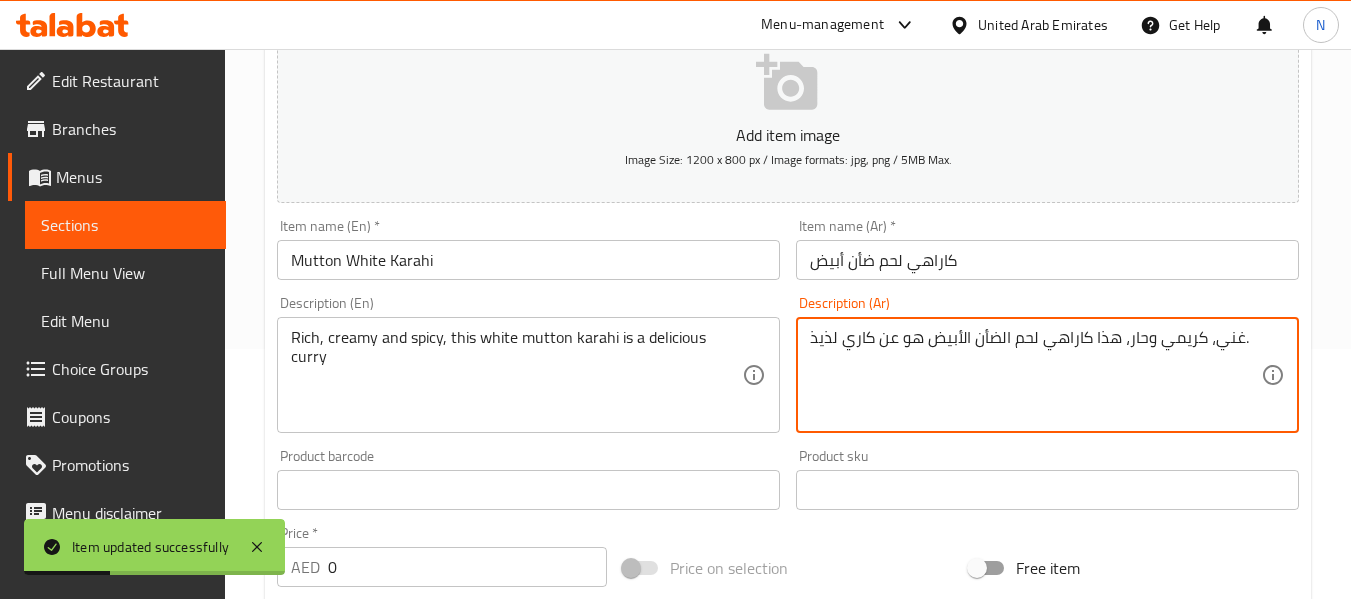 click on "غني، كريمي وحار، هذا كاراهي لحم الضأن الأبيض هو عن كاري لذيذ." at bounding box center [1035, 375] 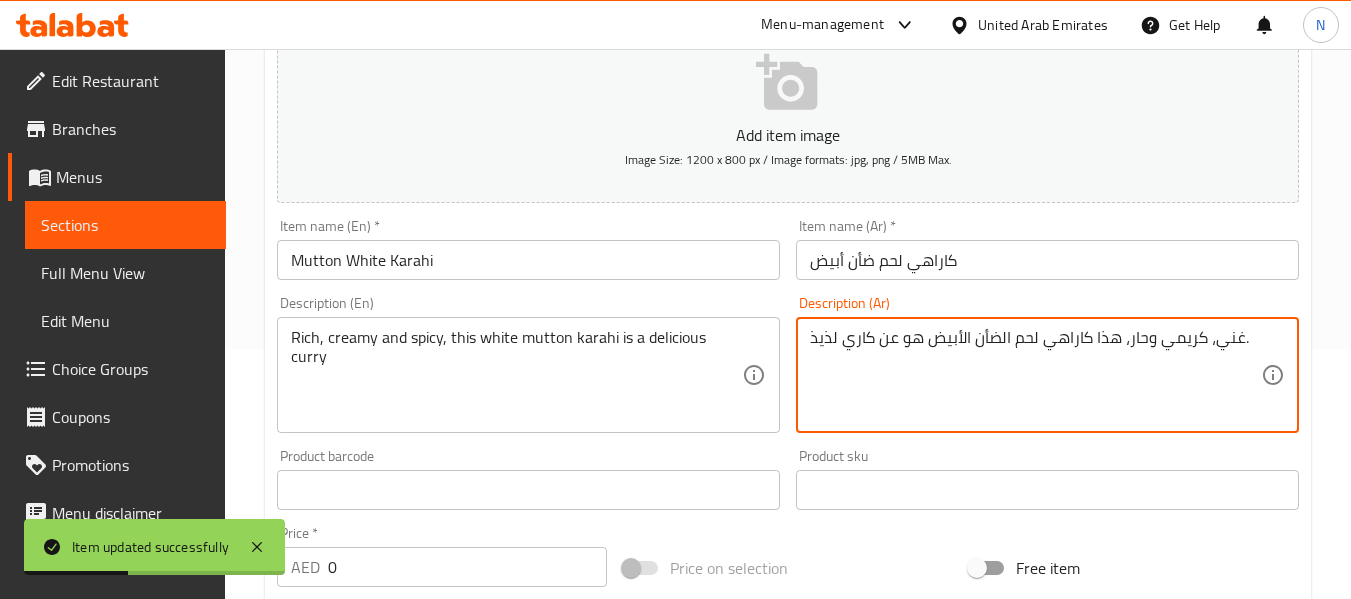 click on "غني، كريمي وحار، هذا كاراهي لحم الضأن الأبيض هو عن كاري لذيذ." at bounding box center (1035, 375) 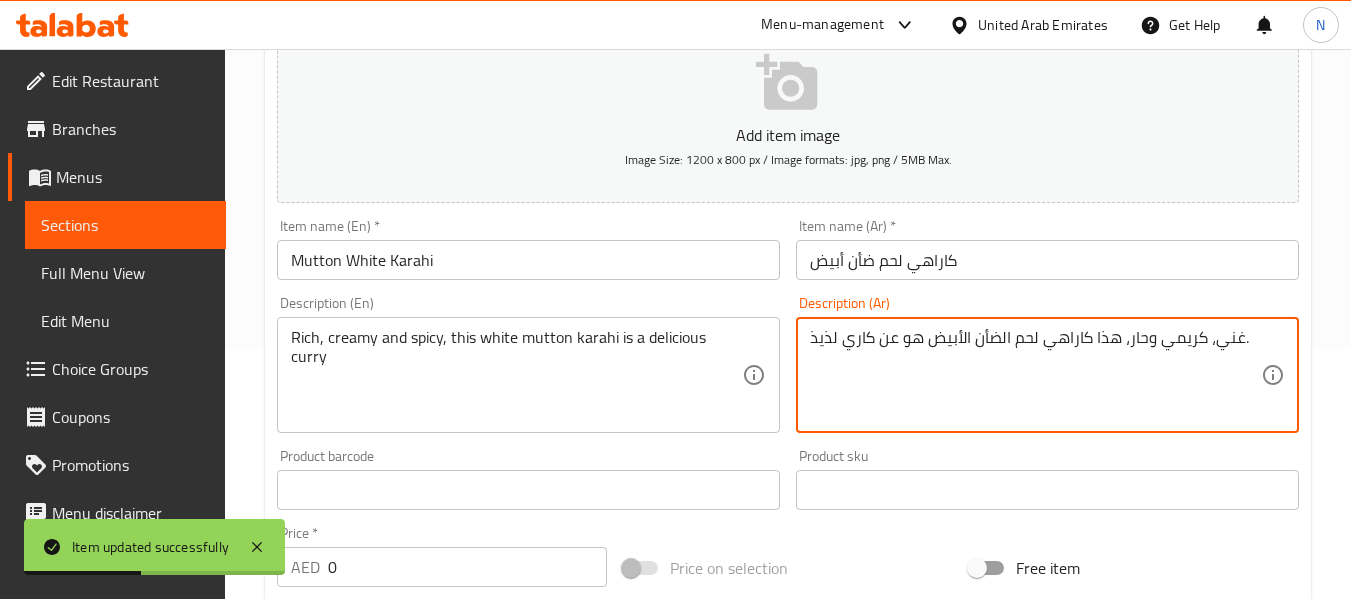 click on "غني، كريمي وحار، هذا كاراهي لحم الضأن الأبيض هو عن كاري لذيذ." at bounding box center (1035, 375) 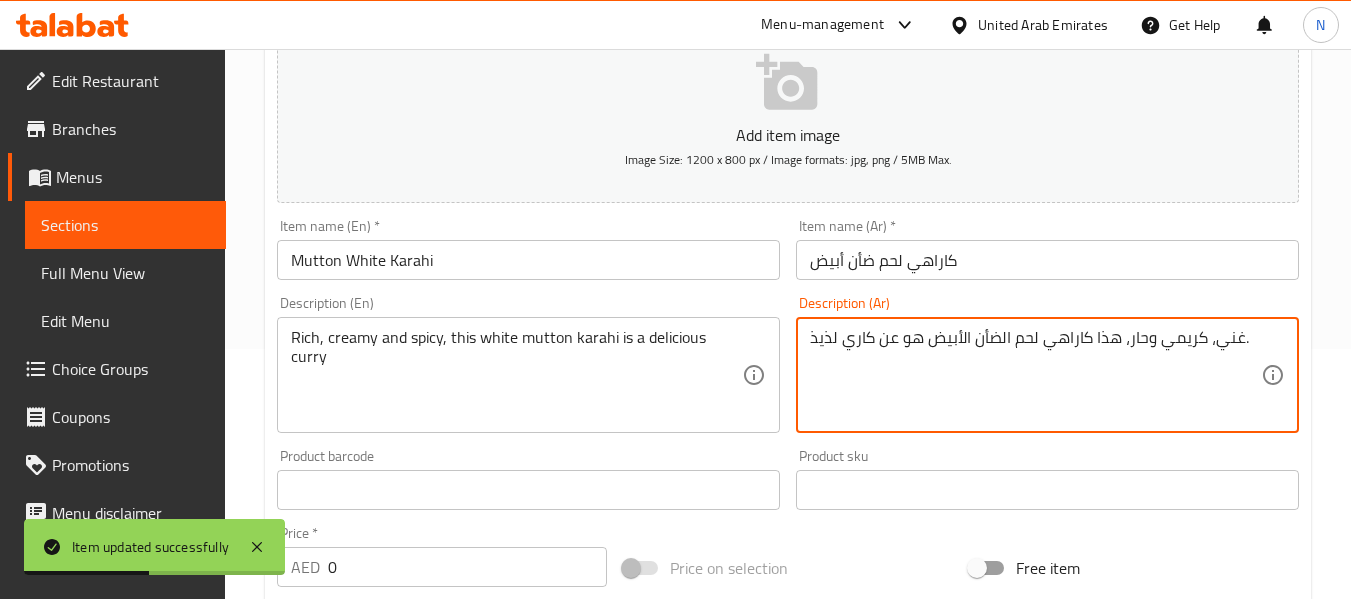 click on "غني، كريمي وحار، هذا كاراهي لحم الضأن الأبيض هو عن كاري لذيذ." at bounding box center (1035, 375) 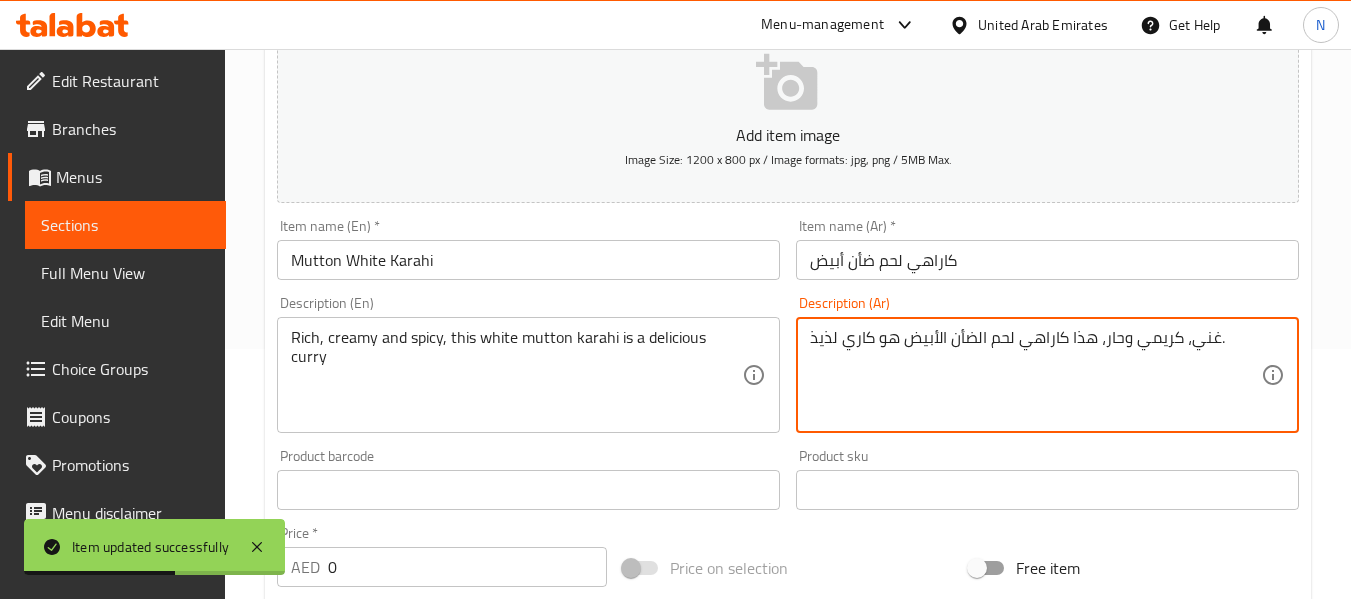 type on "غني، كريمي وحار، هذا كاراهي لحم الضأن الأبيض هو كاري لذيذ." 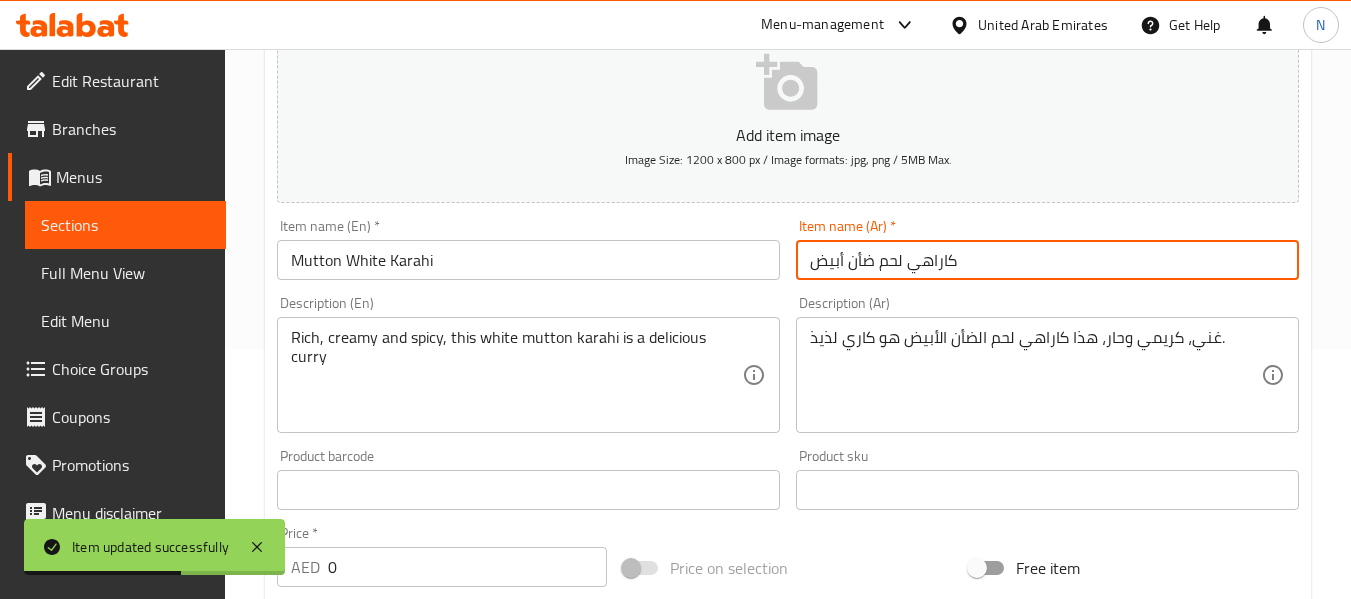 click on "Update" at bounding box center (398, 1293) 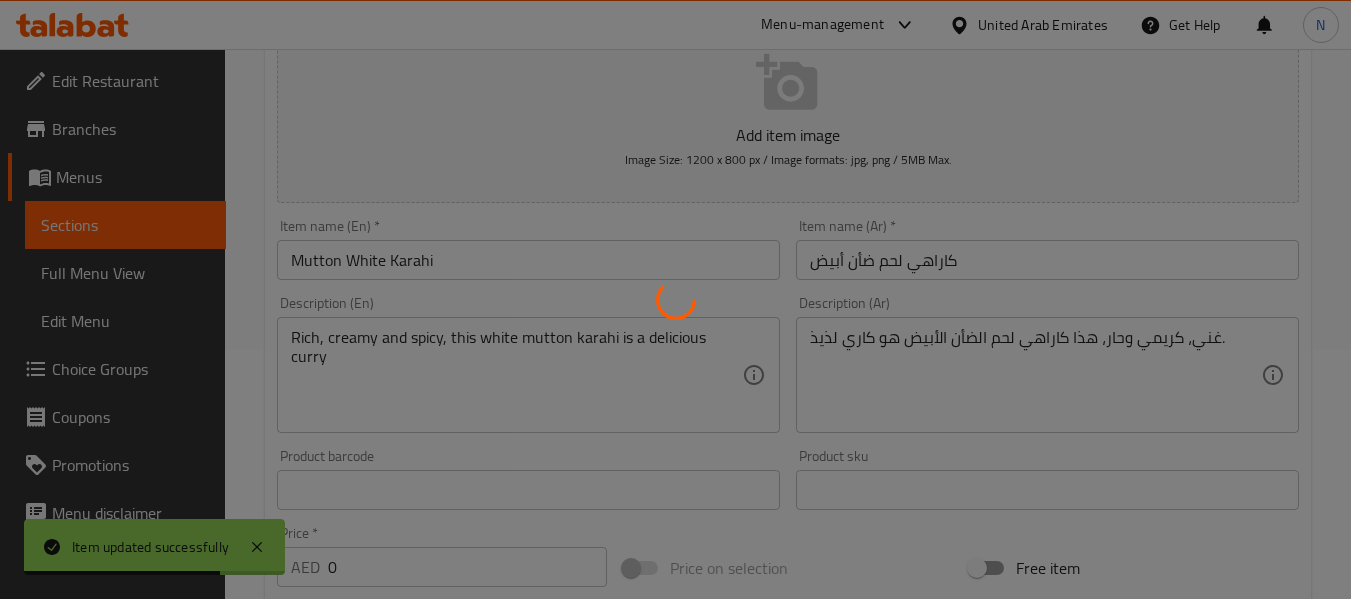 click 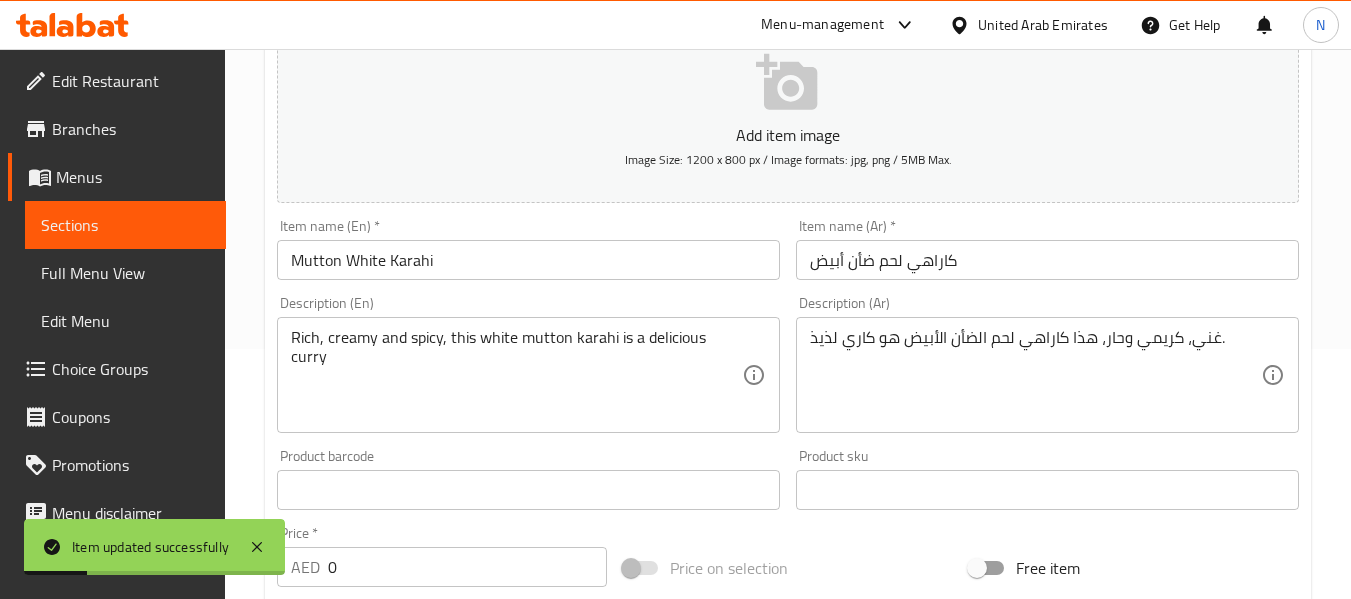 scroll, scrollTop: 0, scrollLeft: 0, axis: both 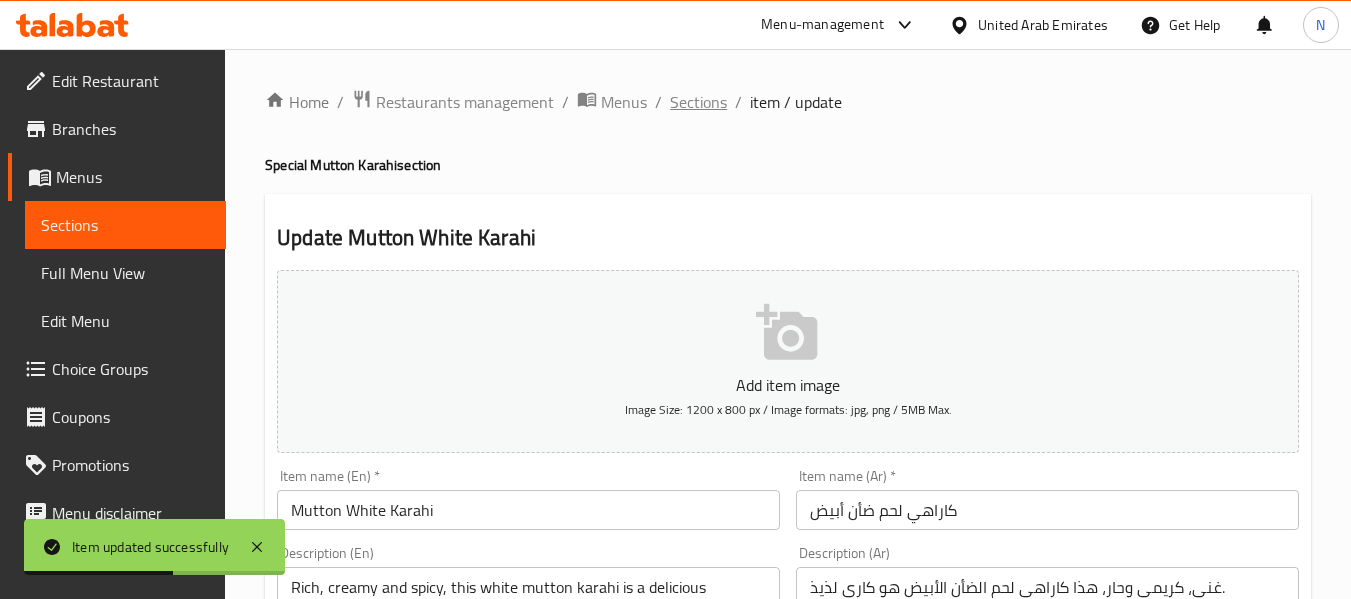 click on "Sections" at bounding box center (698, 102) 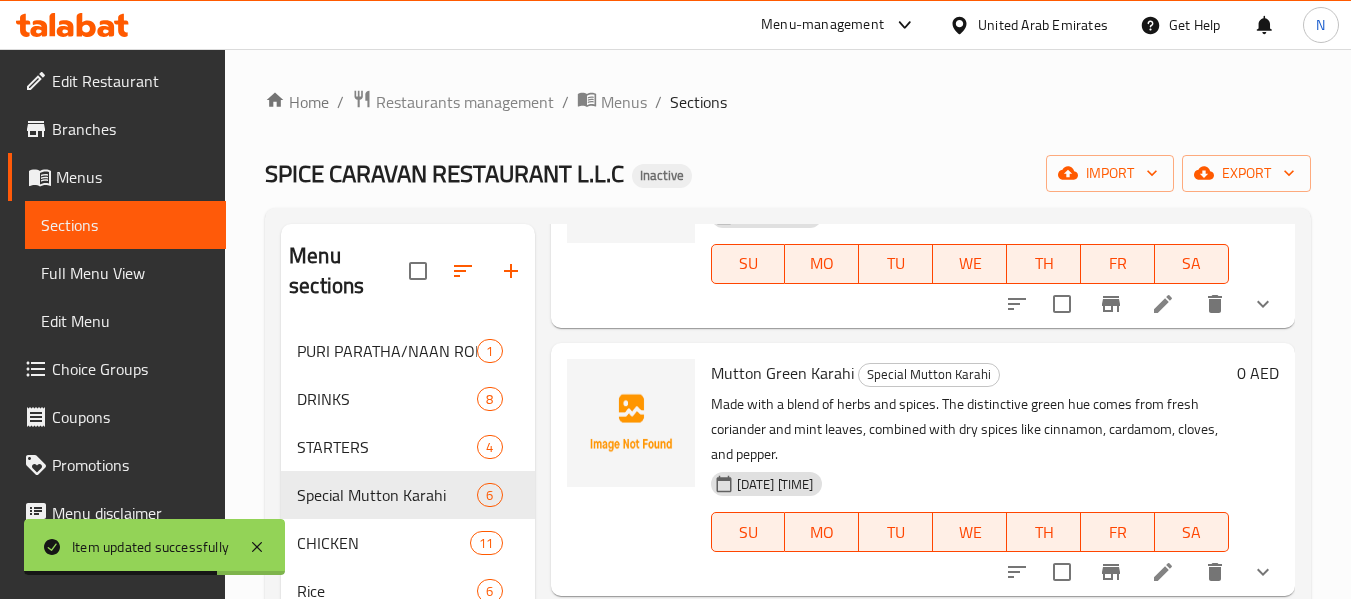 scroll, scrollTop: 522, scrollLeft: 0, axis: vertical 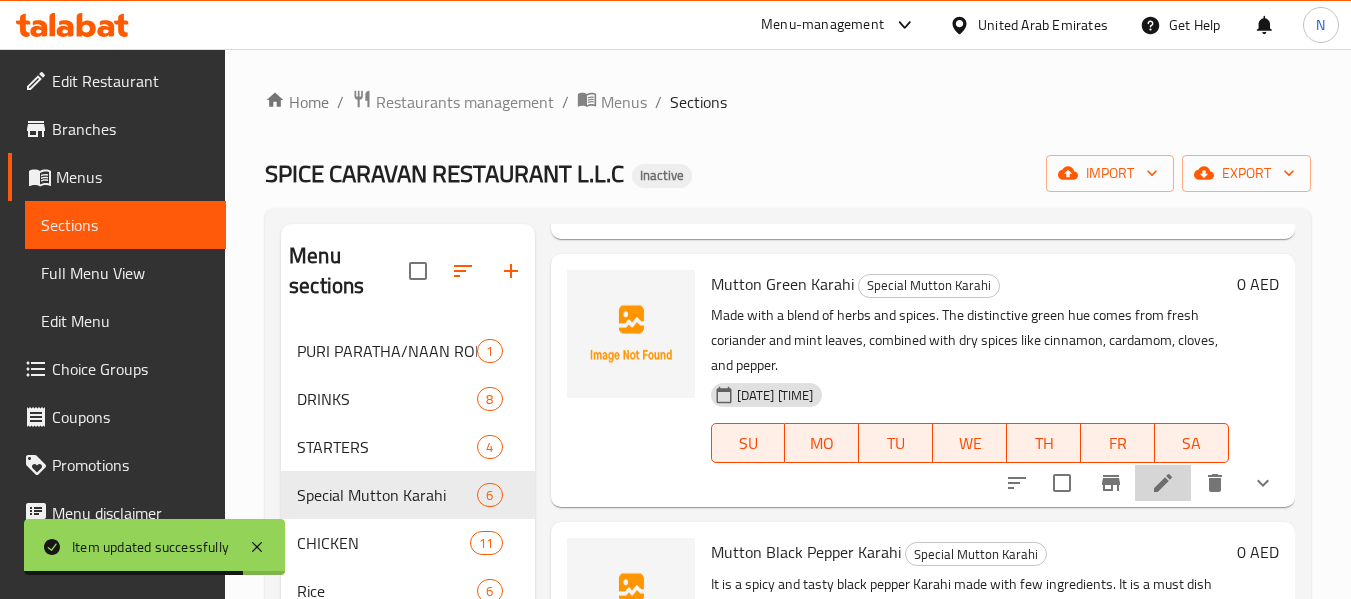 click on "Menu items Add Sort Manage items Karachi Mutton Karahi   Special Mutton Karahis It's a traditional, flavorful Delicious Dish prepared with tender mutton cooked in a rich, tomato-based gravy. 08-08-2025 09:40 PM SU MO TU WE TH FR SA 0   AED Mutton White Karahi   Special Mutton Karahis Rich, creamy and spicy, this white mutton karahi is a finger-licking delicious curry you've got to try. 08-08-2025 09:40 PM SU MO TU WE TH FR SA 0   AED Mutton Green Karahi   Special Mutton Karahis Made with a blend of herbs and spices. The distinctive green hue comes from fresh coriander and mint leaves, combined with dry spices like cinnamon, cardamom, cloves, and pepper. 08-08-2025 09:40 PM SU MO TU WE TH FR SA 0   AED Mutton Black Pepper Karahi   Special Mutton Karahis It is a spicy and tasty black pepper Karahi made with few ingredients. It is a must dish for black pepper lovers. 08-08-2025 09:40 PM SU MO TU WE TH FR SA 0   AED Mutton Shinwari Karahi   Special Mutton Karahis 08-08-2025 09:40 PM SU MO TU WE TH FR SA 0   AED" at bounding box center [915, 543] 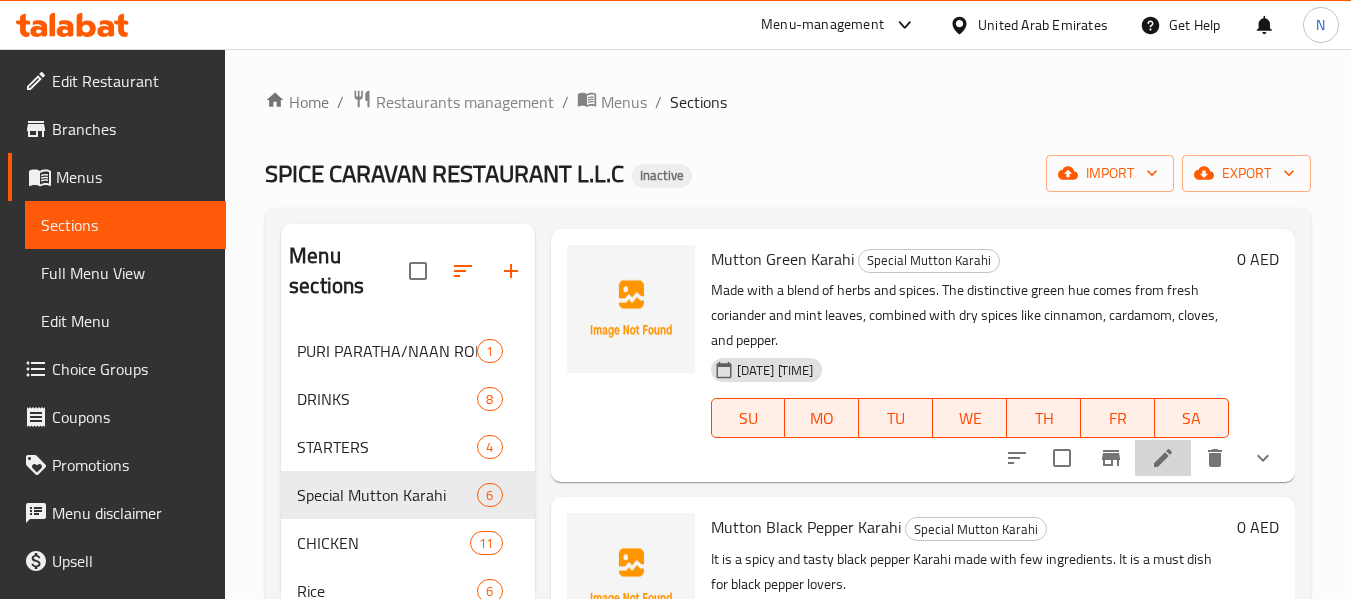 click at bounding box center (1163, 458) 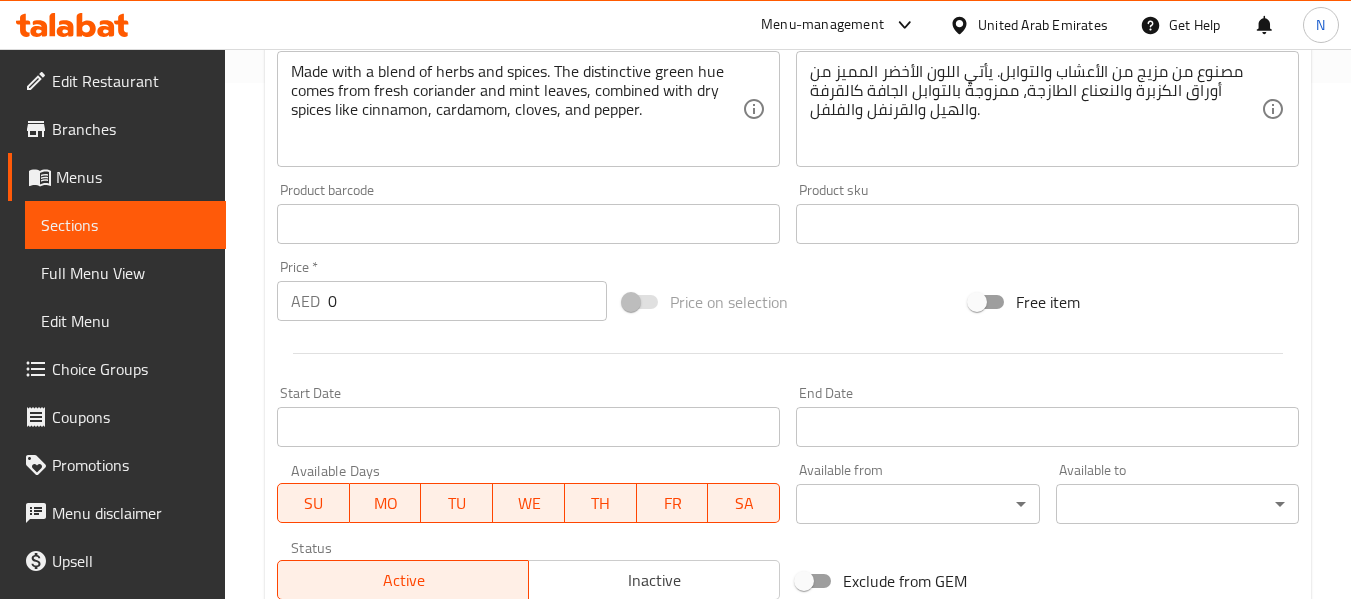 scroll, scrollTop: 801, scrollLeft: 0, axis: vertical 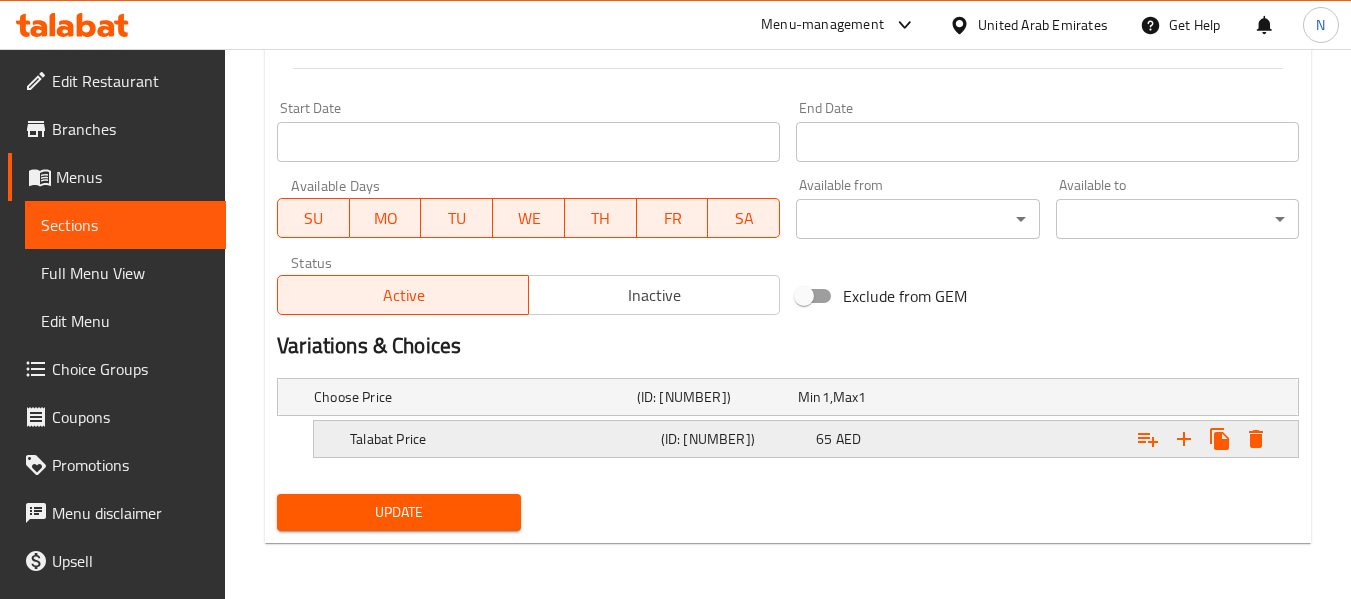 click on "65   AED" at bounding box center [874, 397] 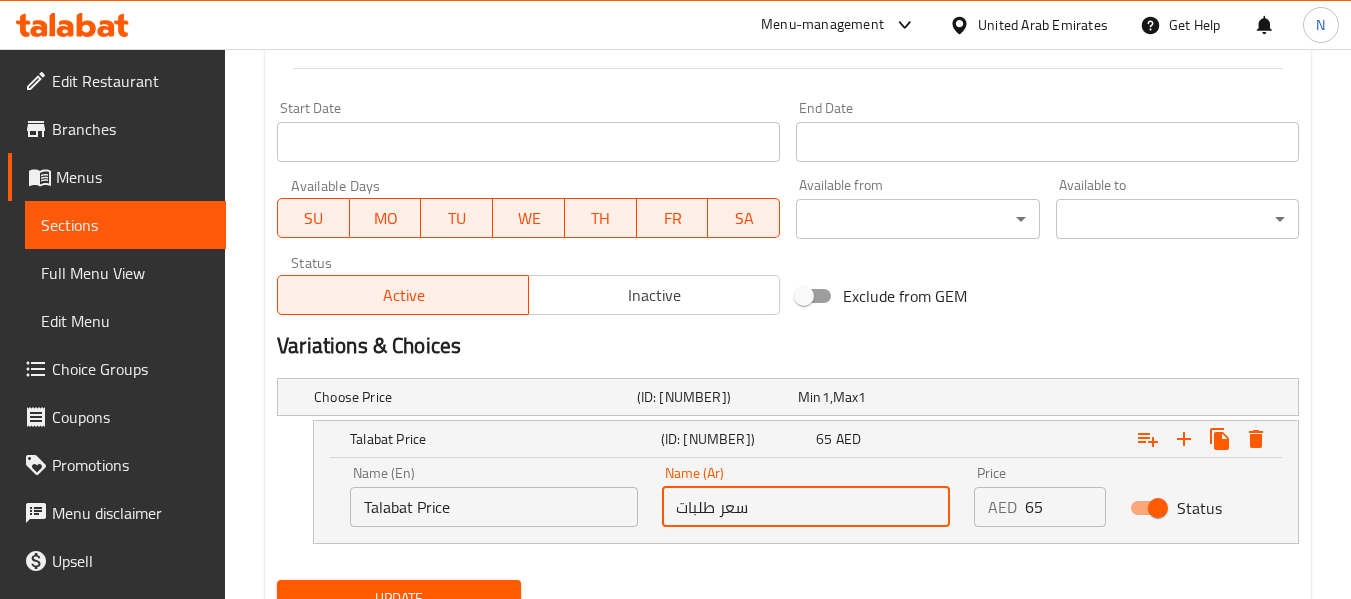 click on "سعر طلبات" at bounding box center [806, 507] 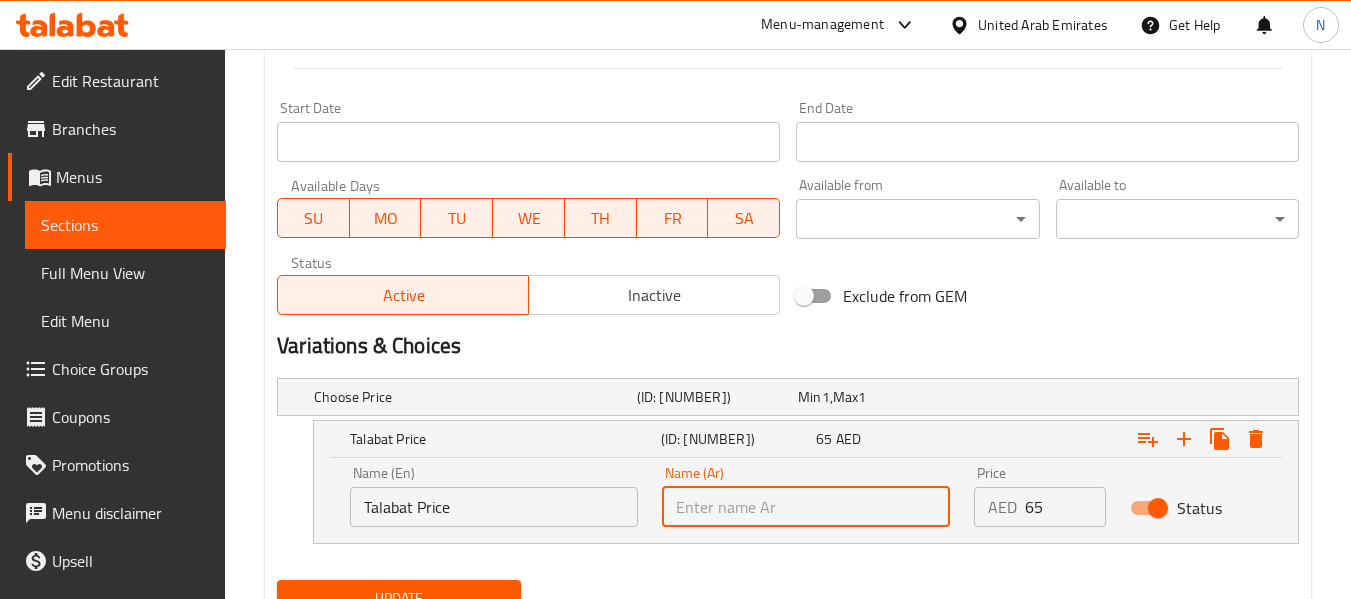click at bounding box center [806, 507] 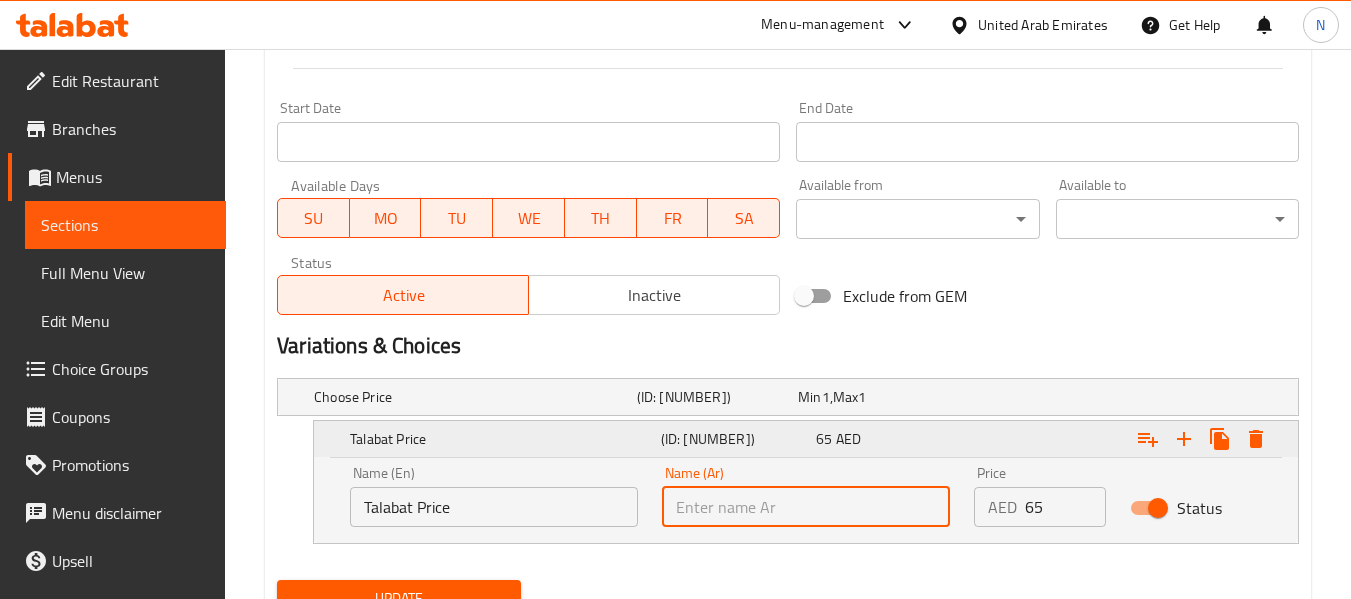 type on "صغير" 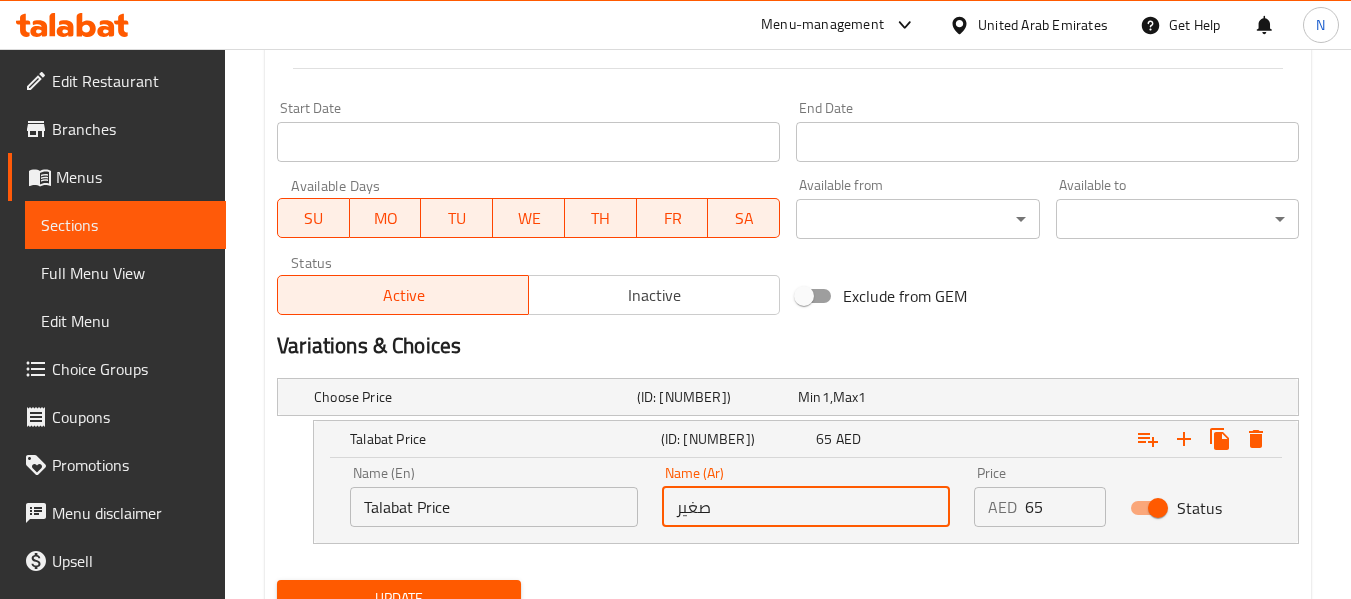 click on "Talabat Price" at bounding box center (494, 507) 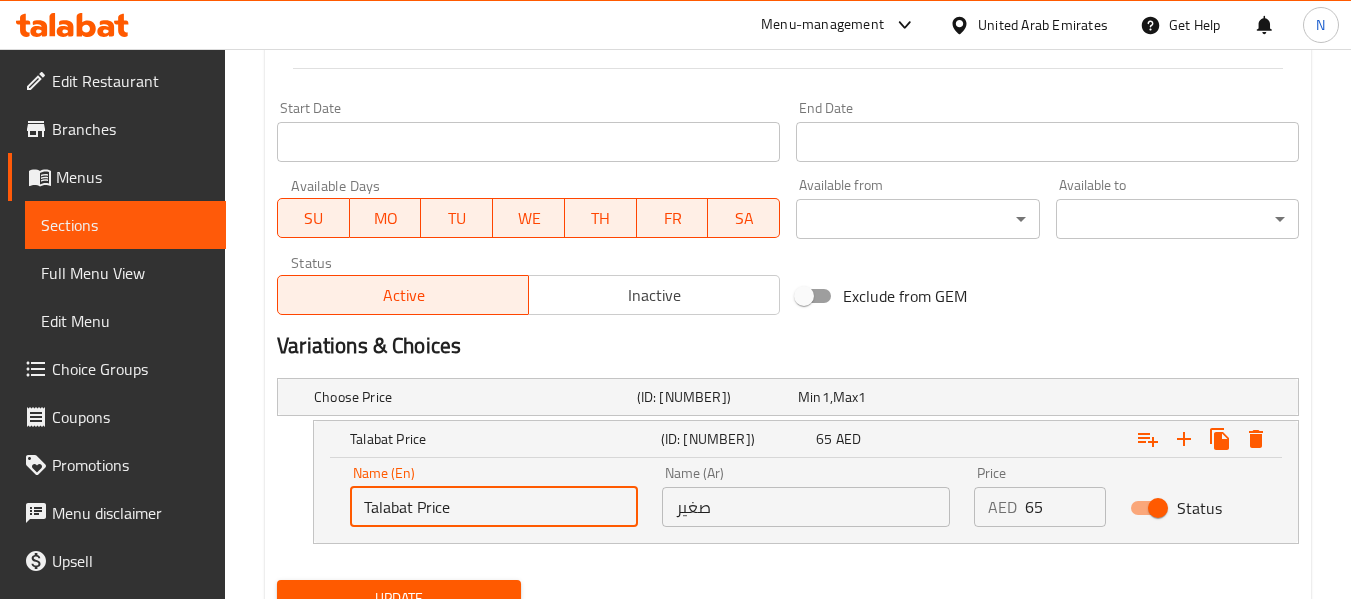 click on "Talabat Price" at bounding box center (494, 507) 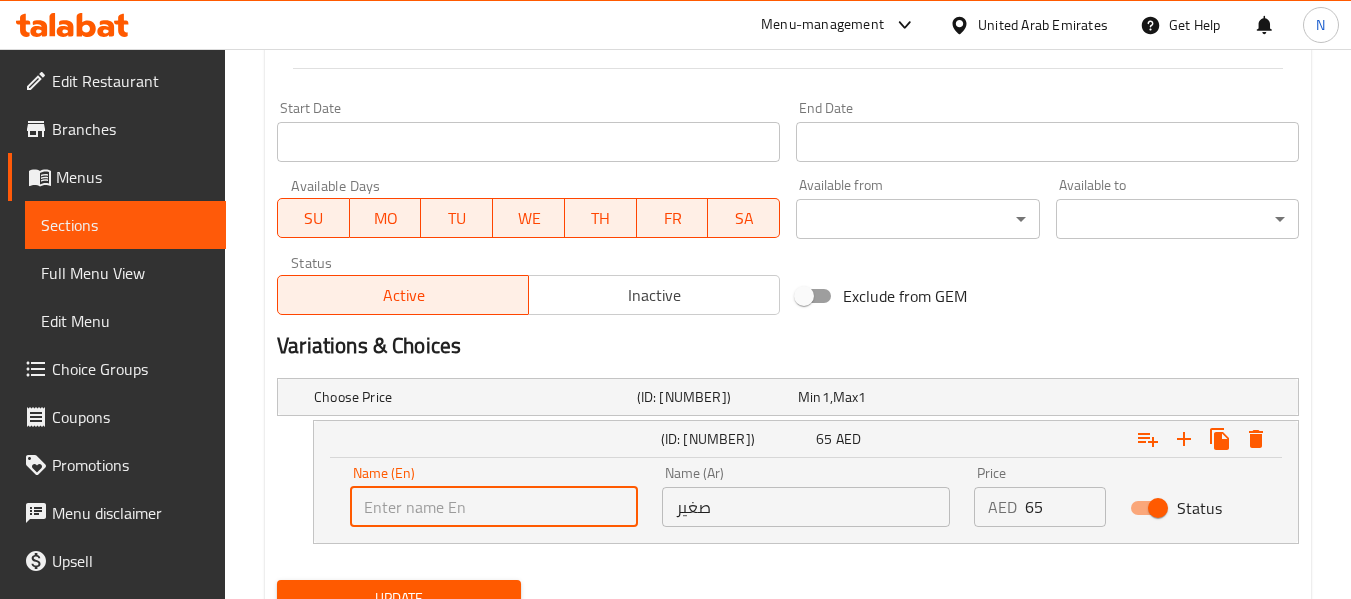 click at bounding box center [494, 507] 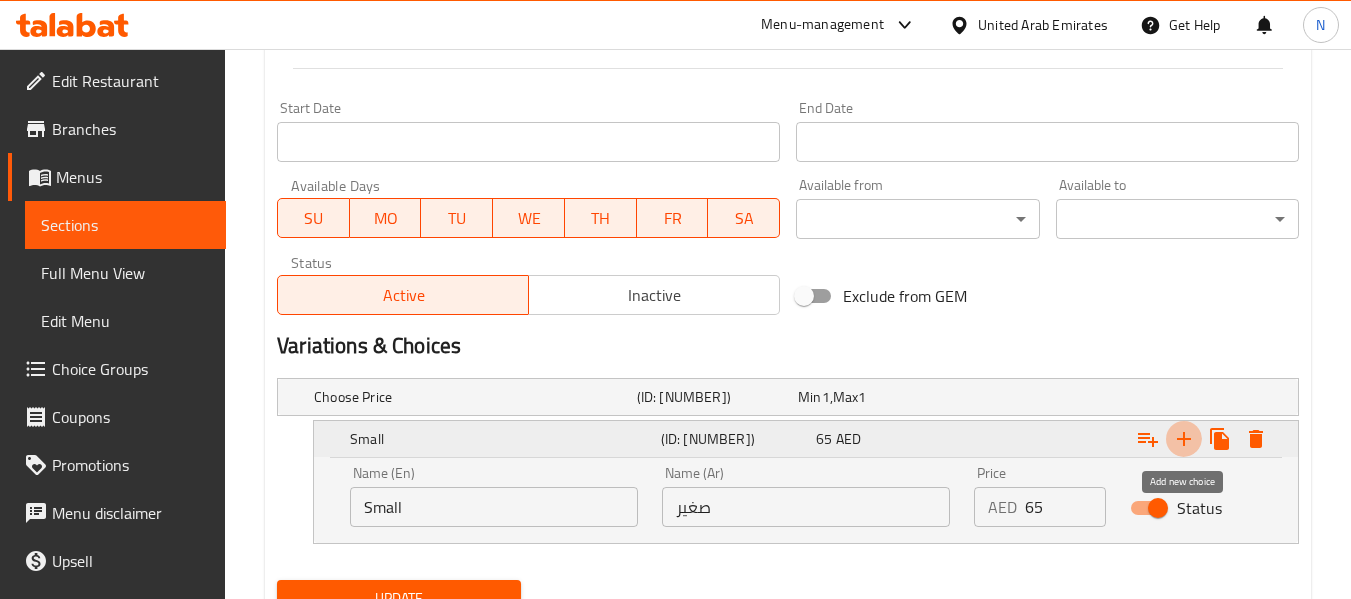 click 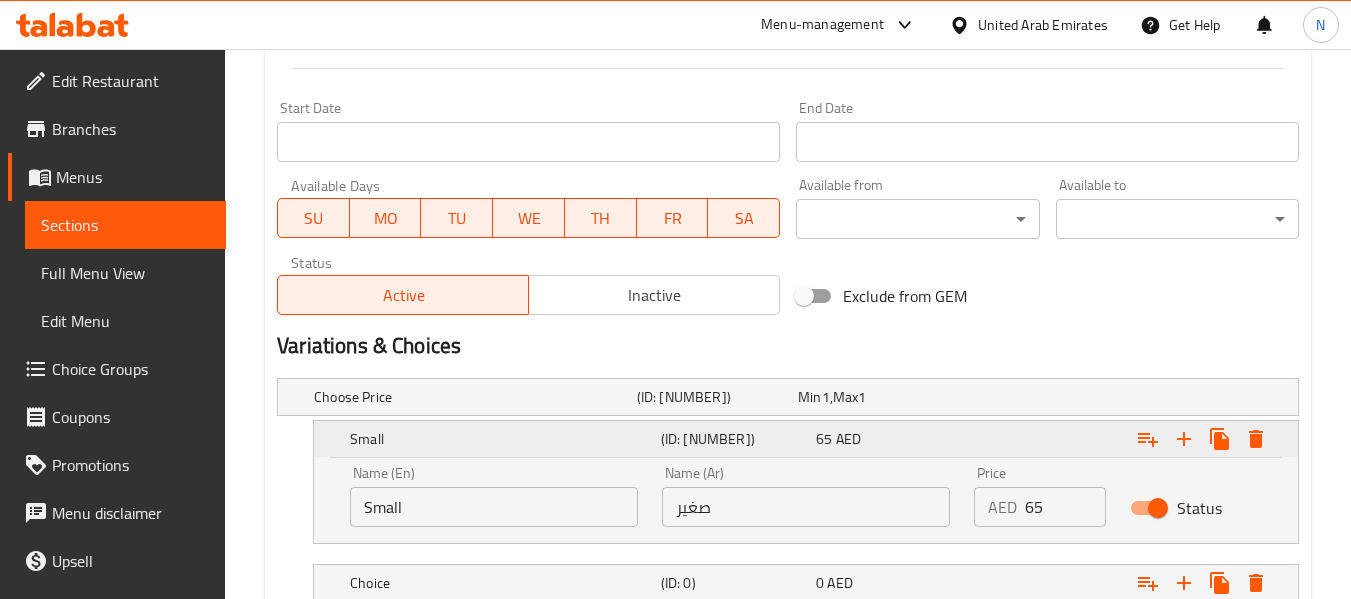scroll, scrollTop: 945, scrollLeft: 0, axis: vertical 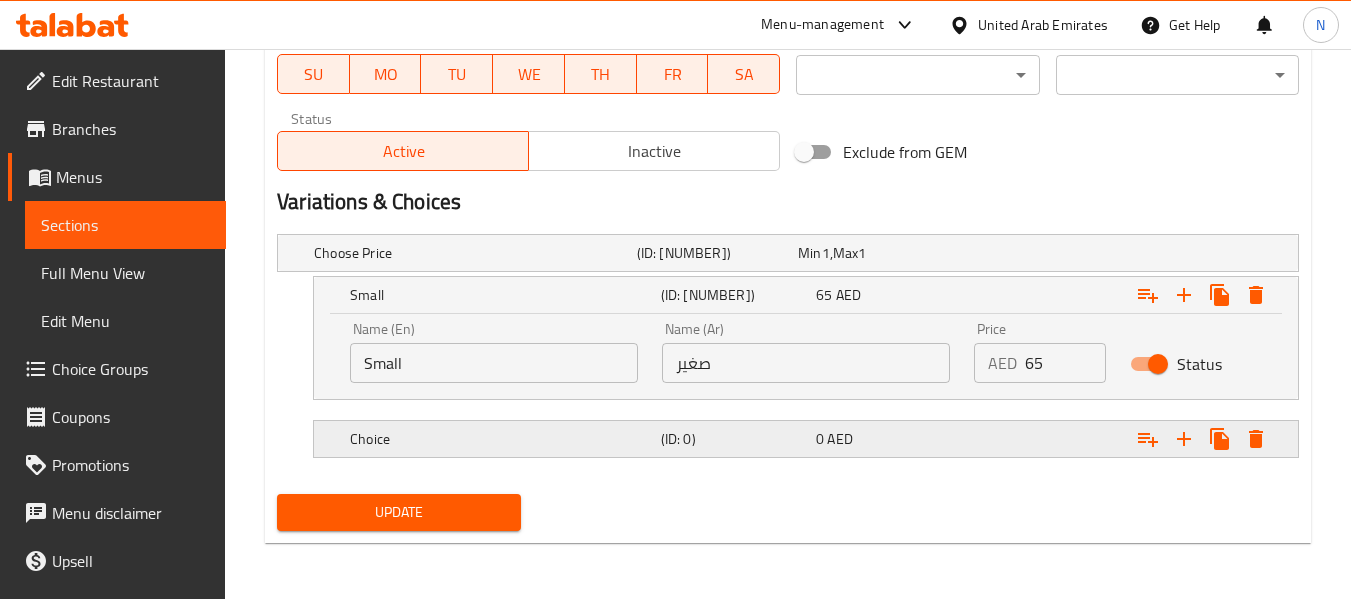 click on "(ID: 0)" at bounding box center (713, 253) 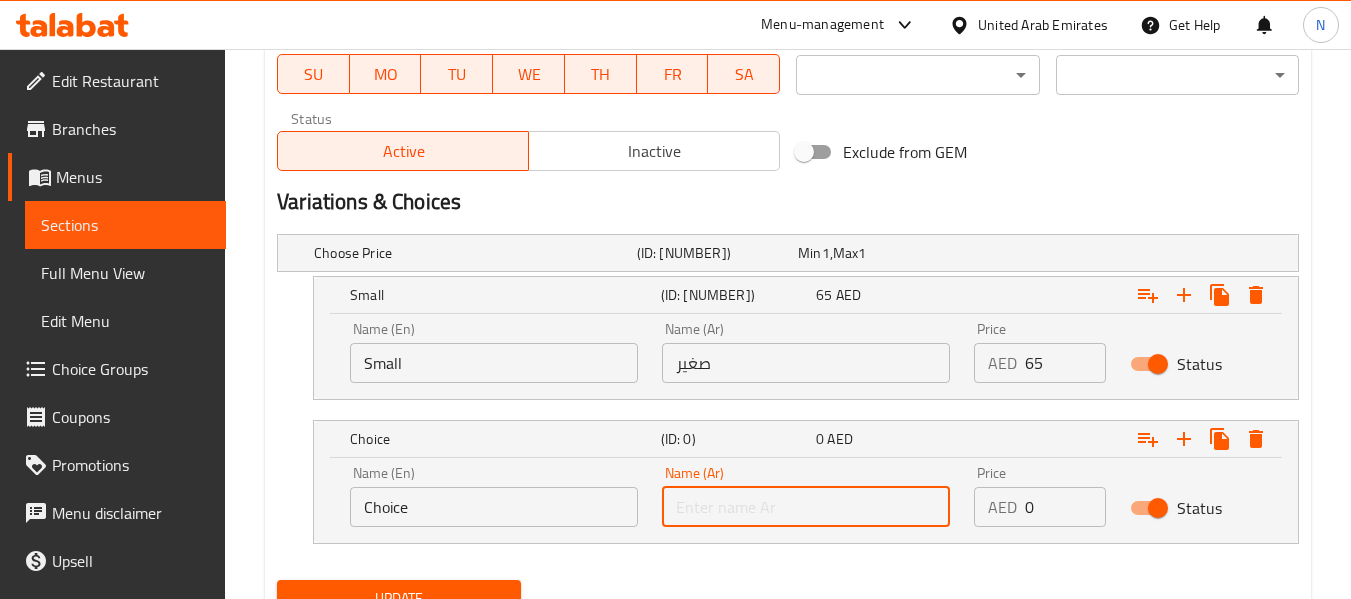 click at bounding box center [806, 507] 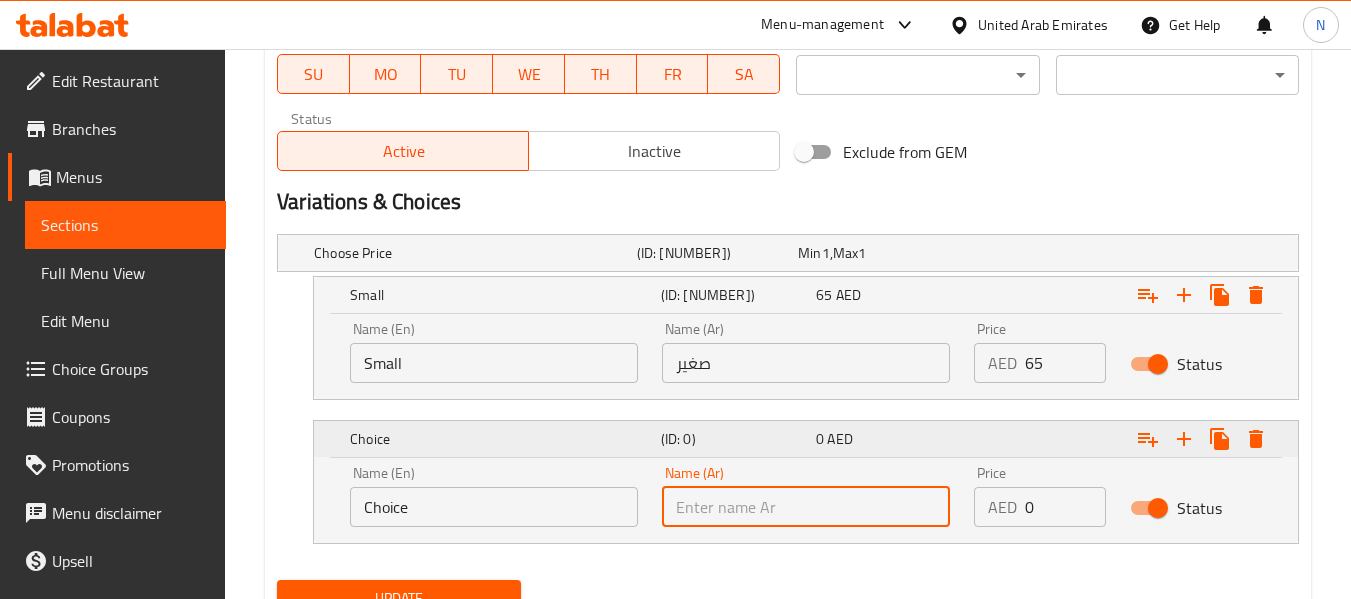 type on "وسط" 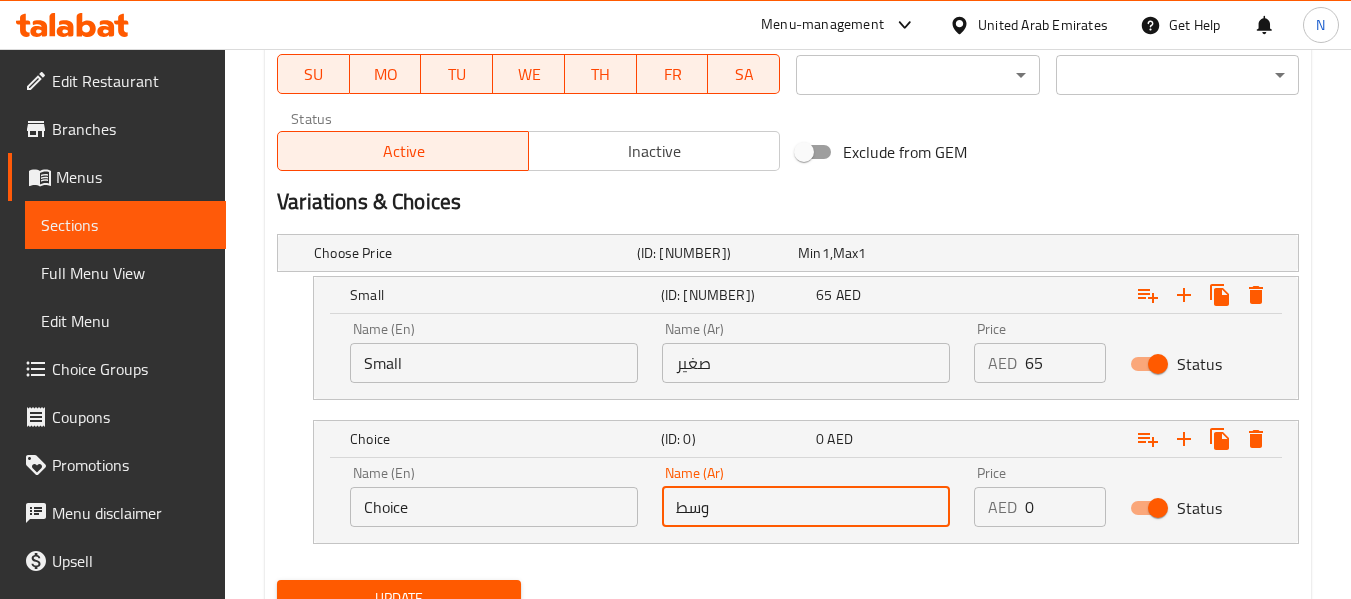 click on "Choice" at bounding box center [494, 507] 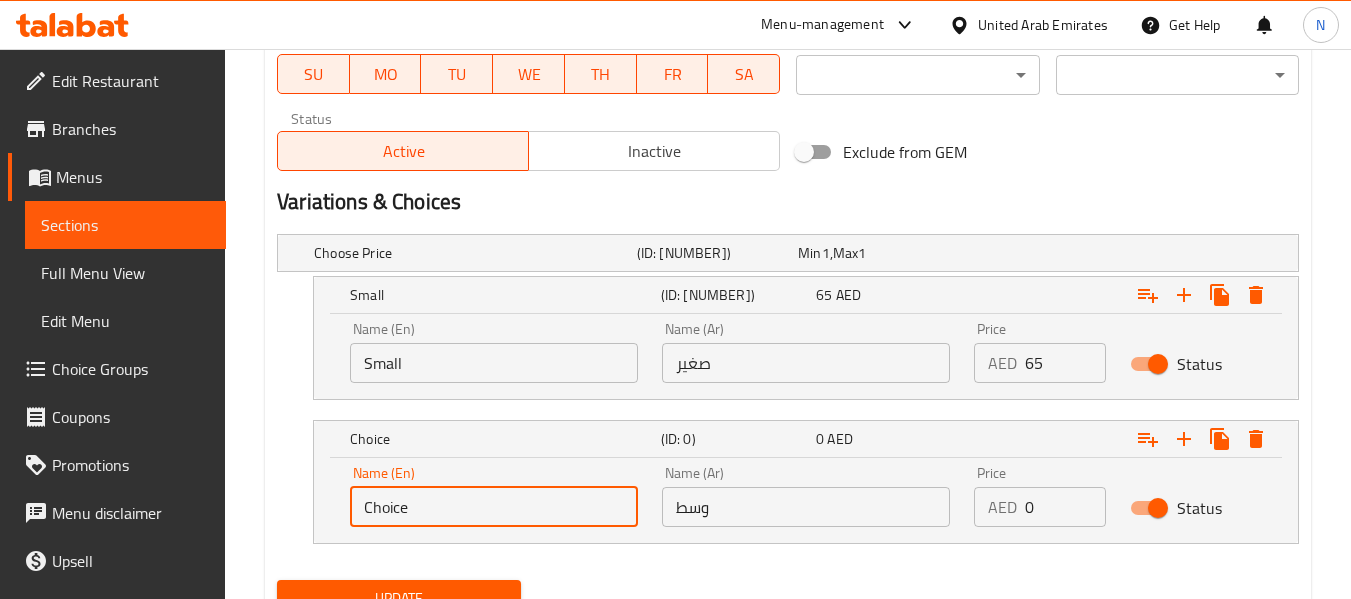 click on "Choice" at bounding box center (494, 507) 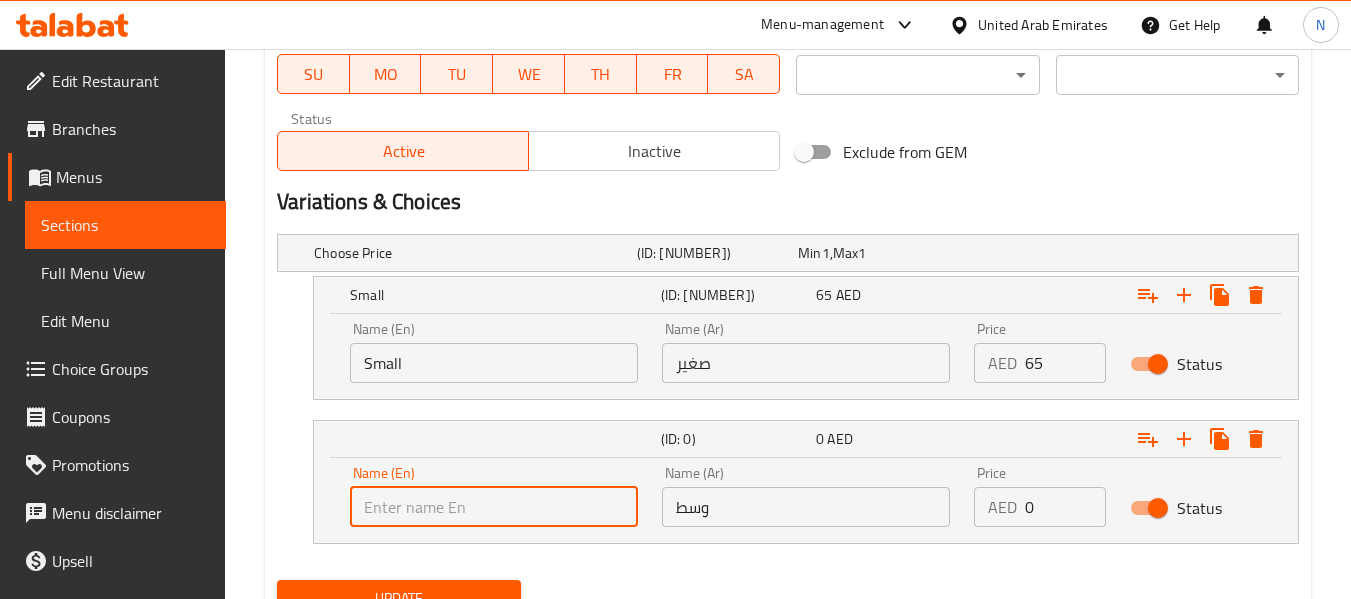 click at bounding box center [494, 507] 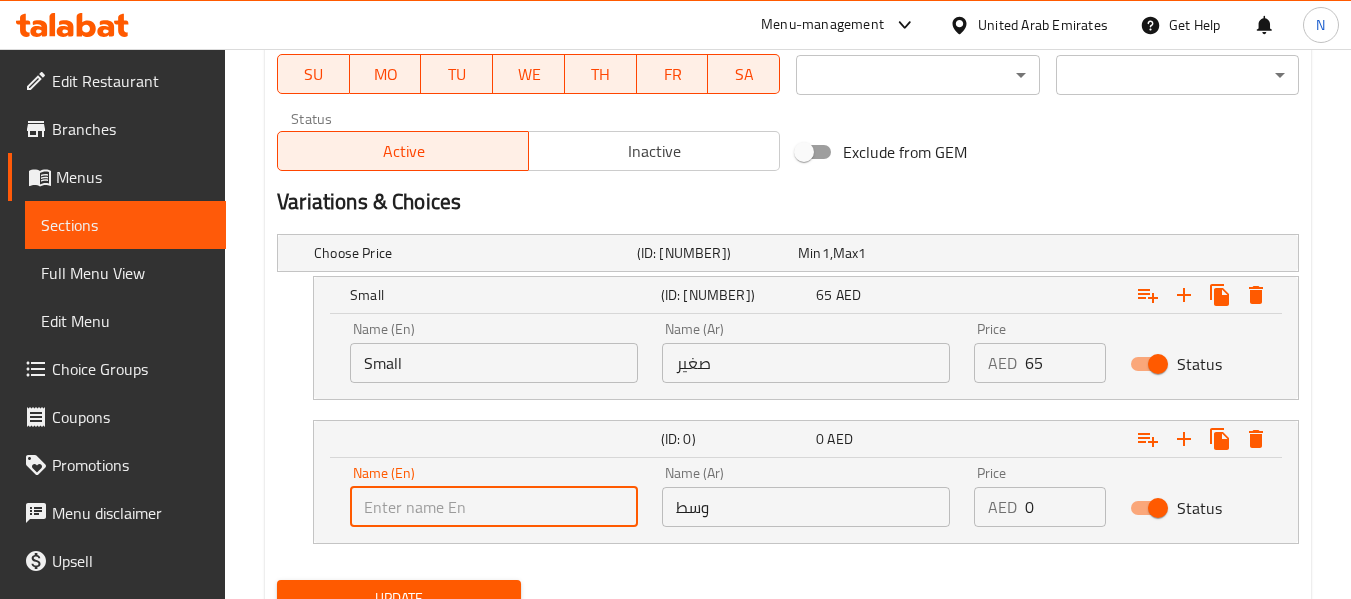 type on "Medium" 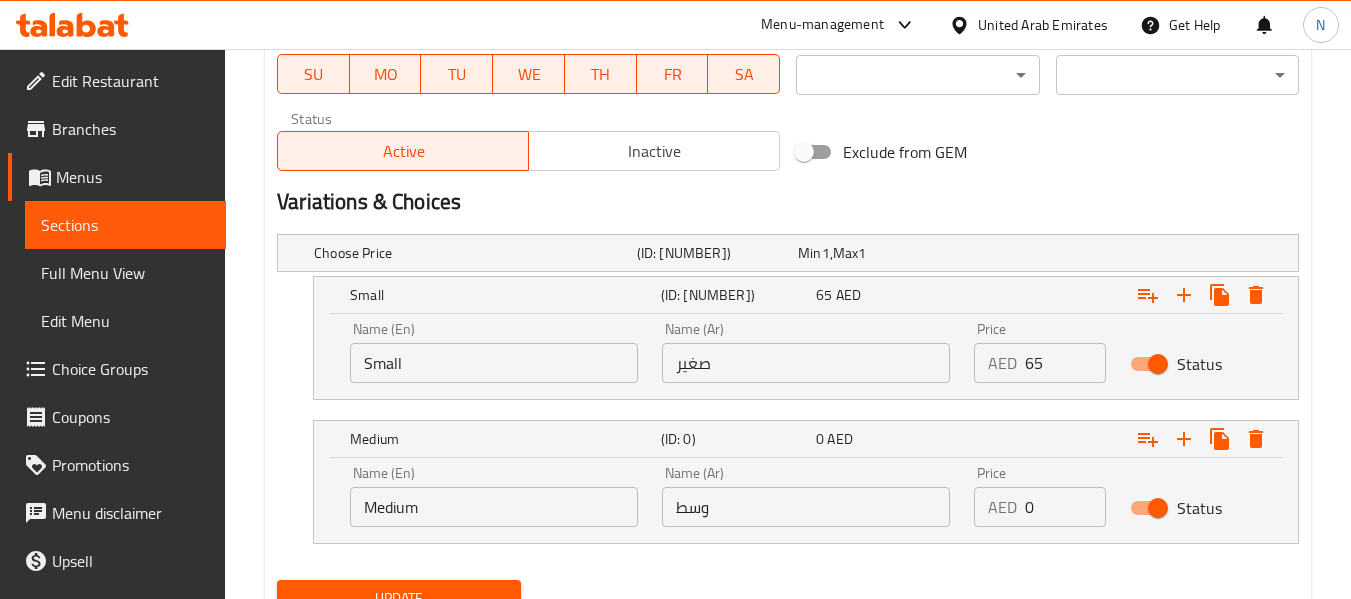 click on "AED 0 Price" at bounding box center [1040, 507] 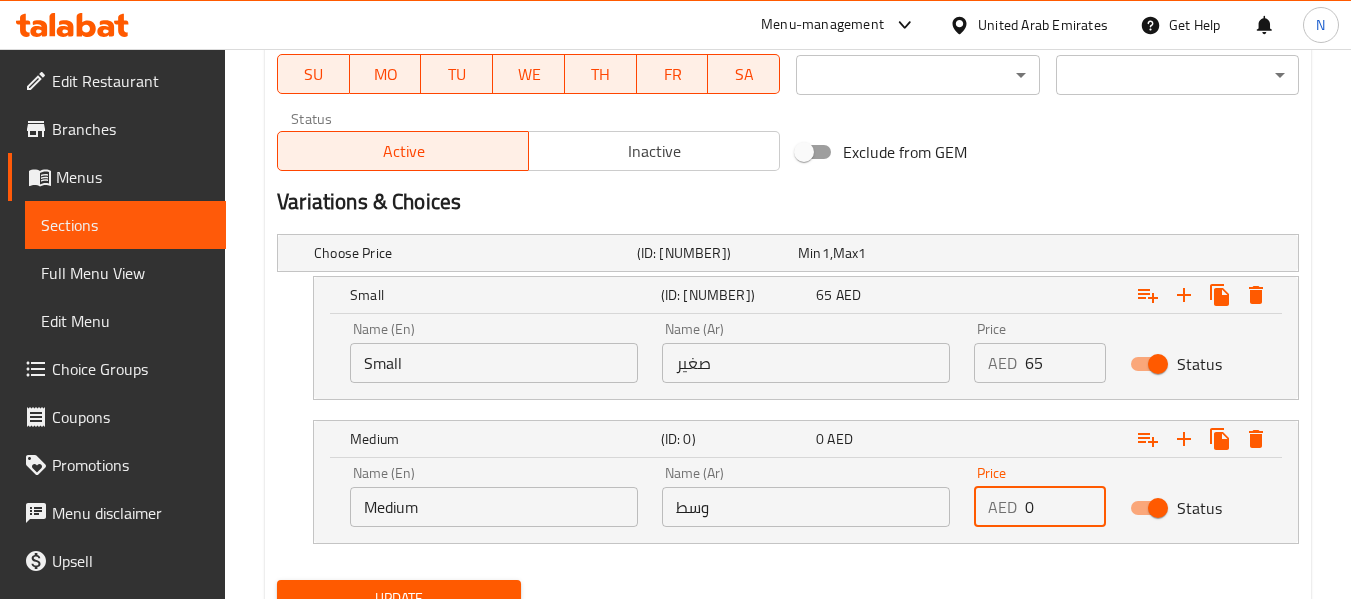 click on "0" at bounding box center (1065, 507) 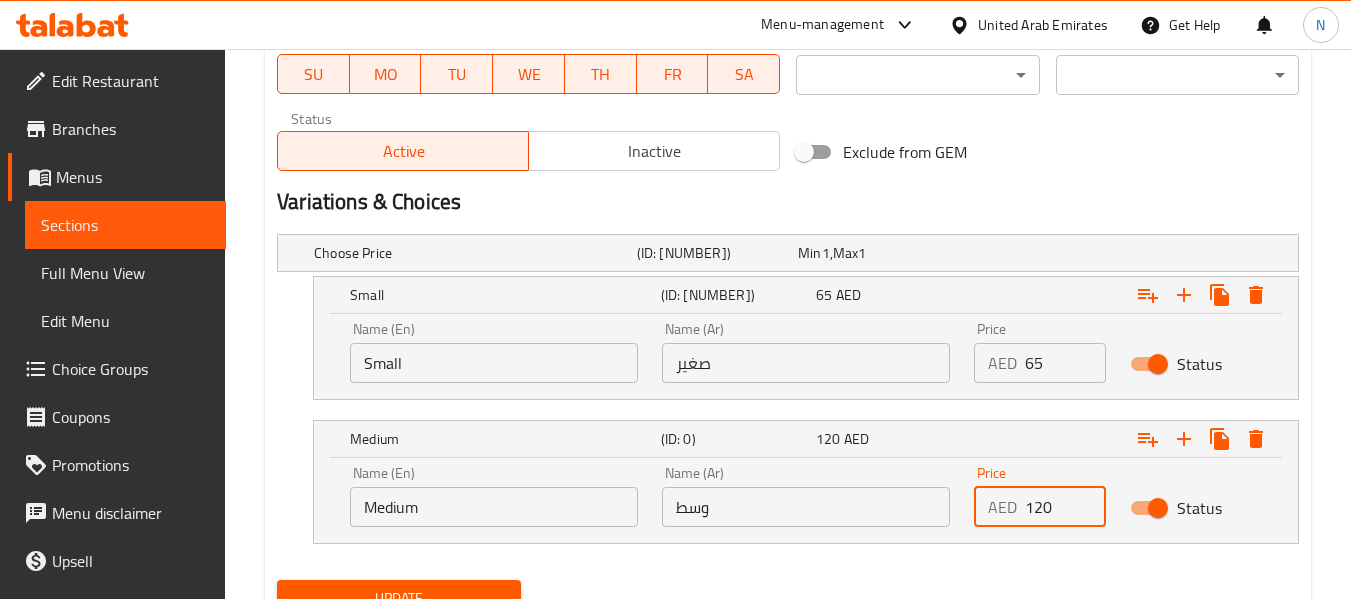 type on "120" 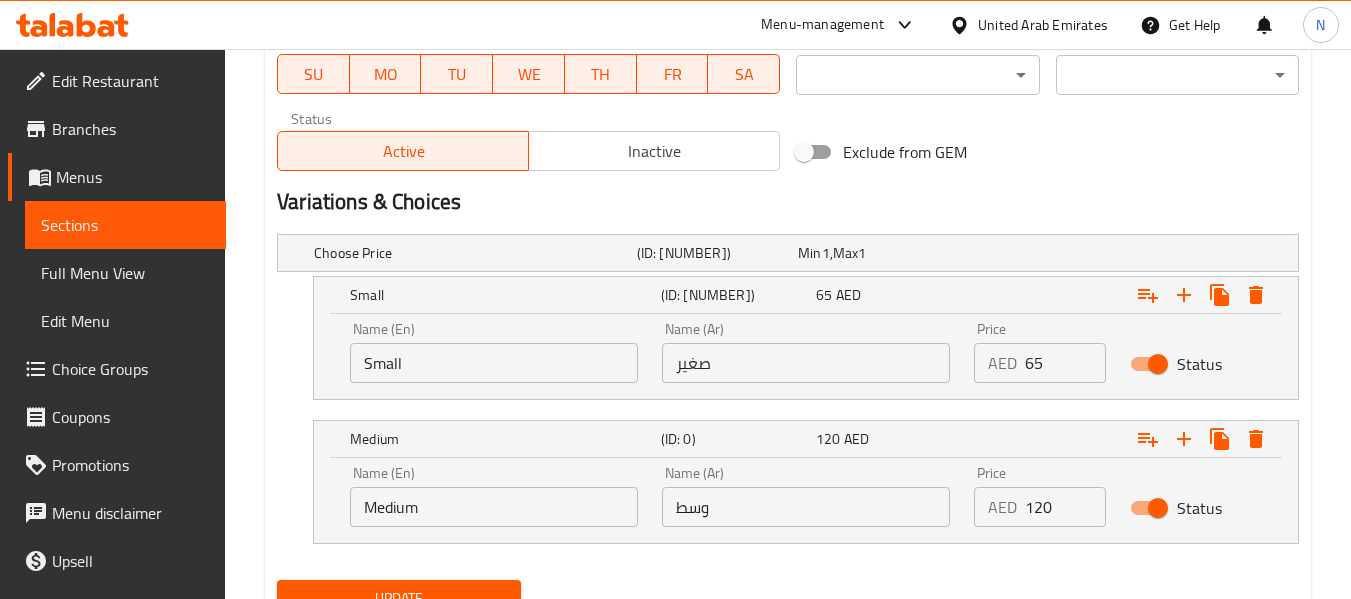 click on "Choose Price (ID: 1088505478) Min 1  ,  Max 1 Name (En) Choose Price Name (En) Name (Ar) اختر السعر Name (Ar) Min 1 Min Max 1 Max Small (ID: 2224356876) 65   AED Name (En) Small Name (En) Name (Ar) صغير Name (Ar) Price AED 65 Price Status Medium (ID: 0) 120   AED Name (En) Medium Name (En) Name (Ar) وسط Name (Ar) Price AED 120 Price Status" at bounding box center (788, 399) 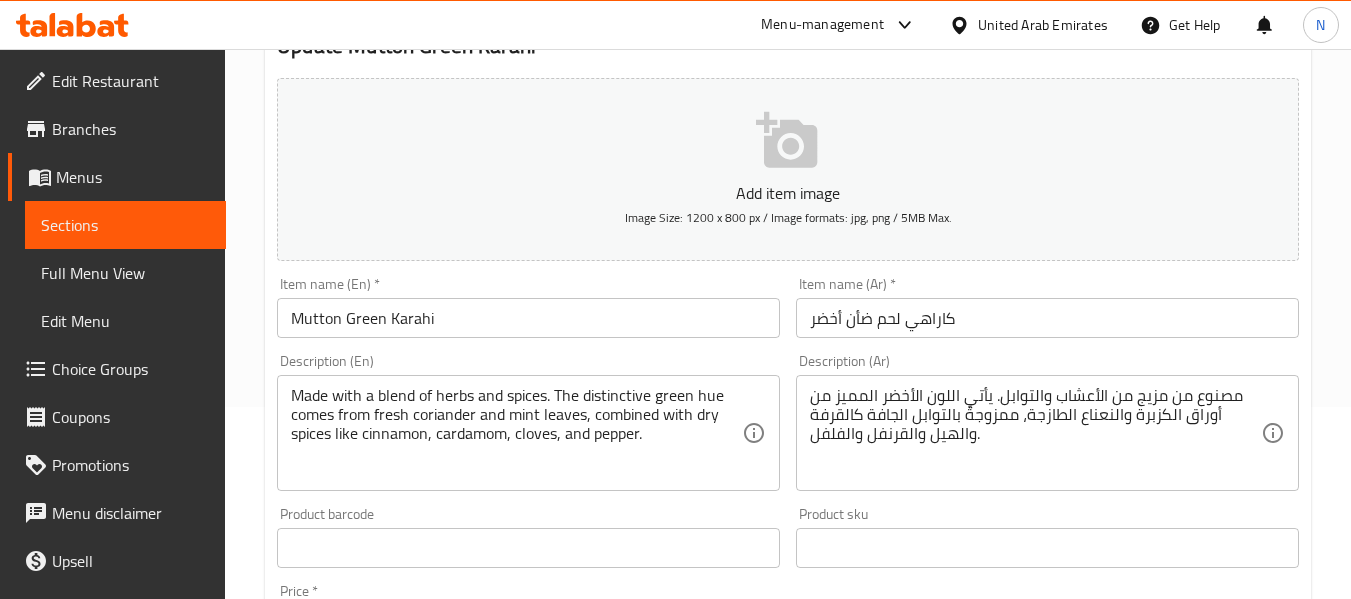 scroll, scrollTop: 190, scrollLeft: 0, axis: vertical 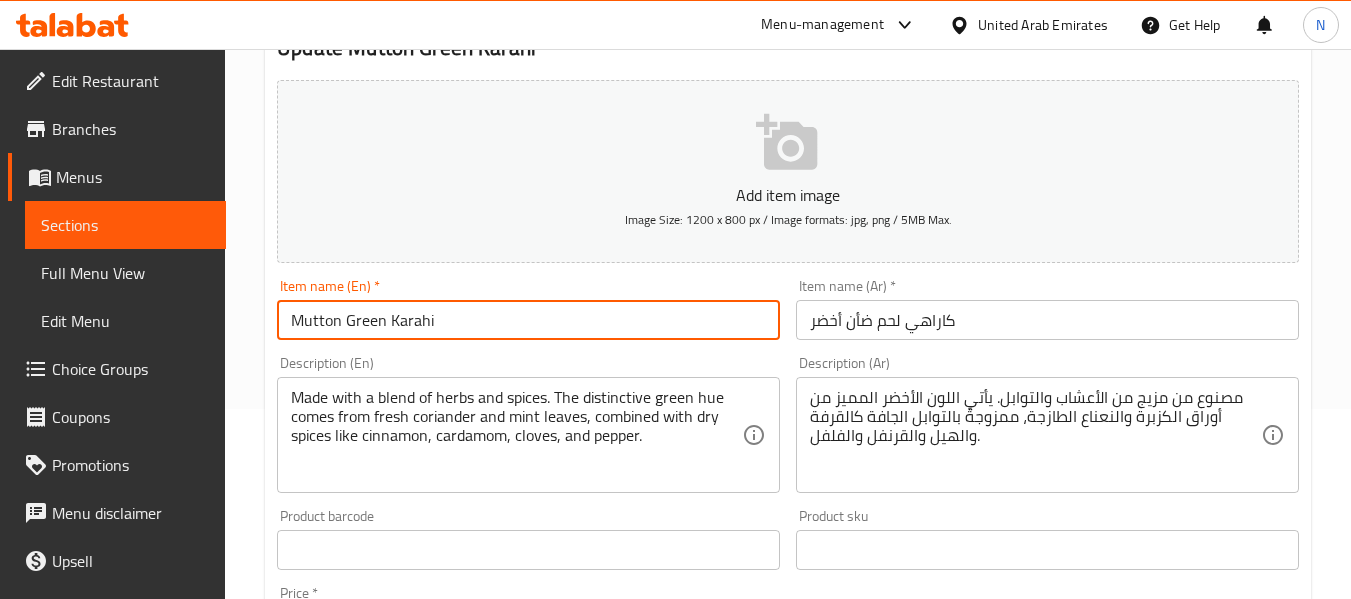click on "Mutton Green Karahi" at bounding box center [528, 320] 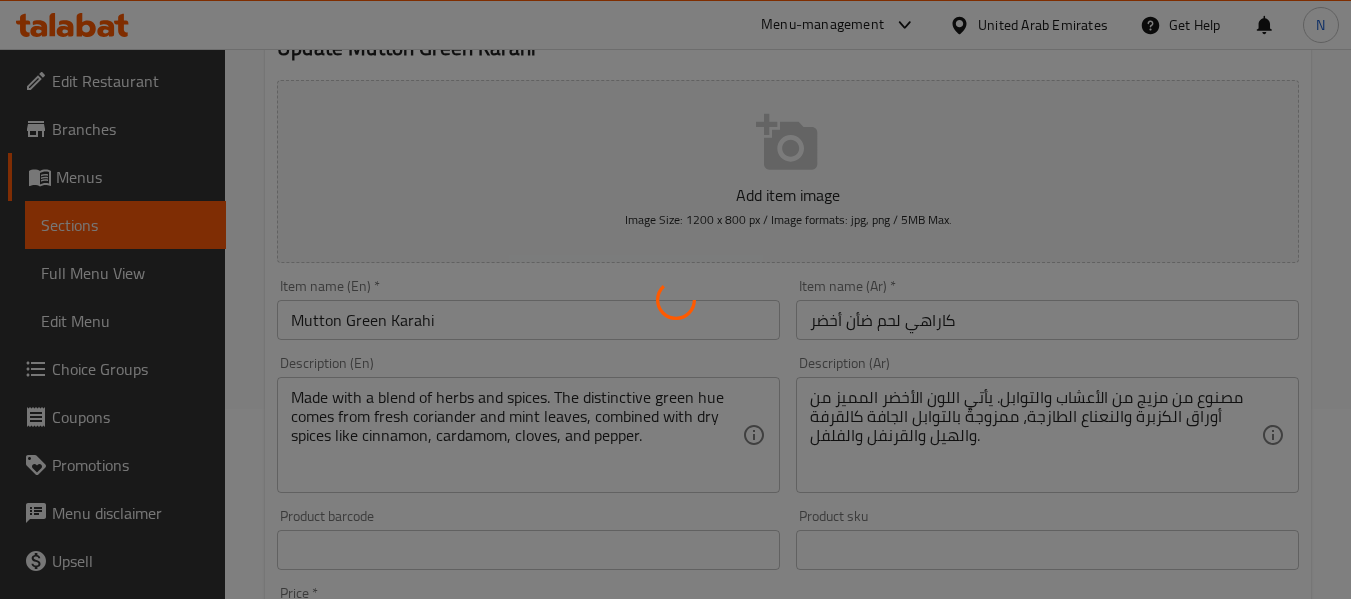 click at bounding box center [675, 299] 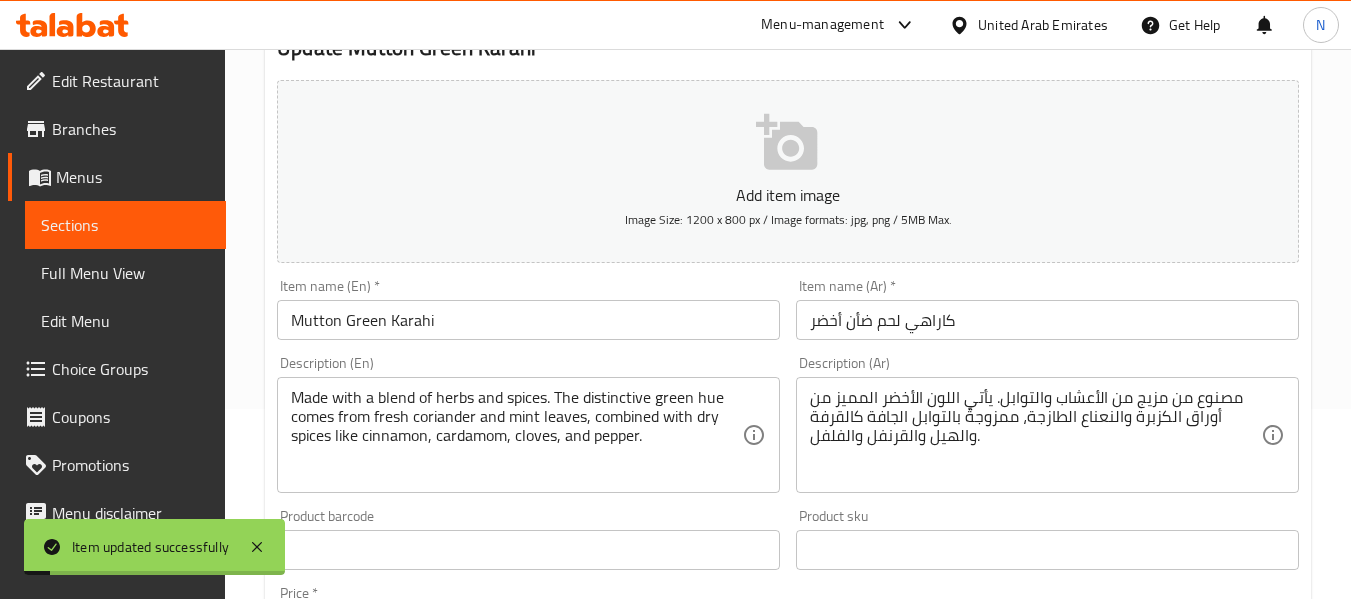 scroll, scrollTop: 0, scrollLeft: 0, axis: both 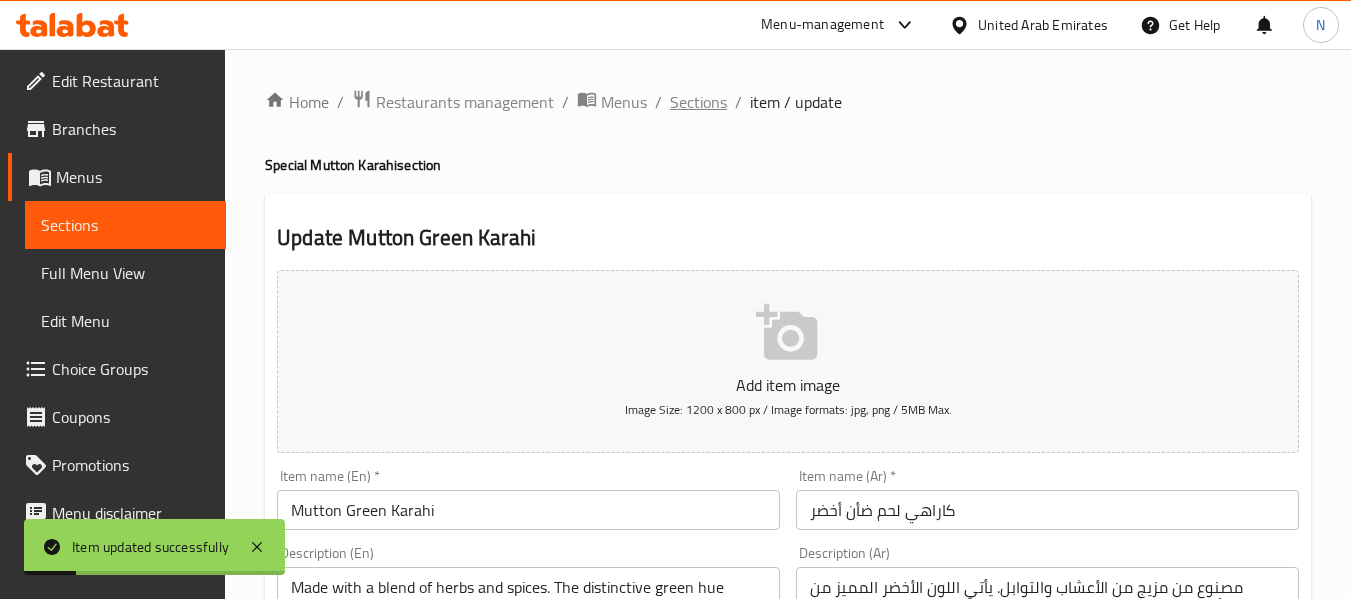 click on "Sections" at bounding box center (698, 102) 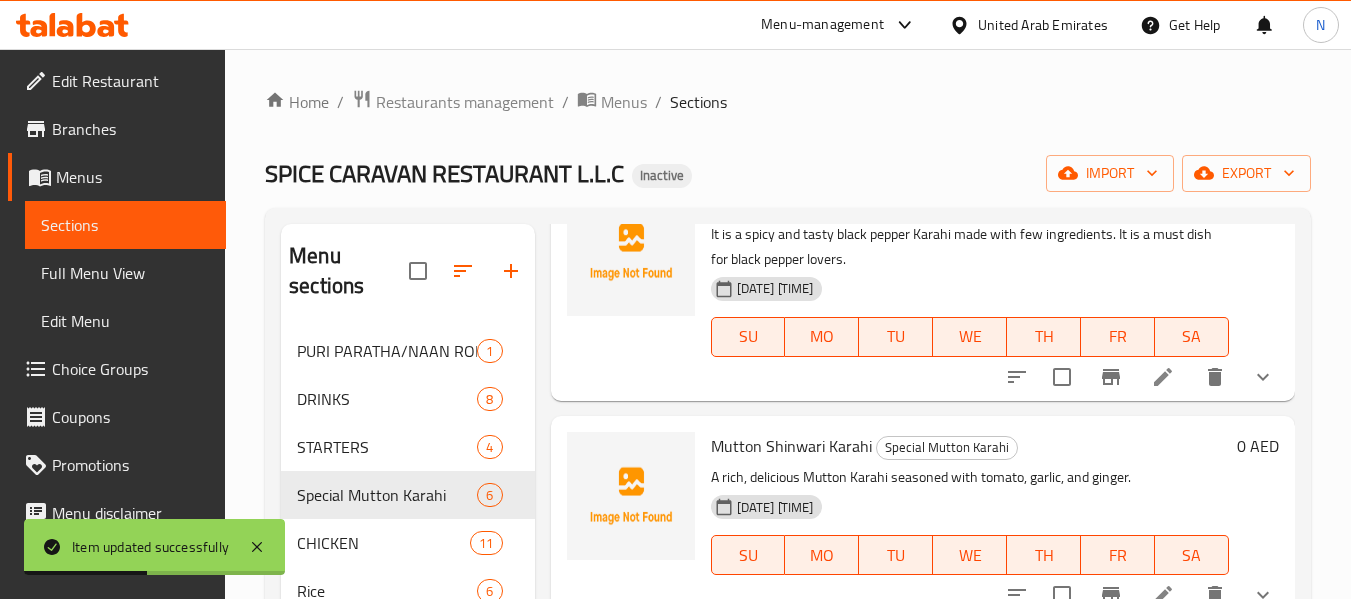scroll, scrollTop: 877, scrollLeft: 0, axis: vertical 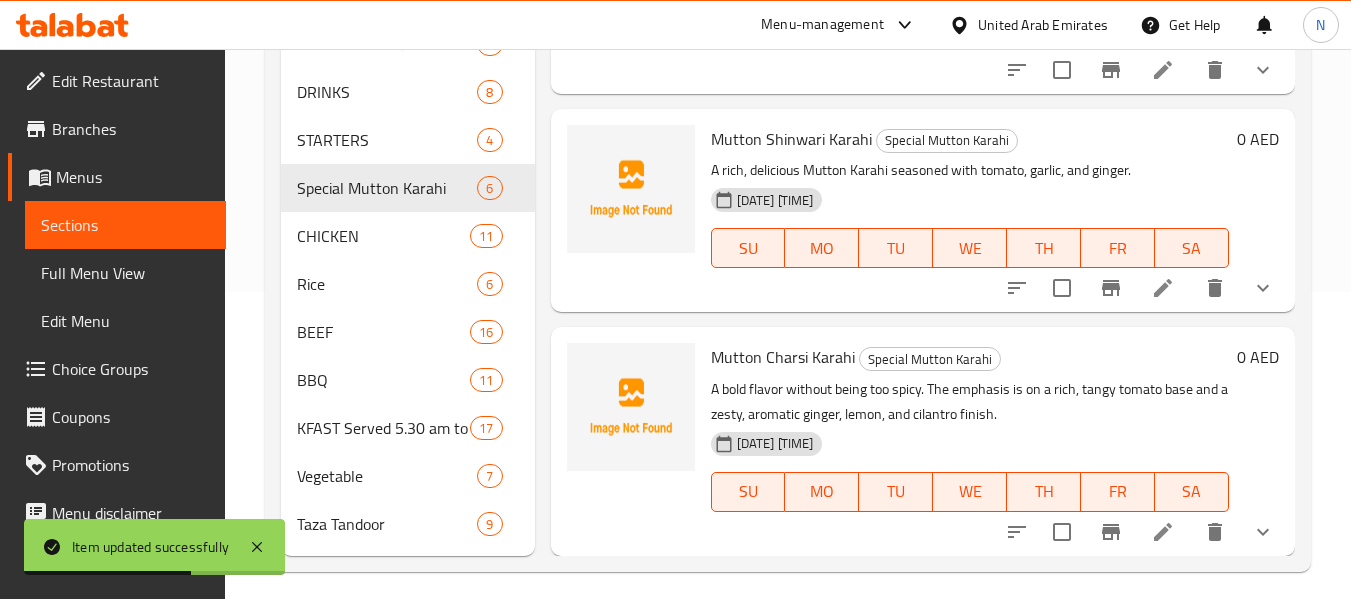 click at bounding box center (1140, 288) 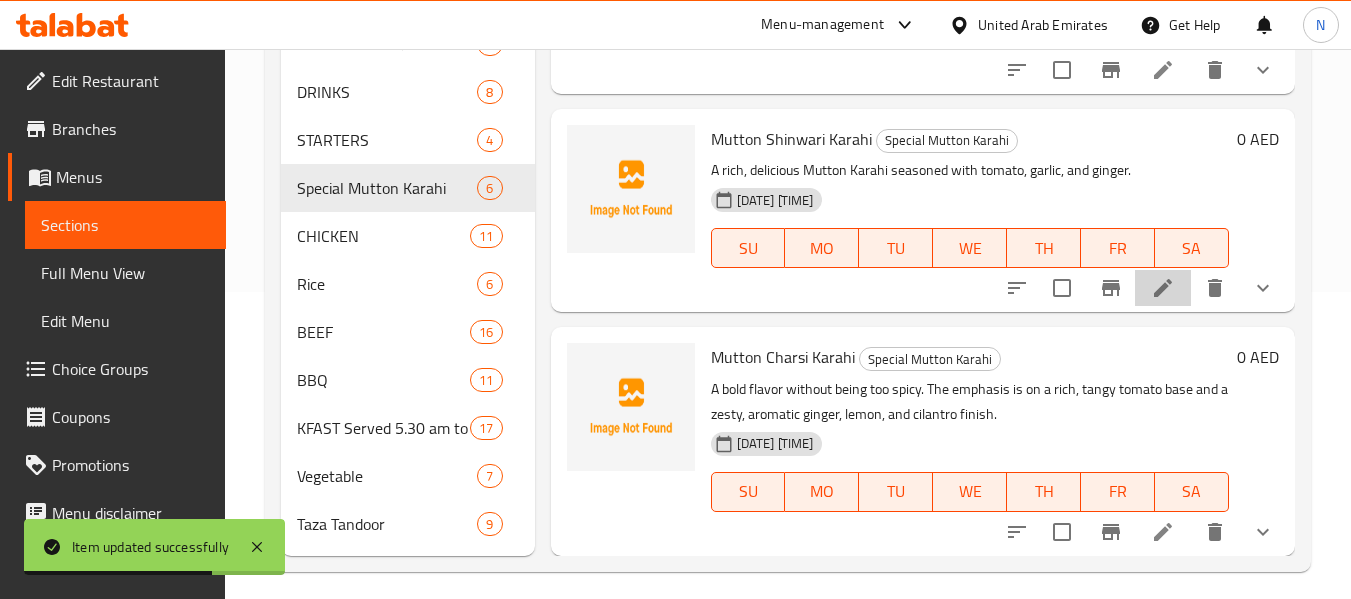 click at bounding box center (1163, 288) 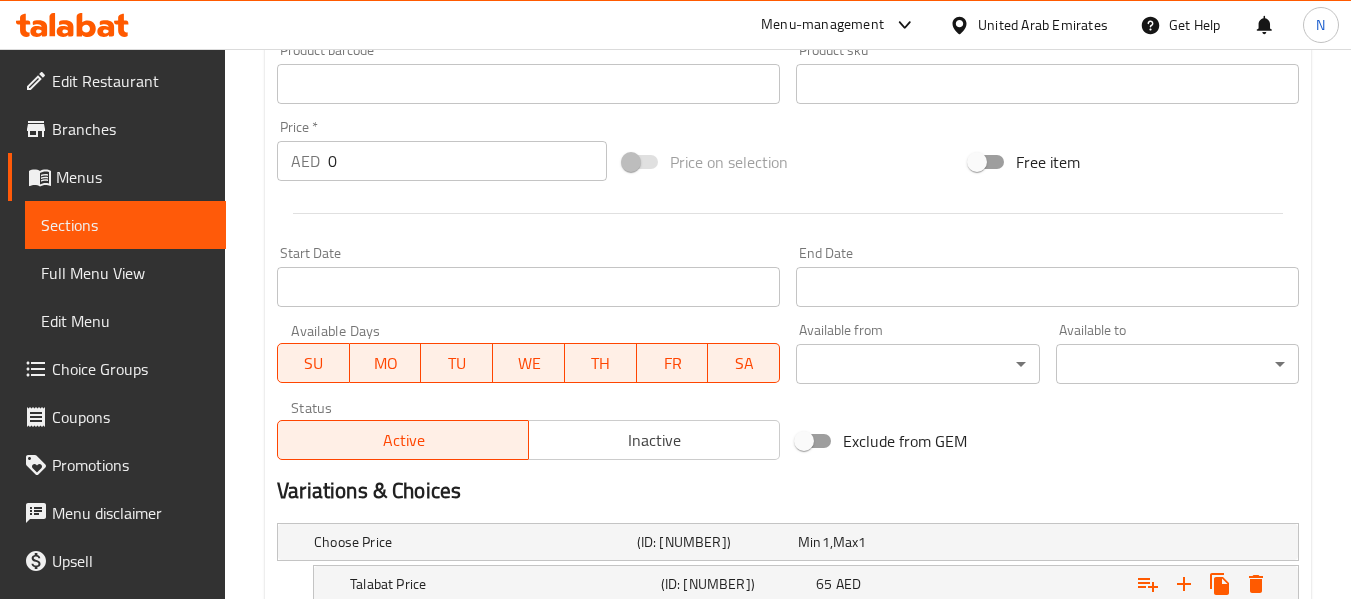 scroll, scrollTop: 801, scrollLeft: 0, axis: vertical 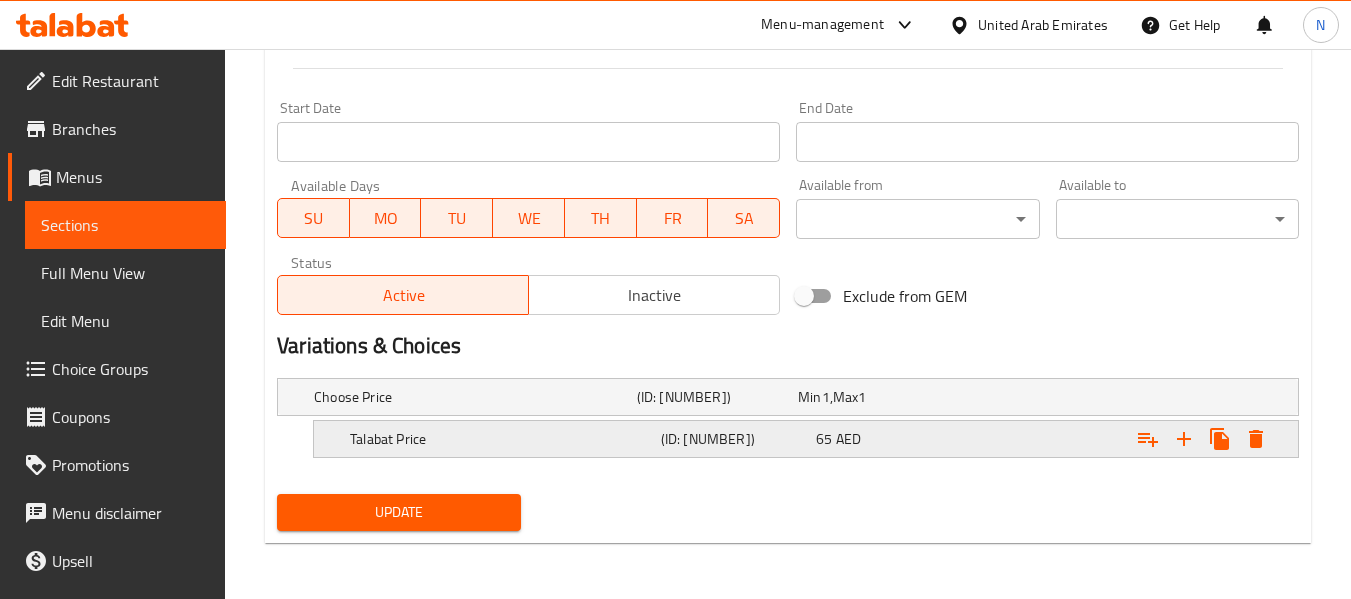 click on "Talabat Price" at bounding box center (471, 397) 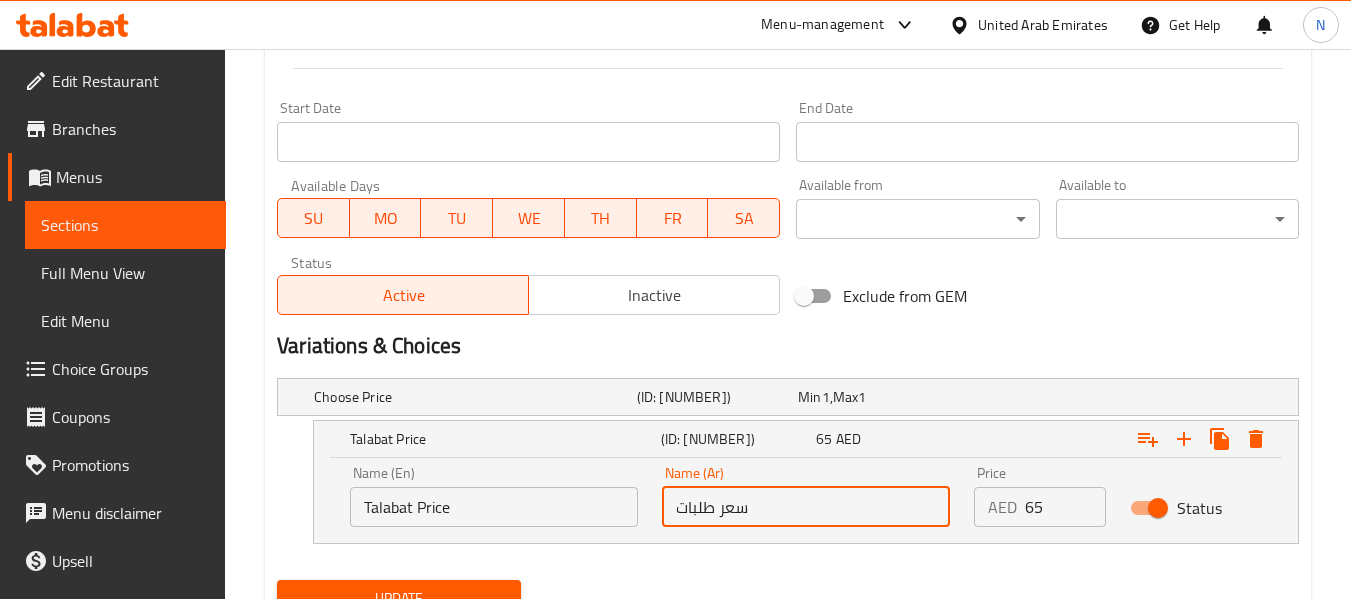 click on "سعر طلبات" at bounding box center [806, 507] 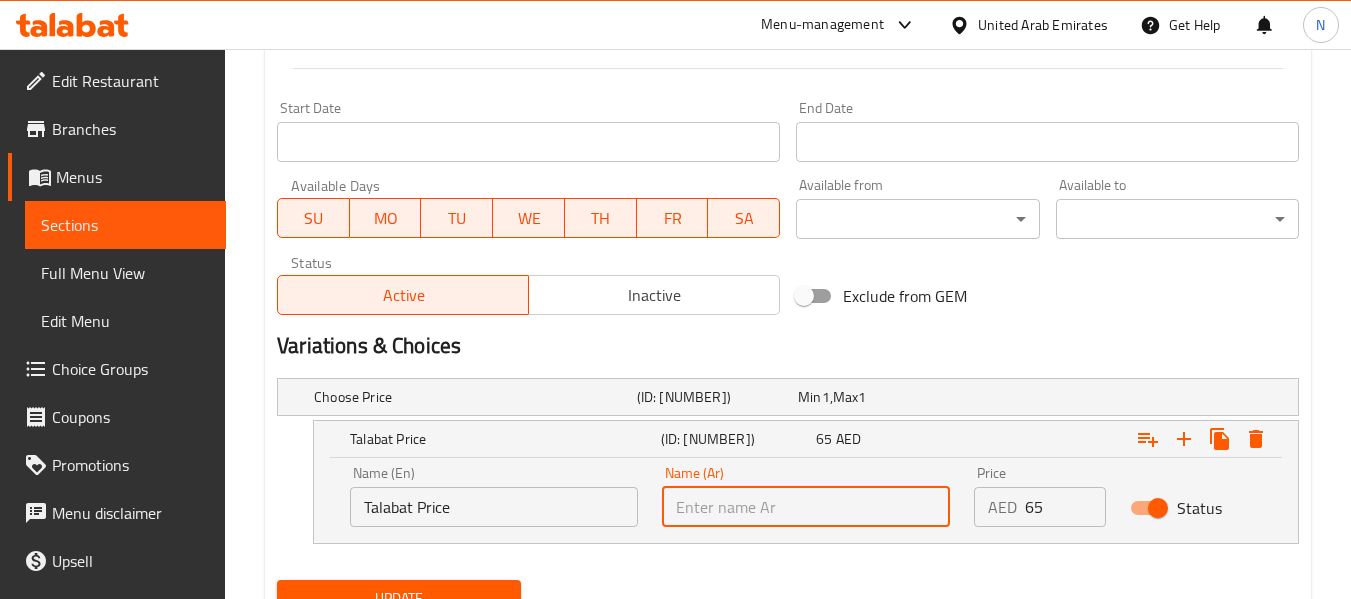 click at bounding box center (806, 507) 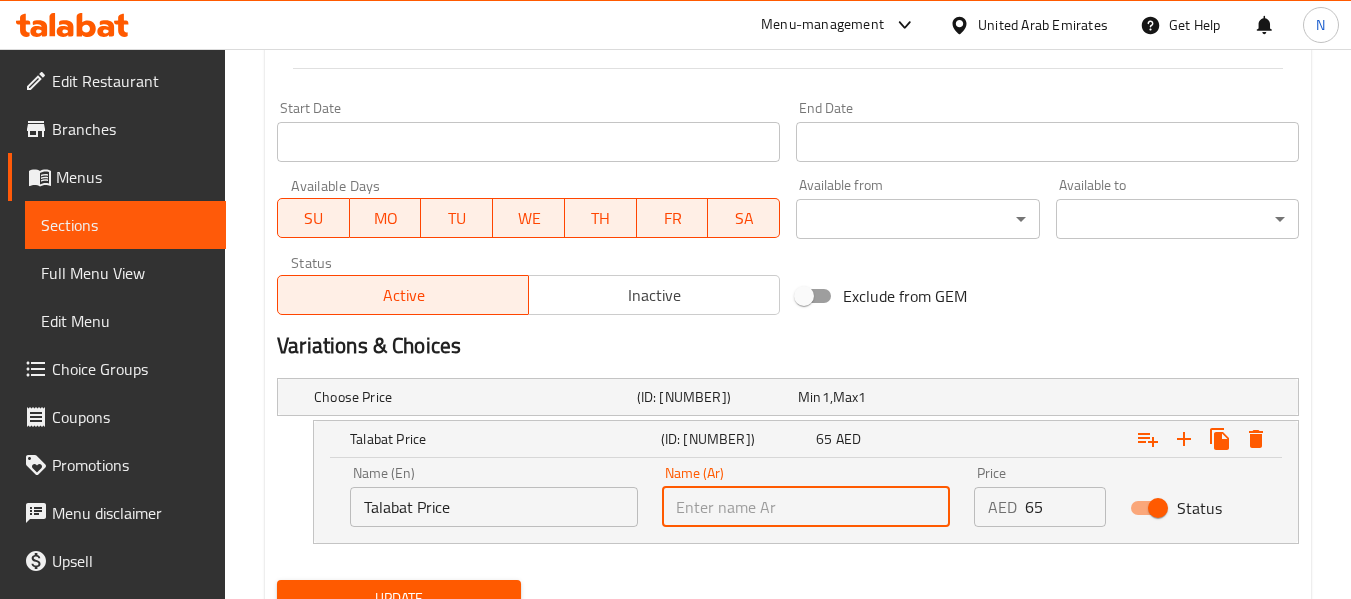 type on "صغير" 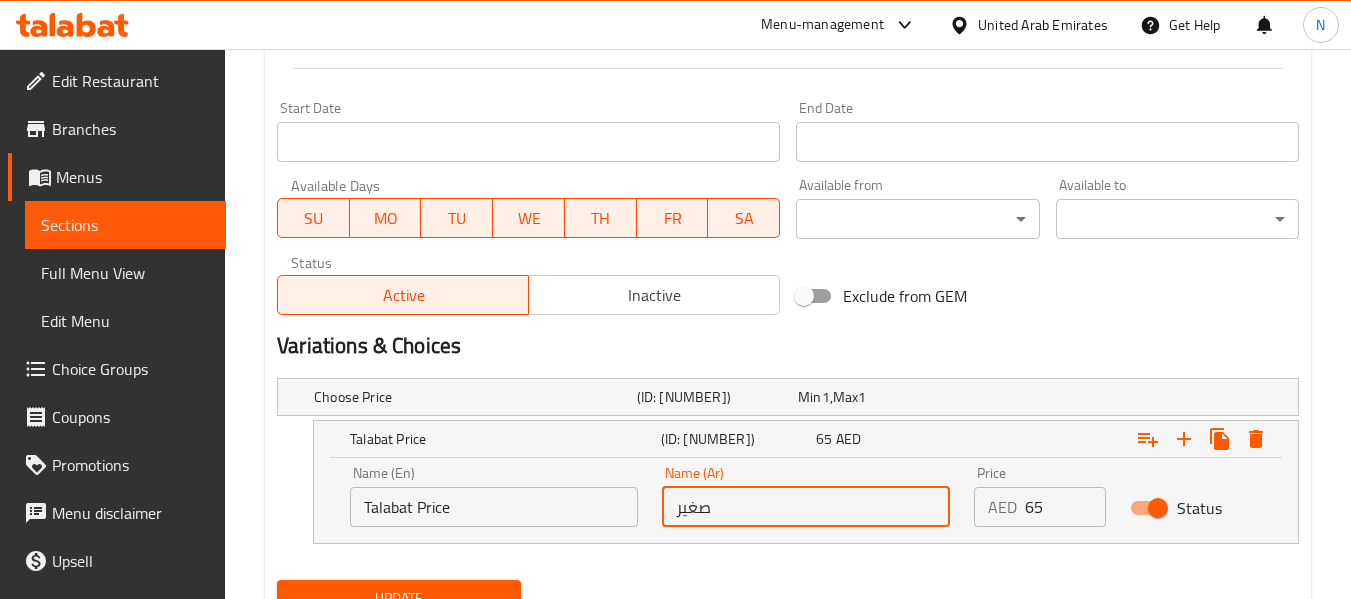 click on "Talabat Price" at bounding box center [494, 507] 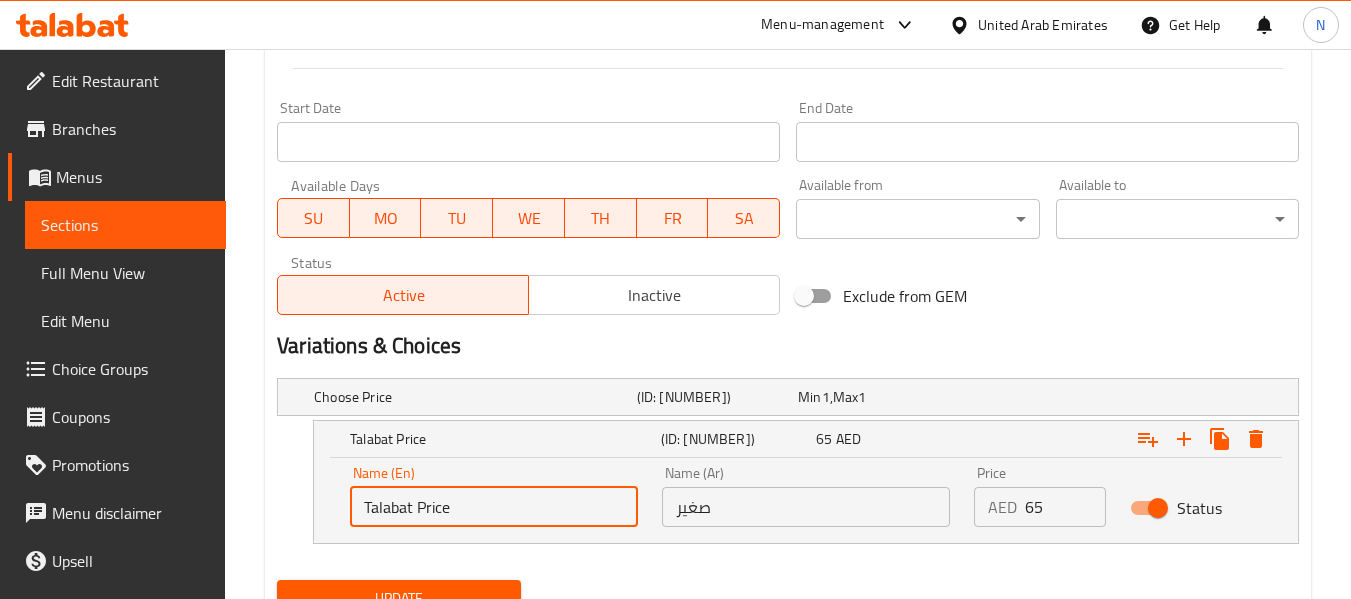 click on "Talabat Price" at bounding box center [494, 507] 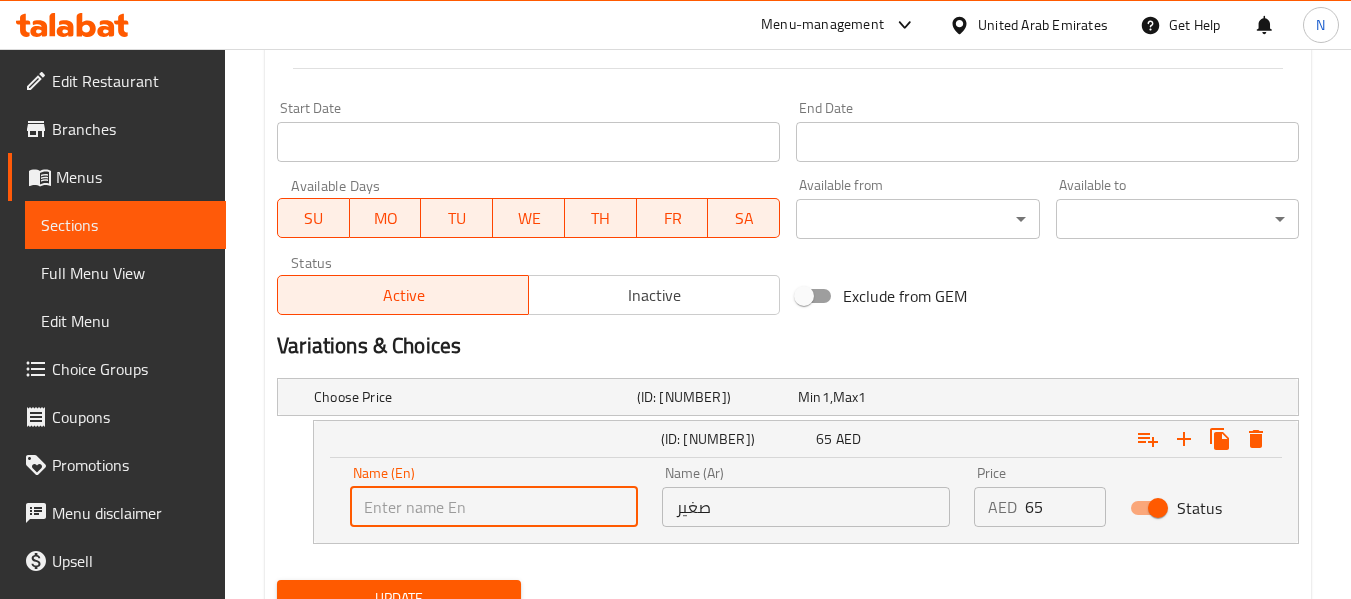 click at bounding box center (494, 507) 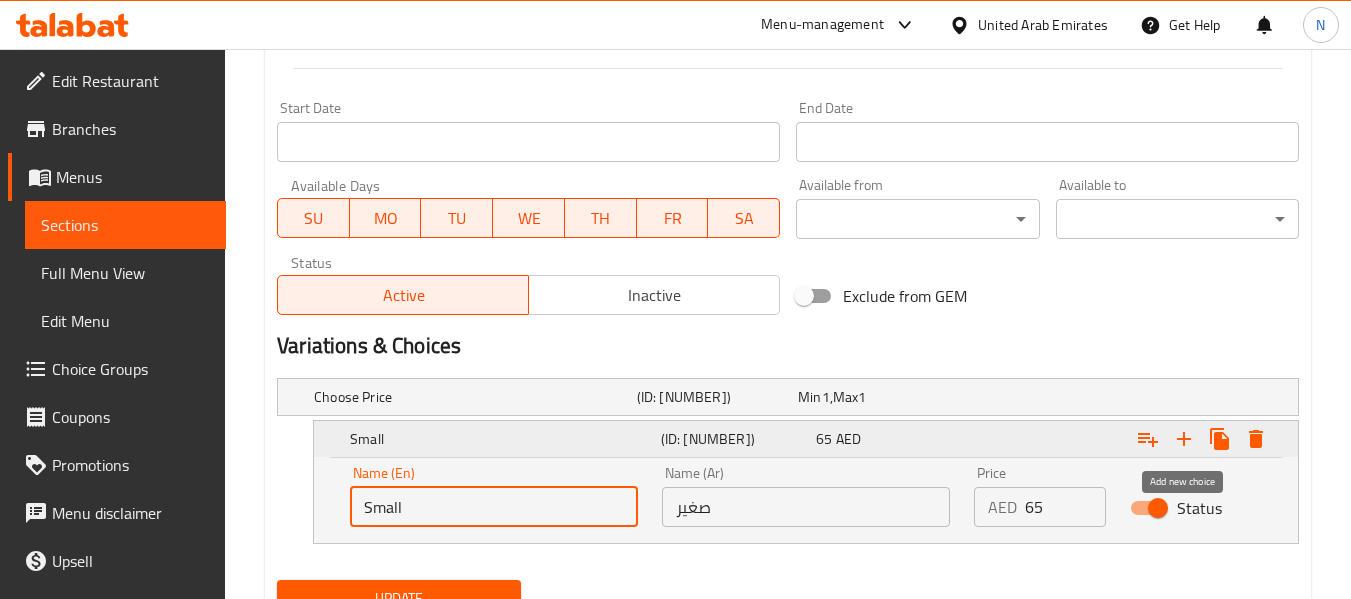 click 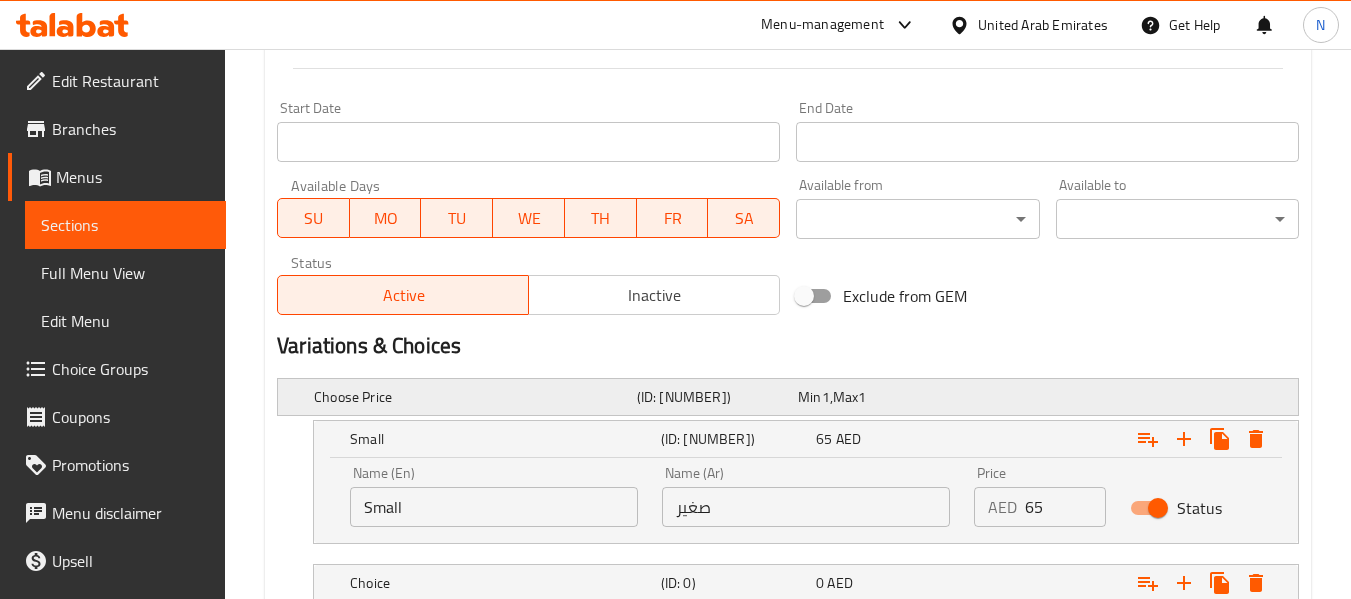 scroll, scrollTop: 945, scrollLeft: 0, axis: vertical 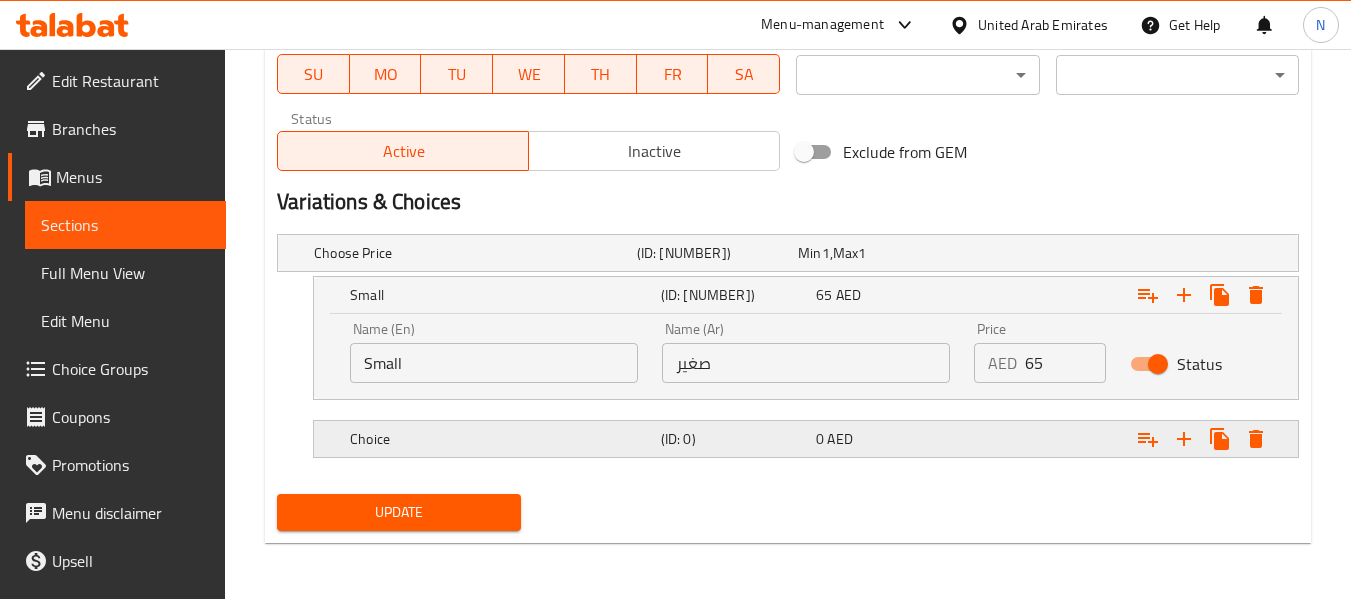 click on "(ID: 0)" at bounding box center [713, 253] 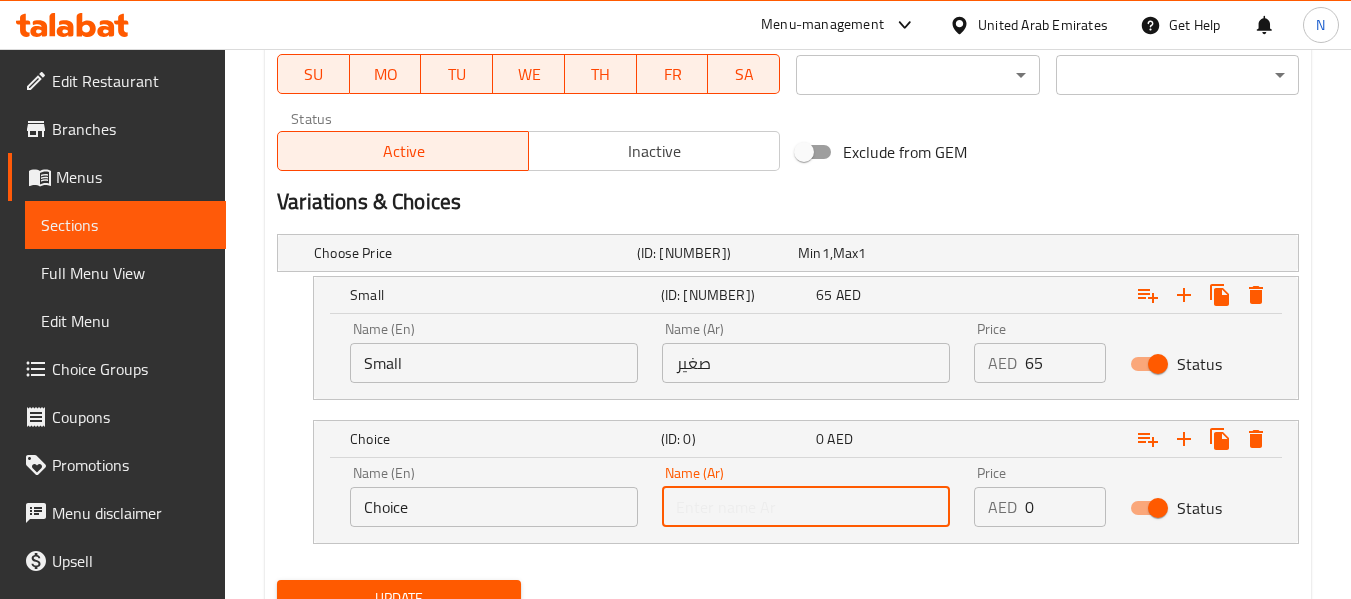 click at bounding box center [806, 507] 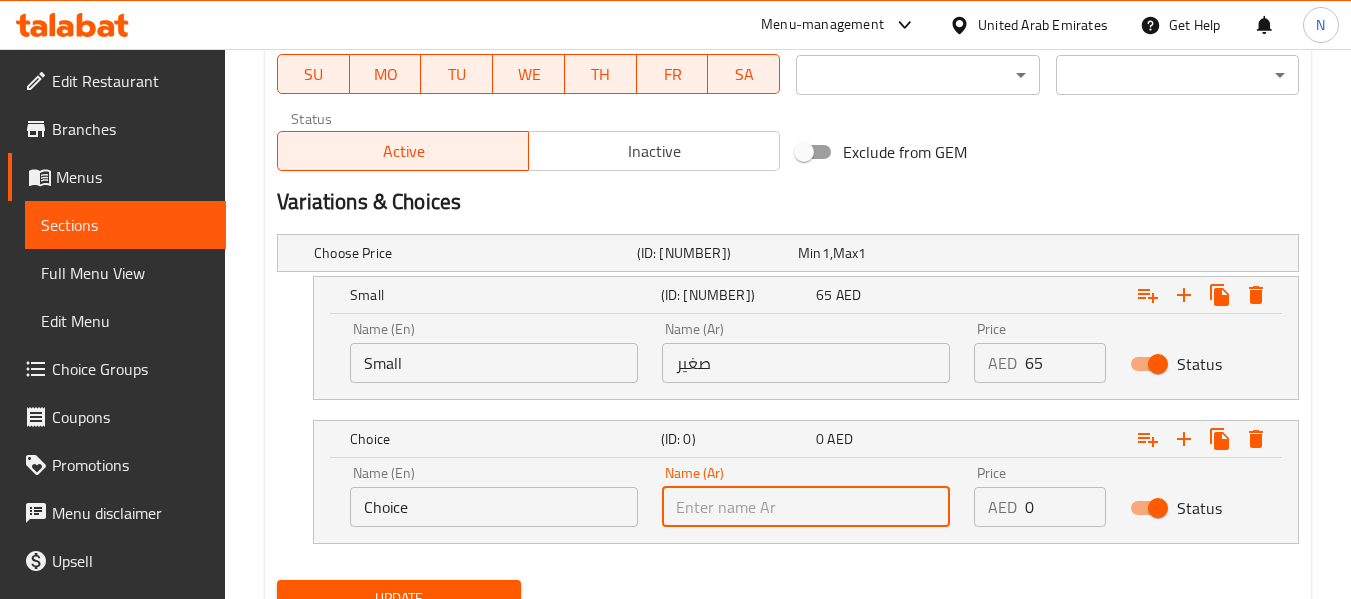 type on "وسط" 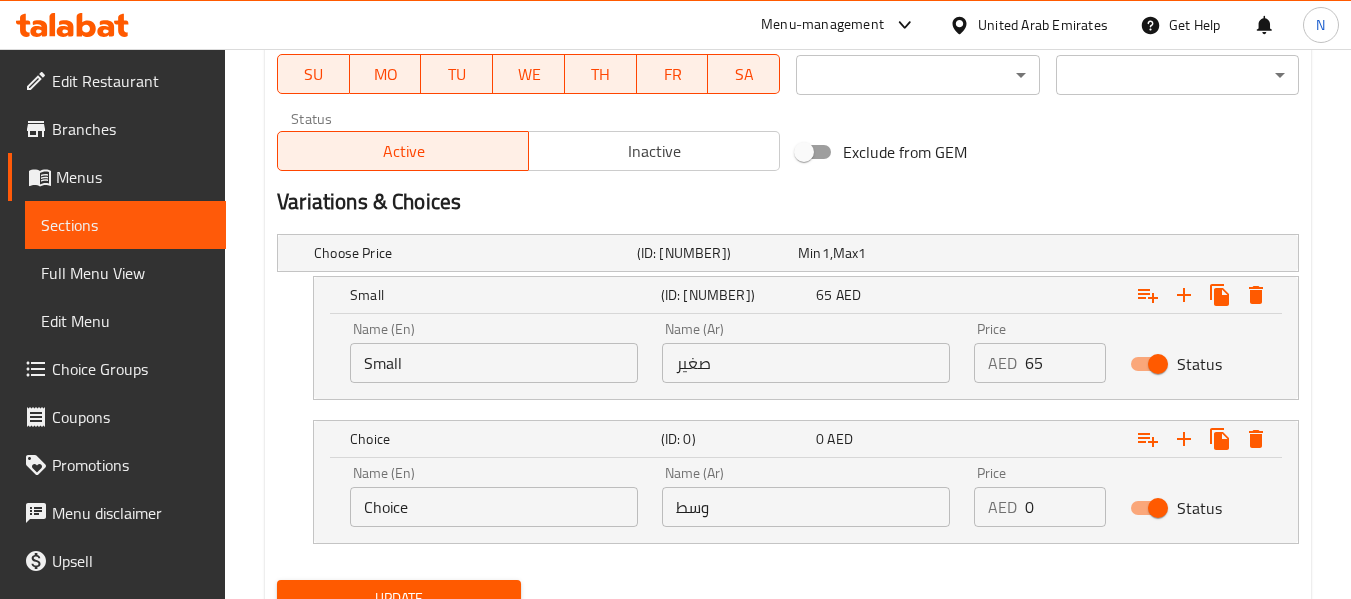 click on "Name (En) Choice Name (En)" at bounding box center (494, 496) 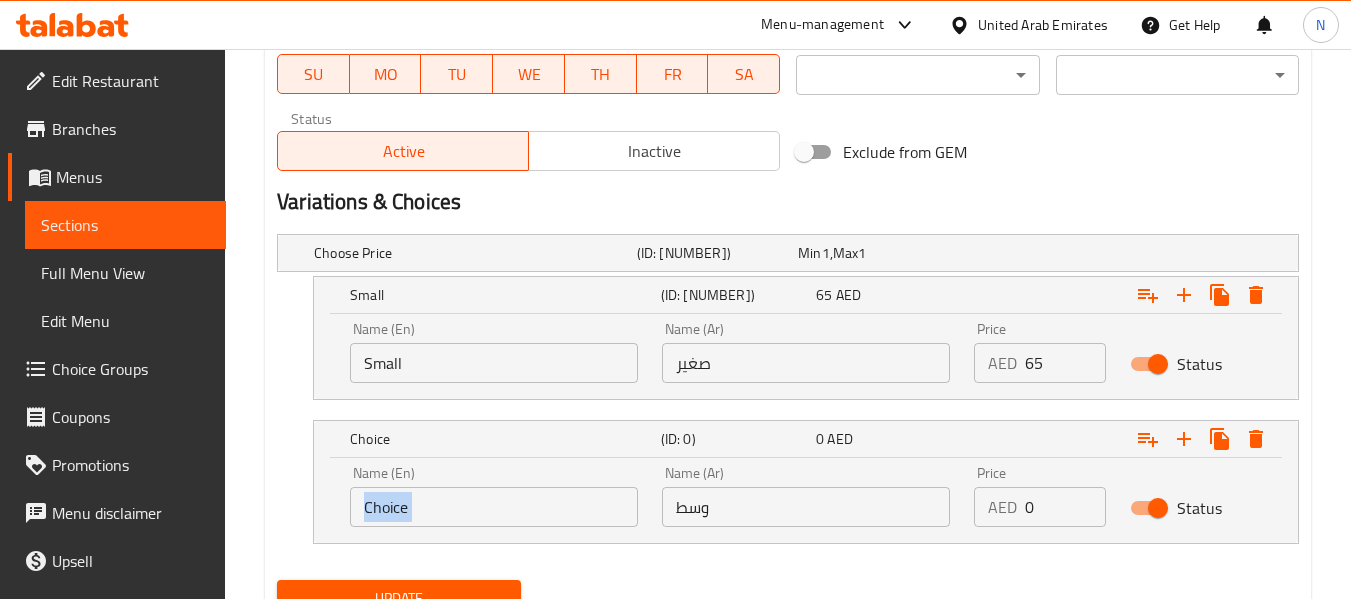 click on "Name (En) Choice Name (En)" at bounding box center [494, 496] 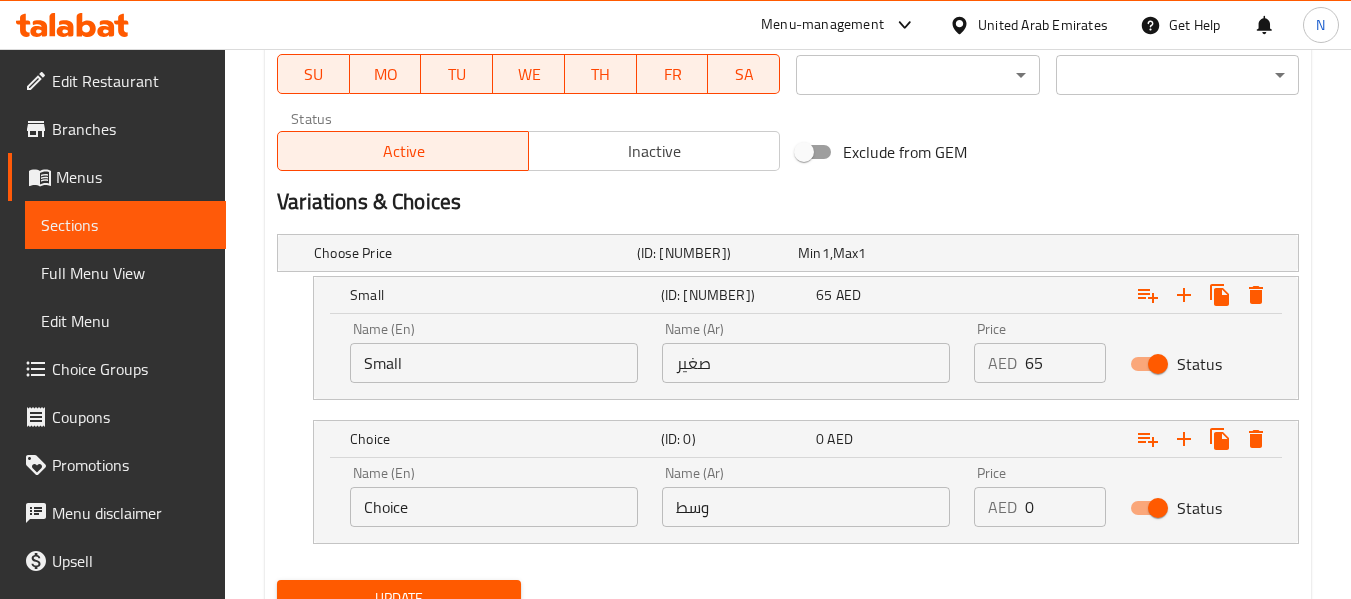click on "Choice" at bounding box center (494, 507) 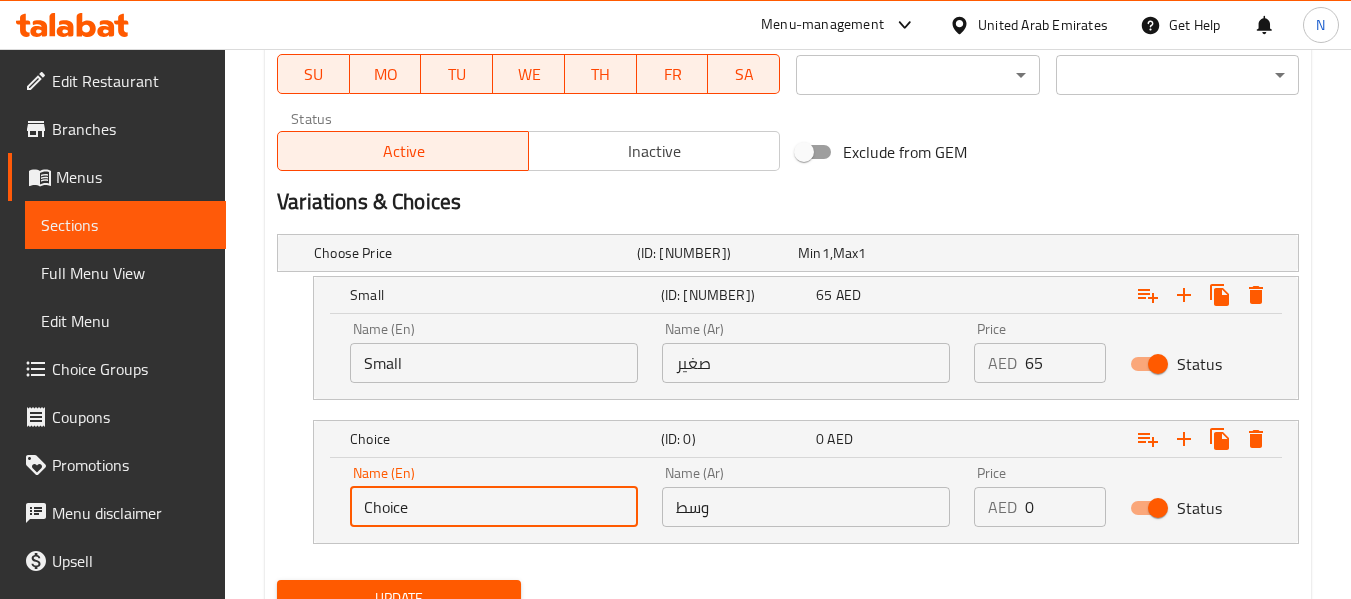 click on "Choice" at bounding box center (494, 507) 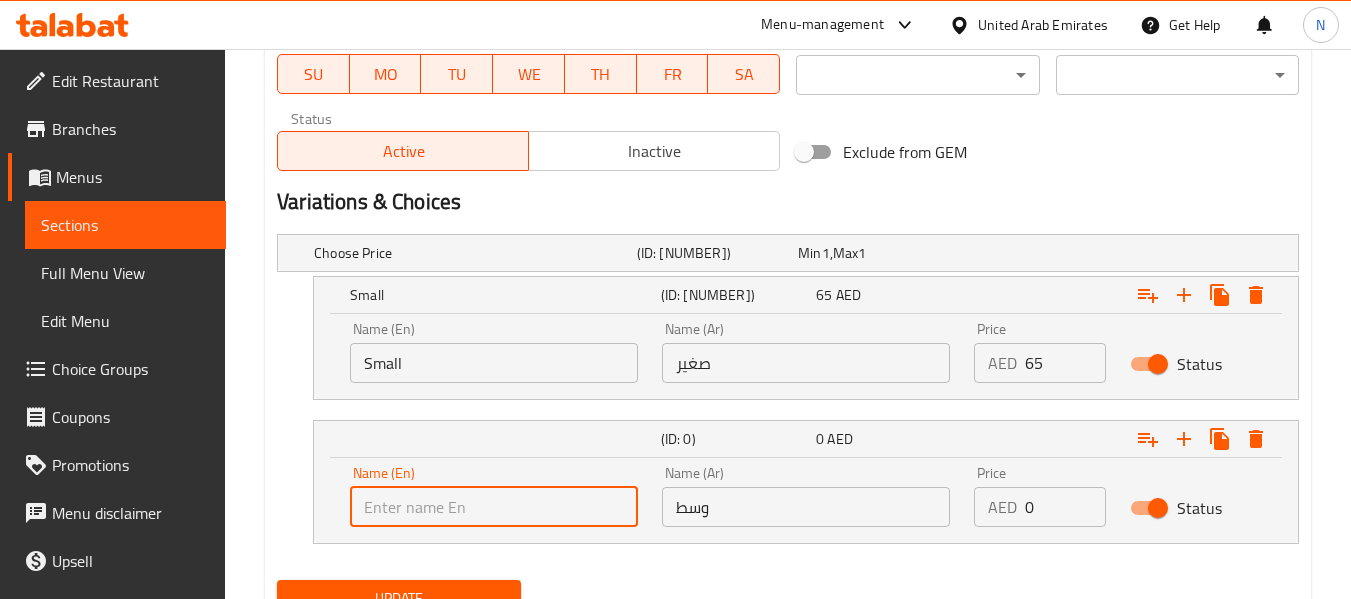 click at bounding box center (494, 507) 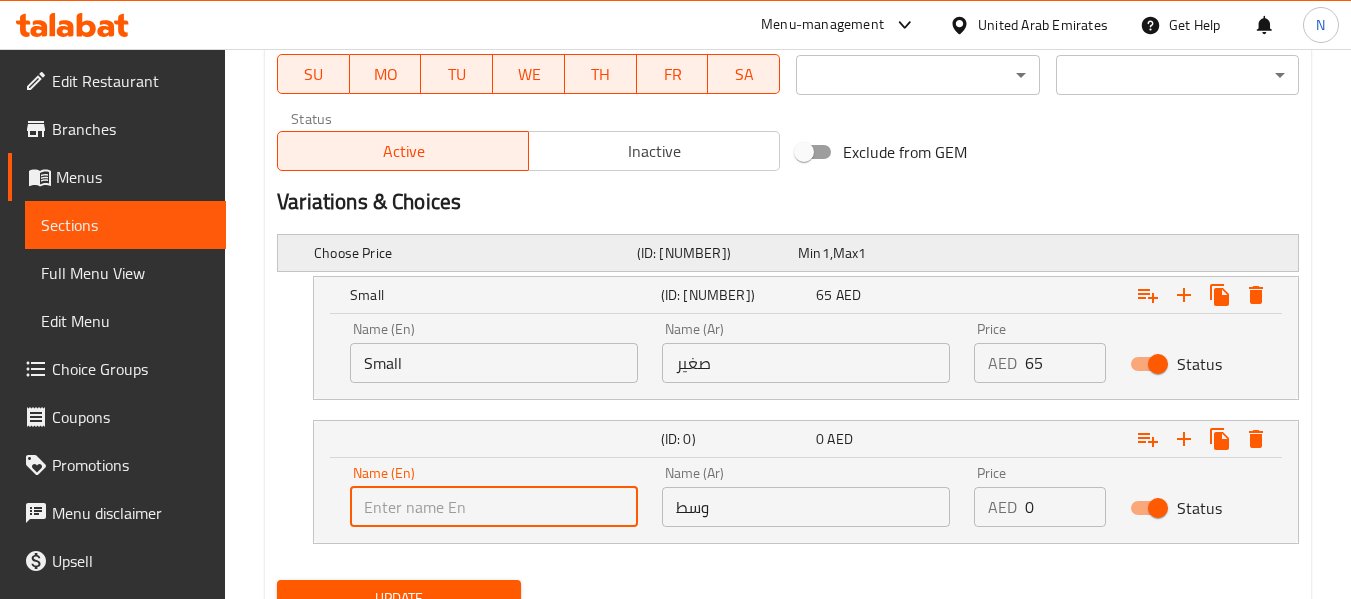 type on "Medium" 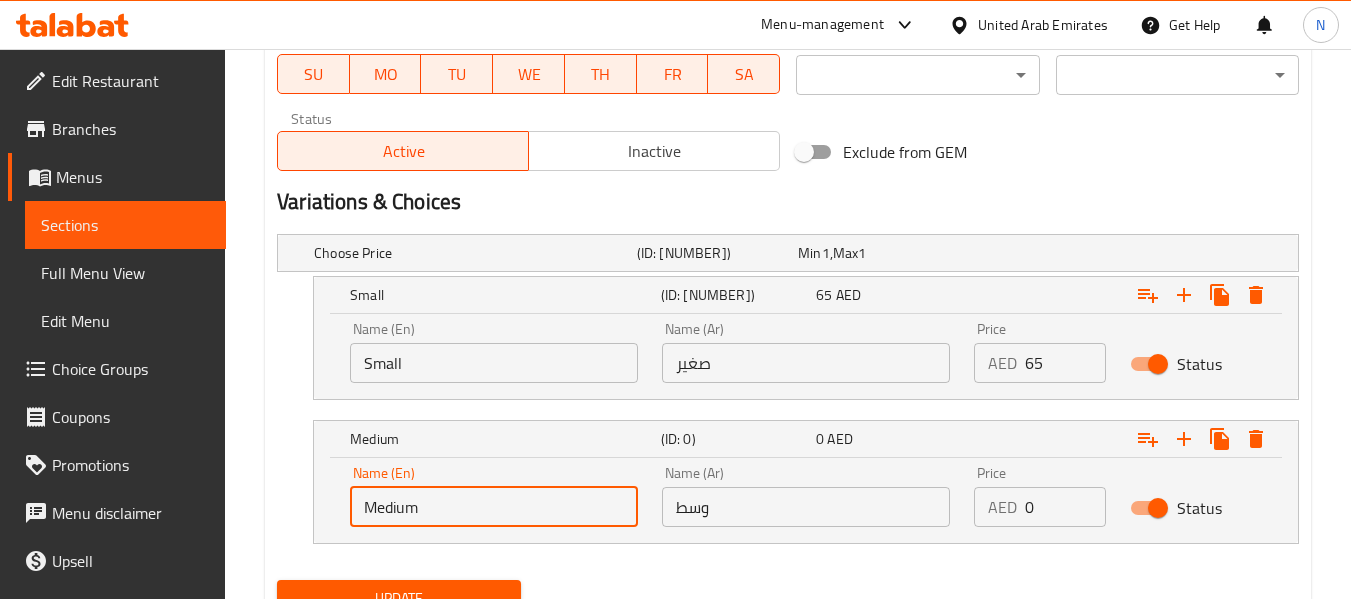 click on "0" at bounding box center [1065, 507] 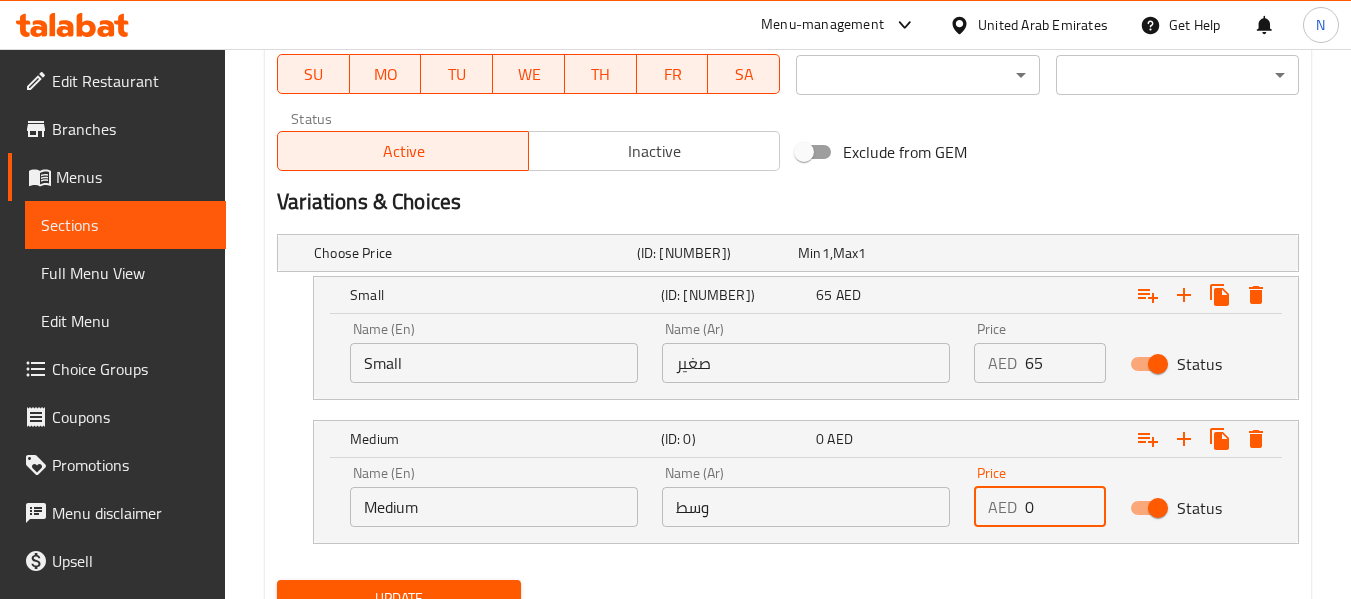 click on "0" at bounding box center (1065, 507) 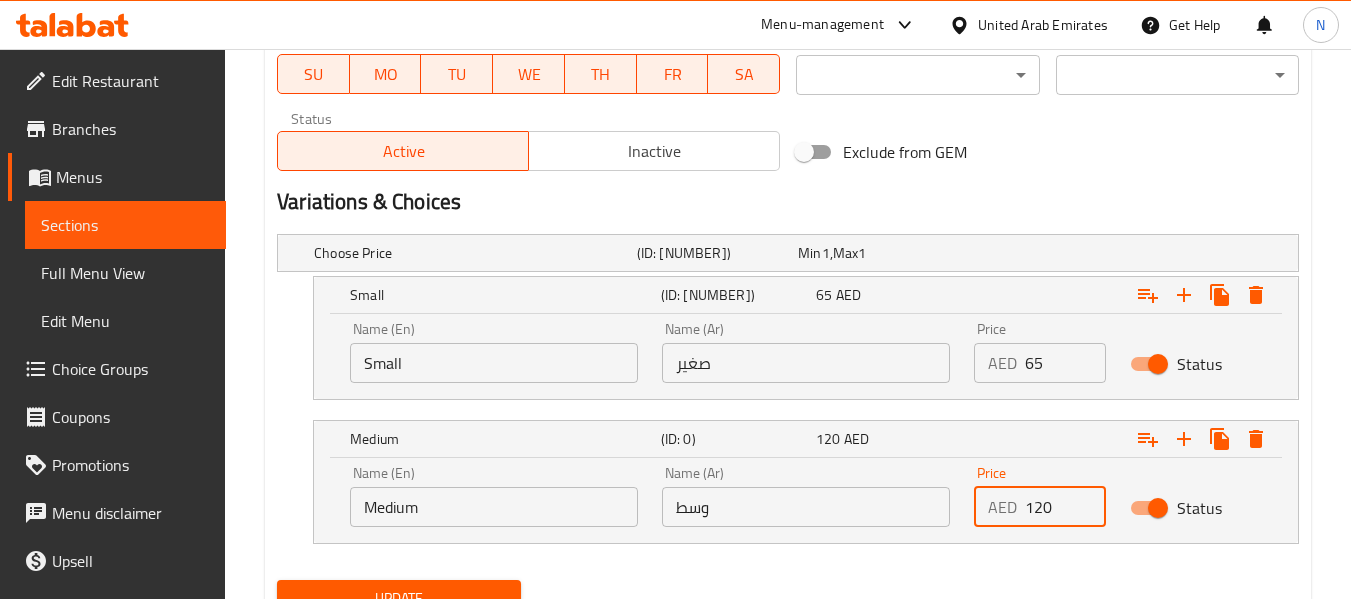type on "120" 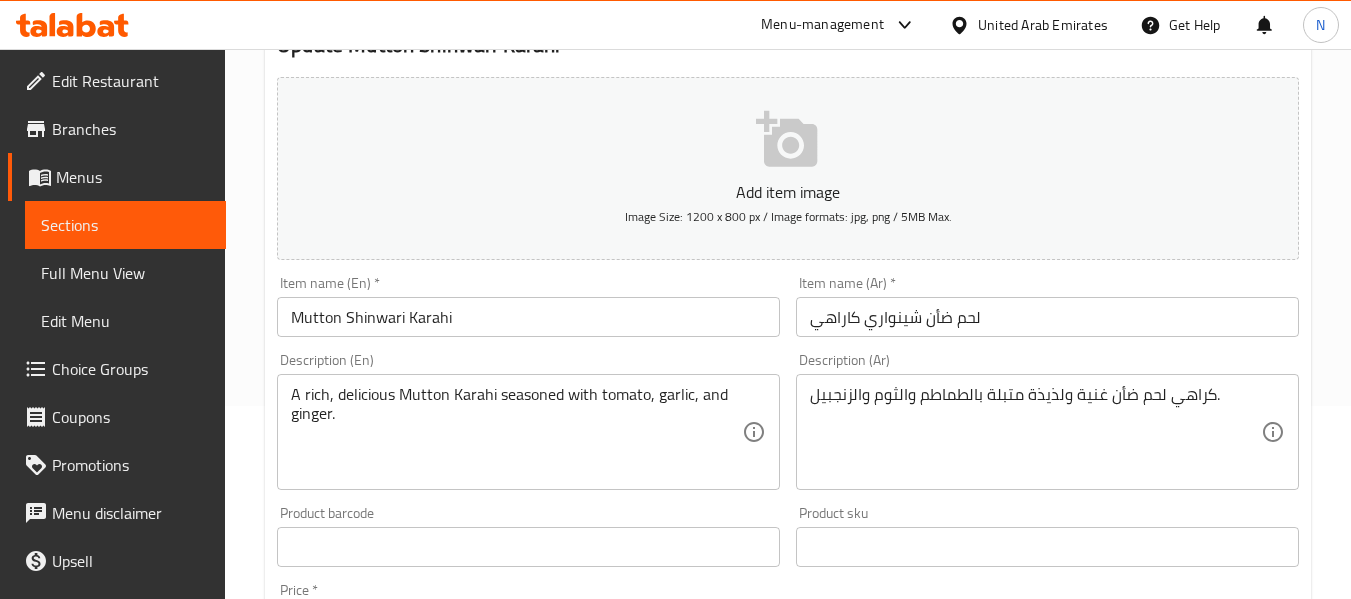 scroll, scrollTop: 0, scrollLeft: 0, axis: both 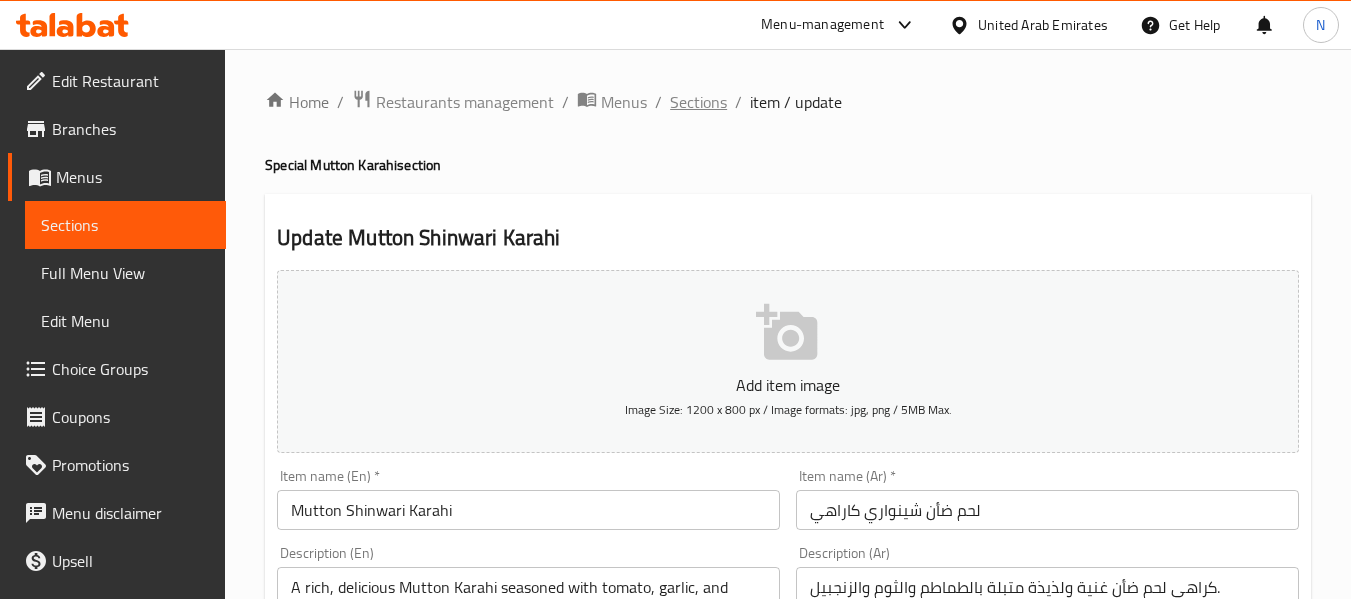 click on "Sections" at bounding box center [698, 102] 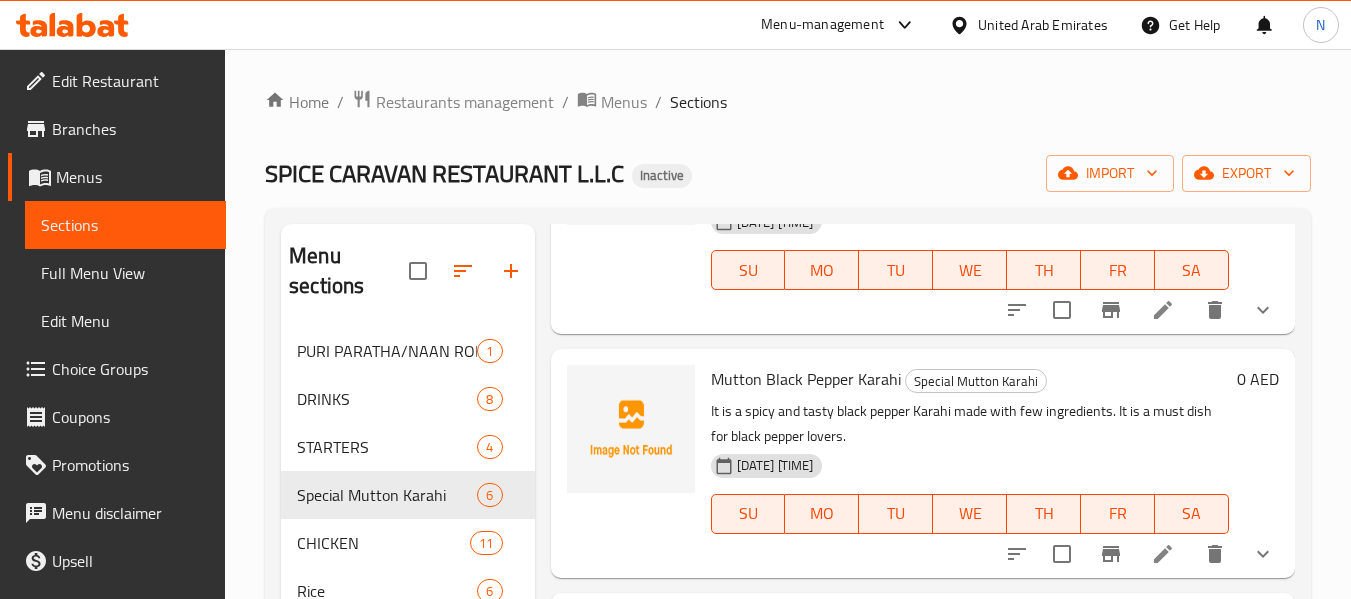 scroll, scrollTop: 877, scrollLeft: 0, axis: vertical 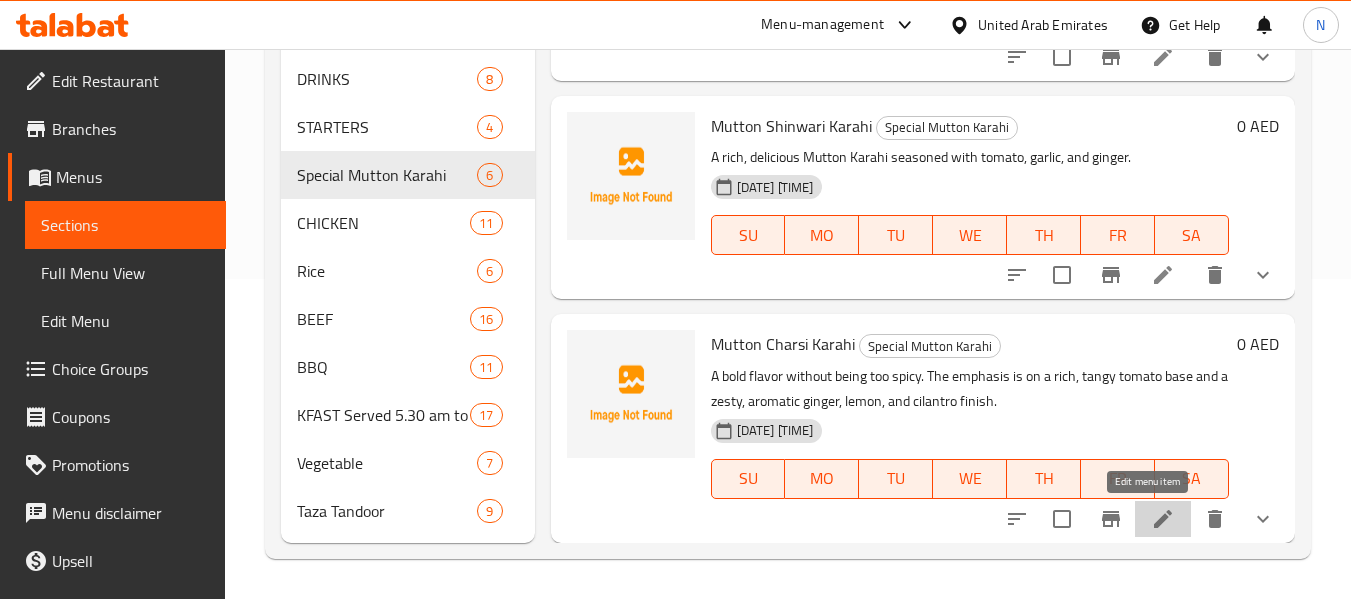 click 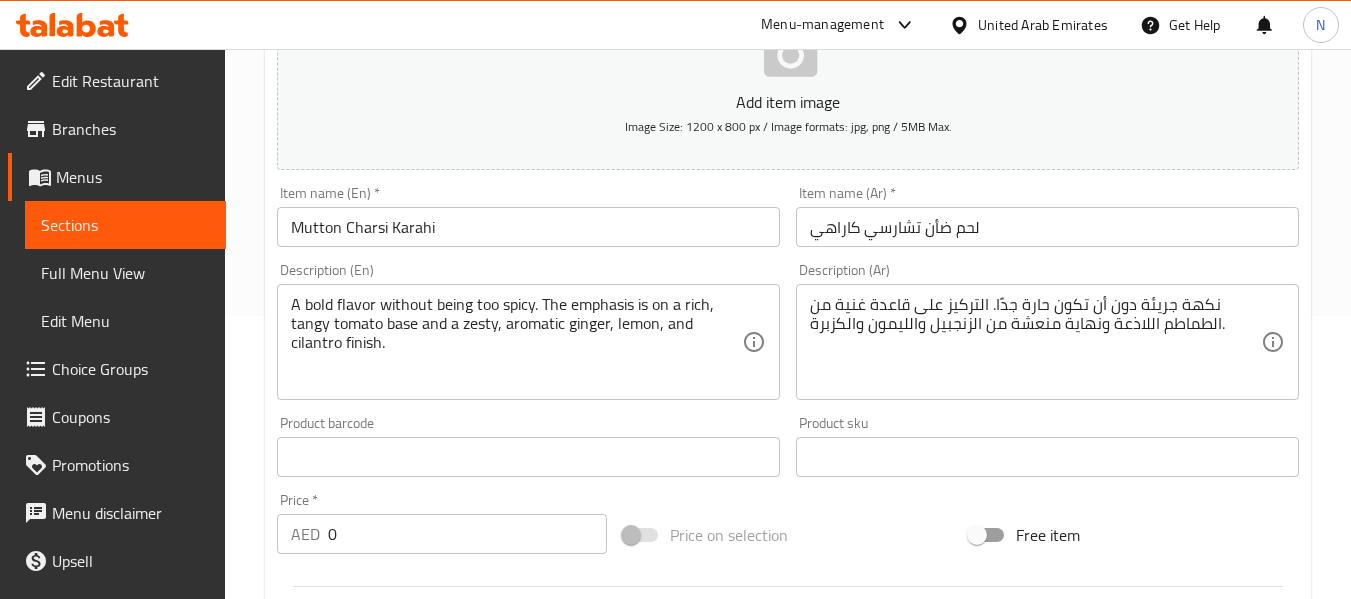 scroll, scrollTop: 284, scrollLeft: 0, axis: vertical 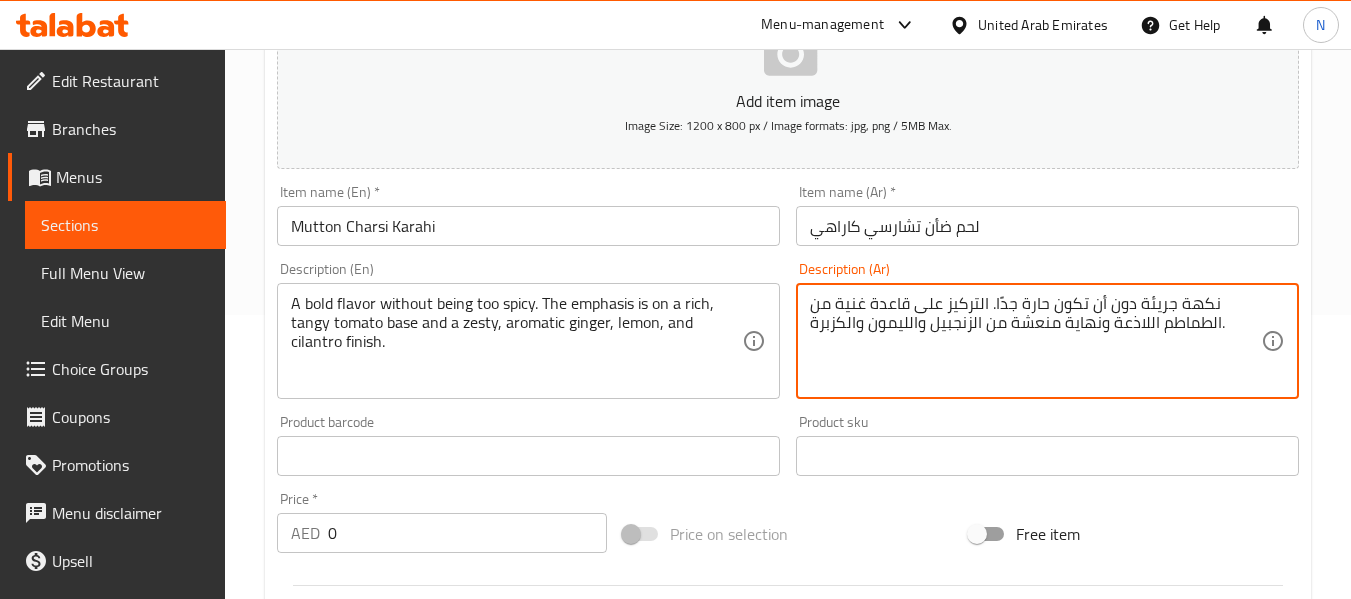 click on "نكهة جريئة دون أن تكون حارة جدًا. التركيز على قاعدة غنية من الطماطم اللاذعة ونهاية منعشة من الزنجبيل والليمون والكزبرة." at bounding box center (1035, 341) 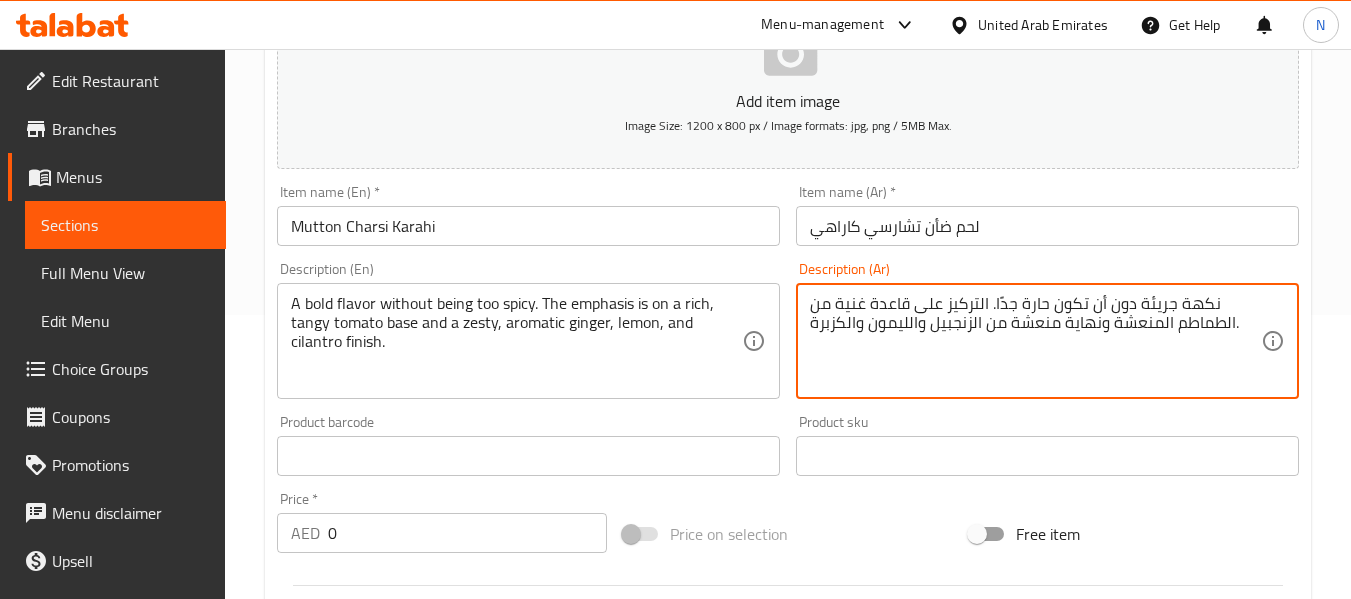 type on "نكهة جريئة دون أن تكون حارة جدًا. التركيز على قاعدة غنية من الطماطم المنعشة ونهاية منعشة من الزنجبيل والليمون والكزبرة." 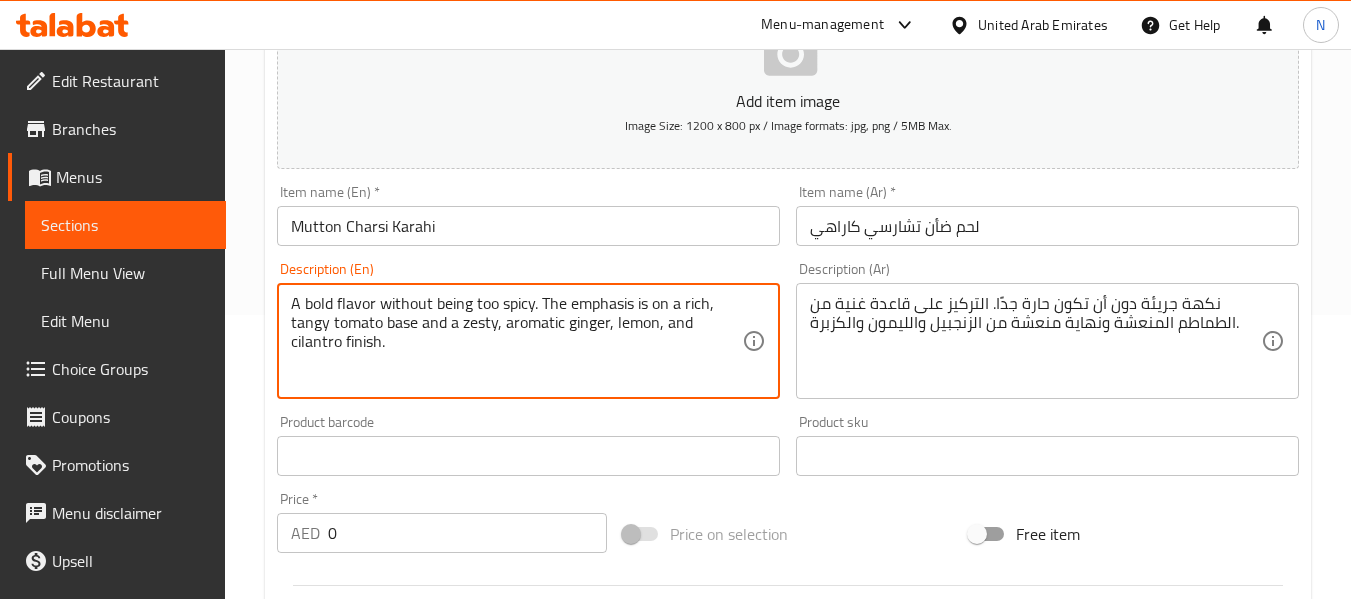 click on "A bold flavor without being too spicy. The emphasis is on a rich, tangy tomato base and a zesty, aromatic ginger, lemon, and cilantro finish." at bounding box center (516, 341) 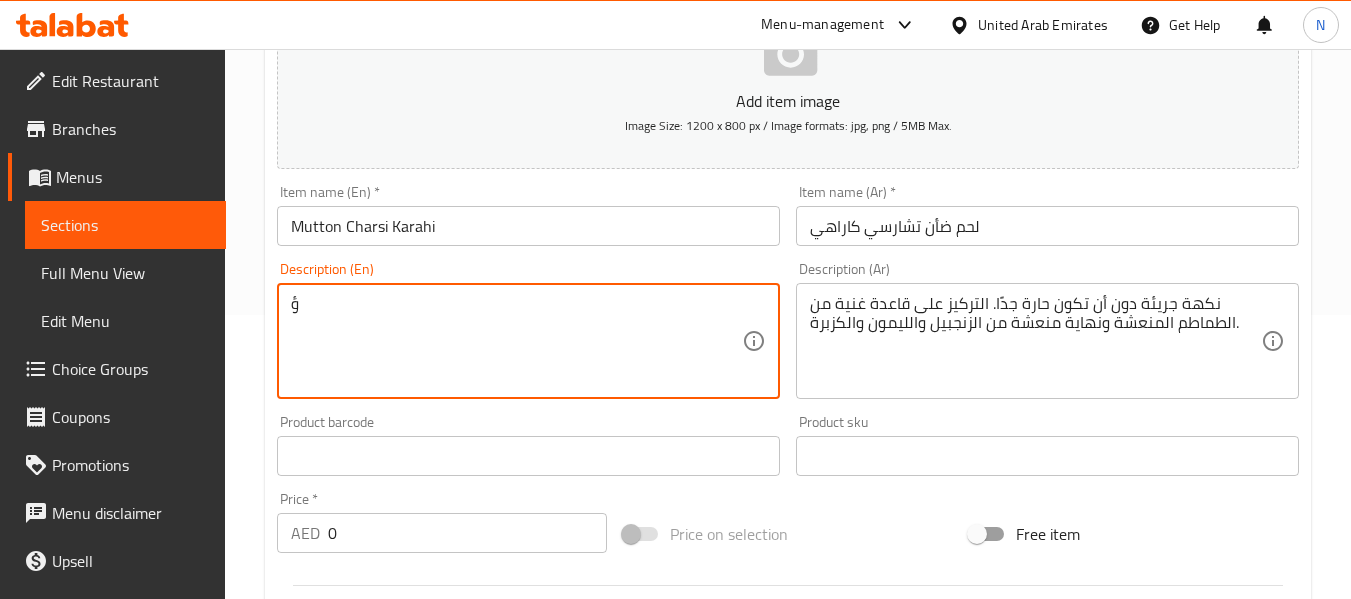 type on "A bold flavor without being too spicy. The emphasis is on a rich, tangy tomato base and a zesty, aromatic ginger, lemon, and cilantro finish." 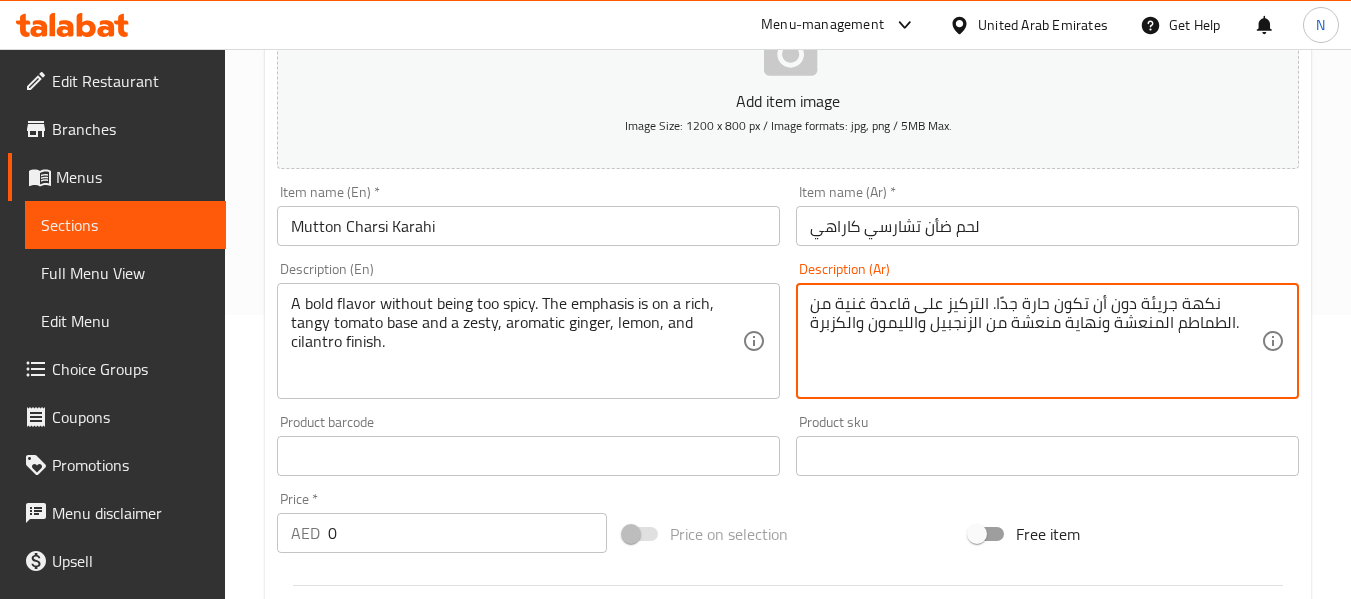 click on "نكهة جريئة دون أن تكون حارة جدًا. التركيز على قاعدة غنية من الطماطم المنعشة ونهاية منعشة من الزنجبيل والليمون والكزبرة." at bounding box center [1035, 341] 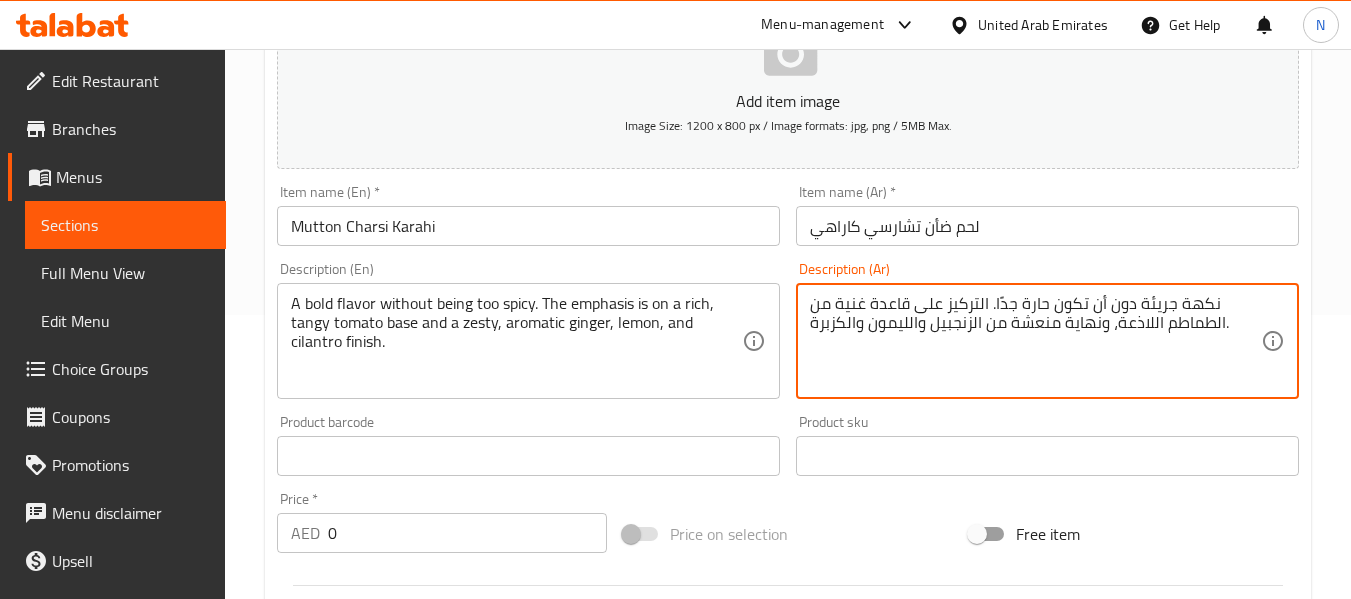 click on "نكهة جريئة دون أن تكون حارة جدًا. التركيز على قاعدة غنية من الطماطم اللاذعة، ونهاية منعشة من الزنجبيل والليمون والكزبرة." at bounding box center [1035, 341] 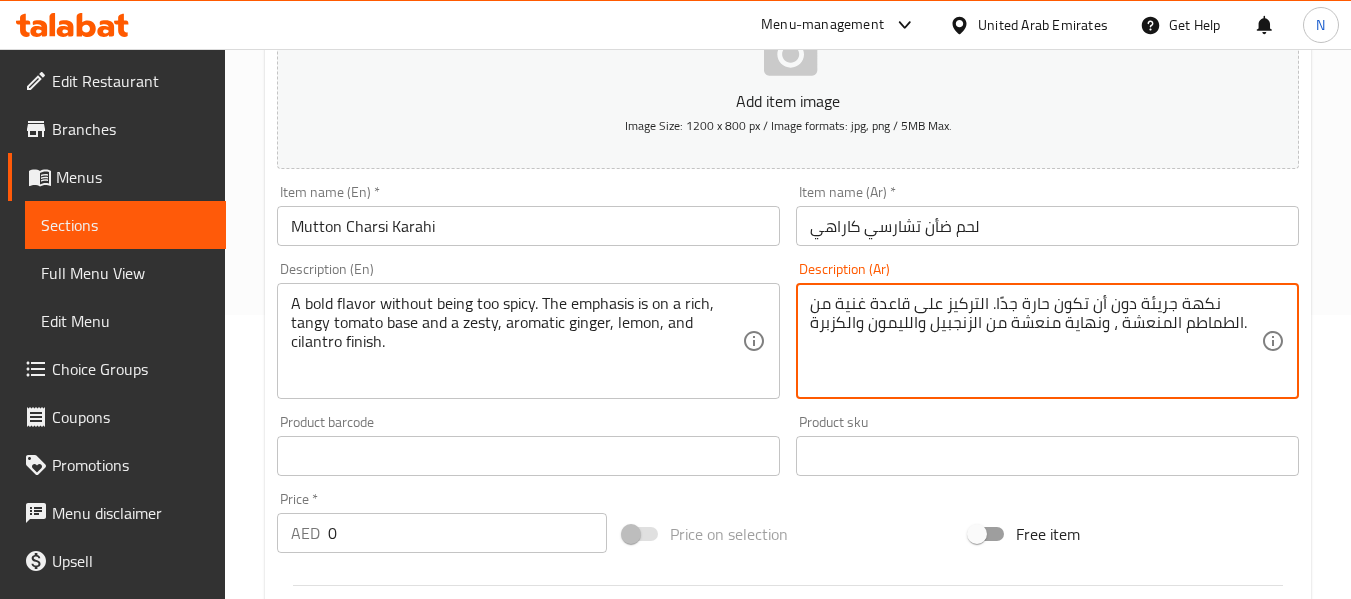 click on "نكهة جريئة دون أن تكون حارة جدًا. التركيز على قاعدة غنية من الطماطم المنعشة ، ونهاية منعشة من الزنجبيل والليمون والكزبرة." at bounding box center [1035, 341] 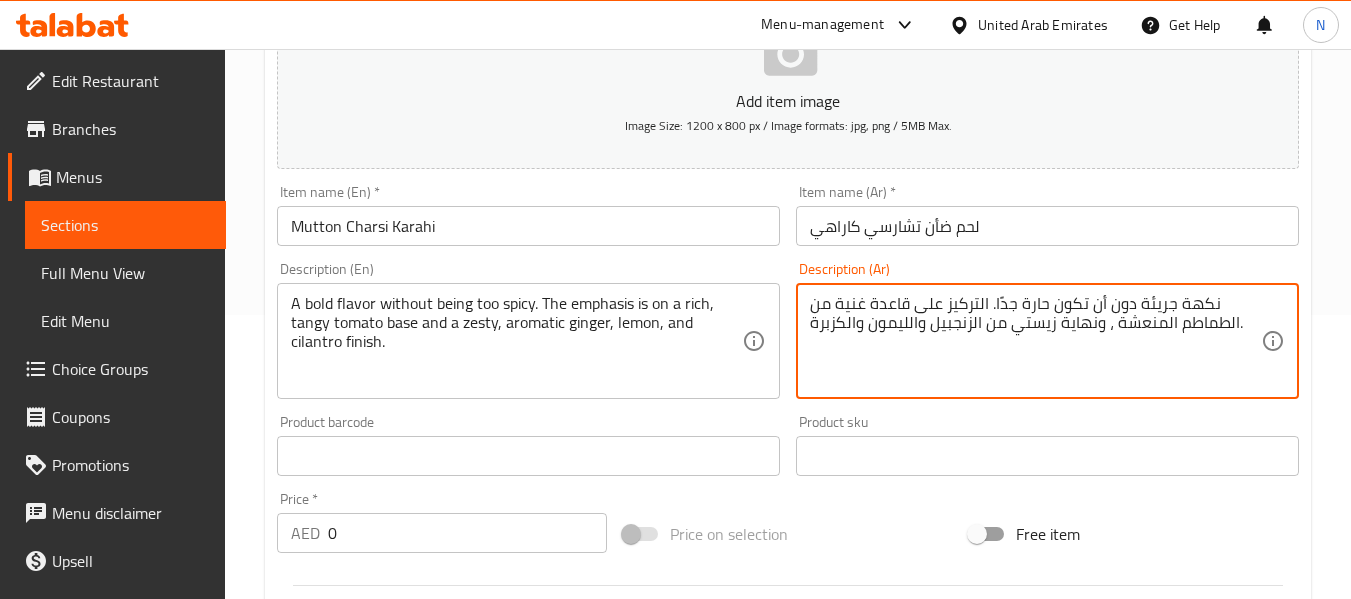 type on "نكهة جريئة دون أن تكون حارة جدًا. التركيز على قاعدة غنية من الطماطم المنعشة ، ونهاية زيستي من الزنجبيل والليمون والكزبرة." 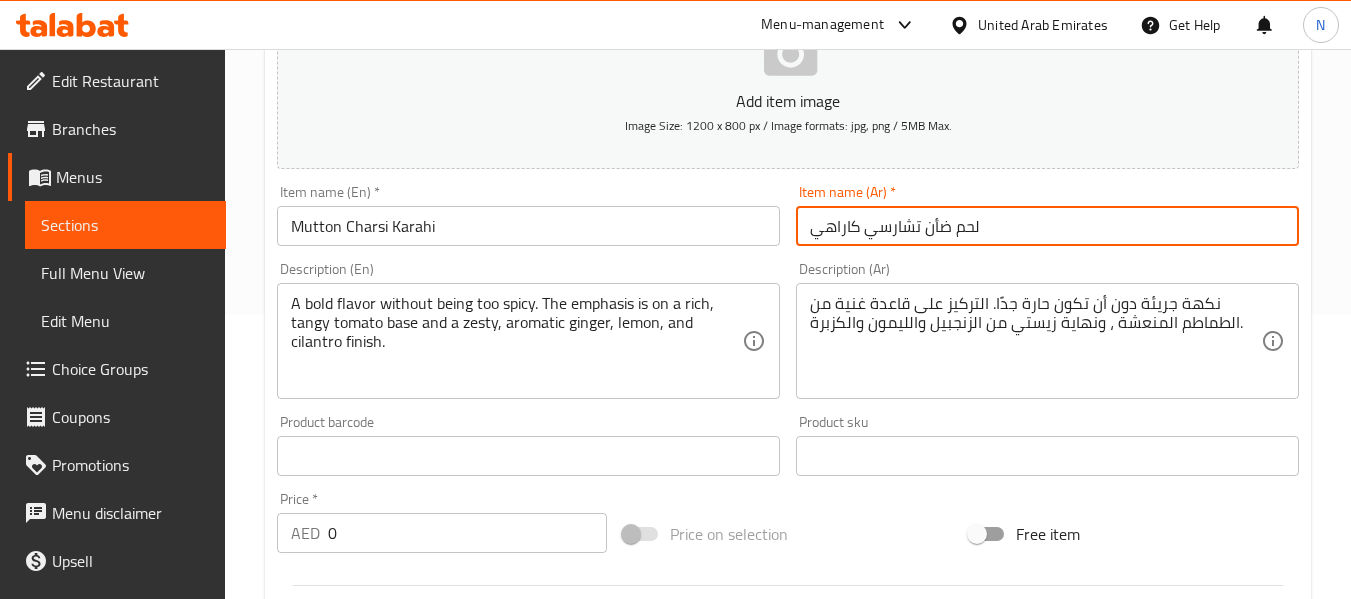 click on "لحم ضأن تشارسي كاراهي" at bounding box center (1047, 226) 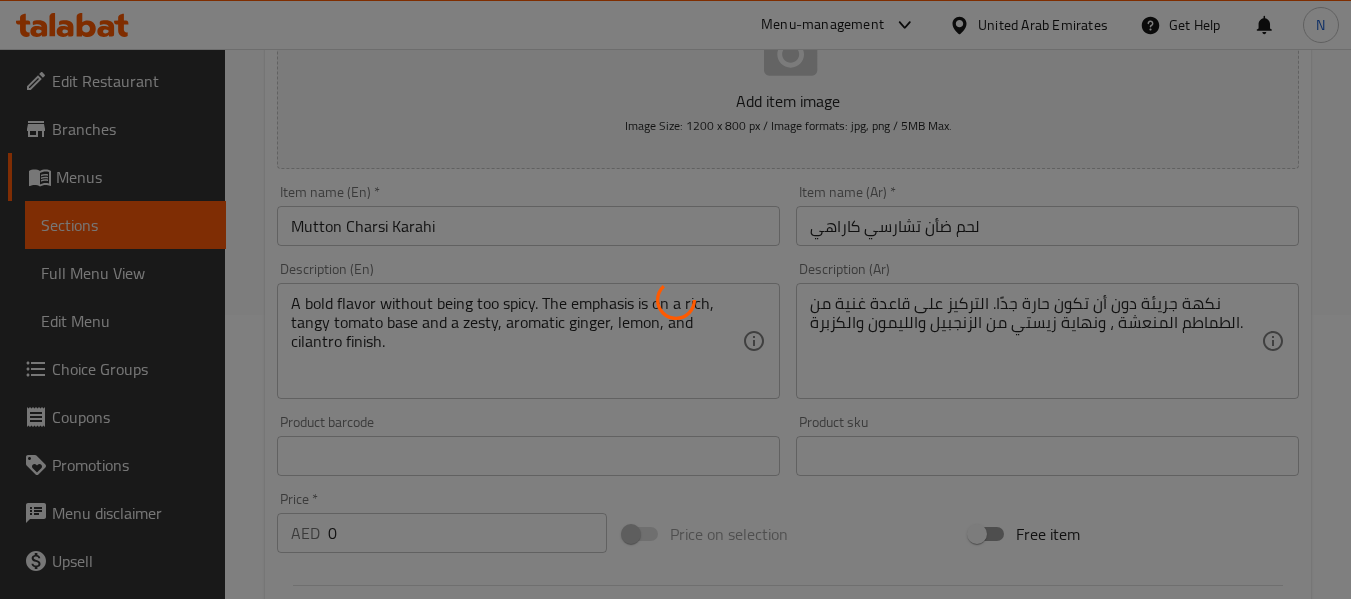 click at bounding box center (675, 299) 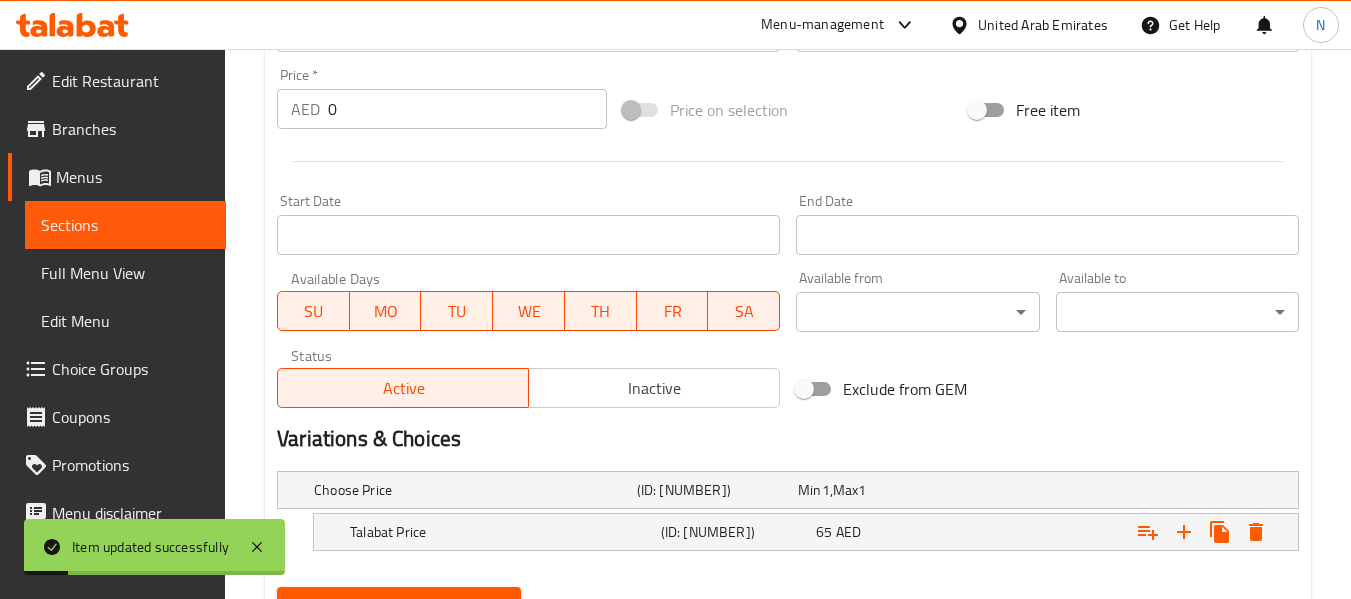 scroll, scrollTop: 801, scrollLeft: 0, axis: vertical 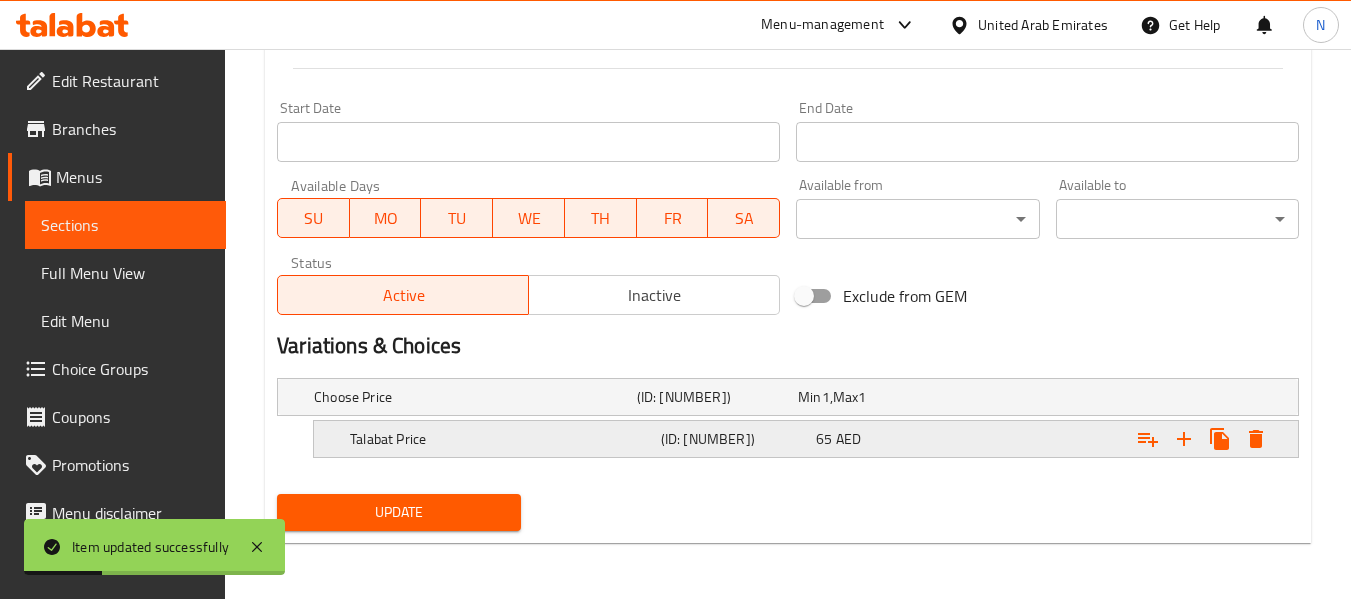click on "(ID: 2224356879)" at bounding box center (713, 397) 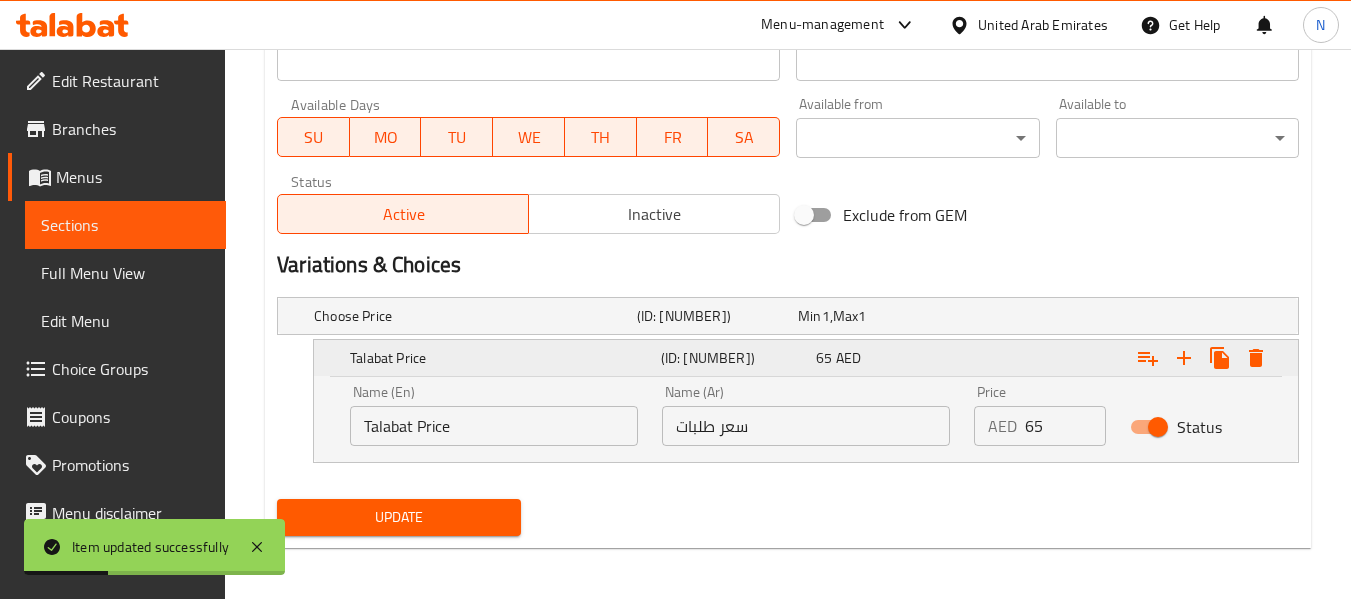 scroll, scrollTop: 887, scrollLeft: 0, axis: vertical 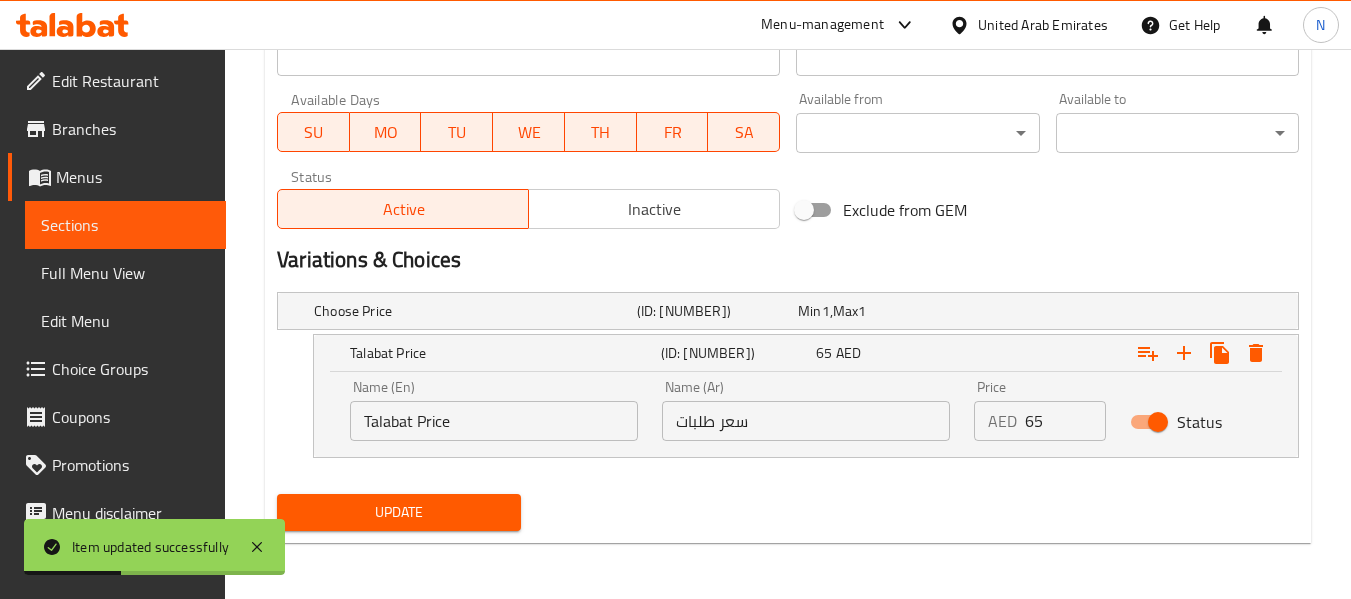 click on "سعر طلبات" at bounding box center [806, 421] 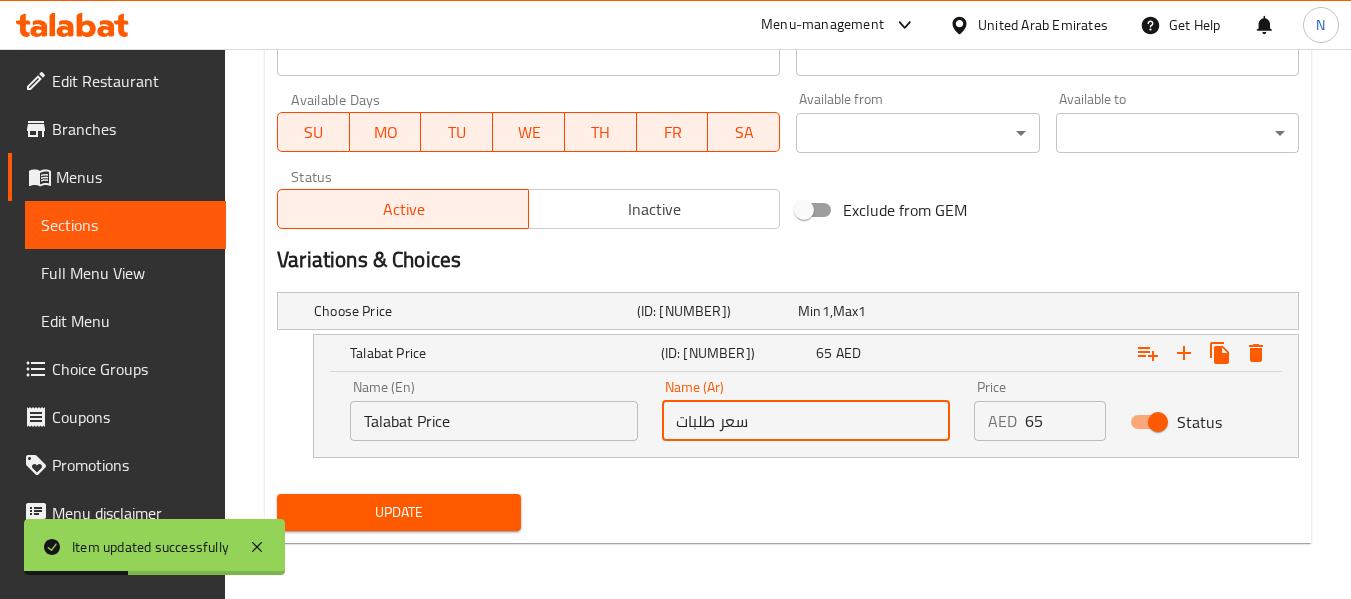 click on "سعر طلبات" at bounding box center (806, 421) 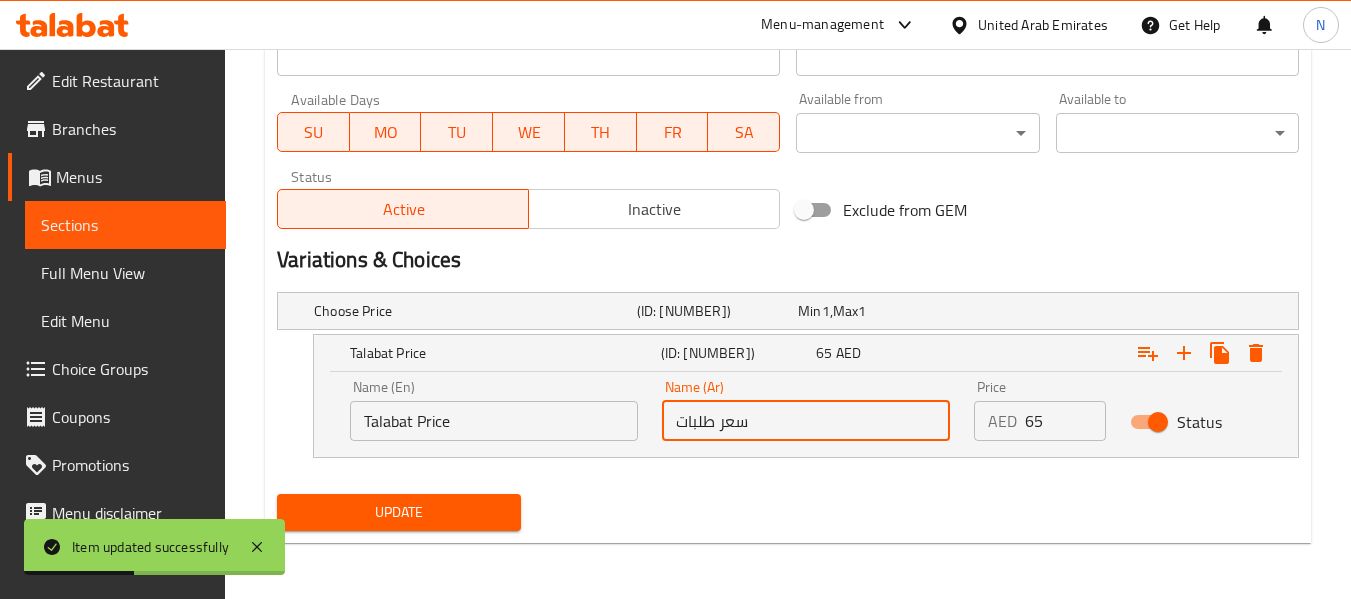 click on "سعر طلبات" at bounding box center (806, 421) 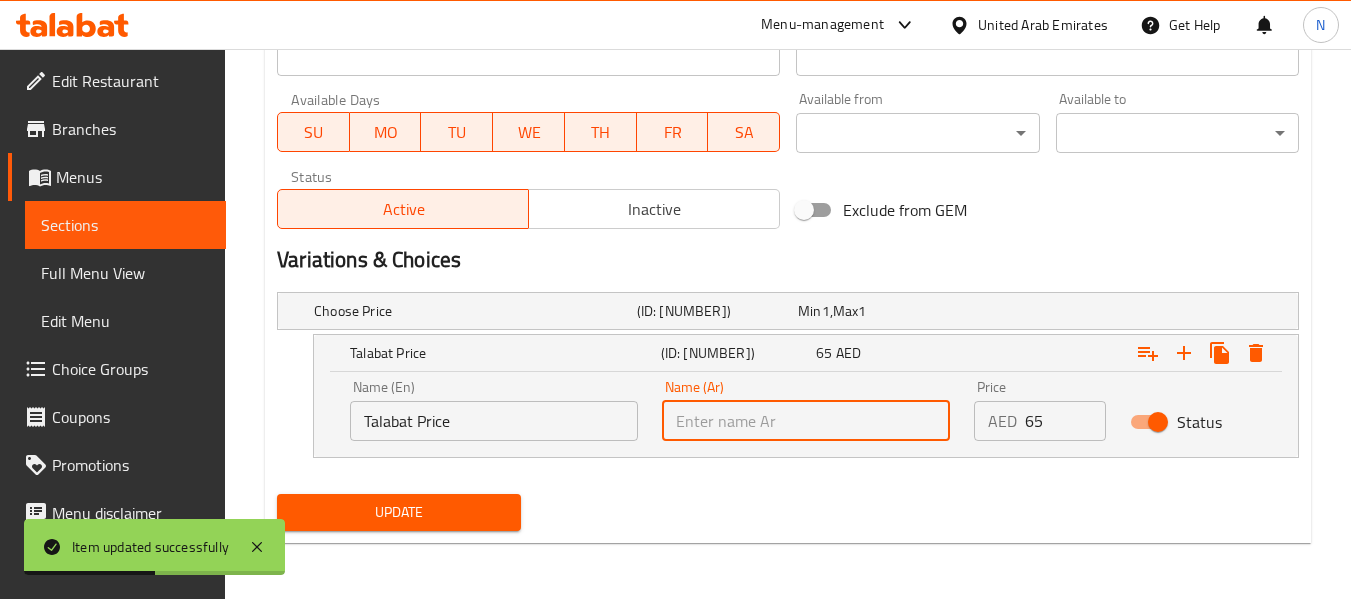 click at bounding box center (806, 421) 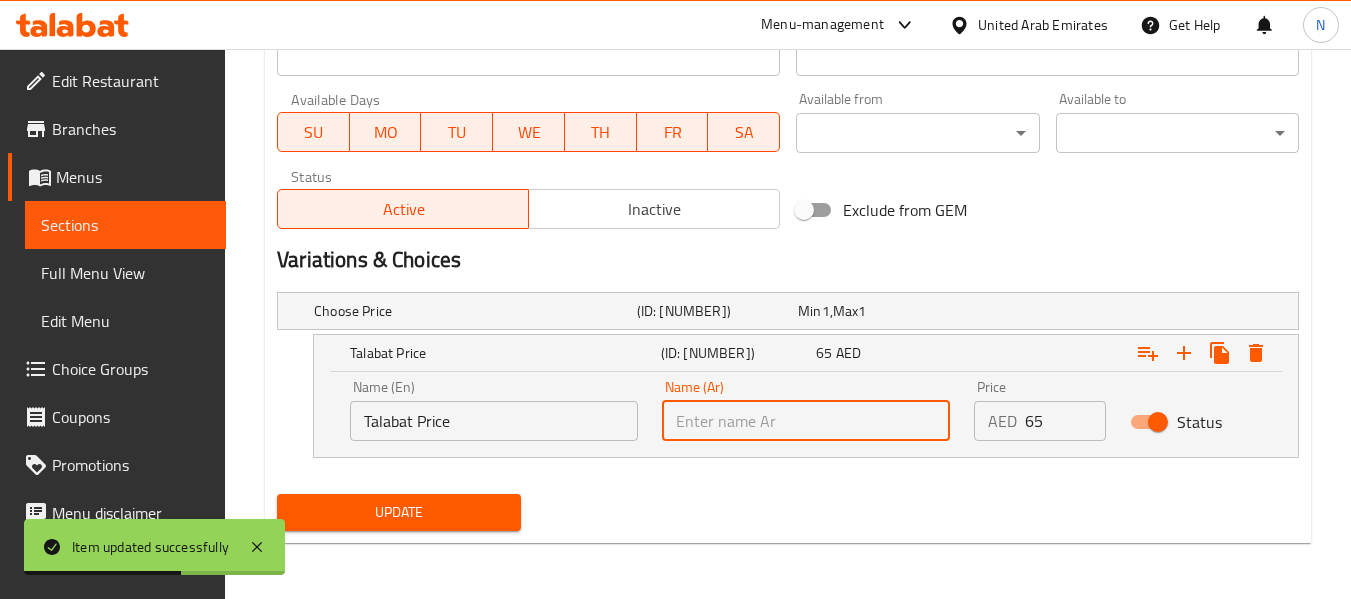 type on "صغير" 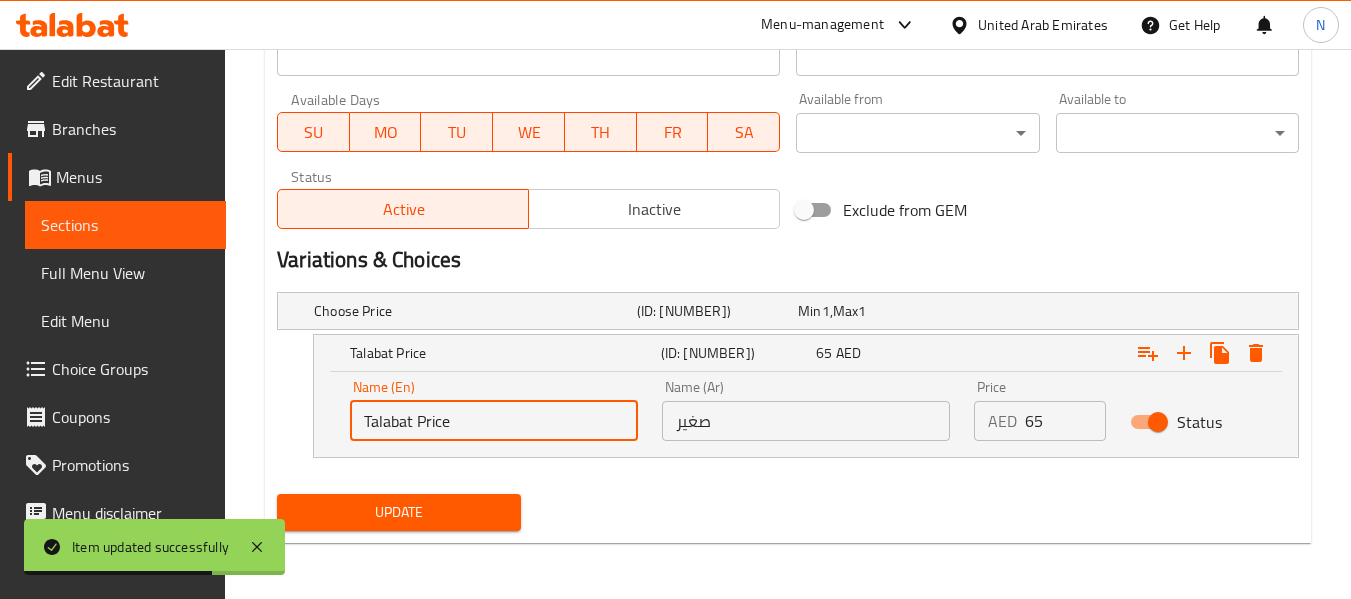 click on "Talabat Price" at bounding box center (494, 421) 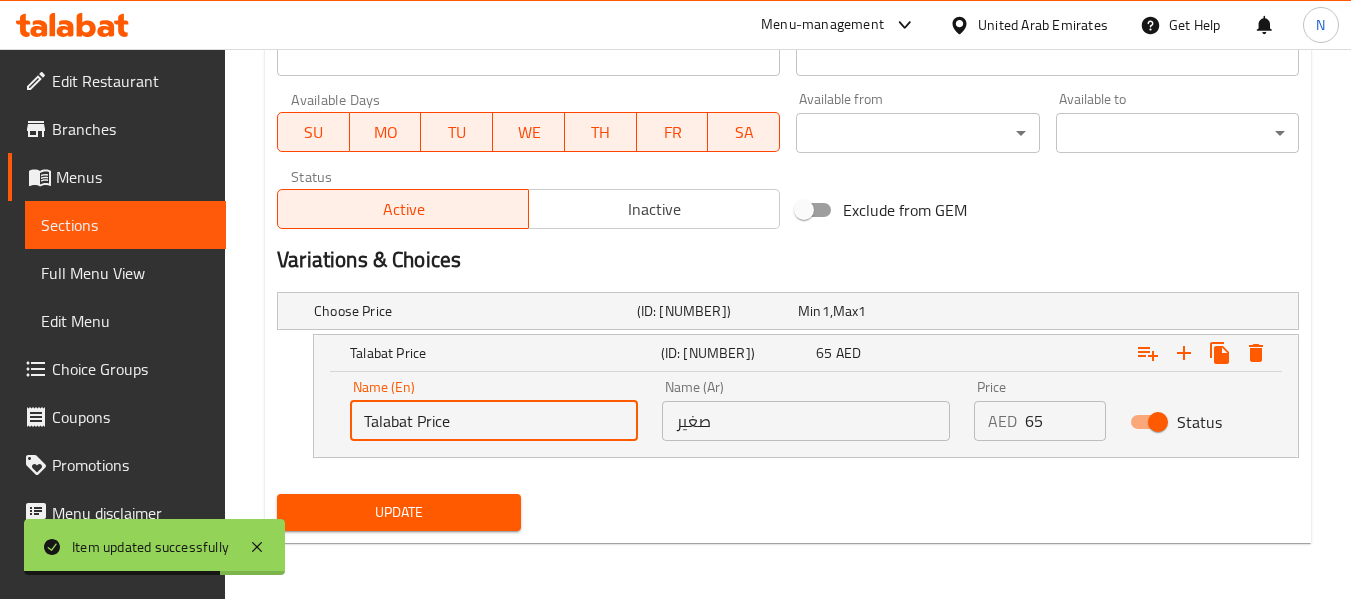 click on "Talabat Price" at bounding box center (494, 421) 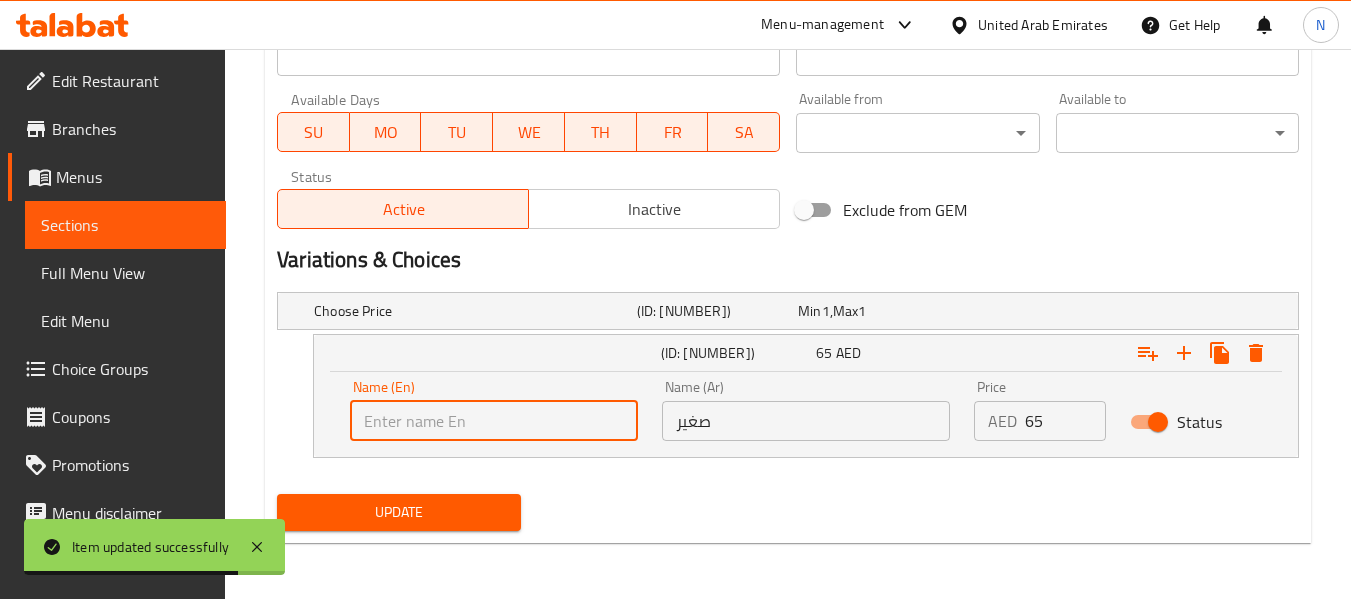 click at bounding box center [494, 421] 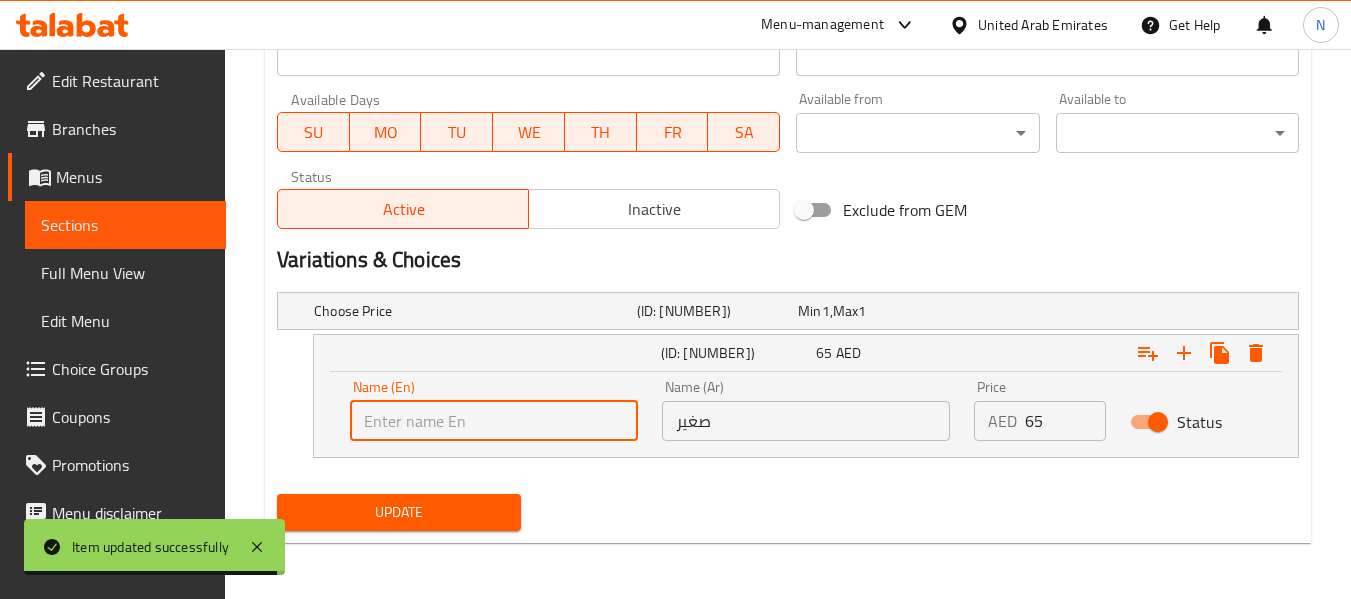 type on "Small" 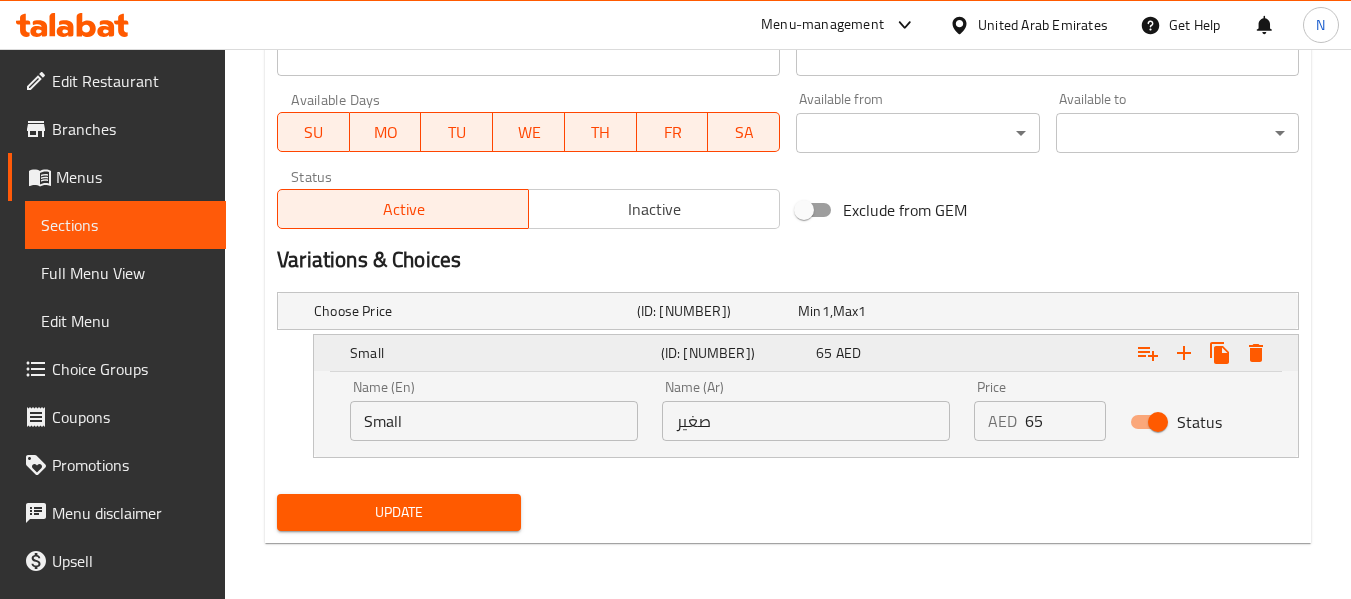 click at bounding box center [1122, 353] 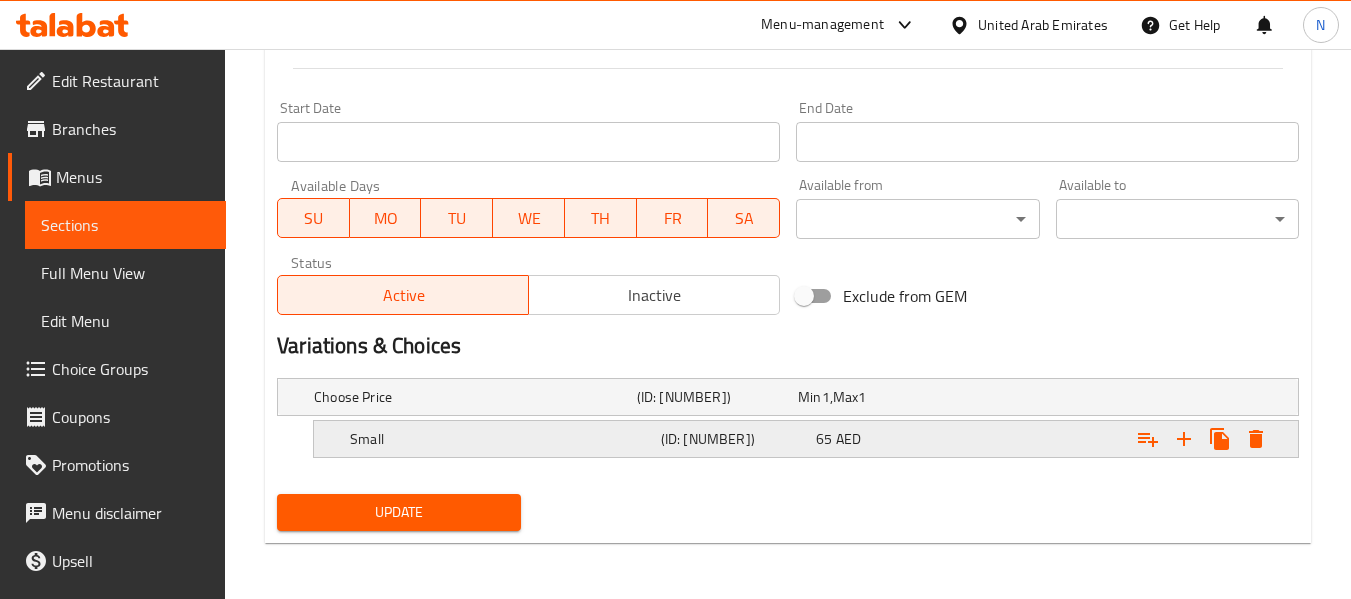 scroll, scrollTop: 801, scrollLeft: 0, axis: vertical 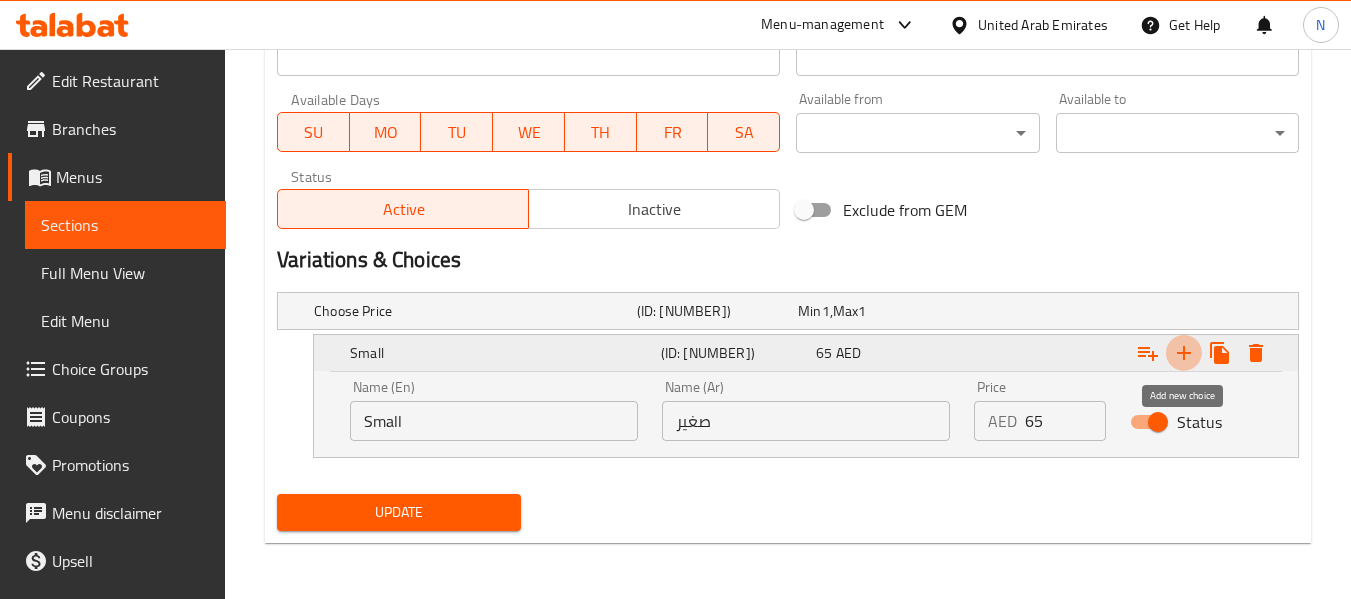 click 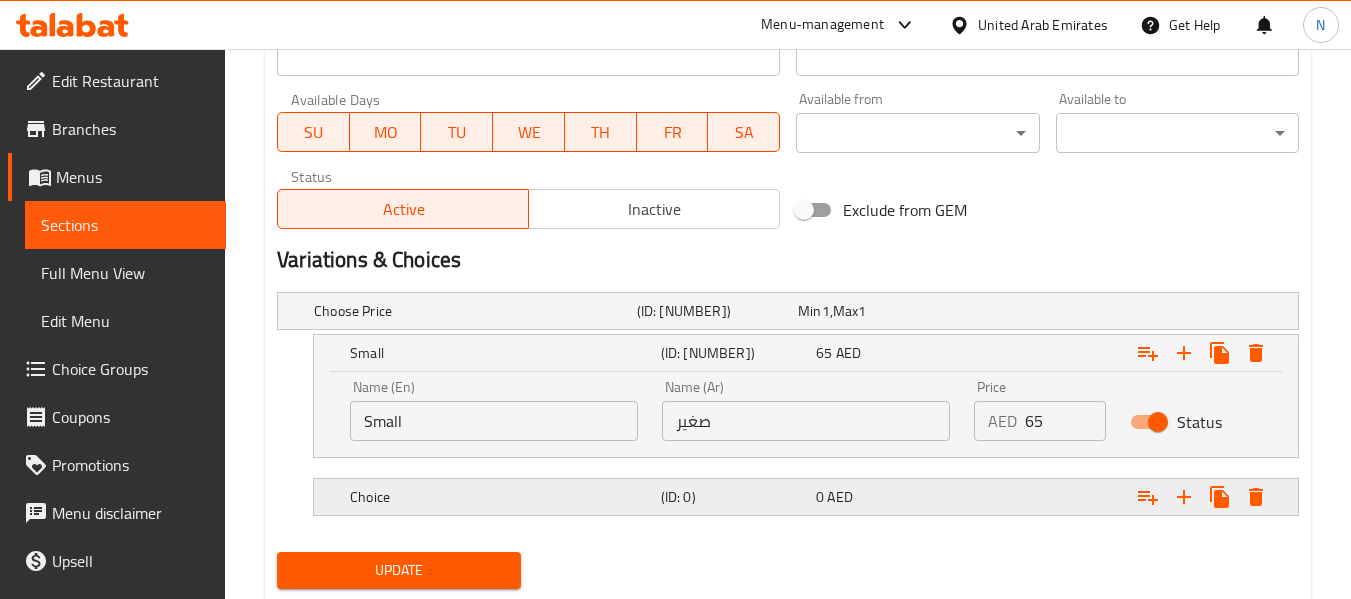 scroll, scrollTop: 945, scrollLeft: 0, axis: vertical 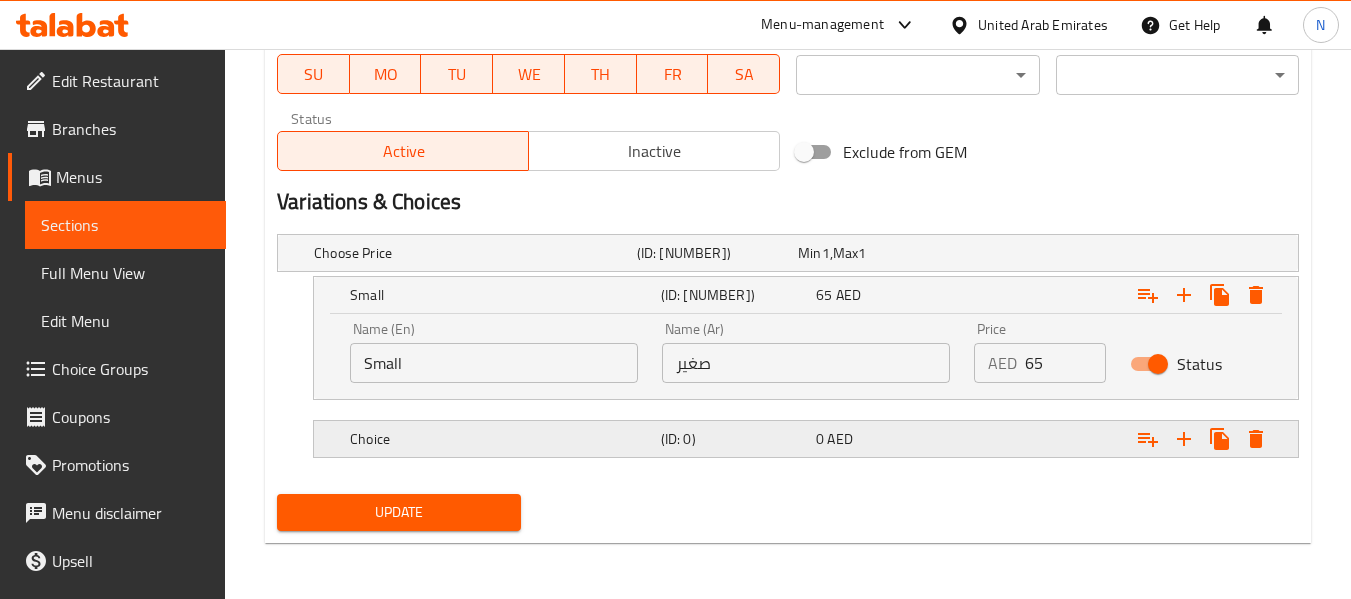 click on "Choice" at bounding box center (471, 253) 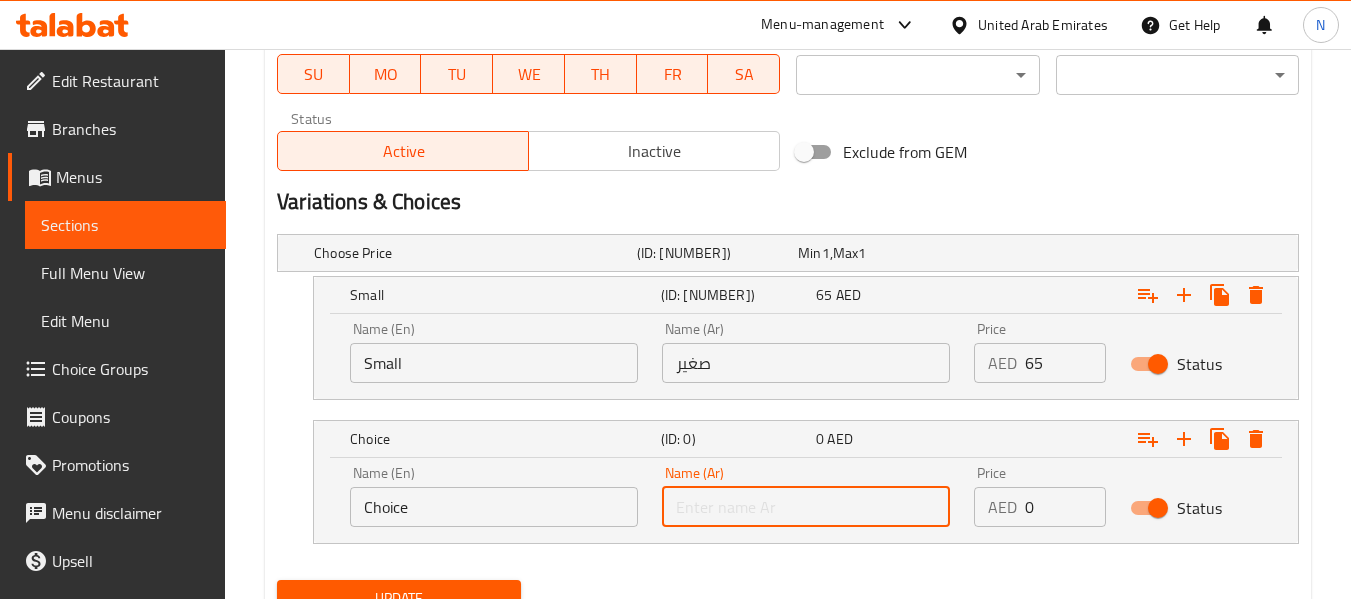 click at bounding box center (806, 507) 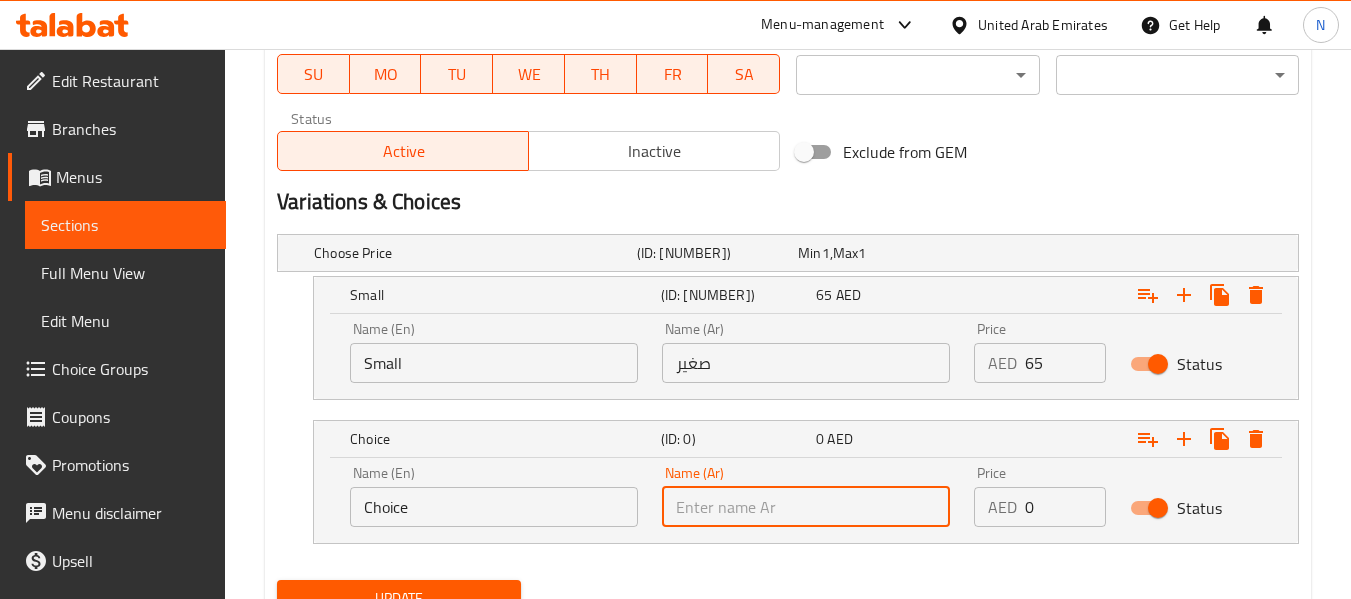 type on "وسط" 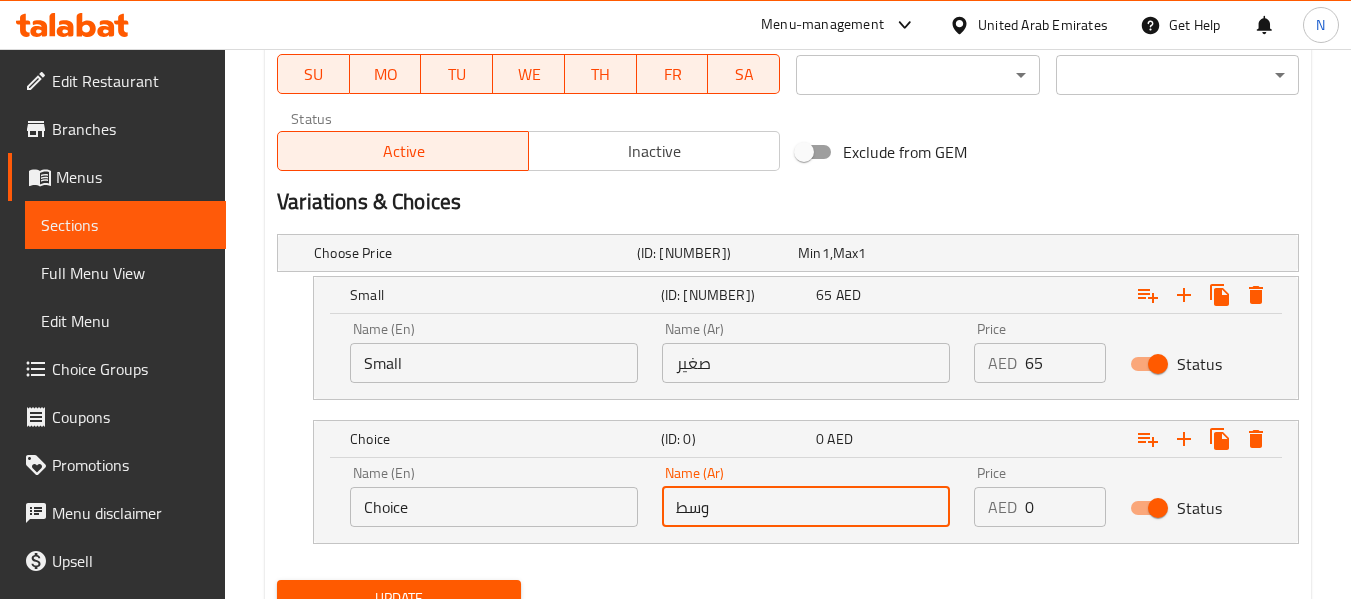 click on "Choice" at bounding box center [494, 507] 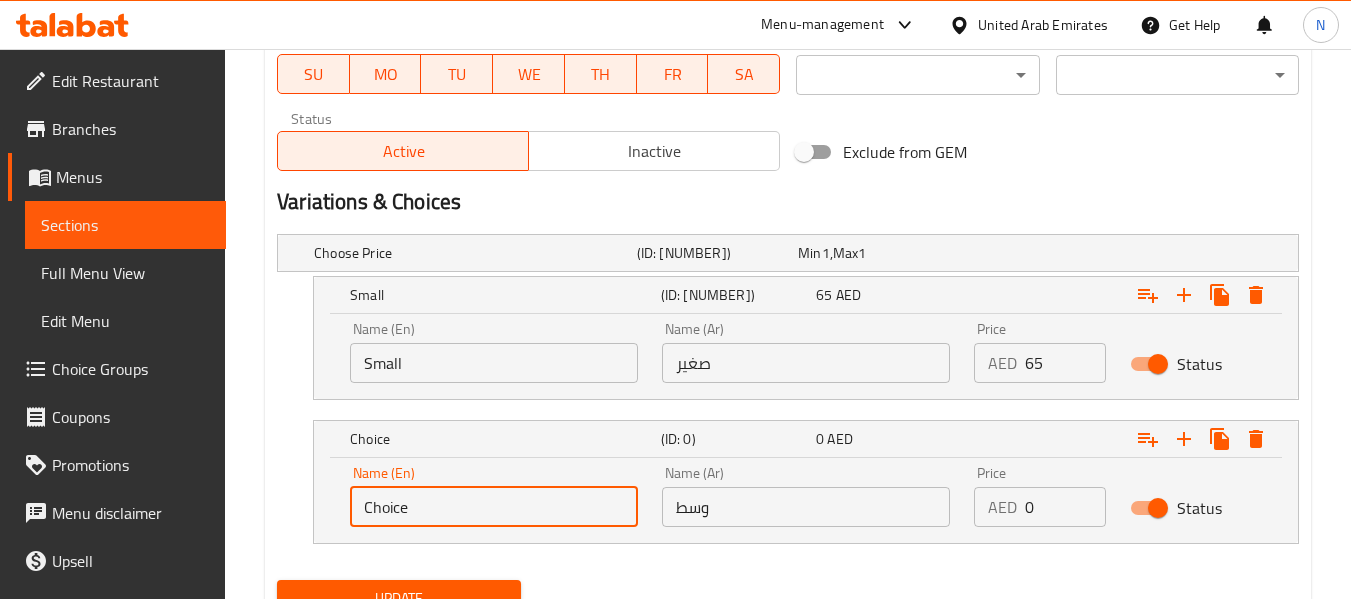 click on "Choice" at bounding box center (494, 507) 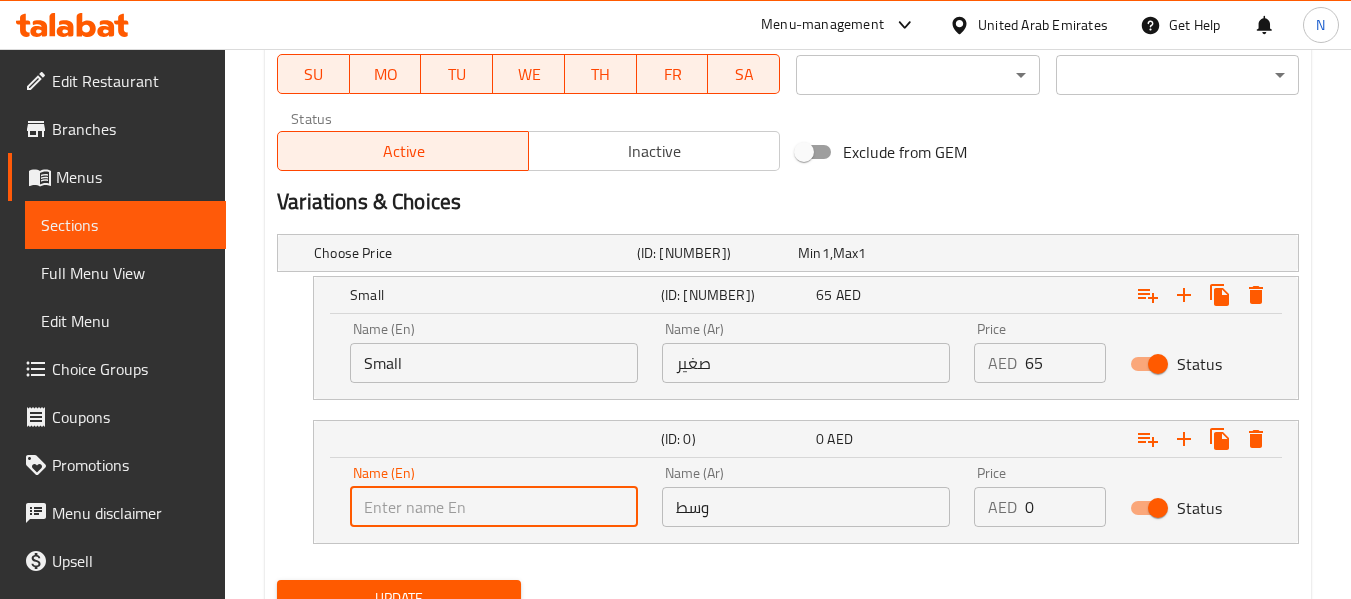 click at bounding box center [494, 507] 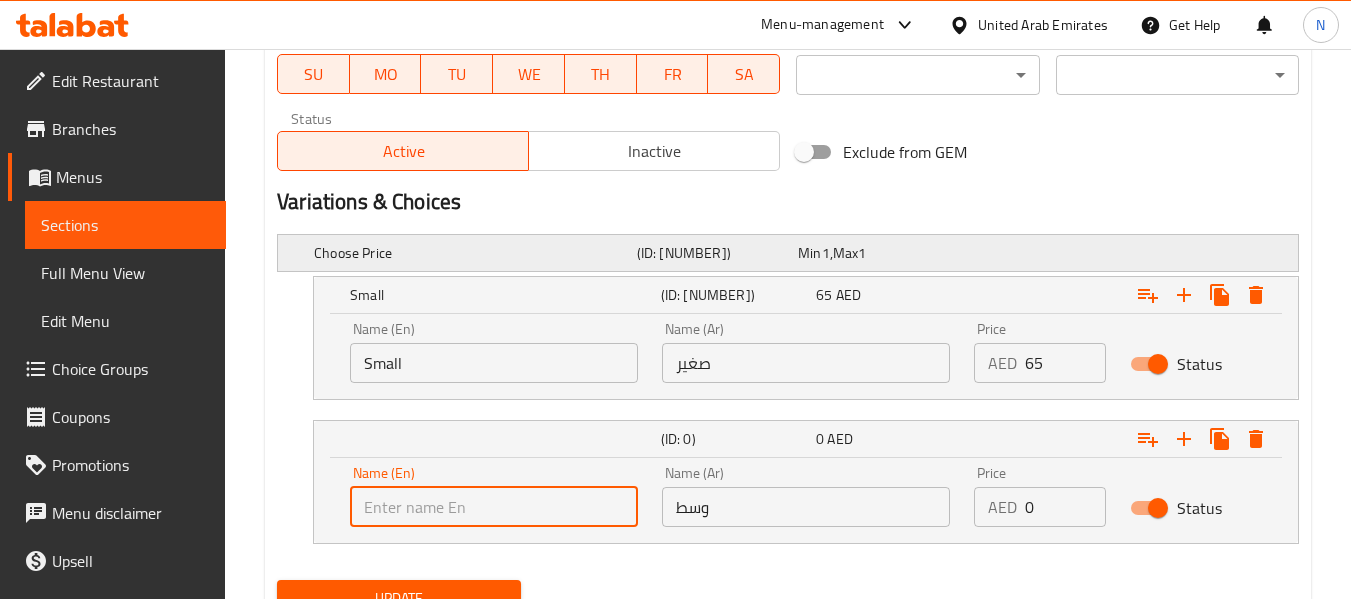 type on "Medium" 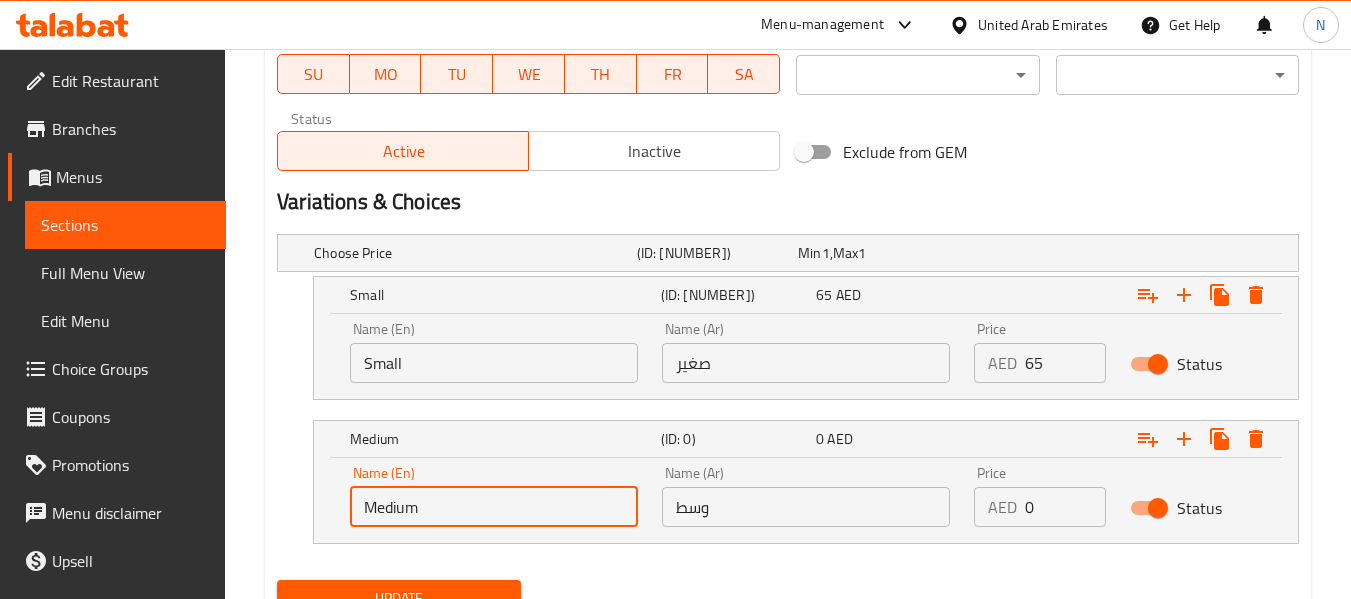 click on "0" at bounding box center (1065, 507) 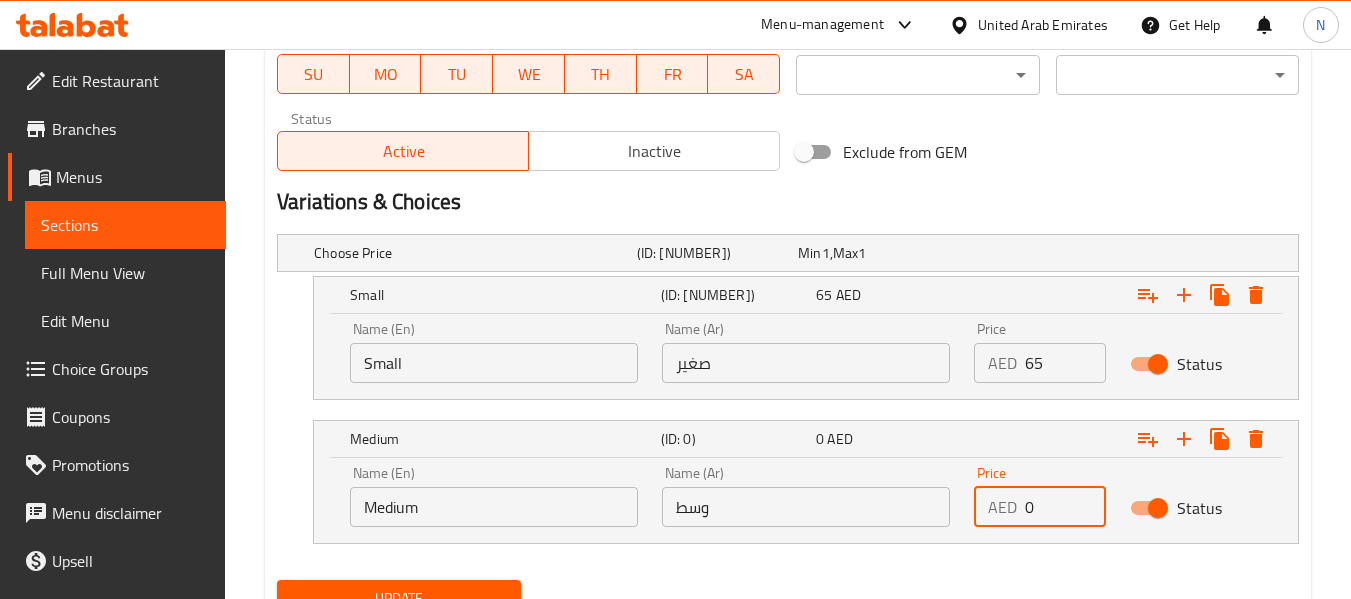 click on "0" at bounding box center [1065, 507] 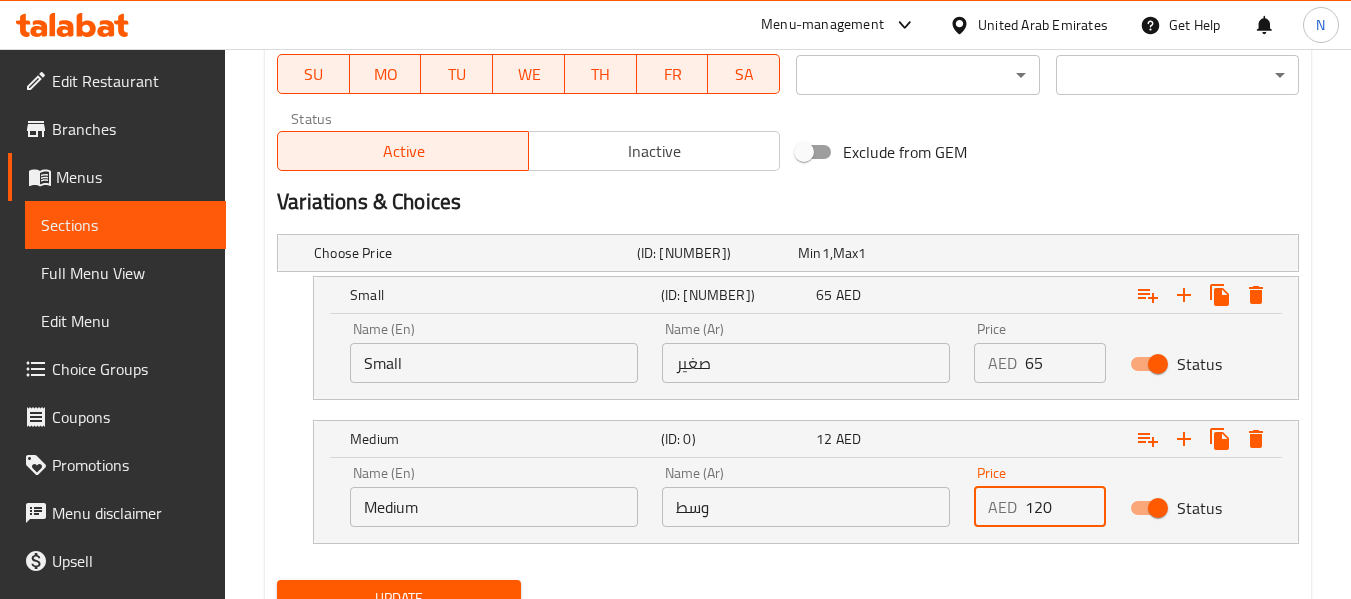 type on "120" 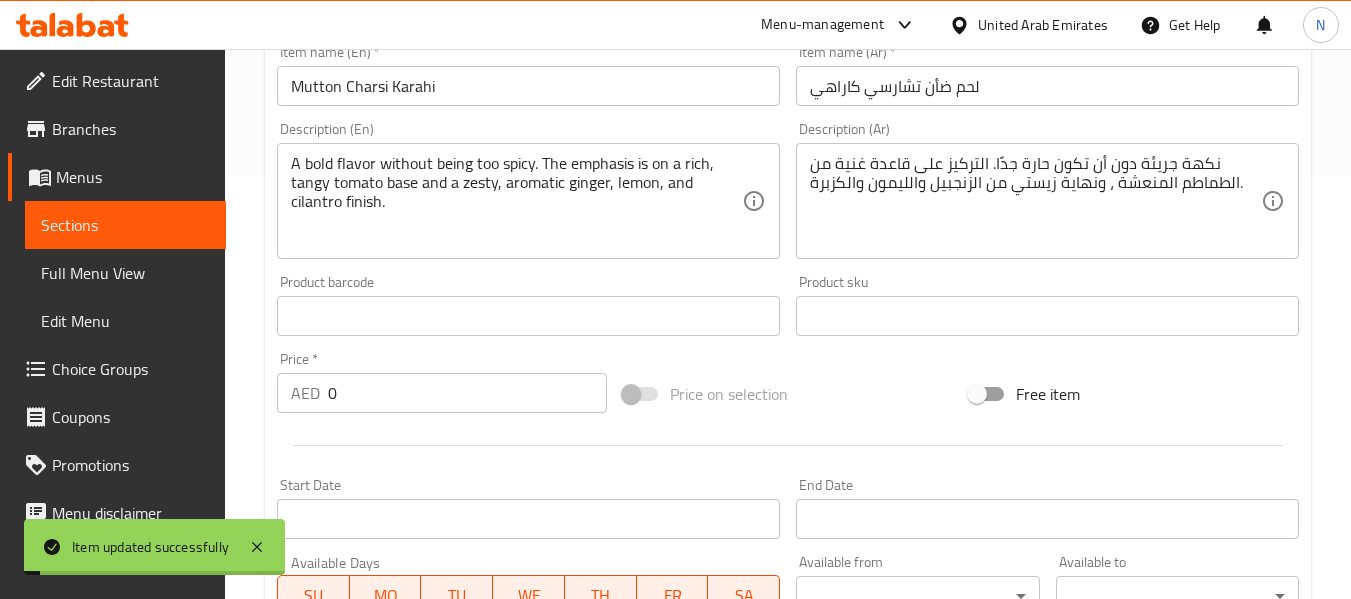 scroll, scrollTop: 0, scrollLeft: 0, axis: both 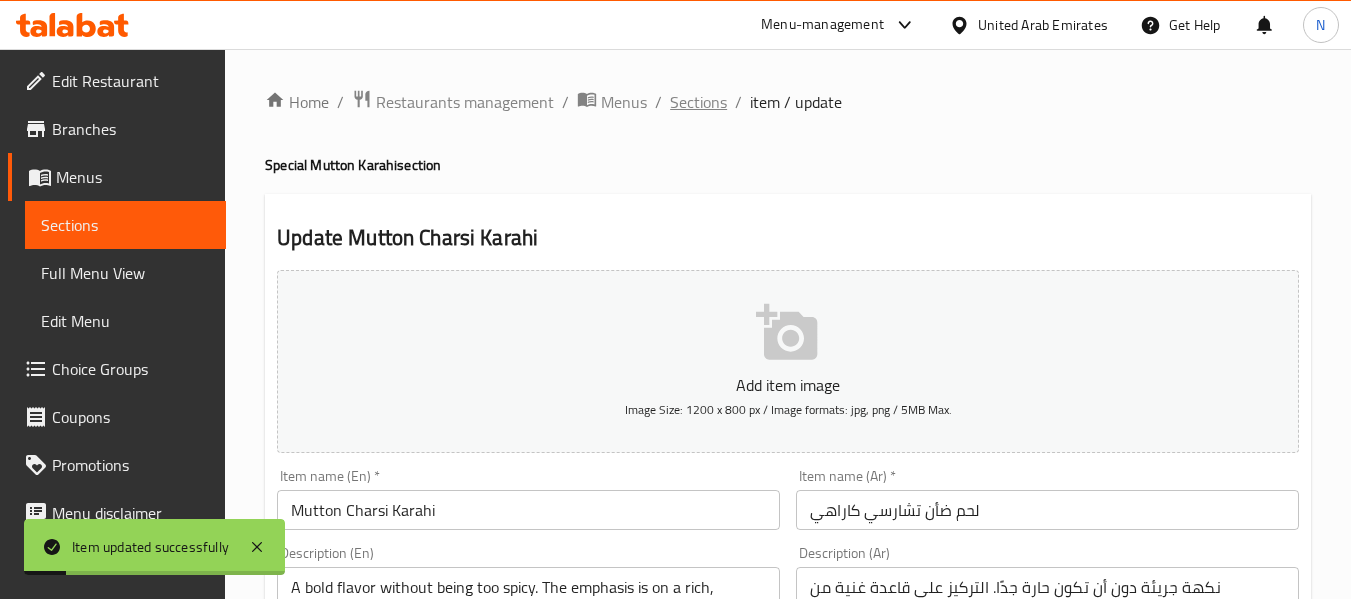 click on "Sections" at bounding box center (698, 102) 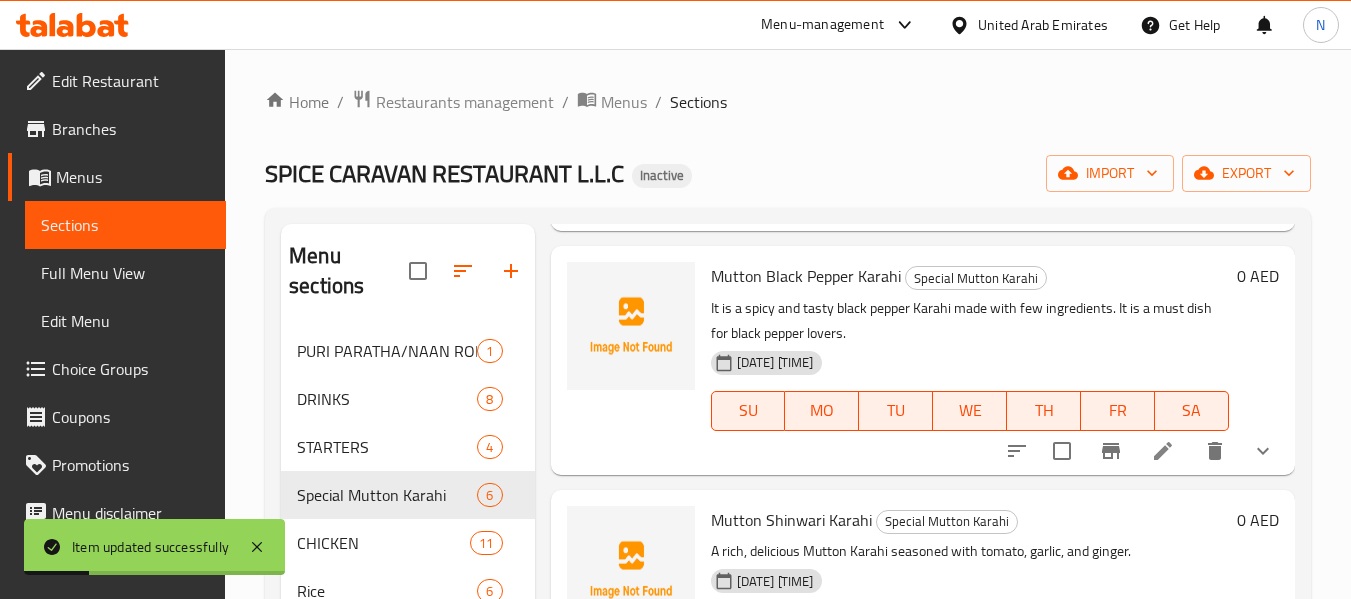 scroll, scrollTop: 877, scrollLeft: 0, axis: vertical 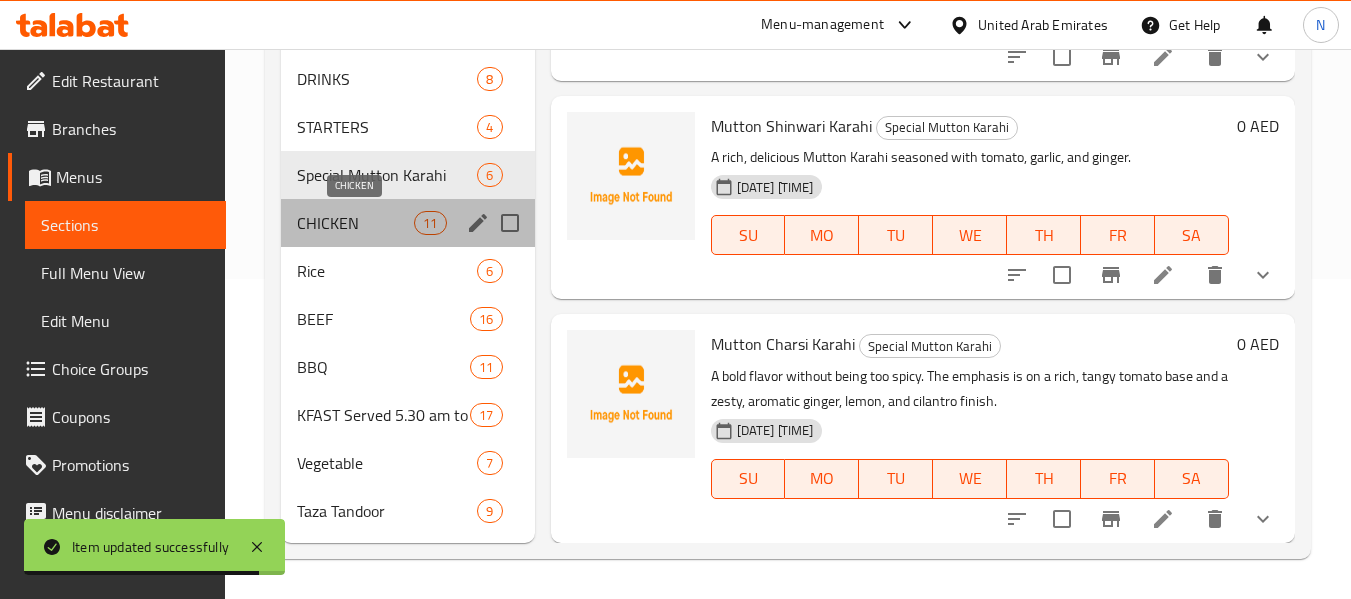 click on "CHICKEN" at bounding box center (355, 223) 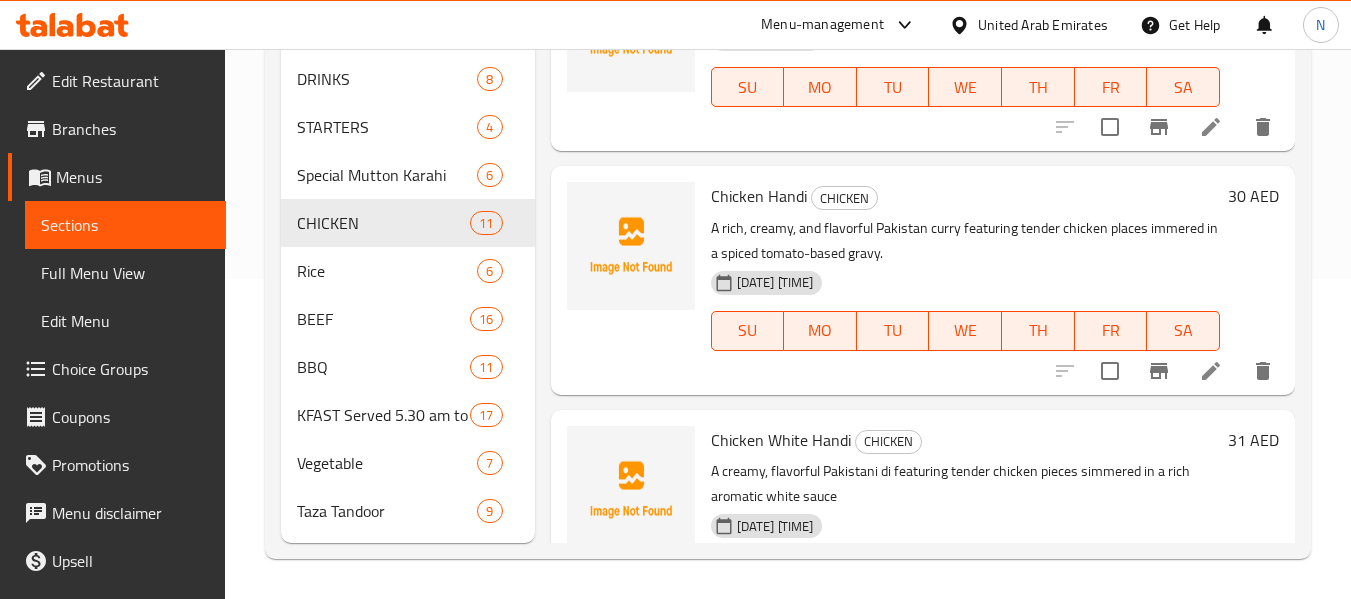 scroll, scrollTop: 381, scrollLeft: 0, axis: vertical 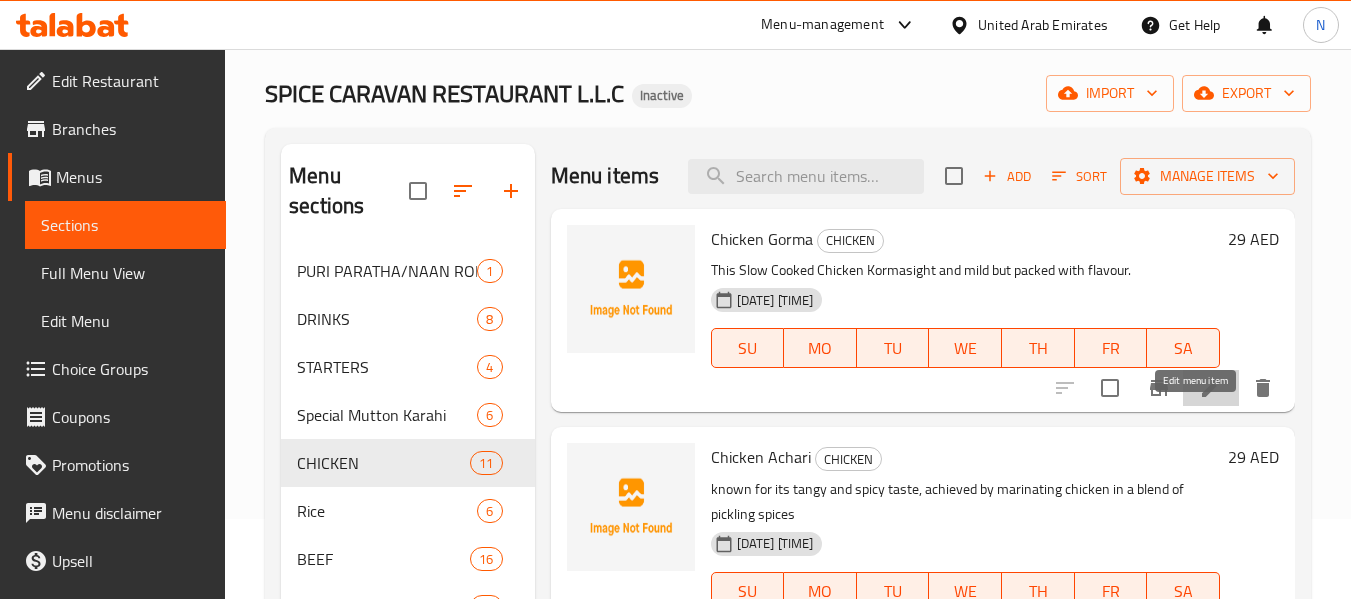 click 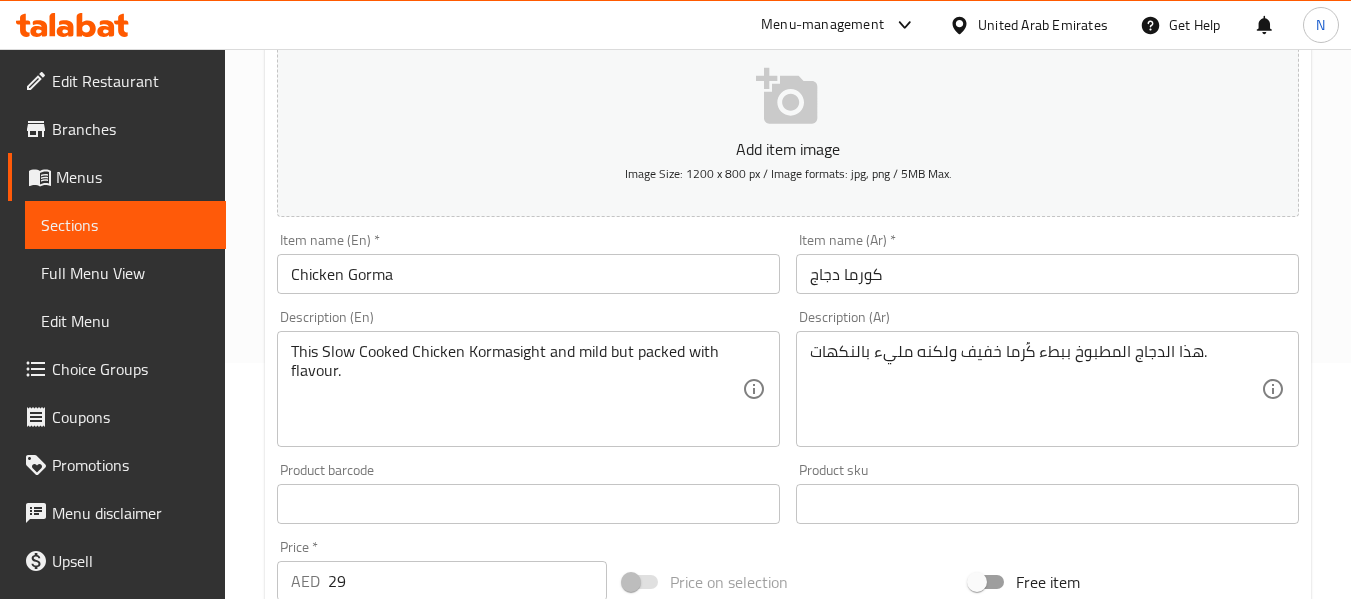 scroll, scrollTop: 257, scrollLeft: 0, axis: vertical 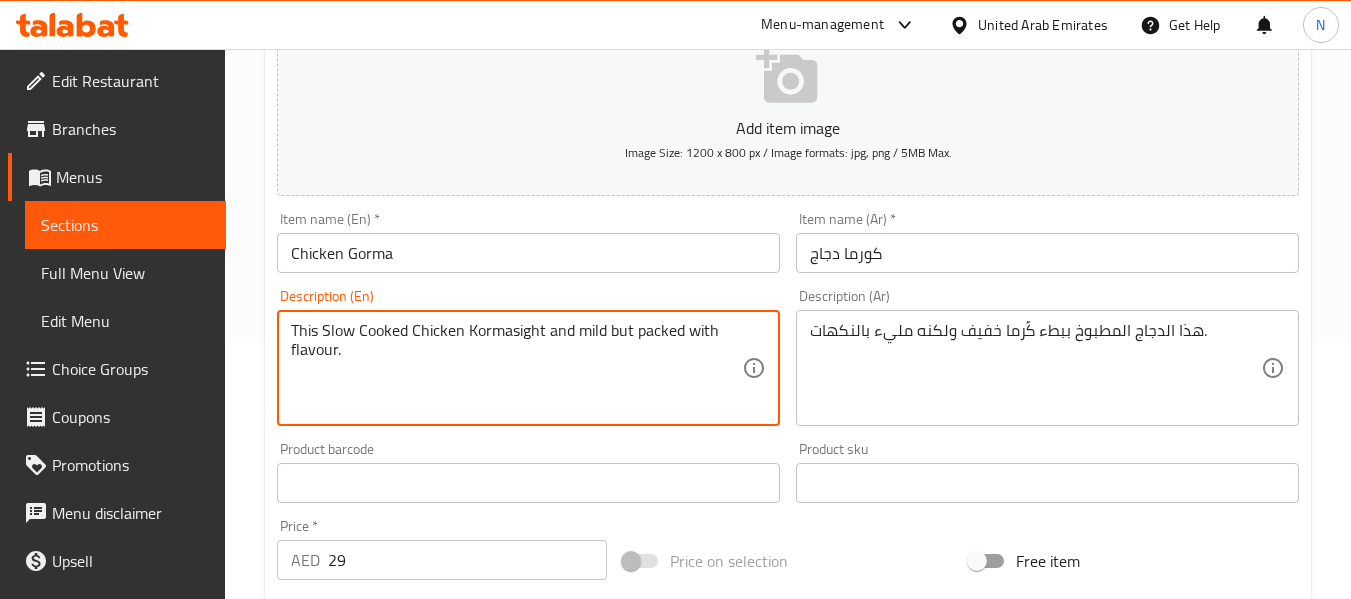 click on "This Slow Cooked Chicken Kormasight and mild but packed with flavour." at bounding box center [516, 368] 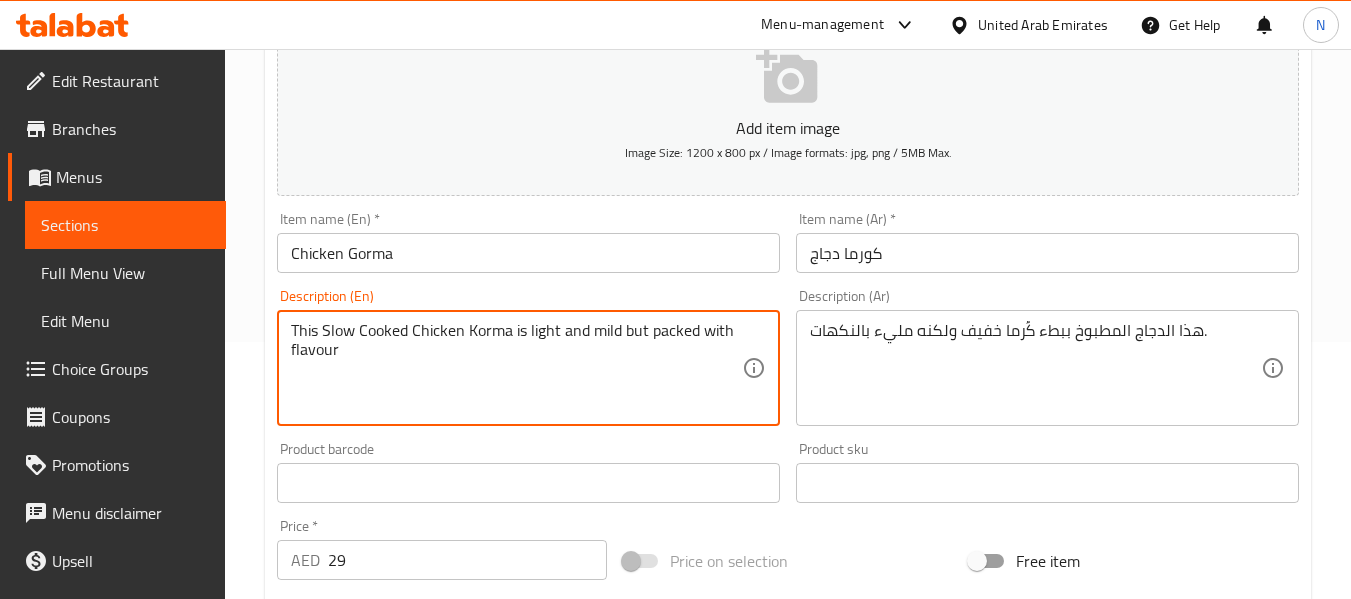 type on "This Slow Cooked Chicken Korma is light and mild but packed with flavour" 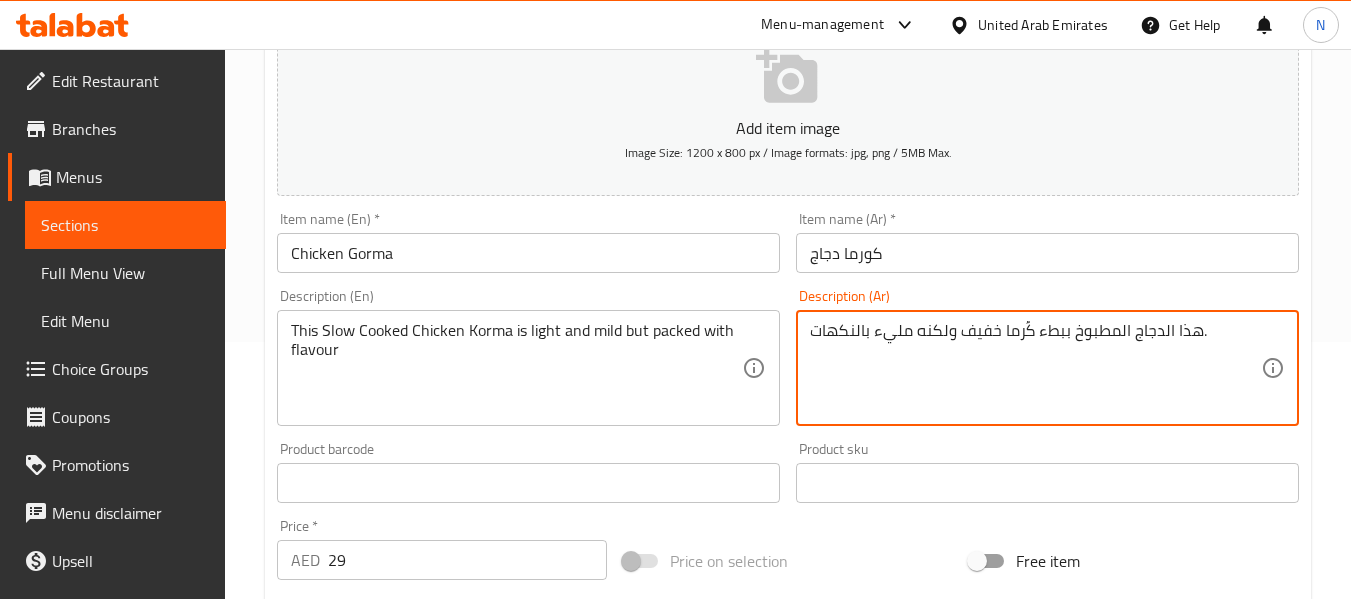 click on "هذا الدجاج المطبوخ ببطء كُرما خفيف ولكنه مليء بالنكهات." at bounding box center (1035, 368) 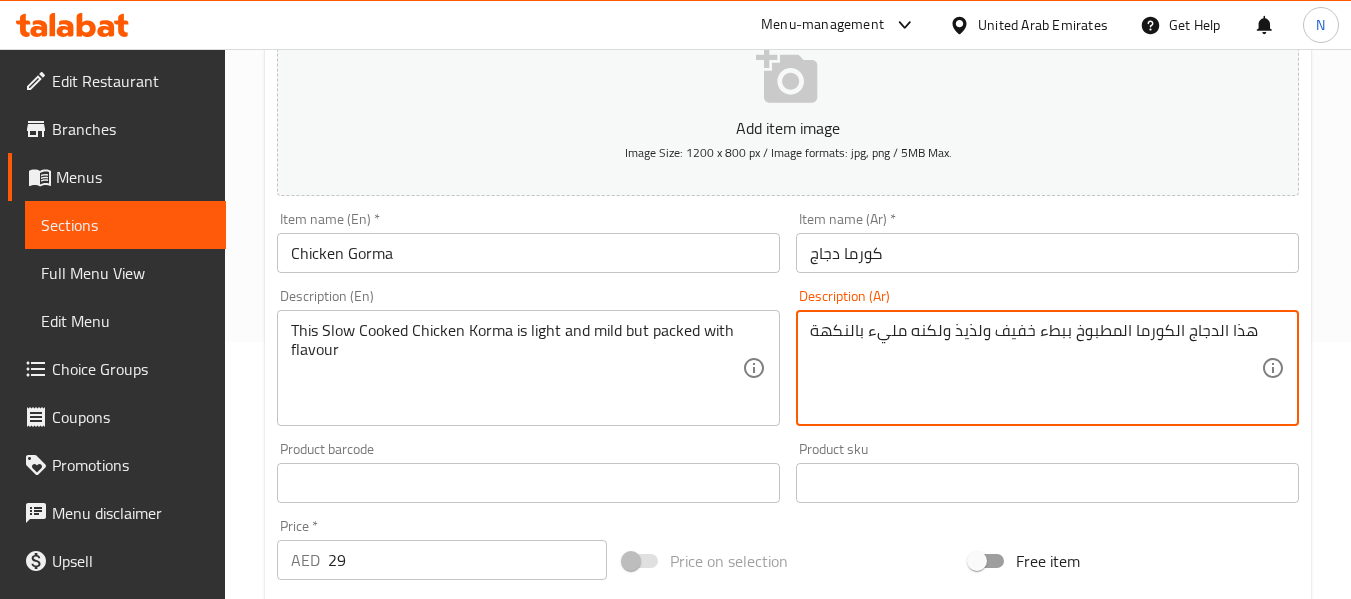 type on "هذا الدجاج الكورما المطبوخ ببطء خفيف ولذيذ ولكنه مليء بالنكهة" 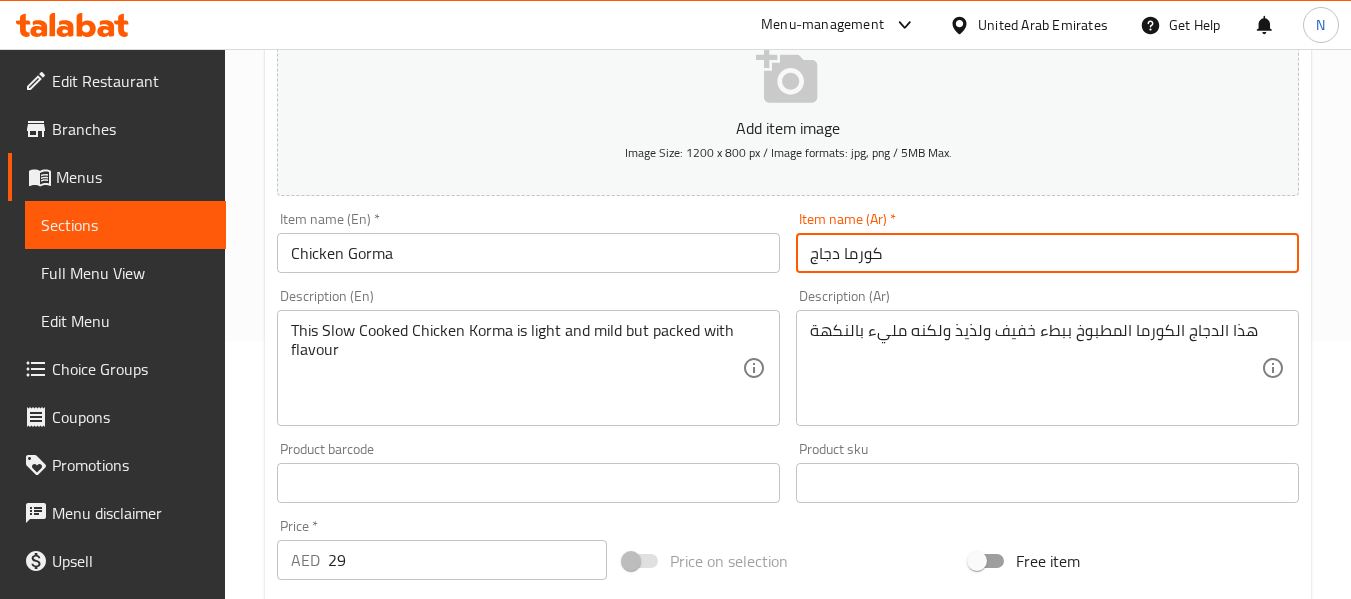 click on "كورما دجاج" at bounding box center [1047, 253] 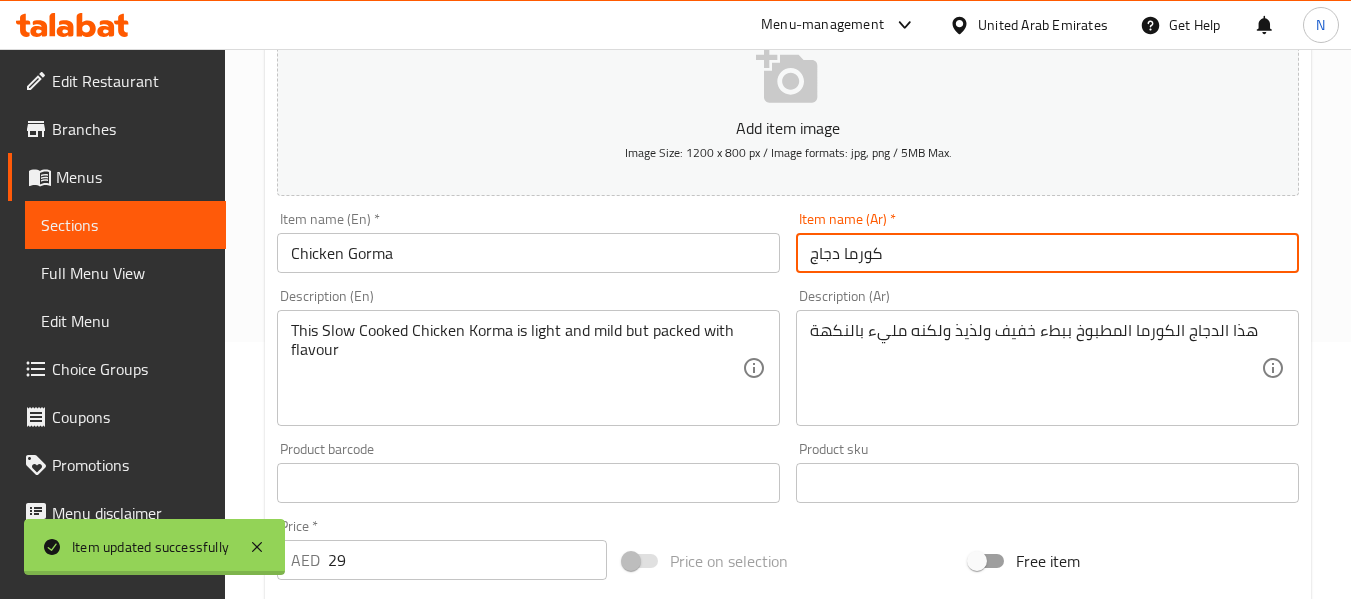 click on "Home / Restaurants management / Menus / Sections / item / update CHICKEN  section Update Chicken Gorma Add item image Image Size: 1200 x 800 px / Image formats: jpg, png / 5MB Max. Item name (En)   * Chicken Gorma Item name (En)  * Item name (Ar)   * كورما دجاج Item name (Ar)  * Description (En) This Slow Cooked Chicken Korma is light and mild but packed with flavour Description (En) Description (Ar) هذا الدجاج الكورما المطبوخ ببطء خفيف ولذيذ ولكنه مليء بالنكهة Description (Ar) Product barcode Product barcode Product sku Product sku Price   * AED 29 Price  * Price on selection Free item Start Date Start Date End Date End Date Available Days SU MO TU WE TH FR SA Available from ​ ​ Available to ​ ​ Status Active Inactive Exclude from GEM Variations & Choices Add variant ASSIGN CHOICE GROUP Update" at bounding box center (788, 474) 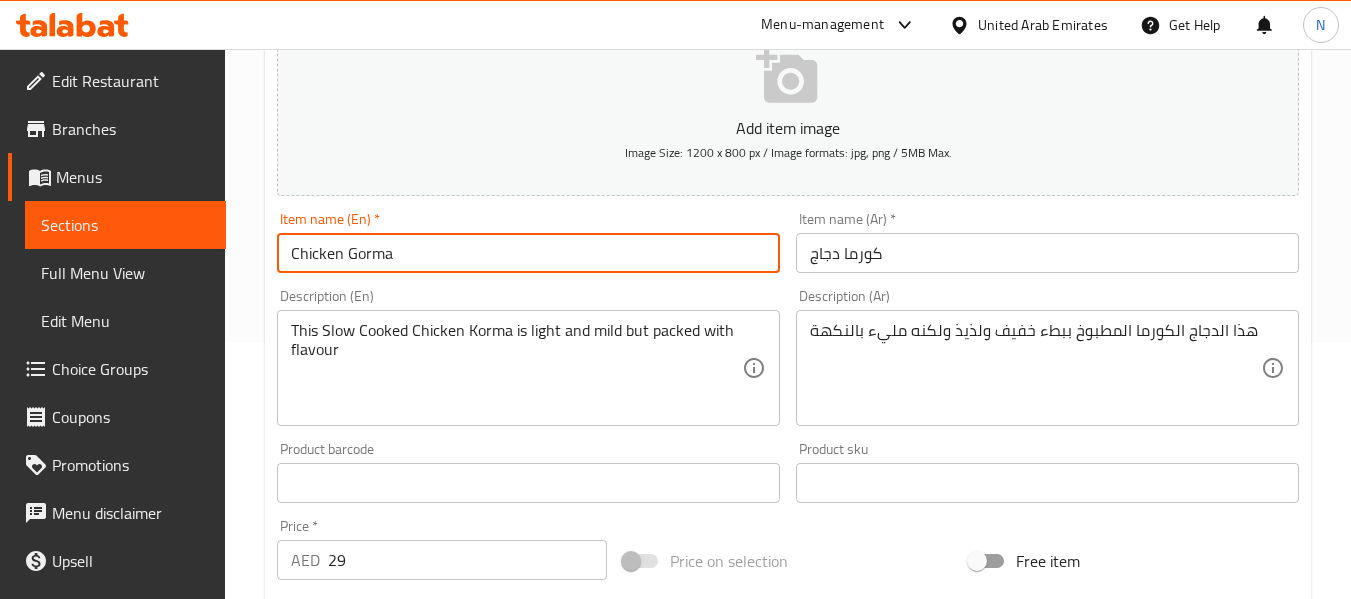 click on "Chicken Gorma" at bounding box center (528, 253) 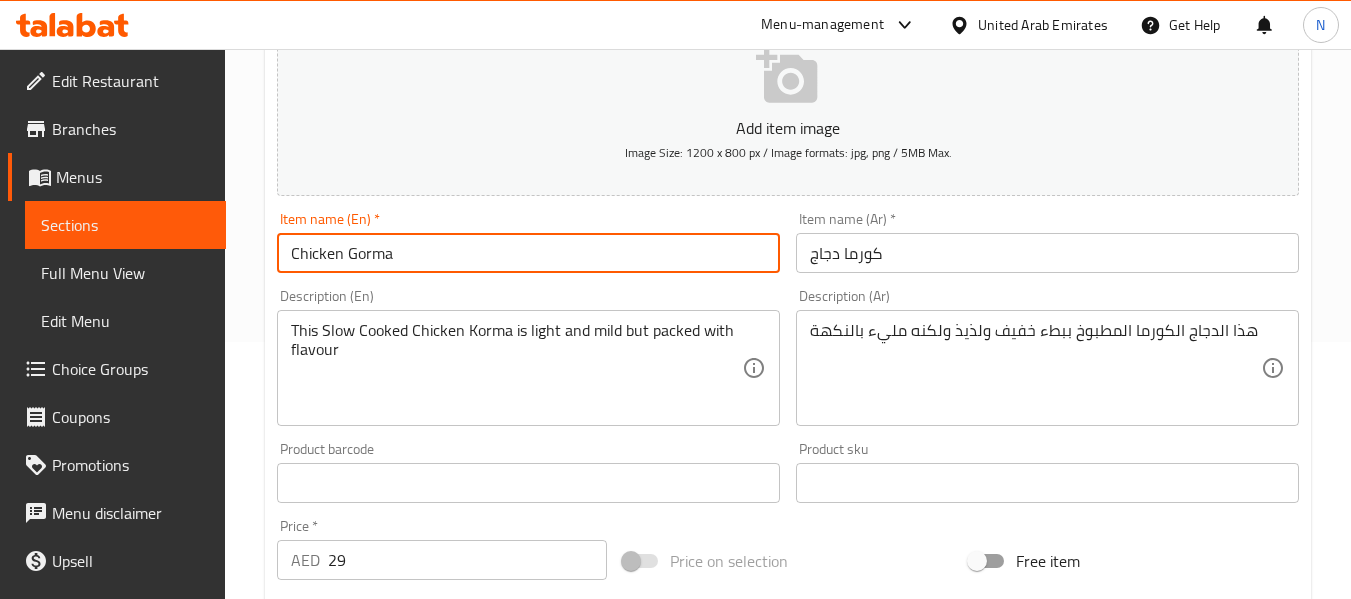 click on "Chicken Gorma" at bounding box center [528, 253] 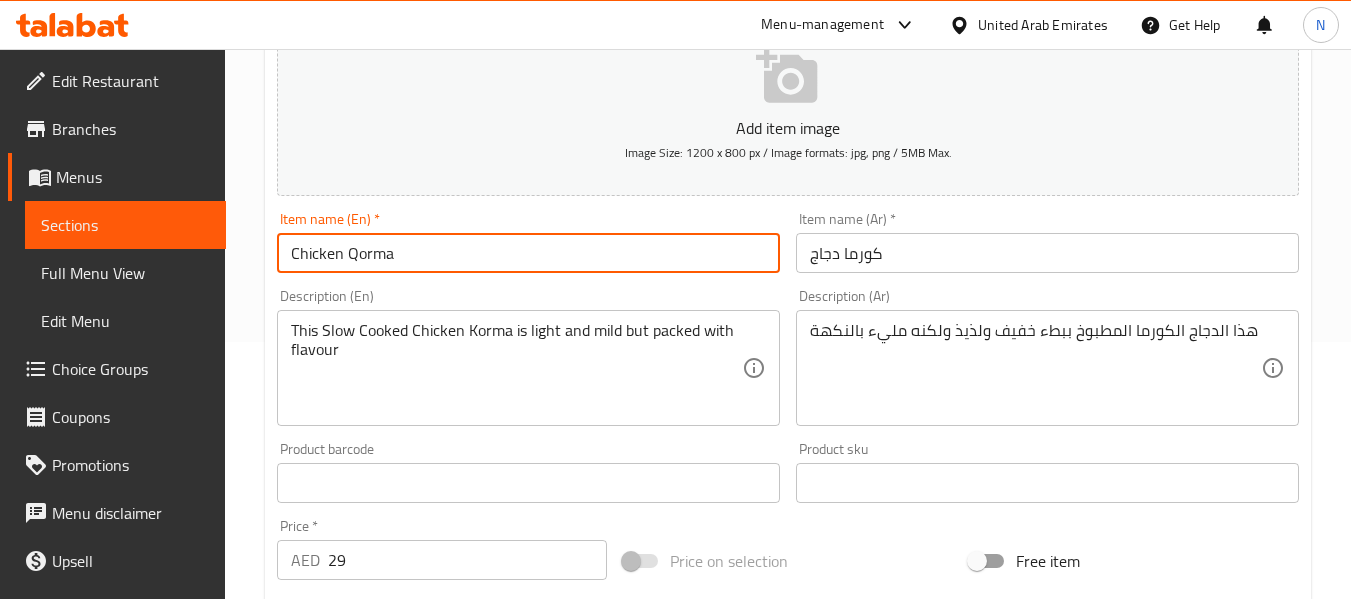 type on "Chicken Qorma" 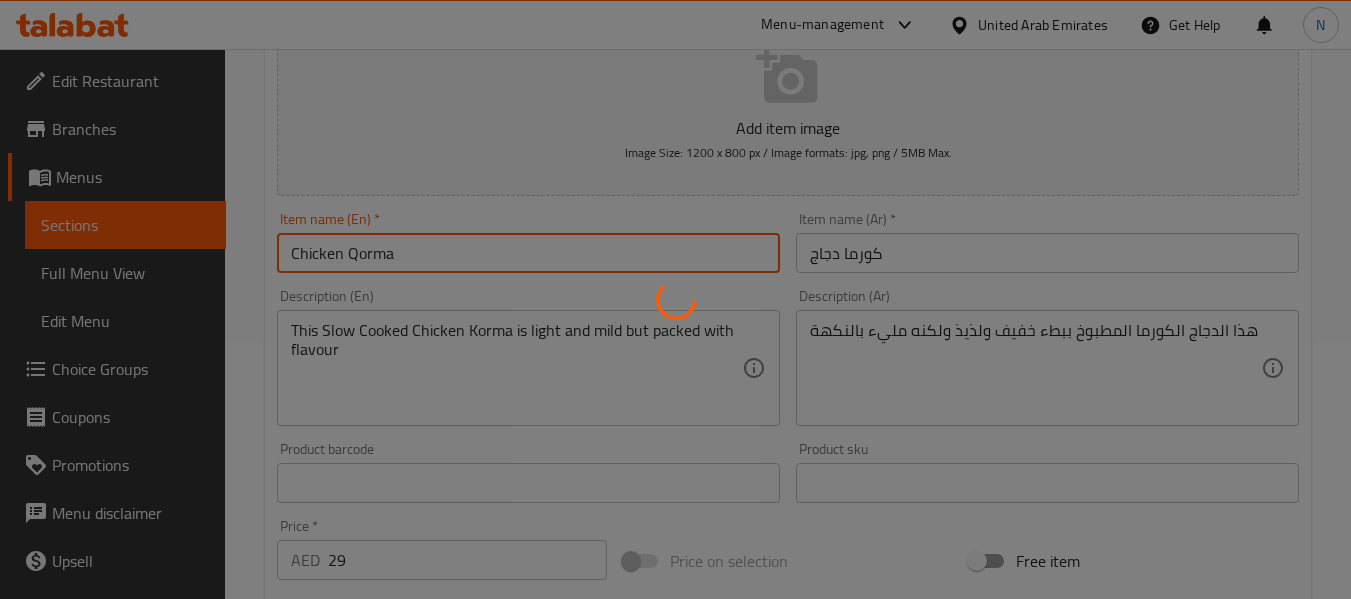 scroll, scrollTop: 0, scrollLeft: 0, axis: both 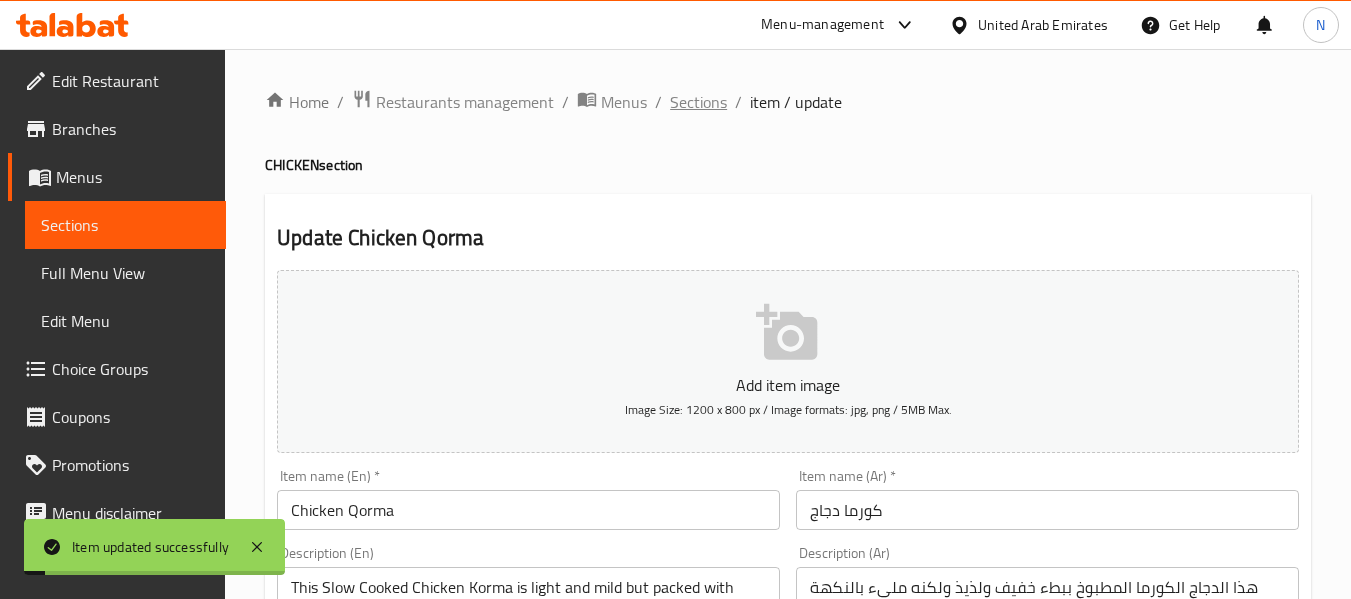 click on "Sections" at bounding box center (698, 102) 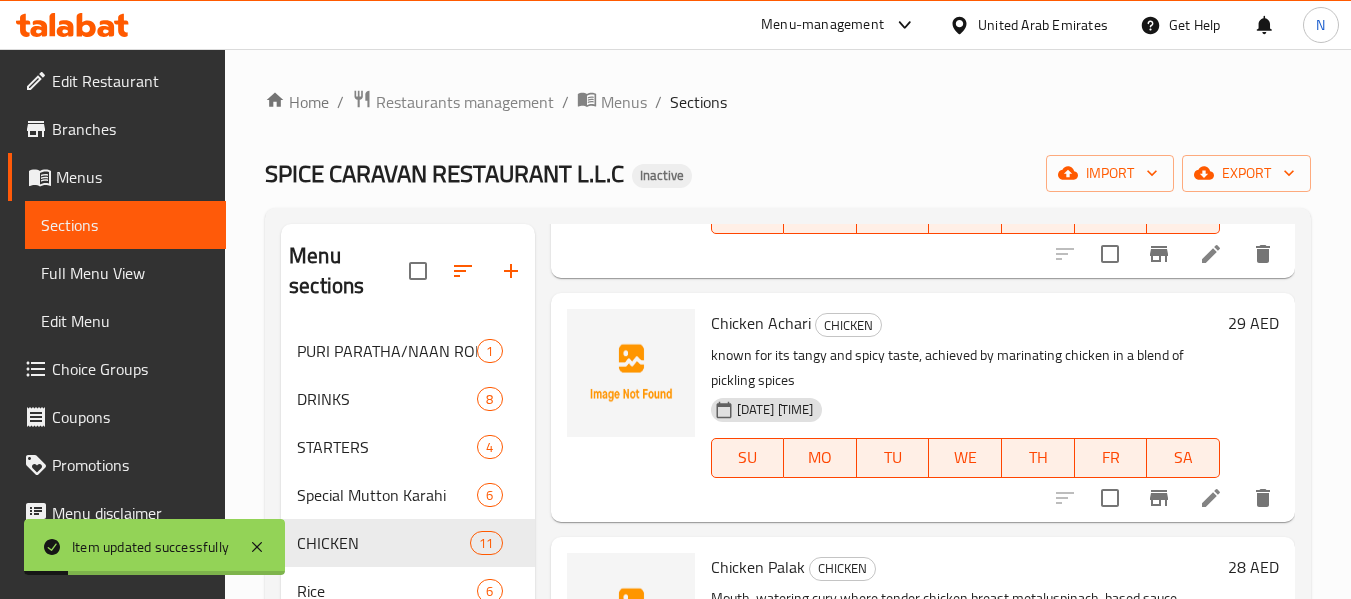scroll, scrollTop: 215, scrollLeft: 0, axis: vertical 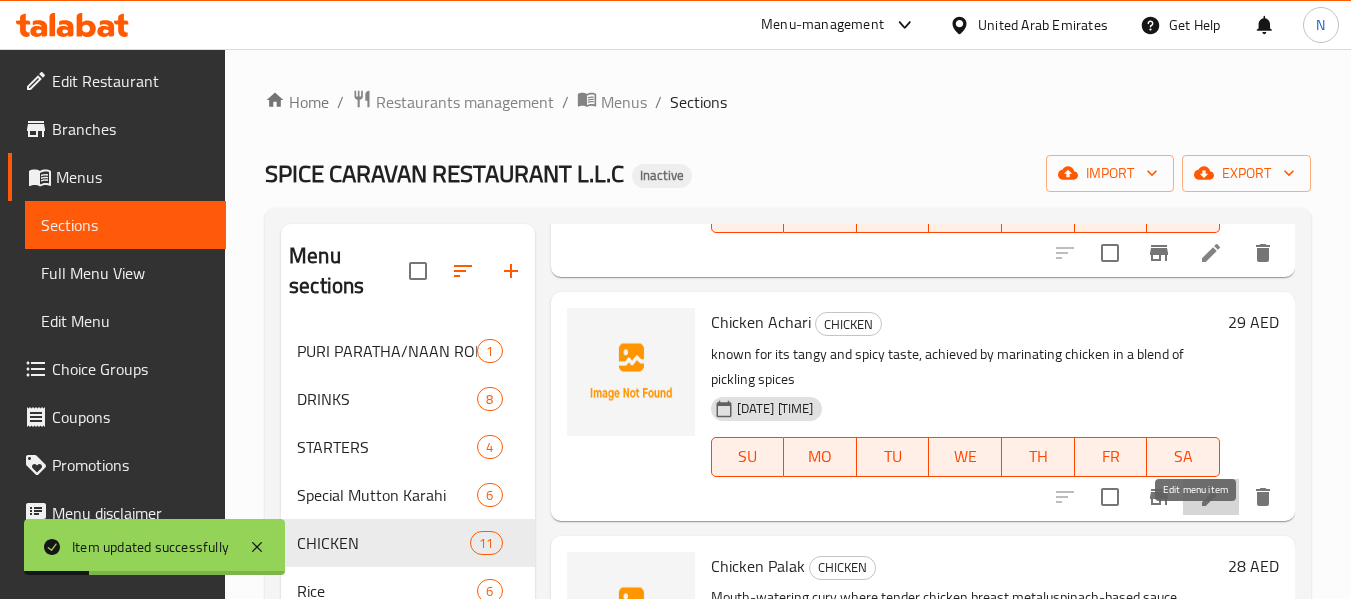 click 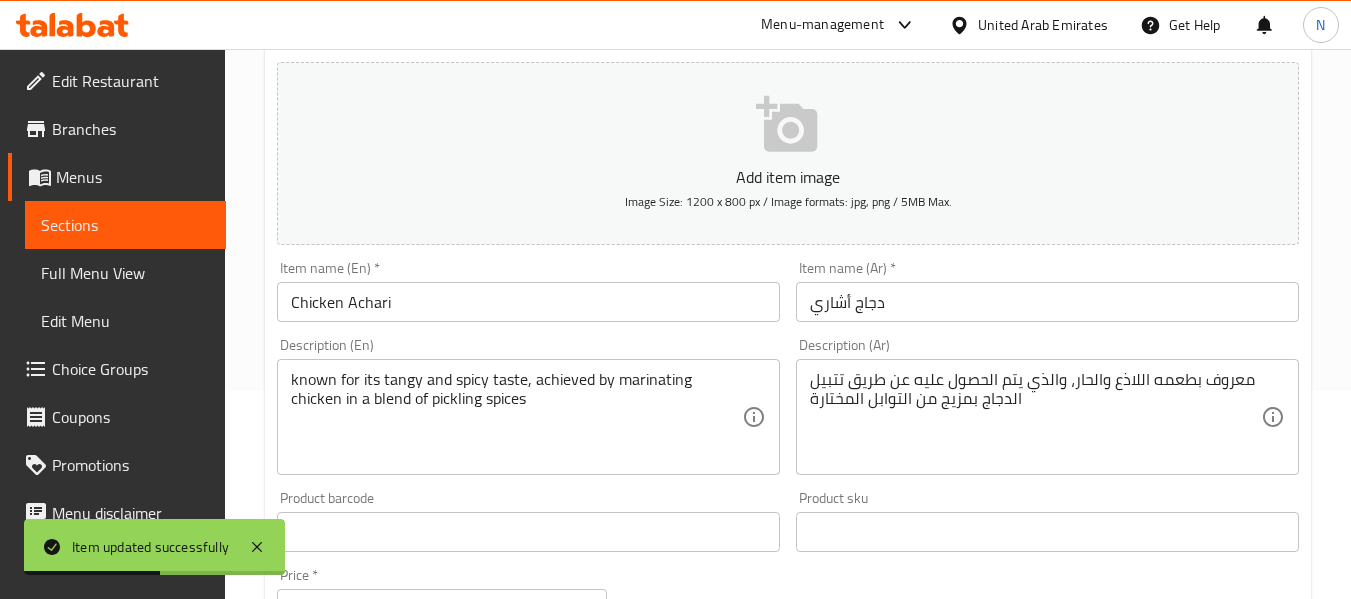 scroll, scrollTop: 214, scrollLeft: 0, axis: vertical 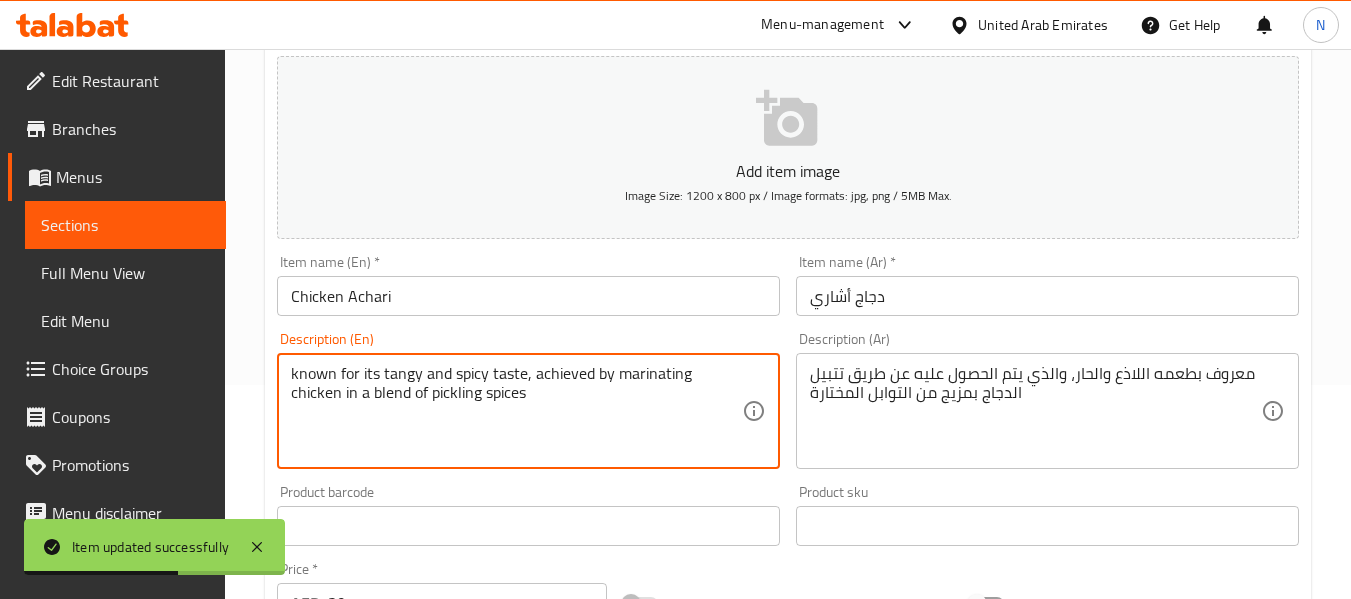 click on "known for its tangy and spicy fast, achieved by marinating chicken in a blend of picking spices" at bounding box center (516, 411) 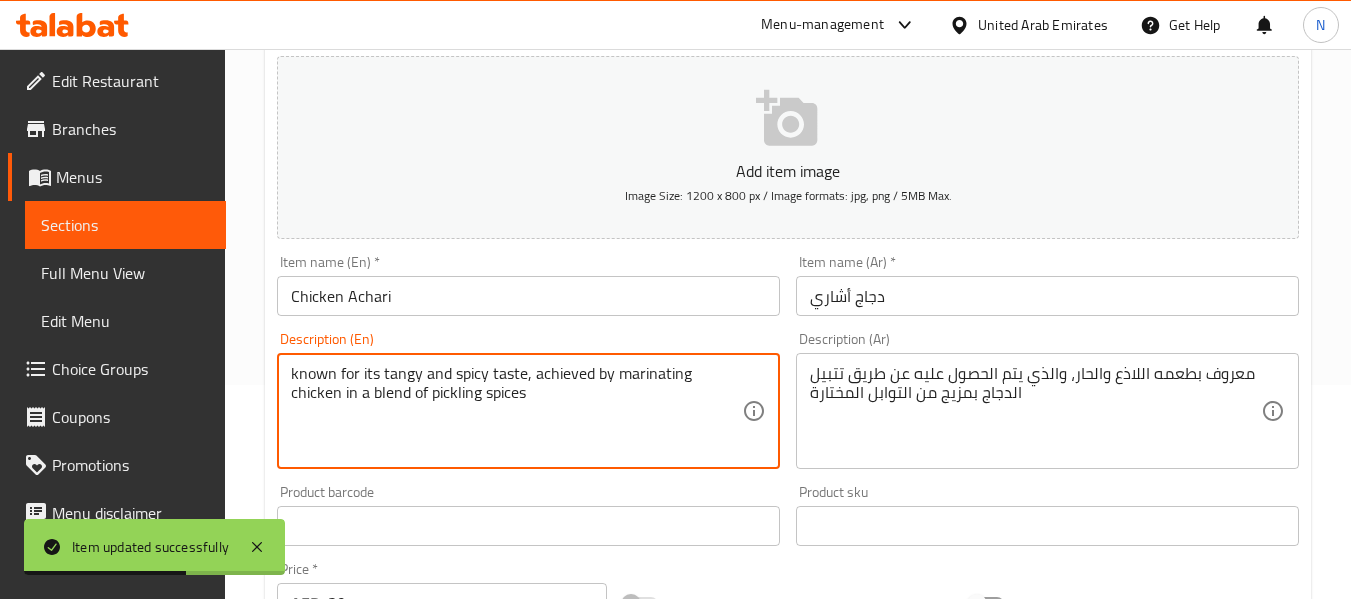 click on "known for its tangy and spicy fast, achieved by marinating chicken in a blend of picking spices" at bounding box center [516, 411] 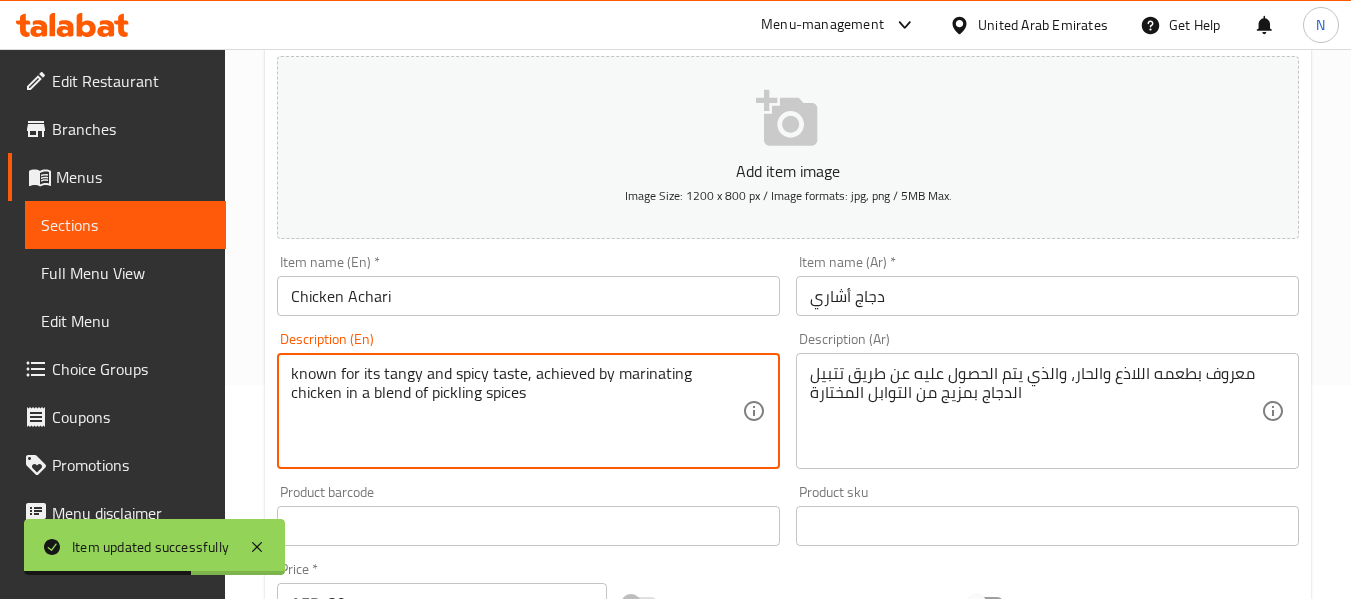 paste on "0 known for its tangy and spicy taste, achieved by marinating chicken in a blend of pickling spices." 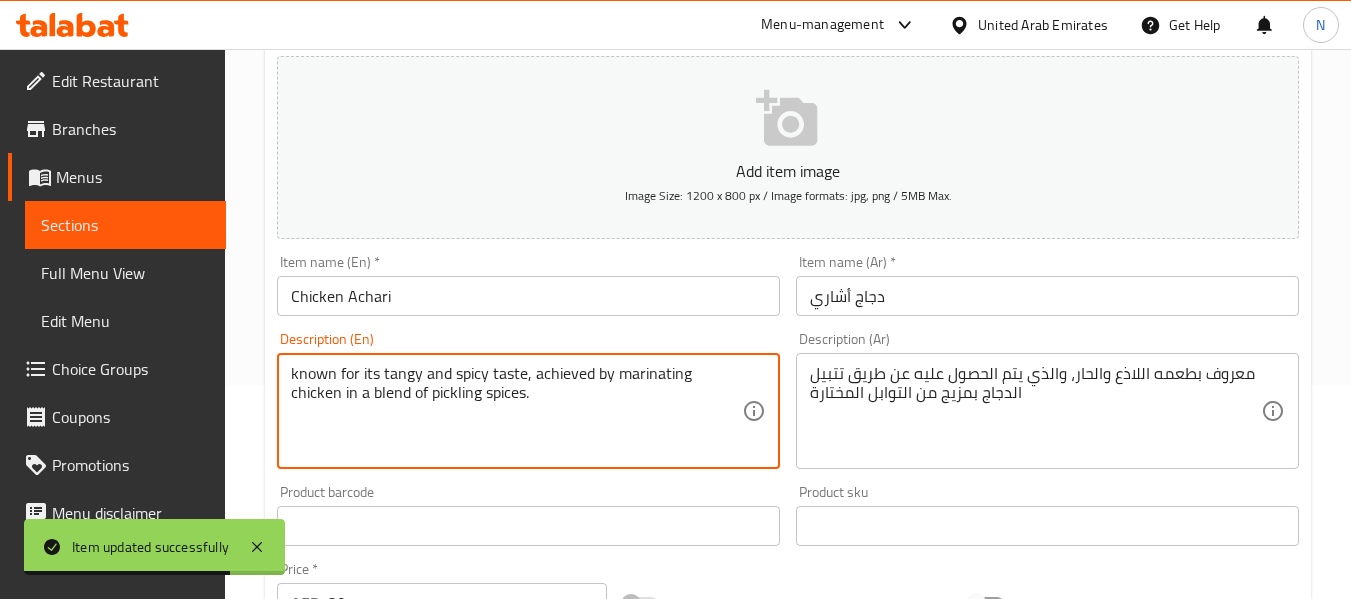 type on "0 known for its tangy and spicy taste, achieved by marinating chicken in a blend of pickling spices." 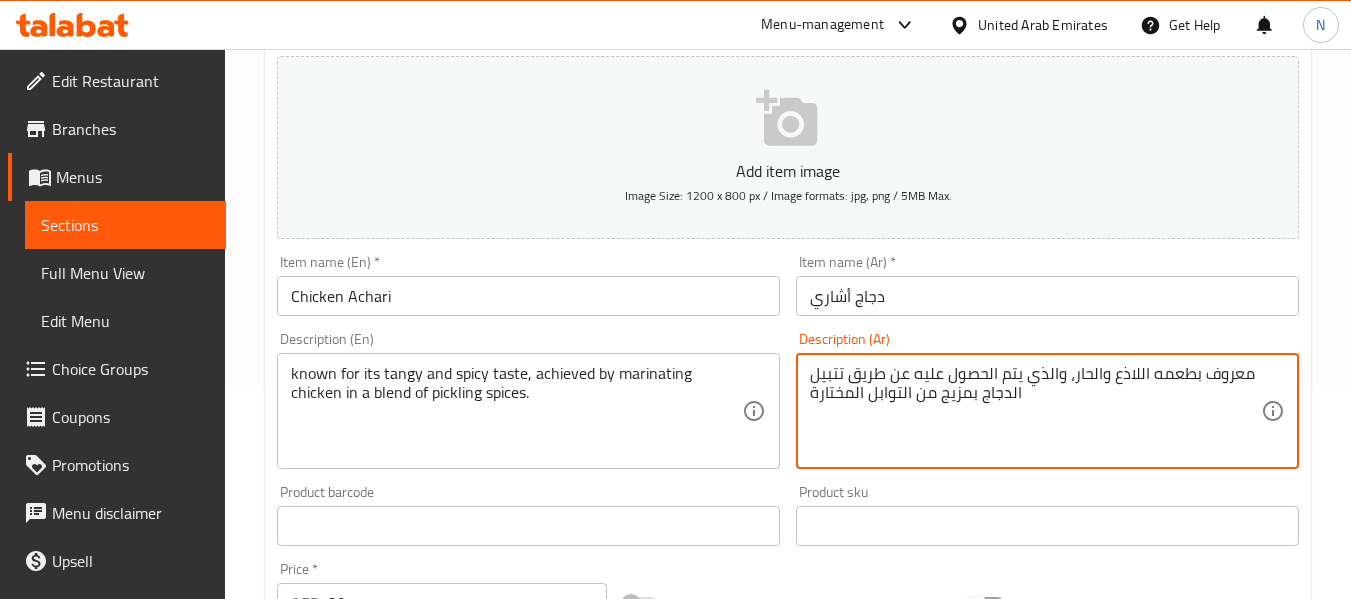 click on "معروف بطعمه اللاذع والحار، والذي يتم الحصول عليه عن طريق تتبيل الدجاج بمزيج من التوابل المختارة" at bounding box center (1035, 411) 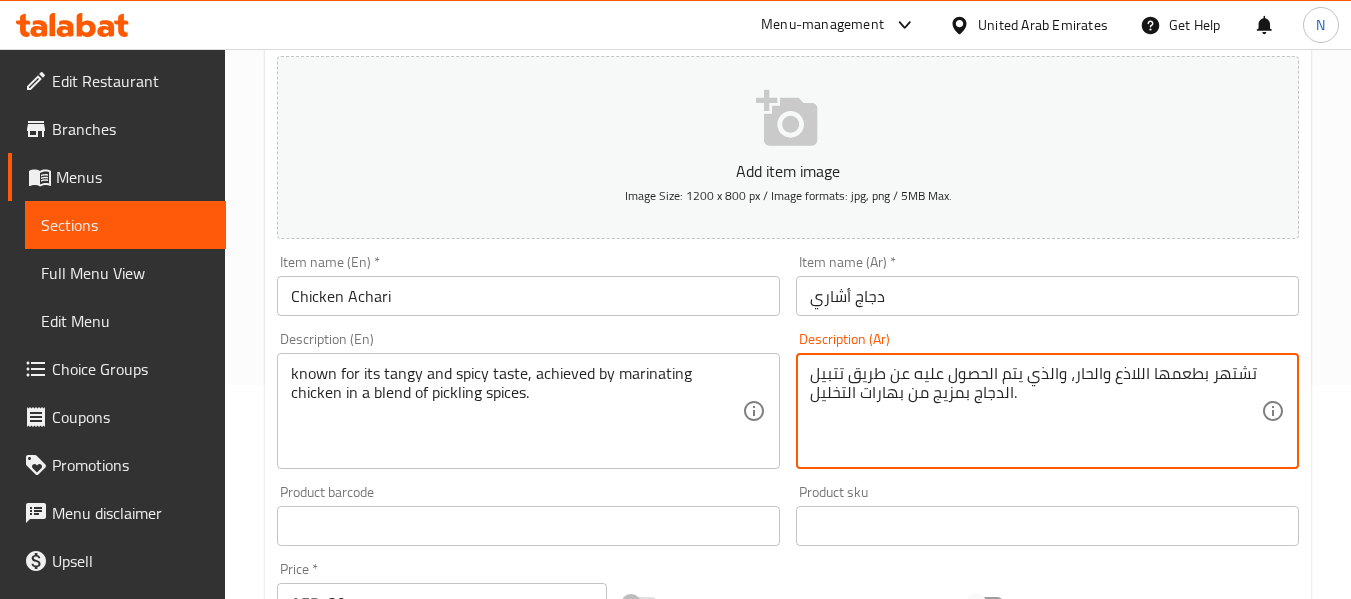click on "تشتهر بطعمها اللاذع والحار، والذي يتم الحصول عليه عن طريق تتبيل الدجاج بمزيج من بهارات التخليل." at bounding box center [1035, 411] 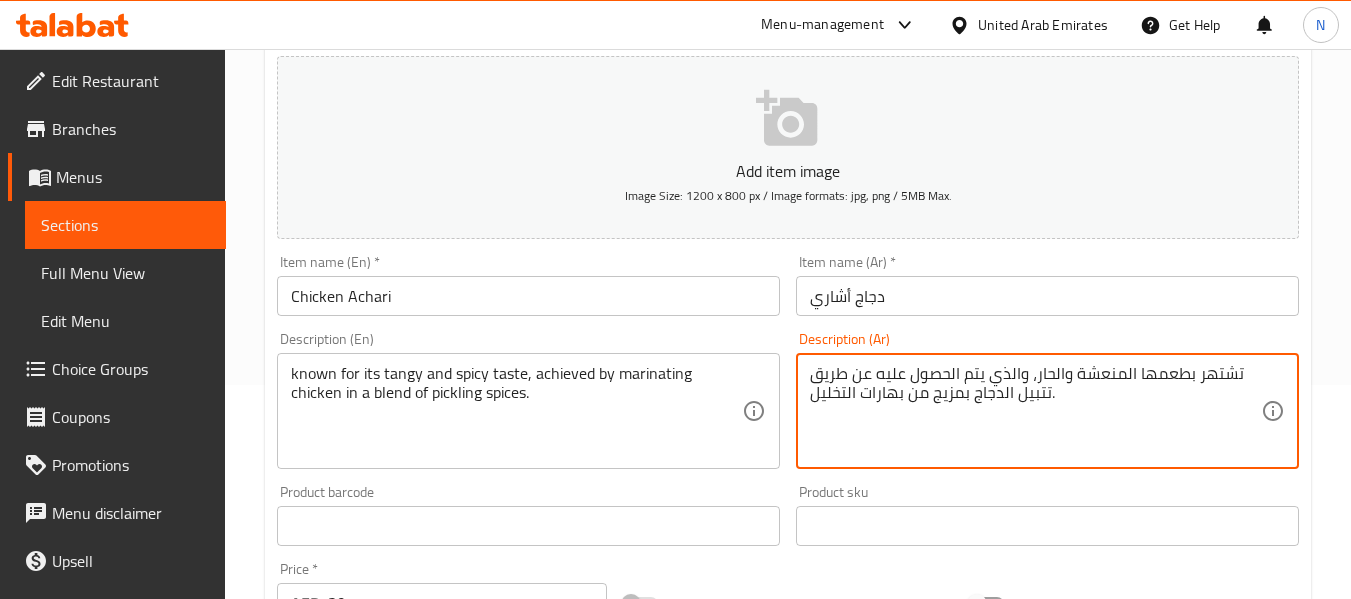 type on "تشتهر بطعمها المنعشة والحار، والذي يتم الحصول عليه عن طريق تتبيل الدجاج بمزيج من بهارات التخليل." 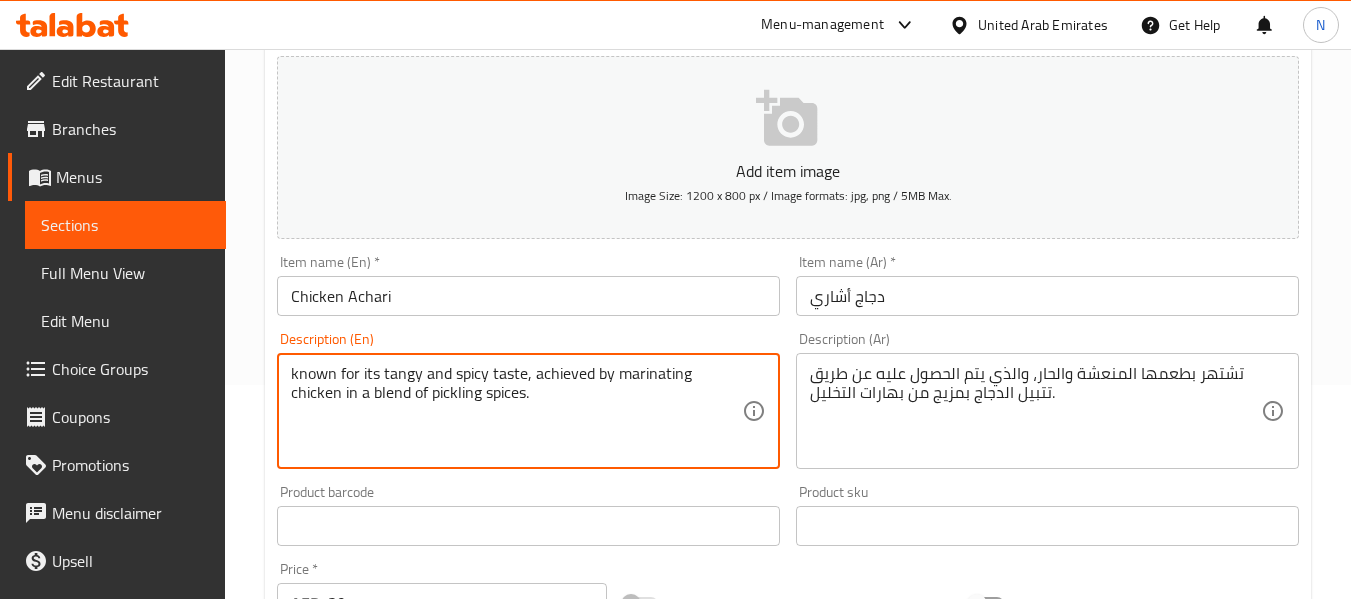 type on "known for its tangy and spicy taste, achieved by marinating chicken in a blend of pickling spices." 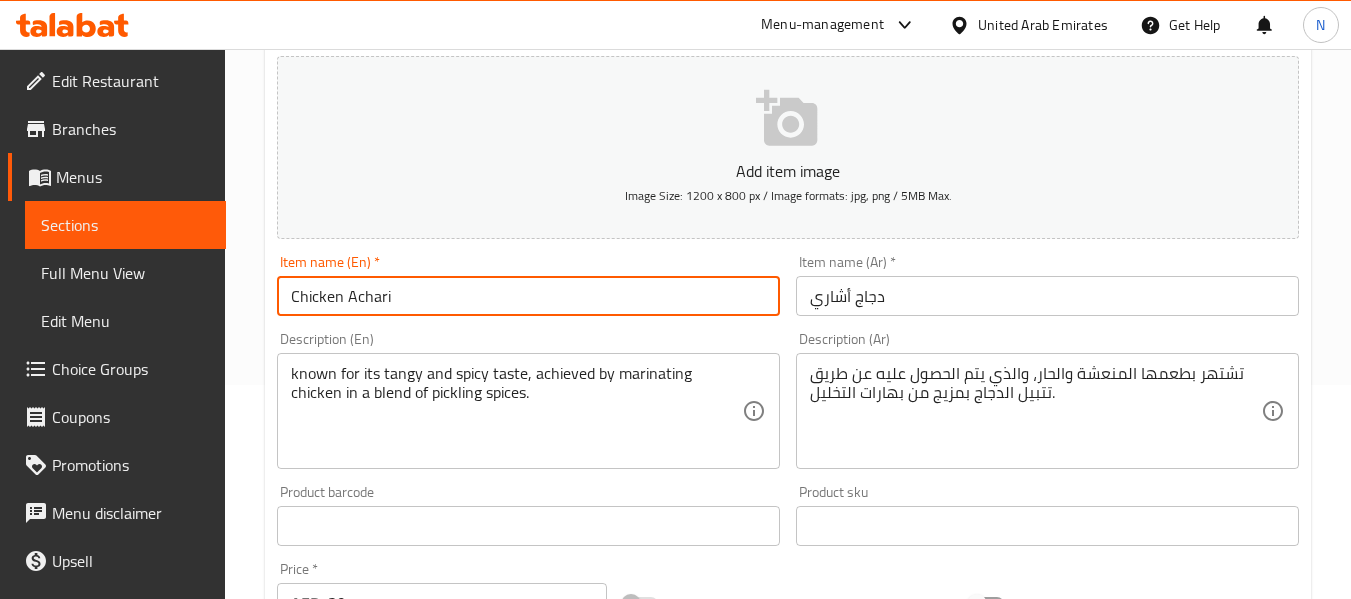 click on "Chicken Achari" at bounding box center [528, 296] 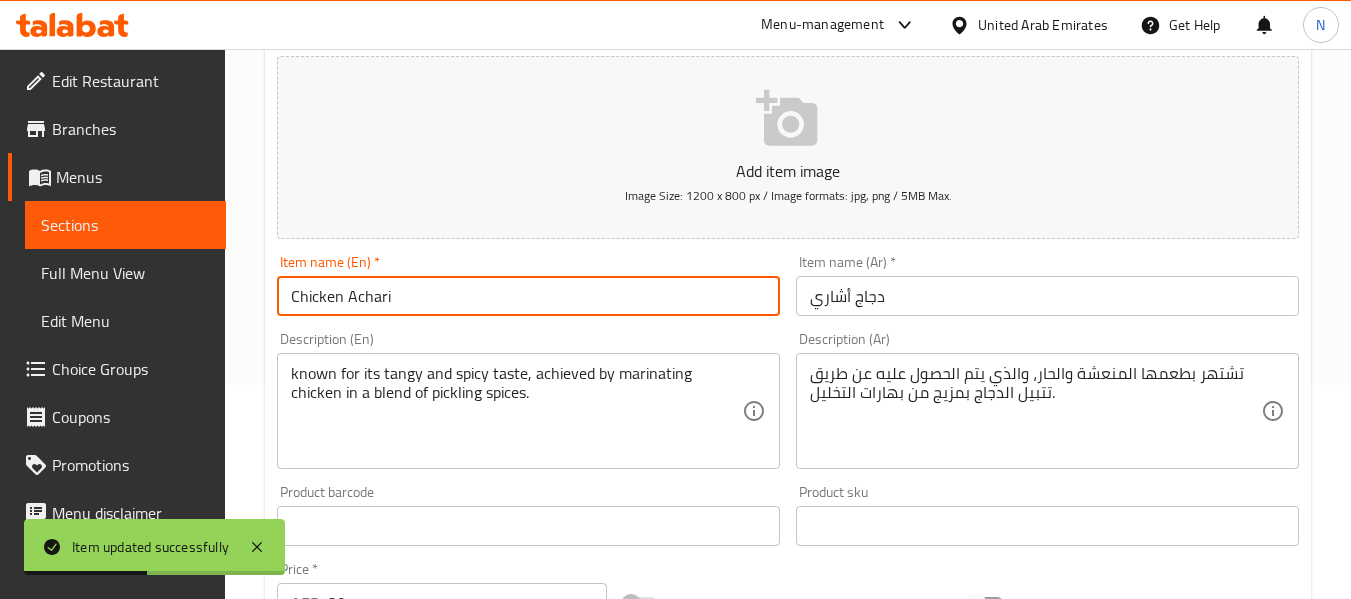 scroll, scrollTop: 0, scrollLeft: 0, axis: both 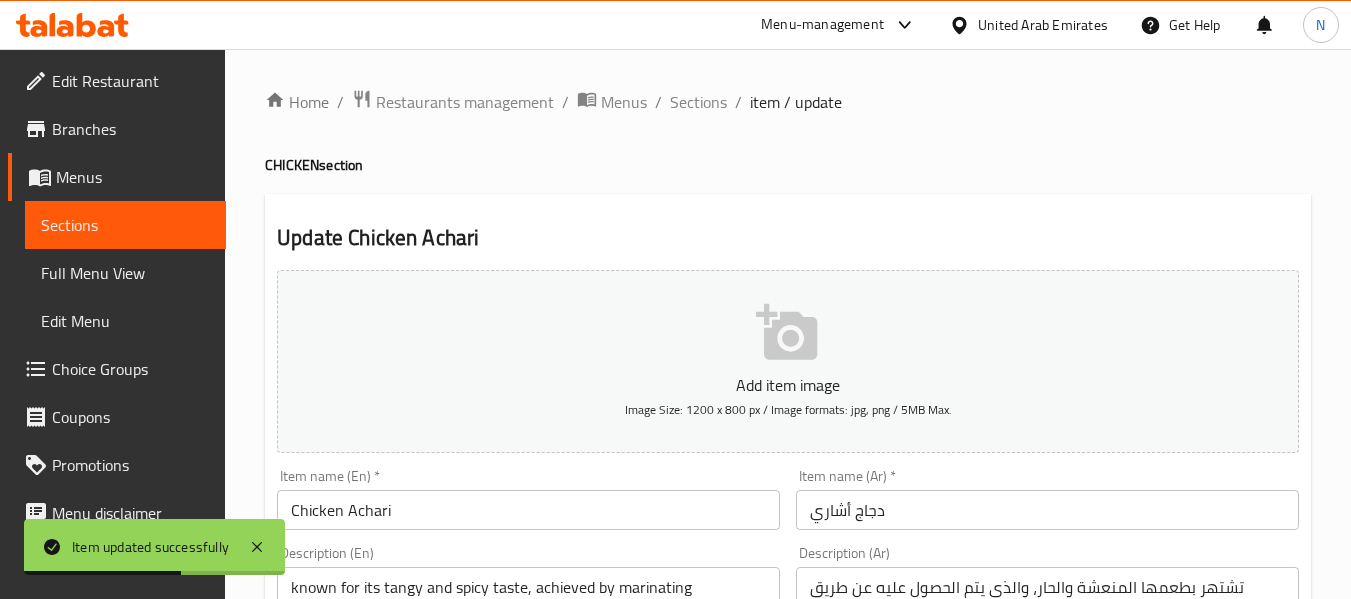 click on "Home / Restaurants management / Menus / Sections / item / update CHICKEN  section Update Chicken Achari Add item image Image Size: 1200 x 800 px / Image formats: jpg, png / 5MB Max. Item name (En)   * Chicken Achari Item name (En)  * Item name (Ar)   * دجاج أشاري Item name (Ar)  * Description (En) known for its tangy and spicy taste, achieved by marinating chicken in a blend of pickling spices. Description (En) Description (Ar) تشتهر بطعمها المنعشة والحار، والذي يتم الحصول عليه عن طريق تتبيل الدجاج بمزيج من بهارات التخليل. Description (Ar) Product barcode Product barcode Product sku Product sku Price   * AED 29 Price  * Price on selection Free item Start Date Start Date End Date End Date Available Days SU MO TU WE TH FR SA Available from ​ ​ Available to ​ ​ Status Active Inactive Exclude from GEM Variations & Choices Add variant ASSIGN CHOICE GROUP Update" at bounding box center [788, 731] 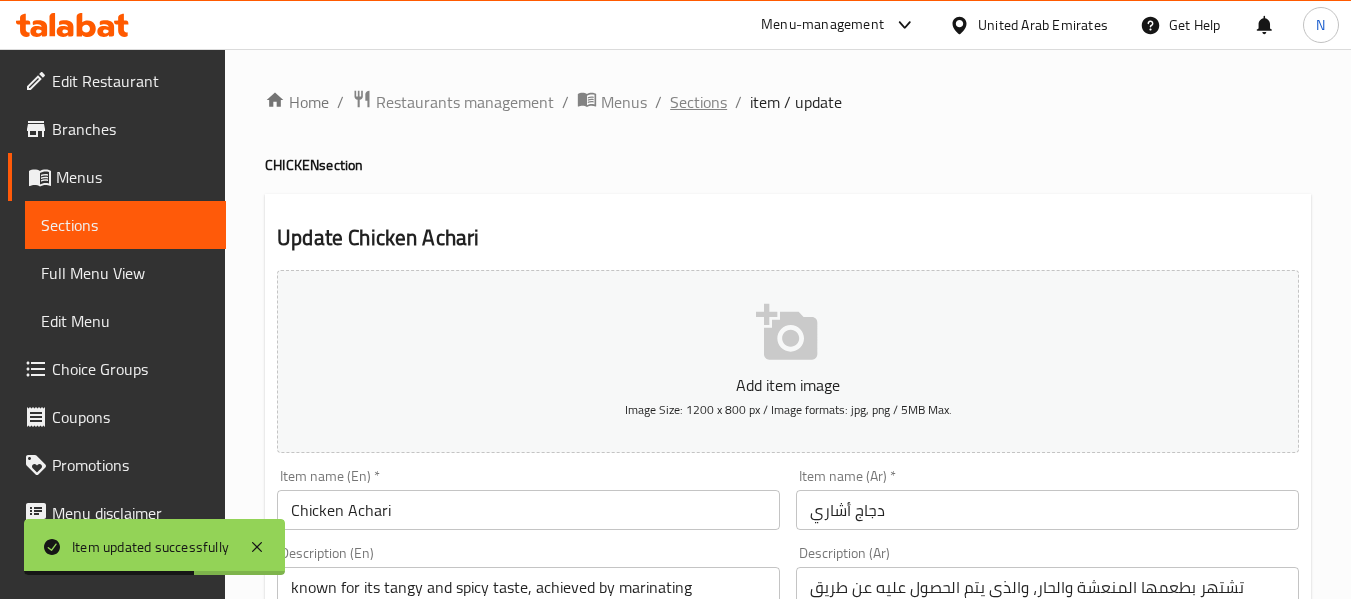 click on "Sections" at bounding box center (698, 102) 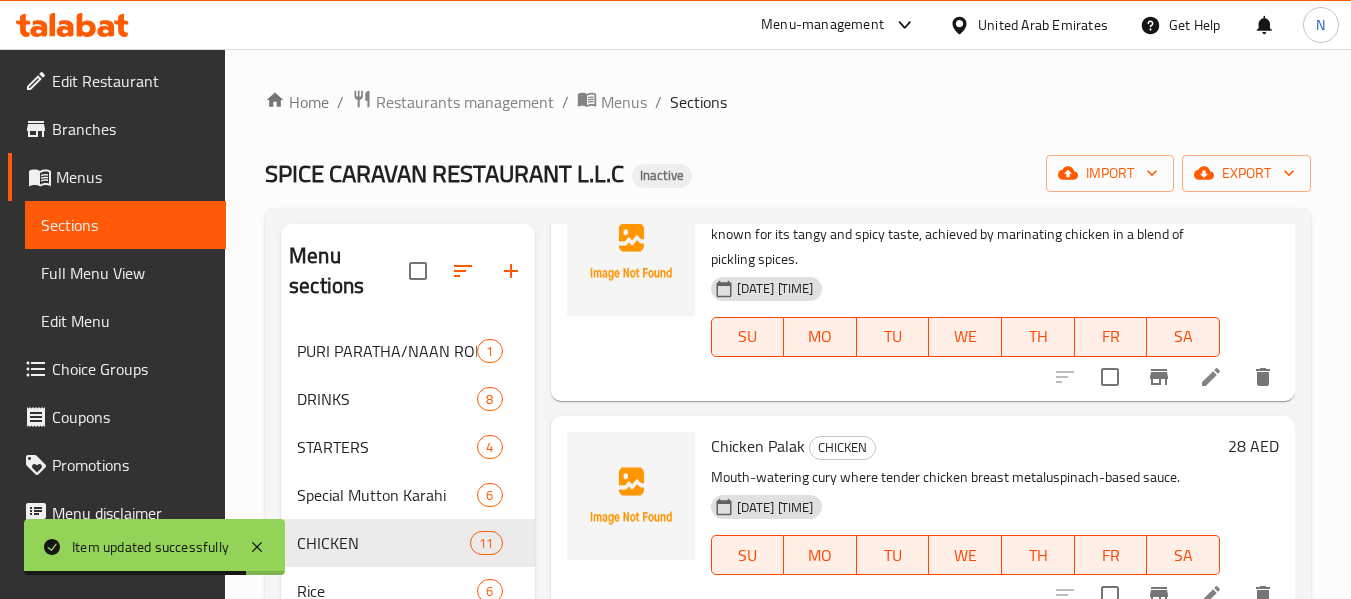 scroll, scrollTop: 477, scrollLeft: 0, axis: vertical 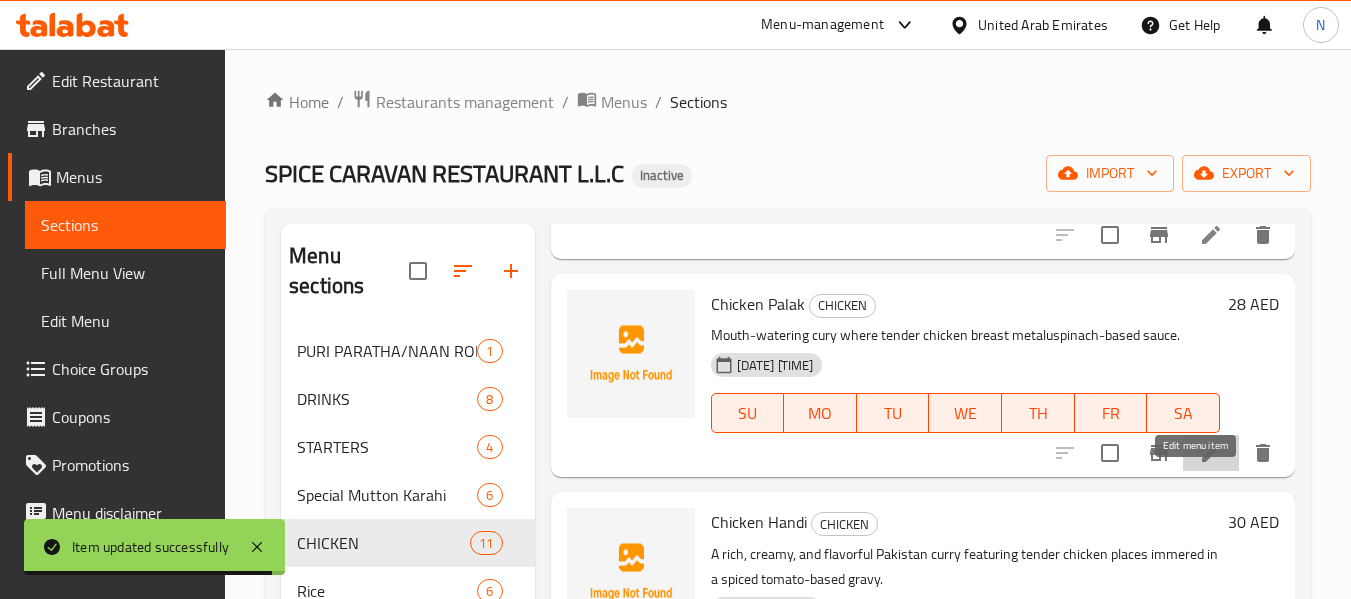 click 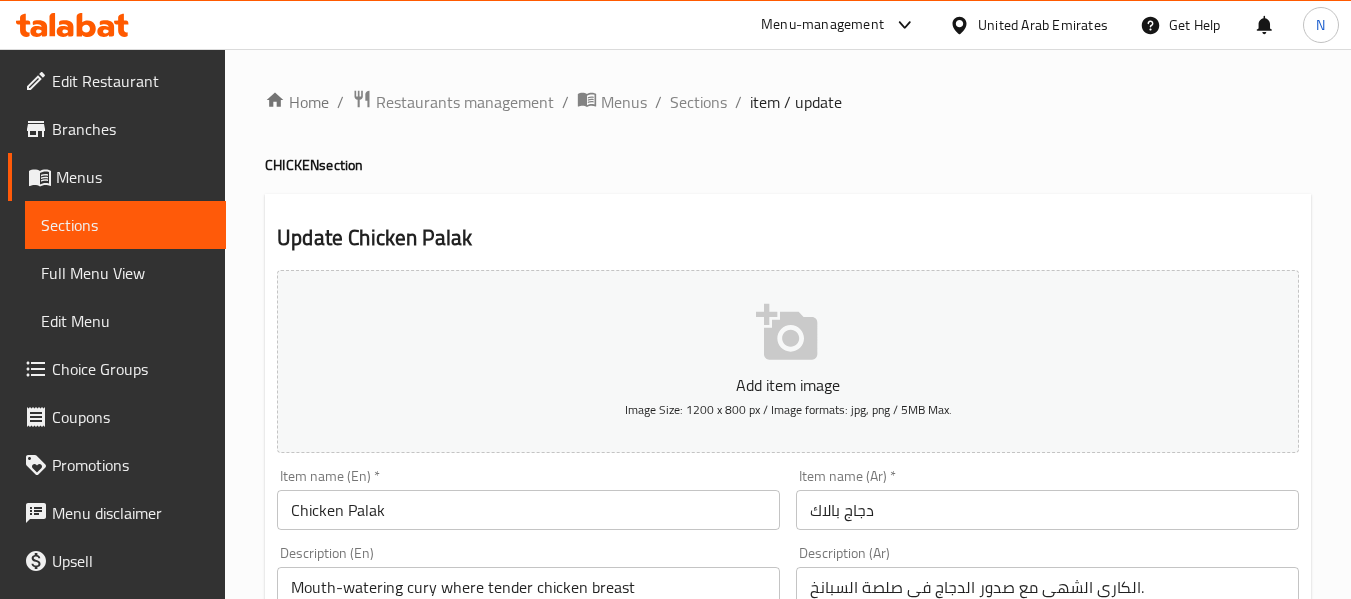 scroll, scrollTop: 260, scrollLeft: 0, axis: vertical 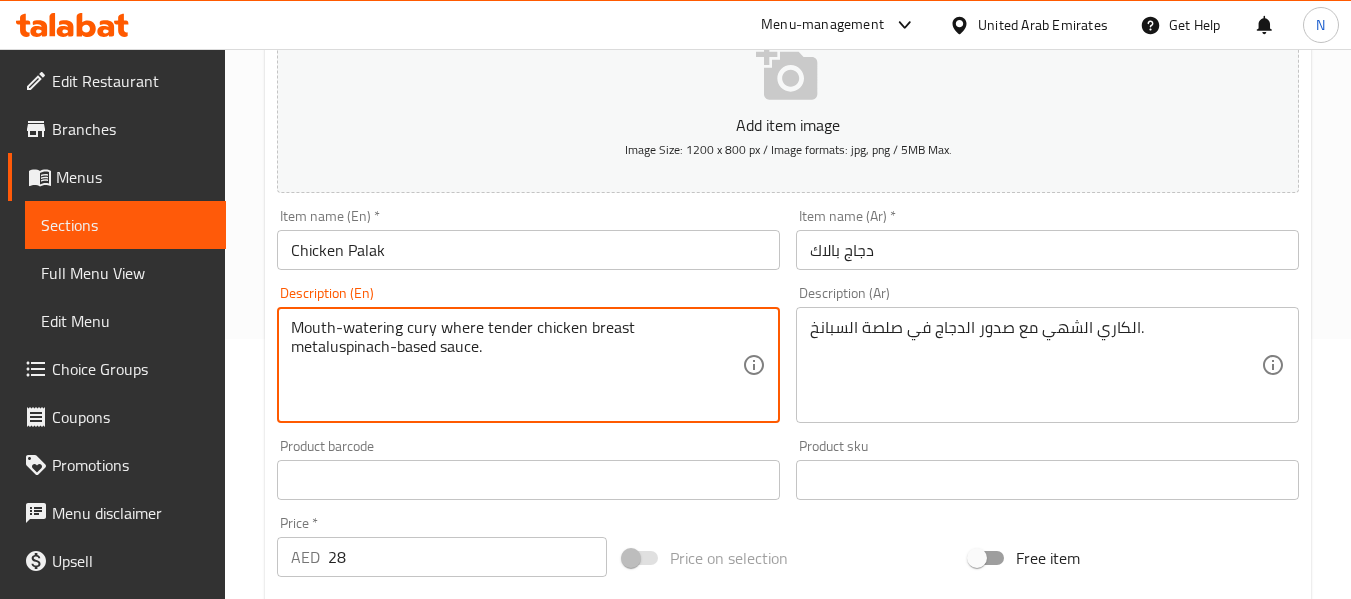 click on "Mouth-watering cury where tender chicken breast metaluspinach-based sauce." at bounding box center (516, 365) 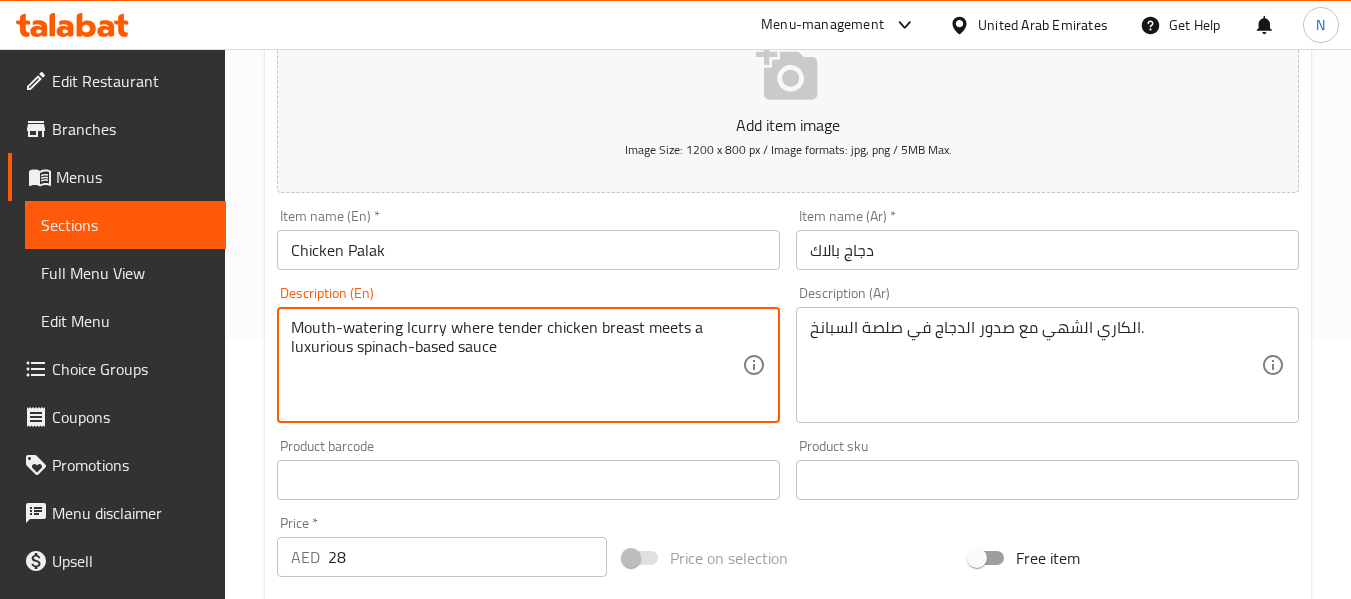 click on "Mouth-watering Icurry where tender chicken breast meets a luxurious spinach-based sauce" at bounding box center (516, 365) 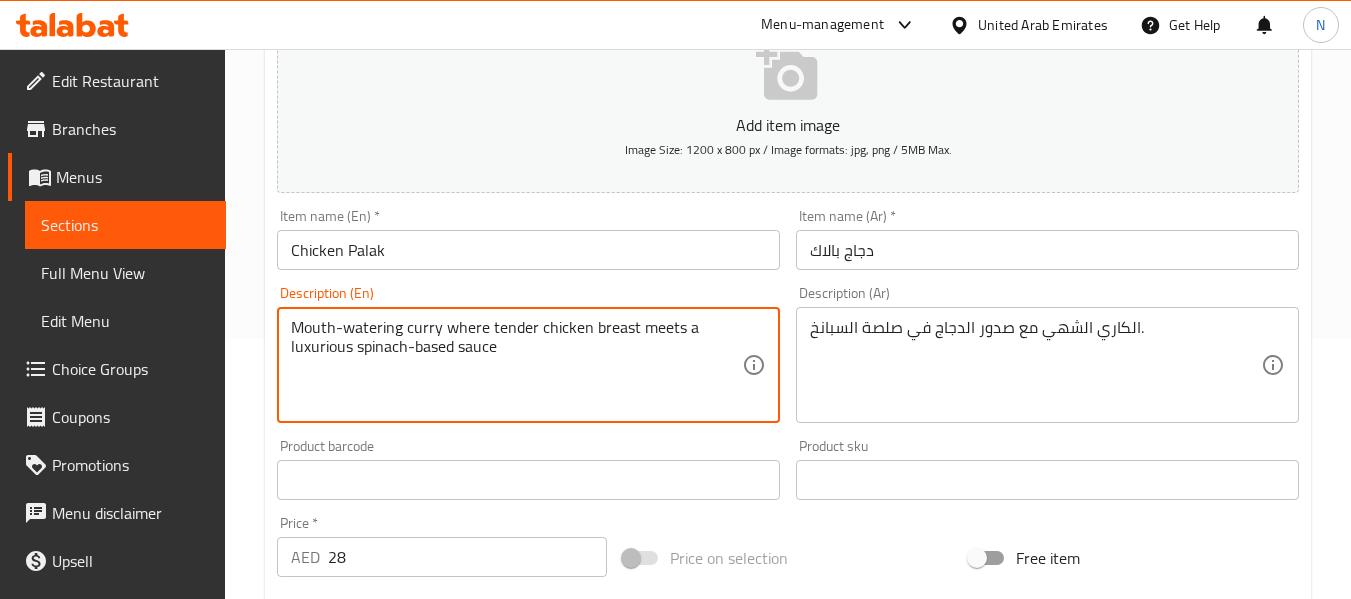 click on "Mouth-watering curry where tender chicken breast meets a luxurious spinach-based sauce" at bounding box center (516, 365) 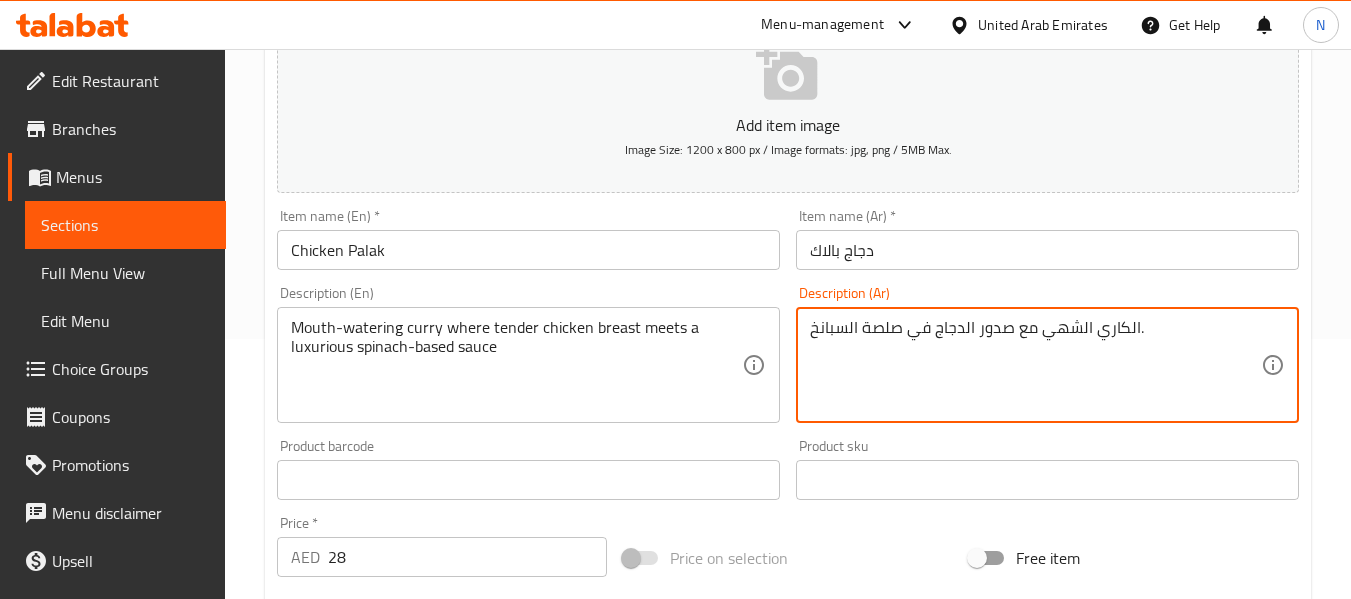 click on "الكاري الشهي مع صدور الدجاج في صلصة السبانخ." at bounding box center [1035, 365] 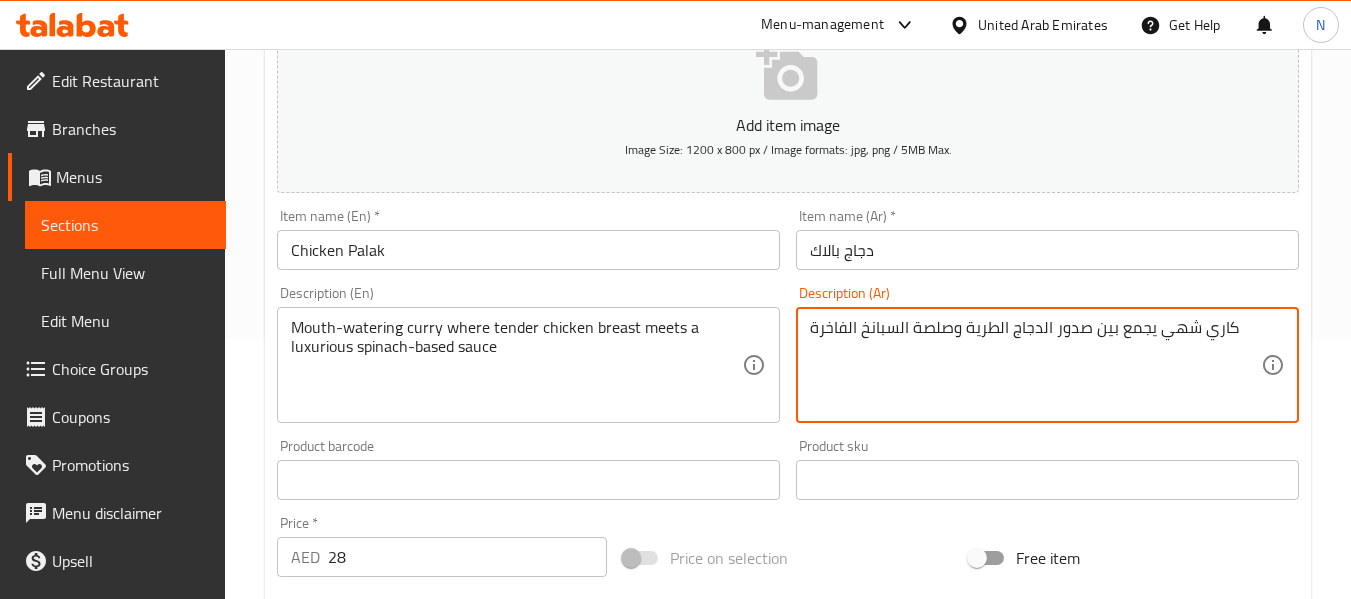 type on "كاري شهي يجمع بين صدور الدجاج الطرية وصلصة السبانخ الفاخرة" 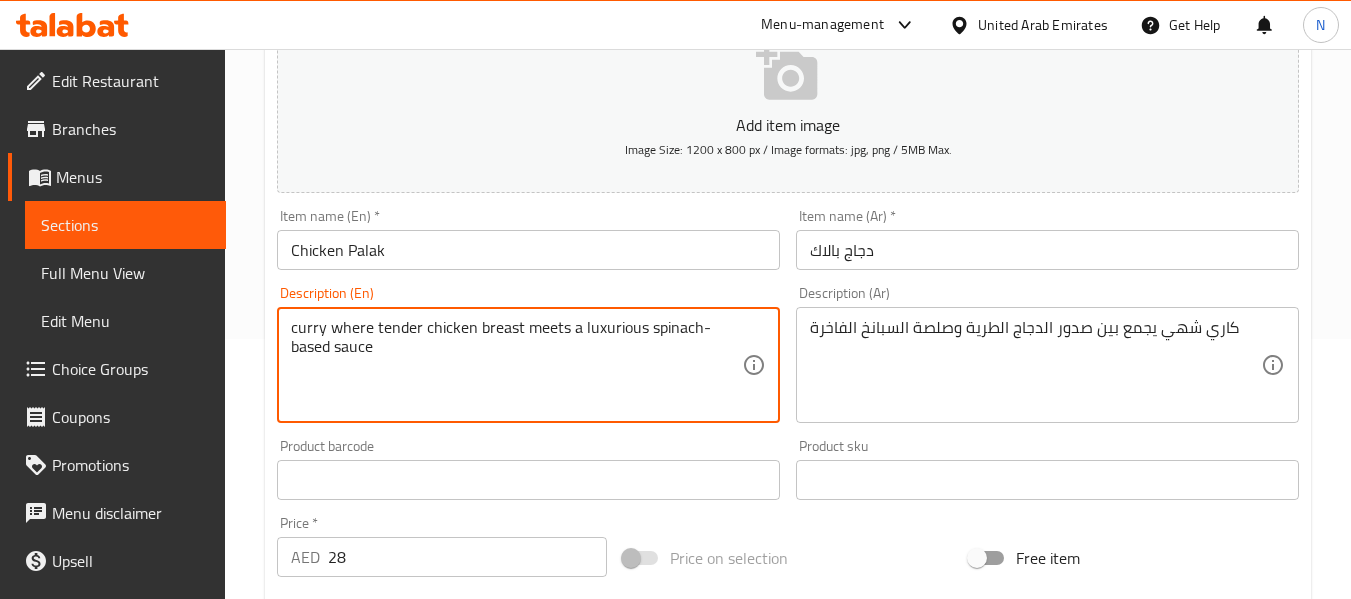 type on "curry where tender chicken breast meets a luxurious spinach-based sauce" 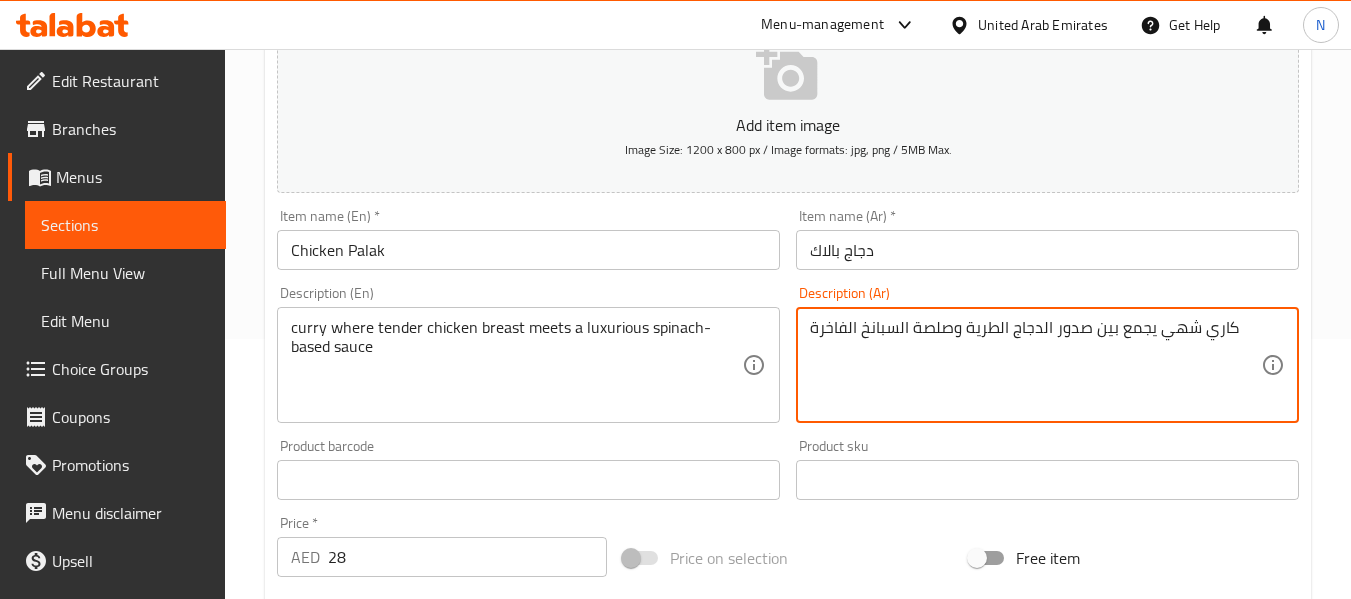 click on "كاري شهي يجمع بين صدور الدجاج الطرية وصلصة السبانخ الفاخرة" at bounding box center (1035, 365) 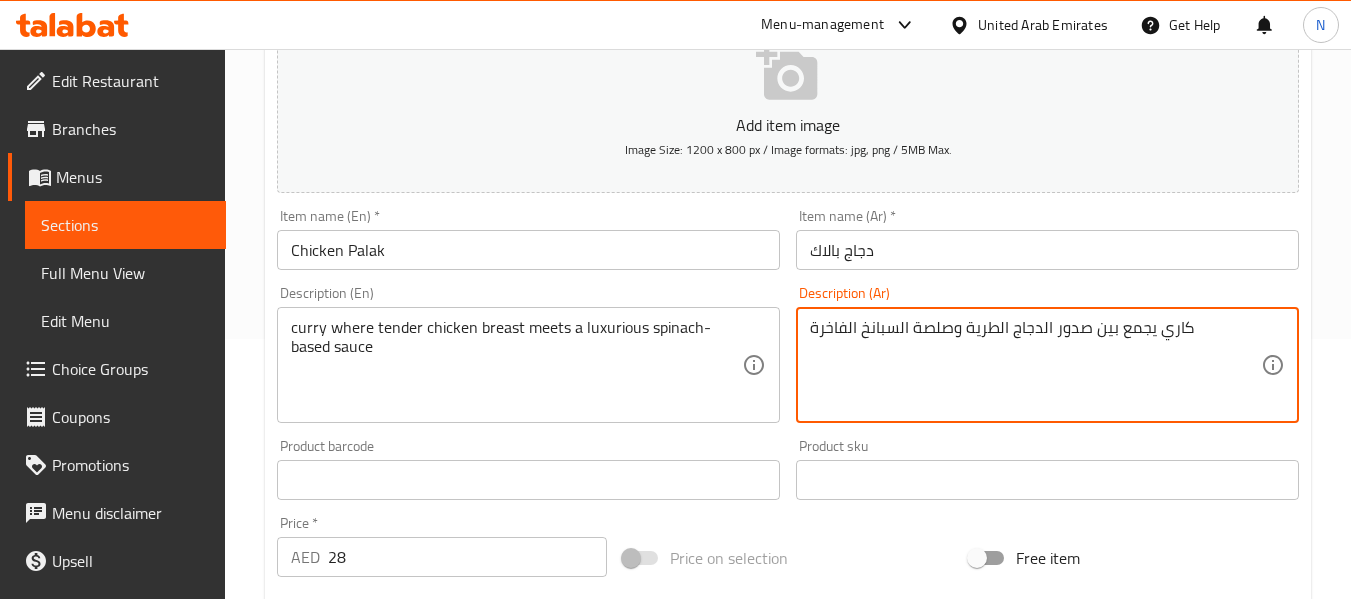 click on "Update" at bounding box center [398, 1066] 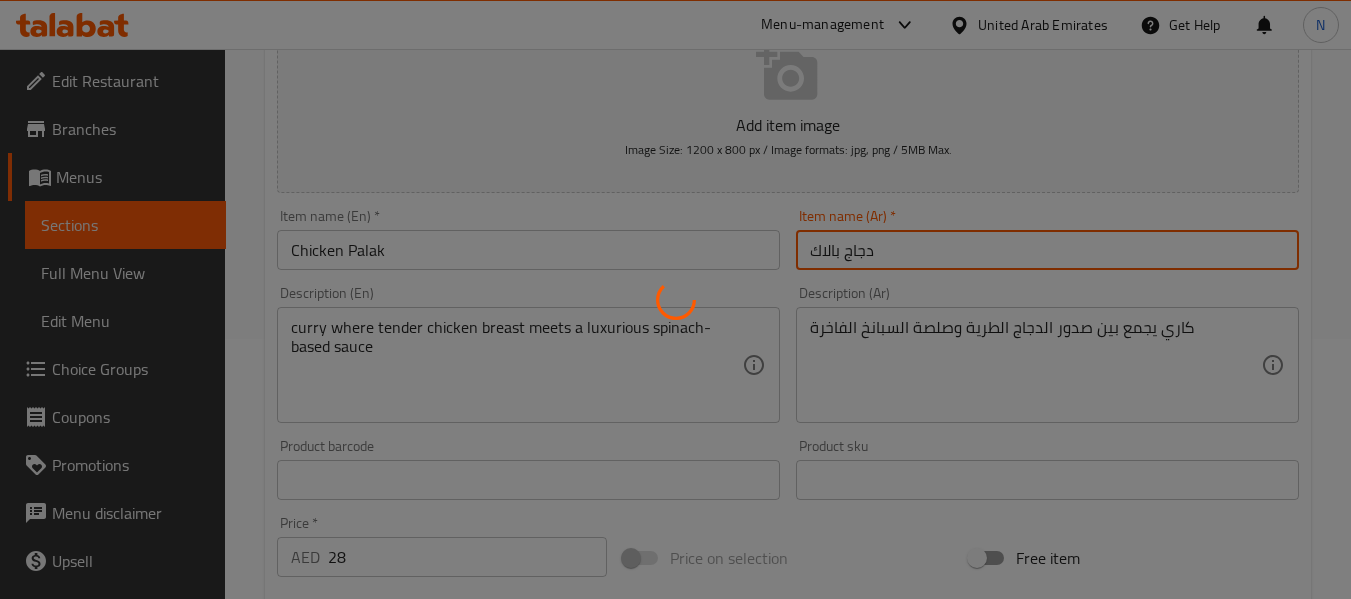 click on "Home / Restaurants management / Menus / Sections / item / update CHICKEN  section Update Chicken Palak Add item image Image Size: 1200 x 800 px / Image formats: jpg, png / 5MB Max. Item name (En)   * Chicken Palak Item name (En)  * Item name (Ar)   * دجاج بالاك Item name (Ar)  * Description (En) curry where tender chicken breast meets a luxurious spinach-based sauce Description (En) Description (Ar) كاري يجمع بين صدور الدجاج الطرية وصلصة السبانخ الفاخرة Description (Ar) Product barcode Product barcode Product sku Product sku Price   * AED 28 Price  * Price on selection Free item Start Date Start Date End Date End Date Available Days SU MO TU WE TH FR SA Available from ​ ​ Available to ​ ​ Status Active Inactive Exclude from GEM Variations & Choices Add variant ASSIGN CHOICE GROUP Update" at bounding box center (788, 471) 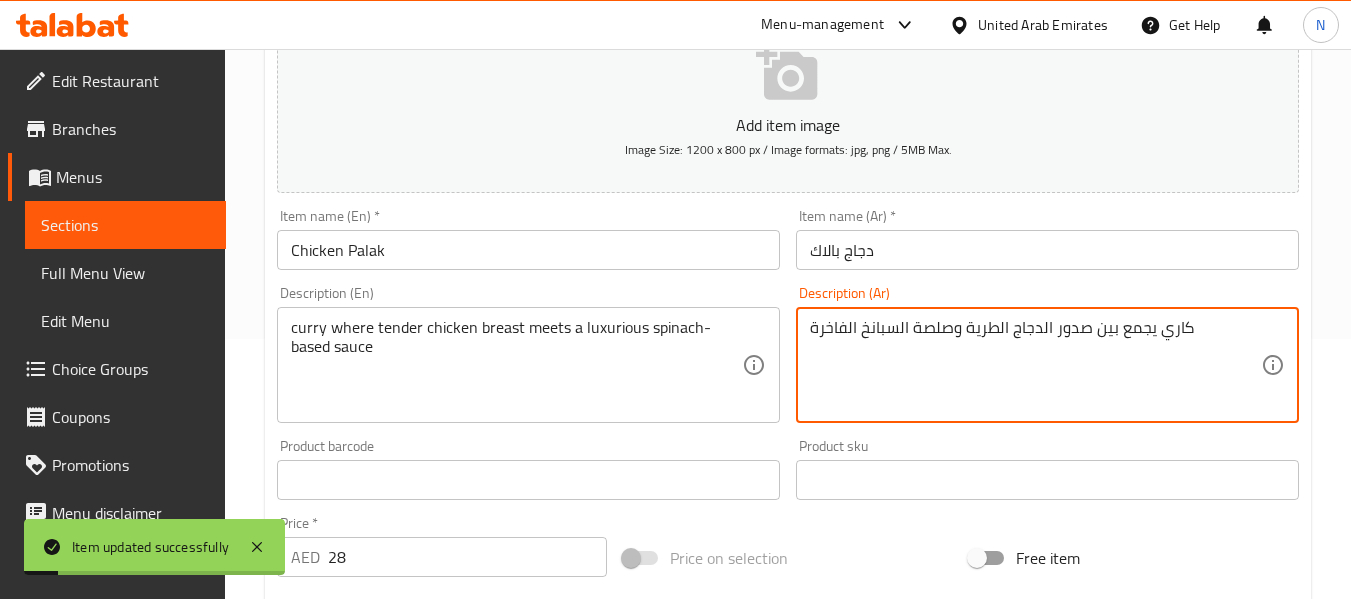 click on "كاري يجمع بين صدور الدجاج الطرية وصلصة السبانخ الفاخرة" at bounding box center [1035, 365] 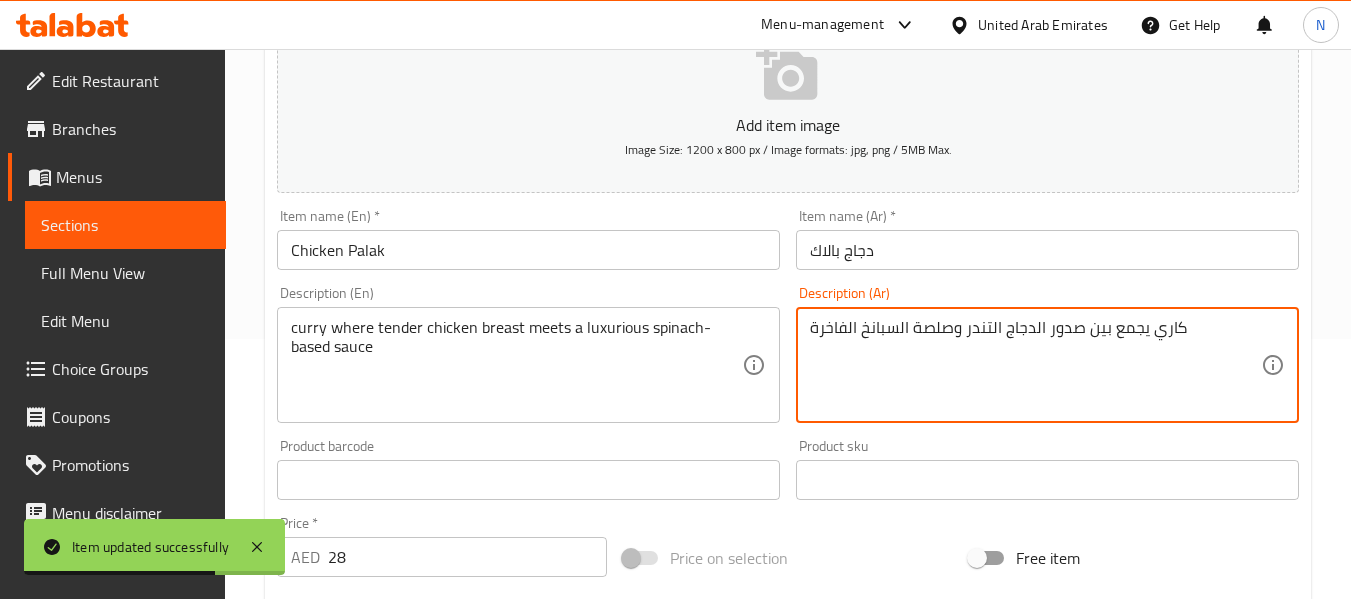 click on "كاري يجمع بين صدور الدجاج التندر وصلصة السبانخ الفاخرة" at bounding box center (1035, 365) 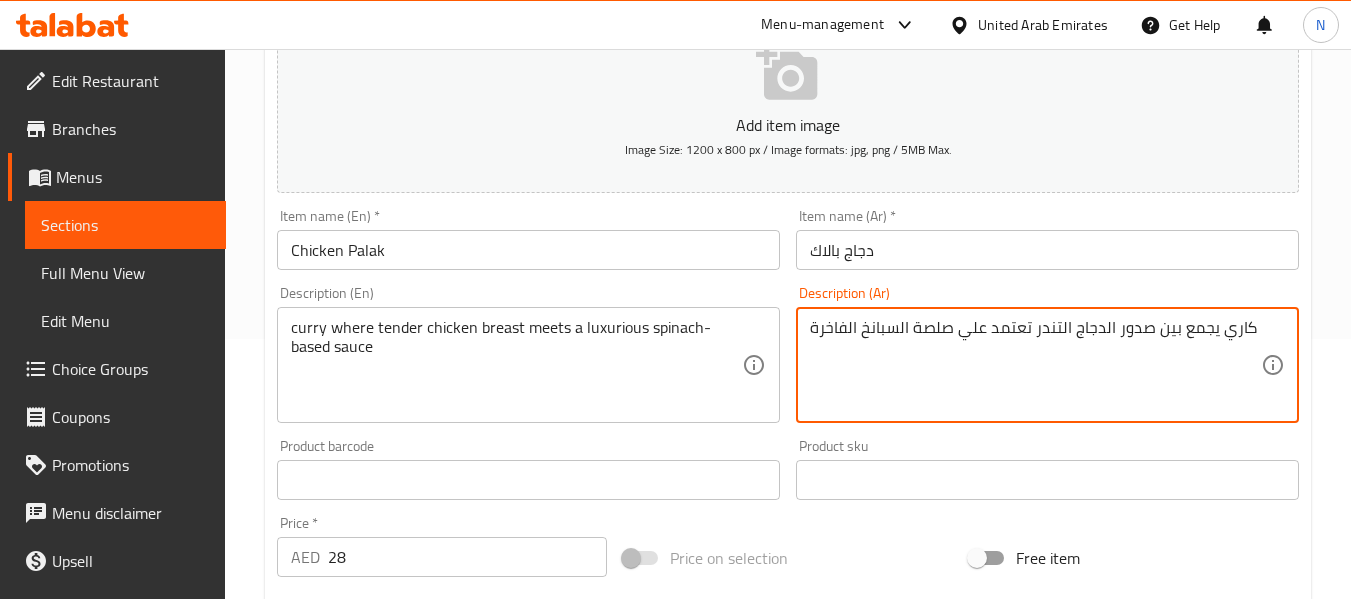 type on "كاري يجمع بين صدور الدجاج التندر تعتمد علي صلصة السبانخ الفاخرة" 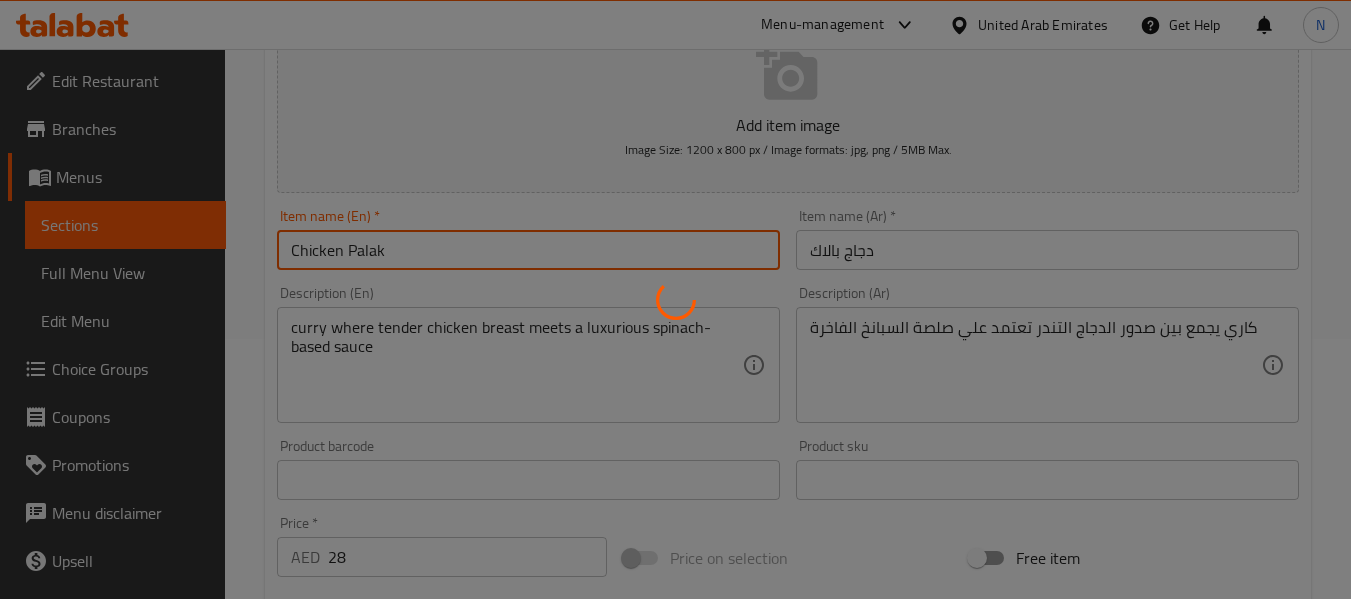 click on "Home / Restaurants management / Menus / Sections / item / update CHICKEN  section Update Chicken Palak Add item image Image Size: 1200 x 800 px / Image formats: jpg, png / 5MB Max. Item name (En)   * Chicken Palak Item name (En)  * Item name (Ar)   * دجاج بالاك Item name (Ar)  * Description (En) curry where tender chicken breast meets a luxurious spinach-based sauce Description (En) Description (Ar) كاري يجمع بين صدور الدجاج التندر تعتمد علي صلصة السبانخ الفاخرة Description (Ar) Product barcode Product barcode Product sku Product sku Price   * AED 28 Price  * Price on selection Free item Start Date Start Date End Date End Date Available Days SU MO TU WE TH FR SA Available from ​ ​ Available to ​ ​ Status Active Inactive Exclude from GEM Variations & Choices Add variant ASSIGN CHOICE GROUP Update" at bounding box center [788, 471] 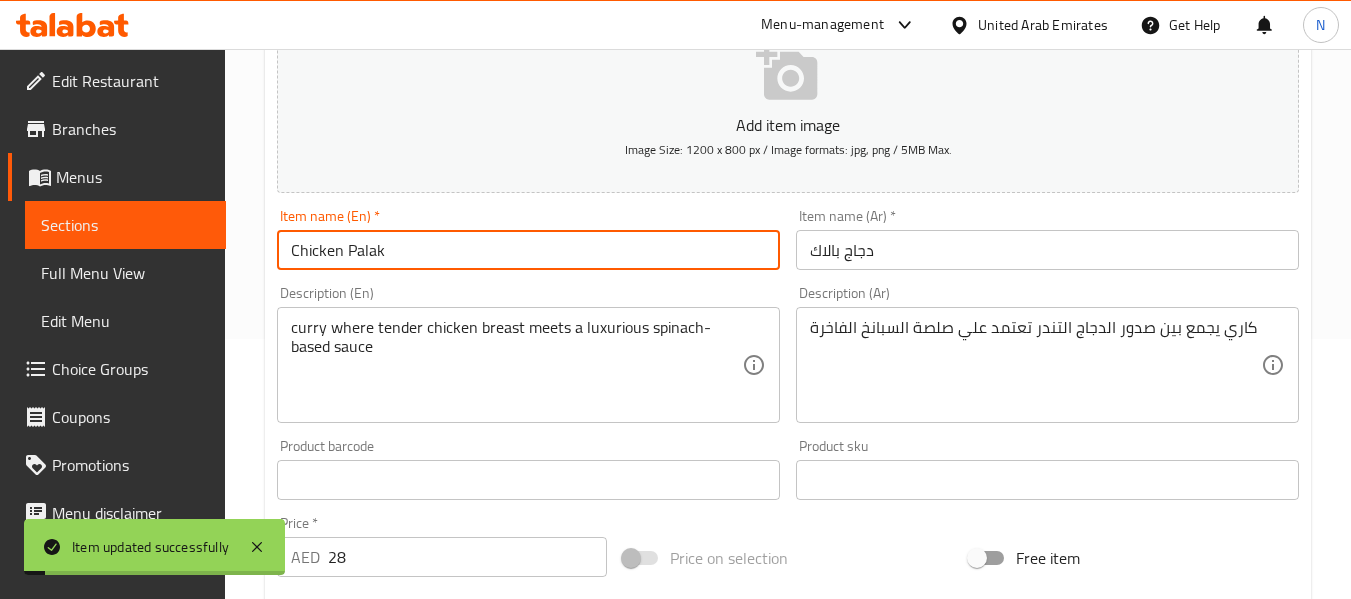 scroll, scrollTop: 0, scrollLeft: 0, axis: both 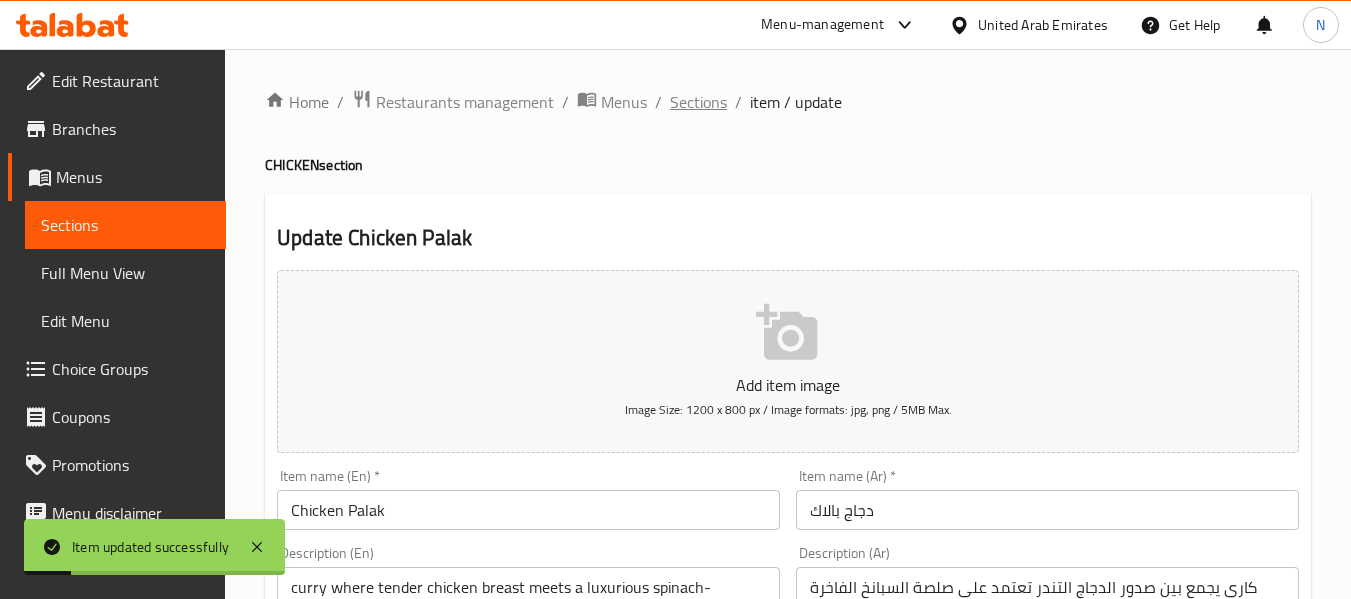 click on "Sections" at bounding box center [698, 102] 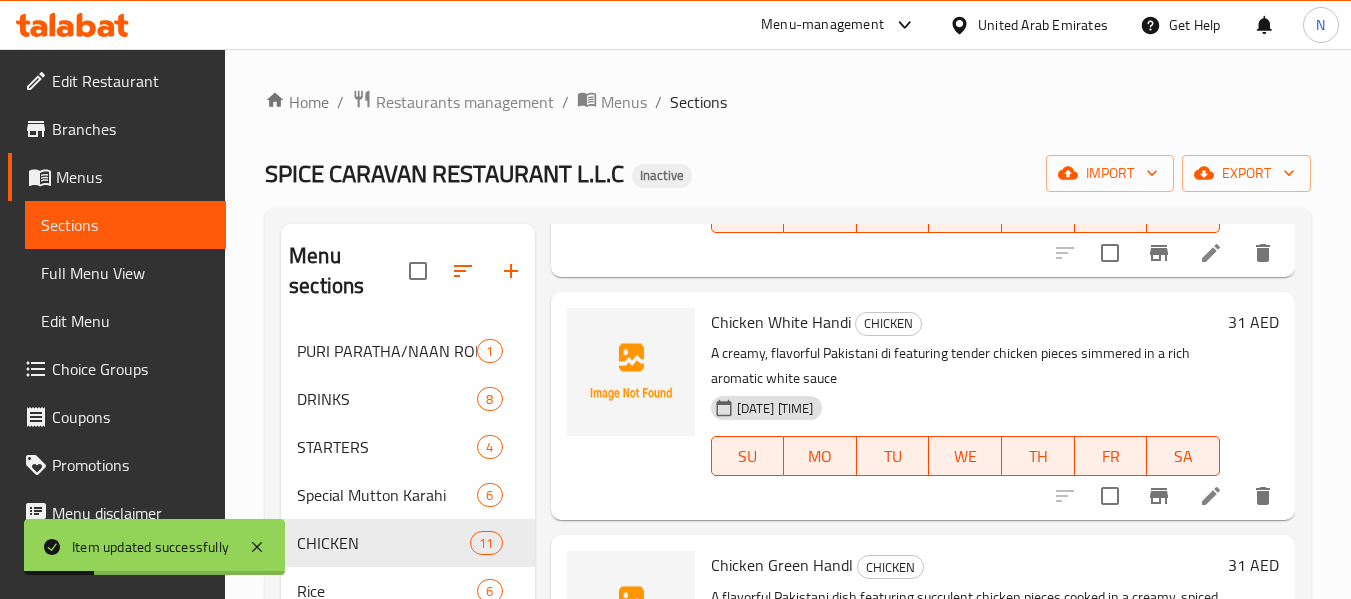 scroll, scrollTop: 922, scrollLeft: 0, axis: vertical 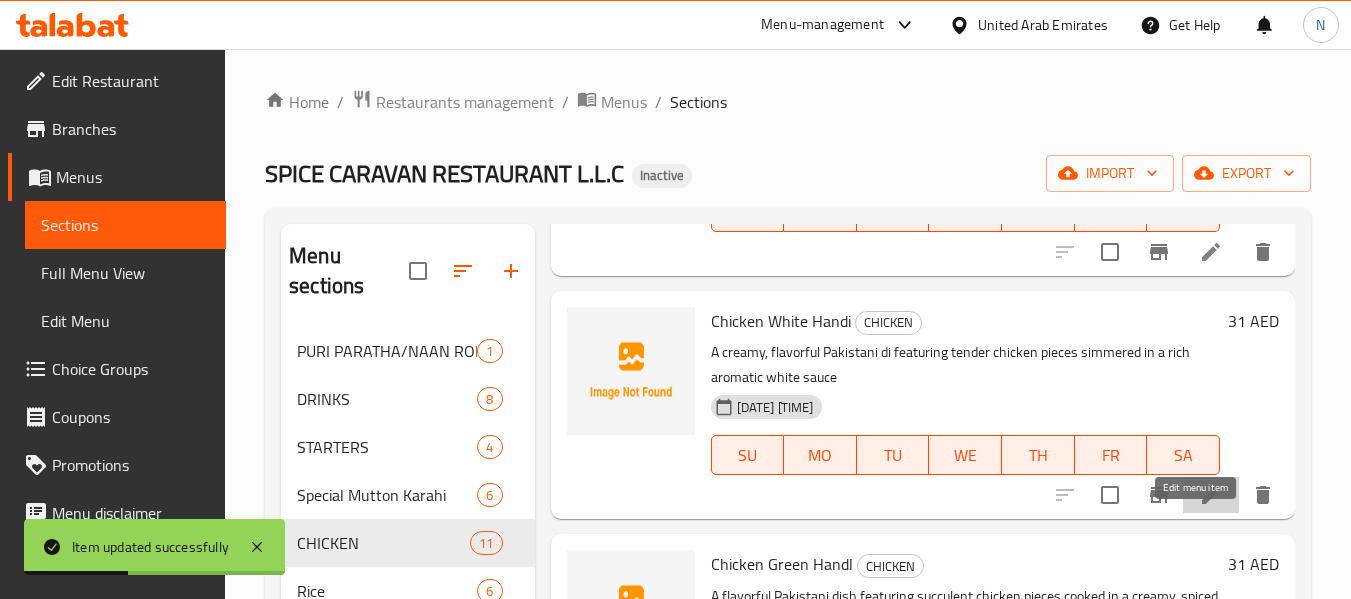 click 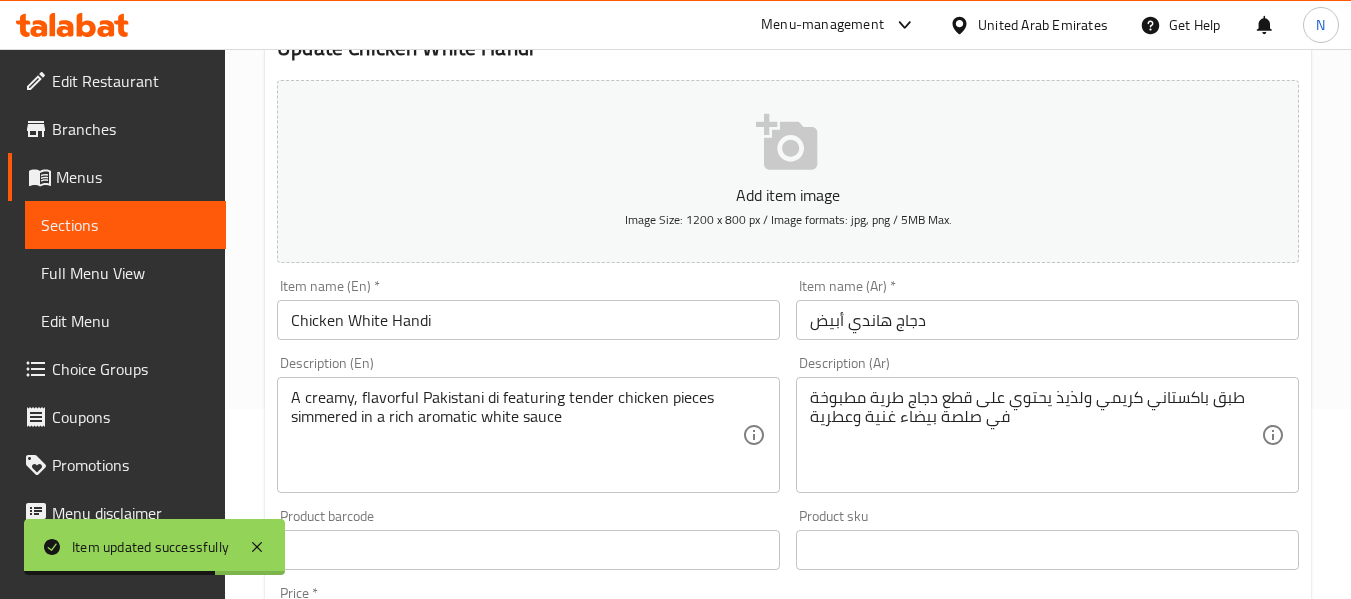 scroll, scrollTop: 192, scrollLeft: 0, axis: vertical 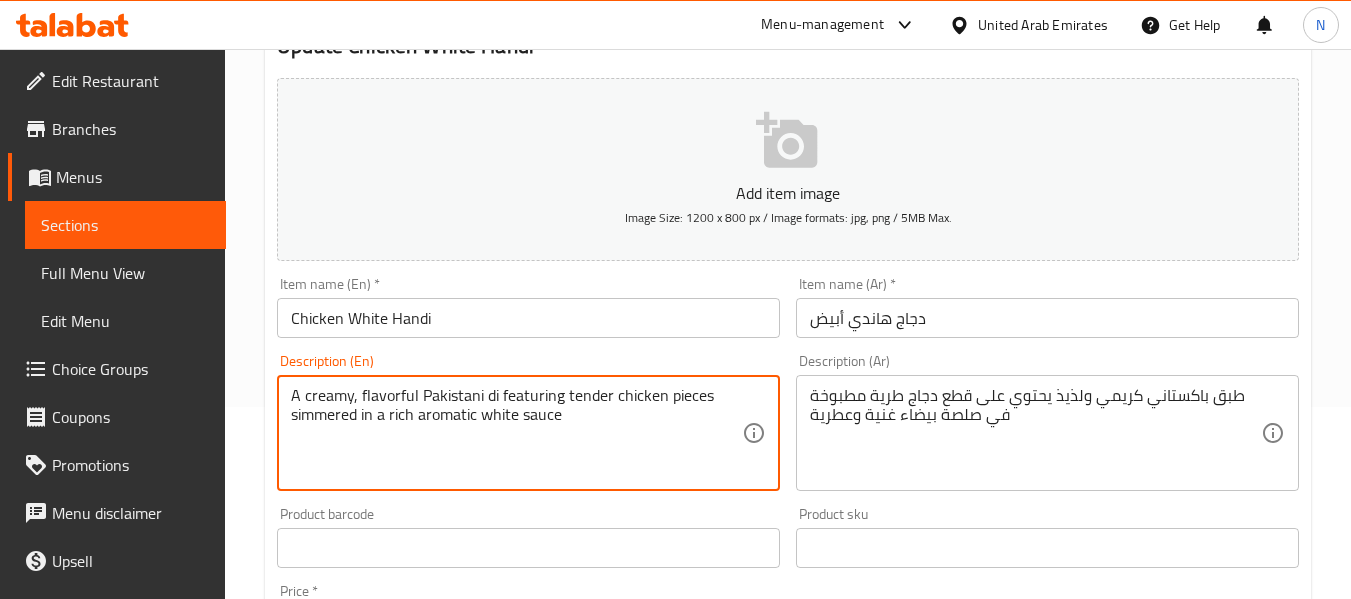 click on "A creamy, flavorful Pakistani di featuring tender chicken pieces simmered in a rich aromatic white sauce" at bounding box center (516, 433) 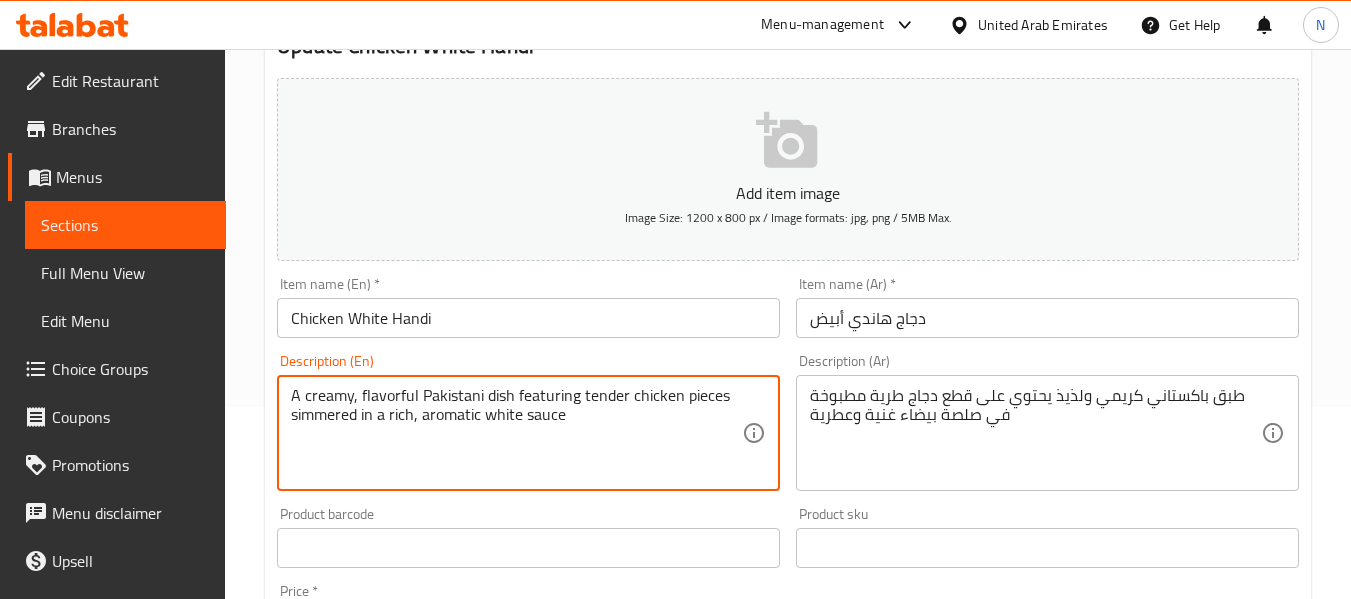 type on "A creamy, flavorful Pakistani dish featuring tender chicken pieces simmered in a rich, aromatic white sauce" 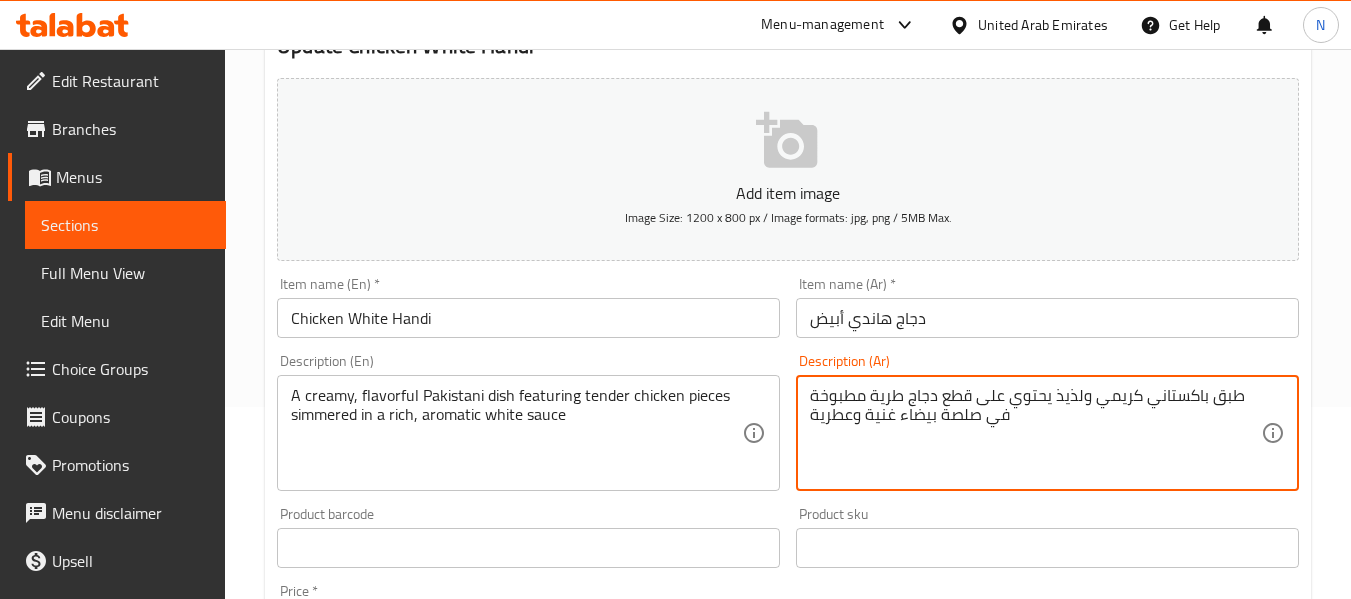 click on "طبق باكستاني كريمي ولذيذ يحتوي على قطع دجاج طرية مطبوخة في صلصة بيضاء غنية وعطرية" at bounding box center [1035, 433] 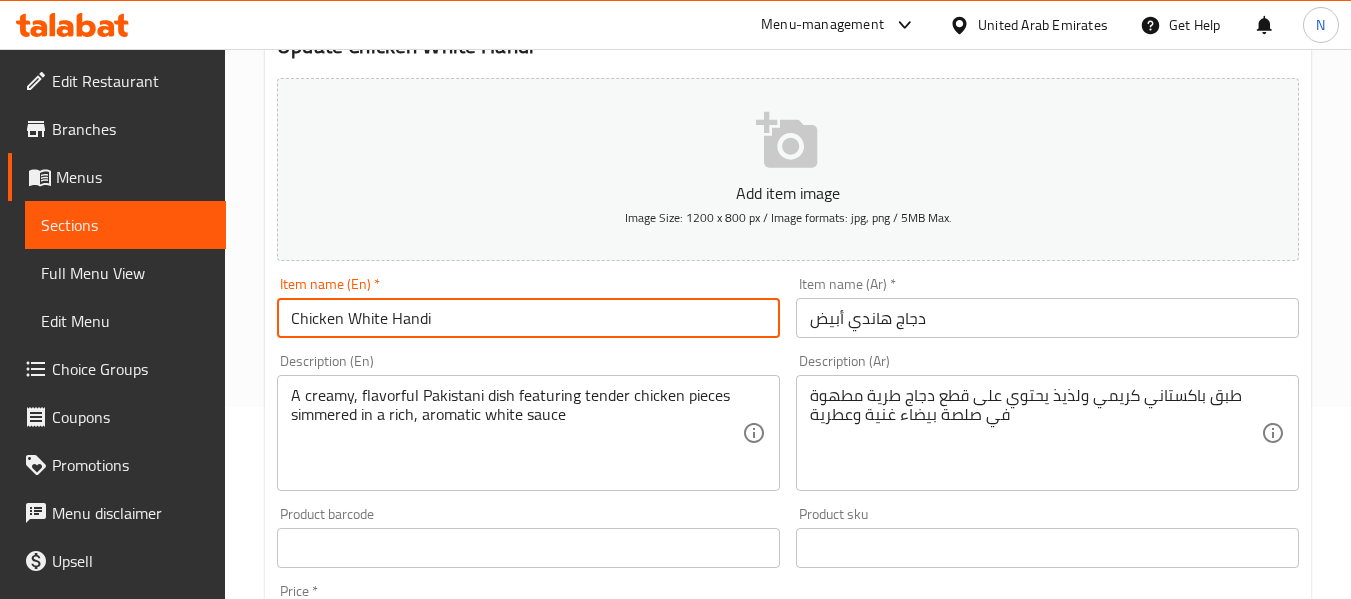 click on "Chicken White Handi" at bounding box center (528, 318) 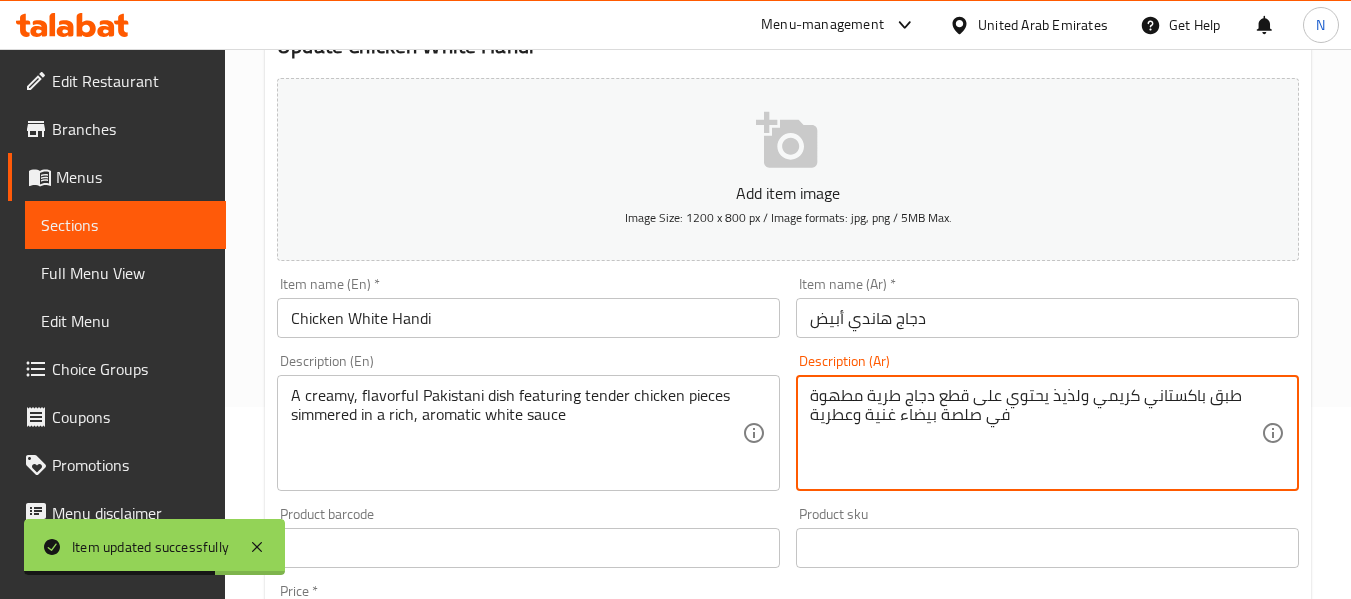 click on "طبق باكستاني كريمي ولذيذ يحتوي على قطع دجاج طرية مطهوة في صلصة بيضاء غنية وعطرية" at bounding box center [1035, 433] 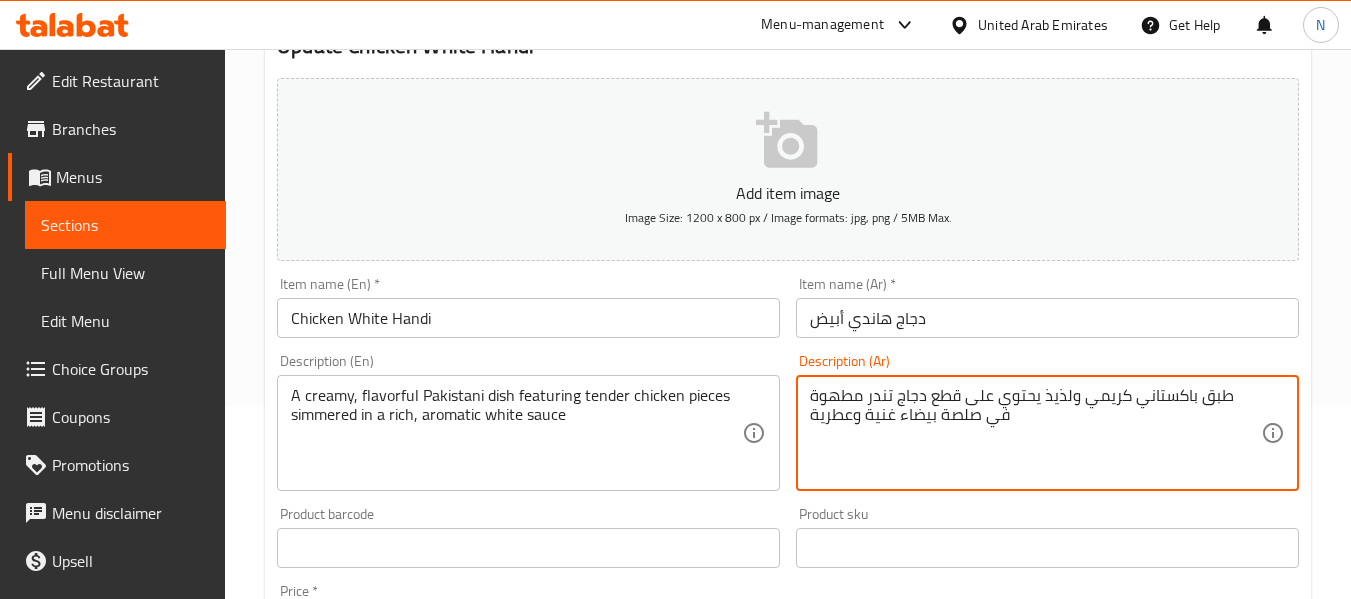 click on "طبق باكستاني كريمي ولذيذ يحتوي على قطع دجاج تندر مطهوة في صلصة بيضاء غنية وعطرية" at bounding box center [1035, 433] 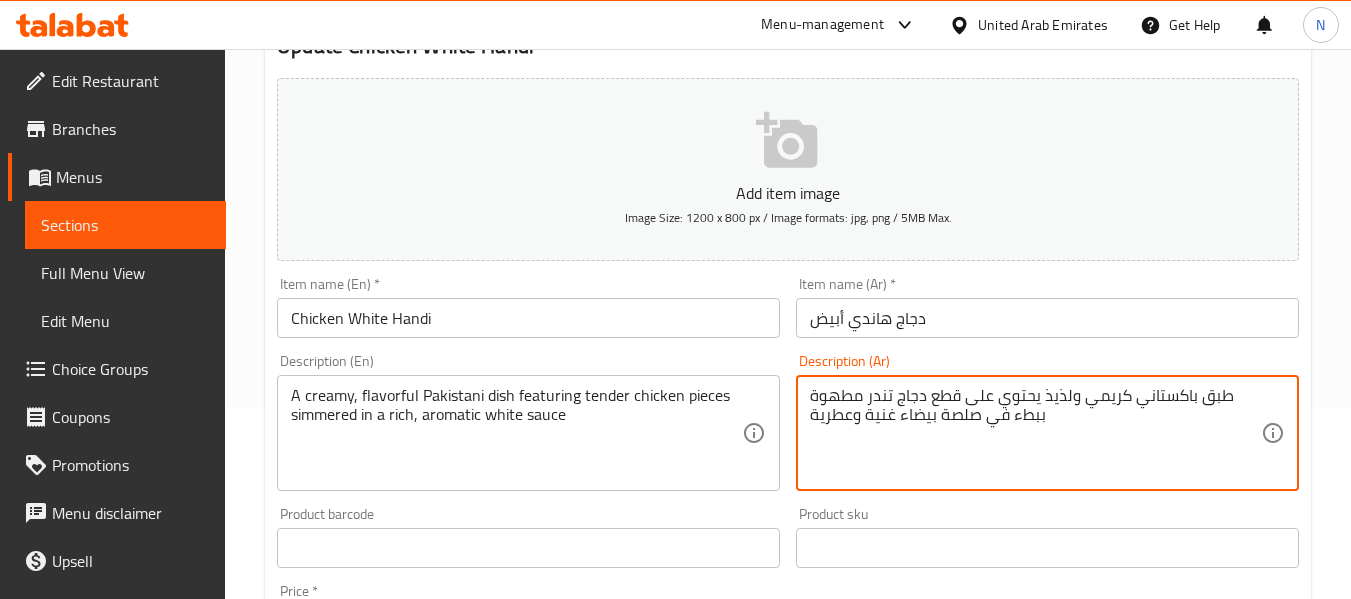 type on "طبق باكستاني كريمي ولذيذ يحتوي على قطع دجاج تندر مطهوة ببطء في صلصة بيضاء غنية وعطرية" 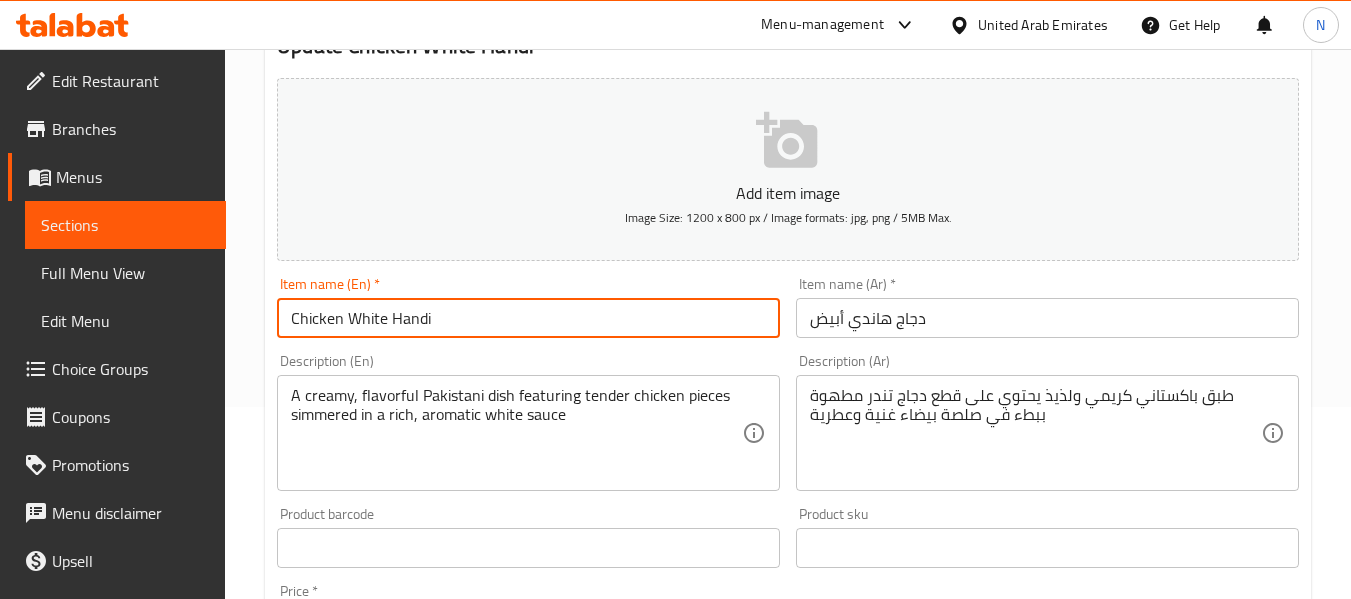 click on "Chicken White Handi" at bounding box center [528, 318] 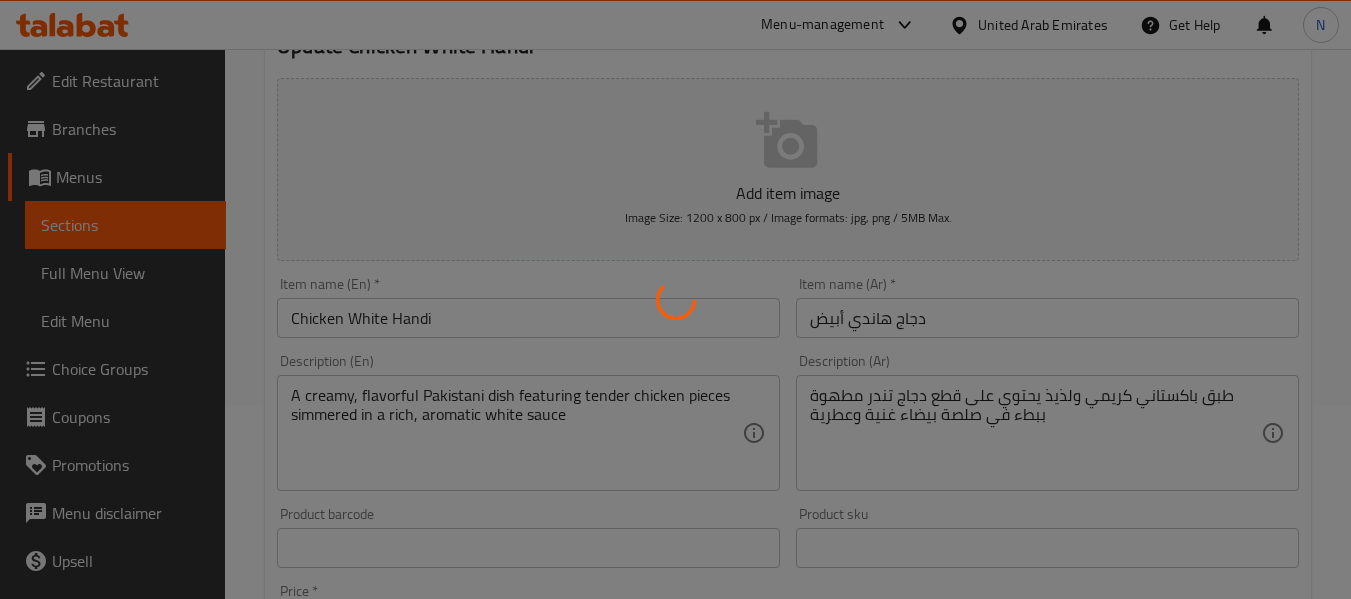 click at bounding box center [675, 299] 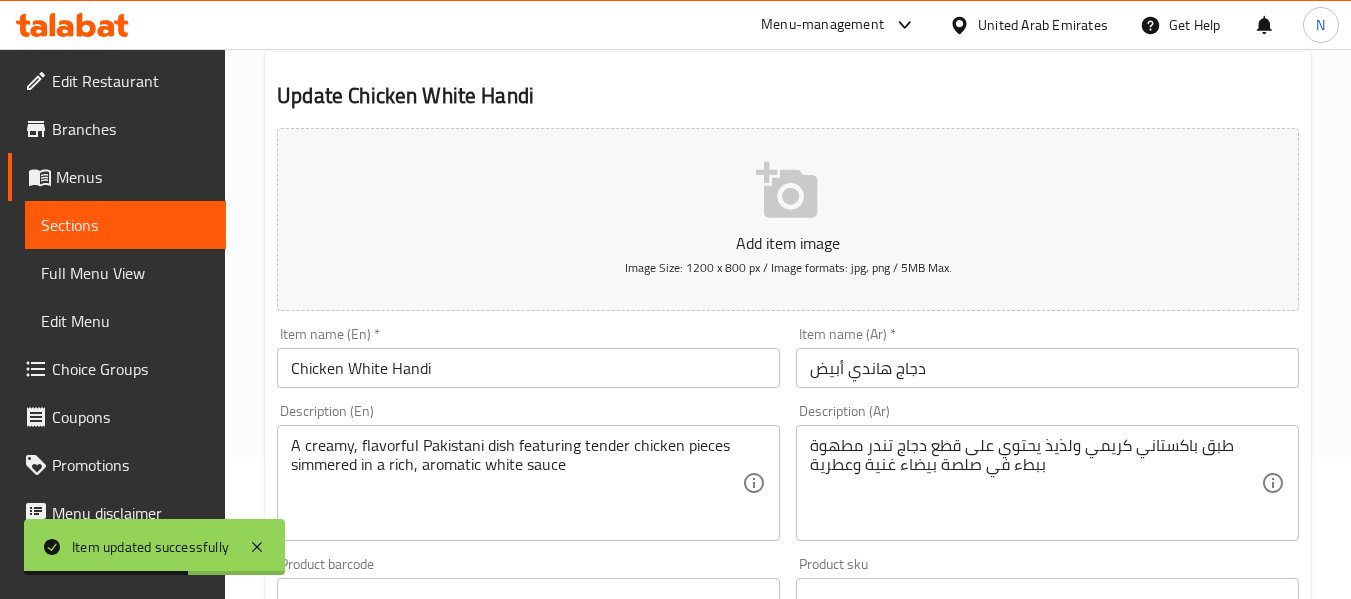 scroll, scrollTop: 0, scrollLeft: 0, axis: both 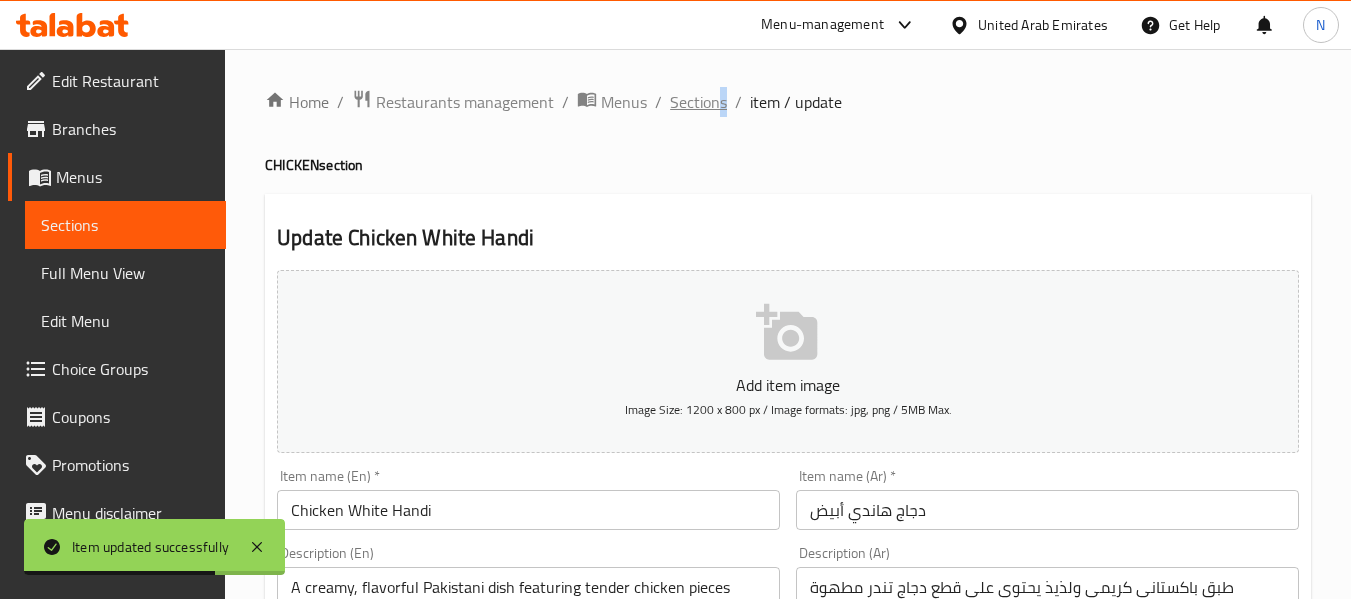 drag, startPoint x: 728, startPoint y: 96, endPoint x: 714, endPoint y: 104, distance: 16.124516 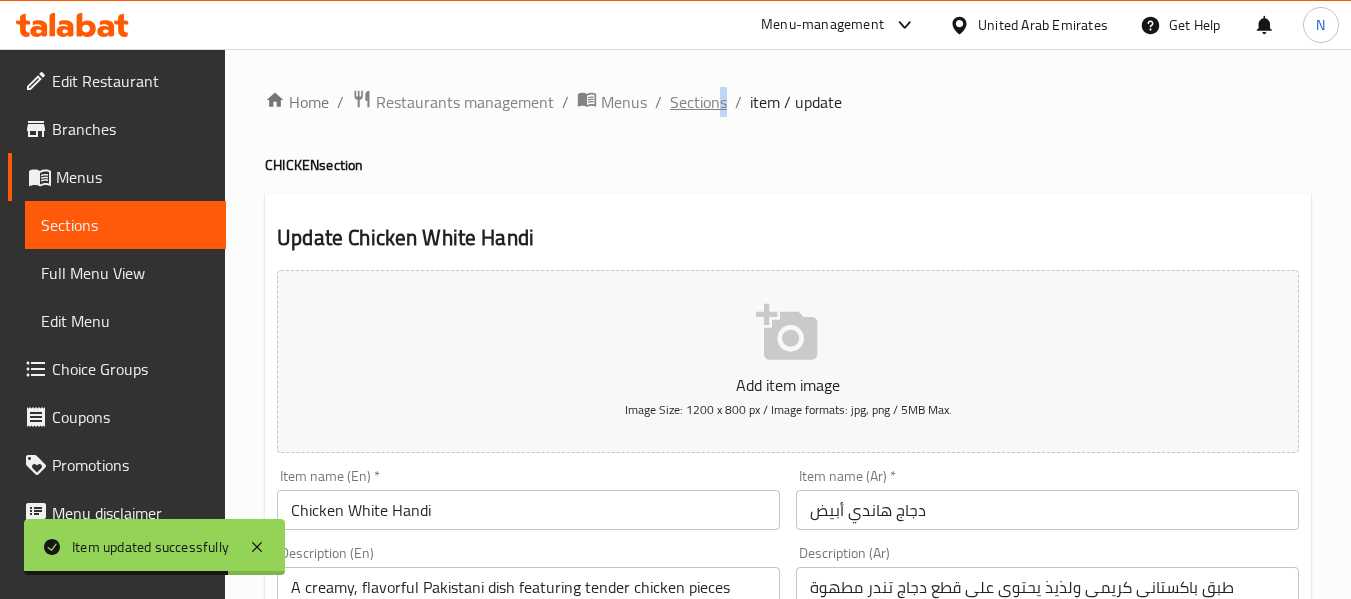 click on "Sections" at bounding box center [698, 102] 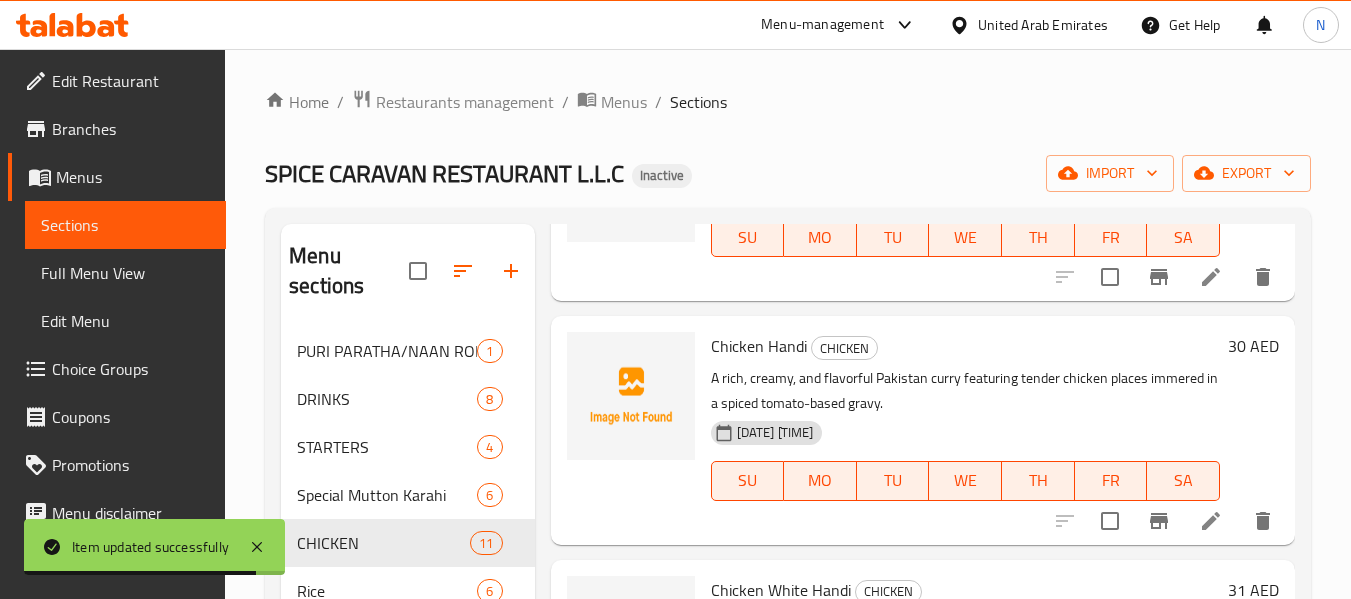 scroll, scrollTop: 659, scrollLeft: 0, axis: vertical 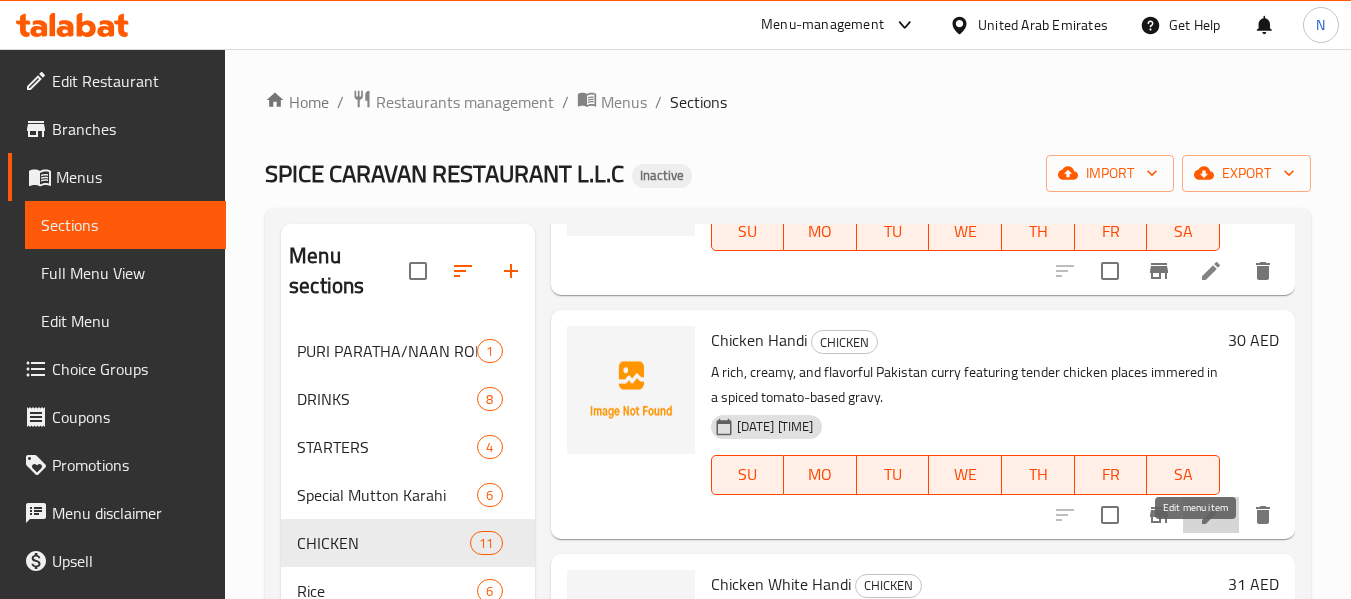 click 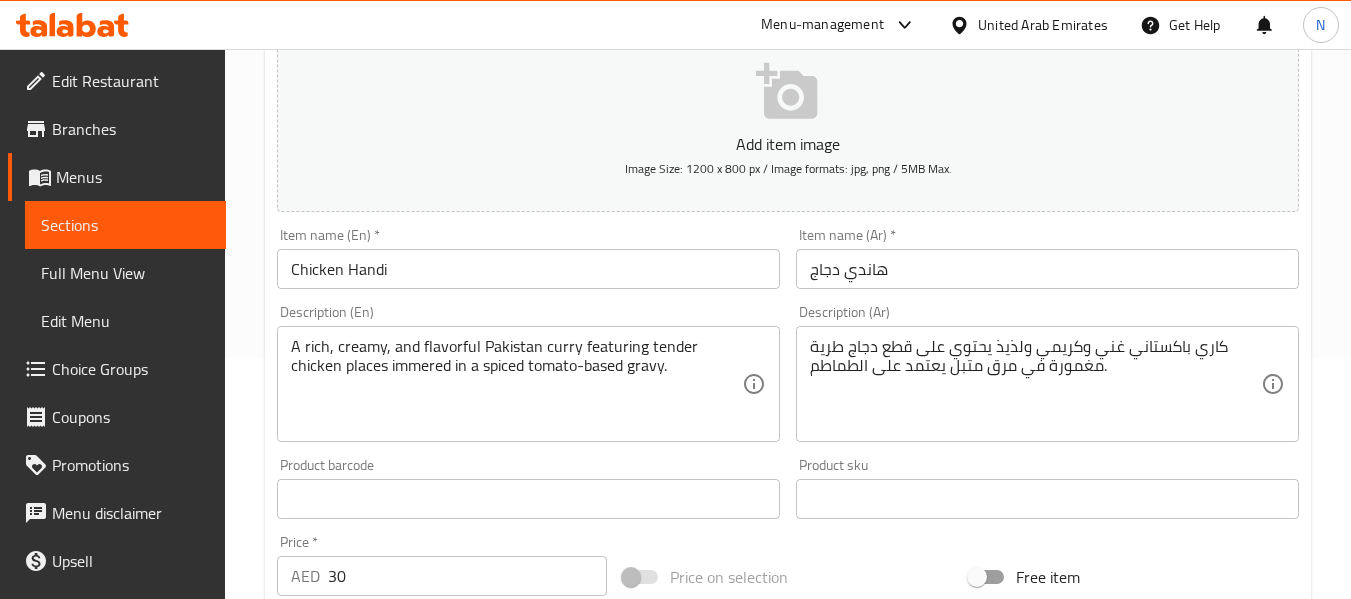 scroll, scrollTop: 244, scrollLeft: 0, axis: vertical 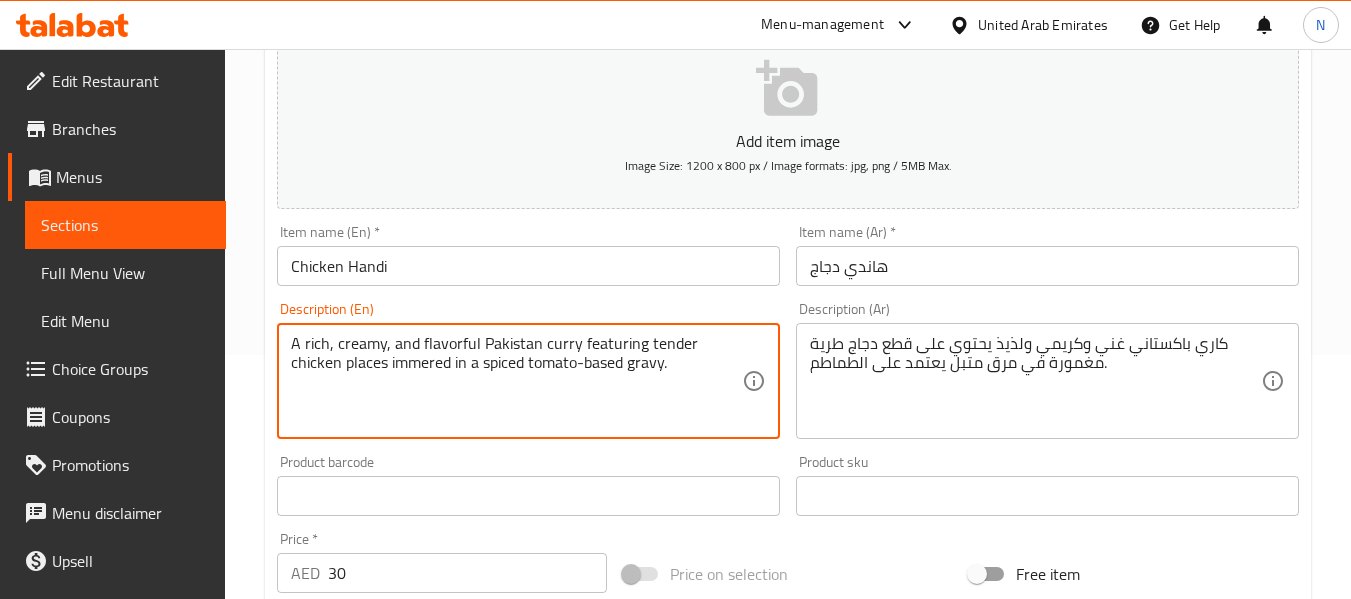 click on "A rich, creamy, and flavorful Pakistan curry featuring tender chicken places immered in a spiced tomato-based gravy." at bounding box center (516, 381) 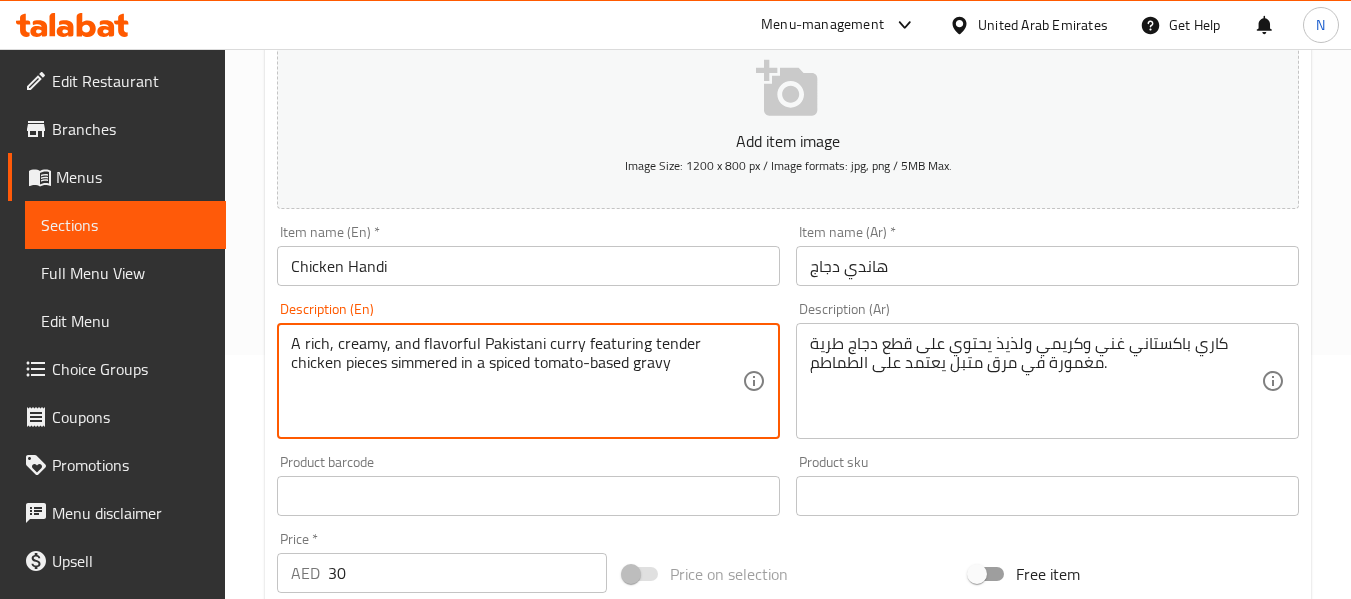 type on "A rich, creamy, and flavorful Pakistani curry featuring tender chicken pieces simmered in a spiced tomato-based gravy" 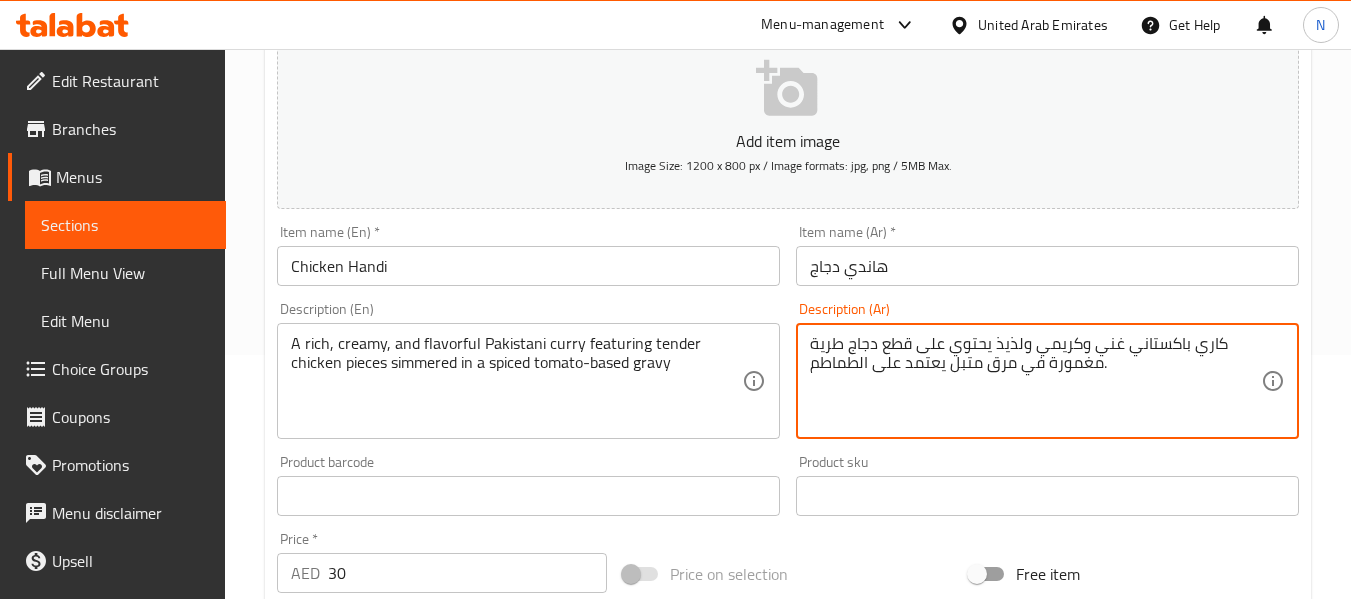 click on "كاري باكستاني غني وكريمي ولذيذ يحتوي على قطع دجاج طرية مغمورة في مرق متبل يعتمد على الطماطم." at bounding box center [1035, 381] 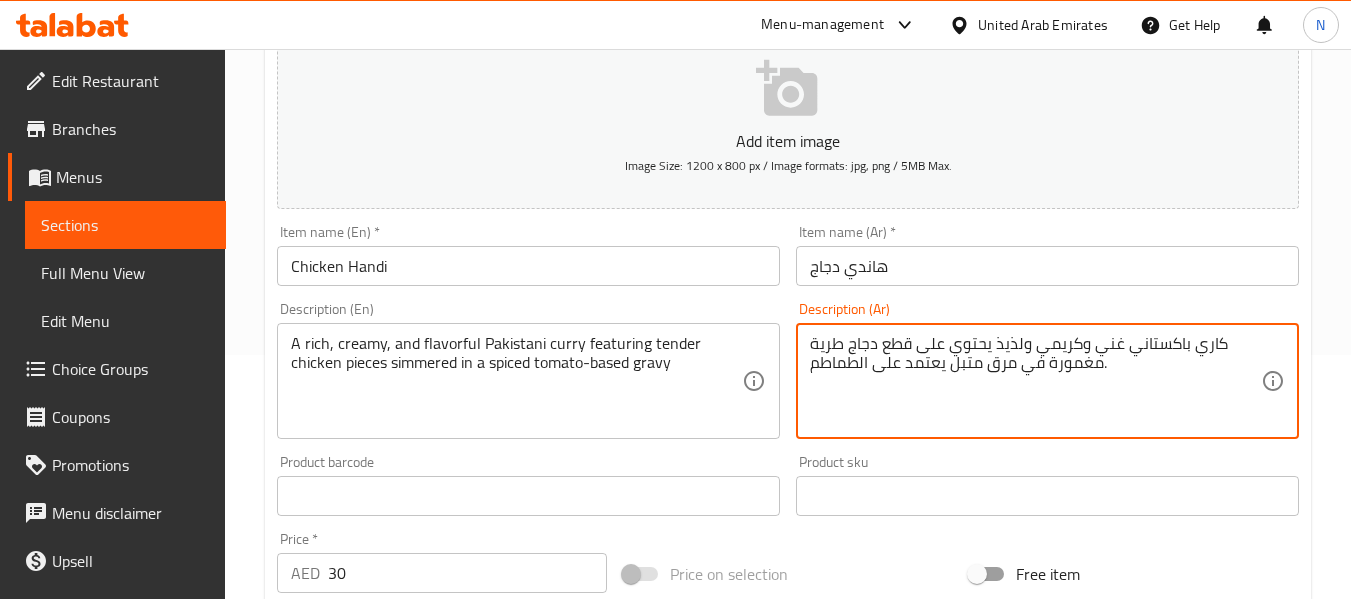 click on "كاري باكستاني غني وكريمي ولذيذ يحتوي على قطع دجاج طرية مغمورة في مرق متبل يعتمد على الطماطم." at bounding box center (1035, 381) 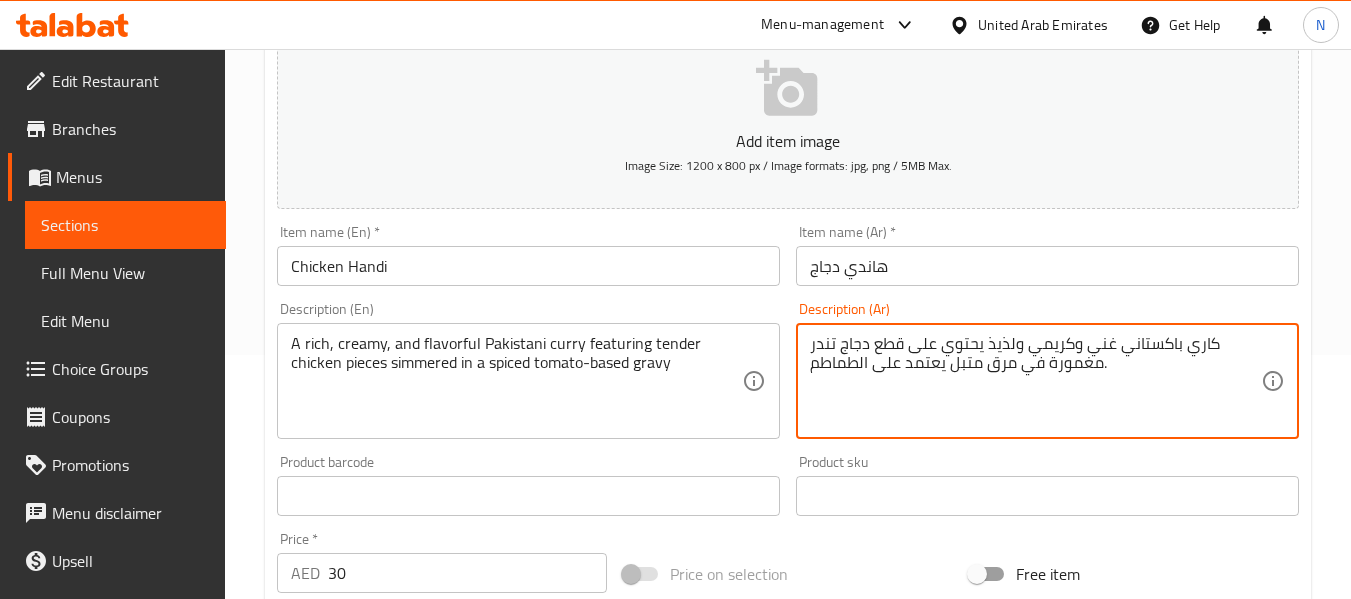 click on "كاري باكستاني غني وكريمي ولذيذ يحتوي على قطع دجاج تندر مغمورة في مرق متبل يعتمد على الطماطم." at bounding box center (1035, 381) 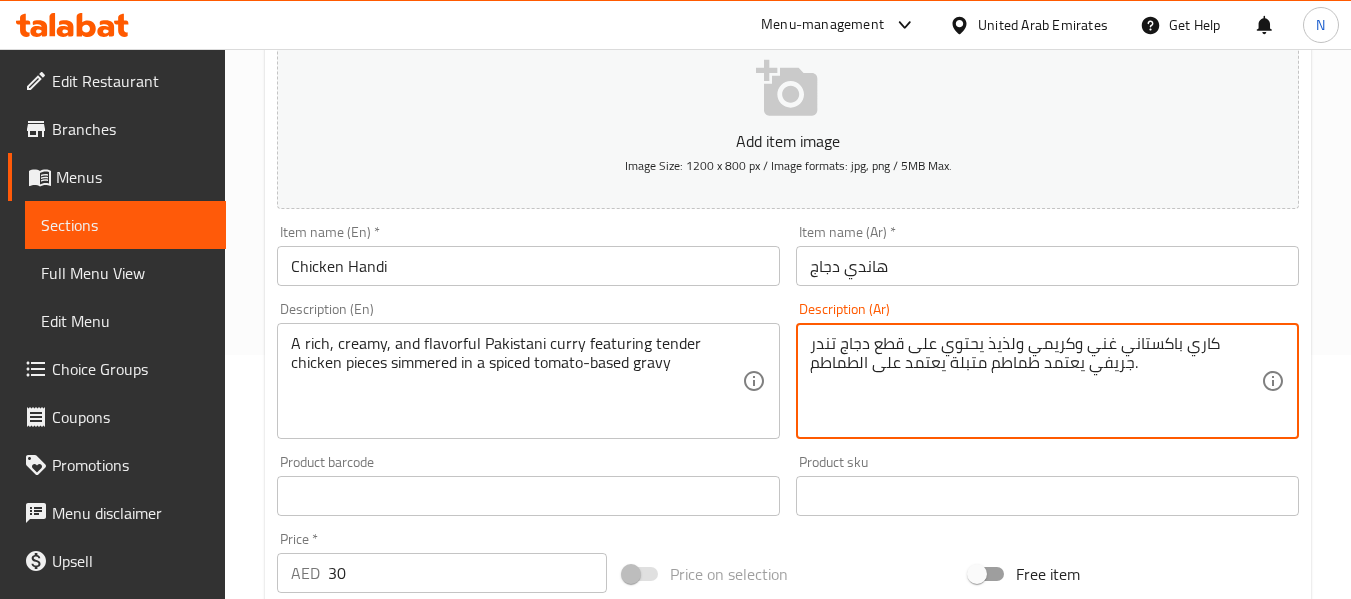 drag, startPoint x: 947, startPoint y: 370, endPoint x: 704, endPoint y: 419, distance: 247.8911 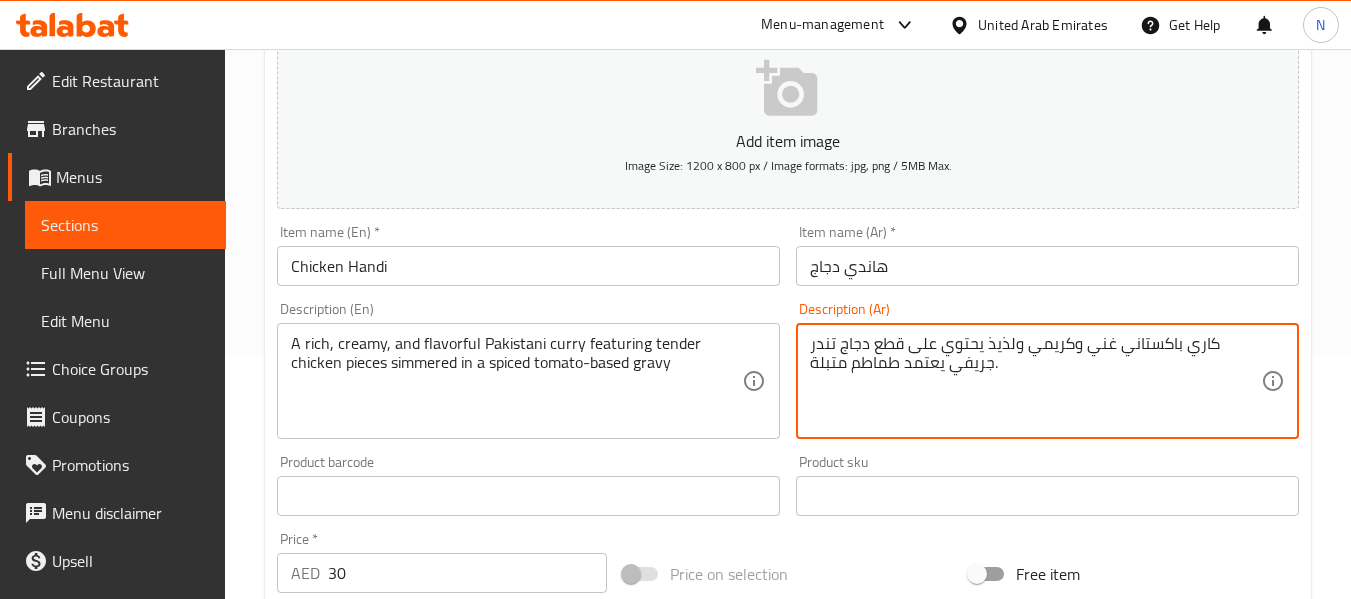 click on "كاري باكستاني غني وكريمي ولذيذ يحتوي على قطع دجاج تندر جريفي يعتمد طماطم متبلة." at bounding box center (1035, 381) 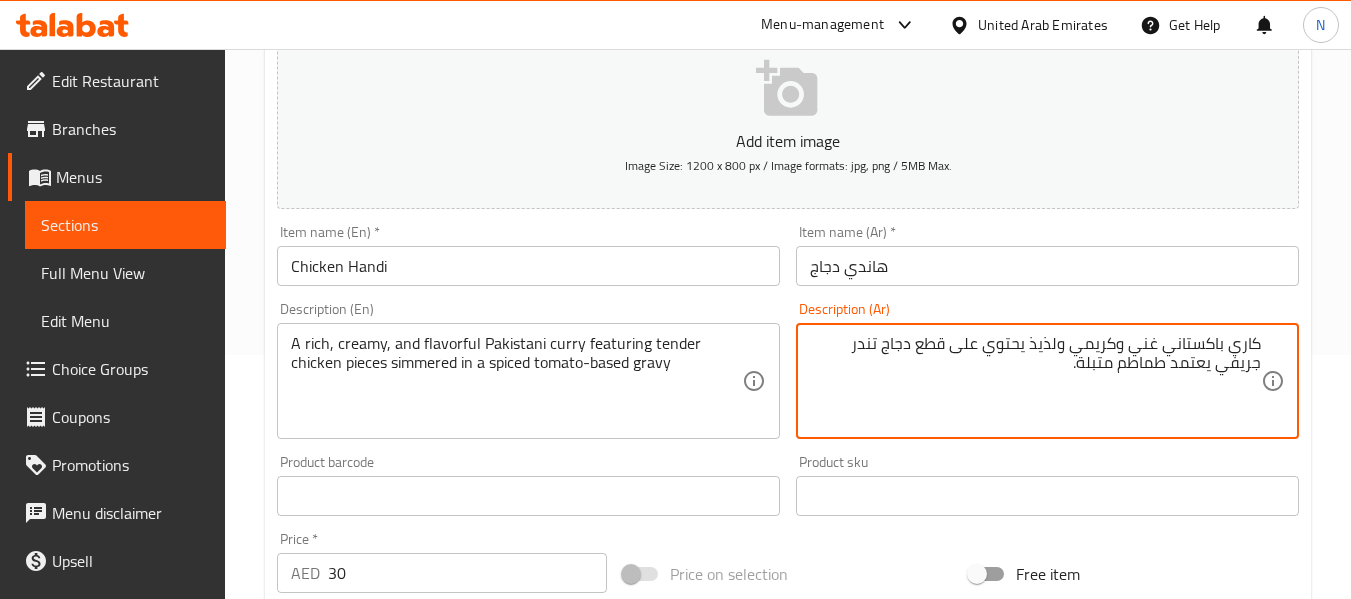 click on "كاري باكستاني غني وكريمي ولذيذ يحتوي على قطع دجاج تندر جريفي يعتمد طماطم متبلة." at bounding box center [1035, 381] 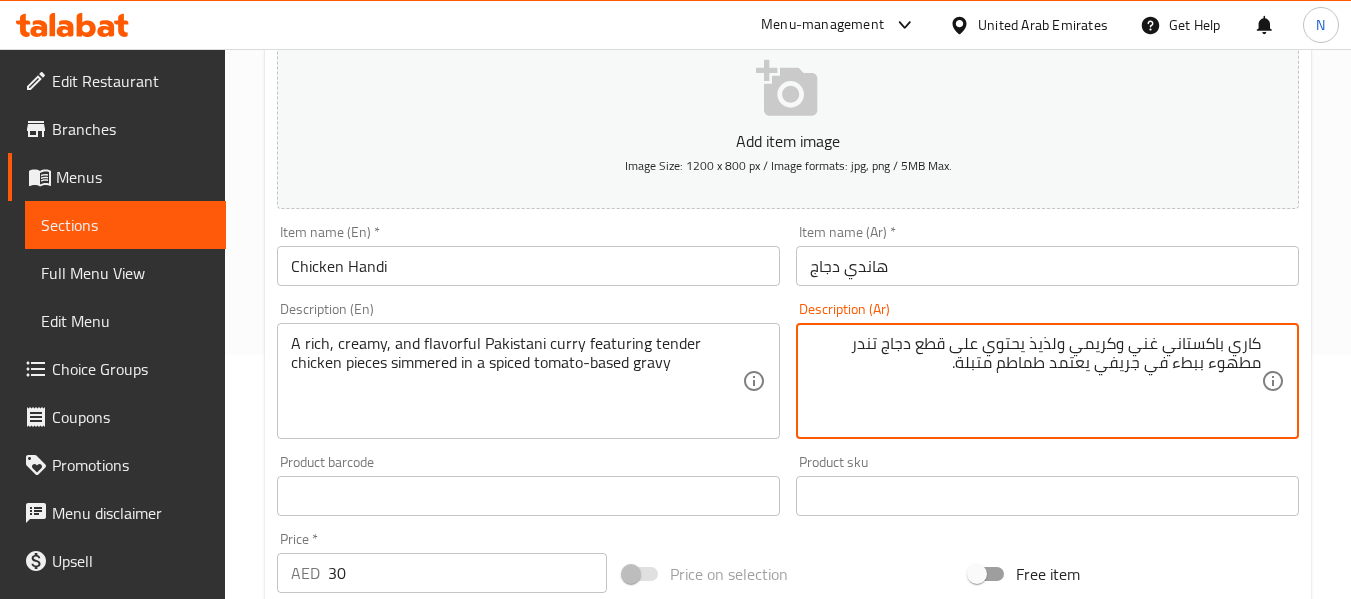 type on "كاري باكستاني غني وكريمي ولذيذ يحتوي على قطع دجاج تندر مطهوء ببطء في جريفي يعتمد طماطم متبلة." 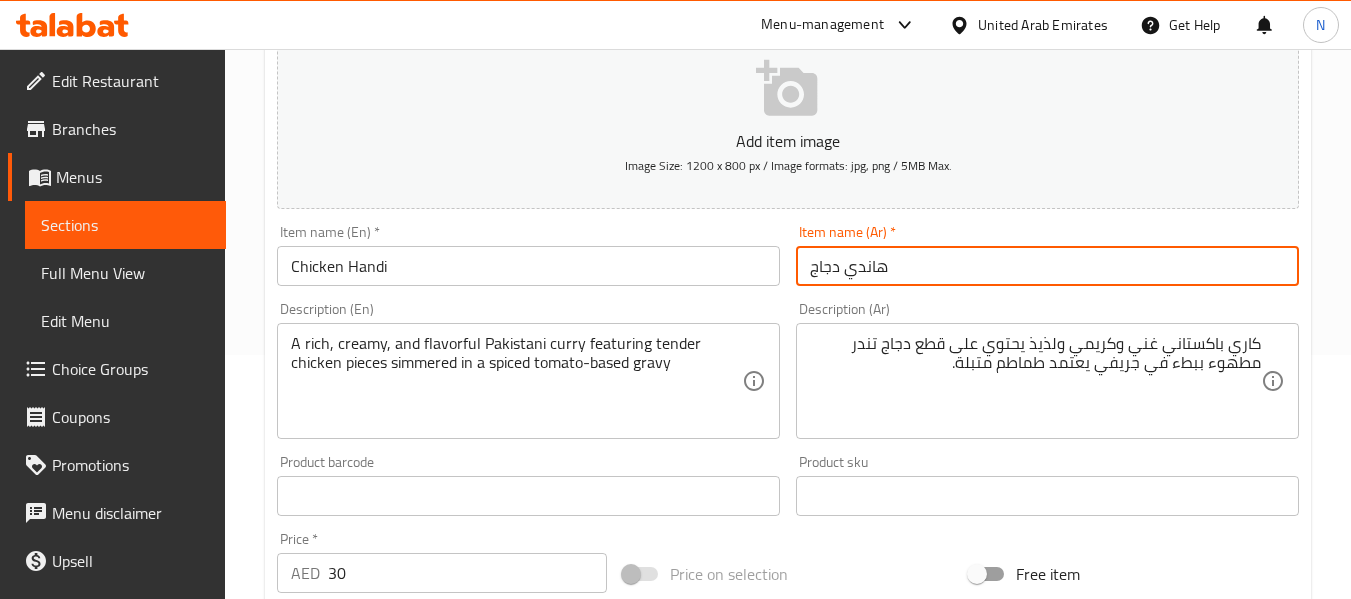 click on "هاندي دجاج" at bounding box center (1047, 266) 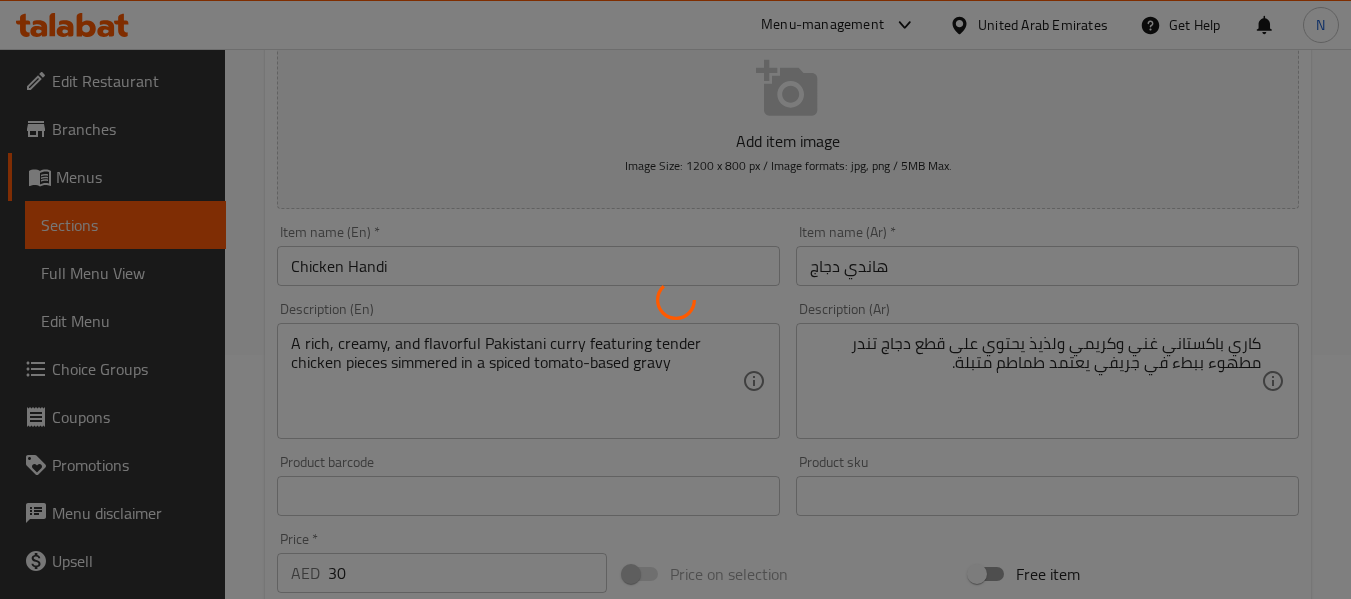 click at bounding box center (675, 299) 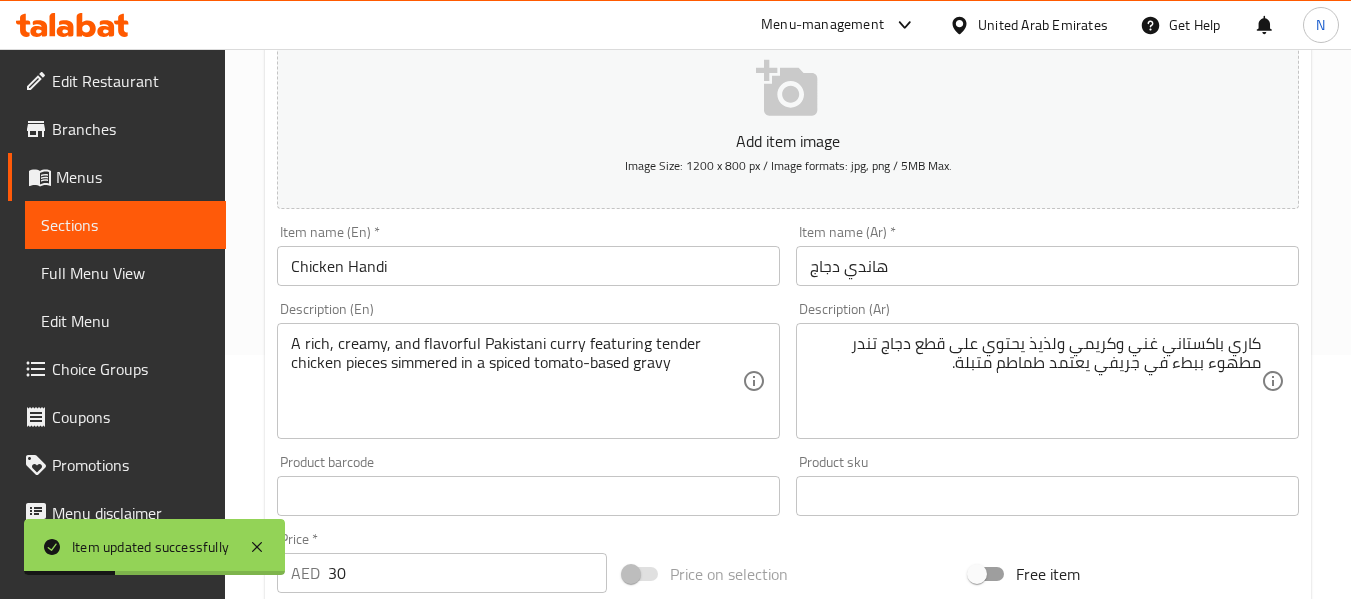 click on "Description (En) A rich, creamy, and flavorful Pakistani curry featuring tender chicken pieces simmered in a spiced tomato-based gravy Description (En)" at bounding box center [528, 370] 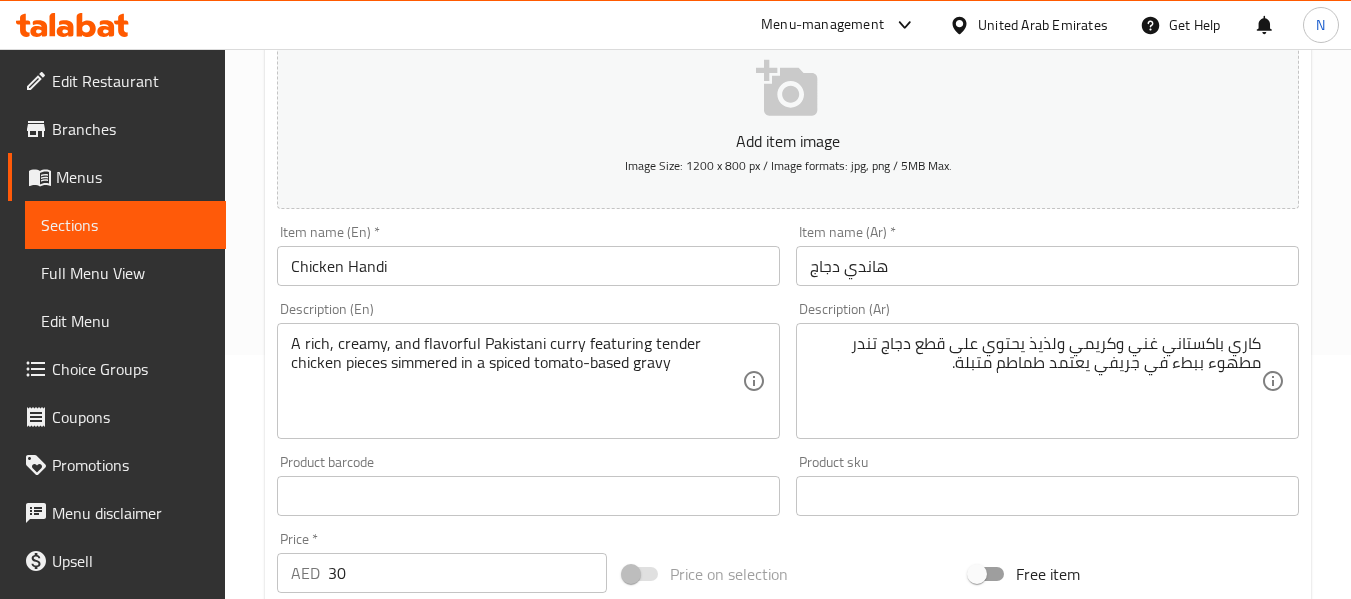 scroll, scrollTop: 0, scrollLeft: 0, axis: both 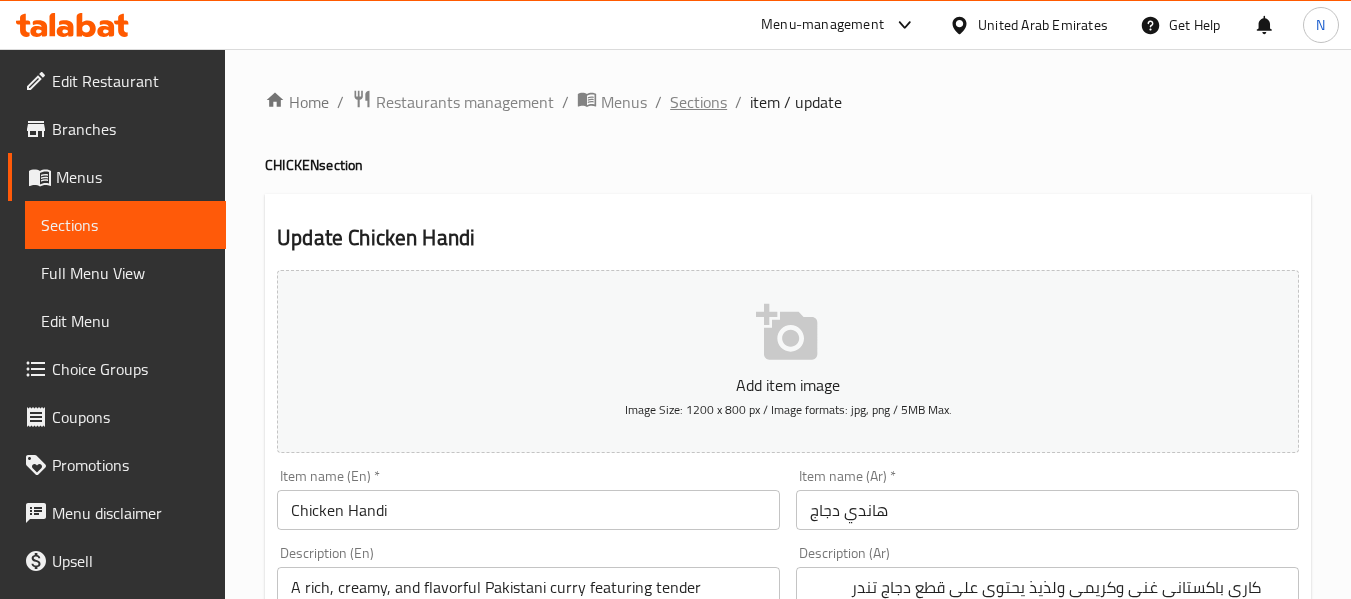 click on "Sections" at bounding box center (698, 102) 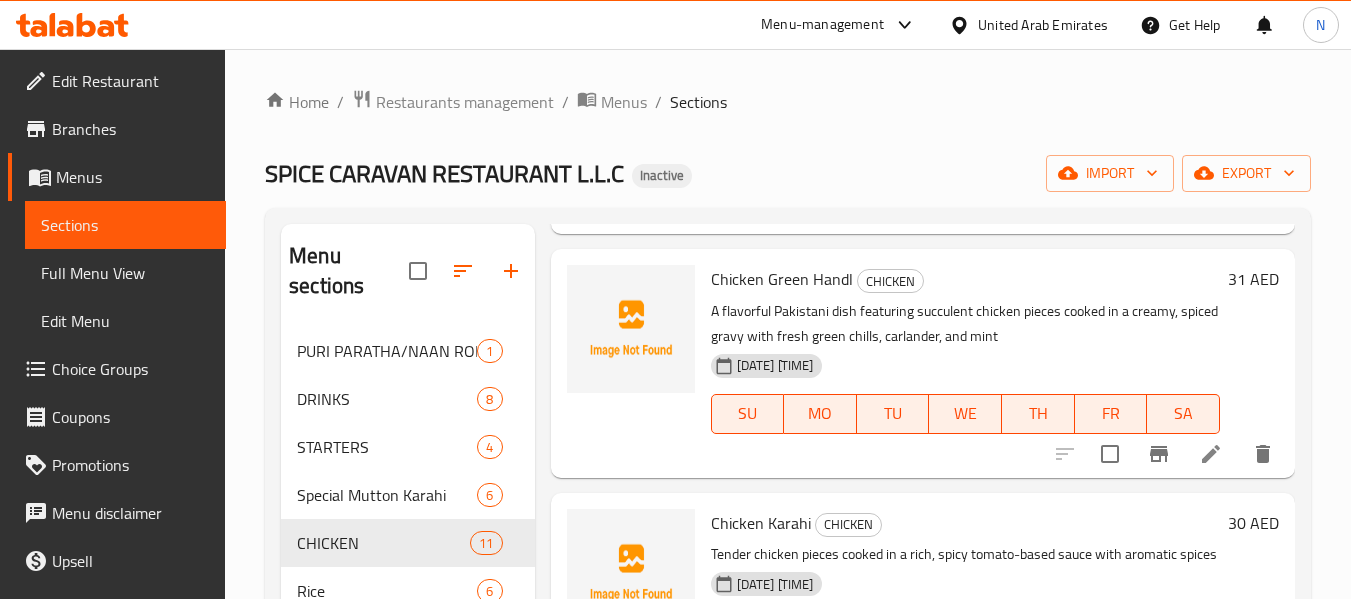 scroll, scrollTop: 1208, scrollLeft: 0, axis: vertical 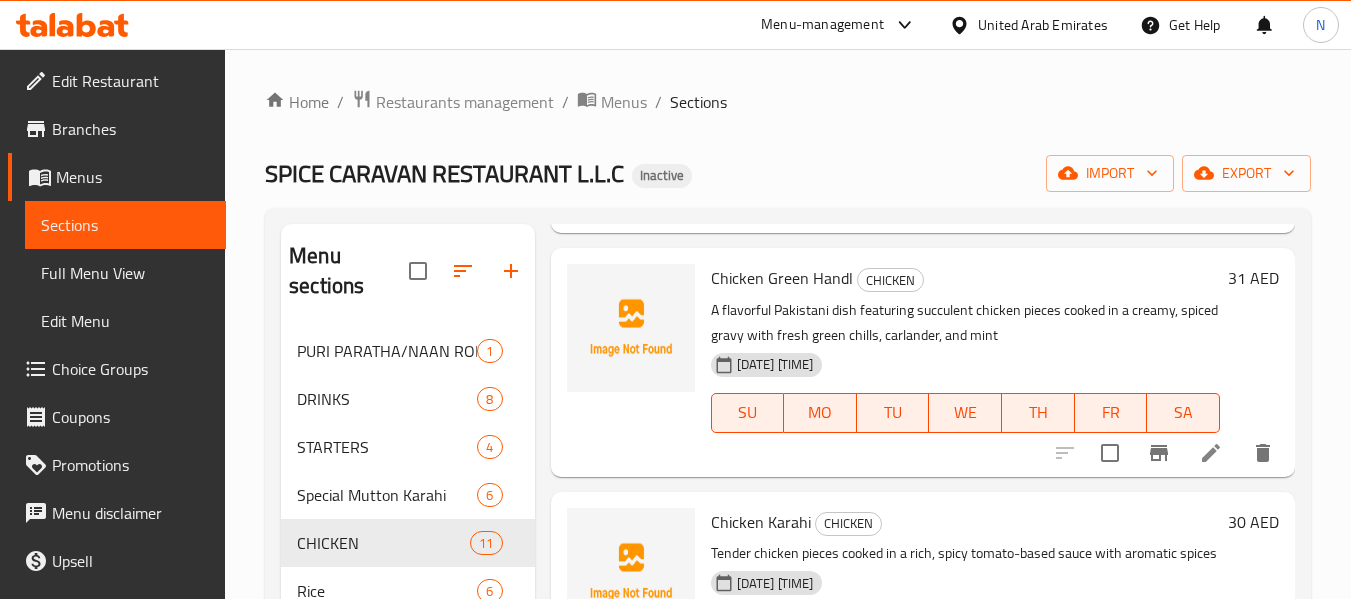 click at bounding box center [1211, 453] 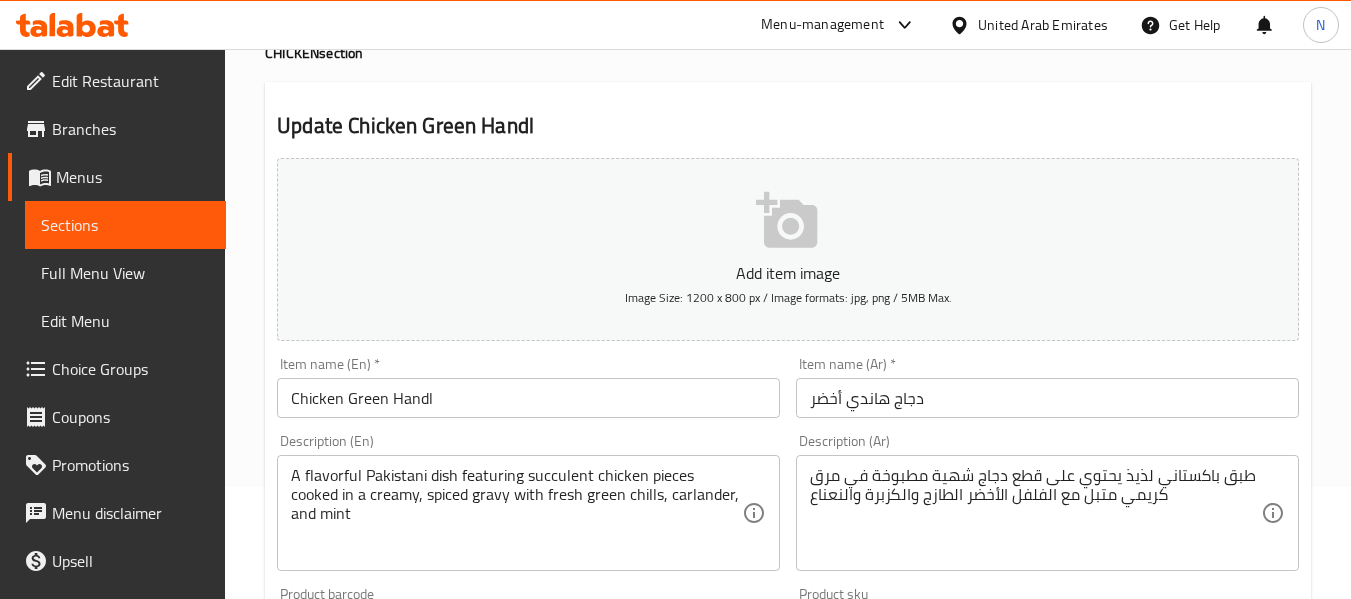 scroll, scrollTop: 267, scrollLeft: 0, axis: vertical 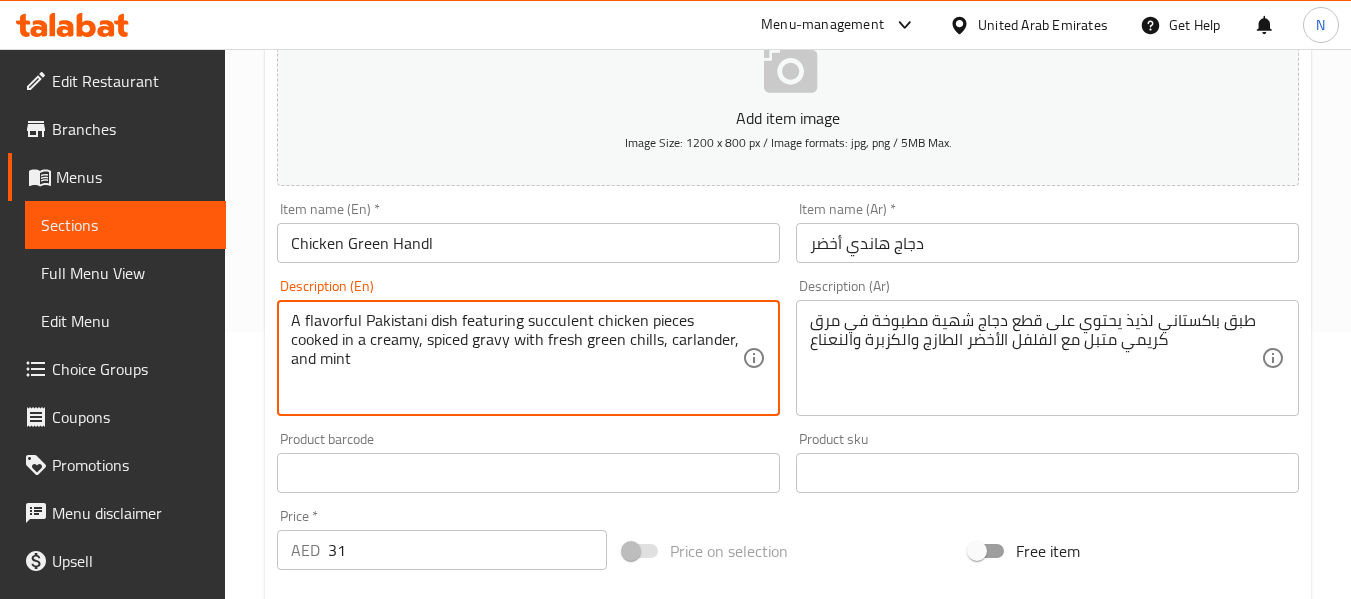 click on "A flavorful Pakistani dish featuring succulent chicken pieces cooked in a creamy, spiced gravy with fresh green chills, carlander, and mint" at bounding box center [516, 358] 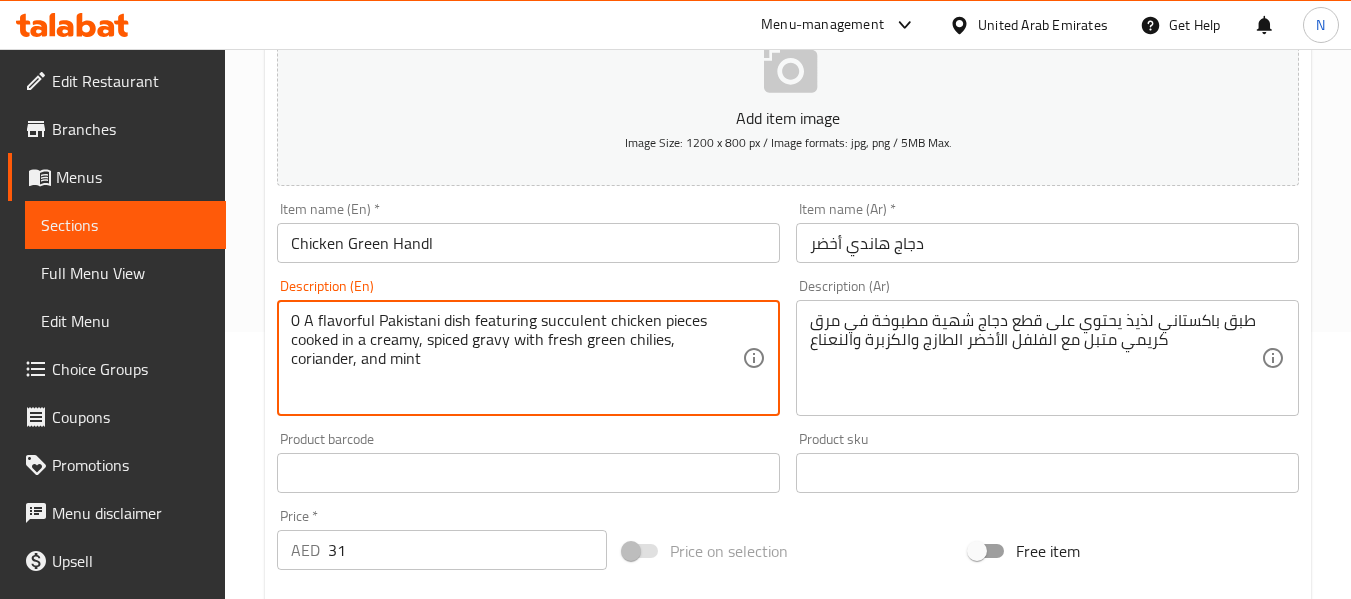 click on "0 A flavorful Pakistani dish featuring succulent chicken pieces cooked in a creamy, spiced gravy with fresh green chilies, coriander, and mint" at bounding box center [516, 358] 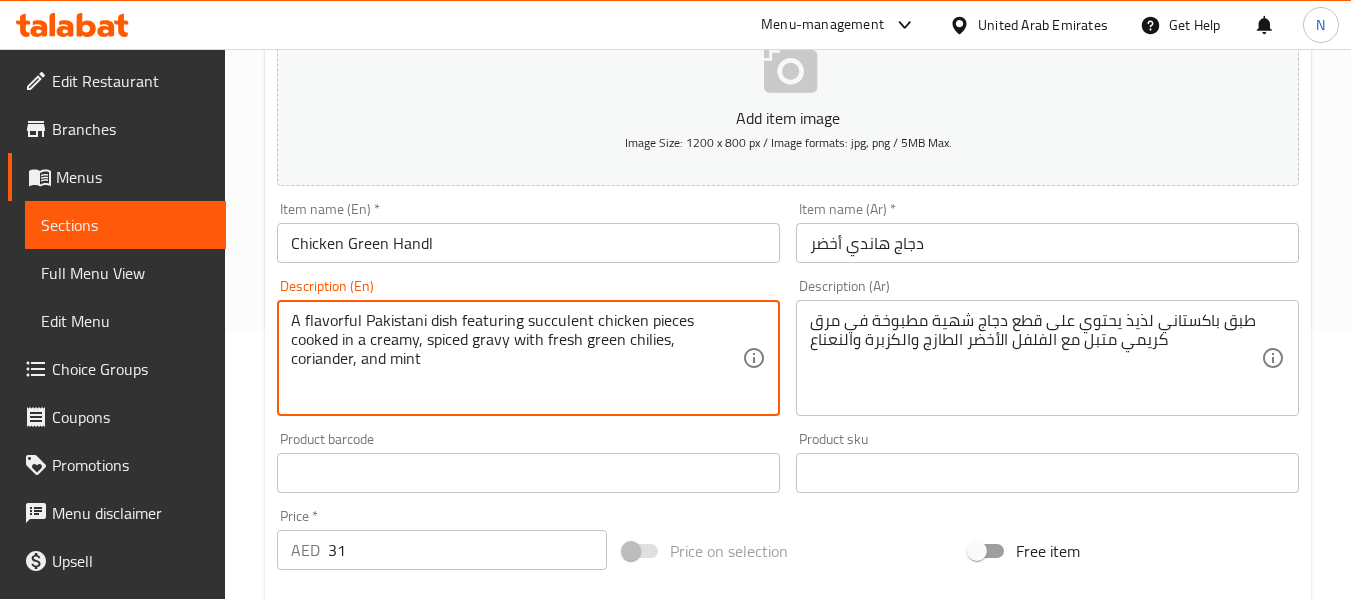 click on "A flavorful Pakistani dish featuring succulent chicken pieces cooked in a creamy, spiced gravy with fresh green chilies, coriander, and mint" at bounding box center [516, 358] 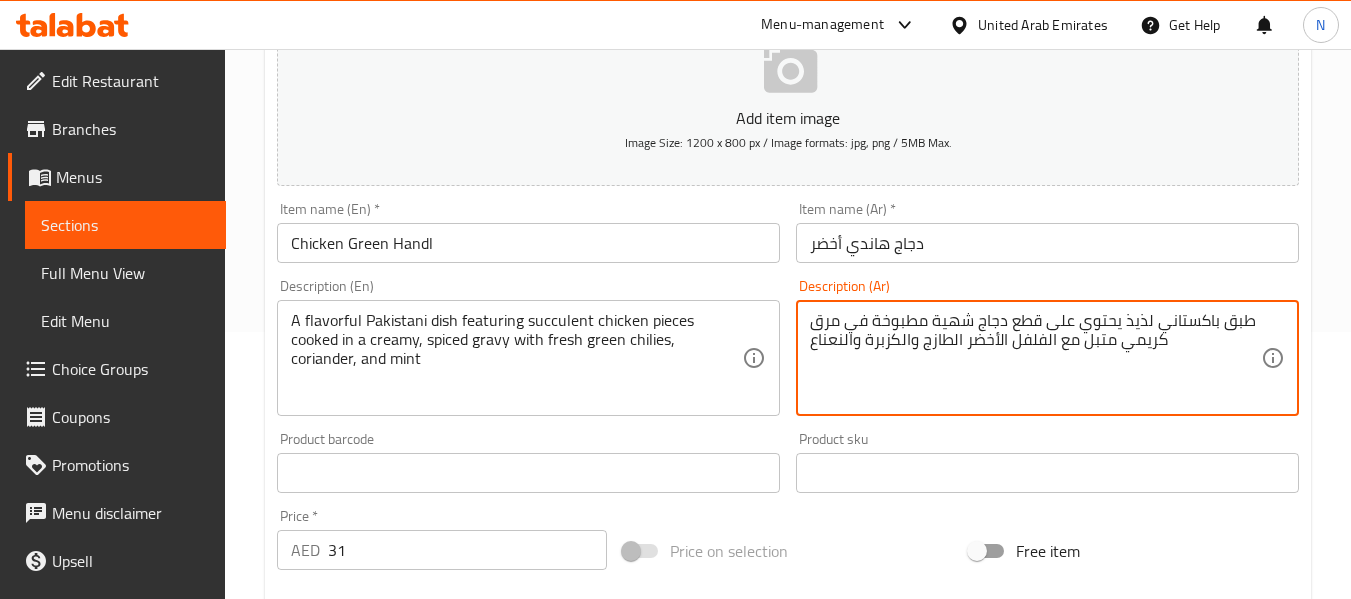 click on "طبق باكستاني لذيذ يحتوي على قطع دجاج شهية مطبوخة في مرق كريمي متبل مع الفلفل الأخضر الطازج والكزبرة والنعناع" at bounding box center (1035, 358) 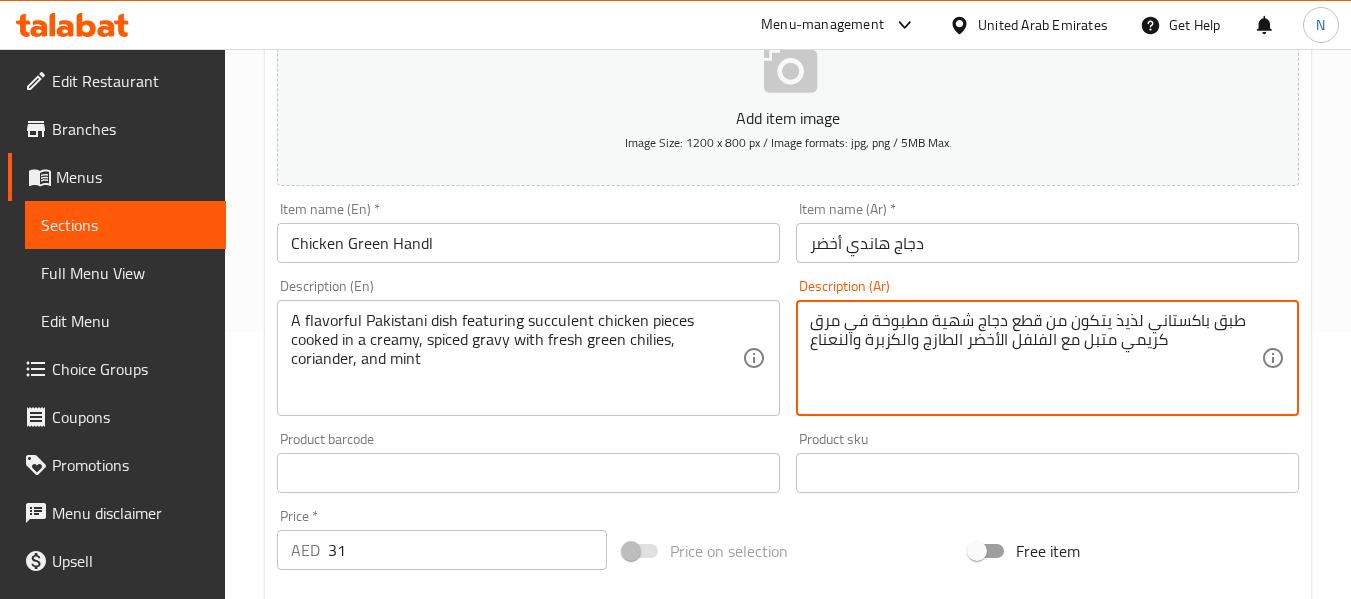 click on "طبق باكستاني لذيذ يتكون من قطع دجاج شهية مطبوخة في مرق كريمي متبل مع الفلفل الأخضر الطازج والكزبرة والنعناع" at bounding box center [1035, 358] 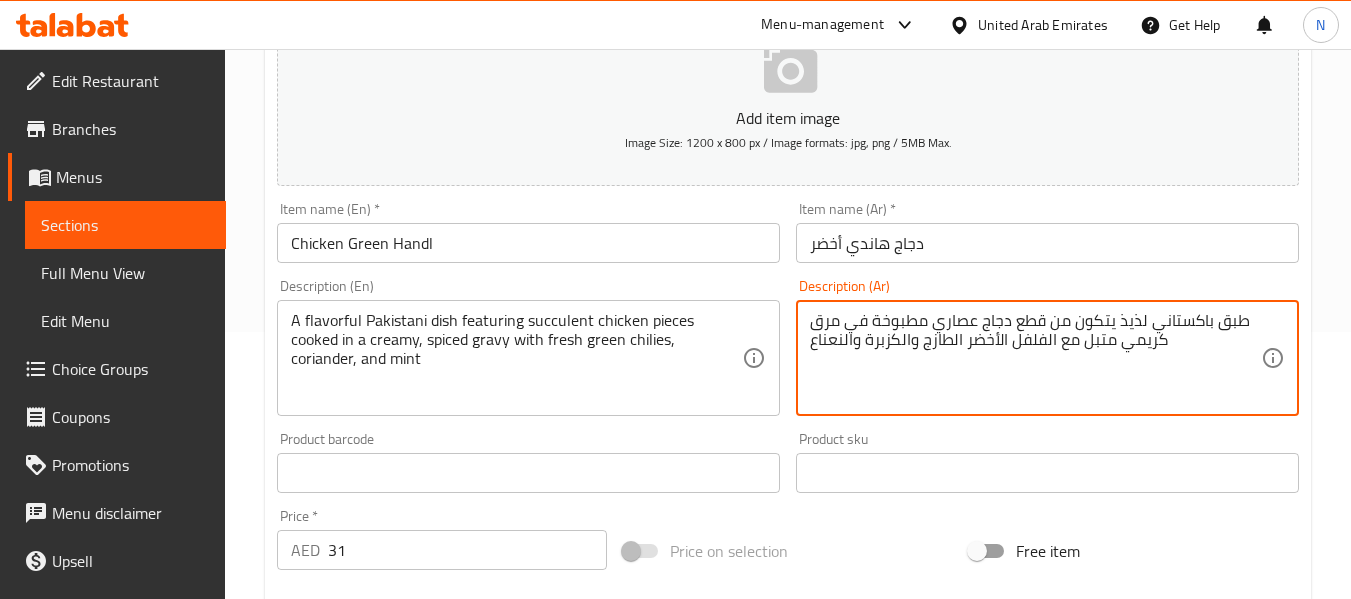 click on "طبق باكستاني لذيذ يتكون من قطع دجاج عصاري مطبوخة في مرق كريمي متبل مع الفلفل الأخضر الطازج والكزبرة والنعناع" at bounding box center (1035, 358) 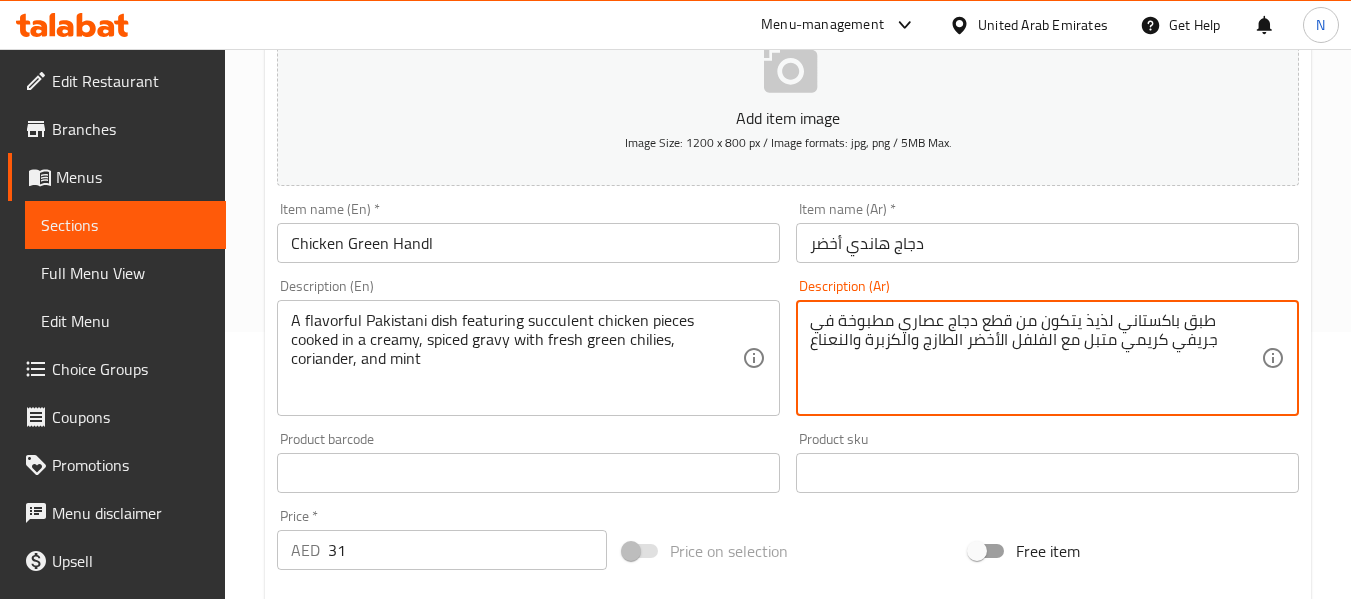type on "طبق باكستاني لذيذ يتكون من قطع دجاج عصاري مطبوخة في جريفي كريمي متبل مع الفلفل الأخضر الطازج والكزبرة والنعناع" 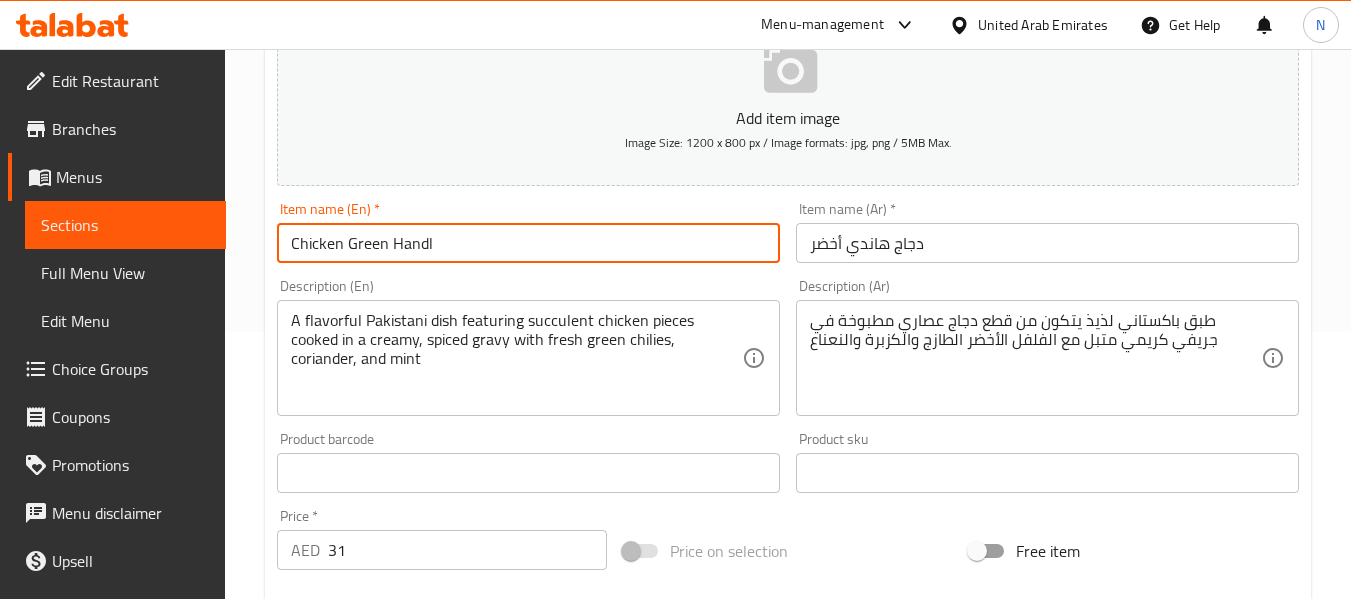 click on "Update" at bounding box center (398, 1059) 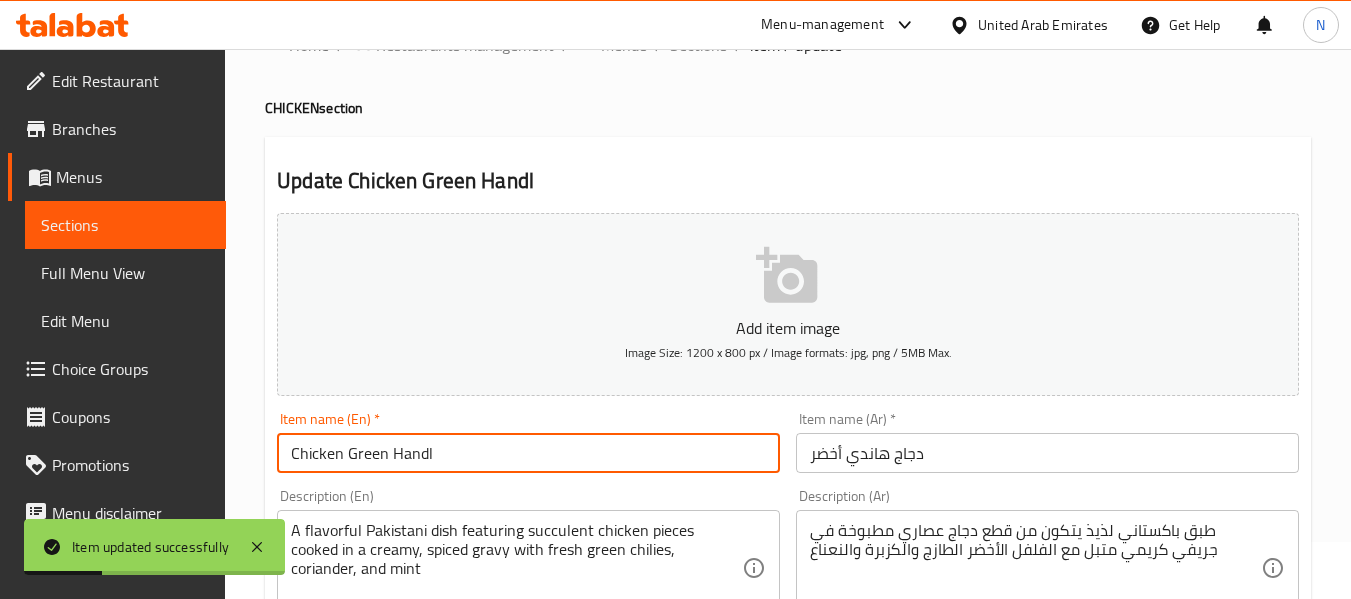 scroll, scrollTop: 0, scrollLeft: 0, axis: both 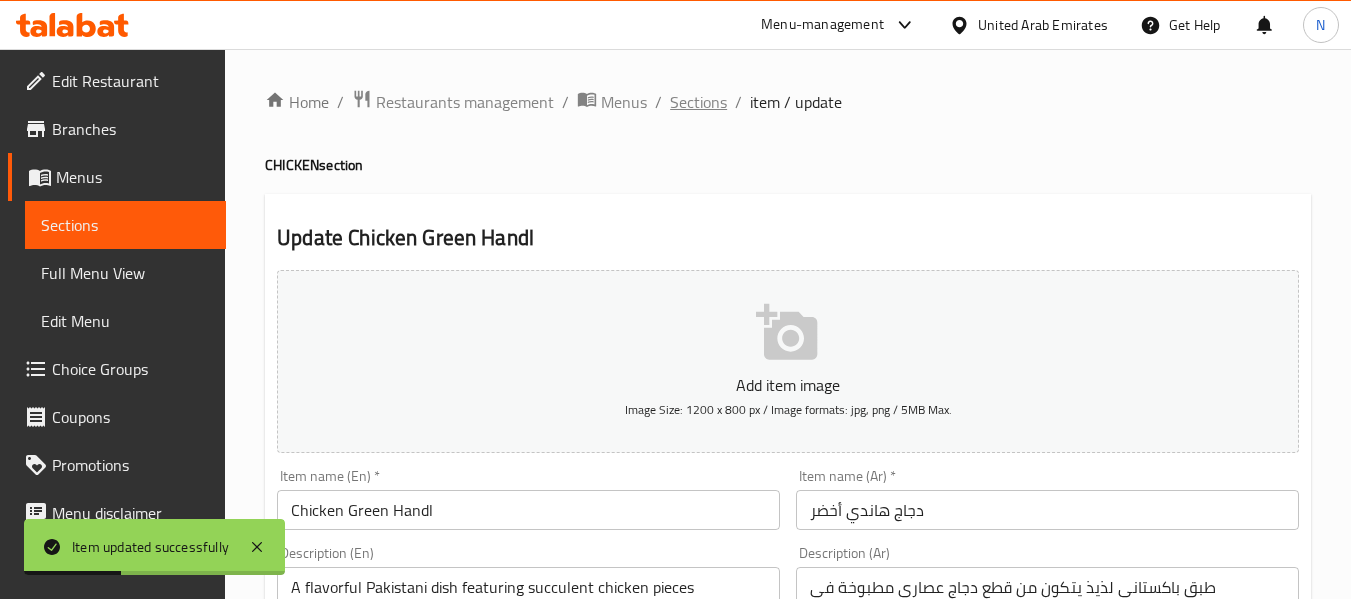 click on "Sections" at bounding box center (698, 102) 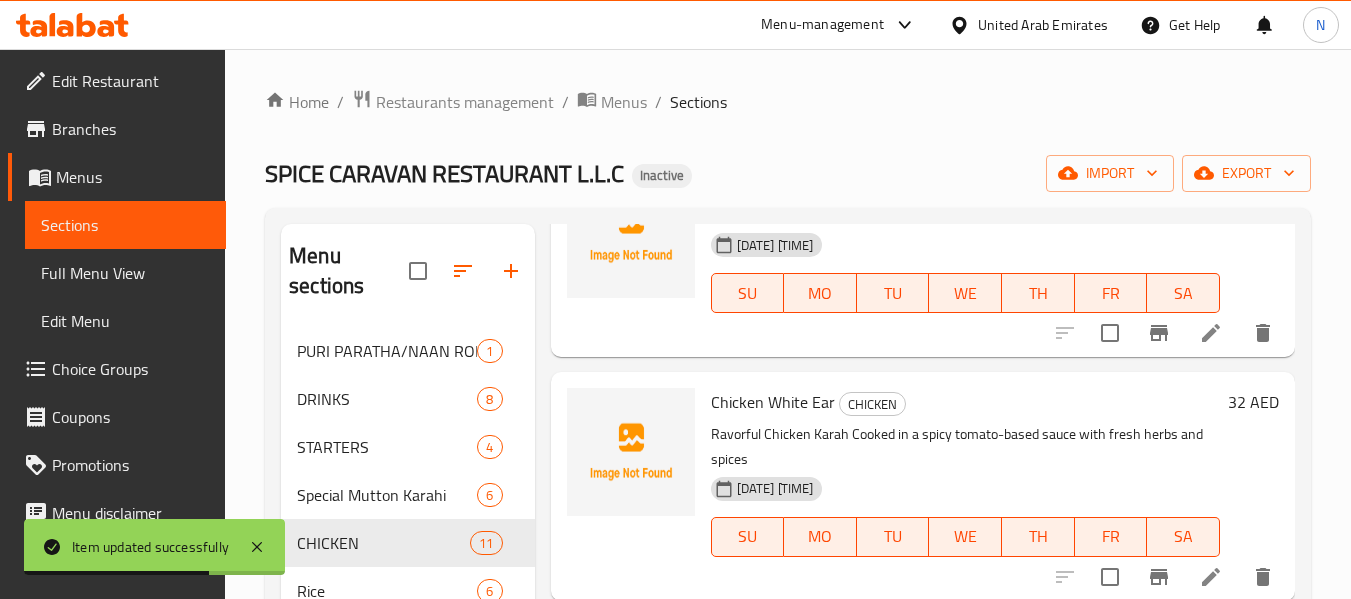 scroll, scrollTop: 1546, scrollLeft: 0, axis: vertical 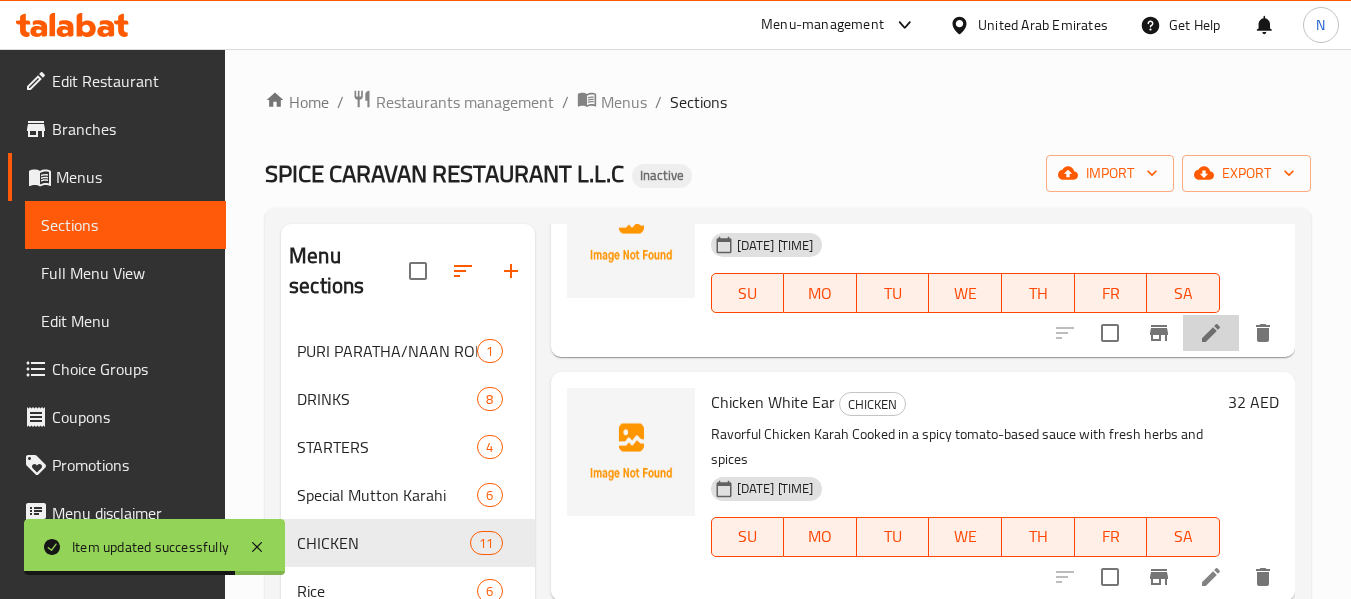 click at bounding box center (1211, 333) 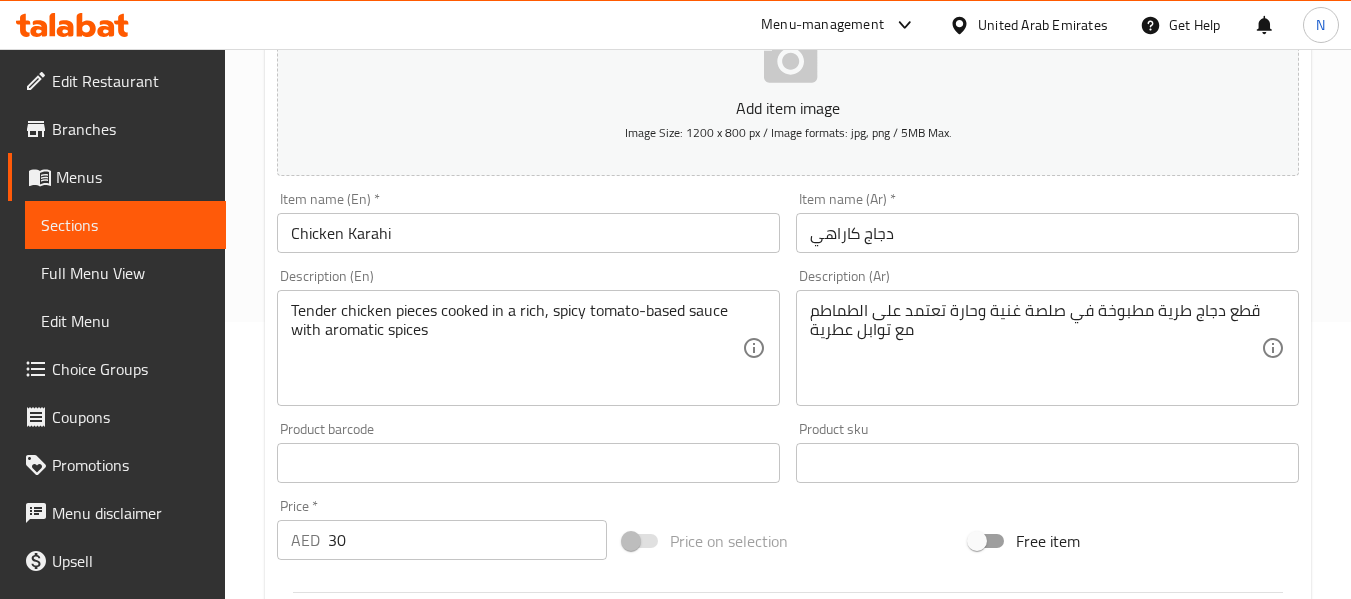 scroll, scrollTop: 280, scrollLeft: 0, axis: vertical 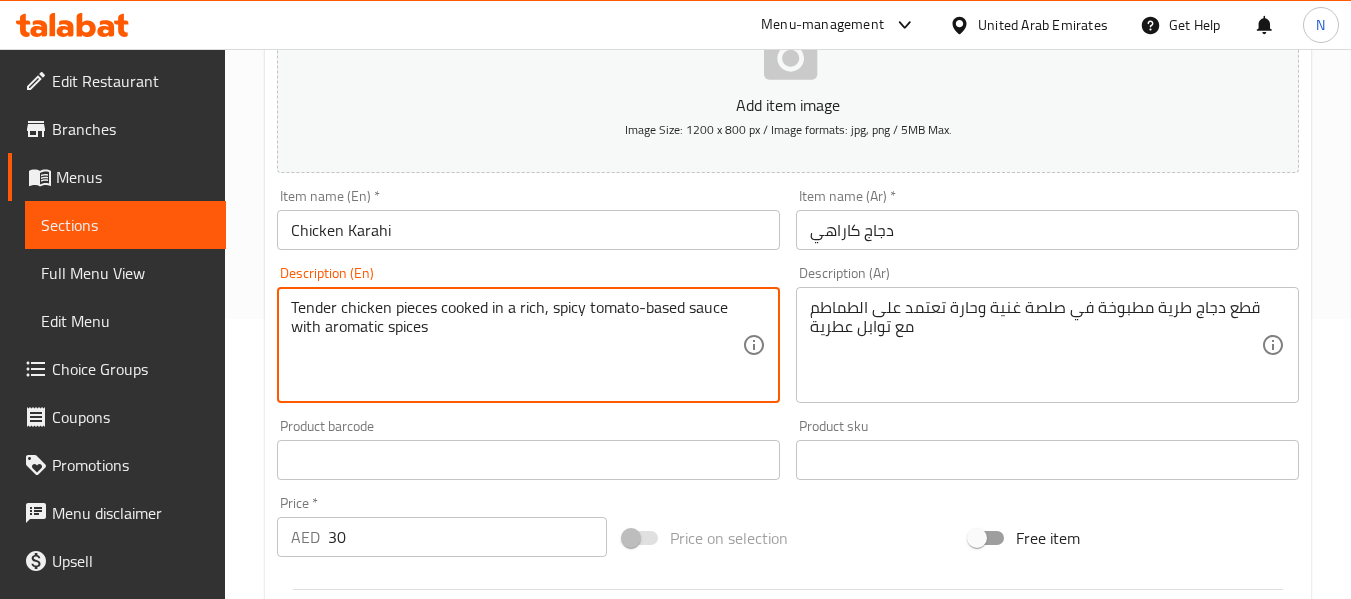click on "Tender chicken pieces cooked in a rich, spicy tomato-based sauce with aromatic spices" at bounding box center (516, 345) 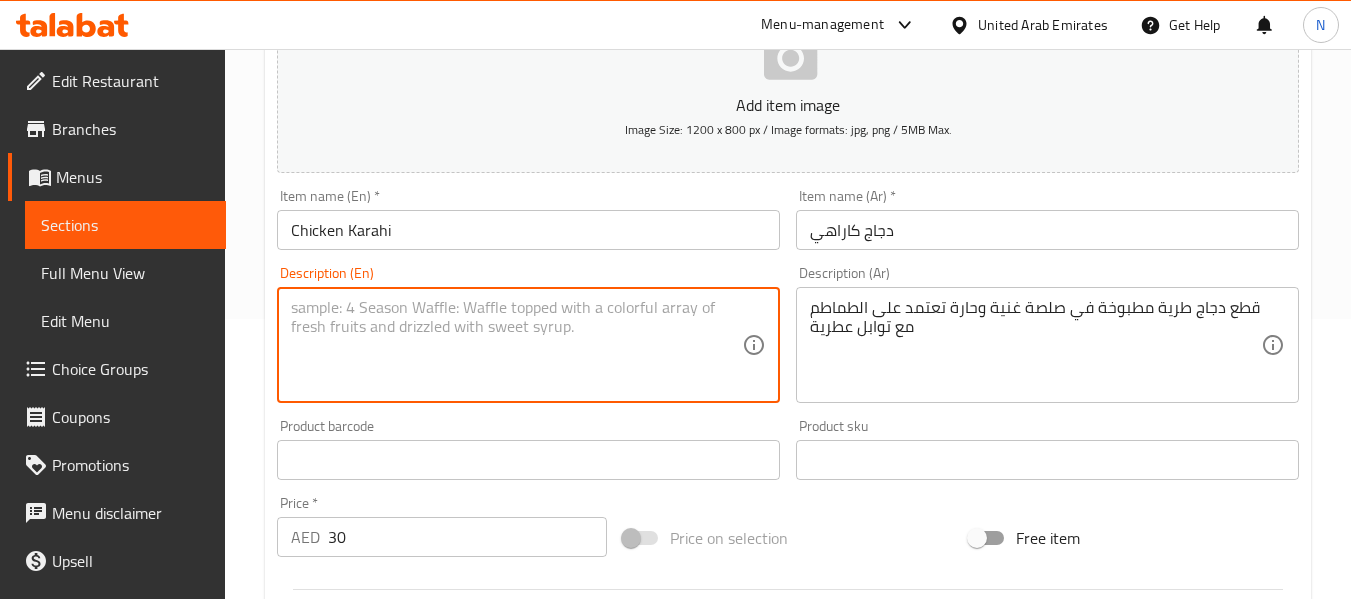 paste on "0 Tender chicken pieces cooked in a rich, spicy tomato-based sauce with aromatic spices." 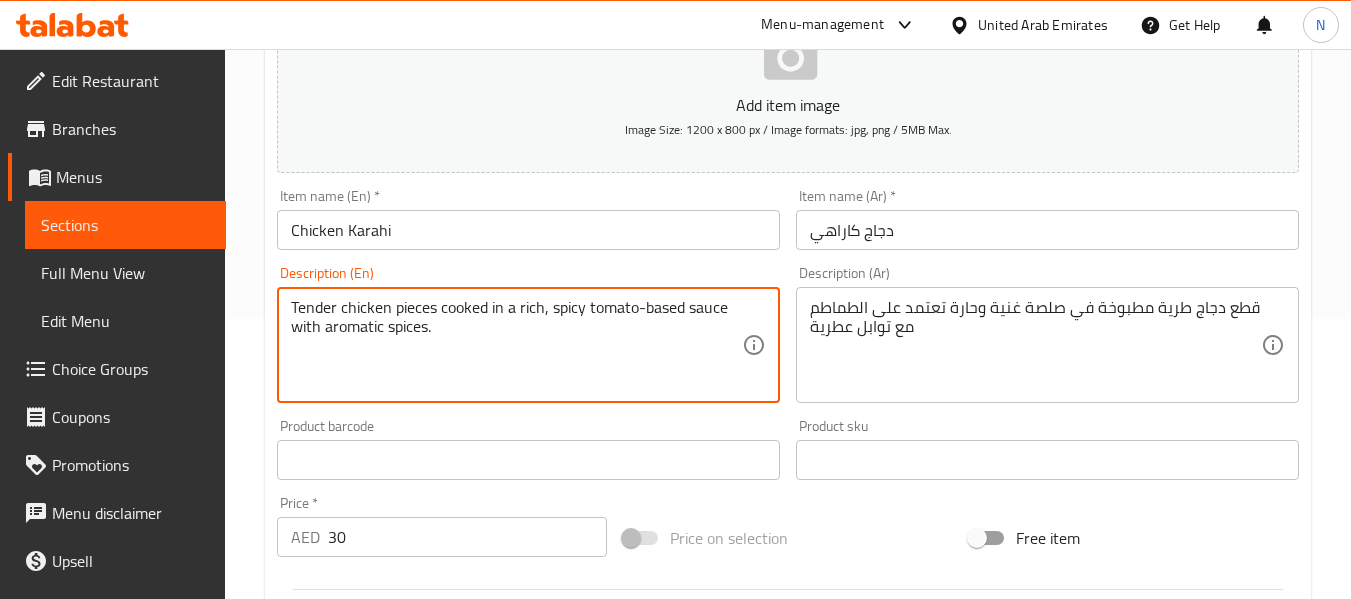 type on "Tender chicken pieces cooked in a rich, spicy tomato-based sauce with aromatic spices." 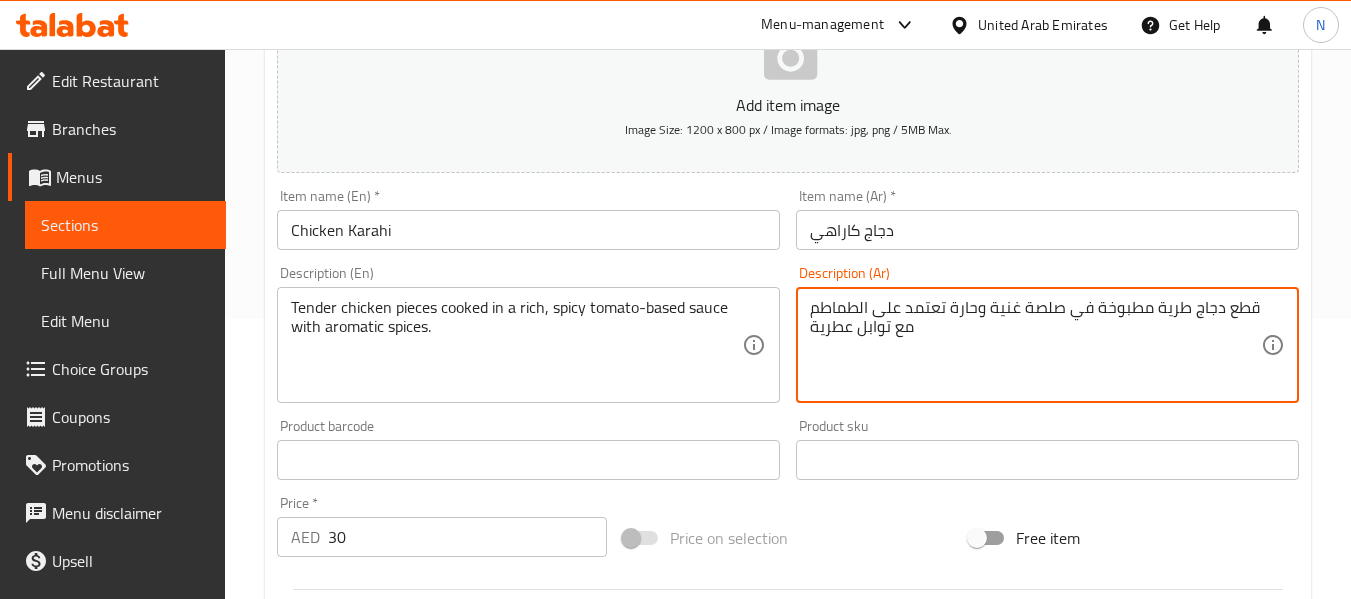 click on "قطع دجاج طرية مطبوخة في صلصة غنية وحارة تعتمد على الطماطم مع توابل عطرية" at bounding box center [1035, 345] 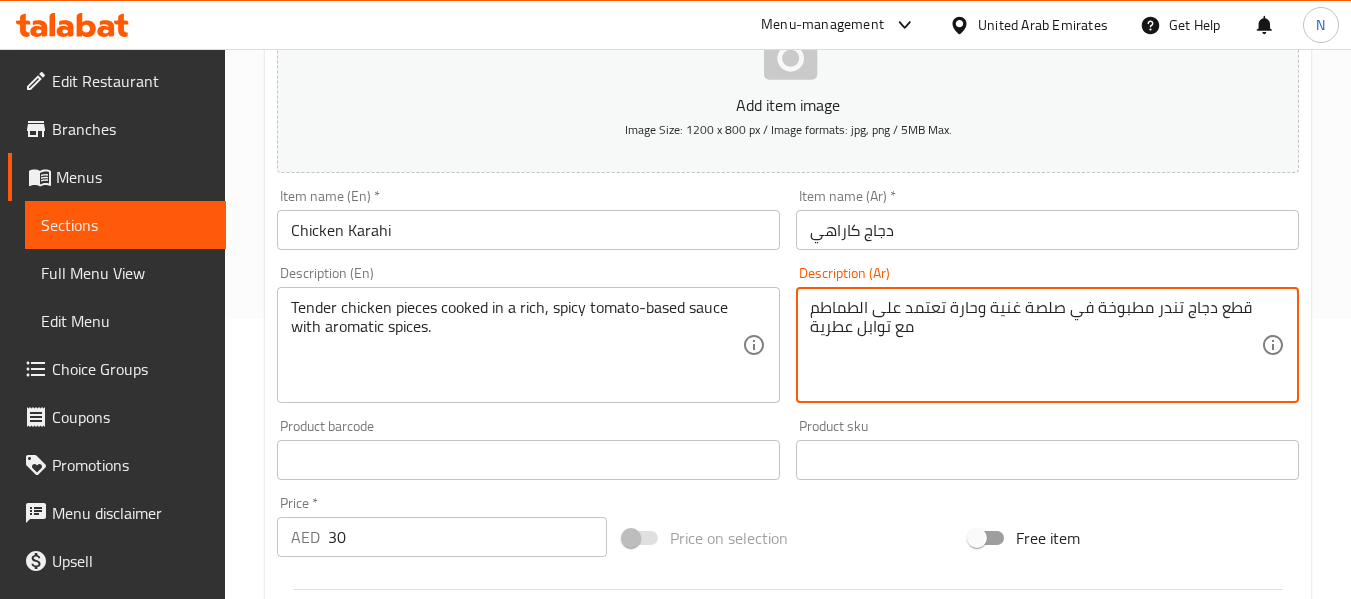 type on "قطع دجاج تندر مطبوخة في صلصة غنية وحارة تعتمد على الطماطم مع توابل عطرية" 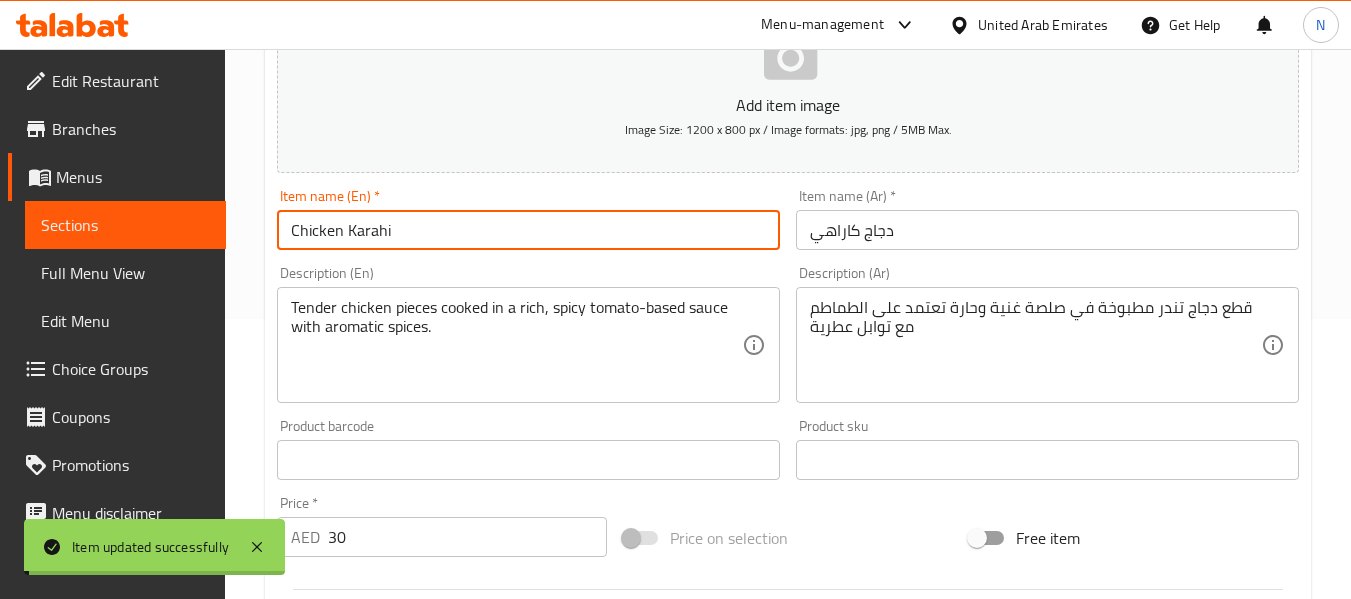 scroll, scrollTop: 0, scrollLeft: 0, axis: both 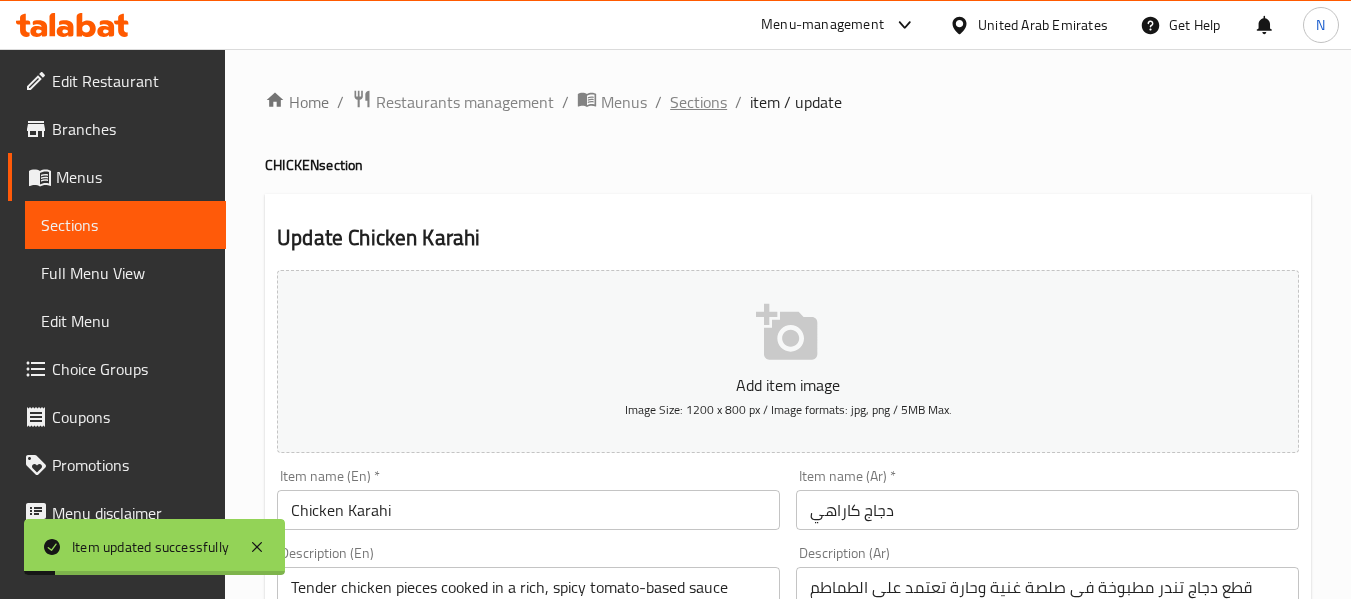 click on "Sections" at bounding box center [698, 102] 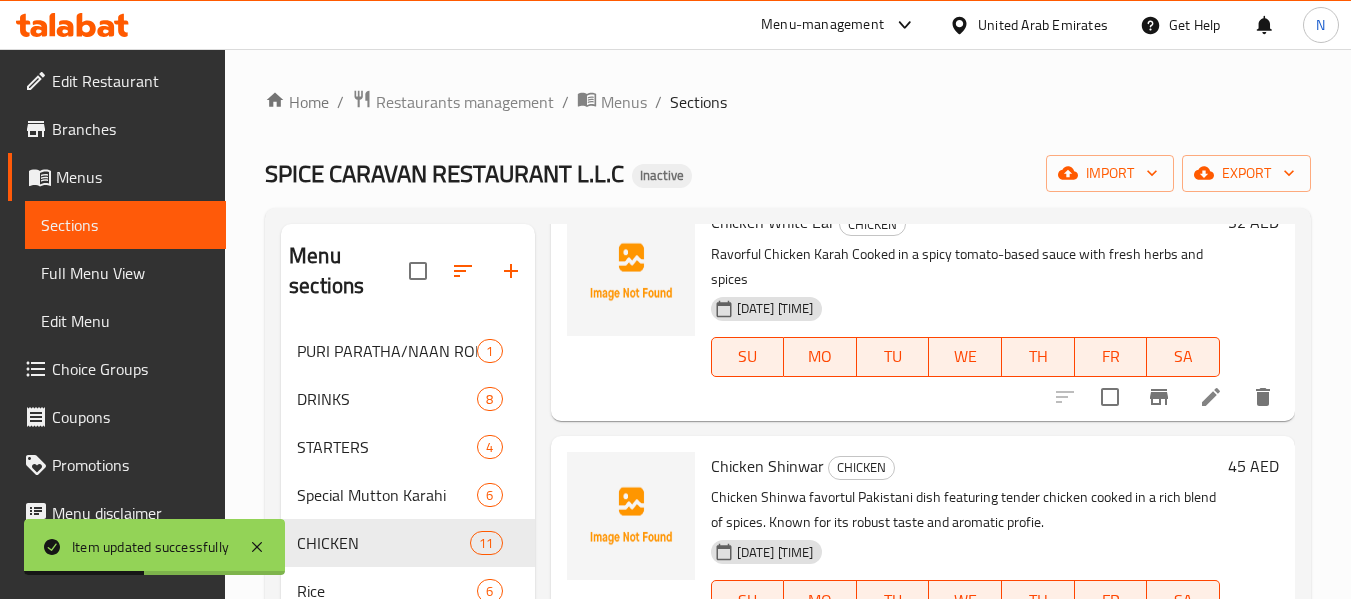 scroll, scrollTop: 1729, scrollLeft: 0, axis: vertical 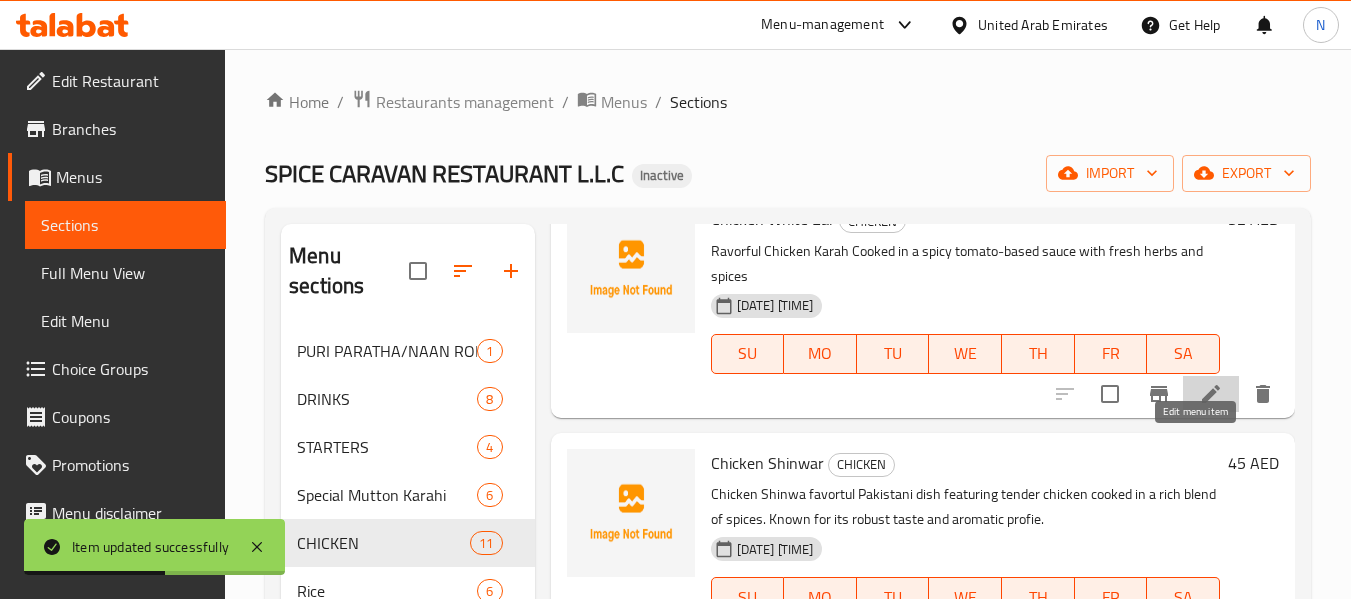 click 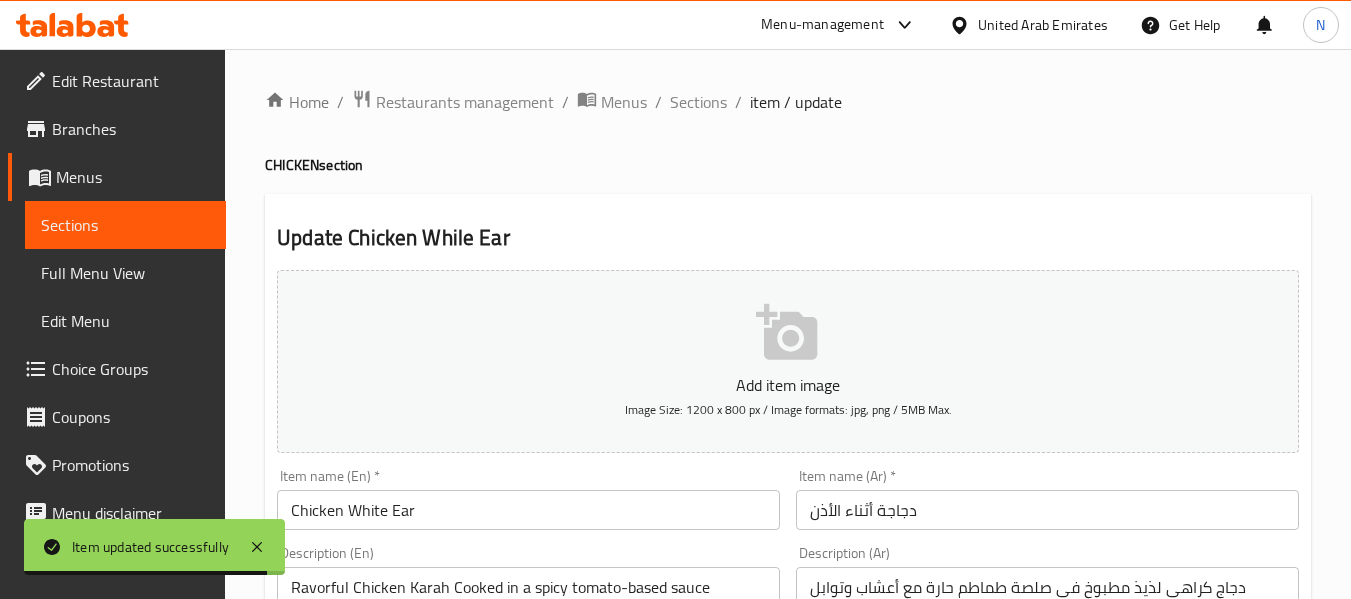 scroll, scrollTop: 237, scrollLeft: 0, axis: vertical 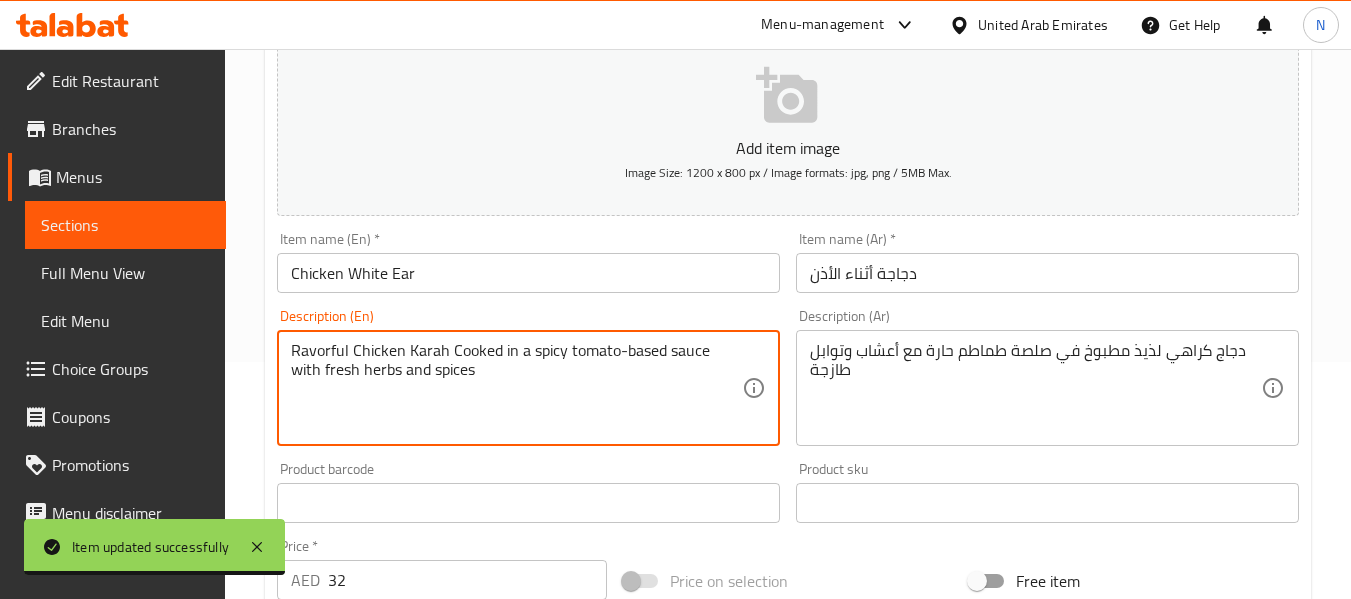 click on "Ravorful Chicken Karah Cooked in a spicy tomato-based sauce with fresh herbs and spices" at bounding box center [516, 388] 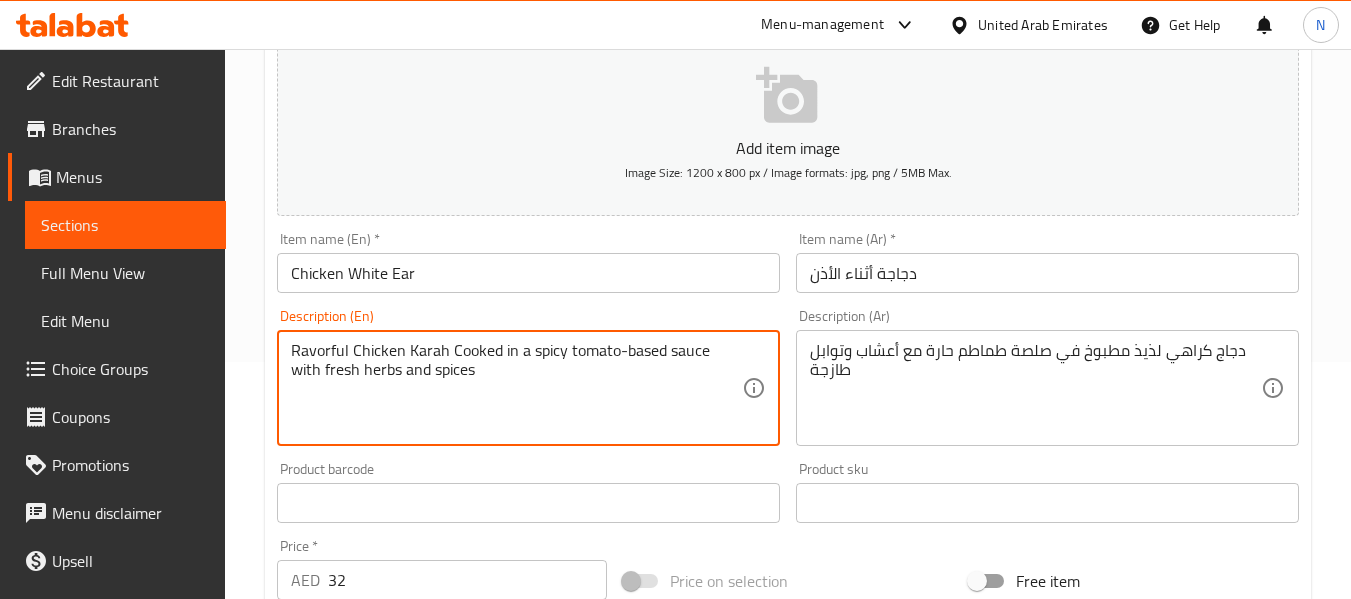 click on "Ravorful Chicken Karah Cooked in a spicy tomato-based sauce with fresh herbs and spices" at bounding box center (516, 388) 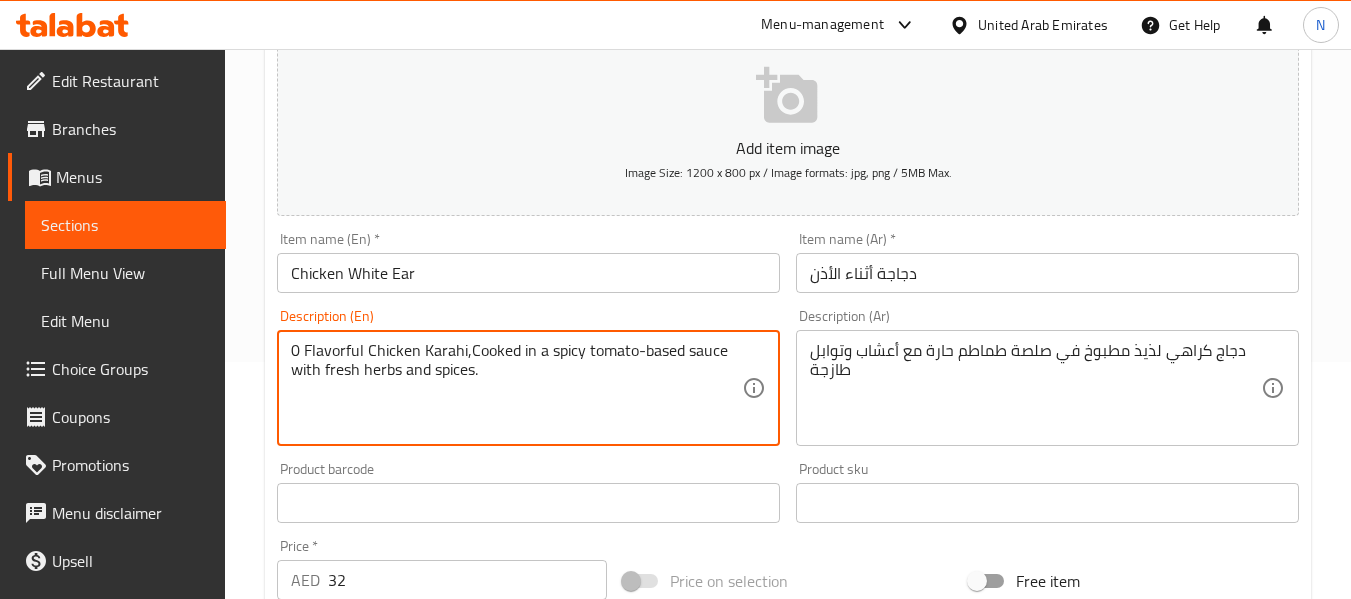 click on "0 Flavorful Chicken Karahi,Cooked in a spicy tomato-based sauce with fresh herbs and spices." at bounding box center (516, 388) 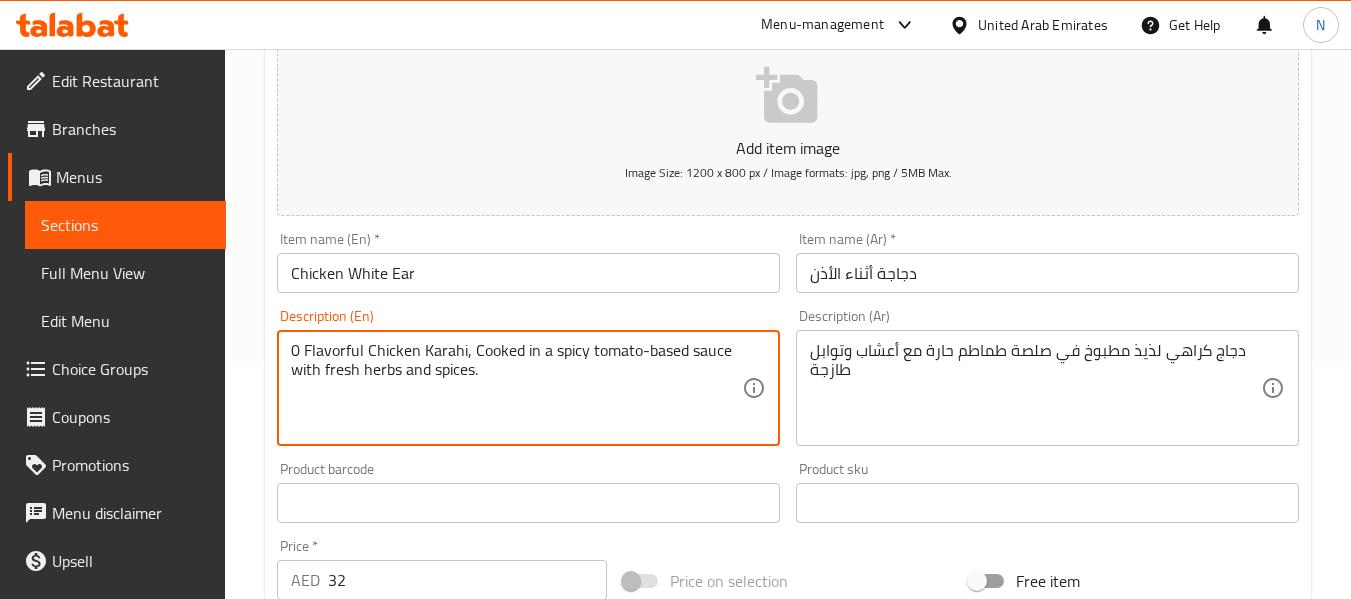 click on "0 Flavorful Chicken Karahi, Cooked in a spicy tomato-based sauce with fresh herbs and spices." at bounding box center [516, 388] 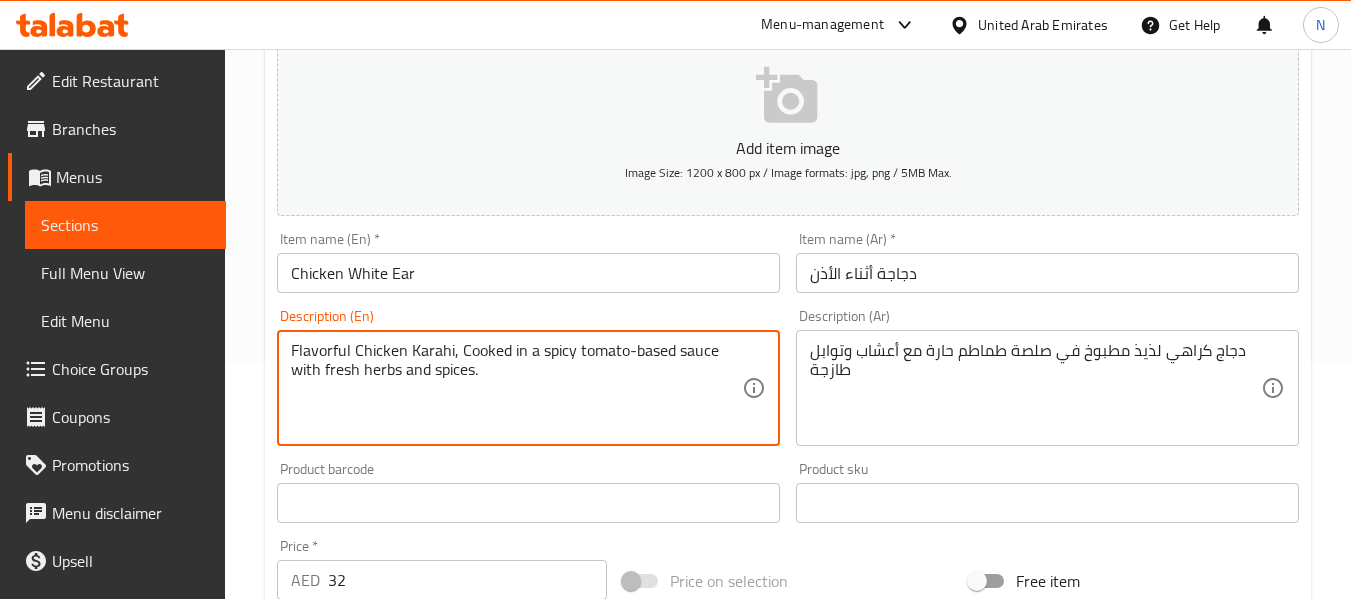 type on "Flavorful Chicken Karahi, Cooked in a spicy tomato-based sauce with fresh herbs and spices." 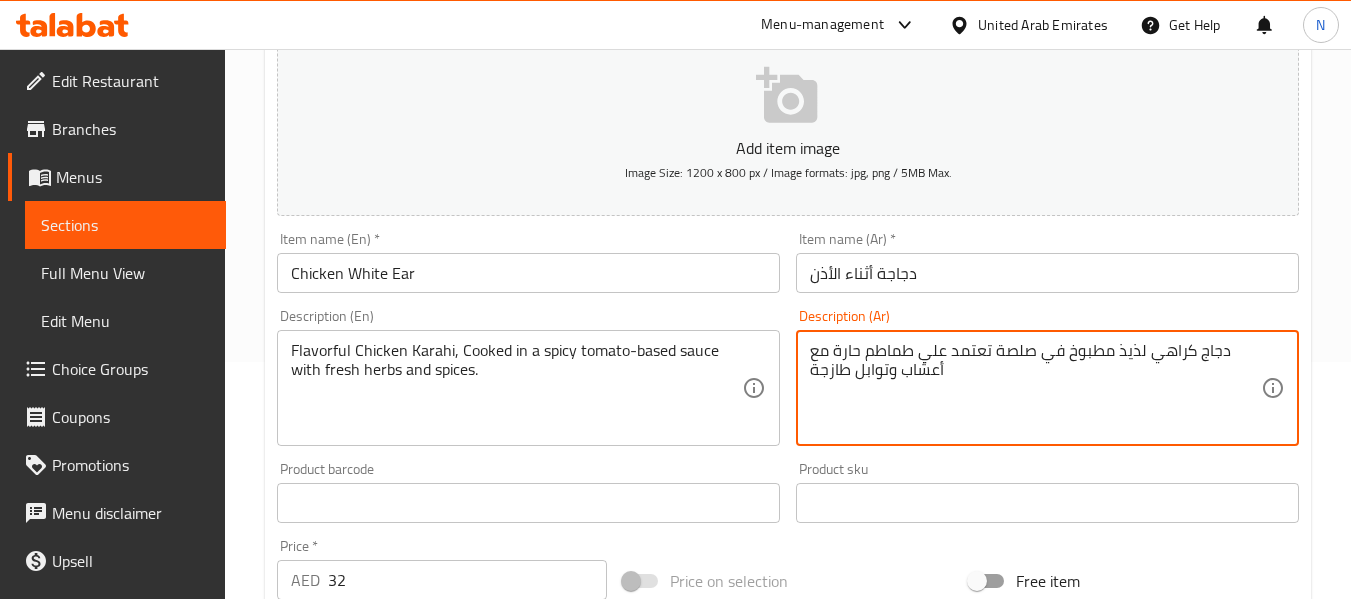 type on "دجاج كراهي لذيذ مطبوخ في صلصة تعتمد علي طماطم حارة مع أعشاب وتوابل طازجة" 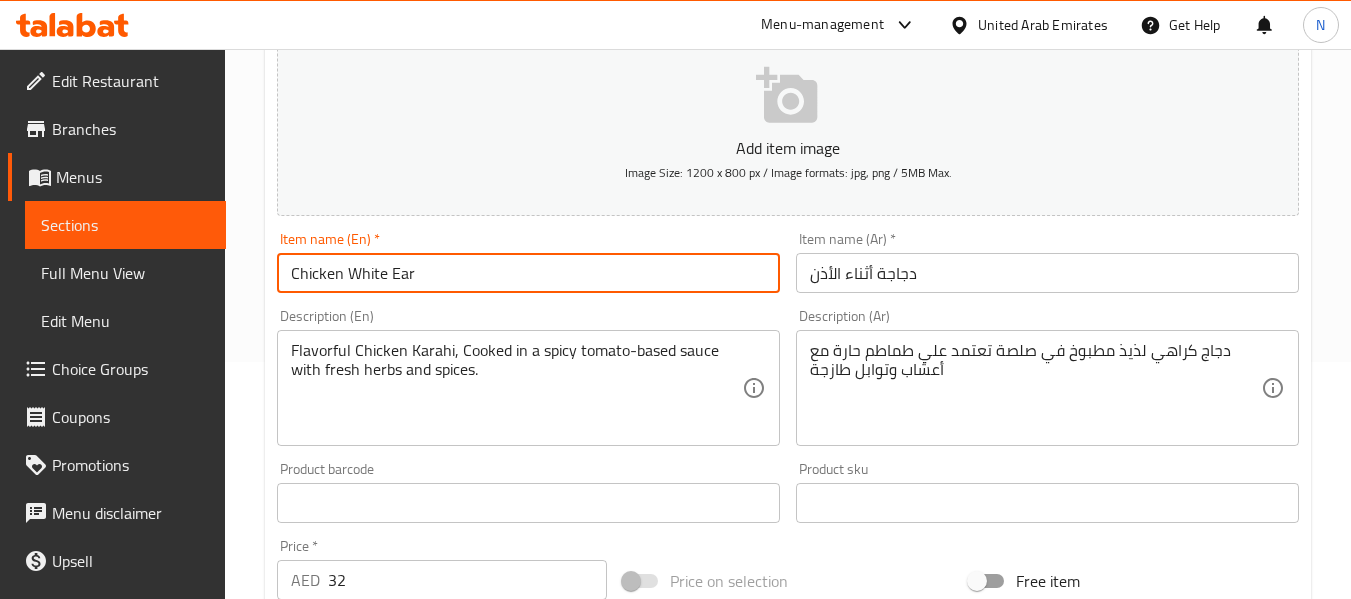 click on "Update" at bounding box center [398, 1089] 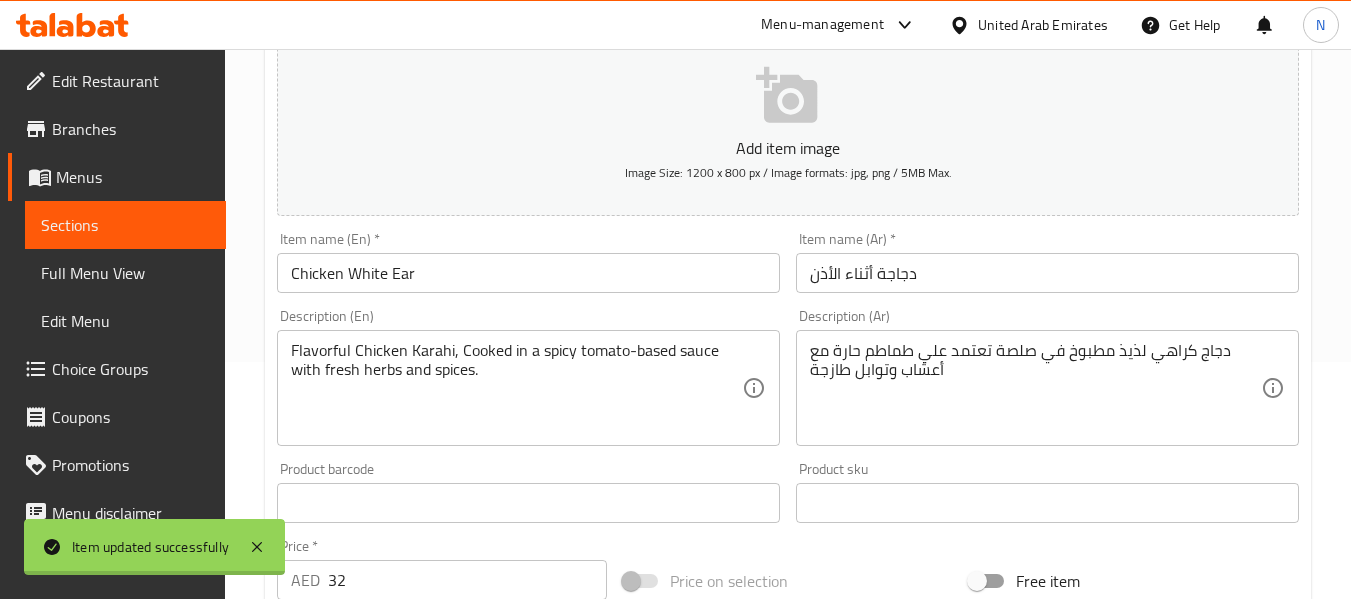 click at bounding box center (675, 299) 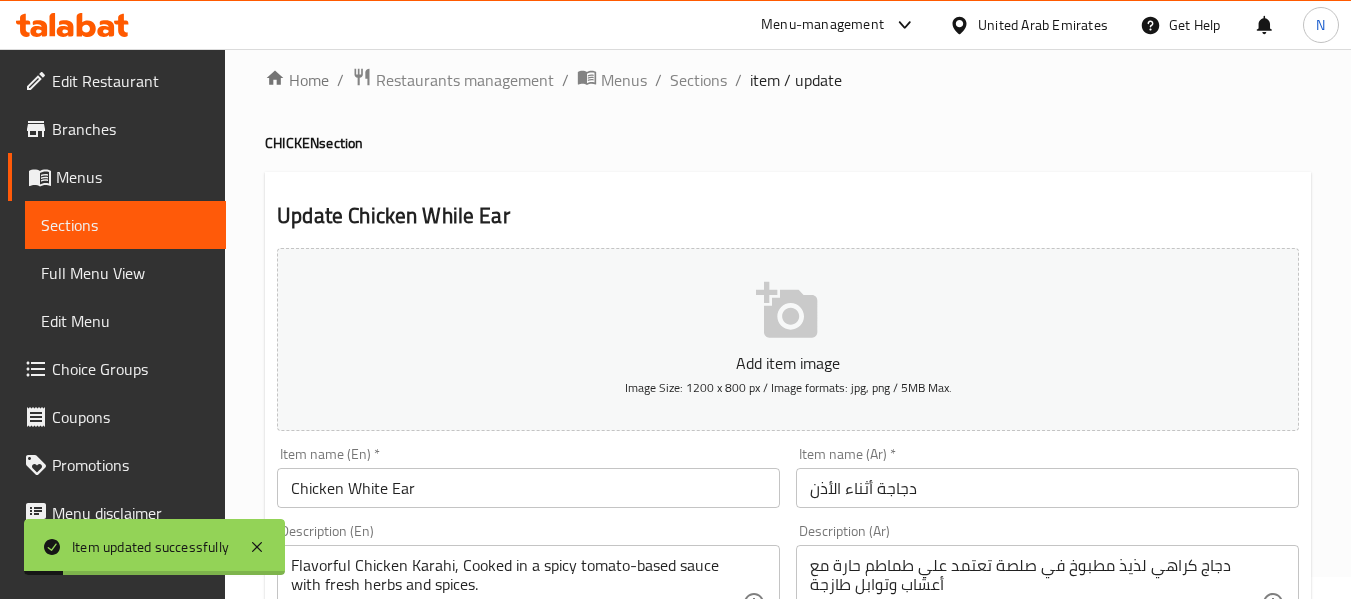 scroll, scrollTop: 24, scrollLeft: 0, axis: vertical 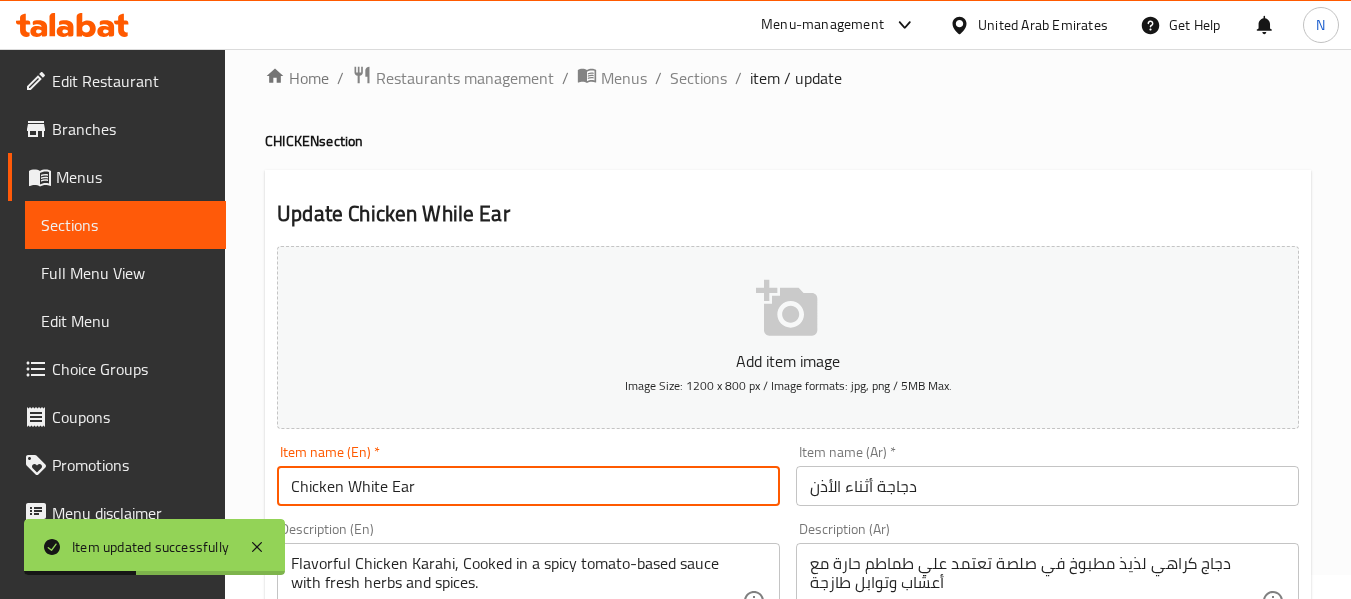click on "Chicken While Ear" at bounding box center (528, 486) 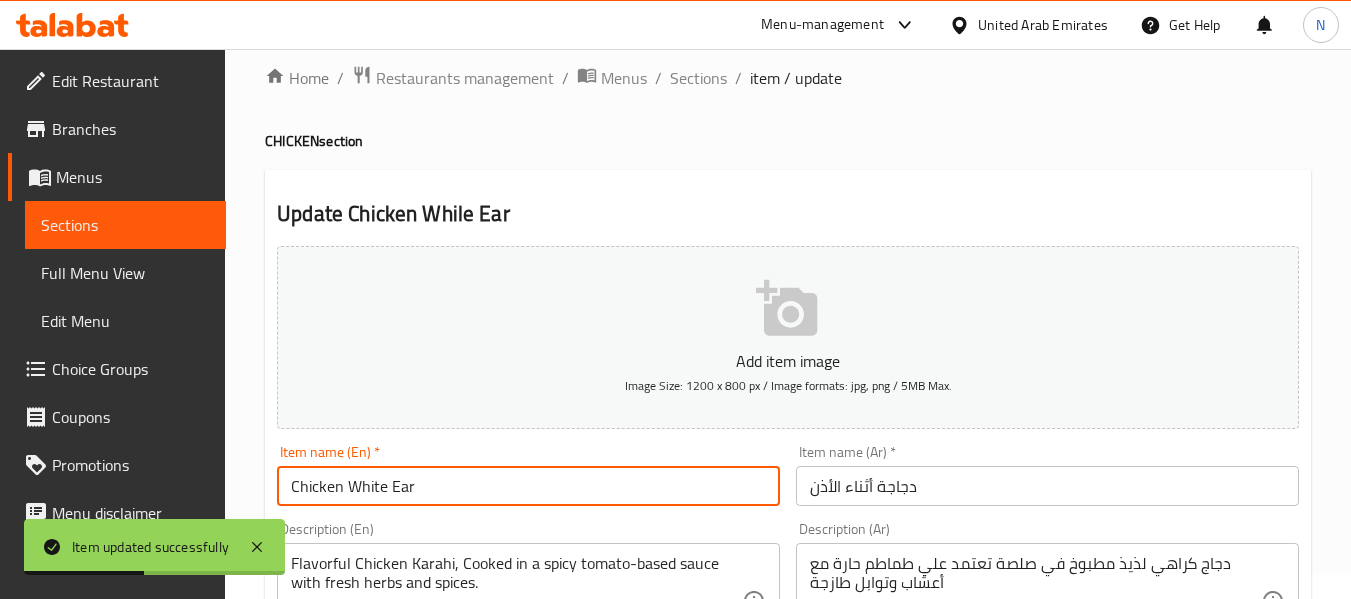 click on "Chicken While Ear" at bounding box center [528, 486] 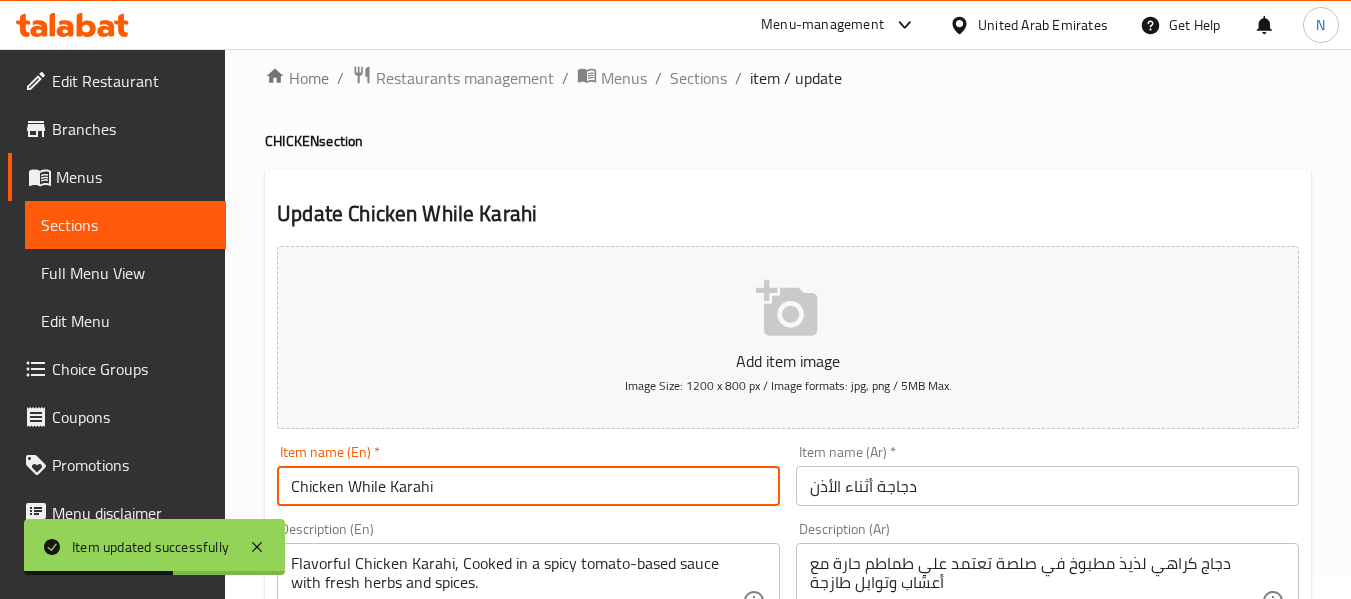 type on "Chicken While Karahi" 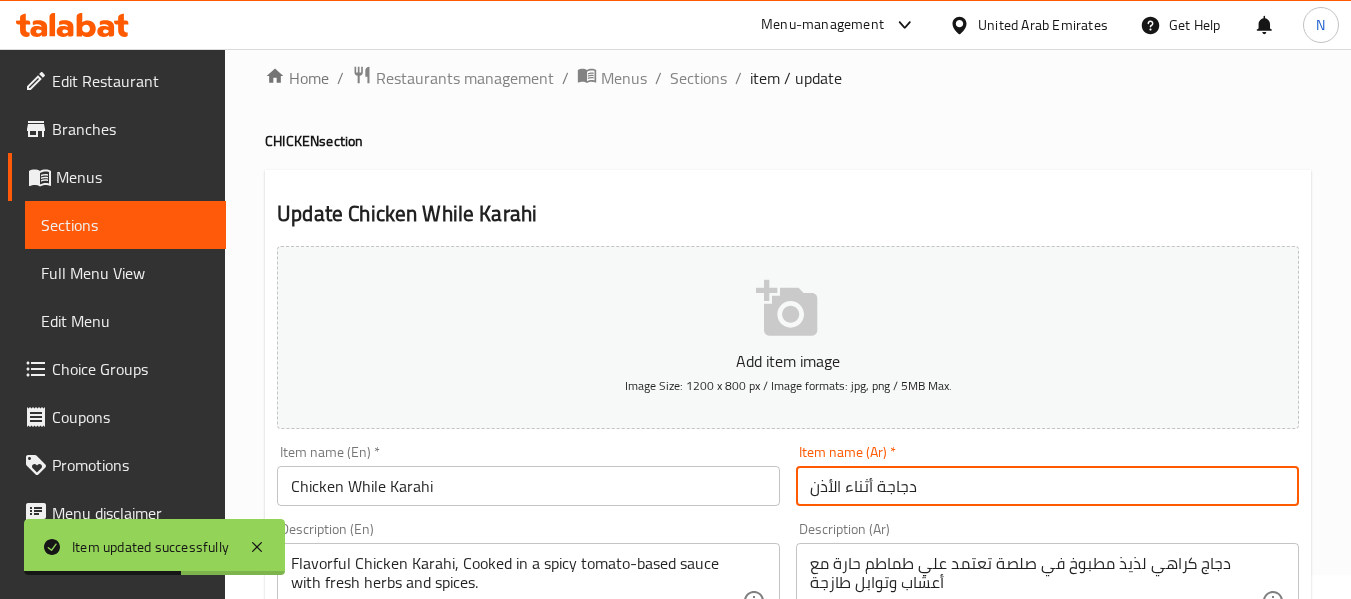click on "دجاجة أثناء الأذن" at bounding box center (1047, 486) 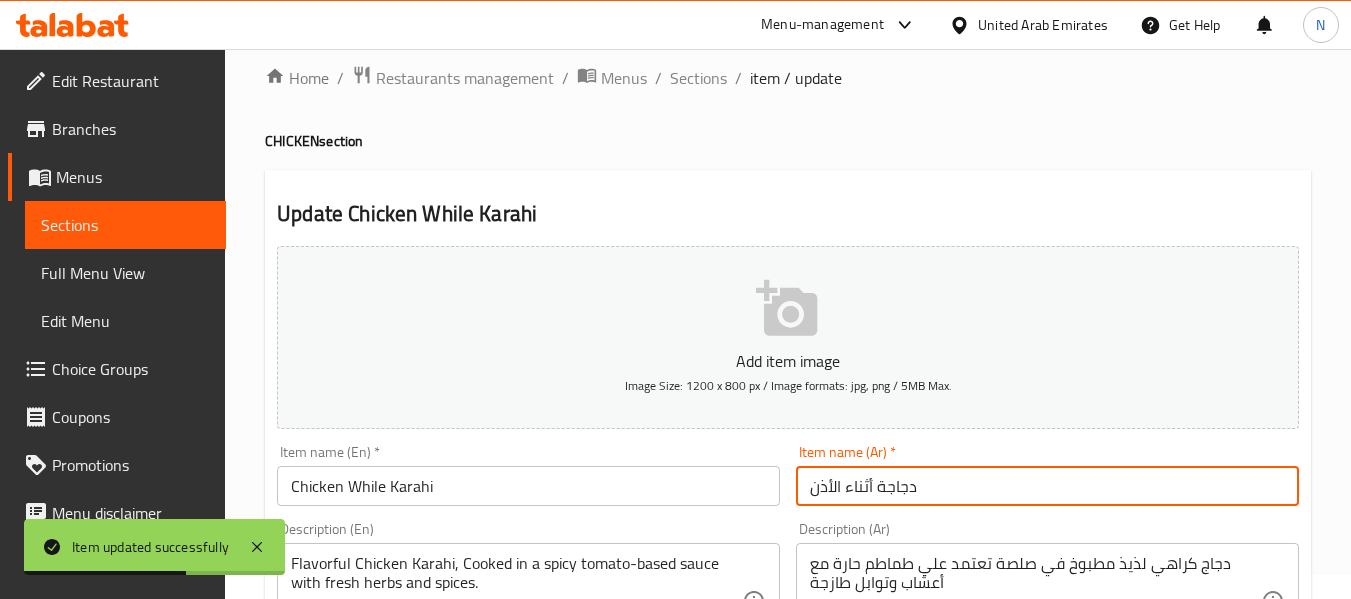 click on "دجاجة أثناء الأذن" at bounding box center (1047, 486) 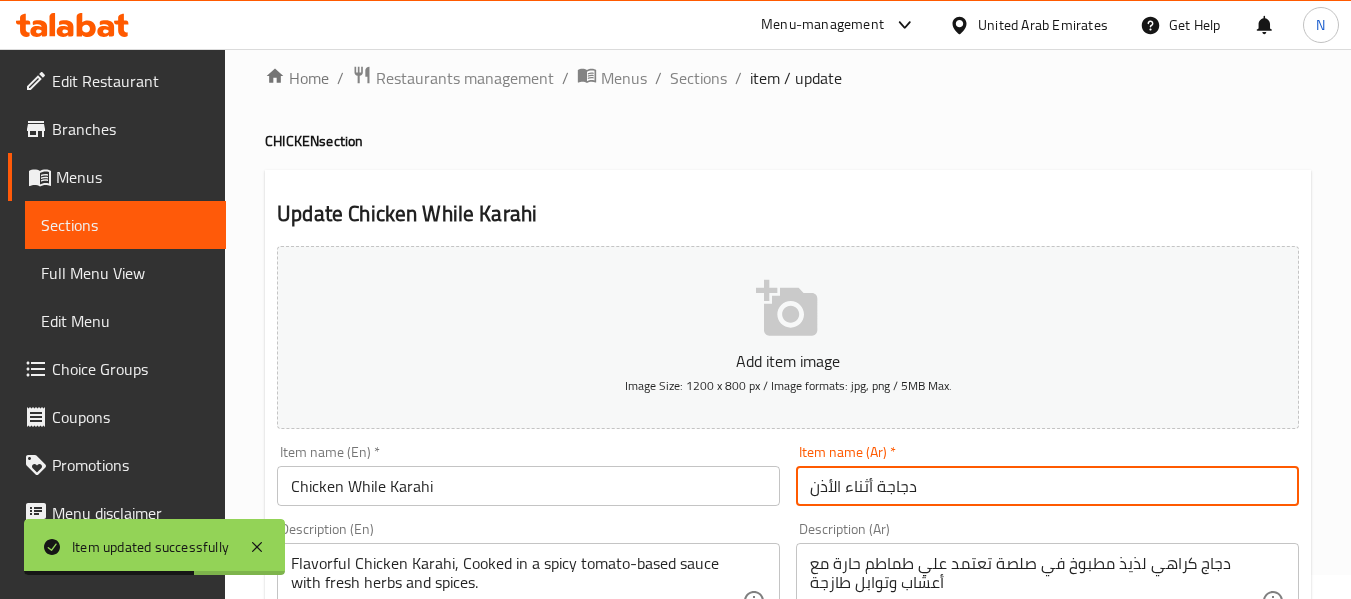 click on "دجاجة أثناء الأذن" at bounding box center [1047, 486] 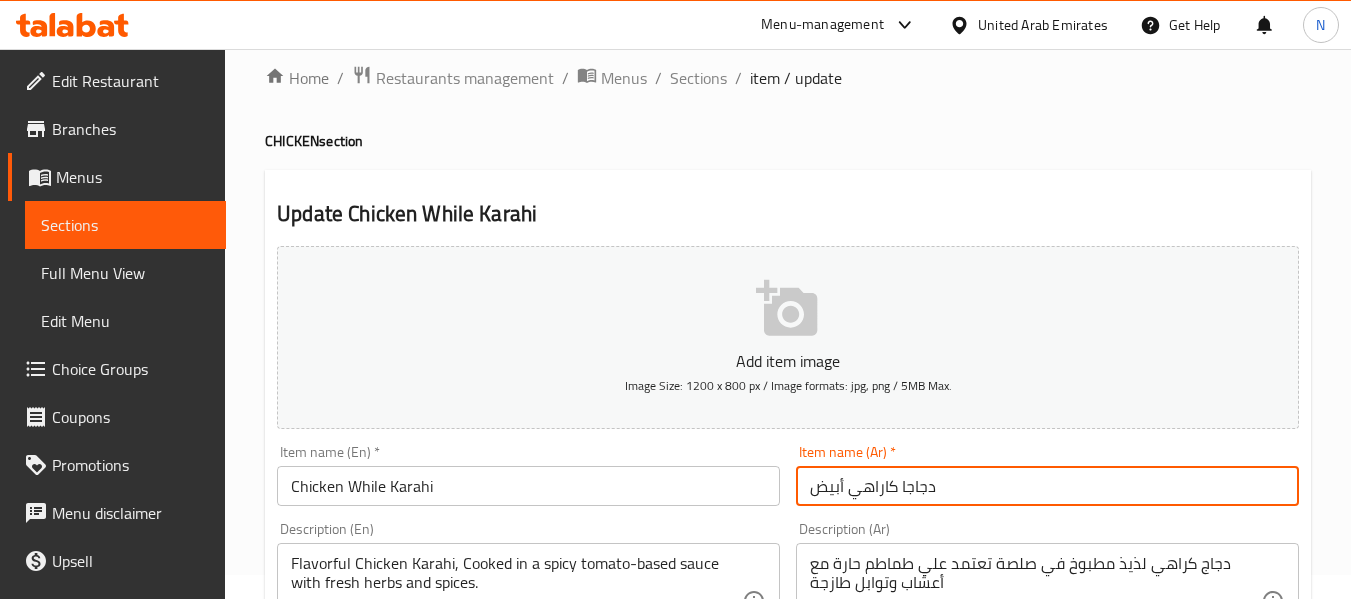 type on "دجاجا كاراهي أبيض" 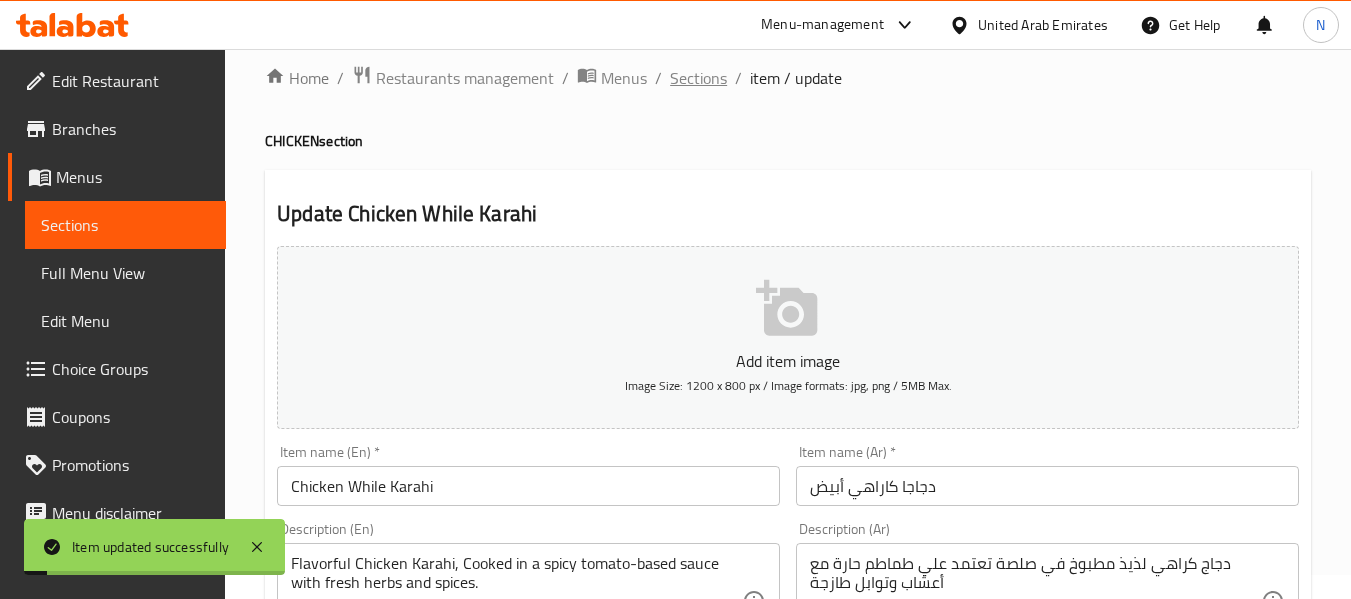 click on "Sections" at bounding box center (698, 78) 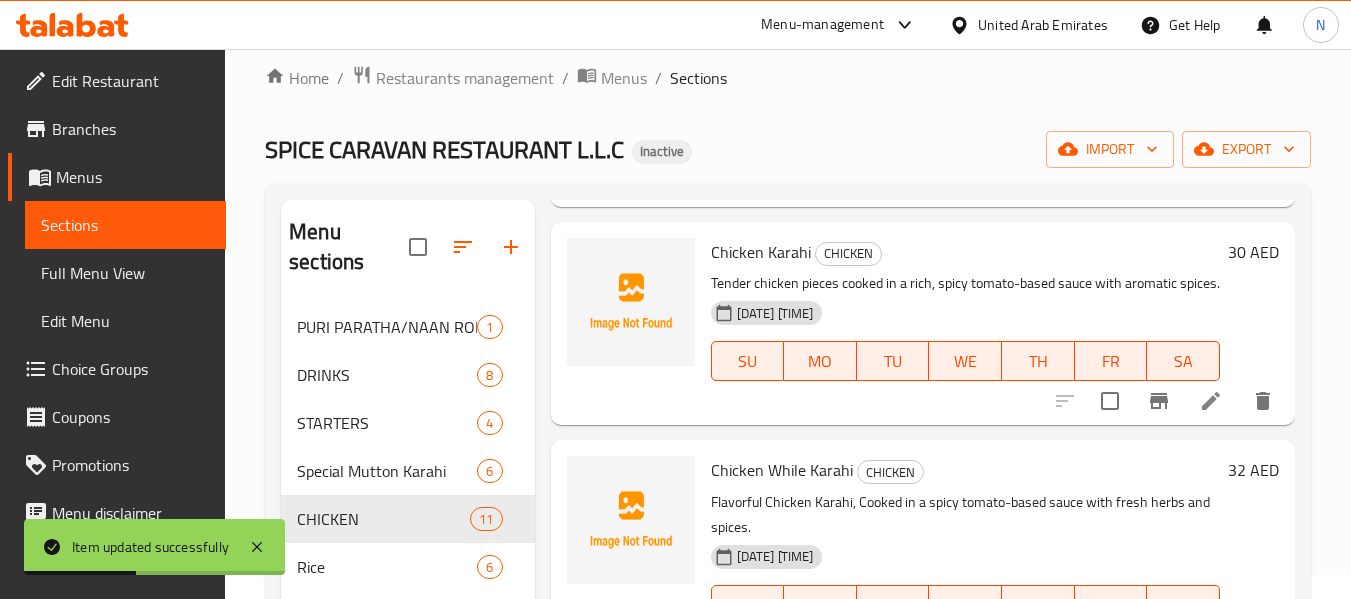 scroll, scrollTop: 1687, scrollLeft: 0, axis: vertical 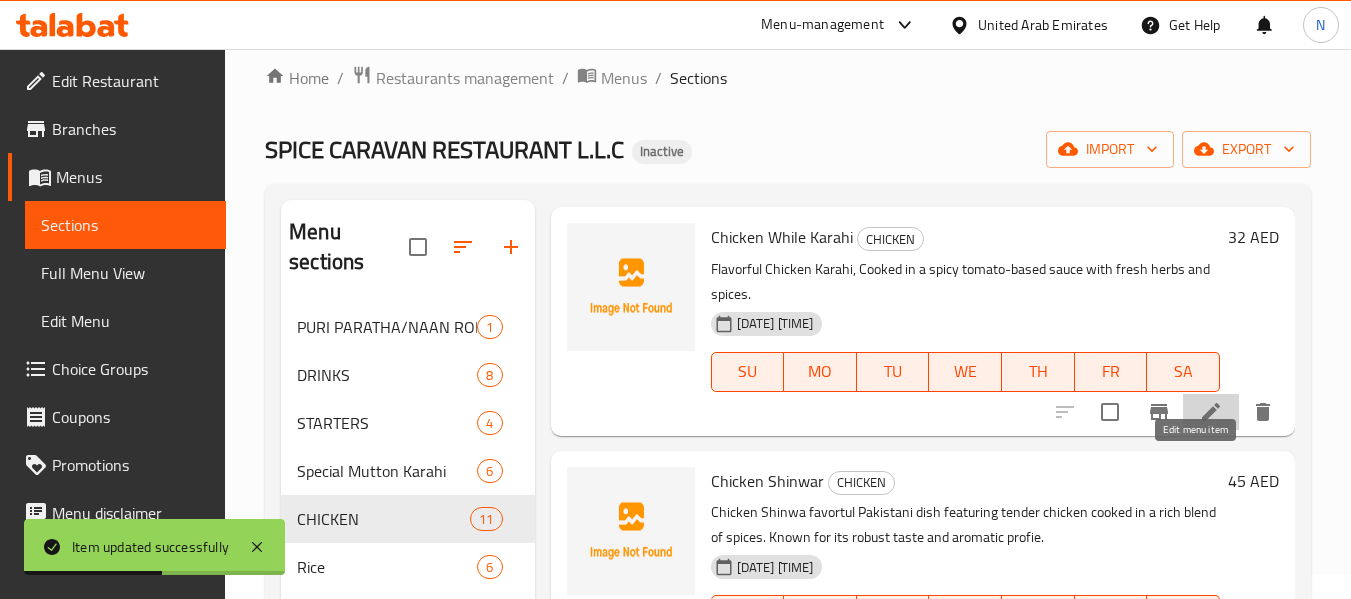 click 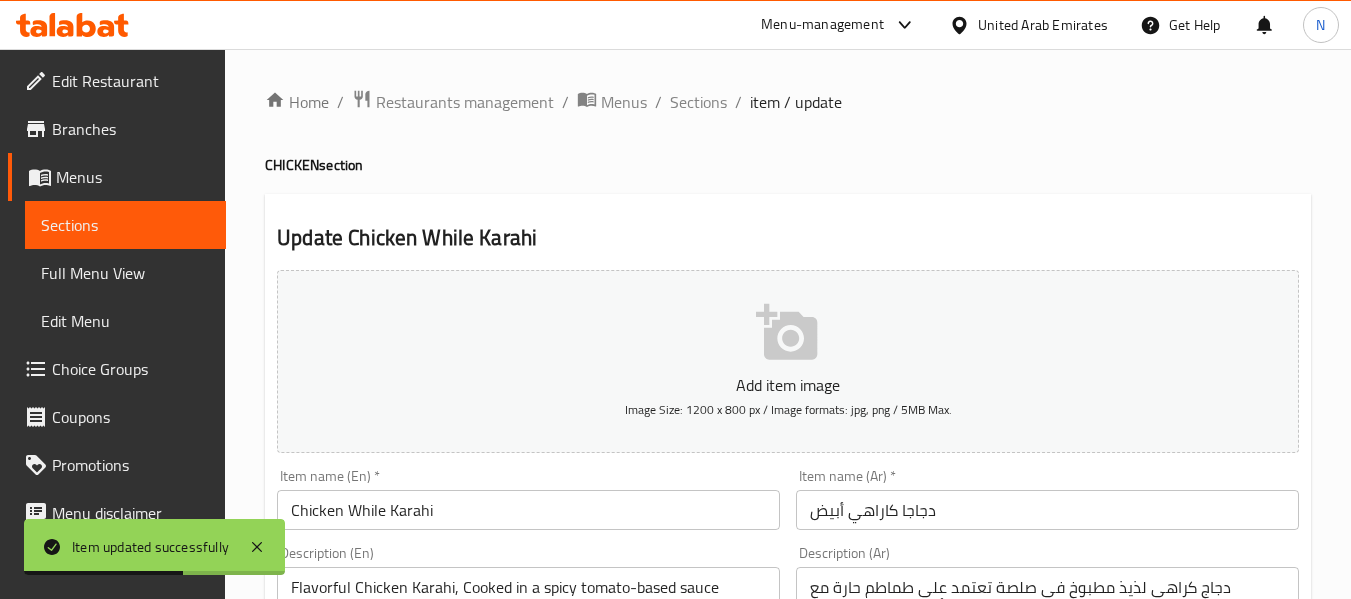 scroll, scrollTop: 172, scrollLeft: 0, axis: vertical 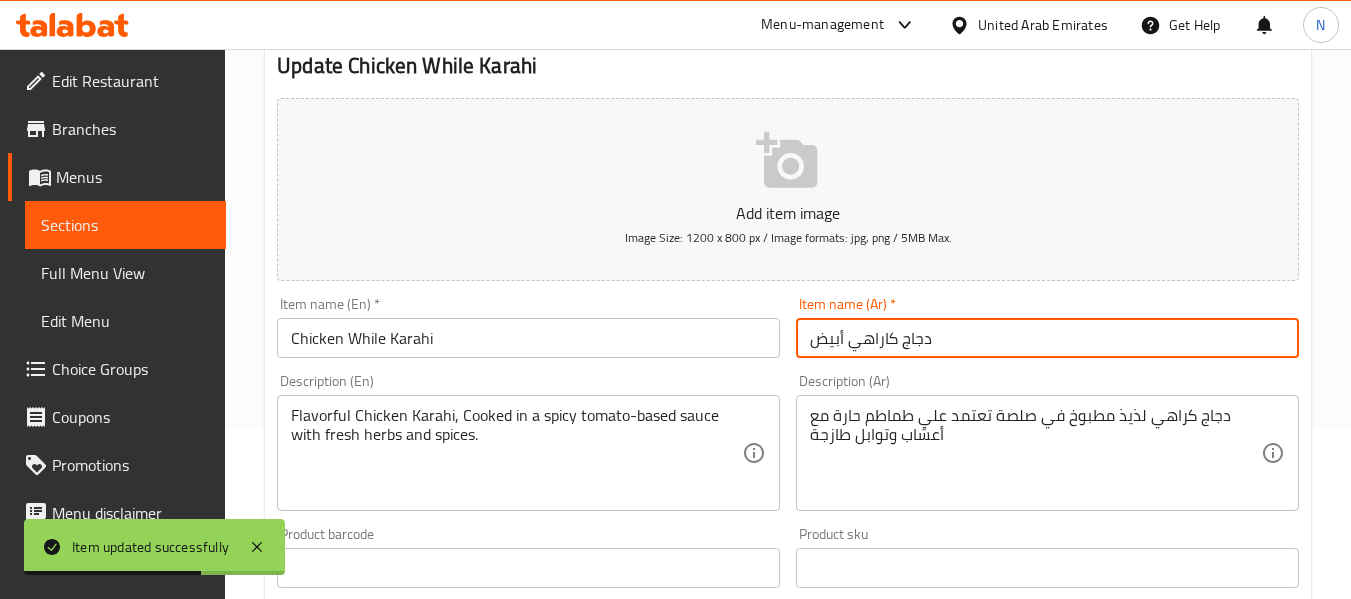 click on "دجاج كاراهي أبيض" at bounding box center (1047, 338) 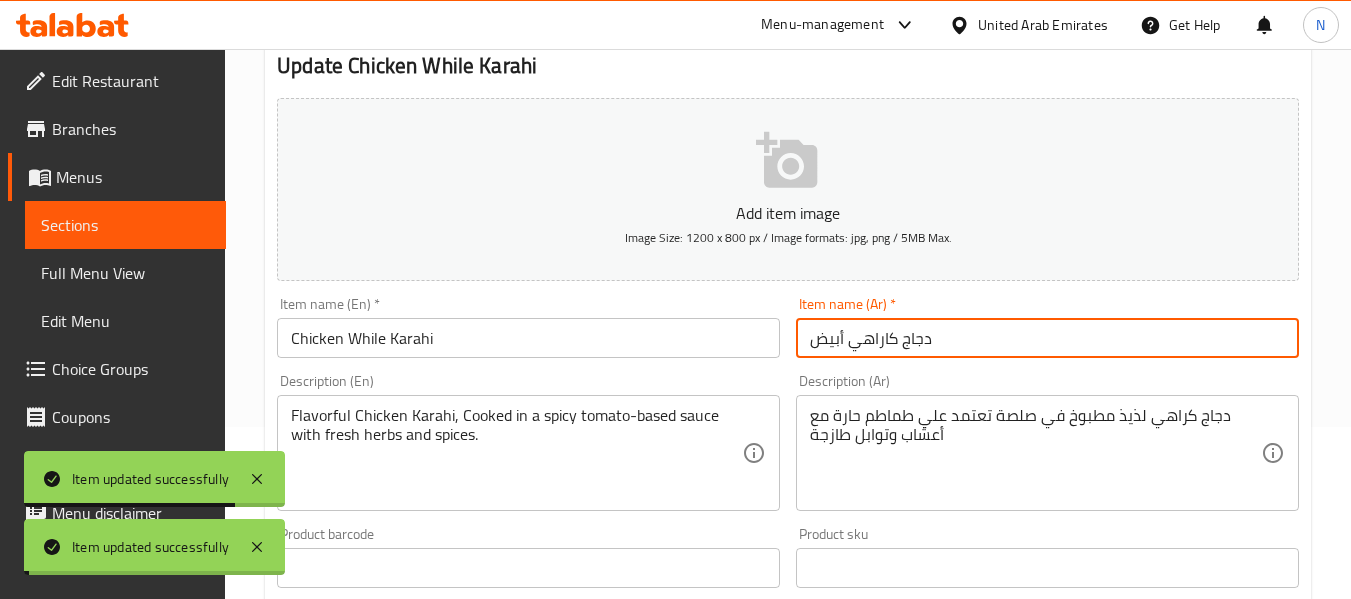 scroll, scrollTop: 0, scrollLeft: 0, axis: both 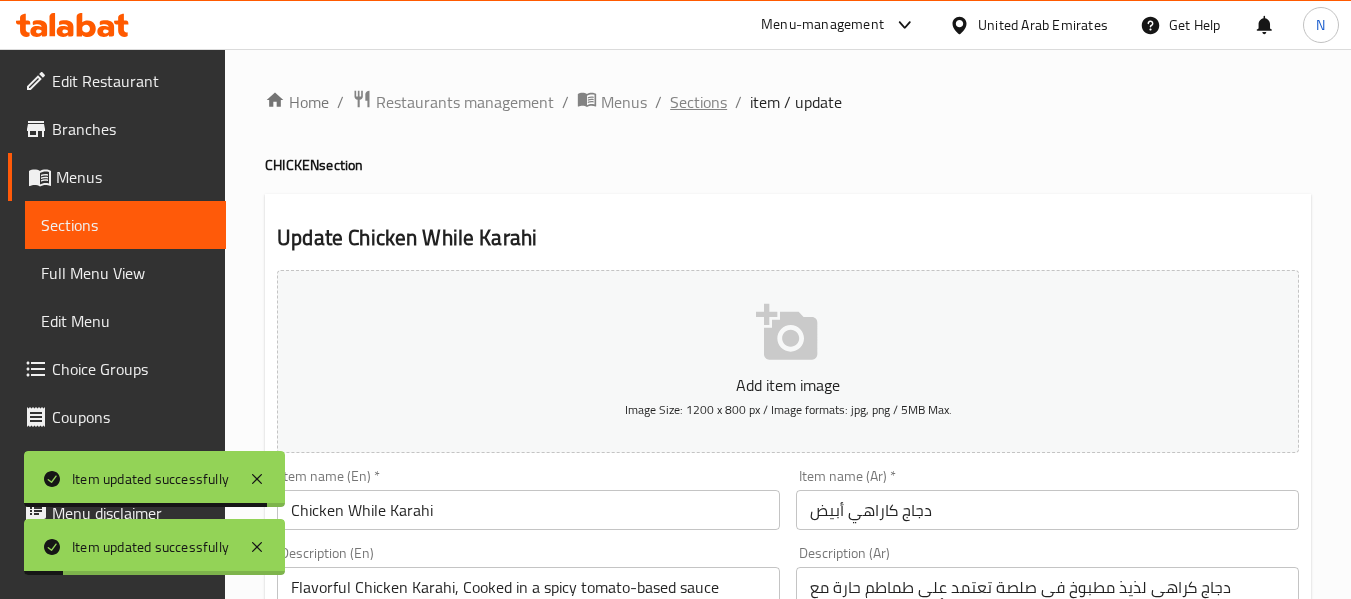 click on "Home / Restaurants management / Menus / Sections / item / update" at bounding box center [788, 102] 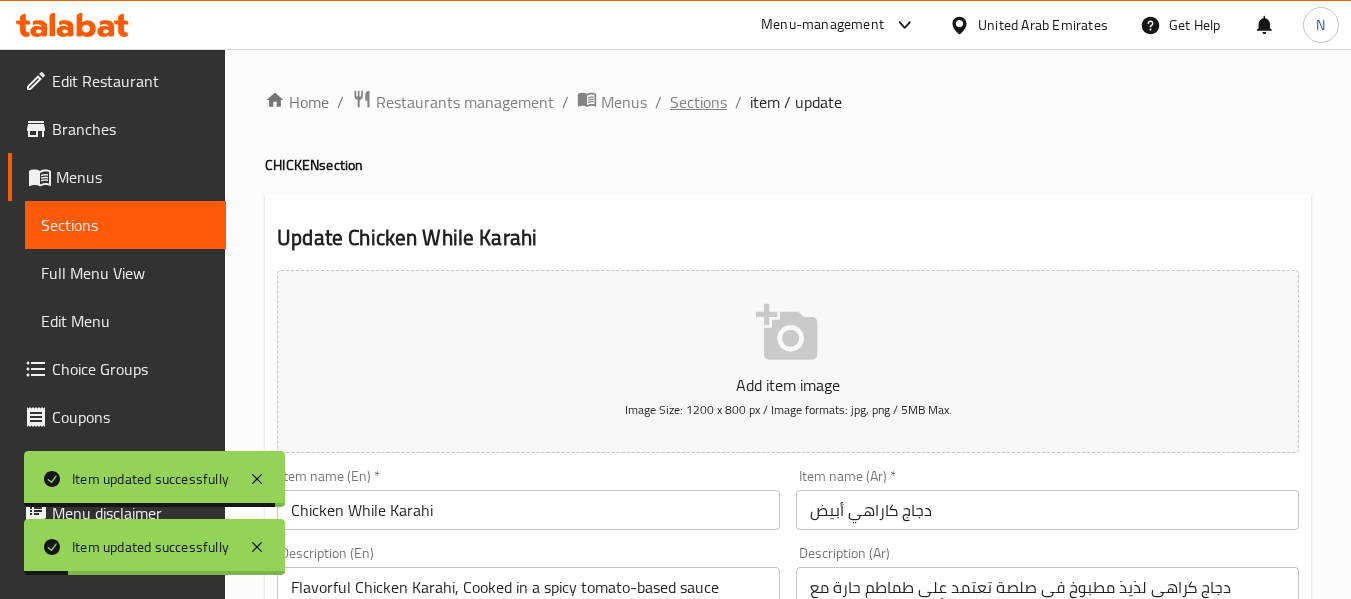 click on "Sections" at bounding box center (698, 102) 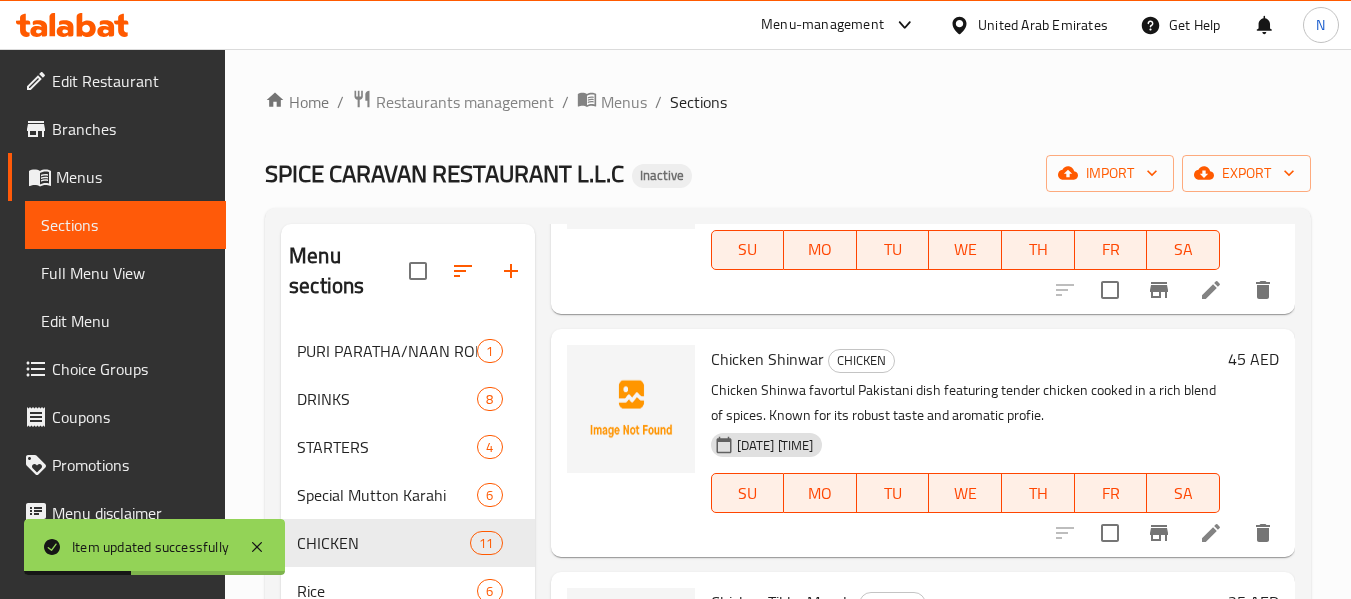scroll, scrollTop: 2069, scrollLeft: 0, axis: vertical 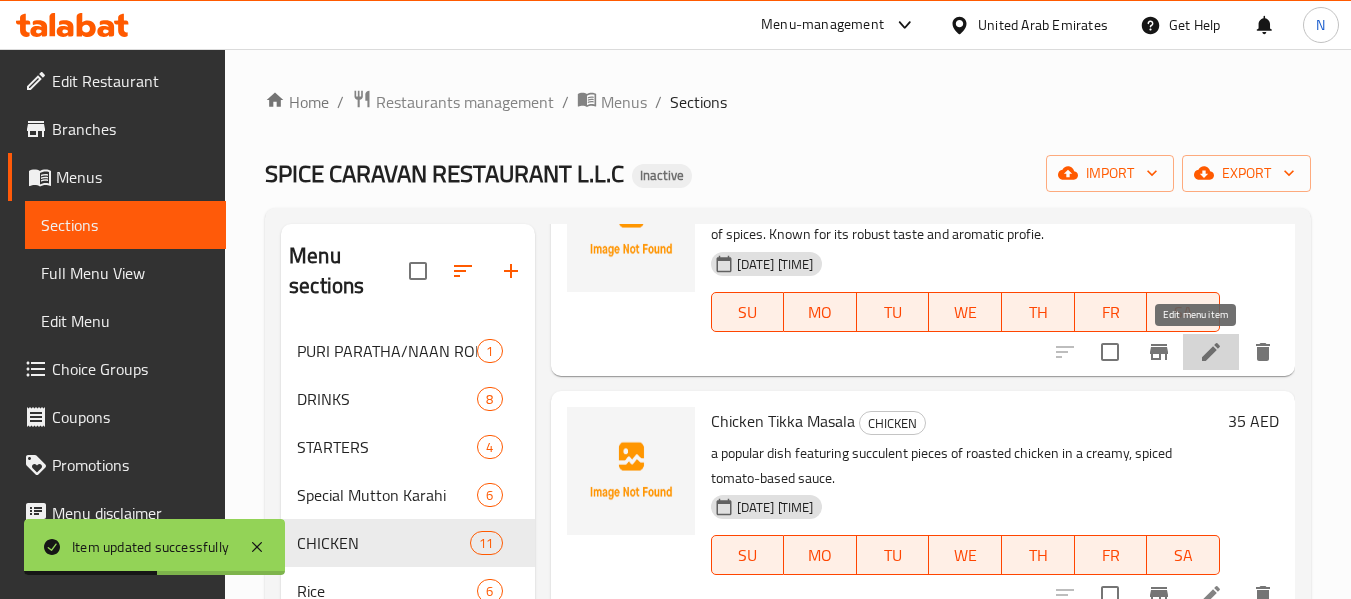click 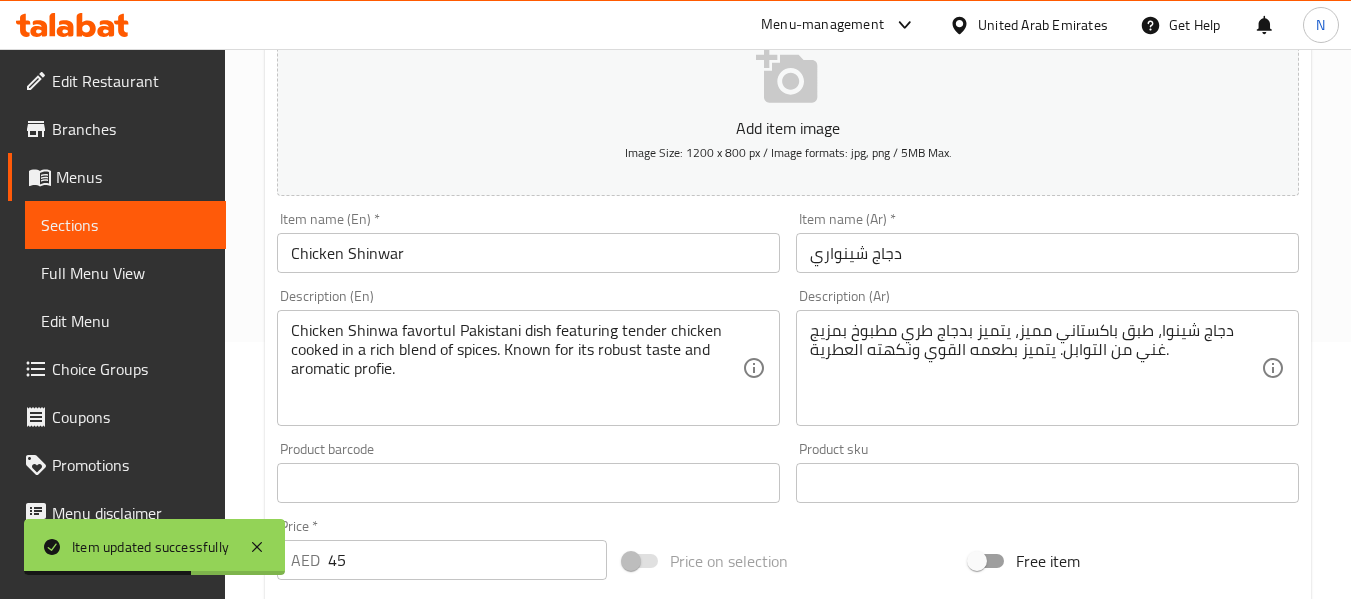 scroll, scrollTop: 258, scrollLeft: 0, axis: vertical 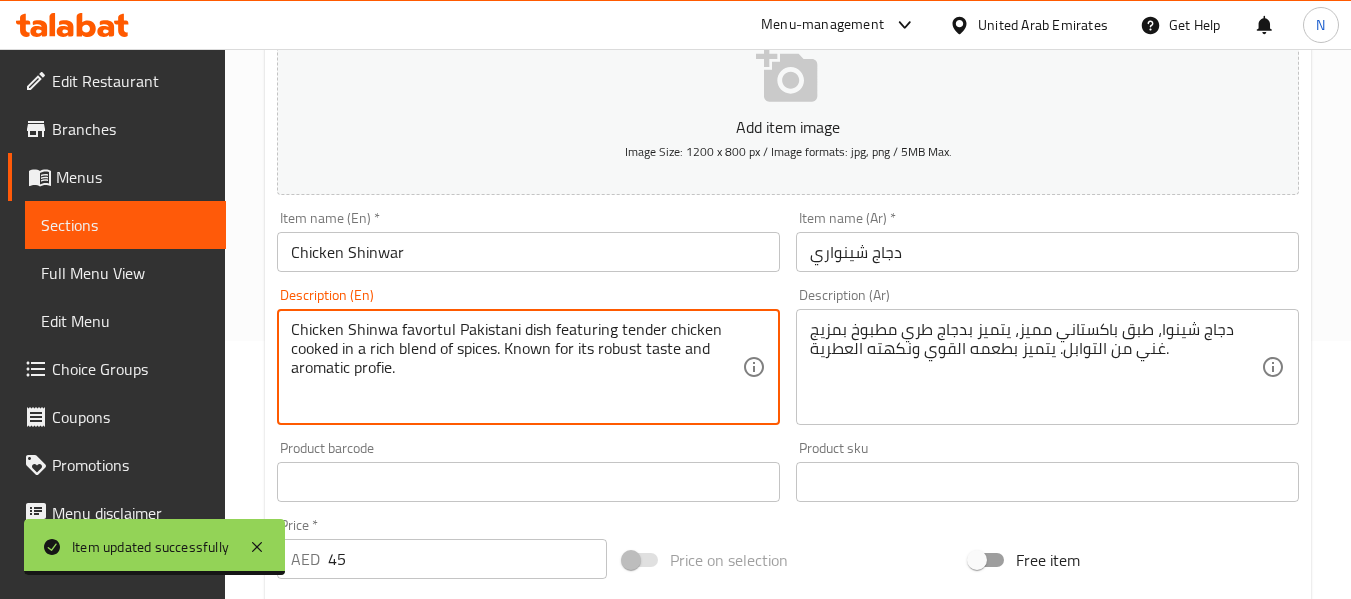 click on "Chicken Shinwa favortul Pakistani dish featuring tender chicken cooked in a rich blend of spices. Known for its robust taste and aromatic profie." at bounding box center (516, 367) 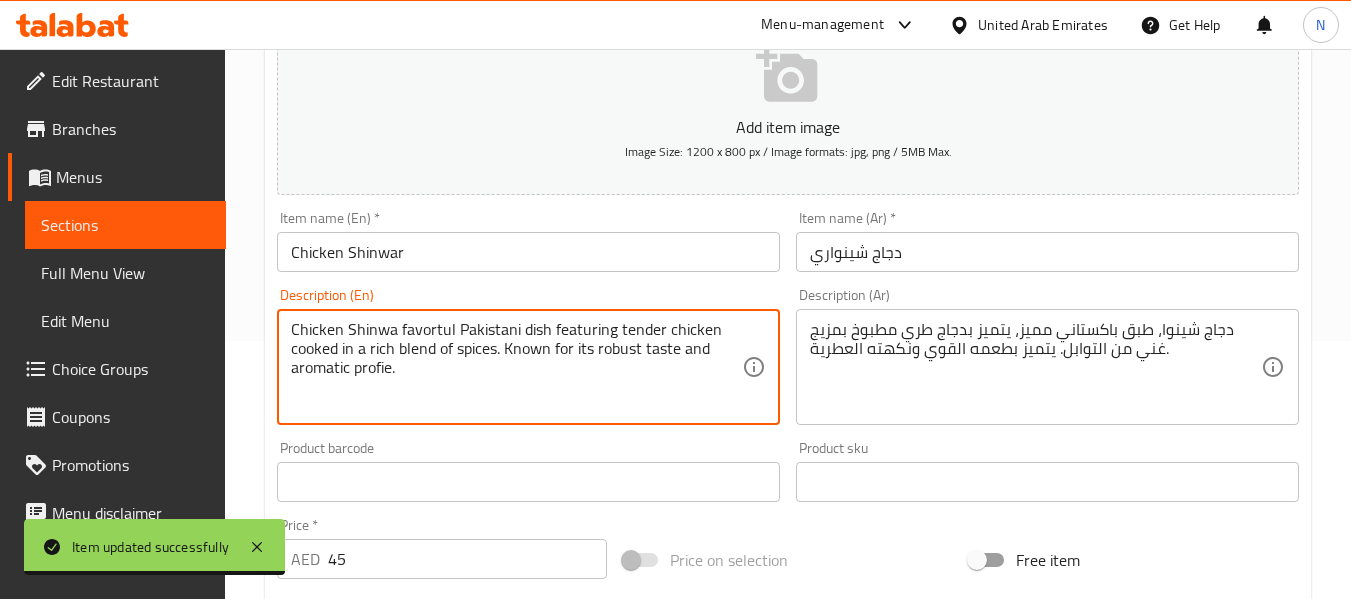 click on "Chicken Shinwa favortul Pakistani dish featuring tender chicken cooked in a rich blend of spices. Known for its robust taste and aromatic profie." at bounding box center [516, 367] 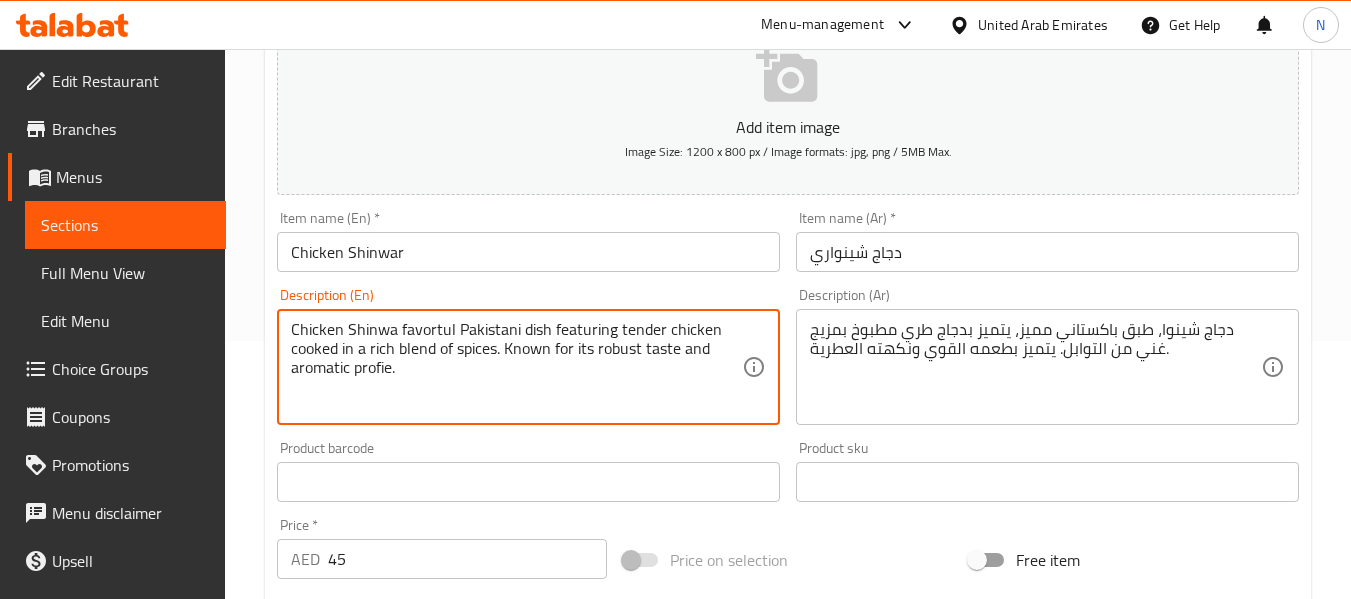 paste on "0 Chicken Shinwari is a flavorful Pakistani dish featuring tender chicken cooked in a rich blend of spices. Known for its robust taste and aromatic profil" 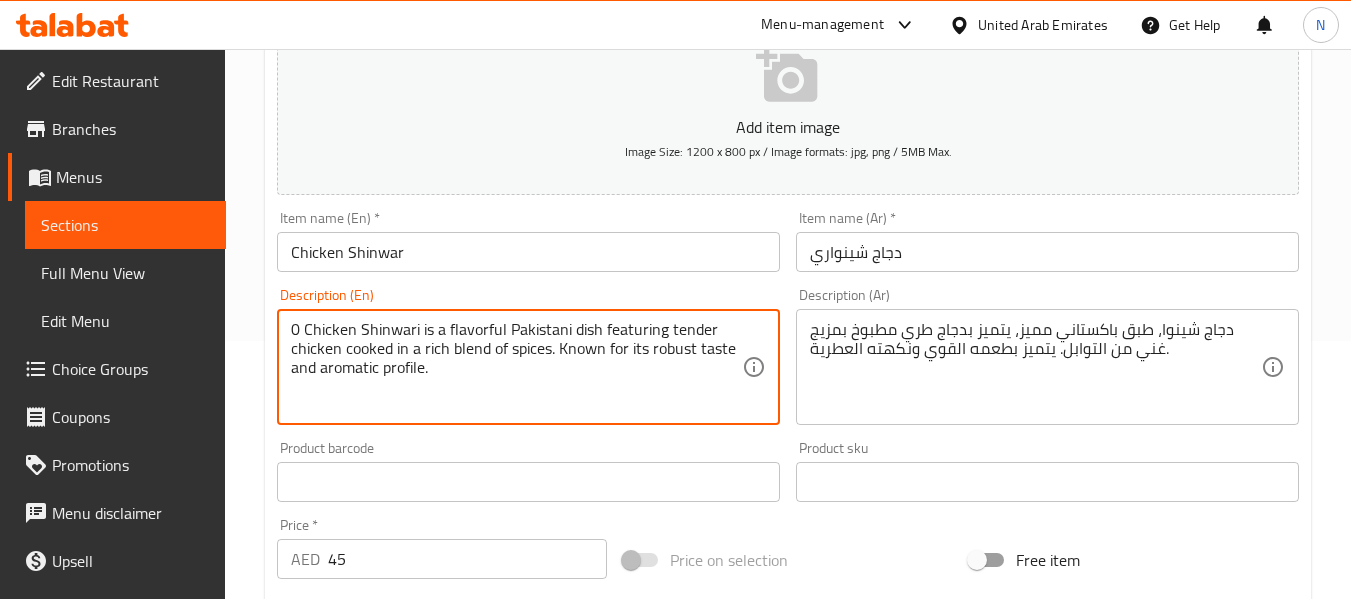 click on "0 Chicken Shinwari is a flavorful Pakistani dish featuring tender chicken cooked in a rich blend of spices. Known for its robust taste and aromatic profile." at bounding box center [516, 367] 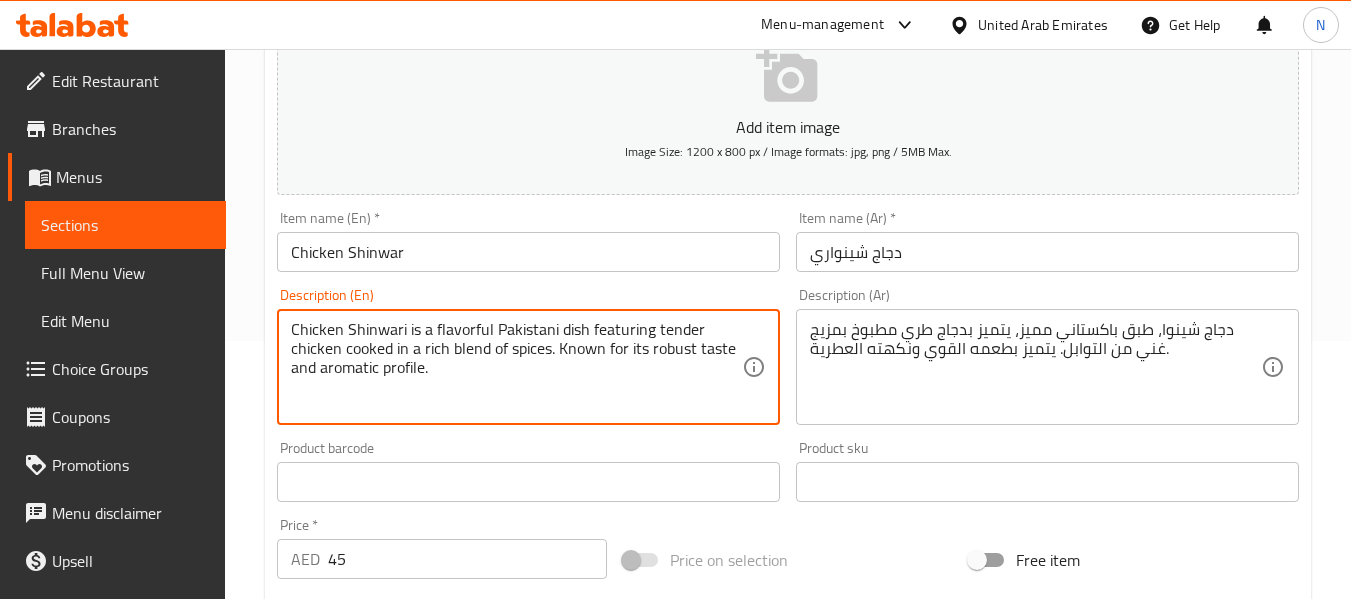 type on "Chicken Shinwari is a flavorful Pakistani dish featuring tender chicken cooked in a rich blend of spices. Known for its robust taste and aromatic profile." 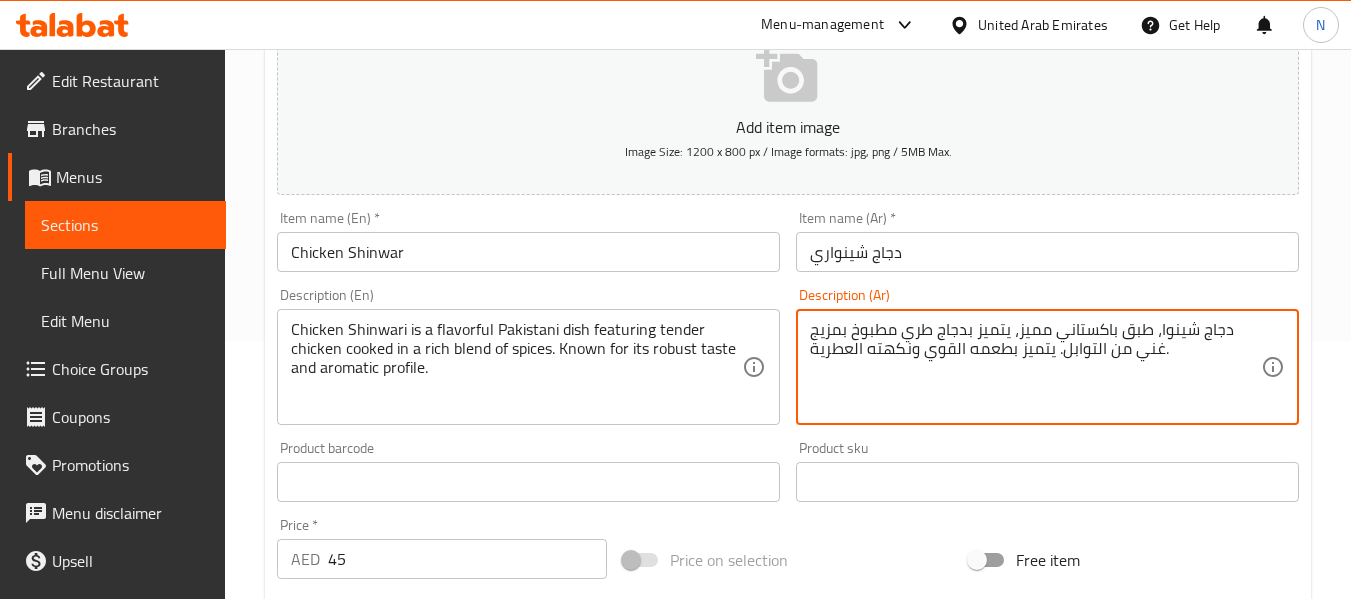 click on "دجاج شينوا، طبق باكستاني مميز، يتميز بدجاج طري مطبوخ بمزيج غني من التوابل. يتميز بطعمه القوي ونكهته العطرية." at bounding box center [1035, 367] 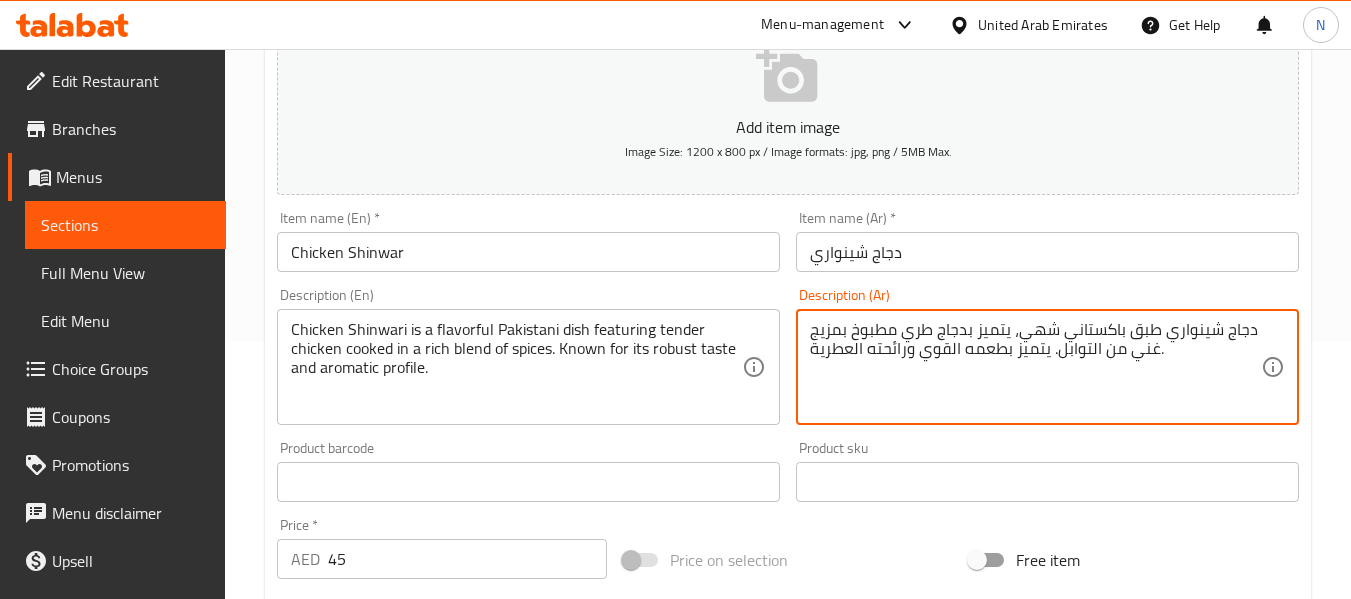 click on "دجاج شينواري طبق باكستاني شهي، يتميز بدجاج طري مطبوخ بمزيج غني من التوابل. يتميز بطعمه القوي ورائحته العطرية." at bounding box center (1035, 367) 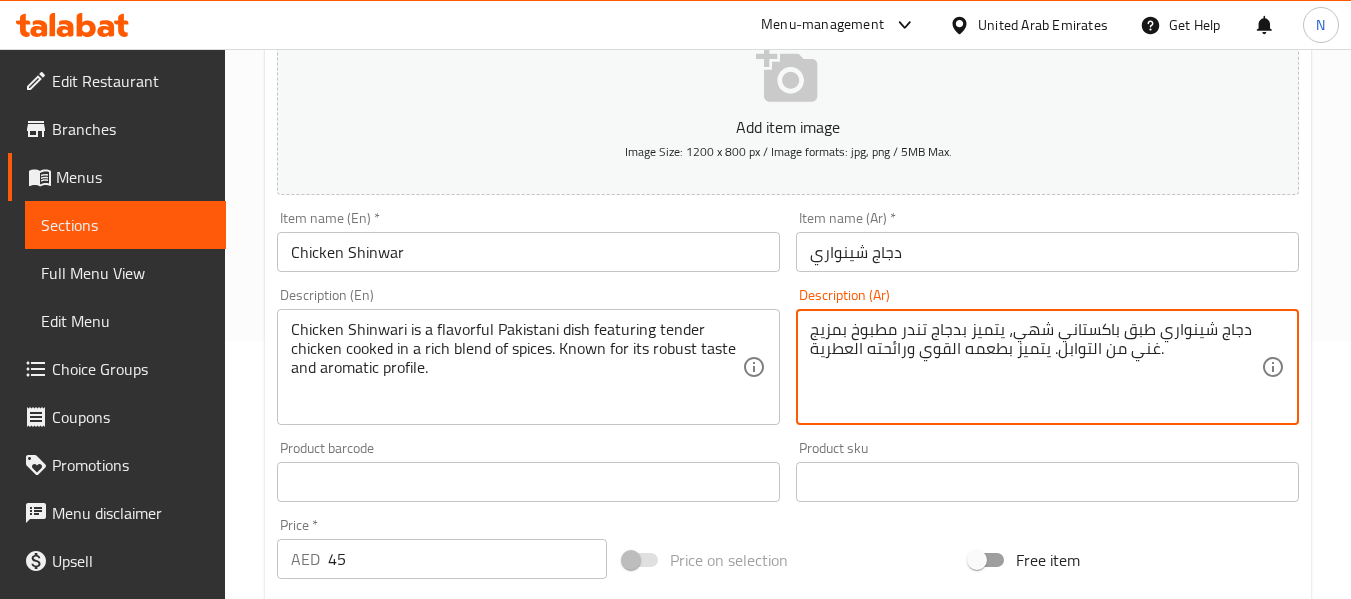 type on "دجاج شينواري طبق باكستاني شهي، يتميز بدجاج تندر مطبوخ بمزيج غني من التوابل. يتميز بطعمه القوي ورائحته العطرية." 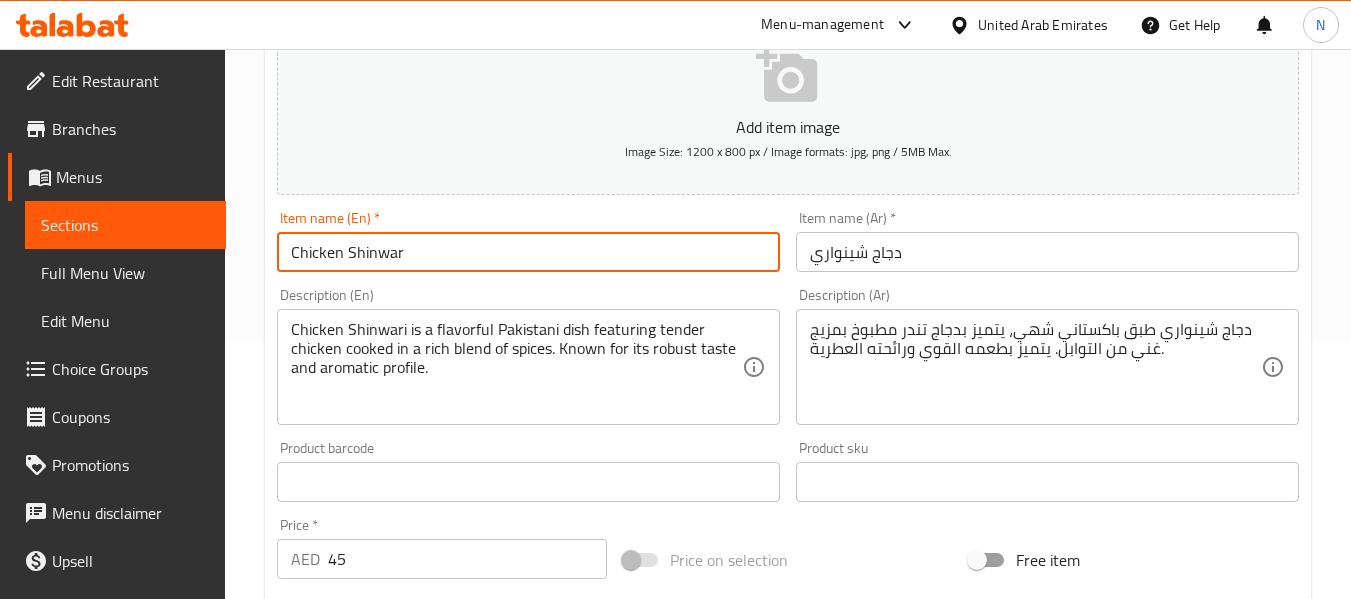 click on "Chicken Shinwar" at bounding box center (528, 252) 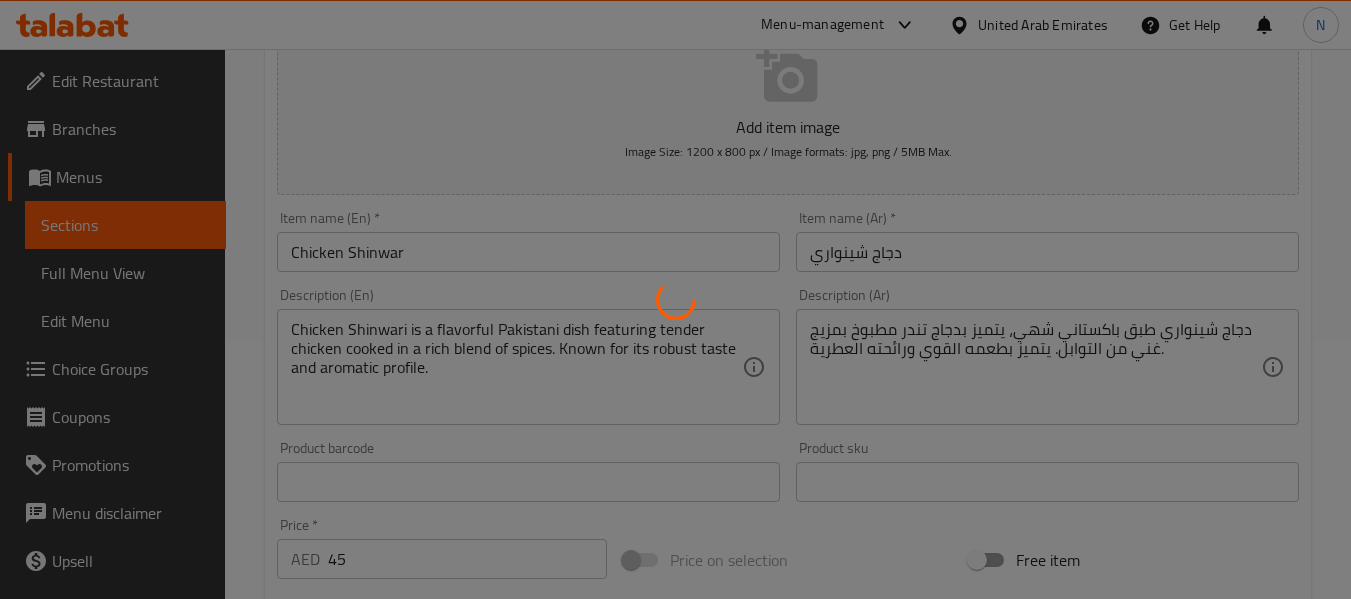 click 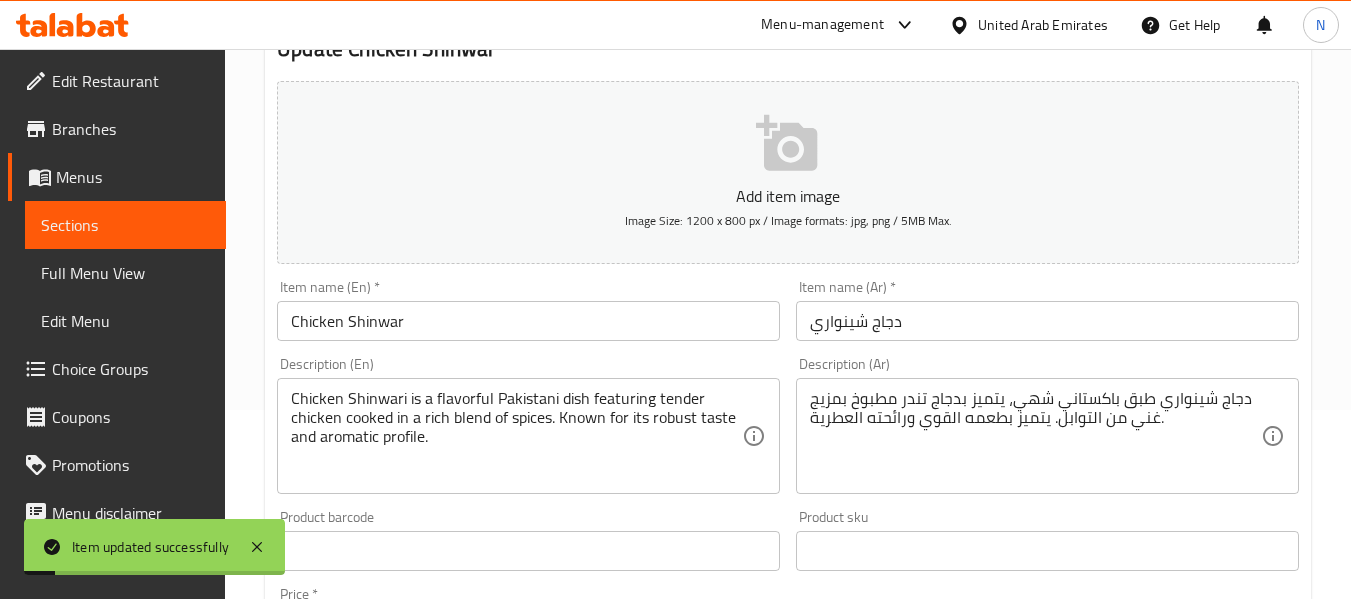 scroll, scrollTop: 0, scrollLeft: 0, axis: both 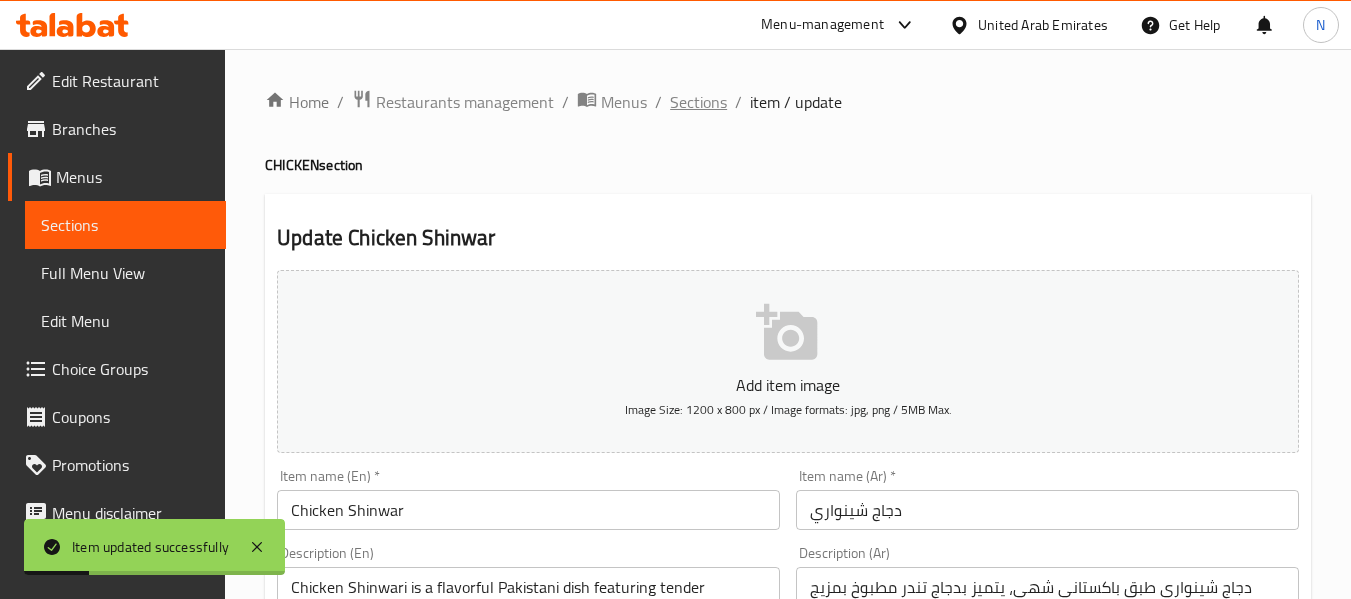 click on "Sections" at bounding box center (698, 102) 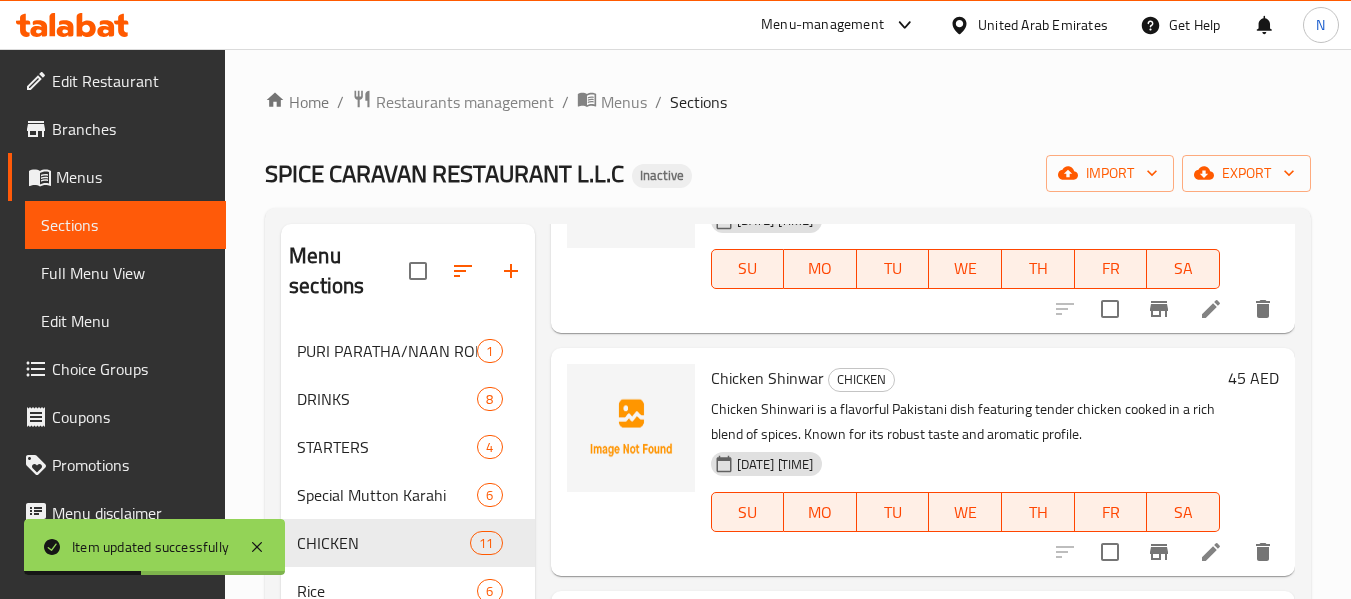 scroll, scrollTop: 2069, scrollLeft: 0, axis: vertical 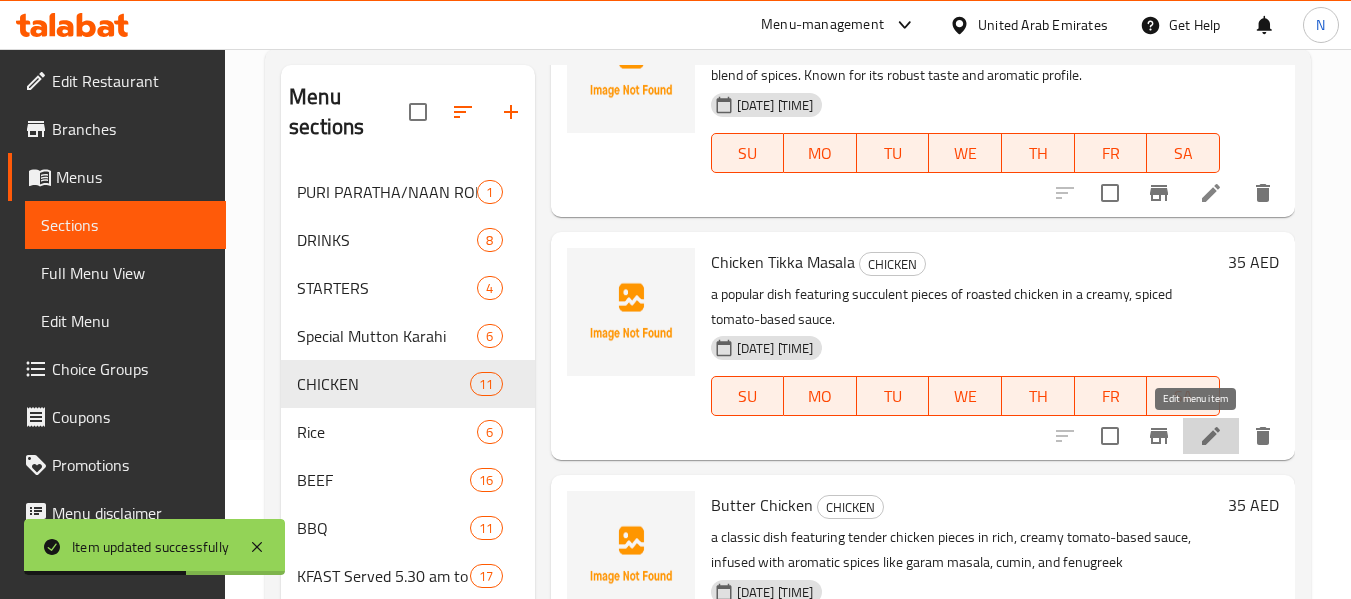 click 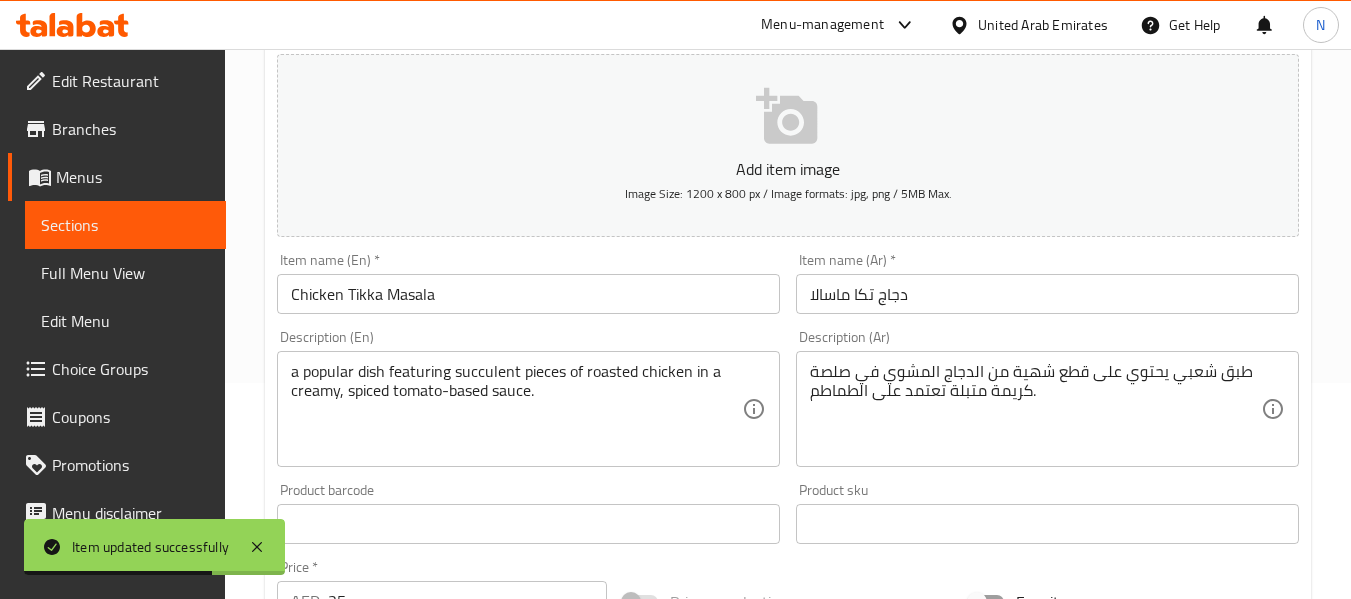scroll, scrollTop: 217, scrollLeft: 0, axis: vertical 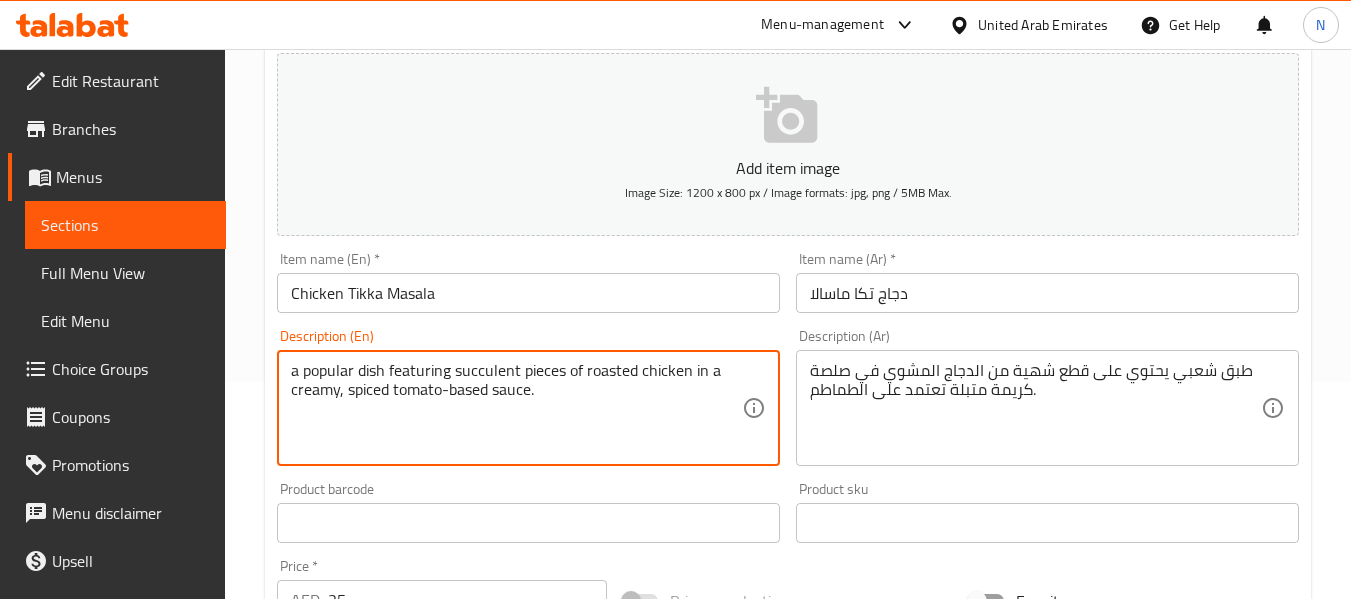 click on "a popular dish featuring succulent pieces of roasted chicken in a creamy, spiced tomato-based sauce." at bounding box center [516, 408] 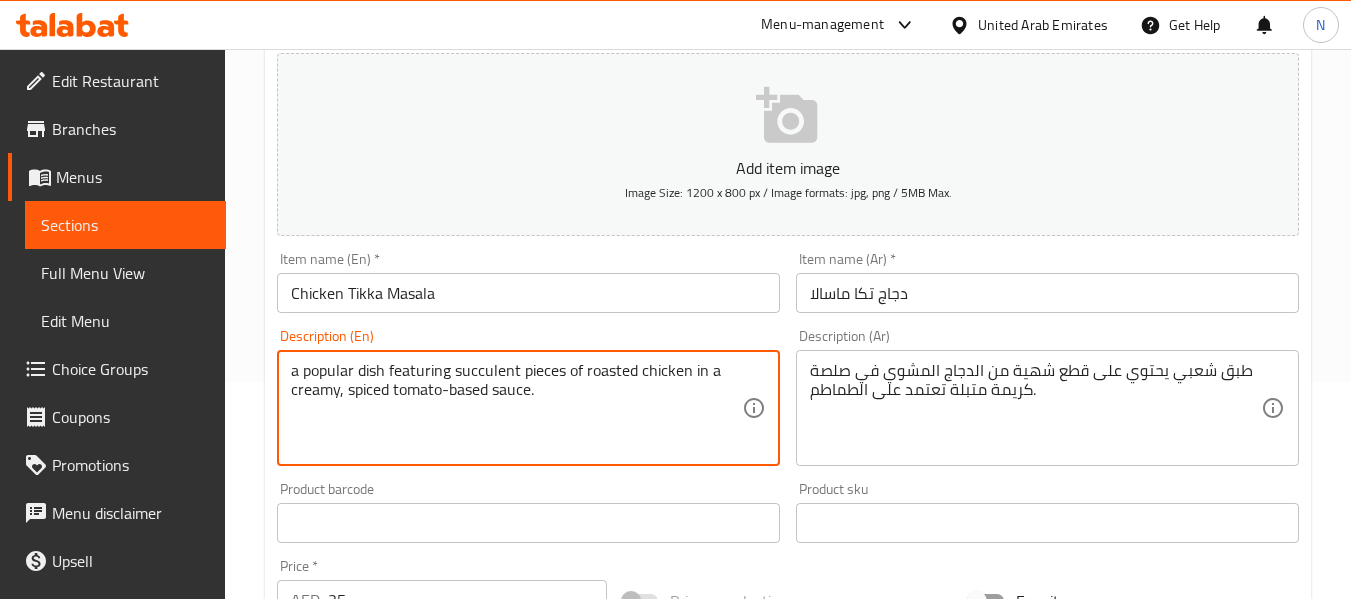 click on "a popular dish featuring succulent pieces of roasted chicken in a creamy, spiced tomato-based sauce." at bounding box center (516, 408) 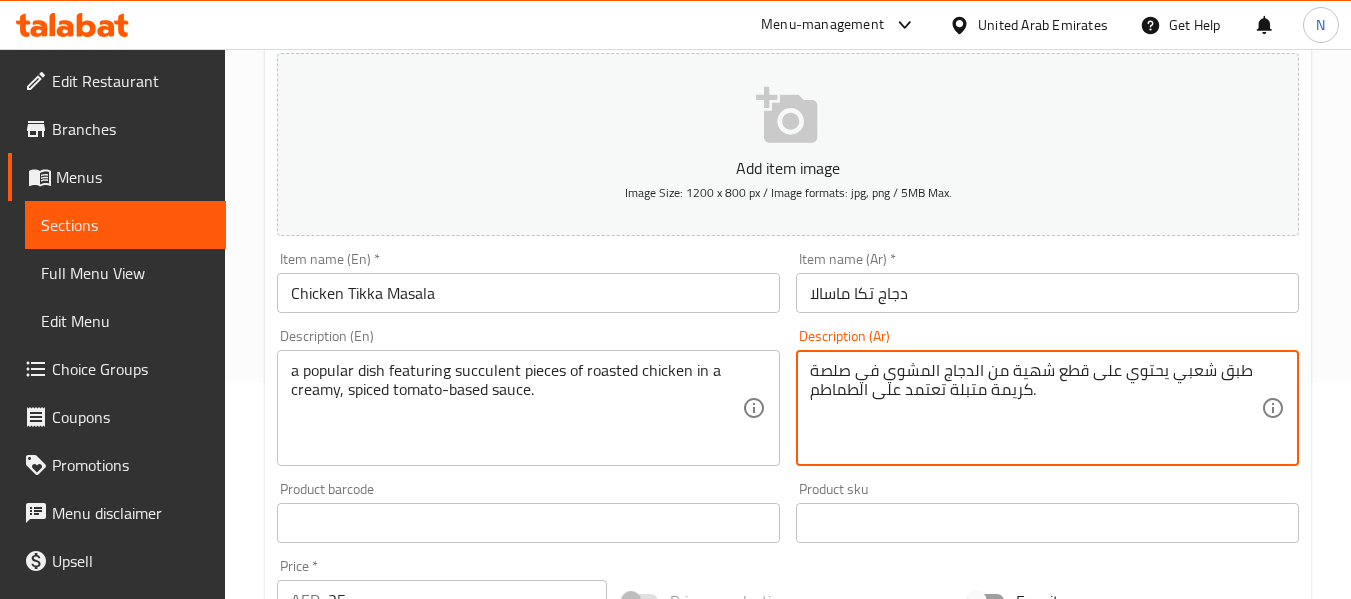 click on "طبق شعبي يحتوي على قطع شهية من الدجاج المشوي في صلصة كريمة متبلة تعتمد على الطماطم." at bounding box center [1035, 408] 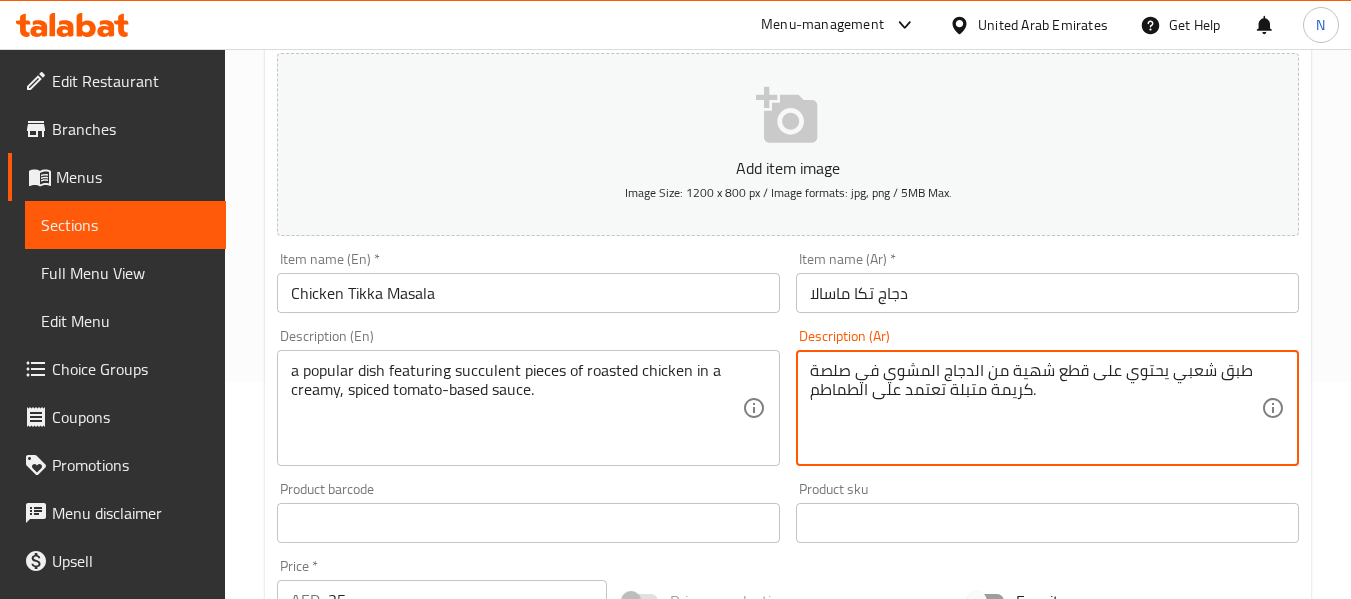 click on "طبق شعبي يحتوي على قطع شهية من الدجاج المشوي في صلصة كريمة متبلة تعتمد على الطماطم." at bounding box center (1035, 408) 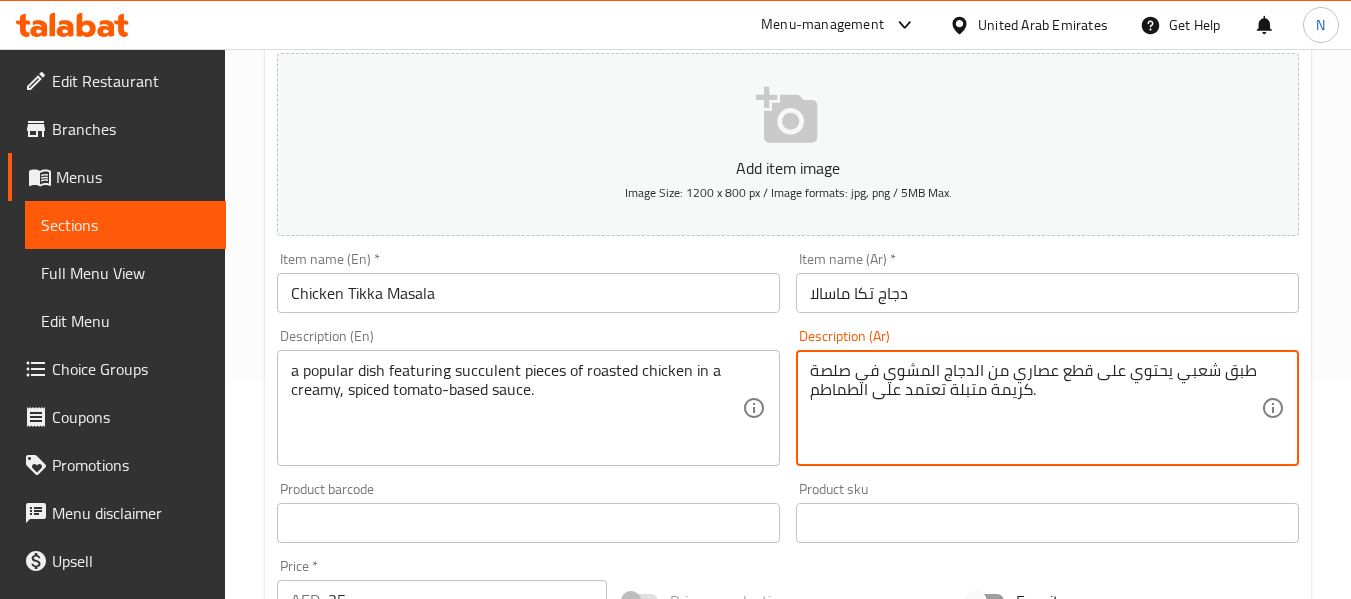 type on "طبق شعبي يحتوي على قطع عصاري من الدجاج المشوي في صلصة كريمة متبلة تعتمد على الطماطم." 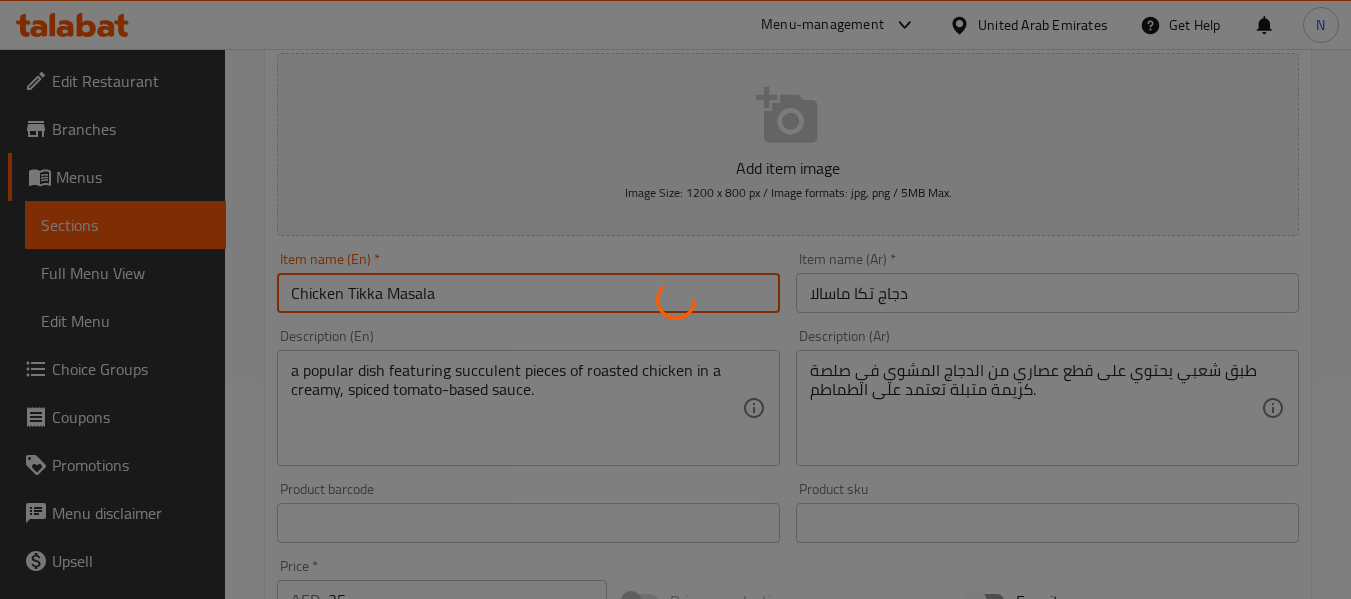 click on "Home / Restaurants management / Menus / Sections / item / update CHICKEN  section Update Chicken Tikka Masala Add item image Image Size: 1200 x 800 px / Image formats: jpg, png / 5MB Max. Item name (En)   * Chicken Tikka Masala Item name (En)  * Item name (Ar)   * دجاج تكا ماسالا Item name (Ar)  * Description (En) a popular dish featuring succulent pieces of roasted chicken in a creamy, spiced tomato-based sauce. Description (En) Description (Ar) طبق شعبي يحتوي على قطع عصاري من الدجاج المشوي في صلصة كريمة متبلة تعتمد على الطماطم. Description (Ar) Product barcode Product barcode Product sku Product sku Price   * AED 35 Price  * Price on selection Free item Start Date Start Date End Date End Date Available Days SU MO TU WE TH FR SA Available from ​ ​ Available to ​ ​ Status Active Inactive Exclude from GEM Variations & Choices Add variant ASSIGN CHOICE GROUP Update" at bounding box center (788, 514) 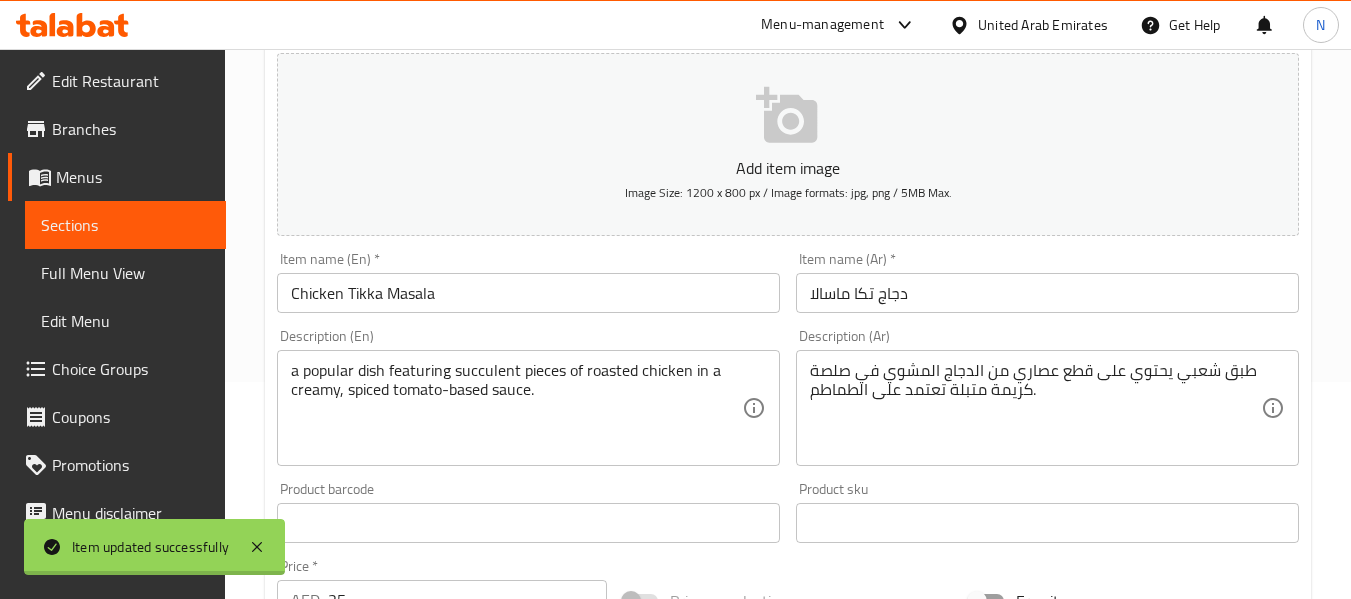 click at bounding box center [675, 299] 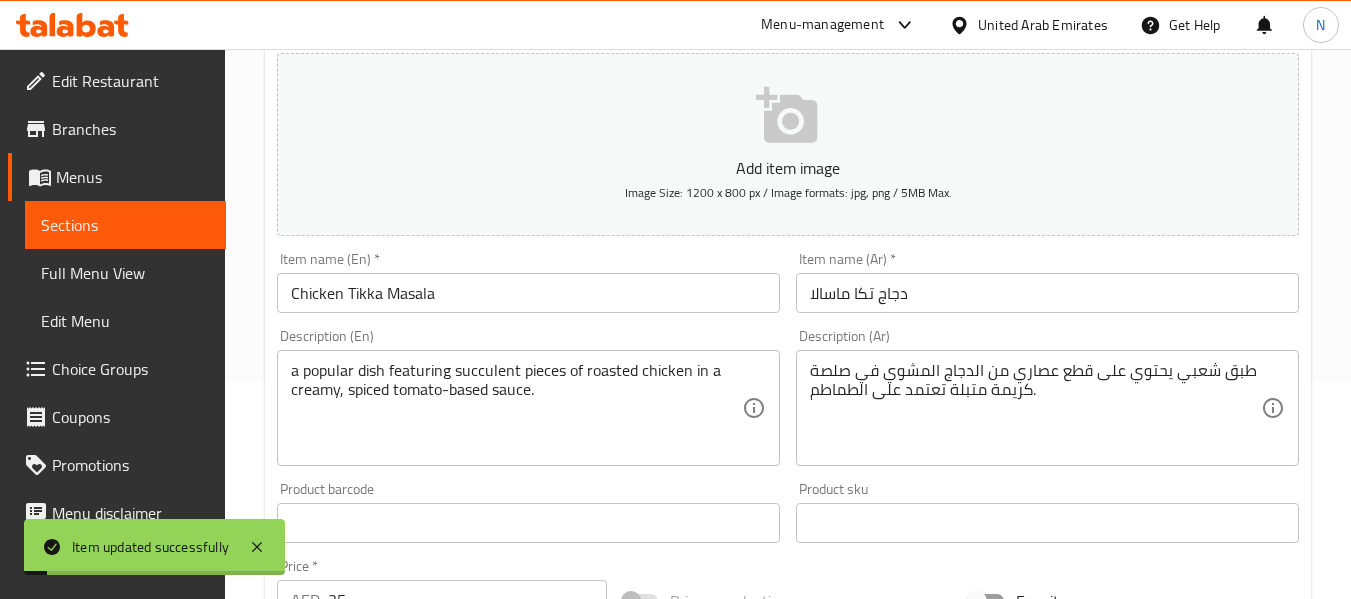 scroll, scrollTop: 0, scrollLeft: 0, axis: both 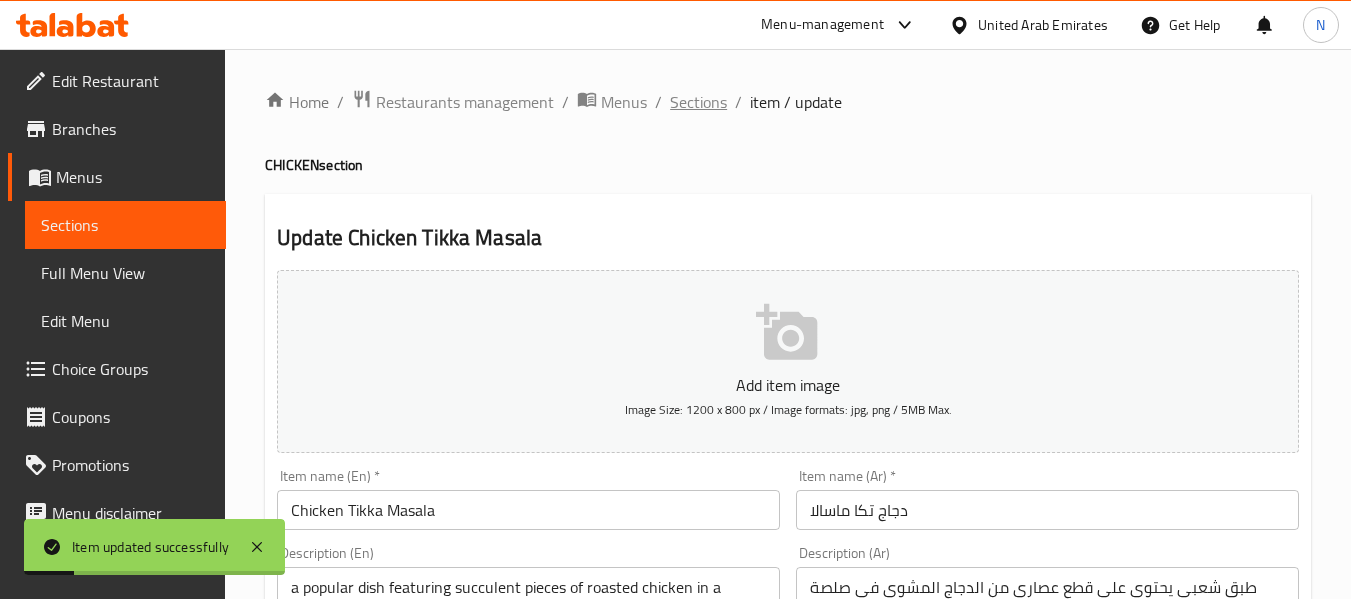 click on "Sections" at bounding box center [698, 102] 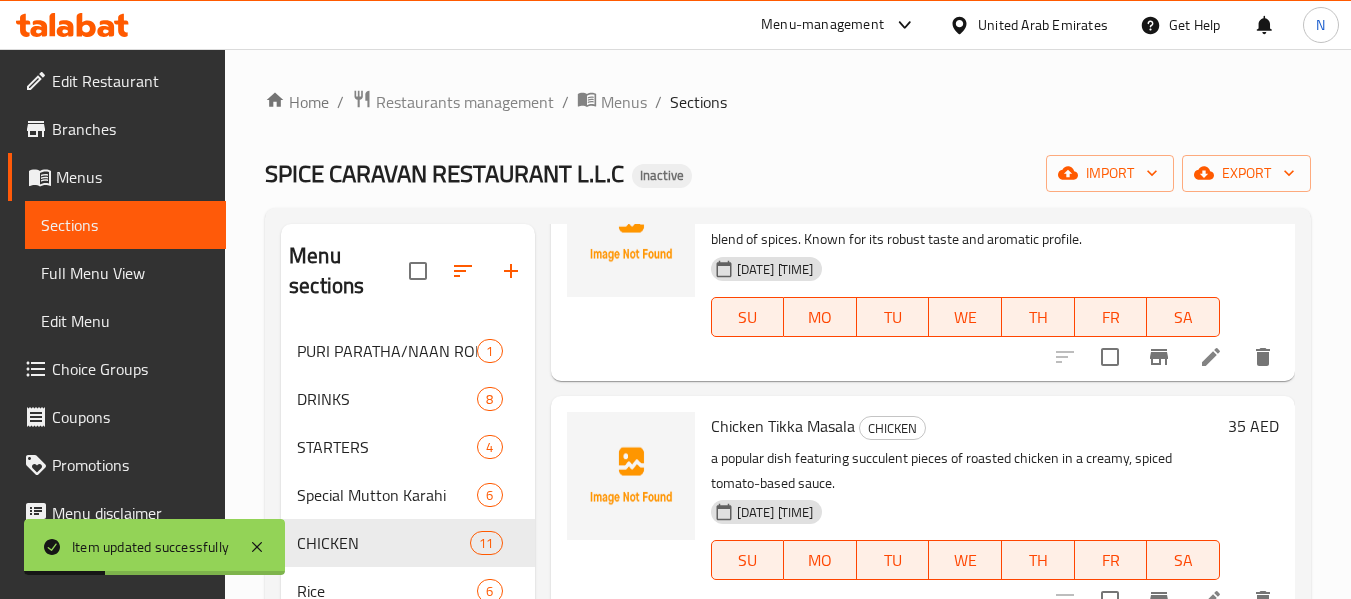 scroll, scrollTop: 2069, scrollLeft: 0, axis: vertical 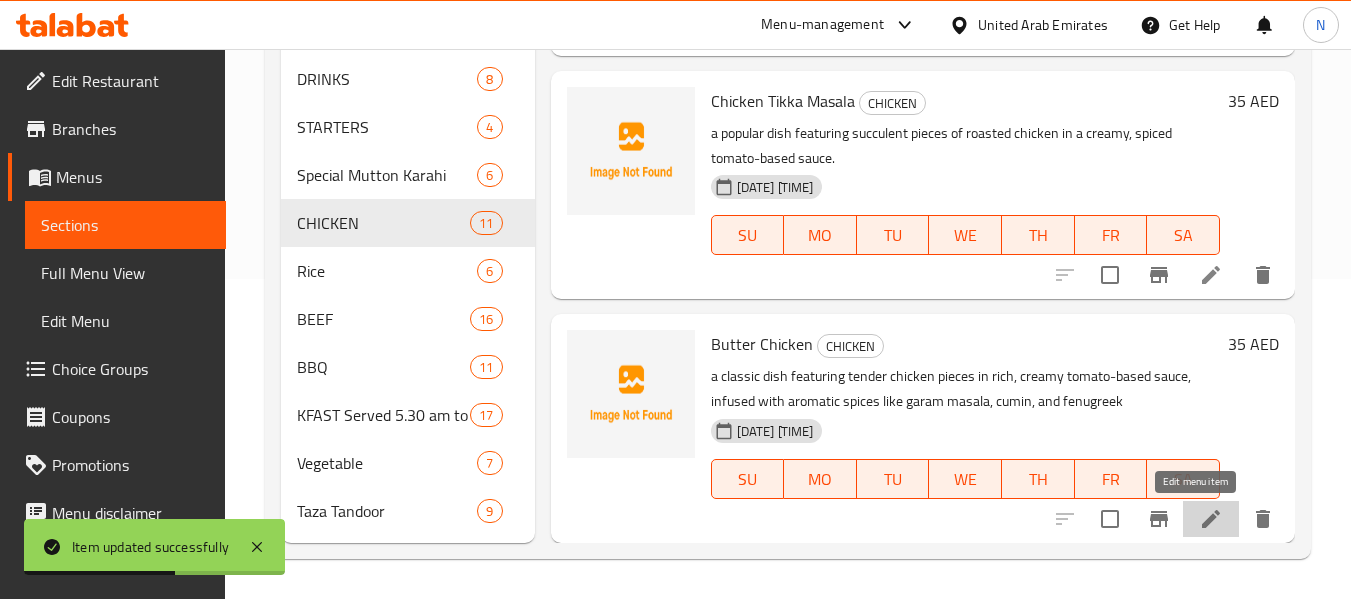 click 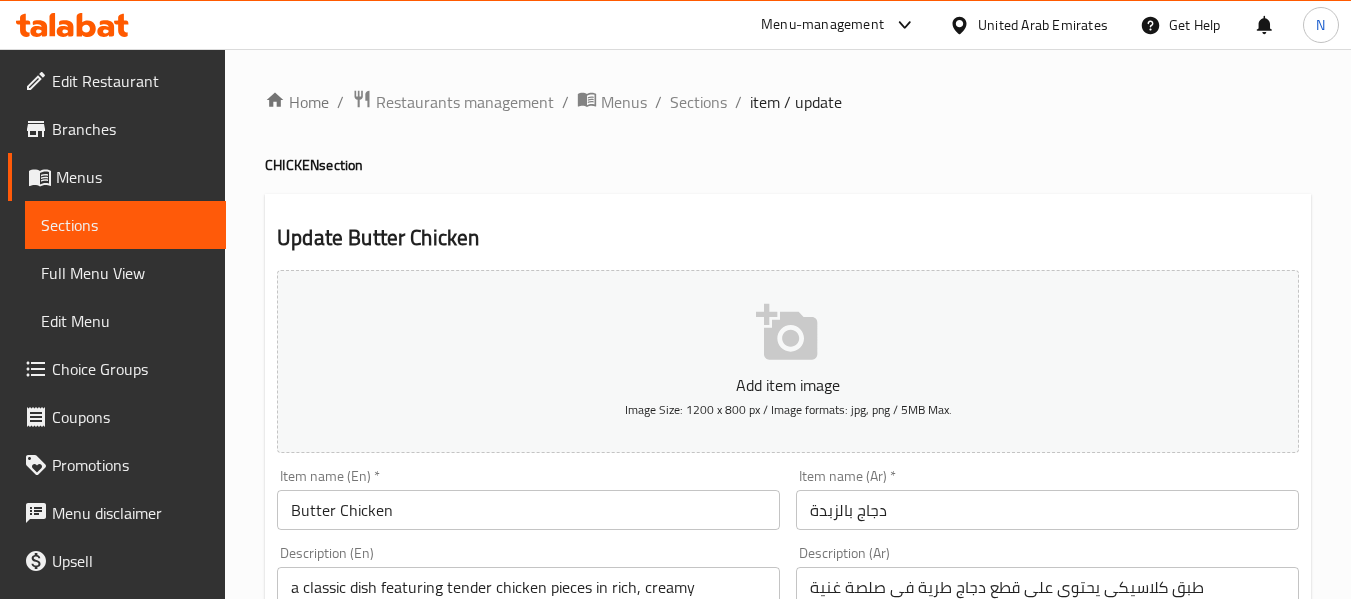 scroll, scrollTop: 132, scrollLeft: 0, axis: vertical 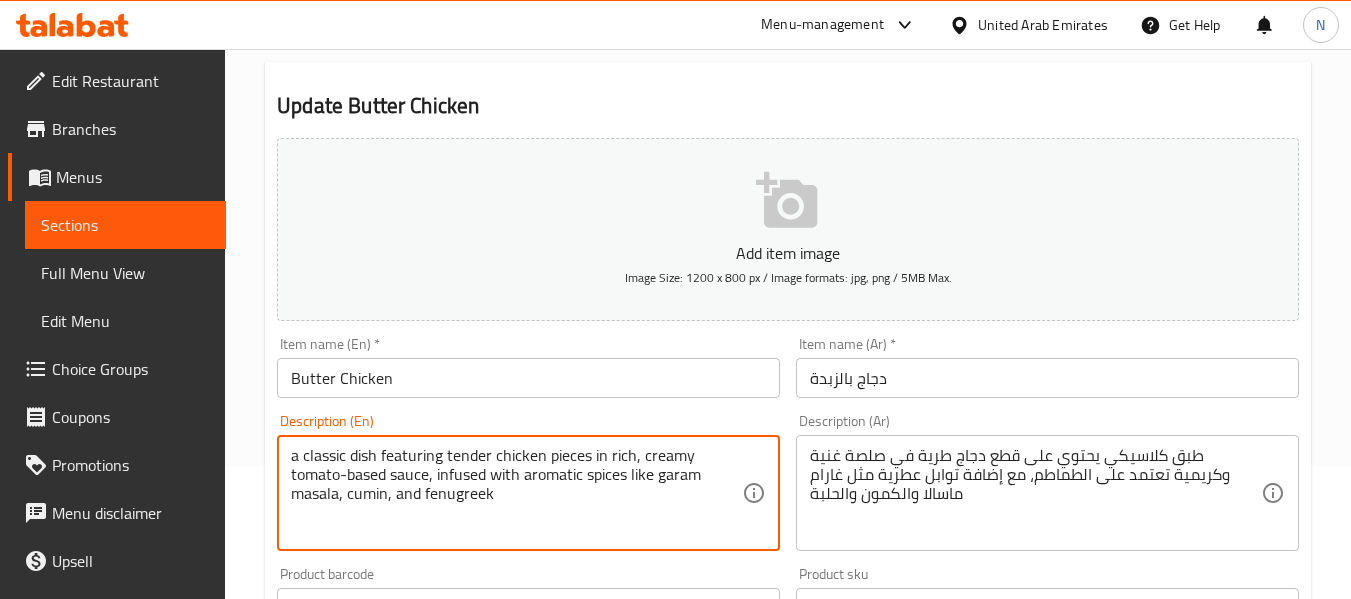 click on "a classic dish featuring tender chicken pieces in rich, creamy tomato-based sauce, infused with aromatic spices like garam masala, cumin, and fenugreek" at bounding box center [516, 493] 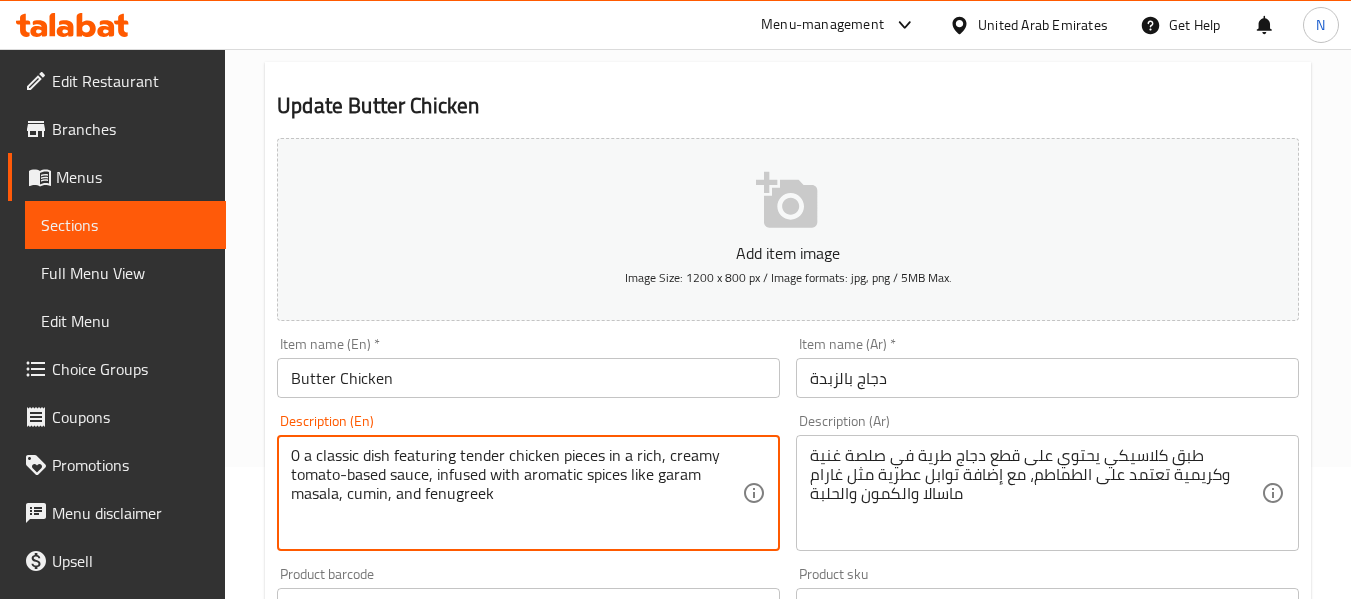click on "0 a classic dish featuring tender chicken pieces in a rich, creamy tomato-based sauce, infused with aromatic spices like garam masala, cumin, and fenugreek" at bounding box center (516, 493) 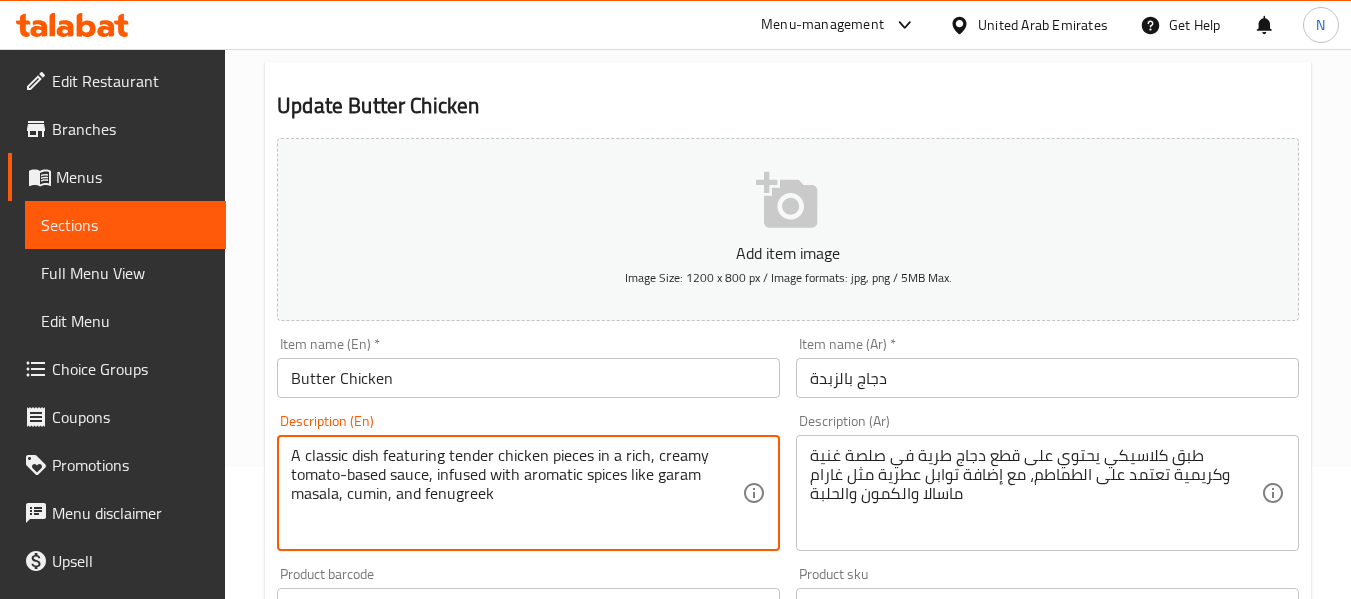 click on "A classic dish featuring tender chicken pieces in a rich, creamy tomato-based sauce, infused with aromatic spices like garam masala, cumin, and fenugreek" at bounding box center (516, 493) 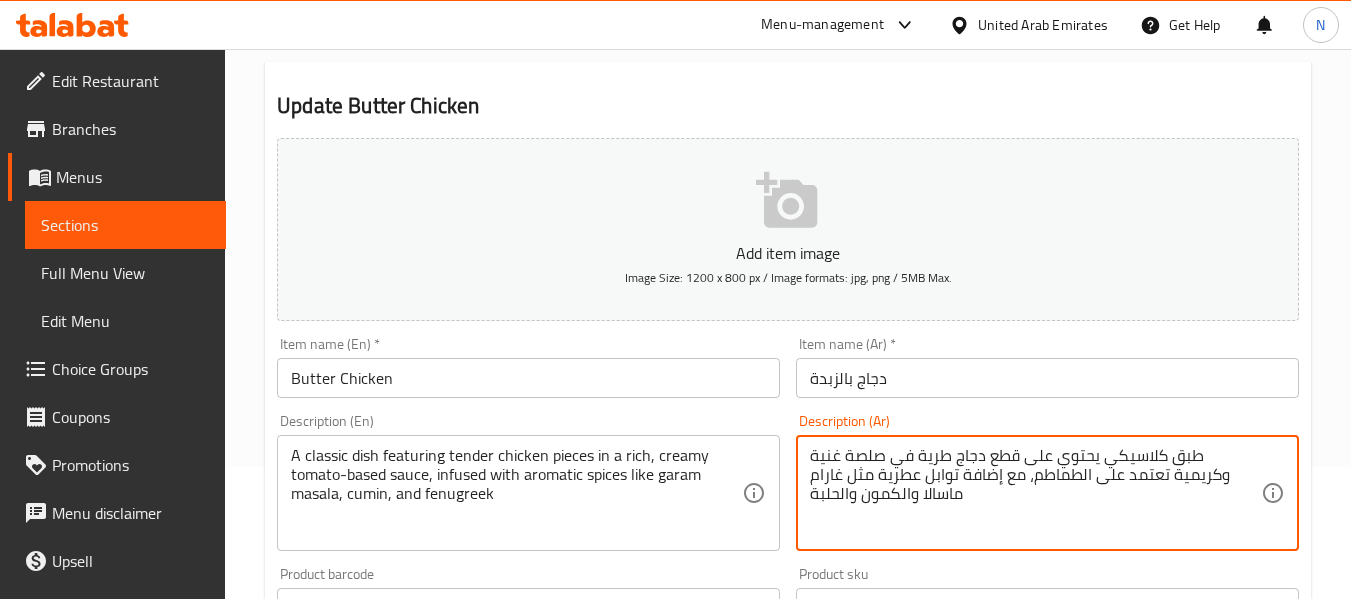 click on "طبق كلاسيكي يحتوي على قطع دجاج طرية في صلصة غنية وكريمية تعتمد على الطماطم، مع إضافة توابل عطرية مثل غارام ماسالا والكمون والحلبة" at bounding box center [1035, 493] 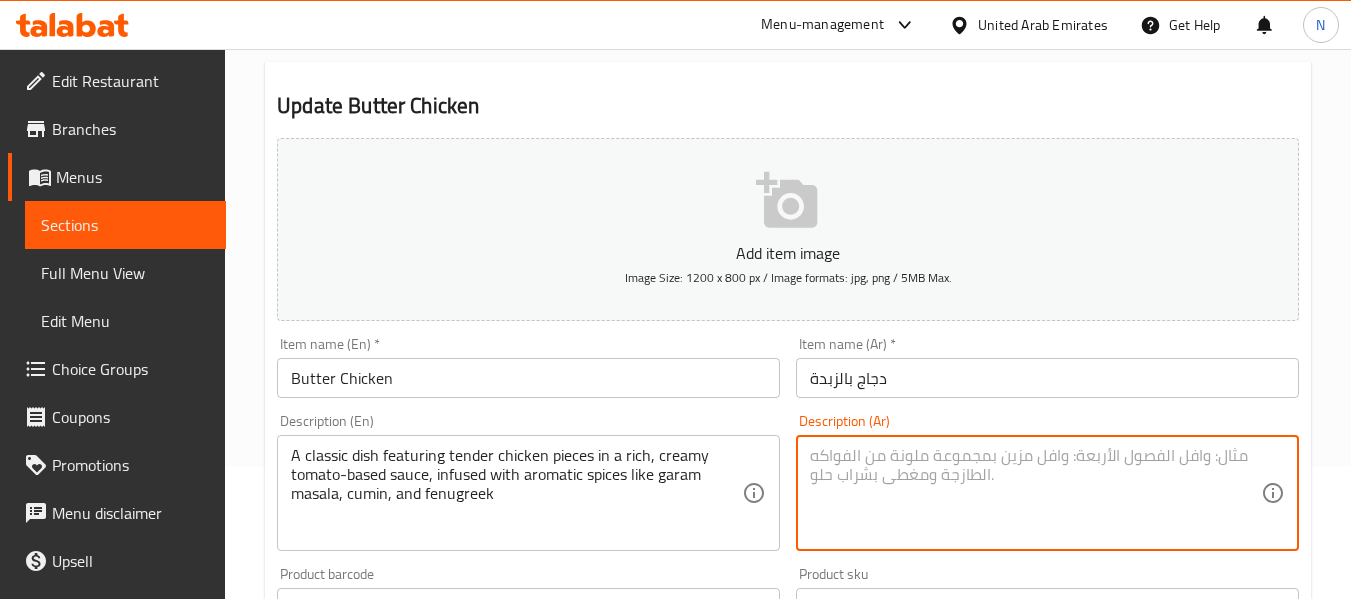 paste on "طبق كلاسيكي يحتوي على قطع دجاج طرية في صلصة غنية وكريمية تعتمد على الطماطم، مع إضافة توابل عطرية مثل غارام ماسالا والكمون والحلبة" 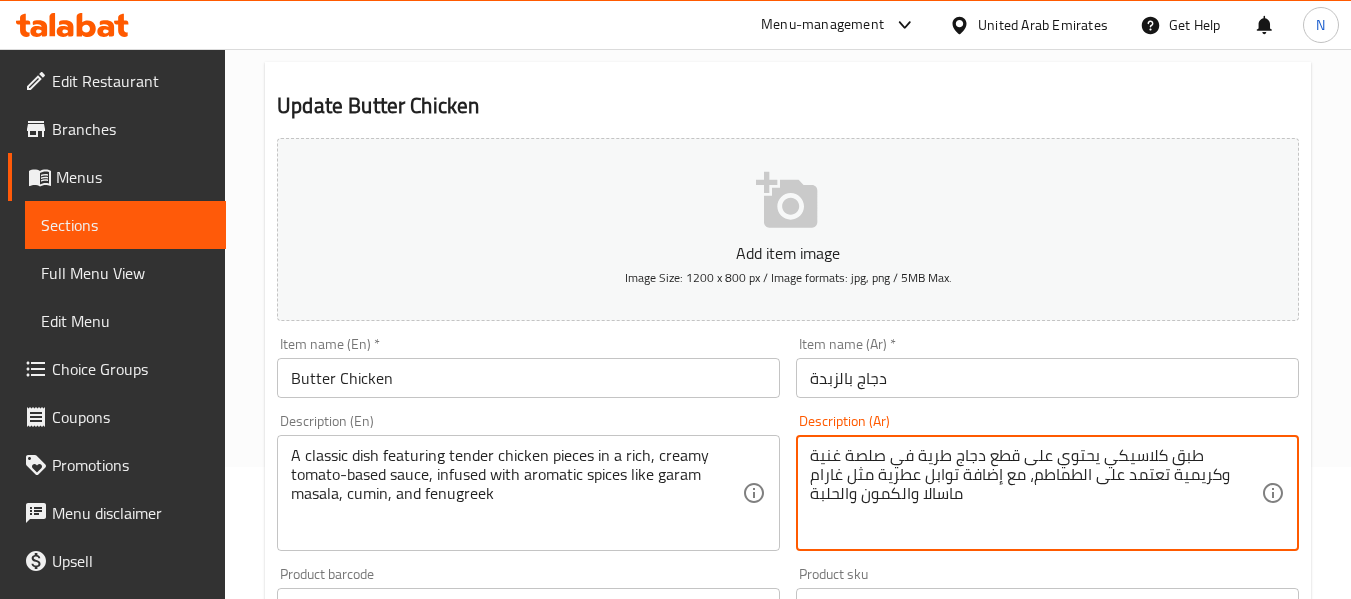 click on "طبق كلاسيكي يحتوي على قطع دجاج طرية في صلصة غنية وكريمية تعتمد على الطماطم، مع إضافة توابل عطرية مثل غارام ماسالا والكمون والحلبة" at bounding box center (1035, 493) 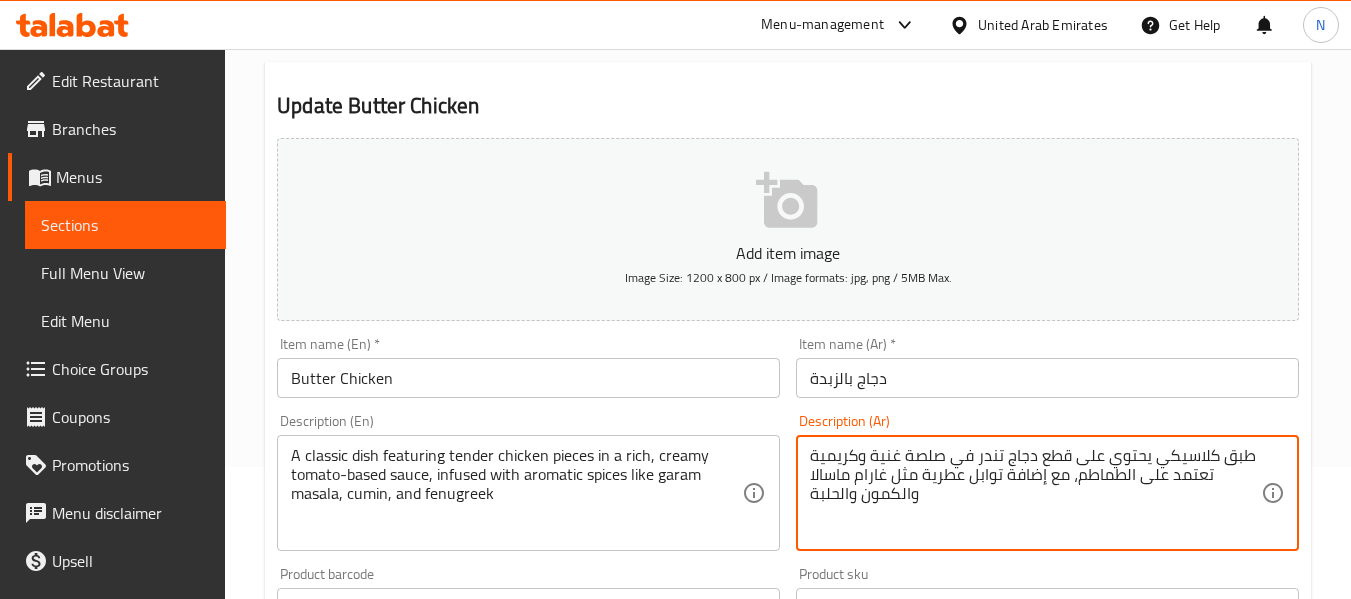 type on "طبق كلاسيكي يحتوي على قطع دجاج تندر في صلصة غنية وكريمية تعتمد على الطماطم، مع إضافة توابل عطرية مثل غارام ماسالا والكمون والحلبة" 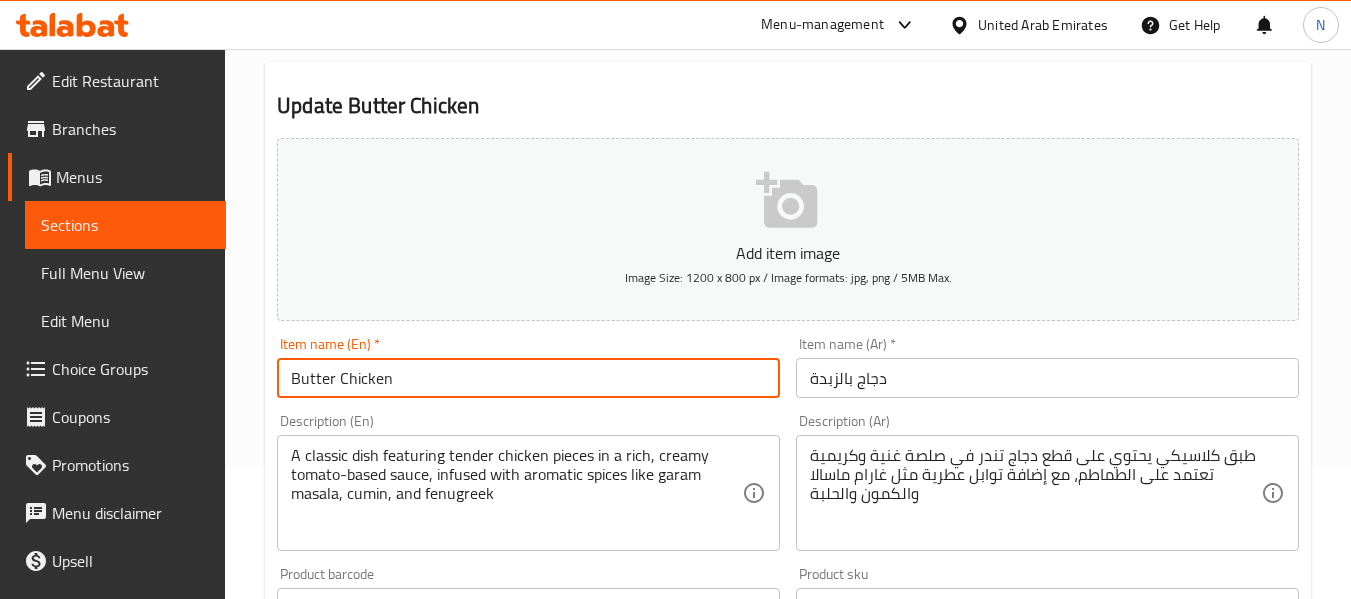 click on "Butter Chicken" at bounding box center (528, 378) 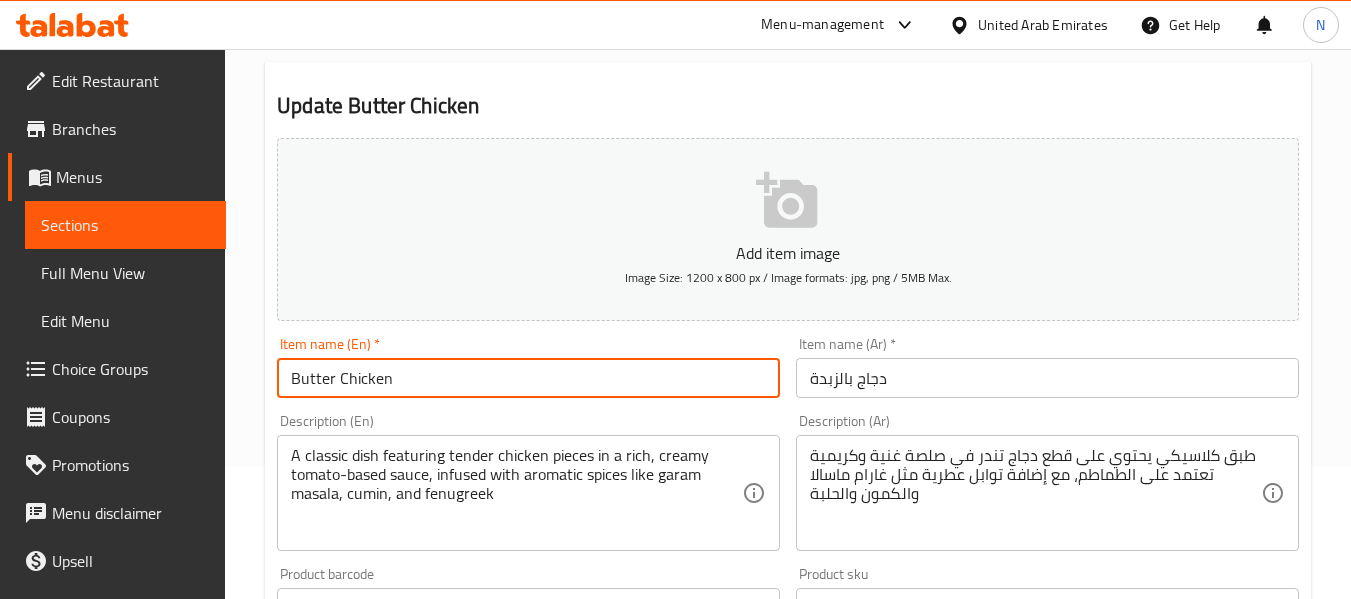 click on "Update" at bounding box center [398, 1194] 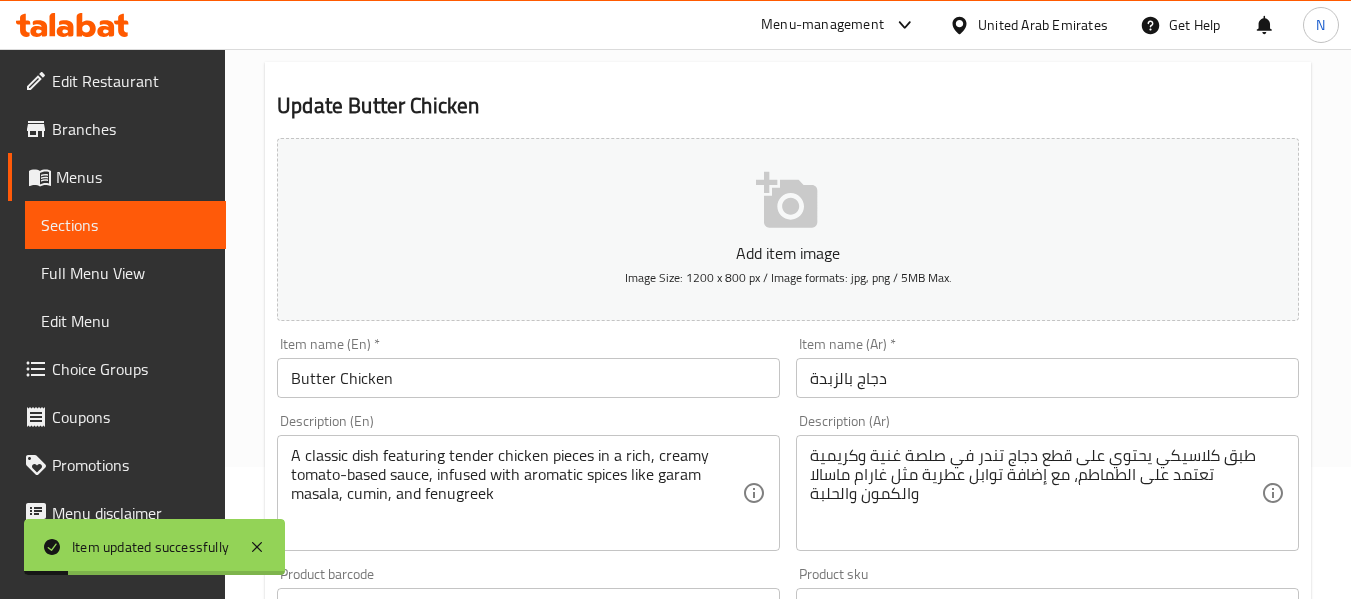 click on "Description (En) A classic dish featuring tender chicken pieces in a rich, creamy tomato-based sauce, infused with aromatic spices like garam masala, cumin, and fenugreek Description (En)" at bounding box center [528, 482] 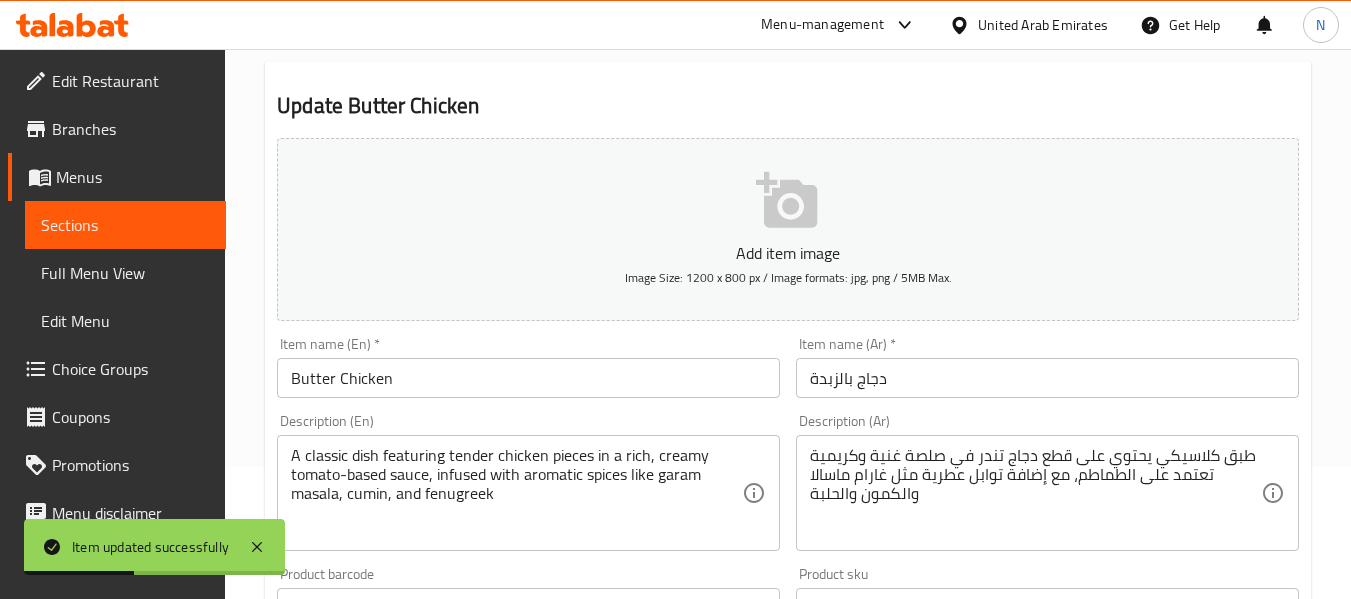 scroll, scrollTop: 0, scrollLeft: 0, axis: both 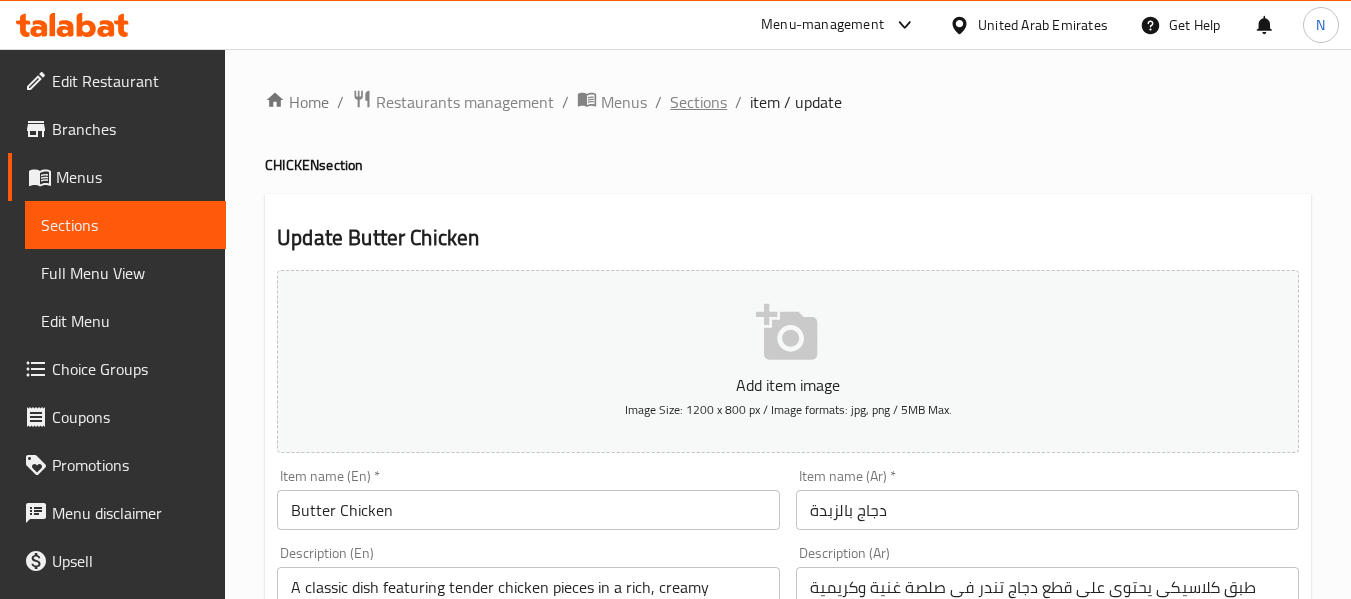 click on "Sections" at bounding box center [698, 102] 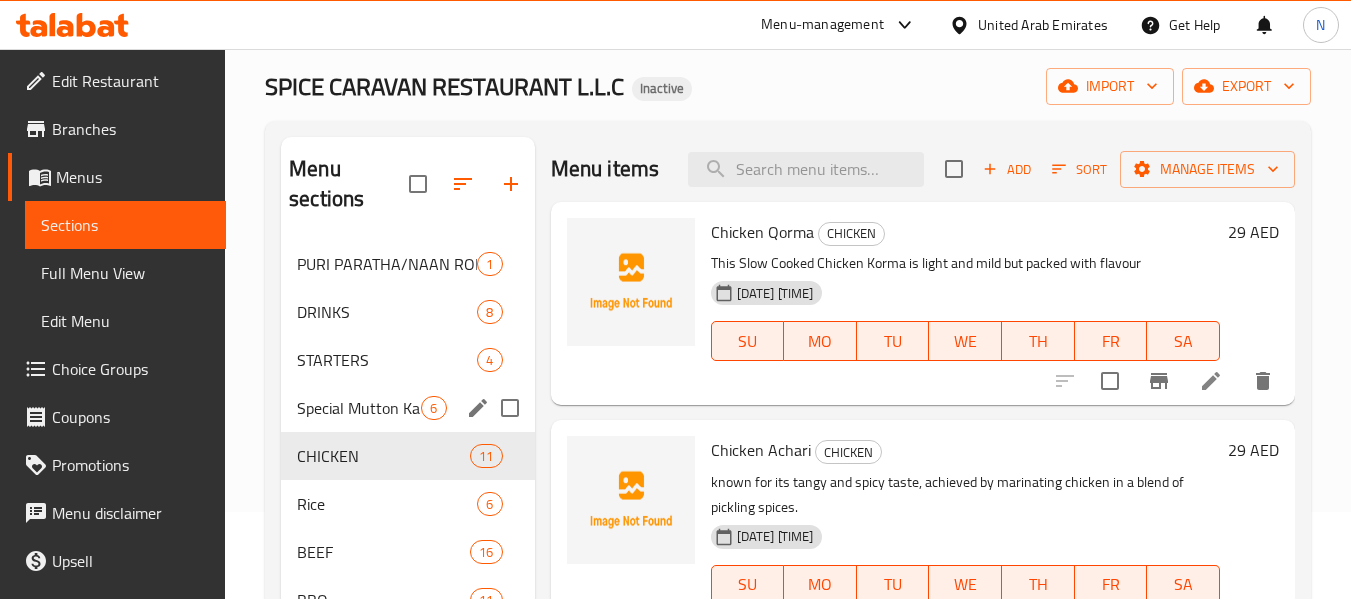 scroll, scrollTop: 89, scrollLeft: 0, axis: vertical 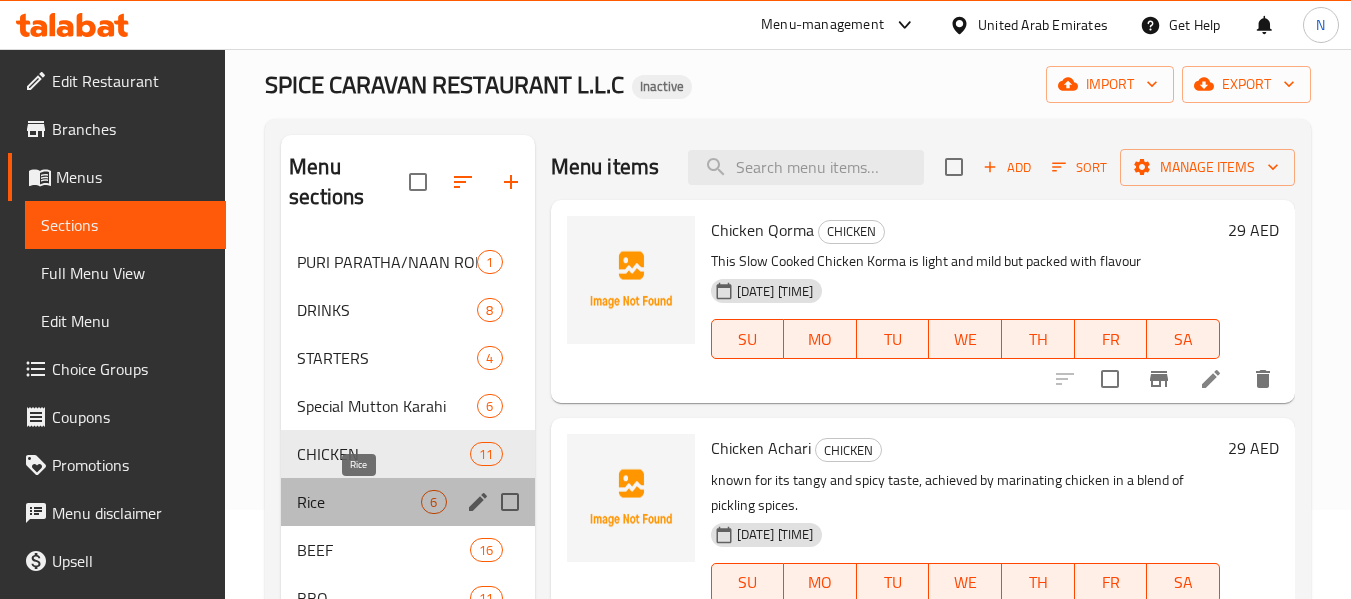 click on "Rice" at bounding box center (359, 502) 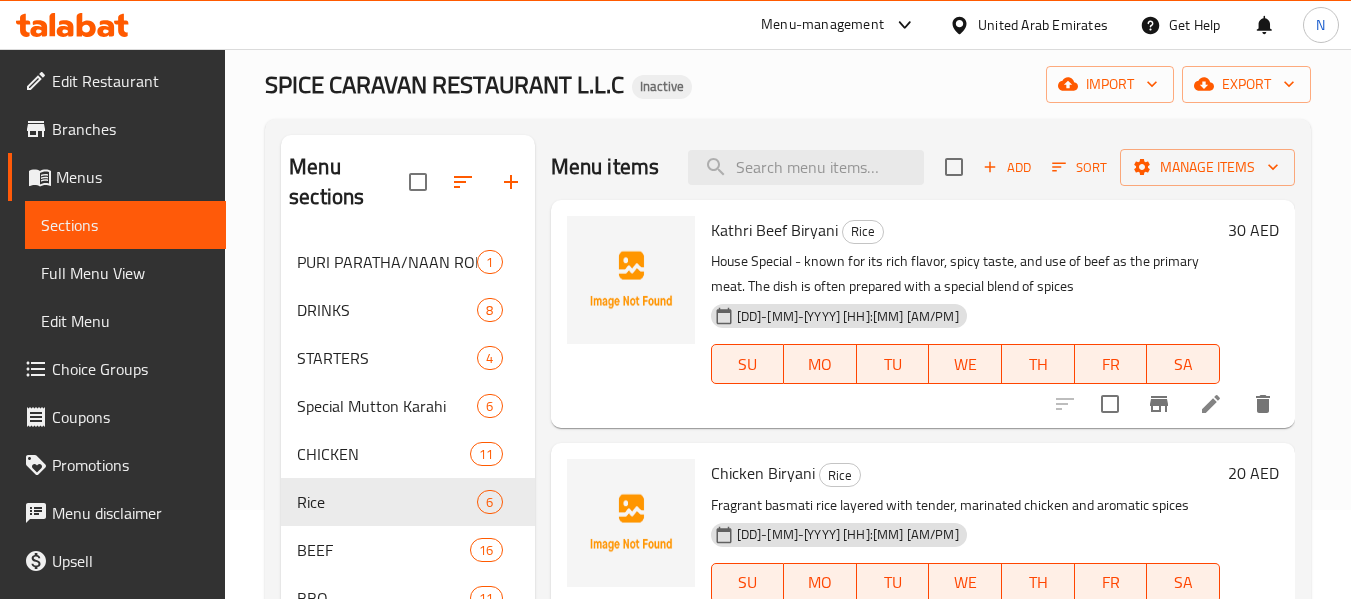 click at bounding box center (1211, 404) 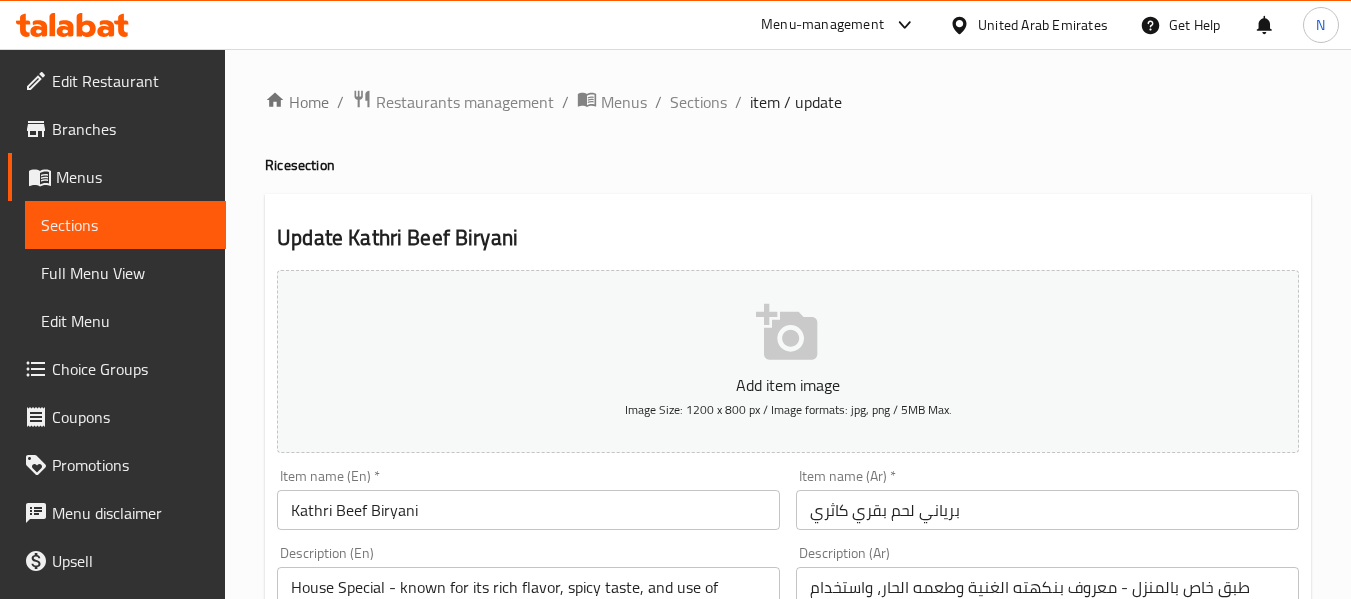 scroll, scrollTop: 238, scrollLeft: 0, axis: vertical 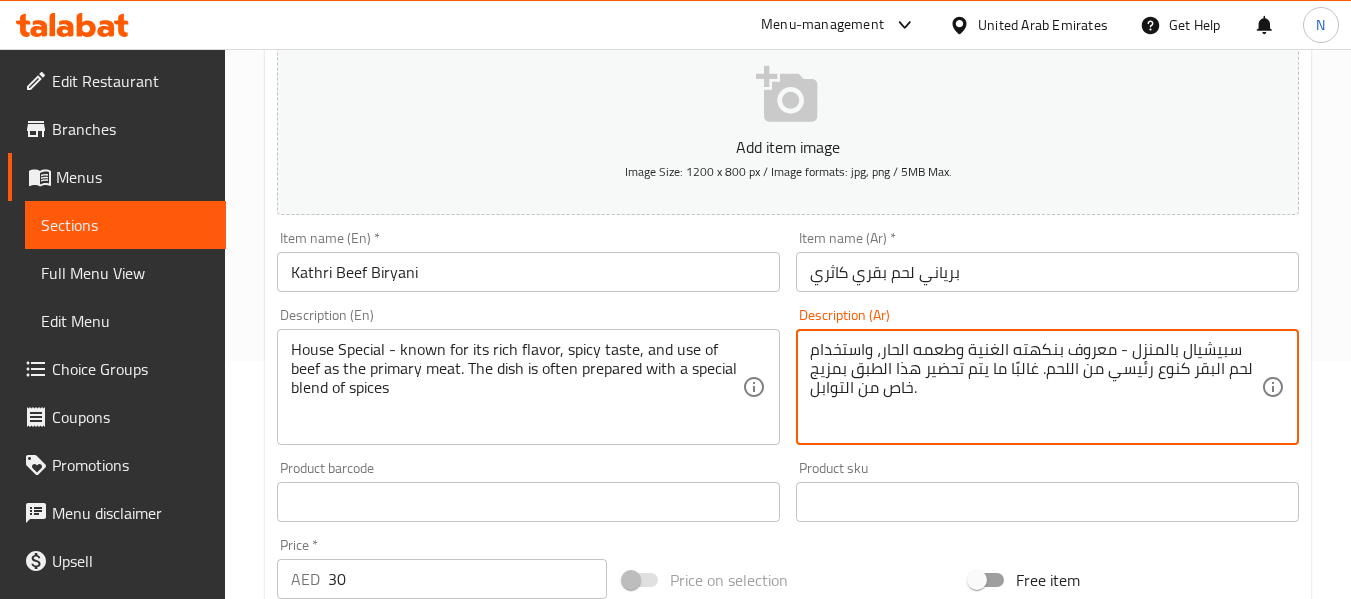 type on "سبيشيال بالمنزل - معروف بنكهته الغنية وطعمه الحار، واستخدام لحم البقر كنوع رئيسي من اللحم. غالبًا ما يتم تحضير هذا الطبق بمزيج خاص من التوابل." 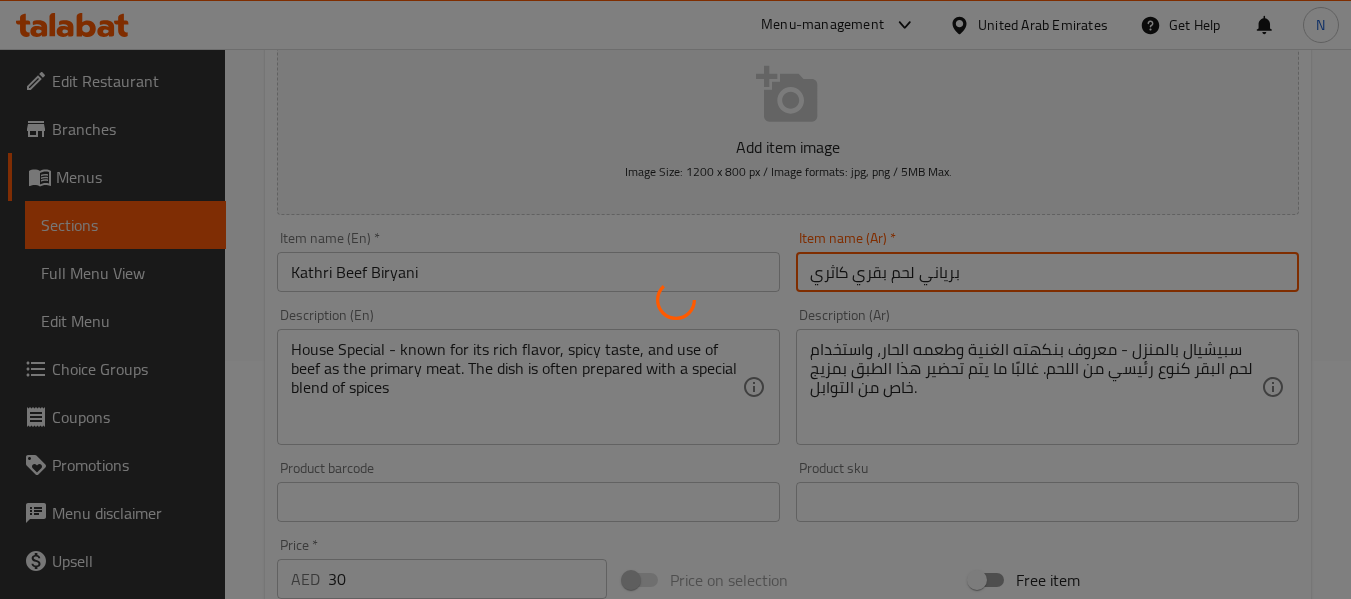 click on "Home / Restaurants management / Menus / Sections / item / update Rice  section Update Kathri Beef Biryani Add item image Image Size: 1200 x 800 px / Image formats: jpg, png / 5MB Max. Item name (En)   * Kathri Beef Biryani Item name (En)  * Item name (Ar)   * برياني لحم بقري كاثري Item name (Ar)  * Description (En) House Special - known for its rich flavor, spicy taste, and use of beef as the primary meat. The dish is often prepared with a special blend of spices Description (En) Description (Ar) سبيشيال بالمنزل - معروف بنكهته الغنية وطعمه الحار، واستخدام لحم البقر كنوع رئيسي من اللحم. غالبًا ما يتم تحضير هذا الطبق بمزيج خاص من التوابل. Description (Ar) Product barcode Product barcode Product sku Product sku Price   * AED 30 Price  * Price on selection Free item Start Date Start Date End Date End Date Available Days SU MO TU WE TH FR SA Available from ​ ​ ​ ​" at bounding box center (788, 493) 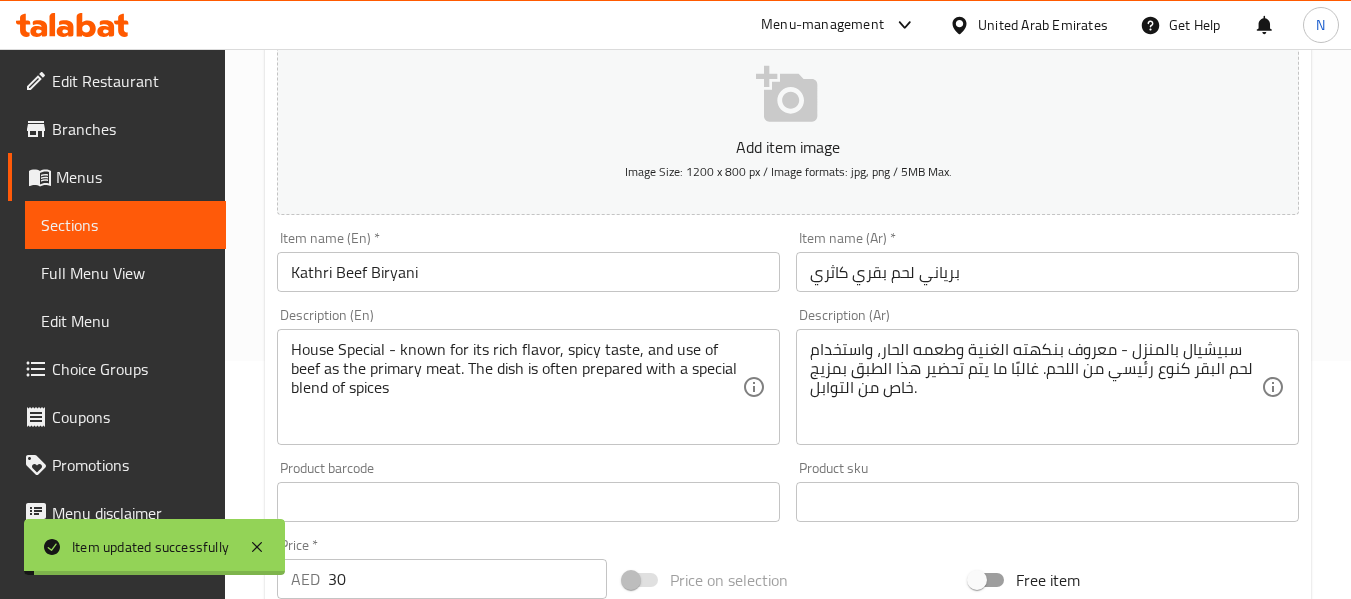 click on "Description (Ar) سبيشيال بالمنزل - معروف بنكهته الغنية وطعمه الحار، واستخدام لحم البقر كنوع رئيسي من اللحم. غالبًا ما يتم تحضير هذا الطبق بمزيج خاص من التوابل. Description (Ar)" at bounding box center (1047, 376) 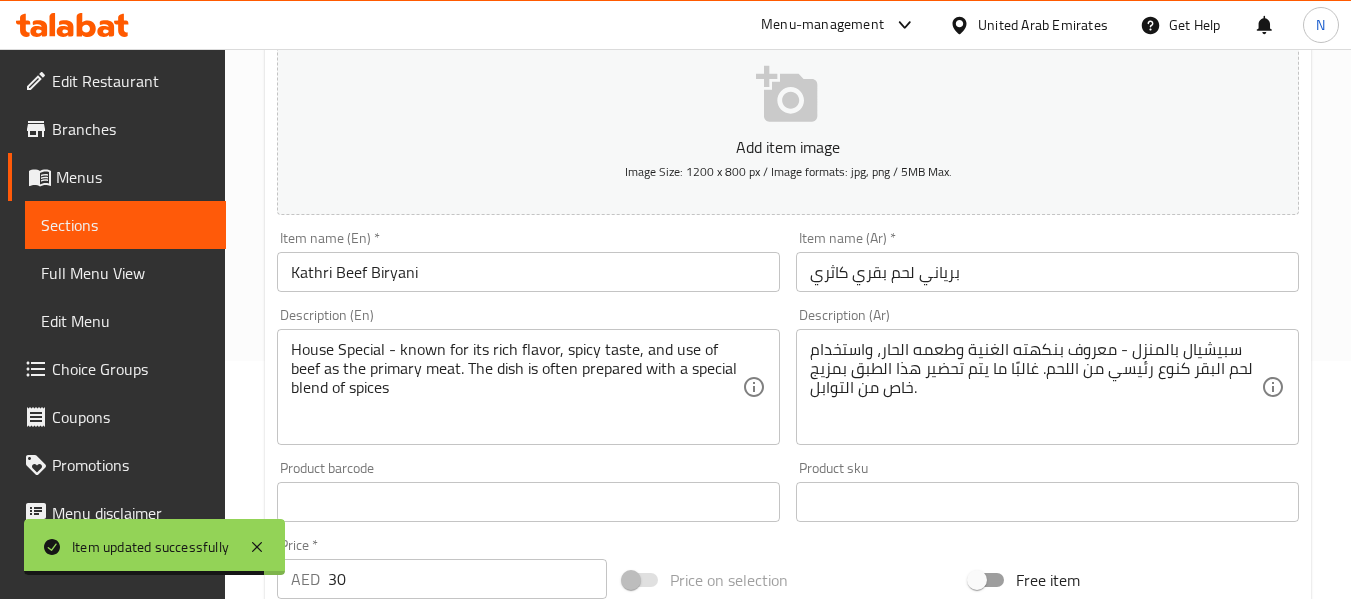 scroll, scrollTop: 0, scrollLeft: 0, axis: both 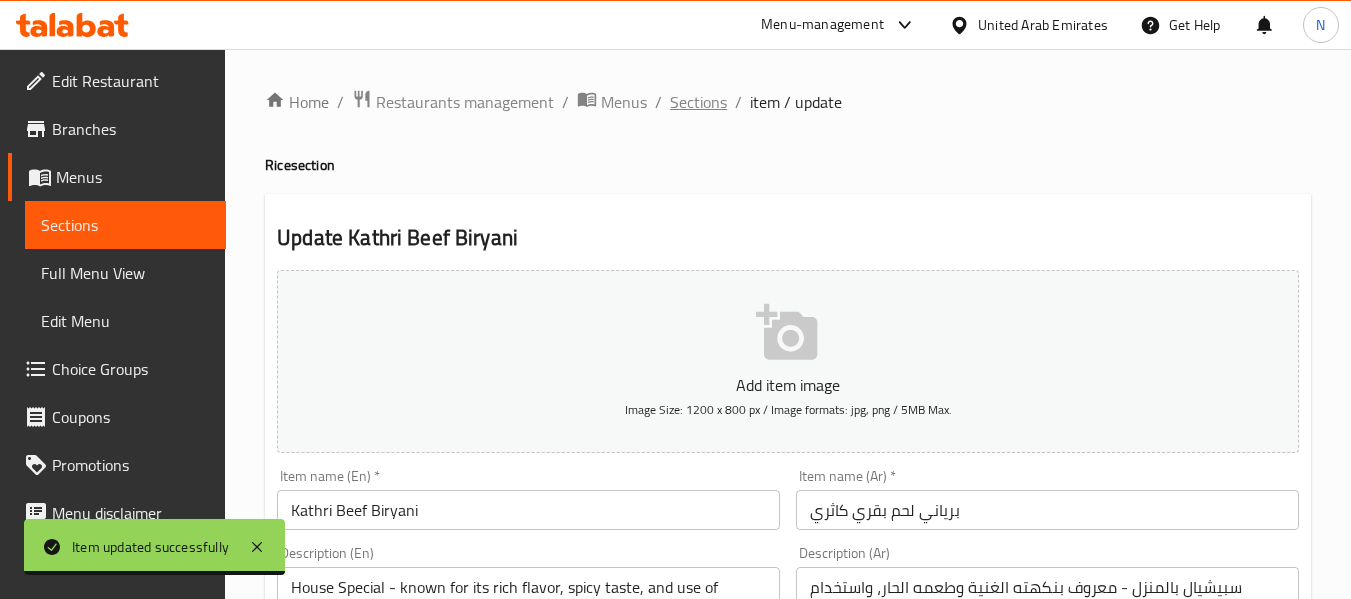 click on "Sections" at bounding box center [698, 102] 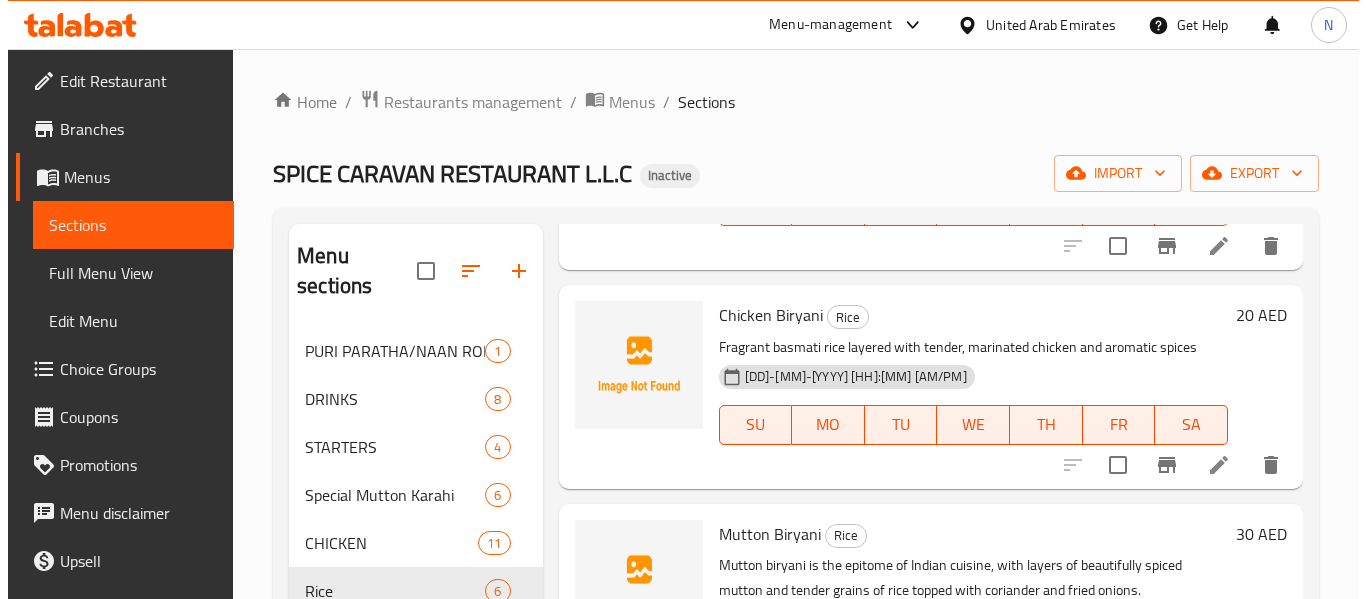 scroll, scrollTop: 248, scrollLeft: 0, axis: vertical 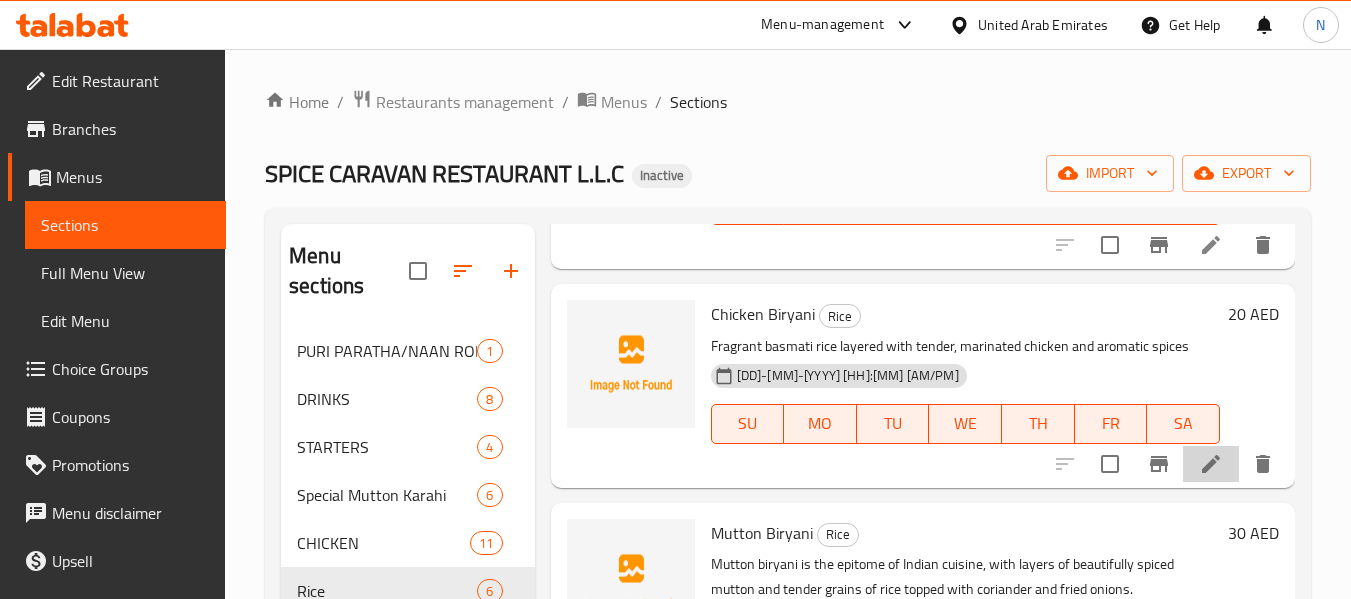 click at bounding box center (1211, 464) 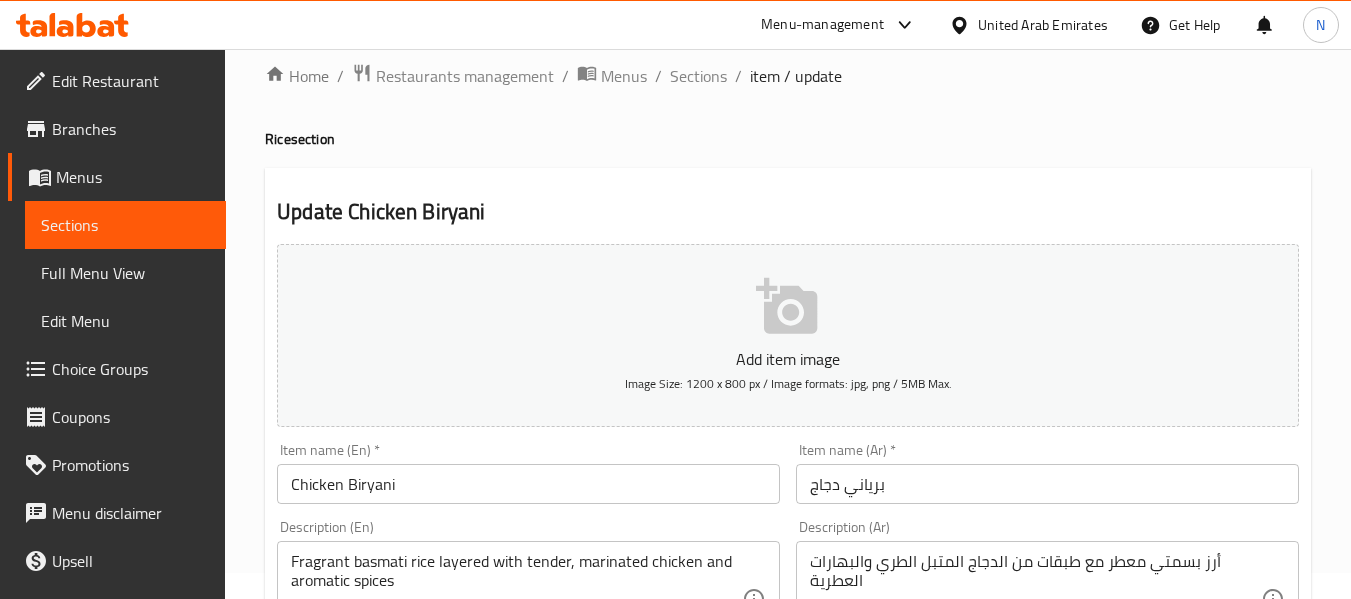 scroll, scrollTop: 178, scrollLeft: 0, axis: vertical 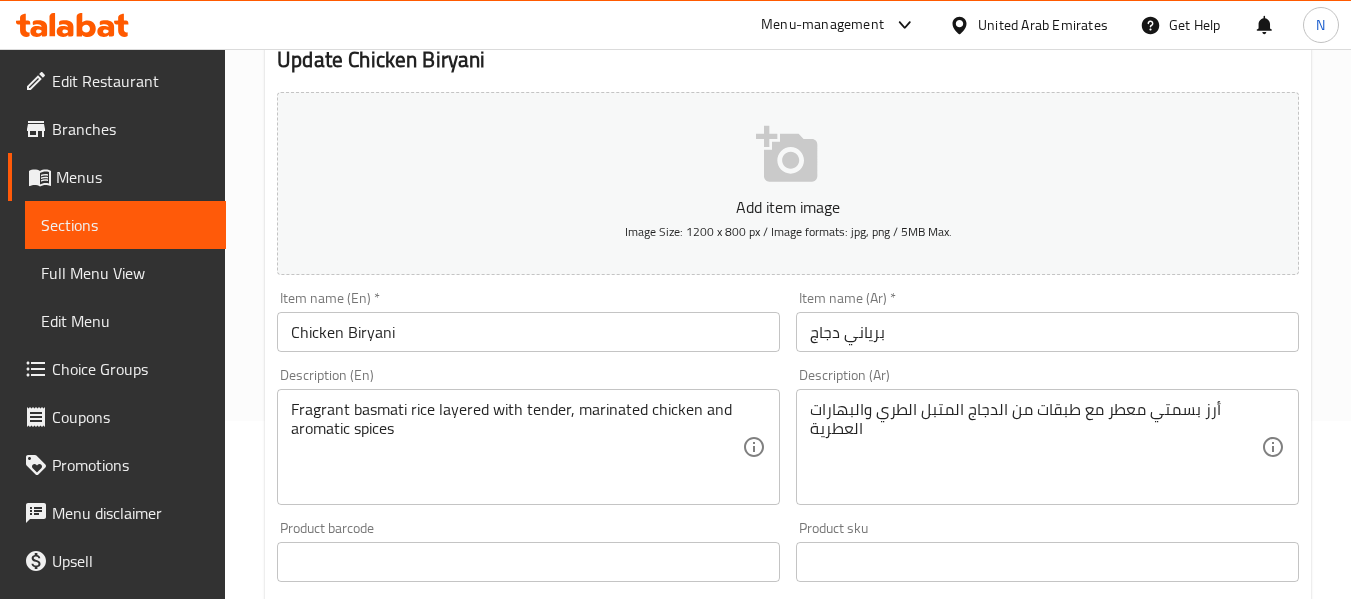 click on "Description (En) Fragrant basmati rice layered with tender, marinated chicken and aromatic spices Description (En)" at bounding box center (528, 436) 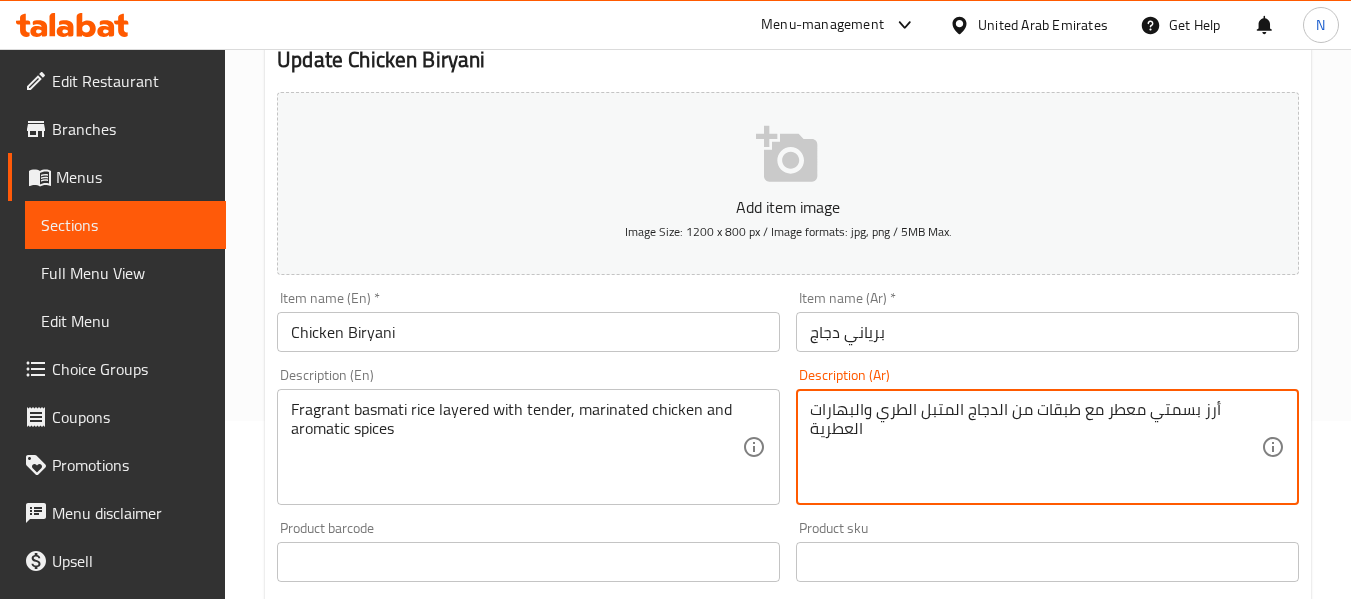 click on "أرز بسمتي معطر مع طبقات من الدجاج المتبل الطري والبهارات العطرية" at bounding box center [1035, 447] 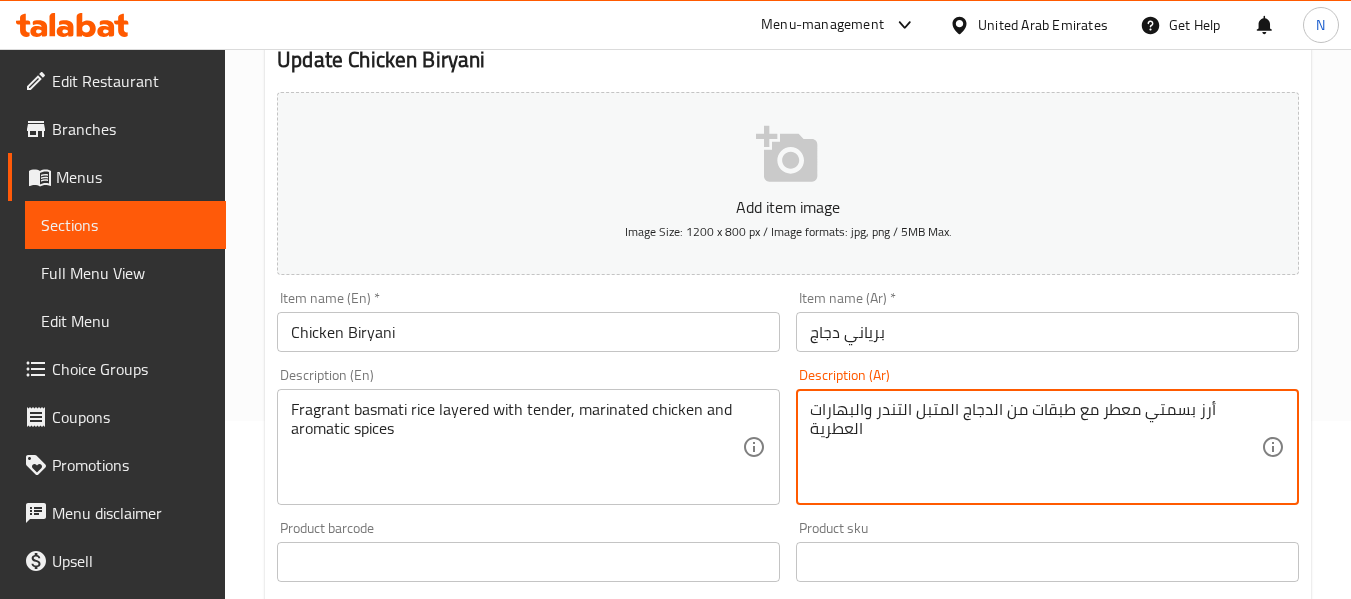 type on "أرز بسمتي معطر مع طبقات من الدجاج المتبل التندر والبهارات العطرية" 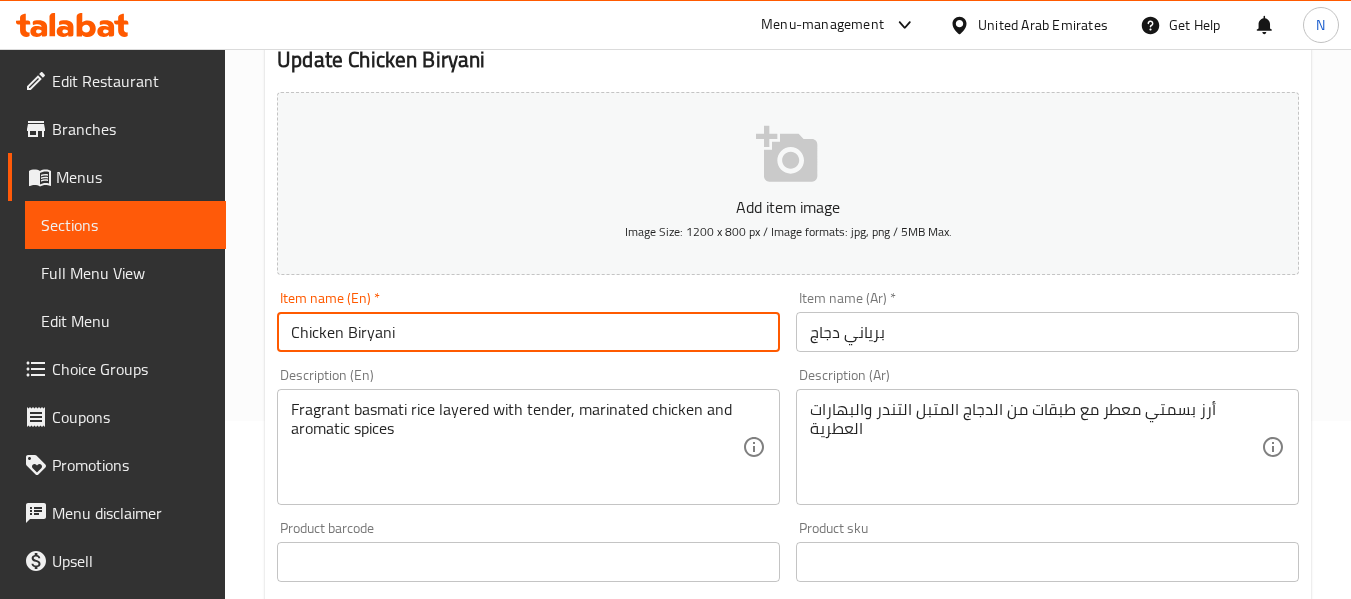 click on "Update" at bounding box center [398, 1148] 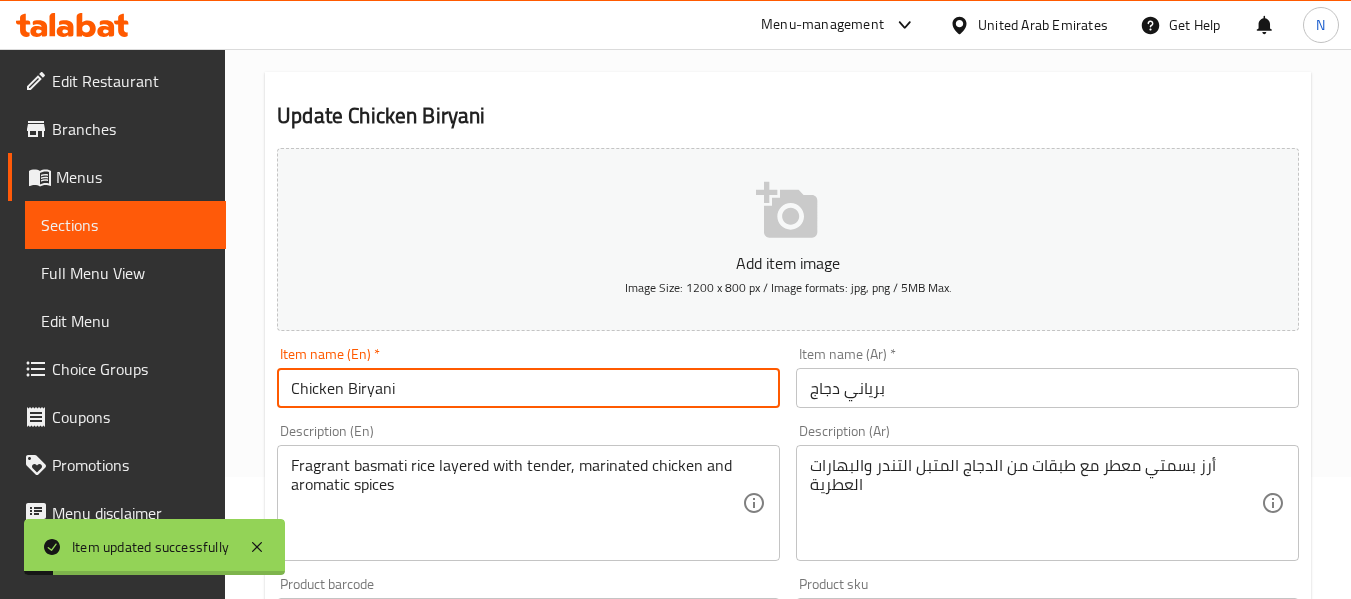 scroll, scrollTop: 0, scrollLeft: 0, axis: both 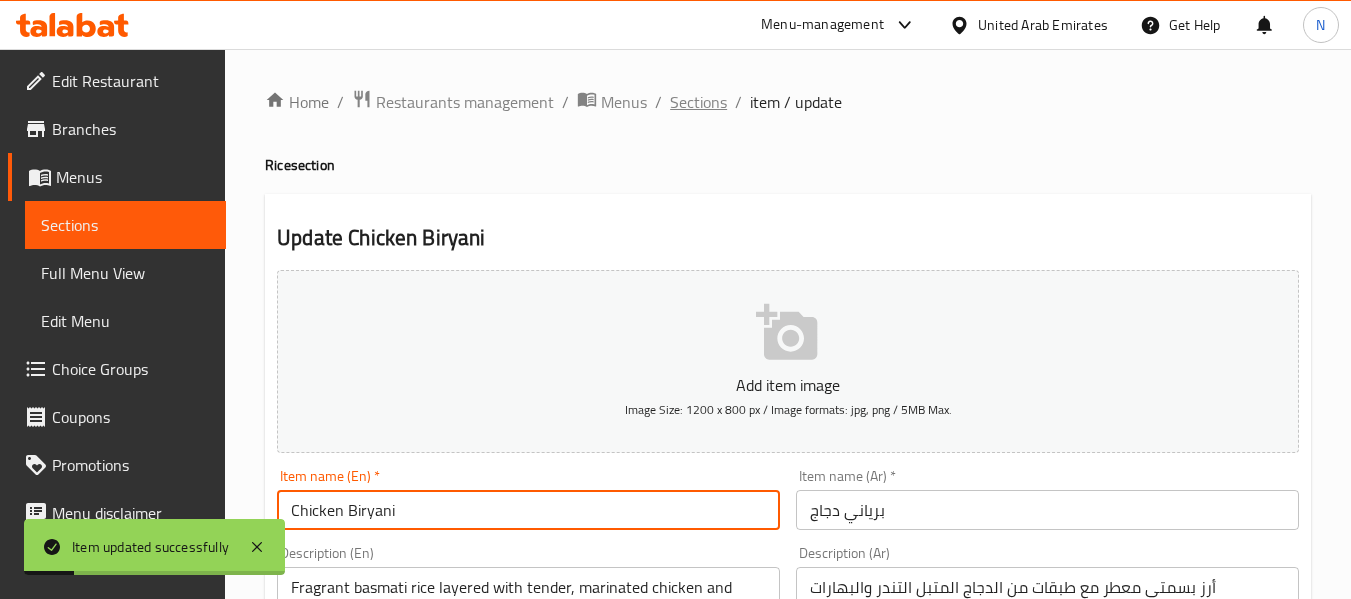 click on "Sections" at bounding box center (698, 102) 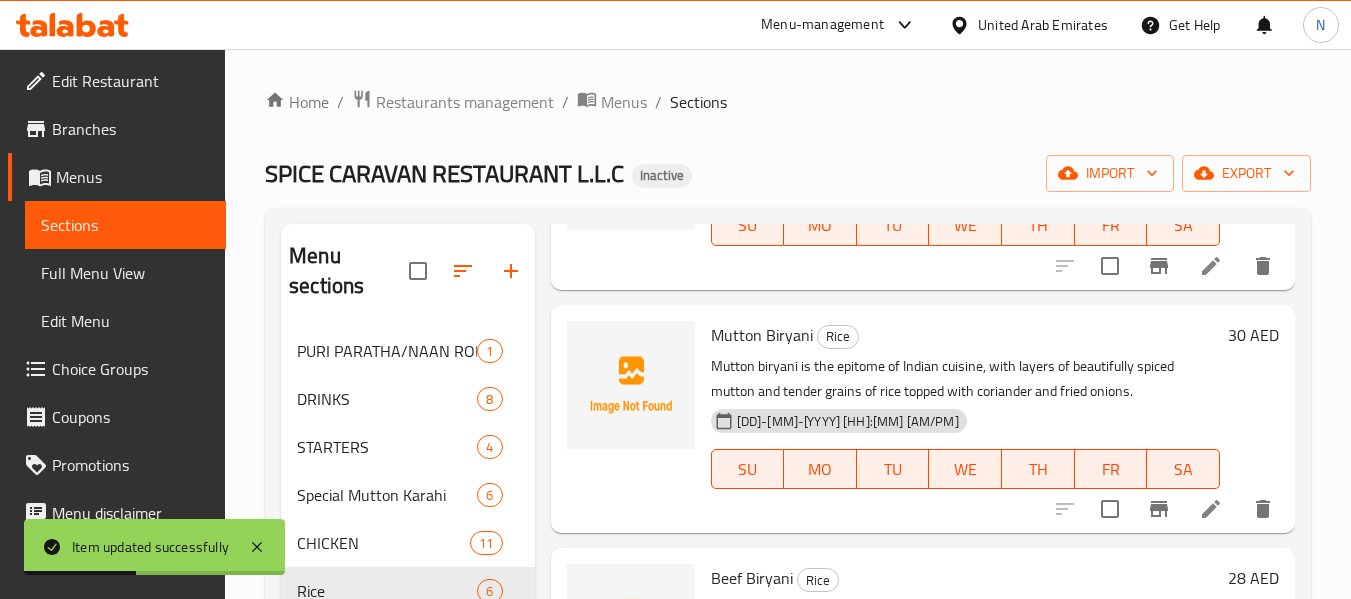 scroll, scrollTop: 448, scrollLeft: 0, axis: vertical 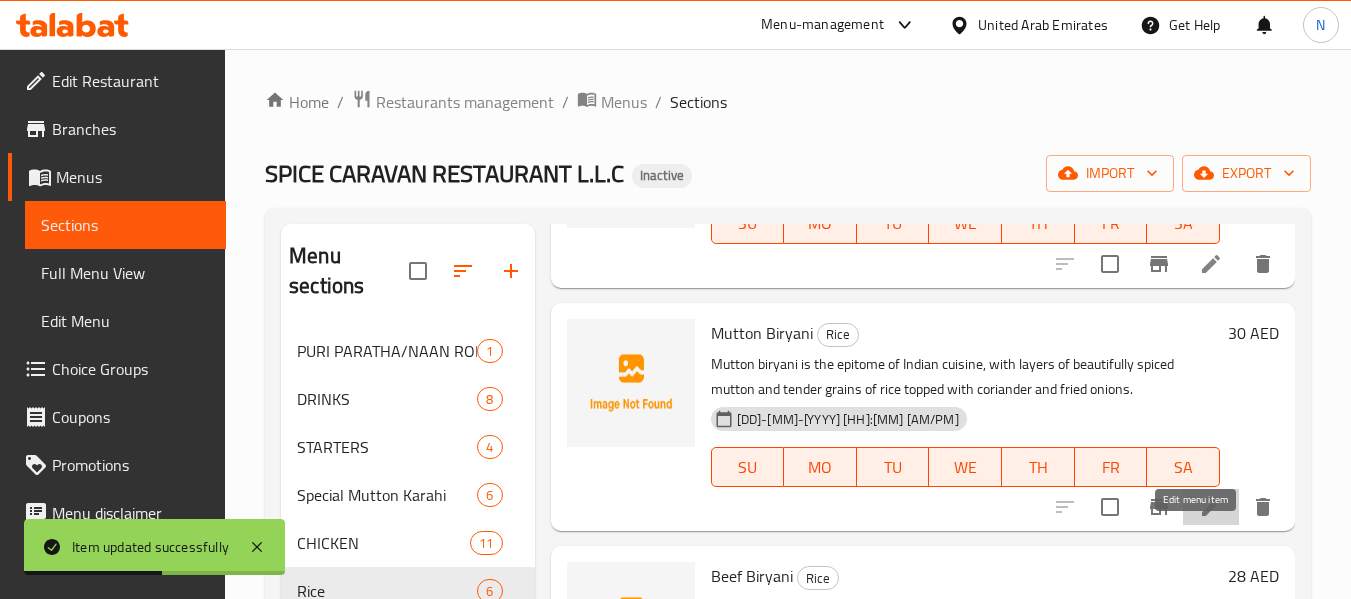 click 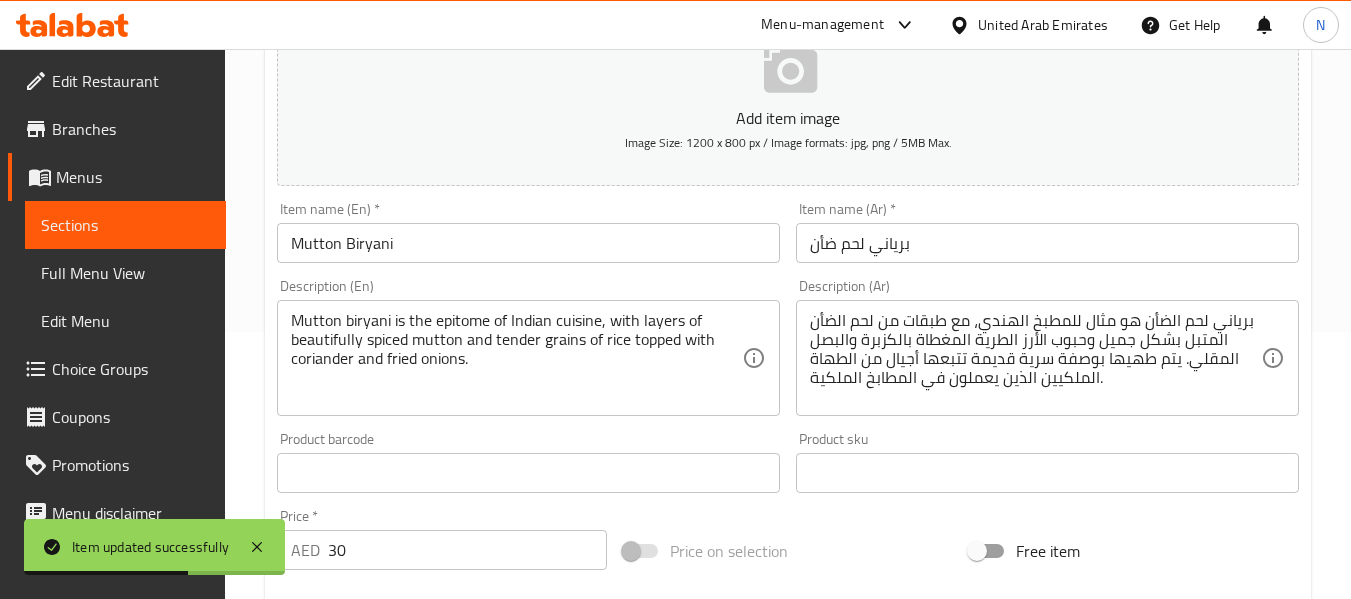 scroll, scrollTop: 266, scrollLeft: 0, axis: vertical 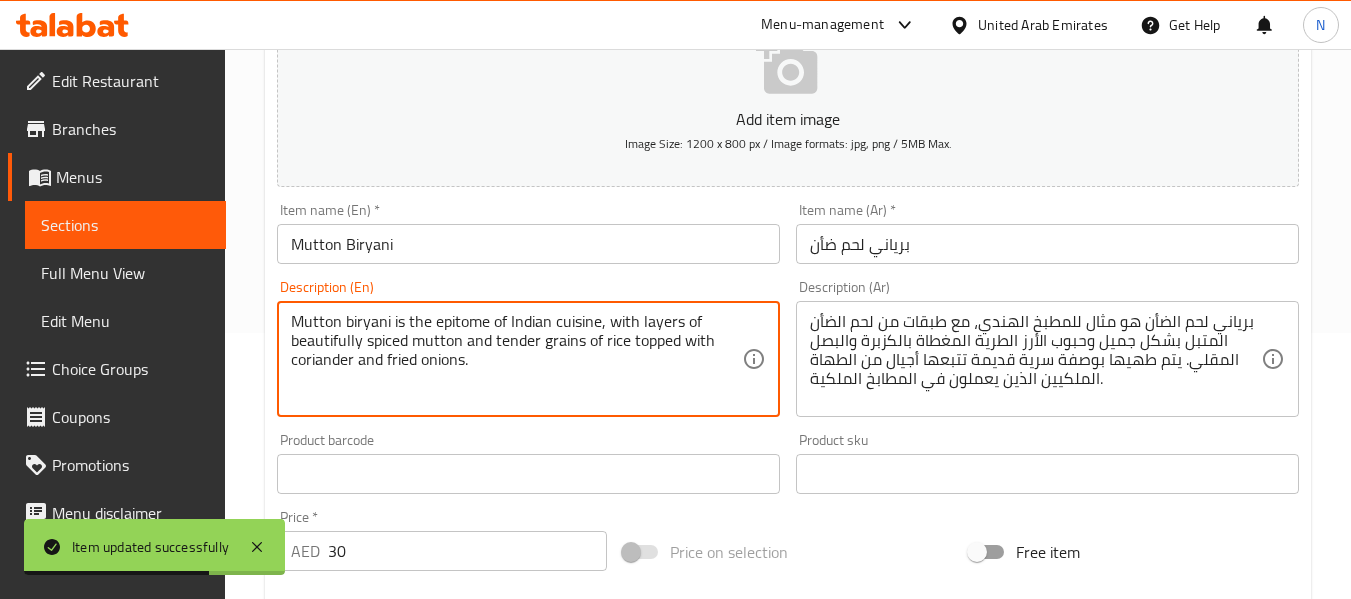 click on "Mutton biryani is the epitome of Indian cuisine, with layers of beautifully spiced mutton and tender grains of rice topped with coriander and fried onions." at bounding box center (516, 359) 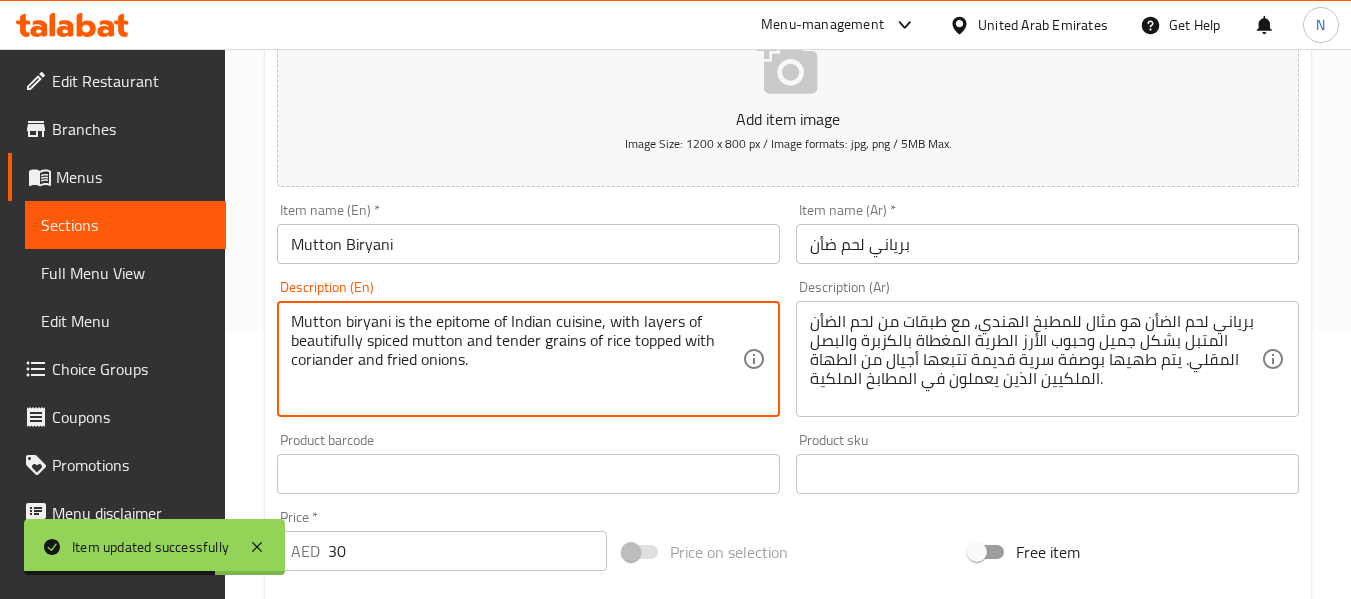 click on "Mutton biryani is the epitome of Indian cuisine, with layers of beautifully spiced mutton and tender grains of rice topped with coriander and fried onions." at bounding box center [516, 359] 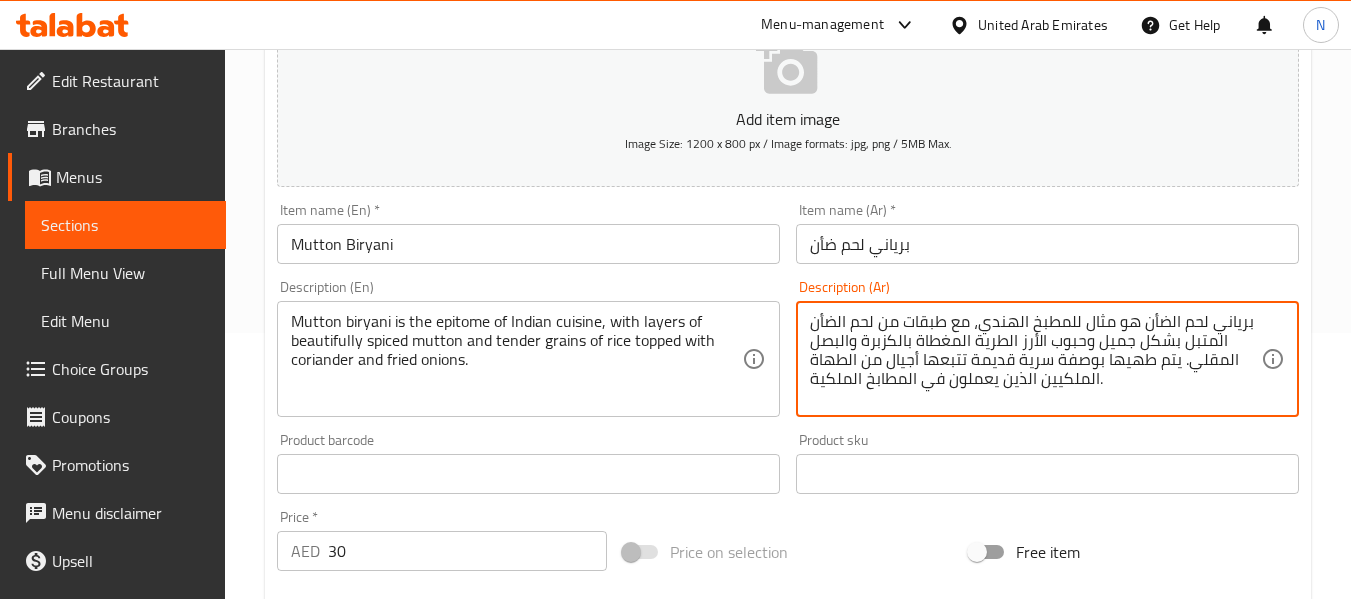 click on "برياني لحم الضأن هو مثال للمطبخ الهندي، مع طبقات من لحم الضأن المتبل بشكل جميل وحبوب الأرز الطرية المغطاة بالكزبرة والبصل المقلي. يتم طهيها بوصفة سرية قديمة تتبعها أجيال من الطهاة الملكيين الذين يعملون في المطابخ الملكية." at bounding box center [1035, 359] 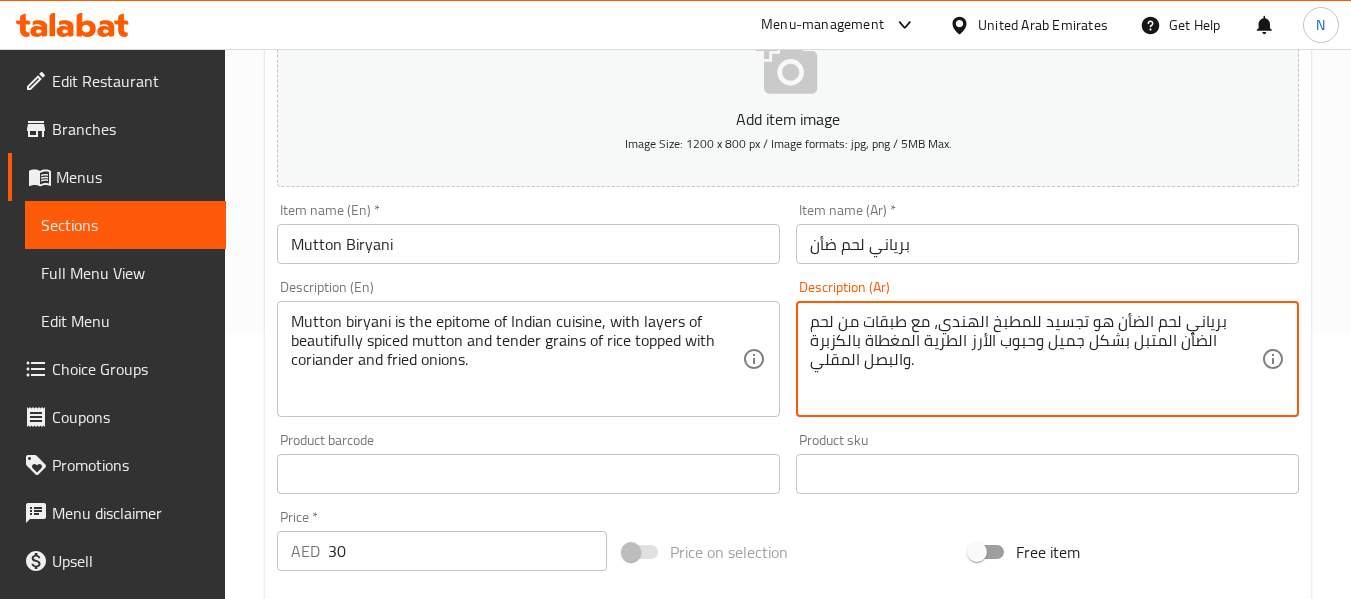click on "Update" at bounding box center (398, 1060) 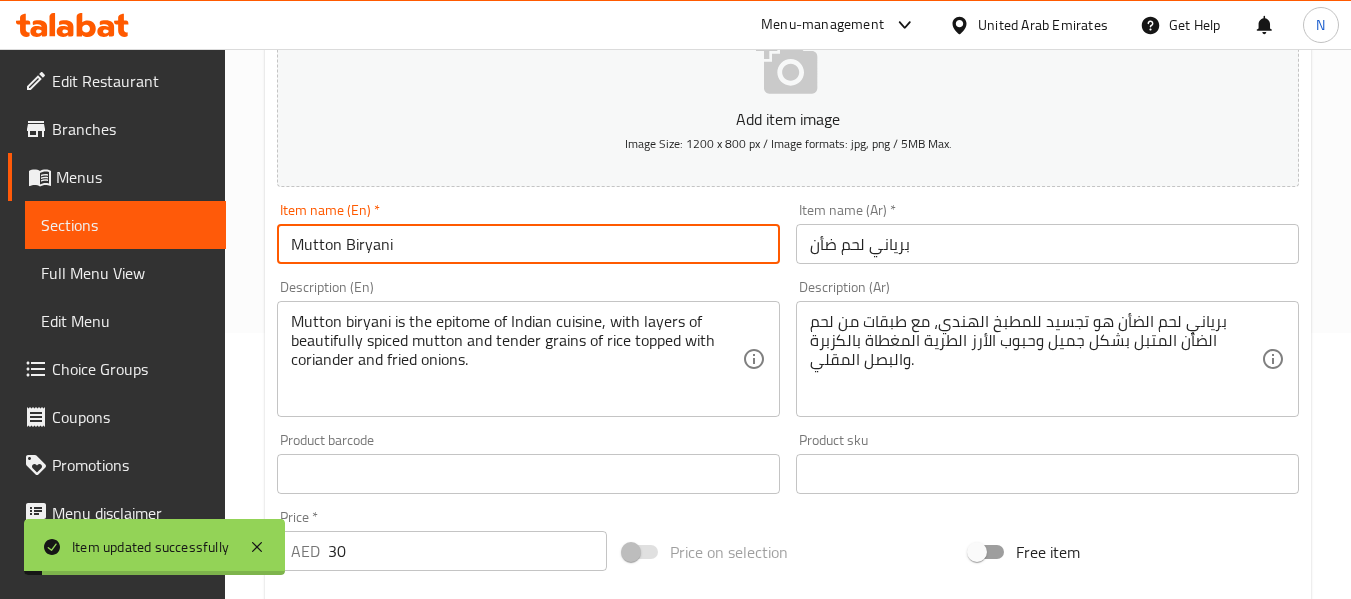 click on "Item name (En)   * Mutton Biryani Item name (En)  *" at bounding box center (528, 233) 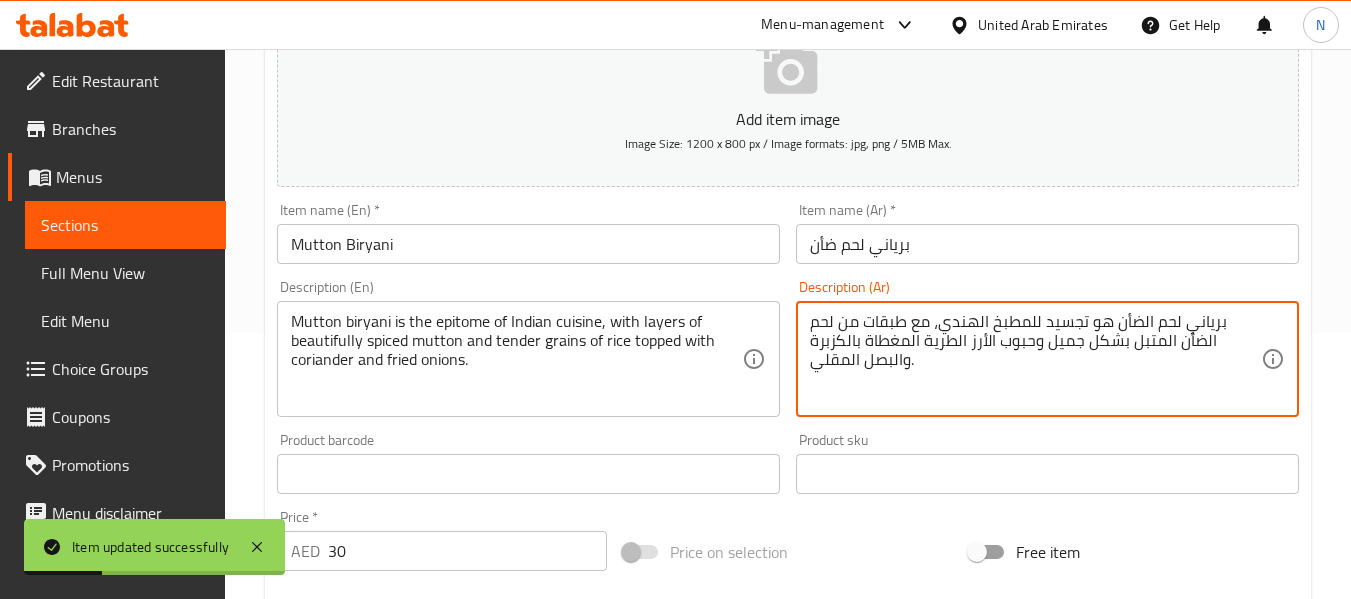 click on "برياني لحم الضأن هو تجسيد للمطبخ الهندي، مع طبقات من لحم الضأن المتبل بشكل جميل وحبوب الأرز الطرية المغطاة بالكزبرة والبصل المقلي." at bounding box center (1035, 359) 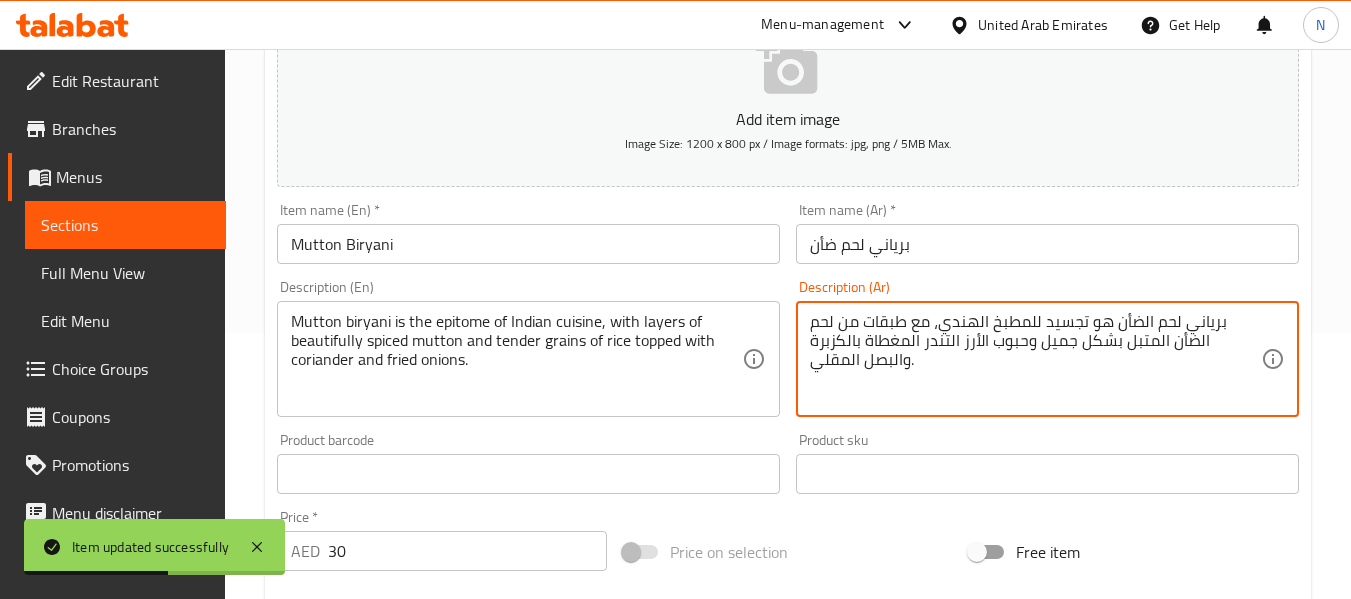 type on "برياني لحم الضأن هو تجسيد للمطبخ الهندي، مع طبقات من لحم الضأن المتبل بشكل جميل وحبوب الأرز التندر المغطاة بالكزبرة والبصل المقلي." 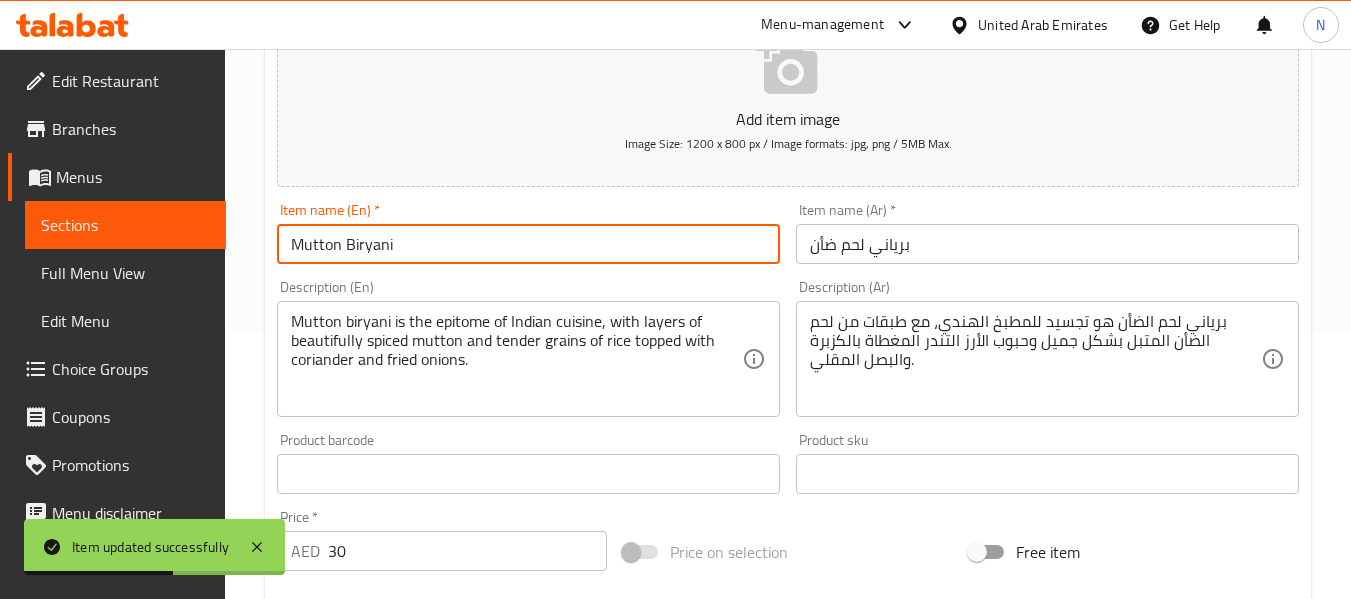 click on "Update" at bounding box center [398, 1060] 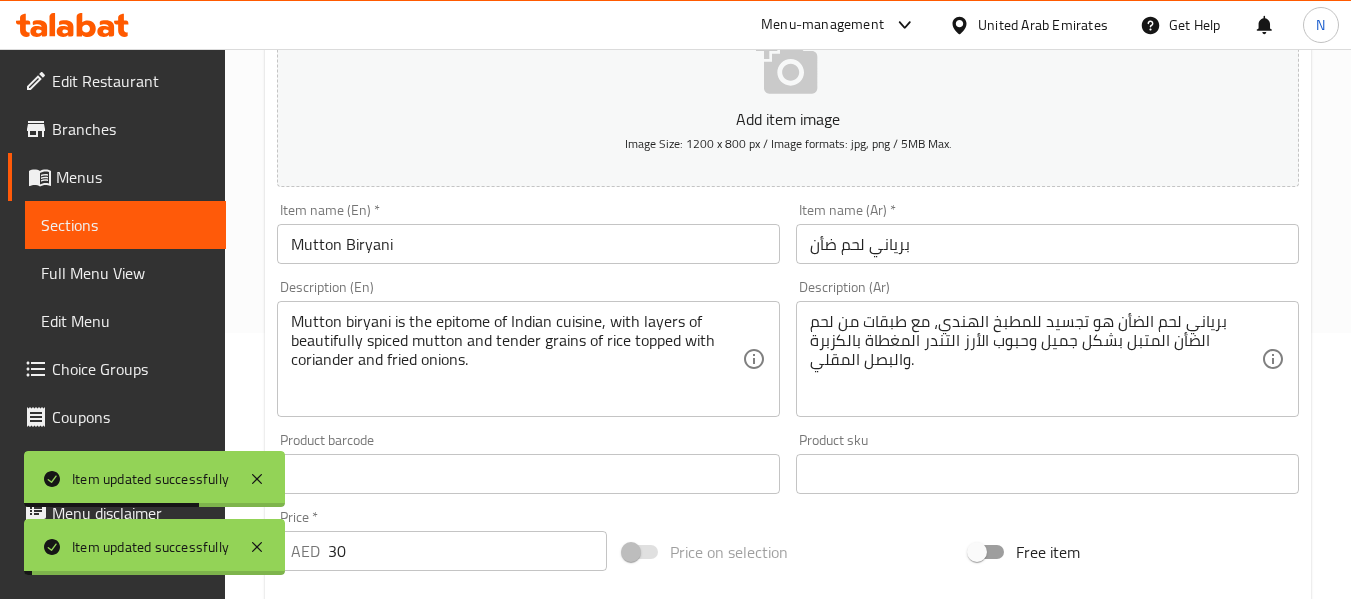 click on "Item name (En)   * Mutton Biryani Item name (En)  *" at bounding box center [528, 233] 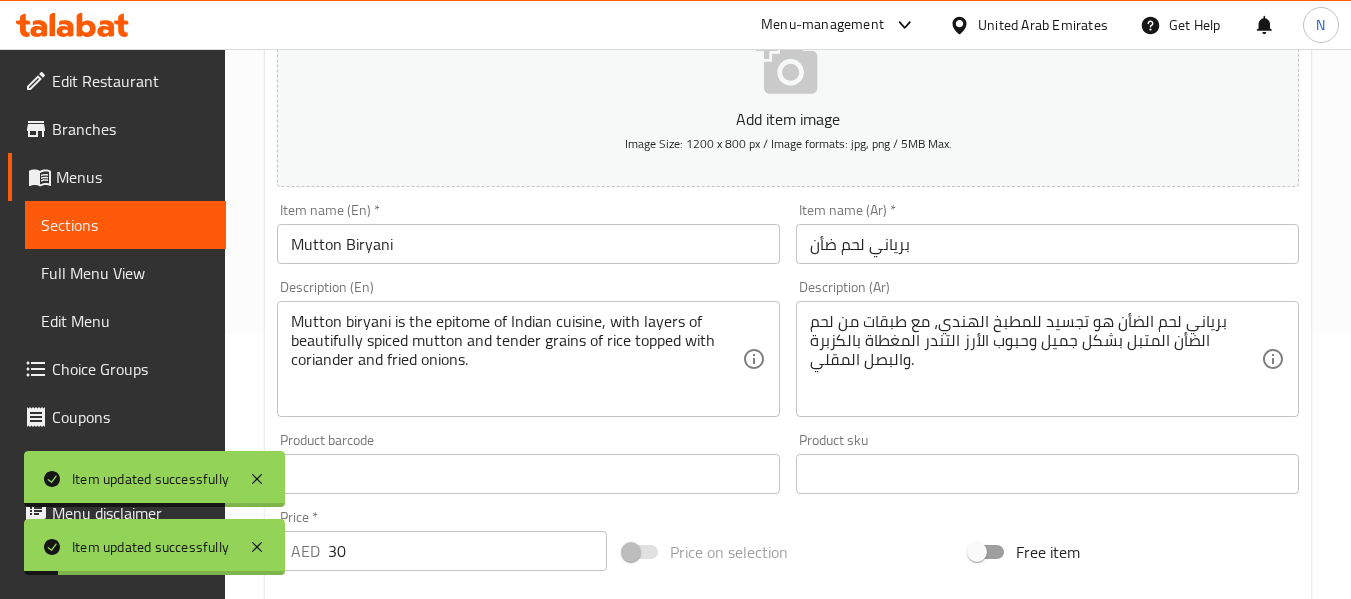 scroll, scrollTop: 0, scrollLeft: 0, axis: both 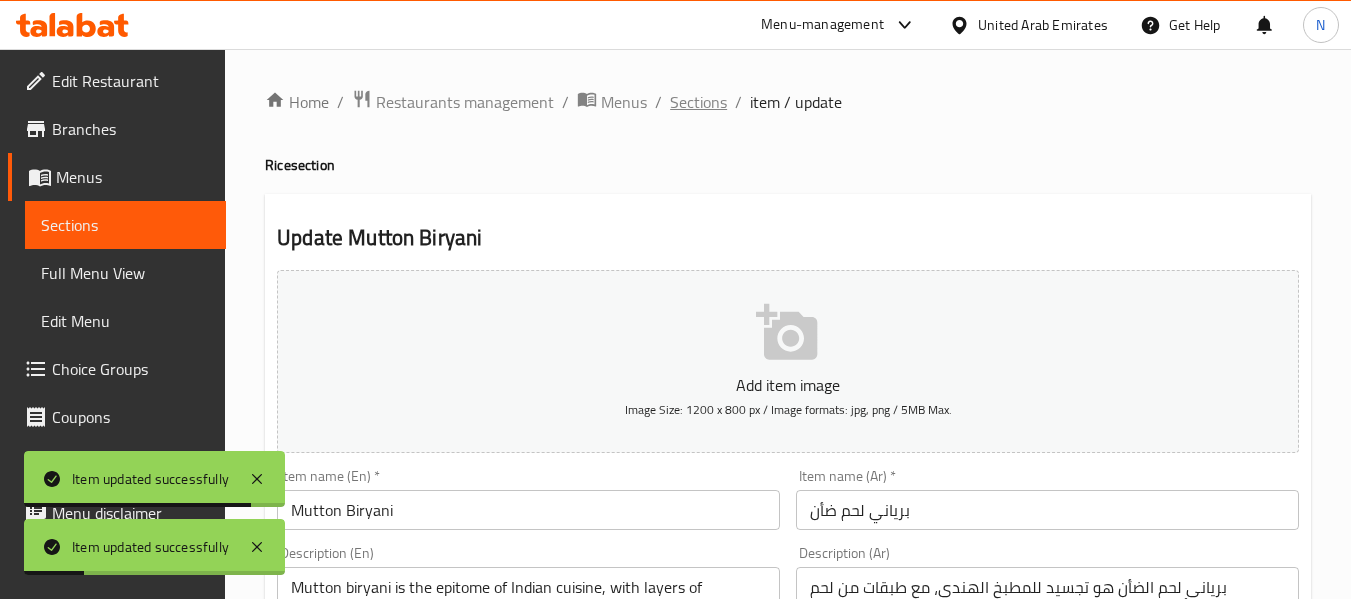 click on "Sections" at bounding box center [698, 102] 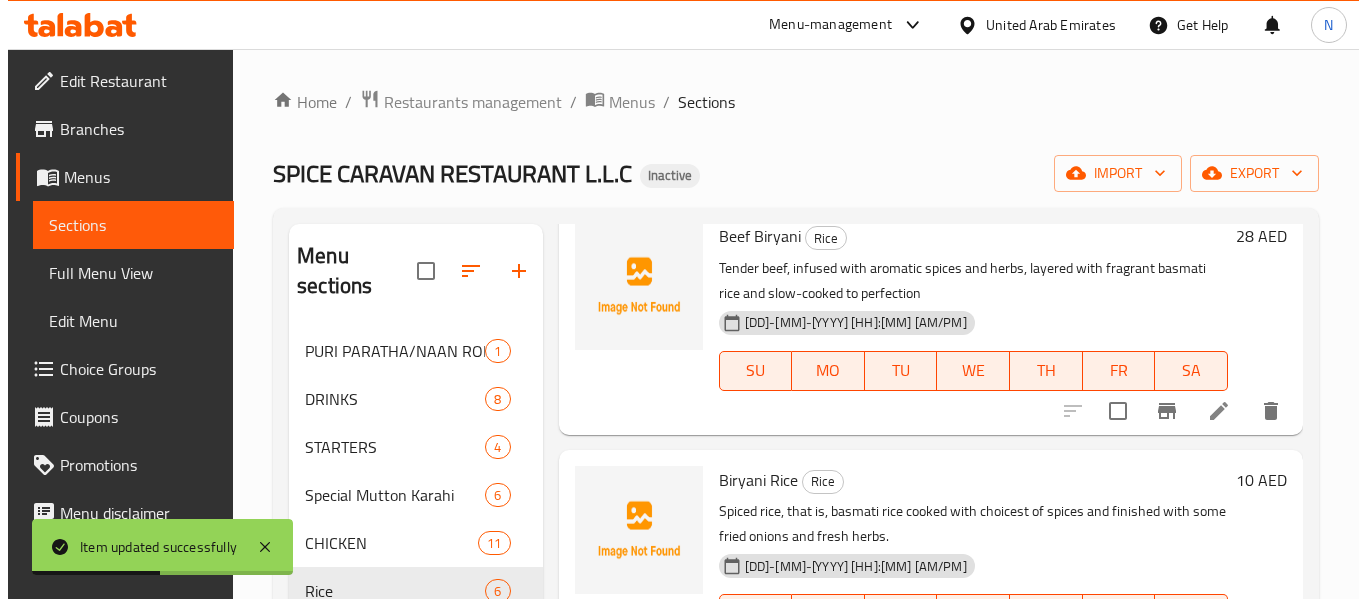 scroll, scrollTop: 793, scrollLeft: 0, axis: vertical 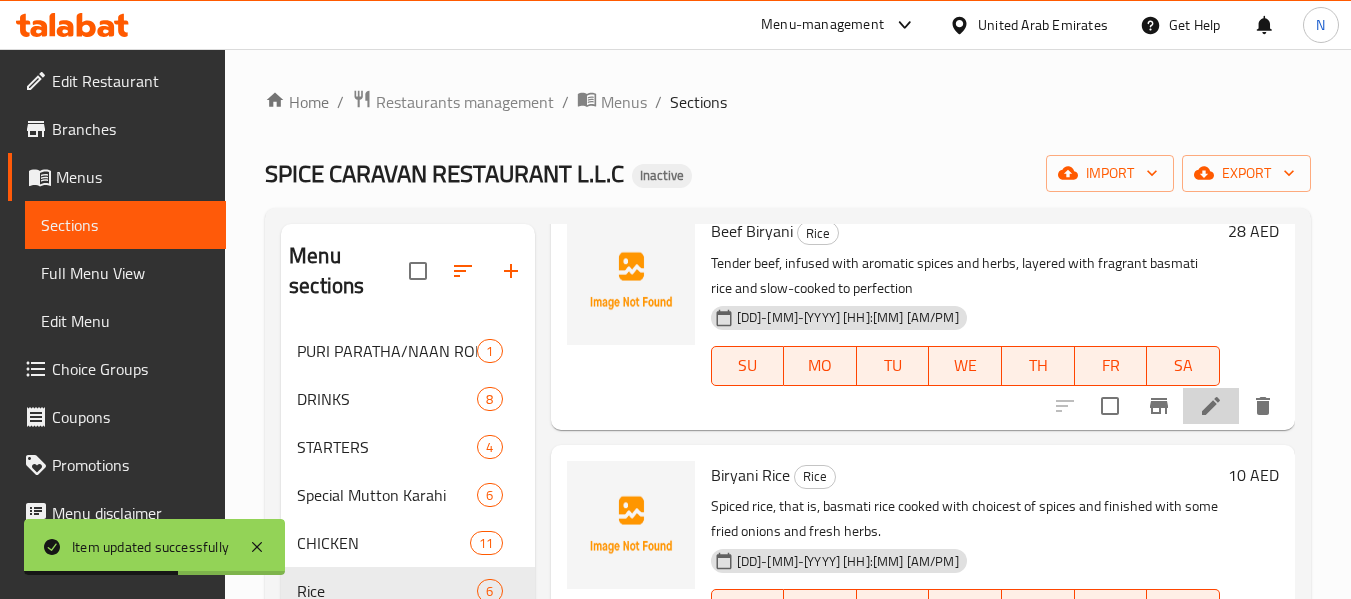 click at bounding box center (1211, 406) 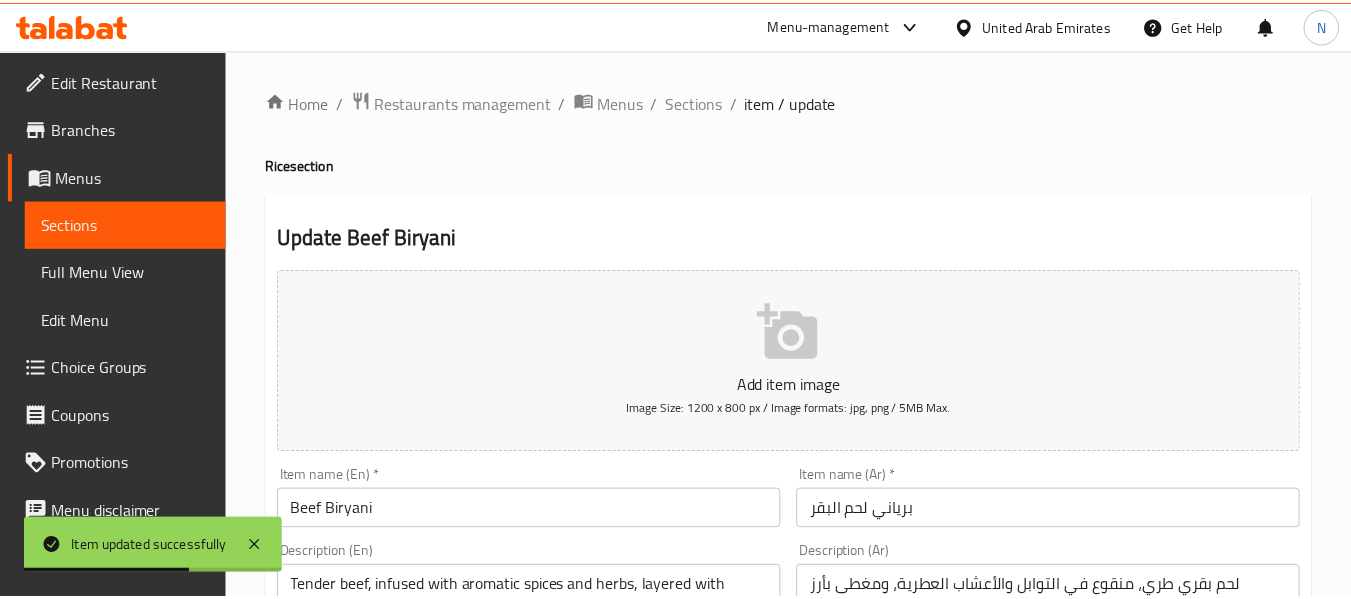 scroll, scrollTop: 214, scrollLeft: 0, axis: vertical 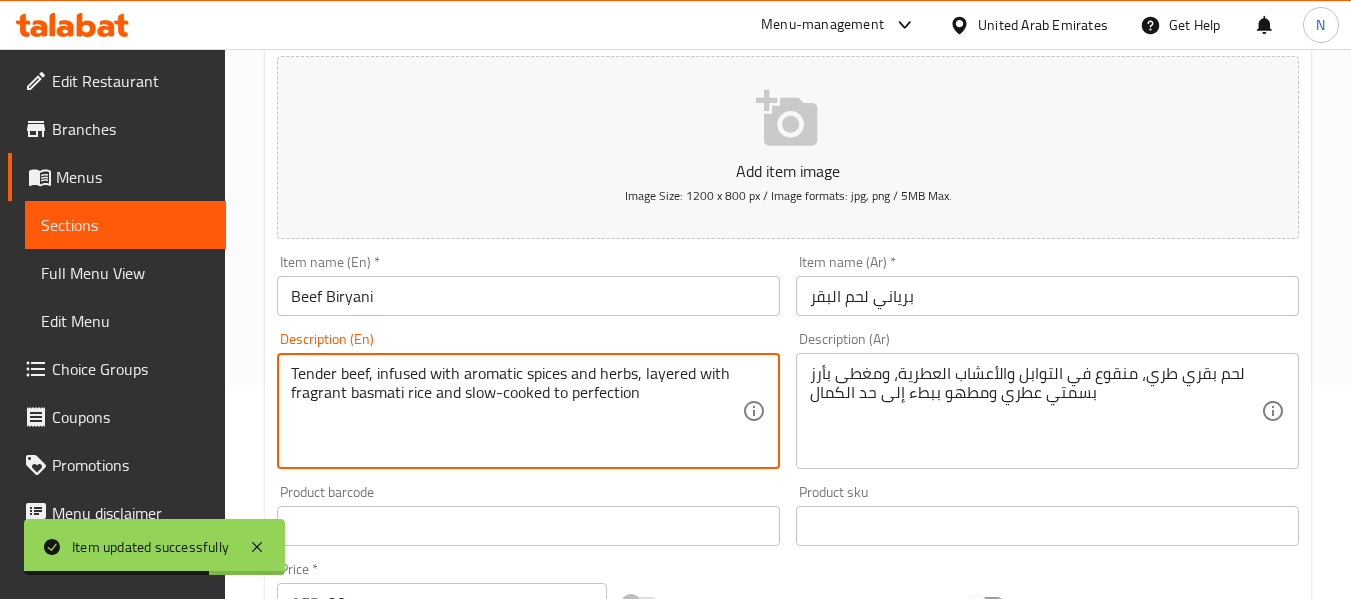 click on "Tender beef, infused with aromatic spices and herbs, layered with fragrant basmati rice and slow-cooked to perfection" at bounding box center [516, 411] 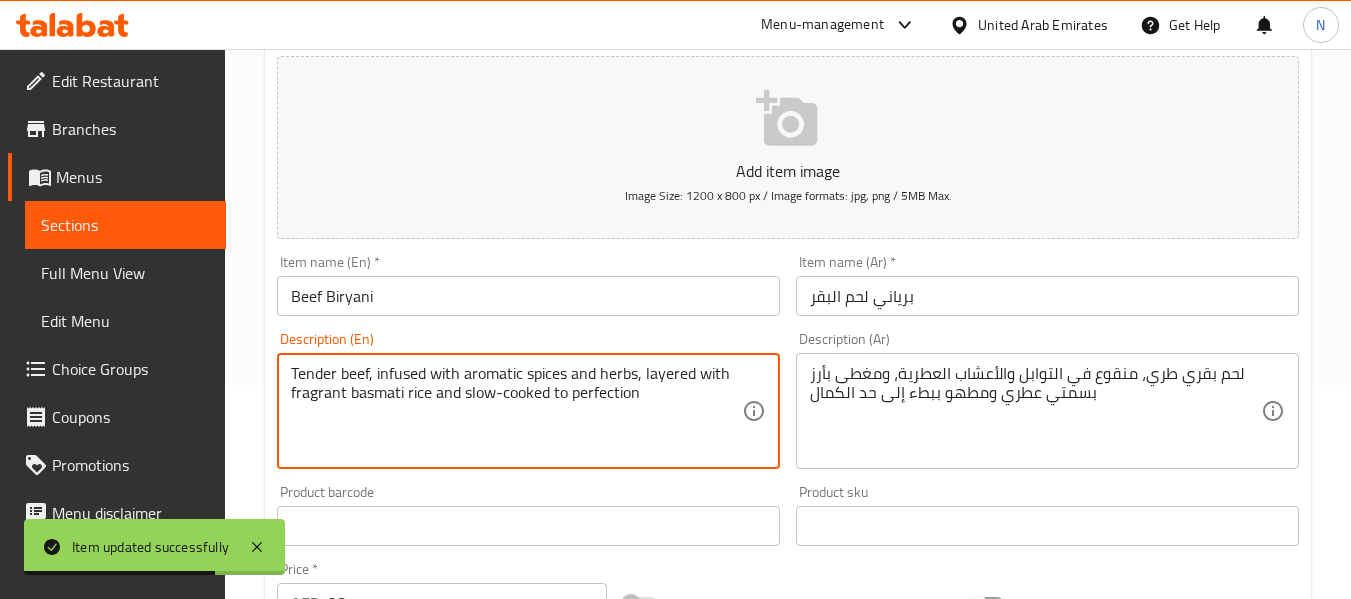 click on "Tender beef, infused with aromatic spices and herbs, layered with fragrant basmati rice and slow-cooked to perfection" at bounding box center (516, 411) 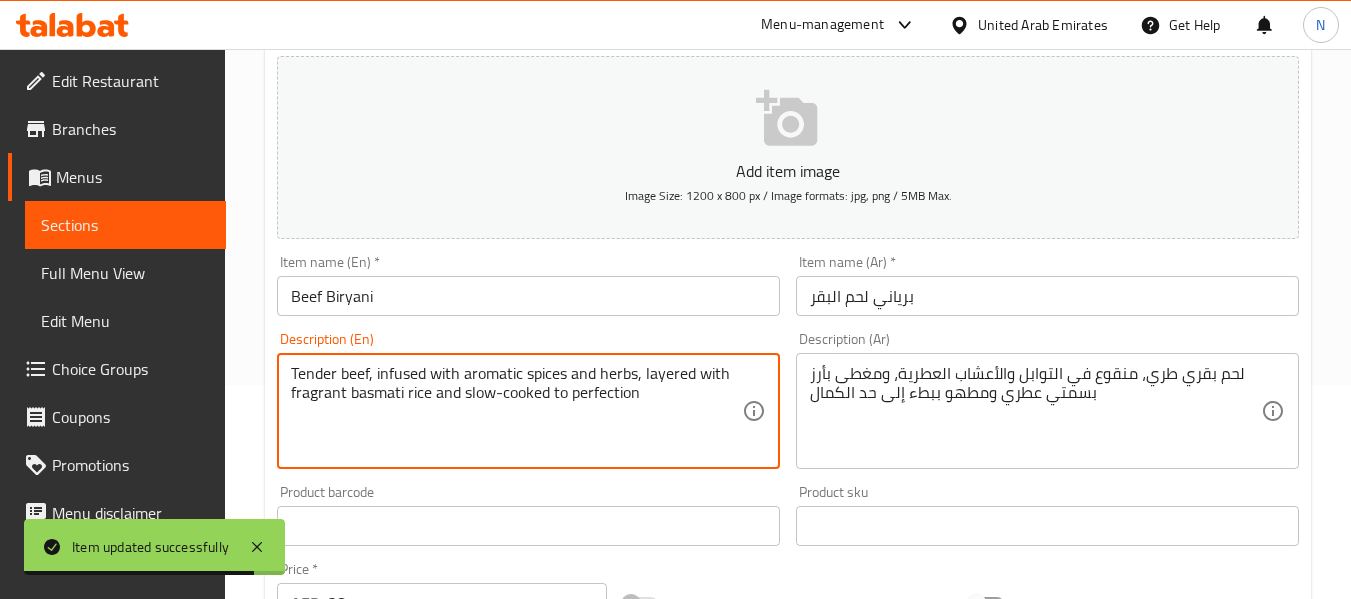click on "برياني لحم البقر" at bounding box center (1047, 296) 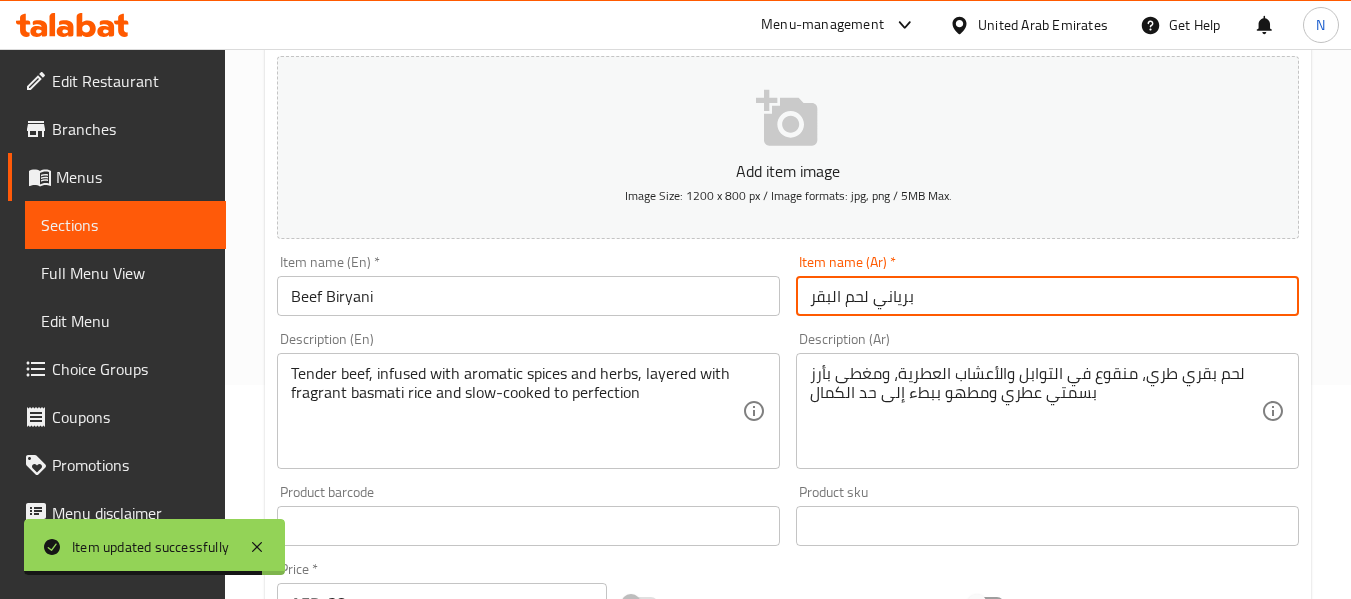 click on "برياني لحم البقر" at bounding box center [1047, 296] 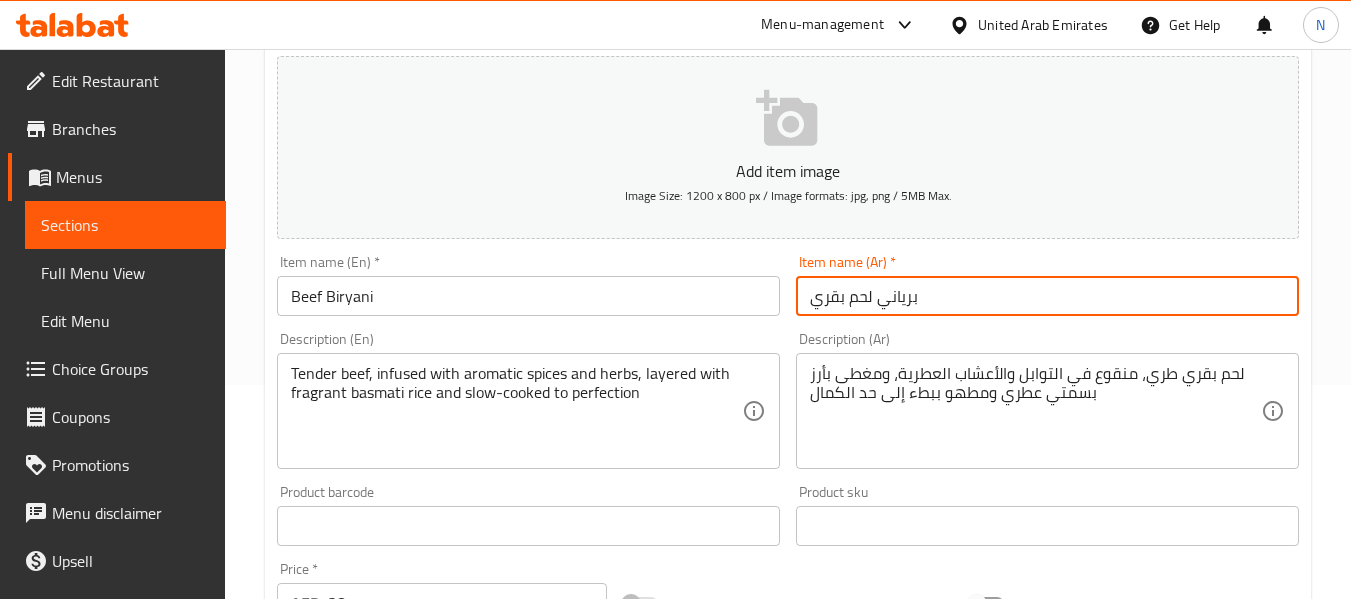 type on "برياني لحم بقري" 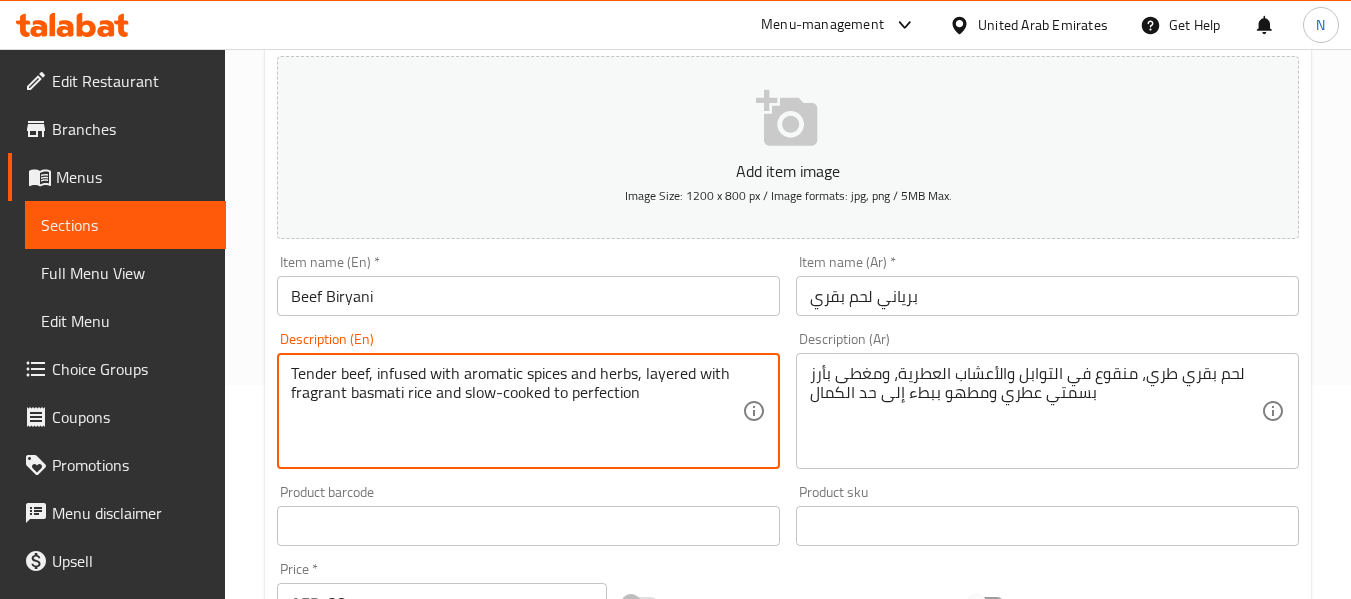 click on "Tender beef, infused with aromatic spices and herbs, layered with fragrant basmati rice and slow-cooked to perfection Description (En)" at bounding box center [528, 411] 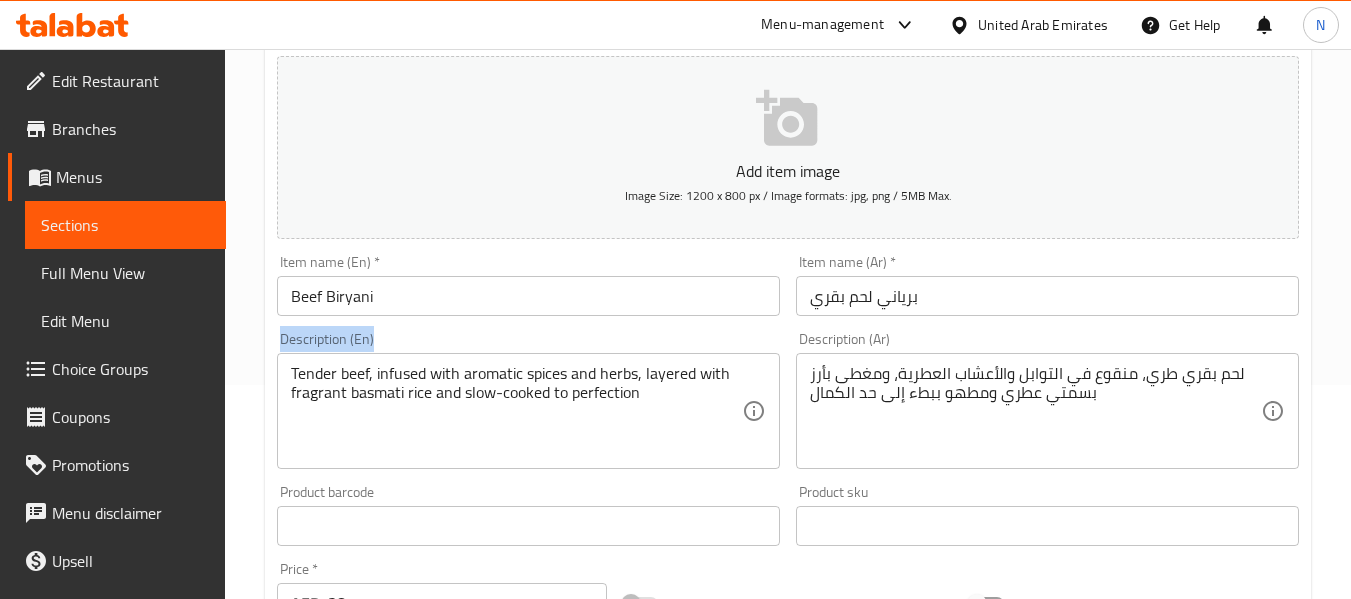 click on "Tender beef, infused with aromatic spices and herbs, layered with fragrant basmati rice and slow-cooked to perfection Description (En)" at bounding box center (528, 411) 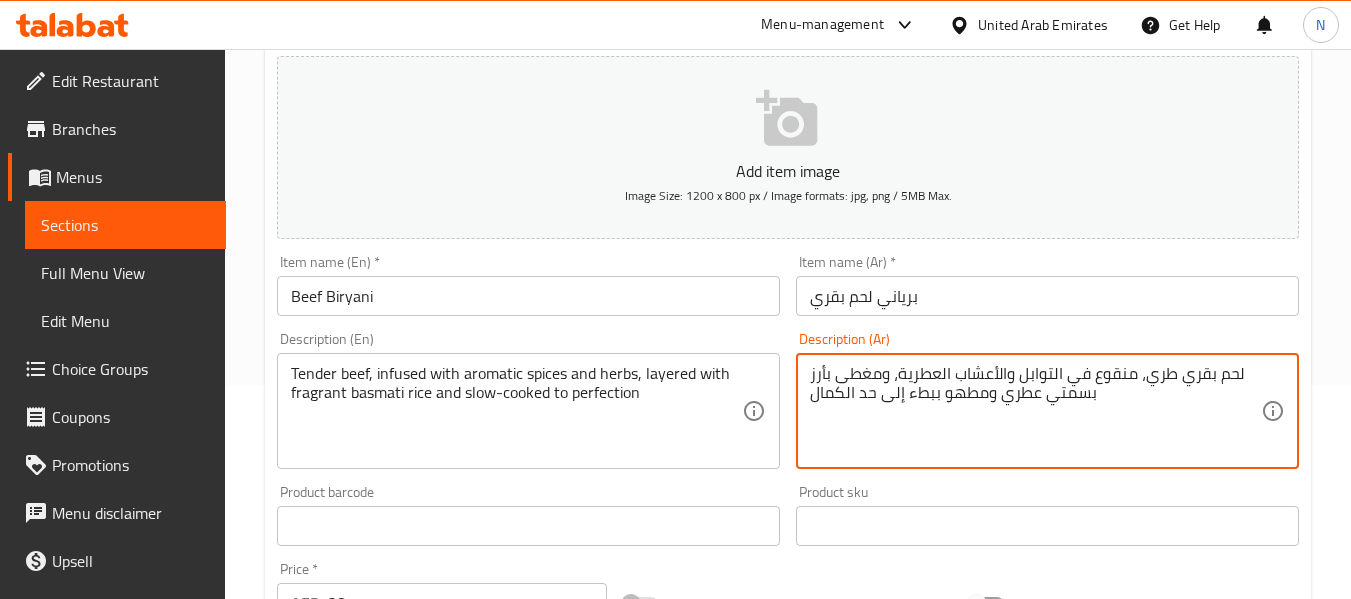 click on "لحم بقري طري، منقوع في التوابل والأعشاب العطرية، ومغطى بأرز بسمتي عطري ومطهو ببطء إلى حد الكمال" at bounding box center (1035, 411) 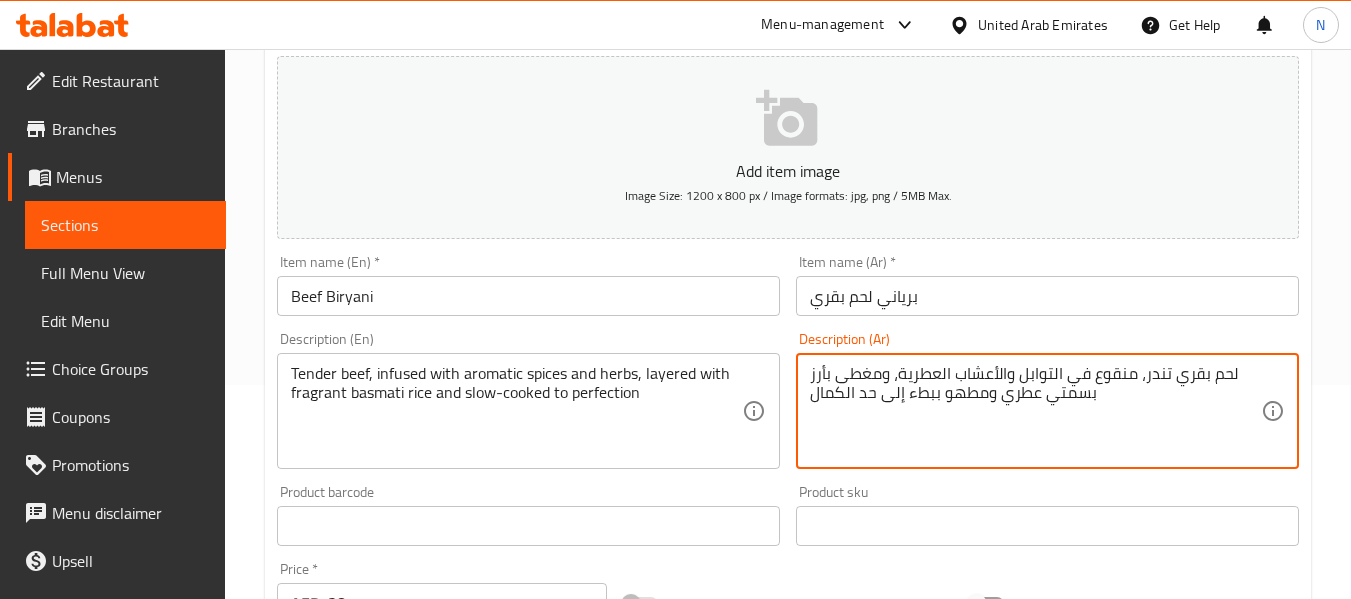 drag, startPoint x: 886, startPoint y: 376, endPoint x: 779, endPoint y: 376, distance: 107 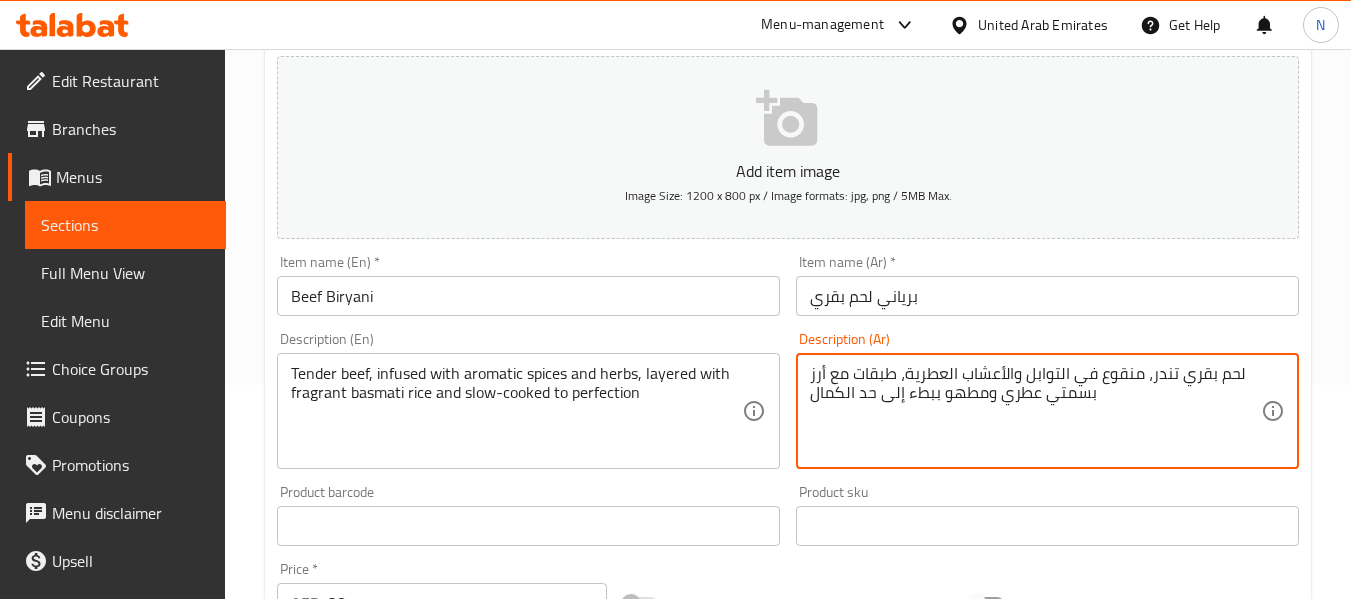 type on "لحم بقري تندر، منقوع في التوابل والأعشاب العطرية، طبقات مع أرز بسمتي عطري ومطهو ببطء إلى حد الكمال" 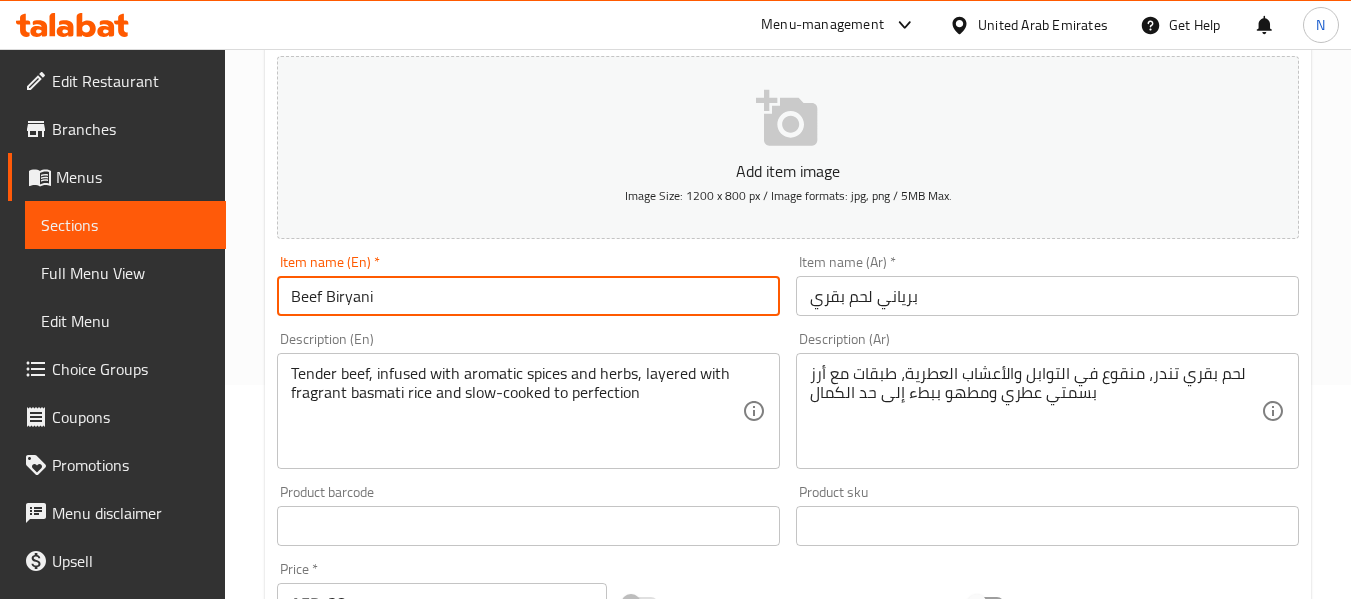 click on "Update" at bounding box center (398, 1112) 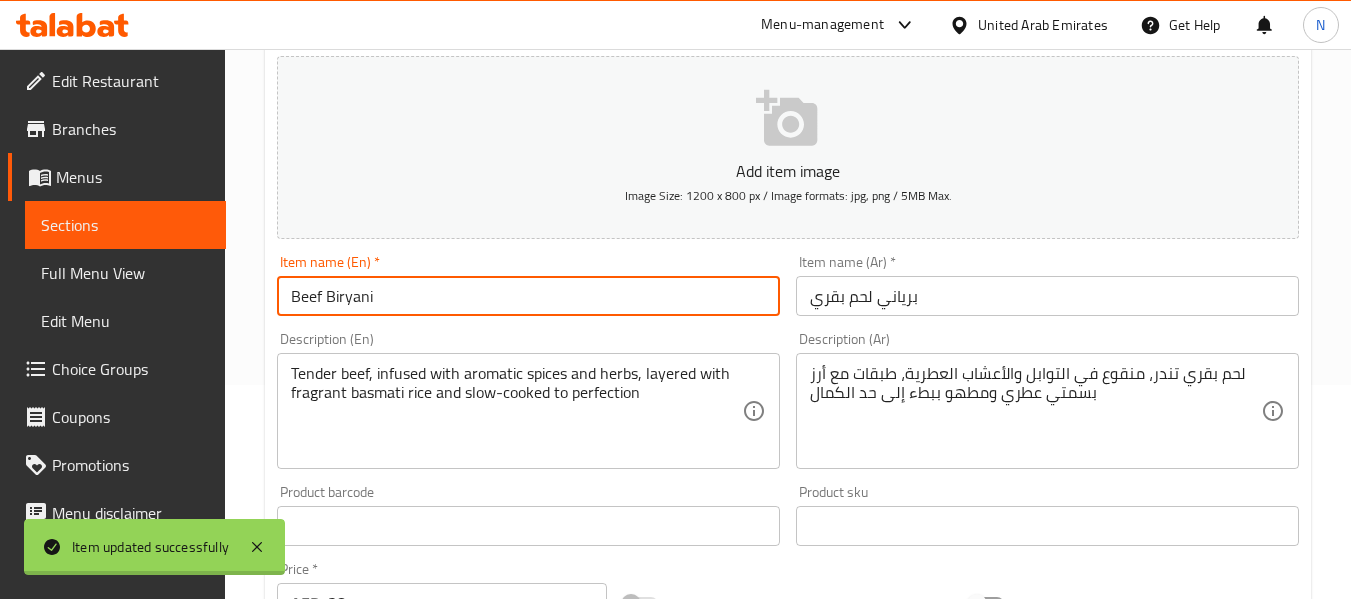 scroll, scrollTop: 0, scrollLeft: 0, axis: both 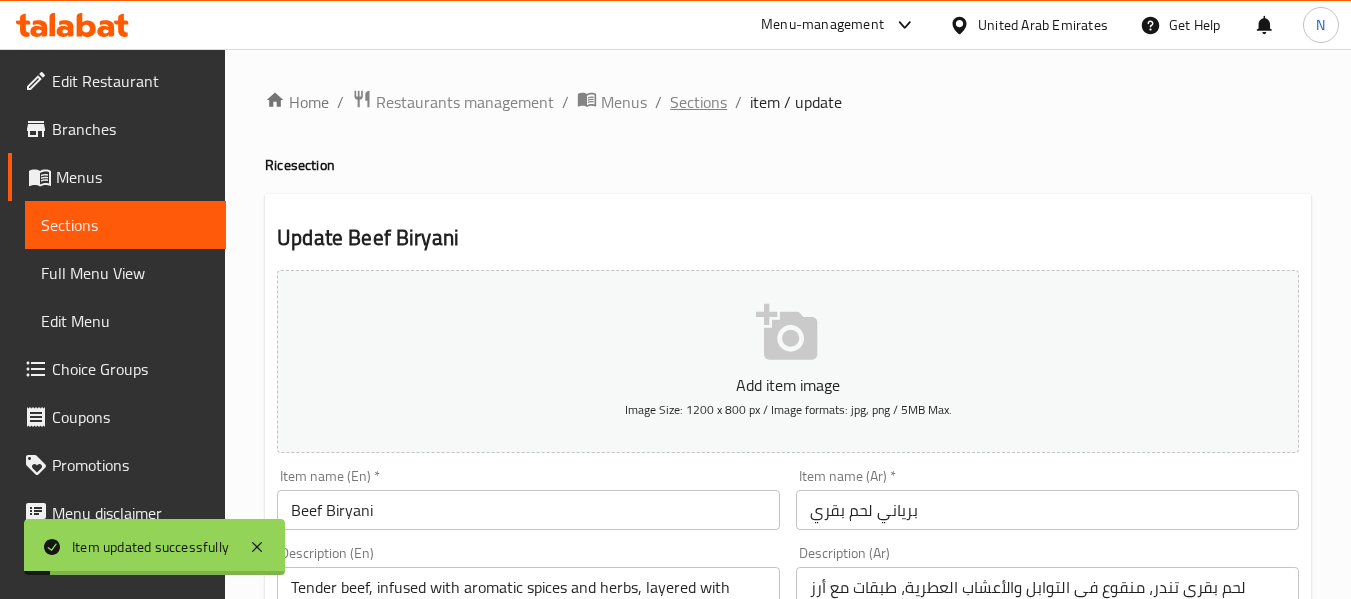 click on "Sections" at bounding box center [698, 102] 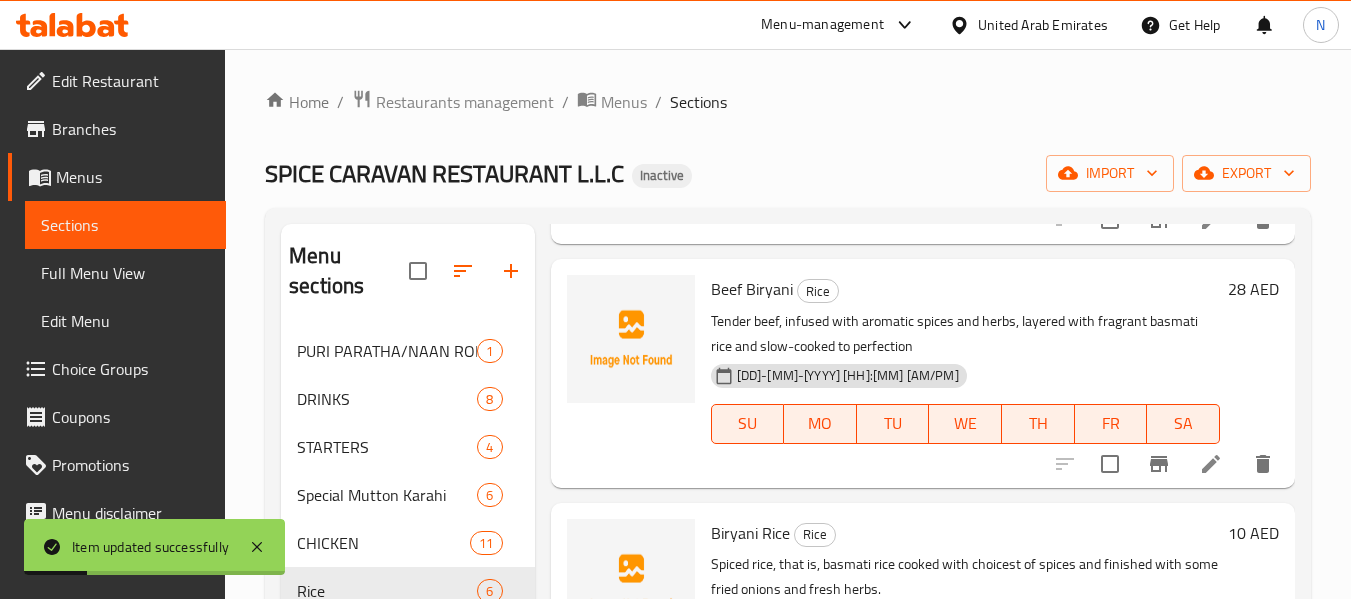 scroll, scrollTop: 852, scrollLeft: 0, axis: vertical 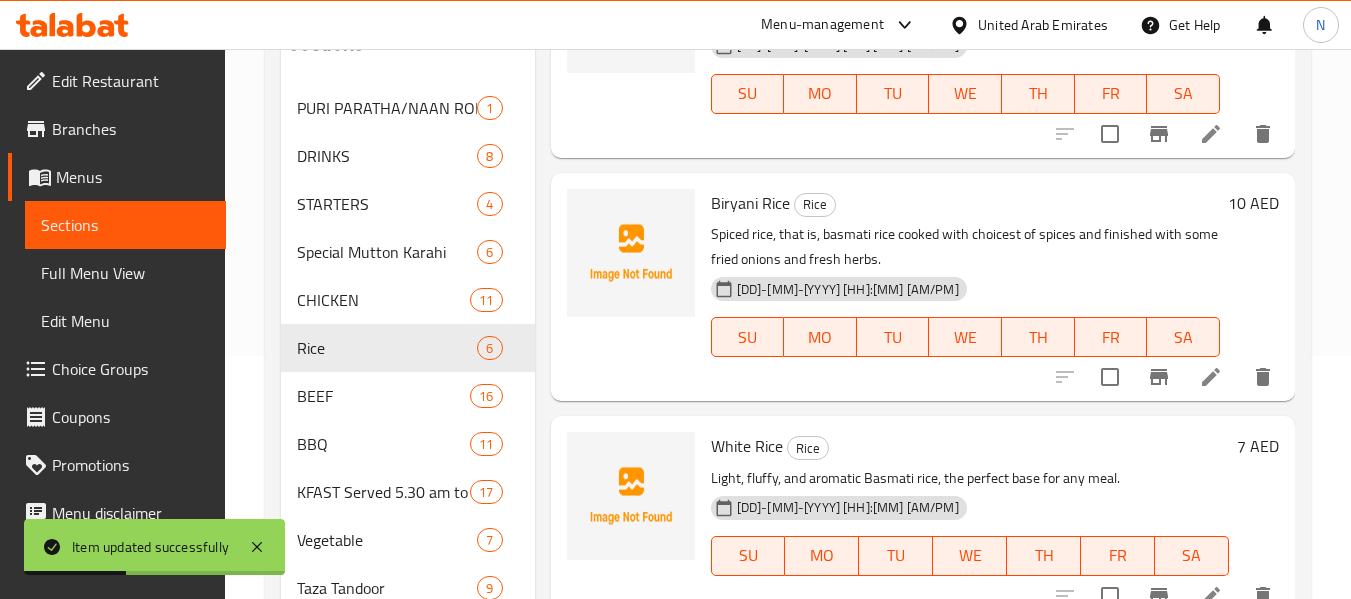 click at bounding box center [1211, 377] 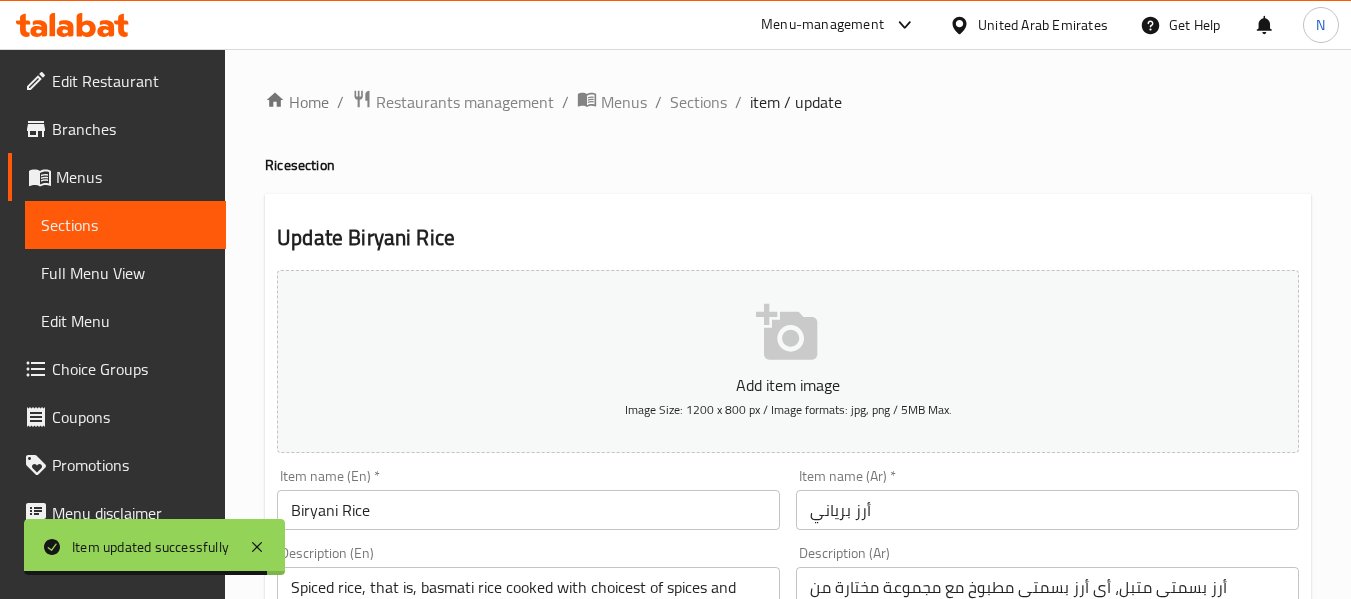 scroll, scrollTop: 344, scrollLeft: 0, axis: vertical 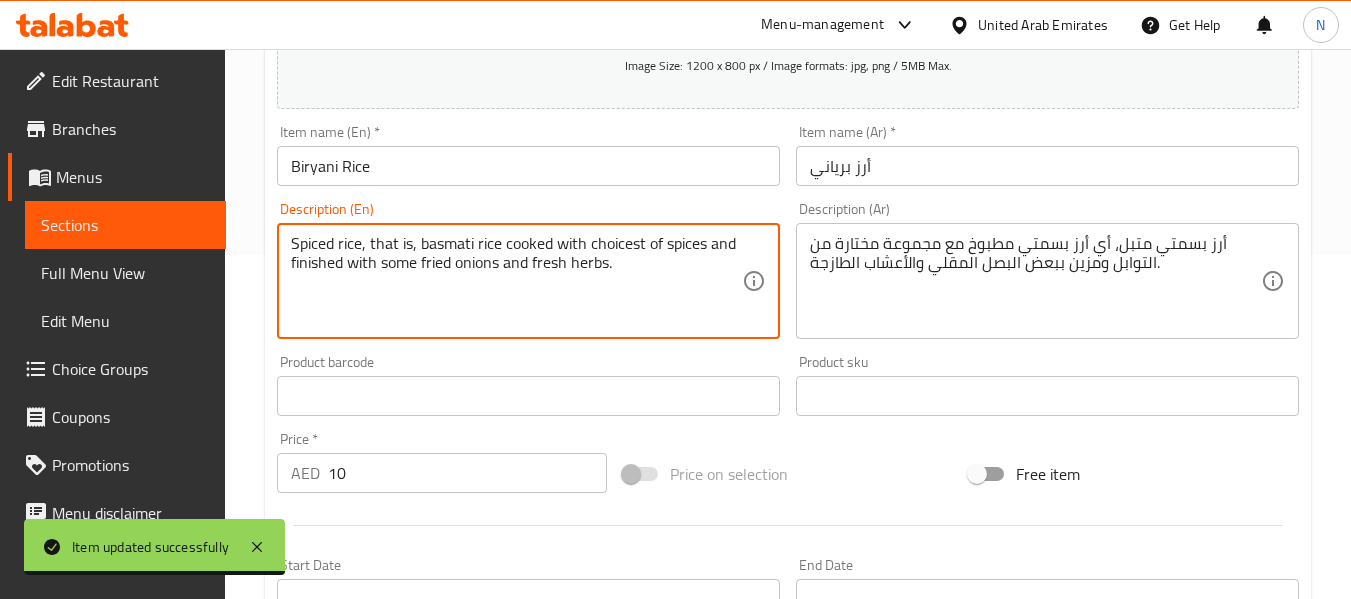 click on "Spiced rice, that is, basmati rice cooked with choicest of spices and finished with some fried onions and fresh herbs." at bounding box center [516, 281] 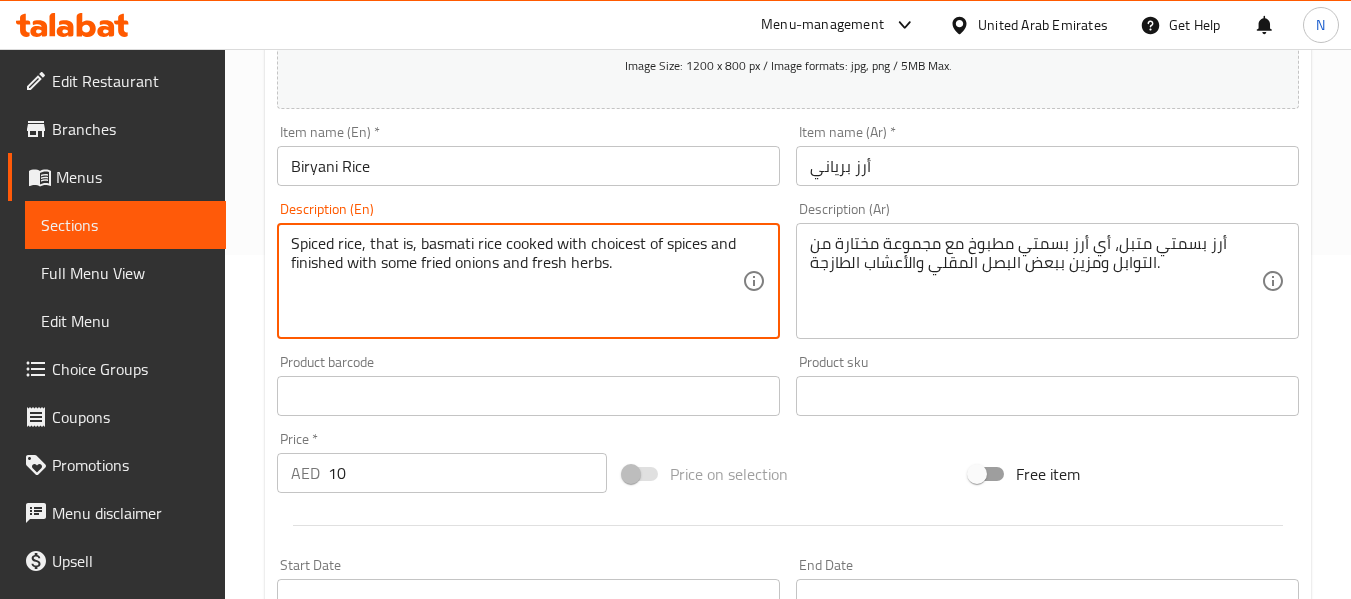 click on "Spiced rice, that is, basmati rice cooked with choicest of spices and finished with some fried onions and fresh herbs." at bounding box center [516, 281] 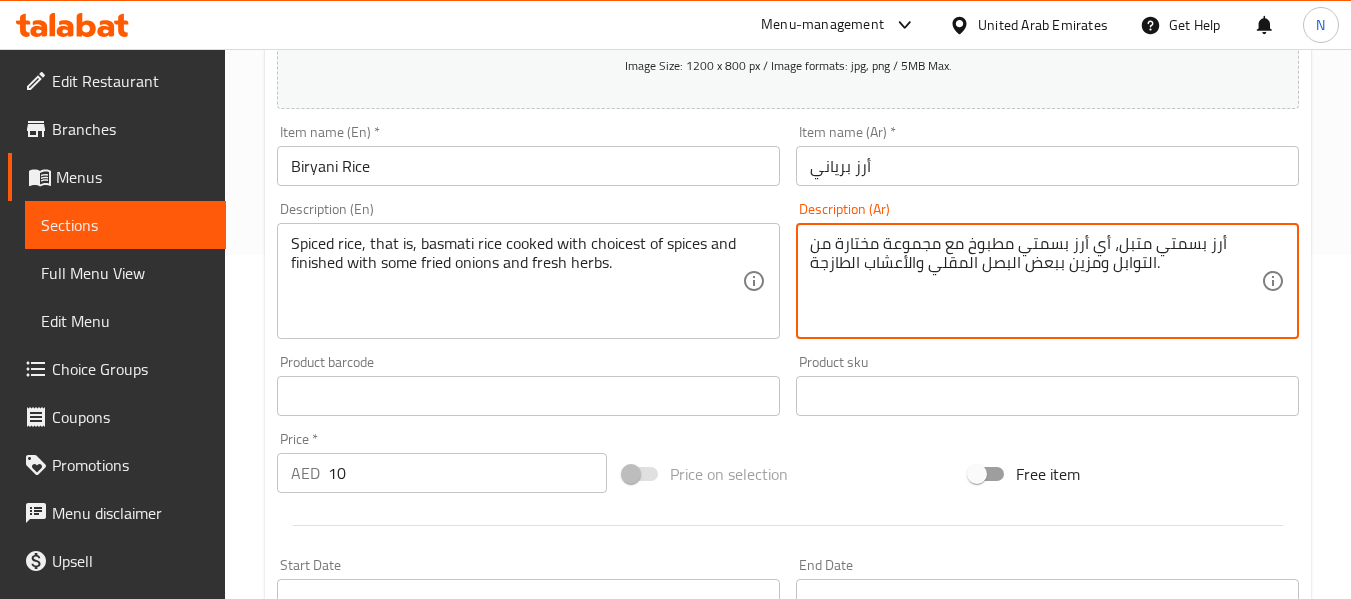click on "أرز بسمتي متبل، أي أرز بسمتي مطبوخ مع مجموعة مختارة من التوابل ومزين ببعض البصل المقلي والأعشاب الطازجة." at bounding box center (1035, 281) 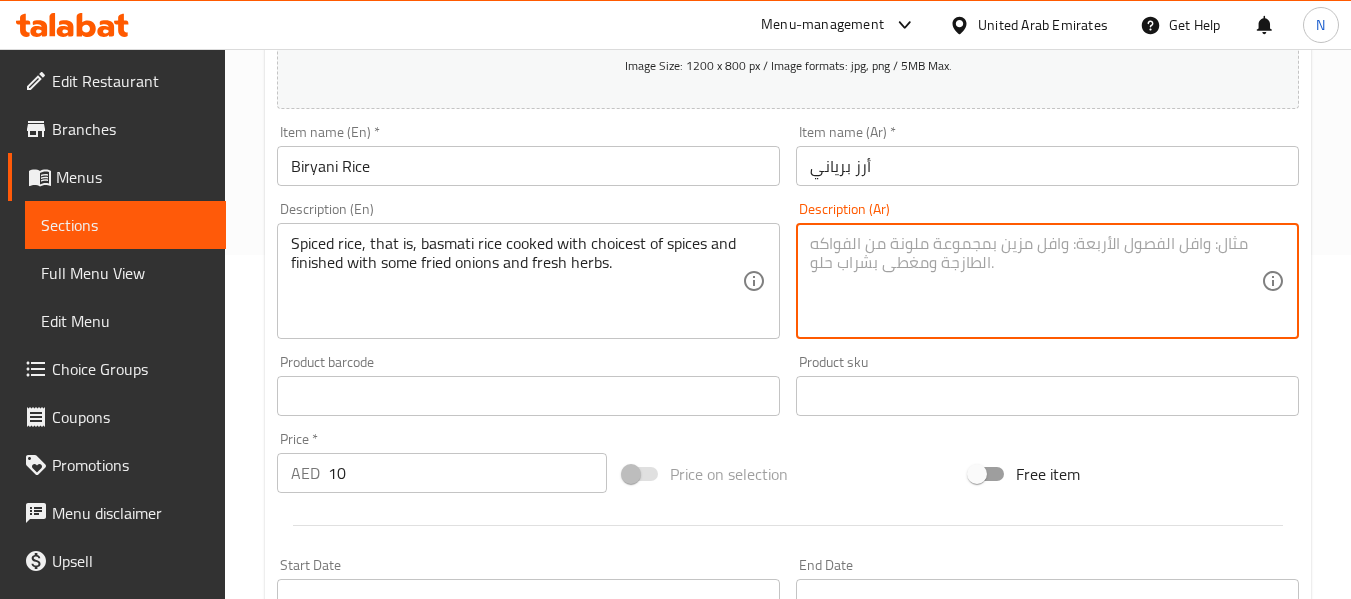 paste on "الأرز المتبل، أي الأرز البسمتي المطبوخ مع مجموعة مختارة من التوابل والمزين ببعض البصل المقلي والأعشاب الطازجة." 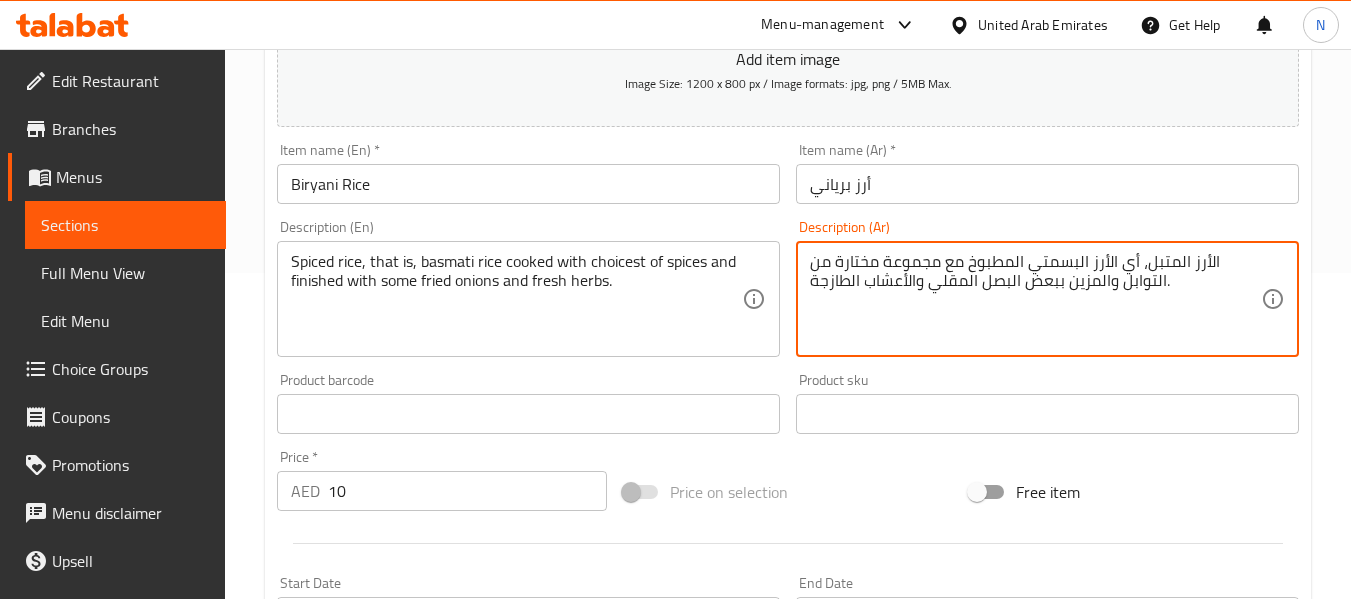 scroll, scrollTop: 327, scrollLeft: 0, axis: vertical 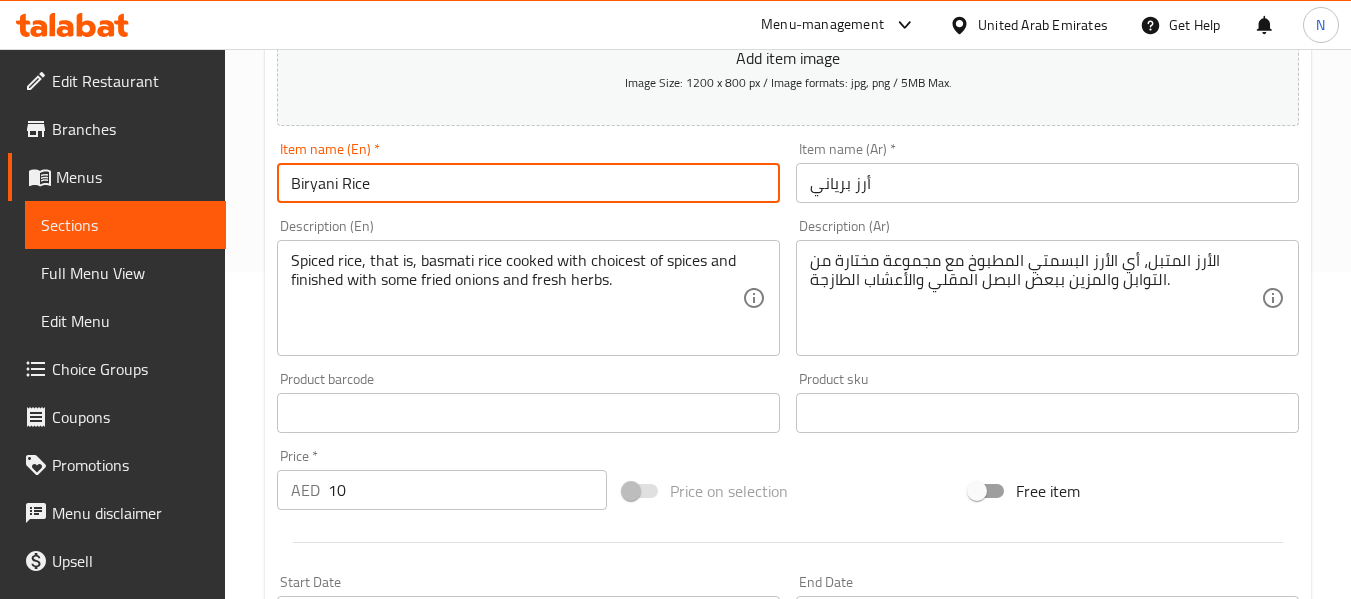 click on "Biryani Rice" at bounding box center [528, 183] 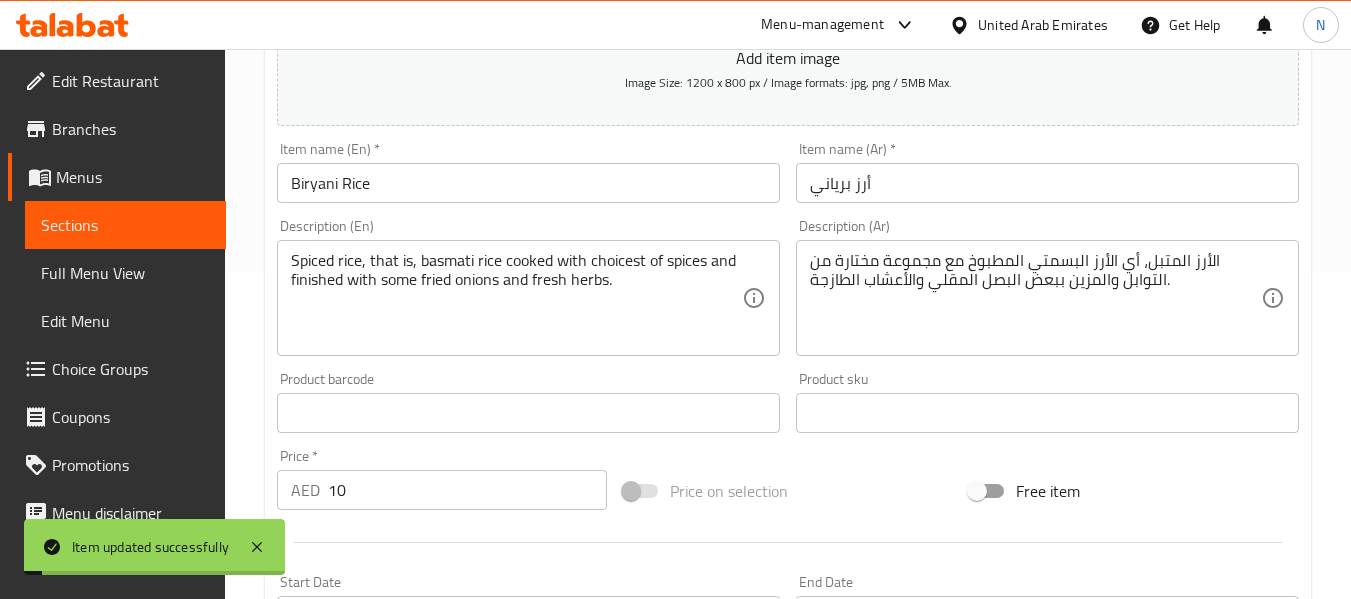 click on "Description (En) Spiced rice, that is, basmati rice cooked with choicest of spices and finished with some fried onions and fresh herbs. Description (En)" at bounding box center [528, 287] 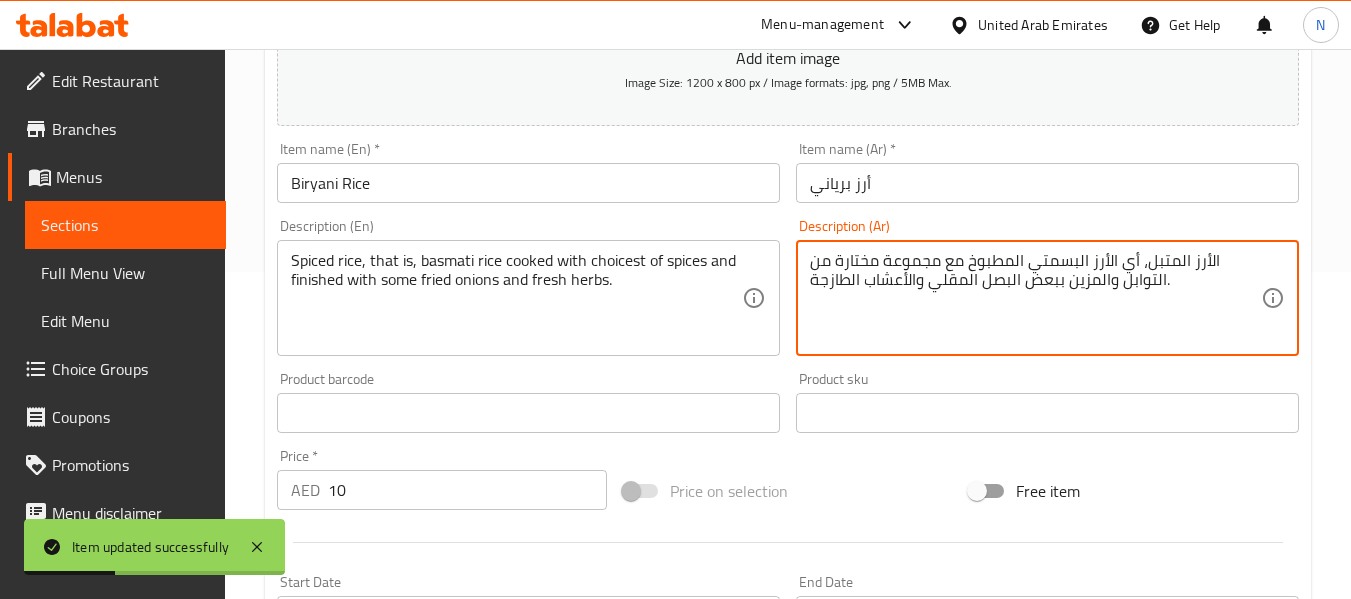 click on "الأرز المتبل، أي الأرز البسمتي المطبوخ مع مجموعة مختارة من التوابل والمزين ببعض البصل المقلي والأعشاب الطازجة." at bounding box center (1035, 298) 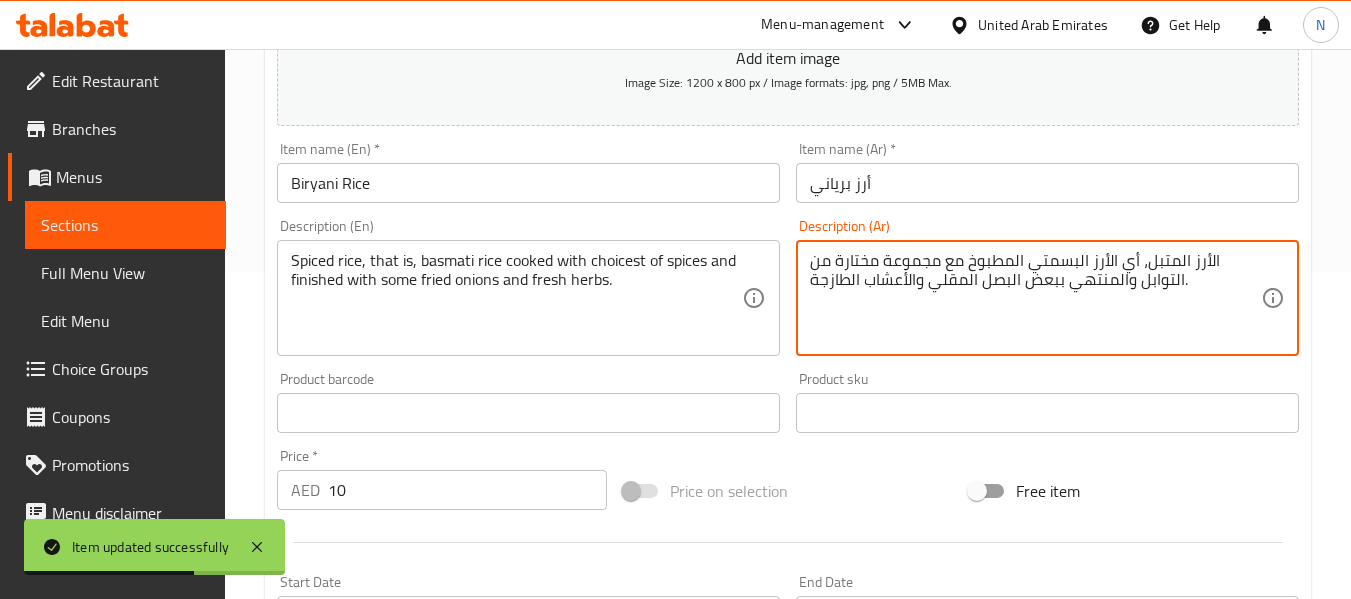 type on "الأرز المتبل، أي الأرز البسمتي المطبوخ مع مجموعة مختارة من التوابل والمنتهي ببعض البصل المقلي والأعشاب الطازجة." 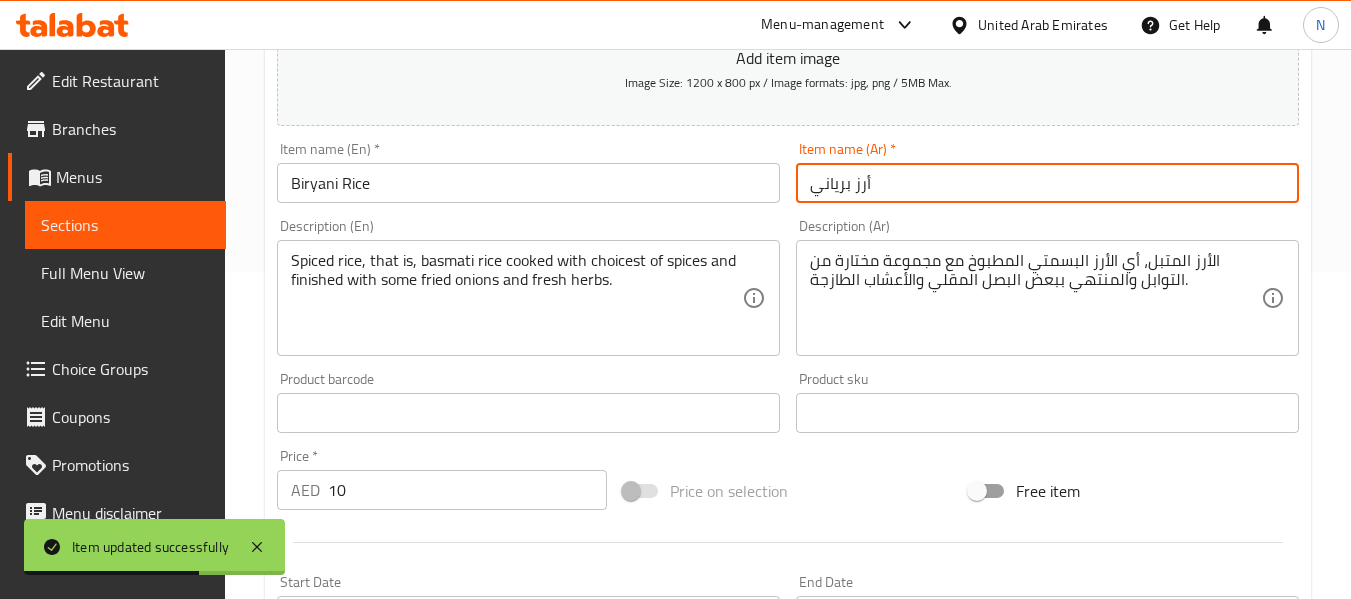 click on "أرز برياني" at bounding box center [1047, 183] 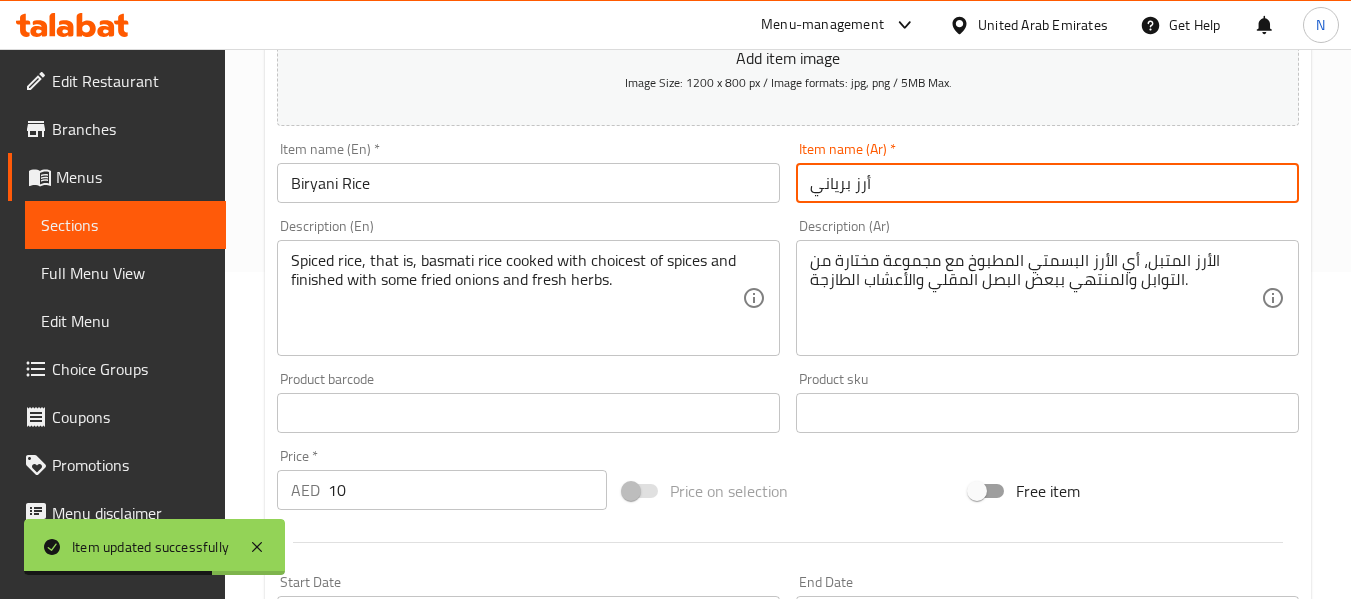 click on "Update" at bounding box center [398, 999] 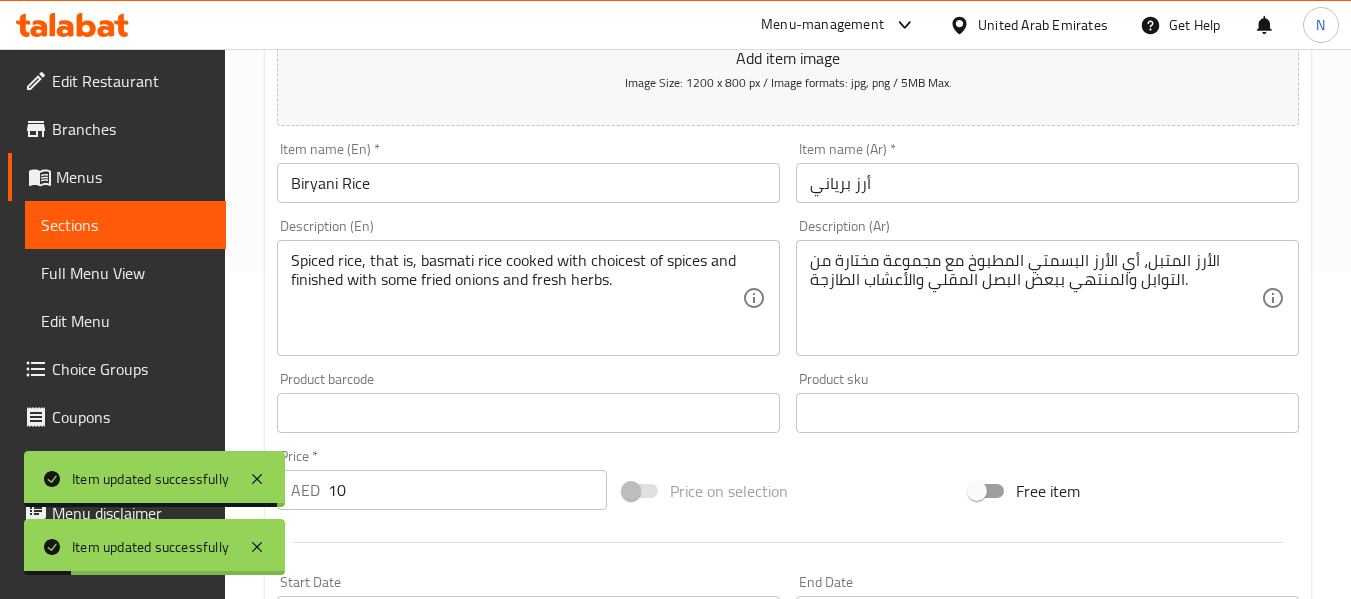 click on "Item name (En)   * Biryani Rice Item name (En)  *" at bounding box center [528, 172] 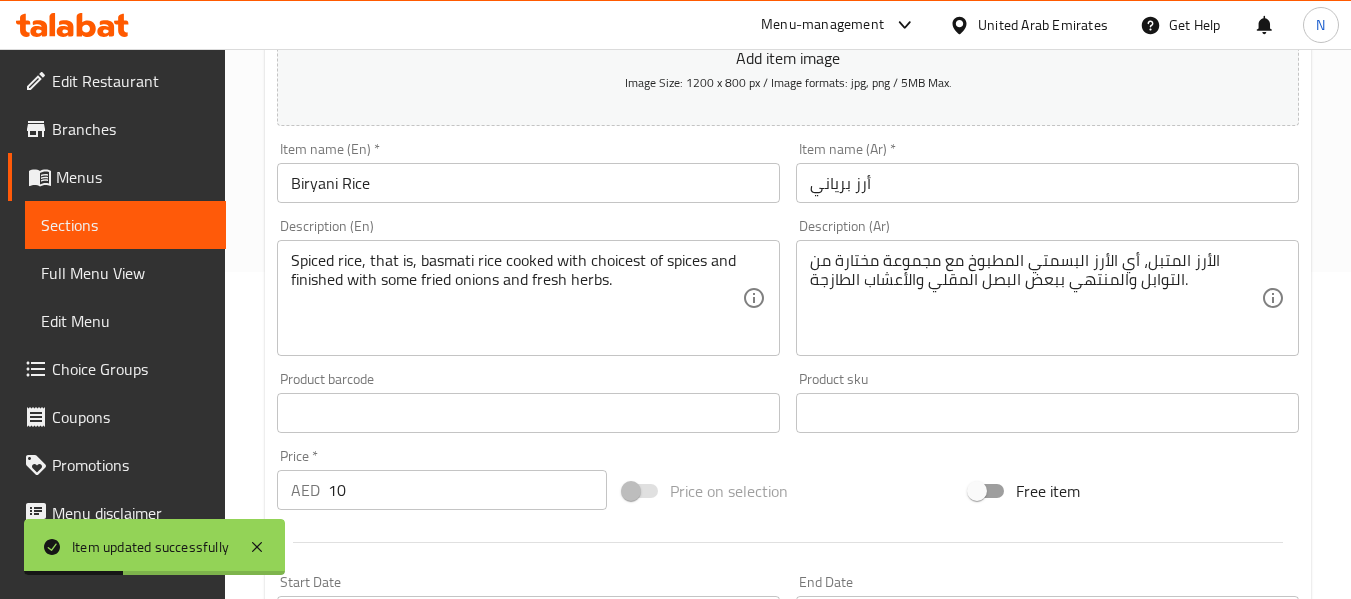 scroll, scrollTop: 0, scrollLeft: 0, axis: both 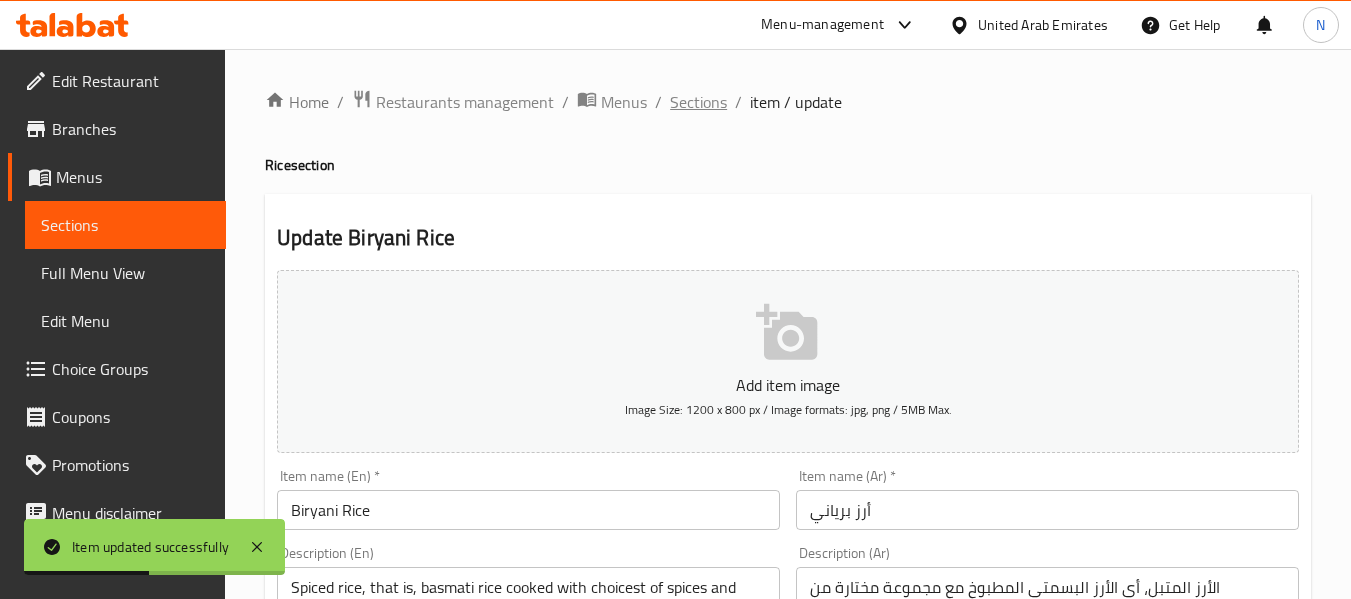 click on "Sections" at bounding box center (698, 102) 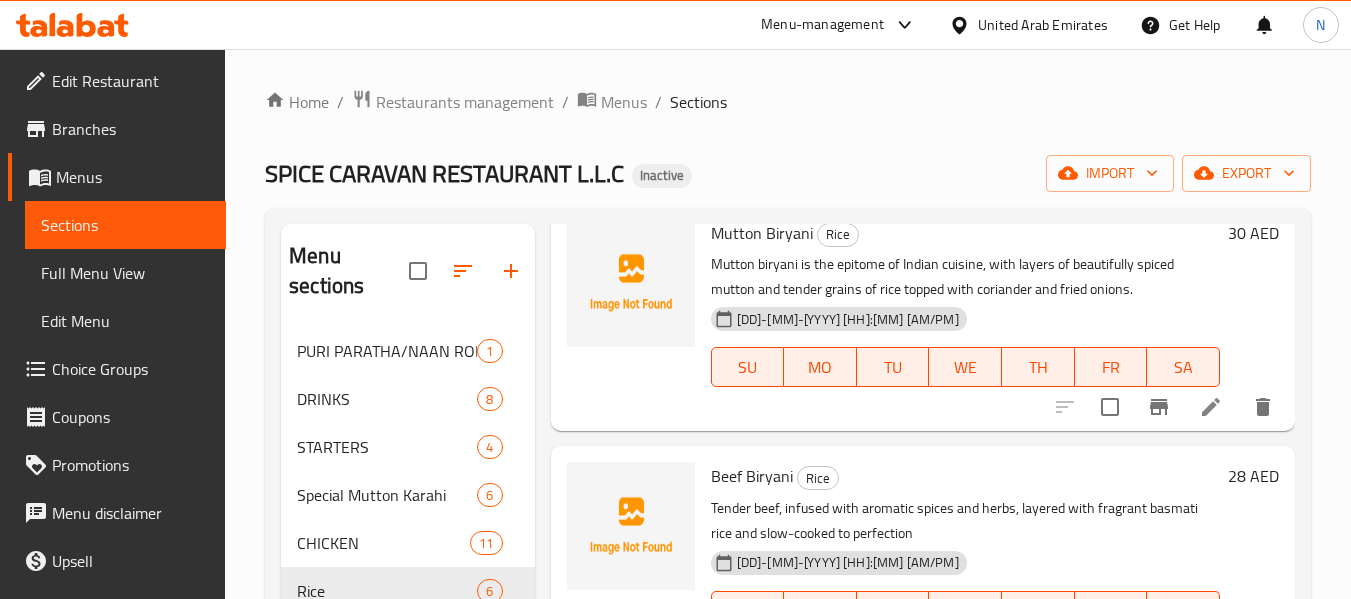 scroll, scrollTop: 852, scrollLeft: 0, axis: vertical 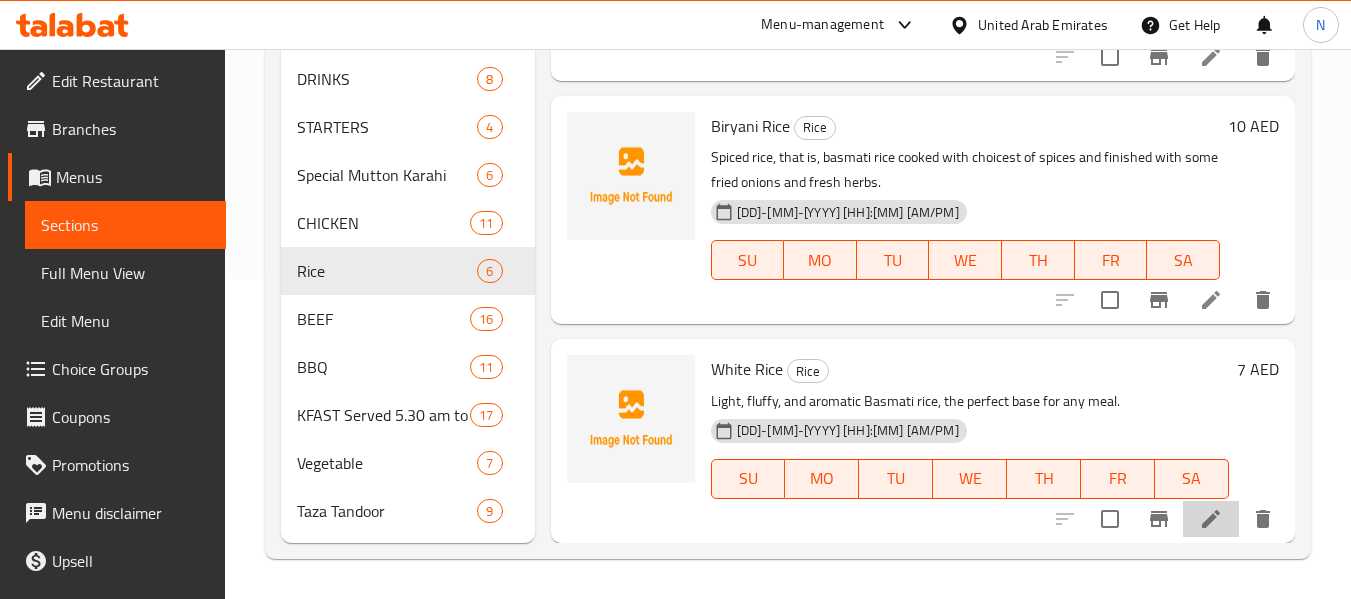 click at bounding box center (1211, 519) 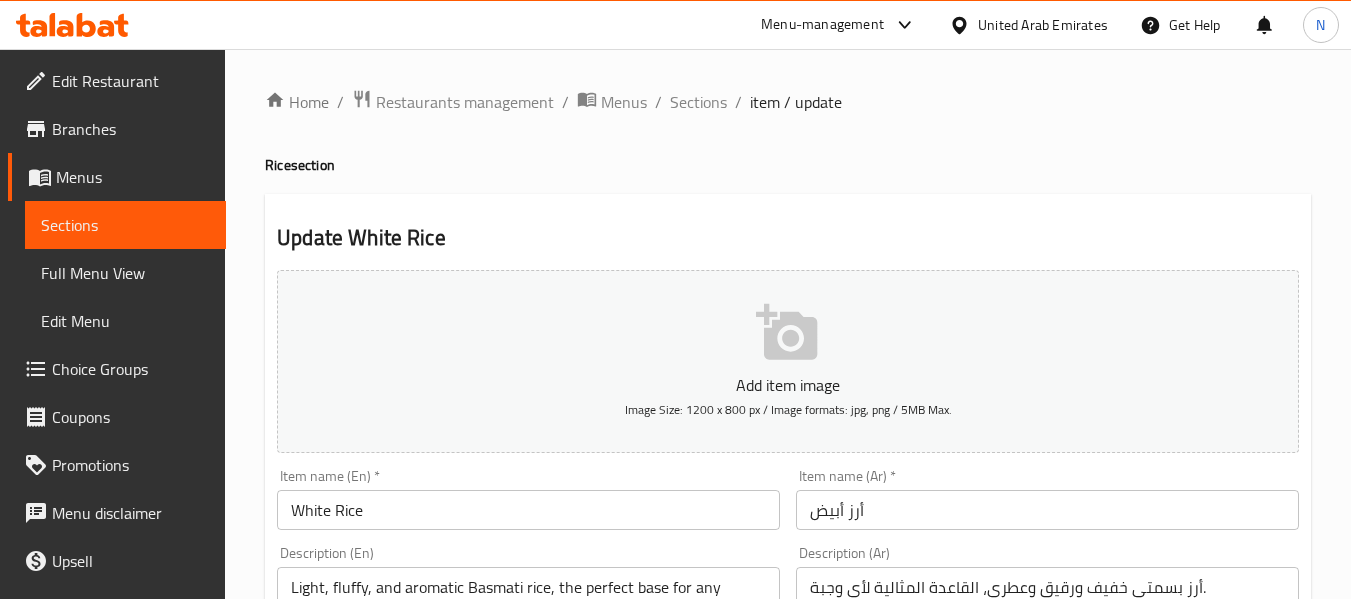 scroll, scrollTop: 185, scrollLeft: 0, axis: vertical 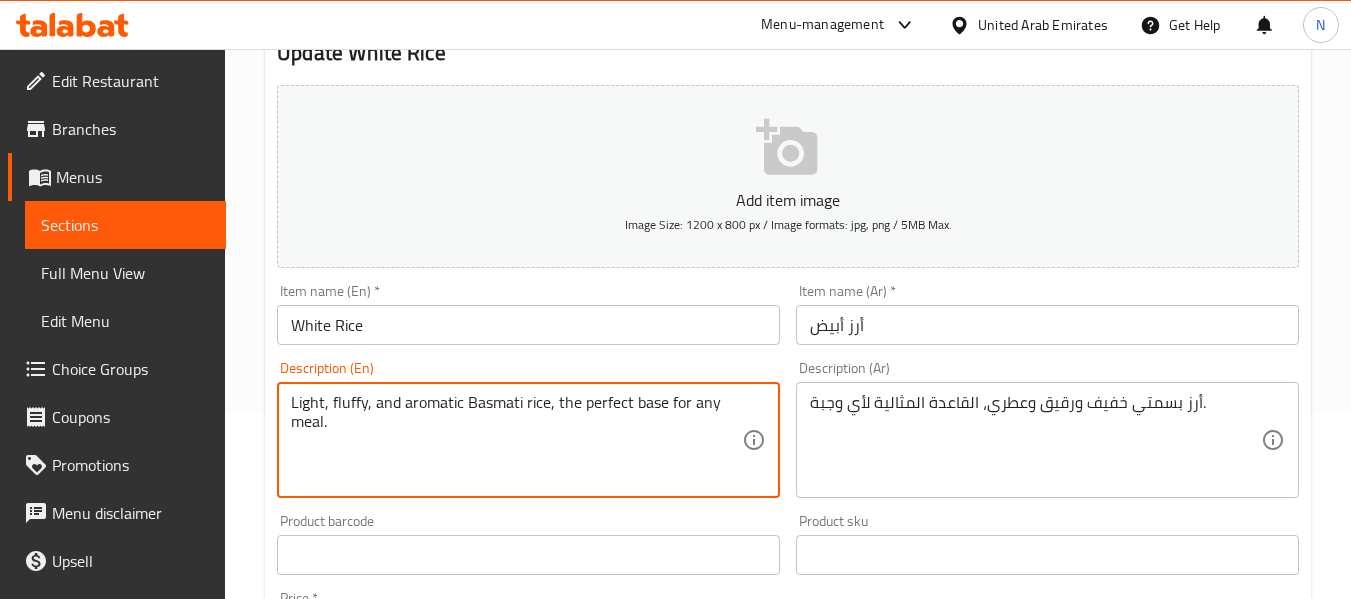drag, startPoint x: 560, startPoint y: 400, endPoint x: 578, endPoint y: 451, distance: 54.08327 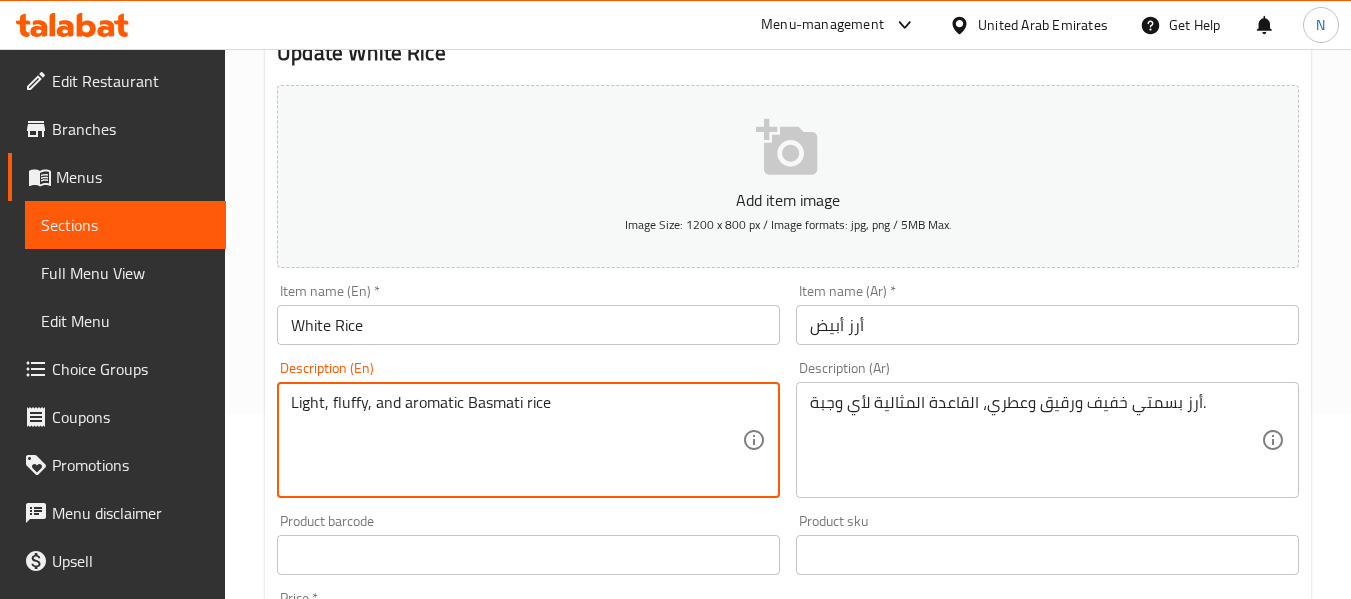 type on "Light, fluffy, and aromatic Basmati rice" 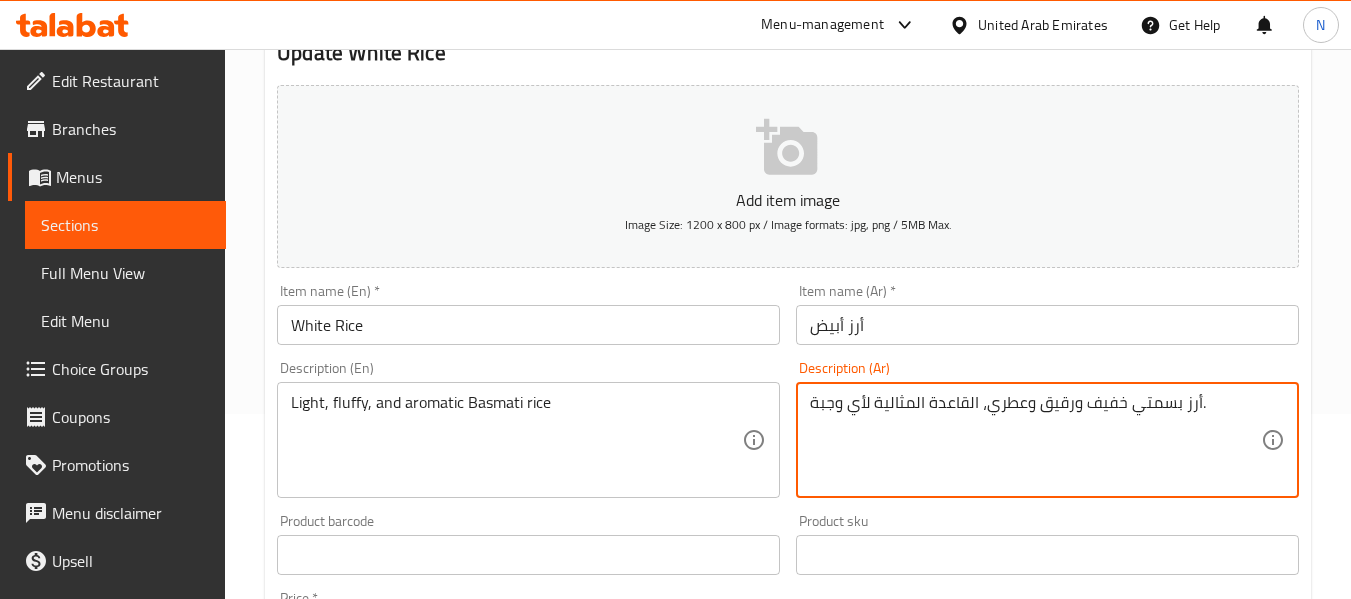 drag, startPoint x: 982, startPoint y: 405, endPoint x: 612, endPoint y: 367, distance: 371.94623 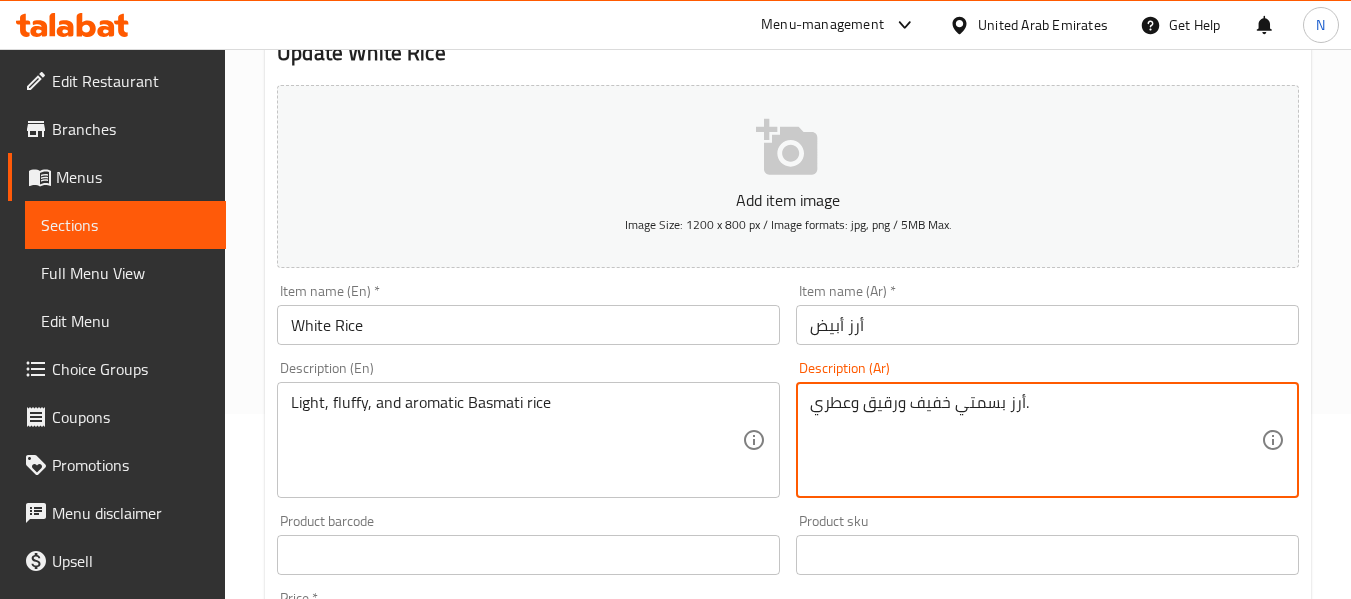 click on "Update" at bounding box center (398, 1141) 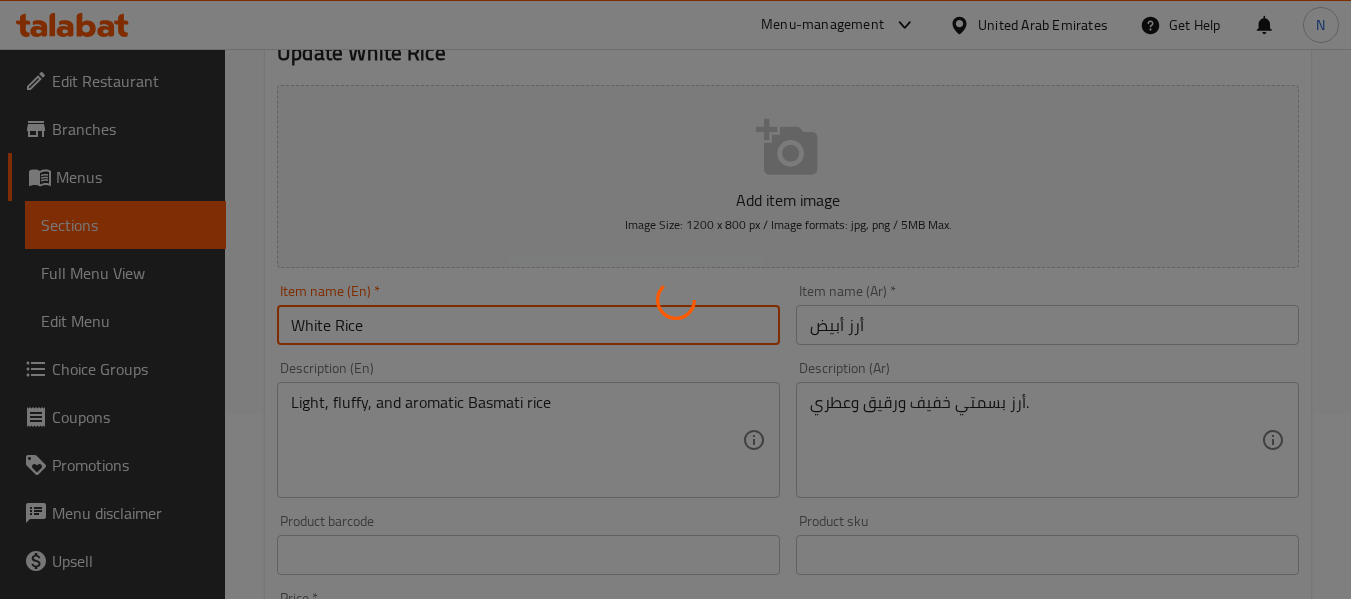 click on "Home / Restaurants management / Menus / Sections / item / update Rice  section Update White Rice Add item image Image Size: 1200 x 800 px / Image formats: jpg, png / 5MB Max. Item name (En)   * White Rice Item name (En)  * Item name (Ar)   * أرز أبيض Item name (Ar)  * Description (En) Light, fluffy, and aromatic Basmati rice Description (En) Description (Ar) أرز بسمتي خفيف ورقيق وعطري. Description (Ar) Product barcode Product barcode Product sku Product sku Price   * AED 7 Price  * Price on selection Free item Start Date Start Date End Date End Date Available Days SU MO TU WE TH FR SA Available from ​ ​ Available to ​ ​ Status Active Inactive Exclude from GEM Variations & Choices Add variant ASSIGN CHOICE GROUP Update" at bounding box center [788, 546] 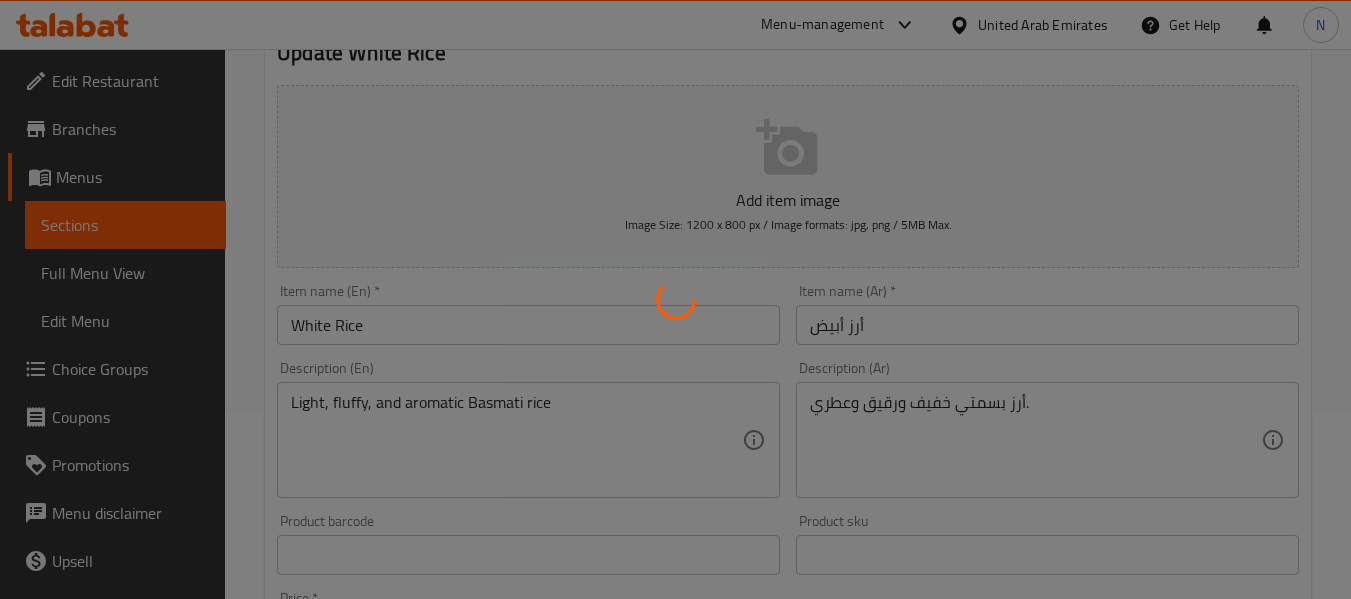 click at bounding box center [675, 299] 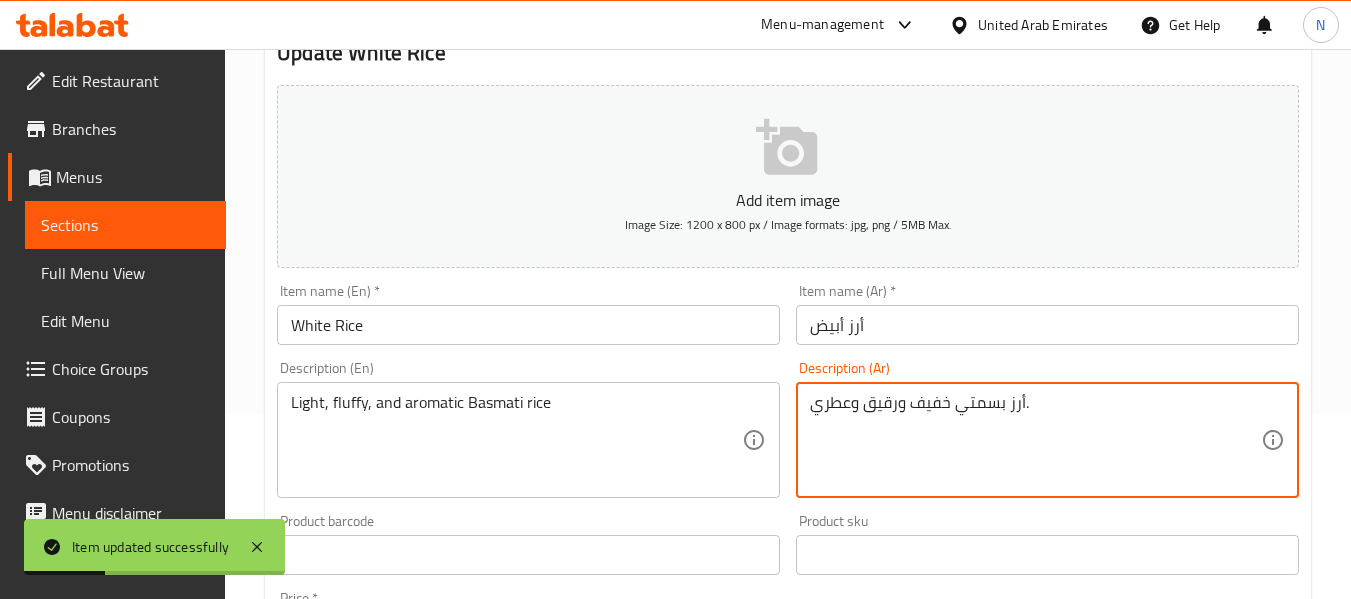 click on "أرز بسمتي خفيف ورقيق وعطري." at bounding box center (1035, 440) 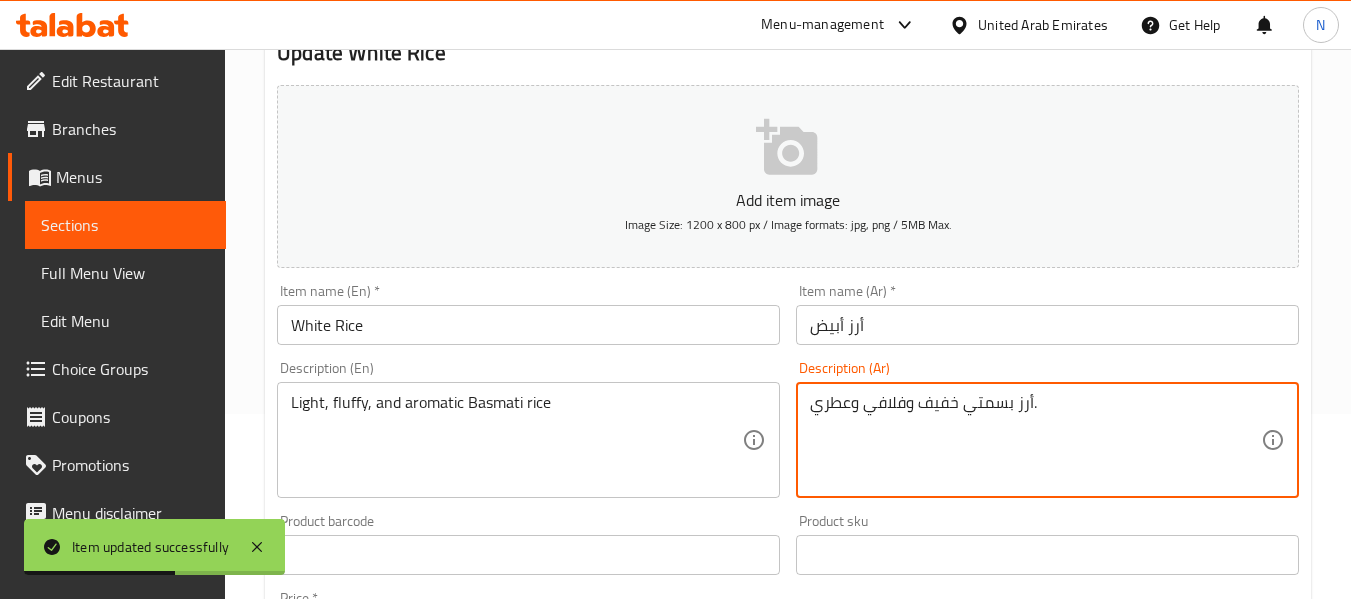 type on "أرز بسمتي خفيف وفلافي وعطري." 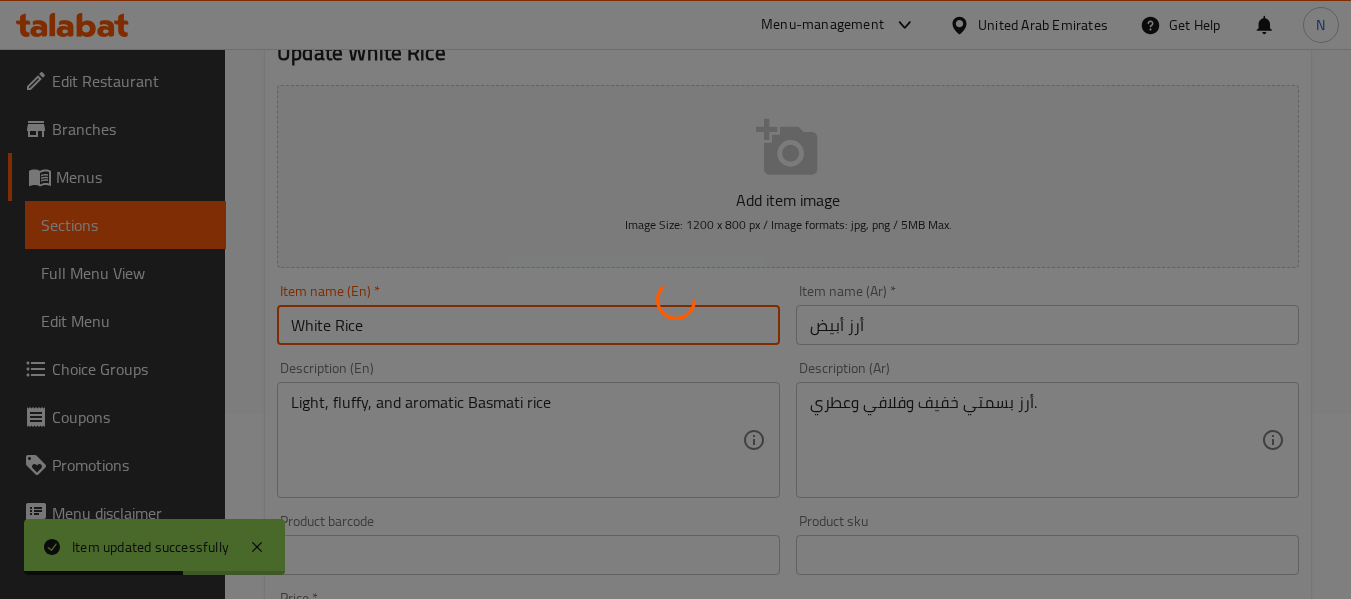 click on "Home / Restaurants management / Menus / Sections / item / update Rice  section Update White Rice Add item image Image Size: 1200 x 800 px / Image formats: jpg, png / 5MB Max. Item name (En)   * White Rice Item name (En)  * Item name (Ar)   * أرز أبيض Item name (Ar)  * Description (En) Light, fluffy, and aromatic Basmati rice Description (En) Description (Ar) أرز بسمتي خفيف وفلافي وعطري. Description (Ar) Product barcode Product barcode Product sku Product sku Price   * AED 7 Price  * Price on selection Free item Start Date Start Date End Date End Date Available Days SU MO TU WE TH FR SA Available from ​ ​ Available to ​ ​ Status Active Inactive Exclude from GEM Variations & Choices Add variant ASSIGN CHOICE GROUP Update" at bounding box center [788, 546] 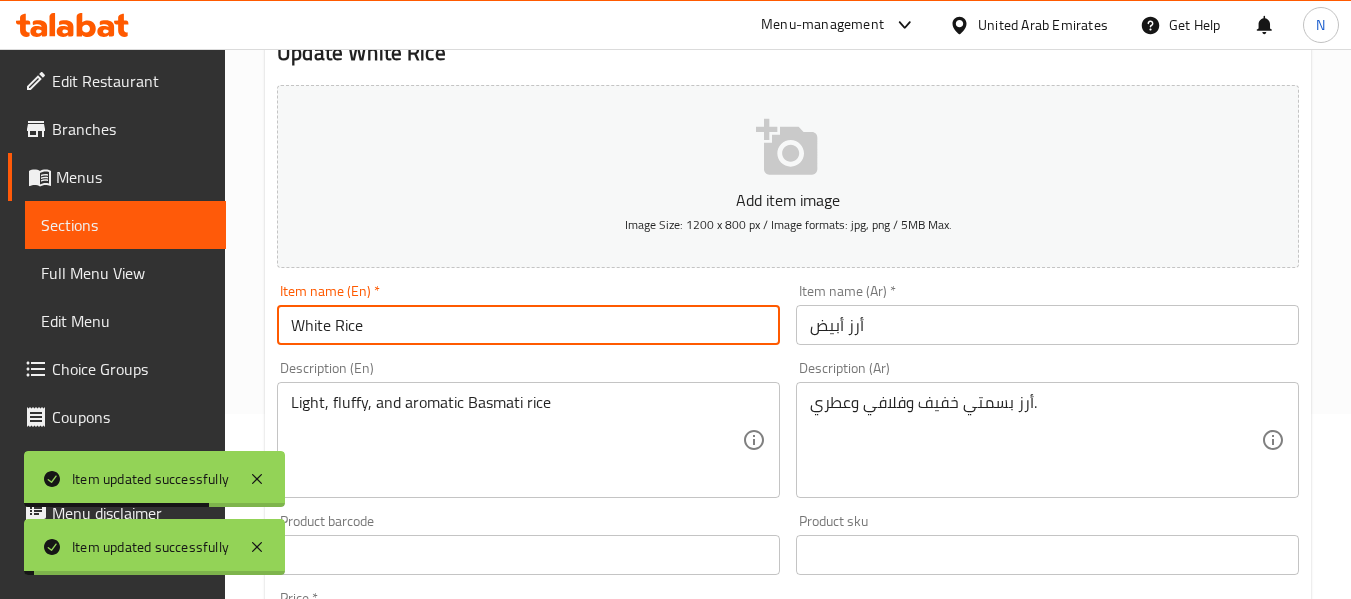 scroll, scrollTop: 0, scrollLeft: 0, axis: both 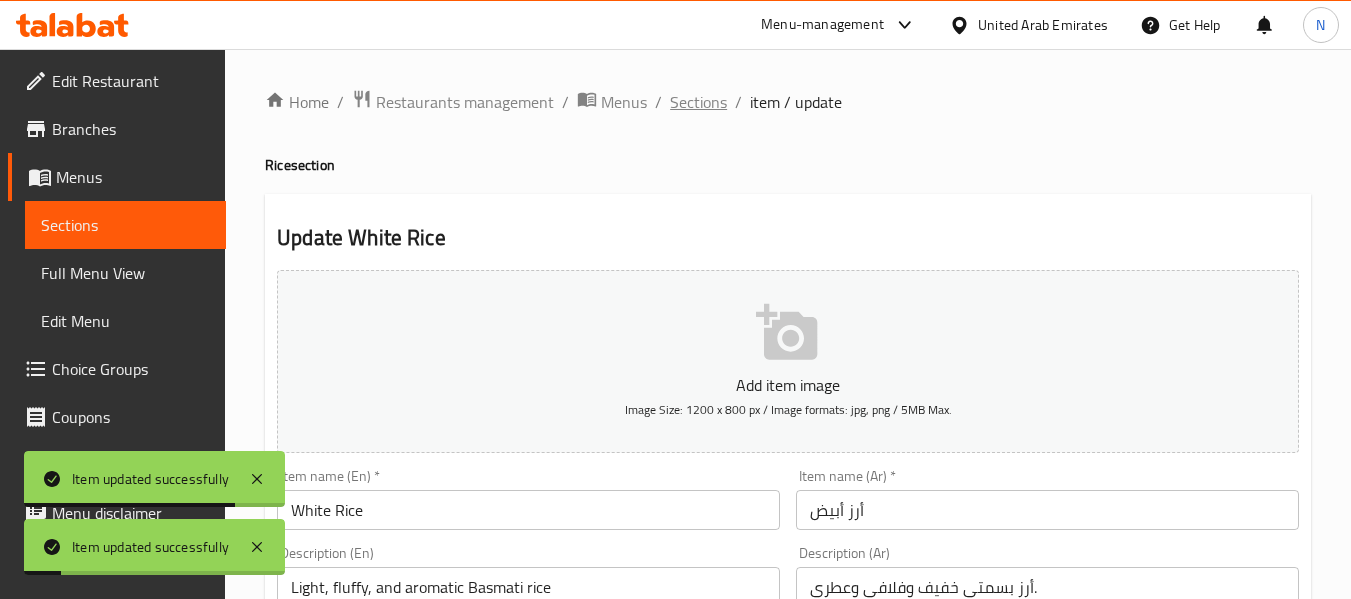 click on "Sections" at bounding box center (698, 102) 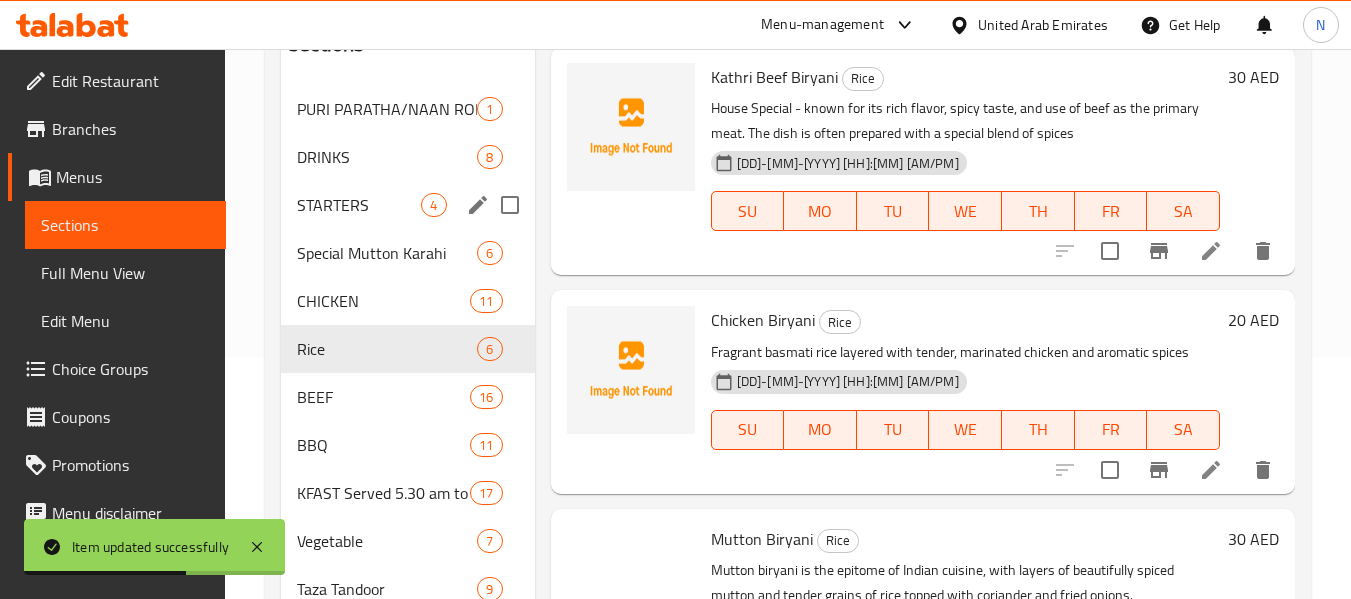 scroll, scrollTop: 262, scrollLeft: 0, axis: vertical 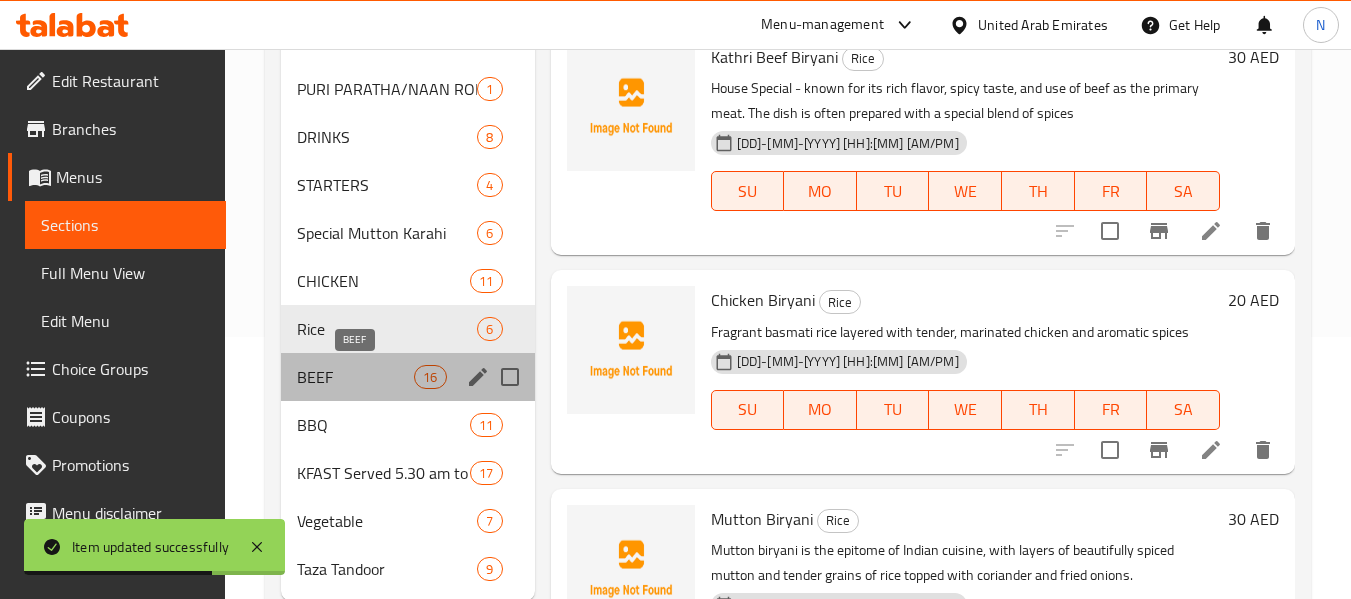 click on "BEEF" at bounding box center (355, 377) 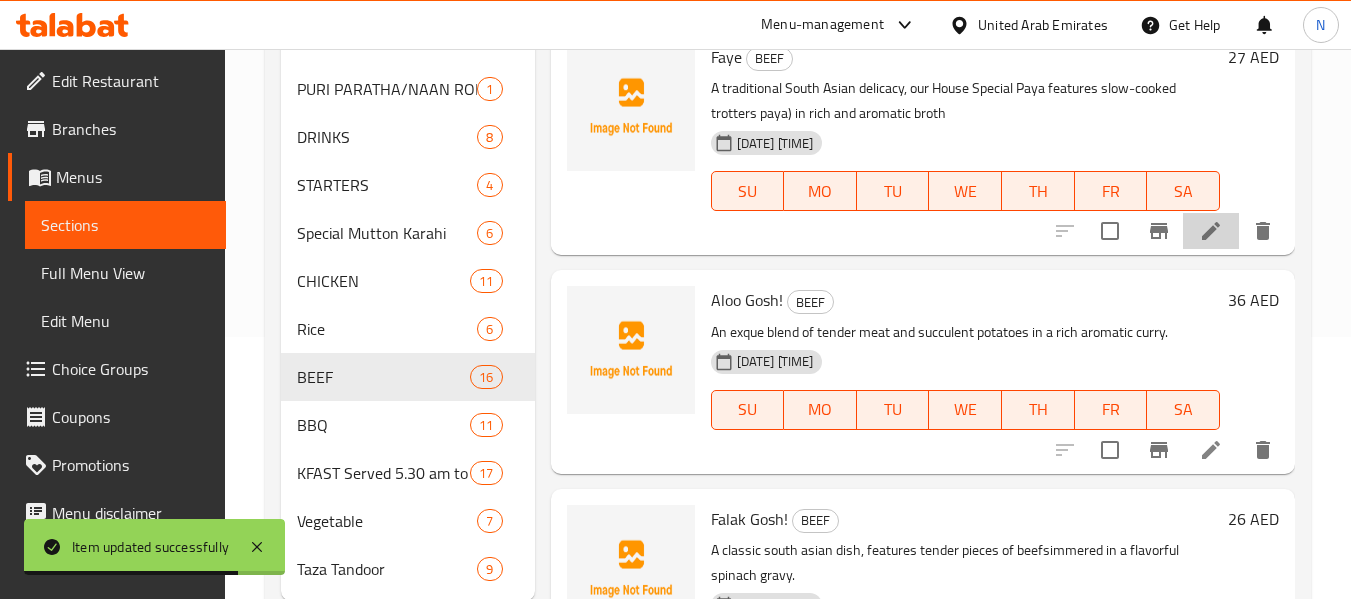 click at bounding box center (1211, 231) 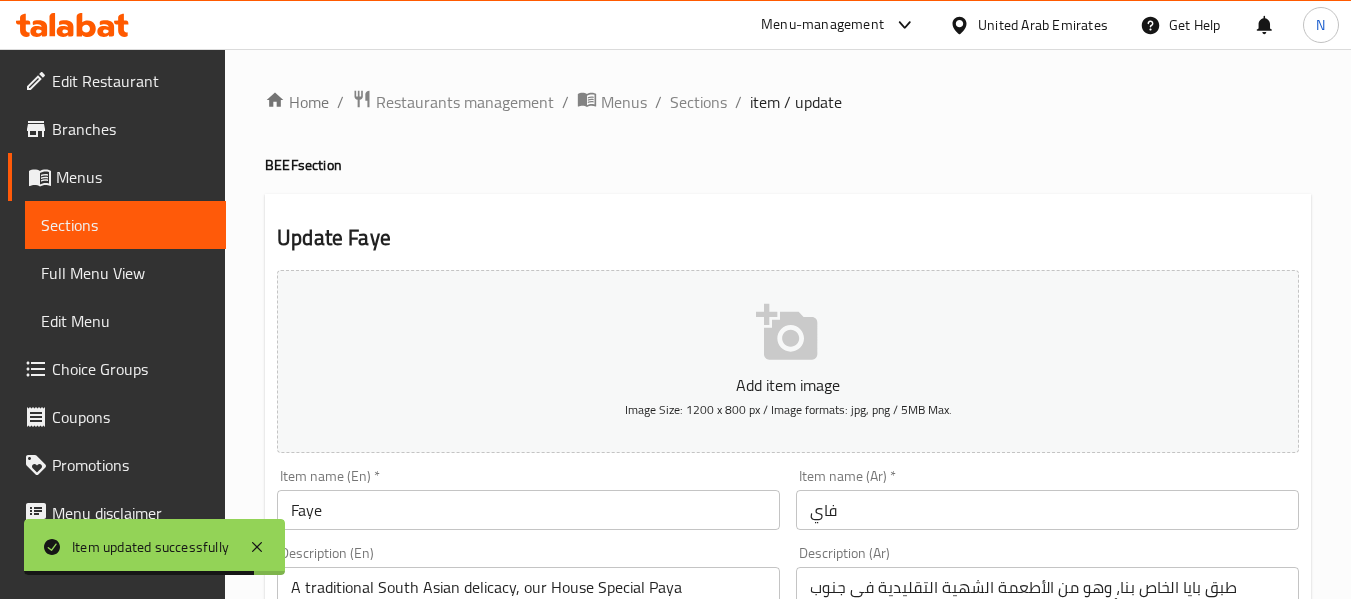 scroll, scrollTop: 273, scrollLeft: 0, axis: vertical 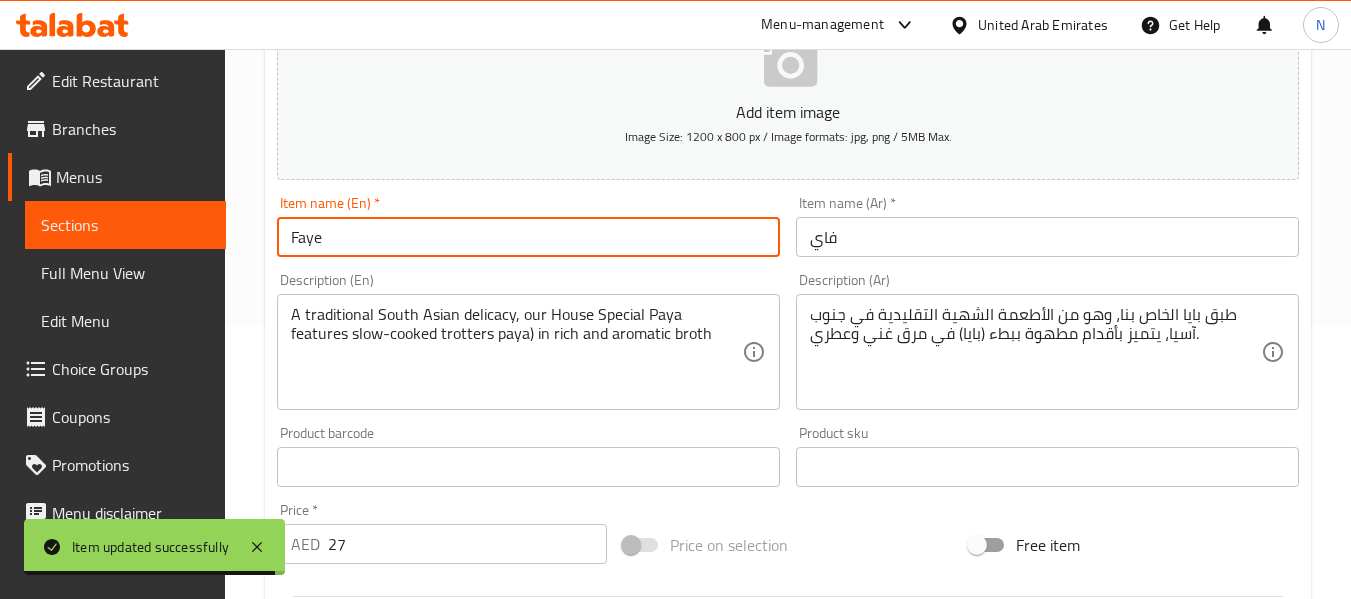 click on "Faye" at bounding box center (528, 237) 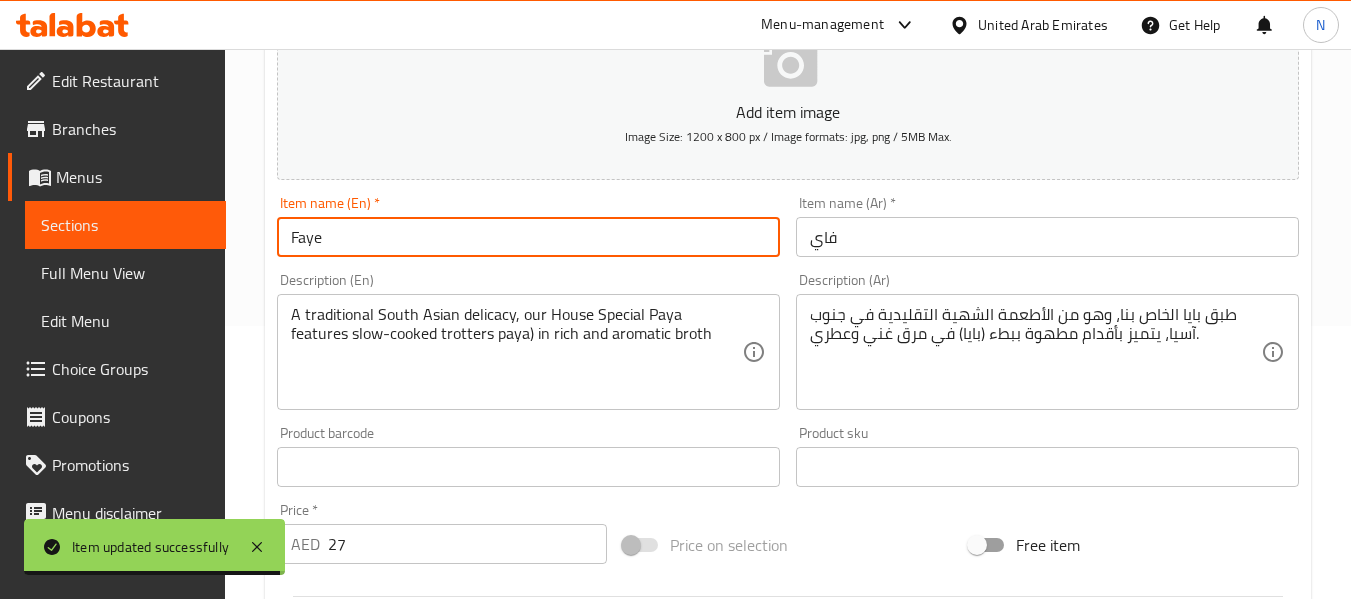click on "Faye" at bounding box center (528, 237) 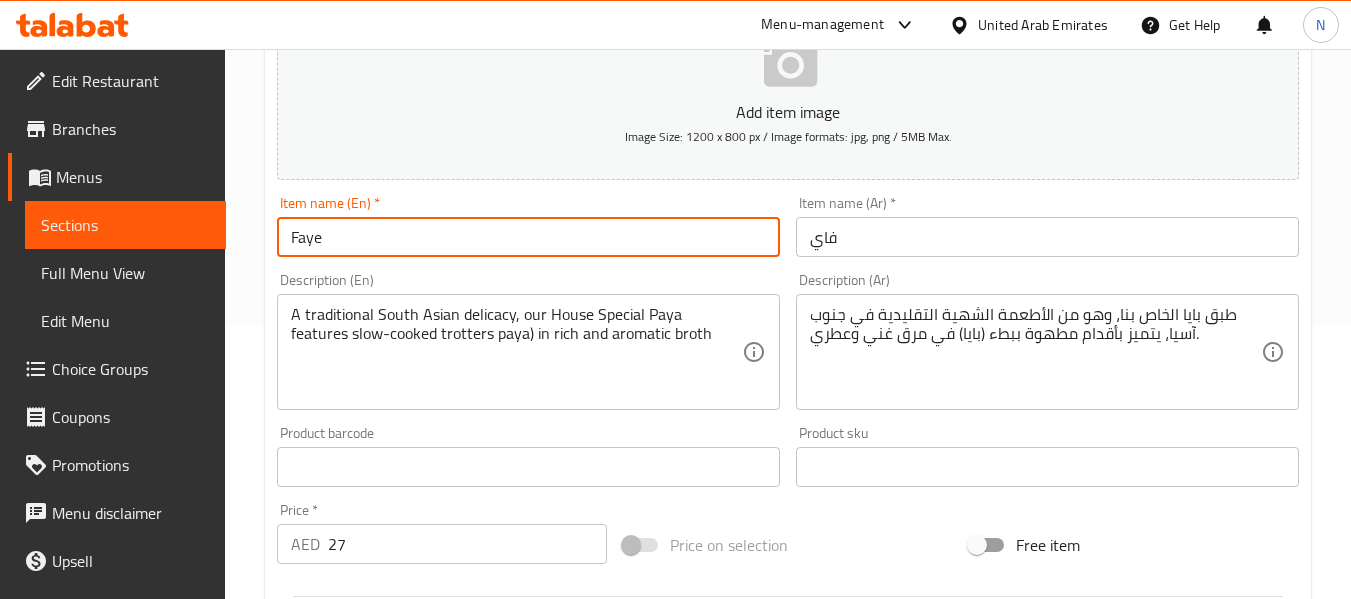 type on "ر" 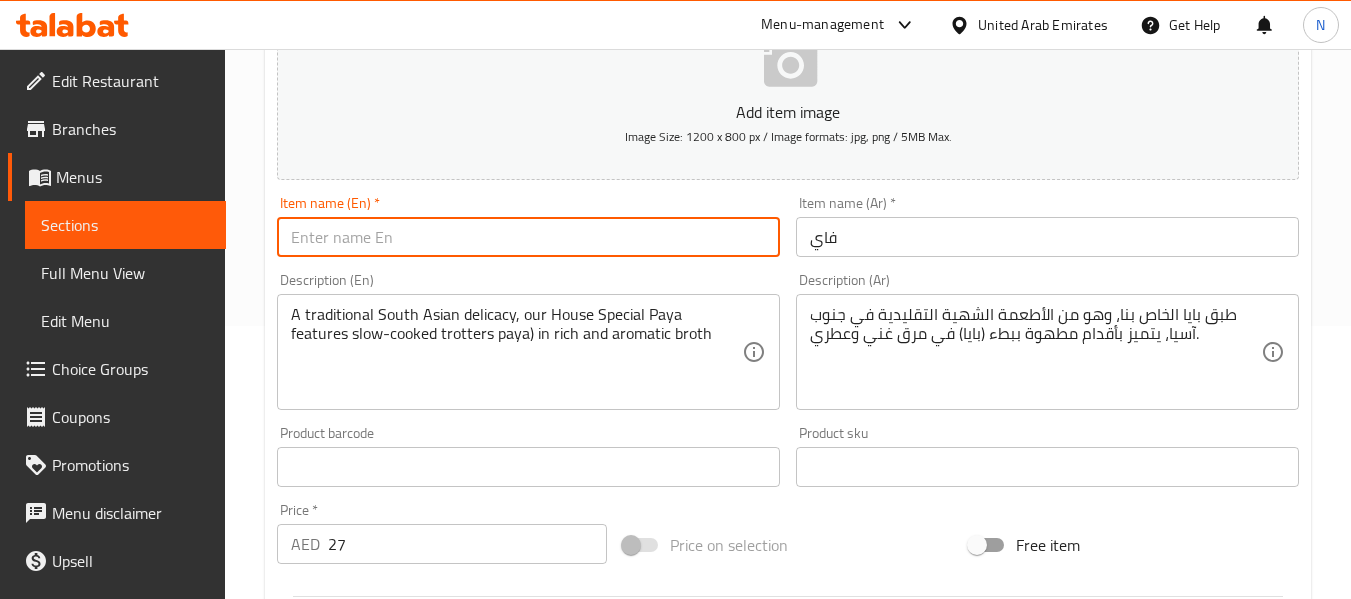 paste on "Paye" 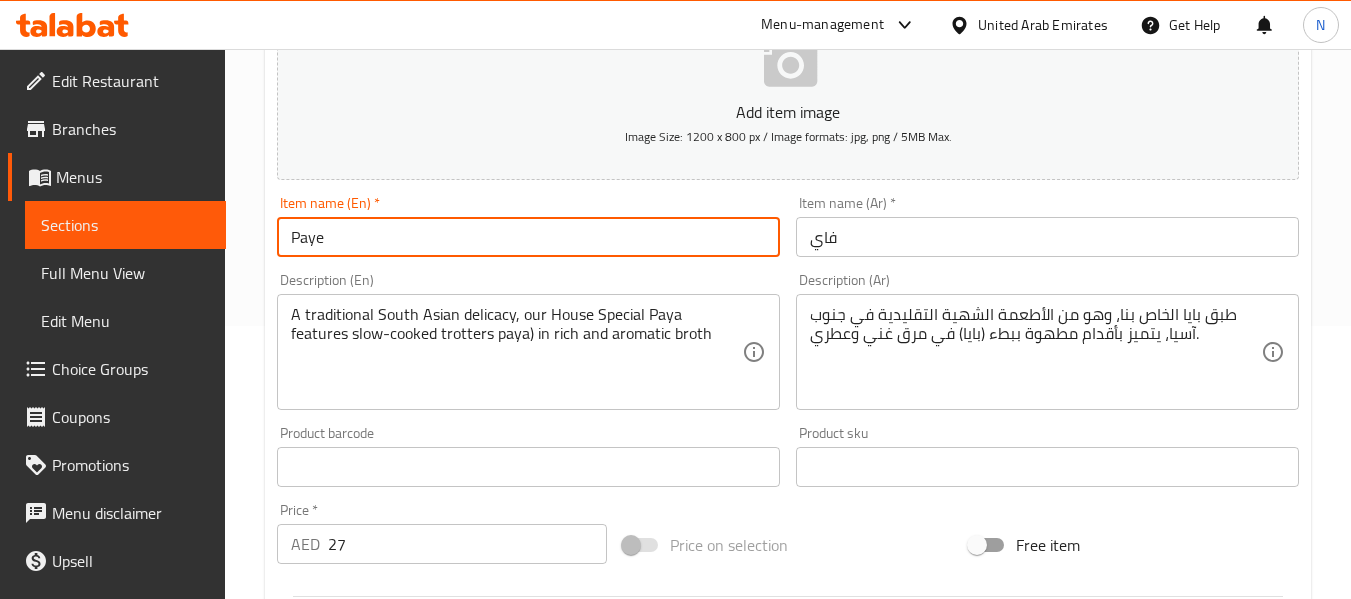 type on "Paye" 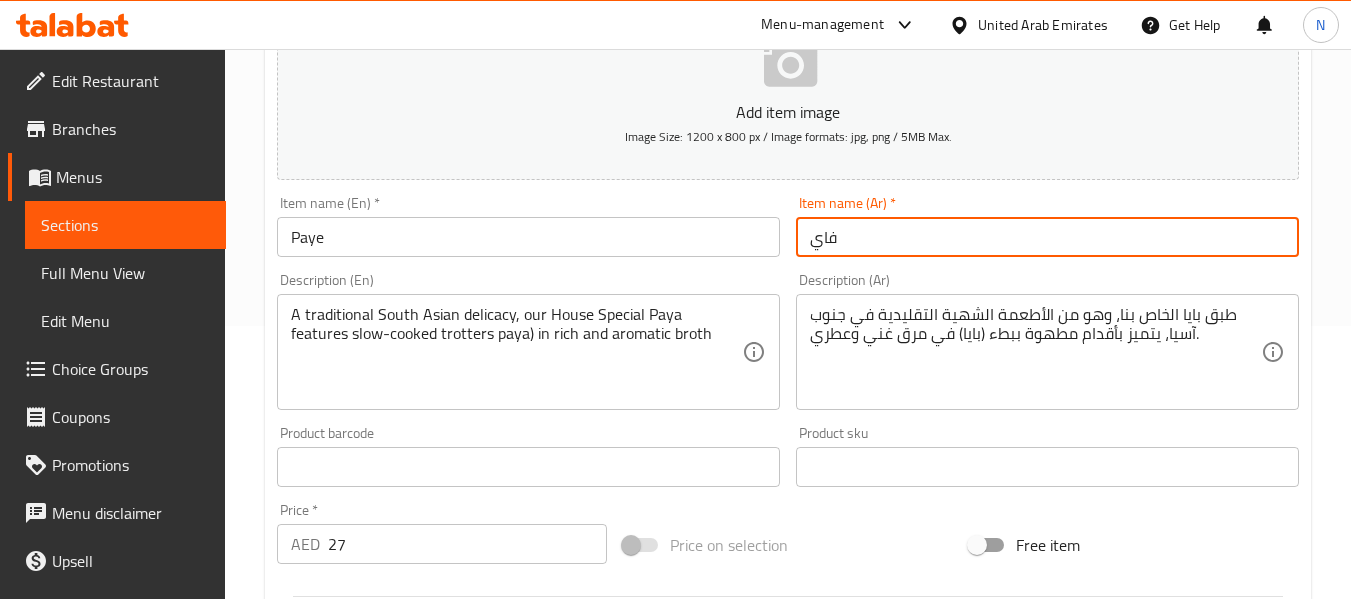 click on "فاي" at bounding box center [1047, 237] 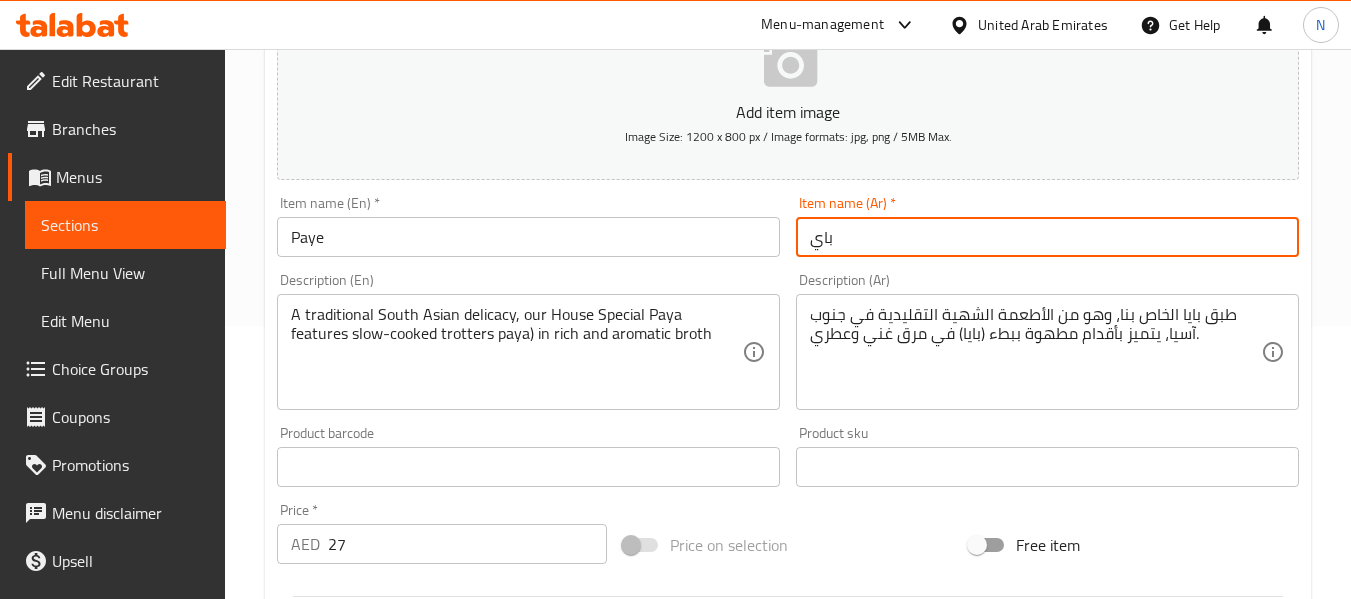 type on "باي" 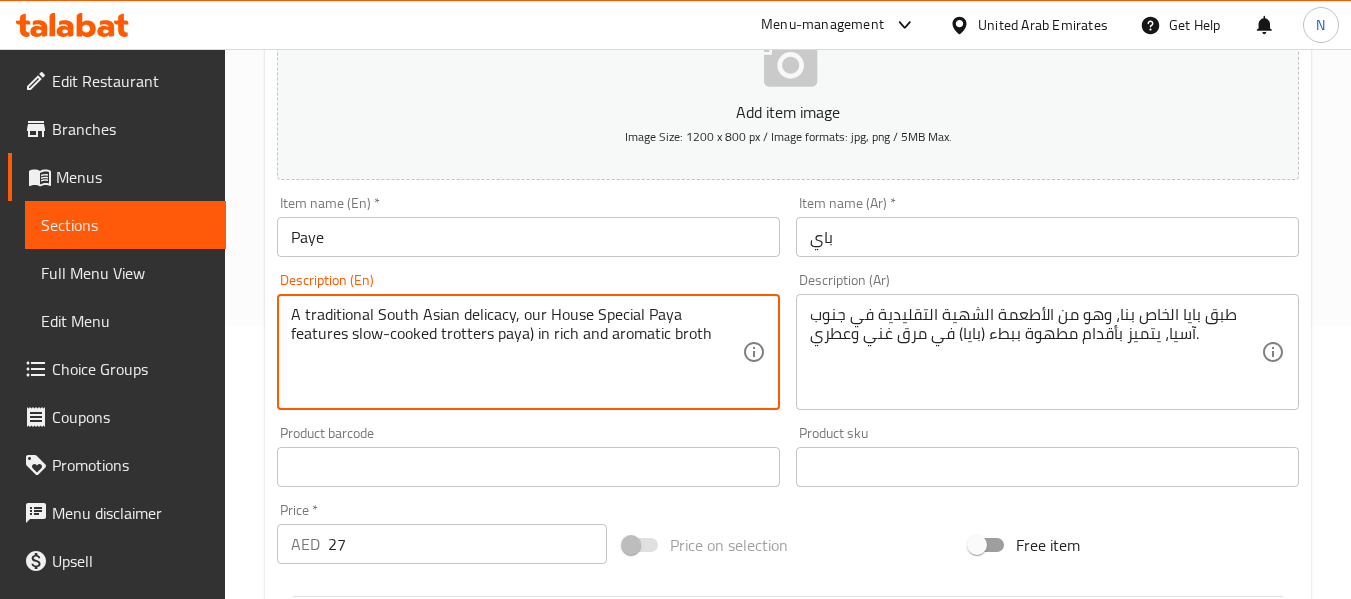 click on "A traditional South Asian delicacy, our House Special Paya features slow-cooked trotters paya) in rich and aromatic broth" at bounding box center [516, 352] 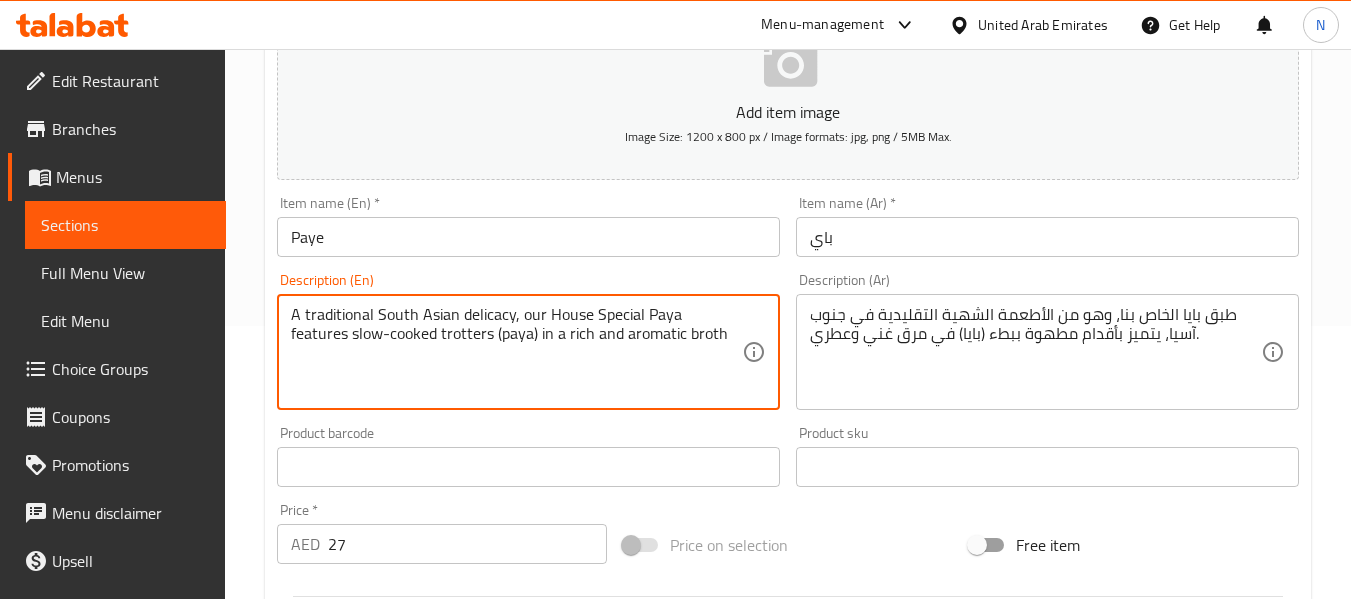 click on "A traditional South Asian delicacy, our House Special Paya features slow-cooked trotters (paya) in a rich and aromatic broth" at bounding box center [516, 352] 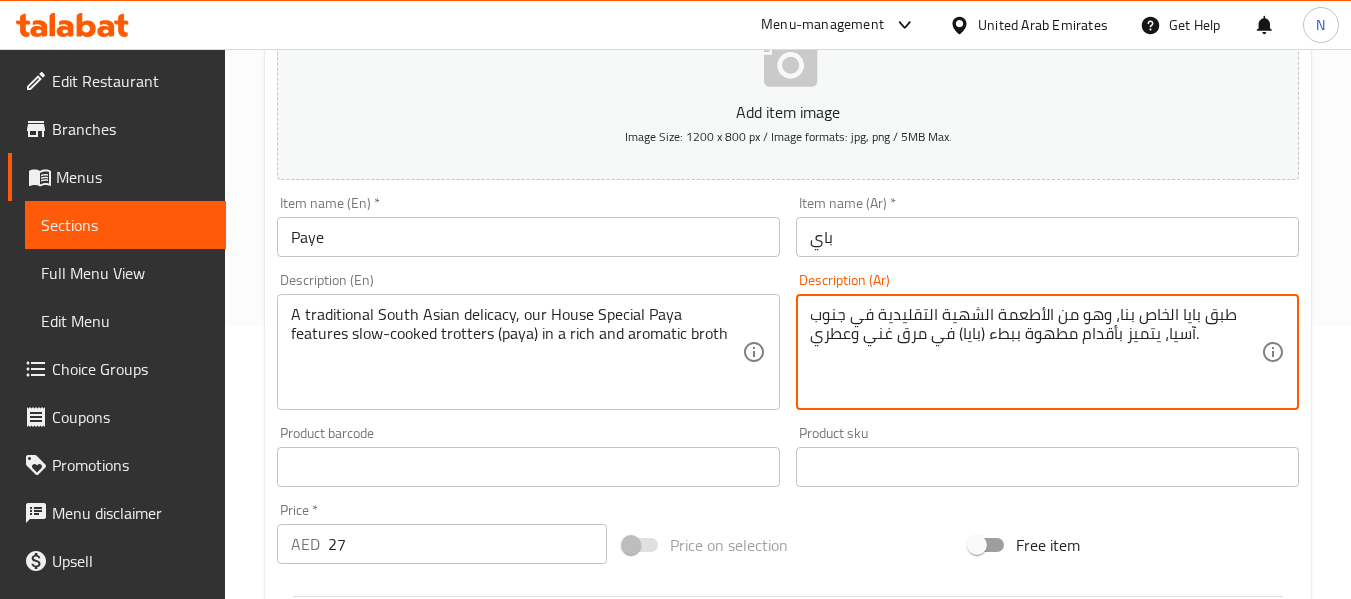 click on "طبق بايا الخاص بنا، وهو من الأطعمة الشهية التقليدية في جنوب آسيا، يتميز بأقدام مطهوة ببطء (بايا) في مرق غني وعطري." at bounding box center (1035, 352) 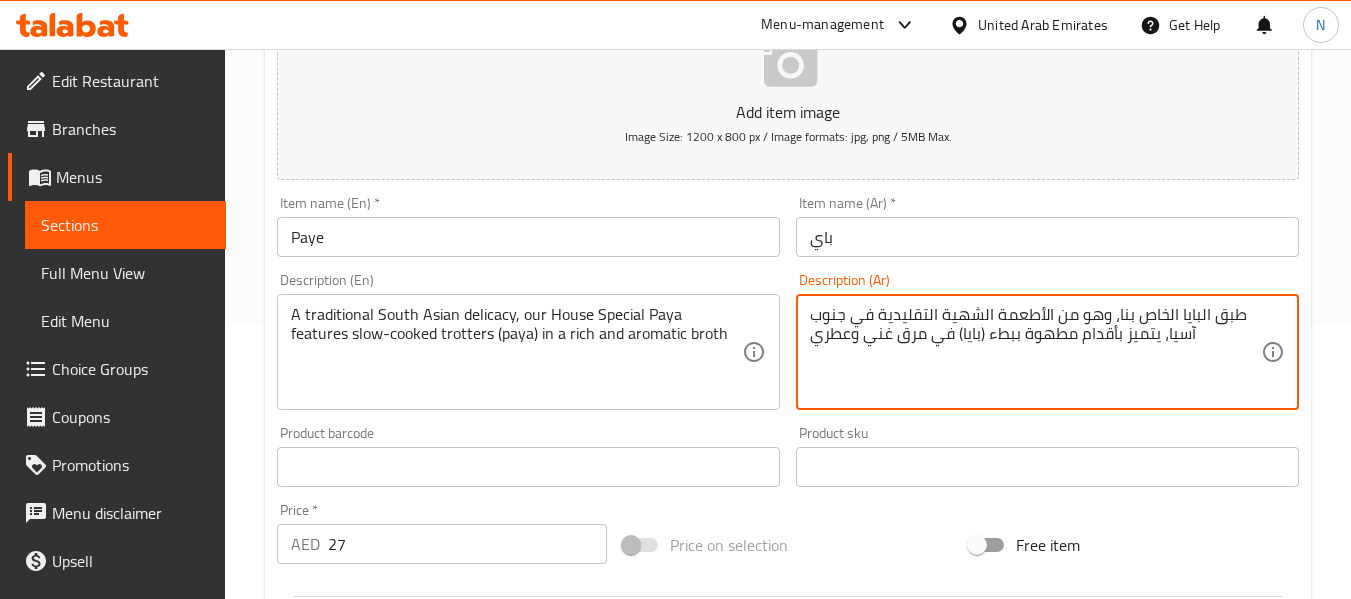 click on "Update" at bounding box center [398, 1053] 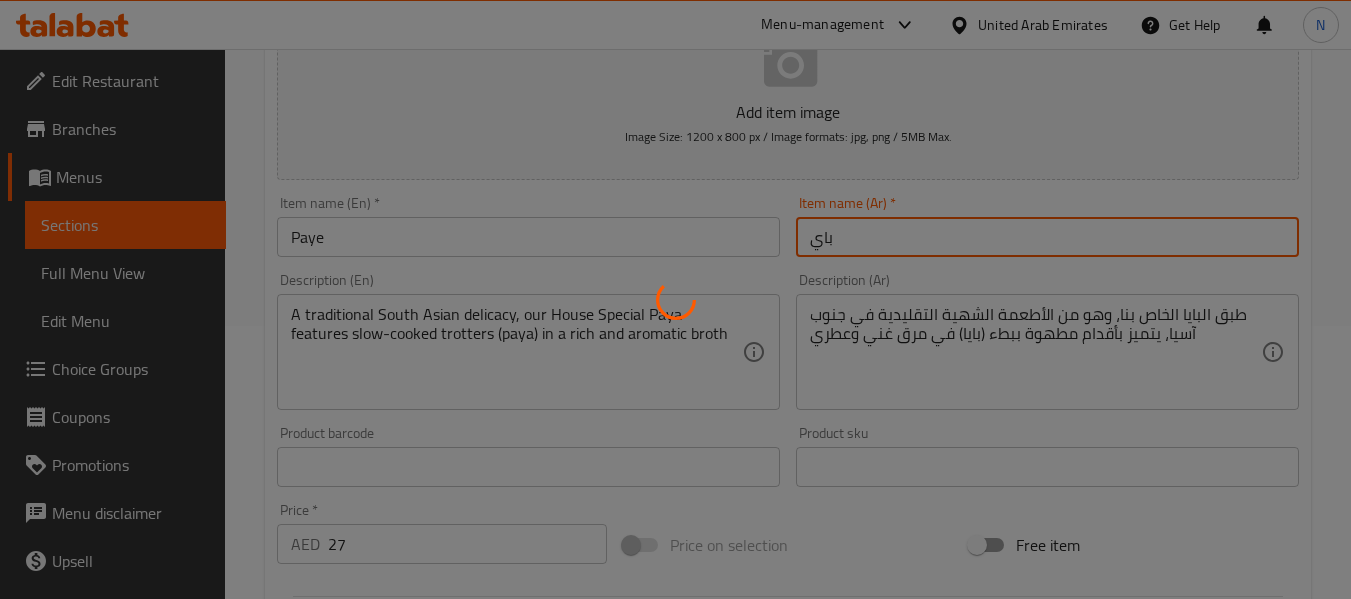 click on "Home / Restaurants management / Menus / Sections / item / update BEEF  section Update Paye Add item image Image Size: 1200 x 800 px / Image formats: jpg, png / 5MB Max. Item name (En)   * Paye Item name (En)  * Item name (Ar)   * باي Item name (Ar)  * Description (En) A traditional South Asian delicacy, our House Special Paya features slow-cooked trotters (paya) in a rich and aromatic broth Description (En) Description (Ar) طبق البايا الخاص بنا، وهو من الأطعمة الشهية التقليدية في جنوب آسيا، يتميز بأقدام مطهوة ببطء (بايا) في مرق غني وعطري Description (Ar) Product barcode Product barcode Product sku Product sku Price   * AED 27 Price  * Price on selection Free item Start Date Start Date End Date End Date Available Days SU MO TU WE TH FR SA Available from ​ ​ Available to ​ ​ Status Active Inactive Exclude from GEM Variations & Choices Add variant ASSIGN CHOICE GROUP Update" at bounding box center [788, 458] 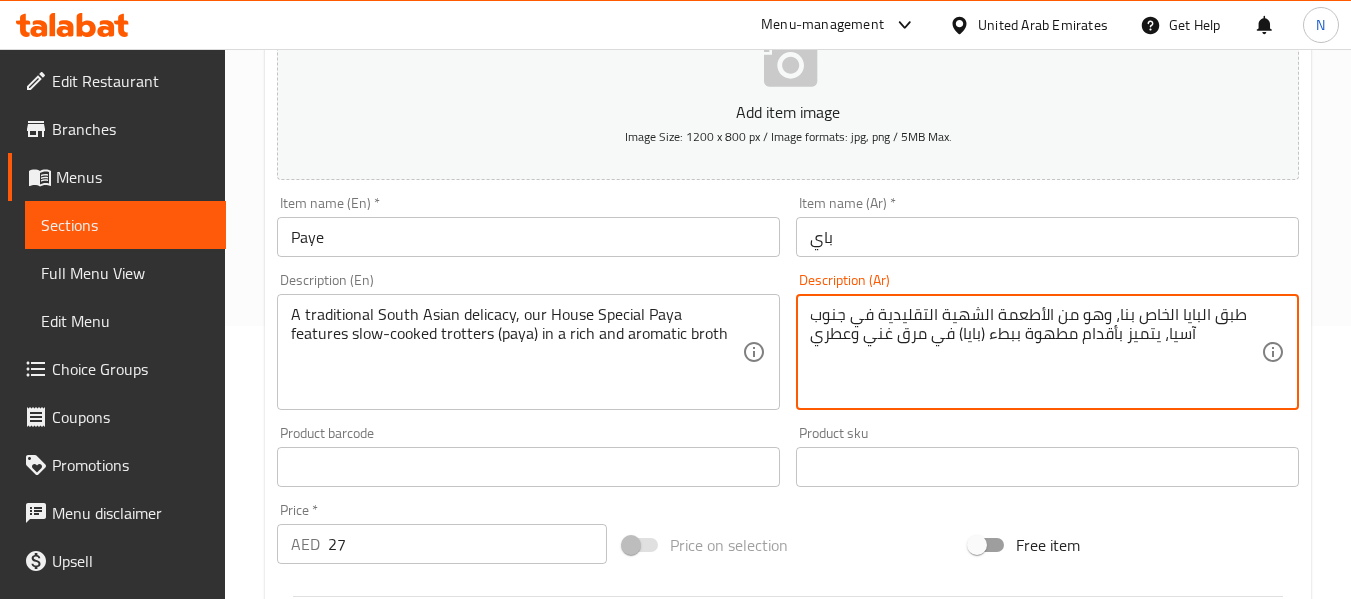 click on "طبق البايا الخاص بنا، وهو من الأطعمة الشهية التقليدية في جنوب آسيا، يتميز بأقدام مطهوة ببطء (بايا) في مرق غني وعطري" at bounding box center [1035, 352] 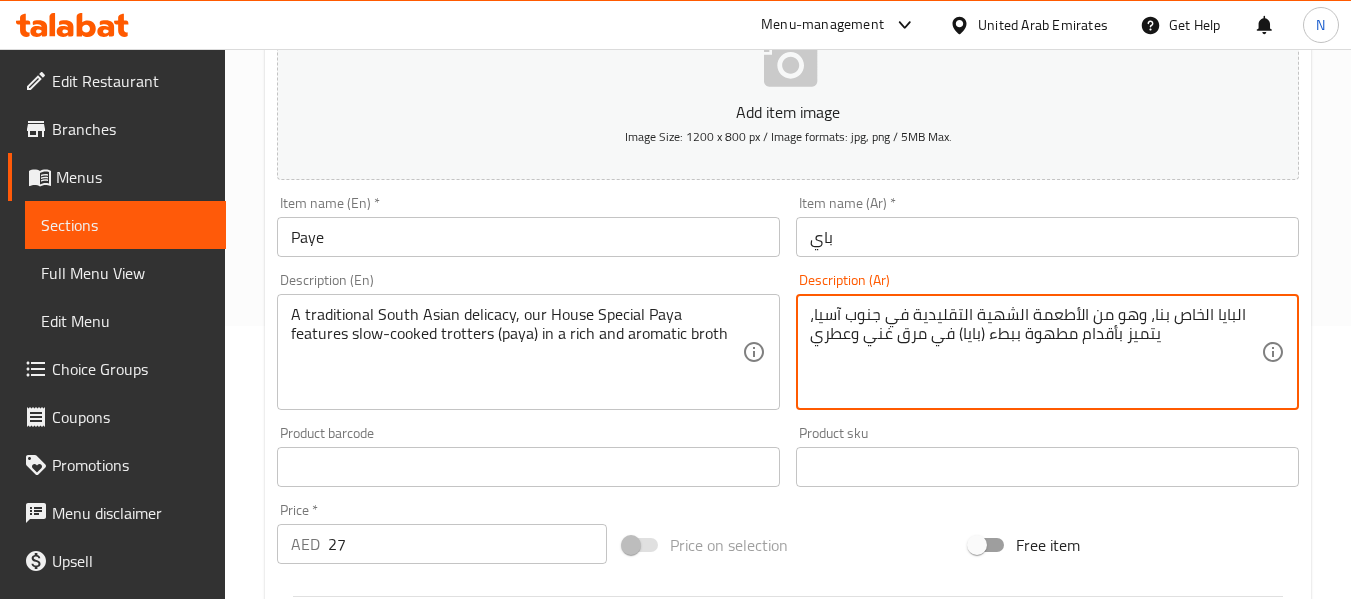 type on "البايا الخاص بنا، وهو من الأطعمة الشهية التقليدية في جنوب آسيا، يتميز بأقدام مطهوة ببطء (بايا) في مرق غني وعطري" 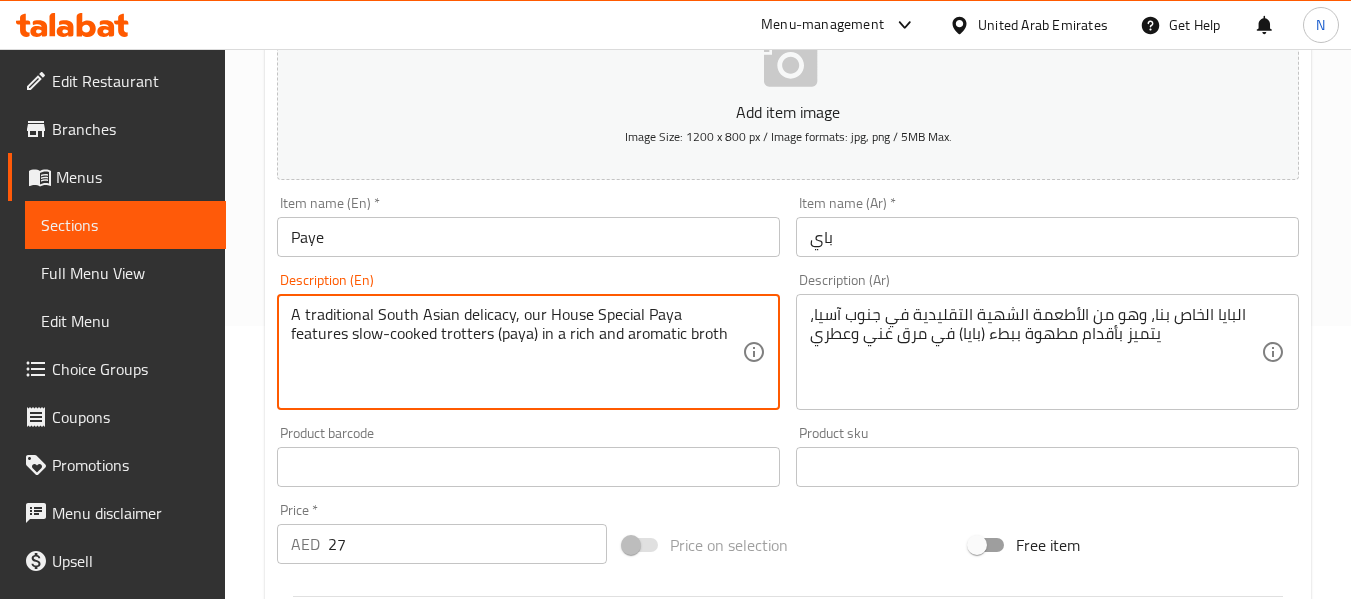 click on "A traditional South Asian delicacy, our House Special Paya features slow-cooked trotters (paya) in a rich and aromatic broth" at bounding box center [516, 352] 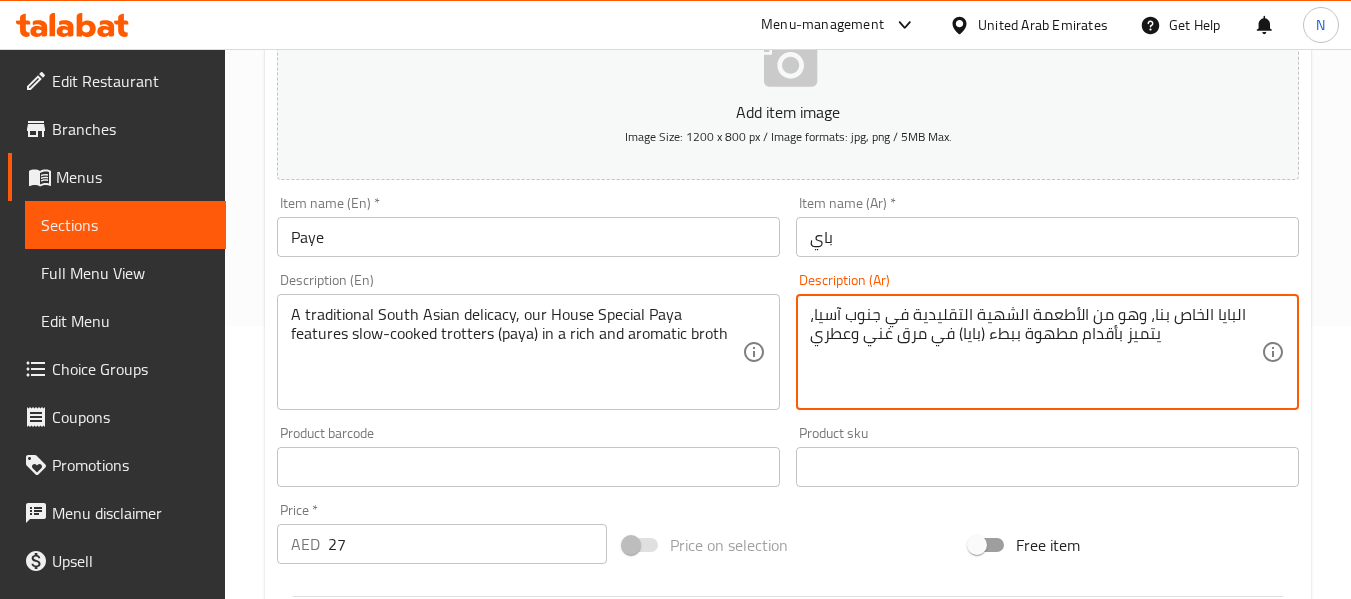 click on "Paye" at bounding box center [528, 237] 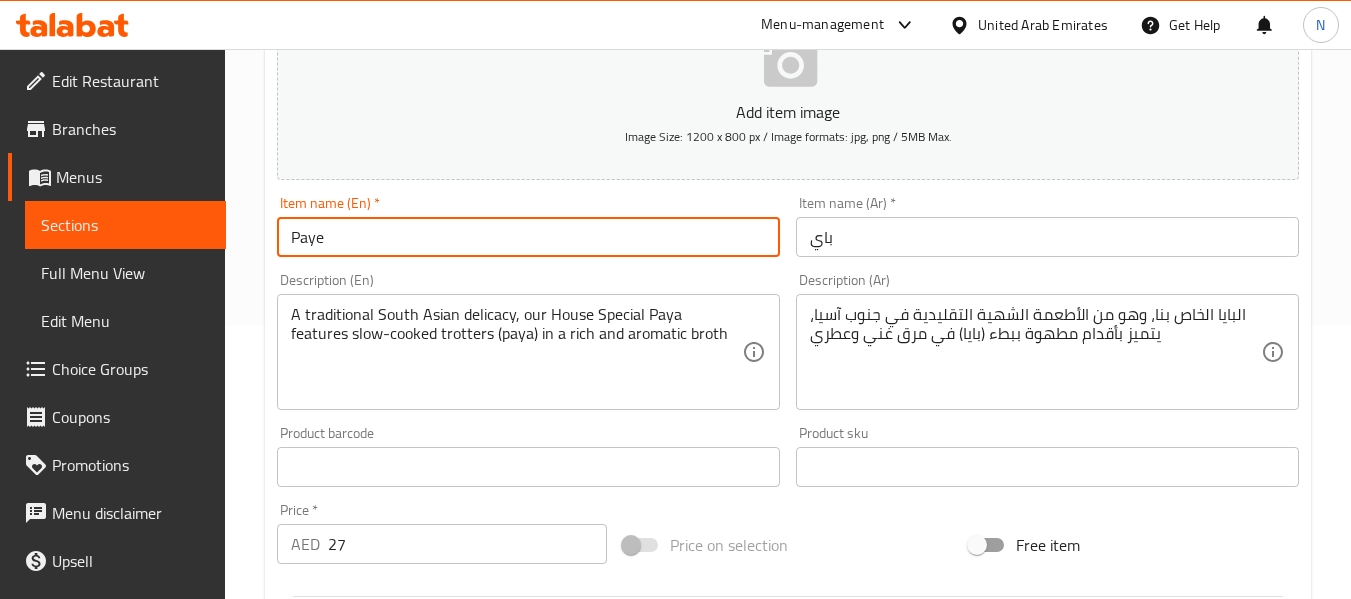 click on "Paye" at bounding box center (528, 237) 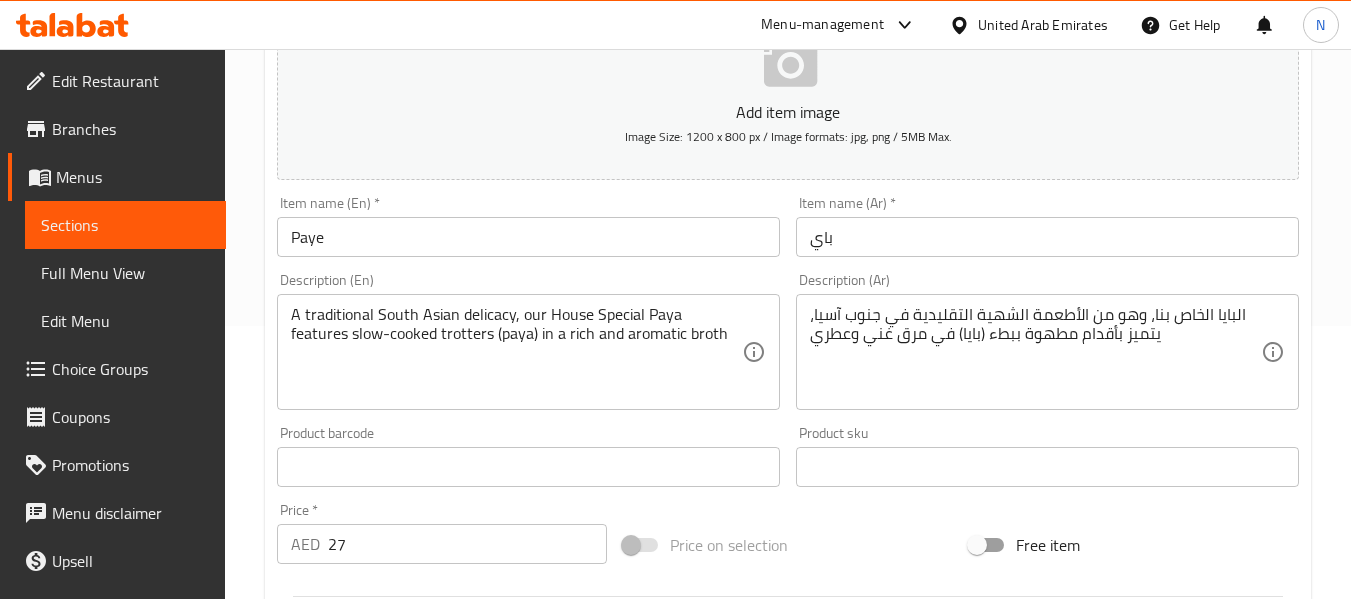 click on "Description (En) A traditional South Asian delicacy, our House Special Paya features slow-cooked trotters (paya) in a rich and aromatic broth Description (En)" at bounding box center (528, 341) 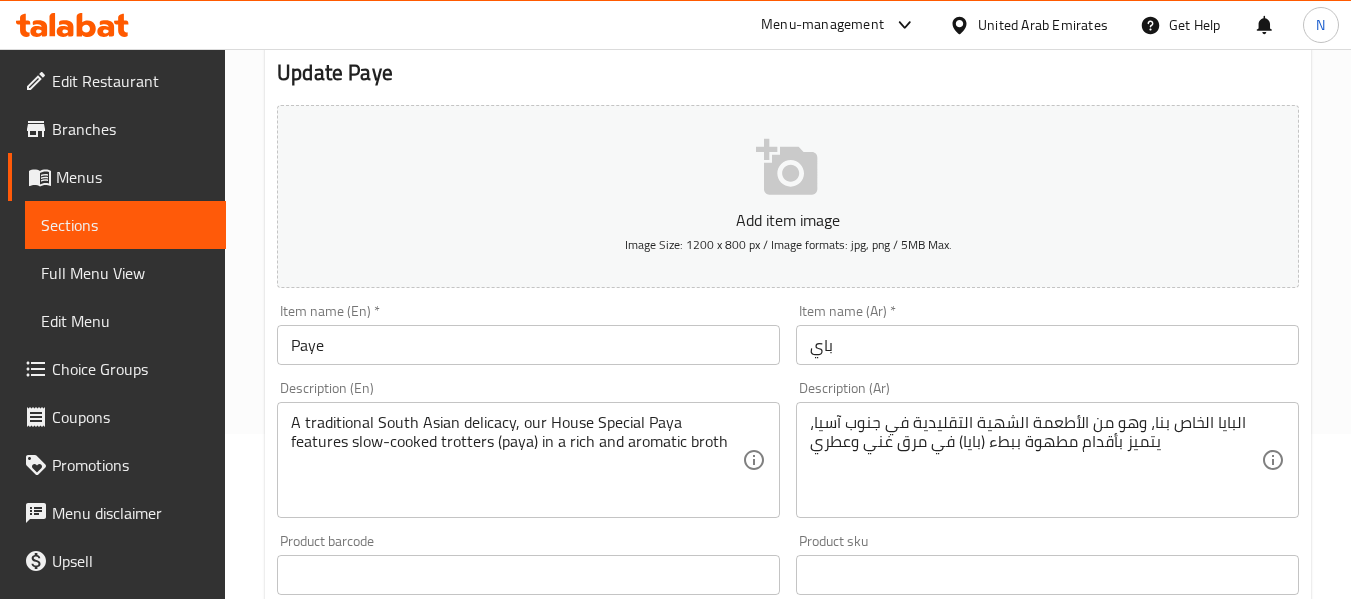 scroll, scrollTop: 0, scrollLeft: 0, axis: both 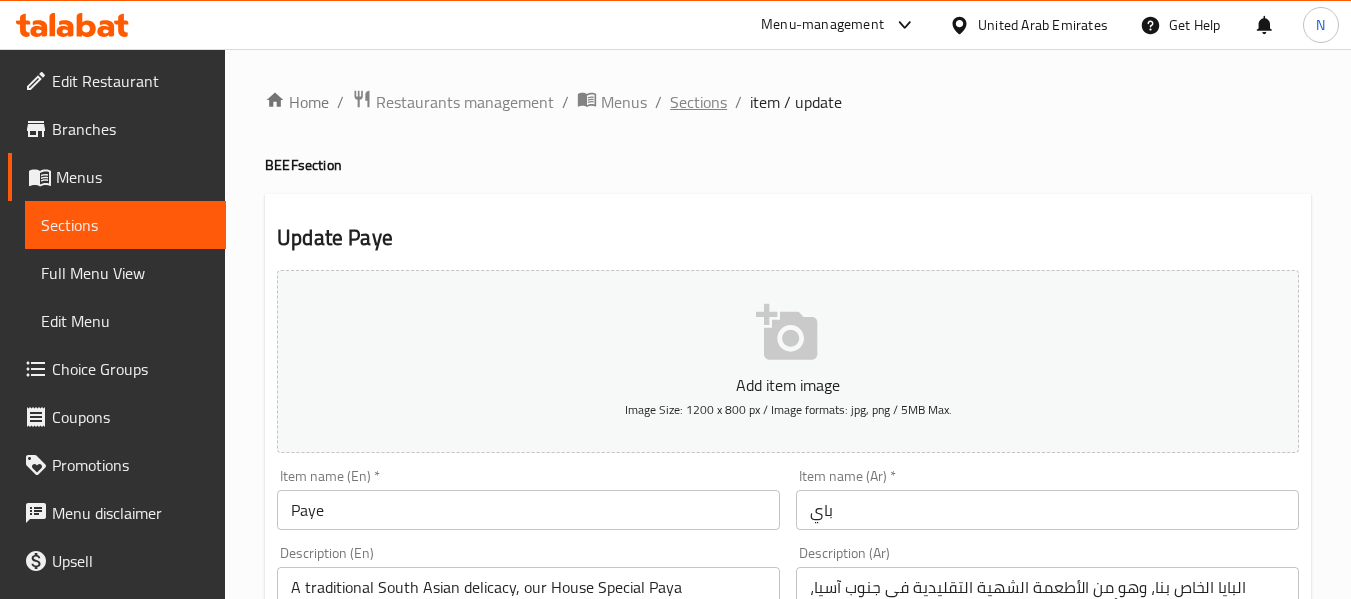 click on "Sections" at bounding box center (698, 102) 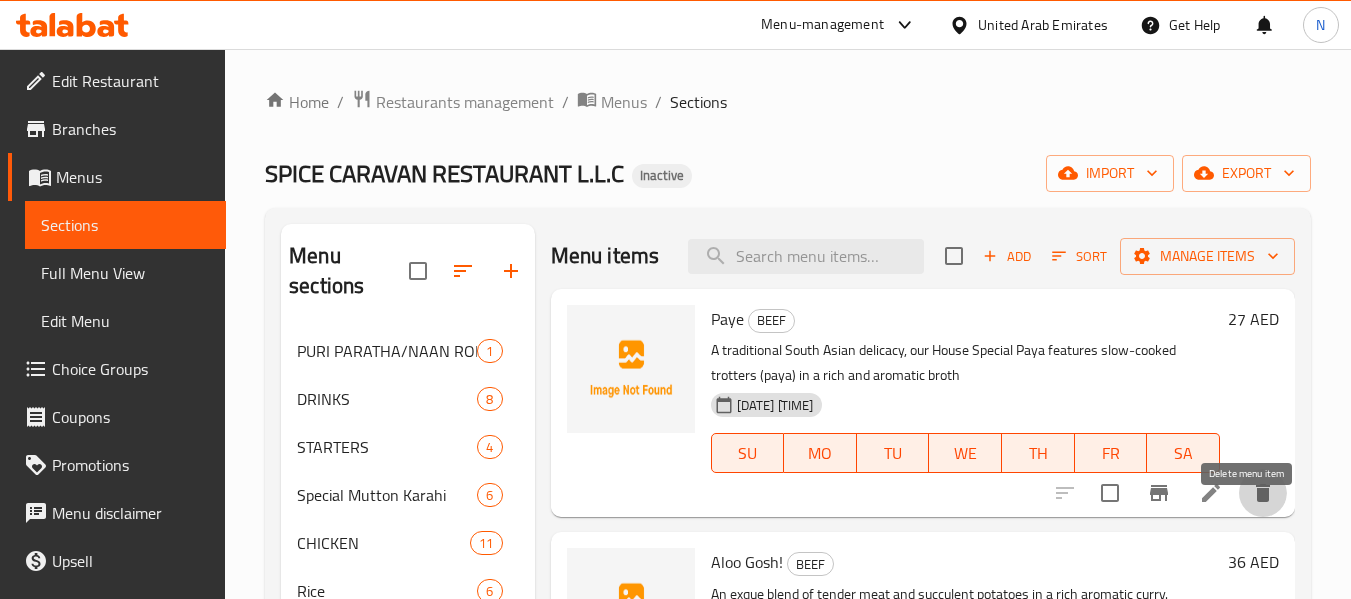 click at bounding box center [1263, 493] 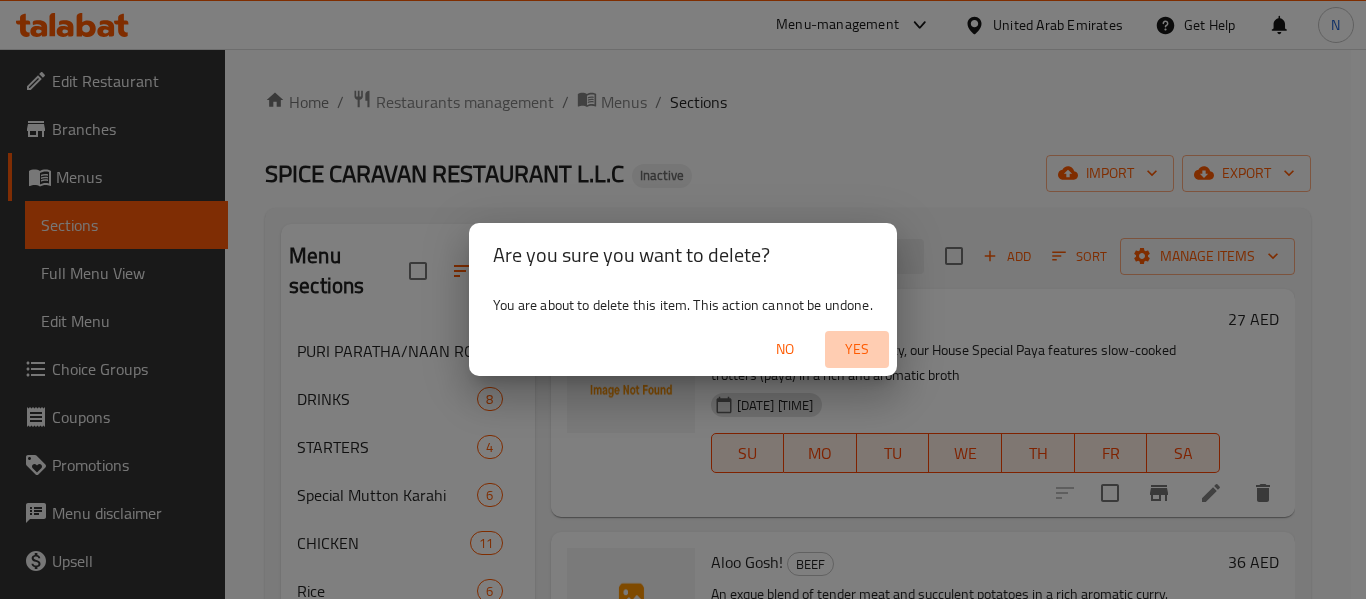 click on "Yes" at bounding box center (857, 349) 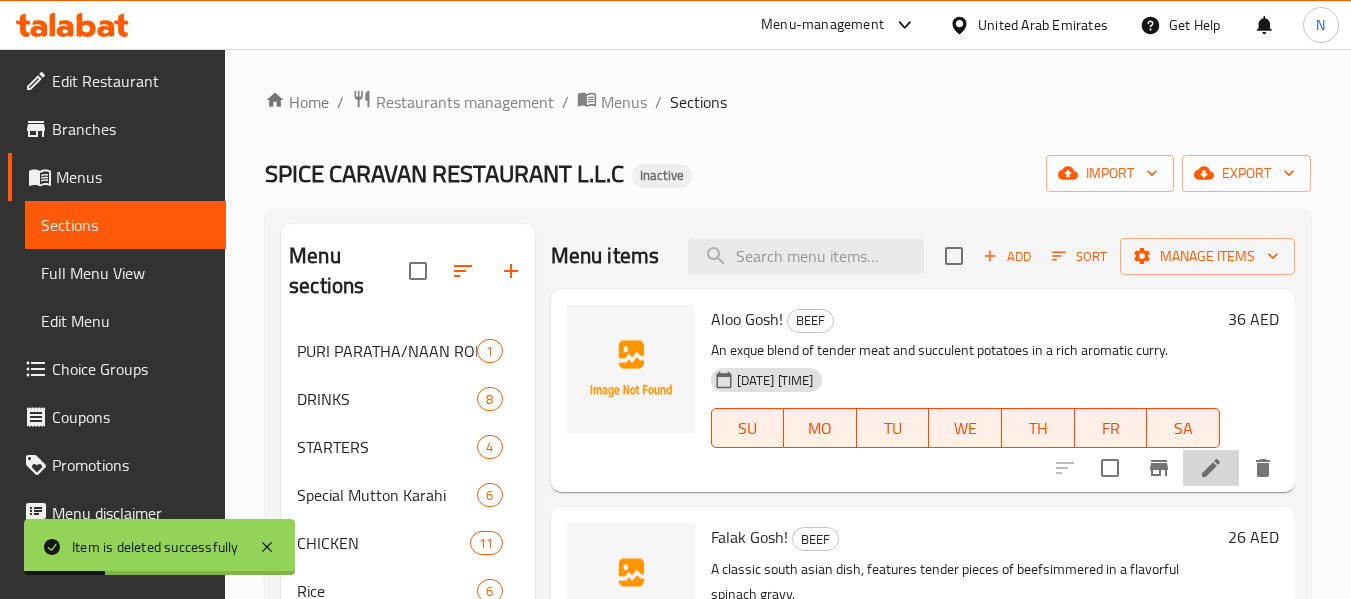 click at bounding box center (1211, 468) 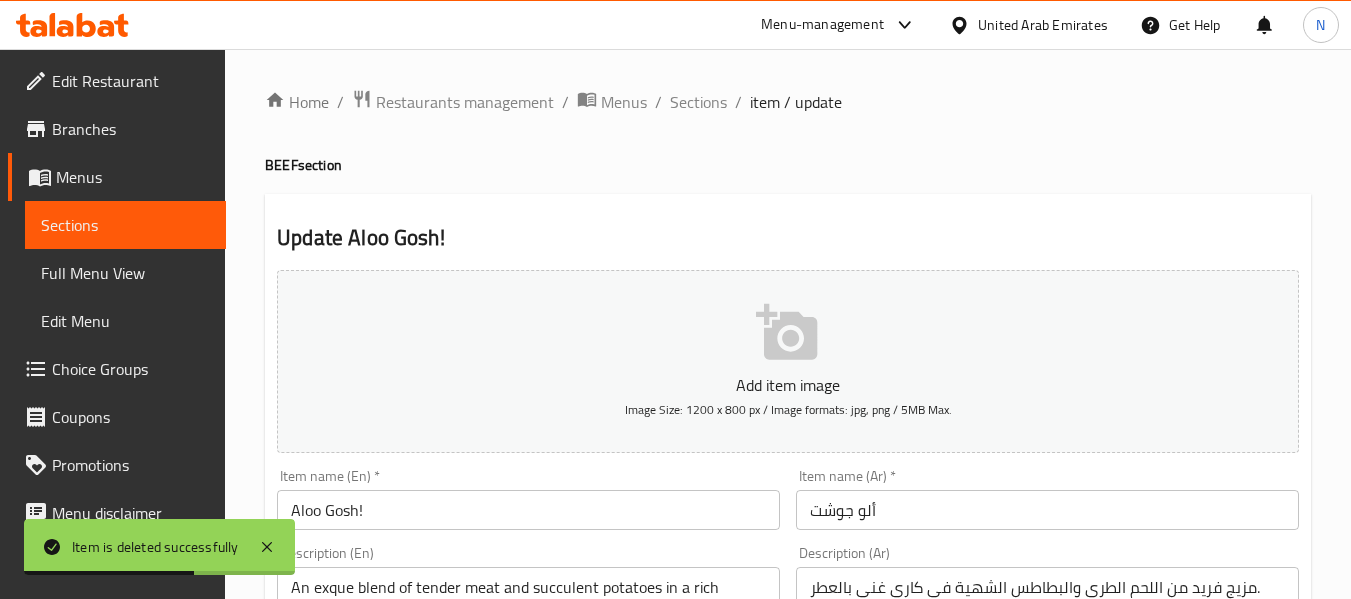 scroll, scrollTop: 215, scrollLeft: 0, axis: vertical 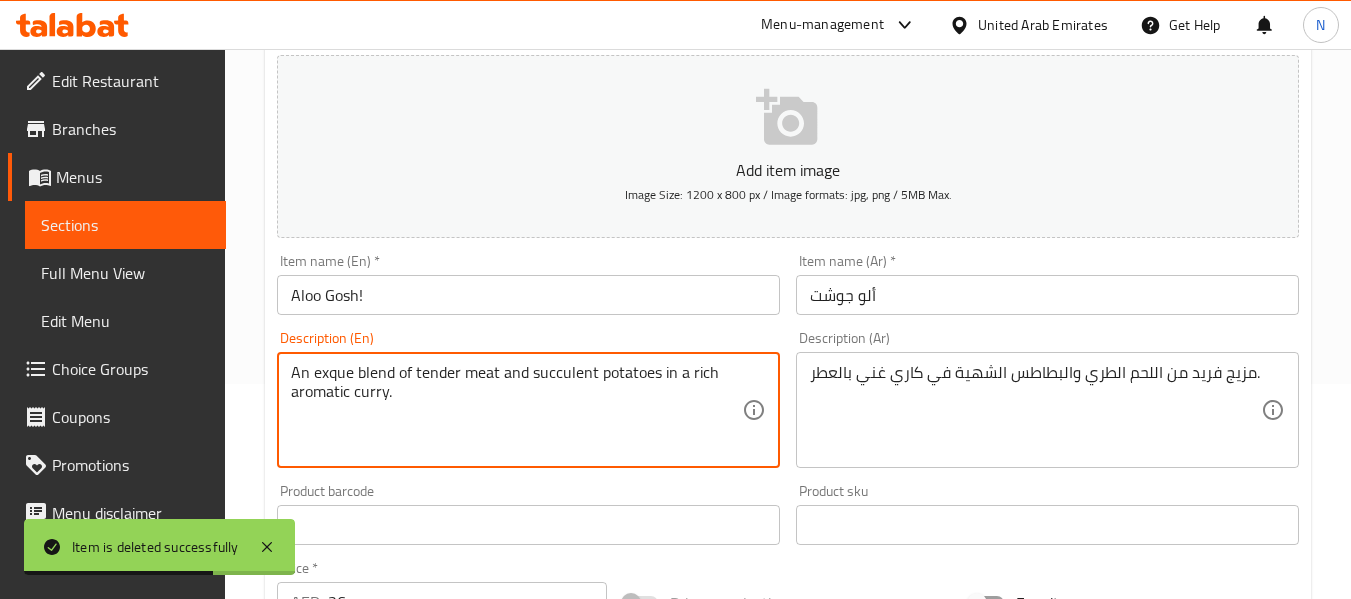 click on "An exque blend of tender meat and succulent potatoes in a rich aromatic curry." at bounding box center [516, 410] 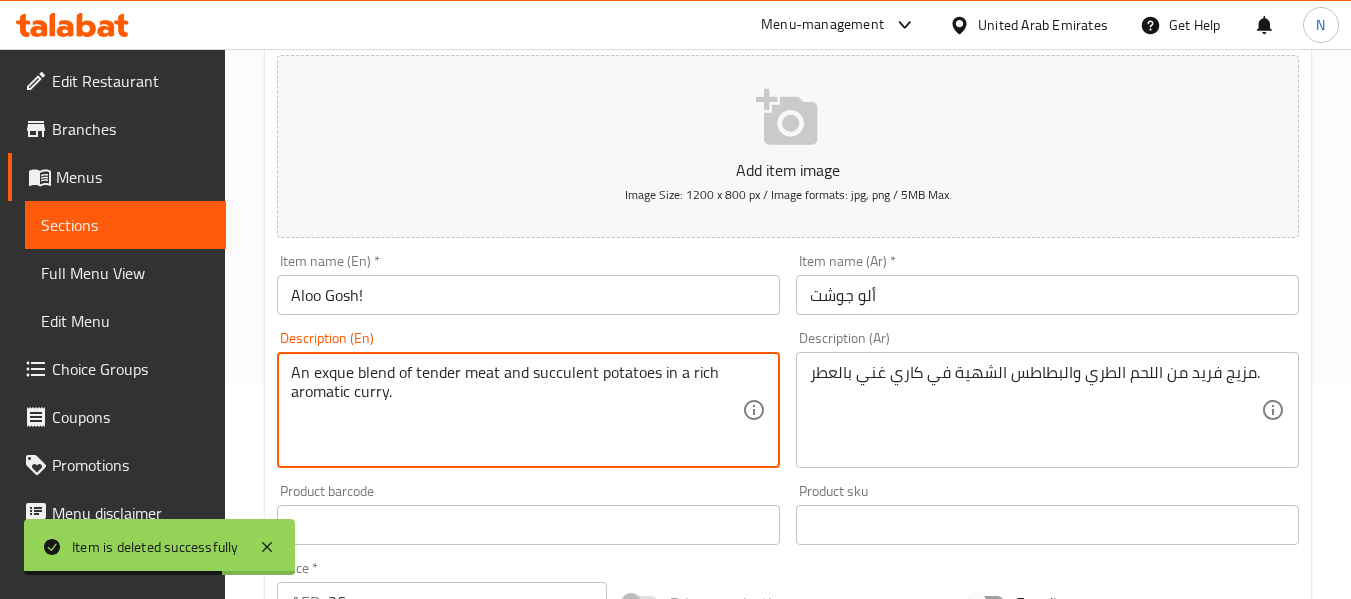 click on "An exque blend of tender meat and succulent potatoes in a rich aromatic curry." at bounding box center [516, 410] 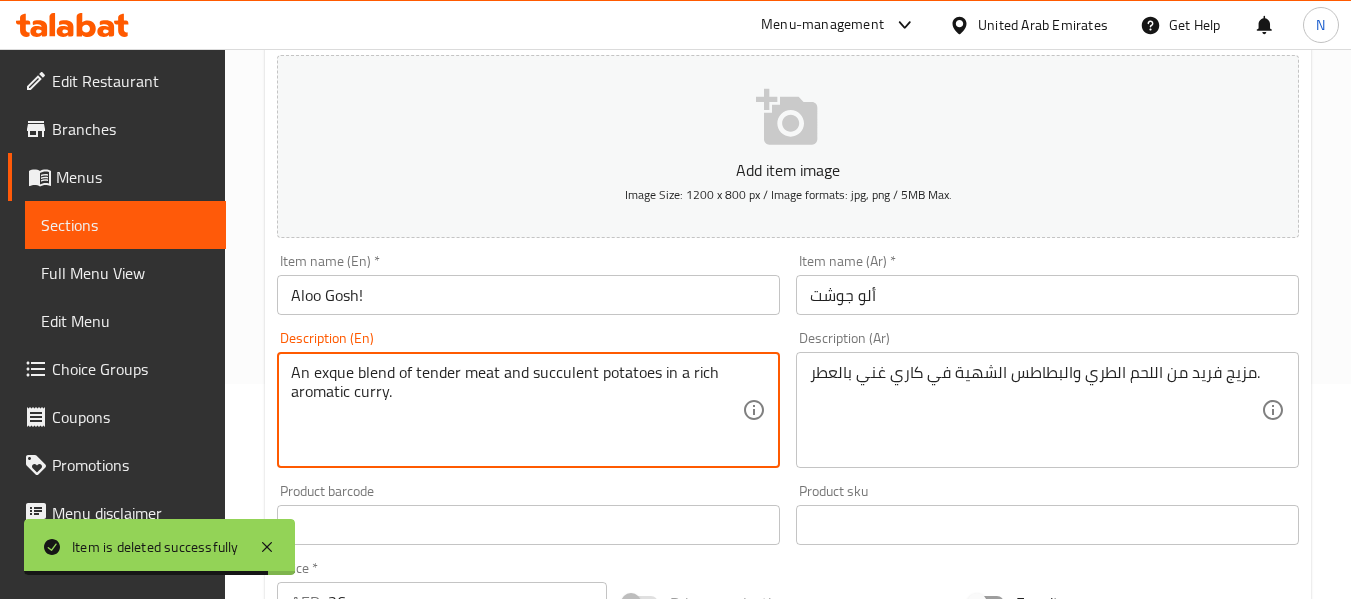 paste on "0 An exquisite blend of tender meat and succulent potatoes in a rich," 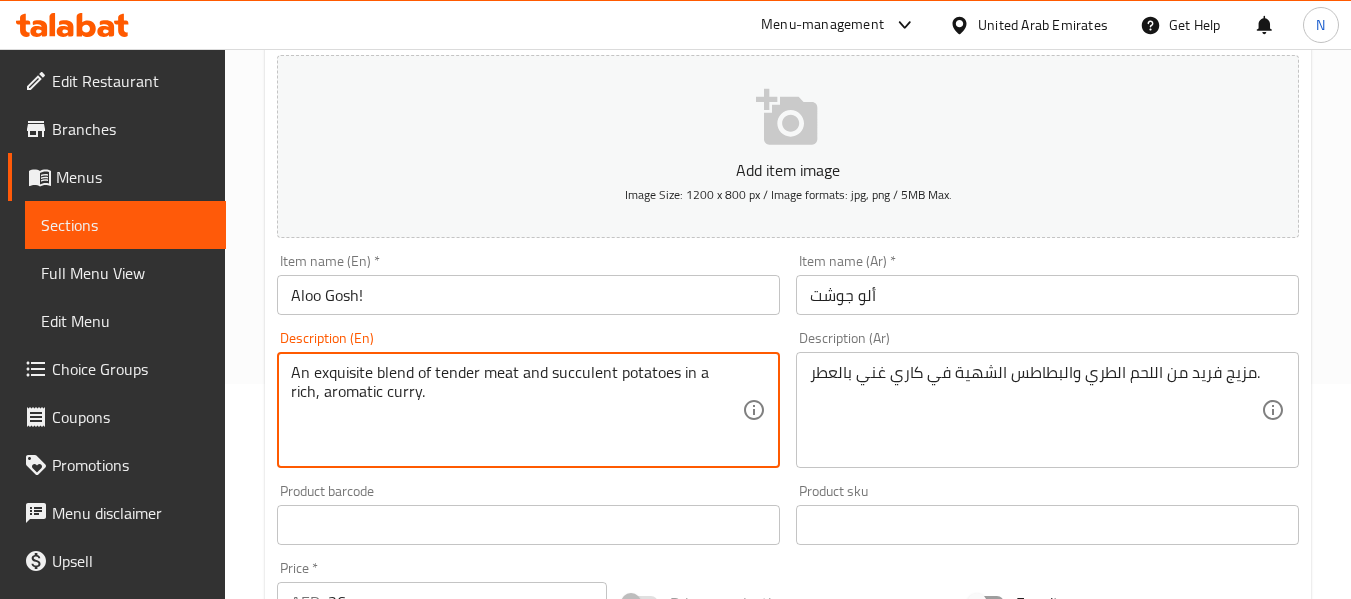 type on "An exquisite blend of tender meat and succulent potatoes in a rich, aromatic curry." 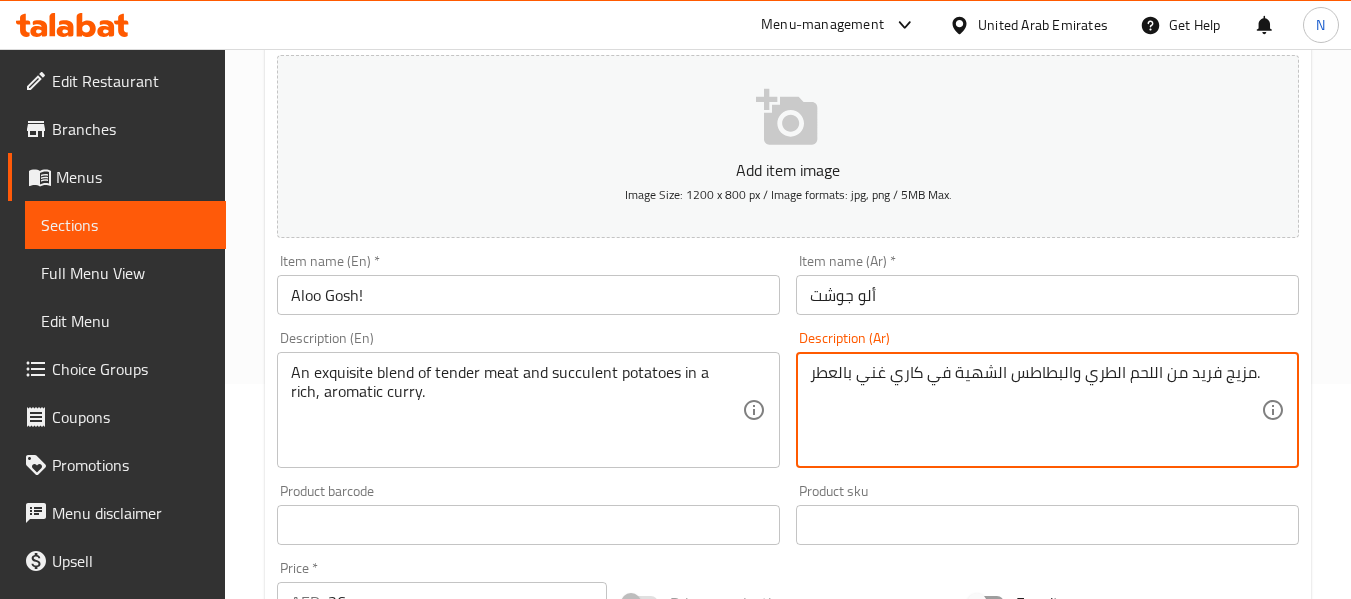 click on "مزيج فريد من اللحم الطري والبطاطس الشهية في كاري غني بالعطر." at bounding box center (1035, 410) 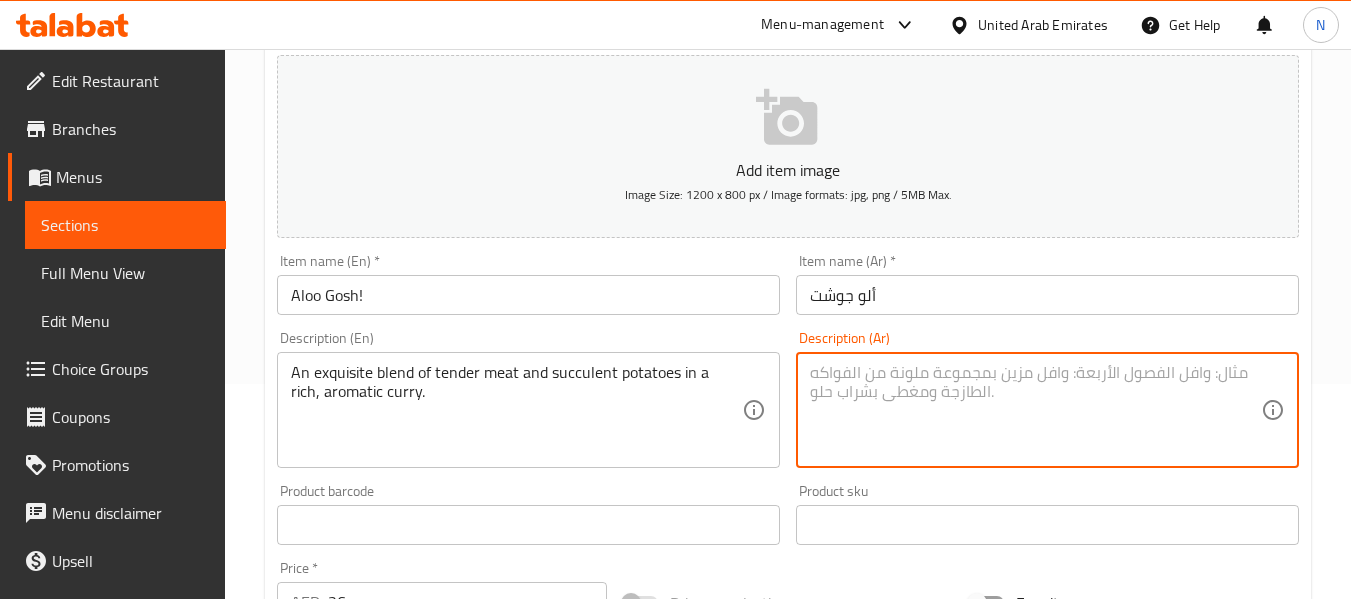 paste on "مزيج رائع من اللحوم الطرية والبطاطس اللذيذة في كاري غني وعطري." 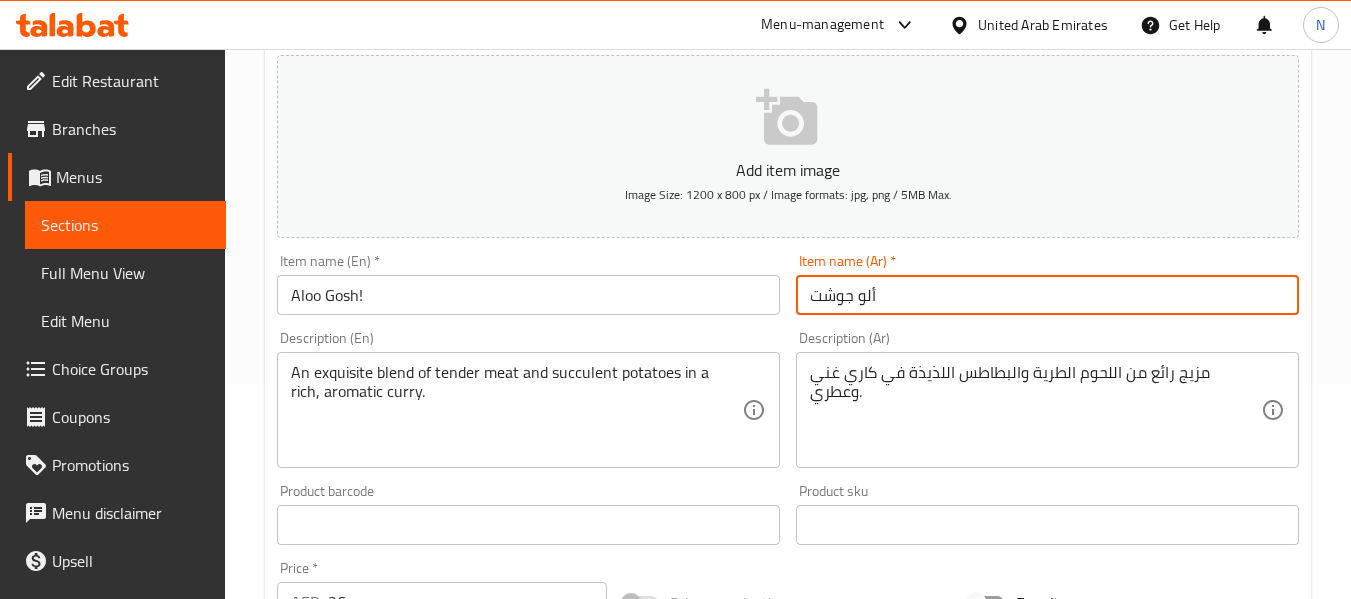 click on "ألو جوشت" at bounding box center (1047, 295) 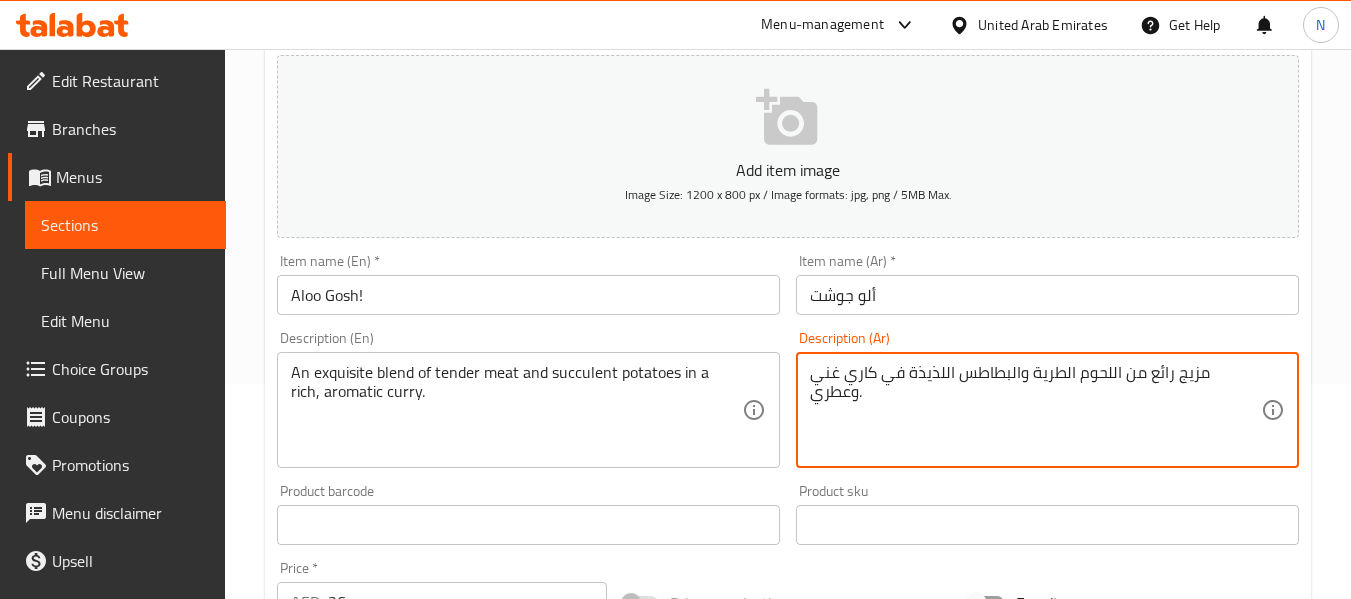 click on "مزيج رائع من اللحوم الطرية والبطاطس اللذيذة في كاري غني وعطري." at bounding box center [1035, 410] 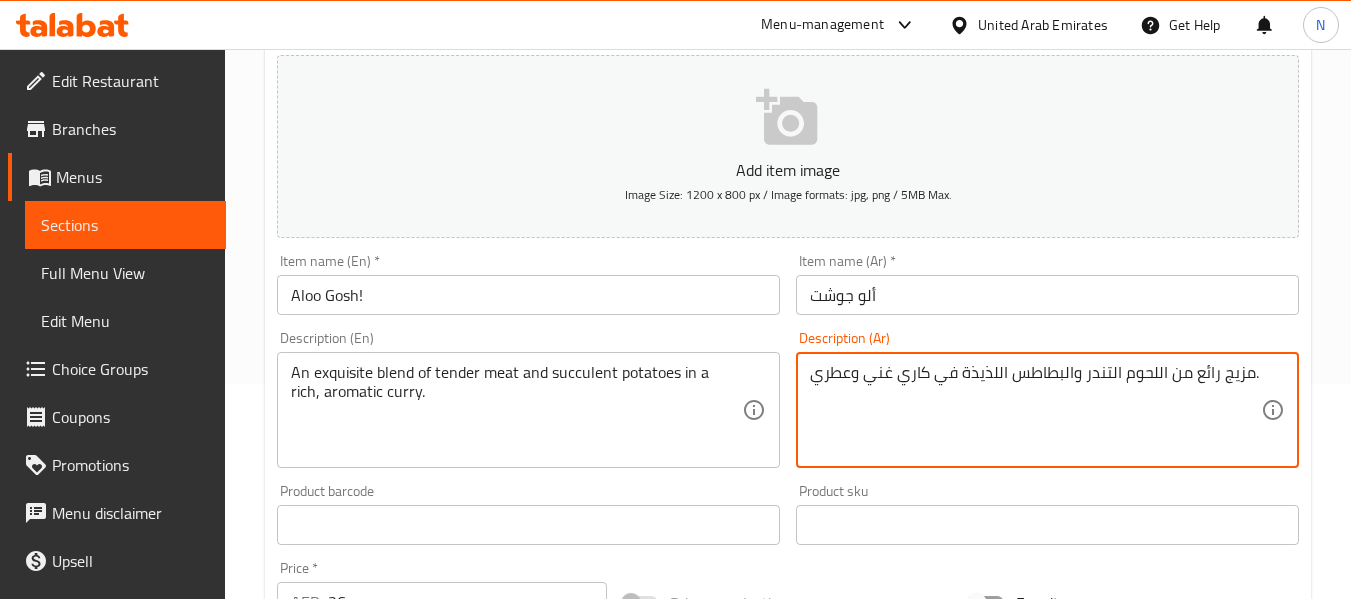 click on "مزيج رائع من اللحوم التندر والبطاطس اللذيذة في كاري غني وعطري." at bounding box center [1035, 410] 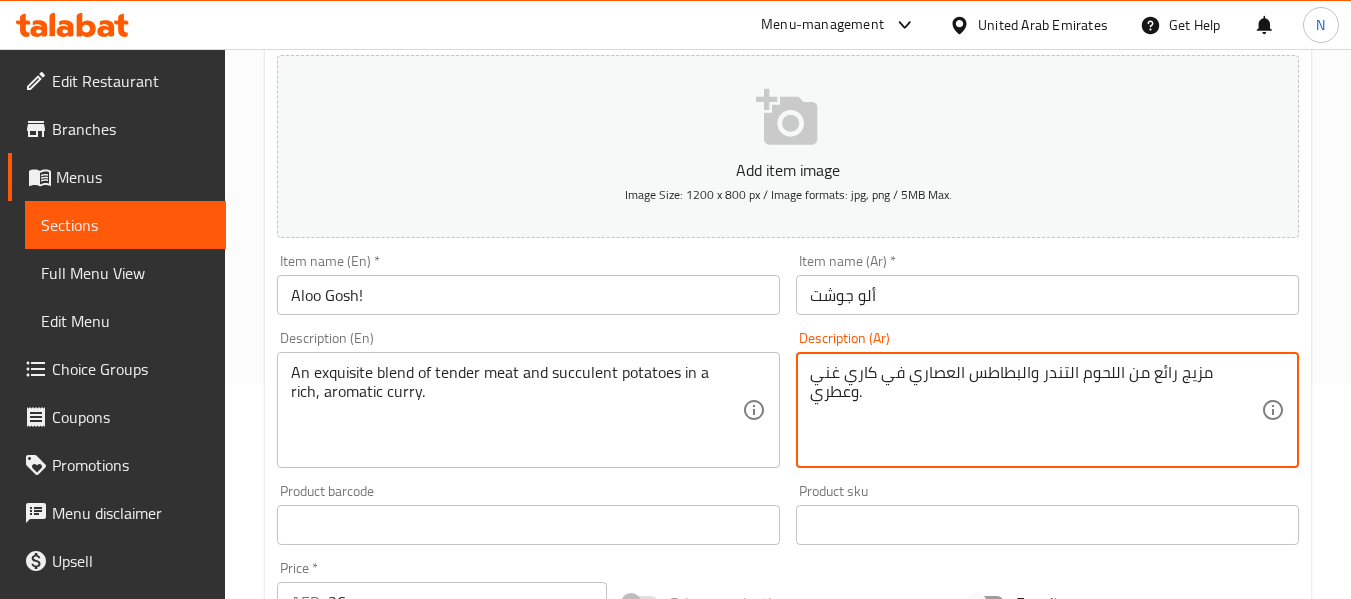 click on "مزيج رائع من اللحوم التندر والبطاطس العصاري في كاري غني وعطري." at bounding box center [1035, 410] 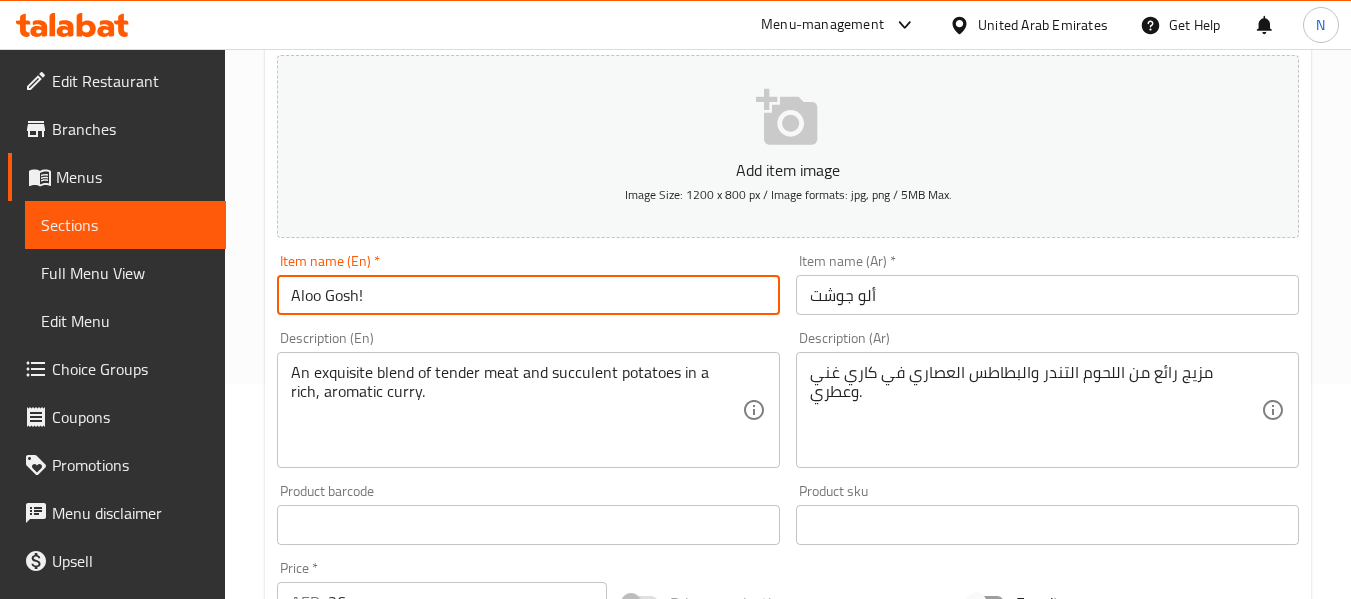 click on "Update" at bounding box center [398, 1111] 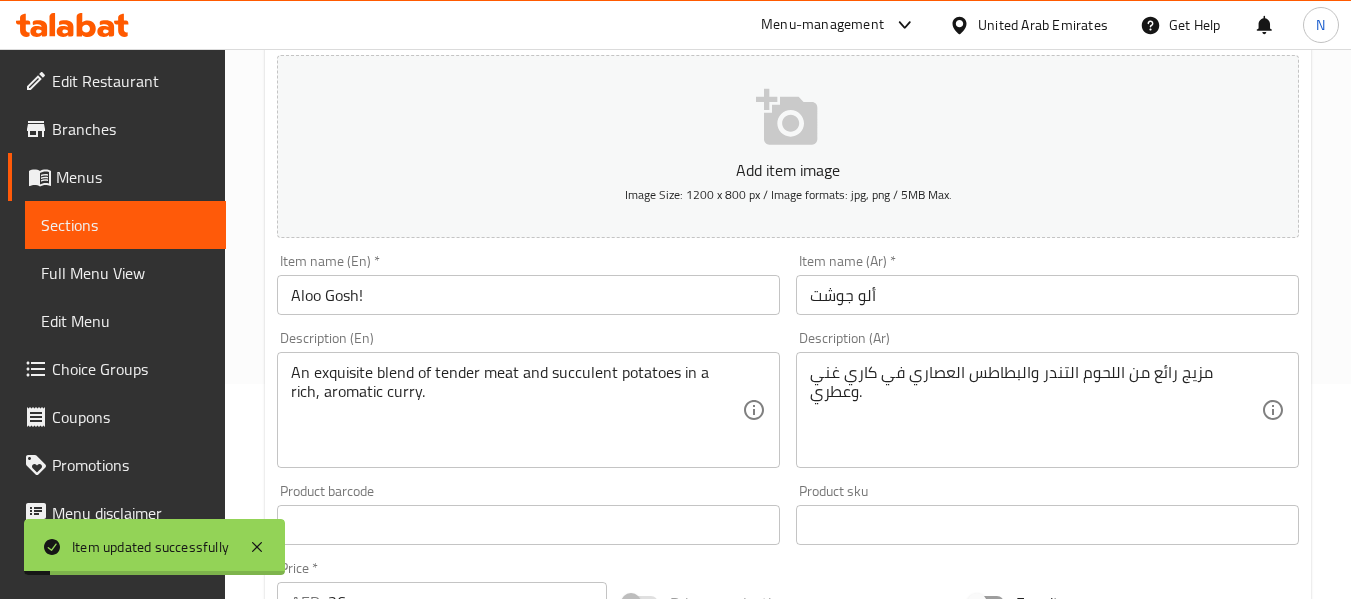 click on "Item name (En)   * Aloo Gosh! Item name (En)  *" at bounding box center [528, 284] 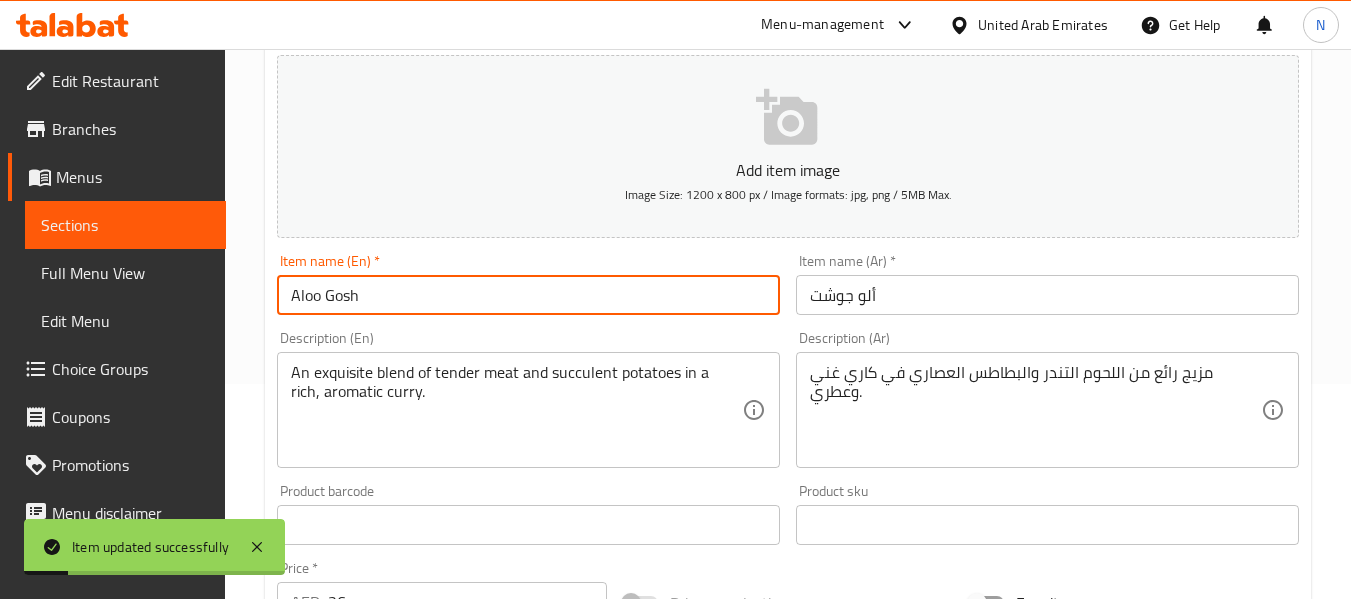click on "Aloo Gosh" at bounding box center (528, 295) 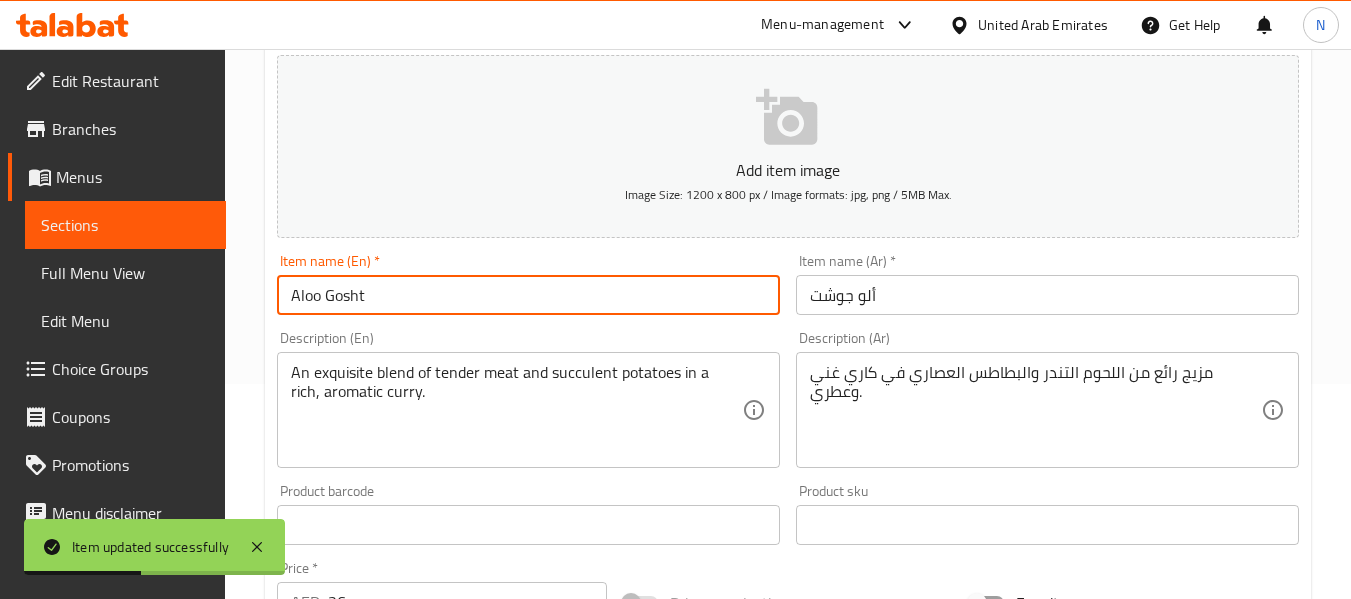 type on "Aloo Gosht" 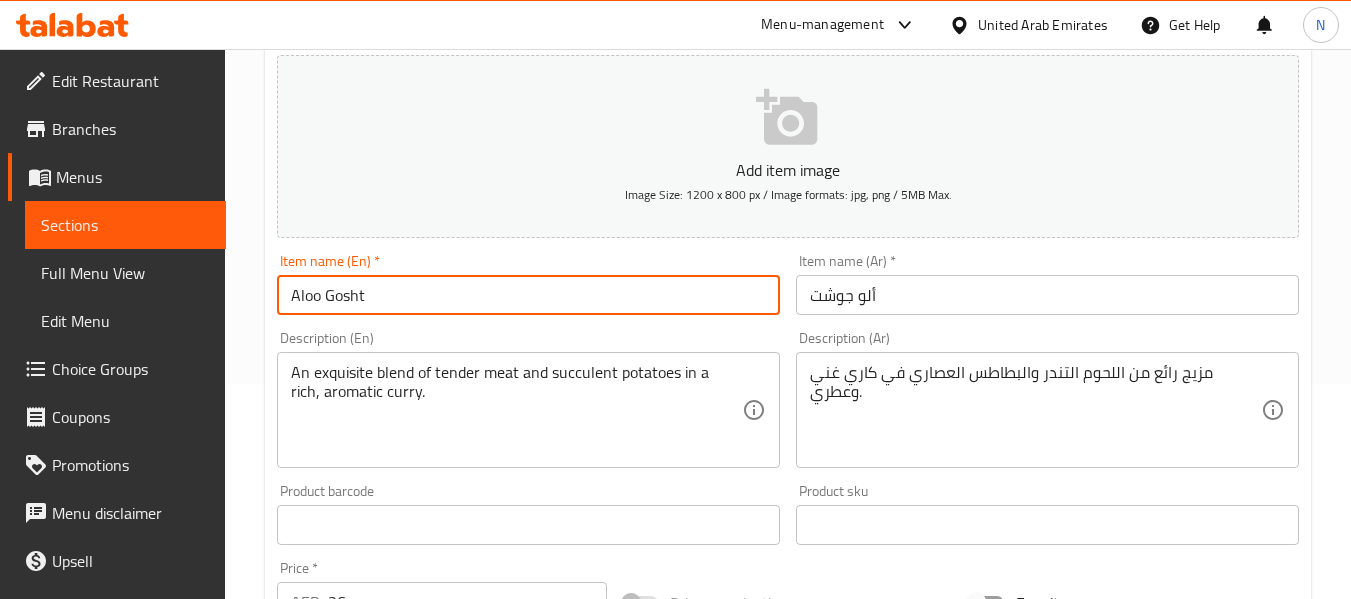 click on "Update" at bounding box center [398, 1111] 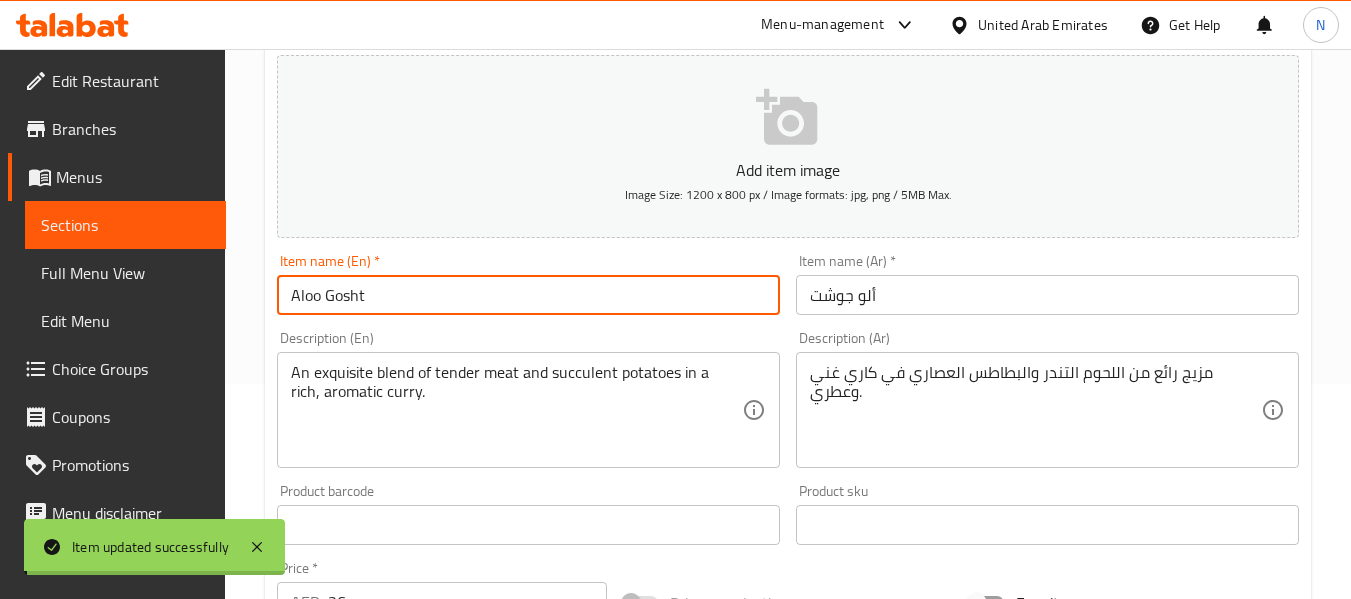 scroll, scrollTop: 0, scrollLeft: 0, axis: both 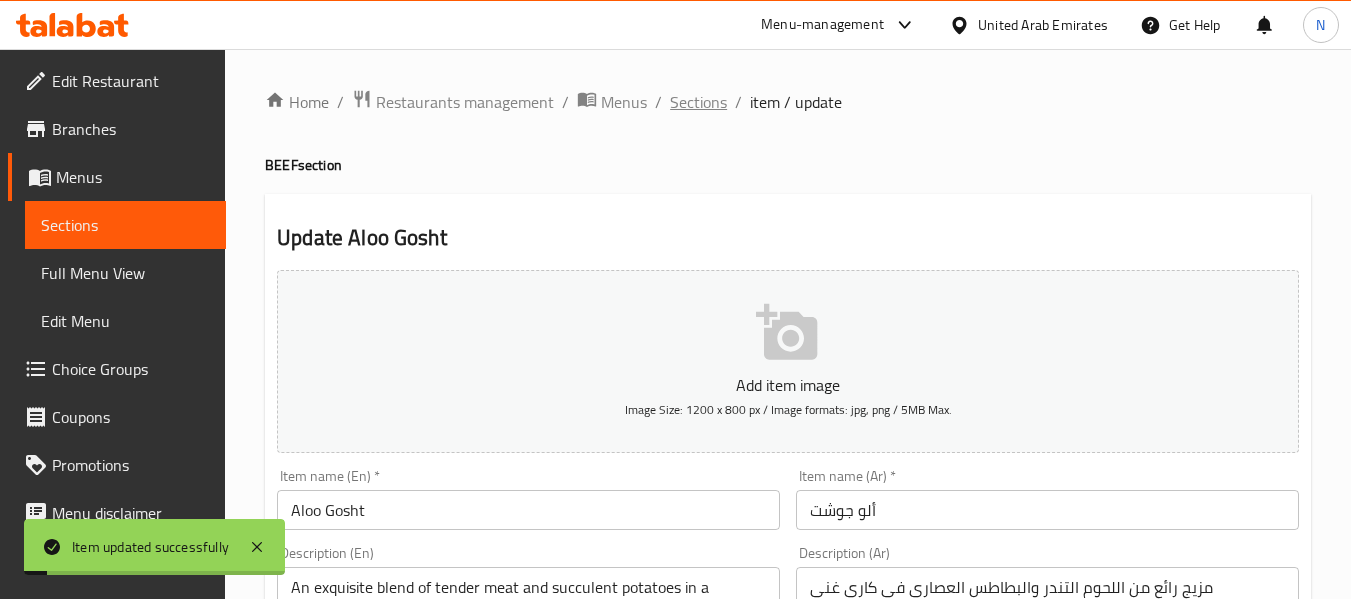 click on "Sections" at bounding box center [698, 102] 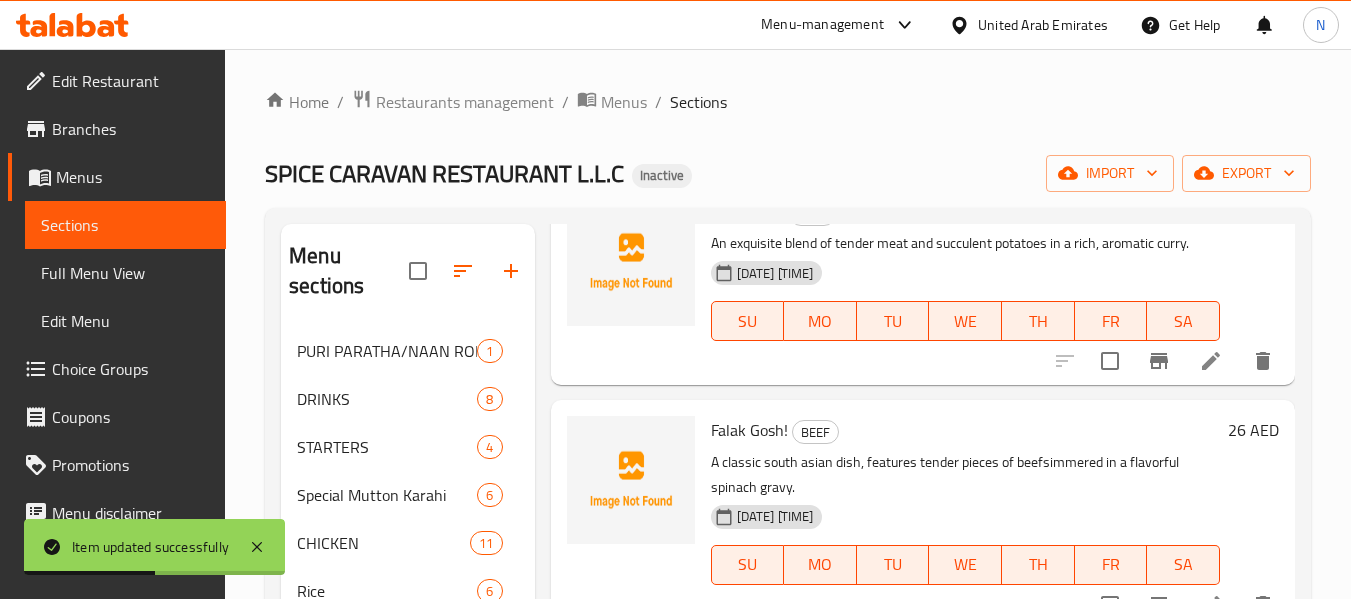 scroll, scrollTop: 224, scrollLeft: 0, axis: vertical 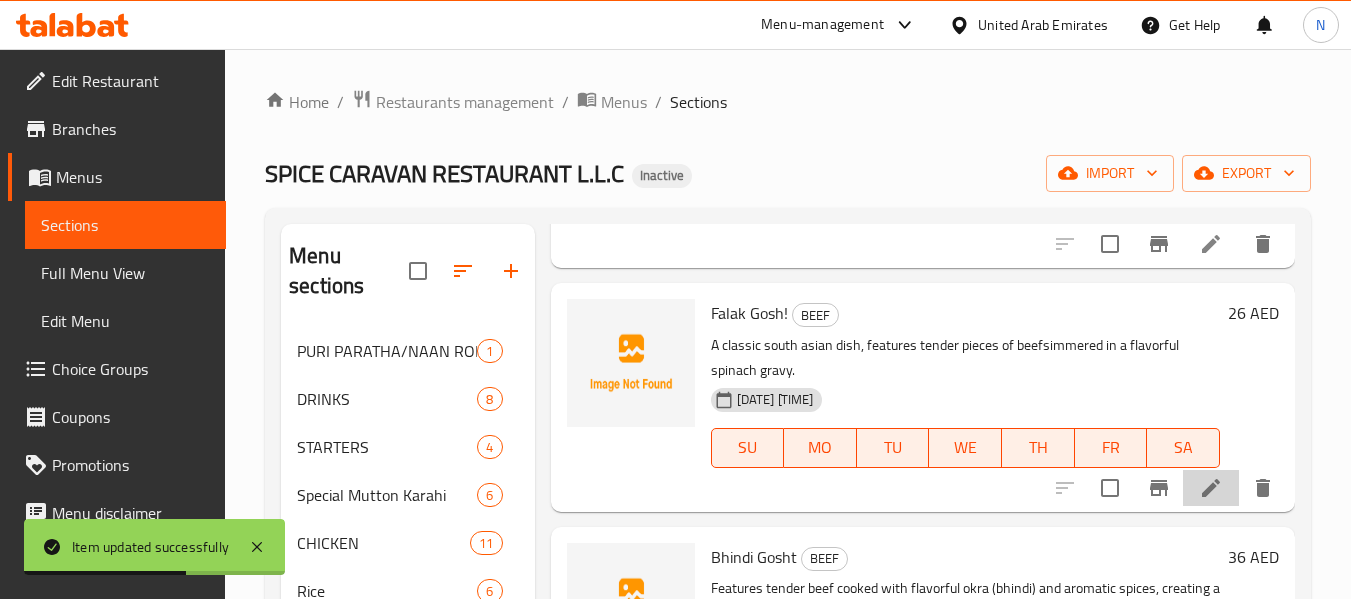 click at bounding box center (1211, 488) 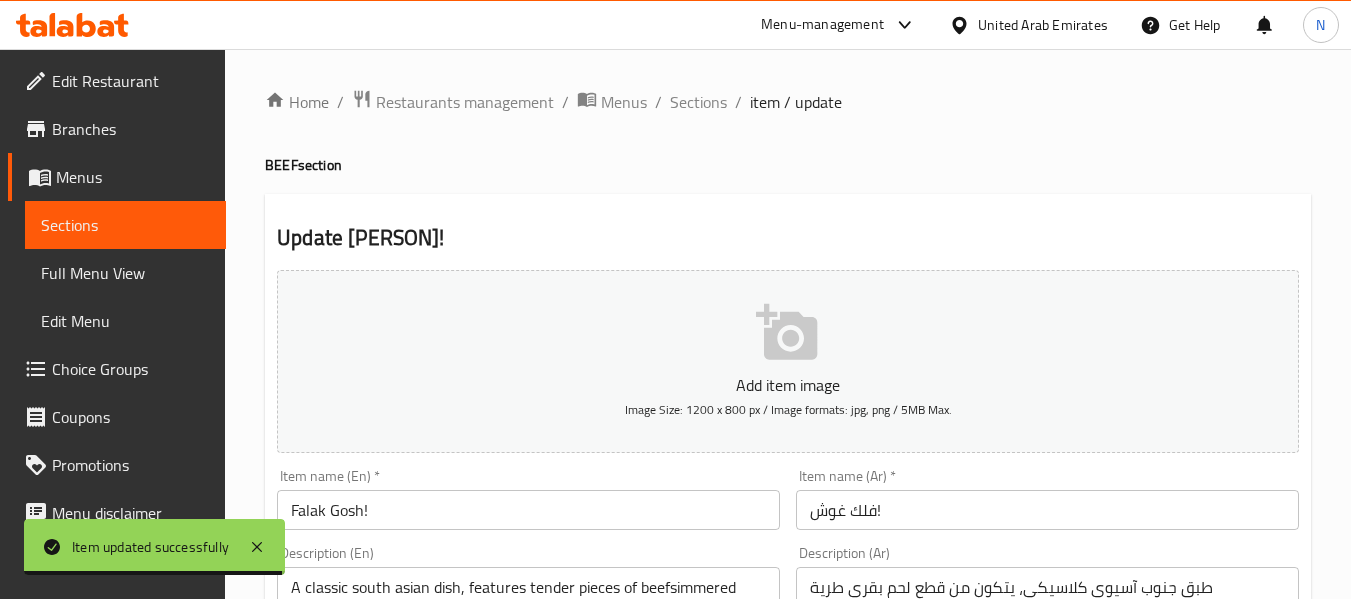 click on "Falak Gosh!" at bounding box center (528, 510) 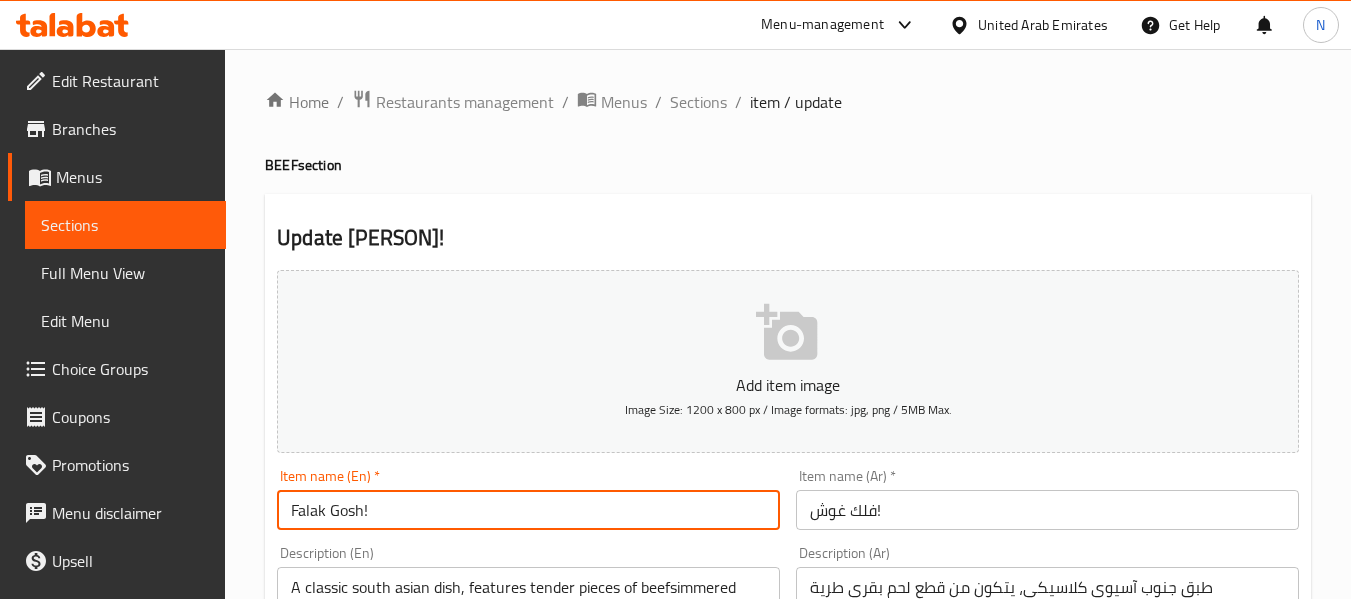 click on "Falak Gosh!" at bounding box center [528, 510] 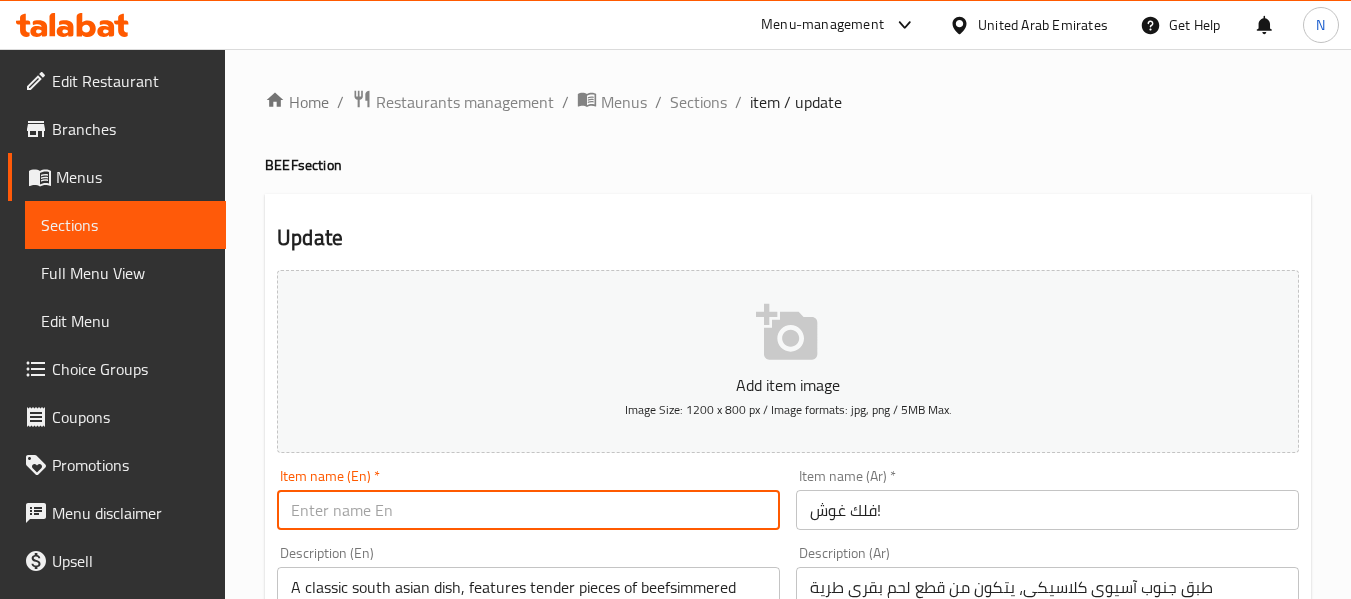 paste on "Palak Gosht" 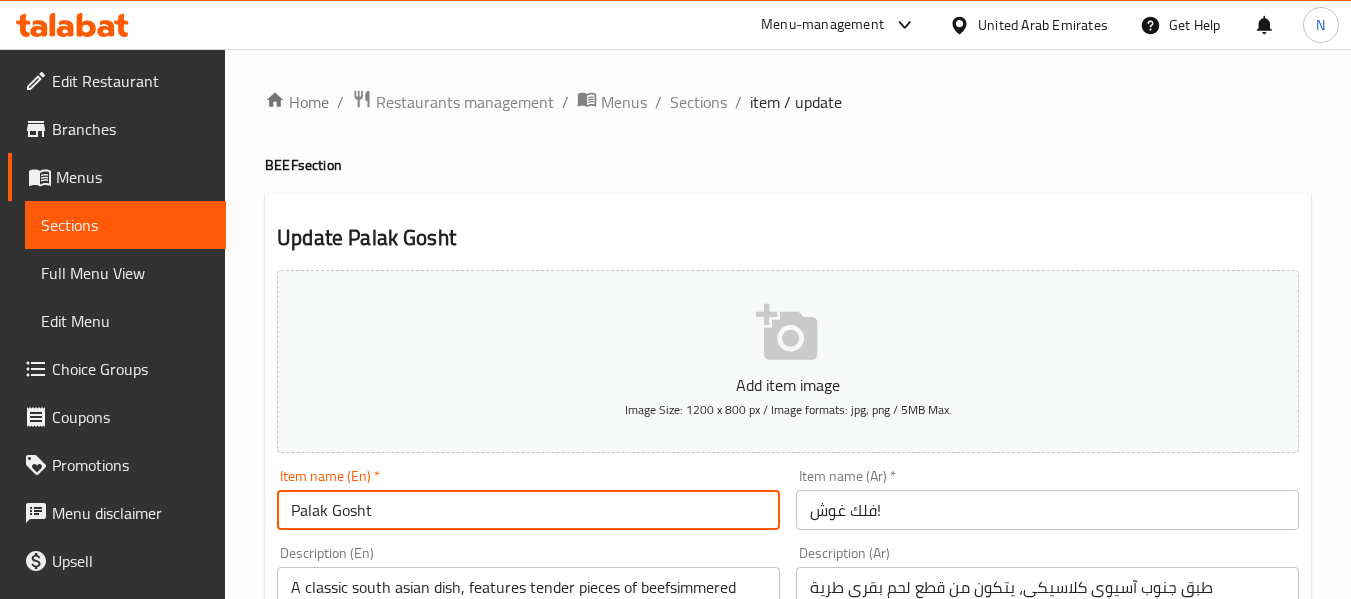 type on "Palak Gosht" 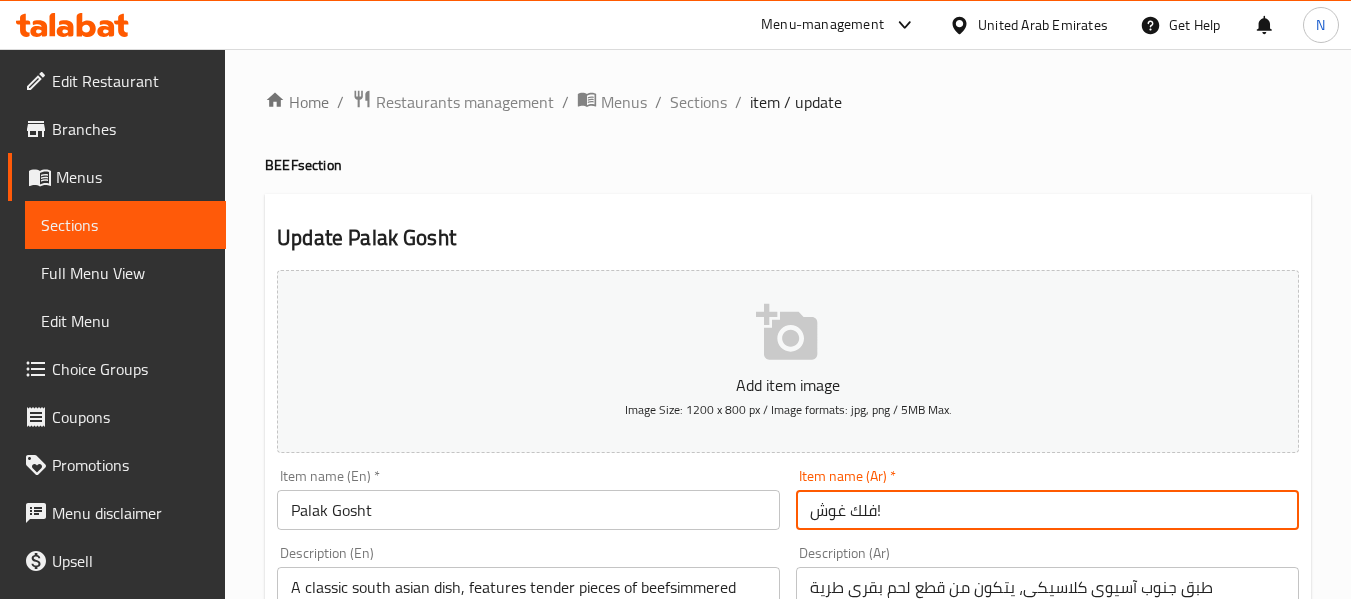 click on "فلك غوش!" at bounding box center [1047, 510] 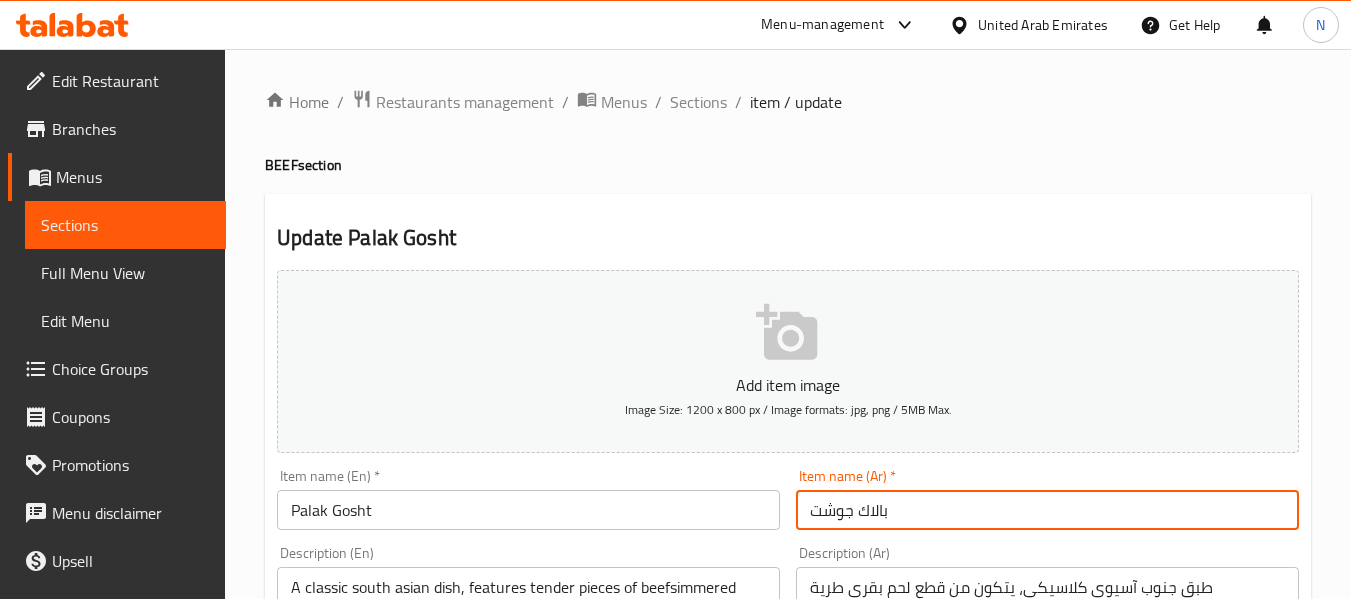 scroll, scrollTop: 274, scrollLeft: 0, axis: vertical 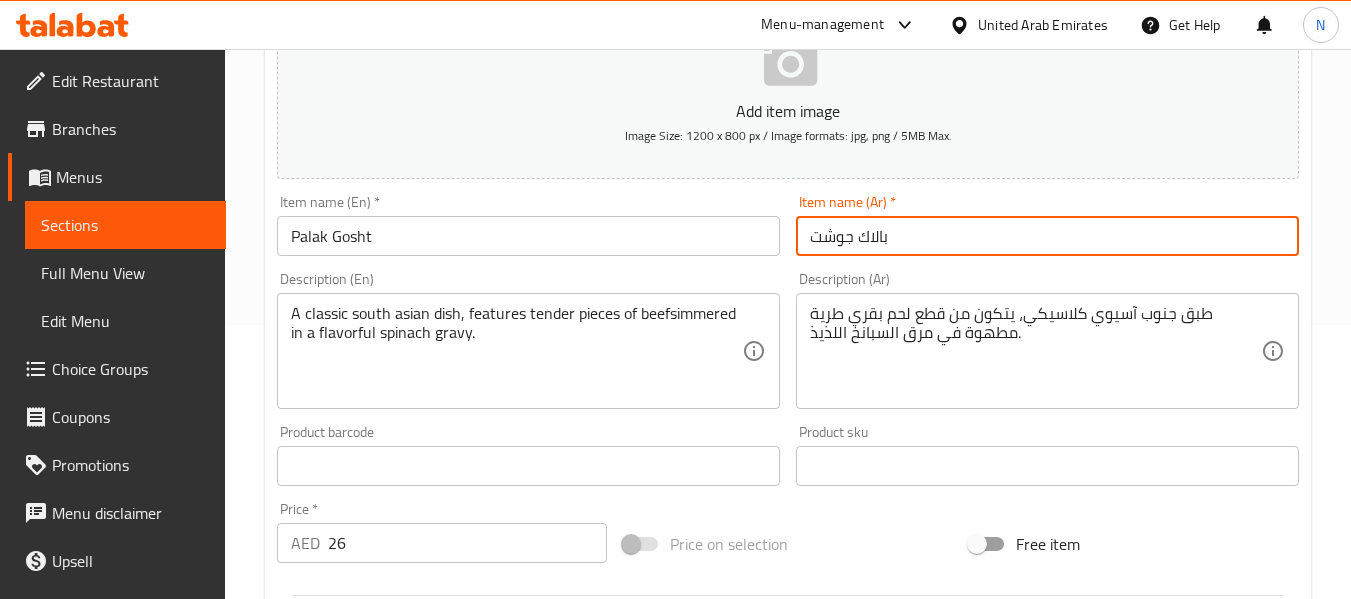 type on "بالاك جوشت" 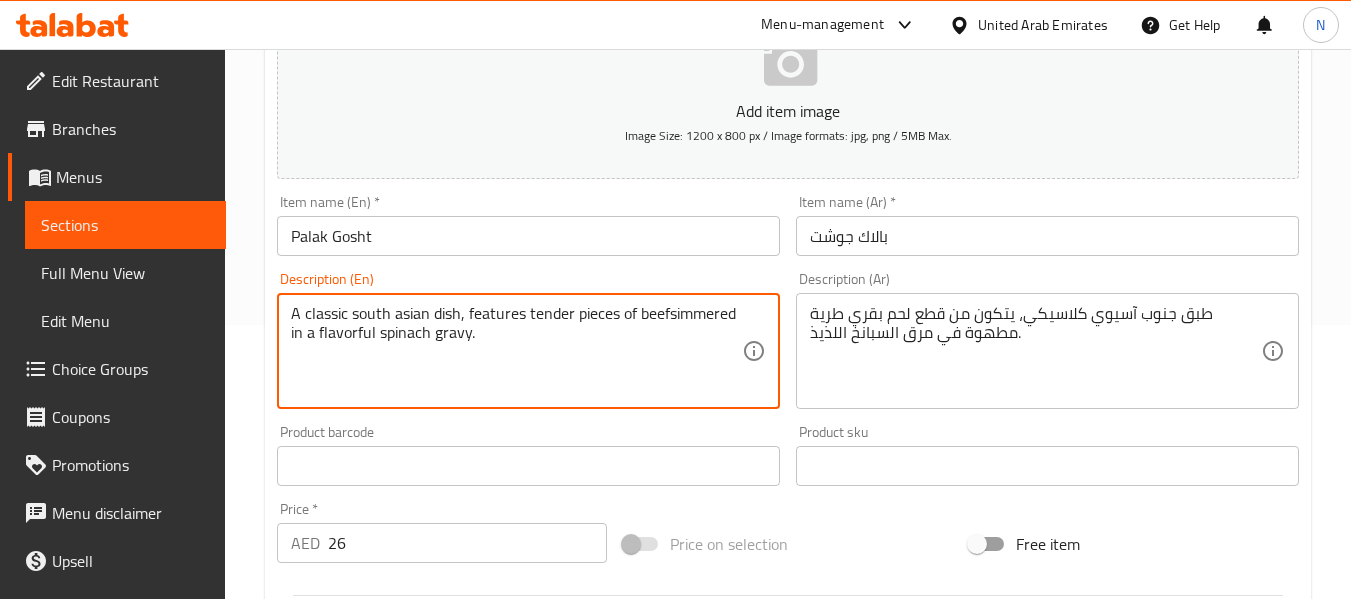 click on "A classic south asian dish, features tender pieces of beefsimmered in a flavorful spinach gravy." at bounding box center (516, 351) 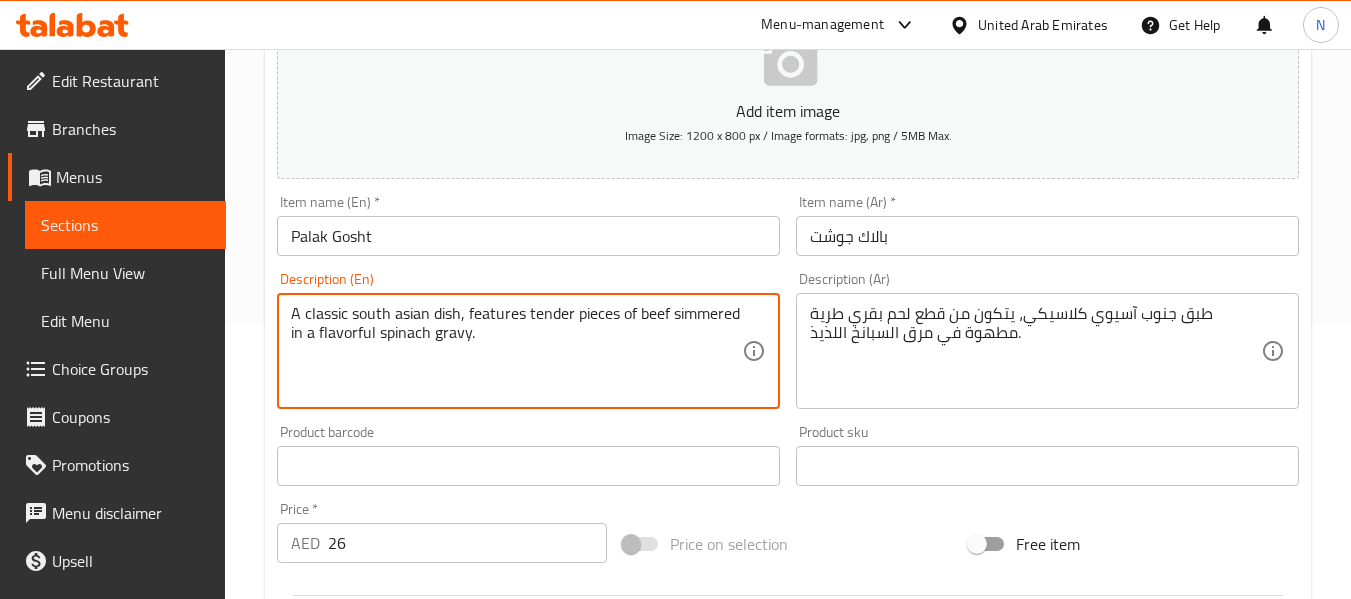 type on "A classic south asian dish, features tender pieces of beef simmered in a flavorful spinach gravy." 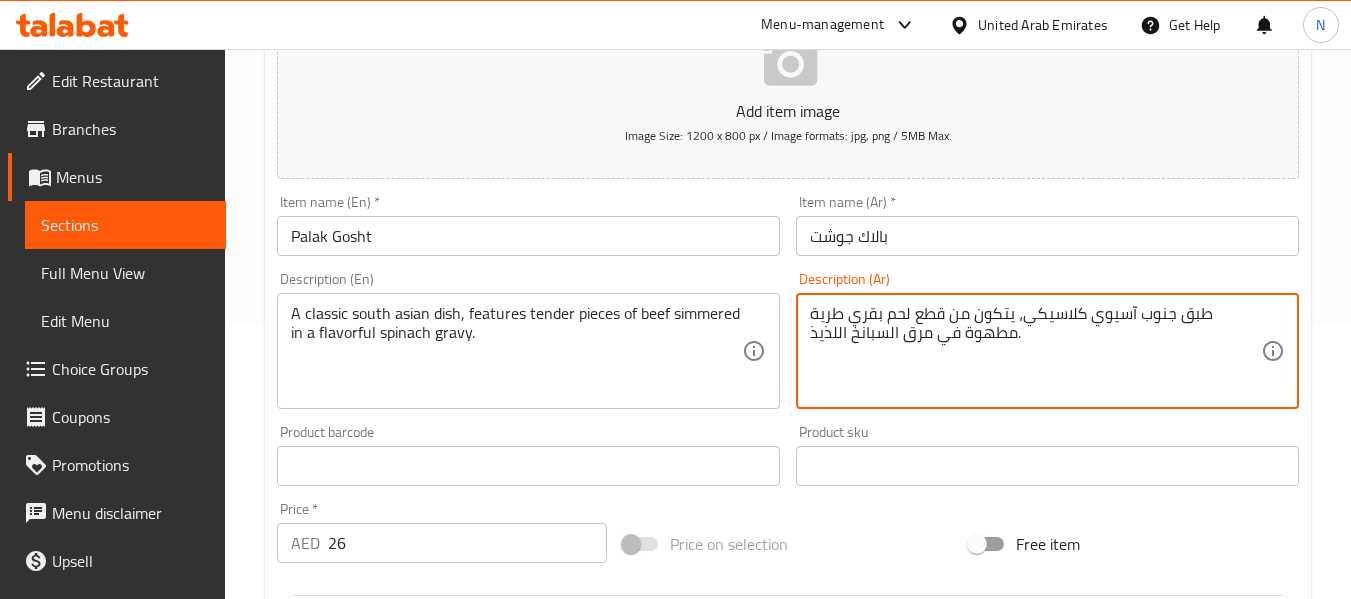 click on "طبق جنوب آسيوي كلاسيكي، يتكون من قطع لحم بقري طرية مطهوة في مرق السبانخ اللذيذ." at bounding box center (1035, 351) 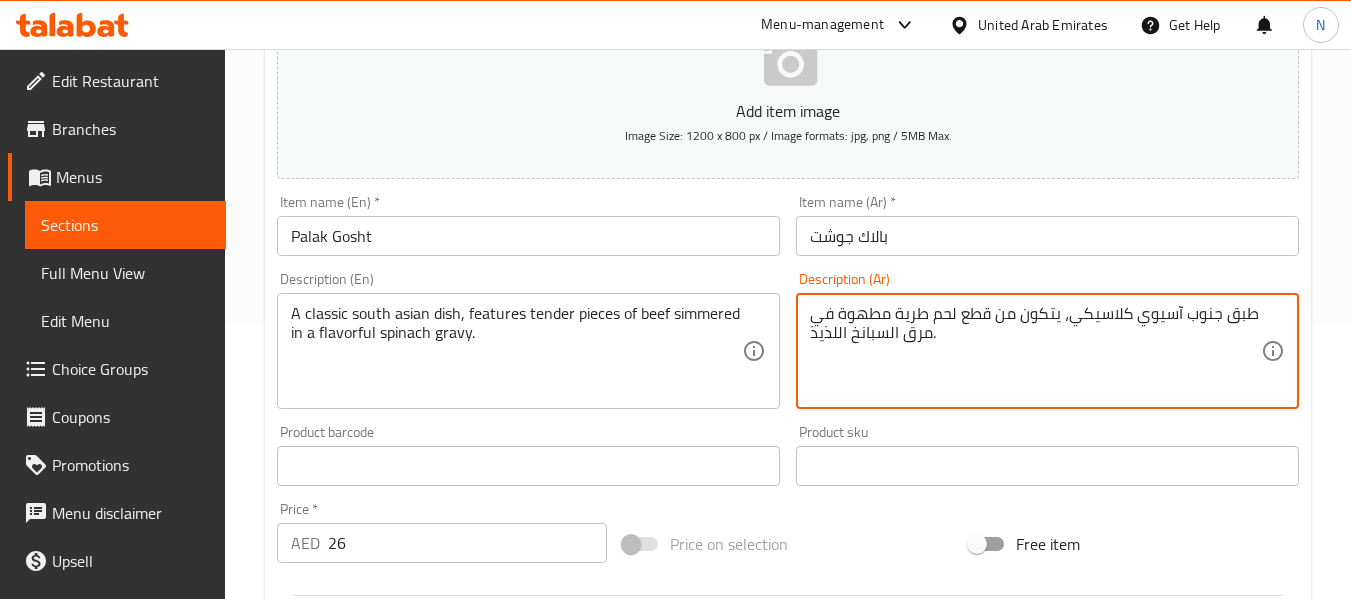 click on "طبق جنوب آسيوي كلاسيكي، يتكون من قطع لحم طرية مطهوة في مرق السبانخ اللذيذ." at bounding box center (1035, 351) 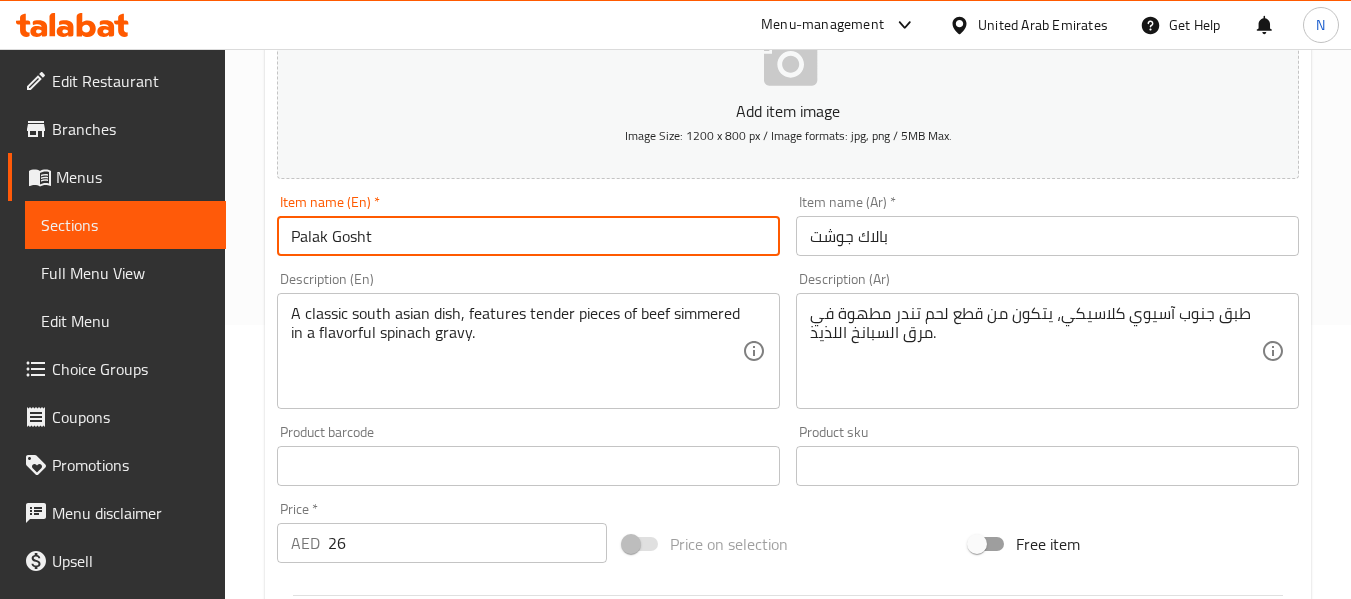 click on "Palak Gosht" at bounding box center (528, 236) 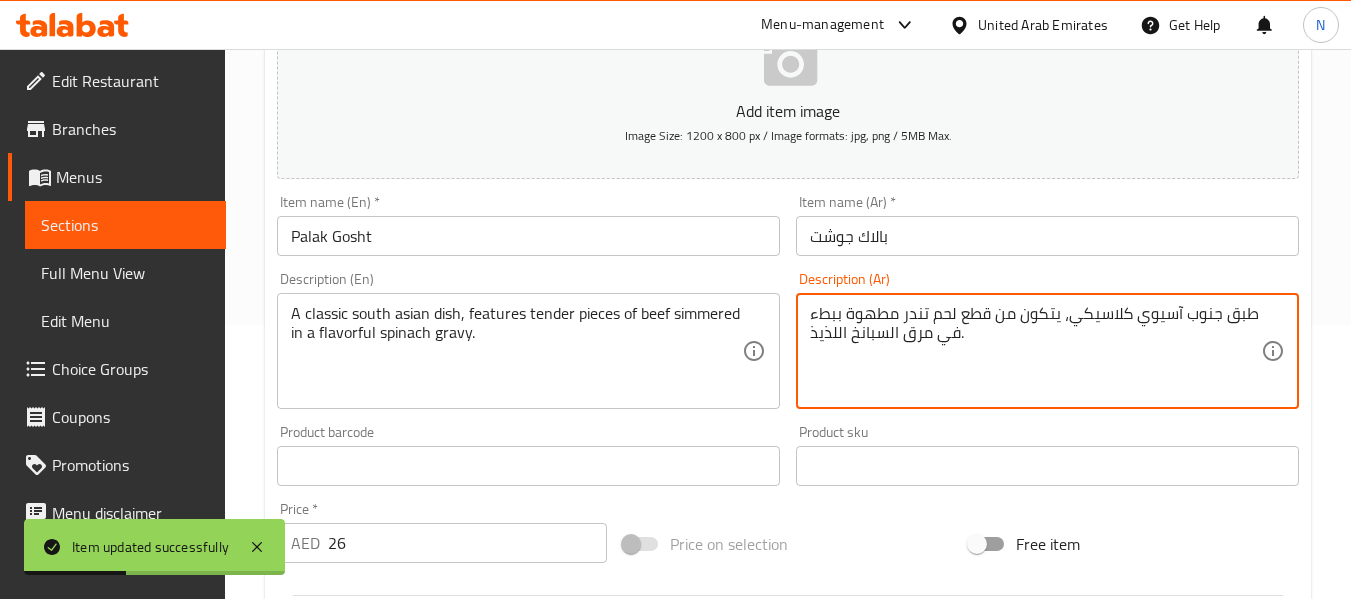 click on "طبق جنوب آسيوي كلاسيكي، يتكون من قطع لحم تندر مطهوة ببطء في مرق السبانخ اللذيذ." at bounding box center [1035, 351] 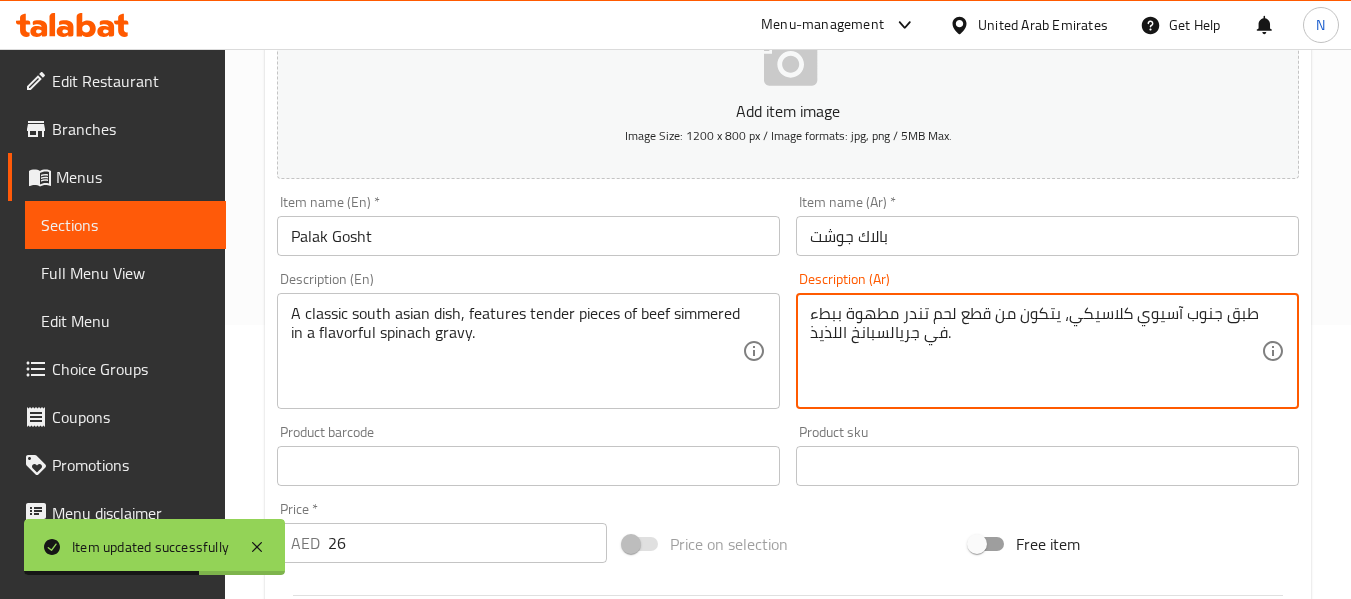 type on "طبق جنوب آسيوي كلاسيكي، يتكون من قطع لحم تندر مطهوة ببطء في جريفي السبانخ اللذيذ." 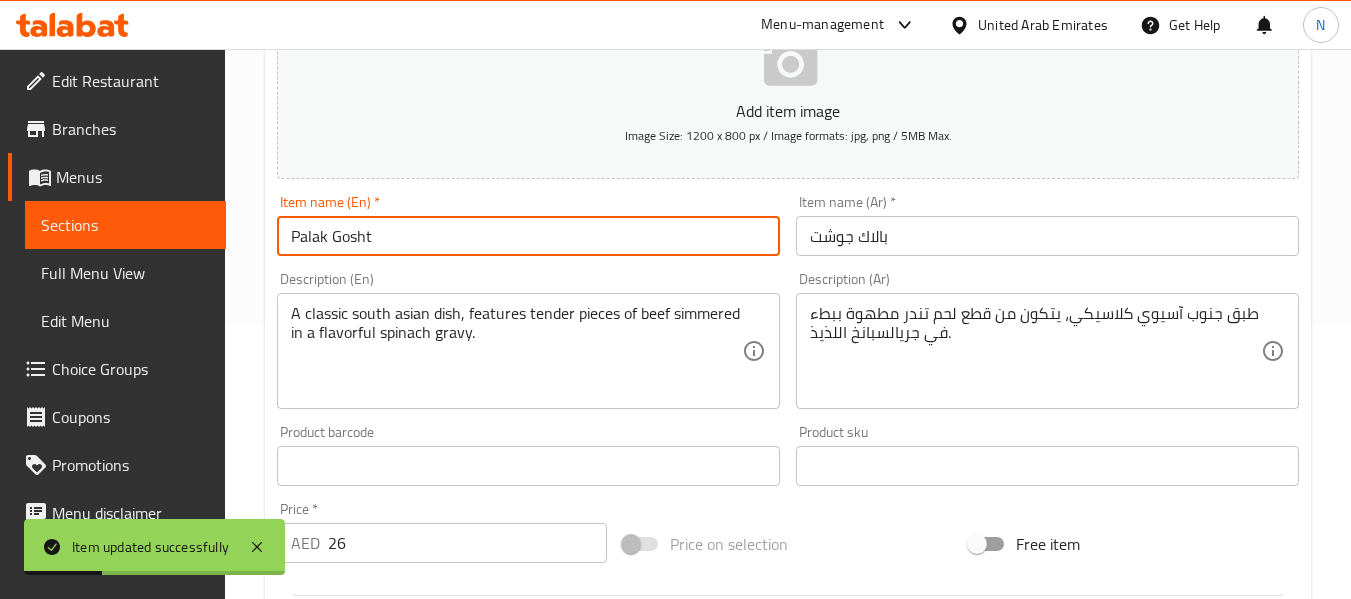 scroll, scrollTop: 0, scrollLeft: 0, axis: both 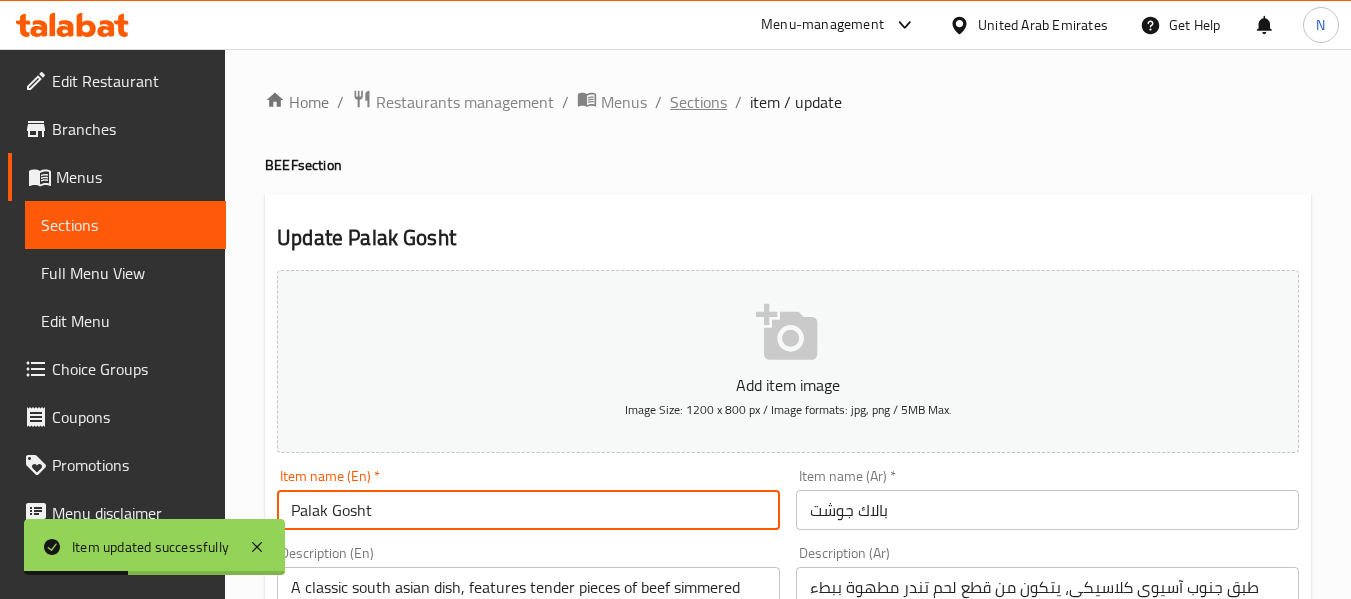 click on "Sections" at bounding box center (698, 102) 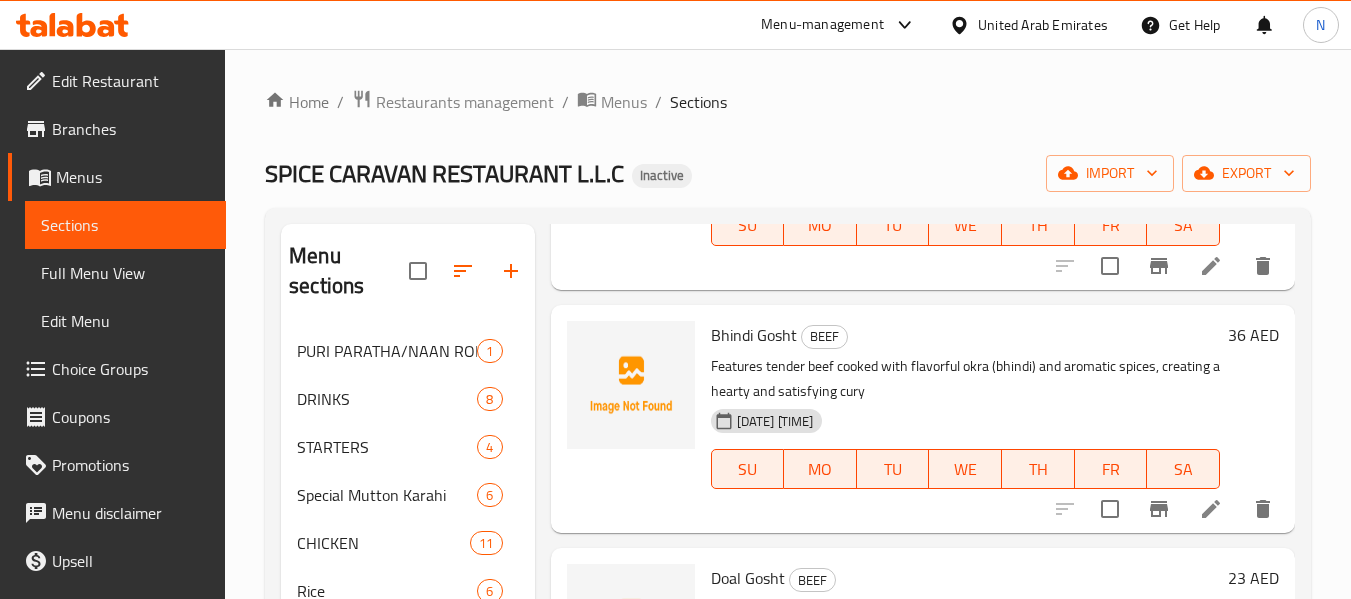 scroll, scrollTop: 447, scrollLeft: 0, axis: vertical 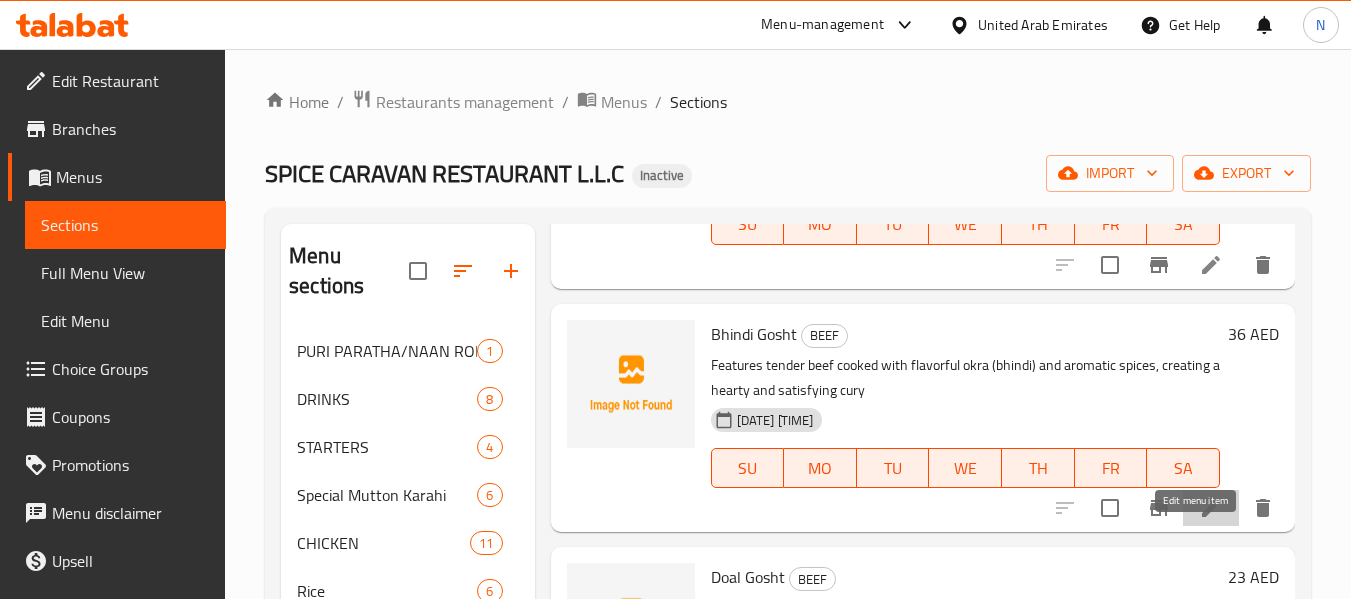 click 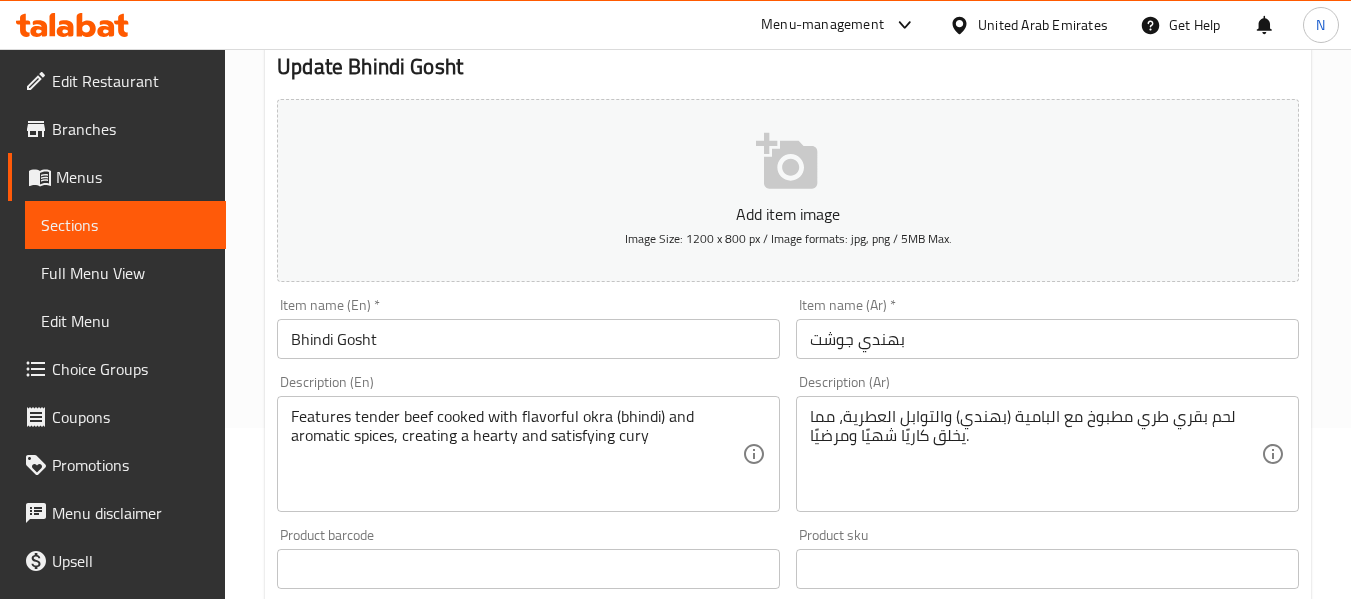 scroll, scrollTop: 172, scrollLeft: 0, axis: vertical 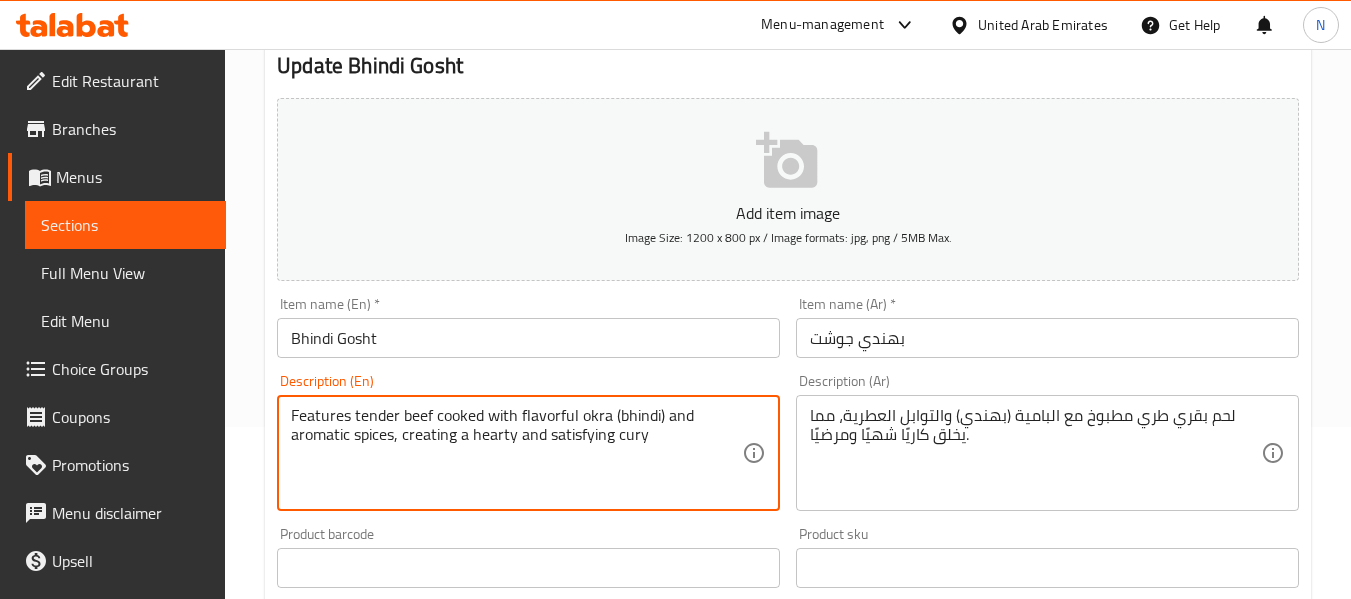 click on "Features tender beef cooked with flavorful okra (bhindi) and aromatic spices, creating a hearty and satisfying cury" at bounding box center [516, 453] 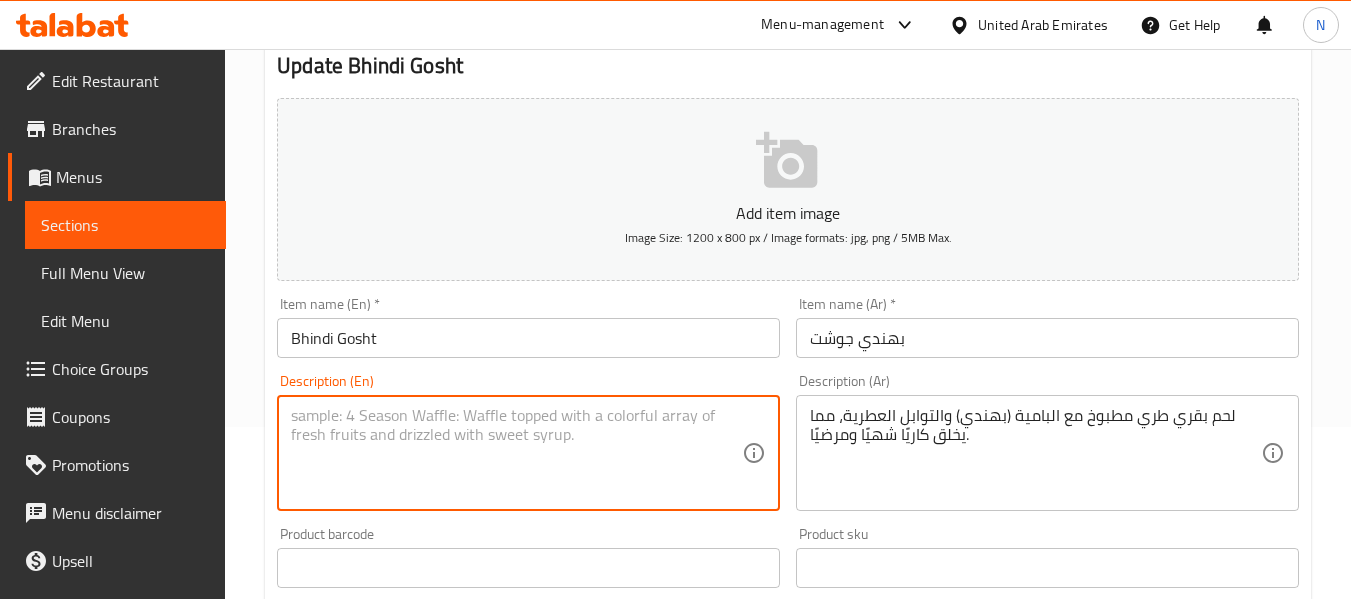 paste on "0 Features tender beef cooked with flavorful okra (bhindi) and aromatic spices, creating a hearty and satisfying curry" 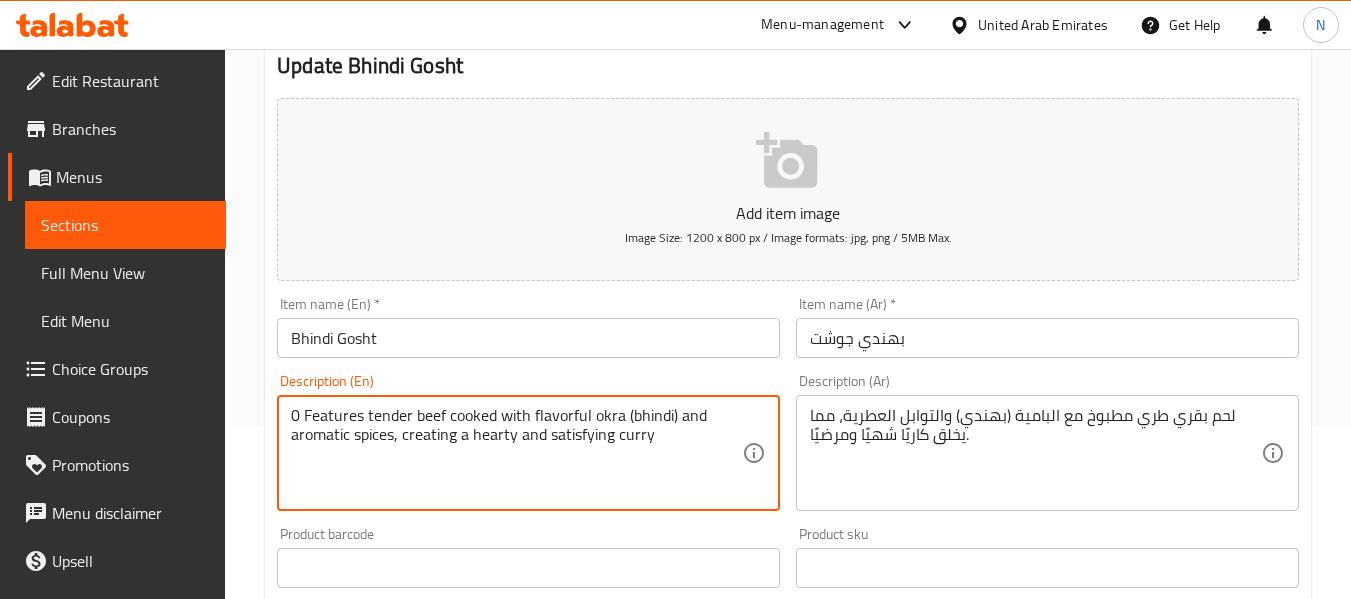 click on "0 Features tender beef cooked with flavorful okra (bhindi) and aromatic spices, creating a hearty and satisfying curry" at bounding box center [516, 453] 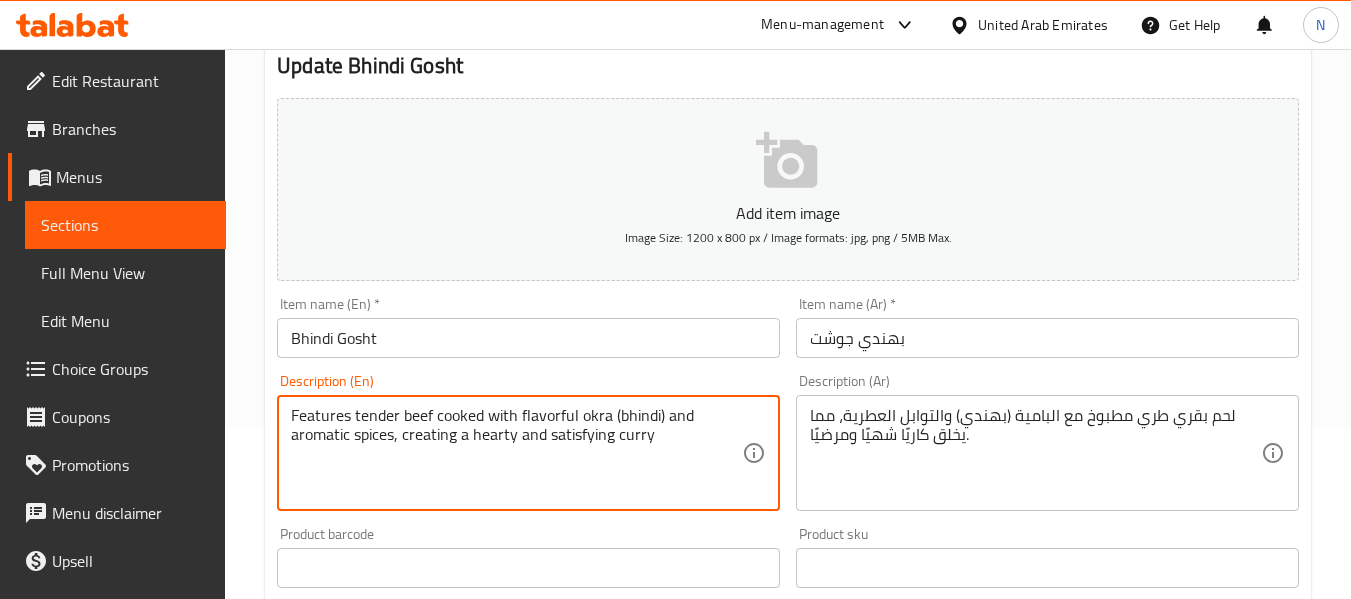 click on "Features tender beef cooked with flavorful okra (bhindi) and aromatic spices, creating a hearty and satisfying curry" at bounding box center (516, 453) 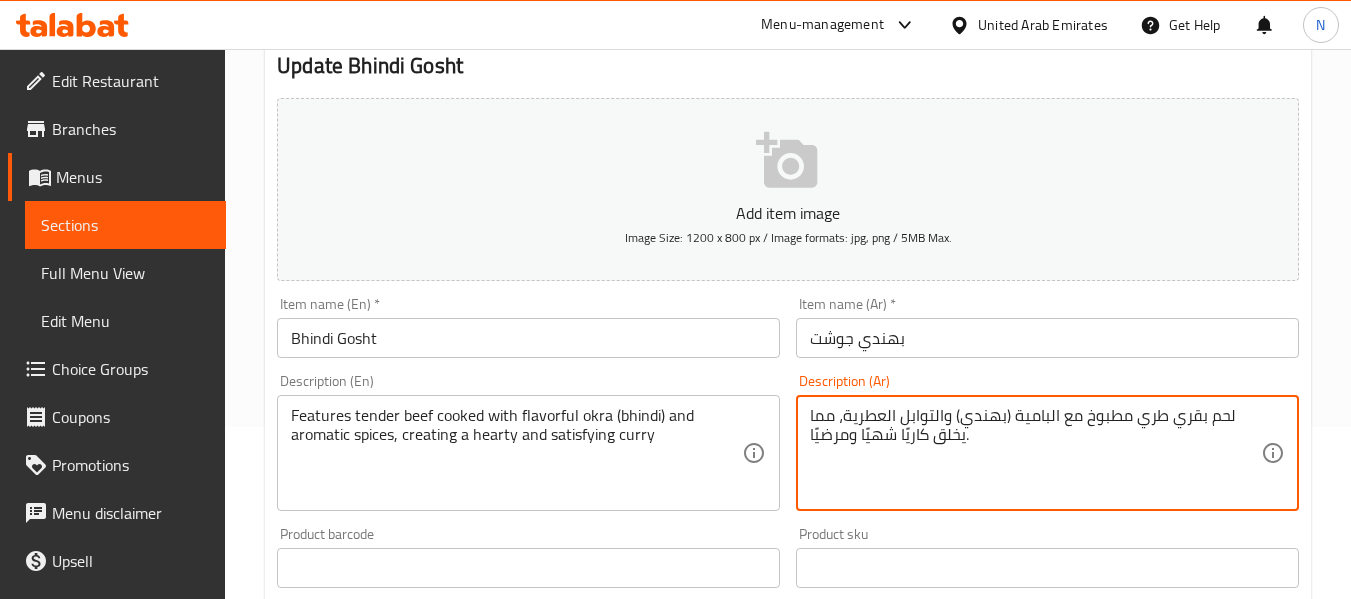 click on "لحم بقري طري مطبوخ مع البامية (بهندي) والتوابل العطرية، مما يخلق كاريًا شهيًا ومرضيًا." at bounding box center (1035, 453) 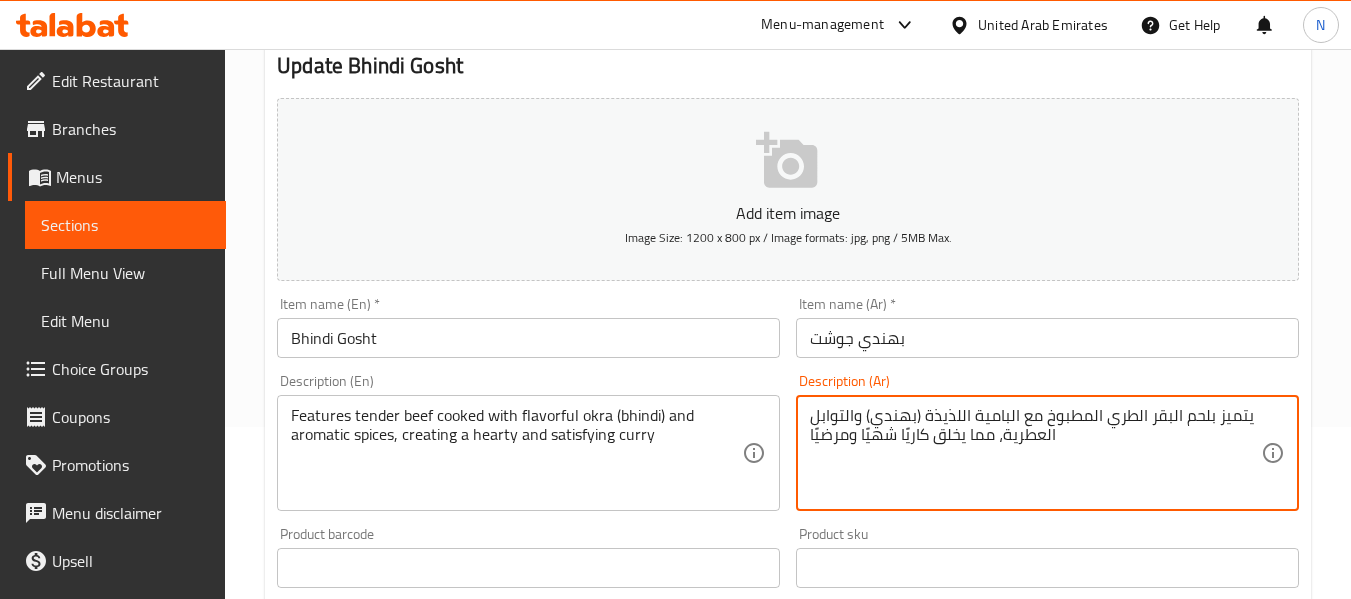 click on "يتميز بلحم البقر الطري المطبوخ مع البامية اللذيذة (بهندي) والتوابل العطرية، مما يخلق كاريًا شهيًا ومرضيًا" at bounding box center [1035, 453] 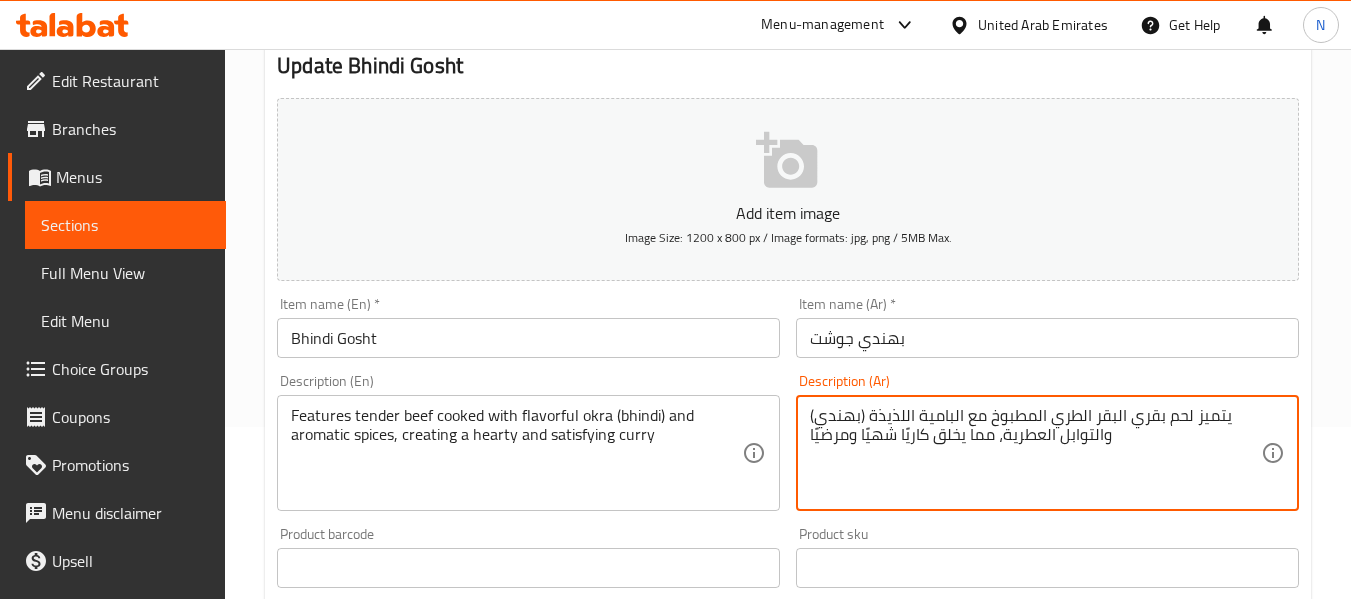 click on "يتميز لحم بقري البقر الطري المطبوخ مع البامية اللذيذة (بهندي) والتوابل العطرية، مما يخلق كاريًا شهيًا ومرضيًا" at bounding box center (1035, 453) 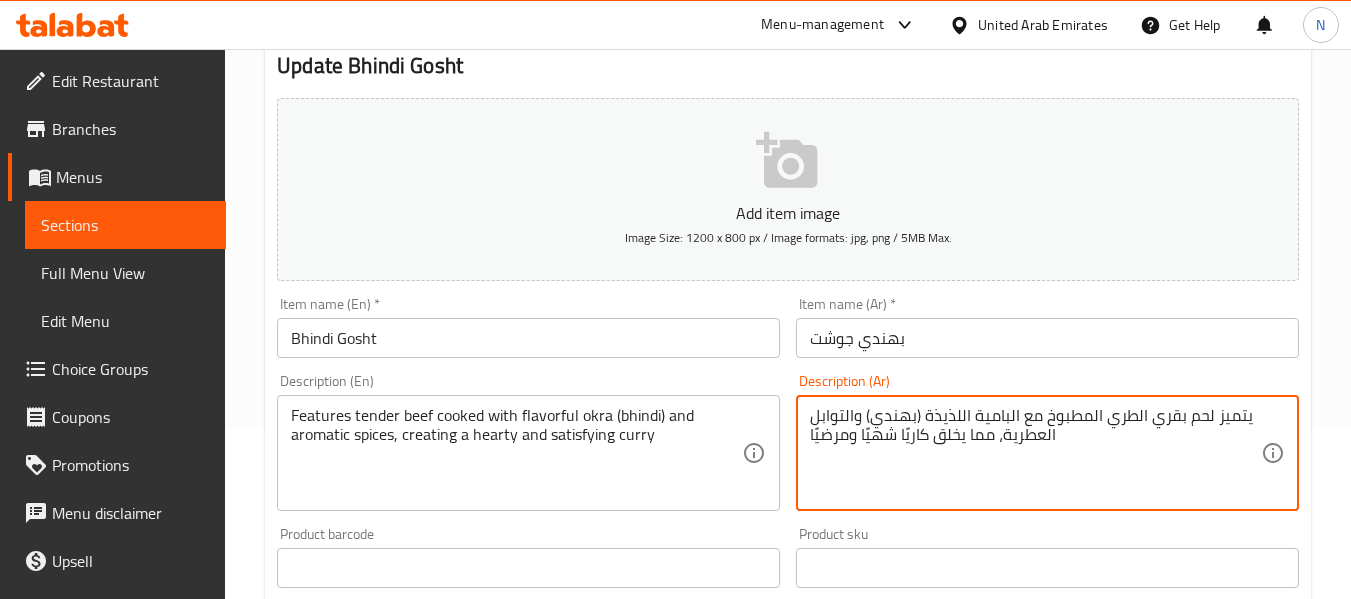 click on "يتميز لحم بقري الطري المطبوخ مع البامية اللذيذة (بهندي) والتوابل العطرية، مما يخلق كاريًا شهيًا ومرضيًا" at bounding box center [1035, 453] 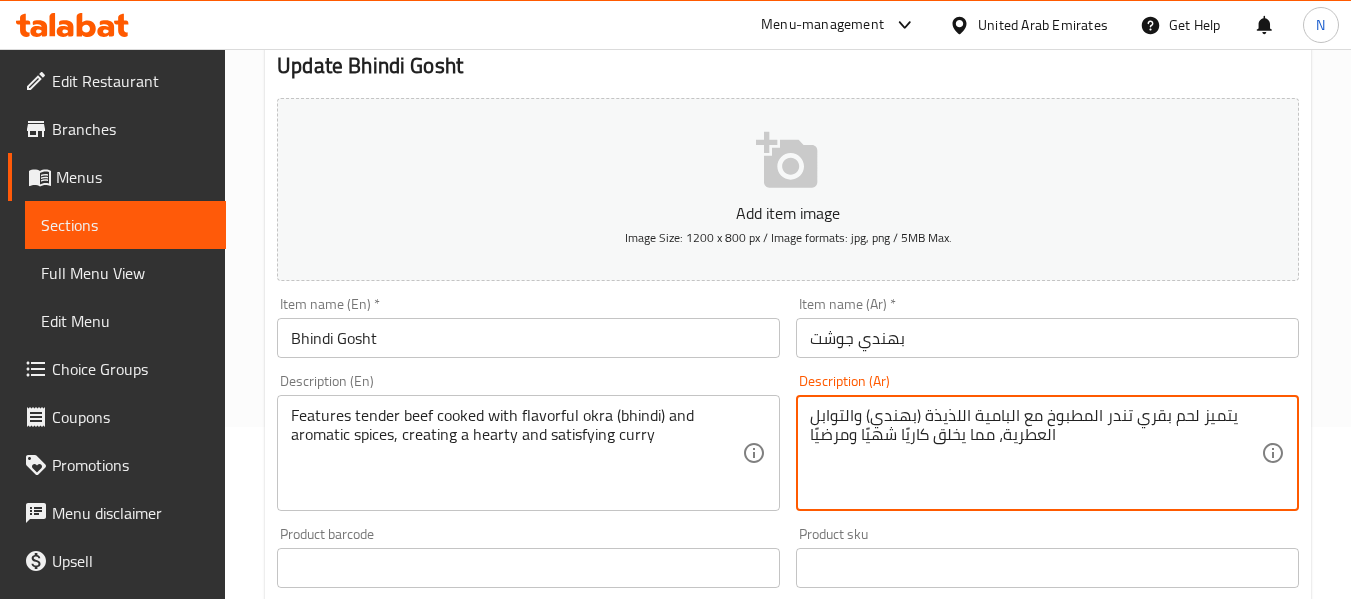 type on "يتميز لحم بقري تندر المطبوخ مع البامية اللذيذة (بهندي) والتوابل العطرية، مما يخلق كاريًا شهيًا ومرضيًا" 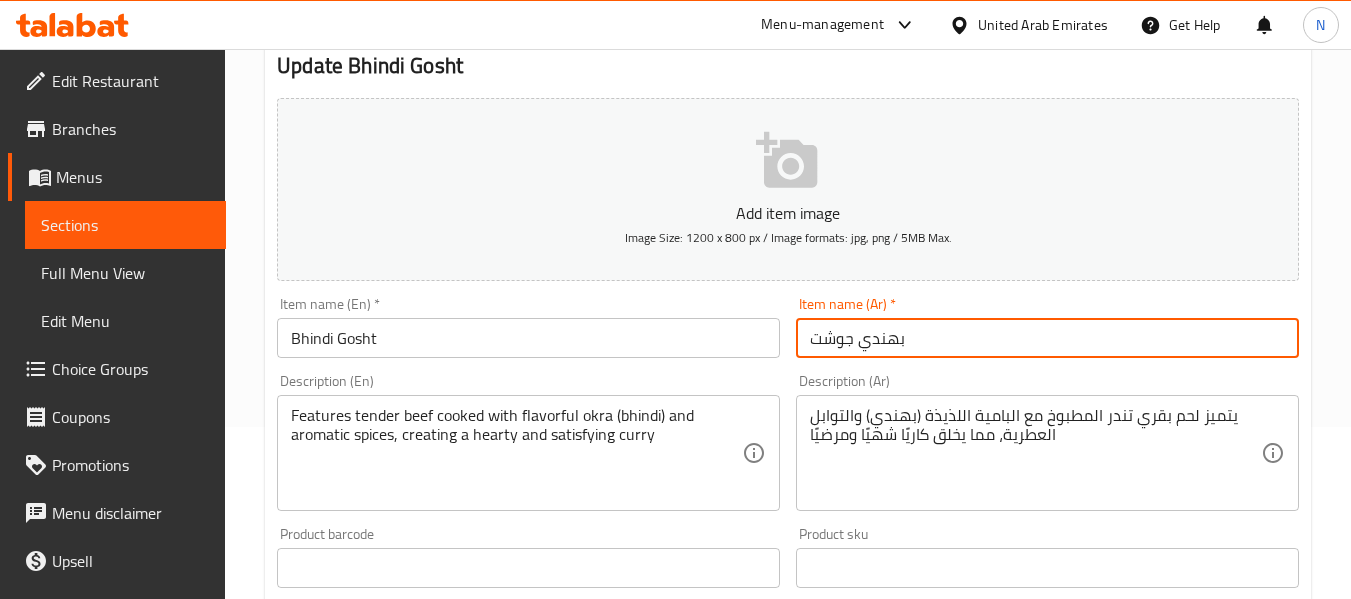 click on "Update" at bounding box center [398, 1154] 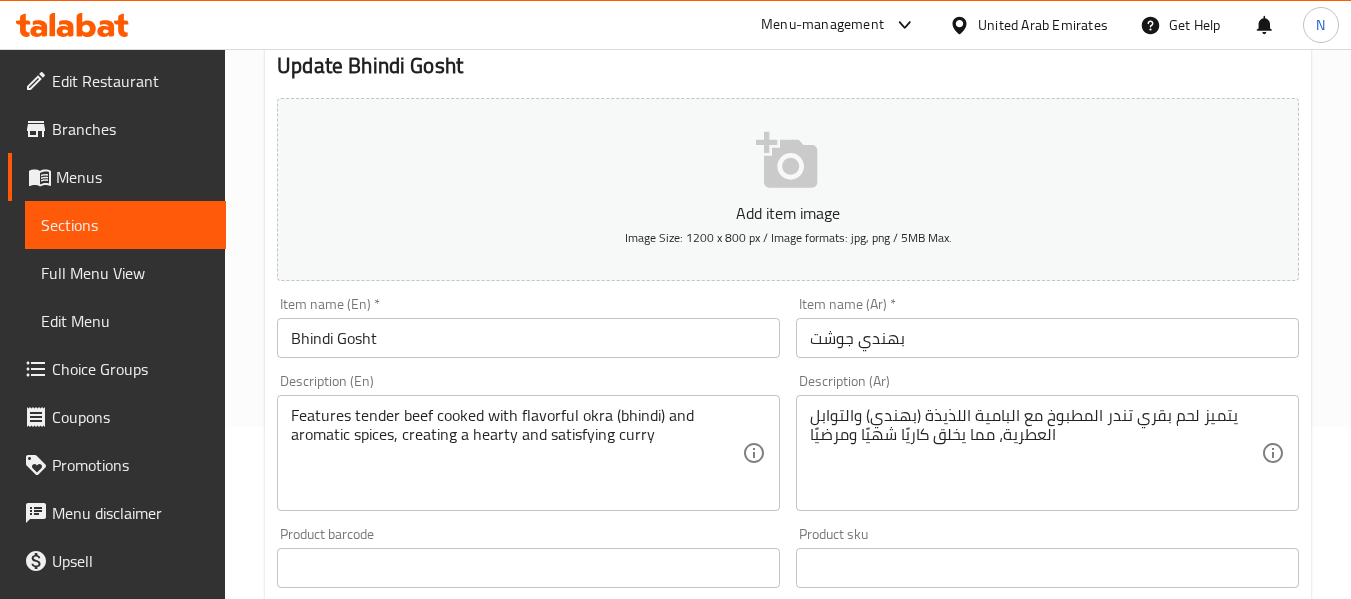 click on "Item name (En)   * Bhindi Gosht Item name (En)  *" at bounding box center (528, 327) 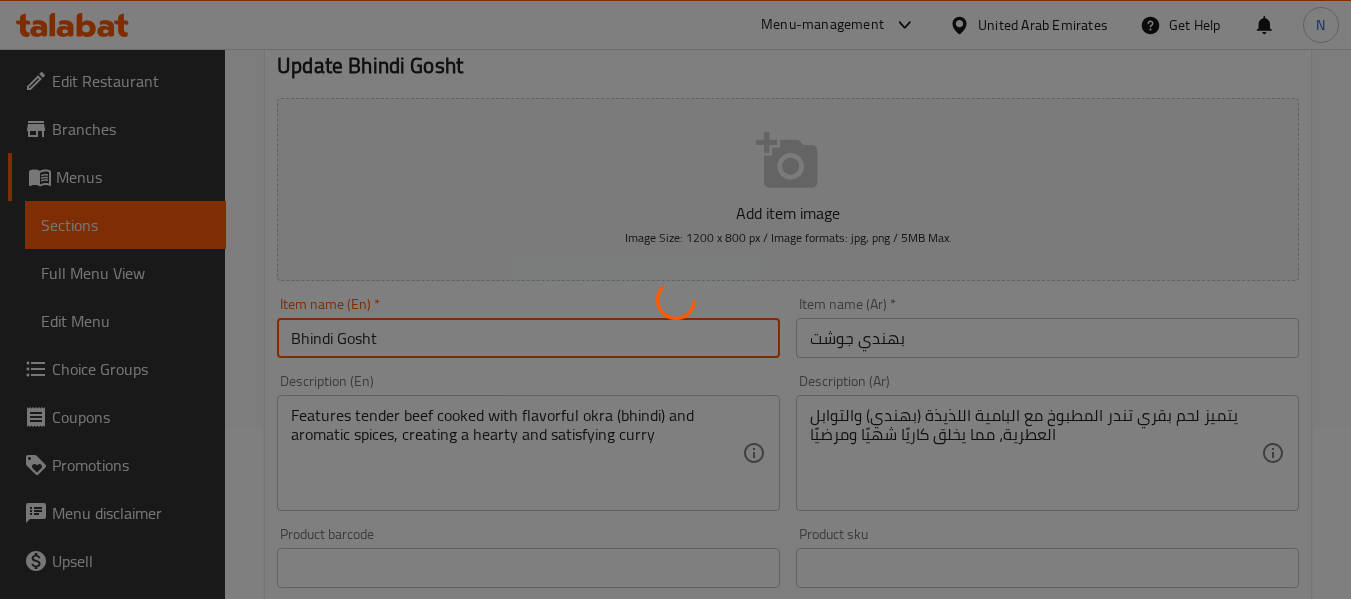 click on "Home / Restaurants management / Menus / Sections / item / update BEEF  section Update Bhindi Gosht Add item image Image Size: 1200 x 800 px / Image formats: jpg, png / 5MB Max. Item name (En)   * Bhindi Gosht Item name (En)  * Item name (Ar)   * بهندي جوشت Item name (Ar)  * Description (En)  Features tender beef cooked with flavorful okra (bhindi) and aromatic spices, creating a hearty and satisfying curry Description (En) Description (Ar) يتميز لحم بقري تندر المطبوخ مع البامية اللذيذة (بهندي) والتوابل العطرية، مما يخلق كاريًا شهيًا ومرضيًا Description (Ar) Product barcode Product barcode Product sku Product sku Price   * AED 36 Price  * Price on selection Free item Start Date Start Date End Date End Date Available Days SU MO TU WE TH FR SA Available from ​ ​ Available to ​ ​ Status Active Inactive Exclude from GEM Variations & Choices Add variant ASSIGN CHOICE GROUP Update" at bounding box center [788, 559] 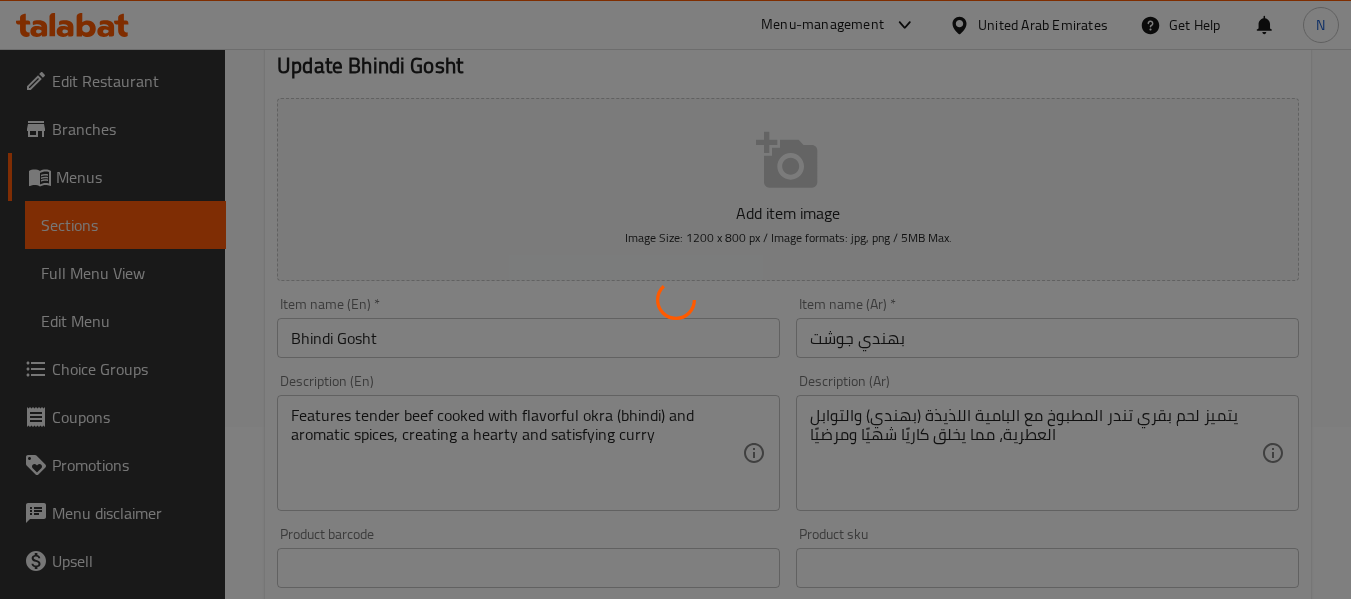 click at bounding box center [675, 299] 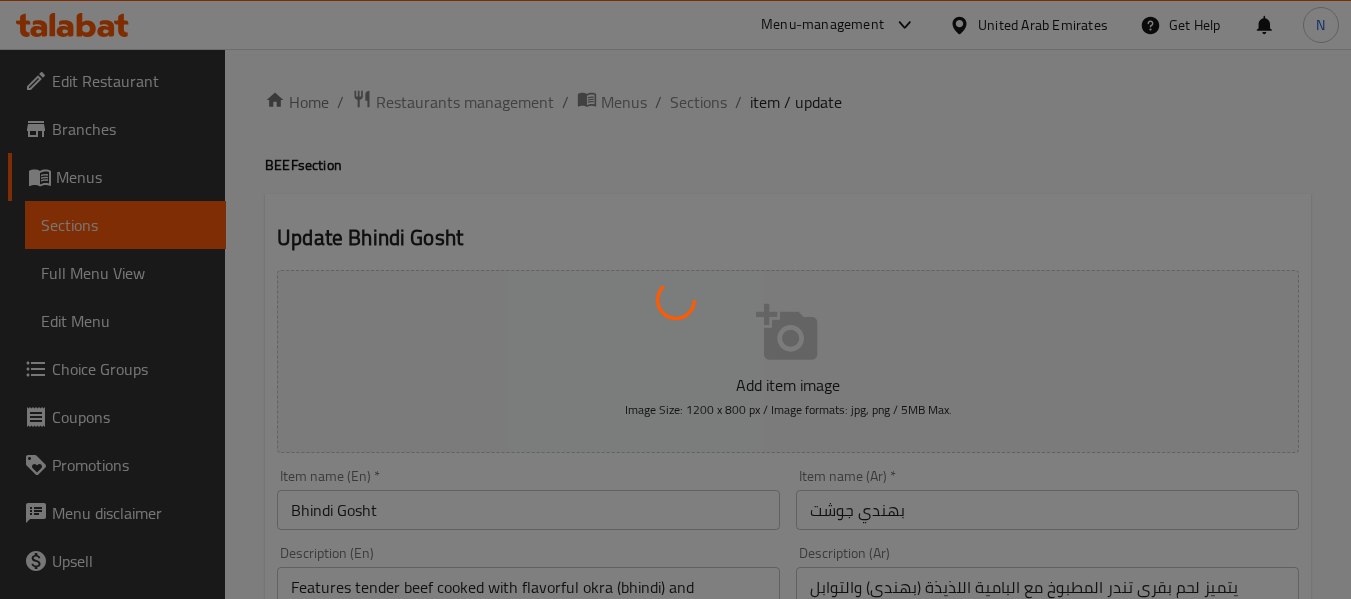 click at bounding box center [675, 299] 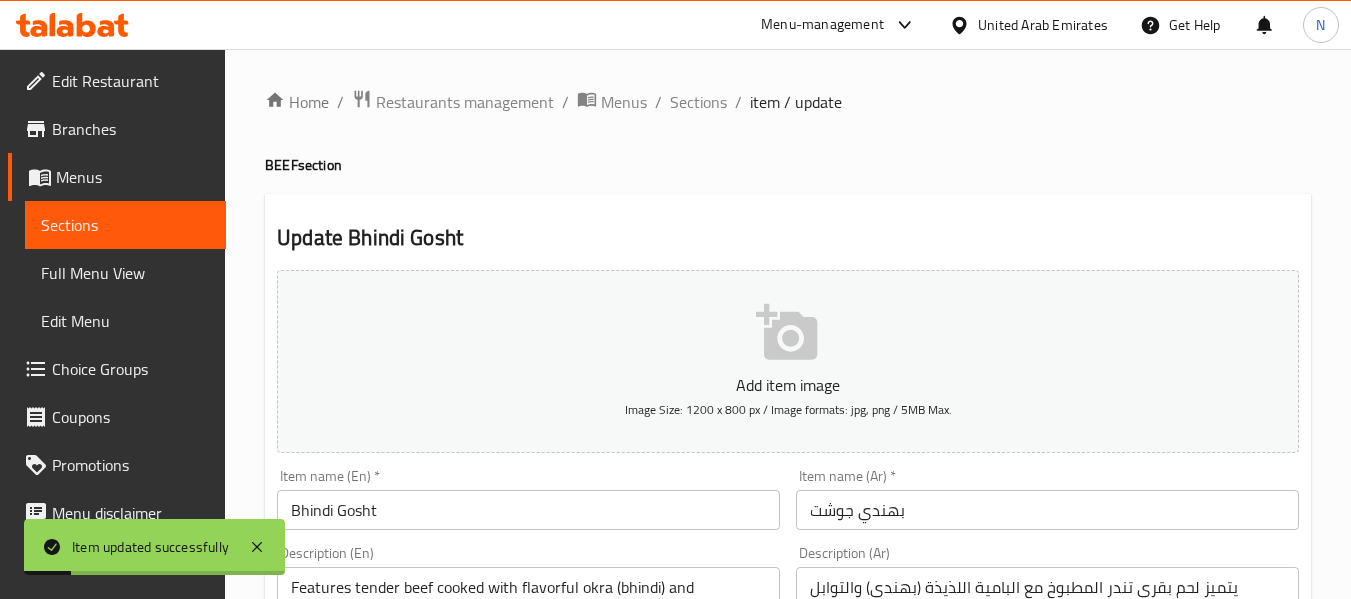 click on "Sections" at bounding box center [698, 102] 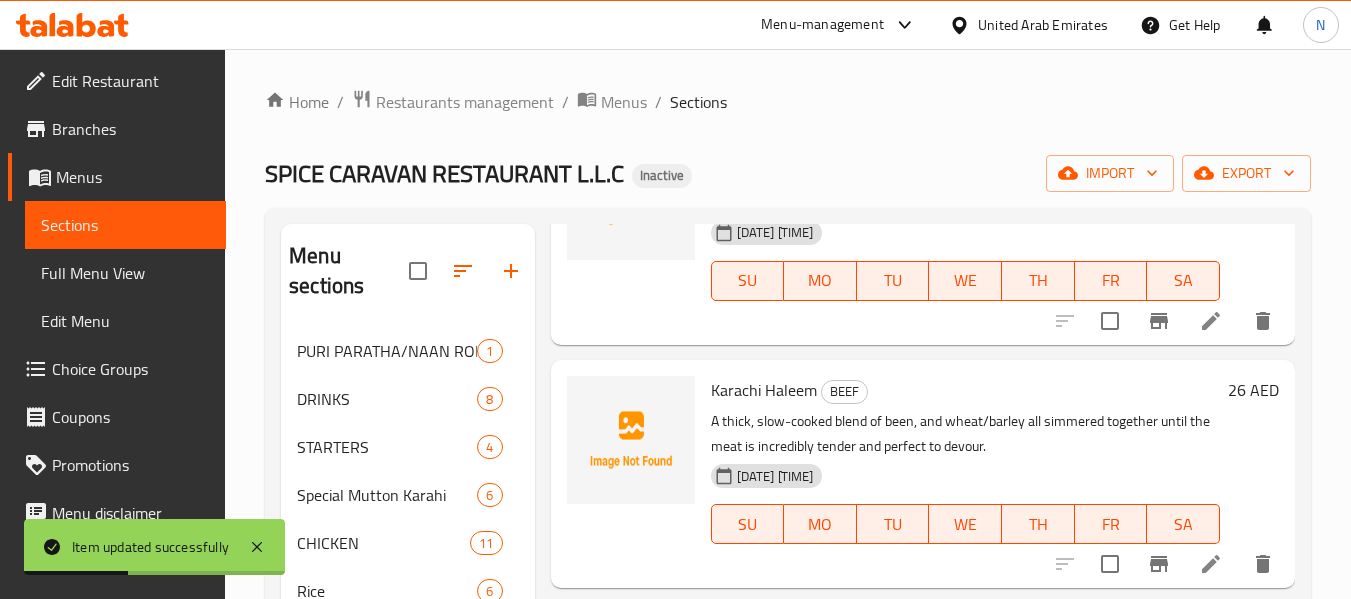 scroll, scrollTop: 879, scrollLeft: 0, axis: vertical 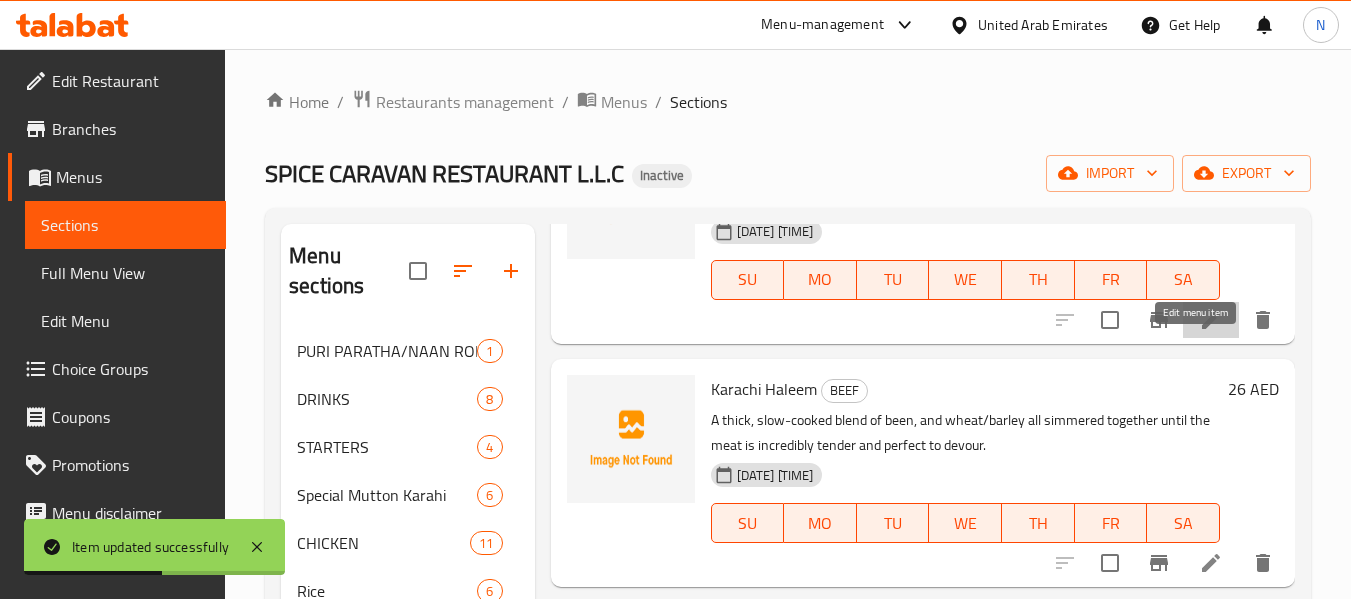 click 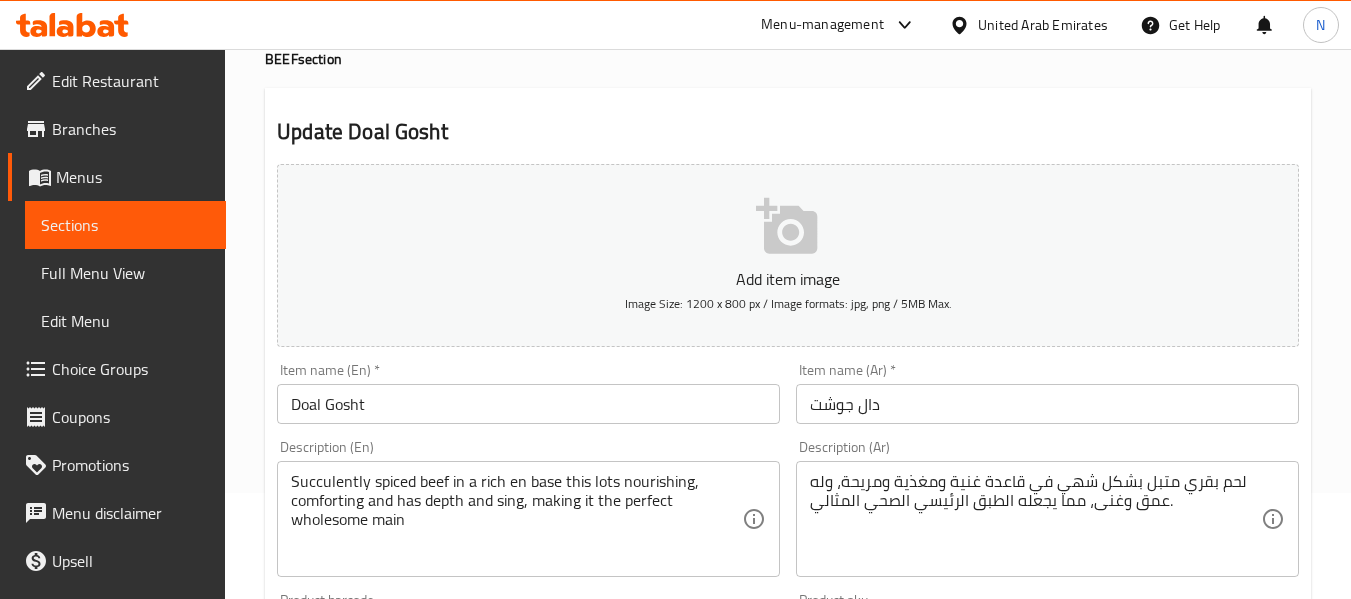 scroll, scrollTop: 207, scrollLeft: 0, axis: vertical 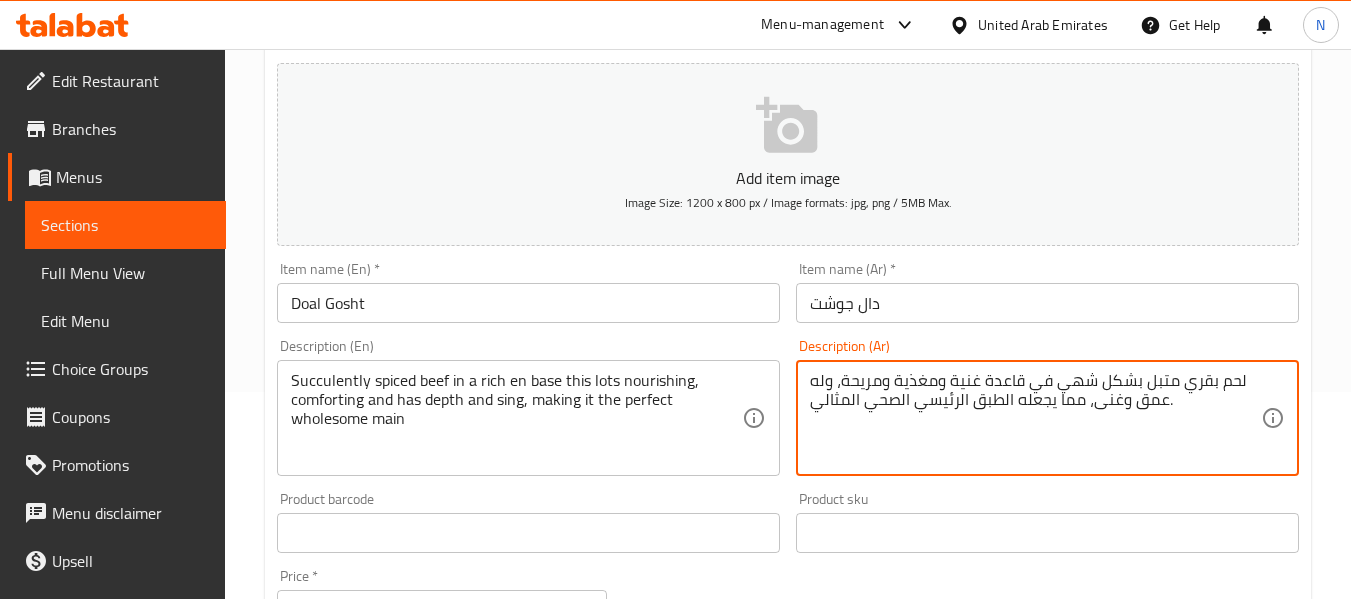 click on "لحم بقري متبل بشكل شهي في قاعدة غنية ومغذية ومريحة، وله عمق وغنى، مما يجعله الطبق الرئيسي الصحي المثالي." at bounding box center (1035, 418) 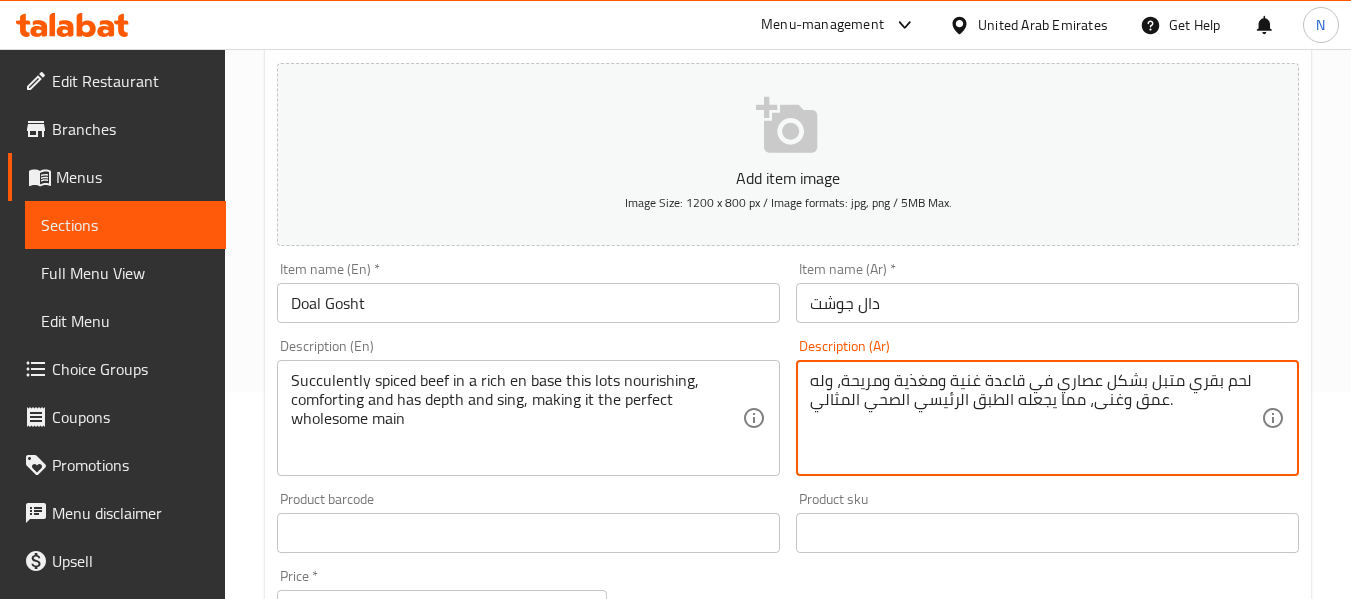 drag, startPoint x: 1088, startPoint y: 408, endPoint x: 606, endPoint y: 376, distance: 483.06107 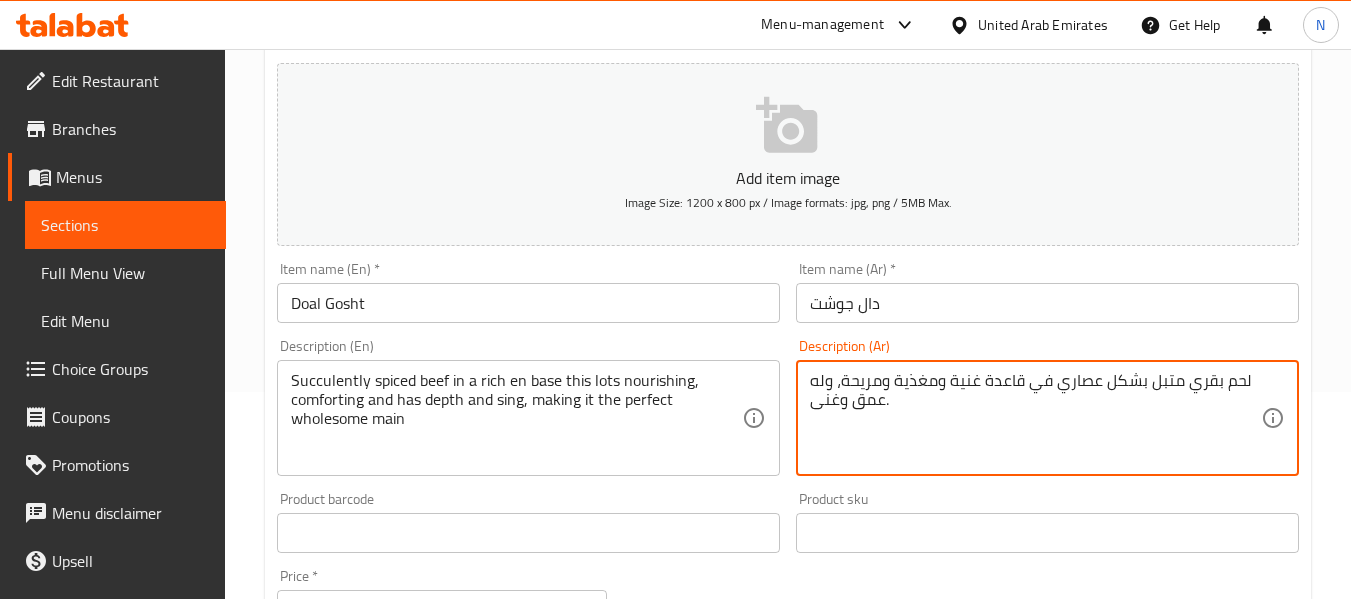 type on "لحم بقري متبل بشكل عصاري في قاعدة غنية ومغذية ومريحة، وله عمق وغنى." 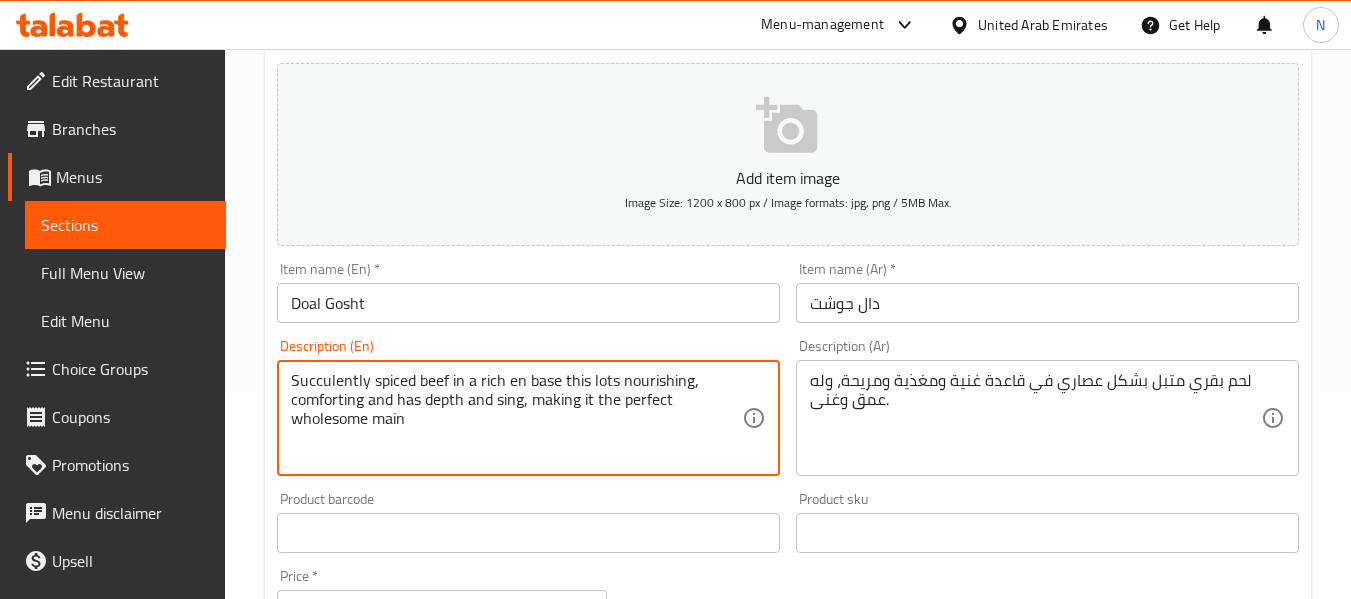 drag, startPoint x: 579, startPoint y: 438, endPoint x: 527, endPoint y: 409, distance: 59.5399 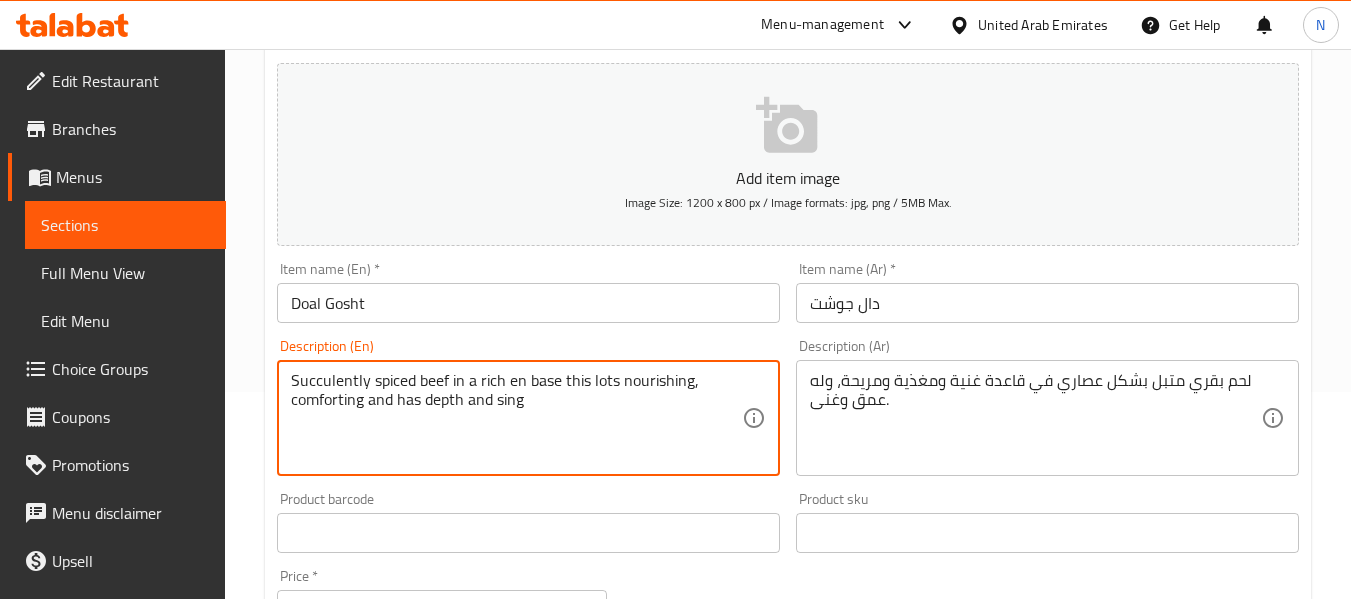 click on "Succulently spiced beef in a rich en base this lots nourishing, comforting and has depth and sing" at bounding box center (516, 418) 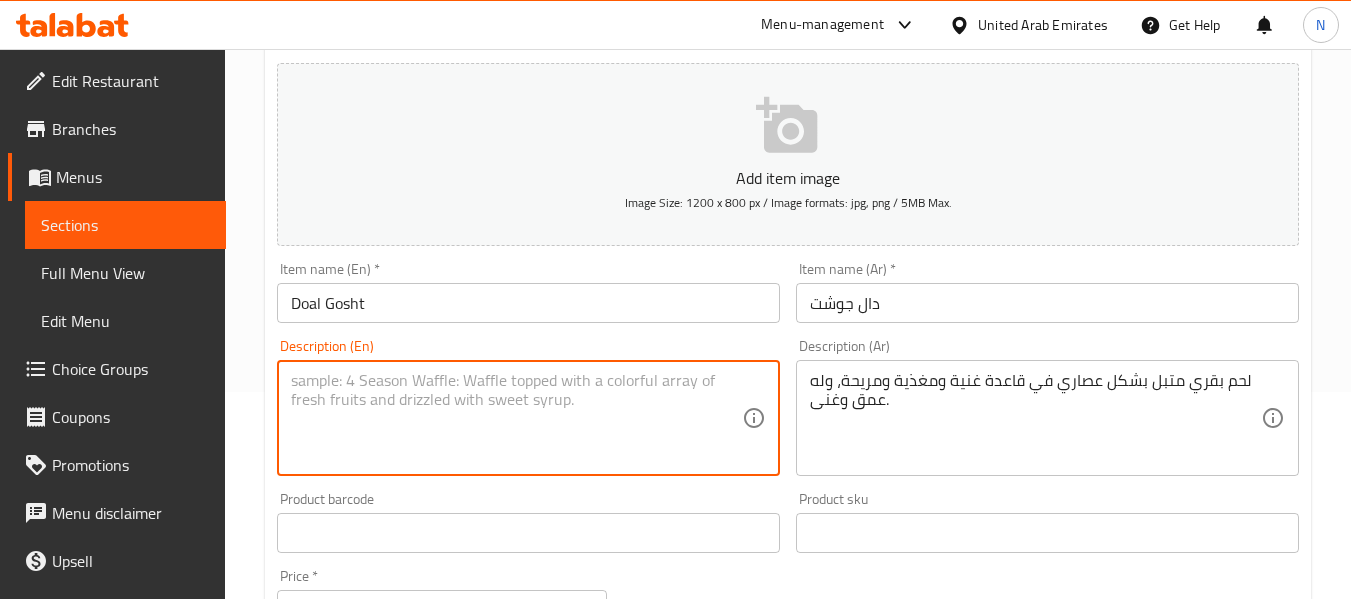 paste on "Succulently spiced beef in a rich lentil base, this Dal Gosht is nourishing, comforting and has depth and zing, making it the perfect wholesome main ." 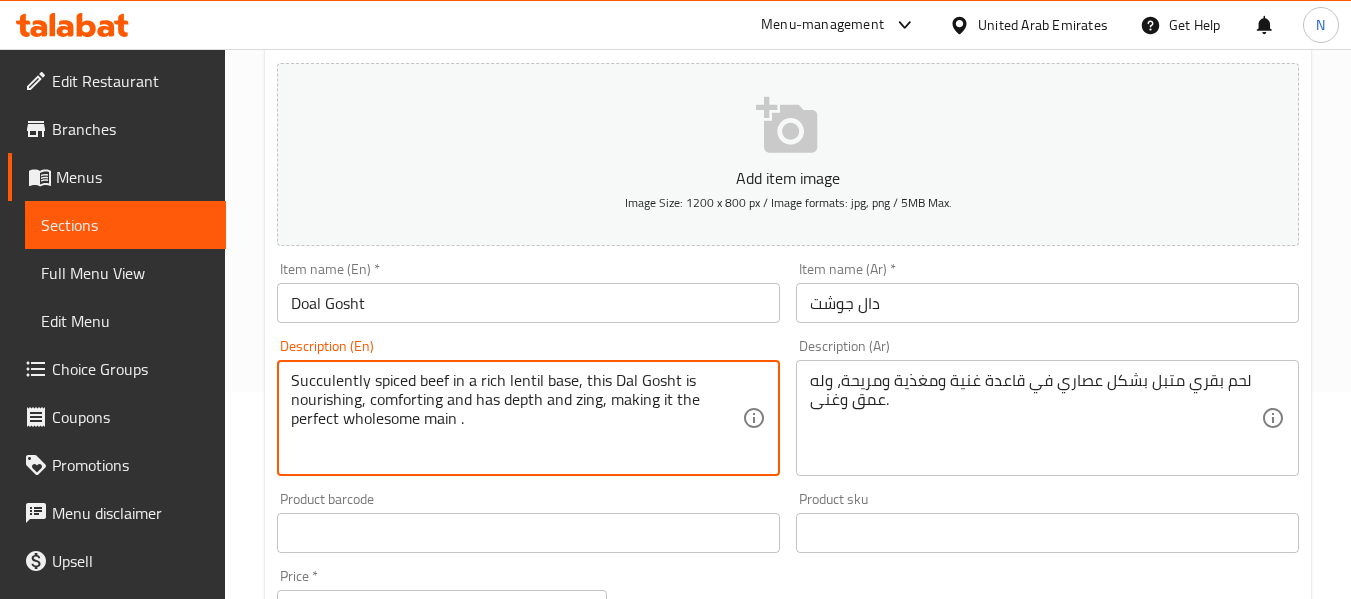 type on "Succulently spiced beef in a rich lentil base, this Dal Gosht is nourishing, comforting and has depth and zing, making it the perfect wholesome main ." 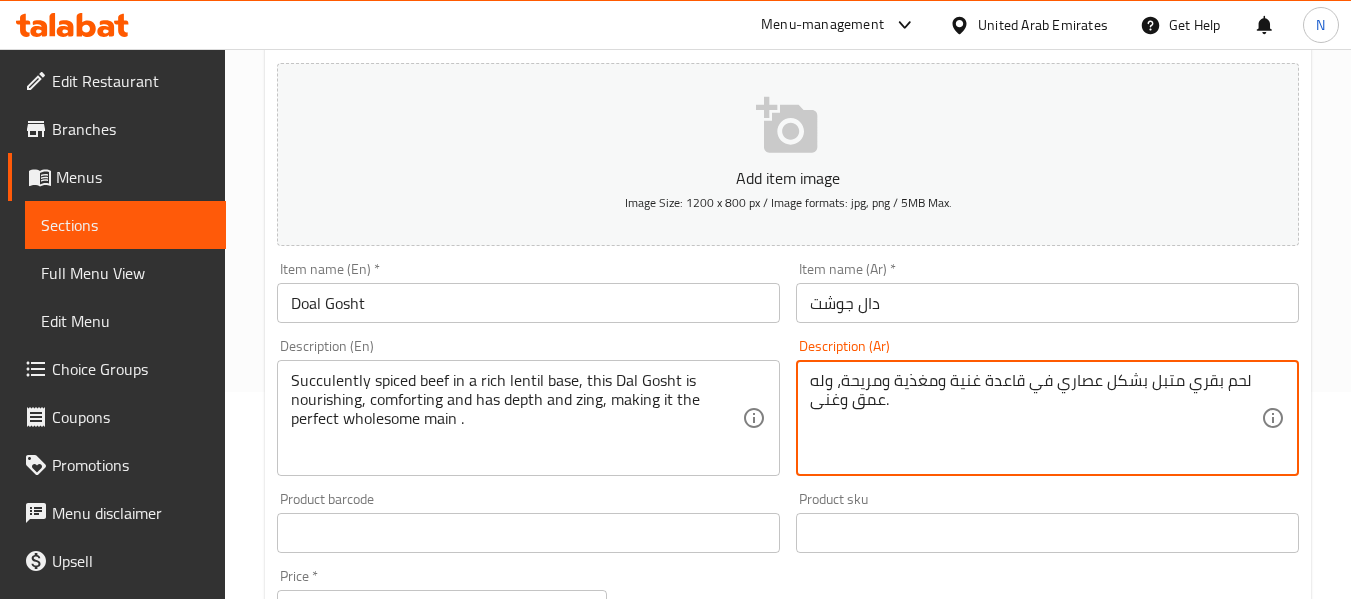 click on "لحم بقري متبل بشكل عصاري في قاعدة غنية ومغذية ومريحة، وله عمق وغنى." at bounding box center [1035, 418] 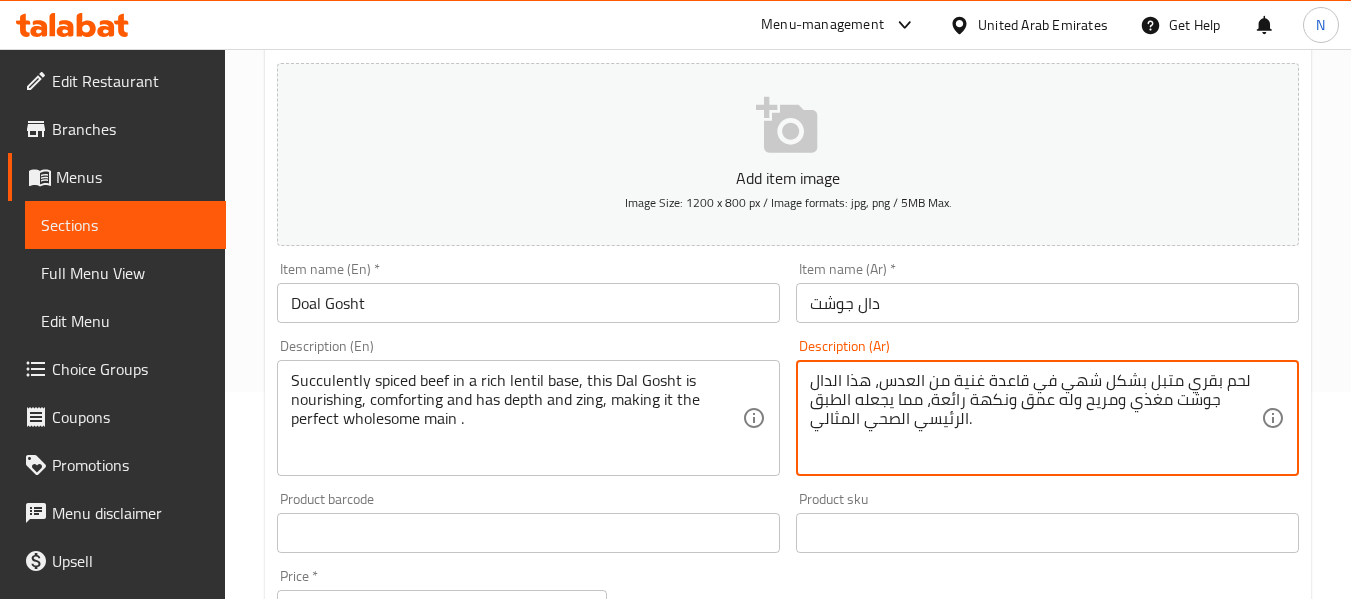 type on "لحم بقري متبل بشكل شهي في قاعدة غنية من العدس، هذا الدال جوشت مغذي ومريح وله عمق ونكهة رائعة، مما يجعله الطبق الرئيسي الصحي المثالي." 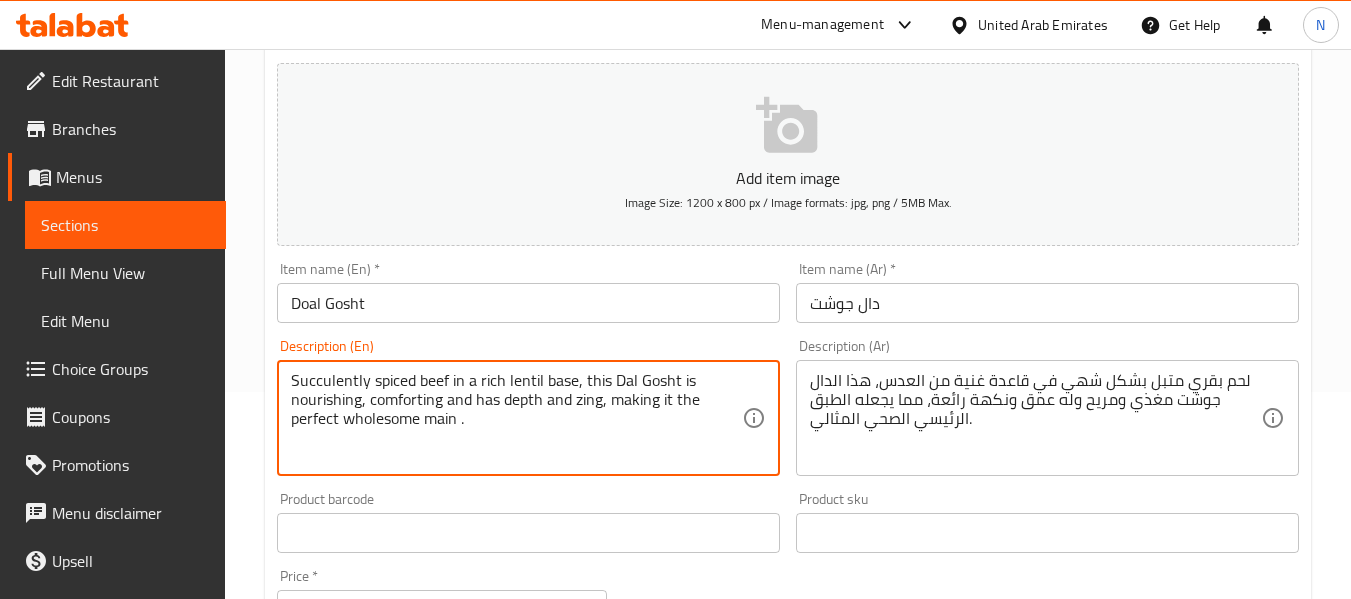 drag, startPoint x: 604, startPoint y: 403, endPoint x: 610, endPoint y: 457, distance: 54.33231 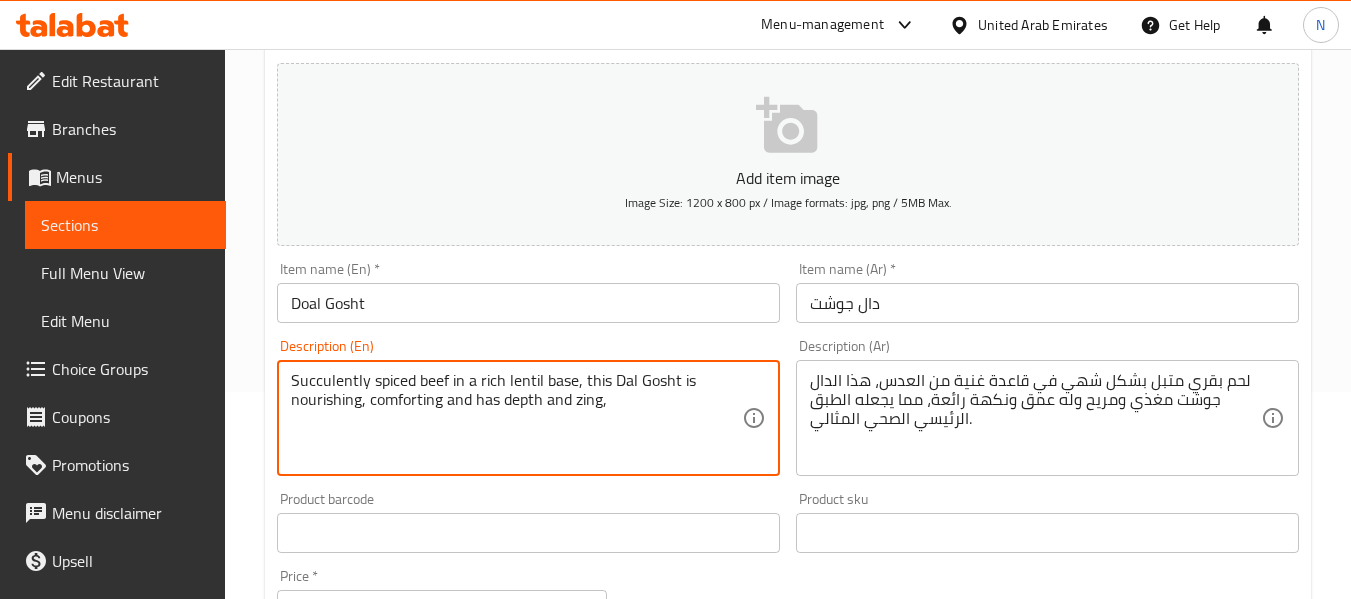 type on "Succulently spiced beef in a rich lentil base, this Dal Gosht is nourishing, comforting and has depth and zing," 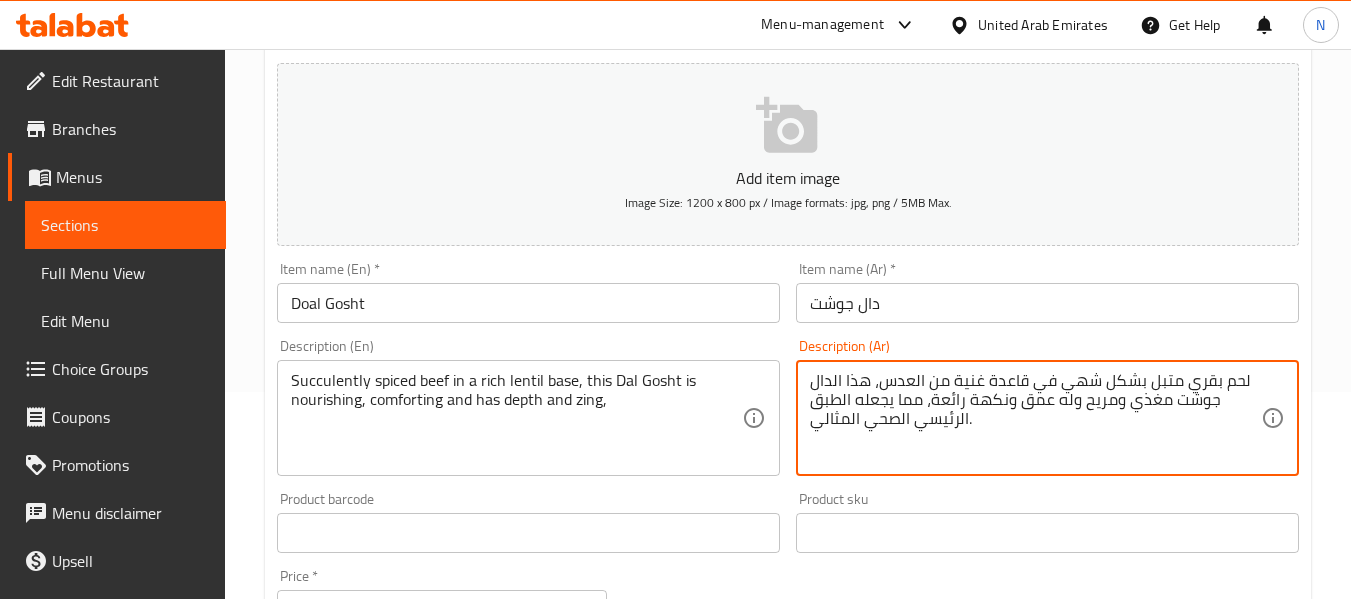 drag, startPoint x: 994, startPoint y: 428, endPoint x: 924, endPoint y: 403, distance: 74.330345 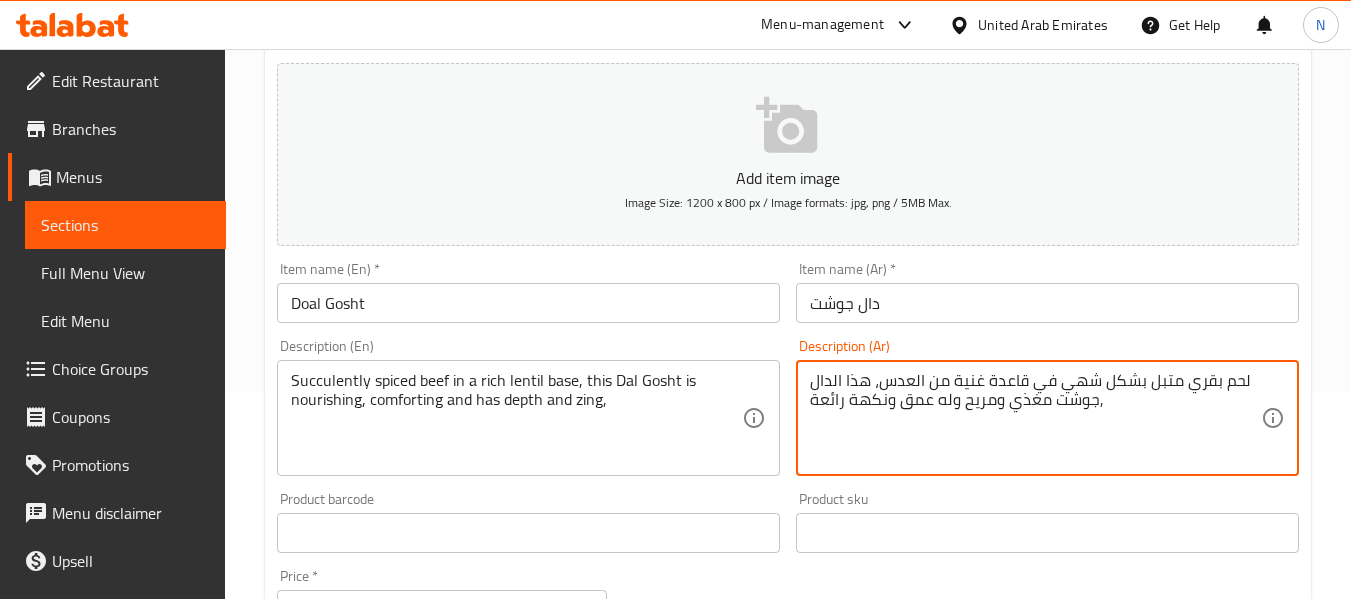 click on "Update" at bounding box center (398, 1119) 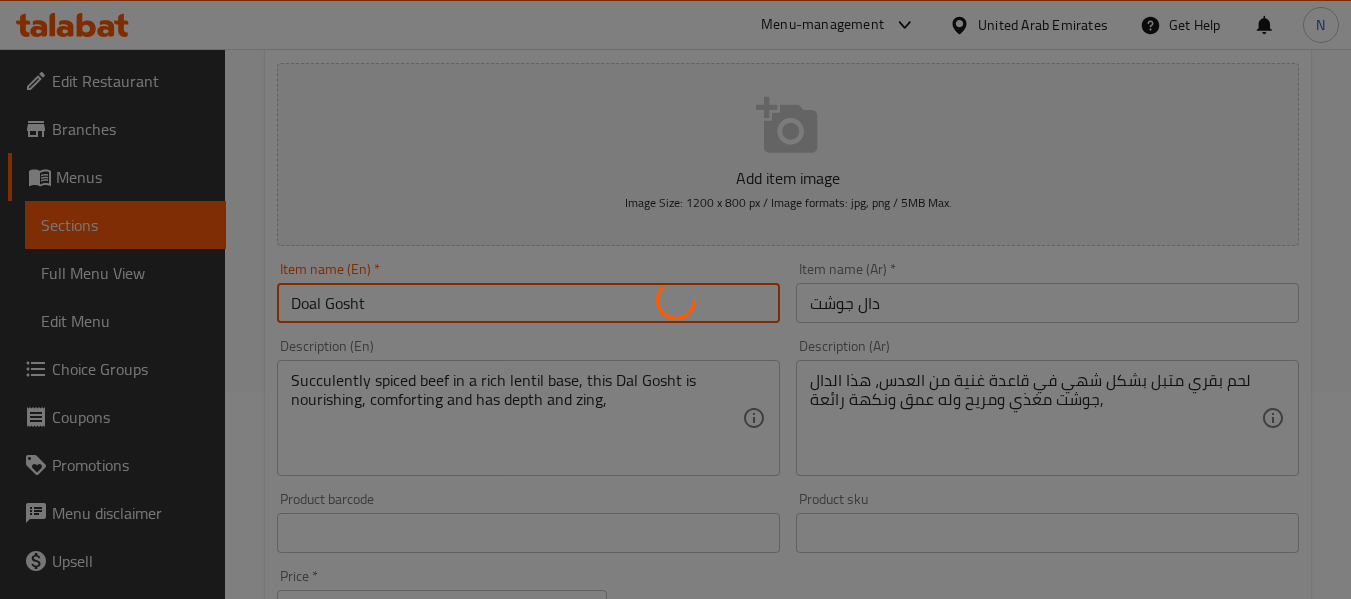 click on "Home / Restaurants management / Menus / Sections / item / update BEEF  section Update Doal Gosht Add item image Image Size: 1200 x 800 px / Image formats: jpg, png / 5MB Max. Item name (En)   * Doal Gosht Item name (En)  * Item name (Ar)   * دال جوشت Item name (Ar)  * Description (En) Succulently spiced beef in a rich lentil base, this Dal Gosht is nourishing, comforting and has depth and zing, Description (En) Description (Ar) لحم بقري متبل بشكل شهي في قاعدة غنية من العدس، هذا الدال جوشت مغذي ومريح وله عمق ونكهة رائعة، Description (Ar) Product barcode Product barcode Product sku Product sku Price   * AED 23 Price  * Price on selection Free item Start Date Start Date End Date End Date Available Days SU MO TU WE TH FR SA Available from ​ ​ Available to ​ ​ Status Active Inactive Exclude from GEM Variations & Choices Add variant ASSIGN CHOICE GROUP Update" at bounding box center [788, 524] 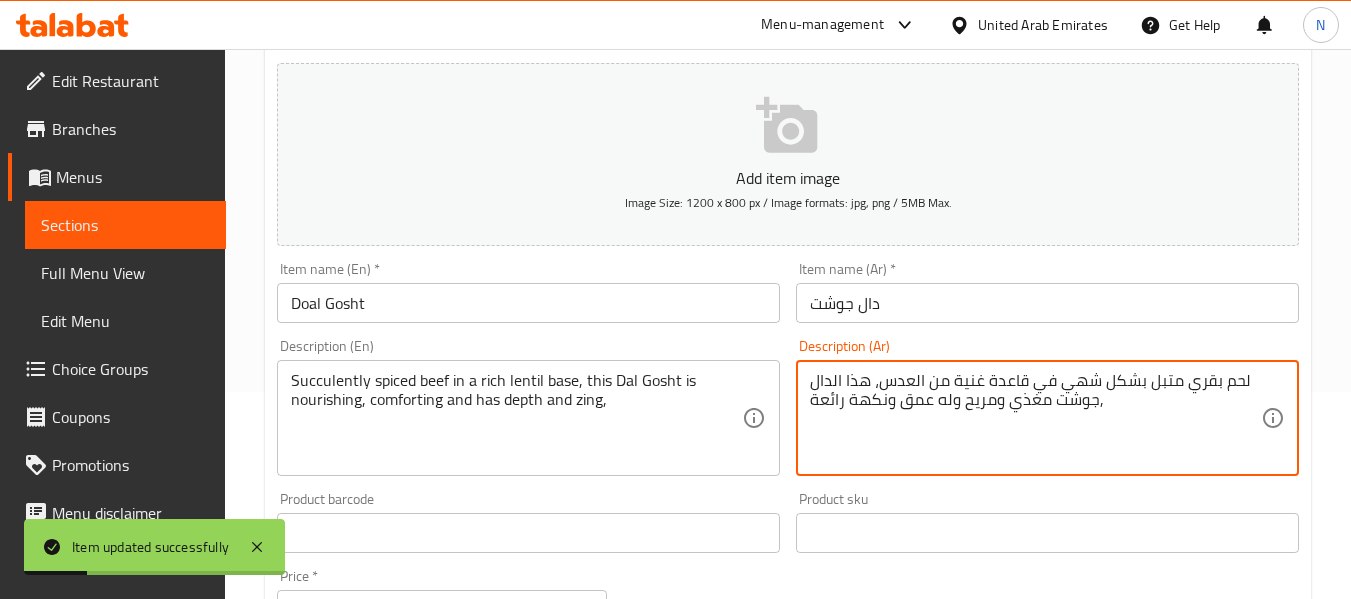 click on "لحم بقري متبل بشكل شهي في قاعدة غنية من العدس، هذا الدال جوشت مغذي ومريح وله عمق ونكهة رائعة،" at bounding box center (1035, 418) 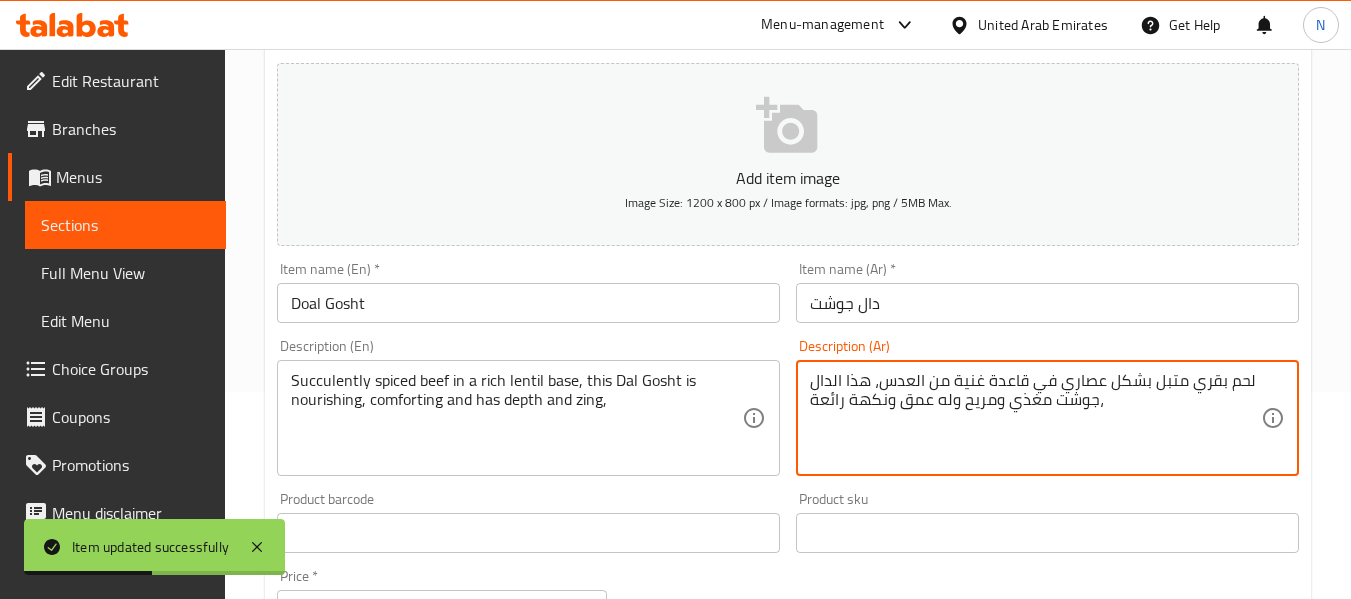 type on "لحم بقري متبل بشكل عصاري في قاعدة غنية من العدس، هذا الدال جوشت مغذي ومريح وله عمق ونكهة رائعة،" 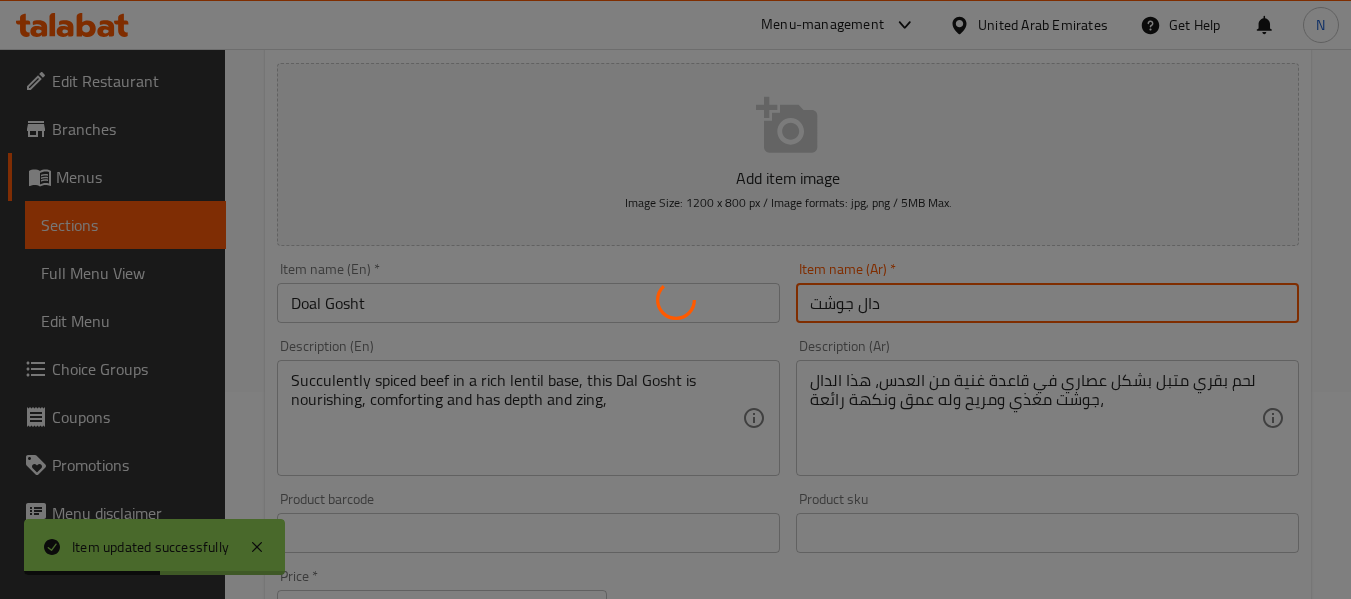 click on "Home / Restaurants management / Menus / Sections / item / update BEEF  section Update Doal Gosht Add item image Image Size: 1200 x 800 px / Image formats: jpg, png / 5MB Max. Item name (En)   * Doal Gosht Item name (En)  * Item name (Ar)   * دال جوشت Item name (Ar)  * Description (En) Succulently spiced beef in a rich lentil base, this Dal Gosht is nourishing, comforting and has depth and zing, Description (En) Description (Ar) لحم بقري متبل بشكل عصاري في قاعدة غنية من العدس، هذا الدال جوشت مغذي ومريح وله عمق ونكهة رائعة، Description (Ar) Product barcode Product barcode Product sku Product sku Price   * AED 23 Price  * Price on selection Free item Start Date Start Date End Date End Date Available Days SU MO TU WE TH FR SA Available from ​ ​ Available to ​ ​ Status Active Inactive Exclude from GEM Variations & Choices Add variant ASSIGN CHOICE GROUP Update" at bounding box center [788, 524] 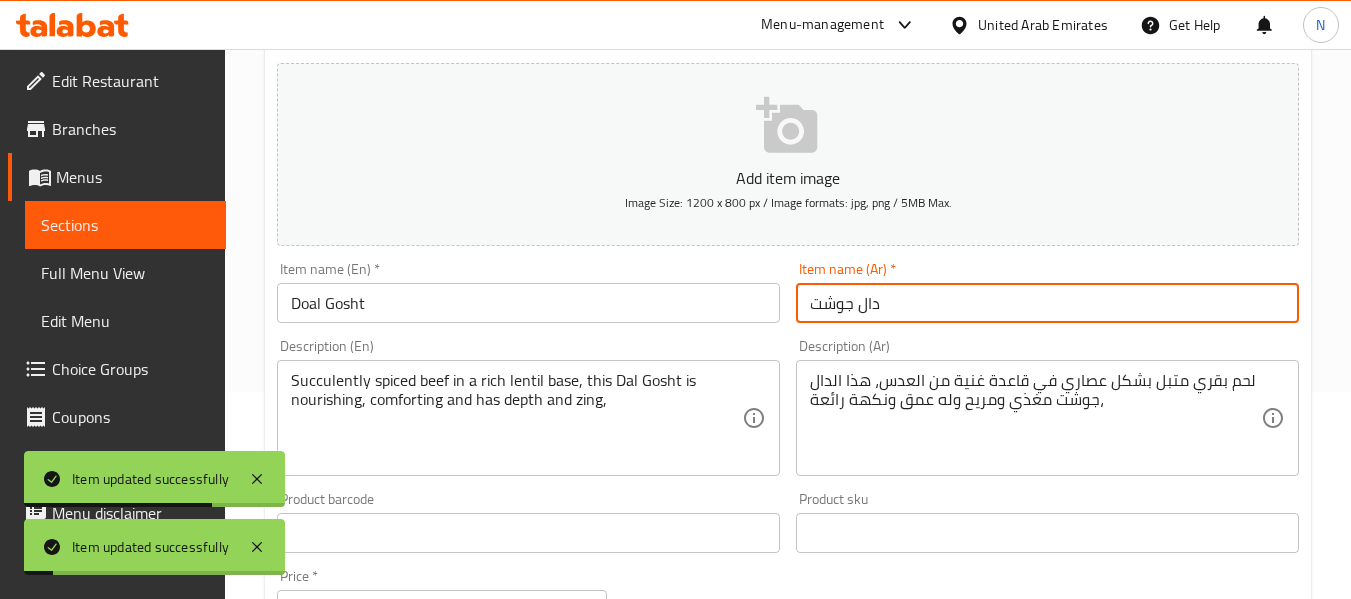 scroll, scrollTop: 0, scrollLeft: 0, axis: both 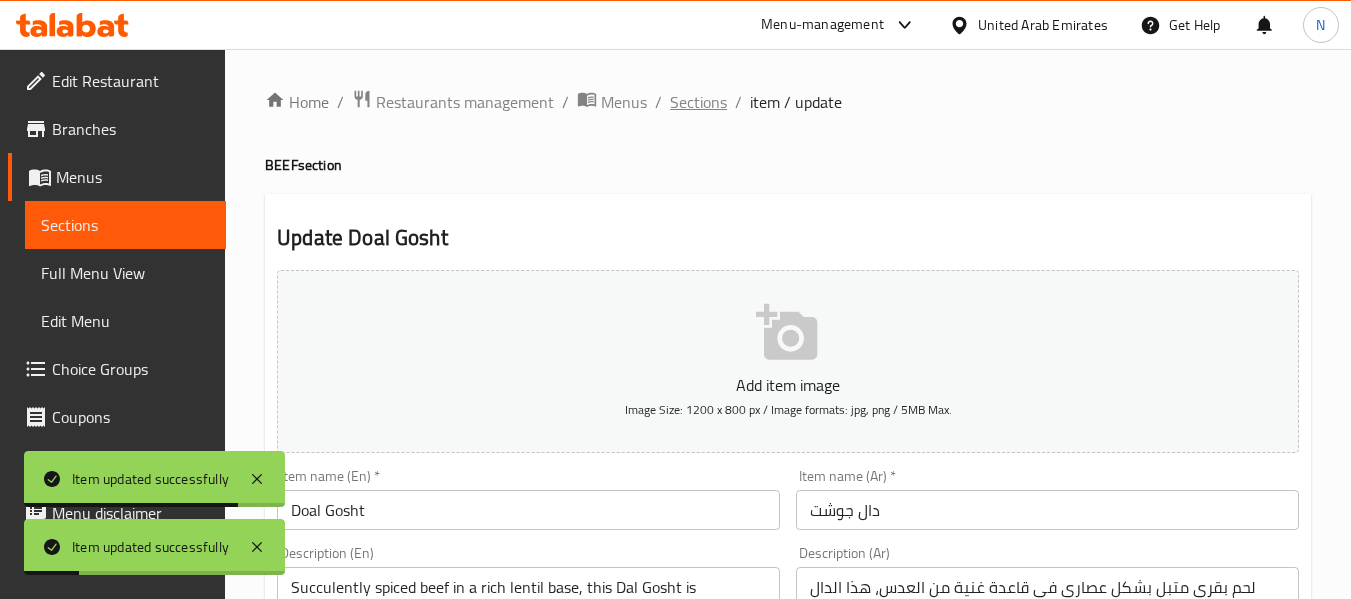 click on "Sections" at bounding box center [698, 102] 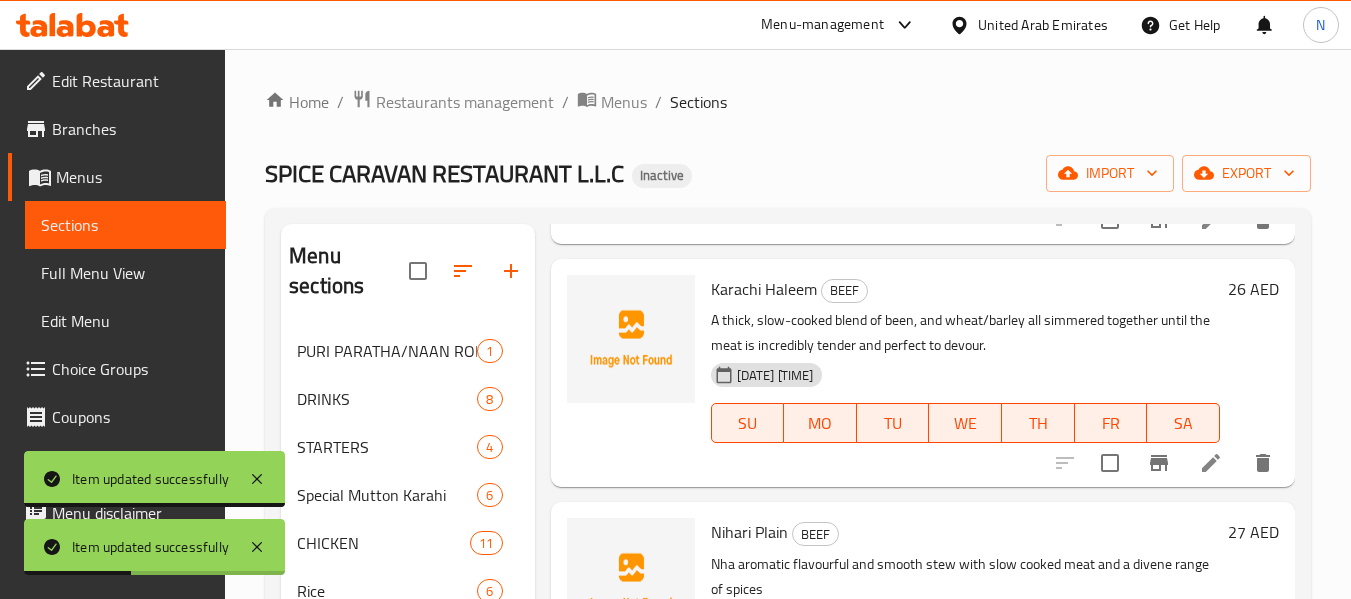 scroll, scrollTop: 980, scrollLeft: 0, axis: vertical 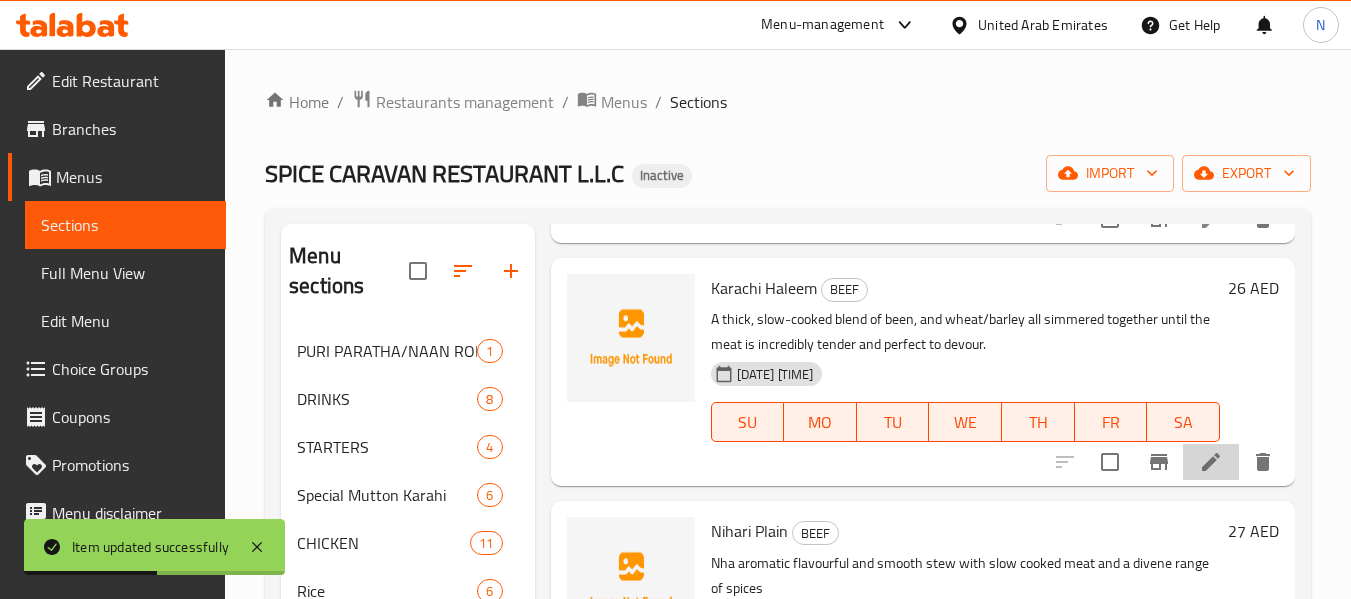 click at bounding box center (1211, 462) 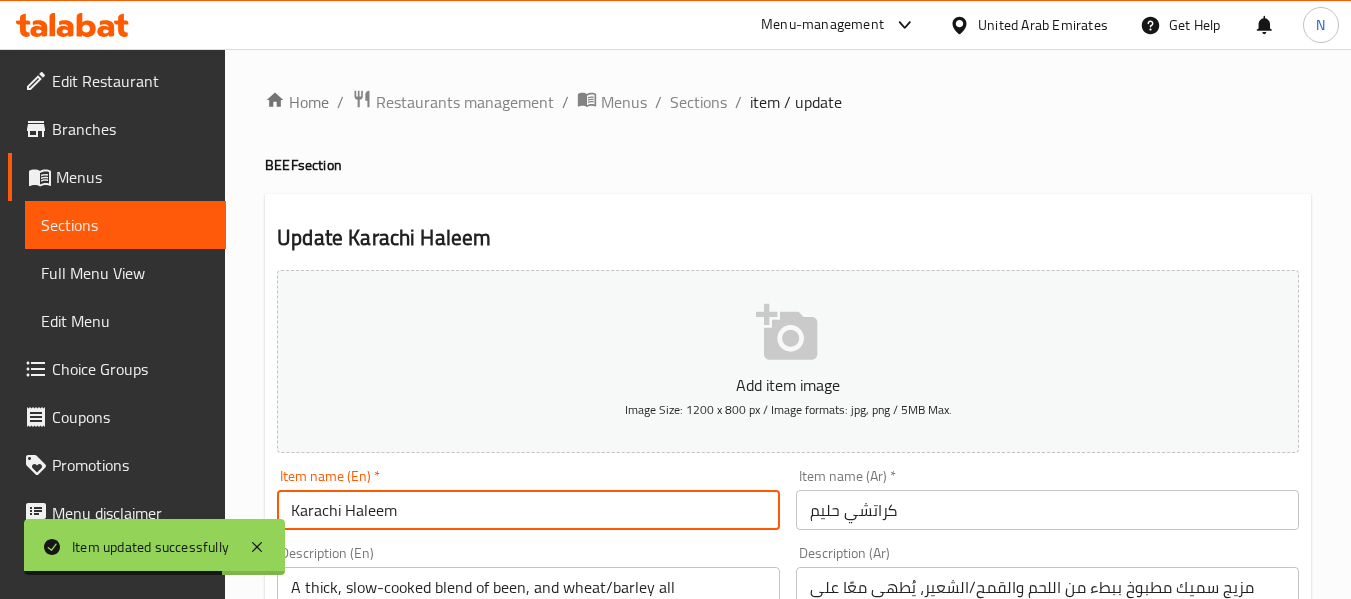 click on "Karachi Haleem" at bounding box center (528, 510) 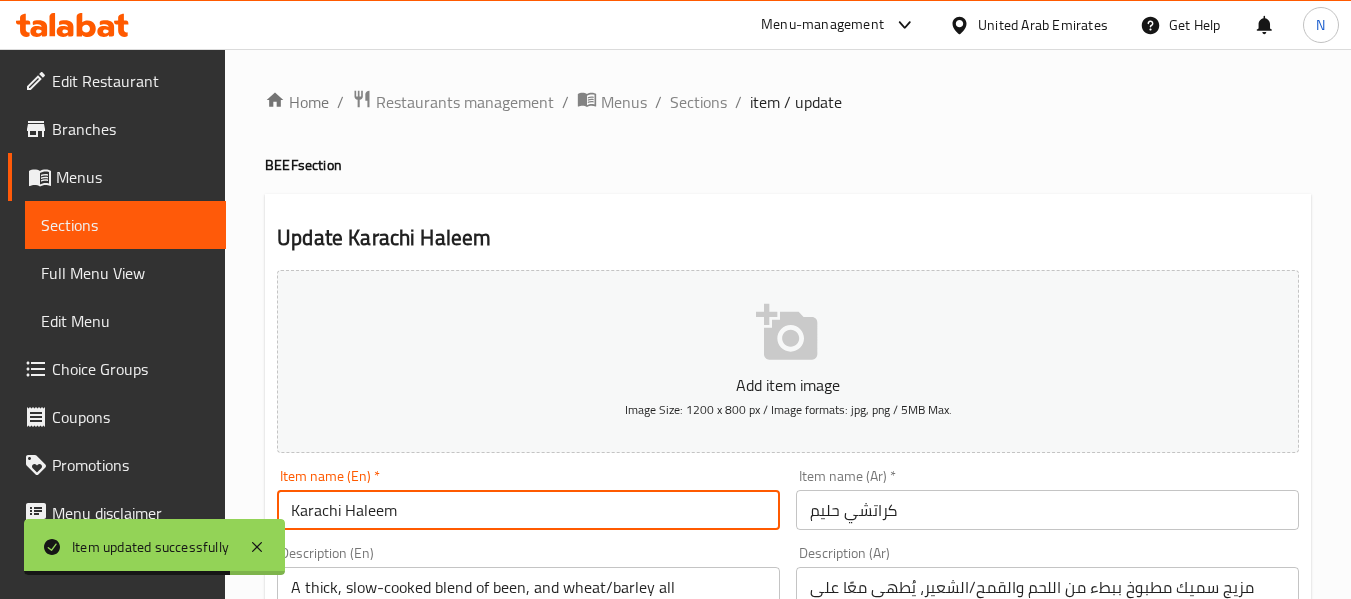 click on "Karachi Haleem" at bounding box center [528, 510] 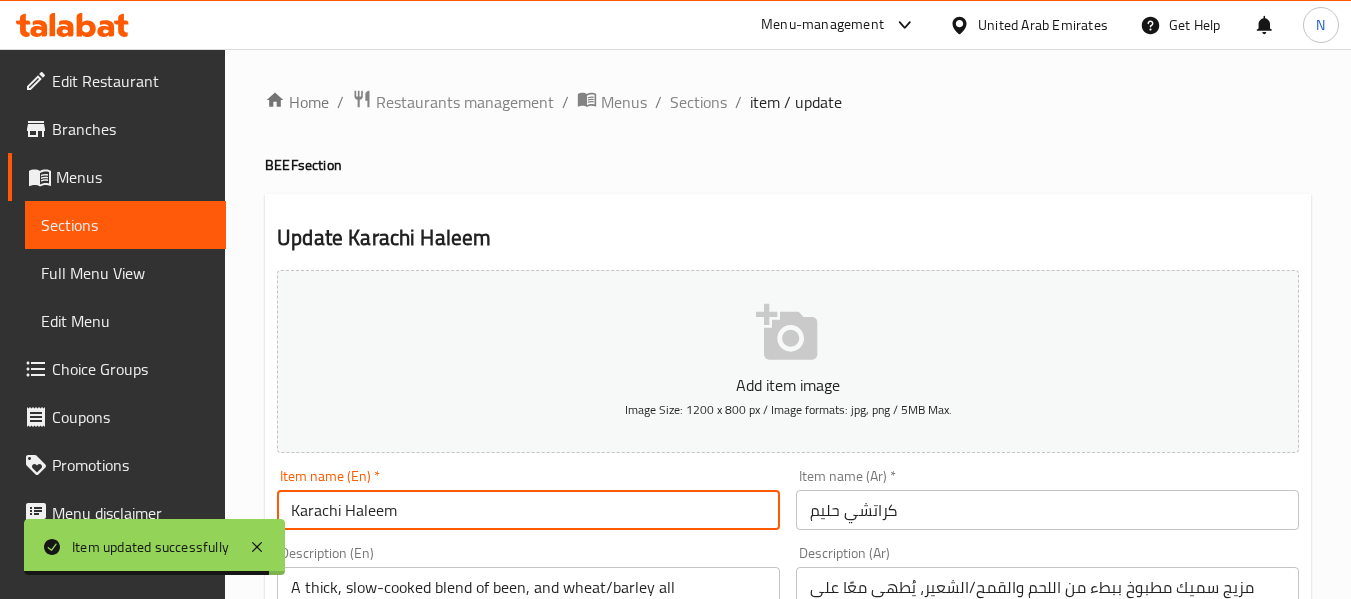 scroll, scrollTop: 249, scrollLeft: 0, axis: vertical 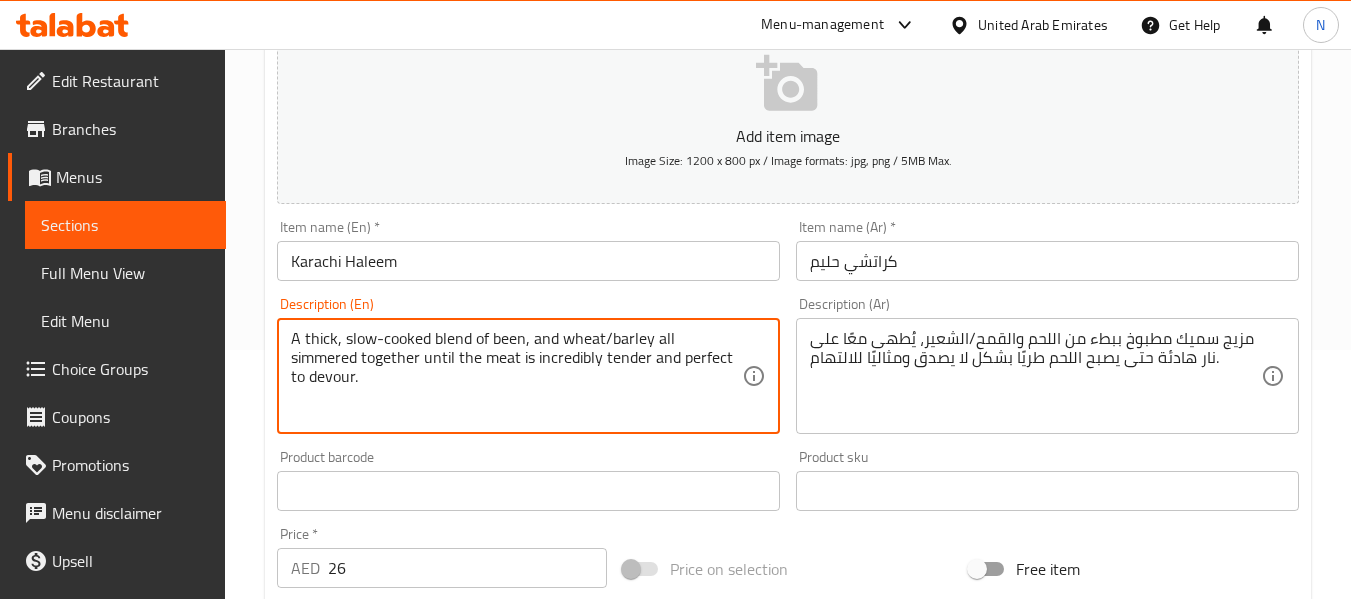 click on "A thick, slow-cooked blend of been, and wheat/barley all simmered together until the meat is incredibly tender and perfect to devour." at bounding box center (516, 376) 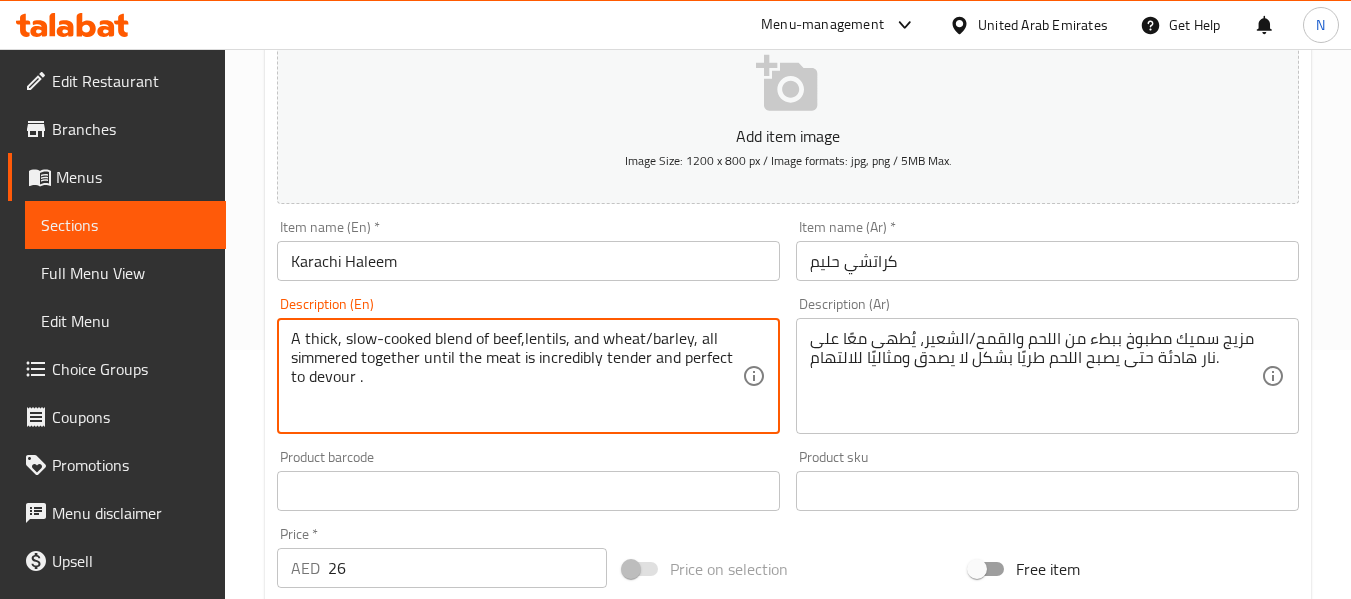 type on "A thick, slow-cooked blend of beef,lentils, and wheat/barley, all simmered together until the meat is incredibly tender and perfect to devour ." 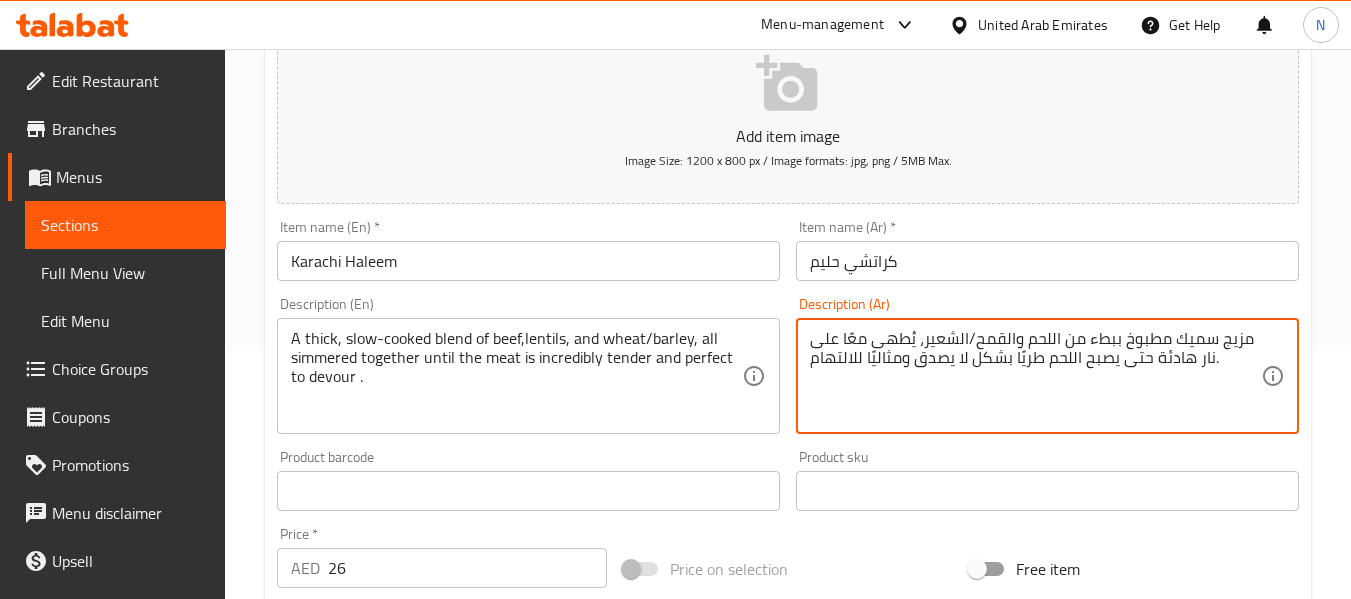 click on "مزيج سميك مطبوخ ببطء من اللحم والقمح/الشعير، يُطهى معًا على نار هادئة حتى يصبح اللحم طريًا بشكل لا يصدق ومثاليًا للالتهام." at bounding box center [1035, 376] 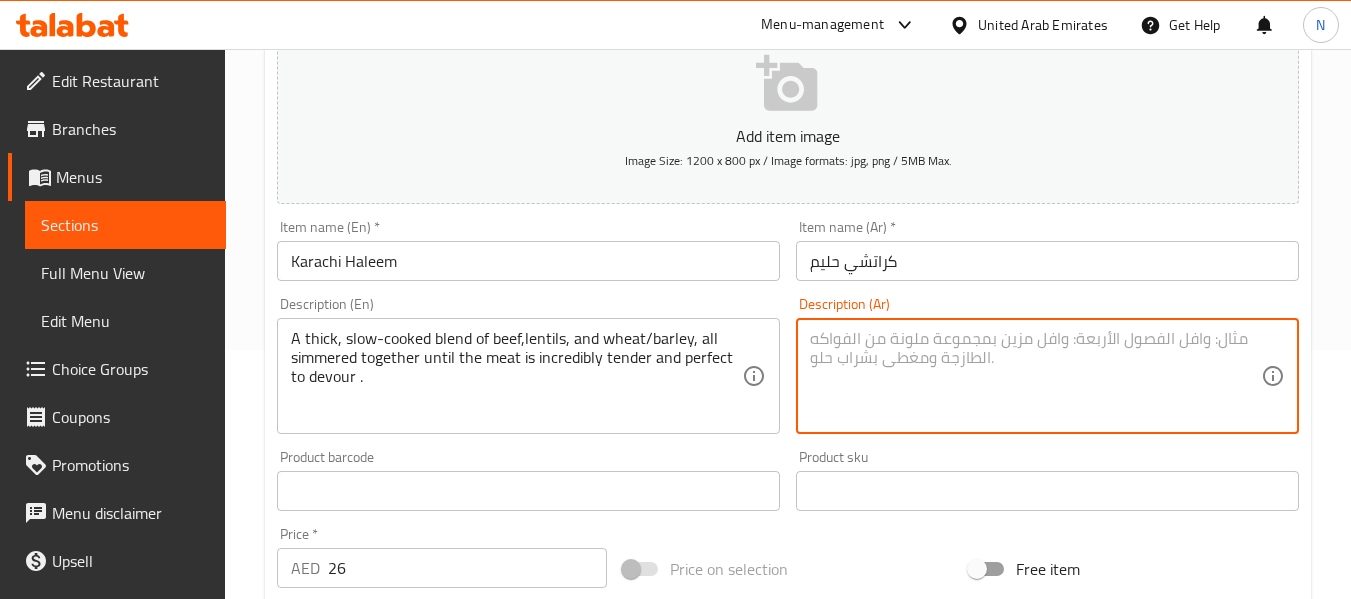 paste on "مزيج سميك مطبوخ ببطء من لحم البقر والعدس والقمح/الشعير، يُطهى معًا على نار هادئة حتى يصبح اللحم طريًا بشكل لا يصدق ومثاليًا للالتهام." 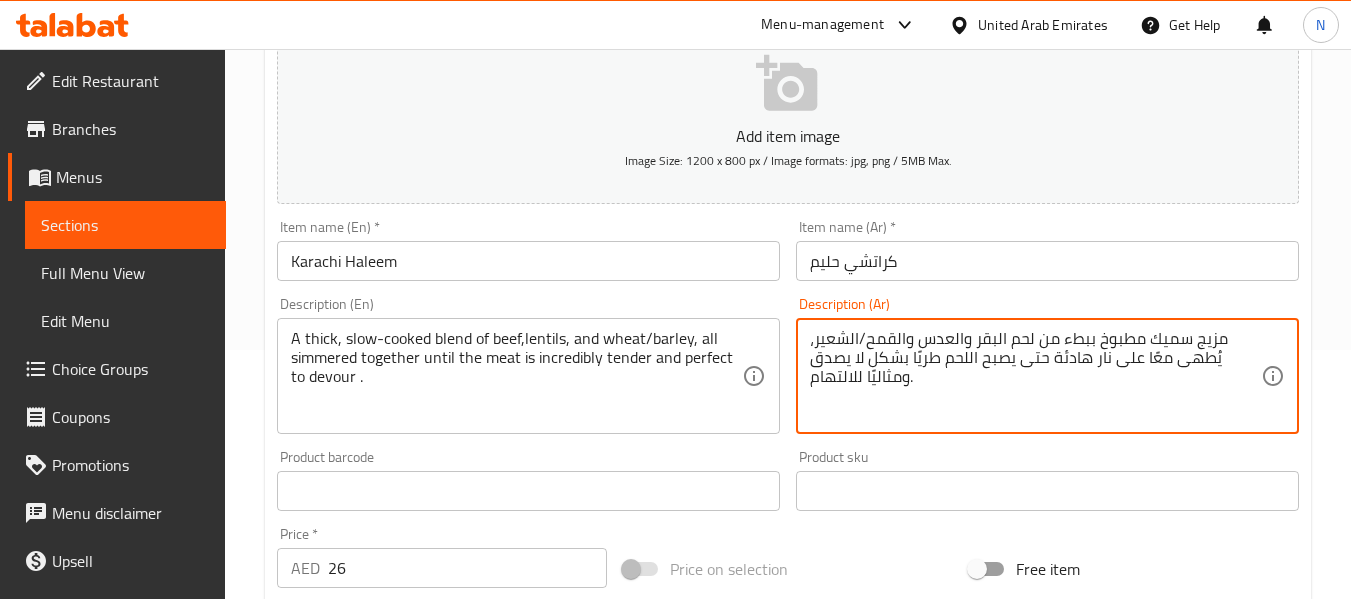 click on "مزيج سميك مطبوخ ببطء من لحم البقر والعدس والقمح/الشعير، يُطهى معًا على نار هادئة حتى يصبح اللحم طريًا بشكل لا يصدق ومثاليًا للالتهام." at bounding box center (1035, 376) 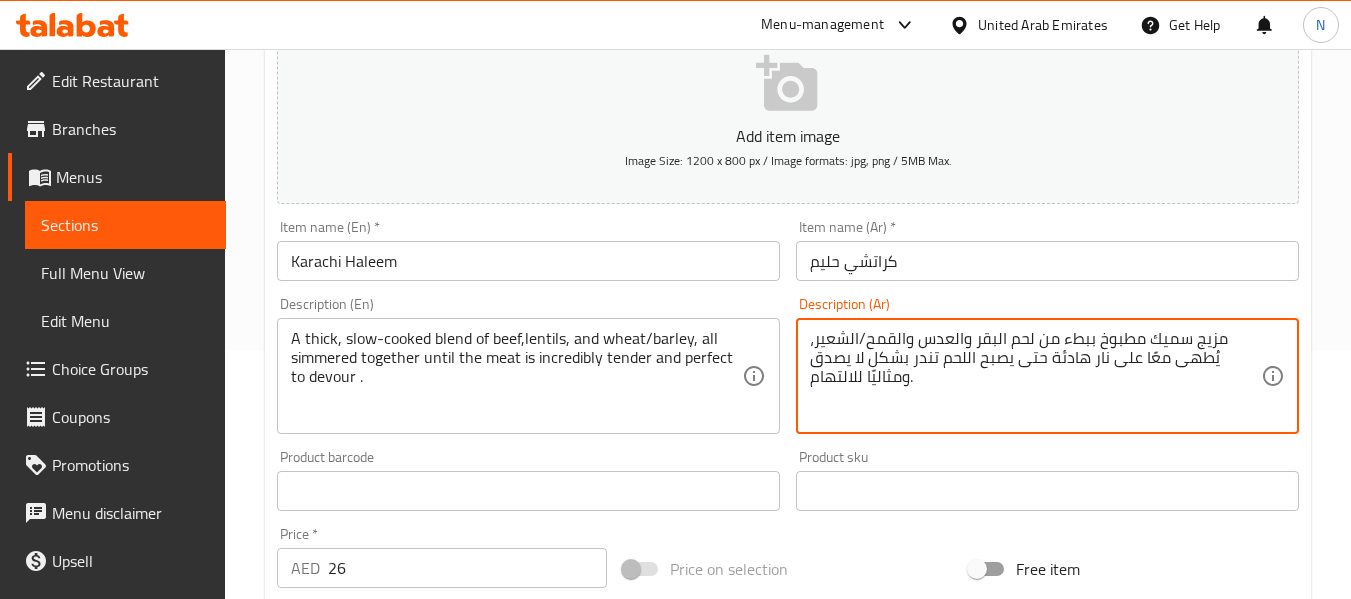 click on "Update" at bounding box center (398, 1077) 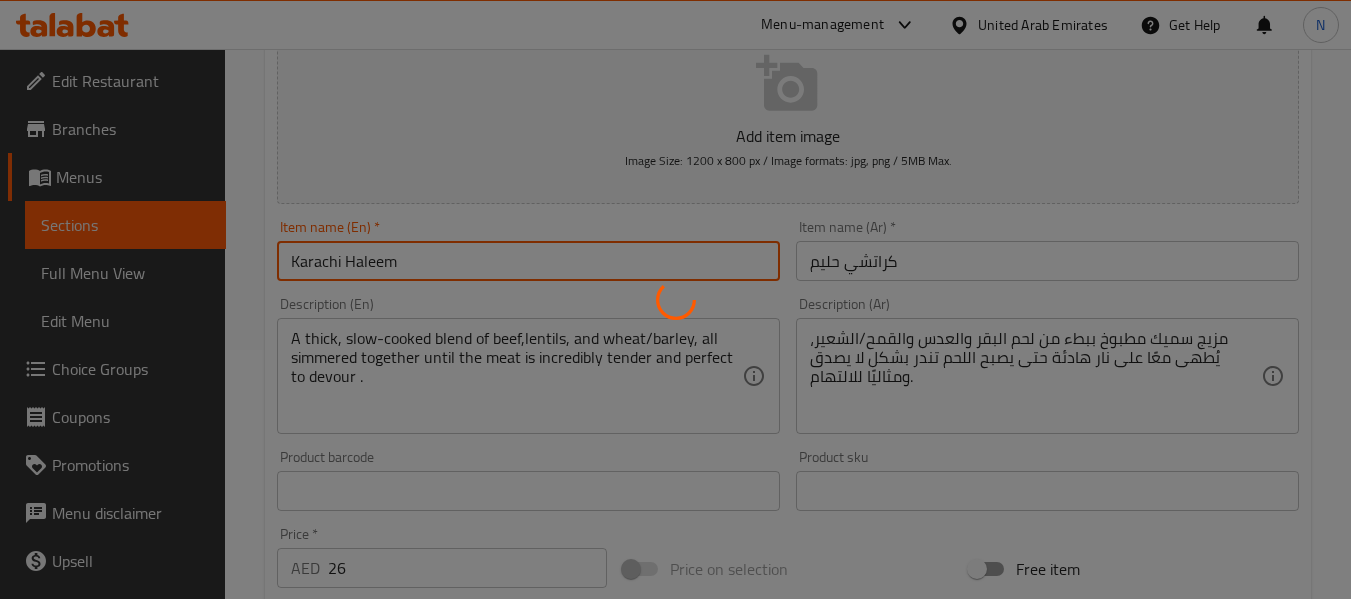 click on "Home / Restaurants management / Menus / Sections / item / update BEEF  section Update Karachi Haleem Add item image Image Size: 1200 x 800 px / Image formats: jpg, png / 5MB Max. Item name (En)   * Karachi Haleem Item name (En)  * Item name (Ar)   * كراتشي حليم Item name (Ar)  * Description (En) A thick, slow-cooked blend of beef,lentils, and wheat/barley, all simmered together until the meat is incredibly tender and perfect to devour .  Description (En) Description (Ar) مزيج سميك مطبوخ ببطء من لحم البقر والعدس والقمح/الشعير، يُطهى معًا على نار هادئة حتى يصبح اللحم تندر بشكل لا يصدق ومثاليًا للالتهام. Description (Ar) Product barcode Product barcode Product sku Product sku Price   * AED 26 Price  * Price on selection Free item Start Date Start Date End Date End Date Available Days SU MO TU WE TH FR SA Available from ​ ​ Available to ​ ​ Status Active Inactive Exclude from GEM" at bounding box center [788, 482] 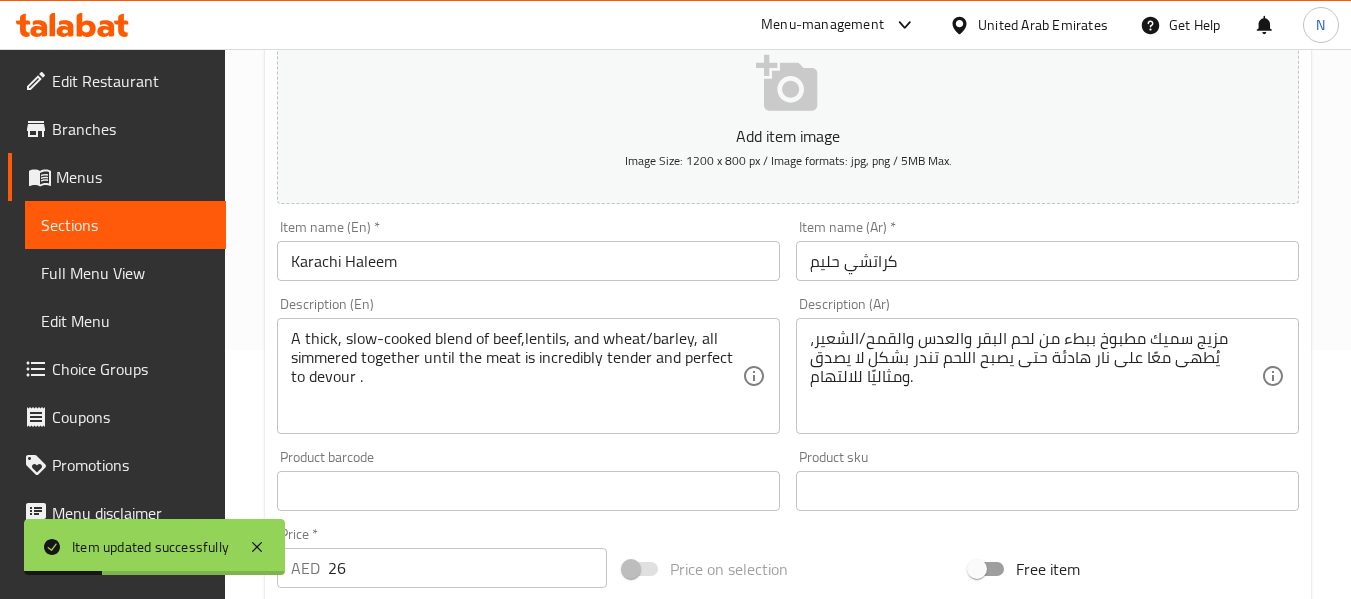 click on "Description (En) A thick, slow-cooked blend of beef,lentils, and wheat/barley, all simmered together until the meat is incredibly tender and perfect to devour .  Description (En)" at bounding box center (528, 365) 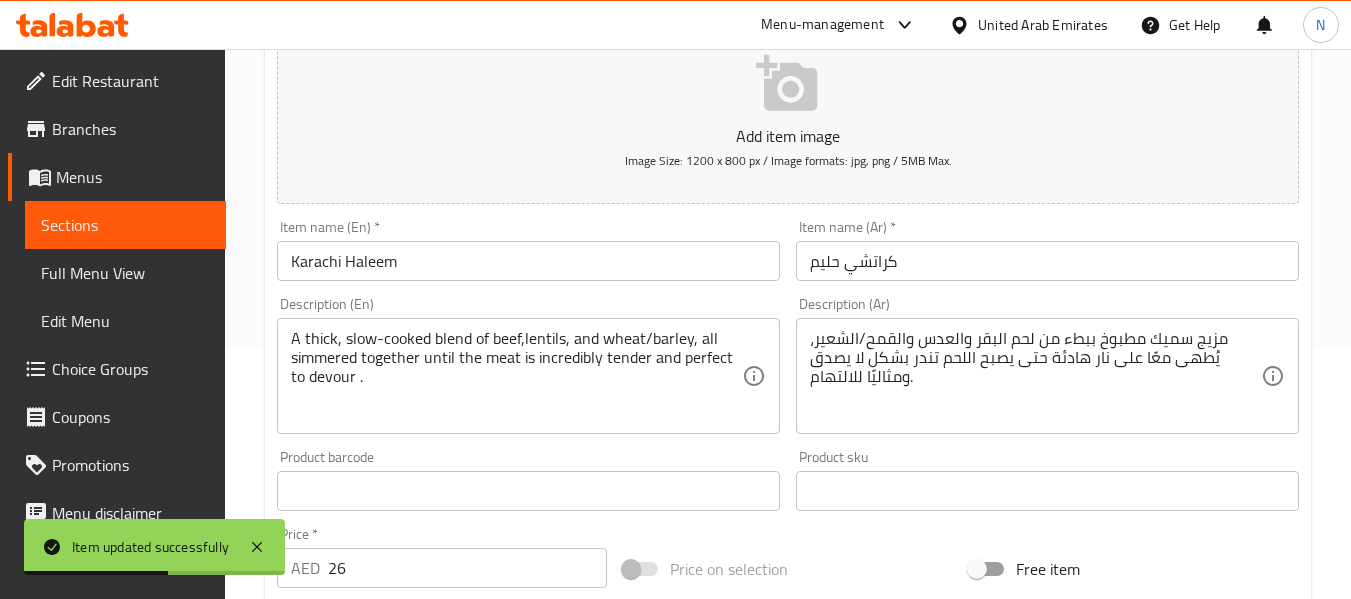 click on "Description (En) A thick, slow-cooked blend of beef,lentils, and wheat/barley, all simmered together until the meat is incredibly tender and perfect to devour .  Description (En)" at bounding box center [528, 365] 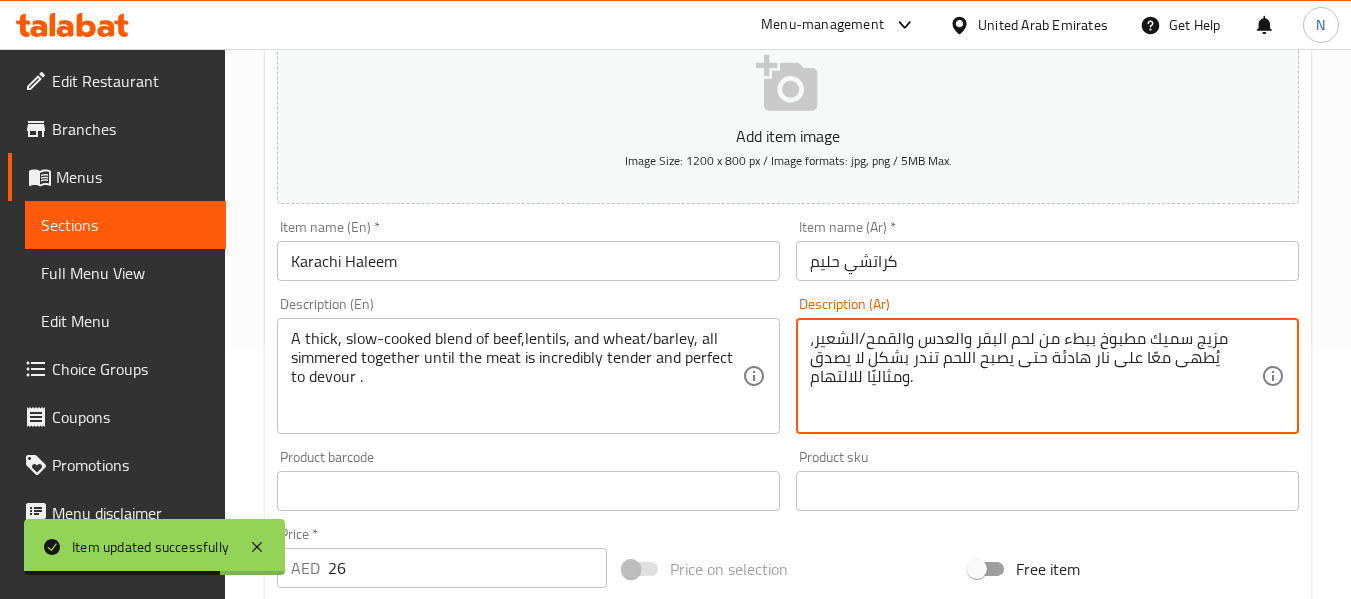 click on "مزيج سميك مطبوخ ببطء من لحم البقر والعدس والقمح/الشعير، يُطهى معًا على نار هادئة حتى يصبح اللحم تندر بشكل لا يصدق ومثاليًا للالتهام." at bounding box center [1035, 376] 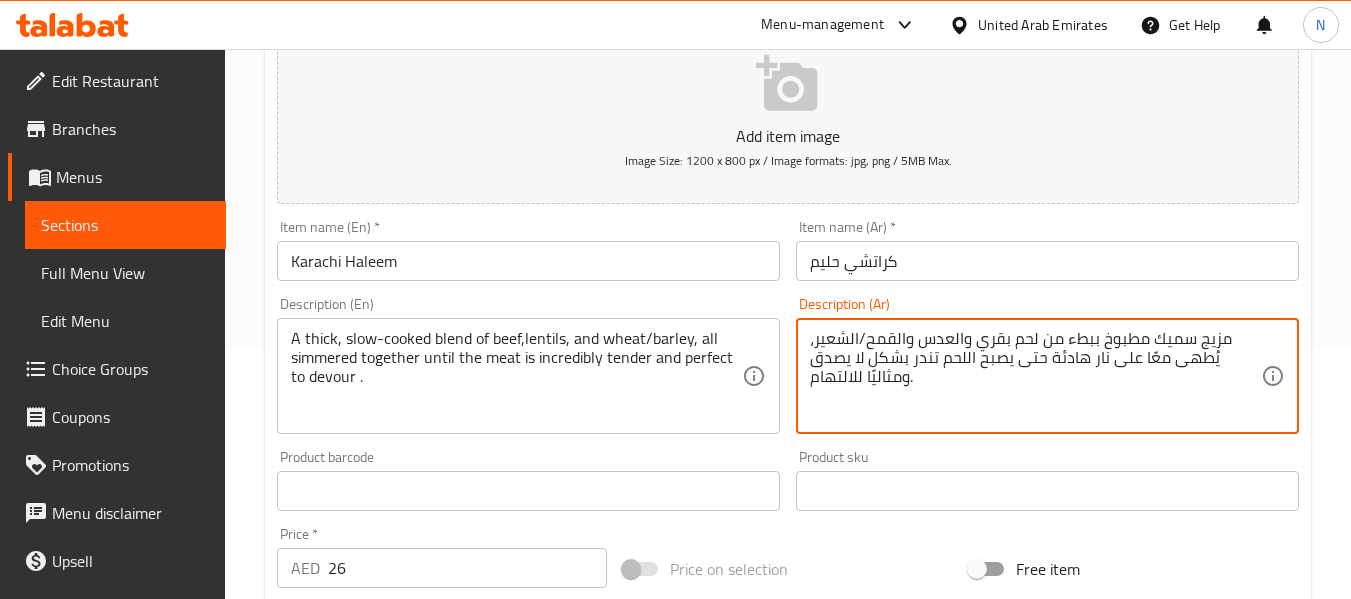 type on "مزيج سميك مطبوخ ببطء من لحم بقري والعدس والقمح/الشعير، يُطهى معًا على نار هادئة حتى يصبح اللحم تندر بشكل لا يصدق ومثاليًا للالتهام." 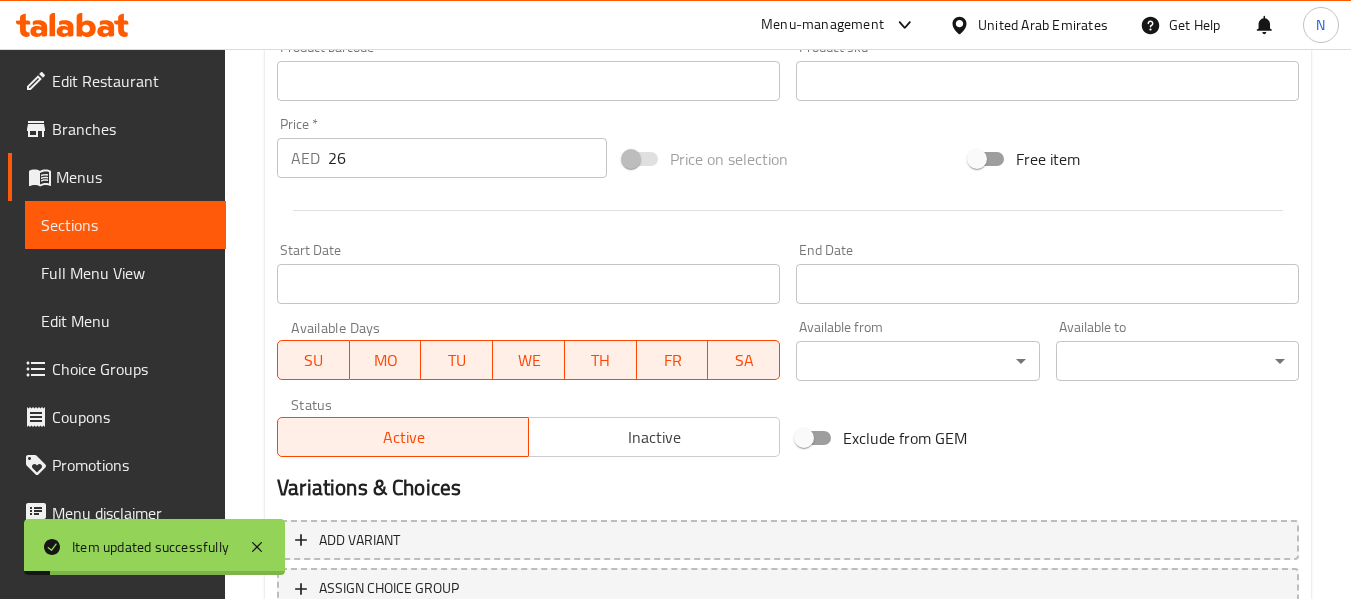 scroll, scrollTop: 814, scrollLeft: 0, axis: vertical 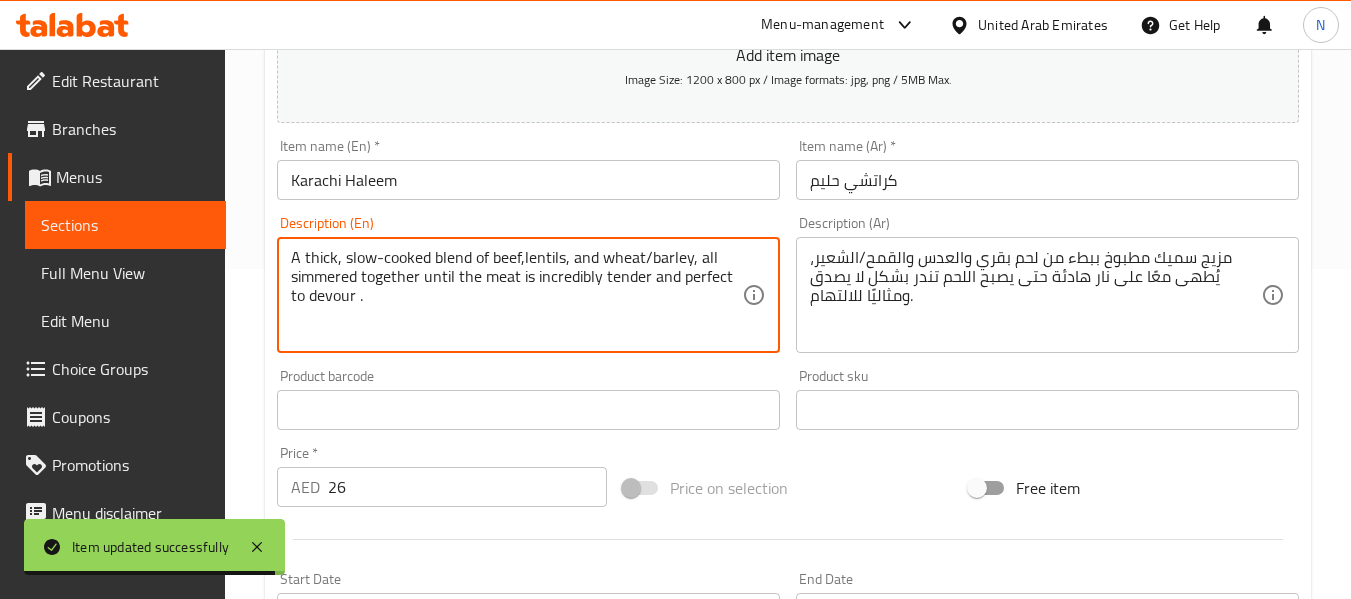 click on "A thick, slow-cooked blend of beef,lentils, and wheat/barley, all simmered together until the meat is incredibly tender and perfect to devour ." at bounding box center [516, 295] 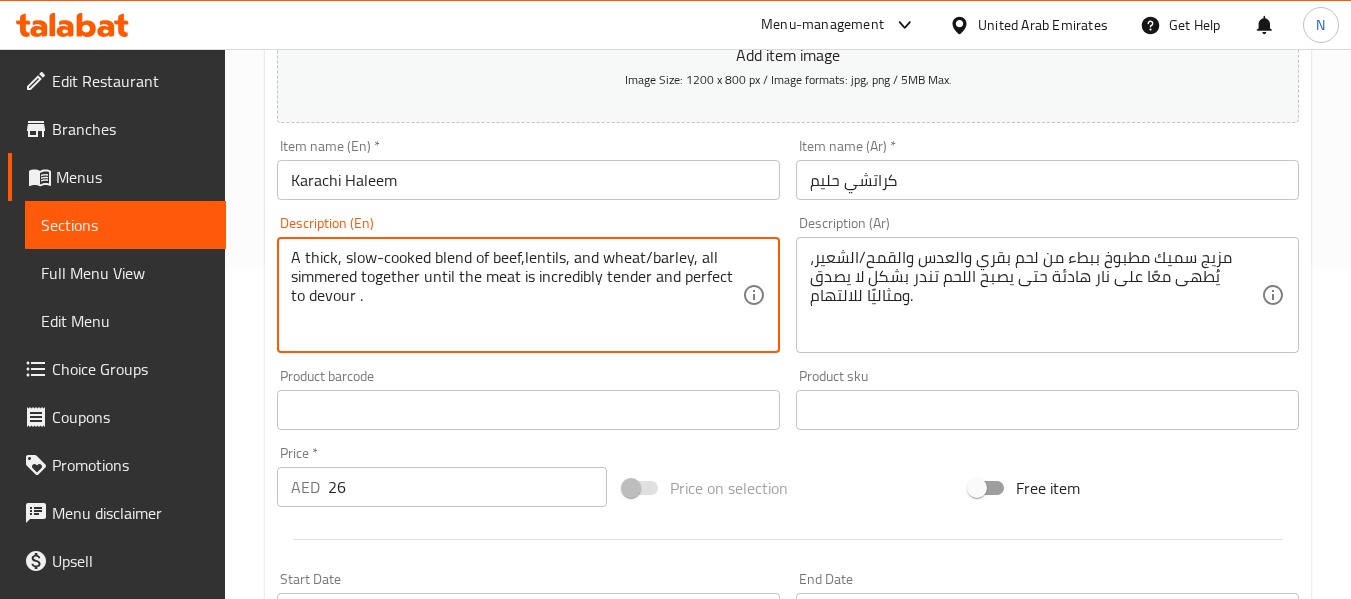click on "A thick, slow-cooked blend of beef,lentils, and wheat/barley, all simmered together until the meat is incredibly tender and perfect to devour ." at bounding box center (516, 295) 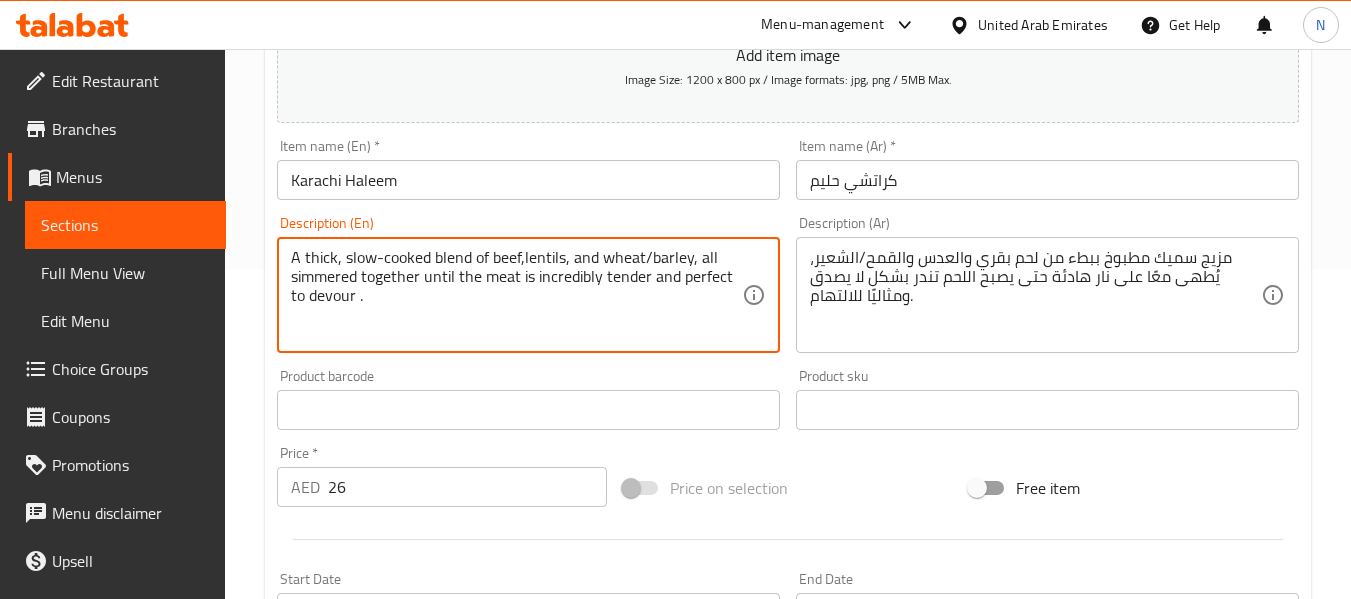 scroll, scrollTop: 0, scrollLeft: 0, axis: both 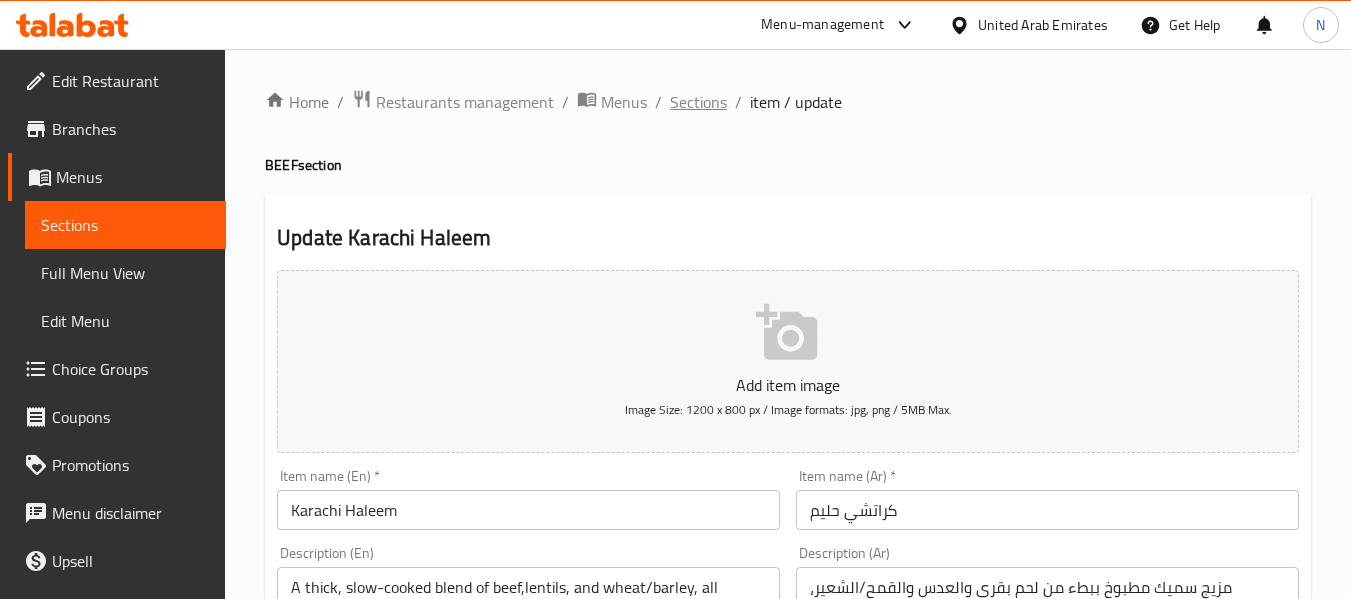 click on "Sections" at bounding box center (698, 102) 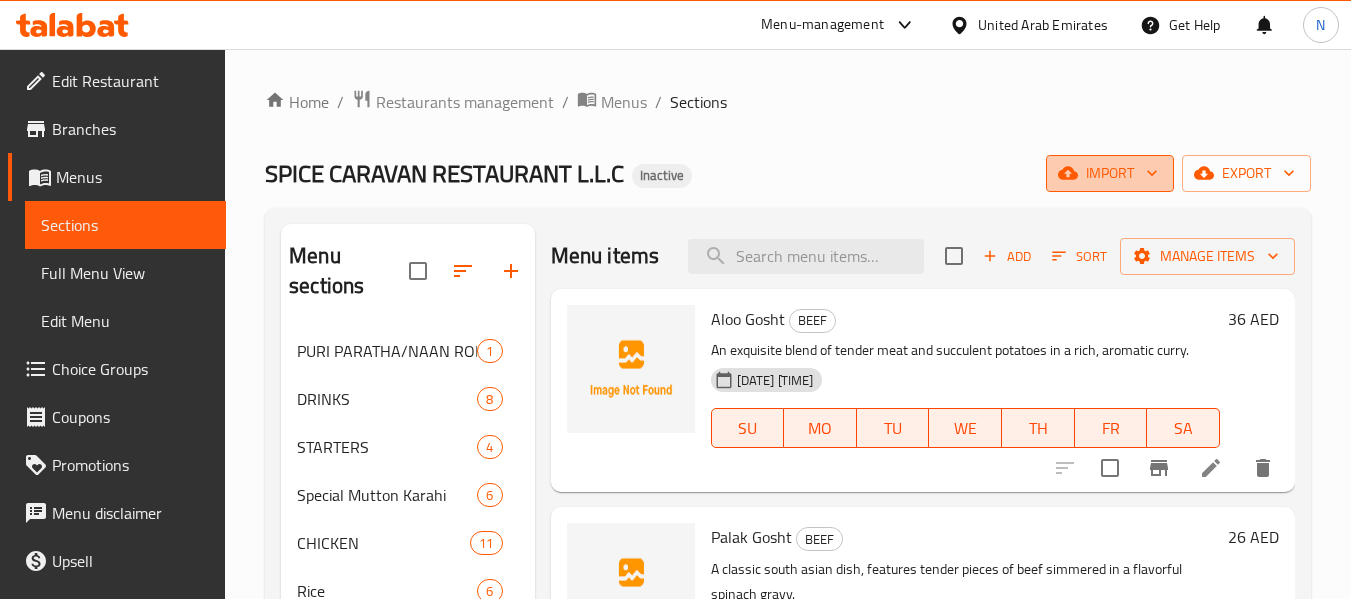 click 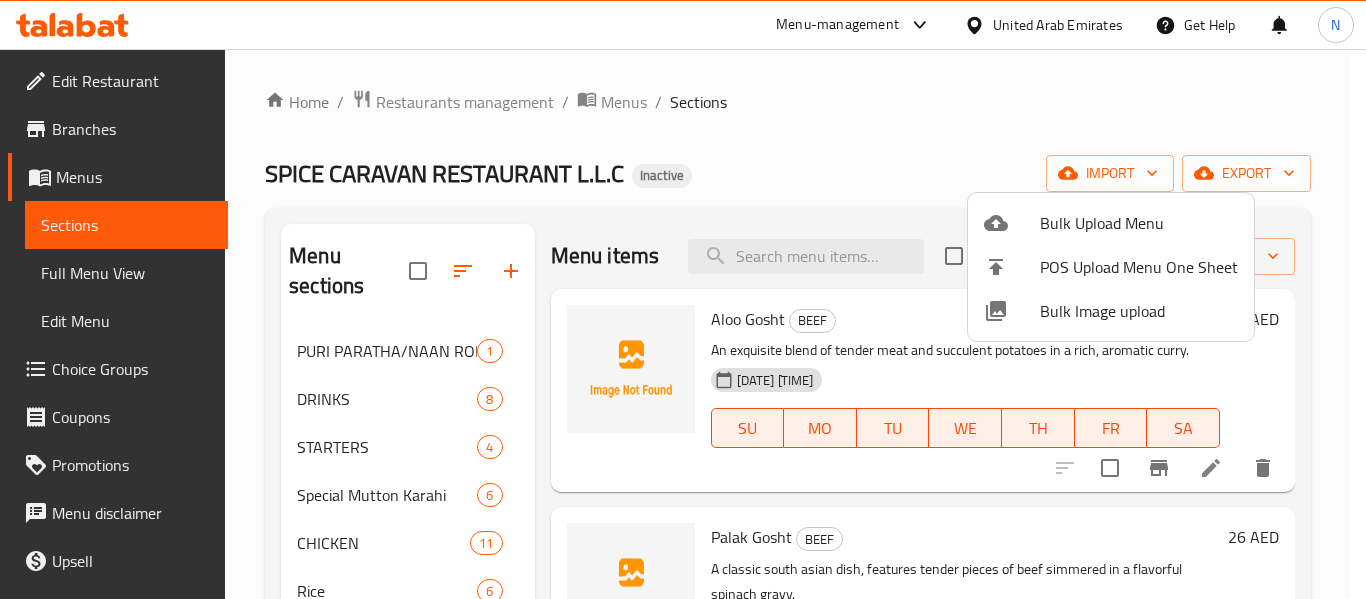 click at bounding box center [683, 299] 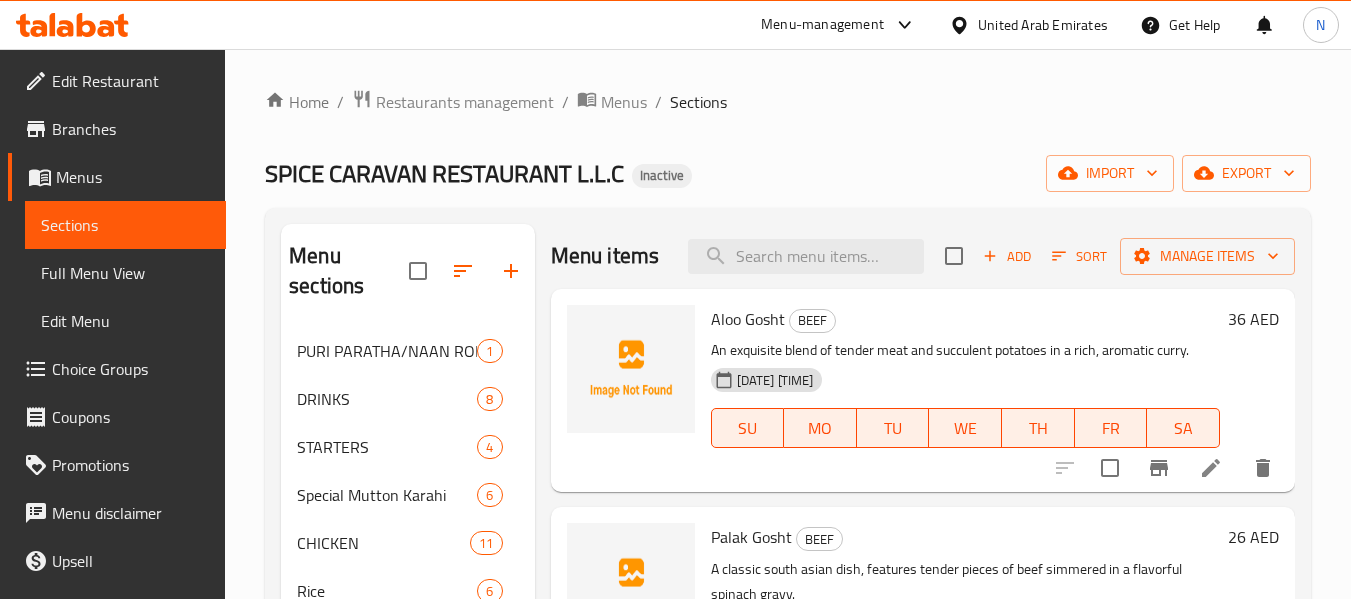 click on "export" at bounding box center (1246, 173) 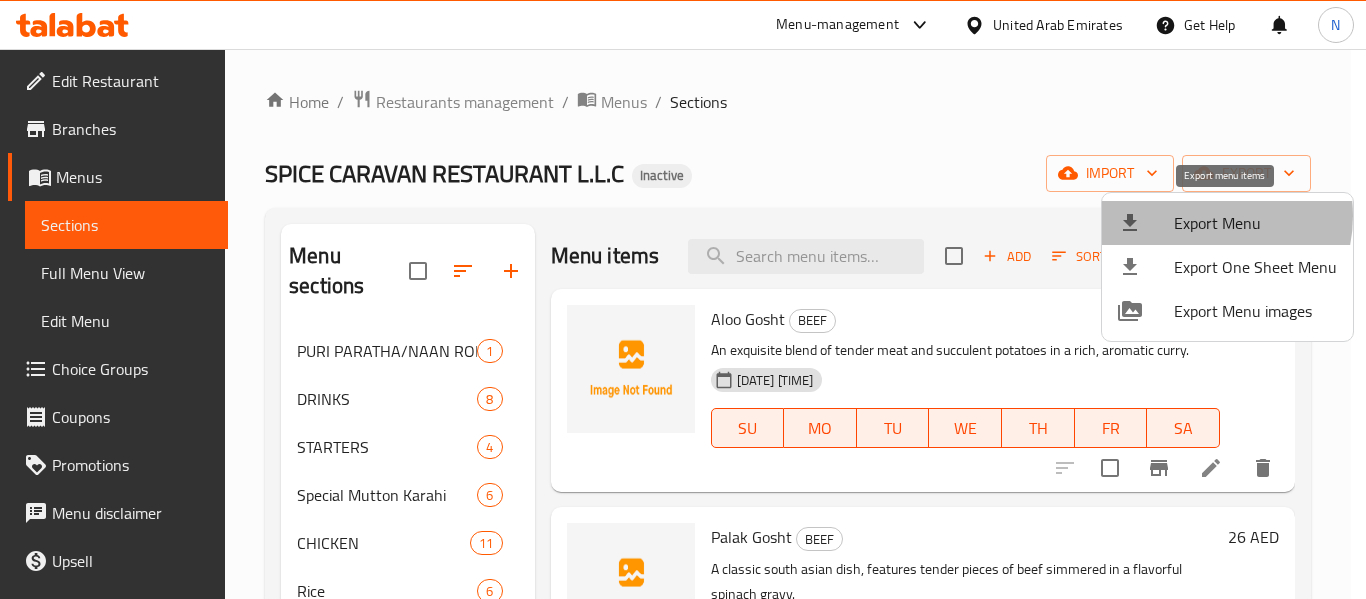 click on "Export Menu" at bounding box center (1255, 223) 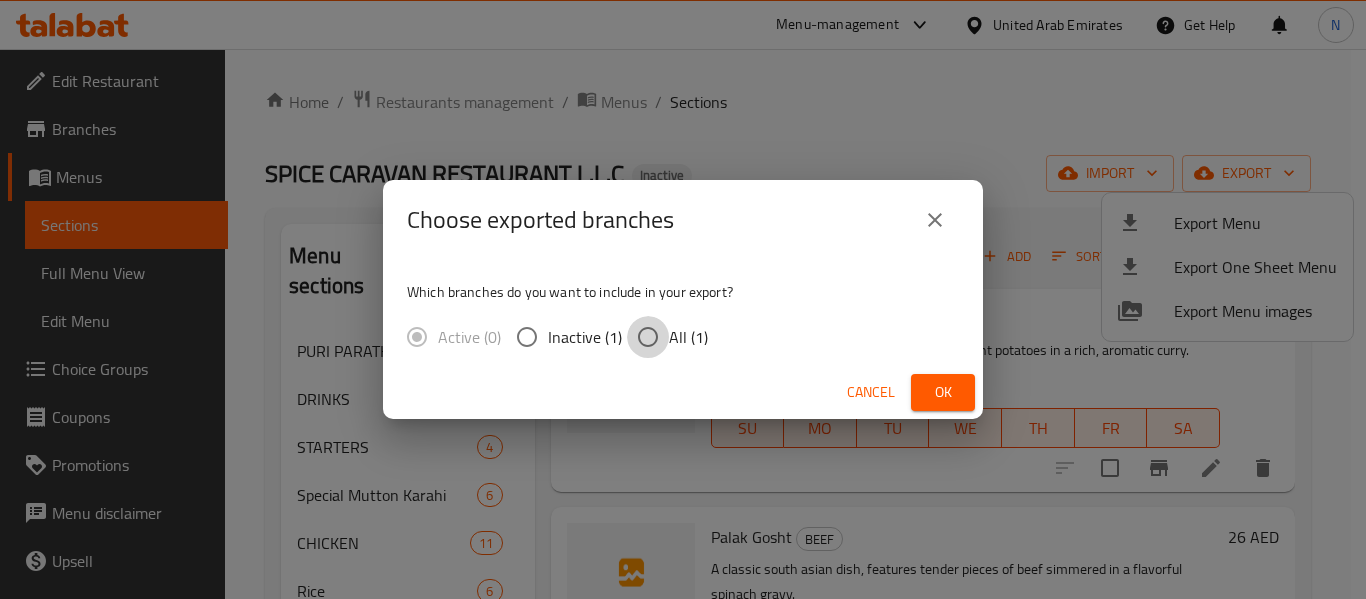 click on "All (1)" at bounding box center [648, 337] 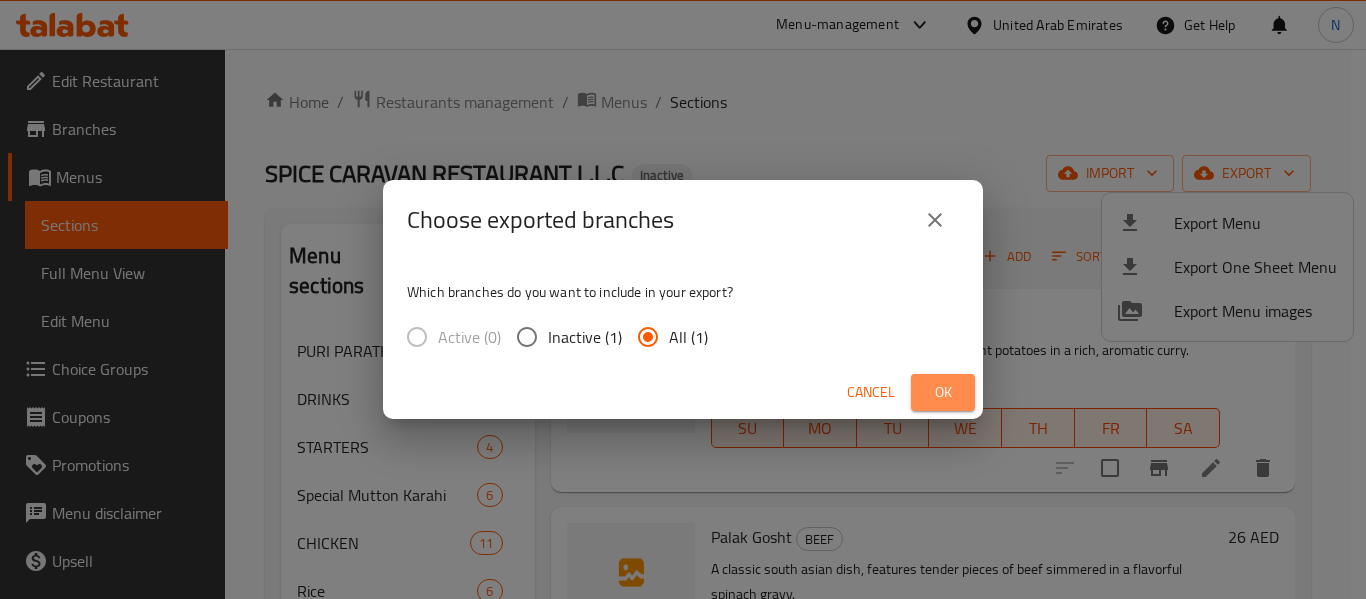 click on "Ok" at bounding box center [943, 392] 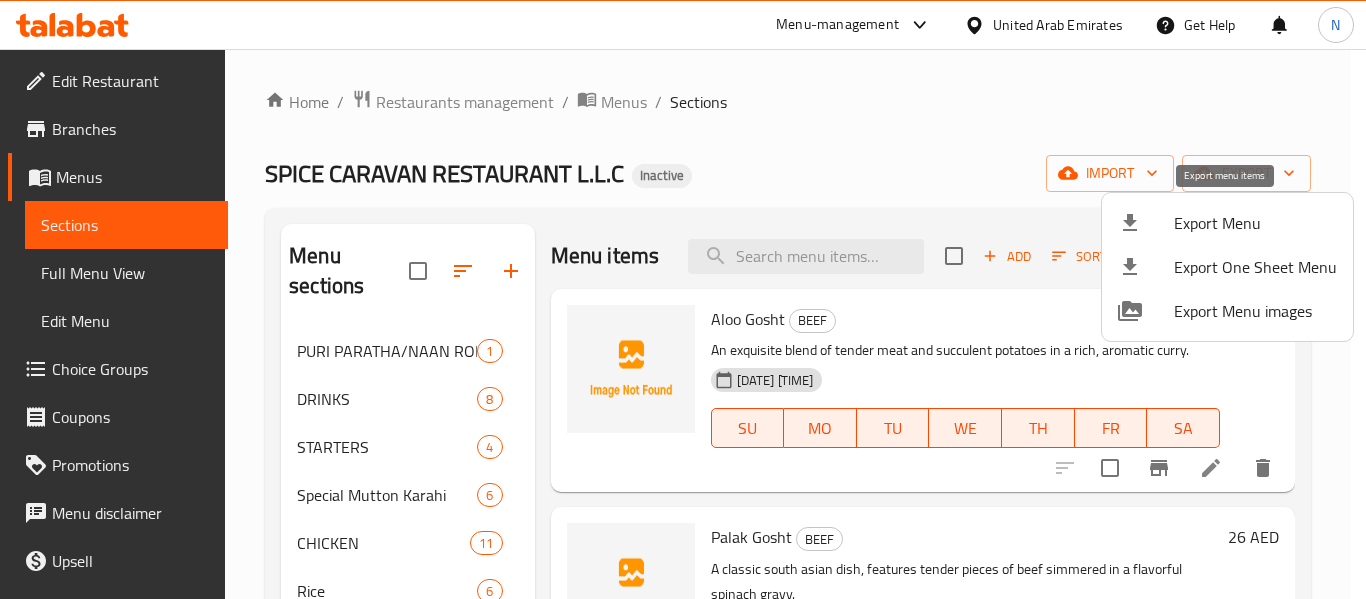 click on "Export Menu" at bounding box center [1227, 223] 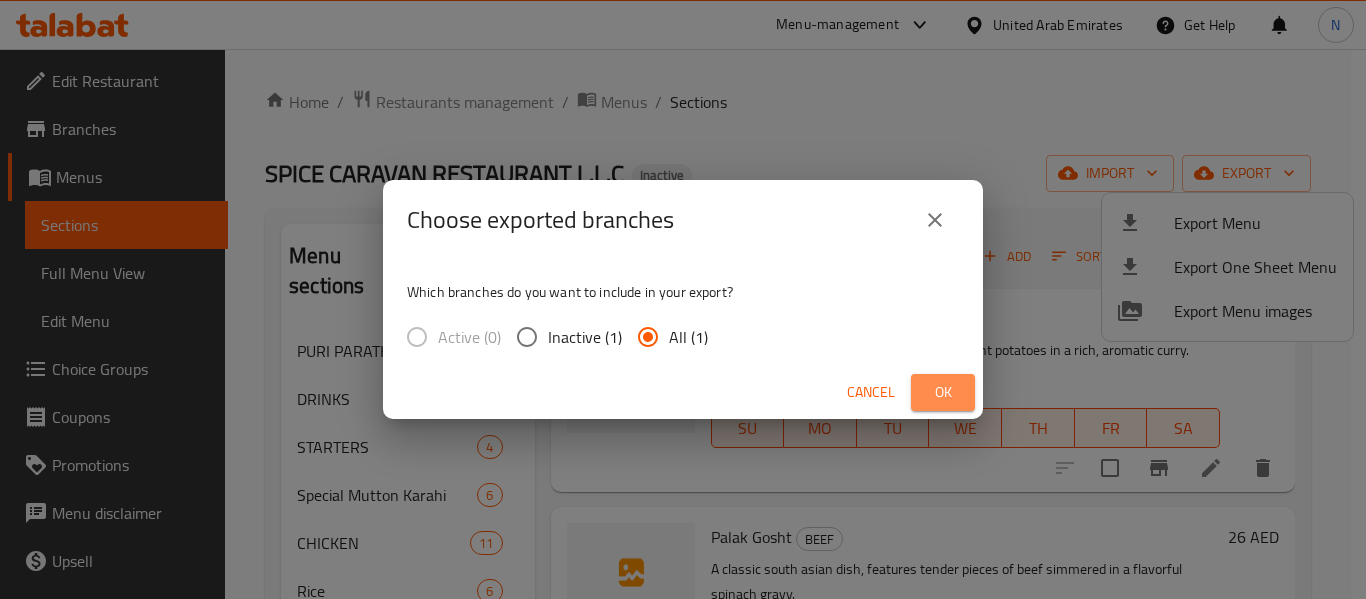 click on "Ok" at bounding box center (943, 392) 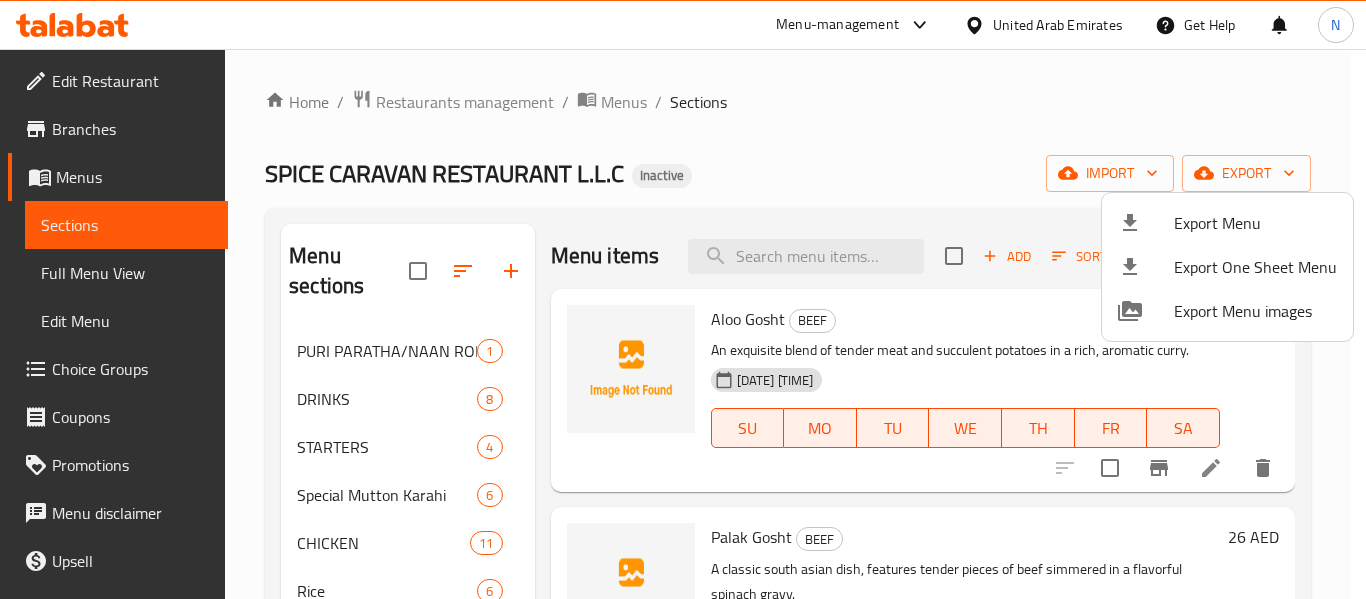 click at bounding box center [683, 299] 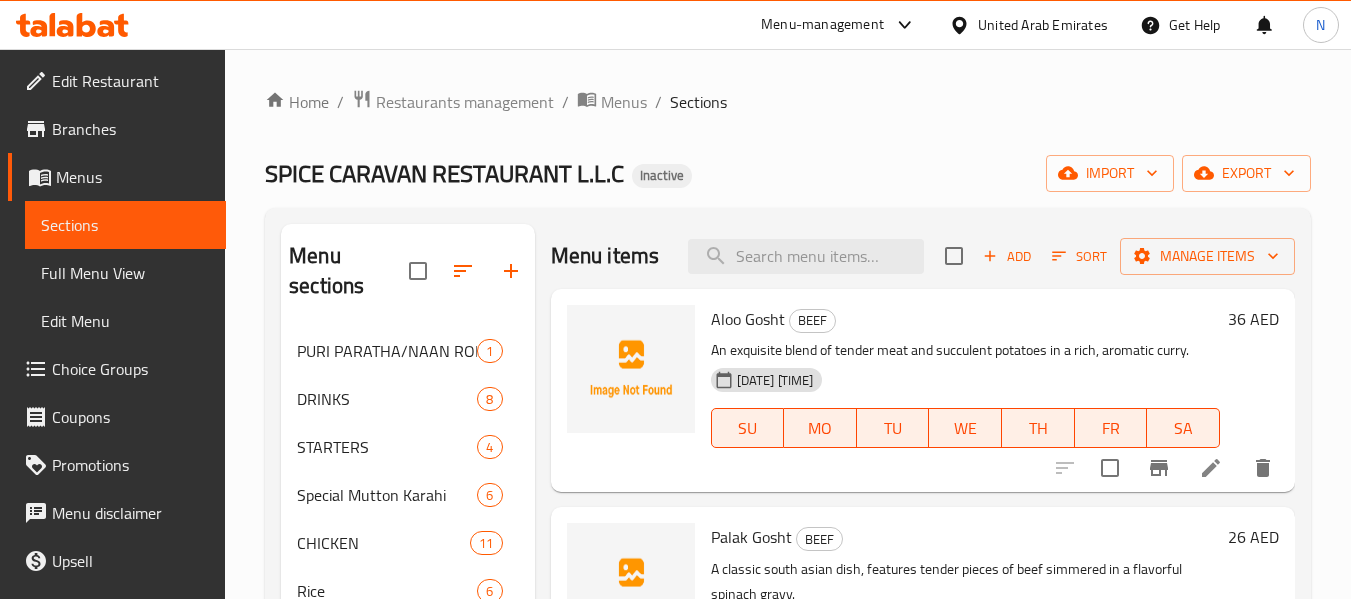 click on "Menu items Add Sort Manage items" at bounding box center [923, 256] 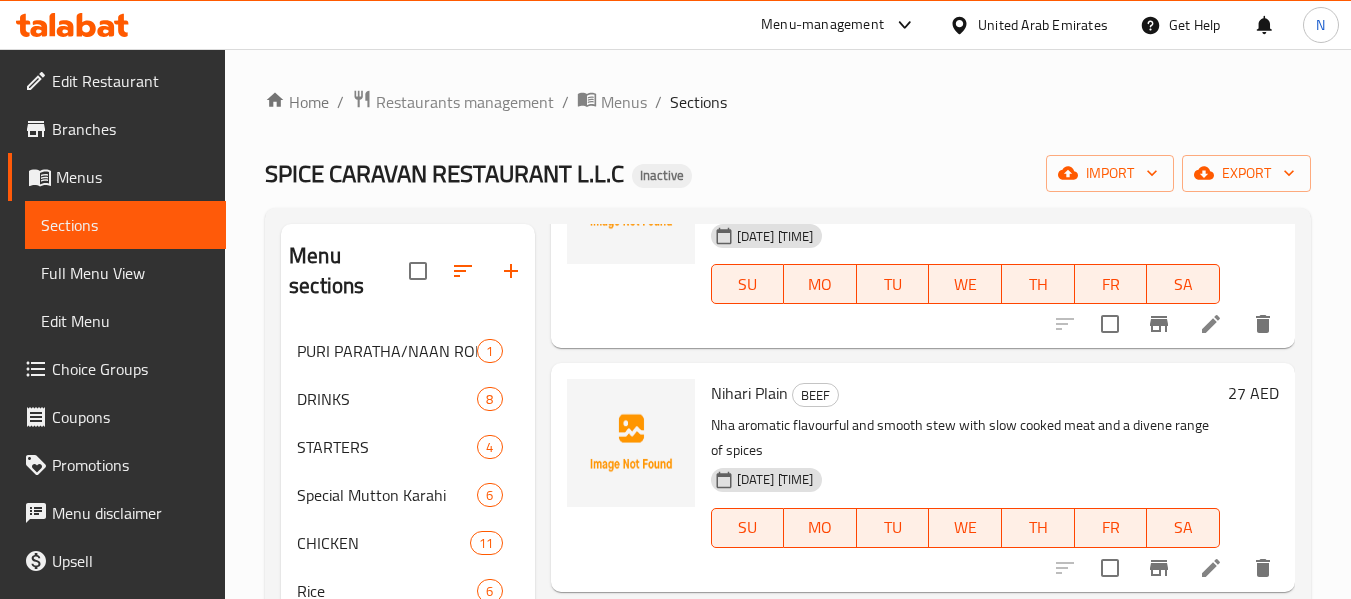 scroll, scrollTop: 1119, scrollLeft: 0, axis: vertical 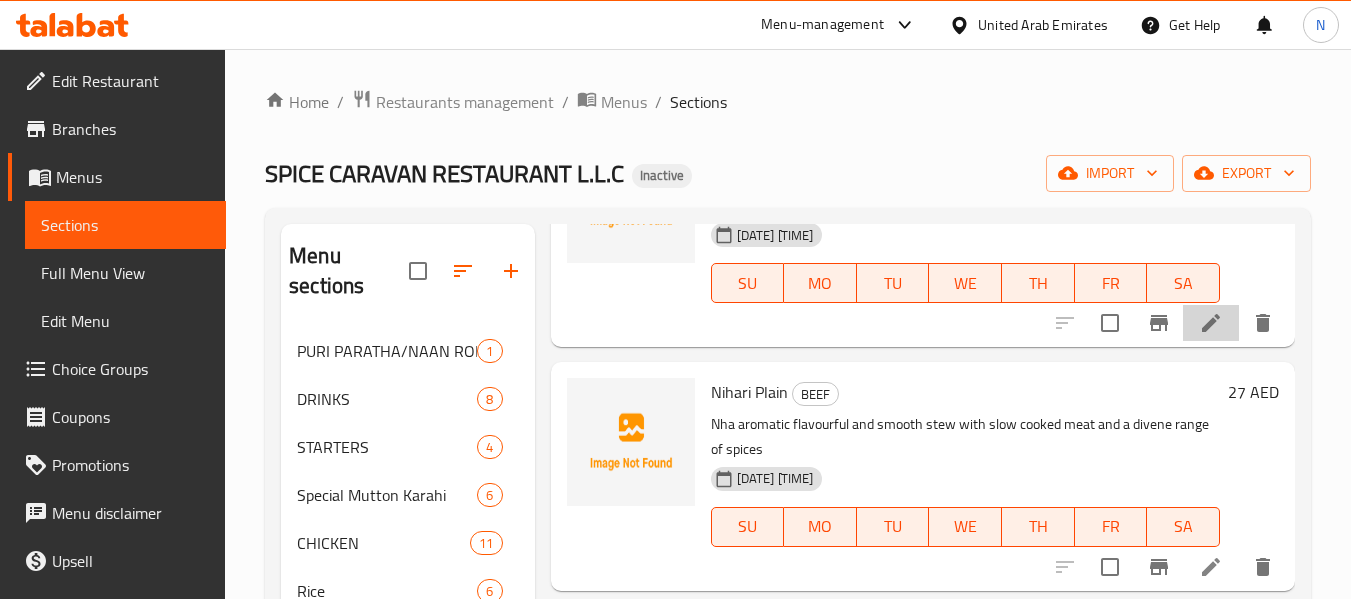 click at bounding box center [1211, 323] 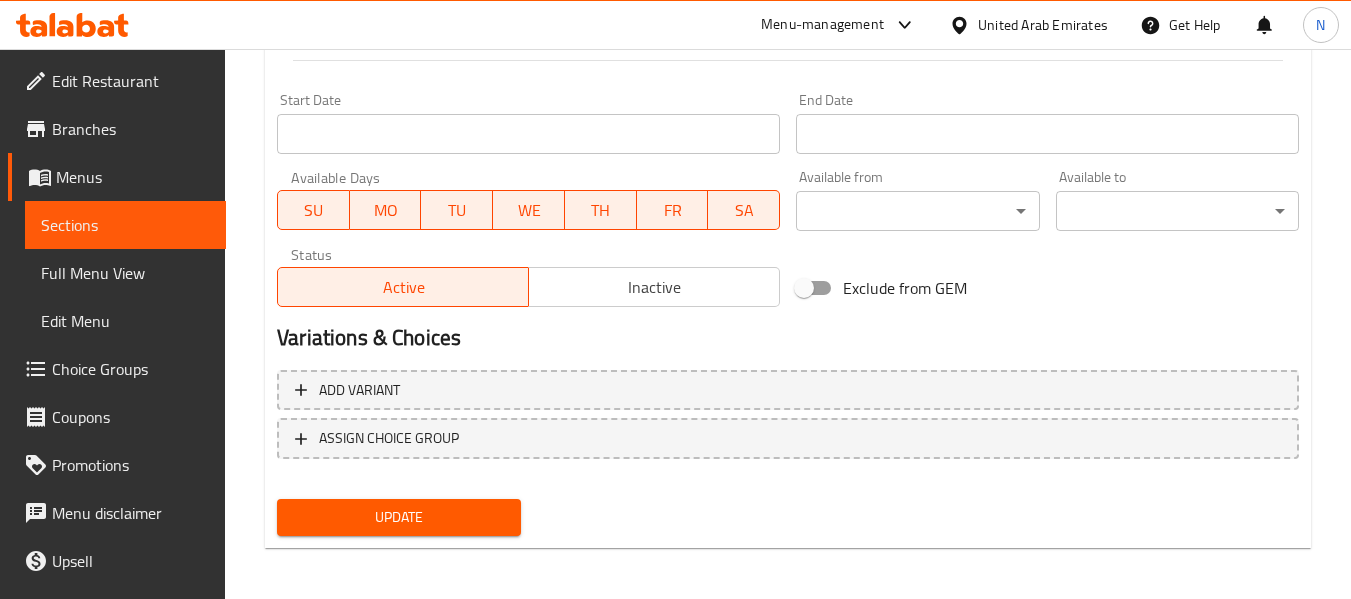 scroll, scrollTop: 814, scrollLeft: 0, axis: vertical 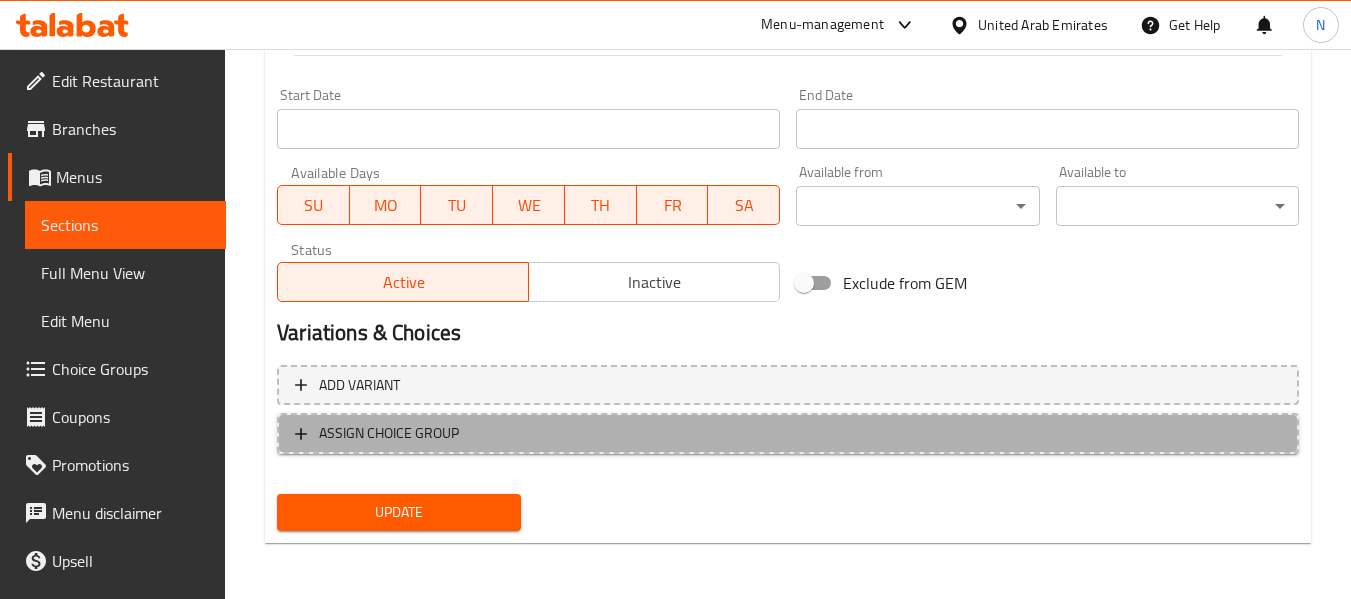 click on "ASSIGN CHOICE GROUP" at bounding box center [788, 433] 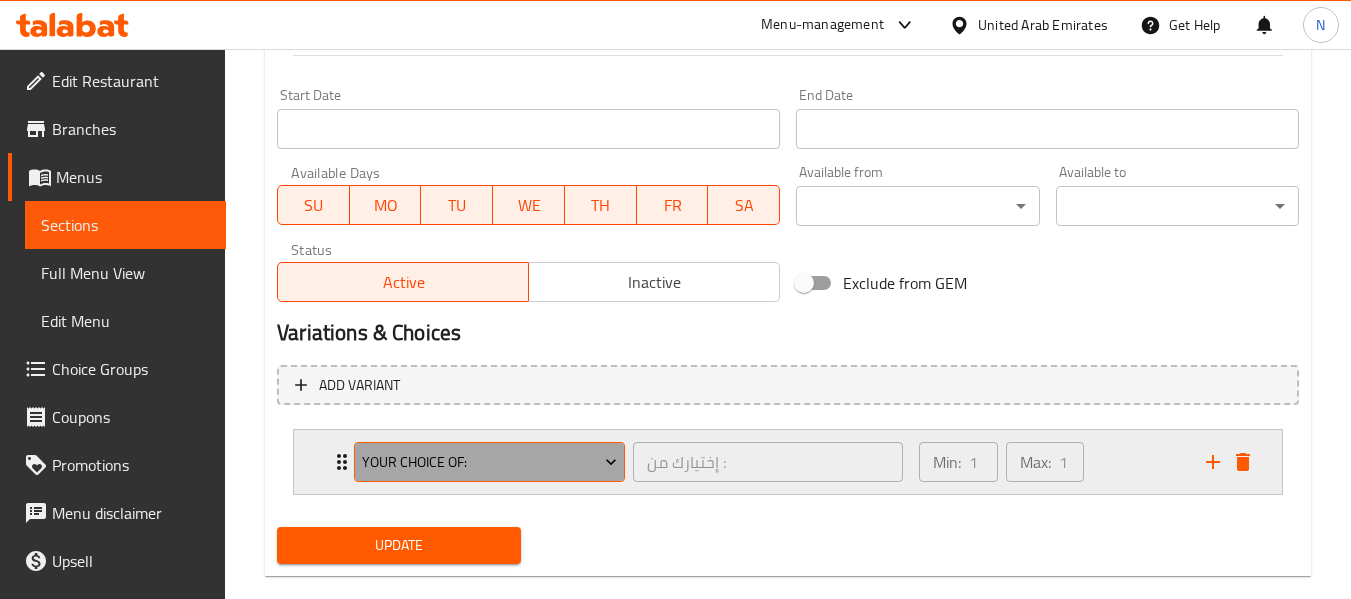 click on "Your Choice of:" at bounding box center (489, 462) 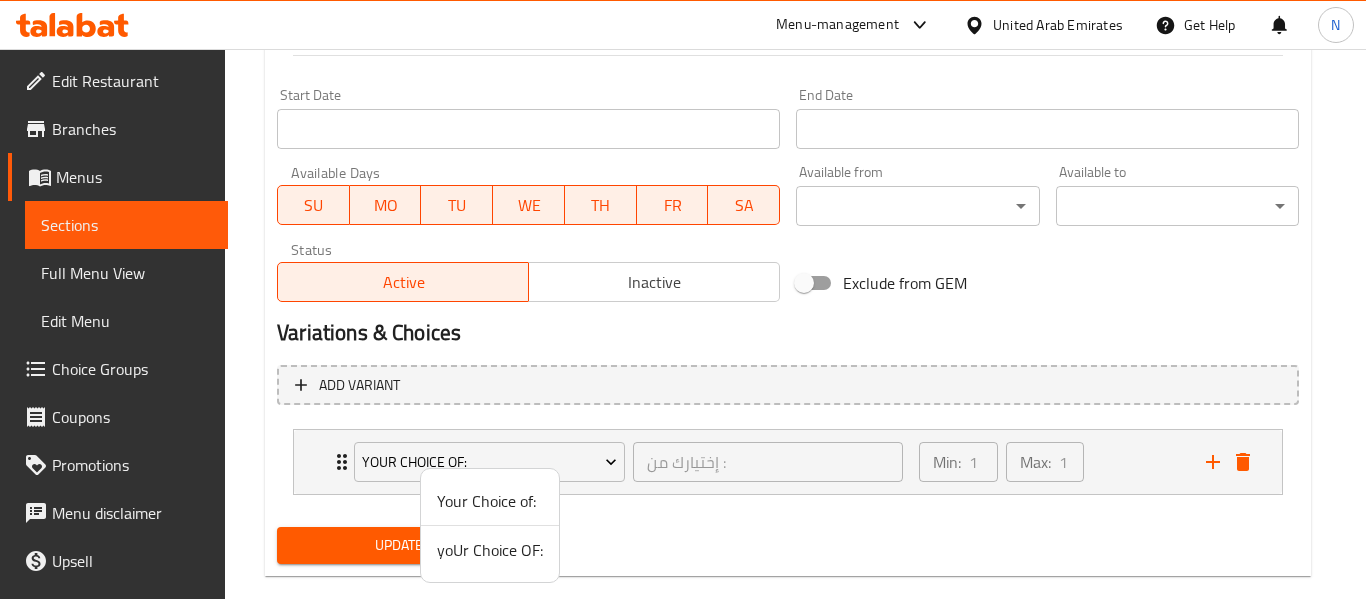 click on "yoUr Choice OF:" at bounding box center (490, 550) 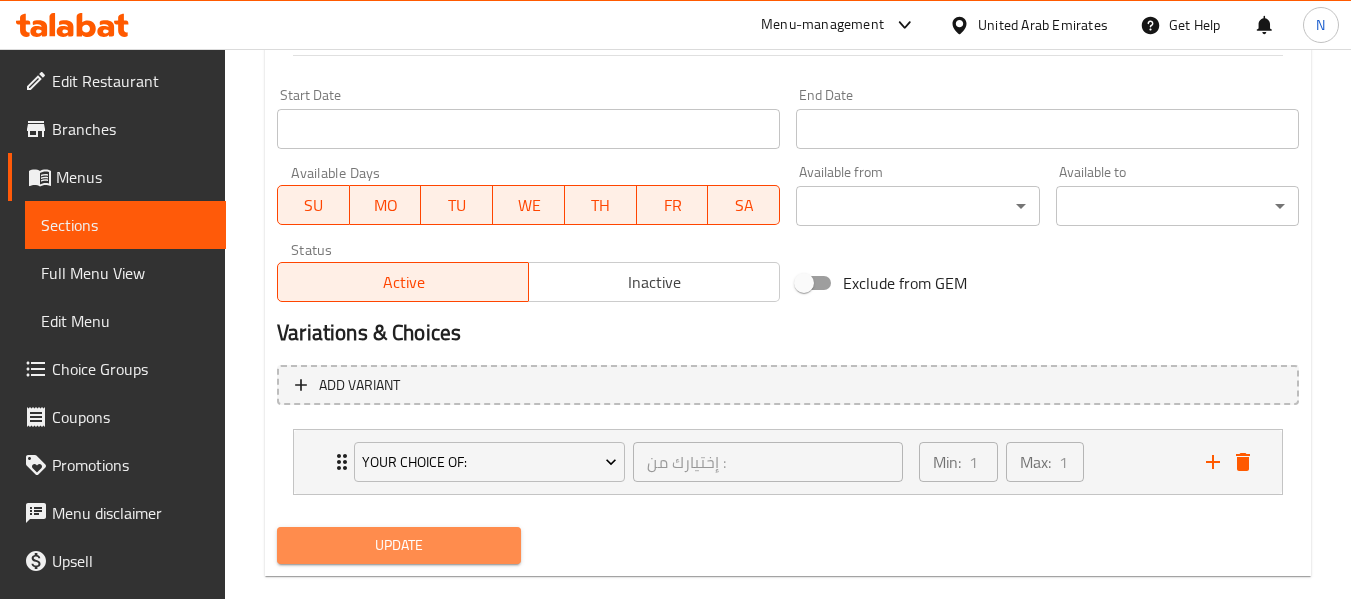 click on "Update" at bounding box center (398, 545) 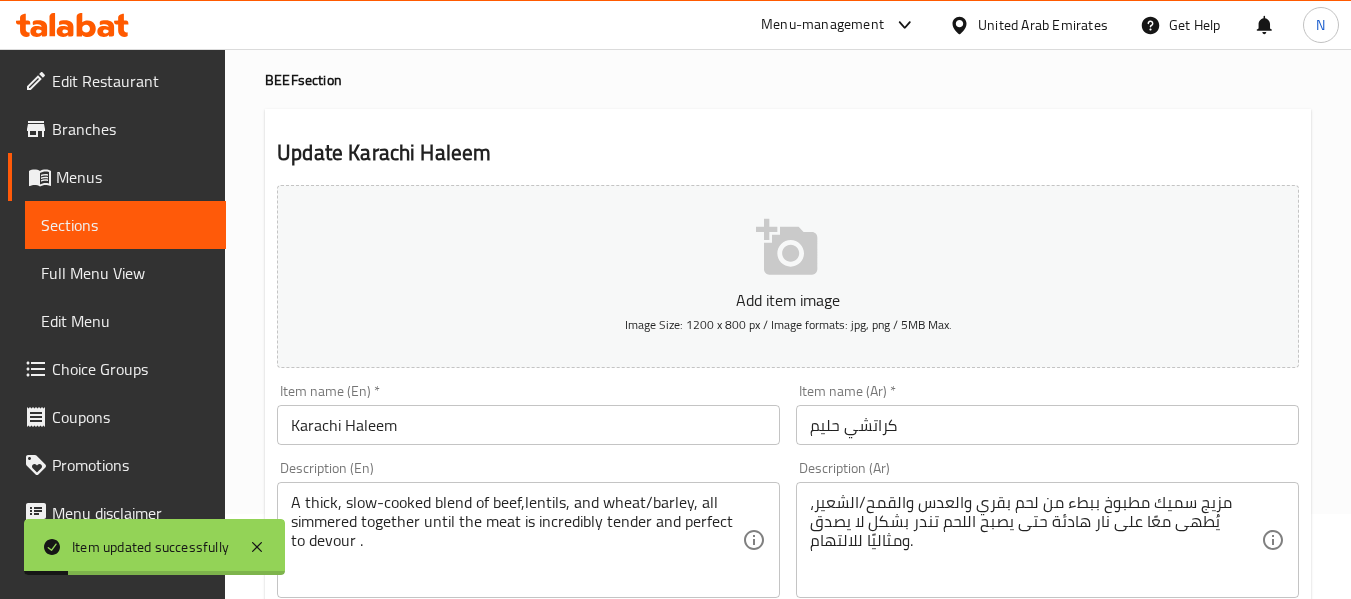 scroll, scrollTop: 0, scrollLeft: 0, axis: both 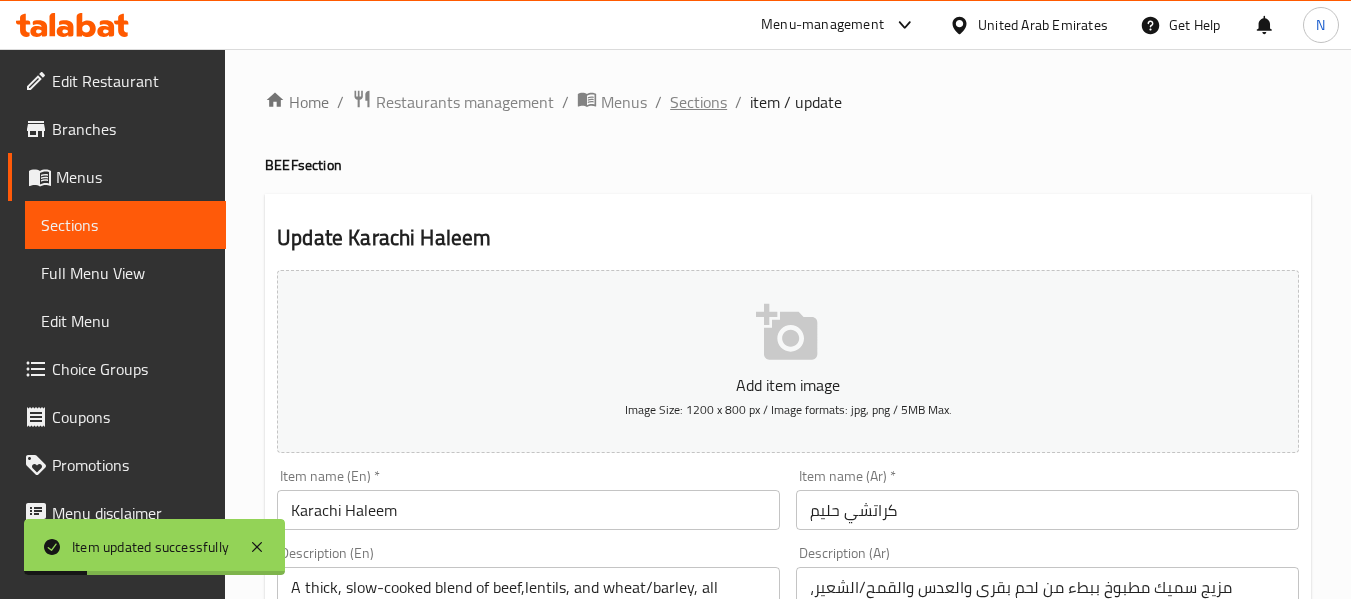 click on "Sections" at bounding box center [698, 102] 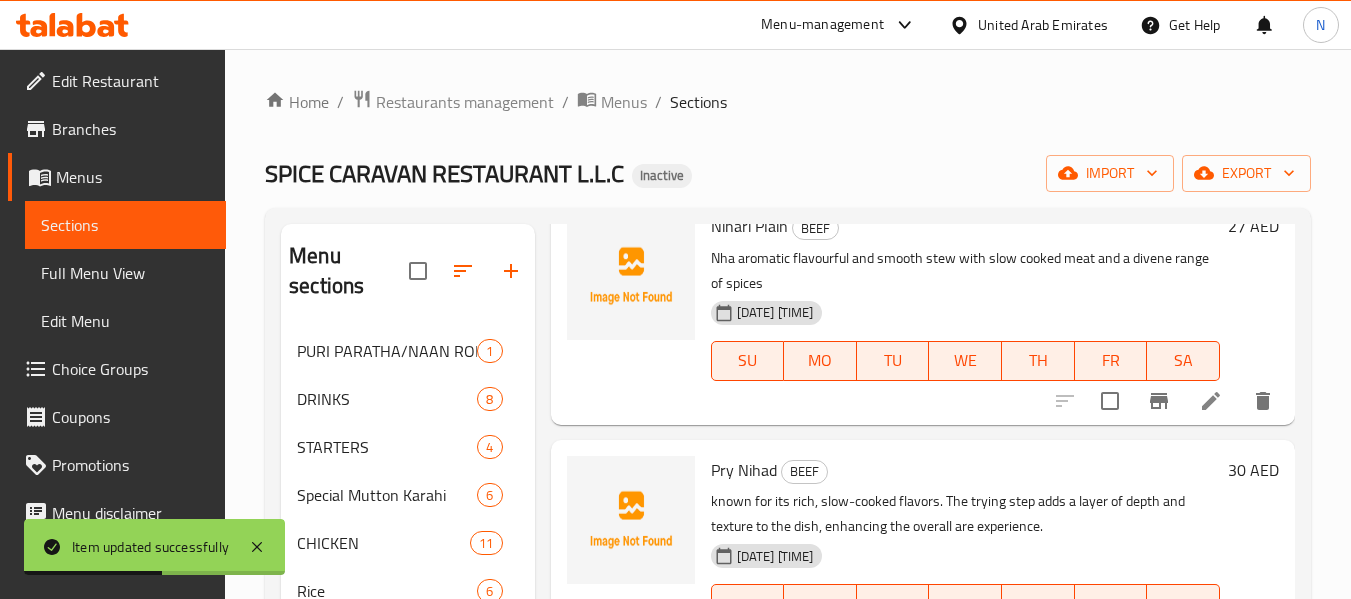 scroll, scrollTop: 1286, scrollLeft: 0, axis: vertical 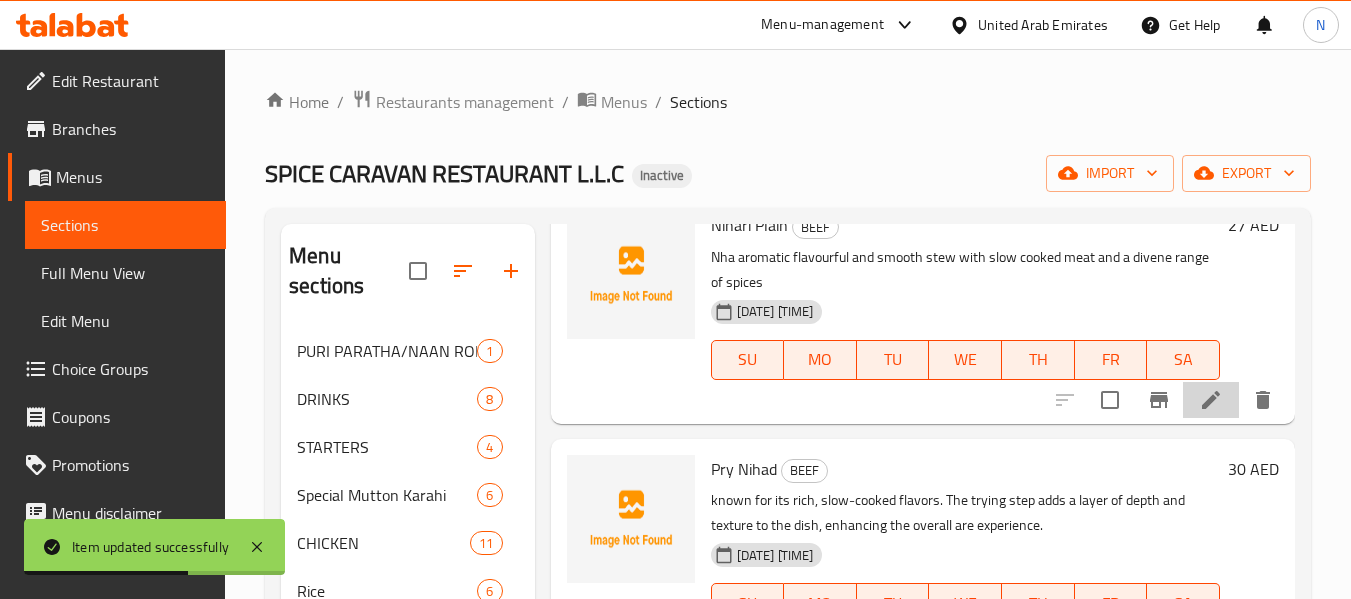 click at bounding box center [1211, 400] 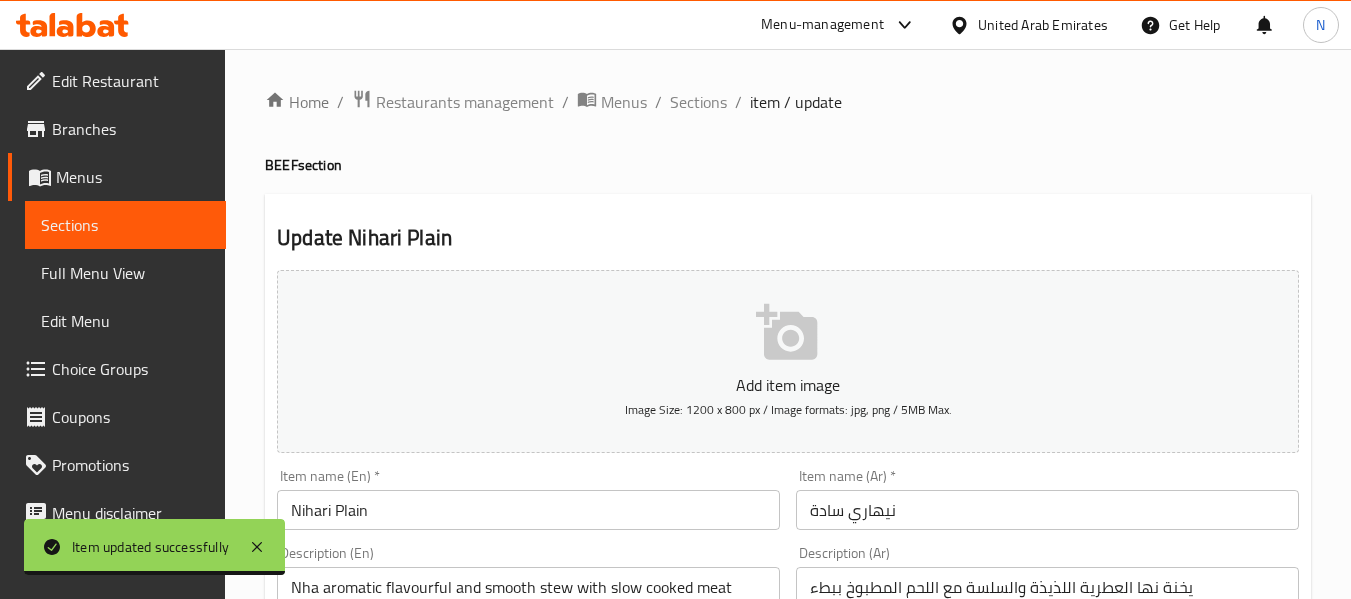 scroll, scrollTop: 168, scrollLeft: 0, axis: vertical 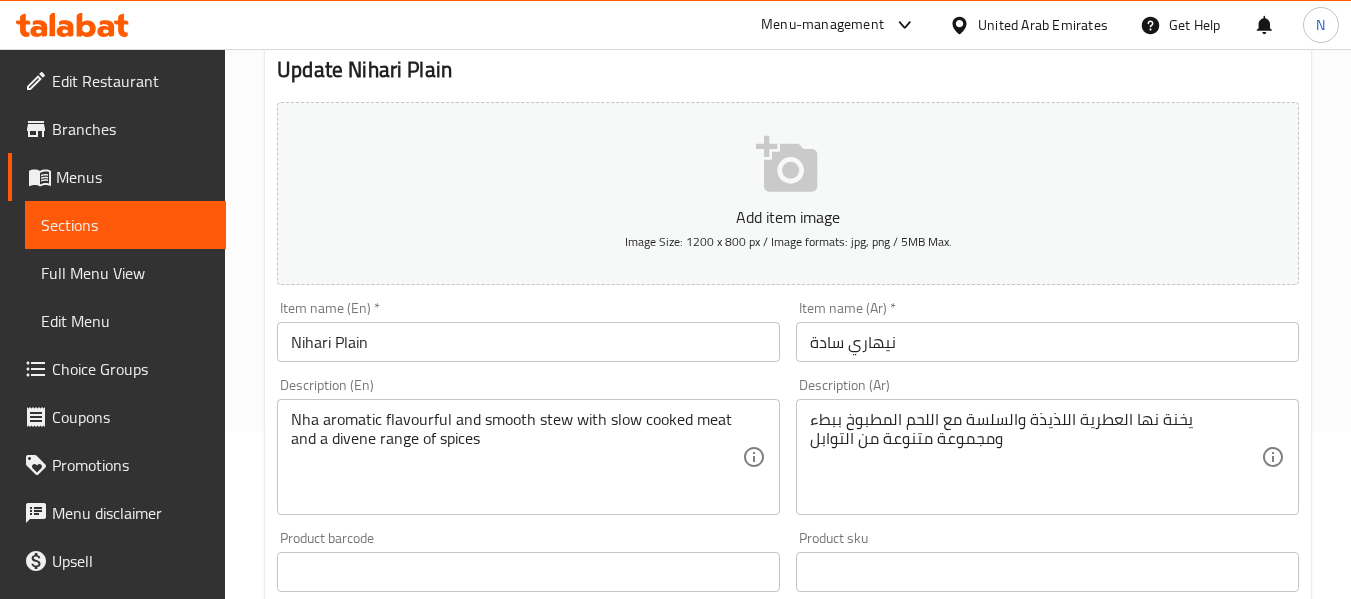 click on "Nihari Plain" at bounding box center [528, 342] 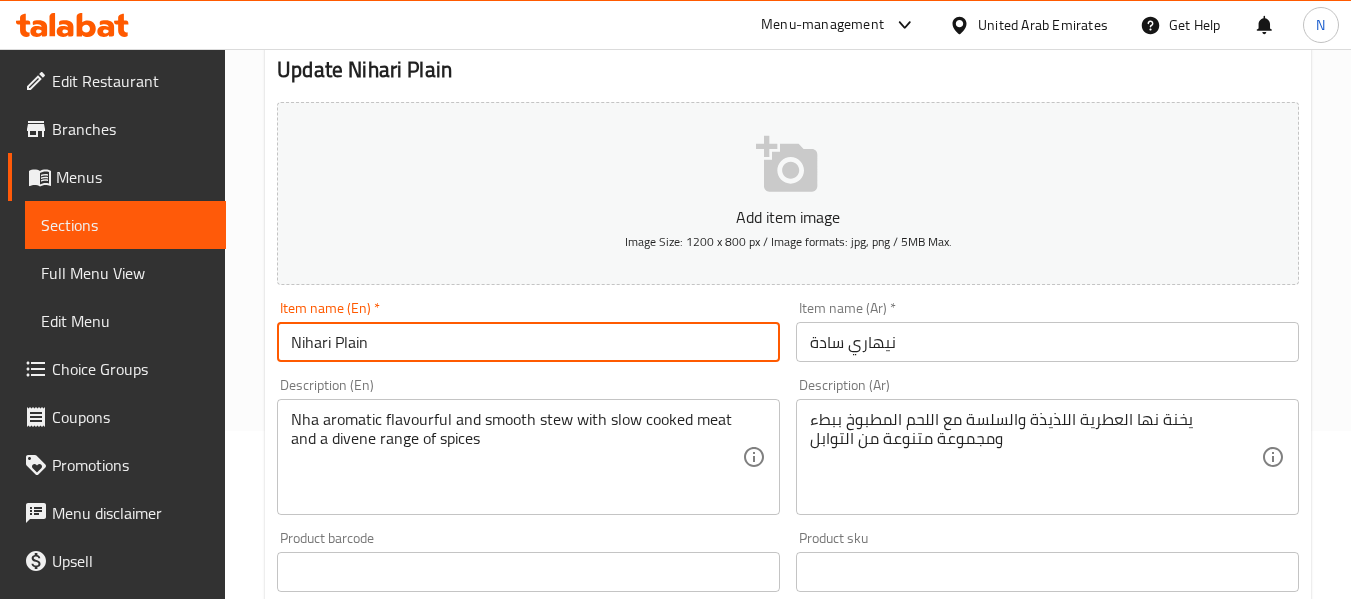 click on "Nihari Plain" at bounding box center [528, 342] 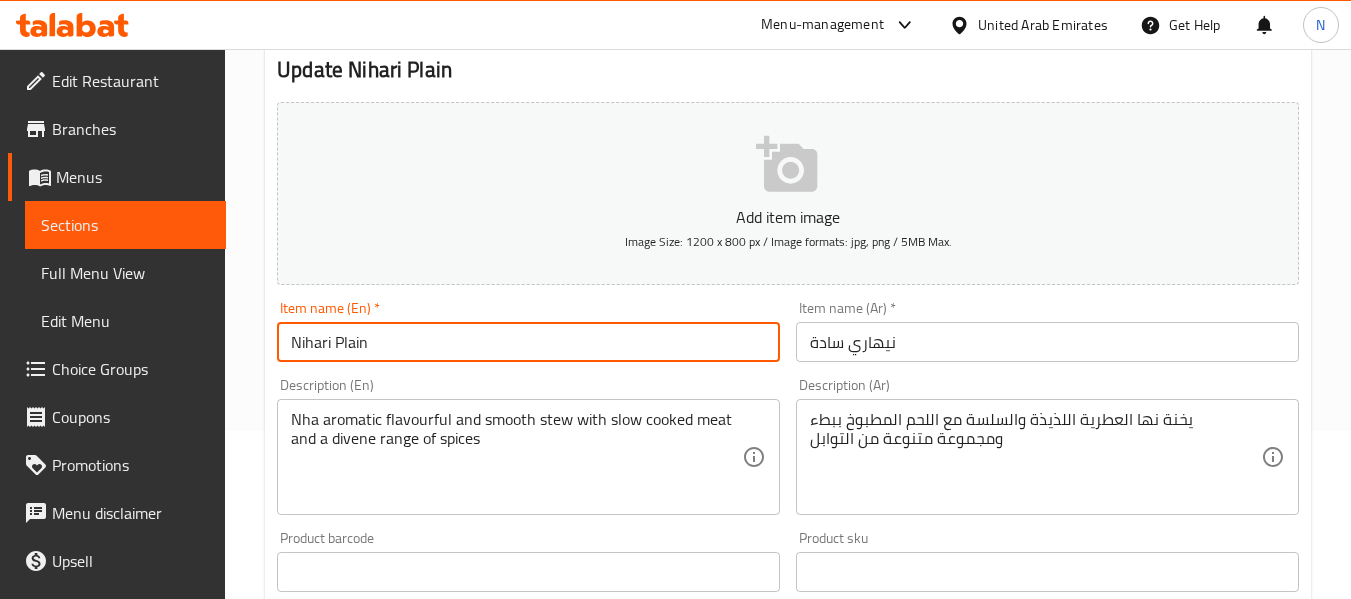 scroll, scrollTop: 267, scrollLeft: 0, axis: vertical 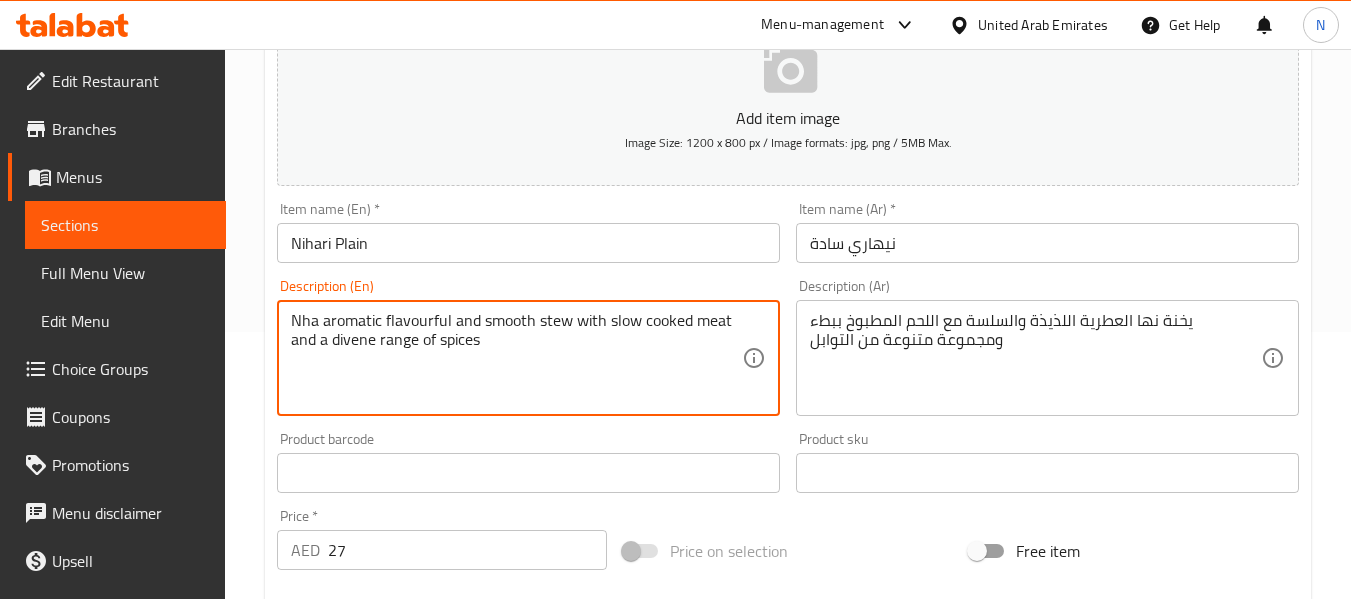 click on "Nha aromatic flavourful and smooth stew with slow cooked meat and a divene range of spices" at bounding box center [516, 358] 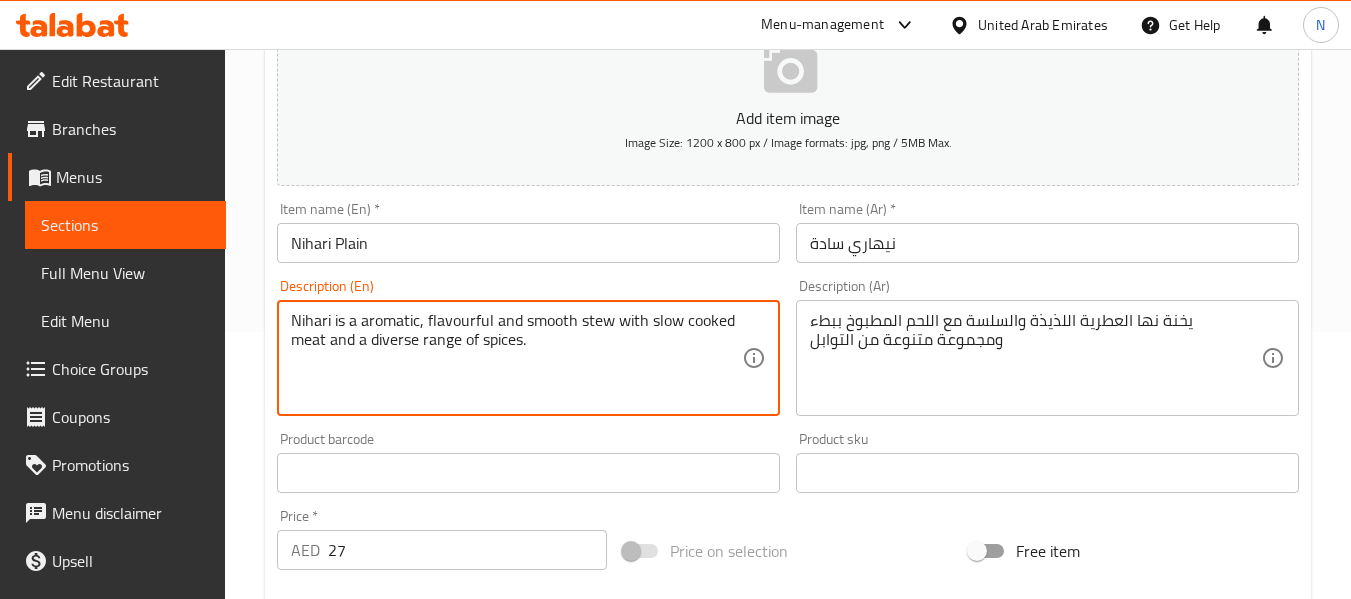 type on "Nihari is a aromatic, flavourful and smooth stew with slow cooked meat and a diverse range of spices." 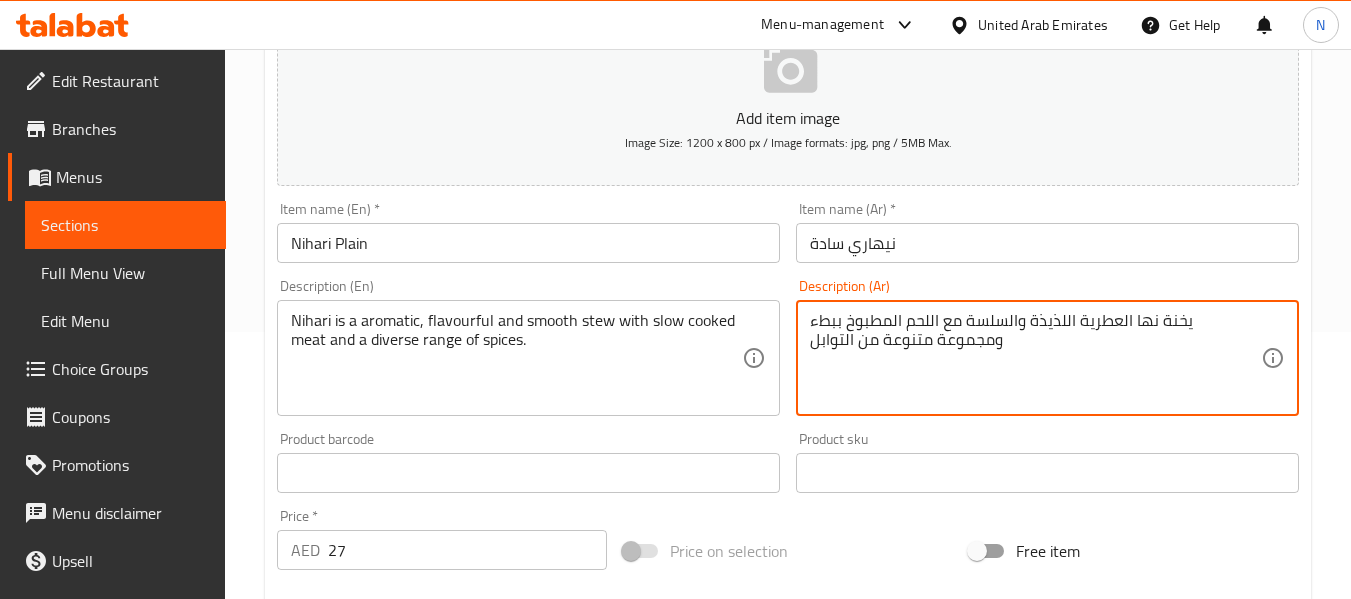click on "يخنة نها العطرية اللذيذة والسلسة مع اللحم المطبوخ ببطء ومجموعة متنوعة من التوابل" at bounding box center (1035, 358) 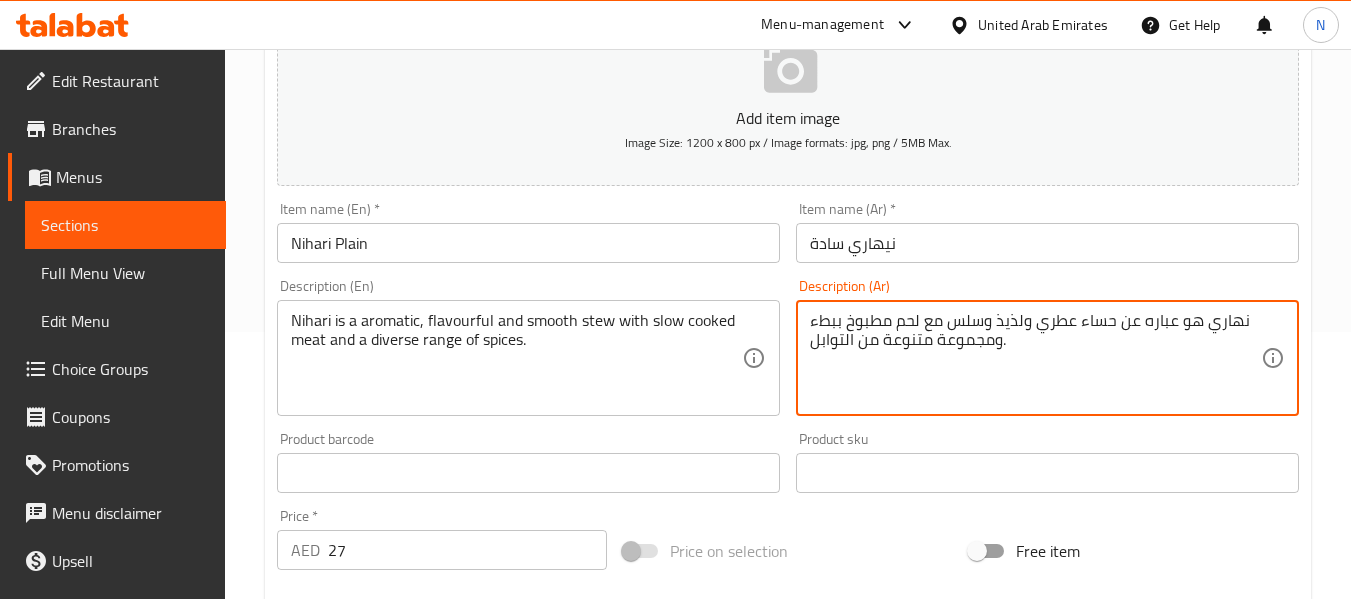 click on "نهاري هو عبارة عن حساء عطري ولذيذ وسلس مع لحم مطبوخ ببطء ومجموعة متنوعة من التوابل." at bounding box center (1035, 358) 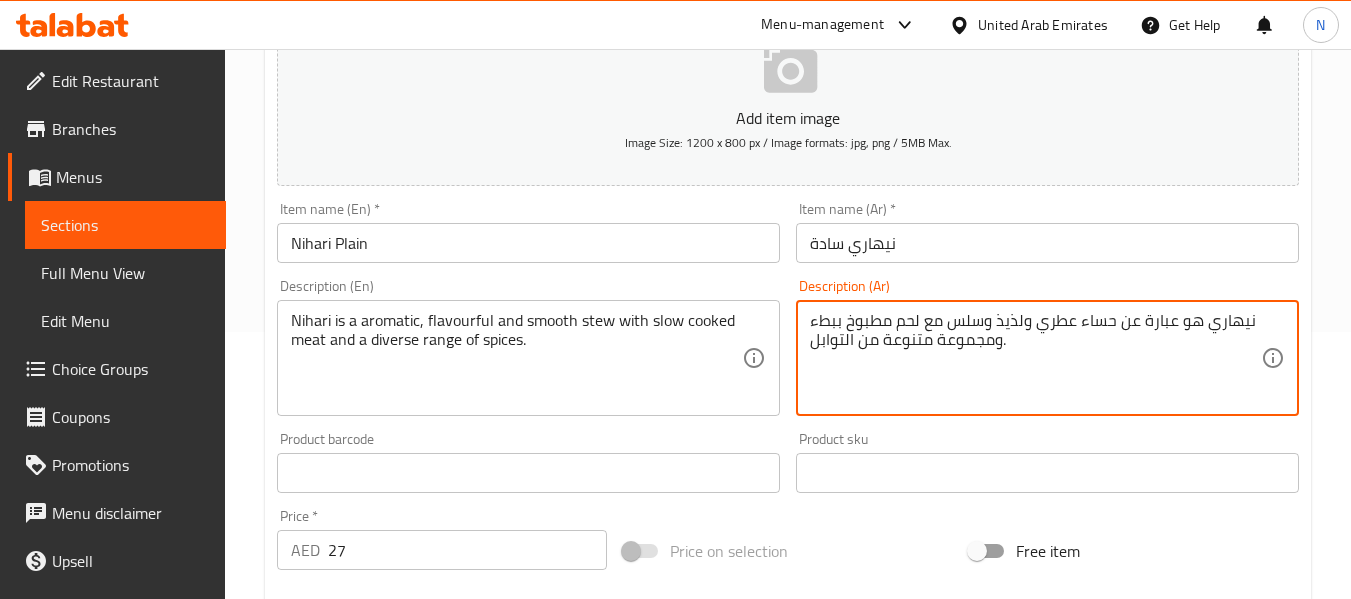 click on "نيهاري هو عبارة عن حساء عطري ولذيذ وسلس مع لحم مطبوخ ببطء ومجموعة متنوعة من التوابل." at bounding box center (1035, 358) 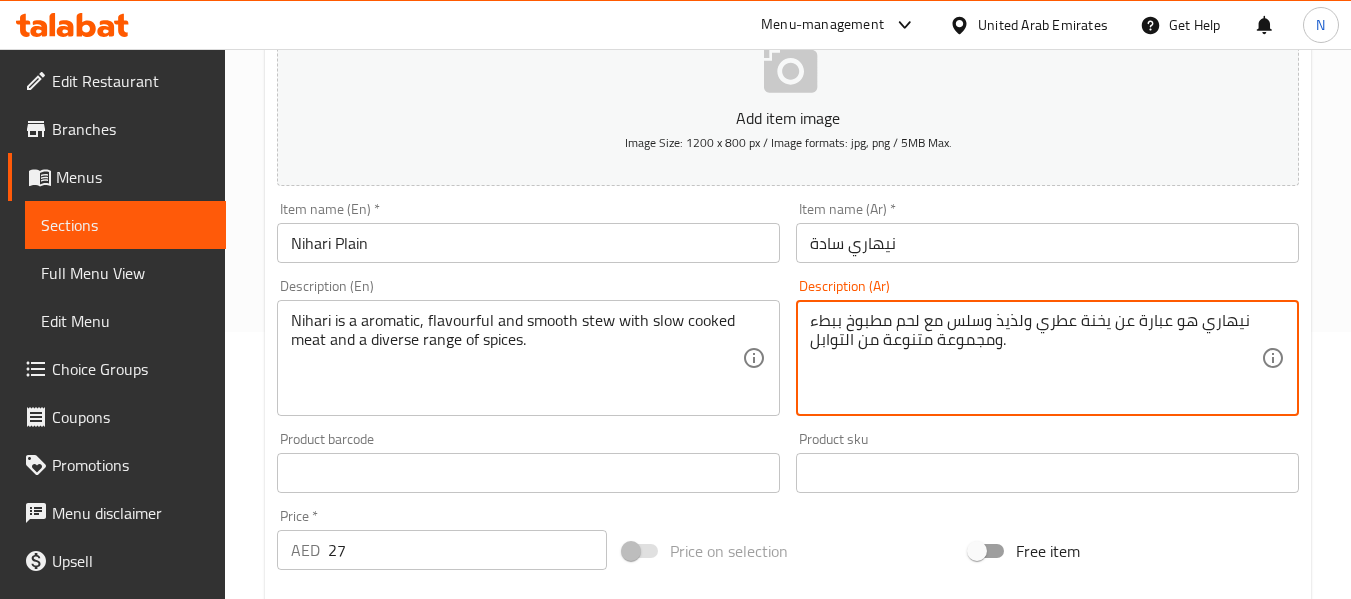 type on "نيهاري هو عبارة عن يخنة عطري ولذيذ وسلس مع لحم مطبوخ ببطء ومجموعة متنوعة من التوابل." 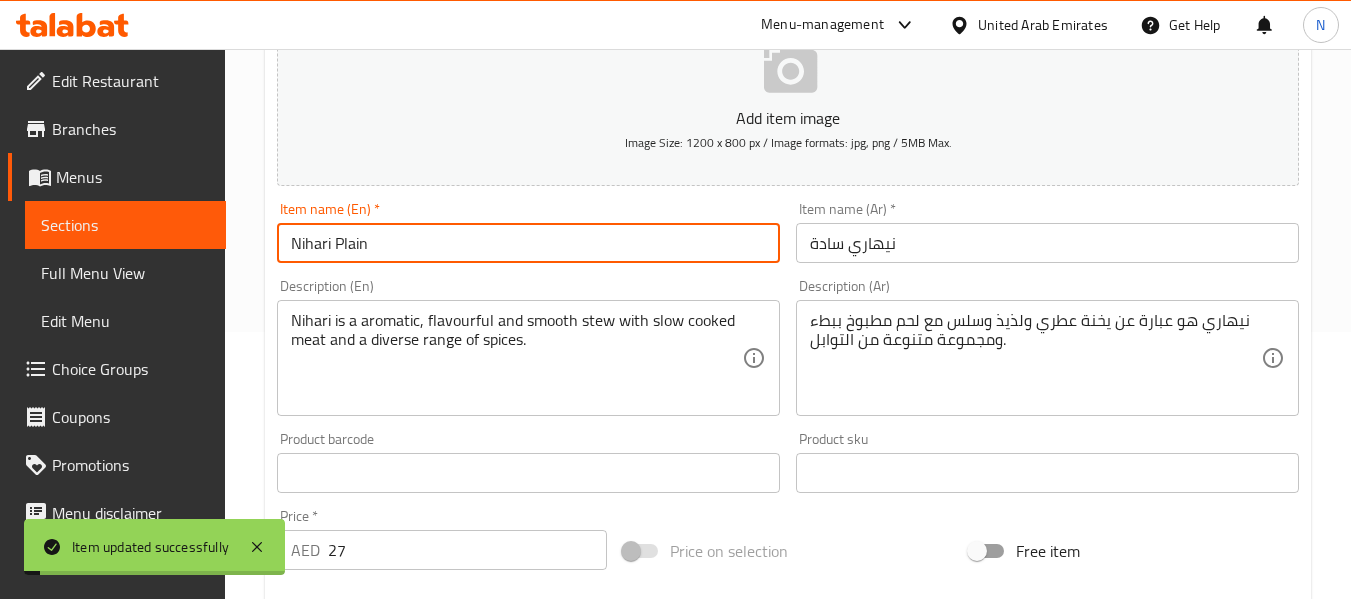 scroll, scrollTop: 0, scrollLeft: 0, axis: both 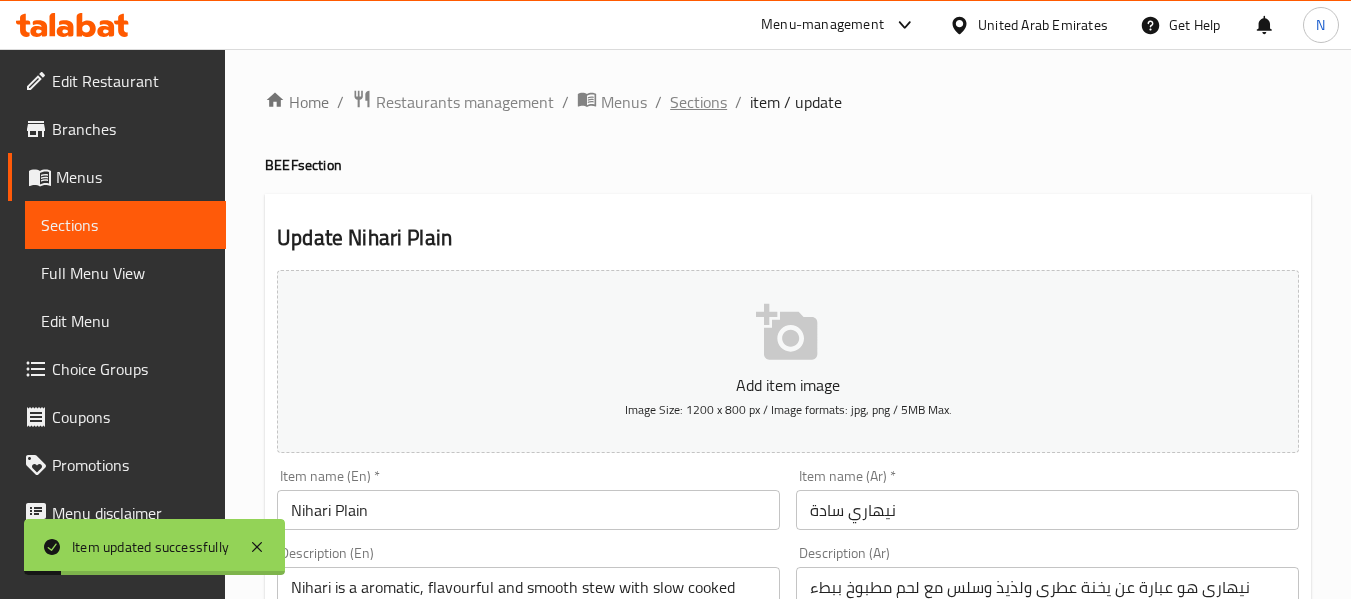 click on "Sections" at bounding box center (698, 102) 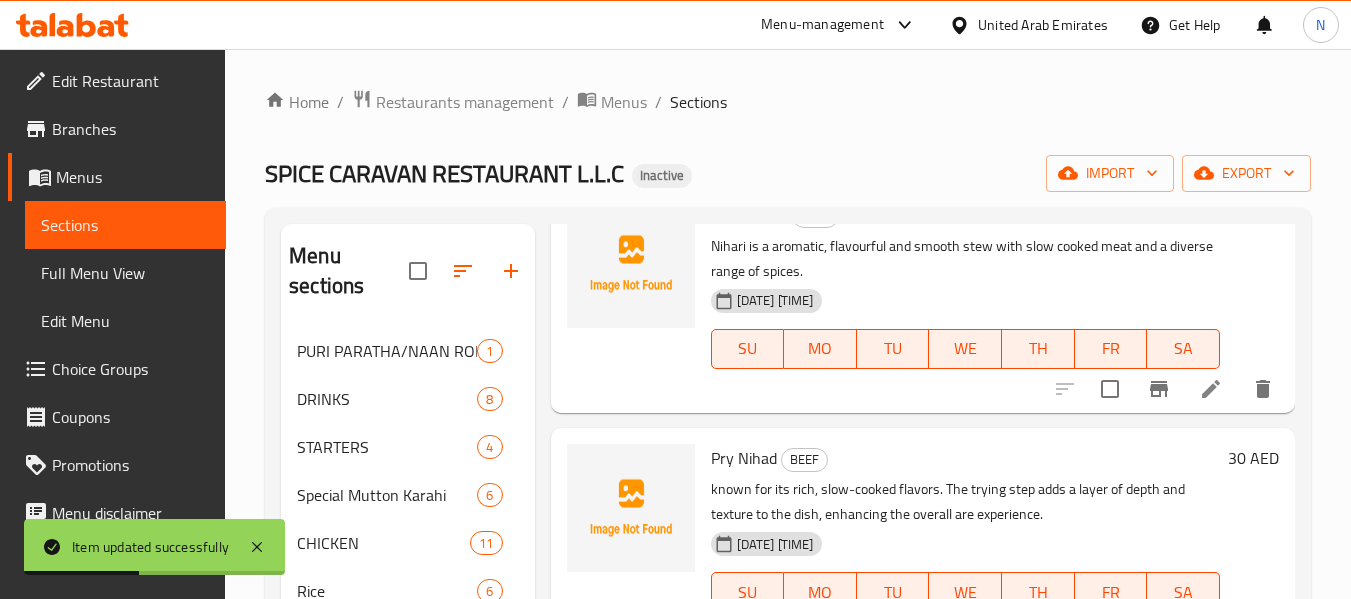 scroll, scrollTop: 1478, scrollLeft: 0, axis: vertical 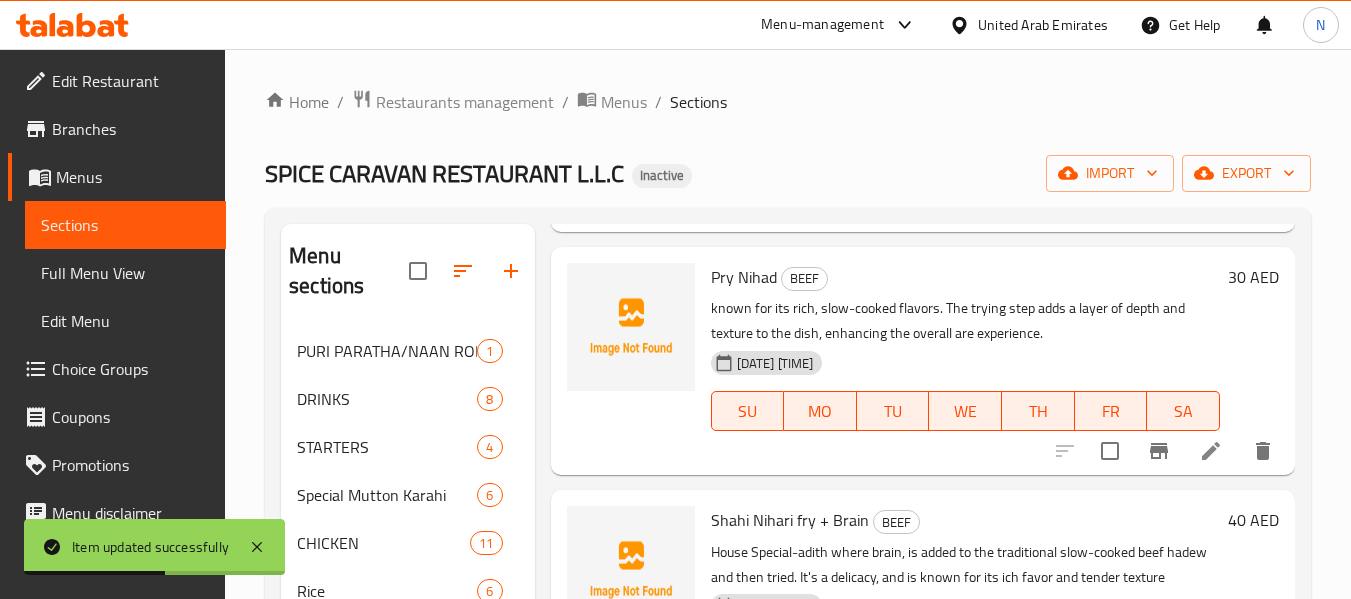 click at bounding box center (1211, 451) 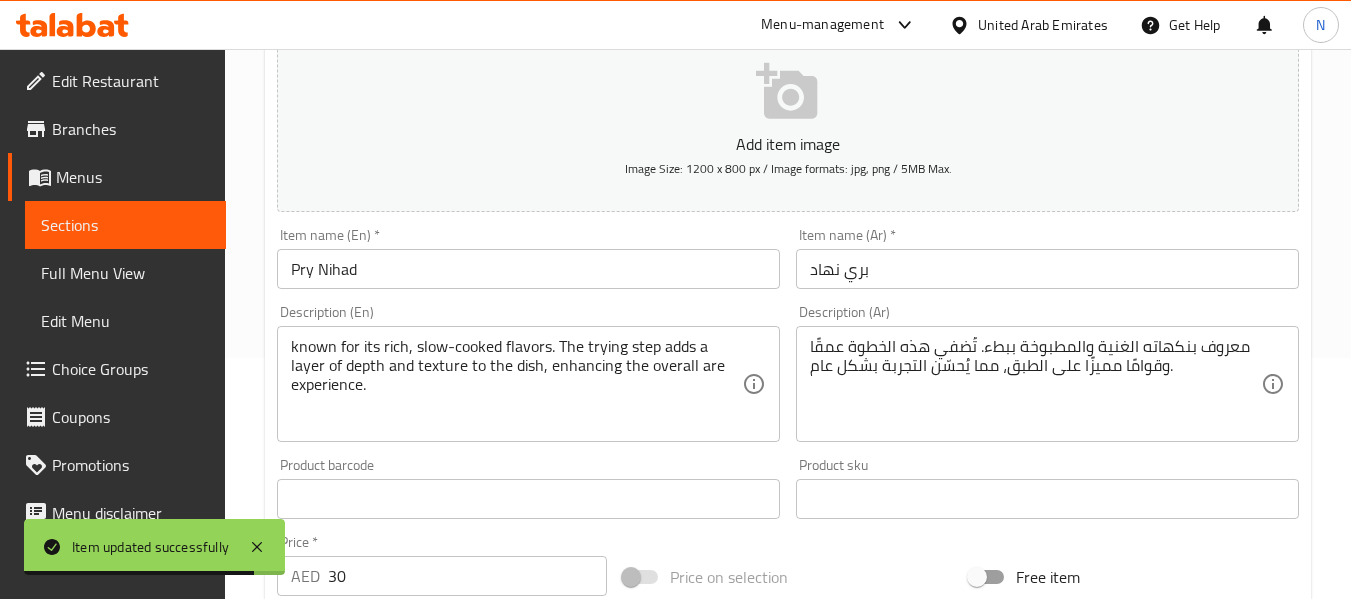 scroll, scrollTop: 244, scrollLeft: 0, axis: vertical 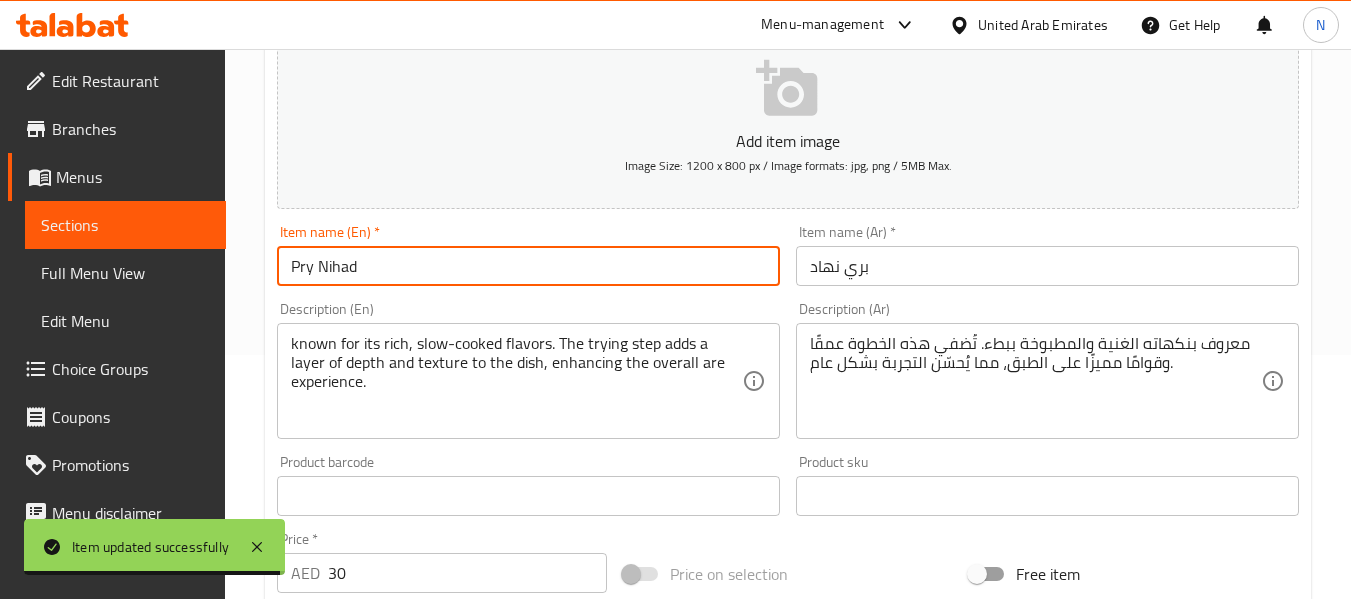 click on "Pry Nihad" at bounding box center [528, 266] 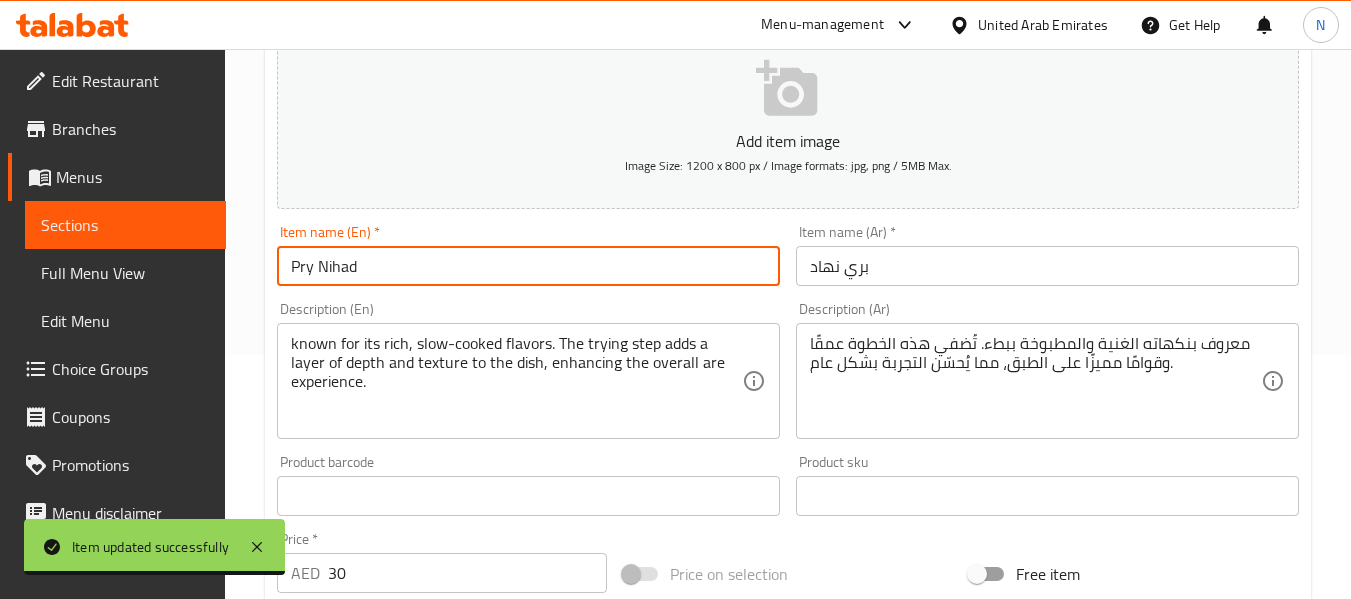 click on "Pry Nihad" at bounding box center (528, 266) 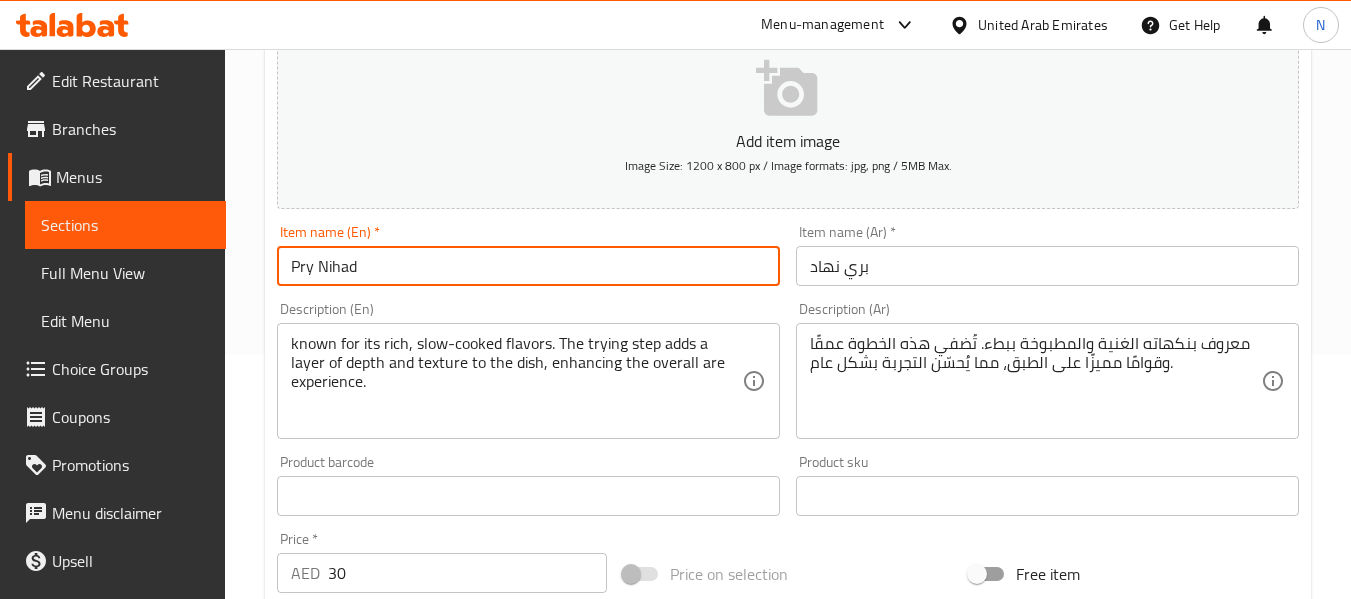 paste on "Fry Nihari" 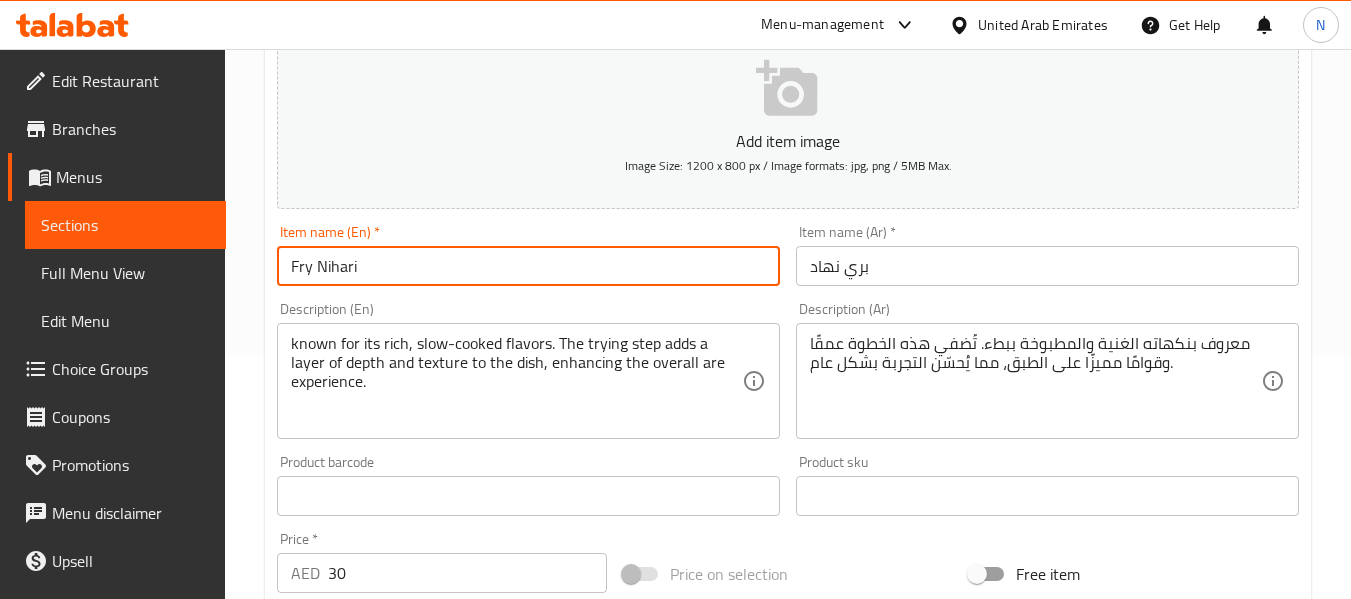 type on "Fry Nihari" 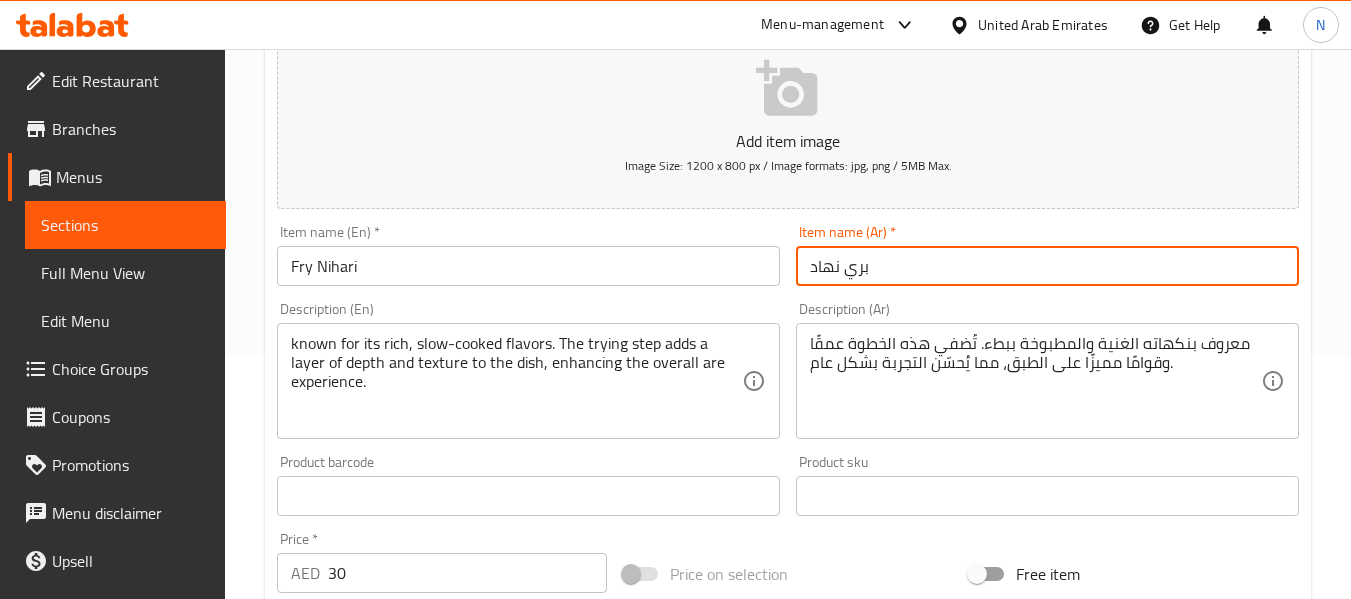 click on "بري نهاد" at bounding box center (1047, 266) 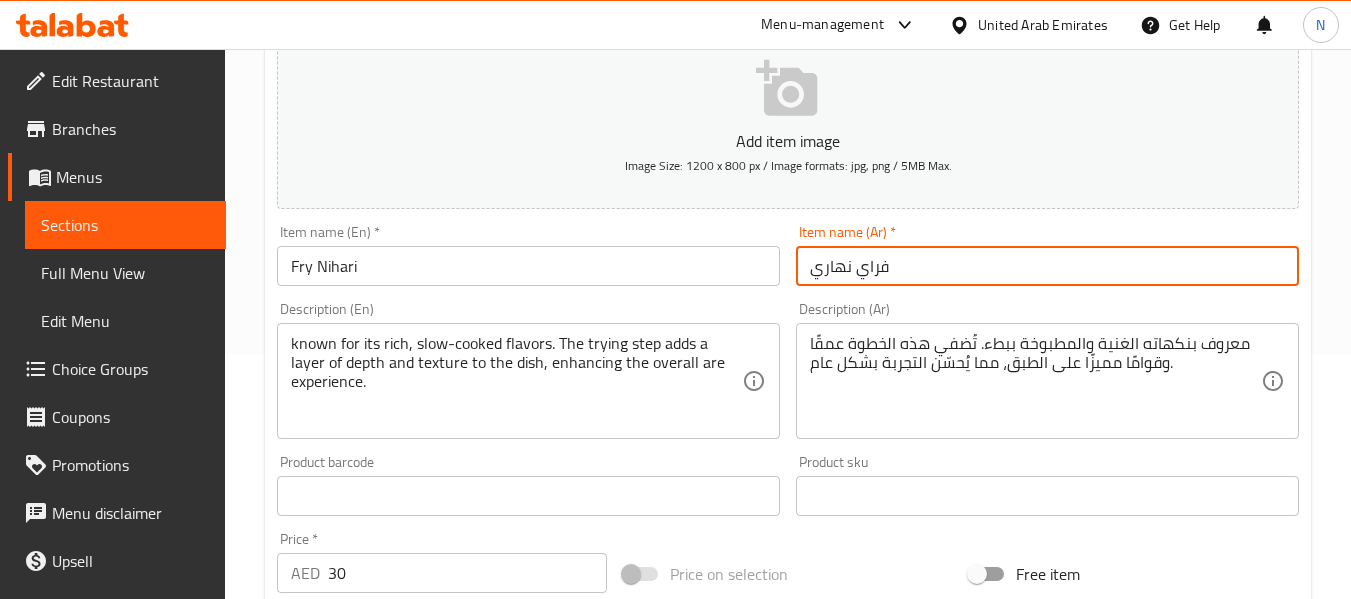 click on "فراي نهاري" at bounding box center [1047, 266] 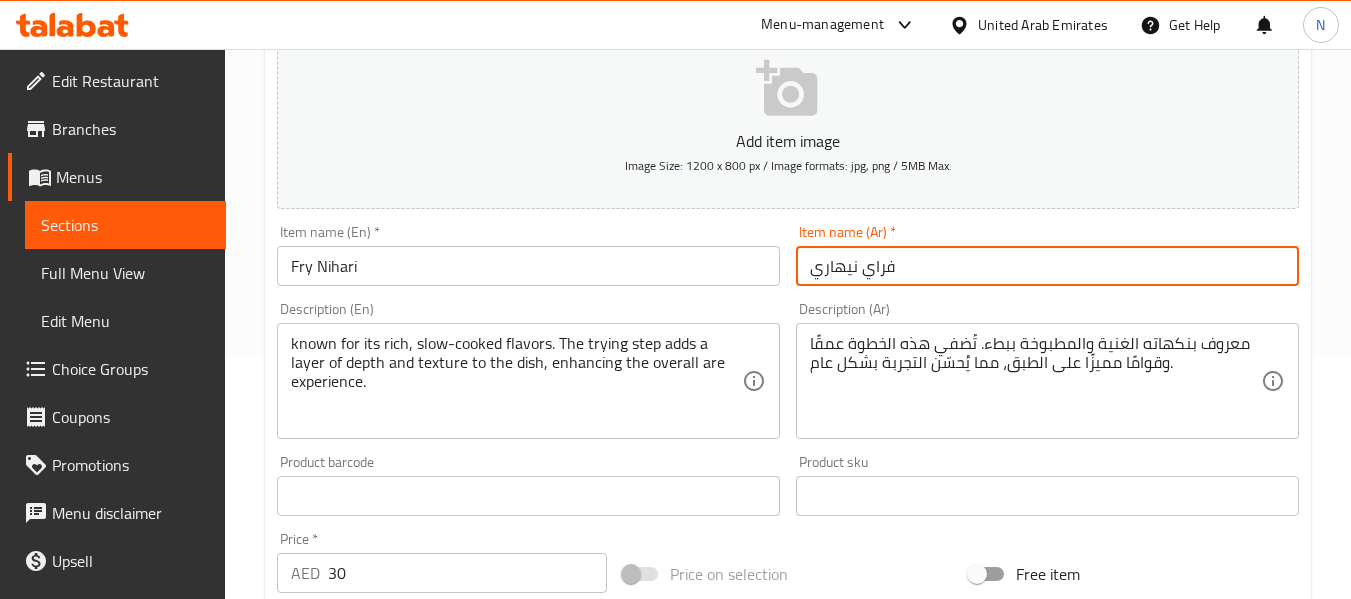 type on "فراي نيهاري" 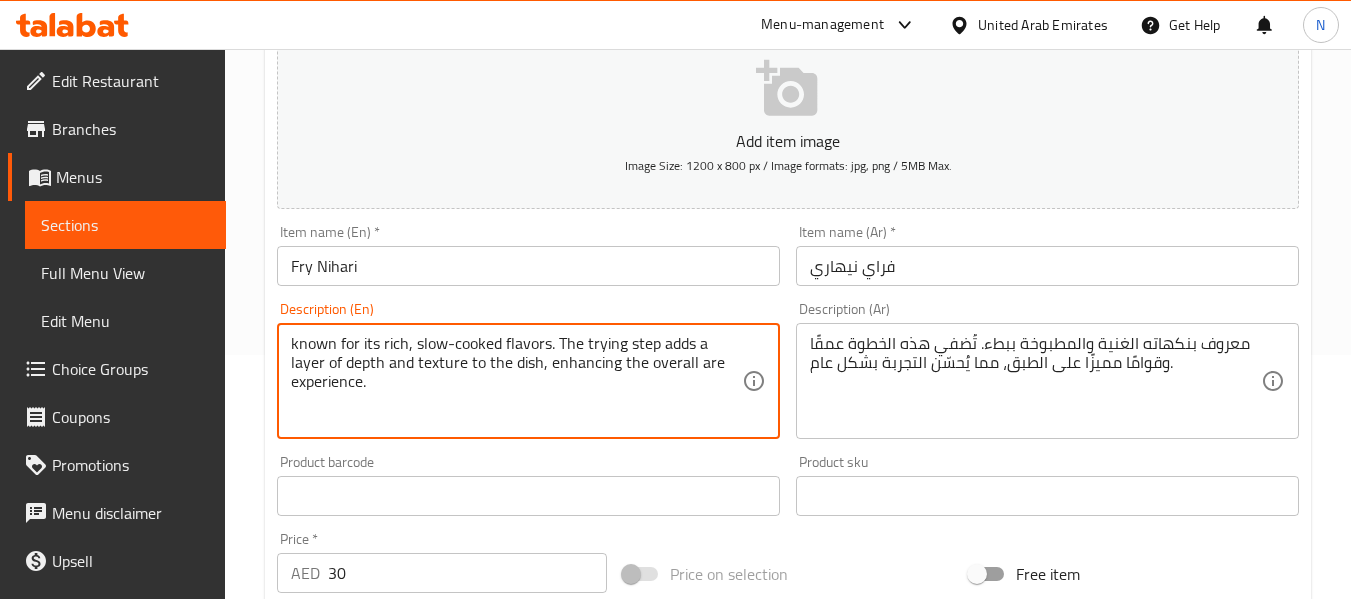 click on "known for its rich, slow-cooked flavors. The trying step adds a layer of depth and texture to the dish, enhancing the overall are experience." at bounding box center (516, 381) 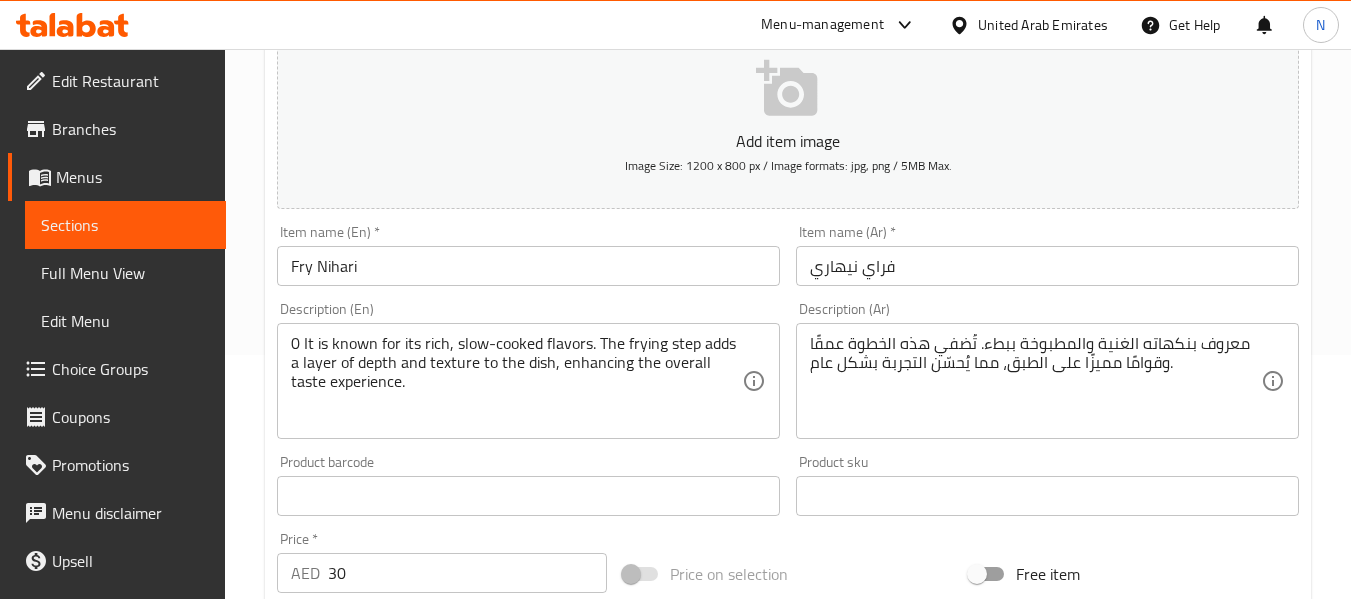 click on "0 It is known for its rich, slow-cooked flavors. The frying step adds a layer of depth and texture to the dish, enhancing the overall taste experience.  Description (En)" at bounding box center (528, 381) 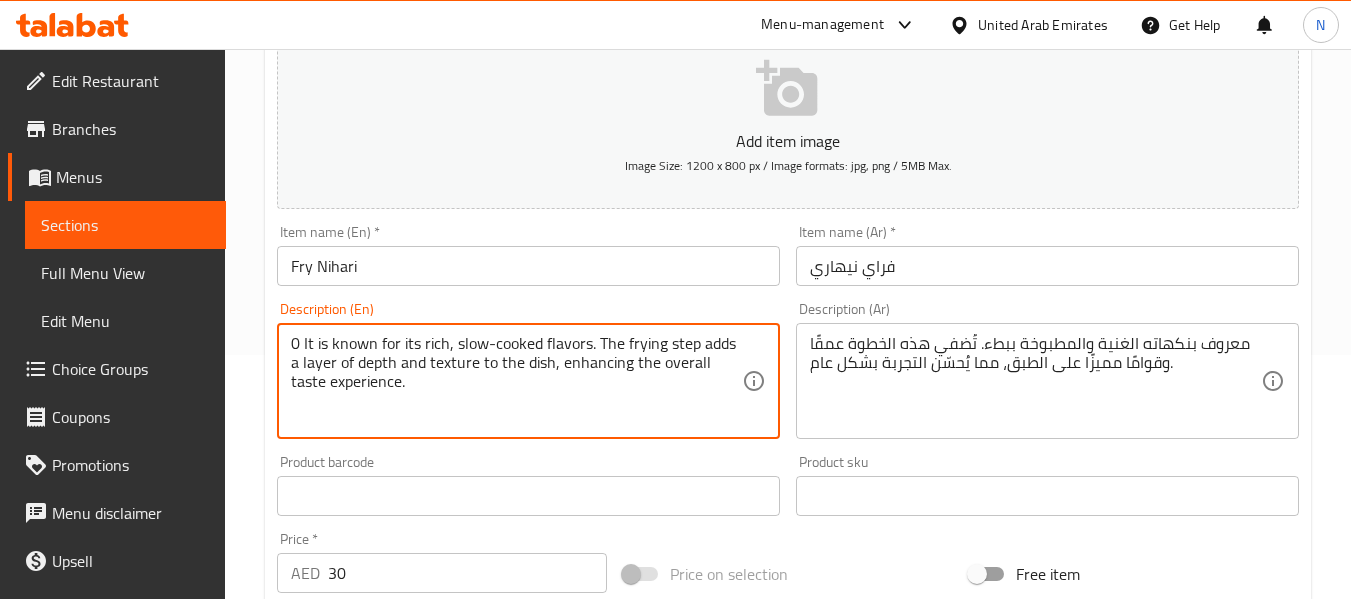 click on "0 It is known for its rich, slow-cooked flavors. The frying step adds a layer of depth and texture to the dish, enhancing the overall taste experience." at bounding box center (516, 381) 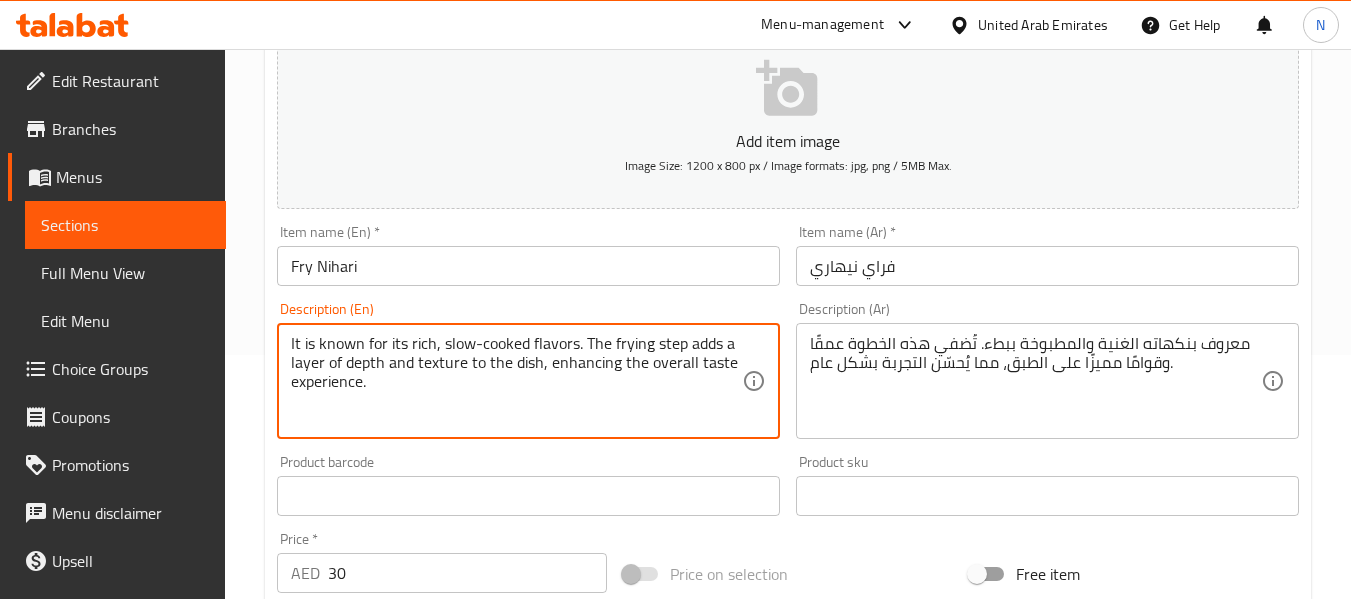 type on "It is known for its rich, slow-cooked flavors. The frying step adds a layer of depth and texture to the dish, enhancing the overall taste experience." 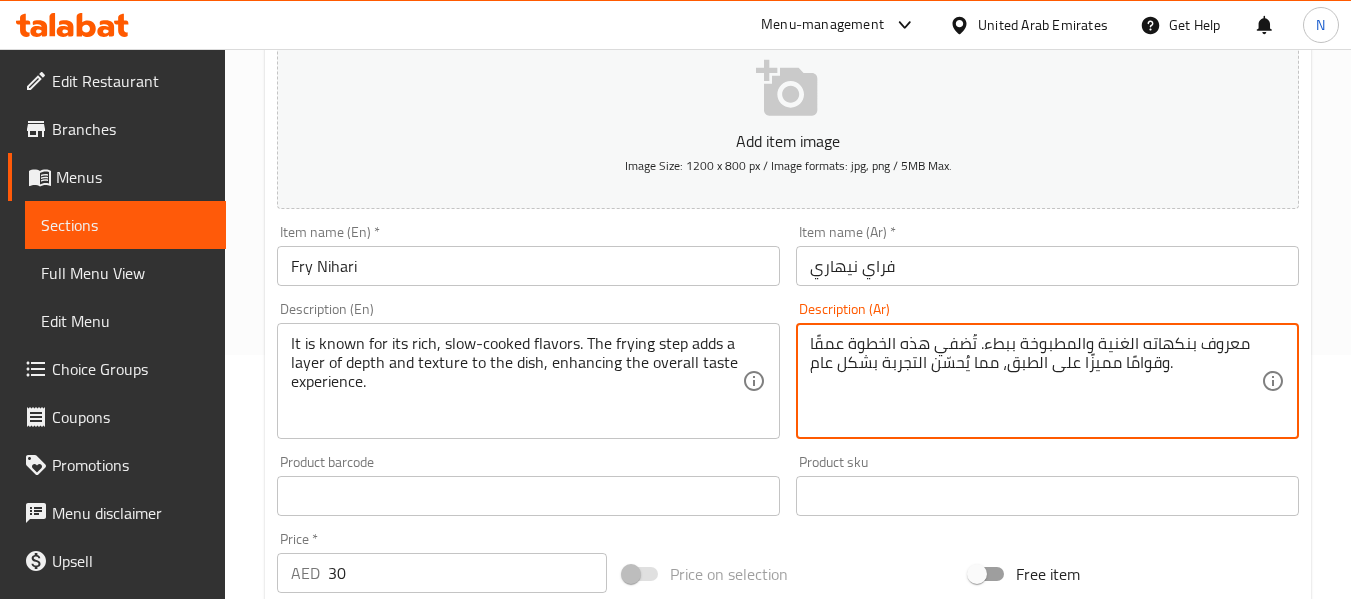 click on "معروف بنكهاته الغنية والمطبوخة ببطء. تُضفي هذه الخطوة عمقًا وقوامًا مميزًا على الطبق، مما يُحسّن التجربة بشكل عام." at bounding box center [1035, 381] 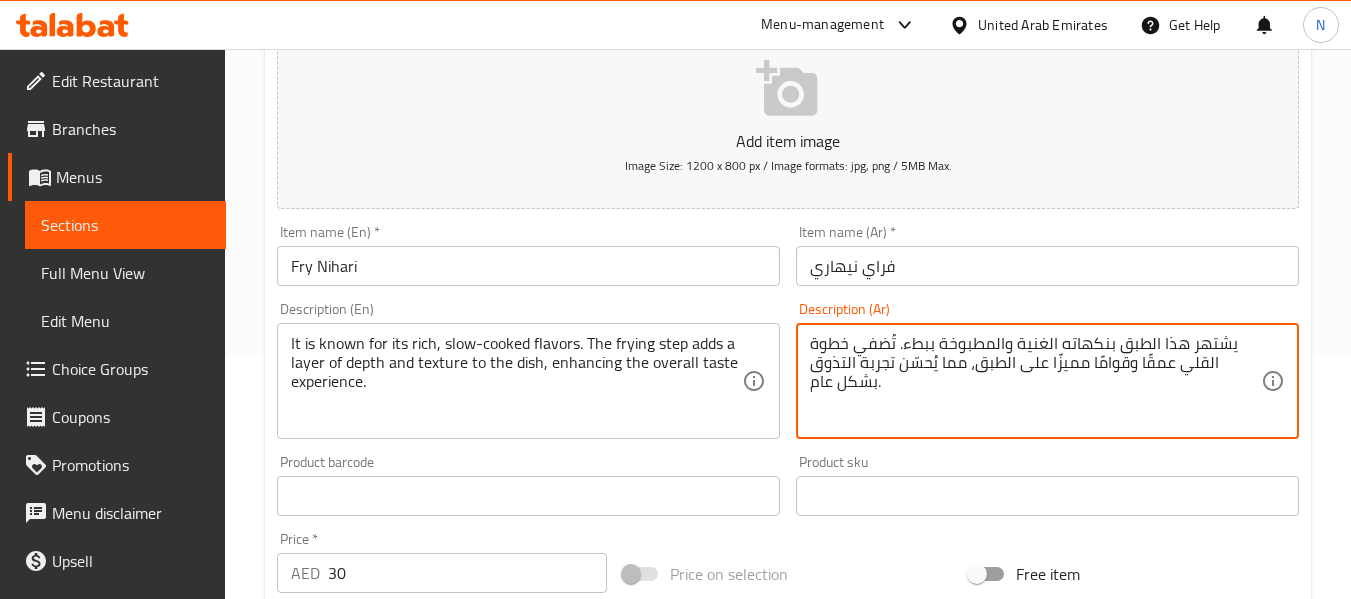 type on "يشتهر هذا الطبق بنكهاته الغنية والمطبوخة ببطء. تُضفي خطوة القلي عمقًا وقوامًا مميزًا على الطبق، مما يُحسّن تجربة التذوق بشكل عام." 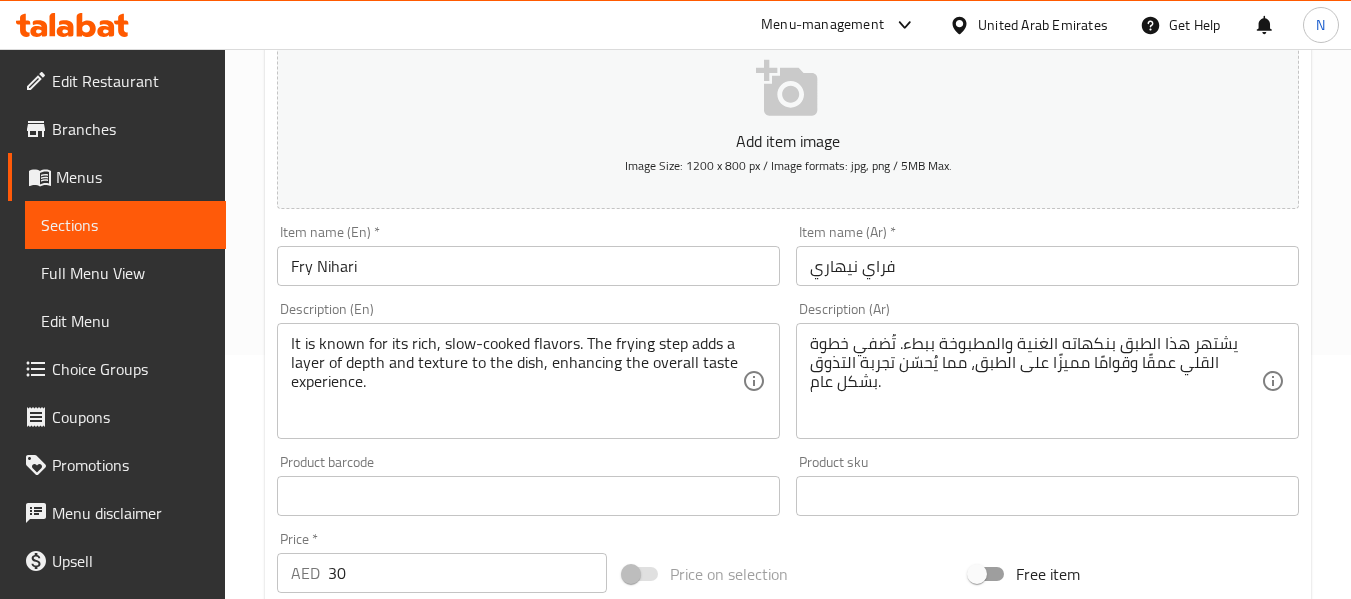 drag, startPoint x: 696, startPoint y: 291, endPoint x: 681, endPoint y: 286, distance: 15.811388 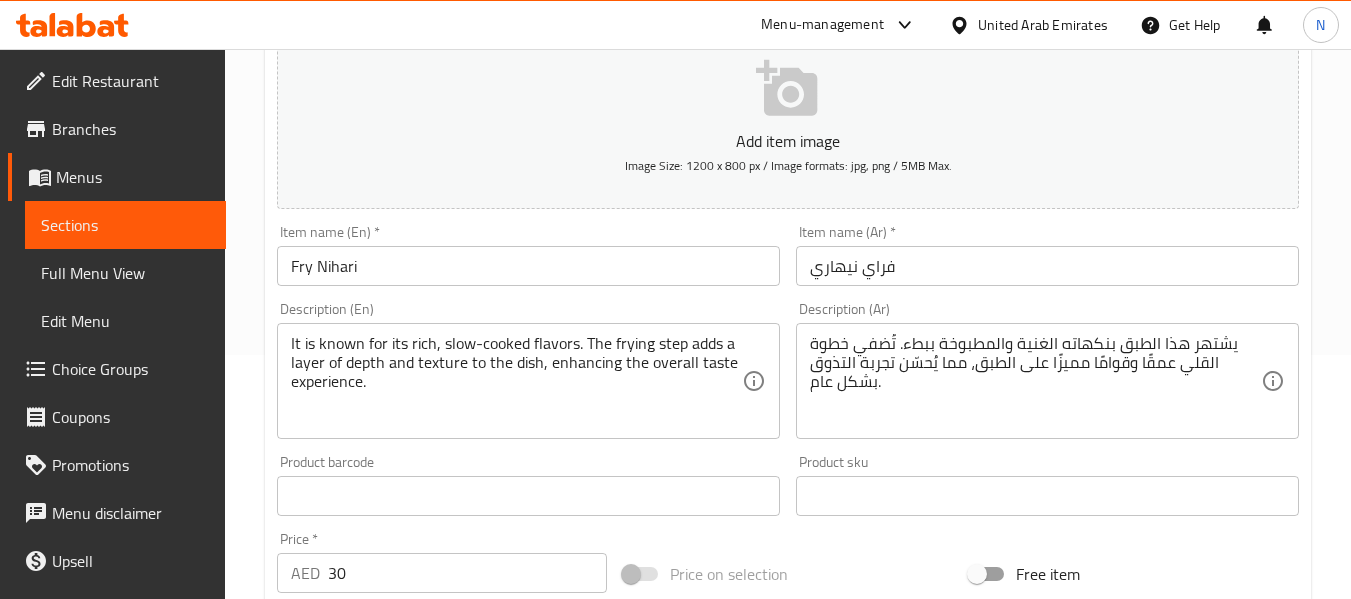 click on "Fry Nihari" at bounding box center (528, 266) 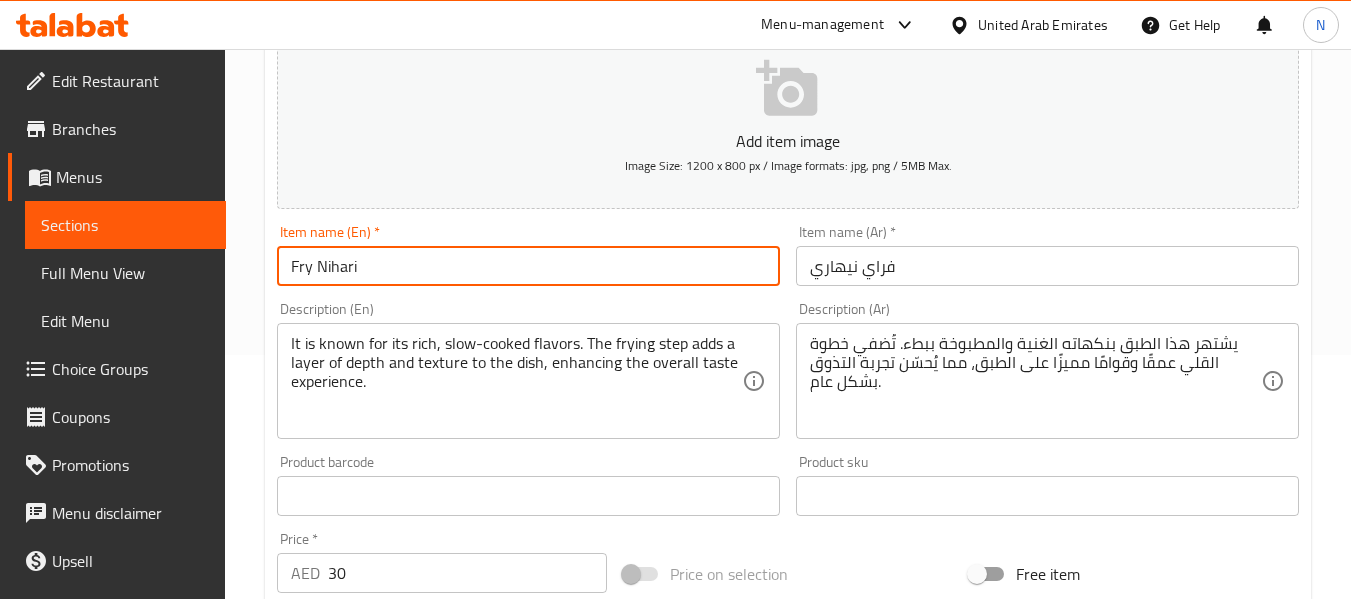 click on "Update" at bounding box center (398, 1082) 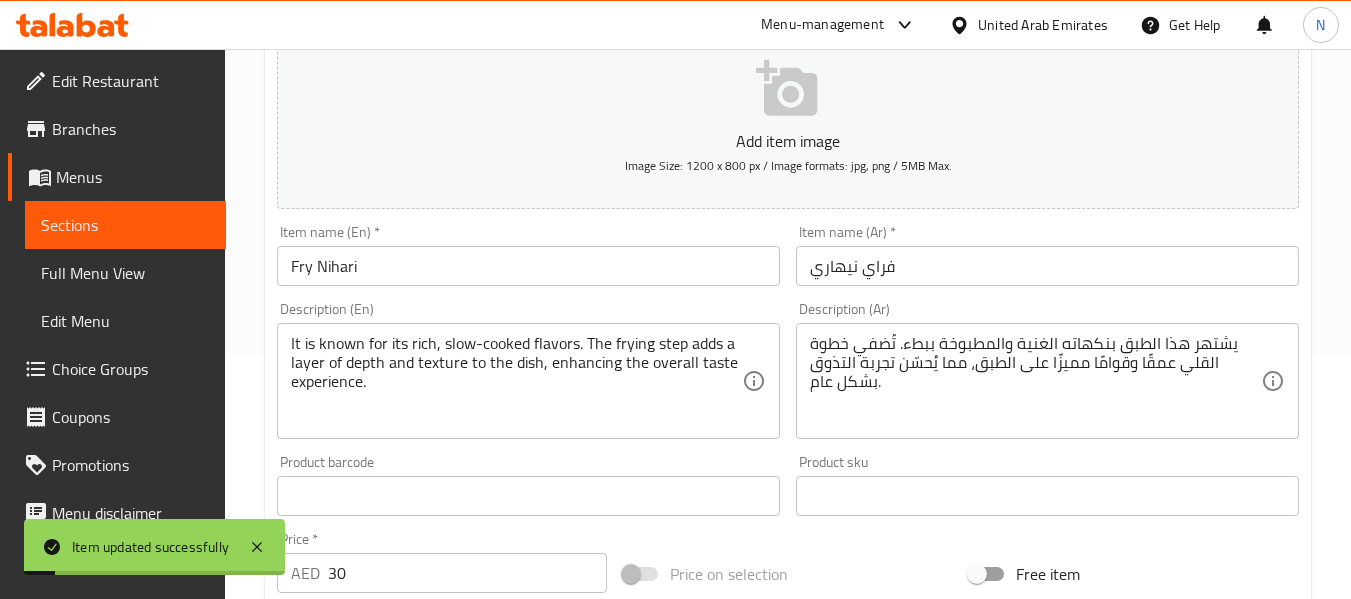 click on "Item name (En)   * Fry Nihari Item name (En)  *" at bounding box center (528, 255) 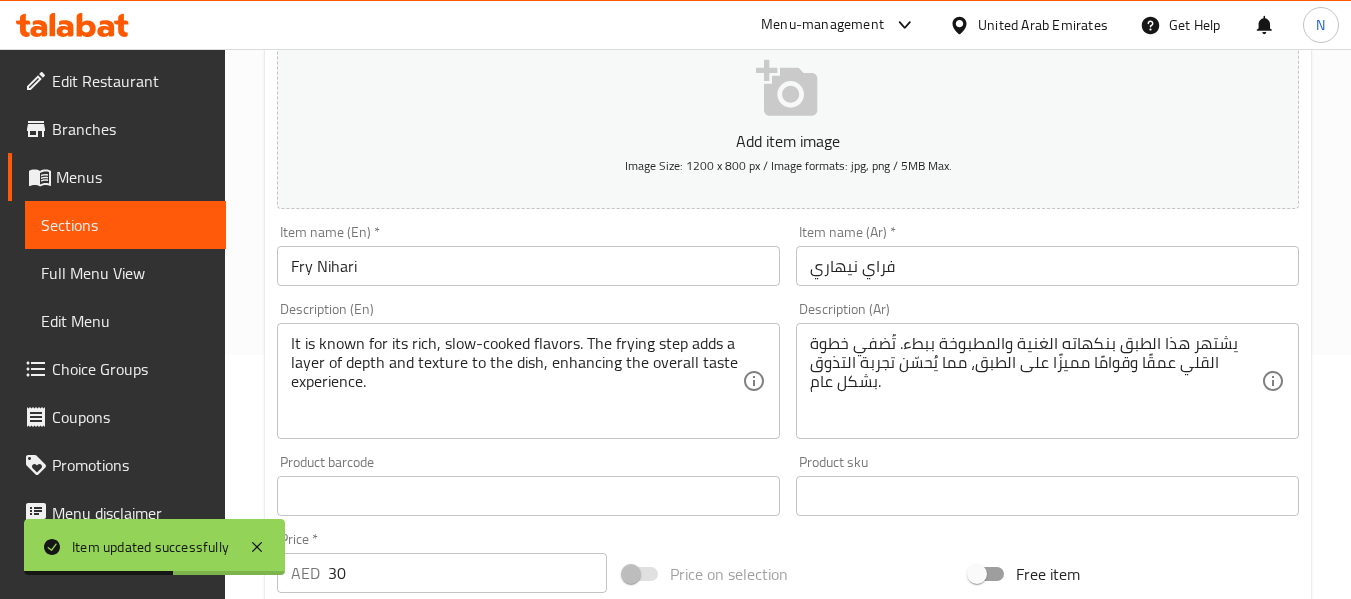 scroll, scrollTop: 0, scrollLeft: 0, axis: both 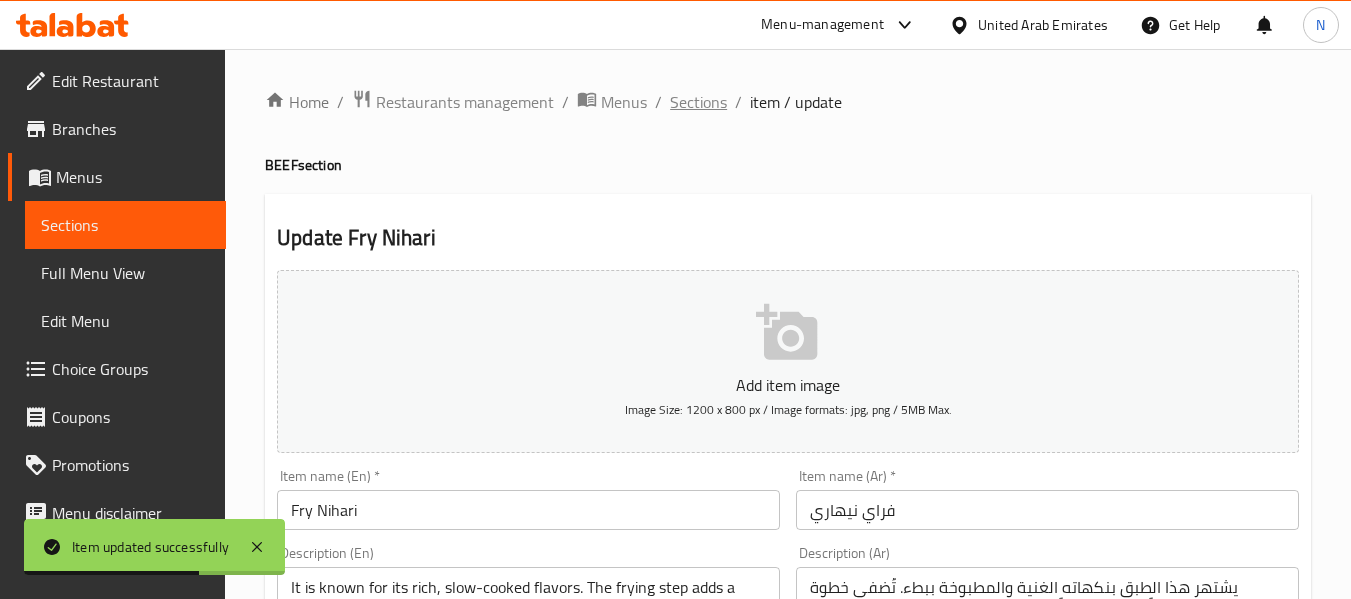 click on "Sections" at bounding box center [698, 102] 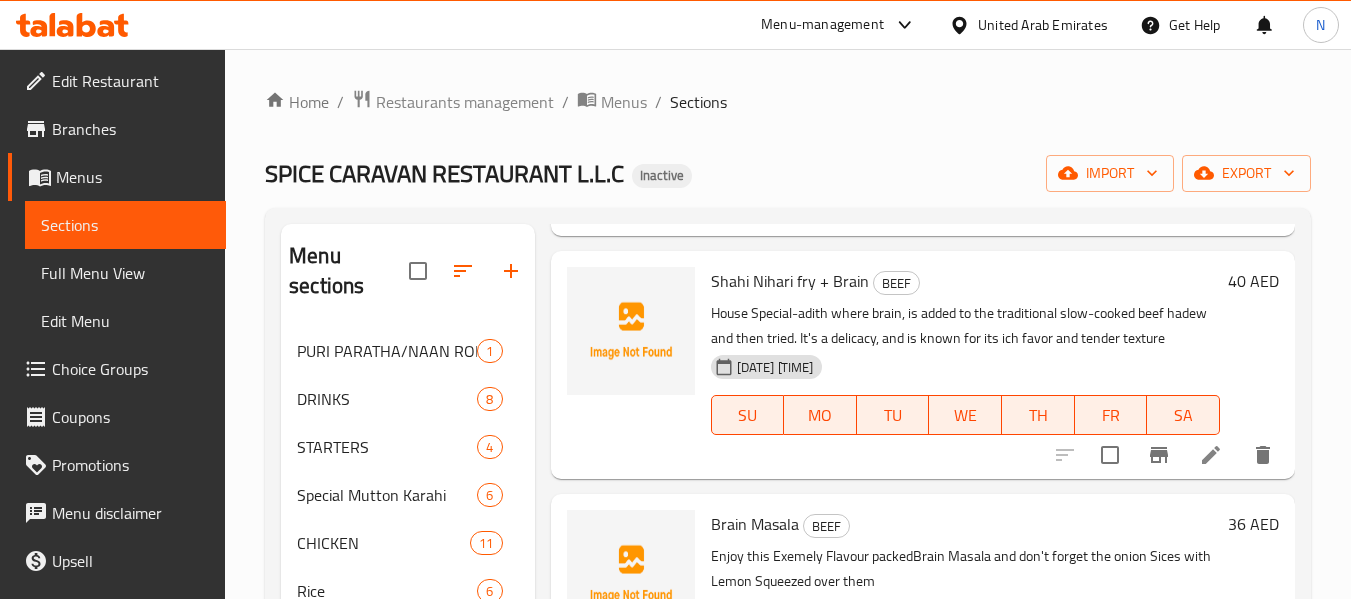 scroll, scrollTop: 1734, scrollLeft: 0, axis: vertical 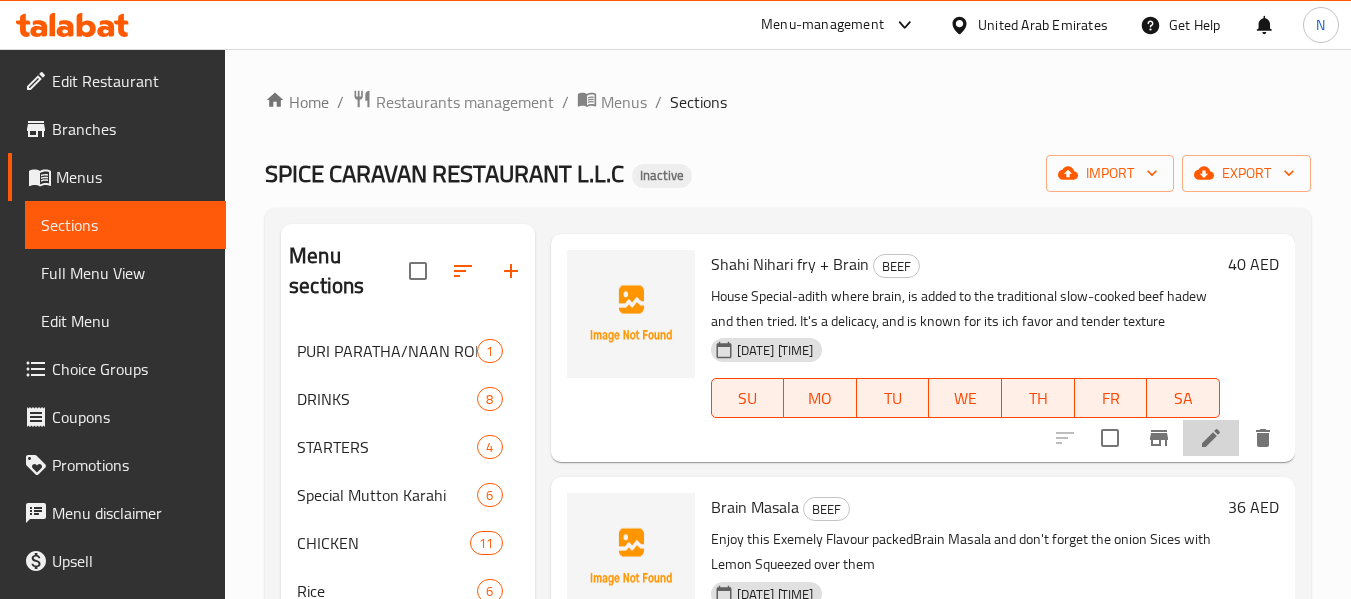click at bounding box center [1211, 438] 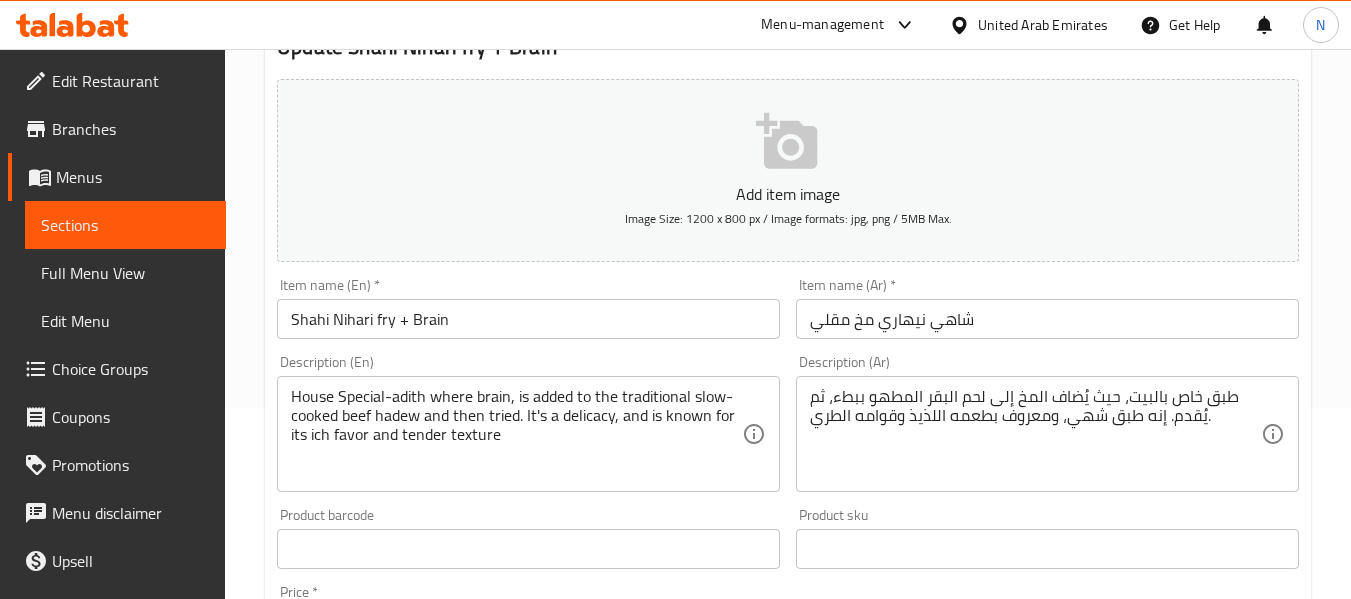 scroll, scrollTop: 193, scrollLeft: 0, axis: vertical 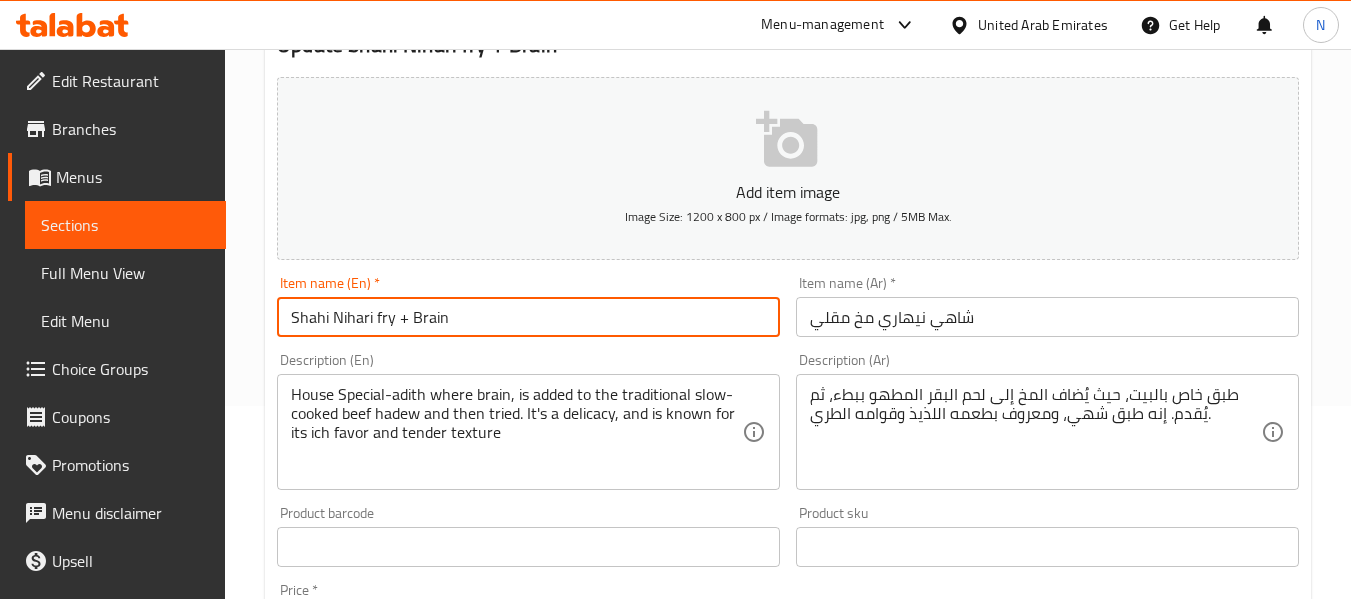 click on "Shahi Nihari fry + Brain" at bounding box center (528, 317) 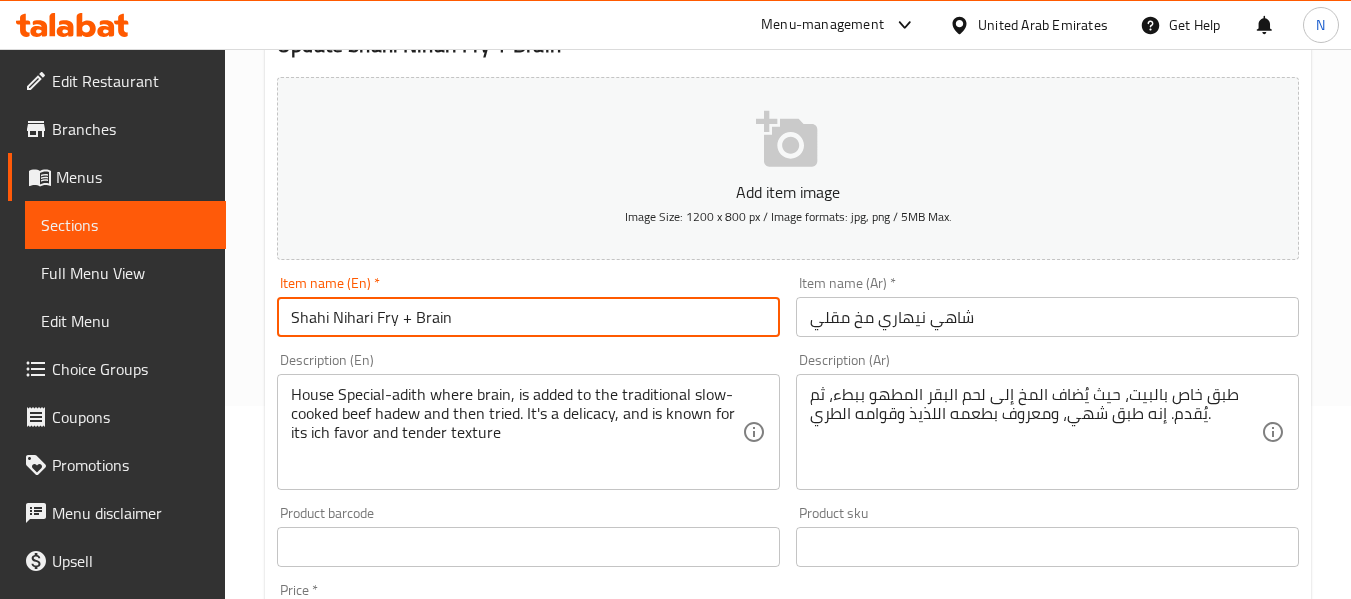 type on "Shahi Nihari Fry + Brain" 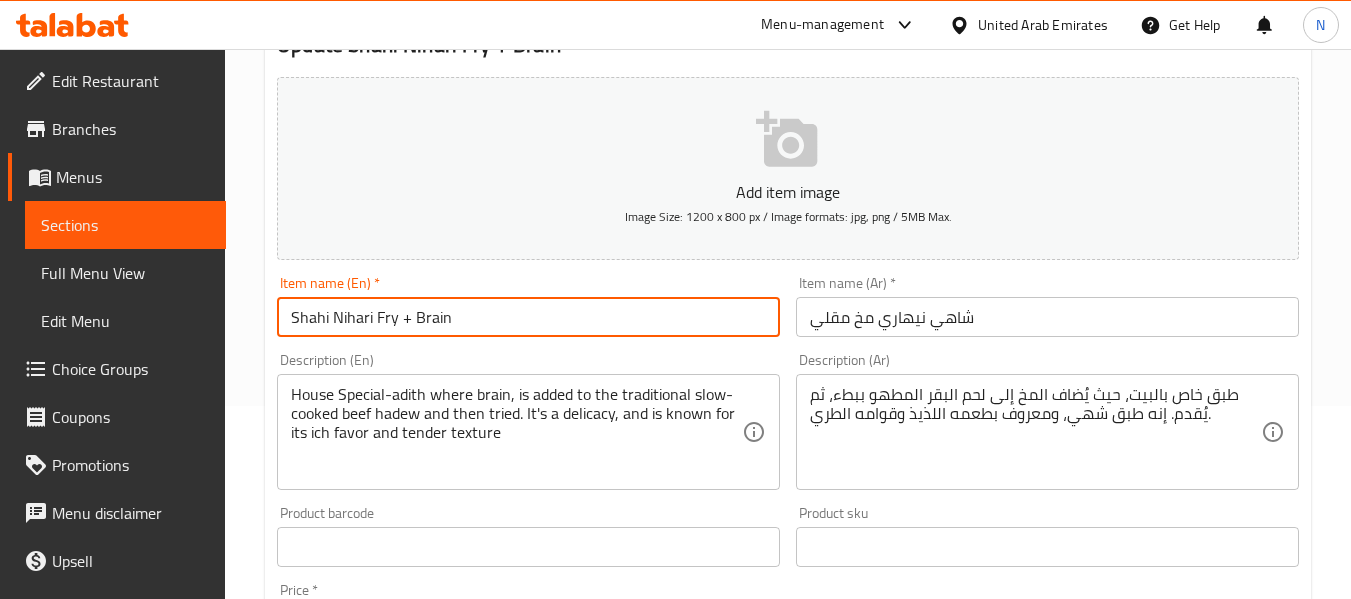 click on "شاهي نيهاري مخ مقلي" at bounding box center [1047, 317] 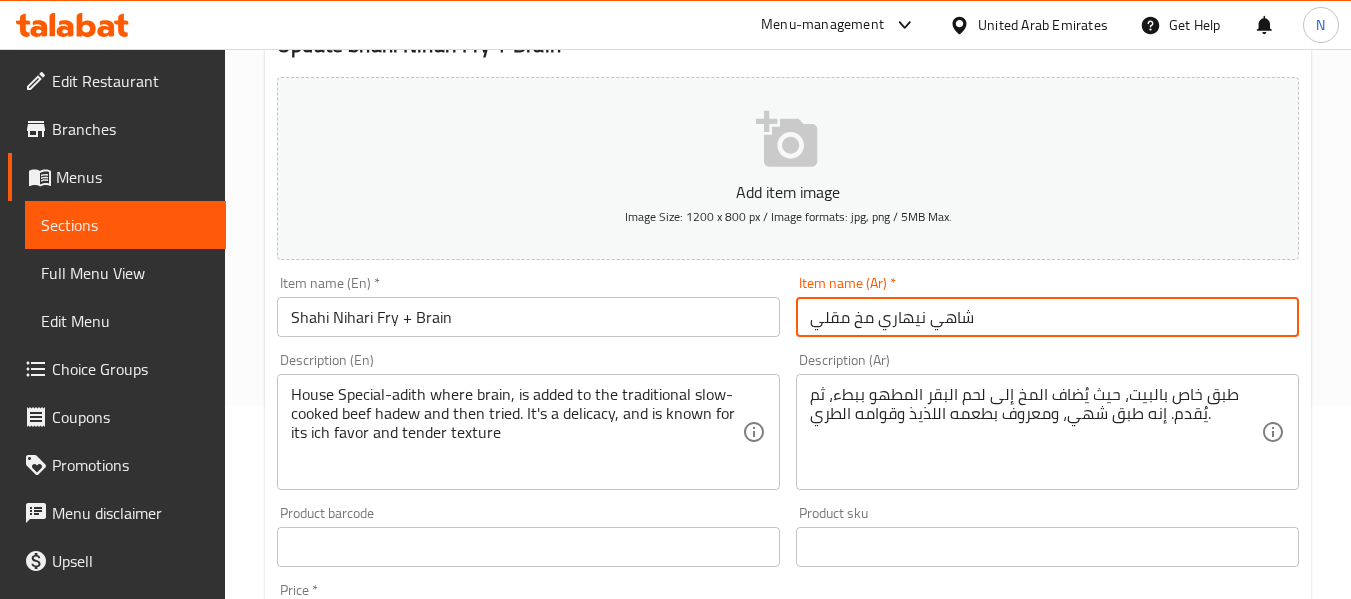 click on "شاهي نيهاري مخ مقلي" at bounding box center (1047, 317) 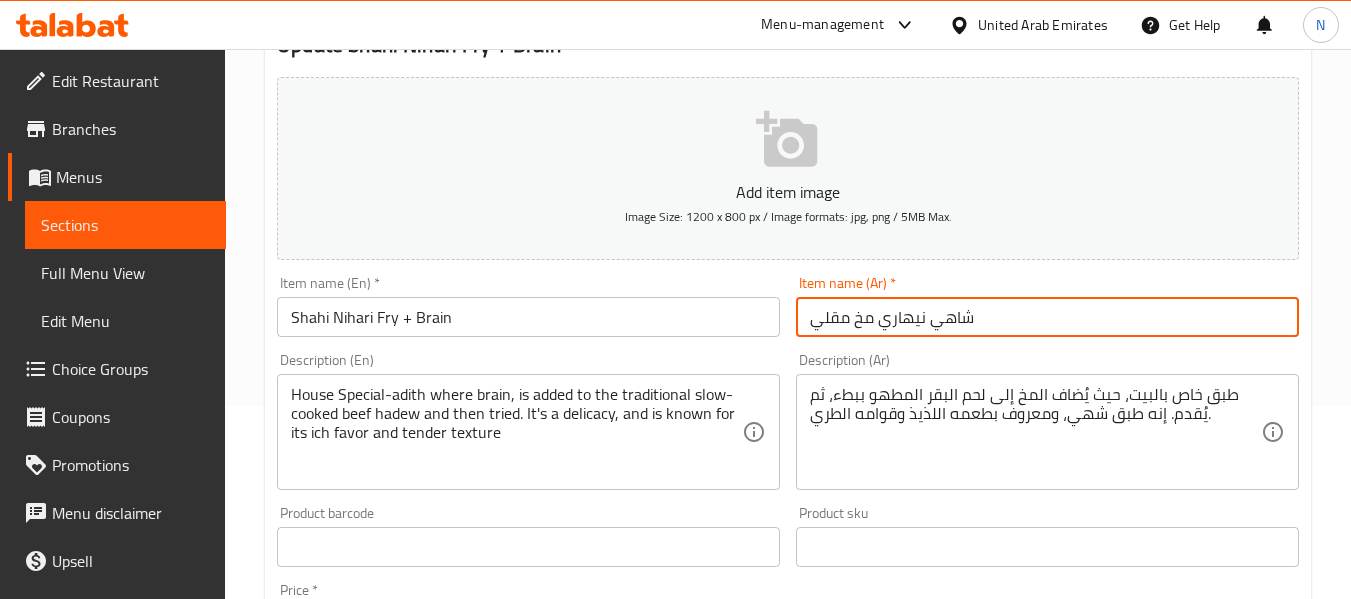paste on "اري فراي + برين" 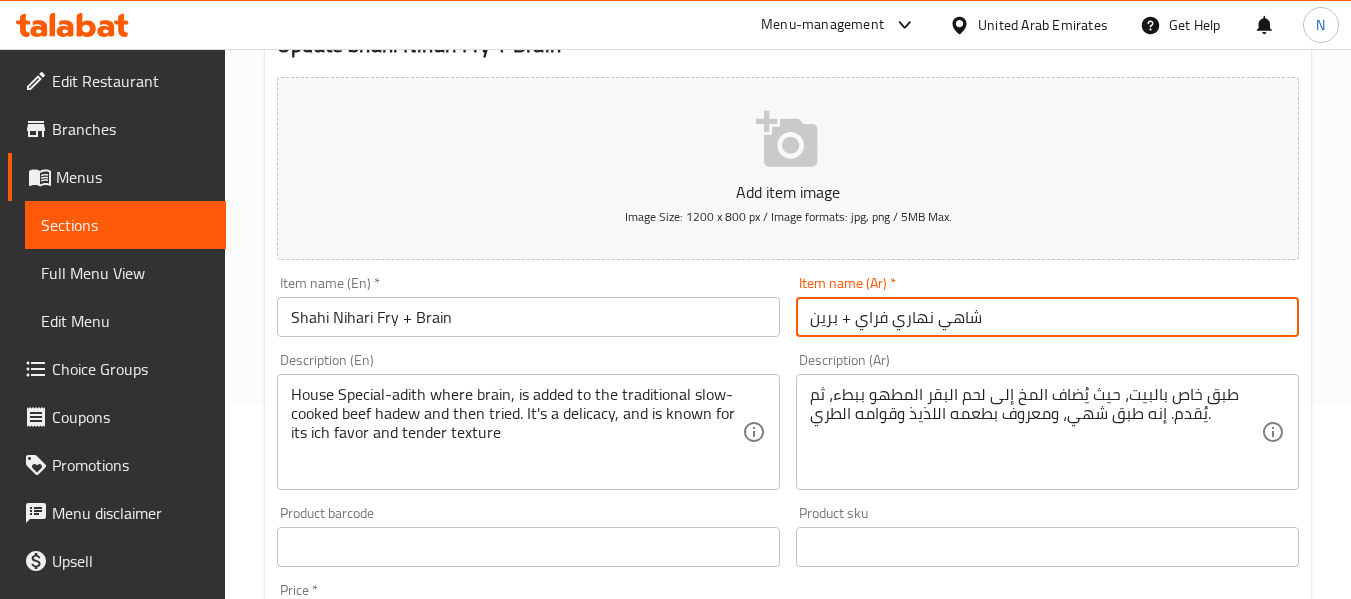 click on "شاهي نهاري فراي + برين" at bounding box center (1047, 317) 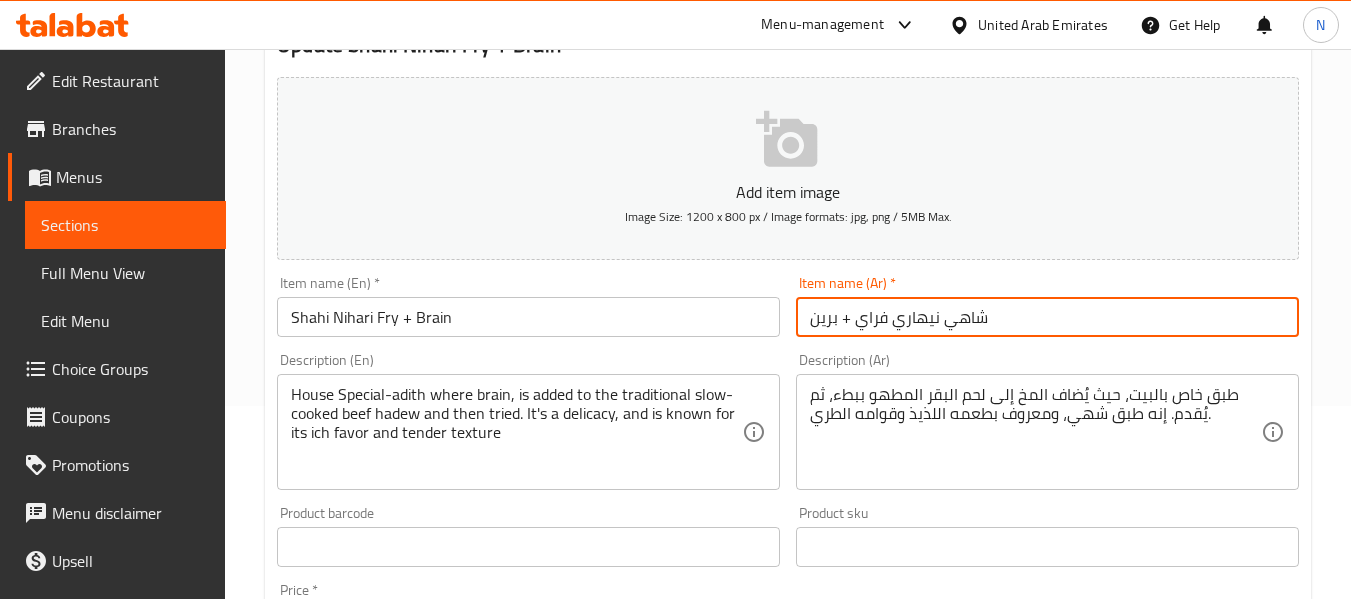 click on "شاهي نيهاري فراي + برين" at bounding box center (1047, 317) 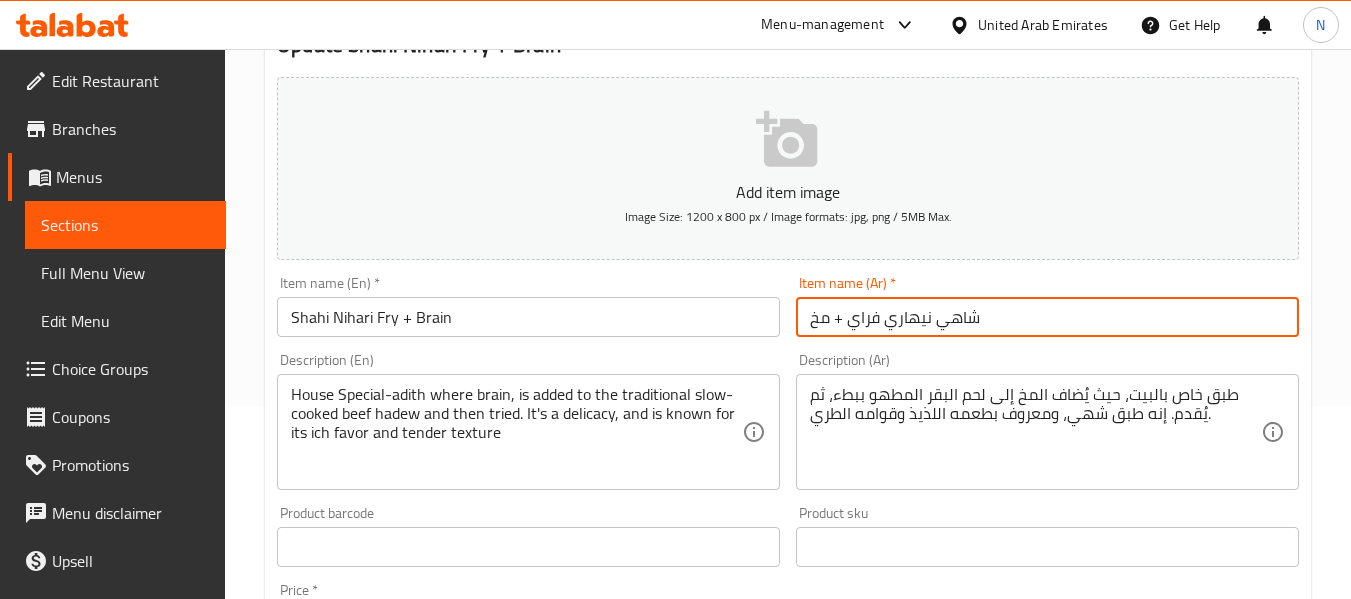 type on "شاهي نيهاري فراي + مخ" 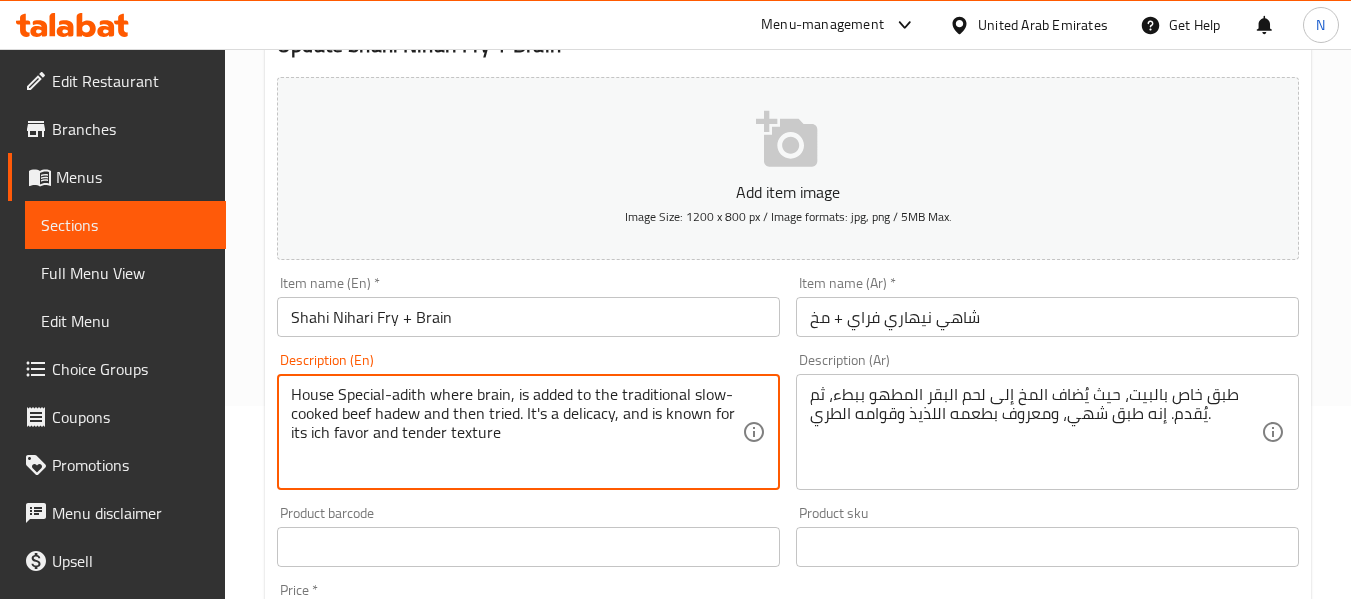 click on "House Special-adith where brain, is added to the traditional slow-cooked beef hadew and then tried. It's a delicacy, and is known for its ich favor and tender texture" at bounding box center (516, 432) 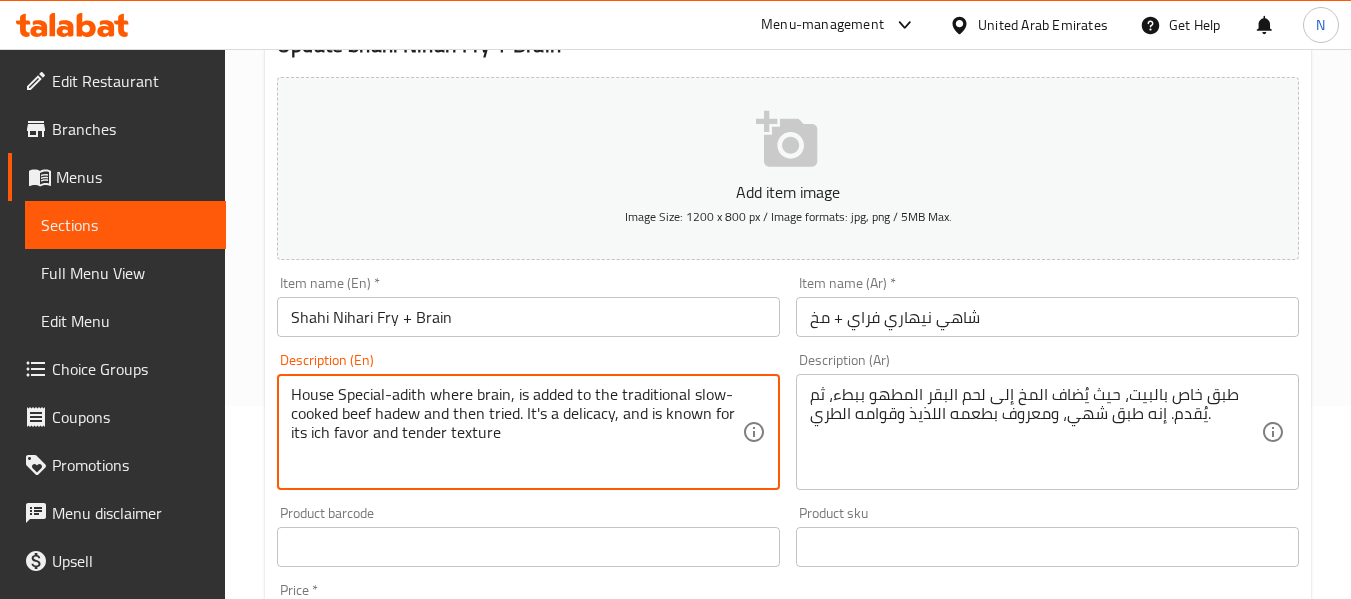 paste on "0 House Special - a dish where brain, is added to the traditional slow-cooked beef nihari stew and then fried. It's a delicacy, and is known for its rich fl" 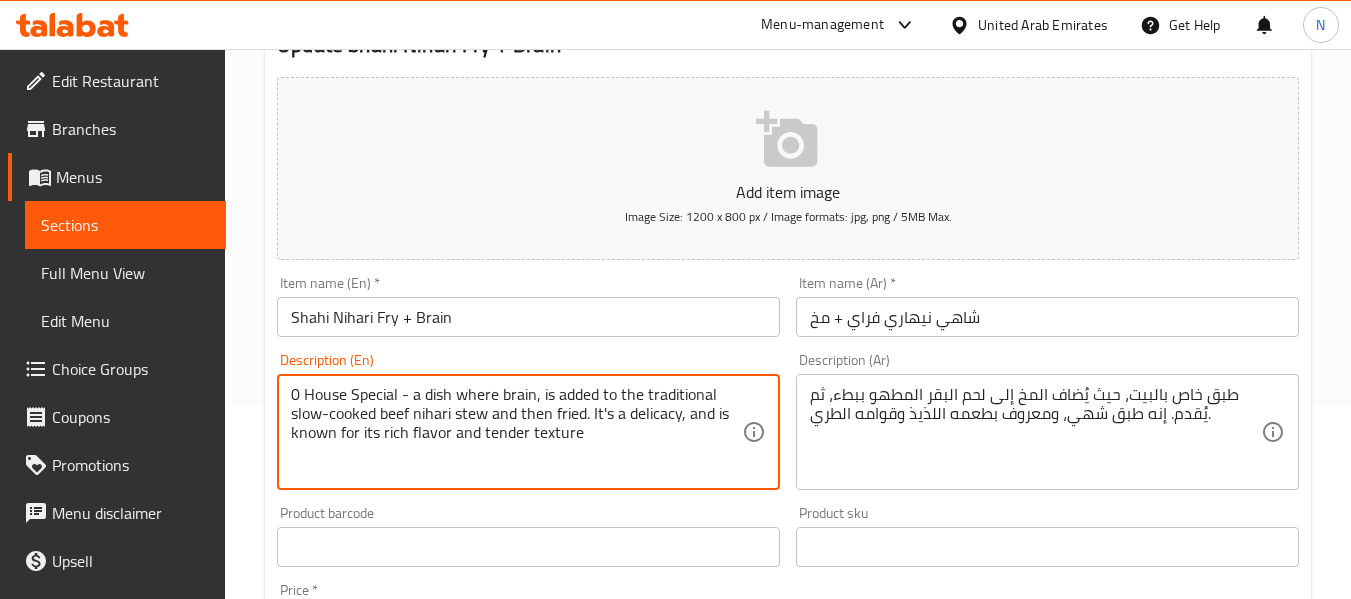 click on "0 House Special - a dish where brain, is added to the traditional slow-cooked beef nihari stew and then fried. It's a delicacy, and is known for its rich flavor and tender texture" at bounding box center (516, 432) 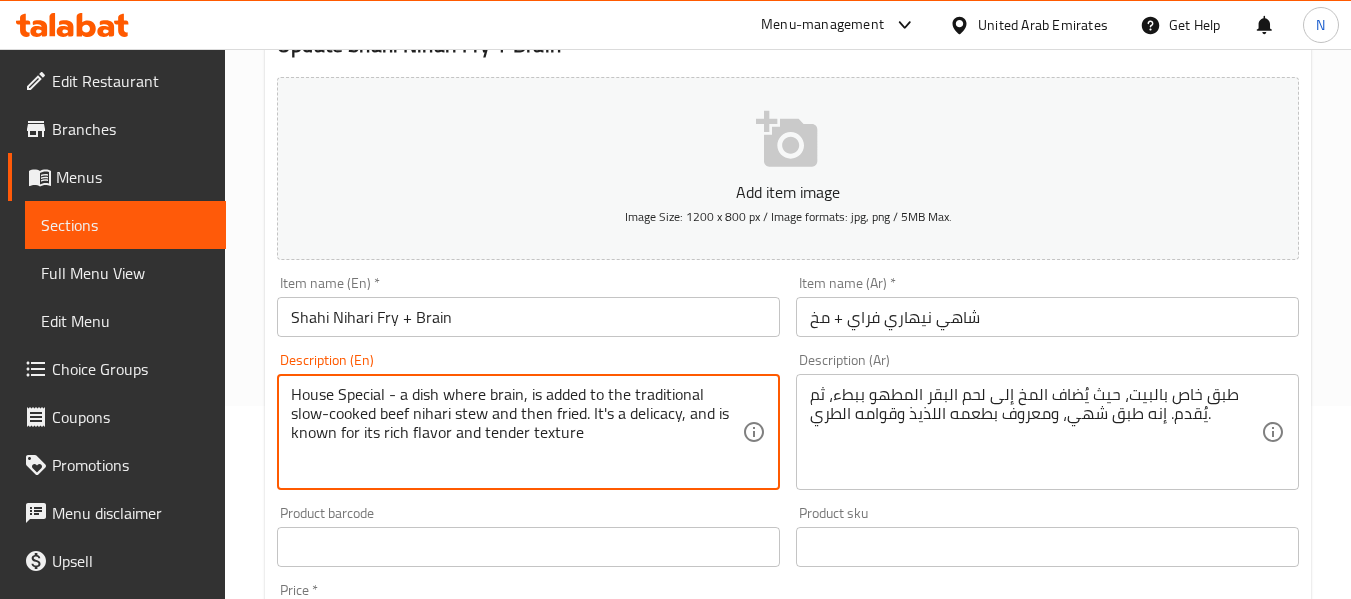 click on "House Special - a dish where brain, is added to the traditional slow-cooked beef nihari stew and then fried. It's a delicacy, and is known for its rich flavor and tender texture" at bounding box center [516, 432] 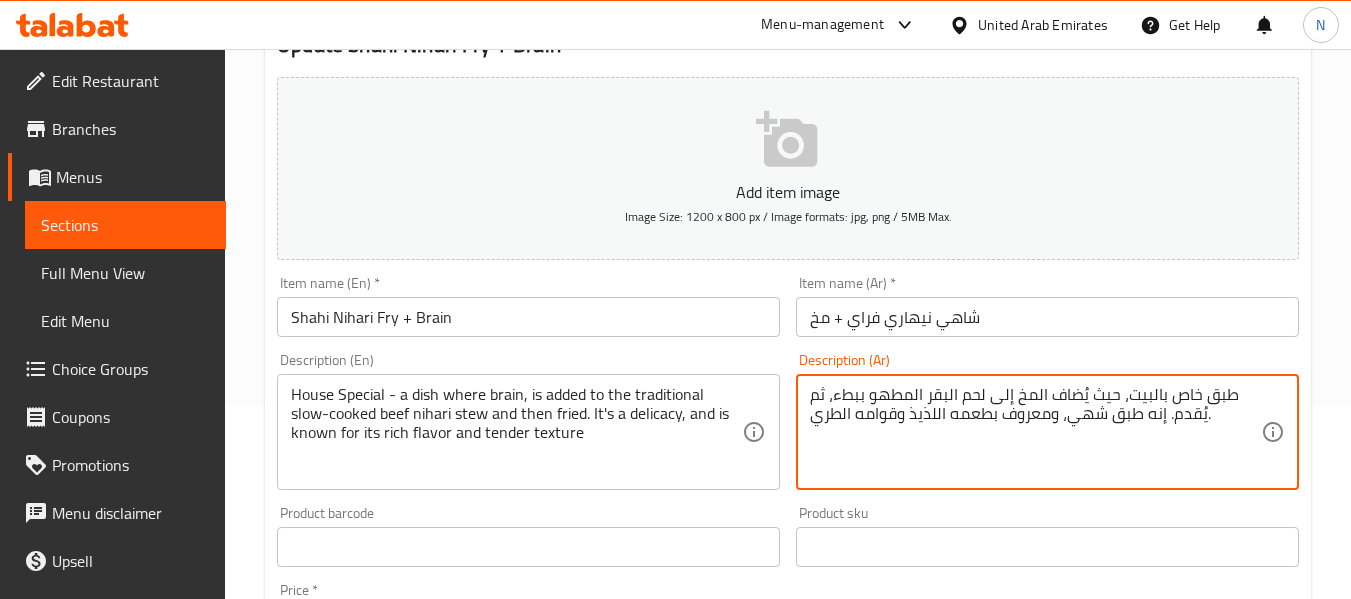 click on "طبق خاص بالبيت، حيث يُضاف المخ إلى لحم البقر المطهو ببطء، ثم يُقدم. إنه طبق شهي، ومعروف بطعمه اللذيذ وقوامه الطري." at bounding box center [1035, 432] 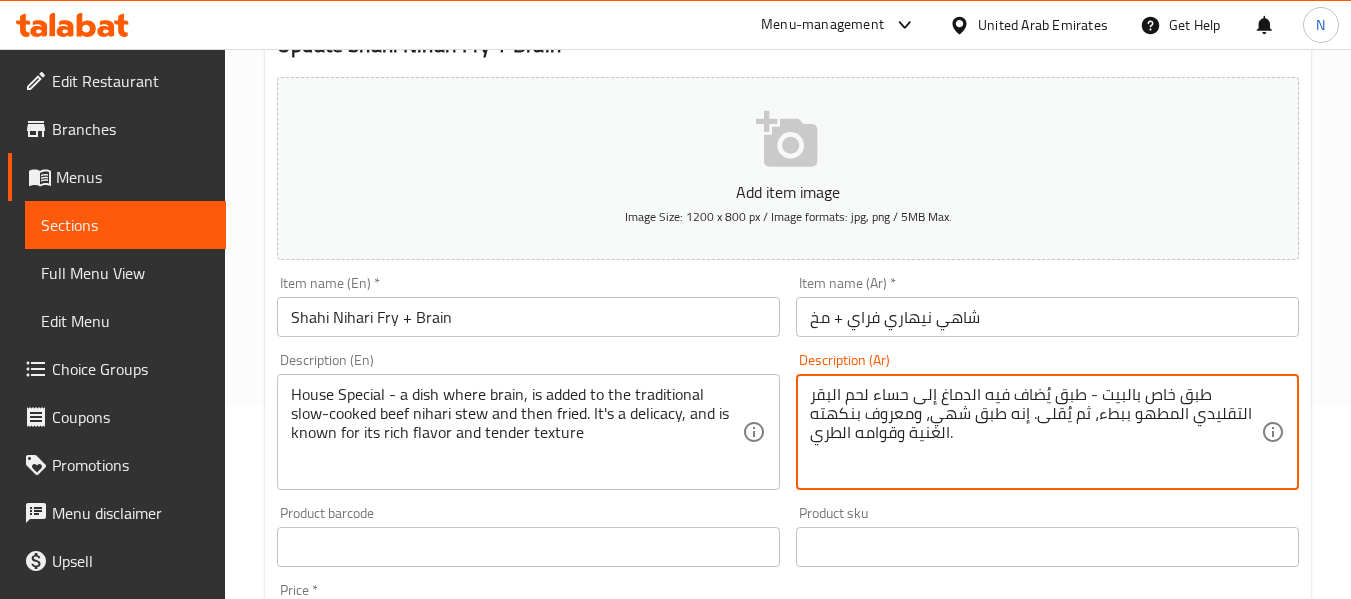 click on "طبق خاص بالبيت - طبق يُضاف فيه الدماغ إلى حساء لحم البقر التقليدي المطهو ببطء، ثم يُقلى. إنه طبق شهي، ومعروف بنكهته الغنية وقوامه الطري." at bounding box center (1035, 432) 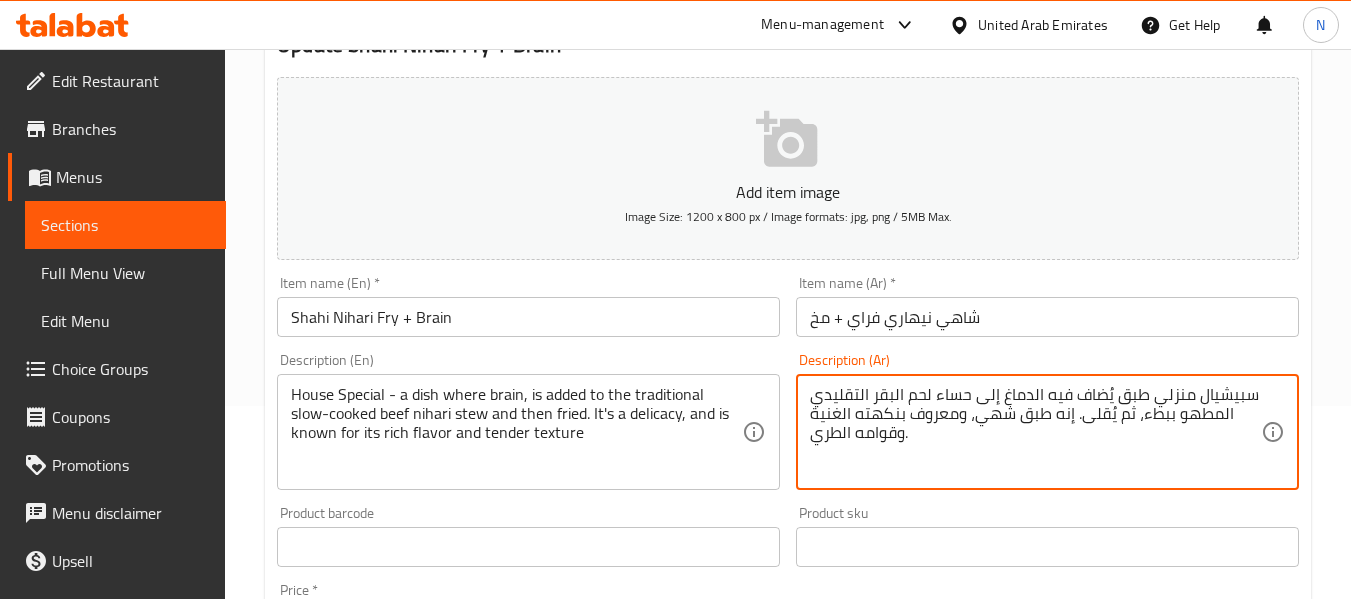 click on "Update" at bounding box center [398, 1133] 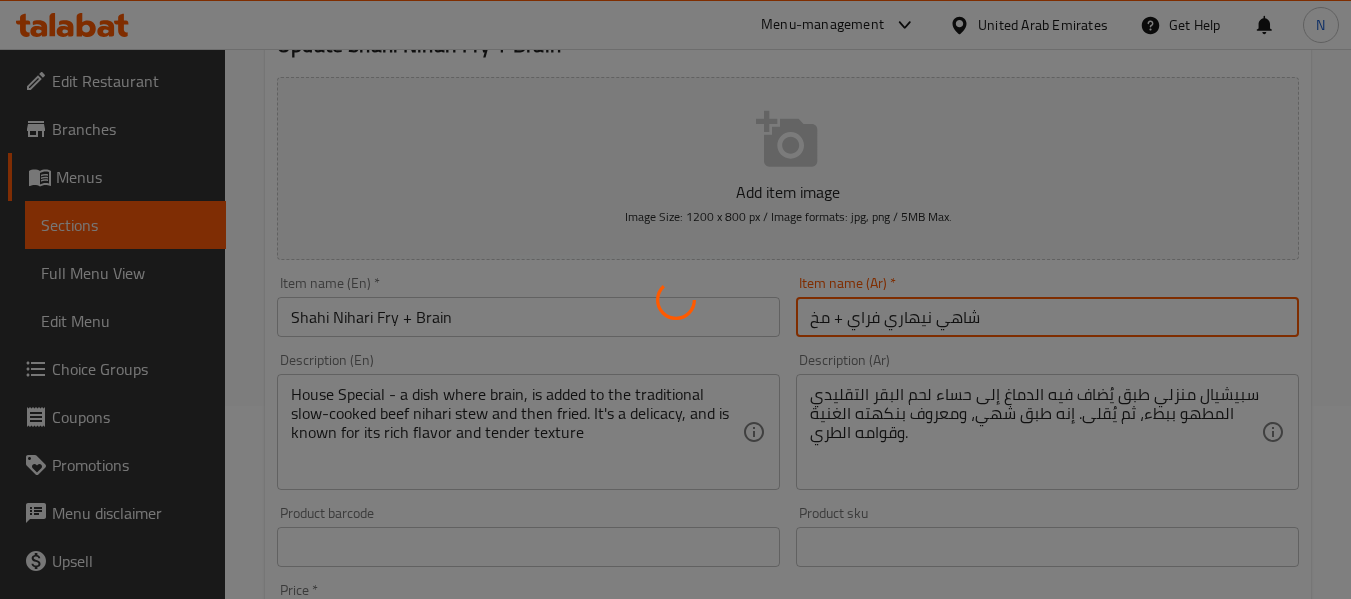 click on "Home / Restaurants management / Menus / Sections / item / update BEEF  section Update Shahi Nihari Fry + Brain Add item image Image Size: 1200 x 800 px / Image formats: jpg, png / 5MB Max. Item name (En)   * Shahi Nihari Fry + Brain Item name (En)  * Item name (Ar)   * شاهي نيهاري فراي + مخ Item name (Ar)  * Description (En) House Special - a dish where brain, is added to the traditional slow-cooked beef nihari stew and then fried. It's a delicacy, and is known for its rich flavor and tender texture Description (En) Description (Ar) سبيشيال منزلي طبق يُضاف فيه الدماغ إلى حساء لحم البقر التقليدي المطهو ببطء، ثم يُقلى. إنه طبق شهي، ومعروف بنكهته الغنية وقوامه الطري. Description (Ar) Product barcode Product barcode Product sku Product sku Price   * AED 40 Price  * Price on selection Free item Start Date Start Date End Date End Date Available Days SU MO TU WE TH FR SA ​ ​ ​" at bounding box center [788, 538] 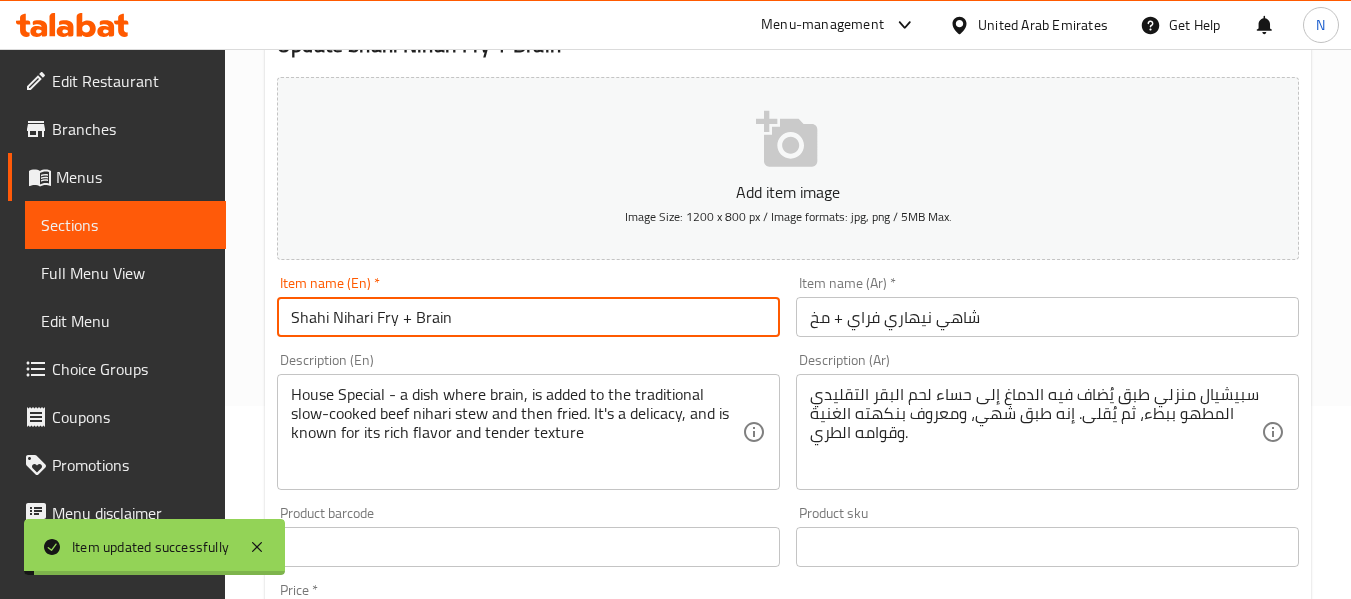 click on "Shahi Nihari Fry + Brain" at bounding box center (528, 317) 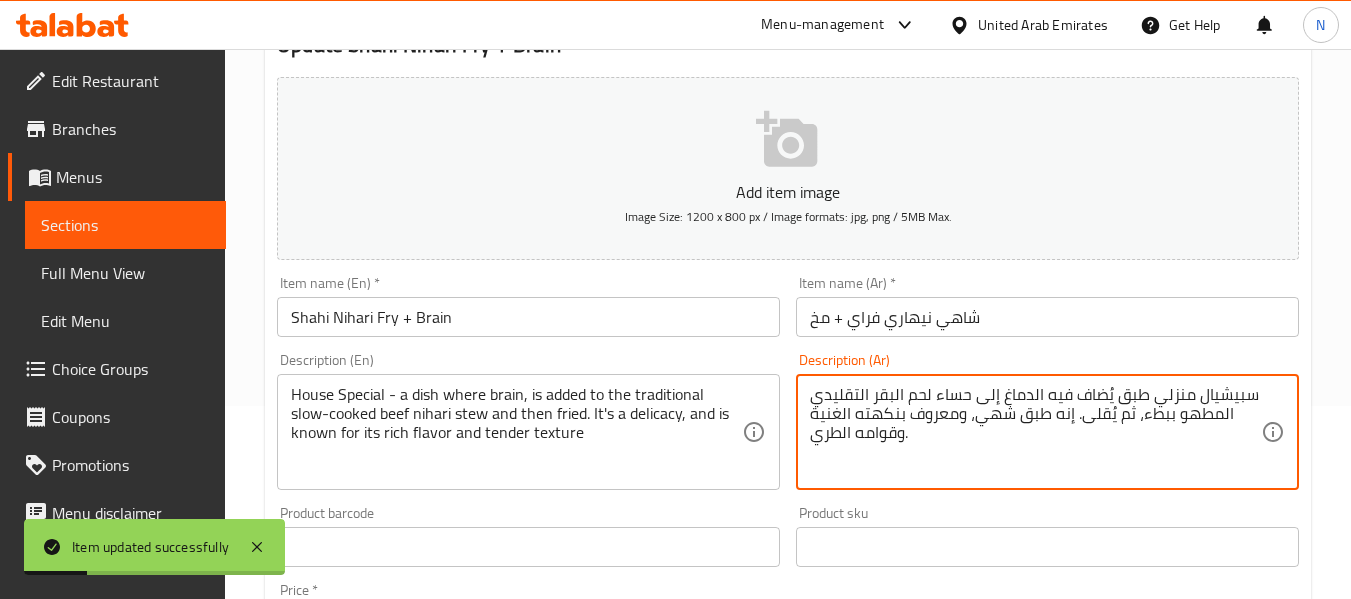 click on "سبيشيال منزلي طبق يُضاف فيه الدماغ إلى حساء لحم البقر التقليدي المطهو ببطء، ثم يُقلى. إنه طبق شهي، ومعروف بنكهته الغنية وقوامه الطري." at bounding box center [1035, 432] 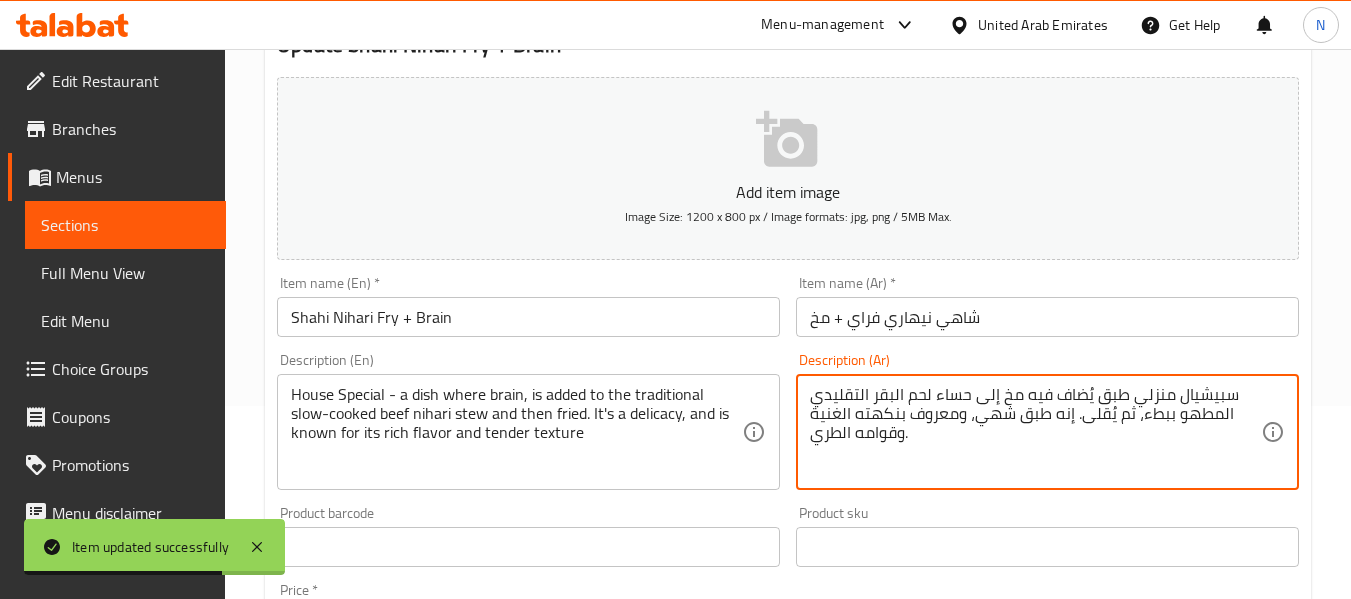 click on "سبيشيال منزلي طبق يُضاف فيه مخ إلى حساء لحم البقر التقليدي المطهو ببطء، ثم يُقلى. إنه طبق شهي، ومعروف بنكهته الغنية وقوامه الطري." at bounding box center [1035, 432] 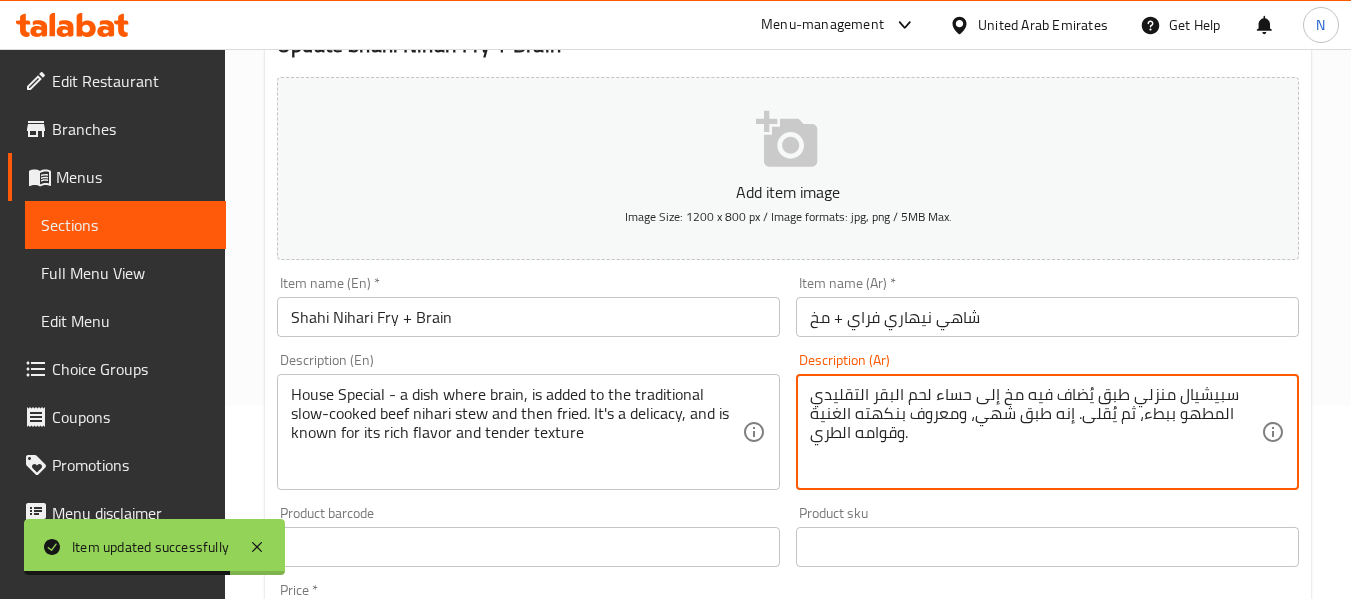 click on "سبيشيال منزلي طبق يُضاف فيه مخ إلى حساء لحم البقر التقليدي المطهو ببطء، ثم يُقلى. إنه طبق شهي، ومعروف بنكهته الغنية وقوامه الطري." at bounding box center (1035, 432) 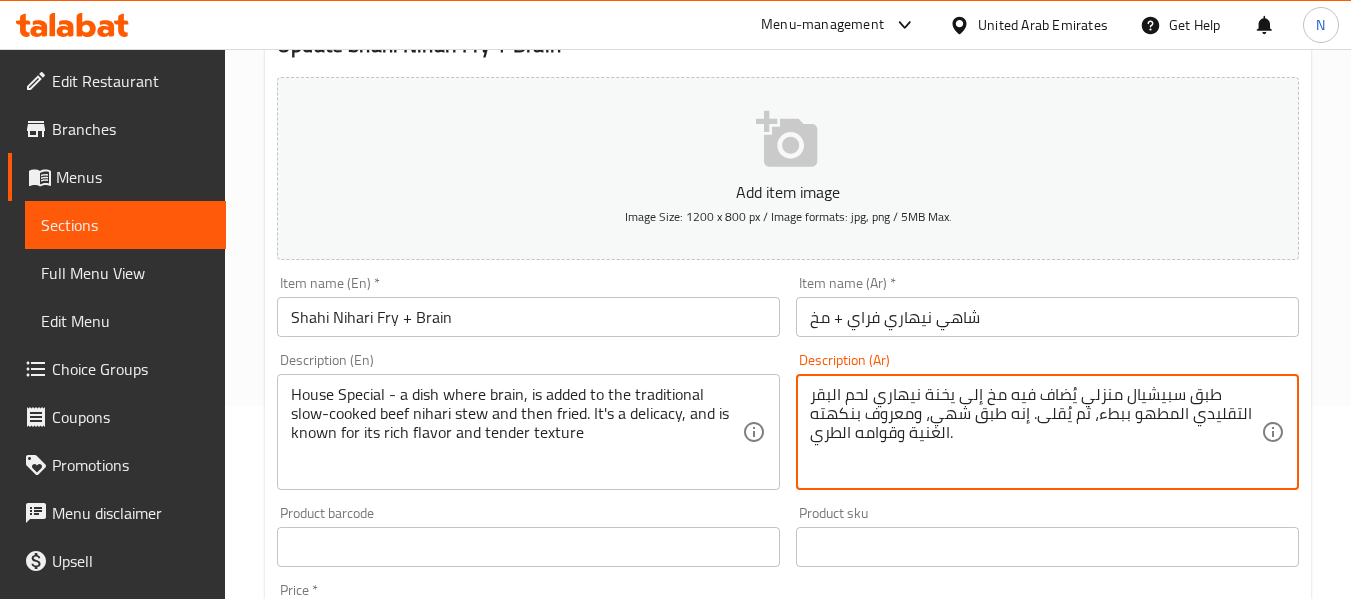 click on "سبيشيال منزلي طبق يُضاف فيه مخ إلى يخنة نيهاري لحم البقر التقليدي المطهو ببطء، ثم يُقلى. إنه طبق شهي، ومعروف بنكهته الغنية وقوامه الطري." at bounding box center (1035, 432) 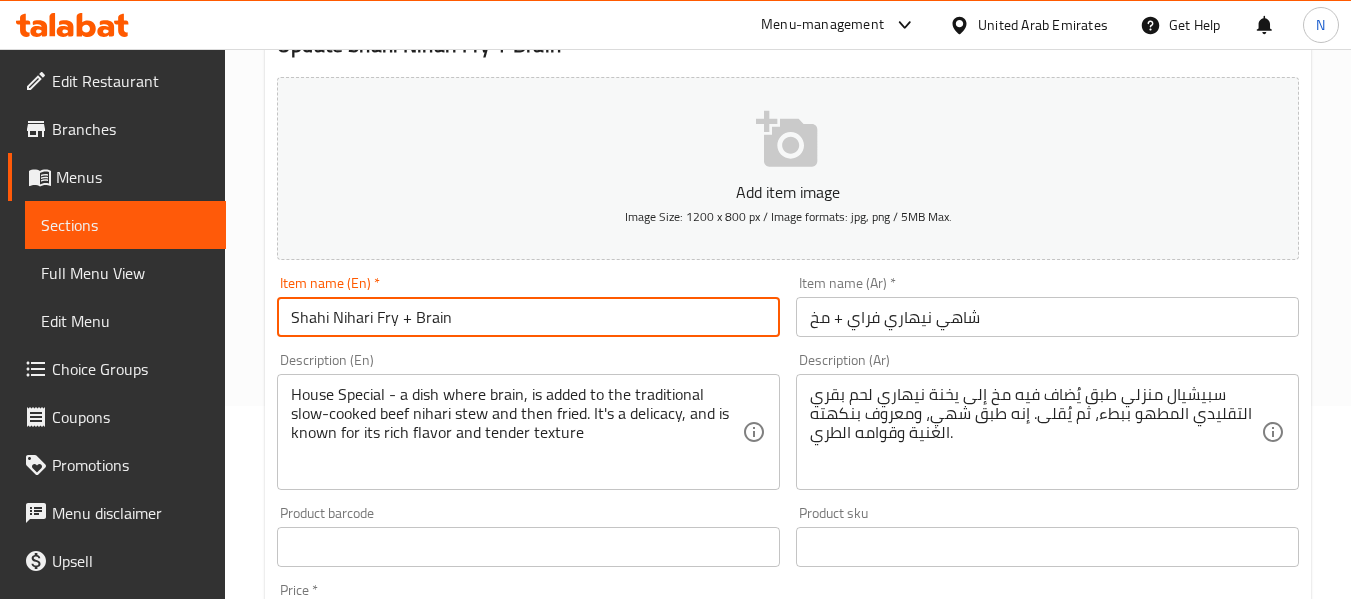click on "Shahi Nihari Fry + Brain" at bounding box center (528, 317) 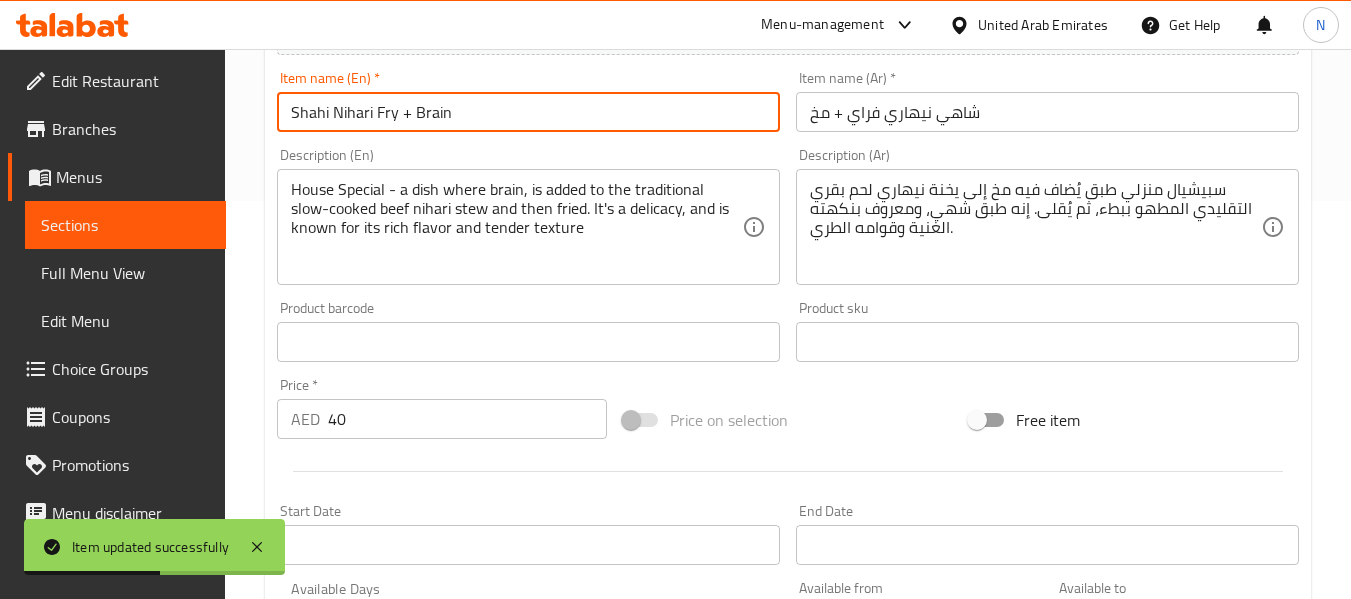 scroll, scrollTop: 397, scrollLeft: 0, axis: vertical 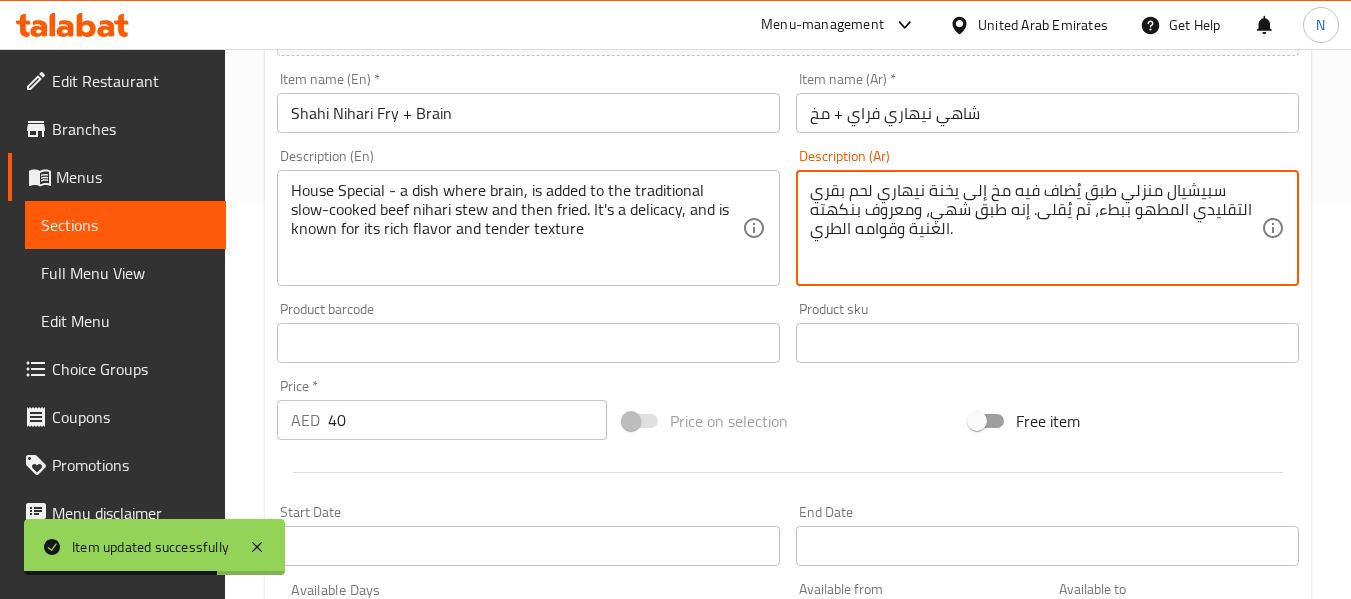 click on "سبيشيال منزلي طبق يُضاف فيه مخ إلى يخنة نيهاري لحم بقري التقليدي المطهو ببطء، ثم يُقلى. إنه طبق شهي، ومعروف بنكهته الغنية وقوامه الطري." at bounding box center [1035, 228] 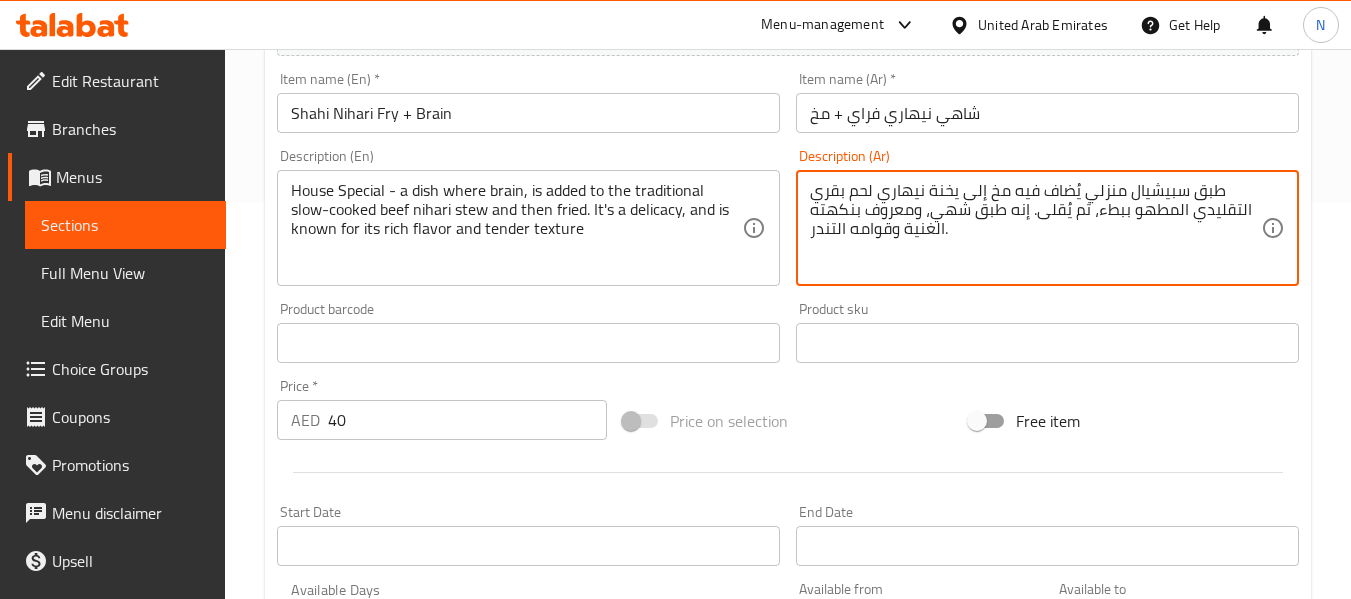 type on "سبيشيال منزلي طبق يُضاف فيه مخ إلى يخنة نيهاري لحم بقري التقليدي المطهو ببطء، ثم يُقلى. إنه طبق شهي، ومعروف بنكهته الغنية وقوامه التندر." 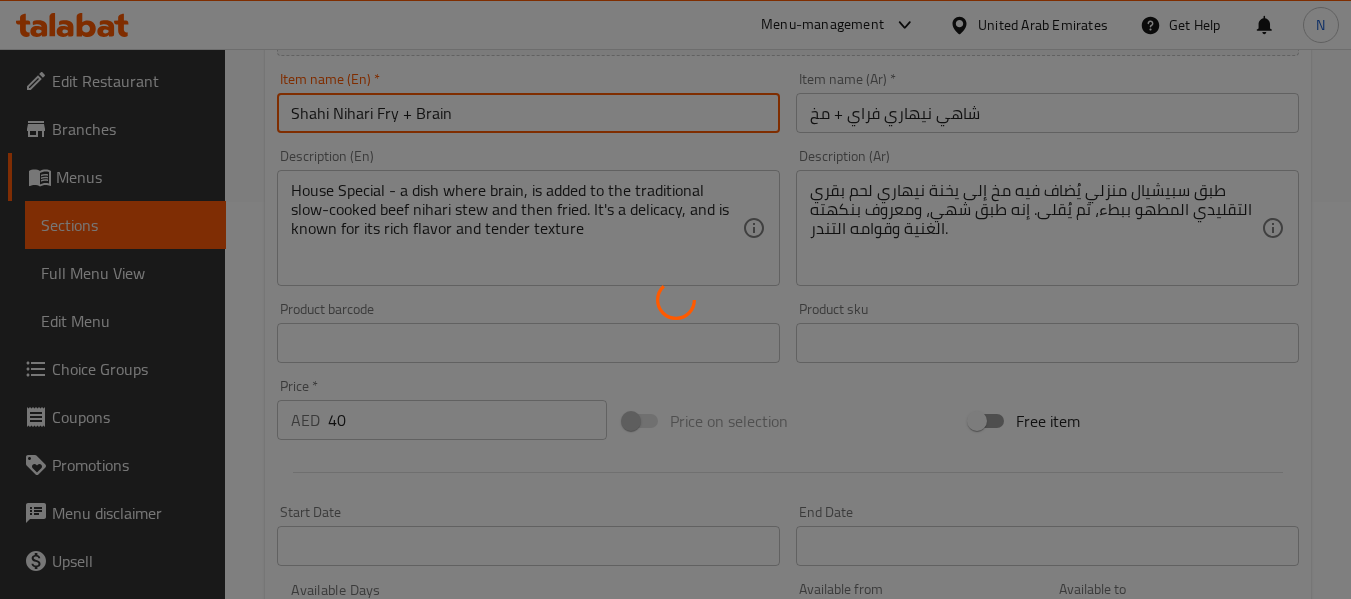 click on "Home / Restaurants management / Menus / Sections / item / update BEEF  section Update Shahi Nihari Fry + Brain Add item image Image Size: 1200 x 800 px / Image formats: jpg, png / 5MB Max. Item name (En)   * Shahi Nihari Fry + Brain Item name (En)  * Item name (Ar)   * شاهي نيهاري فراي + مخ Item name (Ar)  * Description (En) House Special - a dish where brain, is added to the traditional slow-cooked beef nihari stew and then fried. It's a delicacy, and is known for its rich flavor and tender texture Description (En) Description (Ar) سبيشيال منزلي طبق يُضاف فيه مخ إلى يخنة نيهاري لحم بقري التقليدي المطهو ببطء، ثم يُقلى. إنه طبق شهي، ومعروف بنكهته الغنية وقوامه التندر. Description (Ar) Product barcode Product barcode Product sku Product sku Price   * AED 40 Price  * Price on selection Free item Start Date Start Date End Date End Date Available Days SU MO TU WE TH FR SA ​ ​" at bounding box center [788, 334] 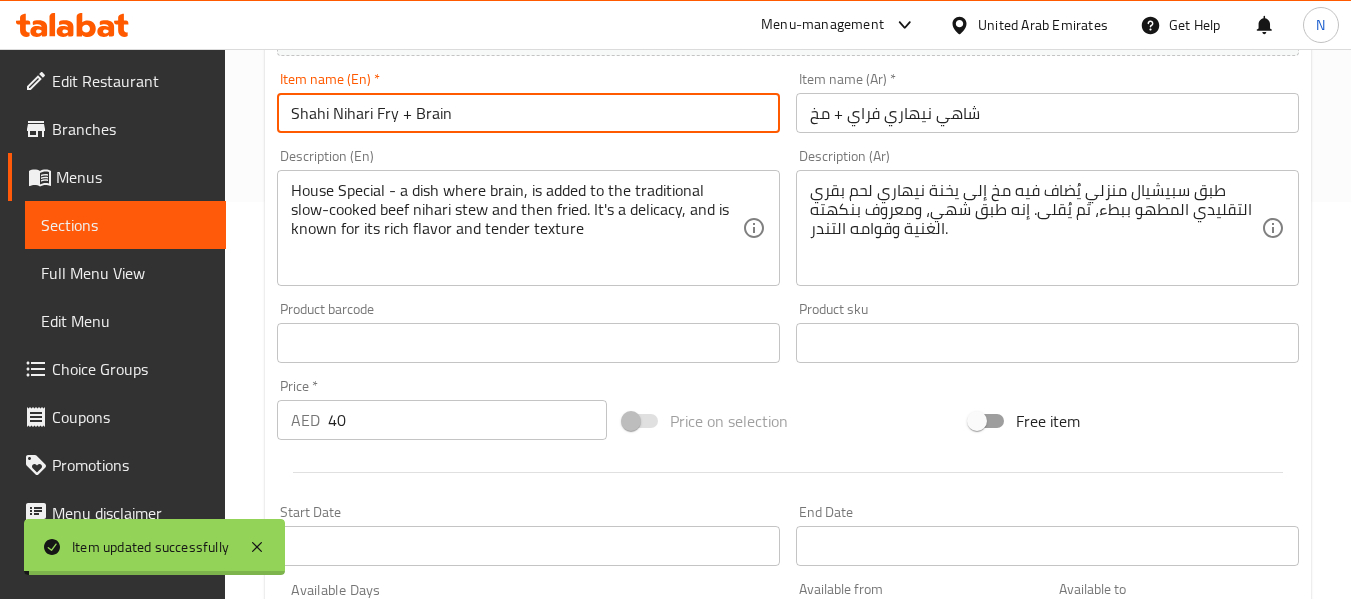 scroll, scrollTop: 0, scrollLeft: 0, axis: both 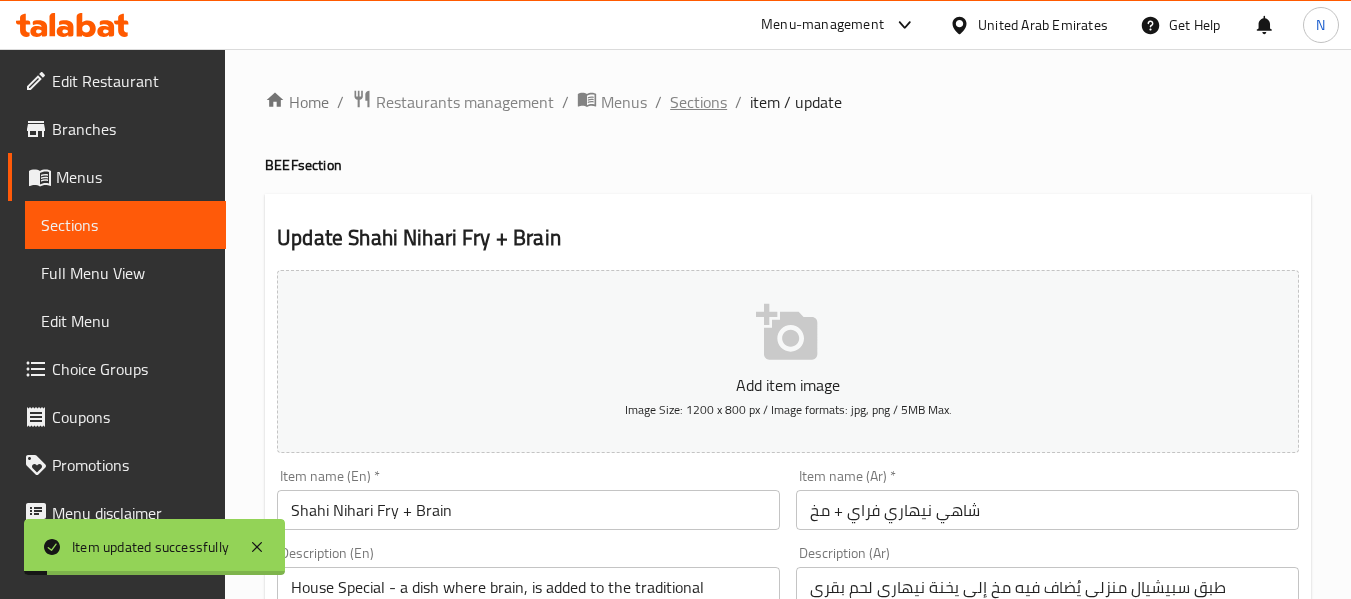 click on "Sections" at bounding box center [698, 102] 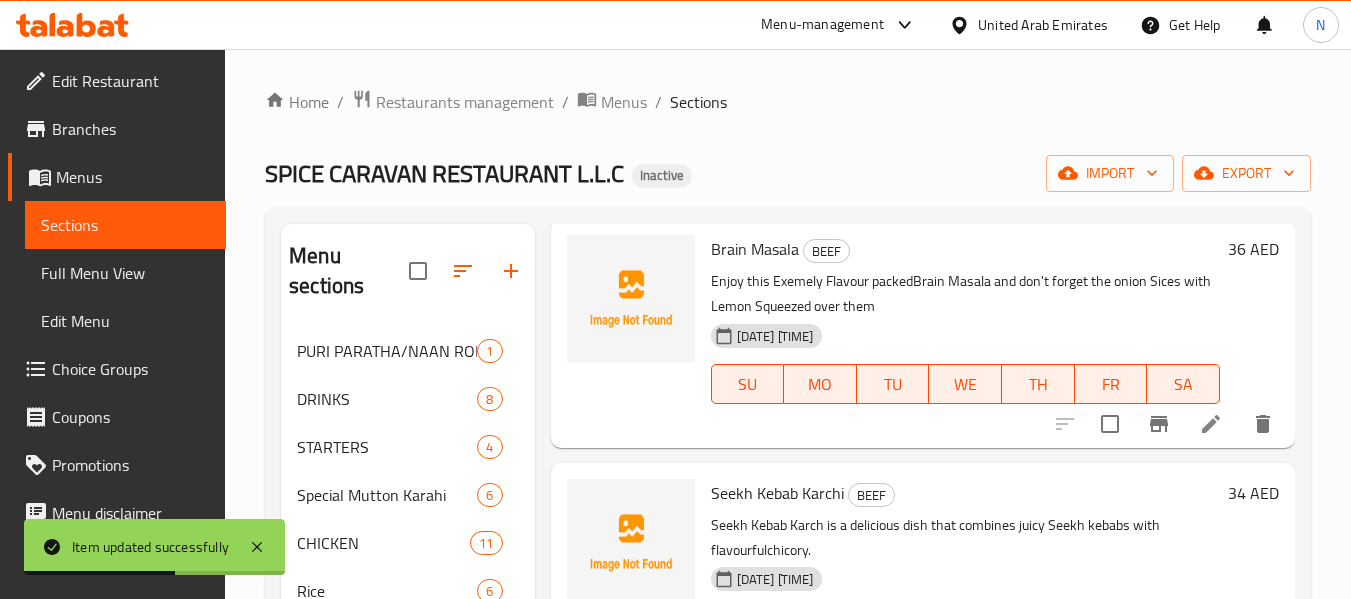 scroll, scrollTop: 2096, scrollLeft: 0, axis: vertical 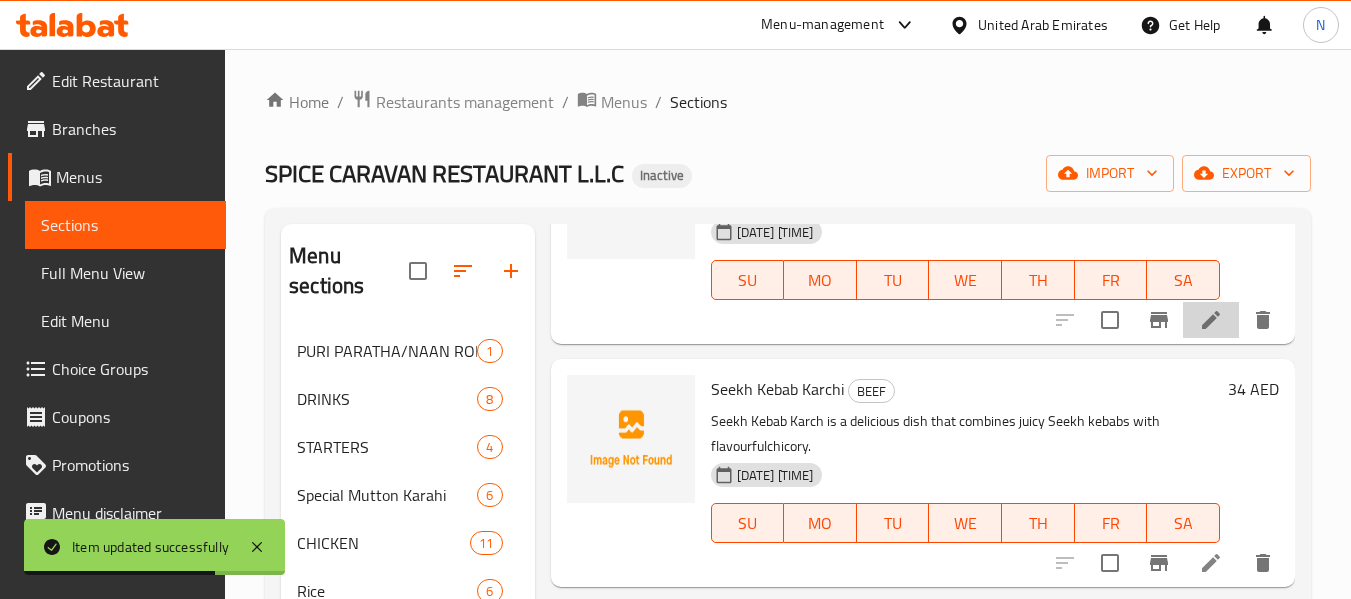 click at bounding box center [1211, 320] 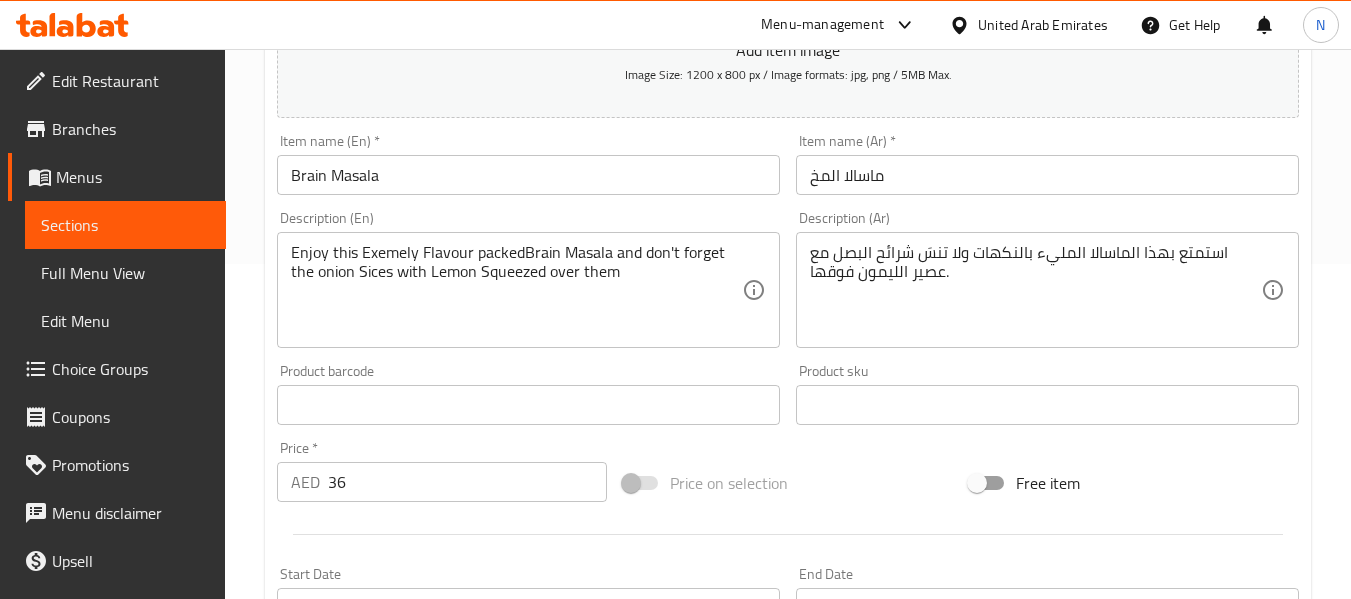 scroll, scrollTop: 337, scrollLeft: 0, axis: vertical 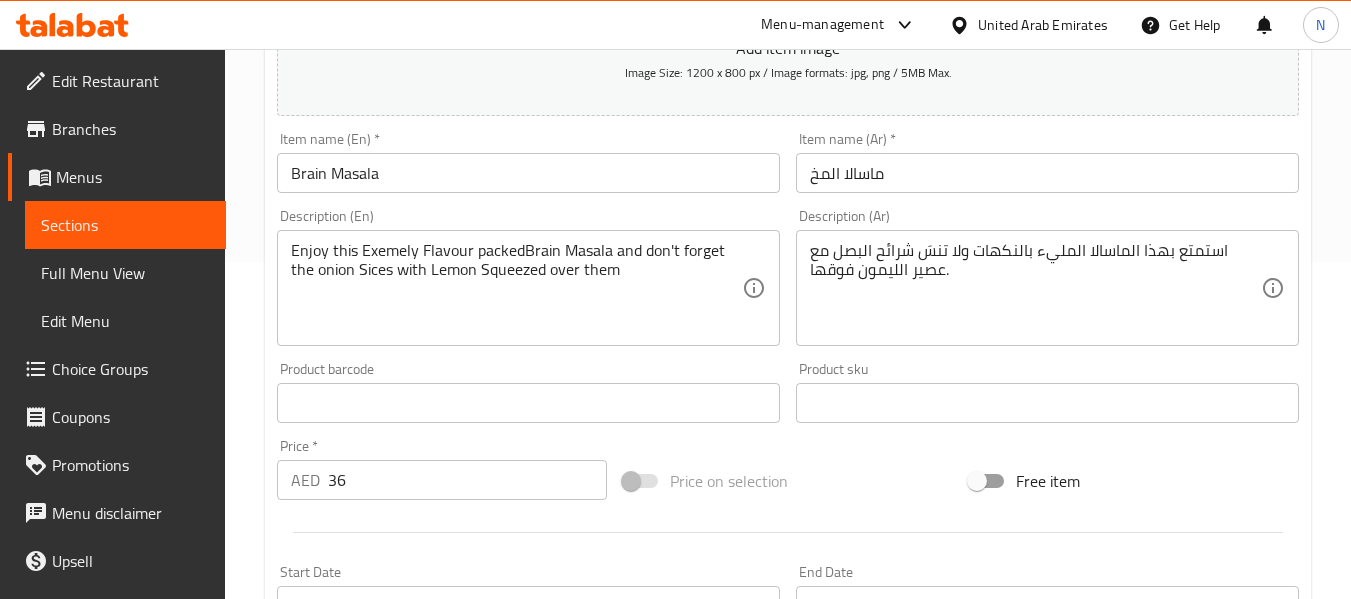 click on "Enjoy this Exemely Flavour packedBrain Masala and don't forget the onion Sices with Lemon Squeezed over them Description (En)" at bounding box center [528, 288] 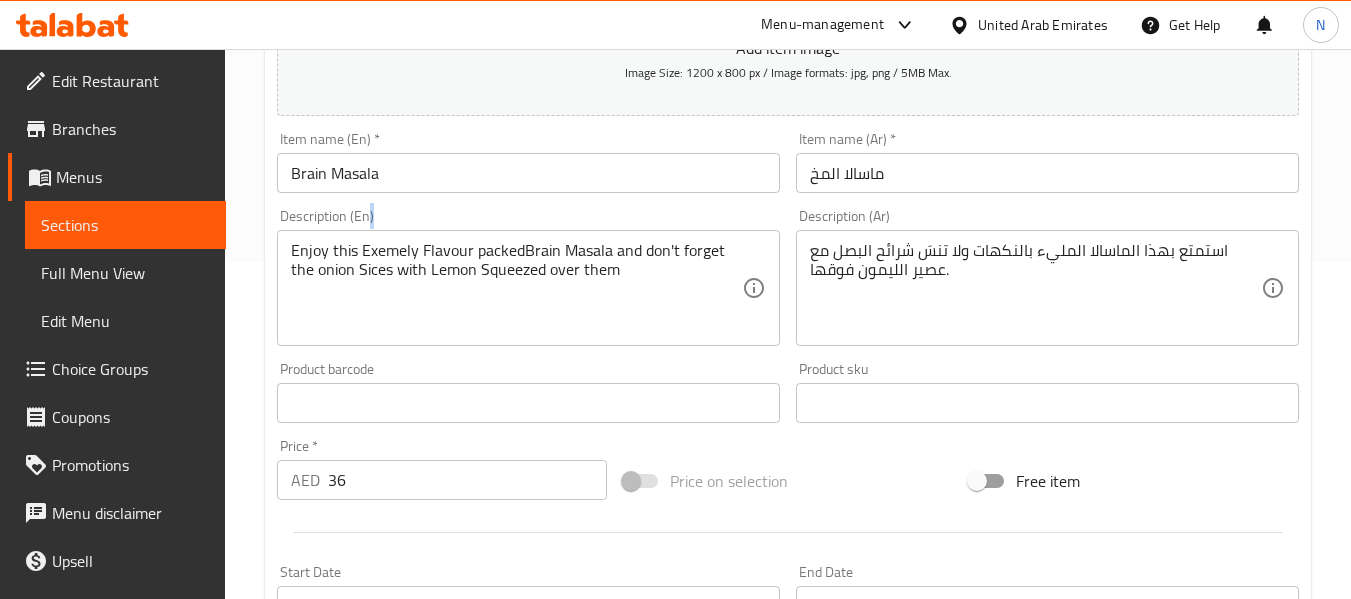 click on "Enjoy this Exemely Flavour packedBrain Masala and don't forget the onion Sices with Lemon Squeezed over them Description (En)" at bounding box center [528, 288] 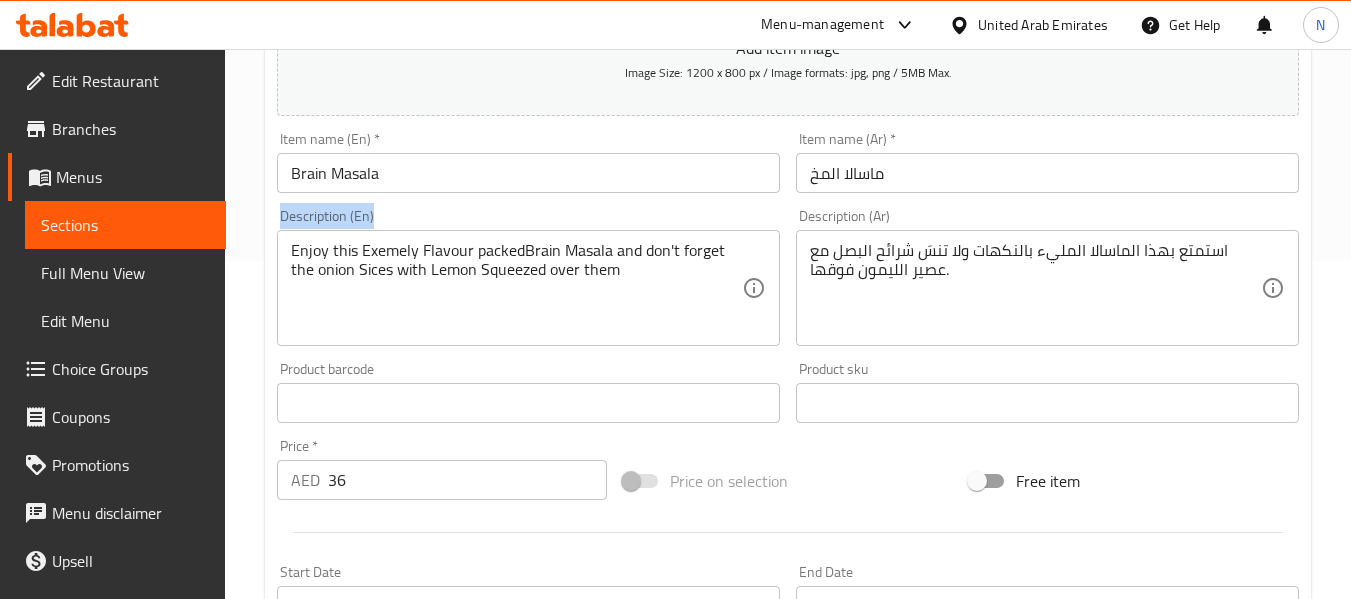 click on "Enjoy this Exemely Flavour packedBrain Masala and don't forget the onion Sices with Lemon Squeezed over them Description (En)" at bounding box center (528, 288) 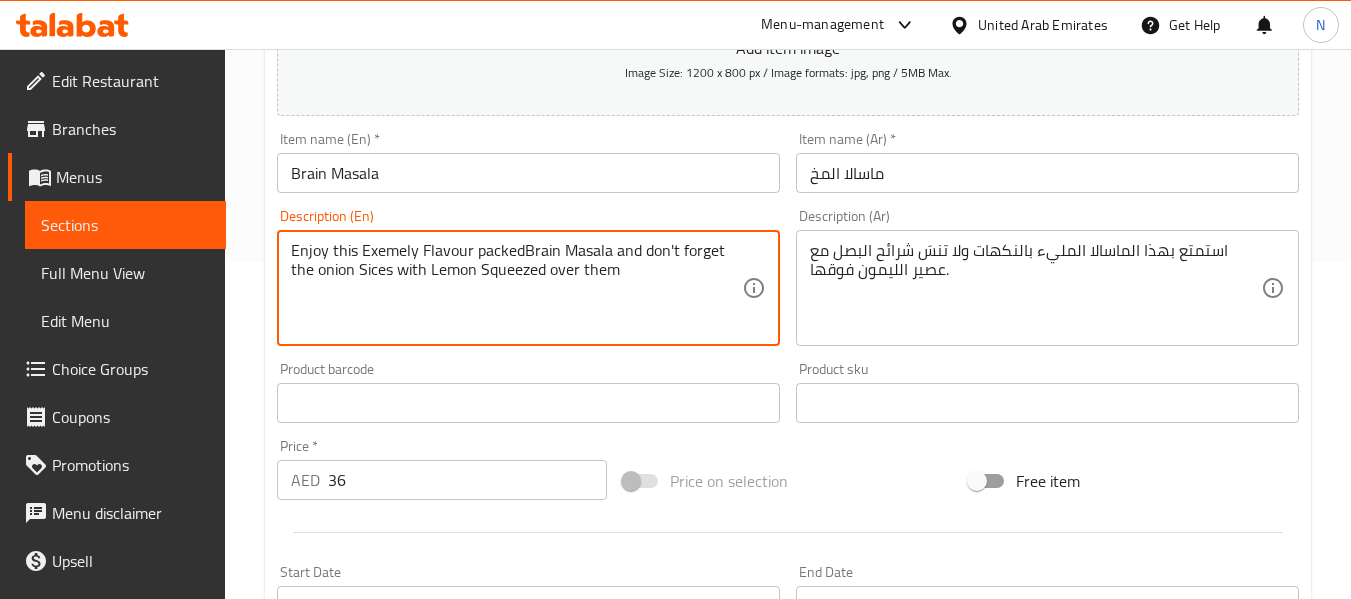 click on "Enjoy this Exemely Flavour packedBrain Masala and don't forget the onion Sices with Lemon Squeezed over them" at bounding box center [516, 288] 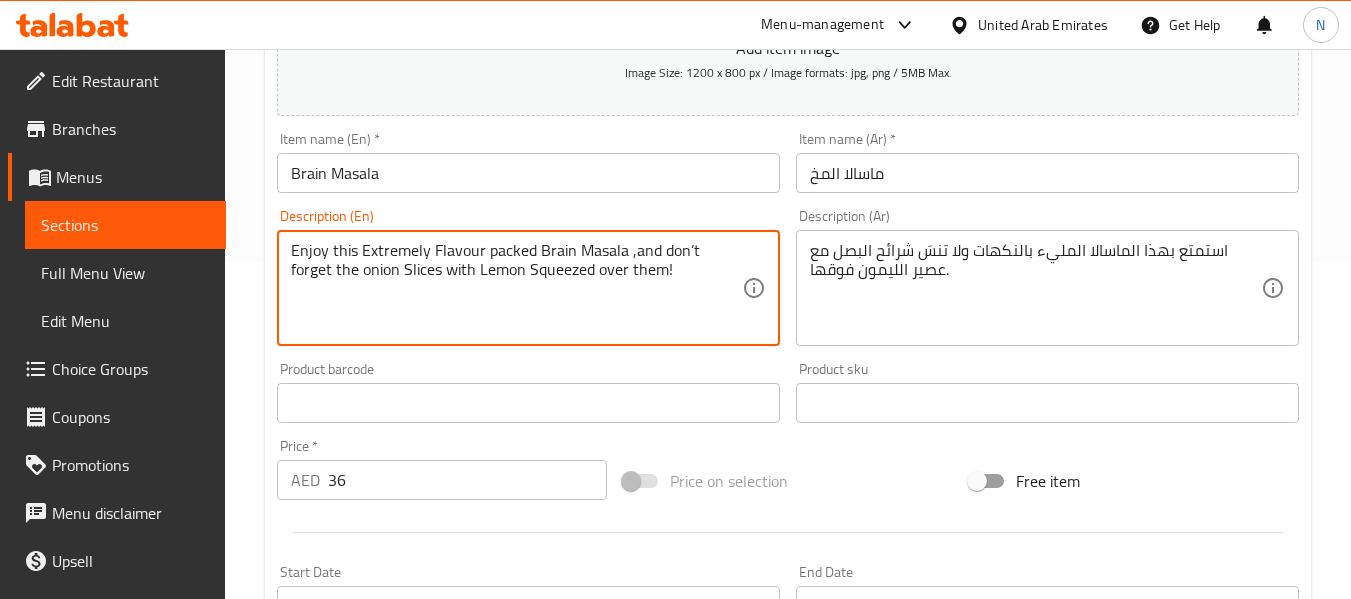 type on "Enjoy this Extremely Flavour packed Brain Masala ,and don’t forget the onion Slices with Lemon Squeezed over them!" 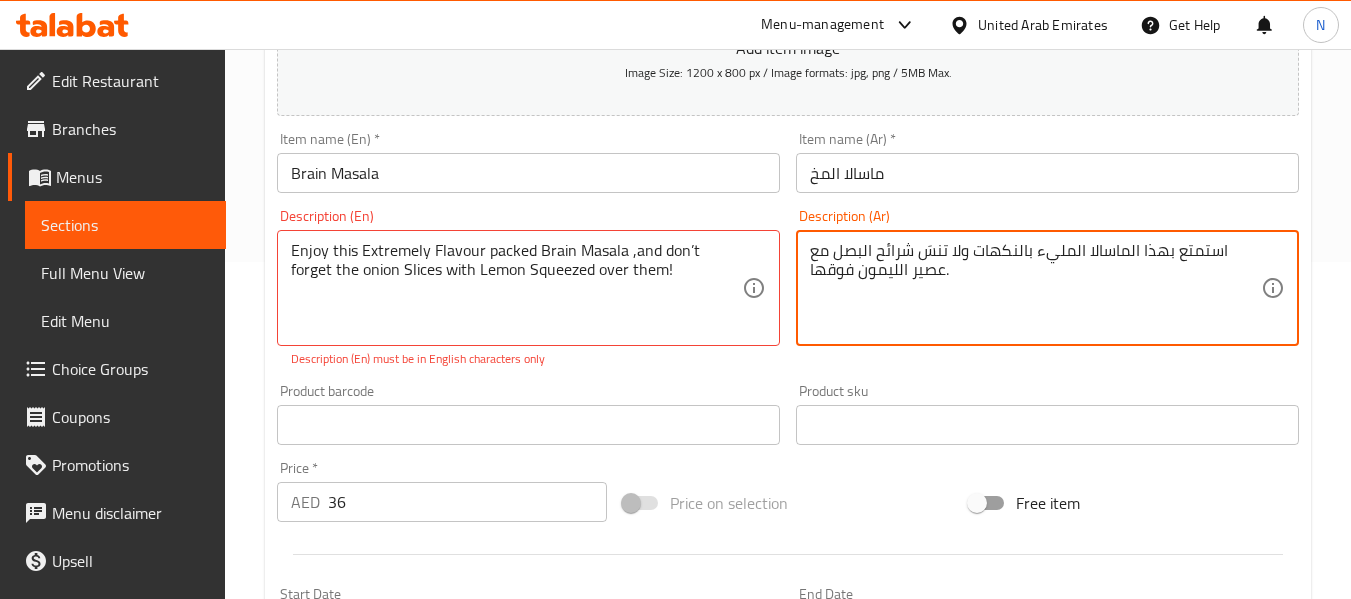 click on "استمتع بهذا الماسالا المليء بالنكهات ولا تنسَ شرائح البصل مع عصير الليمون فوقها." at bounding box center [1035, 288] 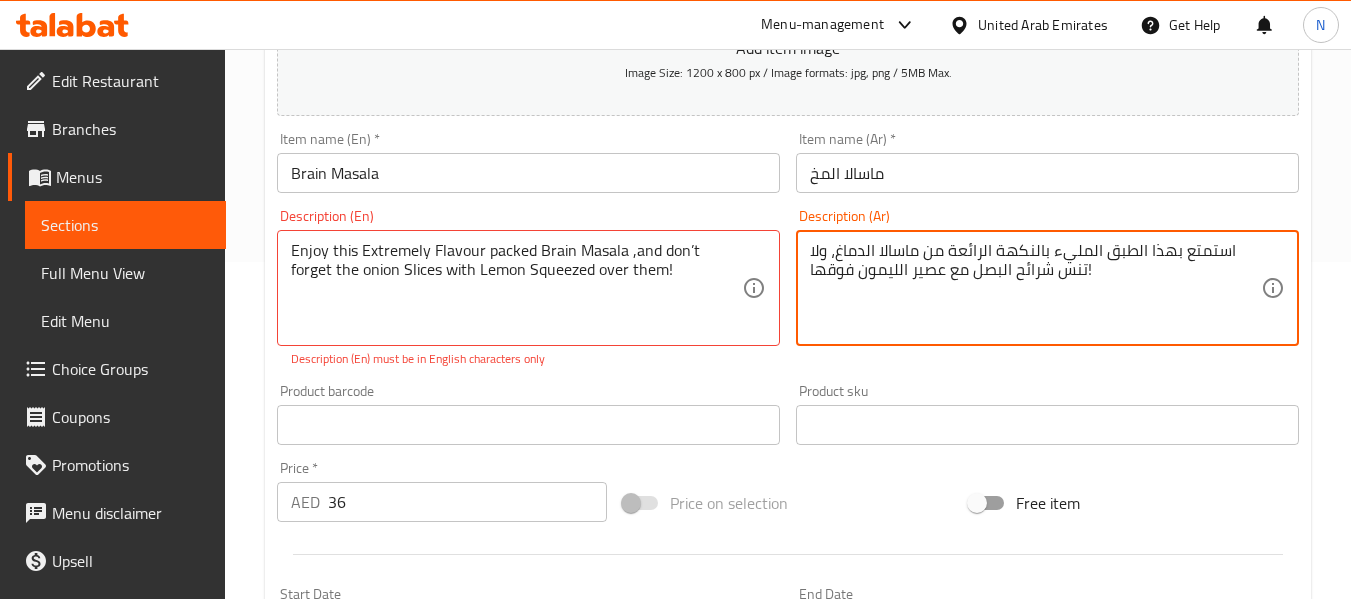 type on "استمتع بهذا الطبق المليء بالنكهة الرائعة من ماسالا الدماغ، ولا تنس شرائح البصل مع عصير الليمون فوقها!" 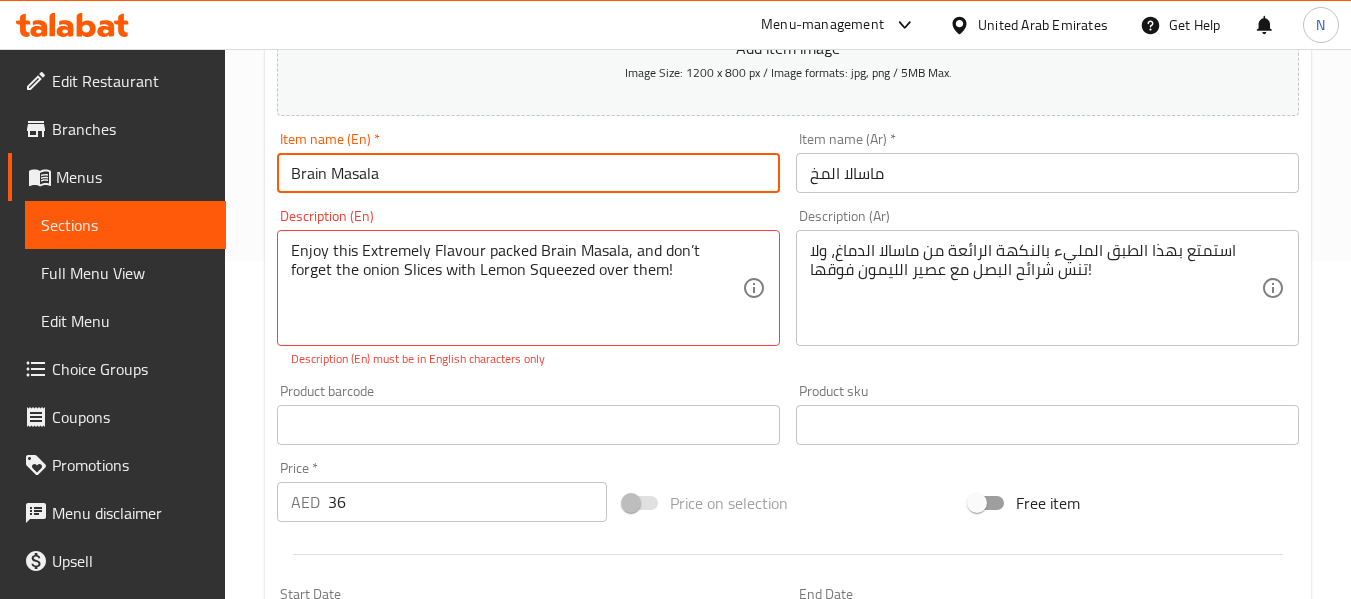 click on "Brain Masala" at bounding box center (528, 173) 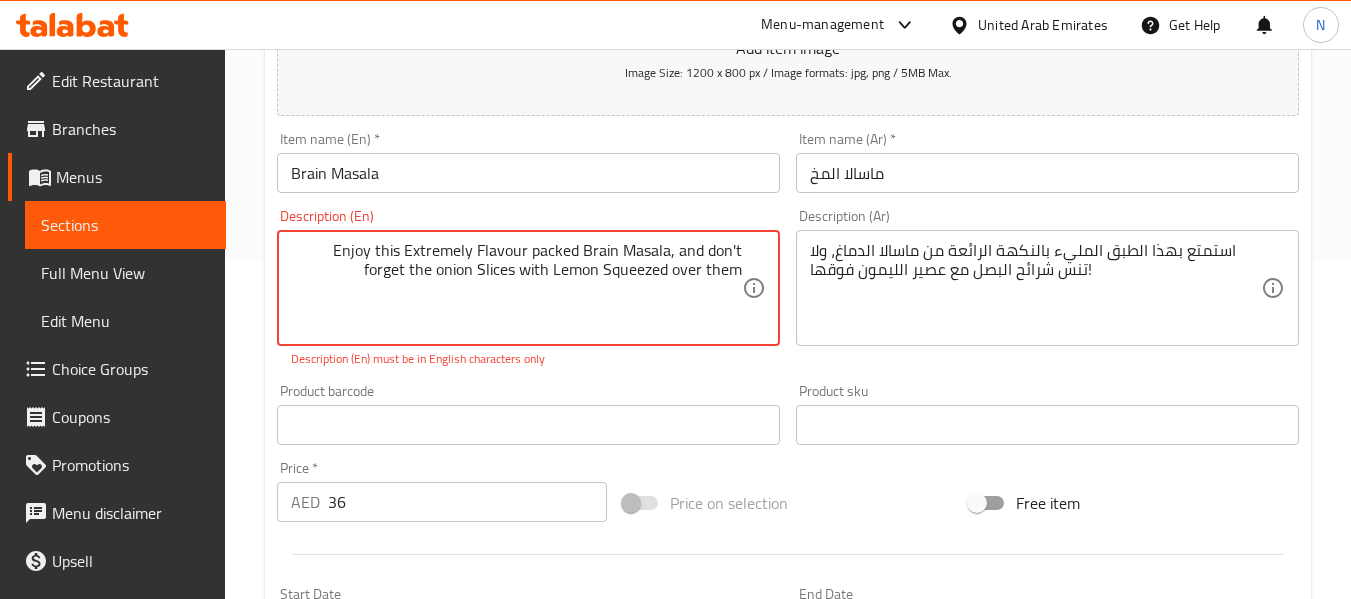 type on "Enjoy this Extremely Flavour packed Brain Masala, and don't forget the onion Slices with Lemon Squeezed over them" 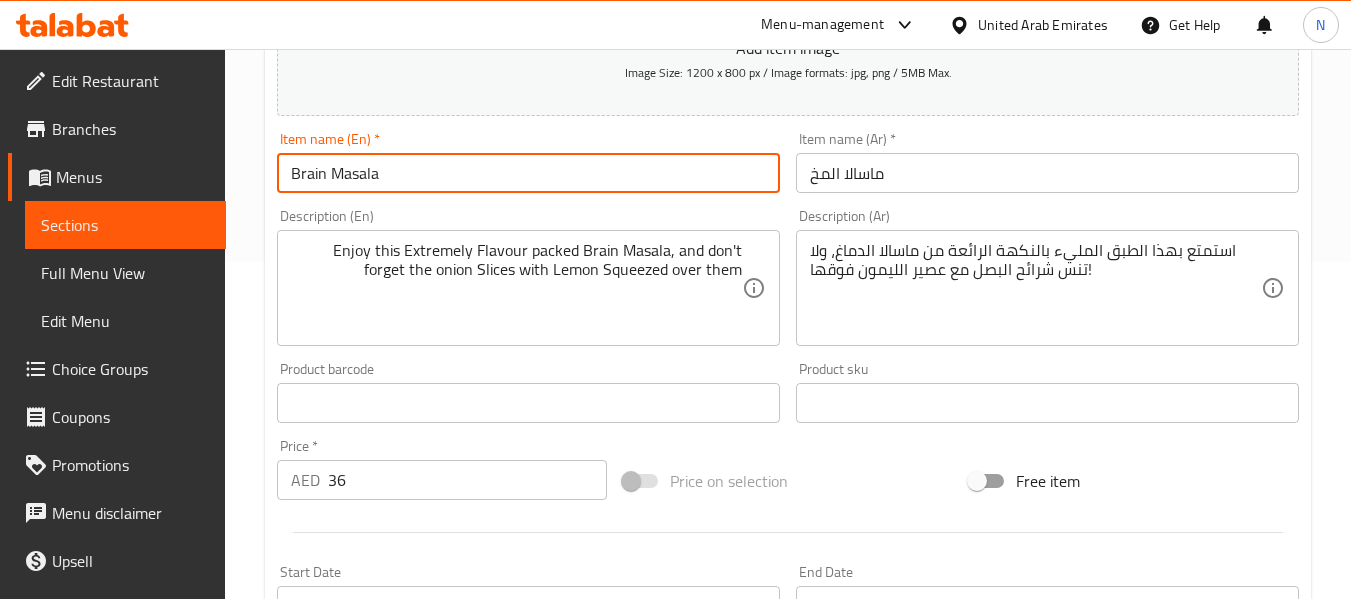 click on "Brain Masala" at bounding box center [528, 173] 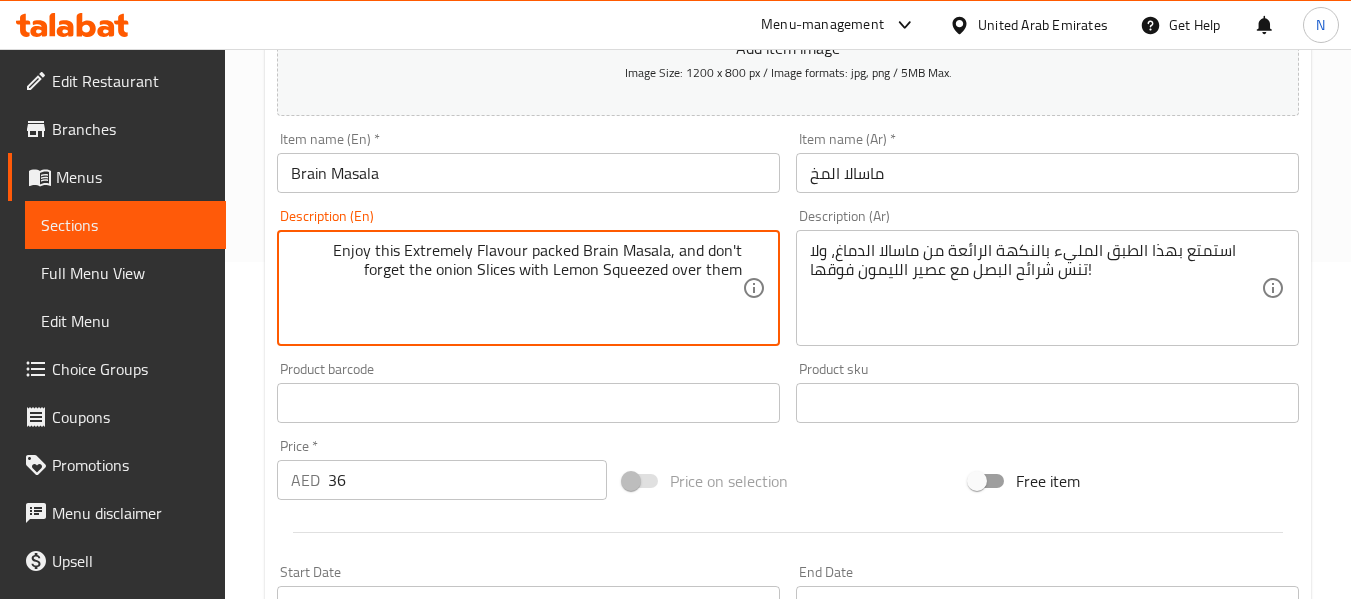 click on "Enjoy this Extremely Flavour packed Brain Masala, and don't forget the onion Slices with Lemon Squeezed over them" at bounding box center [516, 288] 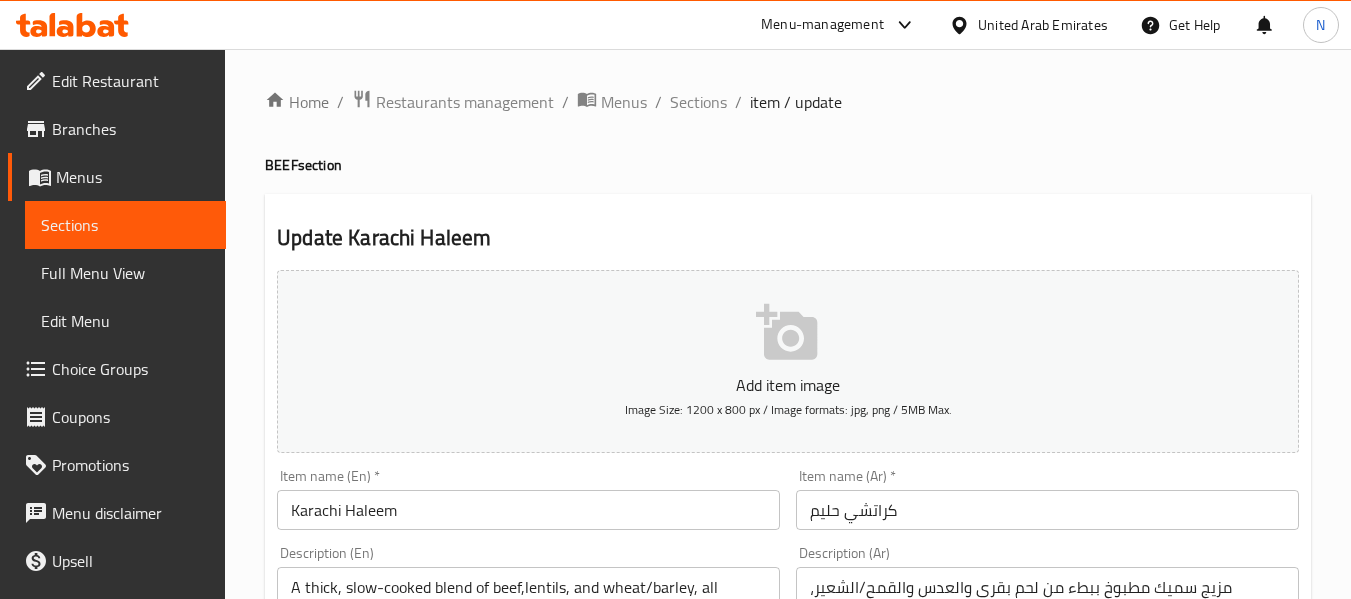 scroll, scrollTop: 0, scrollLeft: 0, axis: both 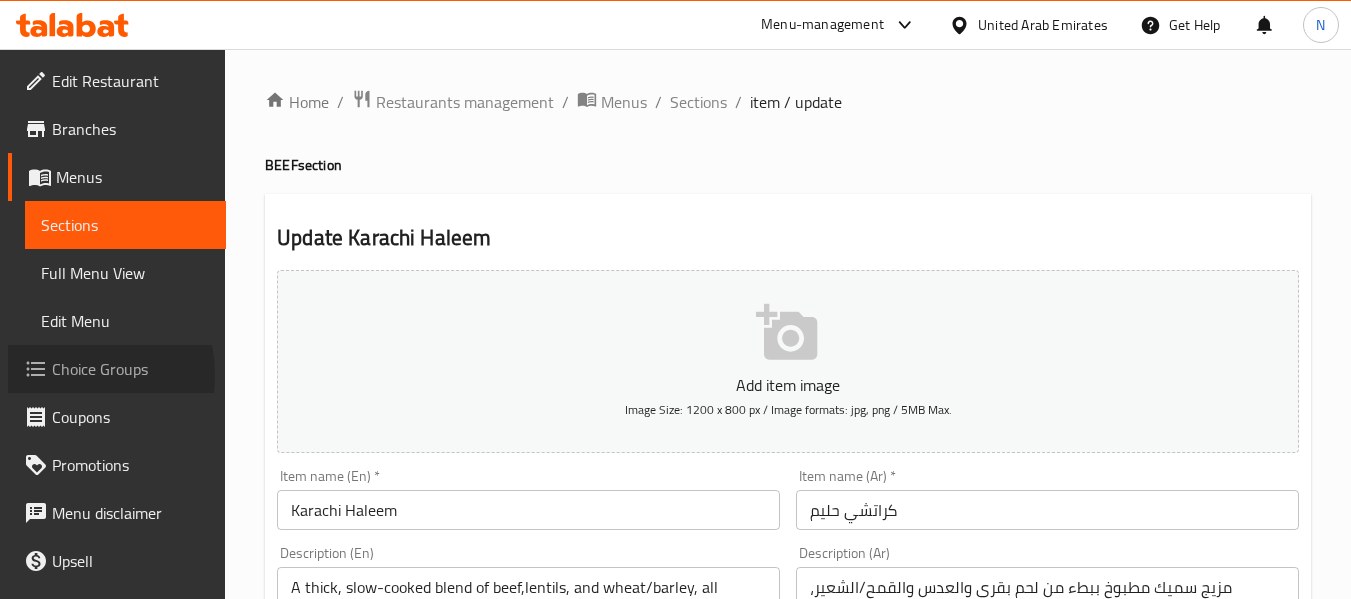 click on "Choice Groups" at bounding box center [131, 369] 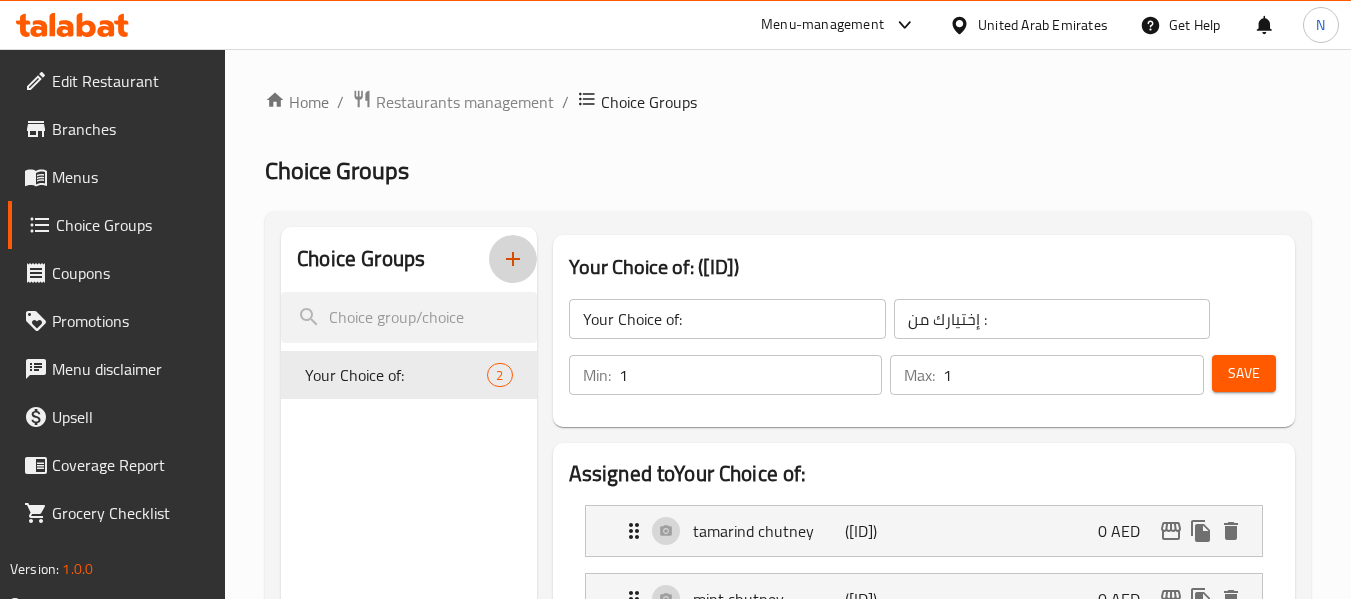 click 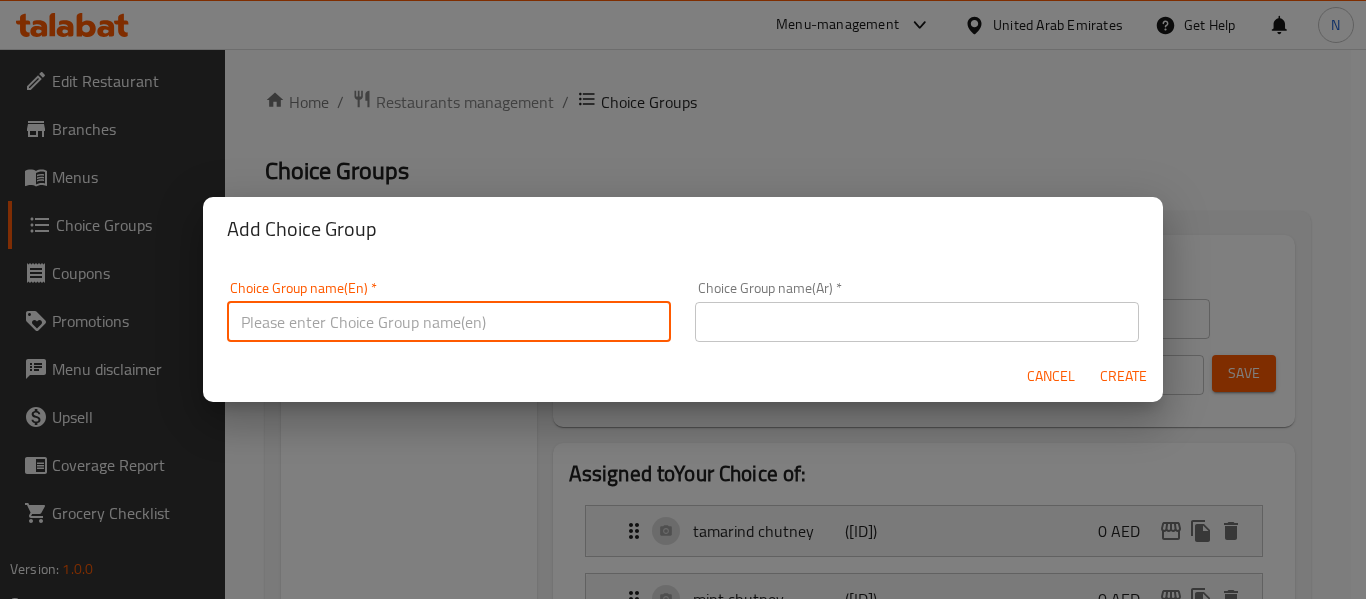 click at bounding box center (449, 322) 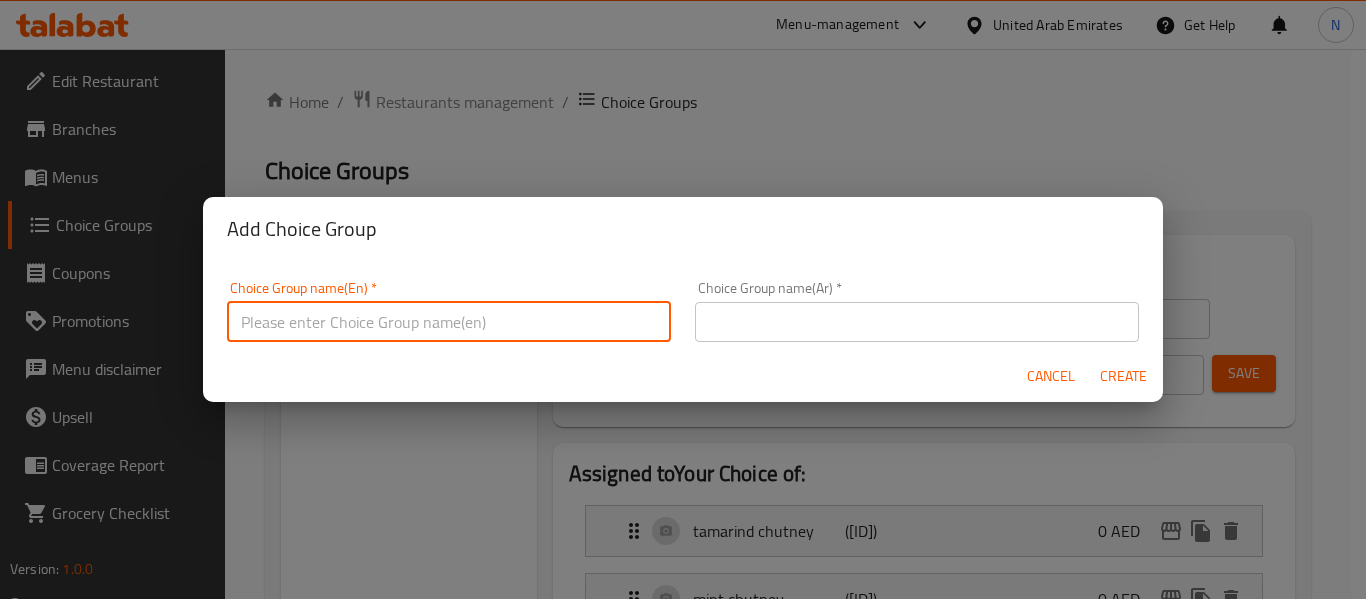 type on "yoUr Choice OF:" 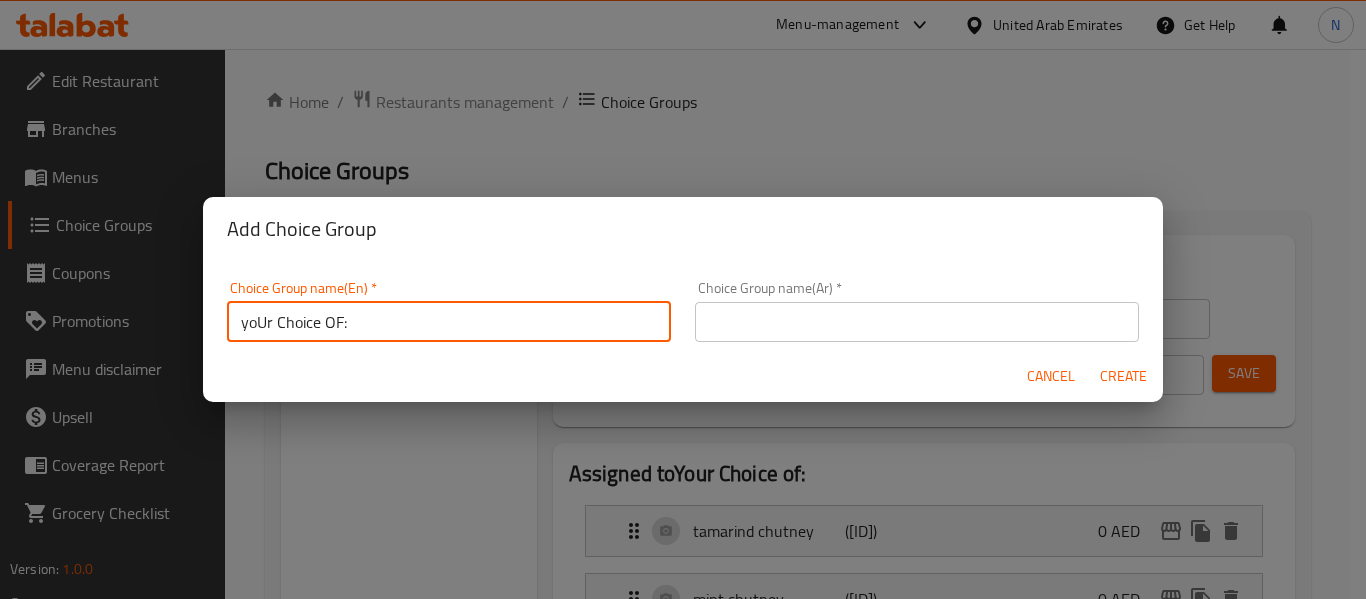 click at bounding box center [917, 322] 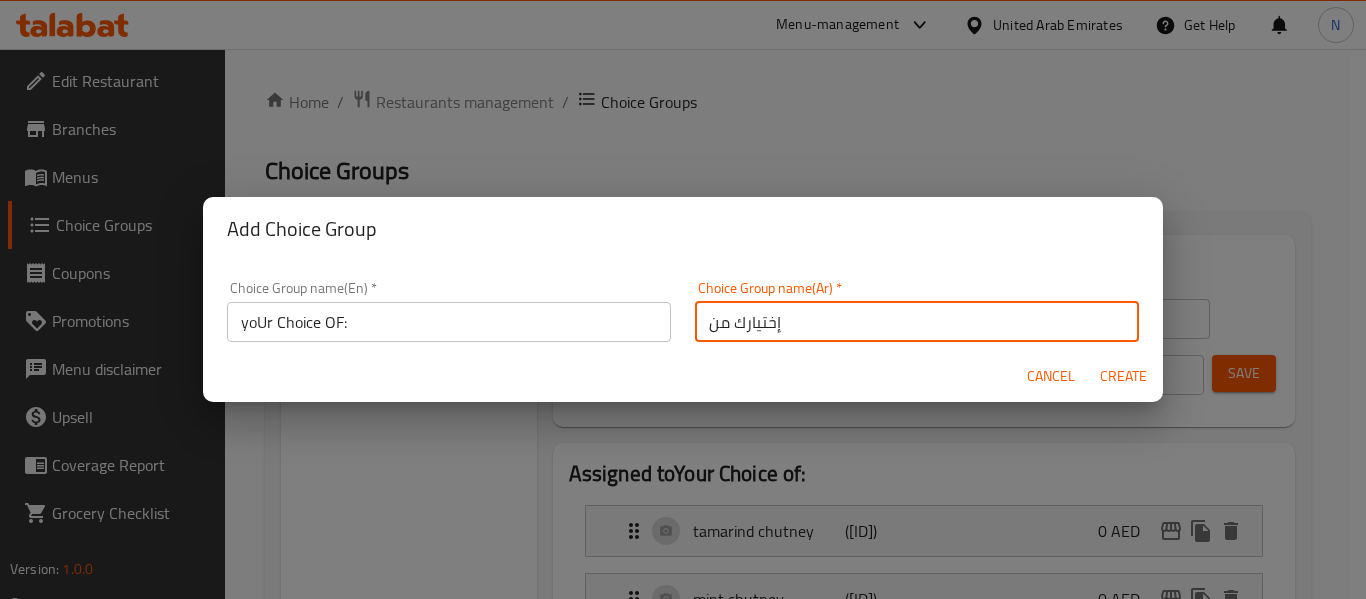 type on "إختيارك من :" 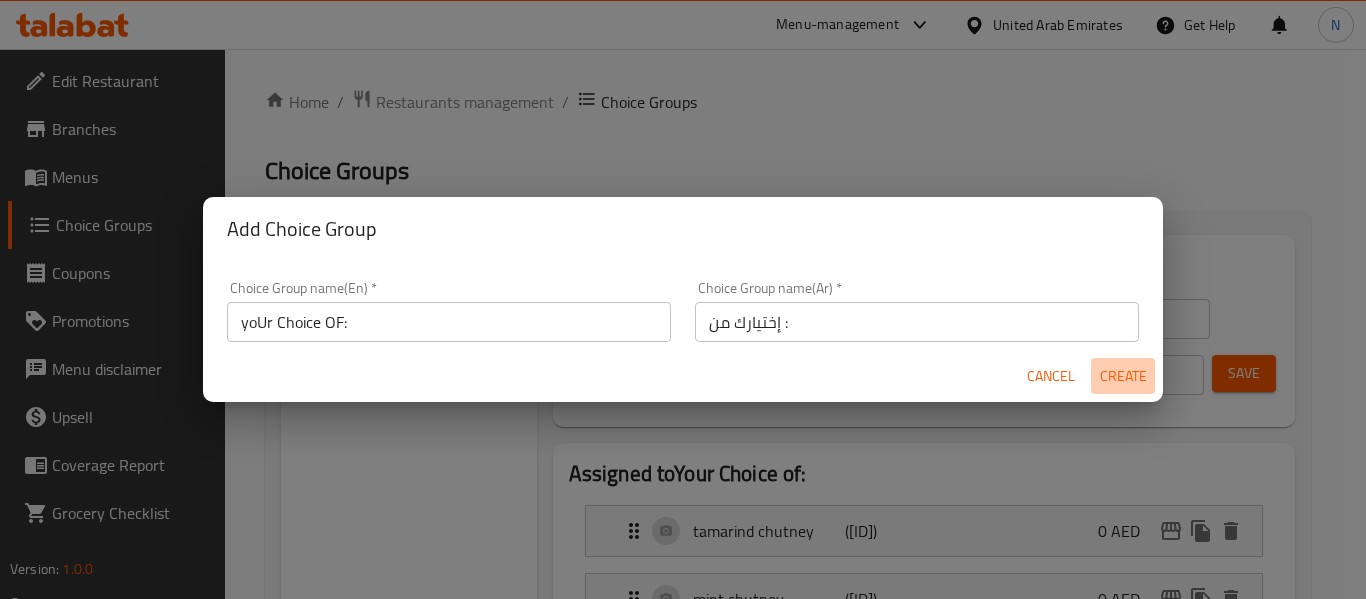 click on "Create" at bounding box center (1123, 376) 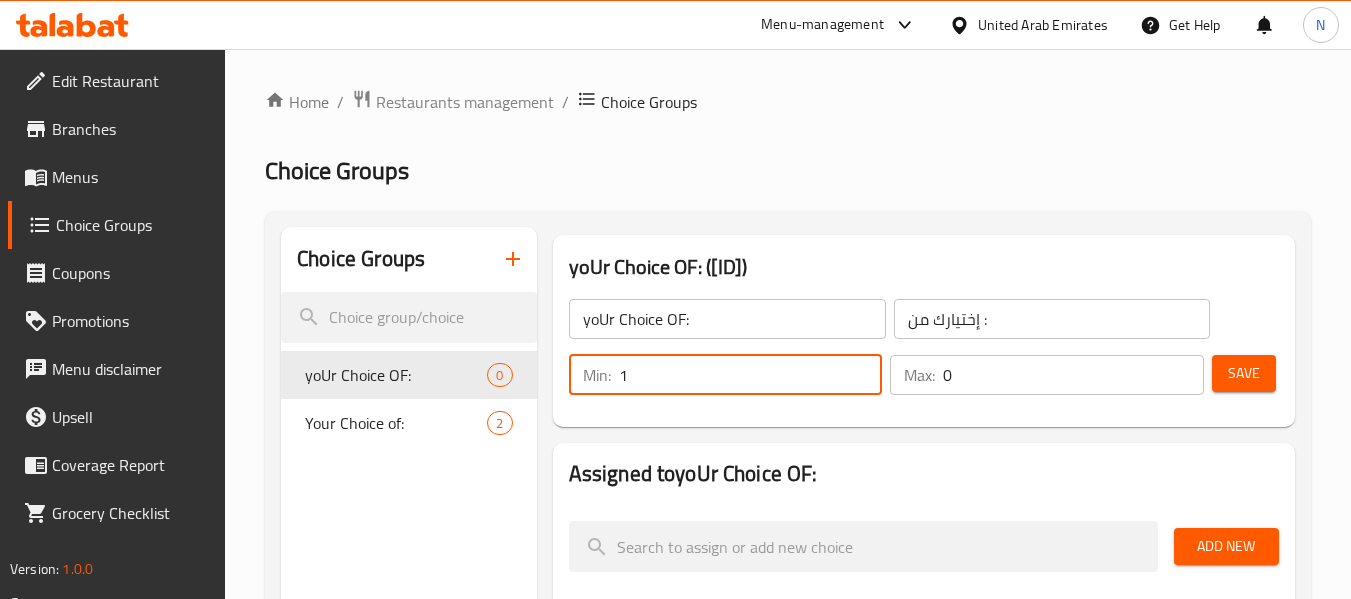 type on "1" 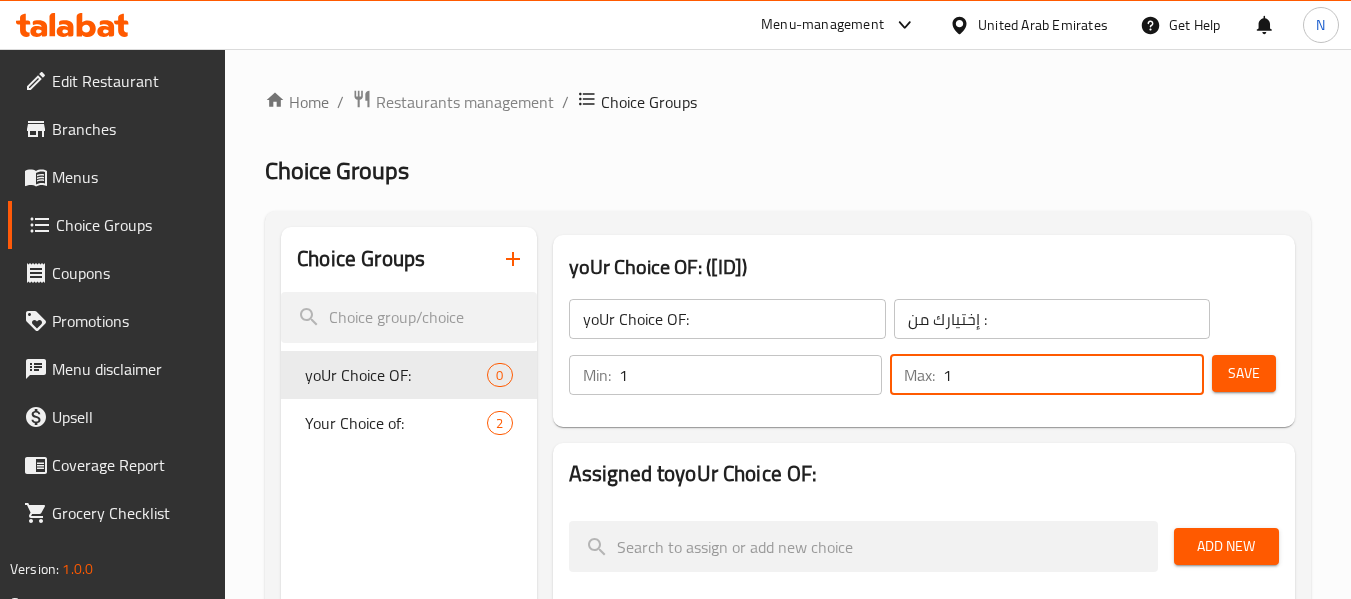 type on "1" 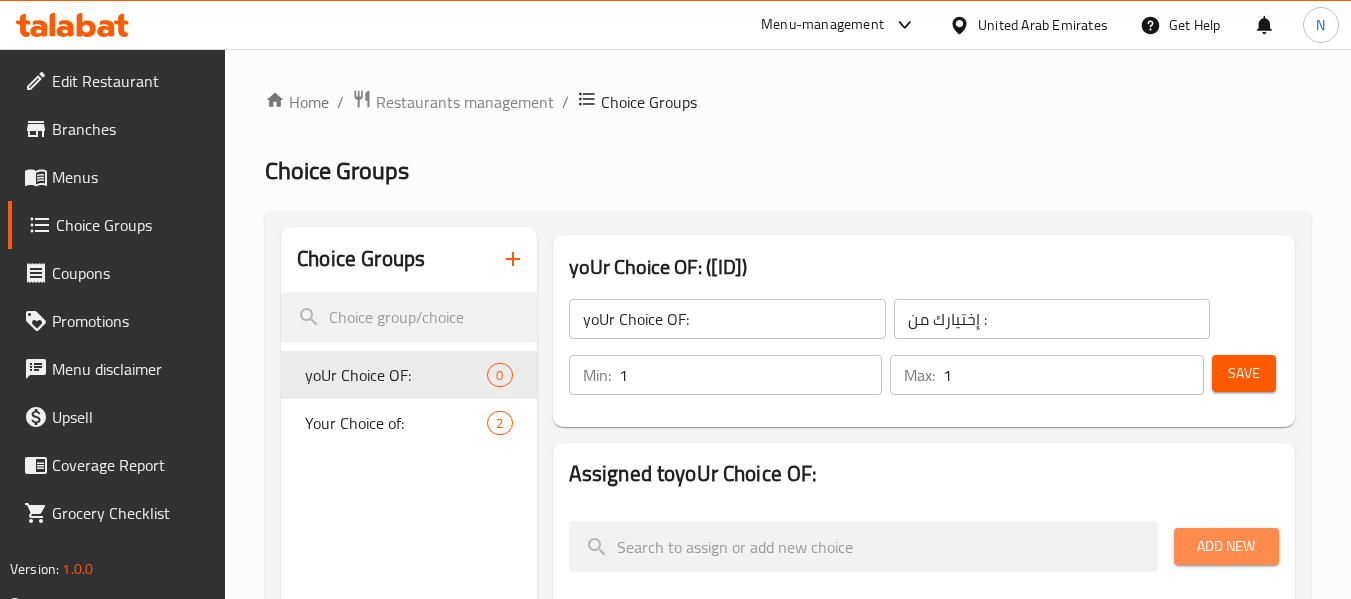 click on "Add New" at bounding box center (1226, 546) 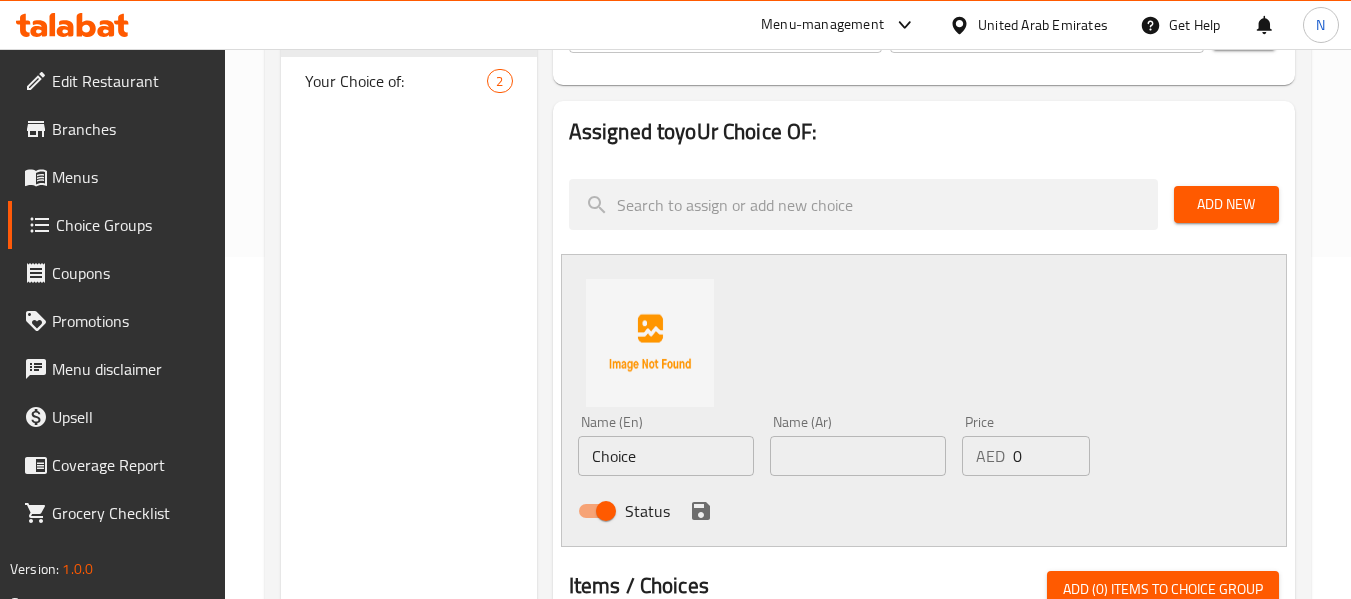 scroll, scrollTop: 345, scrollLeft: 0, axis: vertical 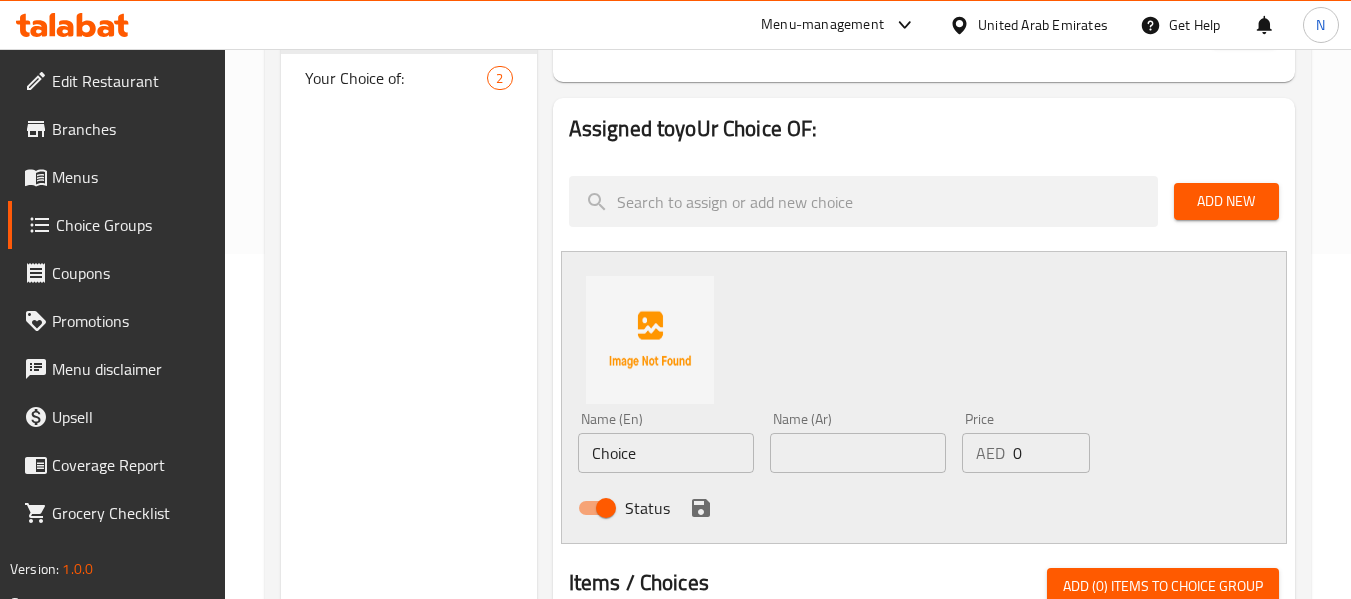 click on "Choice" at bounding box center (666, 453) 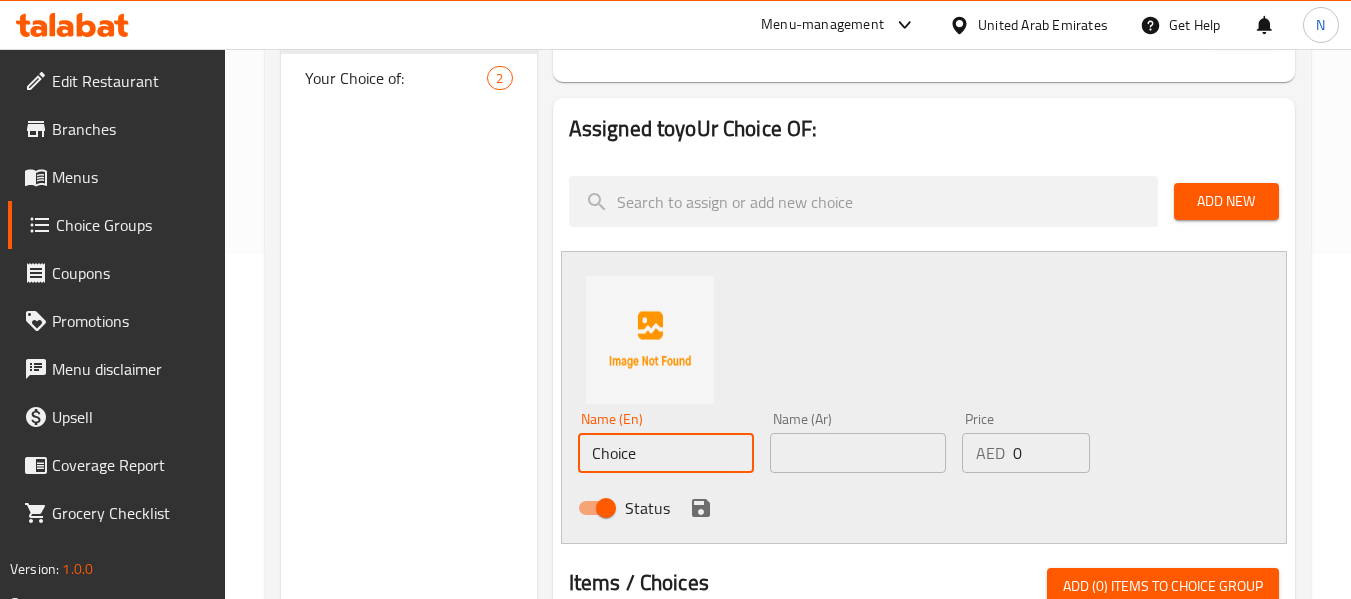 click on "Choice" at bounding box center (666, 453) 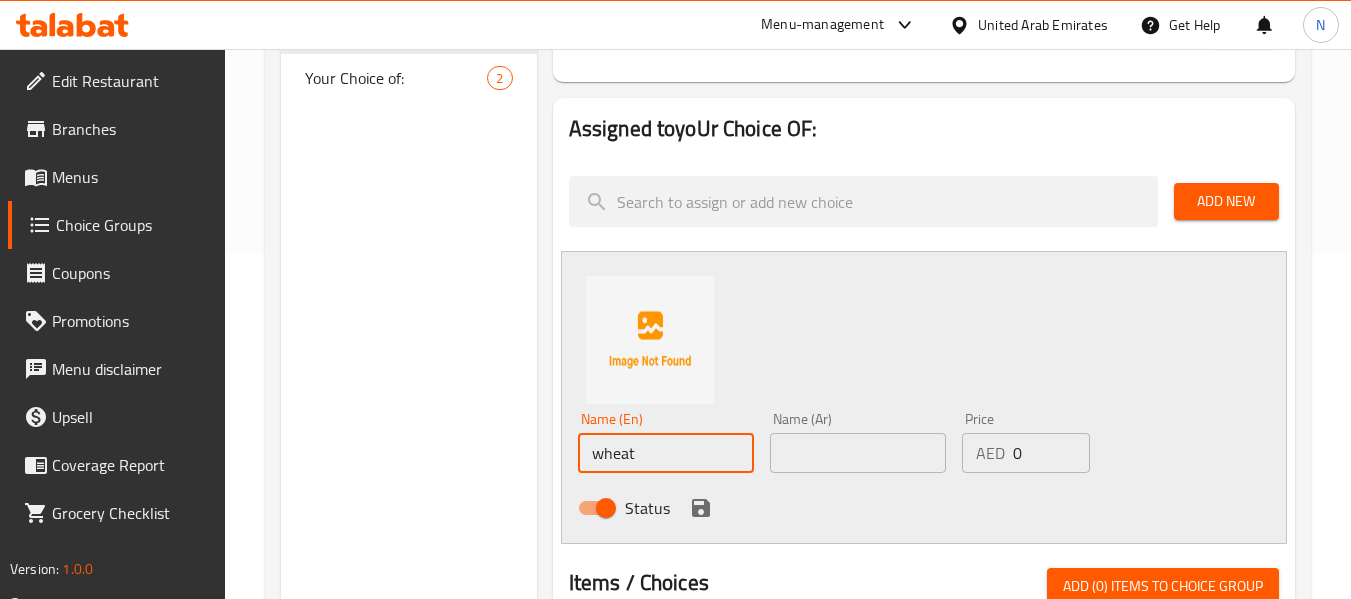 type on "wheat" 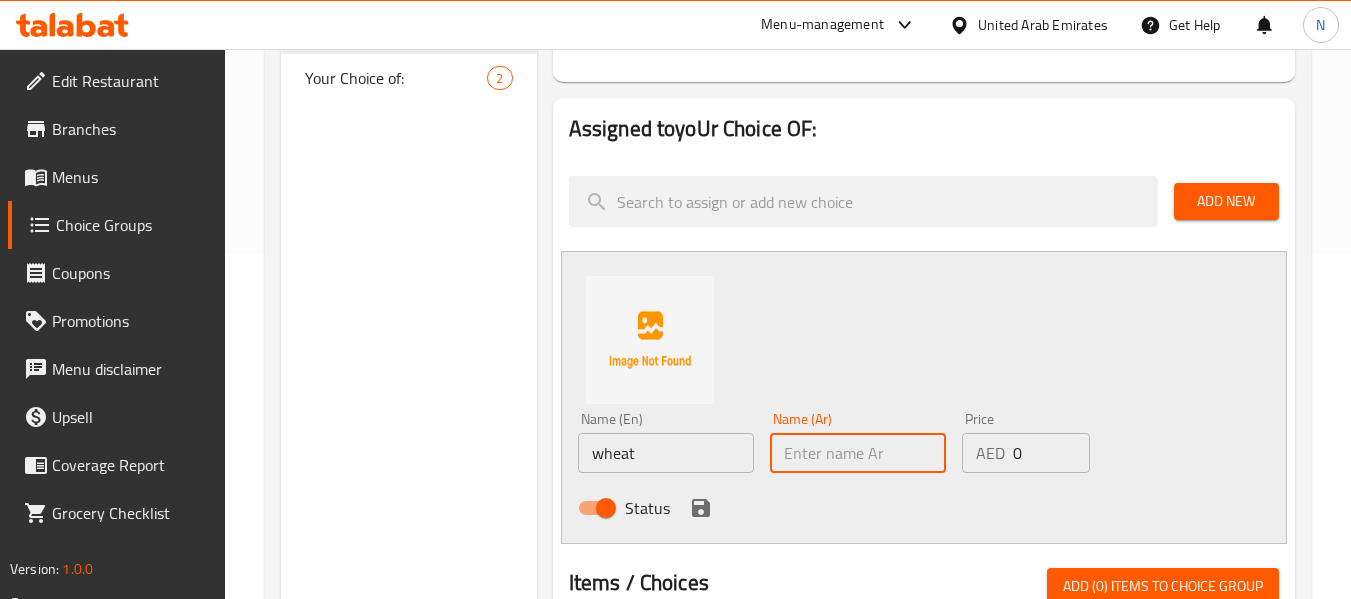 click at bounding box center (858, 453) 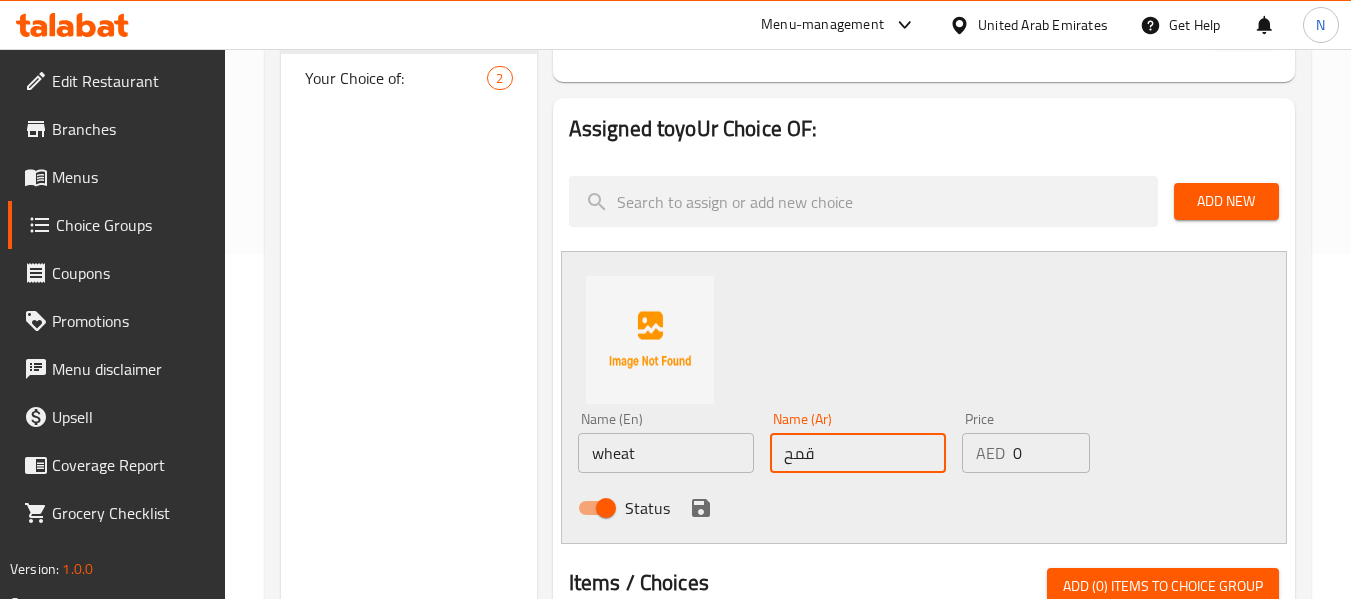type on "قمح" 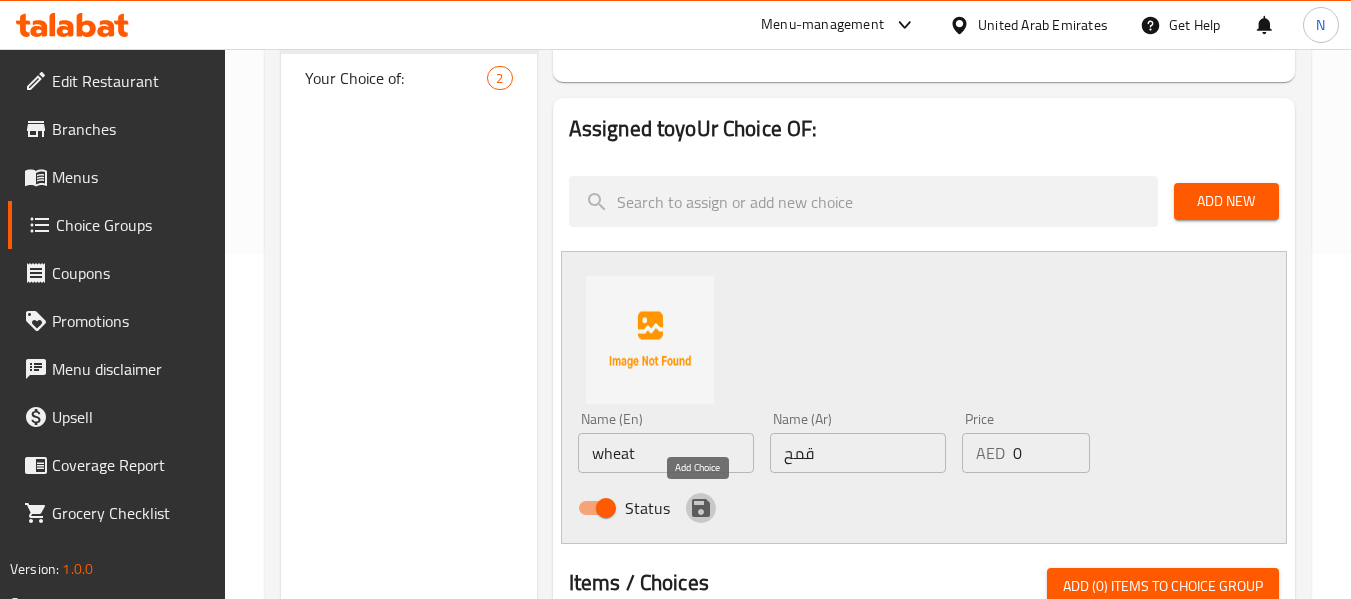 click at bounding box center [701, 508] 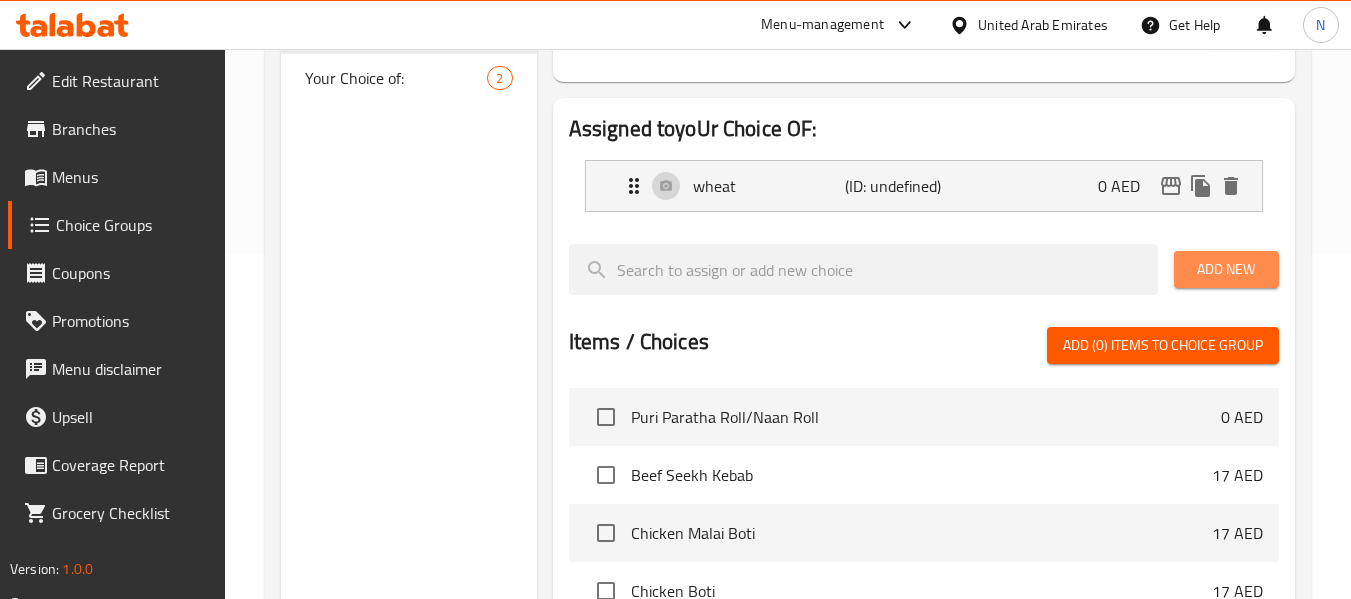 click on "Add New" at bounding box center (1226, 269) 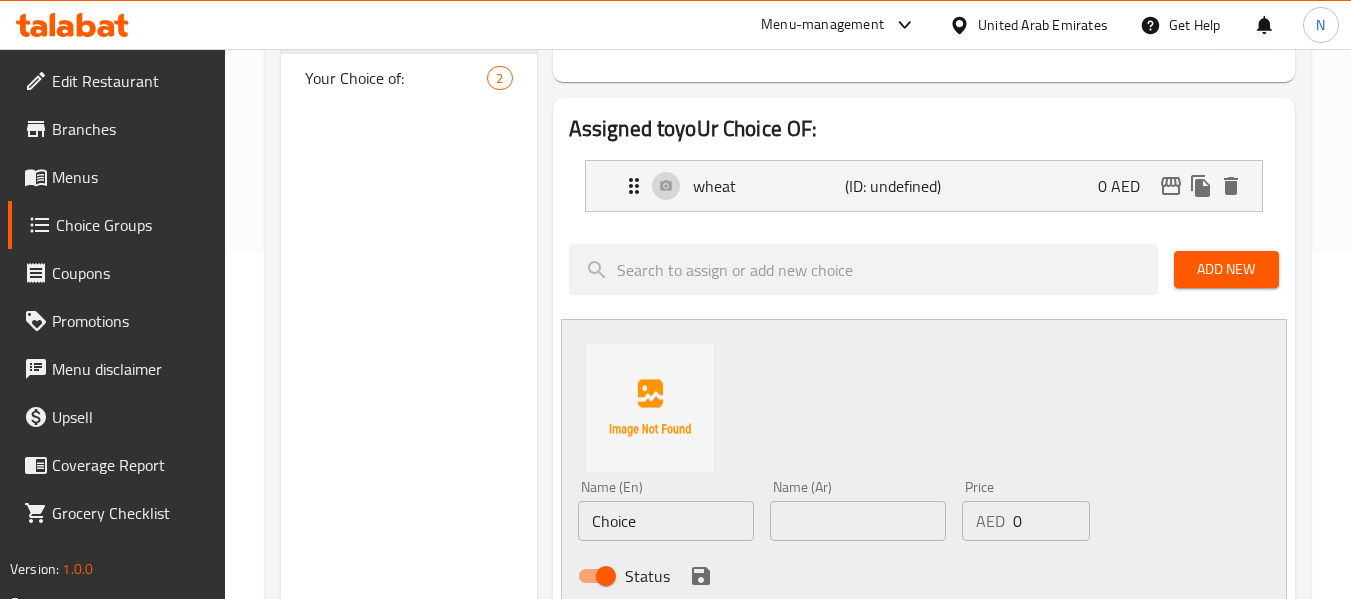 click on "Choice" at bounding box center [666, 521] 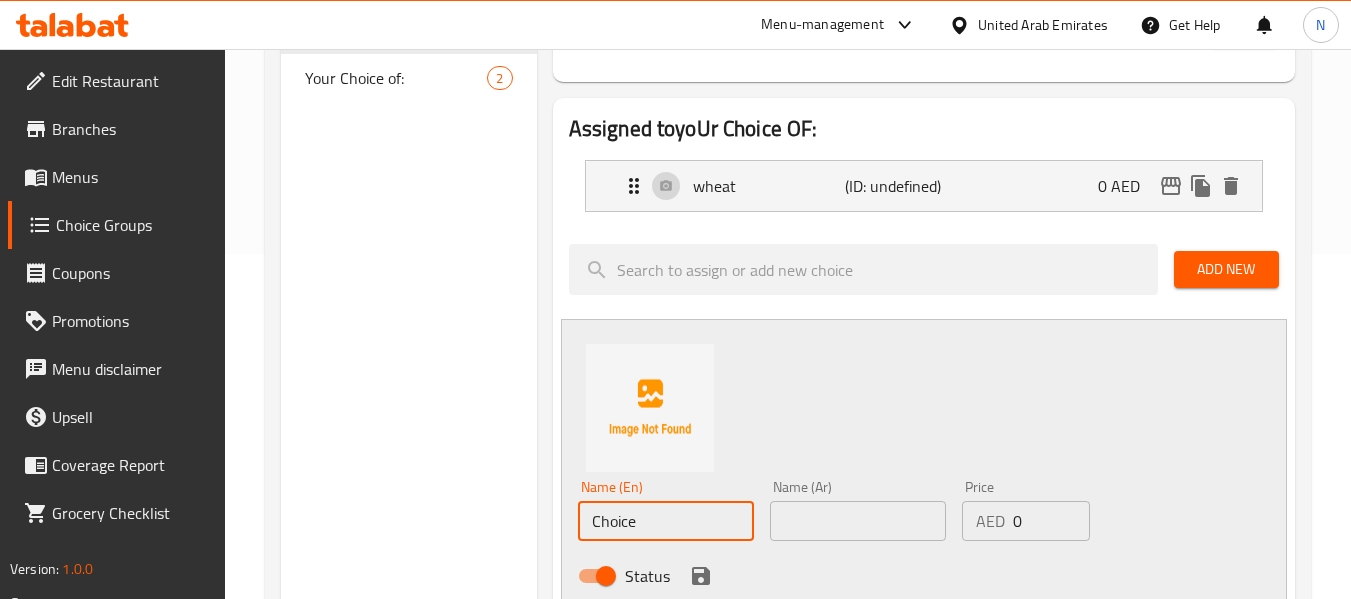 click on "Choice" at bounding box center [666, 521] 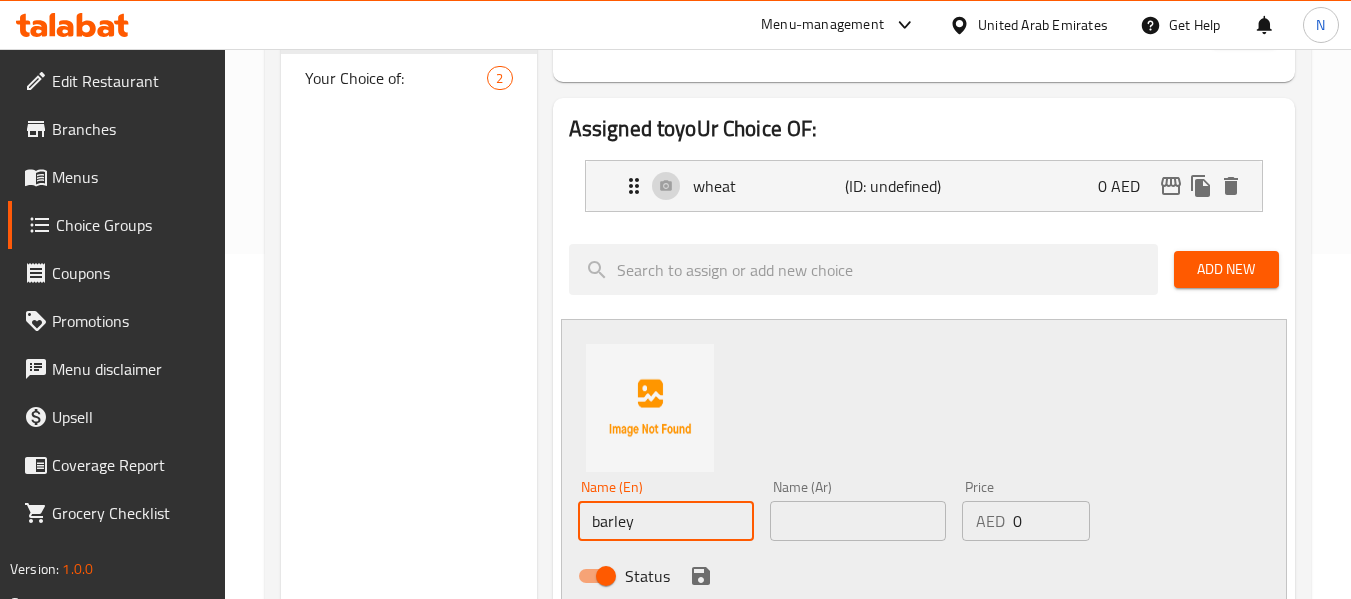 type on "barley" 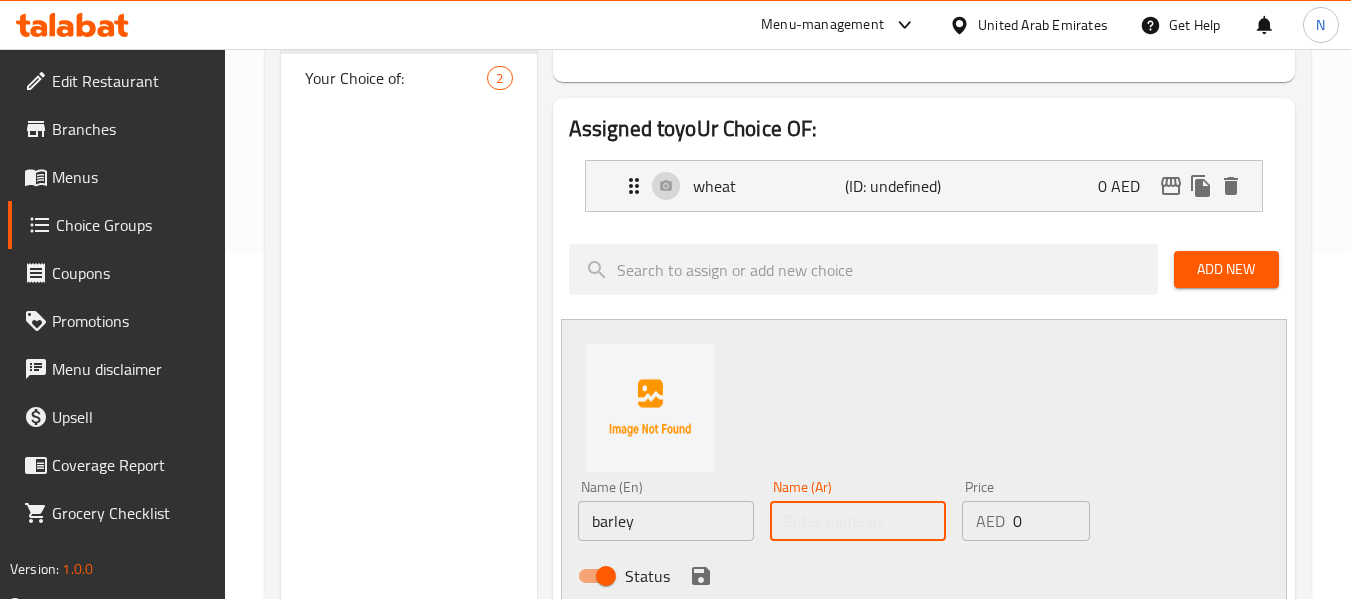click at bounding box center [858, 521] 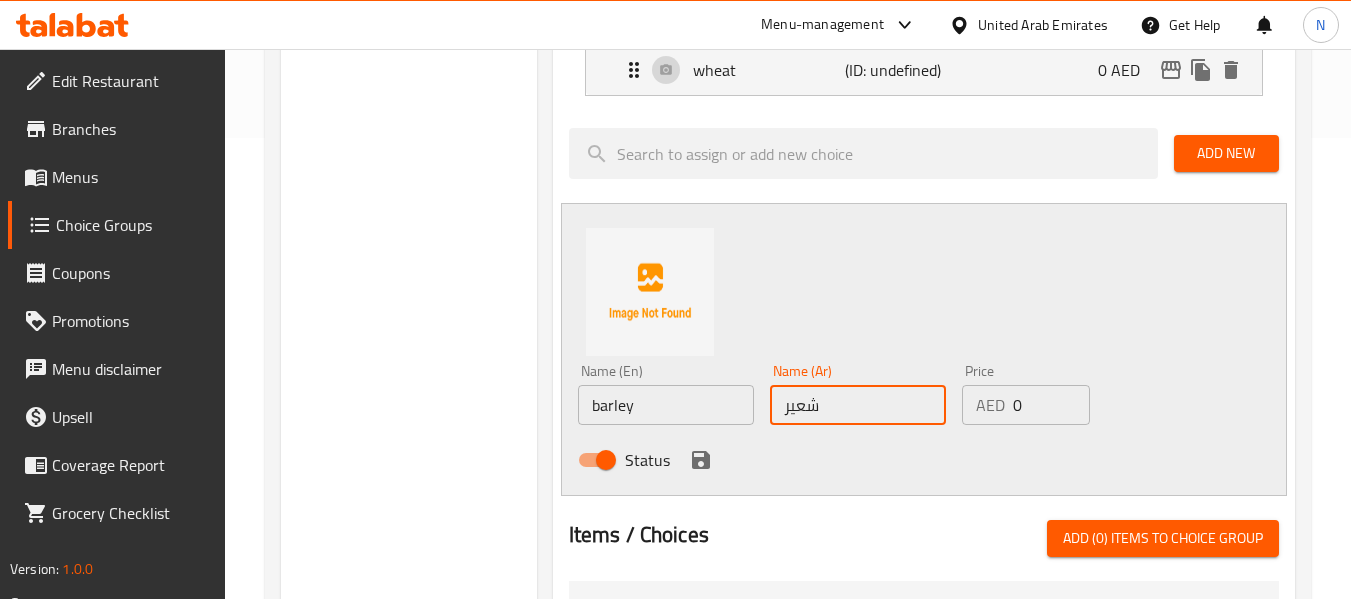 scroll, scrollTop: 465, scrollLeft: 0, axis: vertical 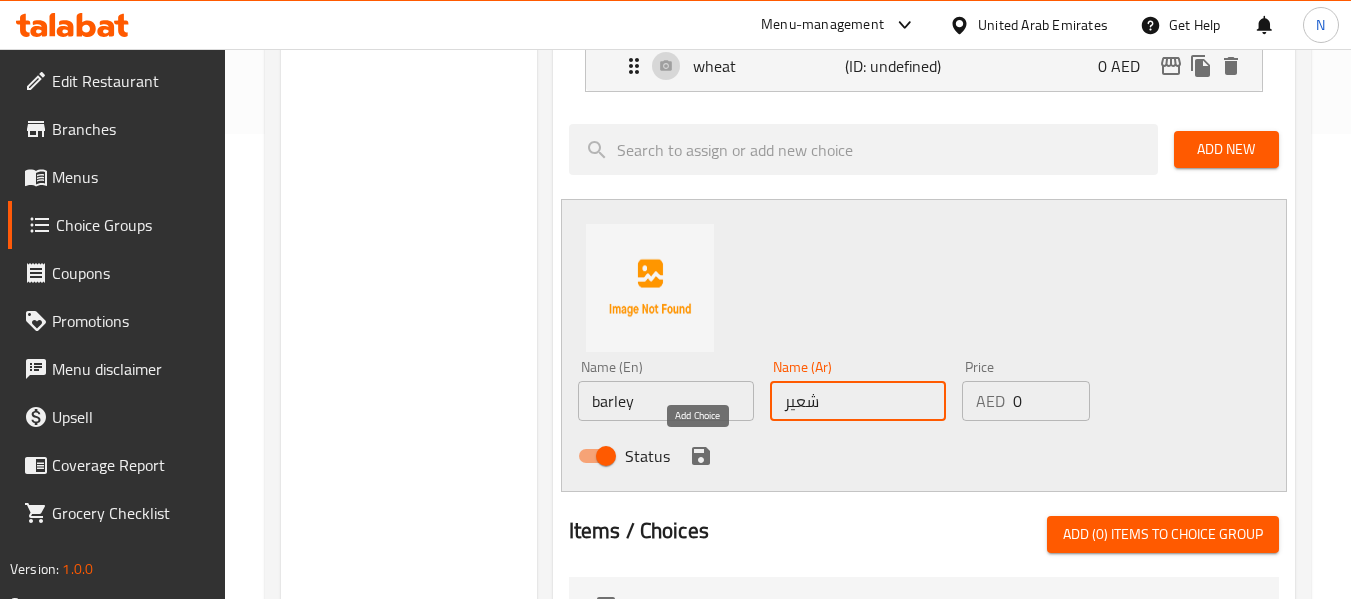 type on "شعير" 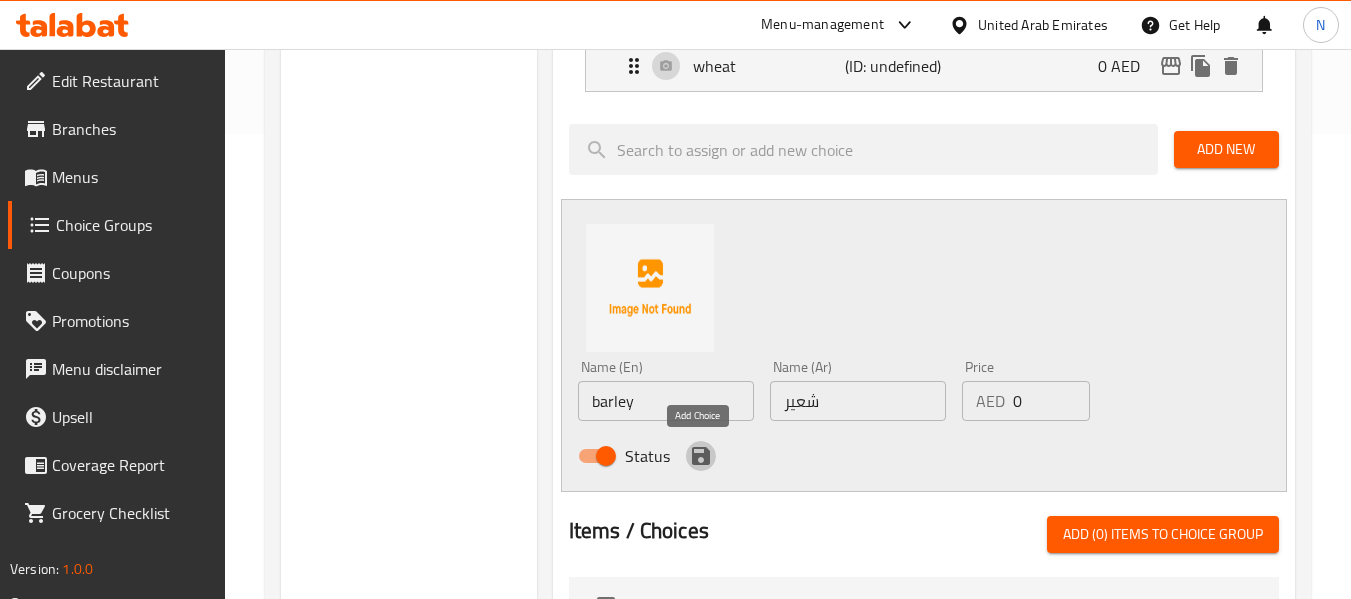 click 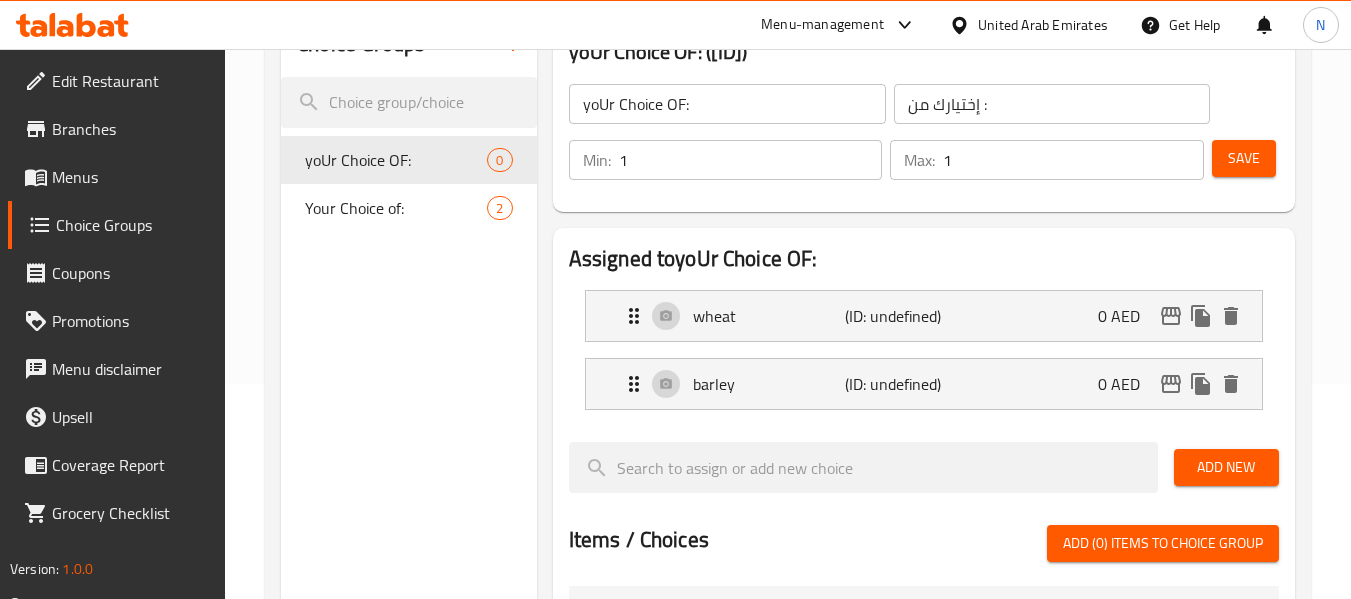 scroll, scrollTop: 214, scrollLeft: 0, axis: vertical 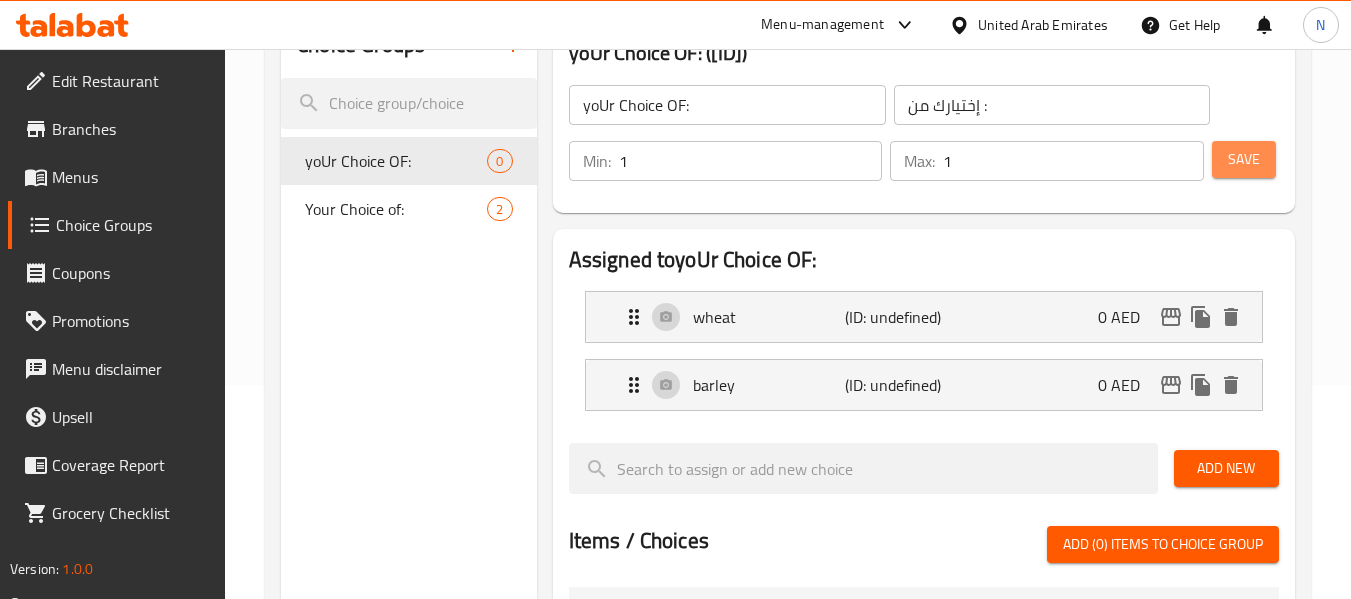 click on "Save" at bounding box center [1244, 159] 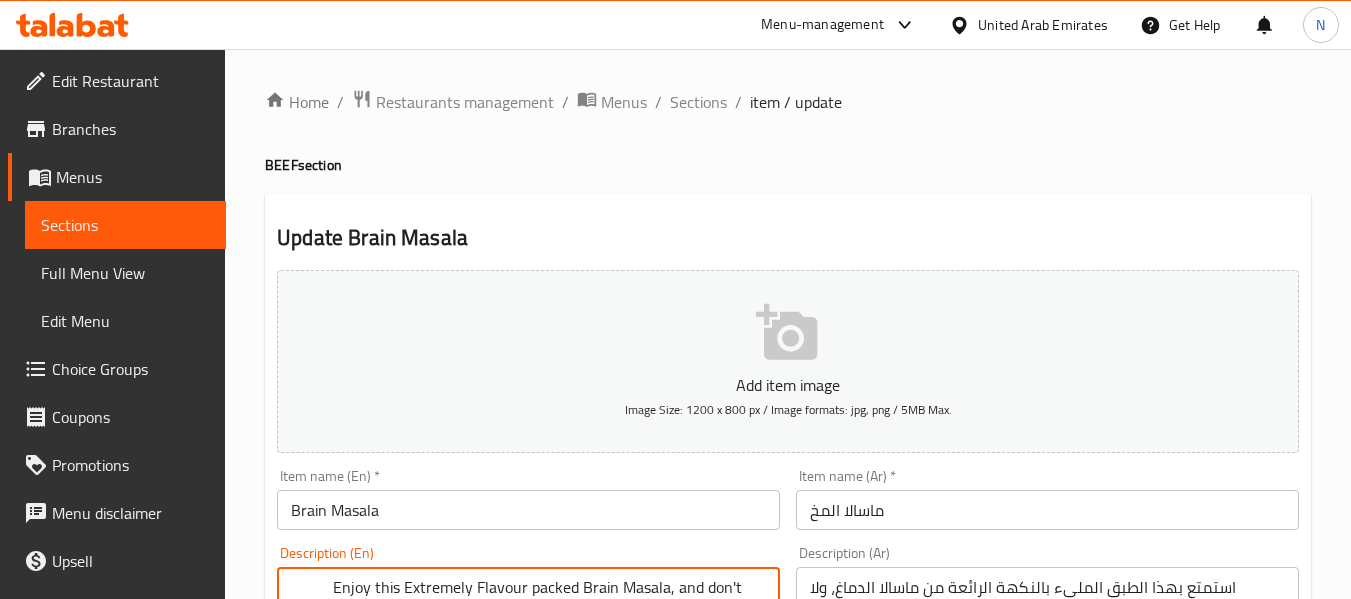 scroll, scrollTop: 337, scrollLeft: 0, axis: vertical 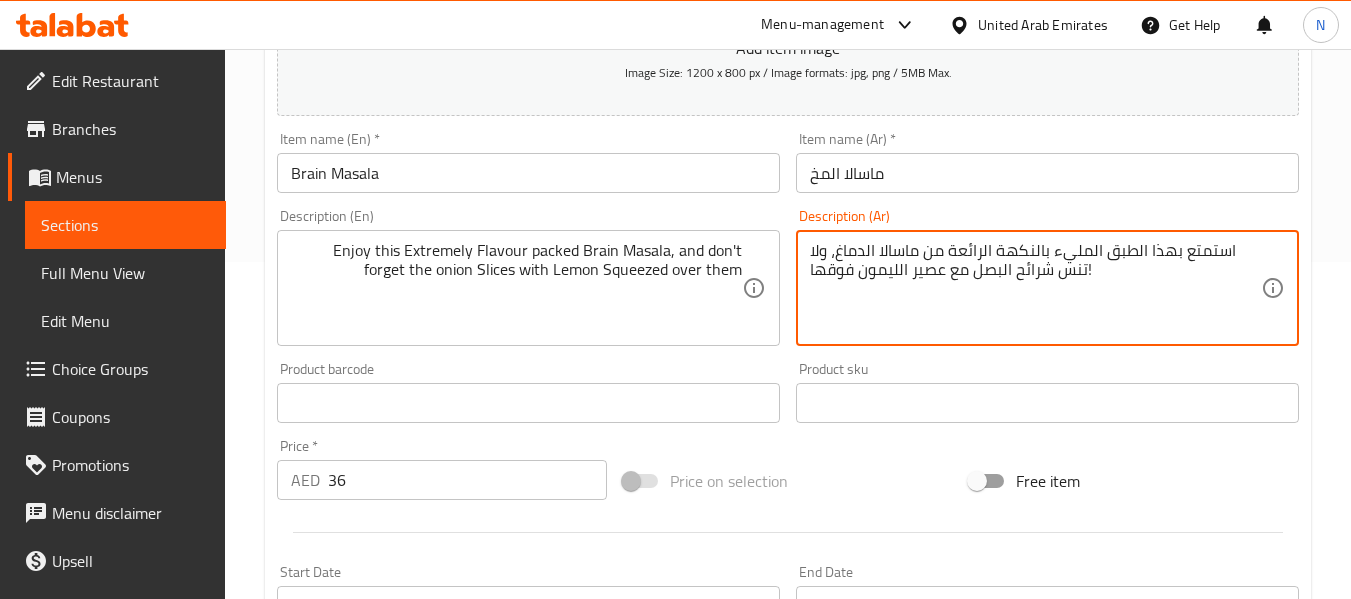 click on "استمتع بهذا الطبق المليء بالنكهة الرائعة من ماسالا الدماغ، ولا تنس شرائح البصل مع عصير الليمون فوقها!" at bounding box center [1035, 288] 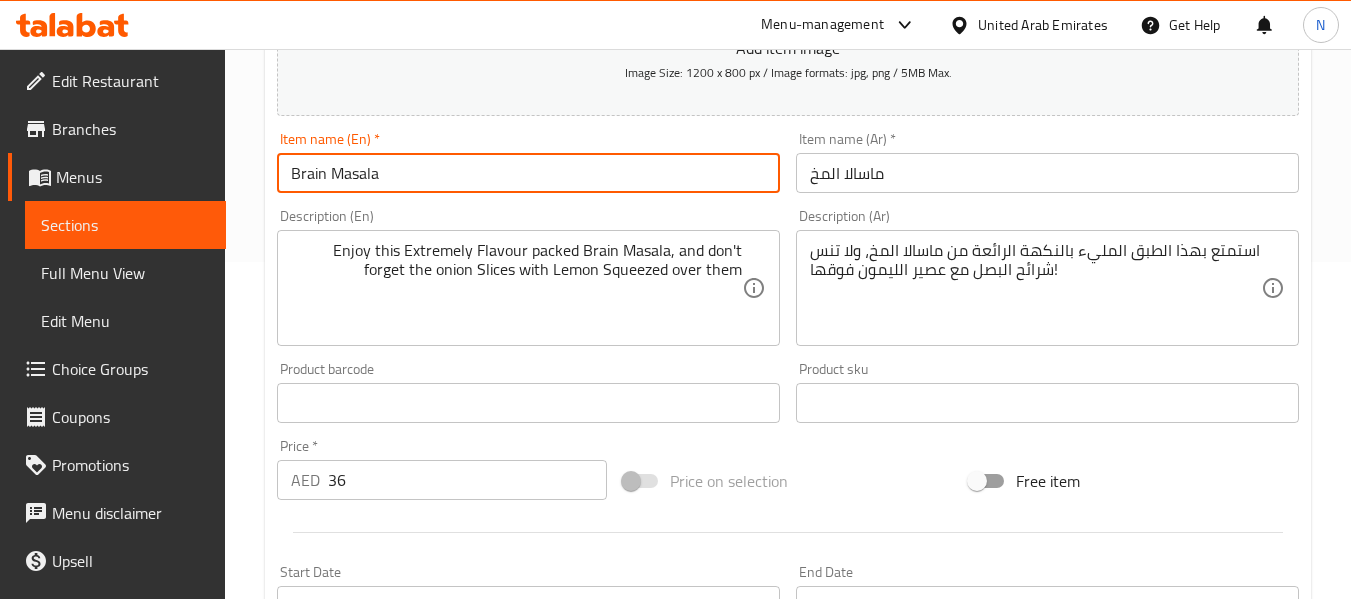 click on "Update" at bounding box center [398, 989] 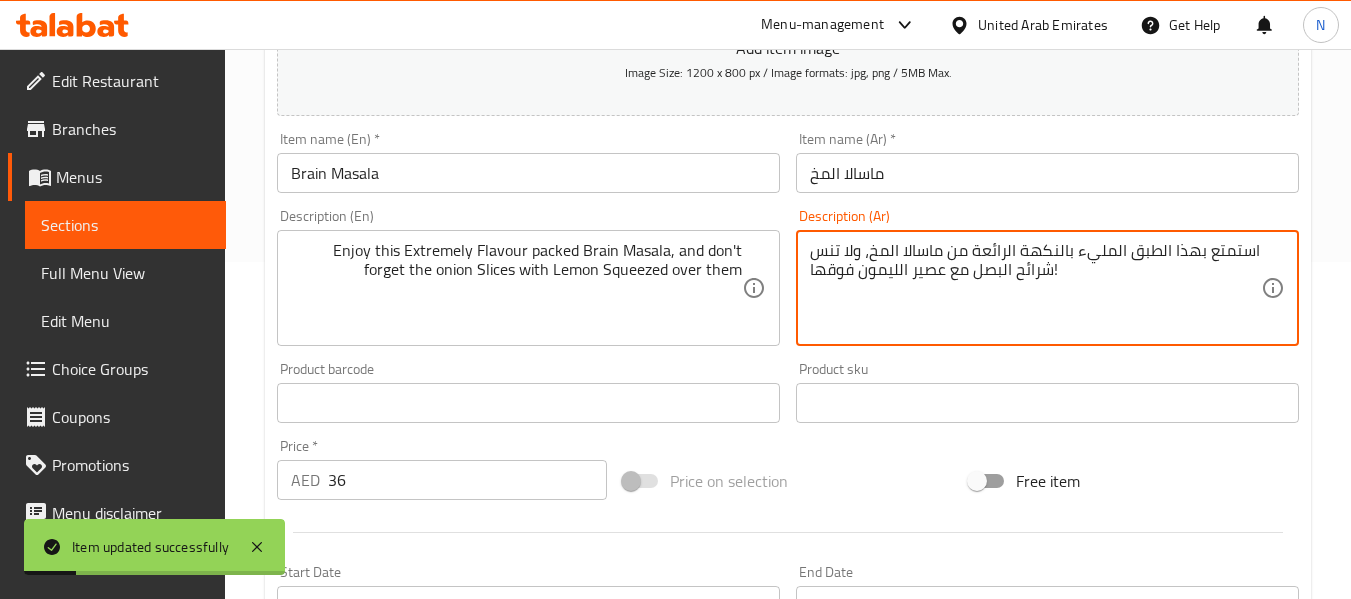 click on "استمتع بهذا الطبق المليء بالنكهة الرائعة من ماسالا المخ، ولا تنس شرائح البصل مع عصير الليمون فوقها!" at bounding box center (1035, 288) 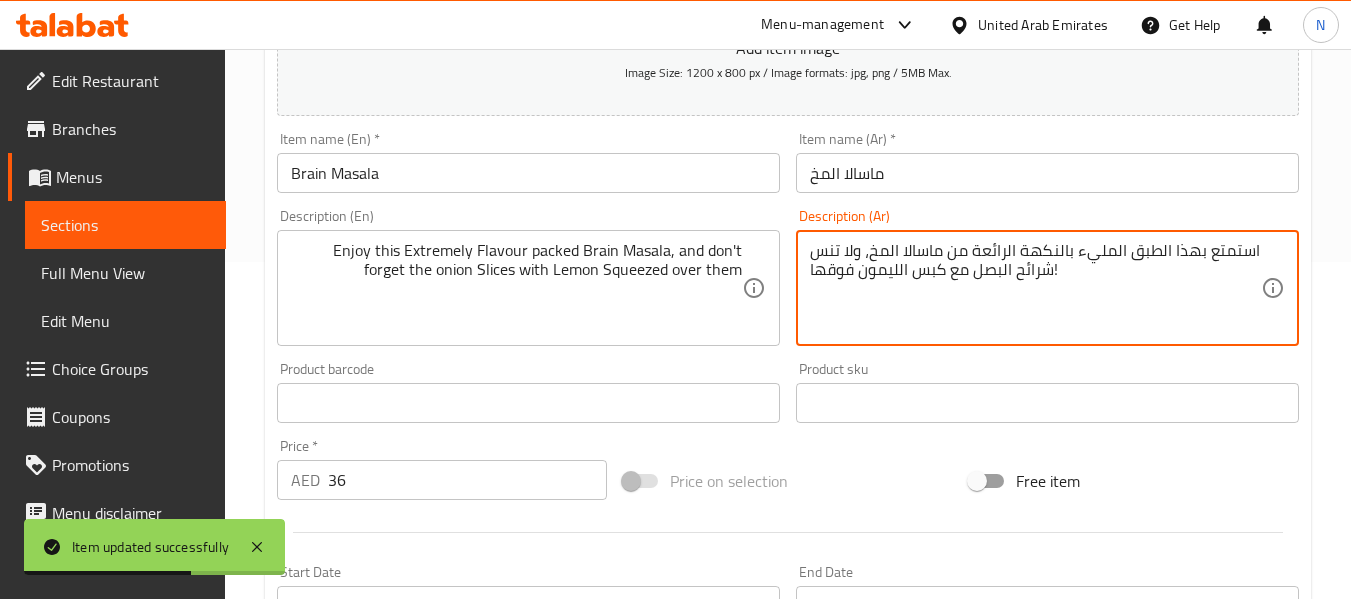 type on "استمتع بهذا الطبق المليء بالنكهة الرائعة من ماسالا المخ، ولا تنس شرائح البصل مع كبس الليمون فوقها!" 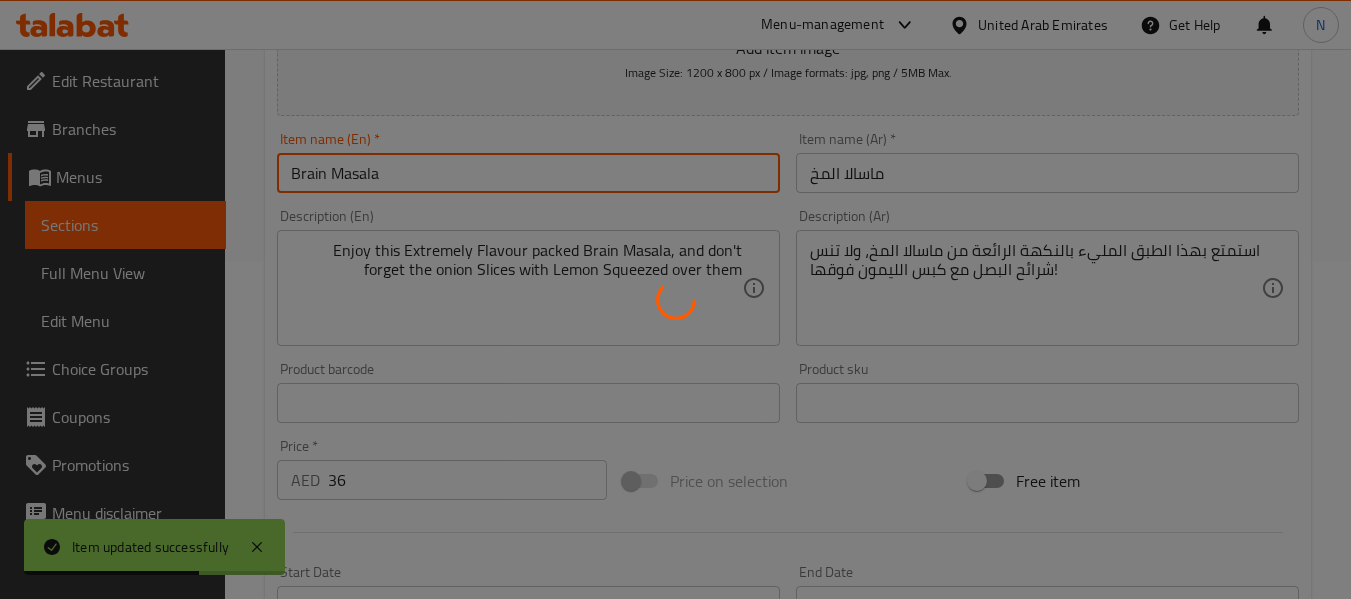 click on "Home / Restaurants management / Menus / Sections / item / update BEEF  section Update Brain Masala Add item image Image Size: 1200 x 800 px / Image formats: jpg, png / 5MB Max. Item name (En)   * Brain Masala Item name (En)  * Item name (Ar)   * ماسالا المخ Item name (Ar)  * Description (En) Enjoy this Extremely Flavour packed Brain Masala, and don't forget the onion Slices with Lemon Squeezed over them Description (En) Description (Ar) استمتع بهذا الطبق المليء بالنكهة الرائعة من ماسالا المخ، ولا تنس شرائح البصل مع كبس الليمون فوقها! Description (Ar) Product barcode Product barcode Product sku Product sku Price   * AED 36 Price  * Price on selection Free item Start Date Start Date End Date End Date Available Days SU MO TU WE TH FR SA Available from ​ ​ Available to ​ ​ Status Active Inactive Exclude from GEM Variations & Choices Add variant ASSIGN CHOICE GROUP Update" at bounding box center [788, 394] 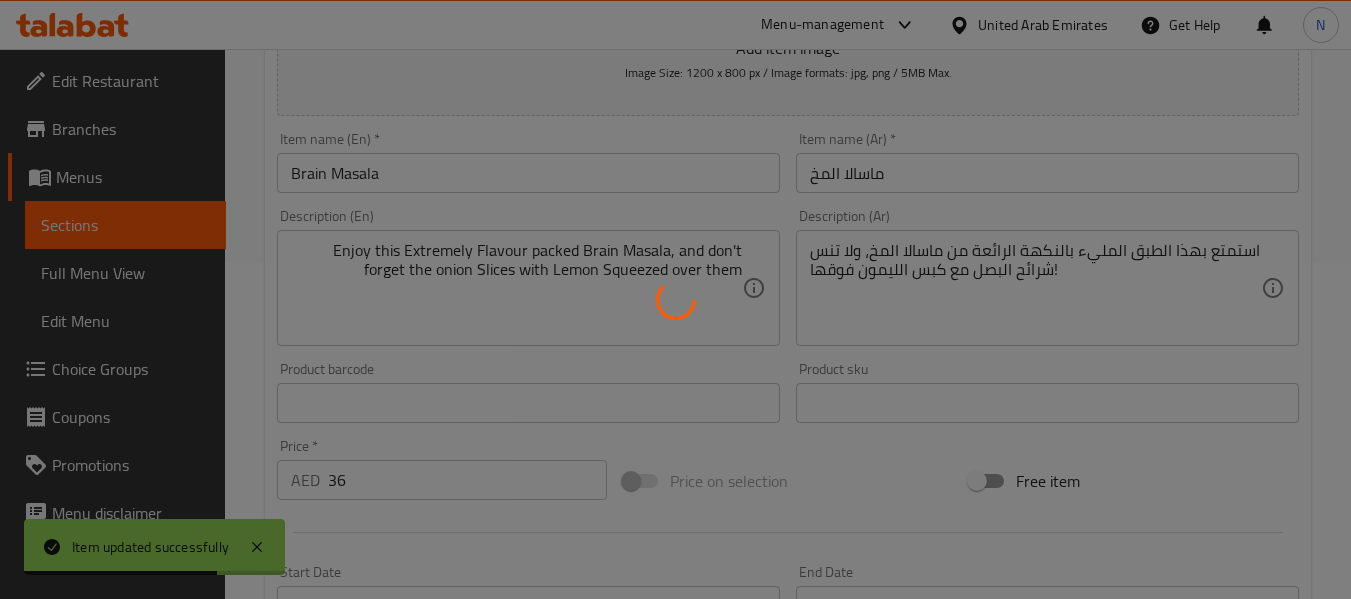 click at bounding box center (675, 299) 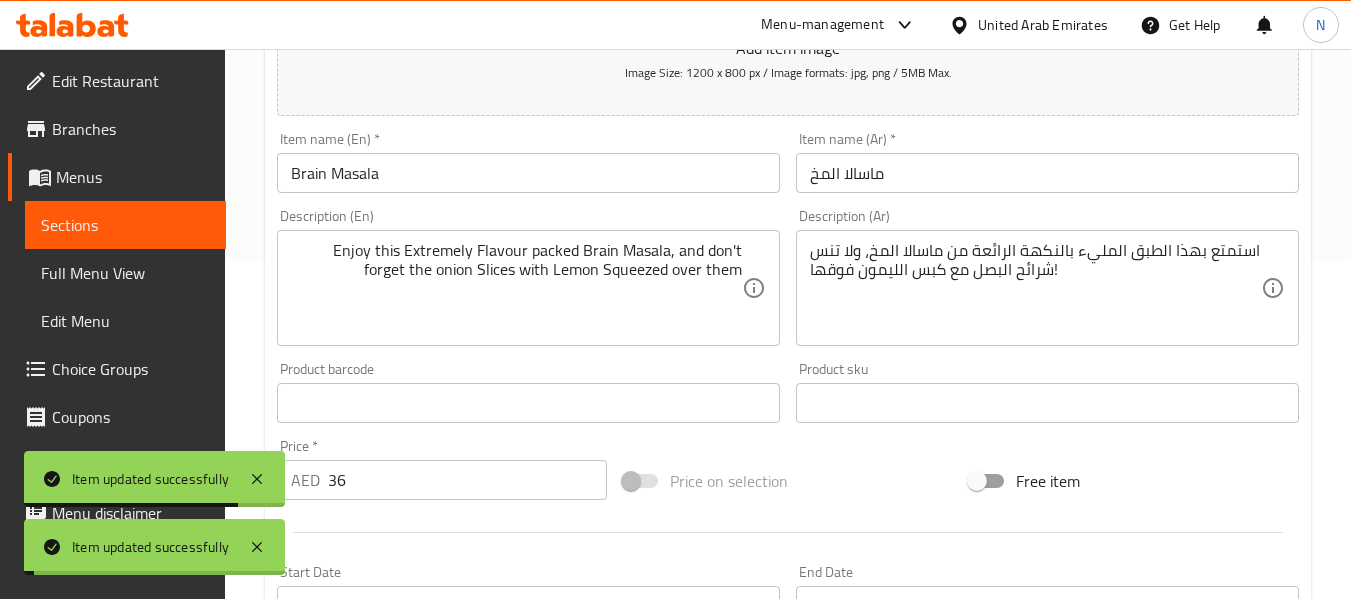 scroll, scrollTop: 0, scrollLeft: 0, axis: both 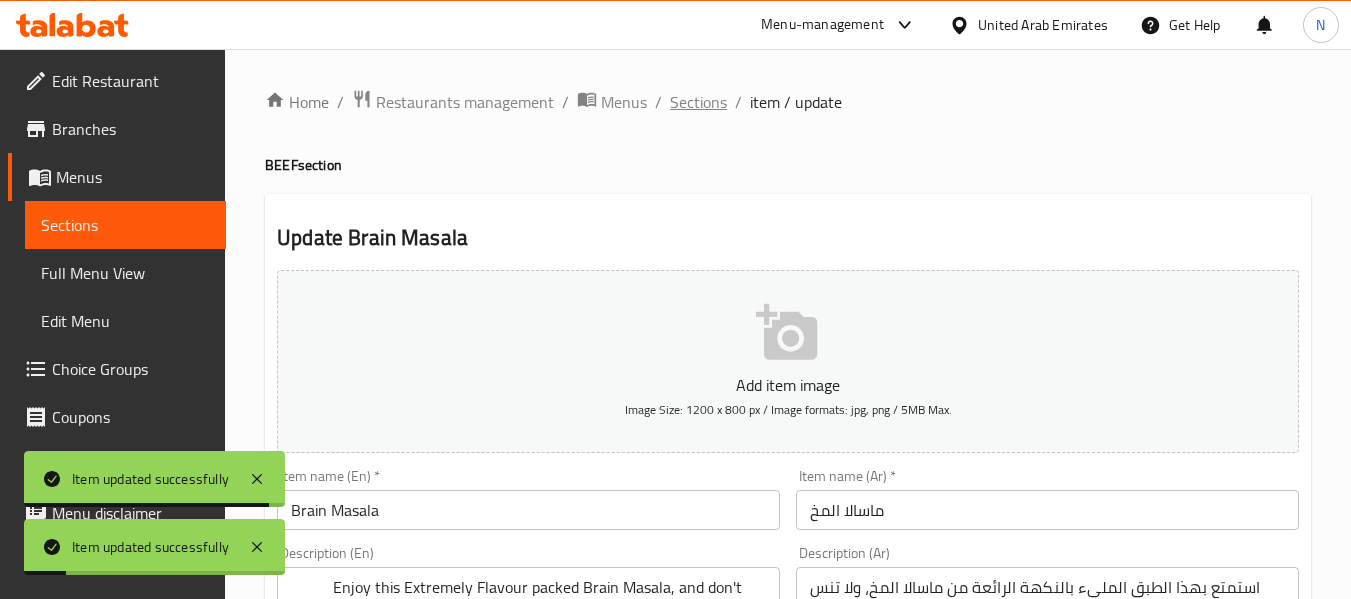 click on "Sections" at bounding box center [698, 102] 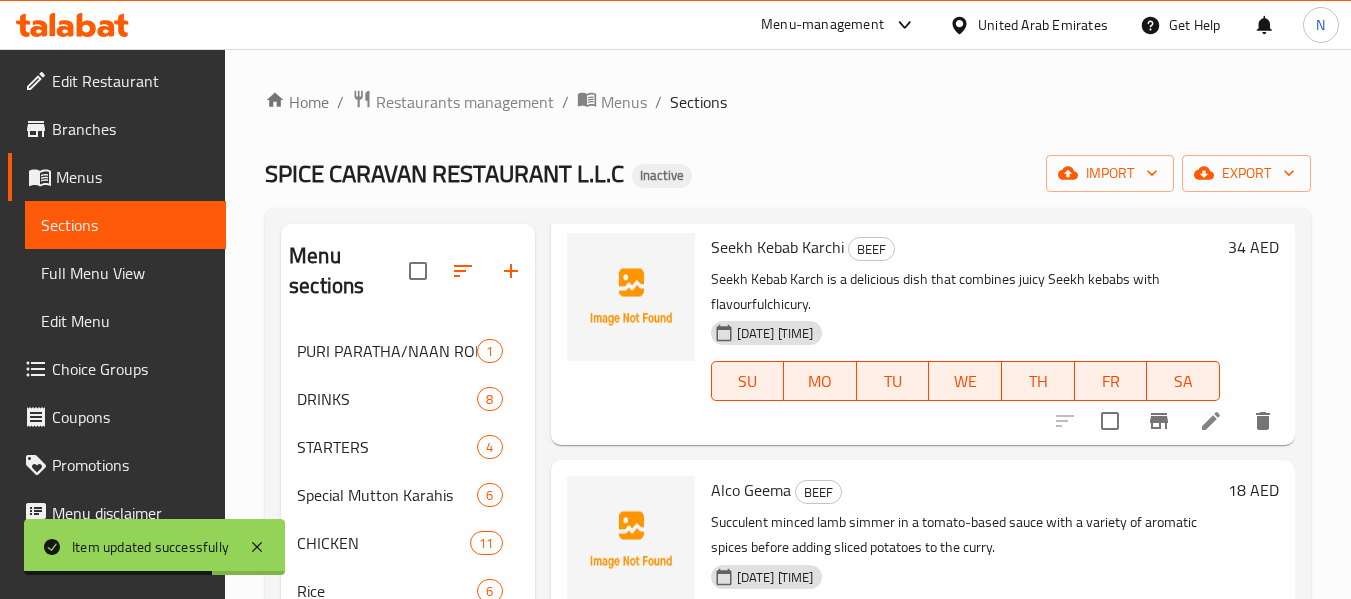 scroll, scrollTop: 2239, scrollLeft: 0, axis: vertical 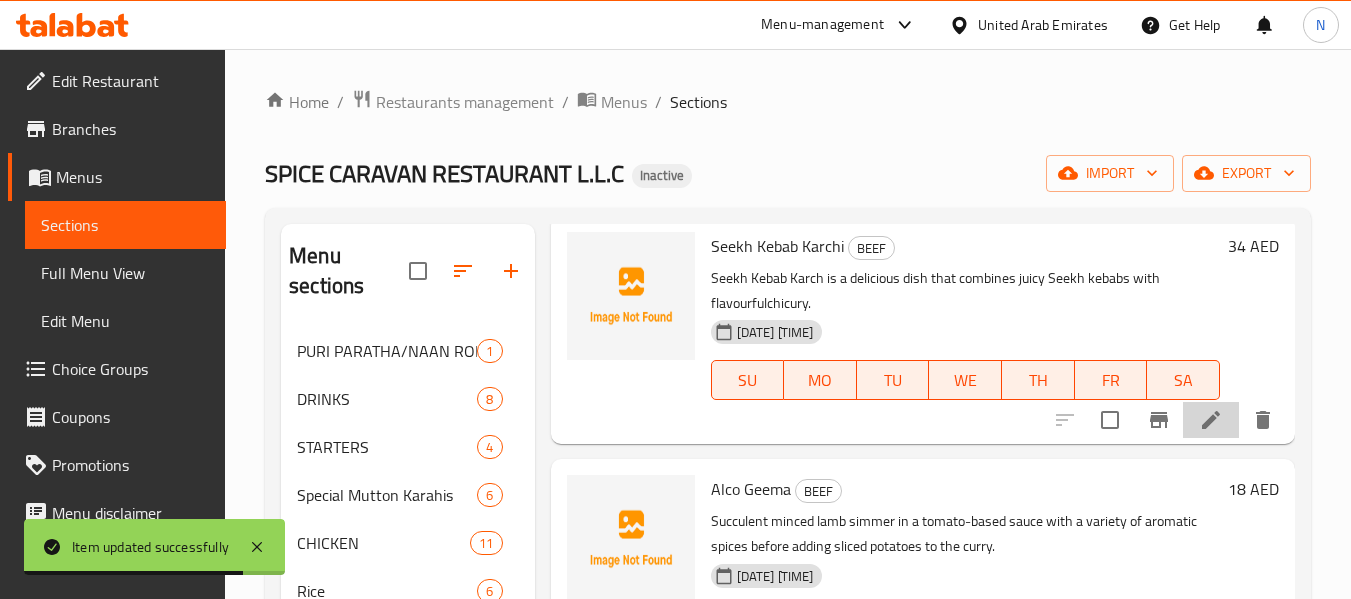 click at bounding box center (1211, 420) 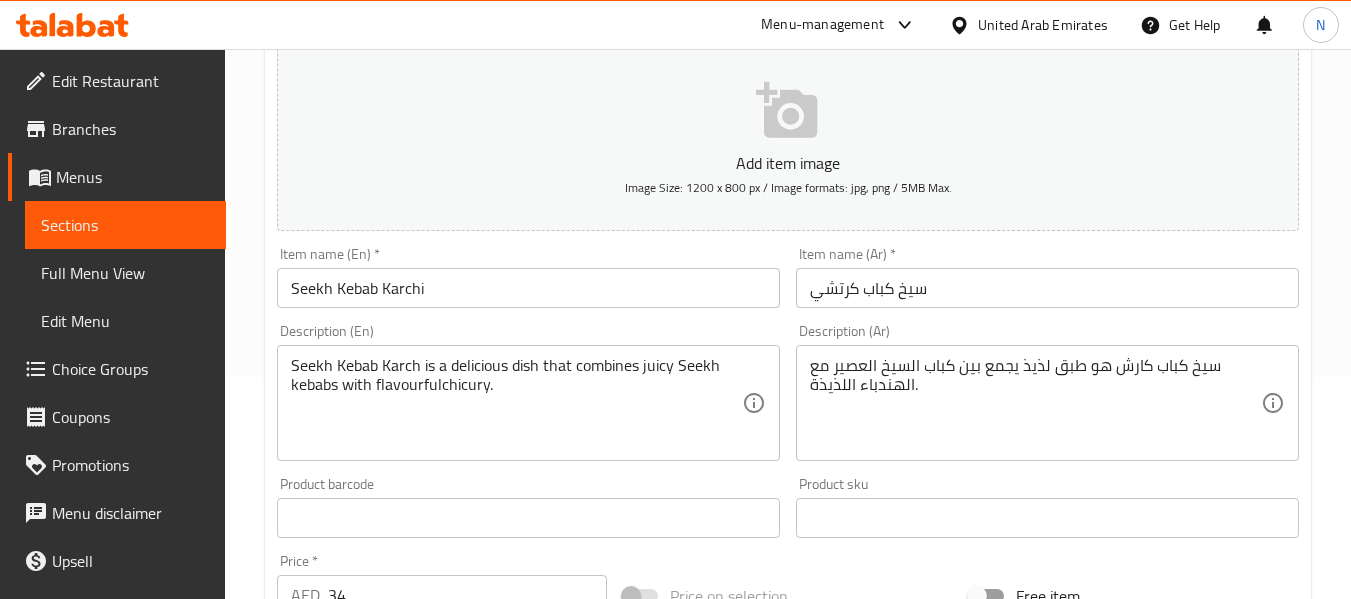scroll, scrollTop: 223, scrollLeft: 0, axis: vertical 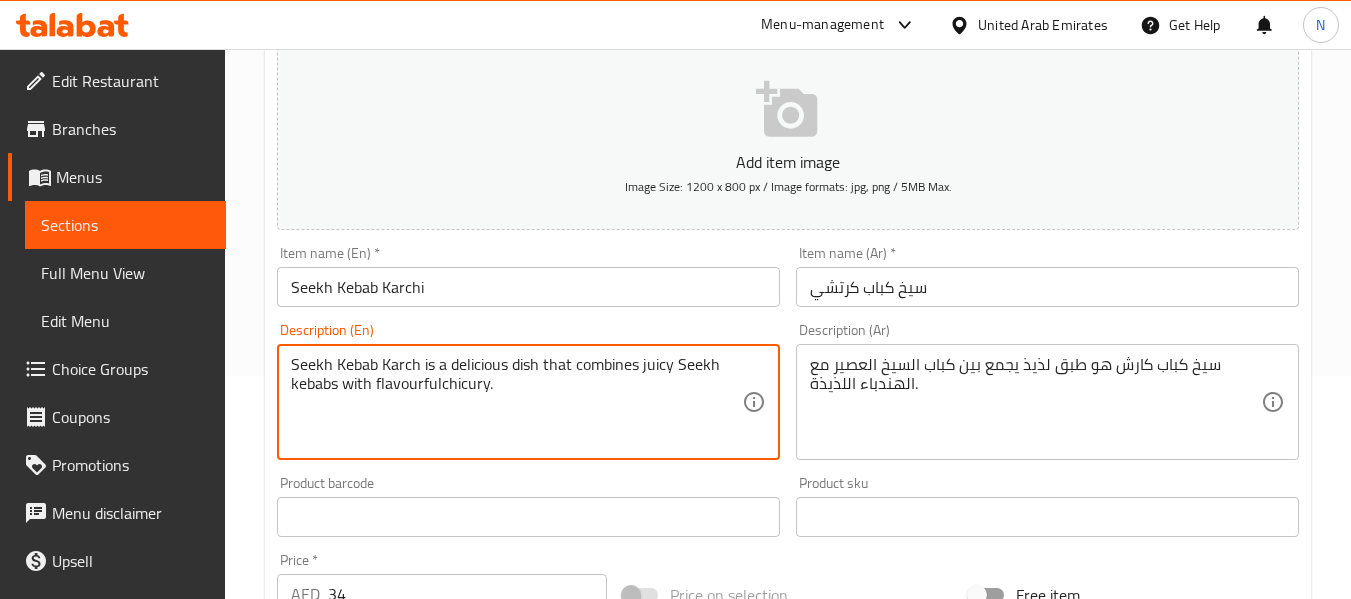 click on "Seekh Kebab Karch is a delicious dish that combines juicy Seekh kebabs with flavourfulchicury." at bounding box center [516, 402] 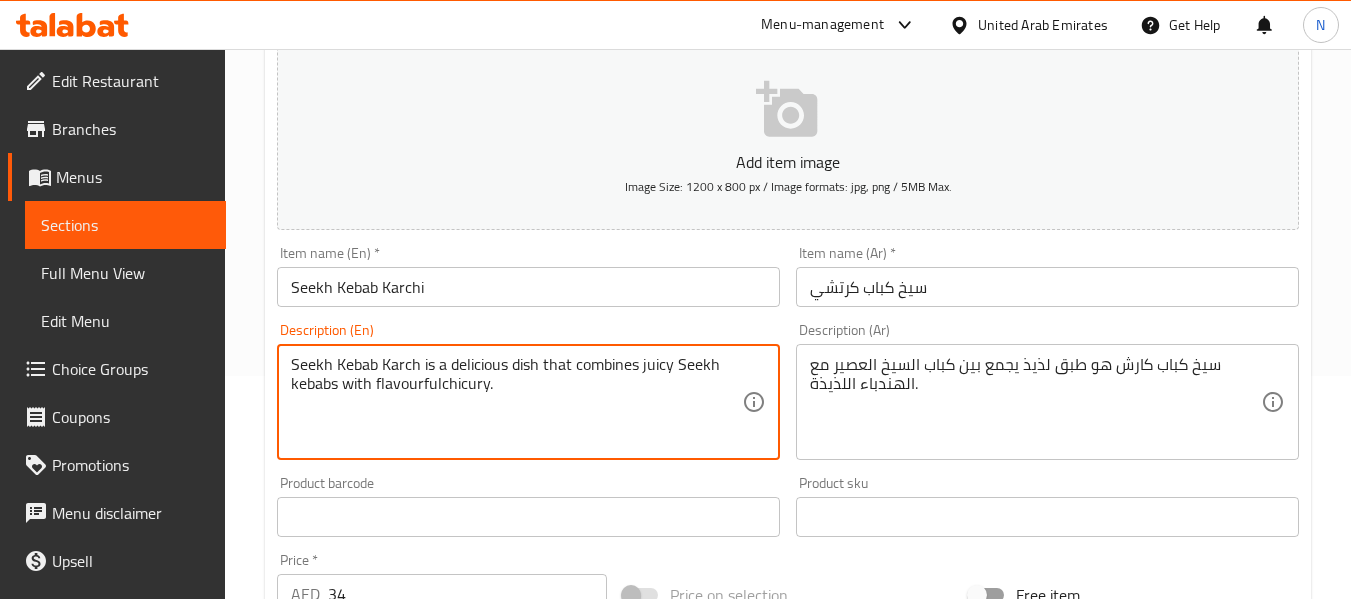 paste on "0 Seekh Kebab Karahi is a delicious dish that combines juicy Seekh kebabs with flavourful karahi curr" 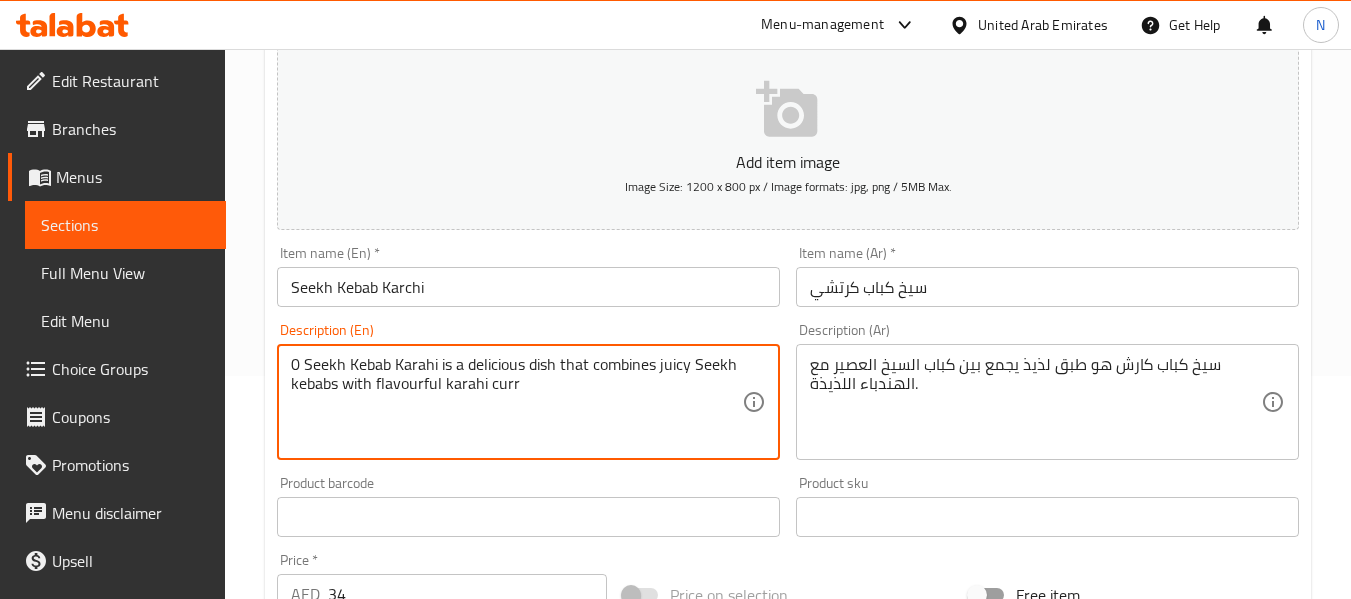 click on "0 Seekh Kebab Karahi is a delicious dish that combines juicy Seekh kebabs with flavourful karahi curr" at bounding box center [516, 402] 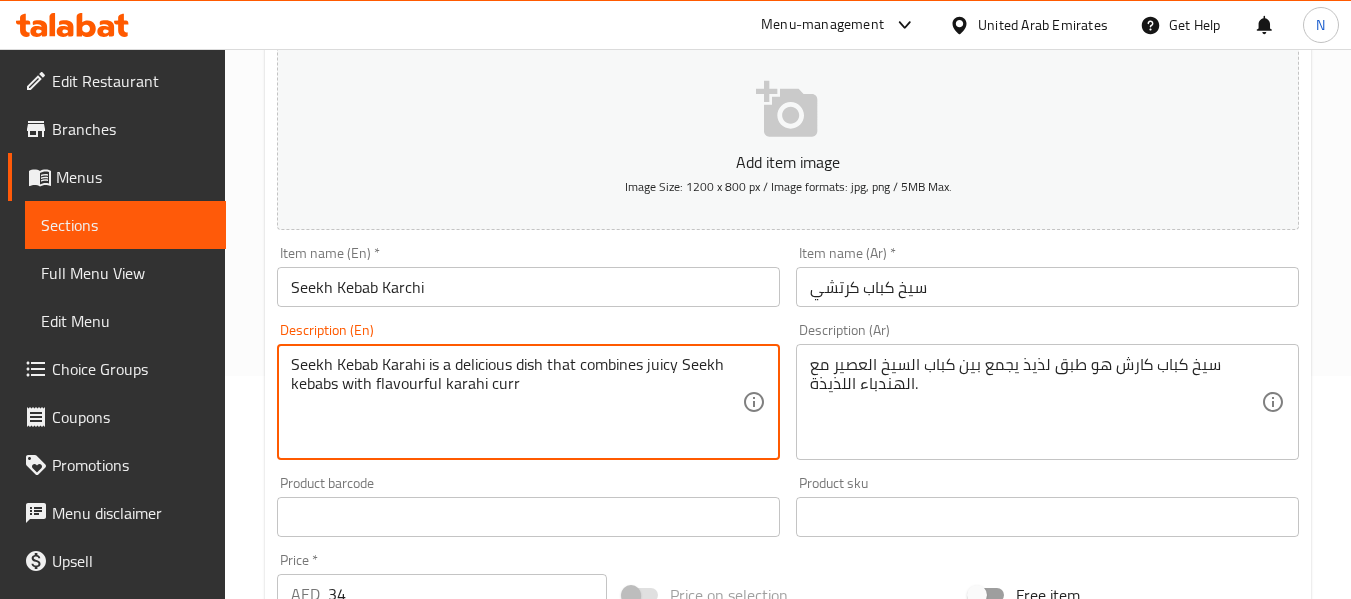 type on "Seekh Kebab Karahi is a delicious dish that combines juicy Seekh kebabs with flavourful karahi curr" 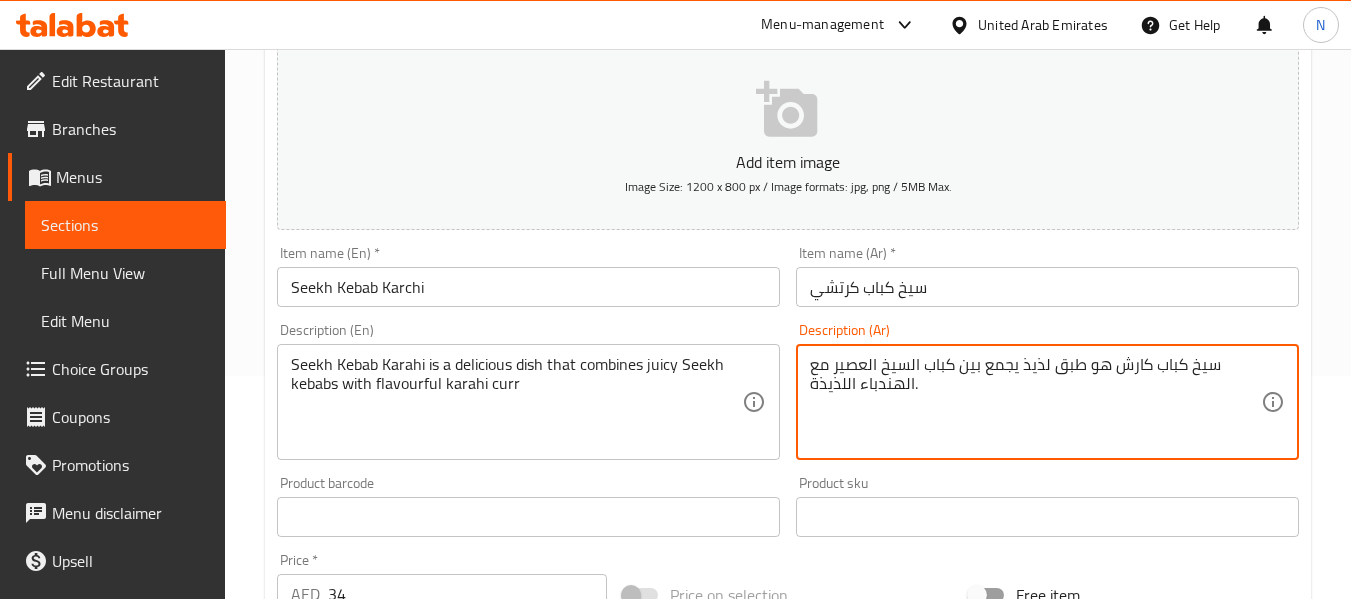 click on "سيخ كباب كارش هو طبق لذيذ يجمع بين كباب السيخ العصير مع الهندباء اللذيذة." at bounding box center (1035, 402) 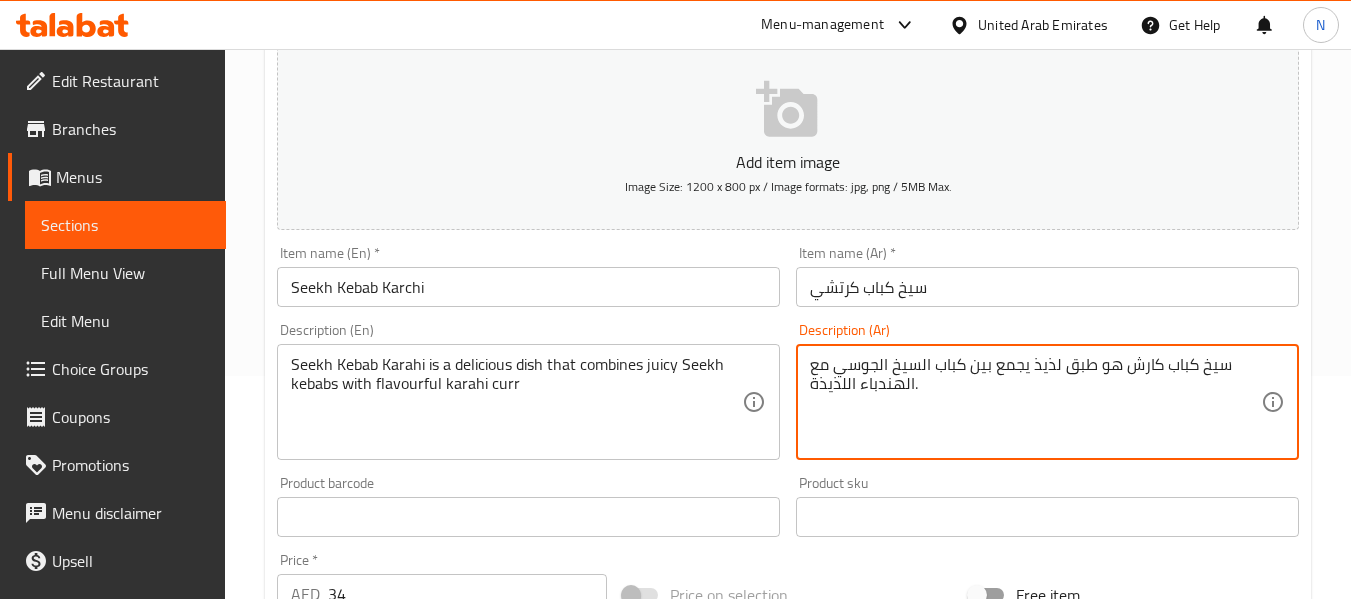 type on "سيخ كباب كارش هو طبق لذيذ يجمع بين كباب السيخ الجوسي مع الهندباء اللذيذة." 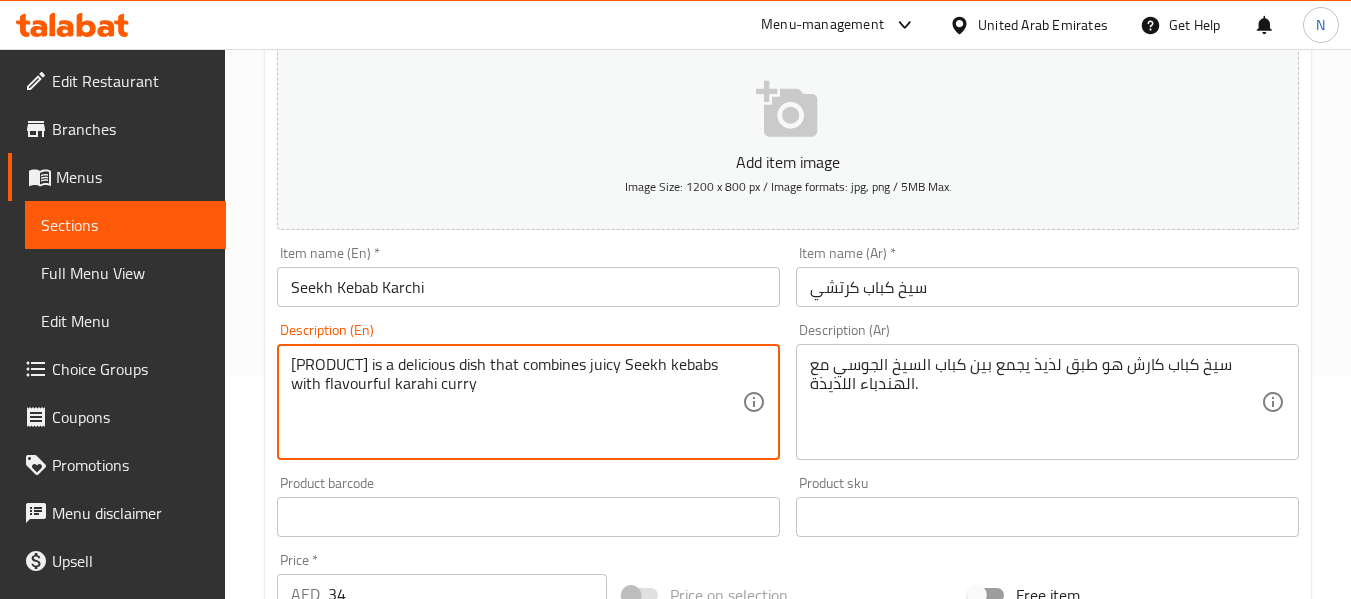click on "Seekh Kebab Karahi is a delicious dish that combines juicy Seekh kebabs with flavourful karahi curry" at bounding box center (516, 402) 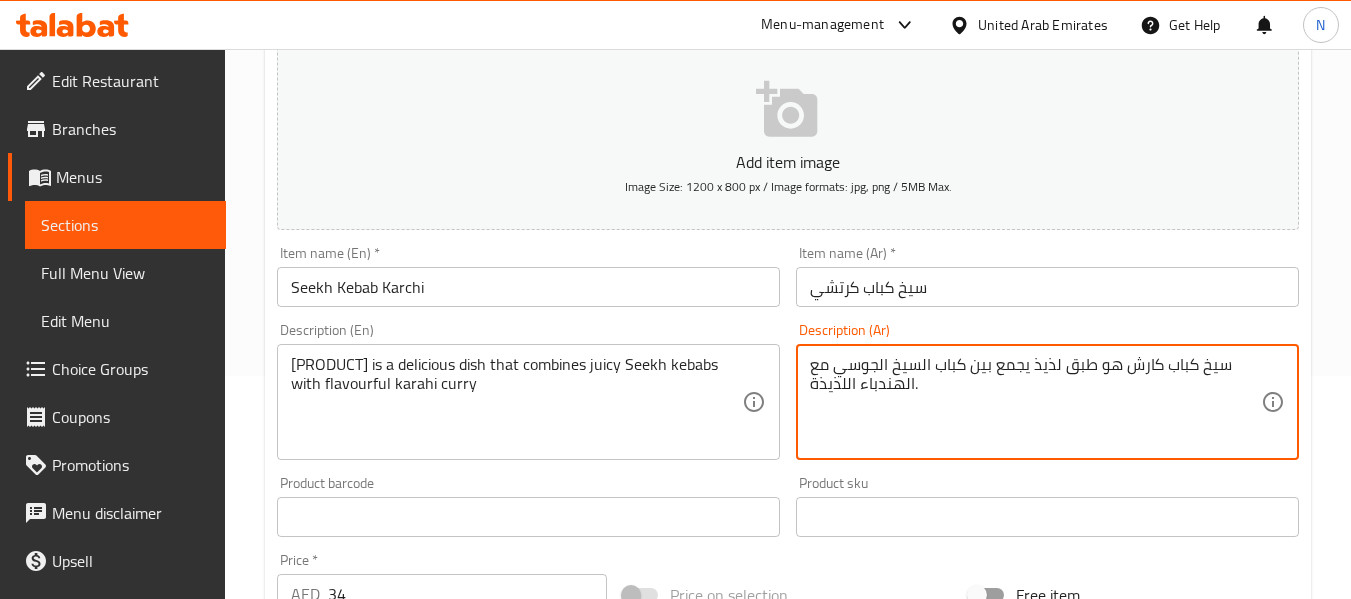 drag, startPoint x: 837, startPoint y: 365, endPoint x: 1016, endPoint y: 426, distance: 189.10843 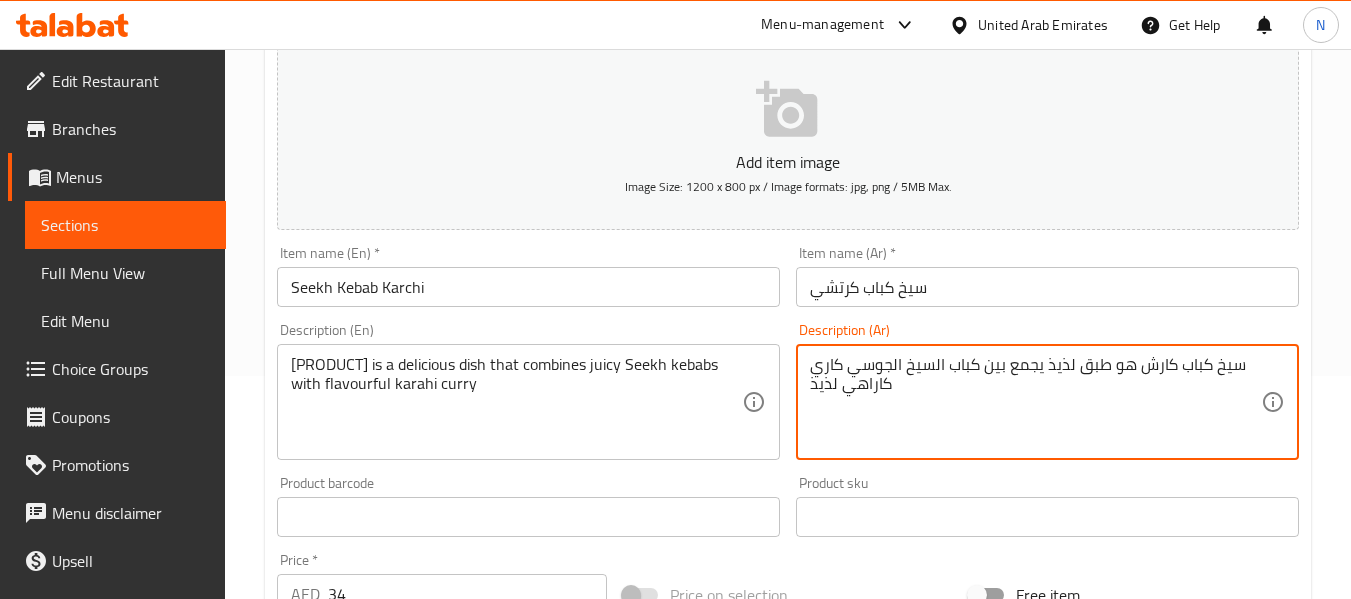type on "سيخ كباب كارش هو طبق لذيذ يجمع بين كباب السيخ الجوسي كاري كاراهي لذيذ" 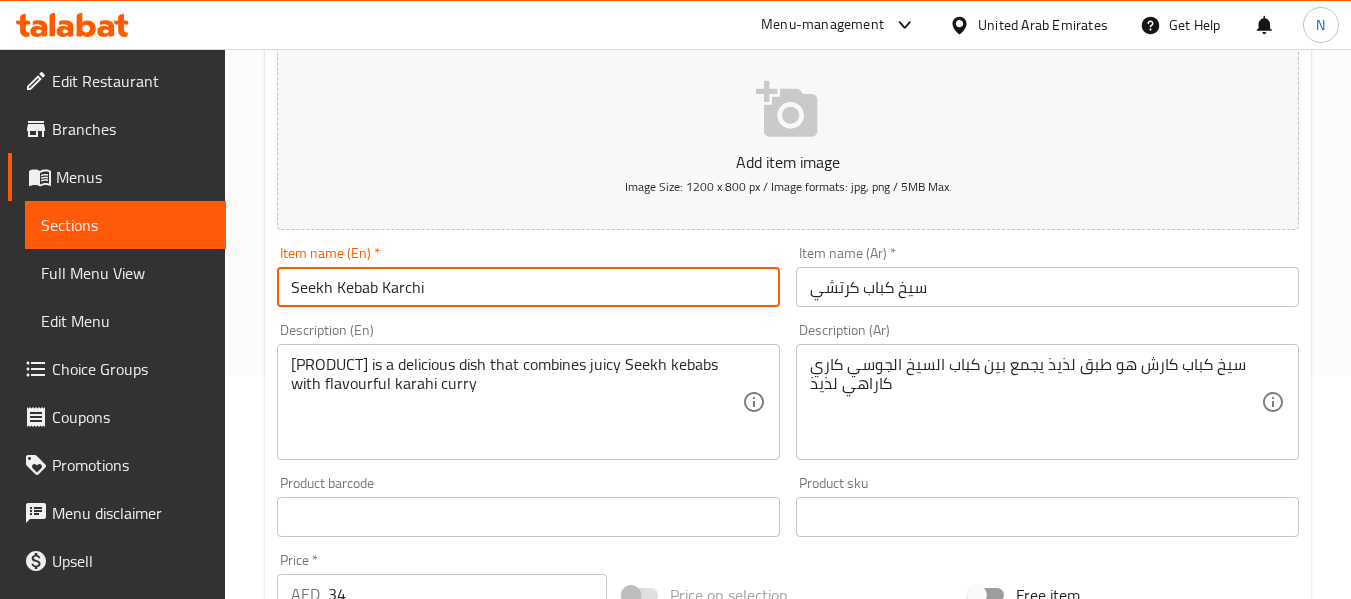 click on "Seekh Kebab Karchi" at bounding box center (528, 287) 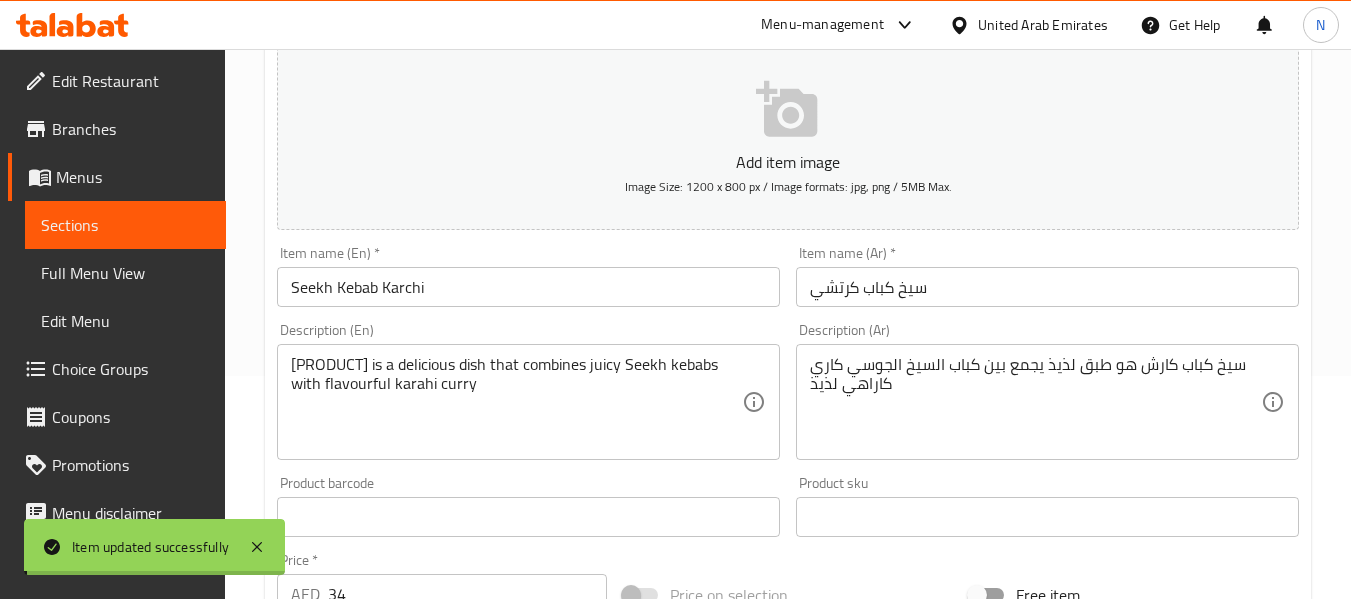 click on "Home / Restaurants management / Menus / Sections / item / update BEEF  section Update Seekh Kebab Karchi Add item image Image Size: 1200 x 800 px / Image formats: jpg, png / 5MB Max. Item name (En)   * Seekh Kebab Karchi Item name (En)  * Item name (Ar)   * سيخ كباب كرتشي Item name (Ar)  * Description (En) Seekh Kebab Karahi is a delicious dish that combines juicy Seekh kebabs with flavourful karahi curry Description (En) Description (Ar) سيخ كباب كارش هو طبق لذيذ يجمع بين كباب السيخ الجوسي كاري كاراهي لذيذ Description (Ar) Product barcode Product barcode Product sku Product sku Price   * AED 34 Price  * Price on selection Free item Start Date Start Date End Date End Date Available Days SU MO TU WE TH FR SA Available from ​ ​ Available to ​ ​ Status Active Inactive Exclude from GEM Variations & Choices Add variant ASSIGN CHOICE GROUP Update" at bounding box center (788, 508) 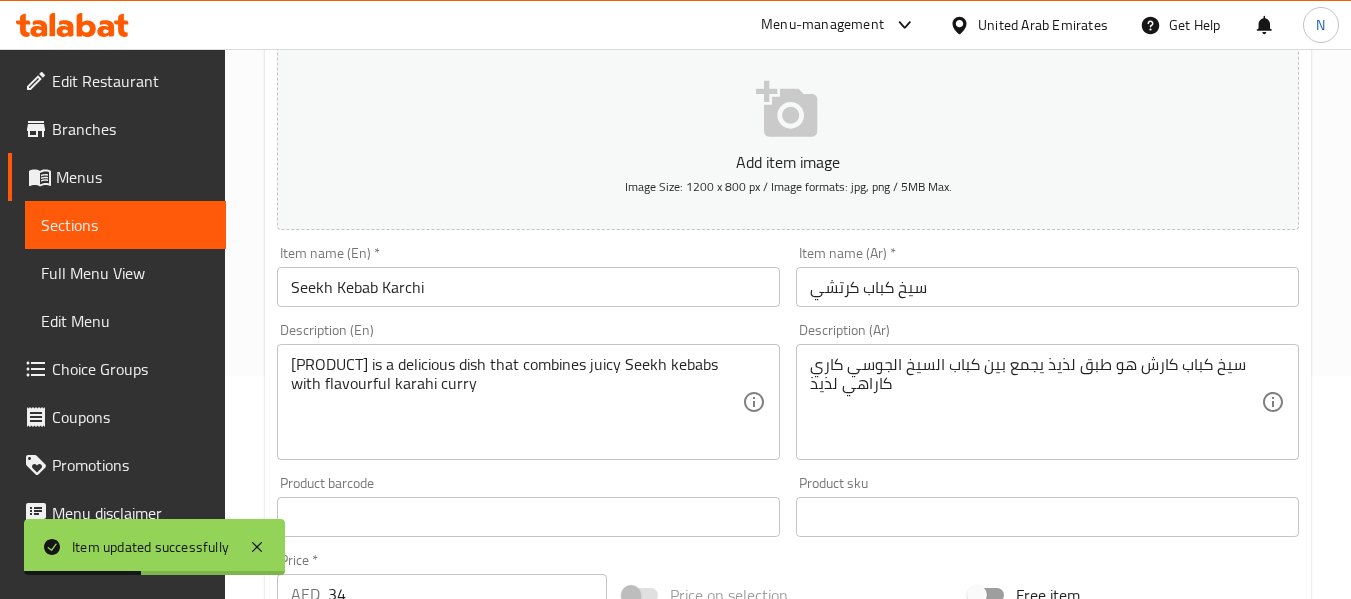 click on "Seekh Kebab Karchi" at bounding box center [528, 287] 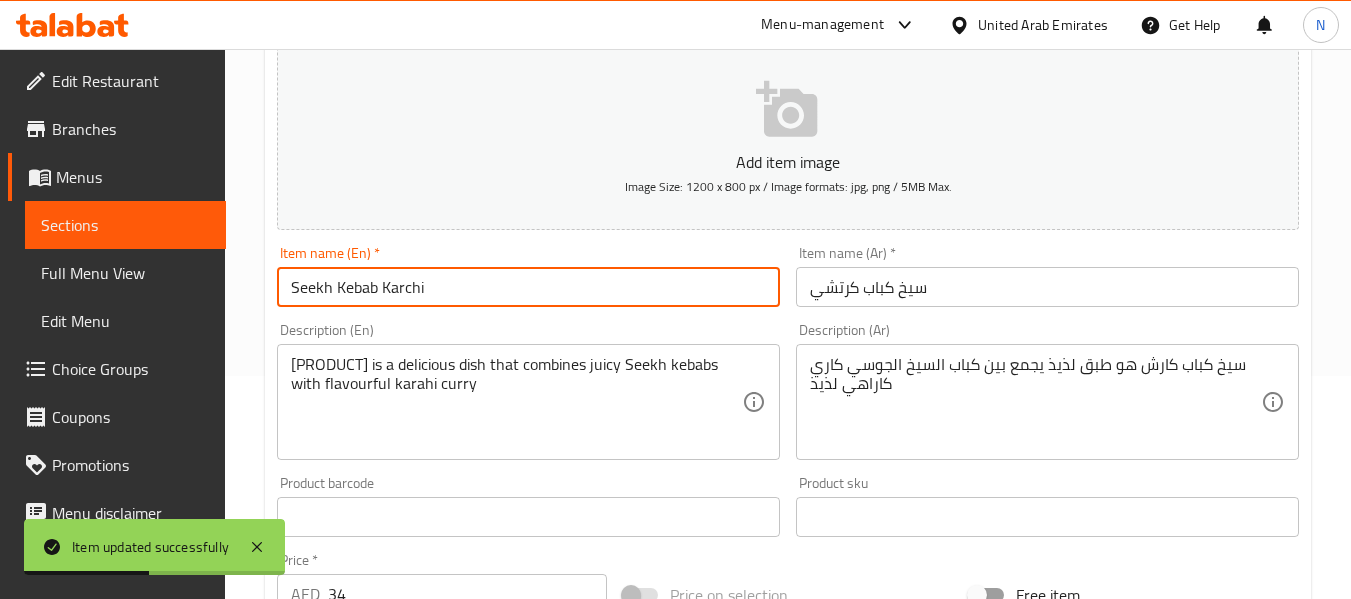 click on "Seekh Kebab Karchi" at bounding box center [528, 287] 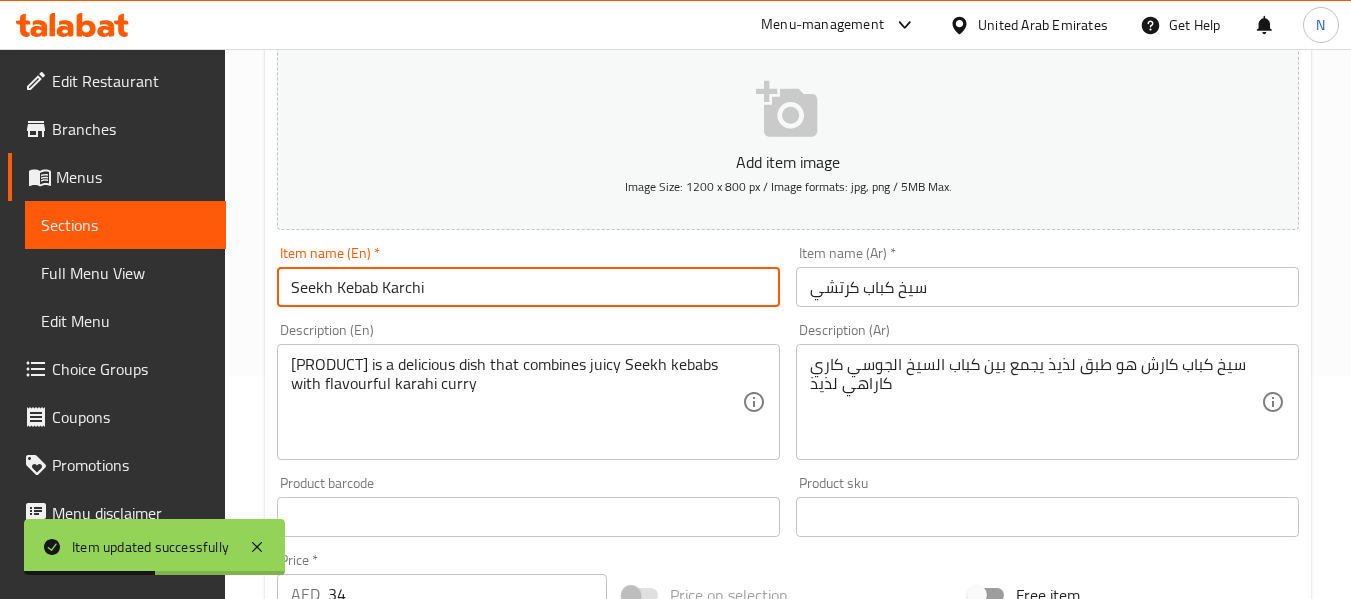 paste on "a" 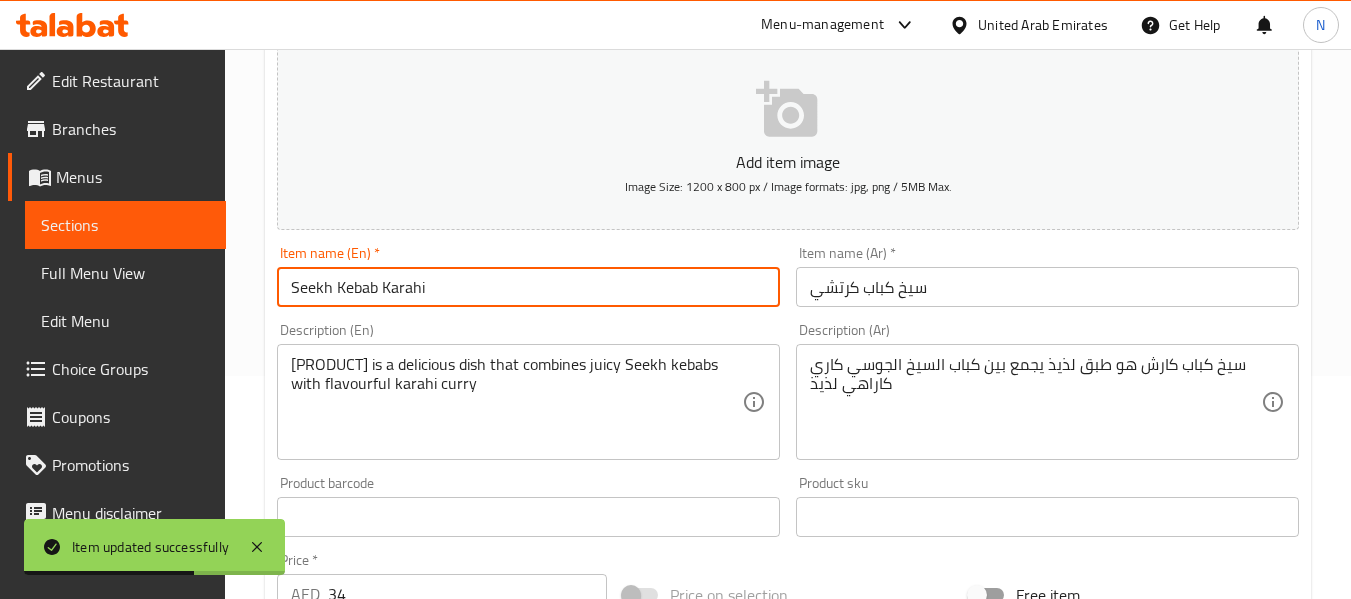 type on "Seekh Kebab Karahi" 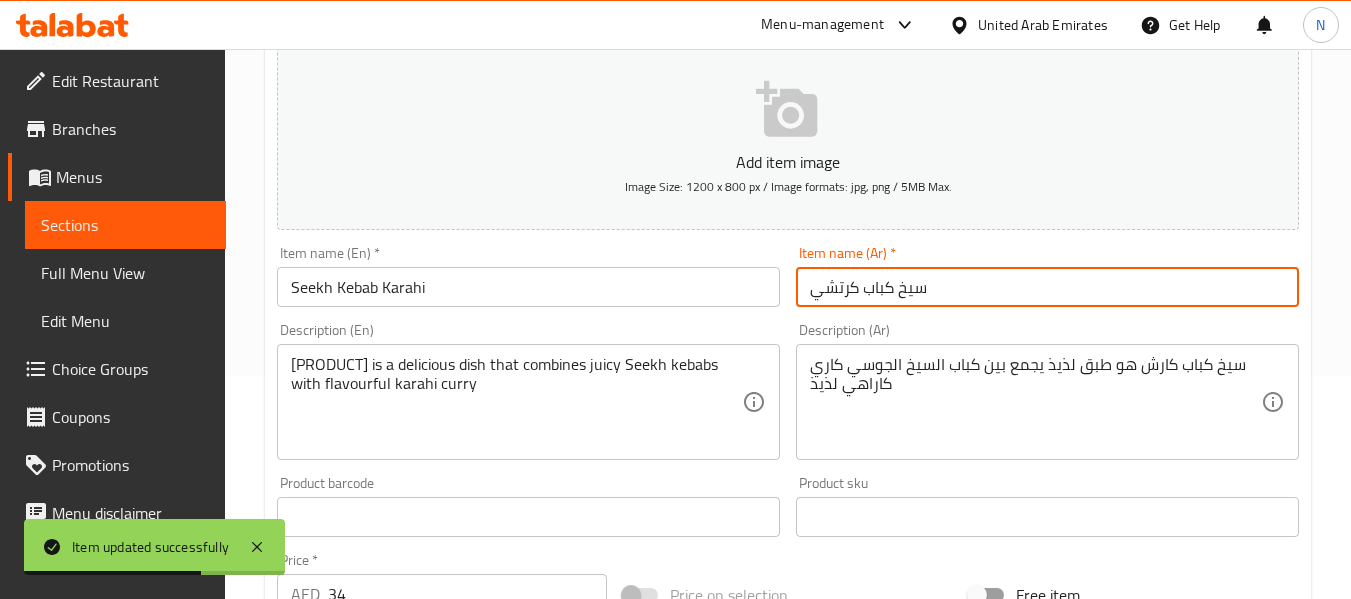 click on "سيخ كباب كرتشي" at bounding box center [1047, 287] 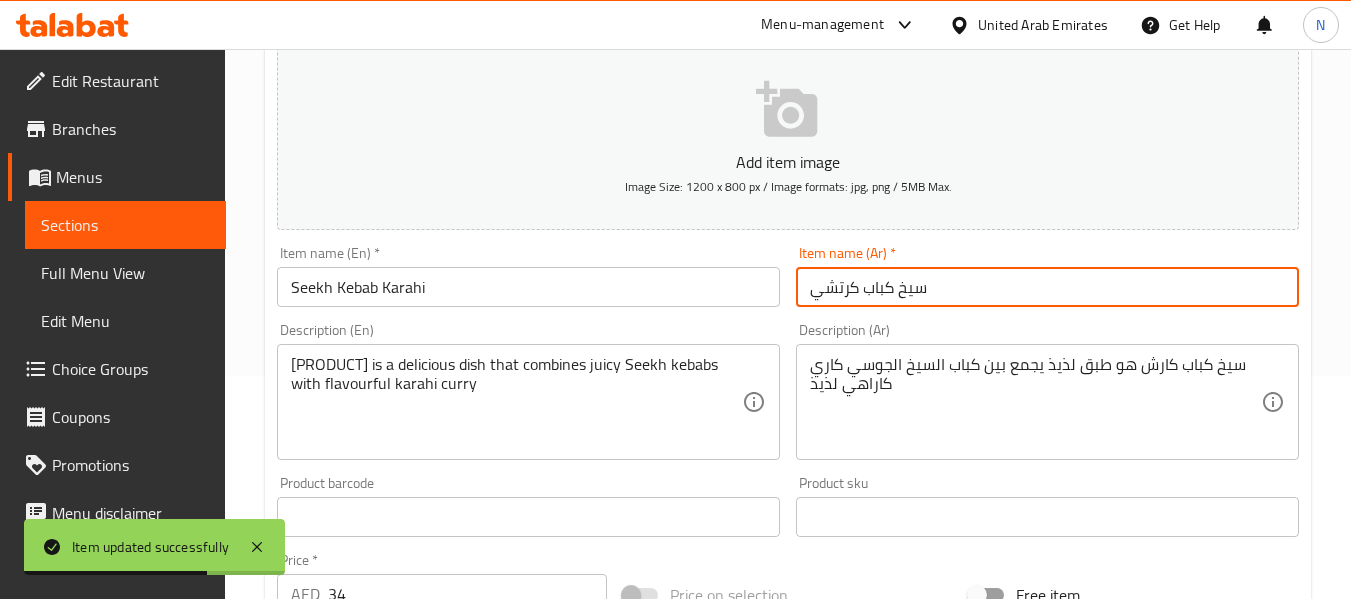 click on "سيخ كباب كرتشي" at bounding box center [1047, 287] 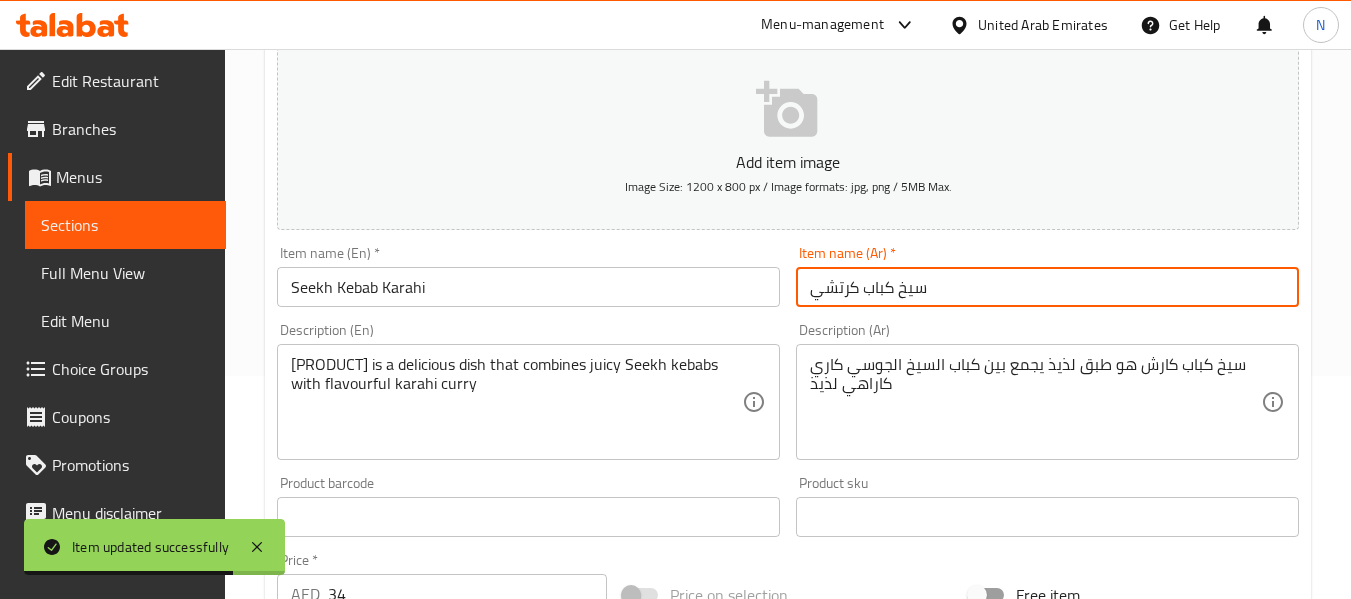 click on "سيخ كباب كرتشي" at bounding box center (1047, 287) 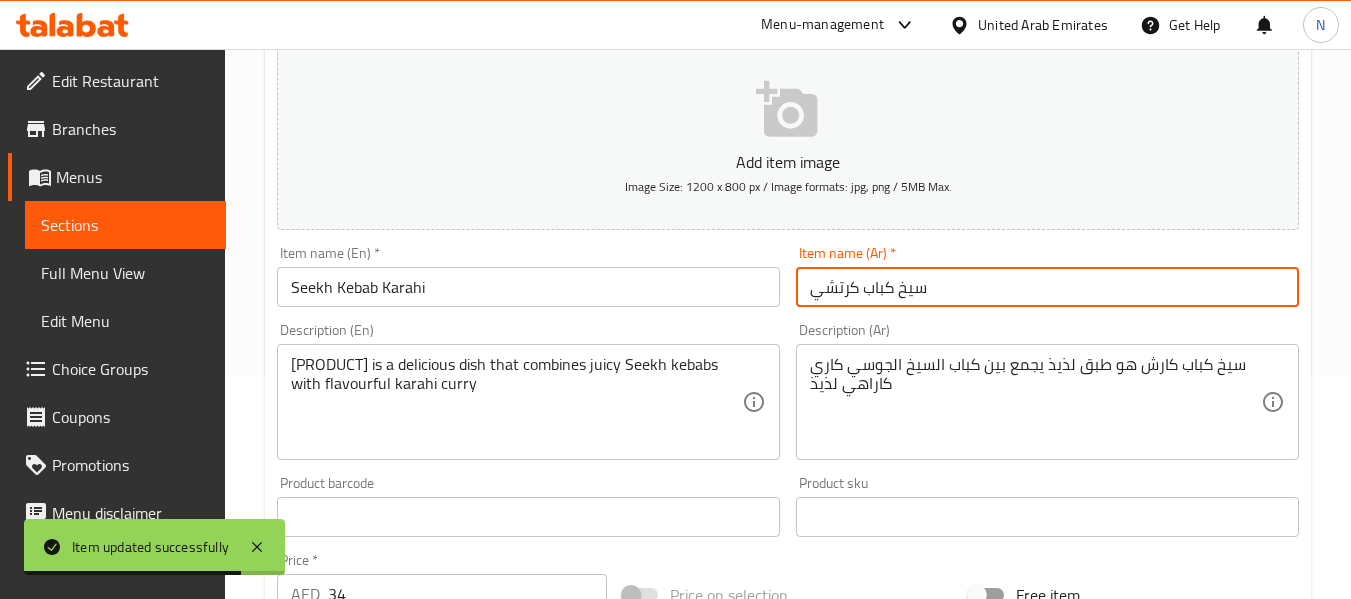 click on "سيخ كباب كرتشي" at bounding box center [1047, 287] 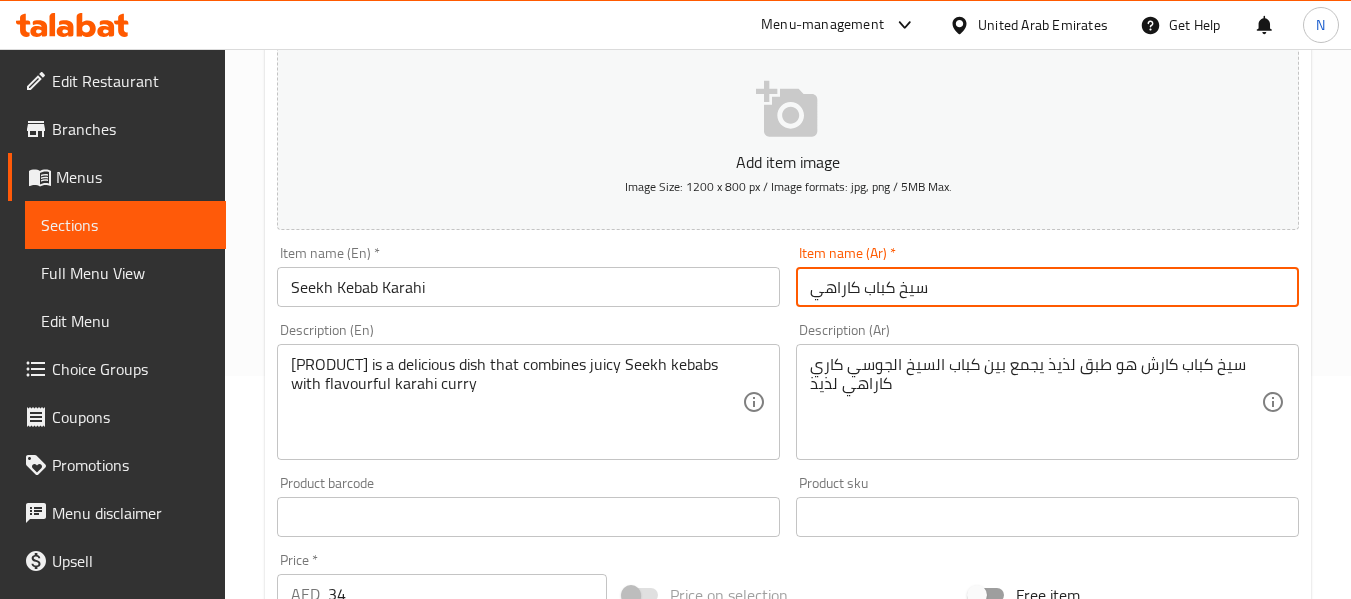 type on "سيخ كباب كاراهي" 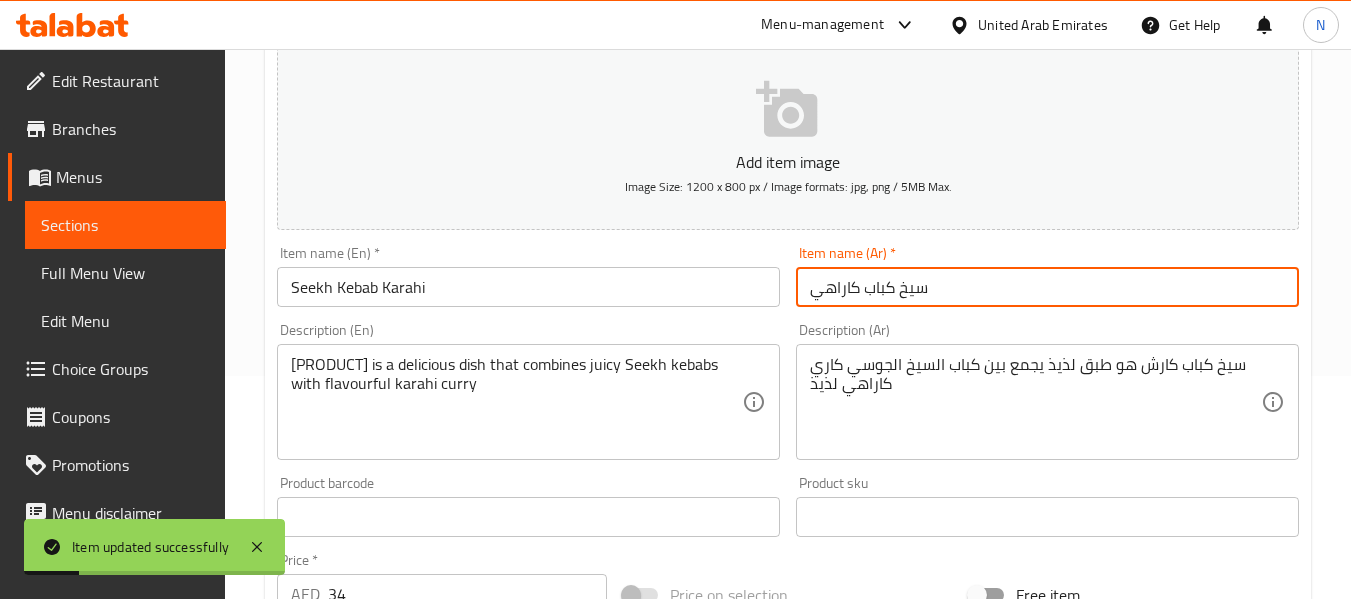 click on "Item name (En)   * Seekh Kebab Karahi Item name (En)  *" at bounding box center (528, 276) 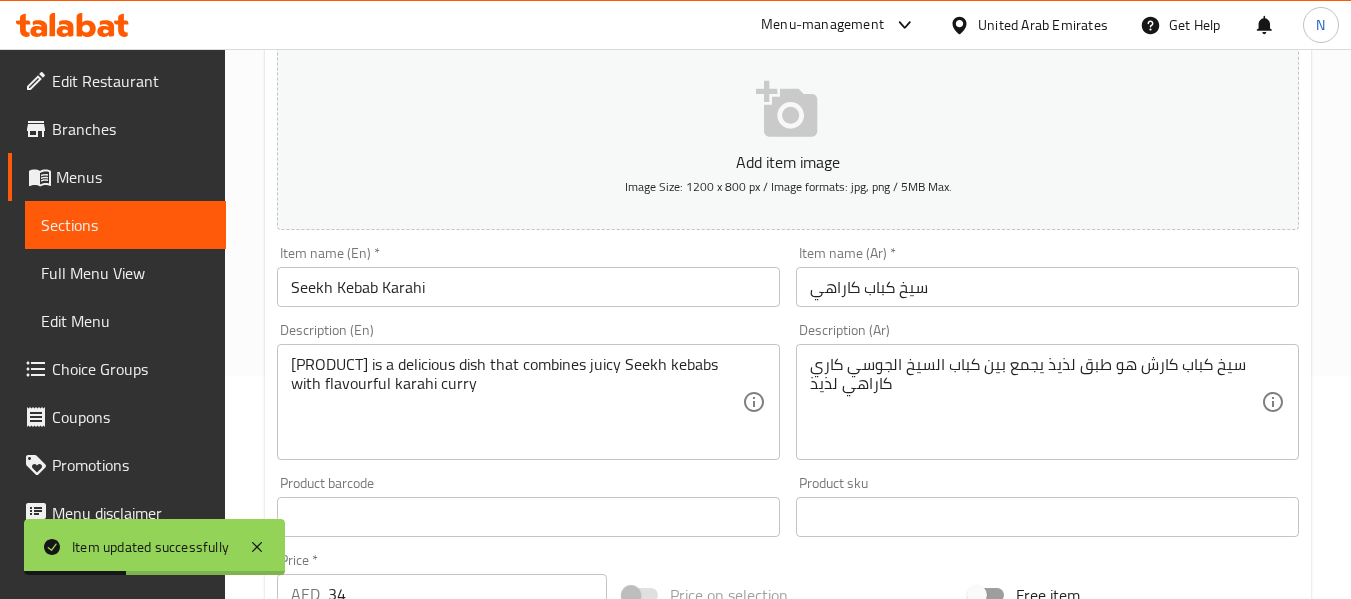 scroll, scrollTop: 0, scrollLeft: 0, axis: both 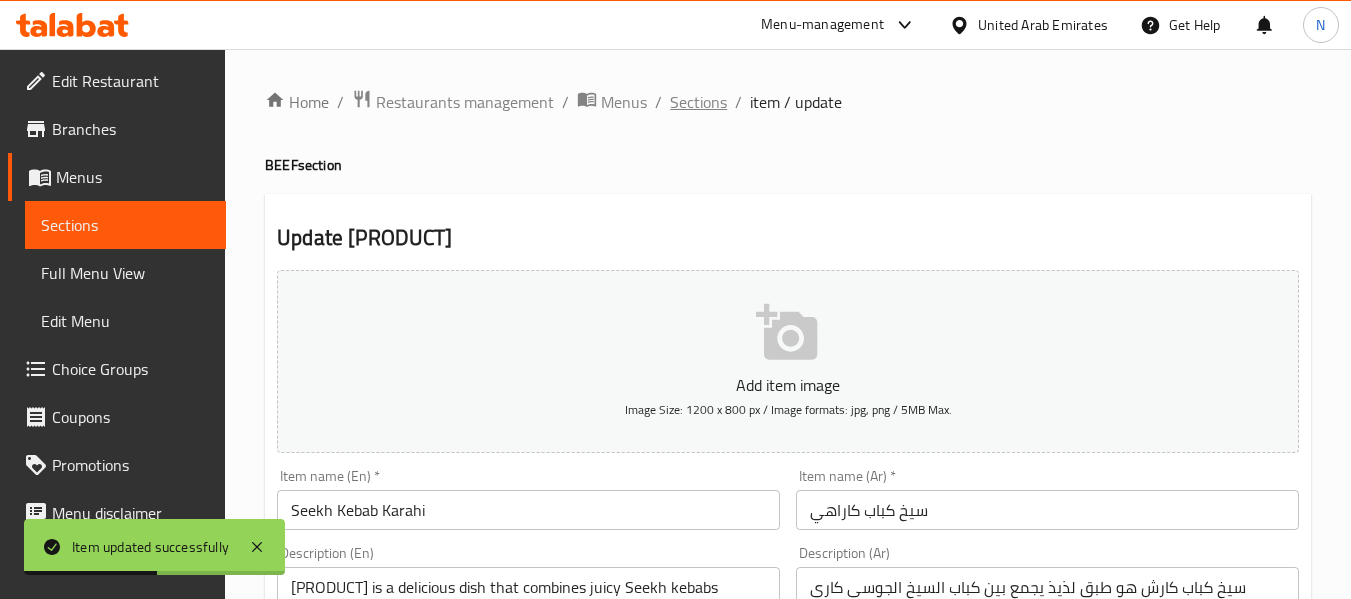 click on "Sections" at bounding box center [698, 102] 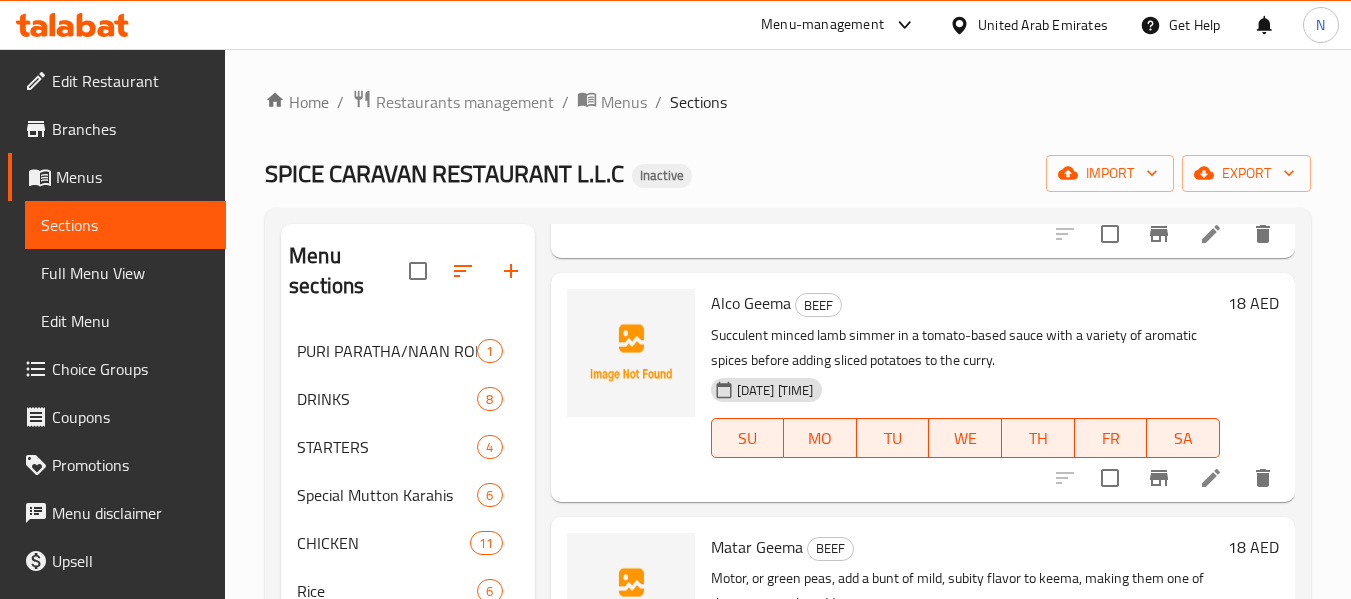 scroll, scrollTop: 2426, scrollLeft: 0, axis: vertical 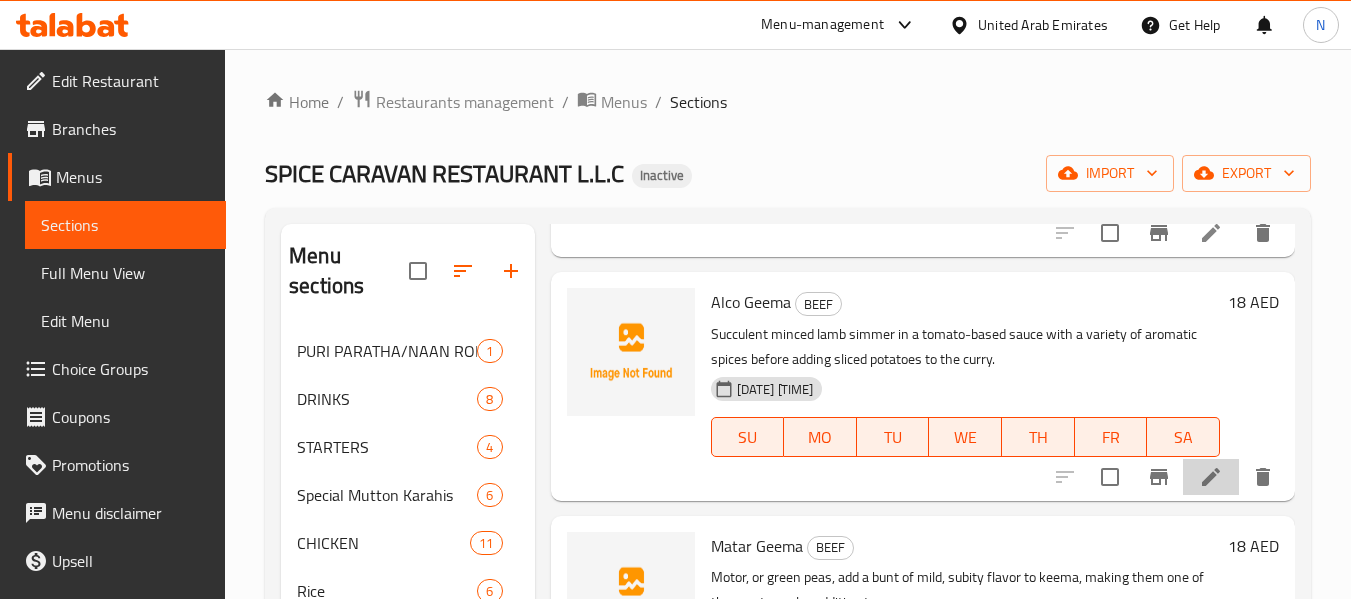 click at bounding box center [1211, 477] 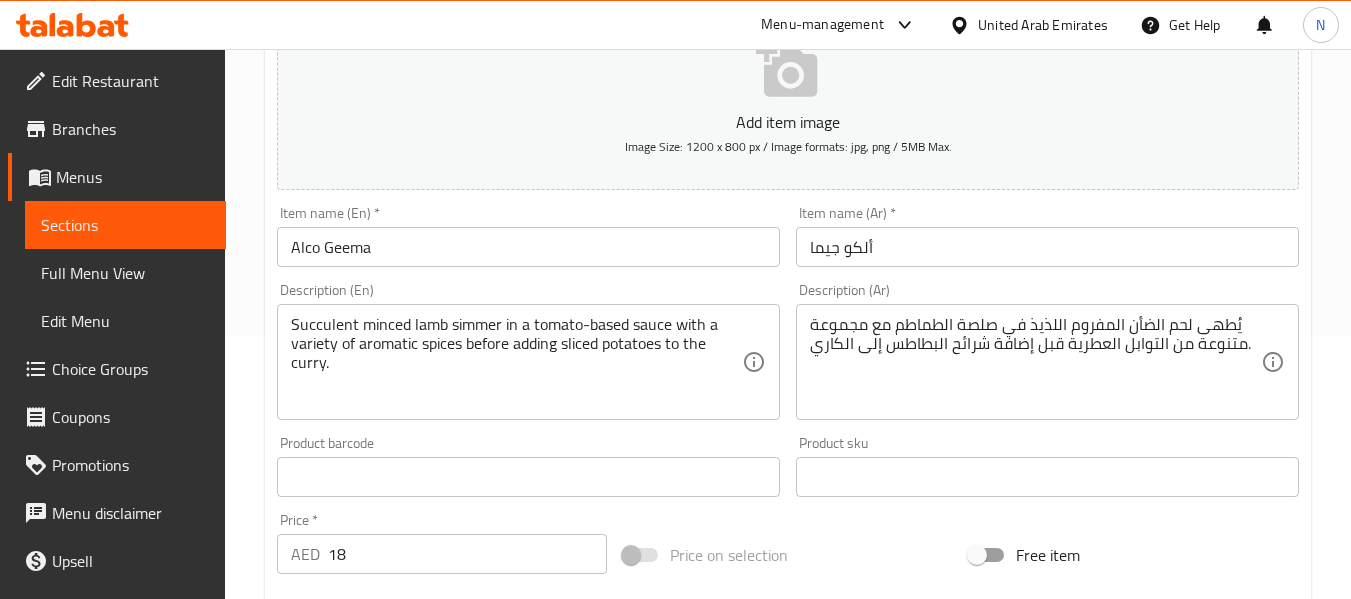 scroll, scrollTop: 264, scrollLeft: 0, axis: vertical 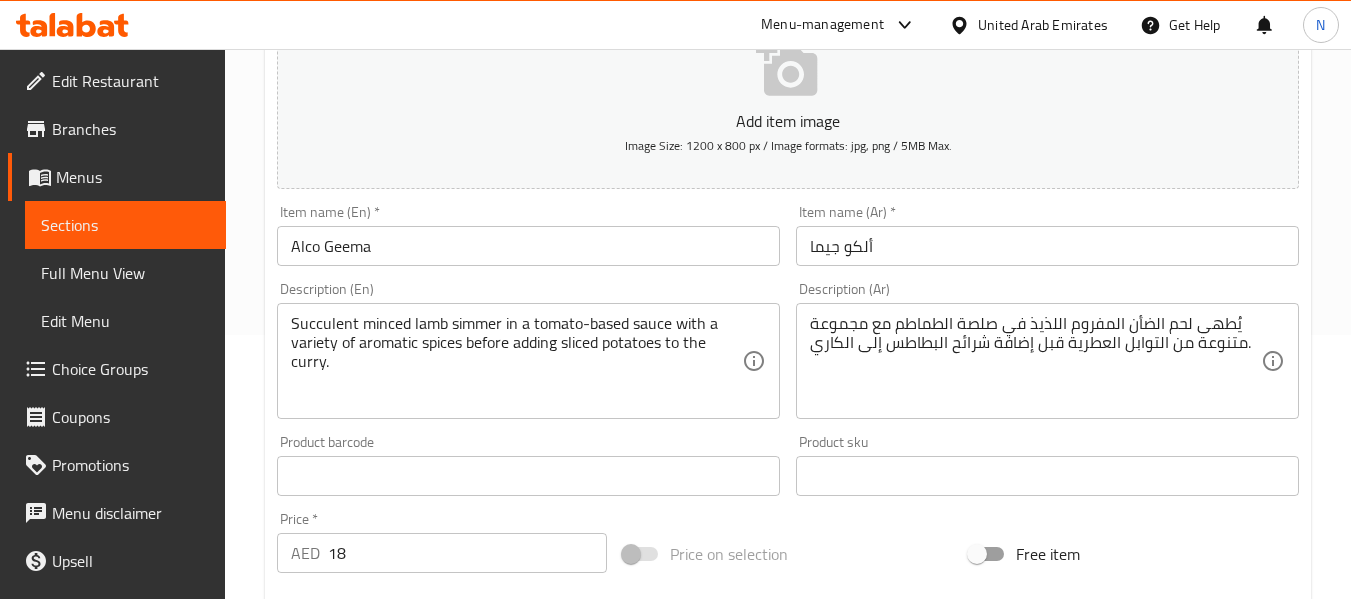 click on "Alco Geema" at bounding box center [528, 246] 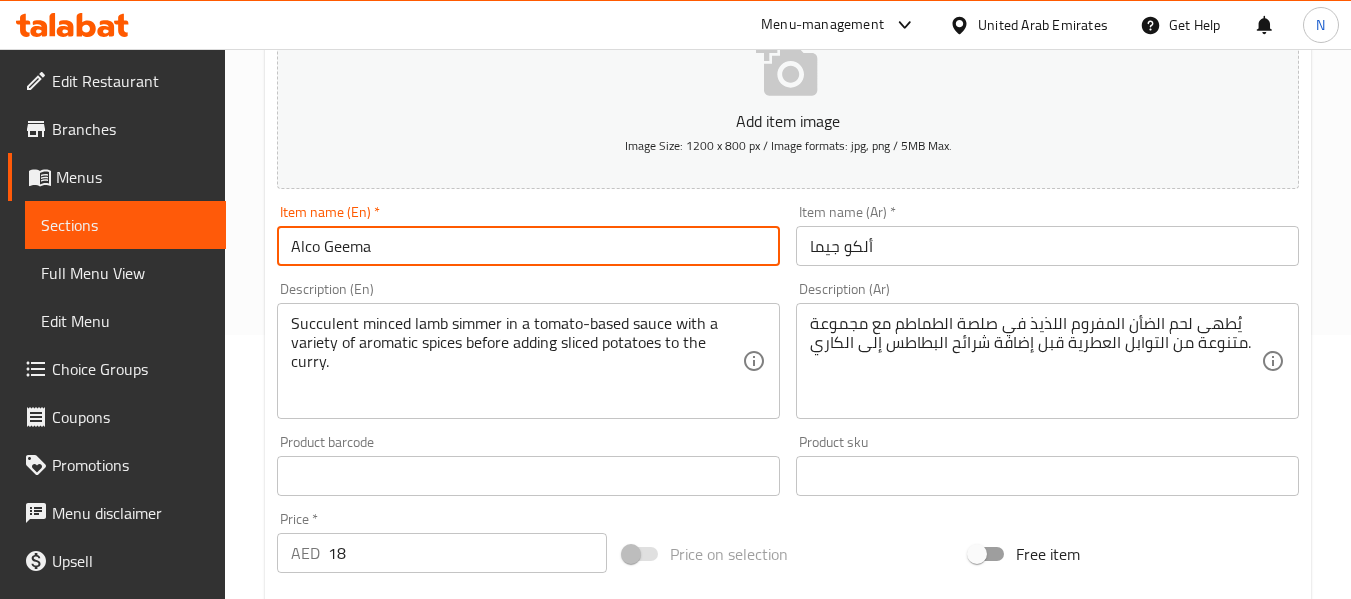 click on "Alco Geema" at bounding box center [528, 246] 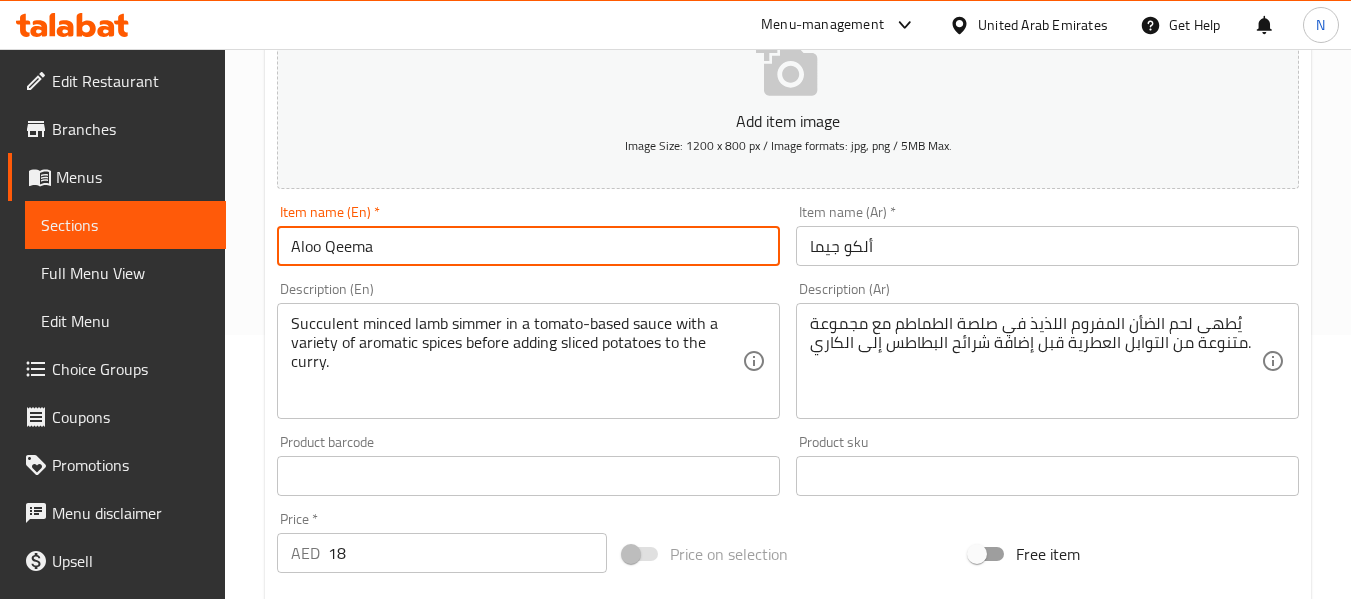 type on "Aloo Qeema" 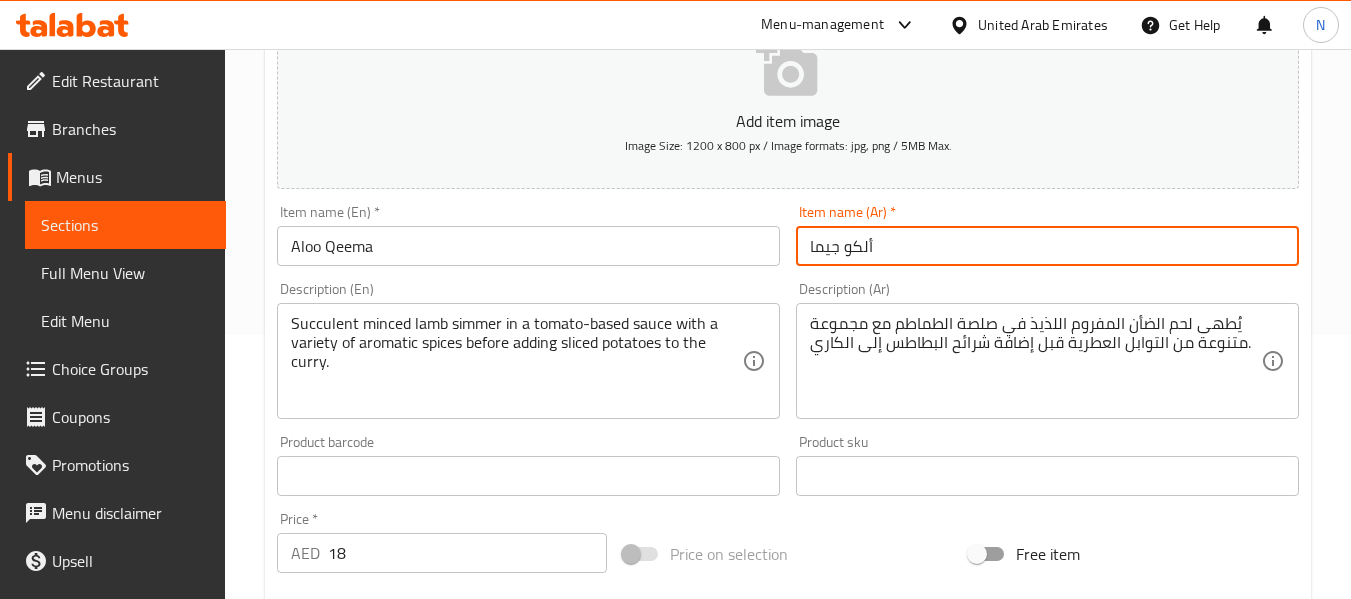 click on "ألكو جيما" at bounding box center [1047, 246] 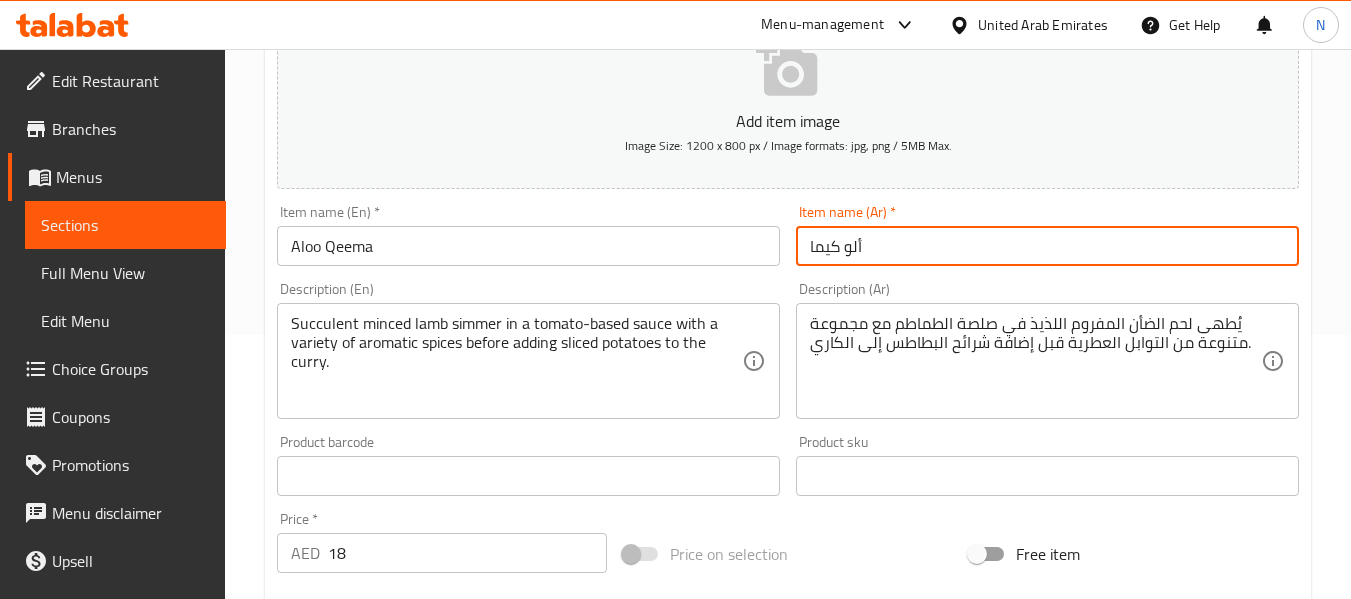 type on "ألو كيما" 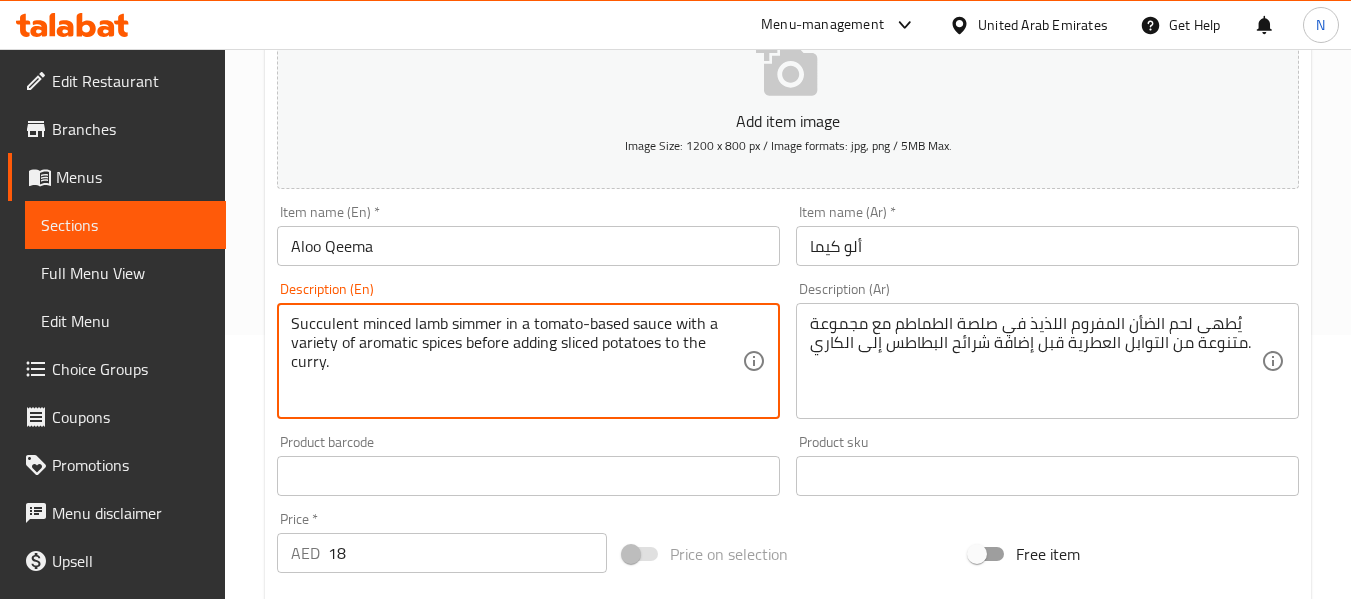 click on "Succulent minced lamb simmer in a tomato-based sauce with a variety of aromatic spices before adding sliced potatoes to the curry." at bounding box center [516, 361] 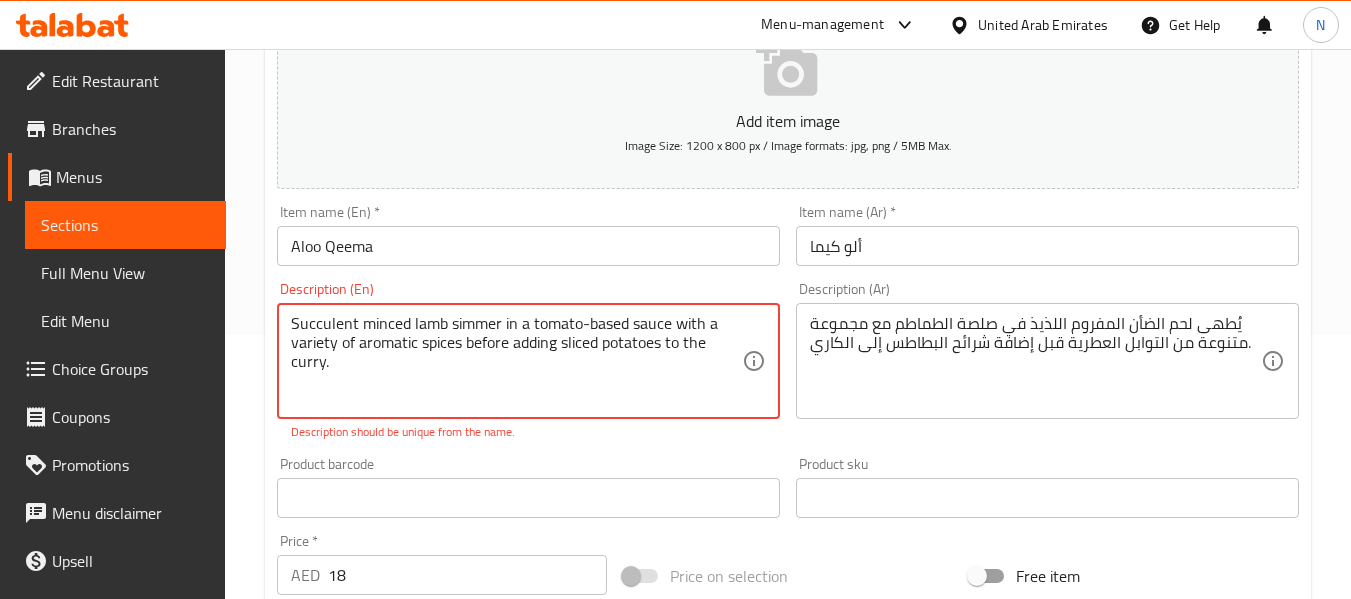 paste on "0 Succulent minced lamb simmers in a tomato-based sauce with a variety of aromatic spices before adding sliced potatoes to the curry." 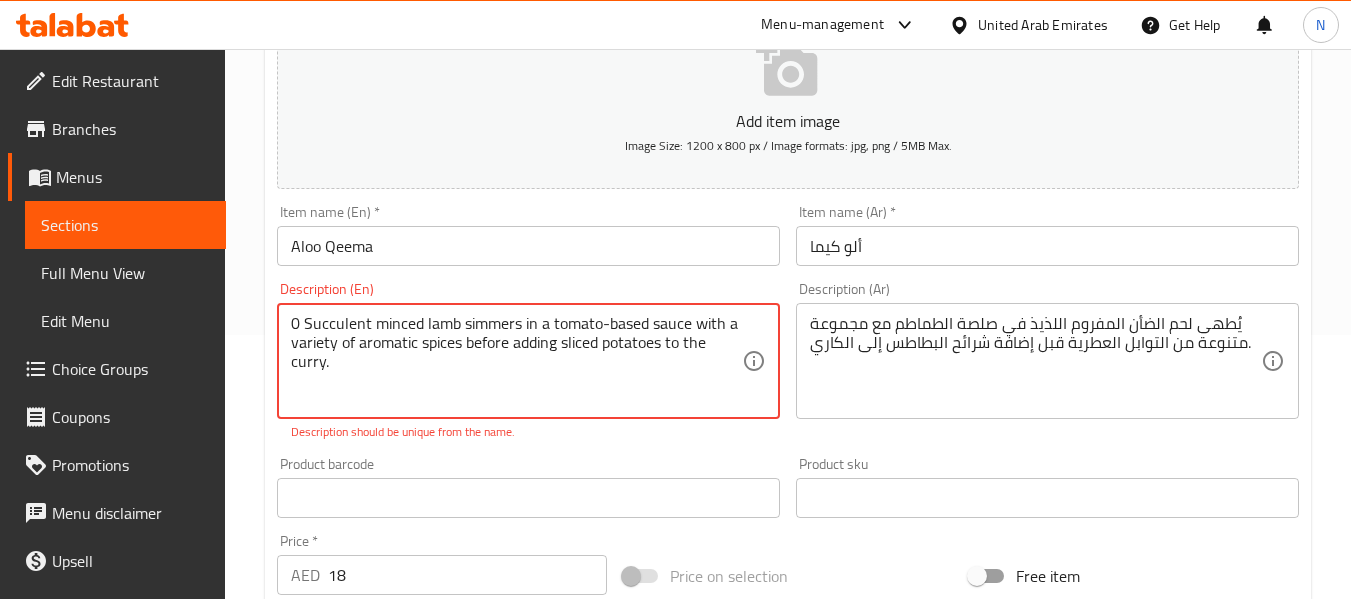 click on "0 Succulent minced lamb simmers in a tomato-based sauce with a variety of aromatic spices before adding sliced potatoes to the curry." at bounding box center [516, 361] 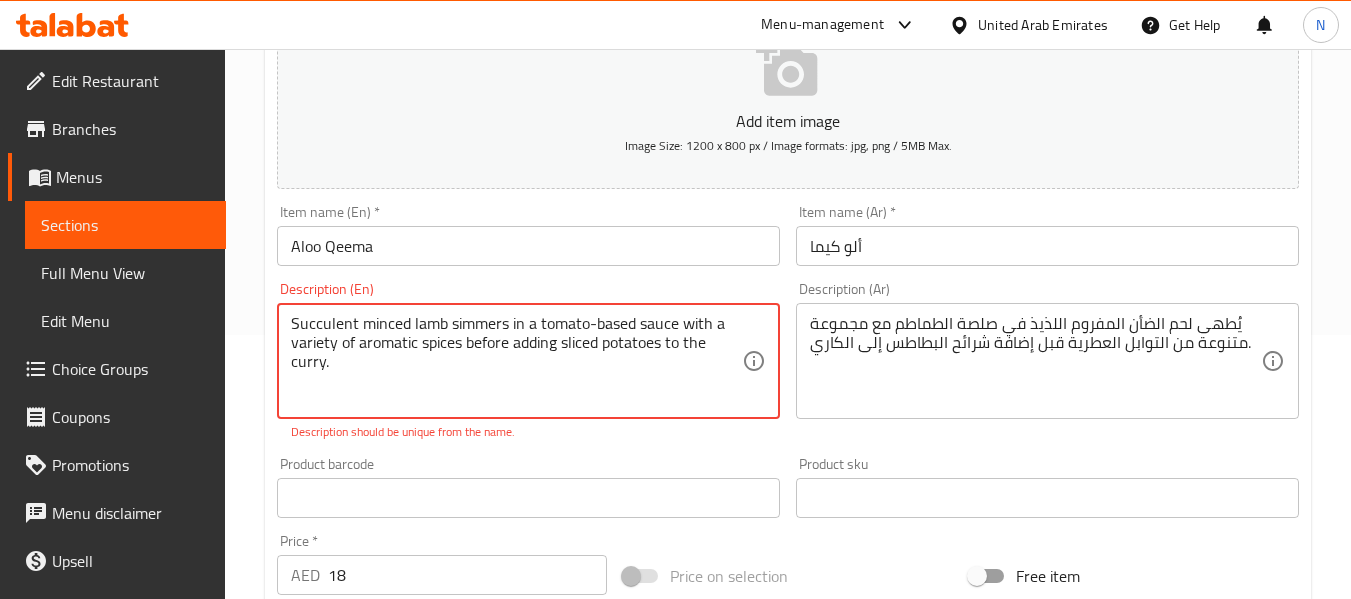 type on "Succulent minced lamb simmers in a tomato-based sauce with a variety of aromatic spices before adding sliced potatoes to the curry." 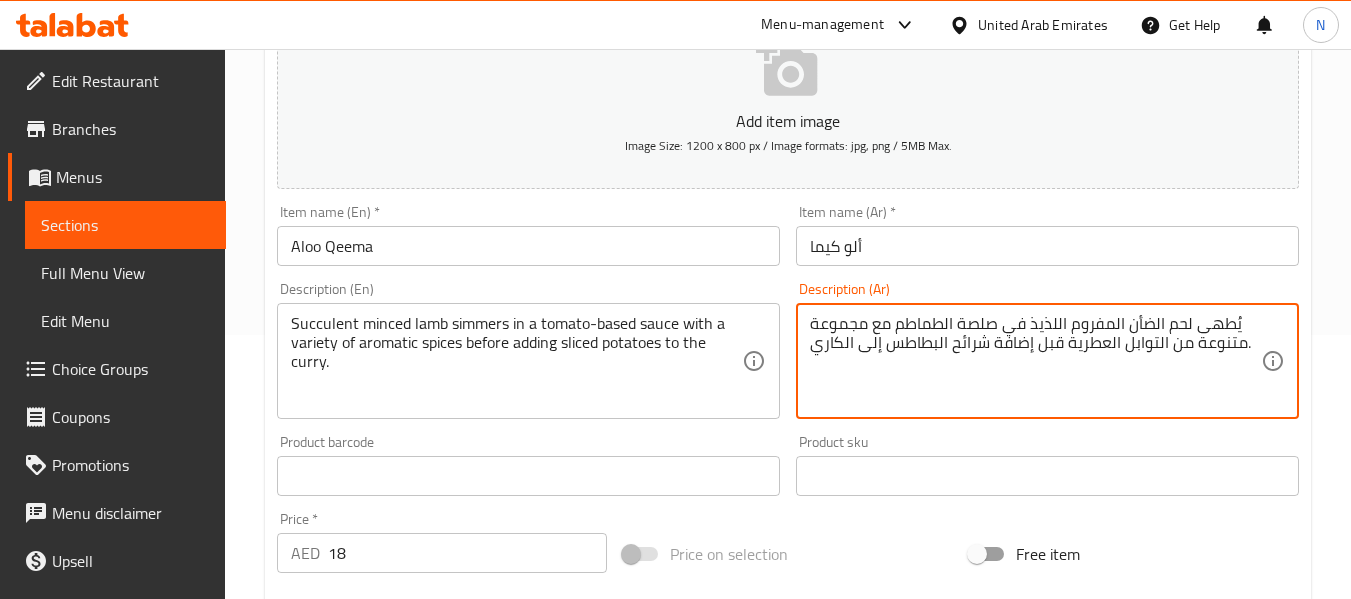 click on "يُطهى لحم الضأن المفروم اللذيذ في صلصة الطماطم مع مجموعة متنوعة من التوابل العطرية قبل إضافة شرائح البطاطس إلى الكاري." at bounding box center [1035, 361] 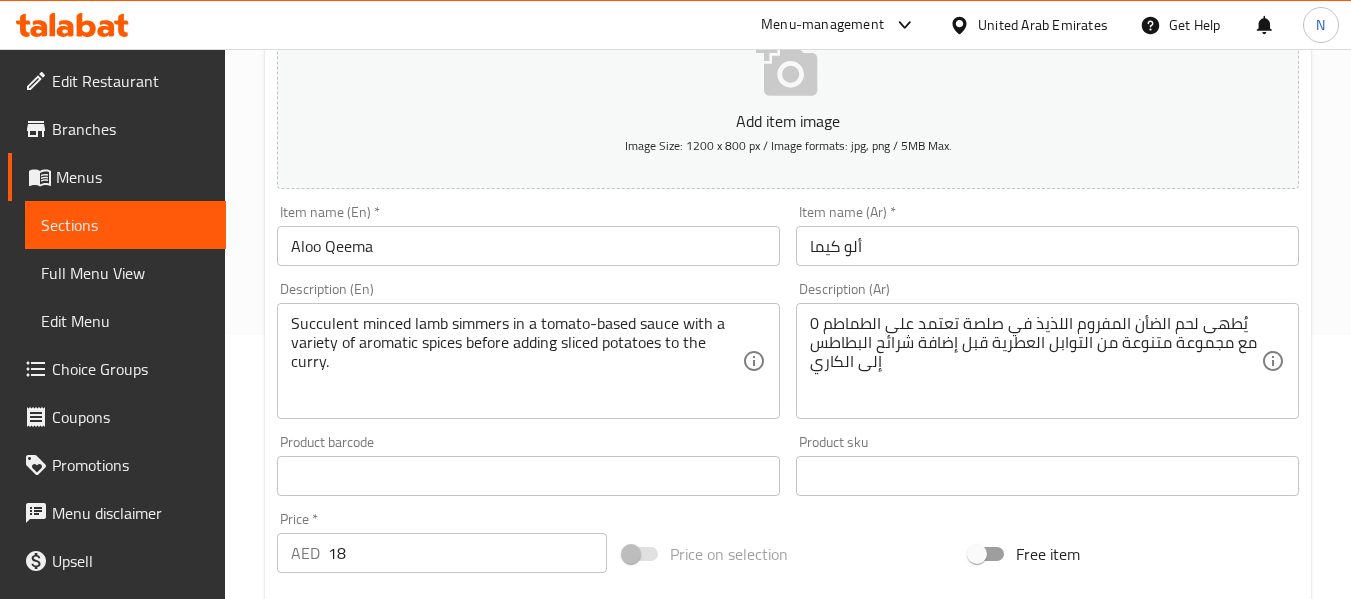 click on "Description (En) Succulent minced lamb simmers in a tomato-based sauce with a variety of aromatic spices before adding sliced potatoes to the curry.  Description (En)" at bounding box center (528, 350) 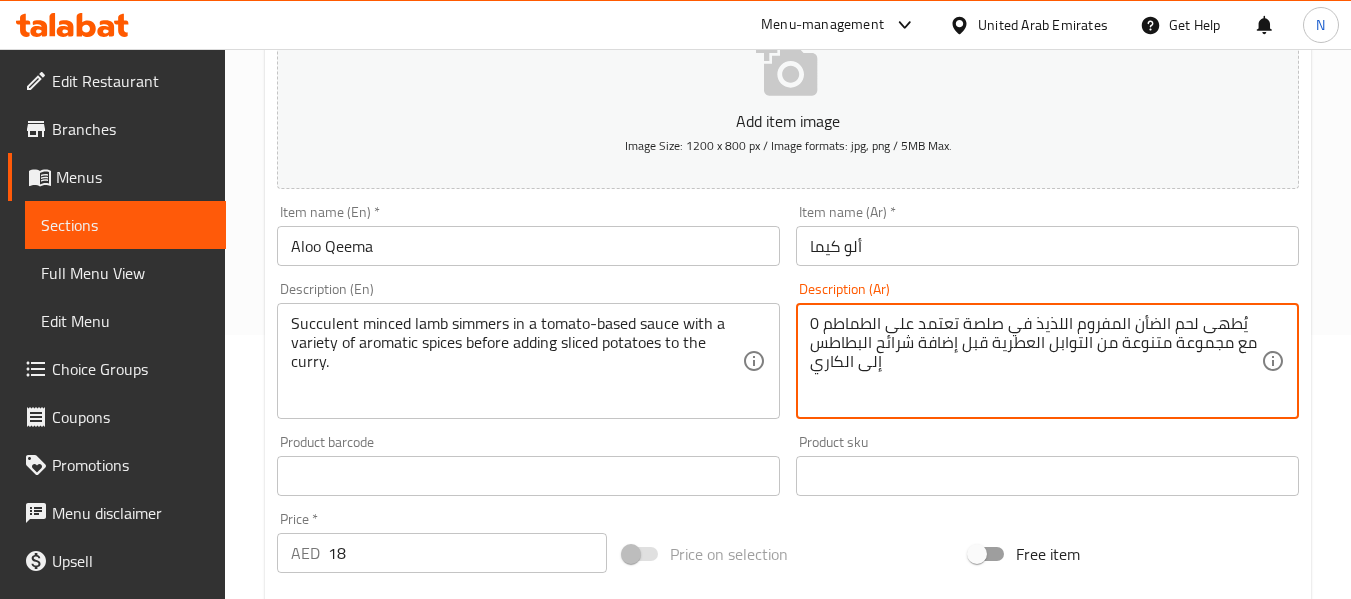 drag, startPoint x: 826, startPoint y: 322, endPoint x: 796, endPoint y: 324, distance: 30.066593 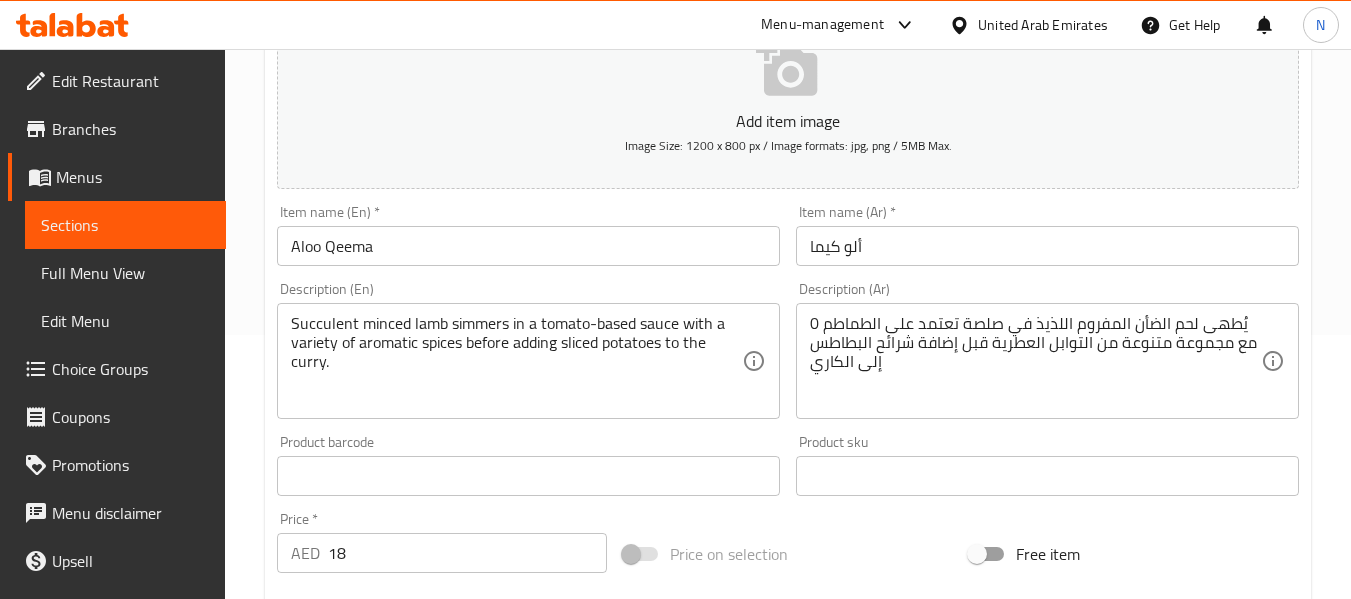click on "0 يُطهى لحم الضأن المفروم اللذيذ في صلصة تعتمد على الطماطم مع مجموعة متنوعة من التوابل العطرية قبل إضافة شرائح البطاطس إلى الكاري Description (Ar)" at bounding box center [1047, 361] 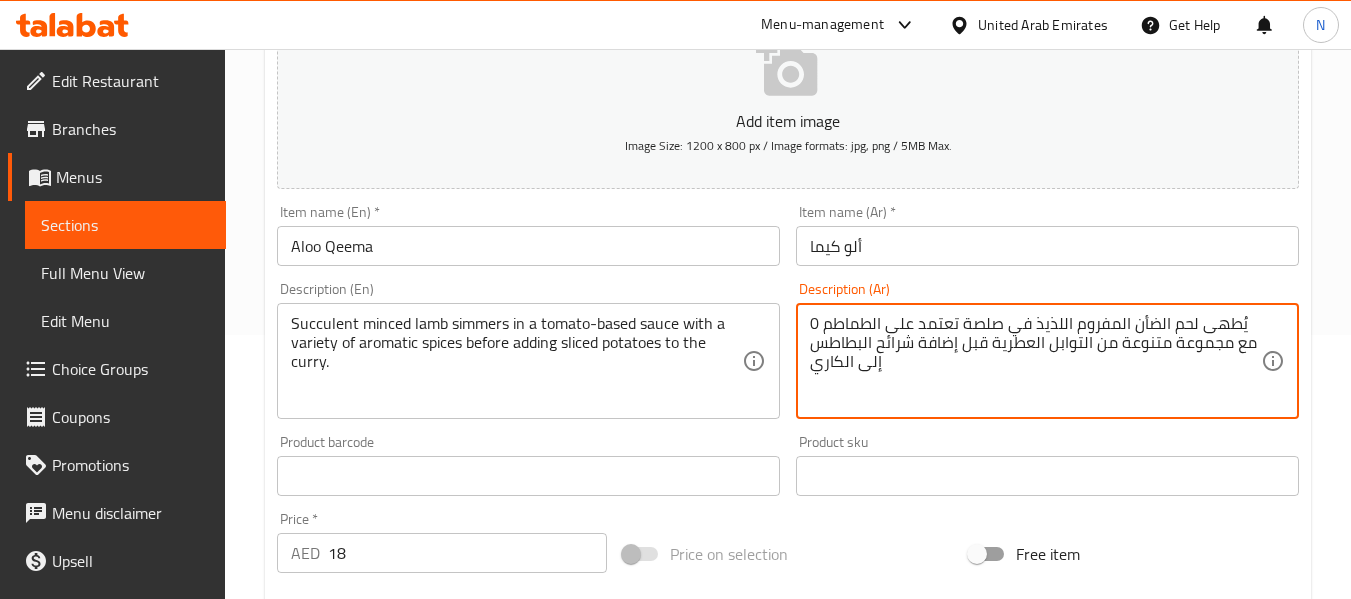 click on "0 يُطهى لحم الضأن المفروم اللذيذ في صلصة تعتمد على الطماطم مع مجموعة متنوعة من التوابل العطرية قبل إضافة شرائح البطاطس إلى الكاري" at bounding box center (1035, 361) 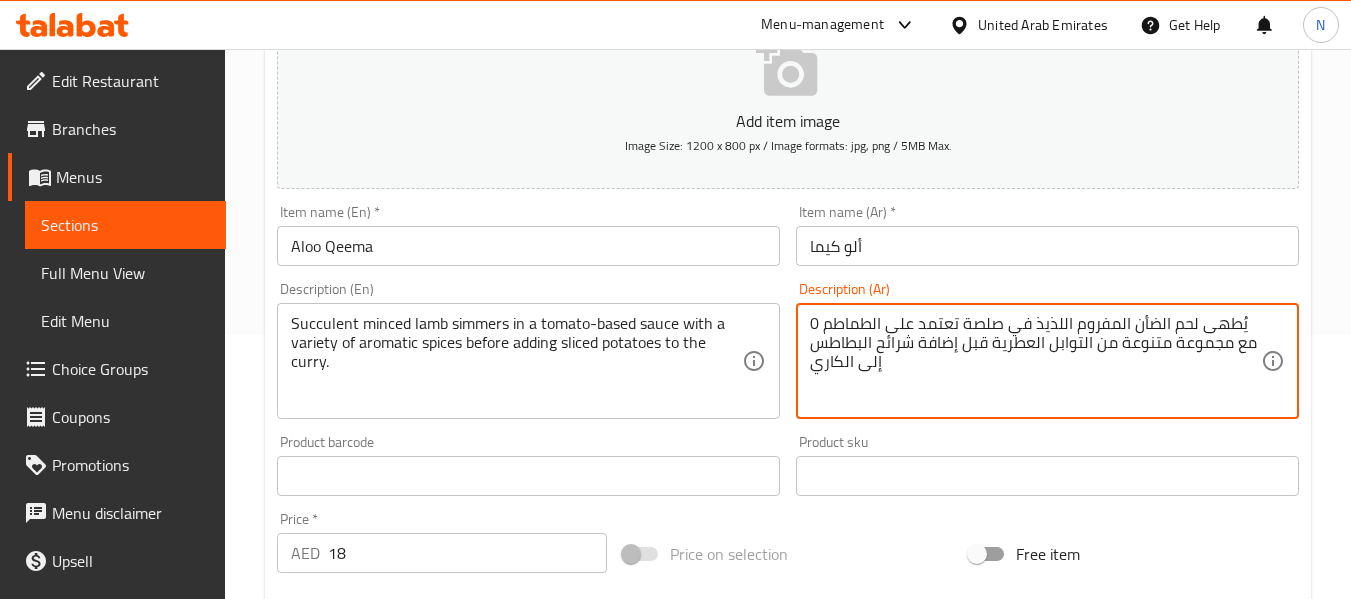 click on "0 يُطهى لحم الضأن المفروم اللذيذ في صلصة تعتمد على الطماطم مع مجموعة متنوعة من التوابل العطرية قبل إضافة شرائح البطاطس إلى الكاري" at bounding box center [1035, 361] 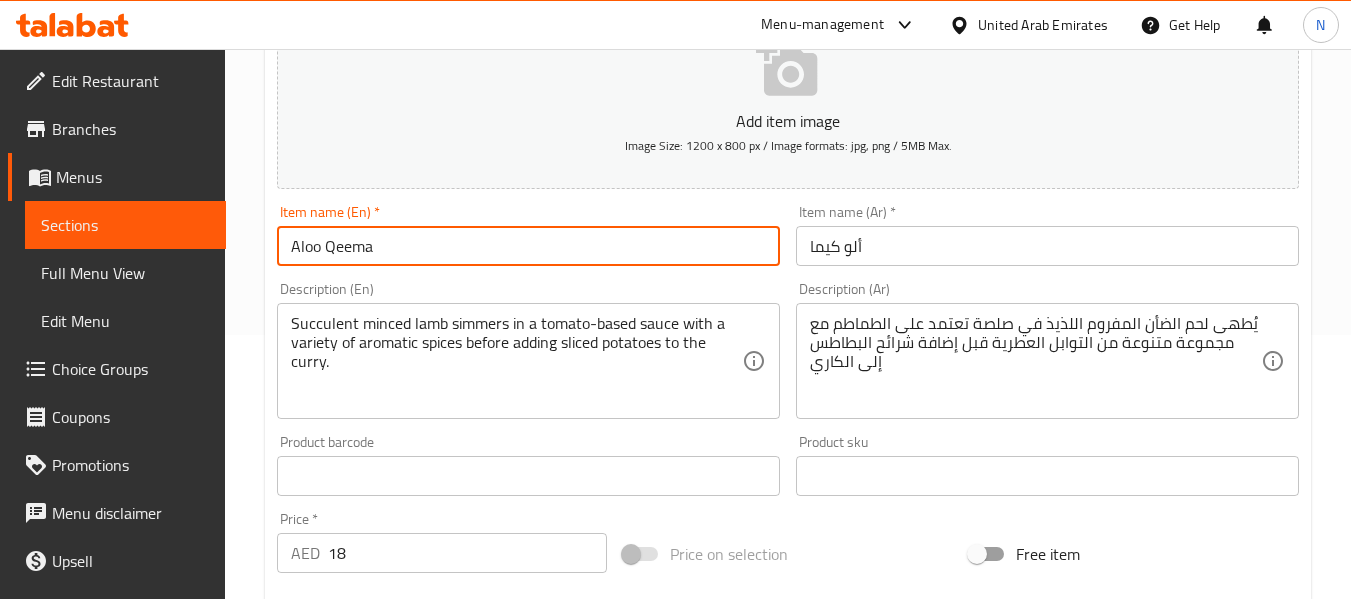 click on "Aloo Qeema" at bounding box center (528, 246) 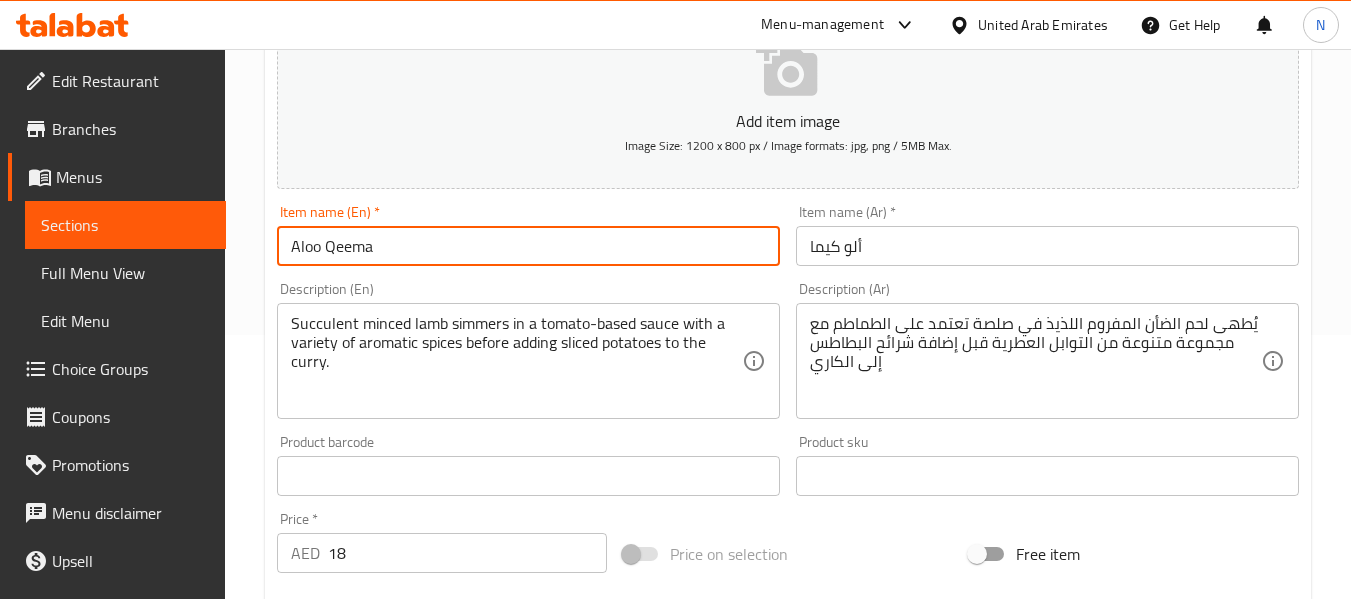 click on "Aloo Qeema" at bounding box center (528, 246) 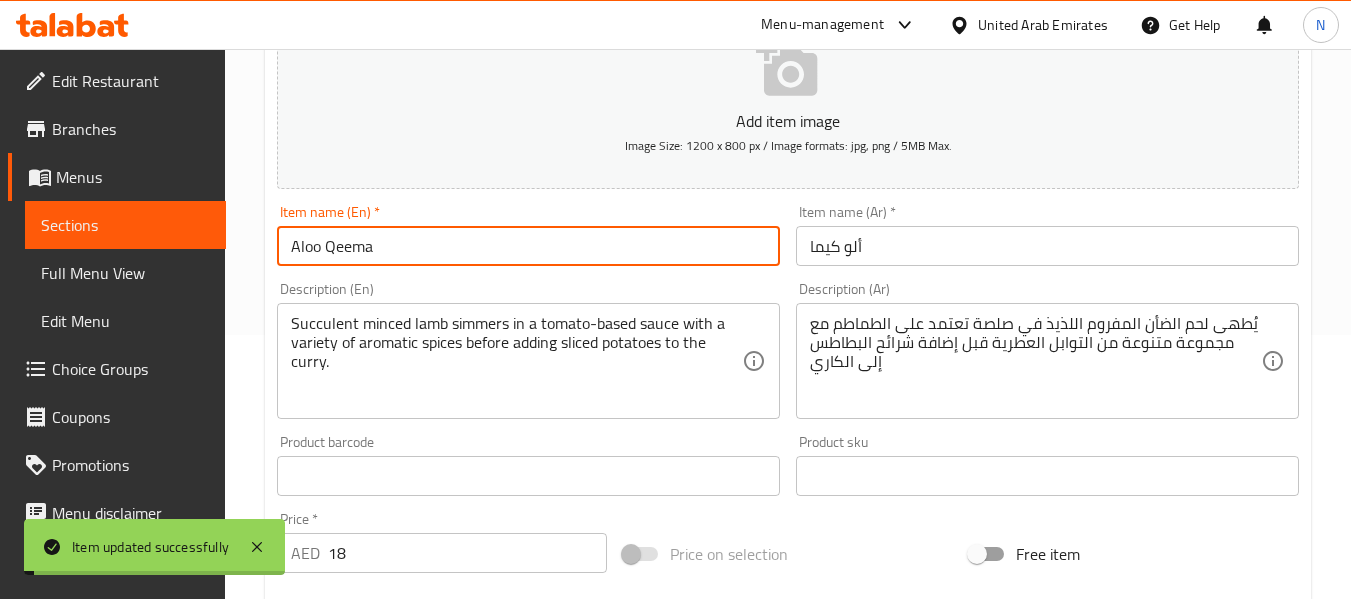 click on "Description (En) Succulent minced lamb simmers in a tomato-based sauce with a variety of aromatic spices before adding sliced potatoes to the curry.  Description (En)" at bounding box center [528, 350] 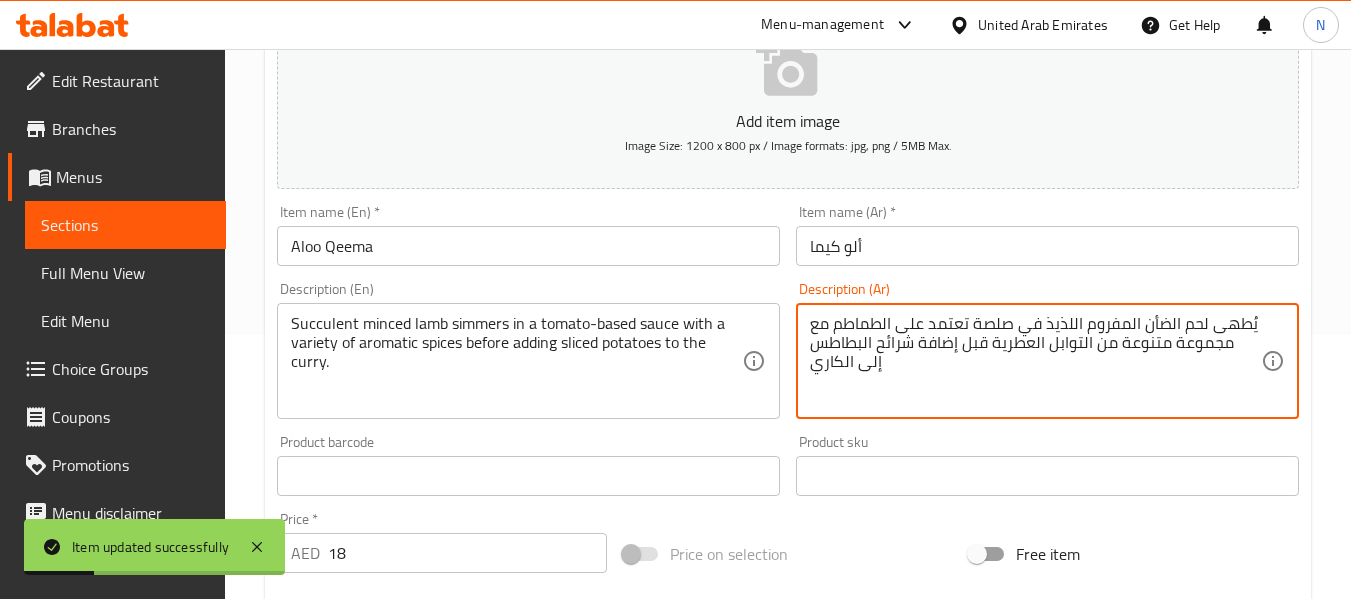 click on "يُطهى لحم الضأن المفروم اللذيذ في صلصة تعتمد على الطماطم مع مجموعة متنوعة من التوابل العطرية قبل إضافة شرائح البطاطس إلى الكاري" at bounding box center [1035, 361] 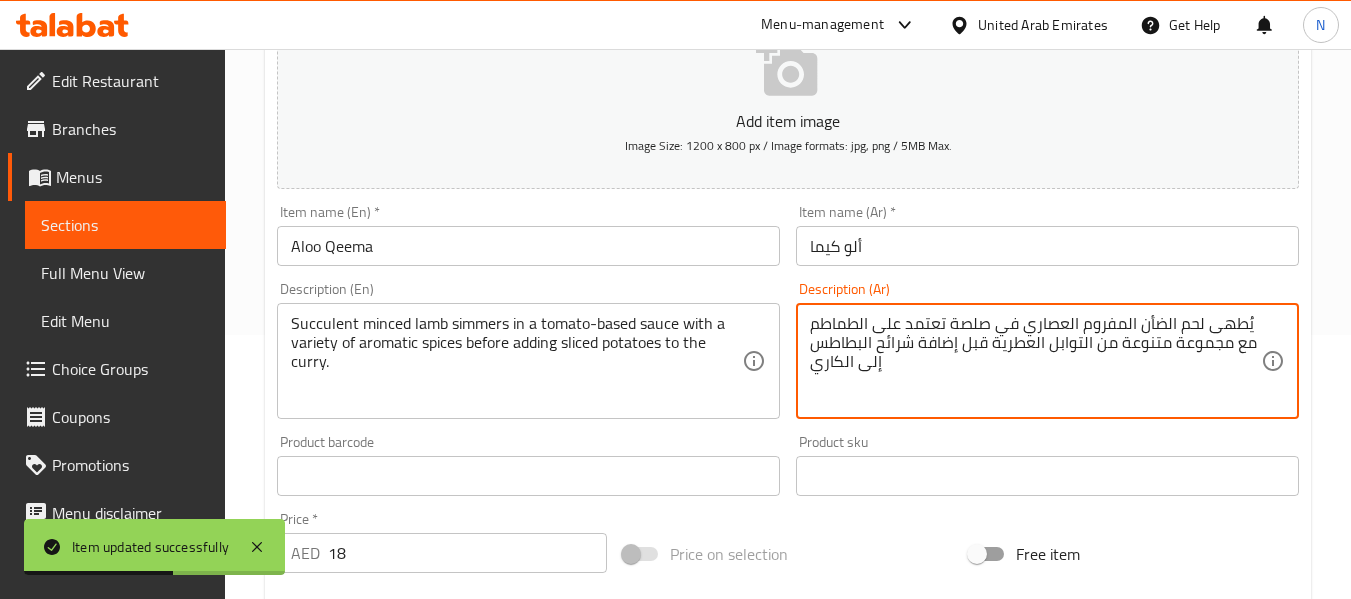 type on "يُطهى لحم الضأن المفروم العصاري في صلصة تعتمد على الطماطم مع مجموعة متنوعة من التوابل العطرية قبل إضافة شرائح البطاطس إلى الكاري" 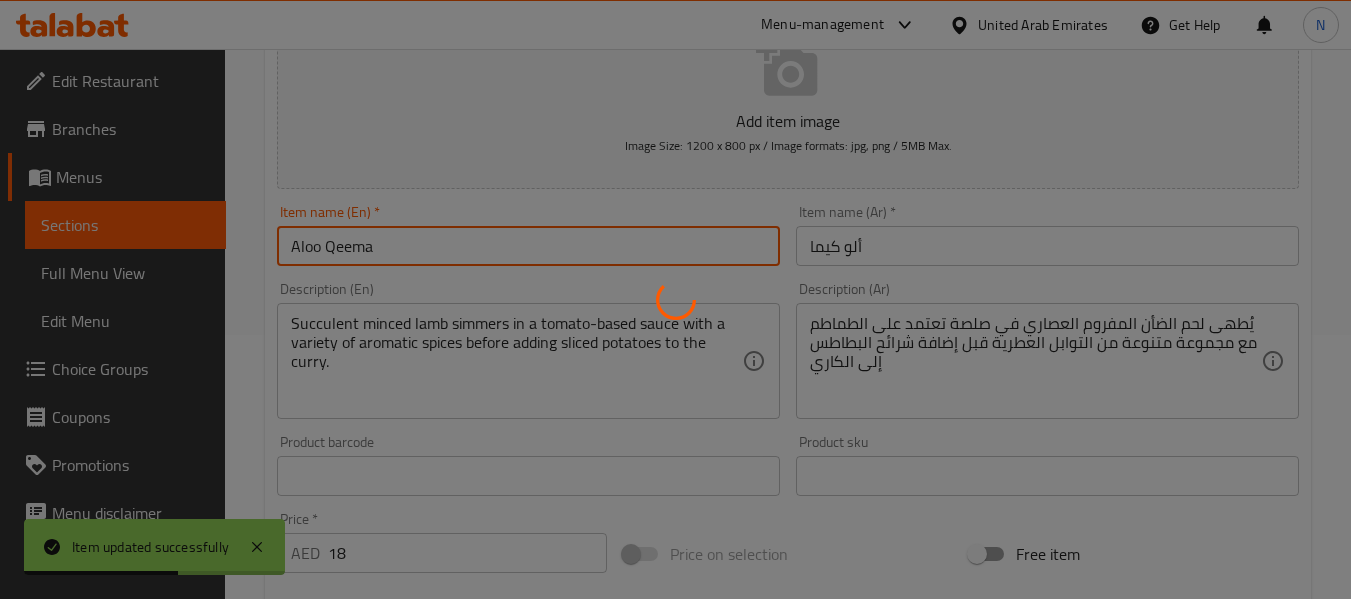 click on "Home / Restaurants management / Menus / Sections / item / update BEEF  section Update Aloo Qeema Add item image Image Size: 1200 x 800 px / Image formats: jpg, png / 5MB Max. Item name (En)   * Aloo Qeema Item name (En)  * Item name (Ar)   * ألو كيما Item name (Ar)  * Description (En) Succulent minced lamb simmers in a tomato-based sauce with a variety of aromatic spices before adding sliced potatoes to the curry.  Description (En) Description (Ar)  يُطهى لحم الضأن المفروم العصاري في صلصة تعتمد على الطماطم مع مجموعة متنوعة من التوابل العطرية قبل إضافة شرائح البطاطس إلى الكاري Description (Ar) Product barcode Product barcode Product sku Product sku Price   * AED 18 Price  * Price on selection Free item Start Date Start Date End Date End Date Available Days SU MO TU WE TH FR SA Available from ​ ​ Available to ​ ​ Status Active Inactive Exclude from GEM Variations & Choices Update" at bounding box center (788, 467) 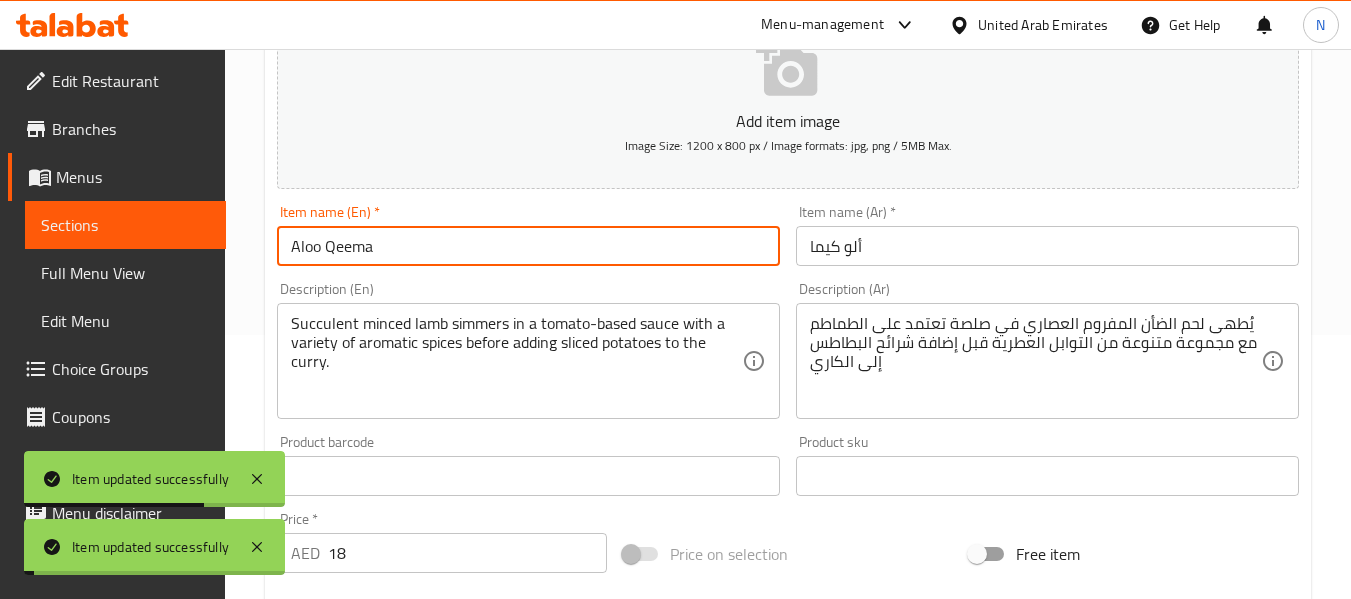 click on "Aloo Qeema" at bounding box center [528, 246] 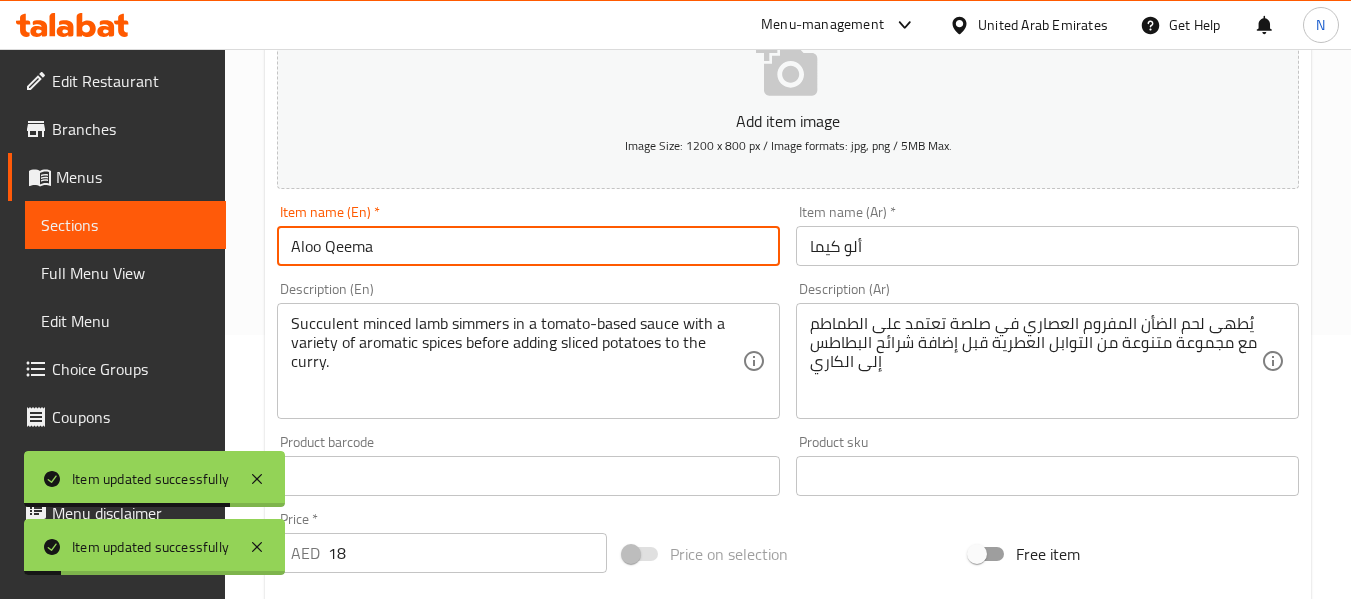 click on "Description (En) Succulent minced lamb simmers in a tomato-based sauce with a variety of aromatic spices before adding sliced potatoes to the curry.  Description (En)" at bounding box center [528, 350] 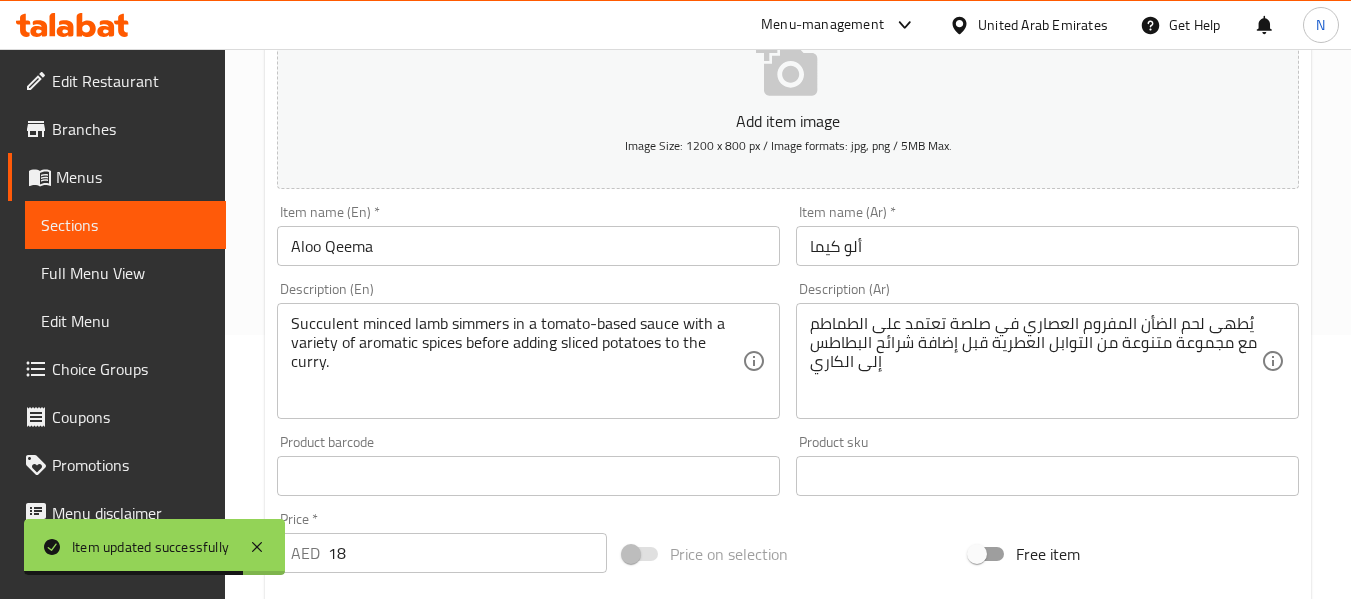 scroll, scrollTop: 0, scrollLeft: 0, axis: both 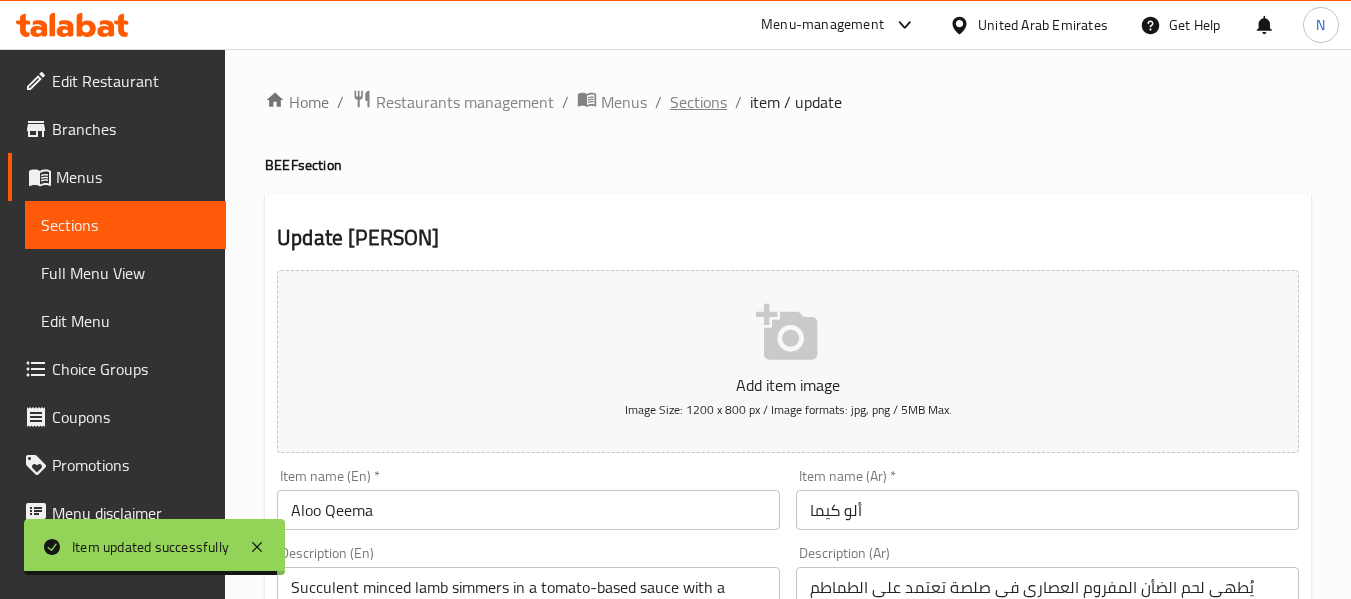click on "Sections" at bounding box center [698, 102] 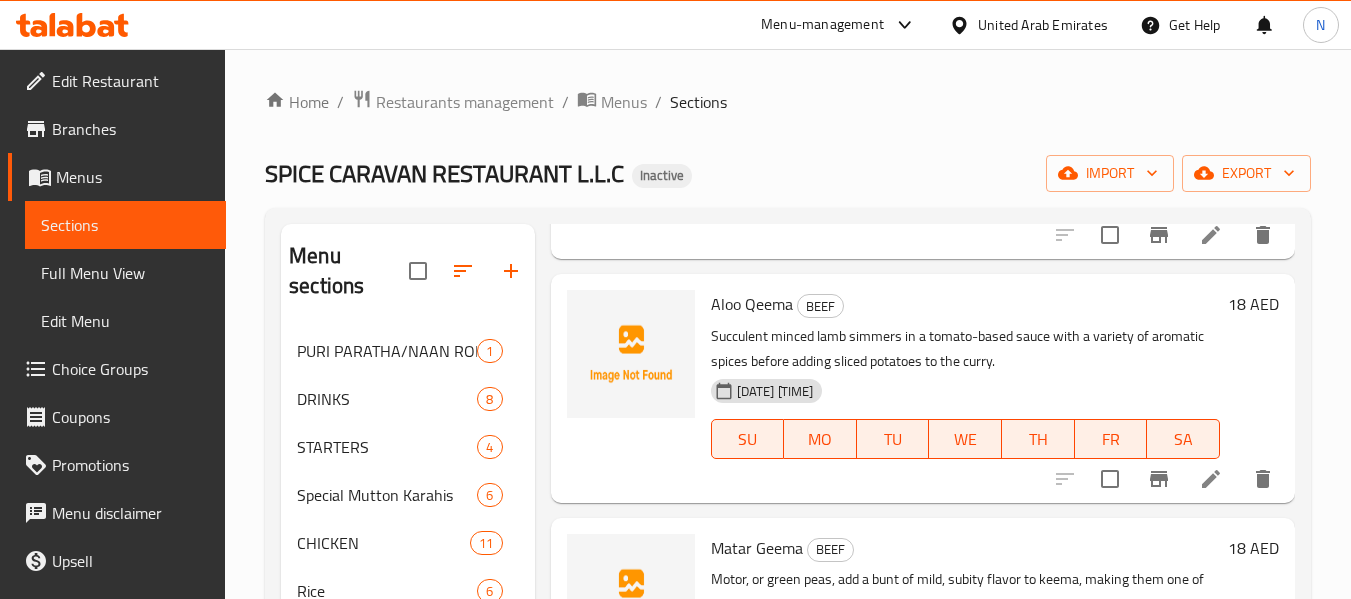 scroll, scrollTop: 2425, scrollLeft: 0, axis: vertical 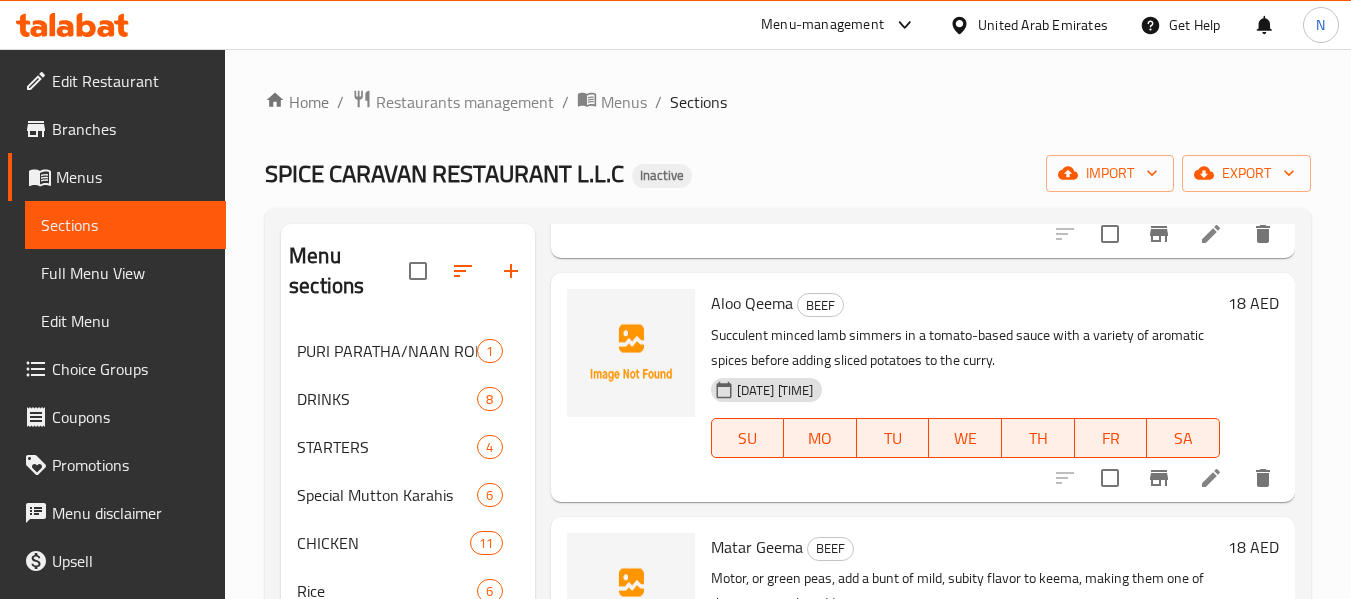 click on "Aloo Qeema" at bounding box center (752, 303) 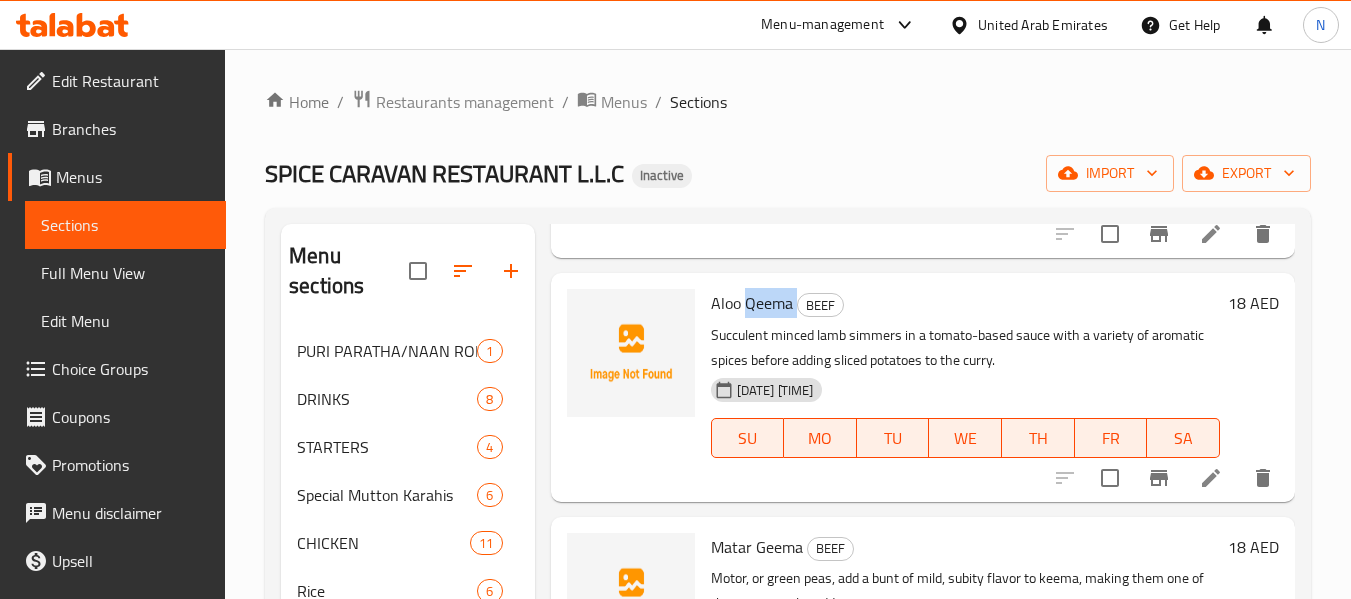 click on "Aloo Qeema" at bounding box center (752, 303) 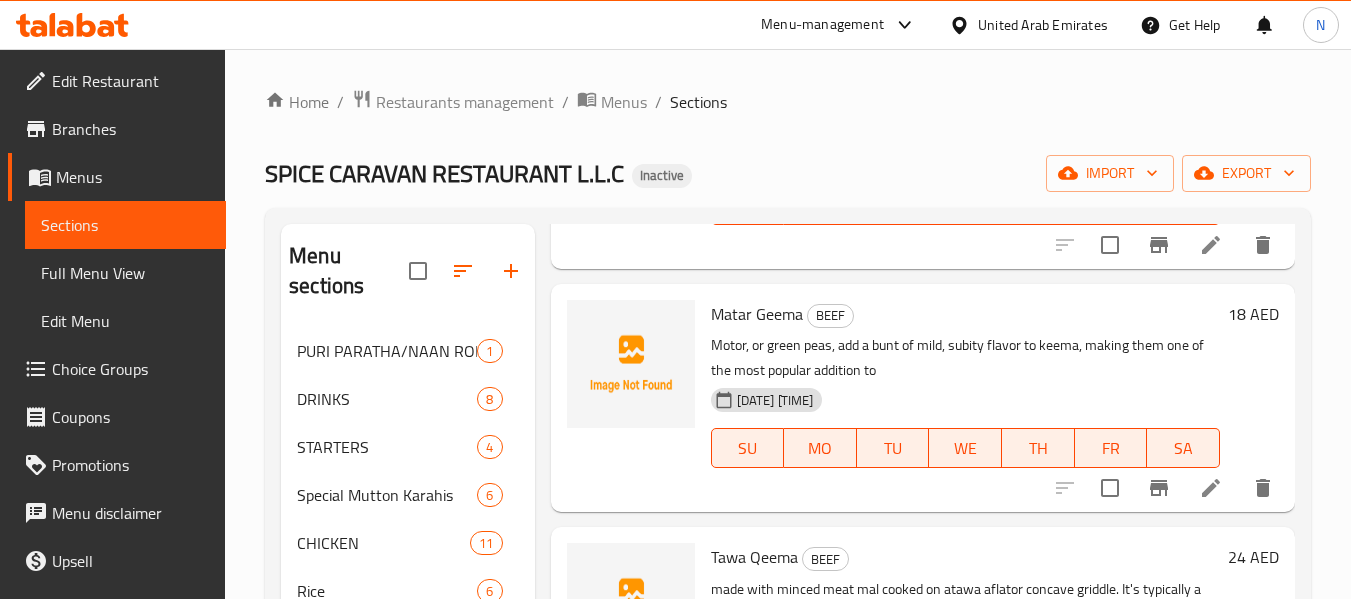 scroll, scrollTop: 2659, scrollLeft: 0, axis: vertical 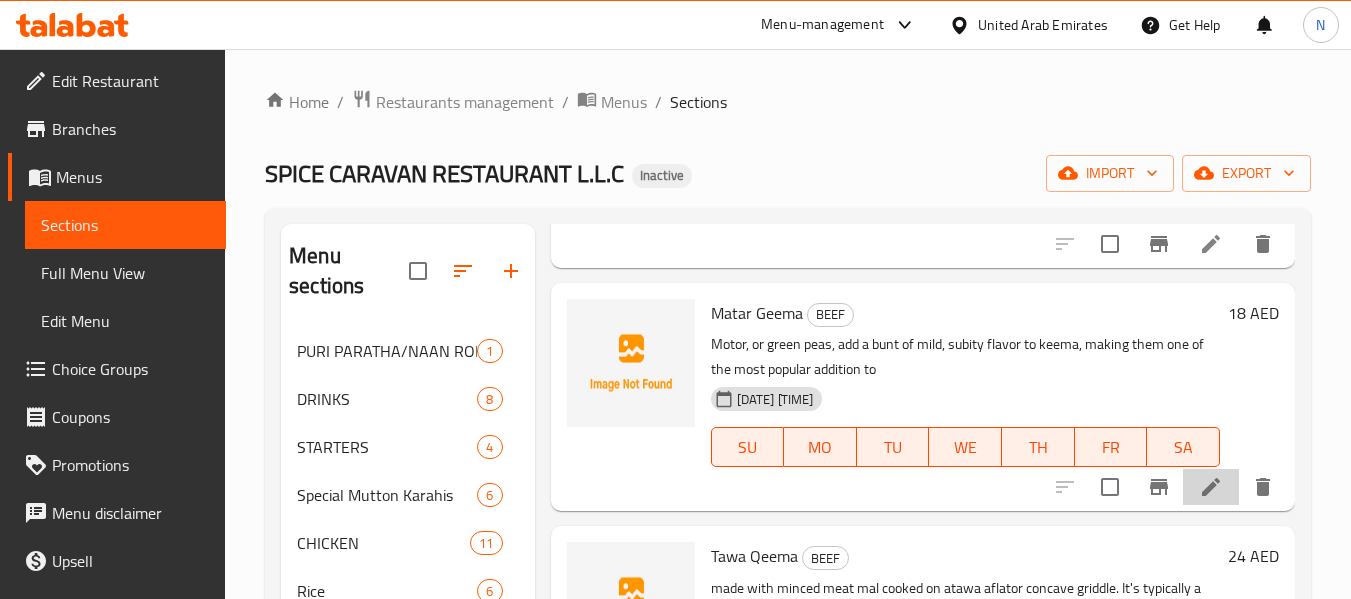 click at bounding box center (1211, 487) 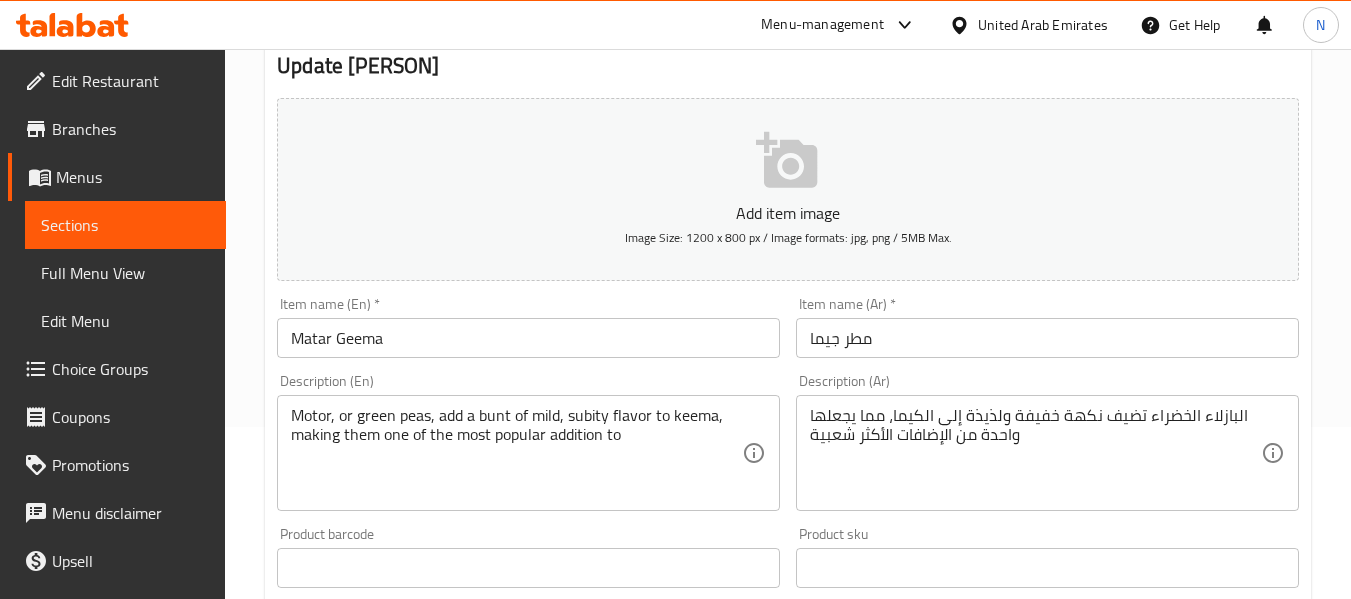 scroll, scrollTop: 173, scrollLeft: 0, axis: vertical 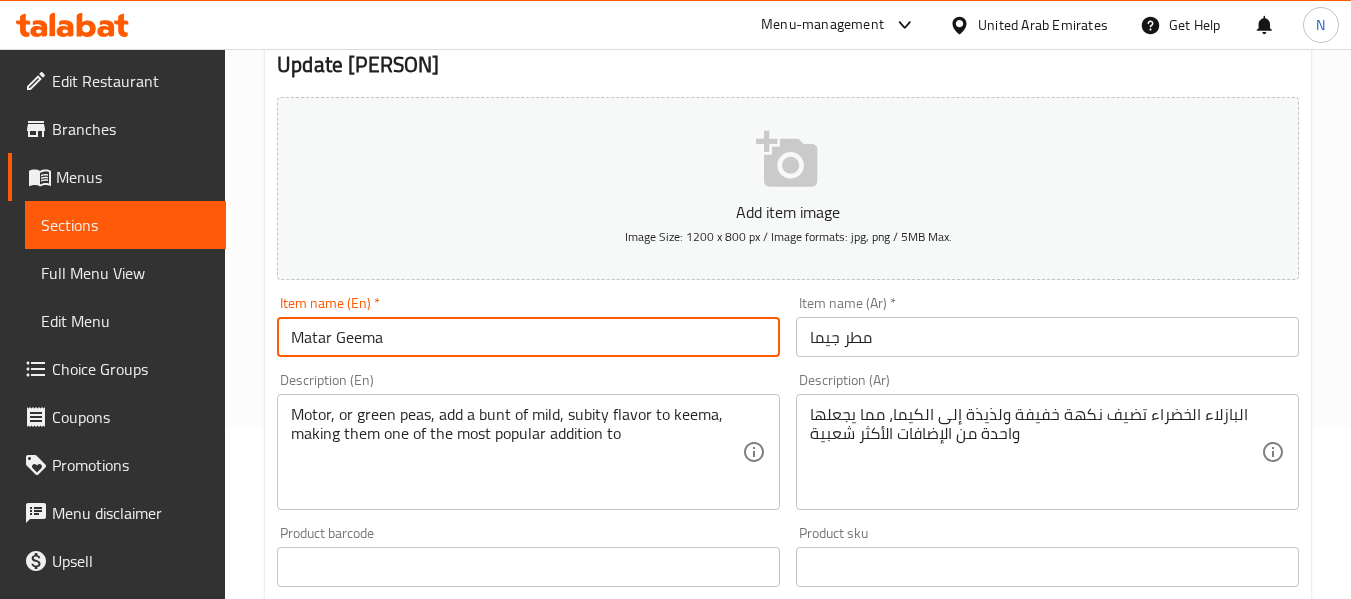 click on "Matar Geema" at bounding box center [528, 337] 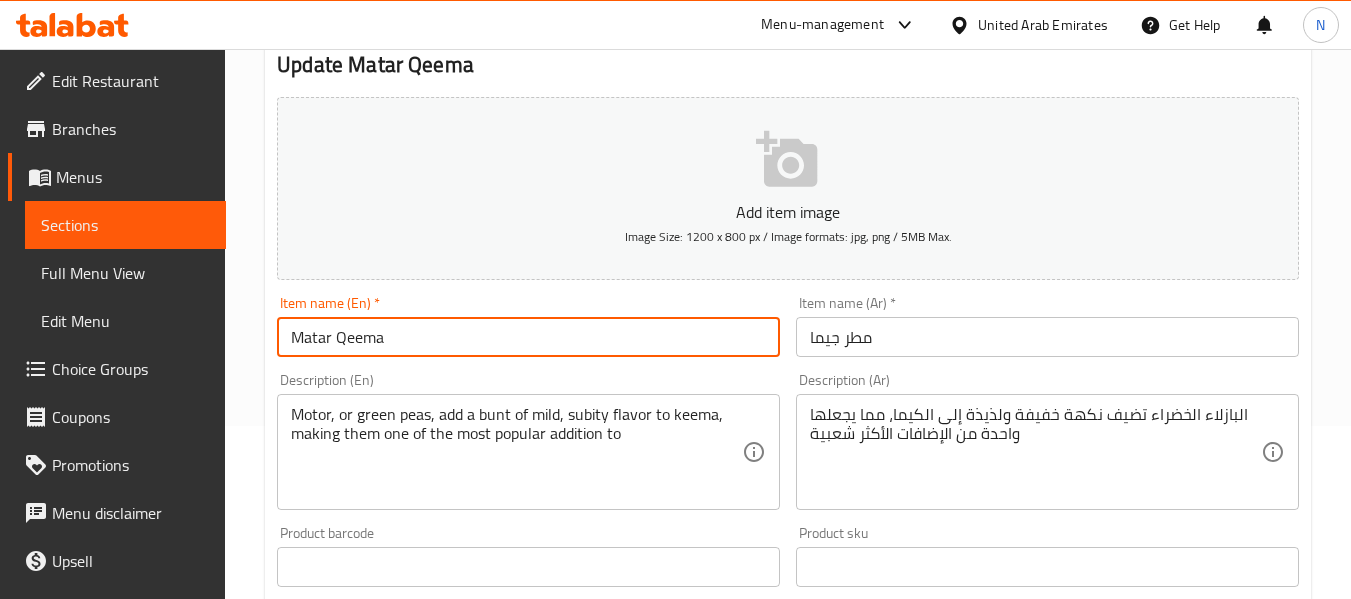 type on "Matar Qeema" 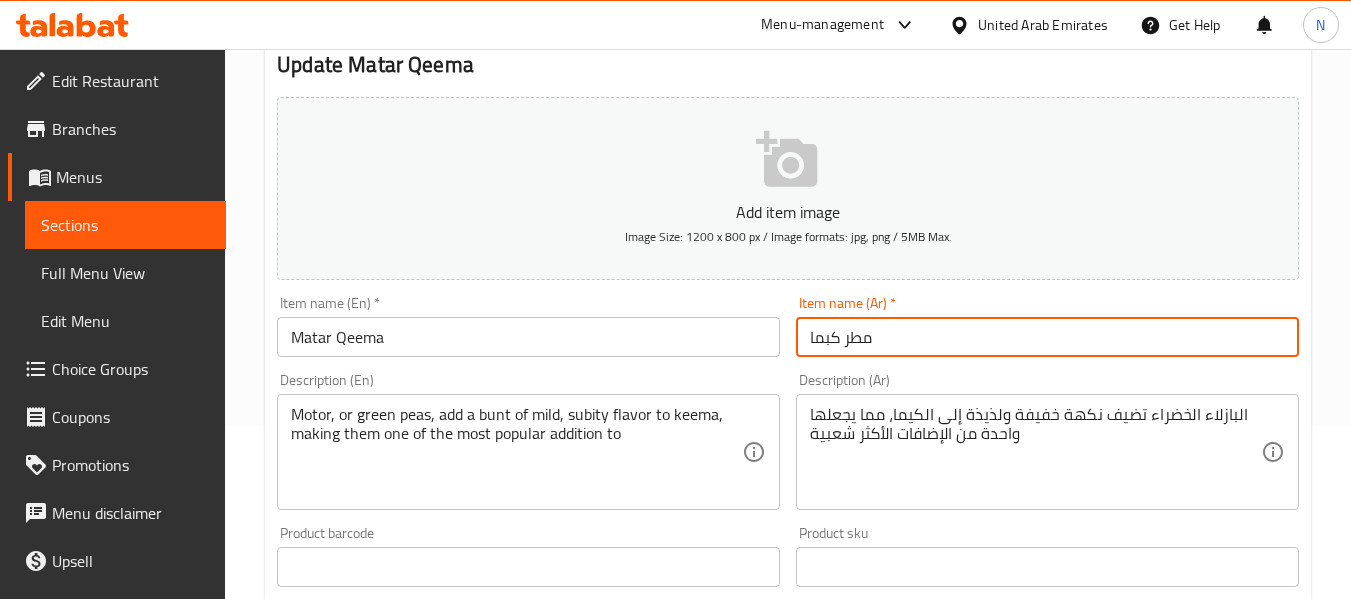 type on "مطر كبما" 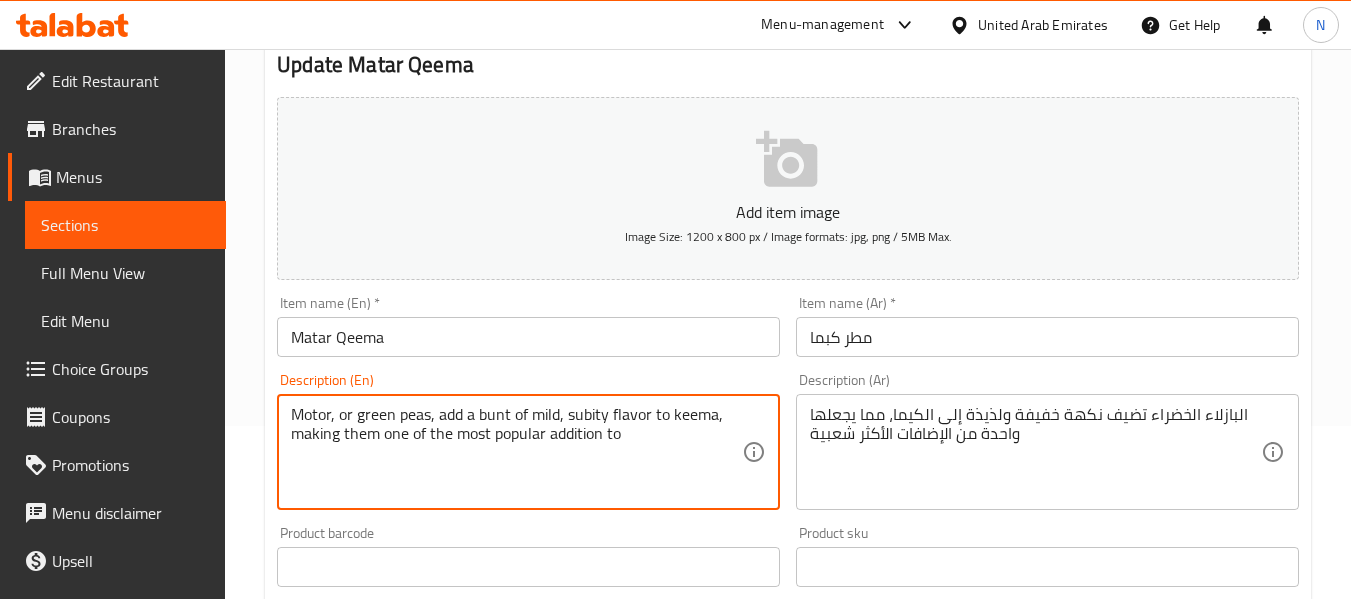click on "Motor, or green peas, add a bunt of mild, subity flavor to keema, making them one of the most popular addition to" at bounding box center [516, 452] 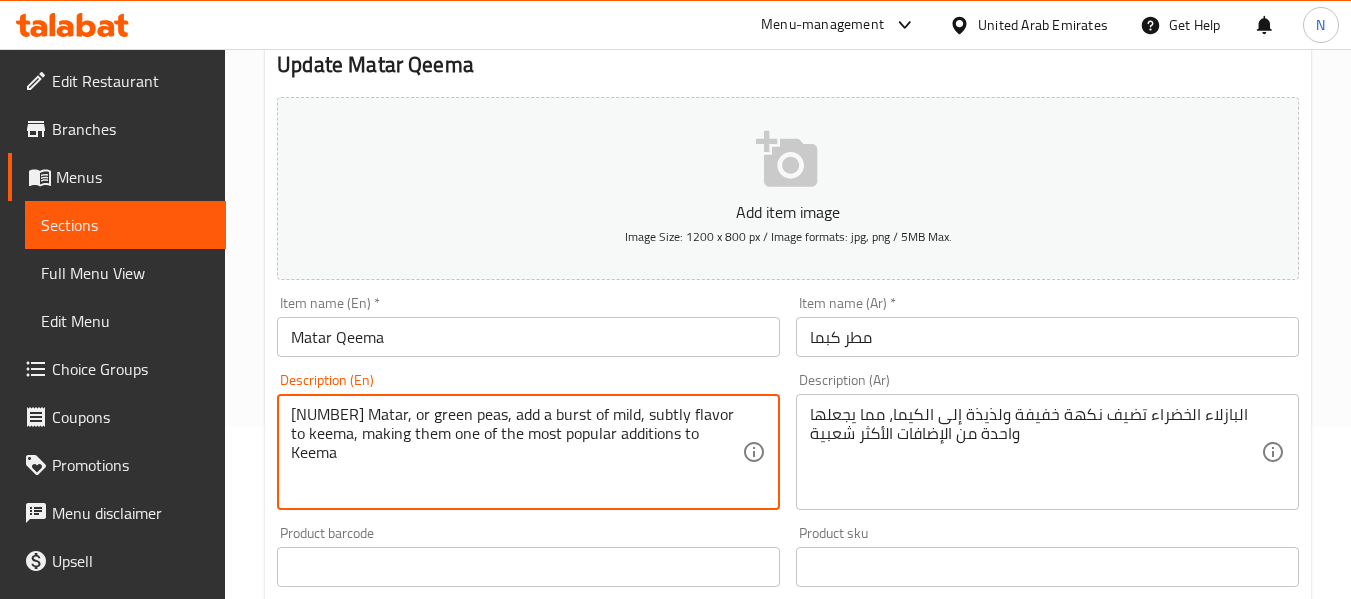 click on "0 Matar, or green peas, add a burst of mild, subtly flavor to keema, making them one of the most popular additions to Keema" at bounding box center [516, 452] 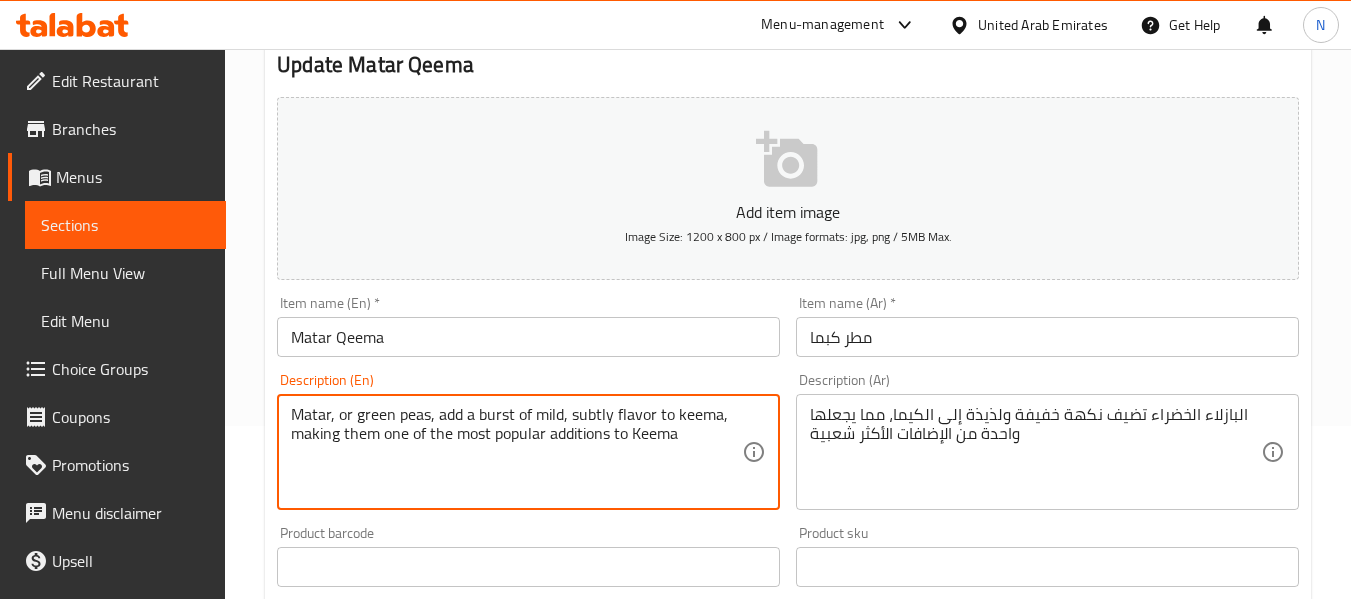 type on "Matar, or green peas, add a burst of mild, subtly flavor to keema, making them one of the most popular additions to Keema" 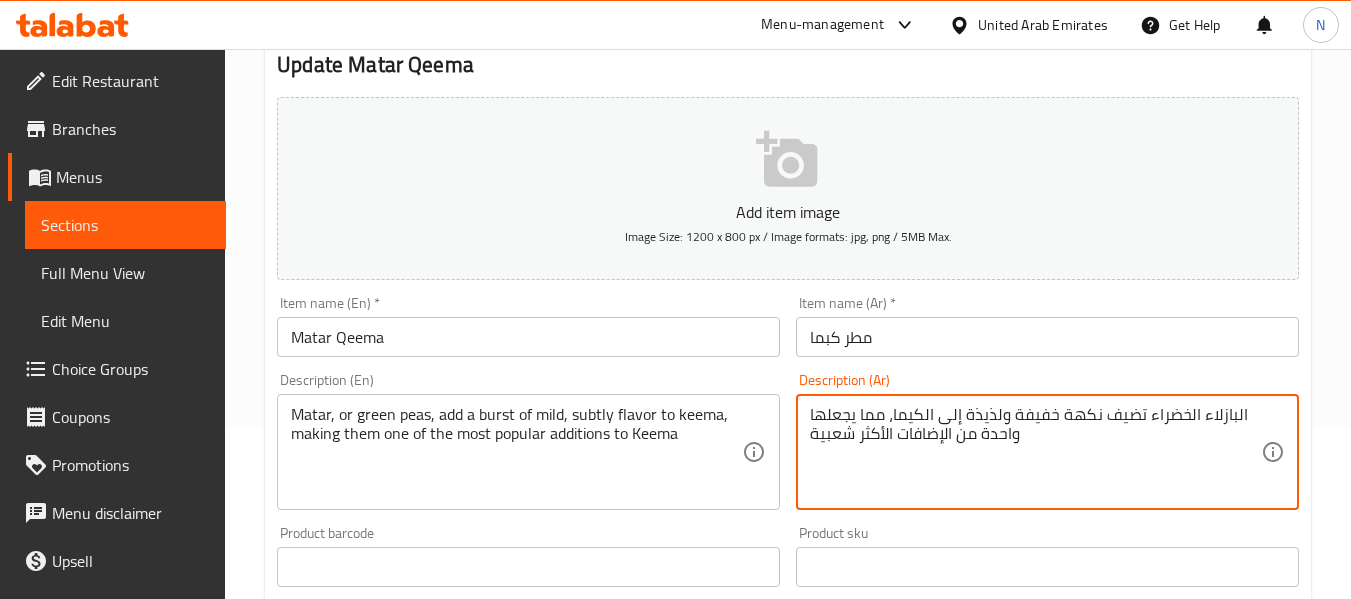 click on "البازلاء الخضراء تضيف نكهة خفيفة ولذيذة إلى الكيما، مما يجعلها واحدة من الإضافات الأكثر شعبية" at bounding box center (1035, 452) 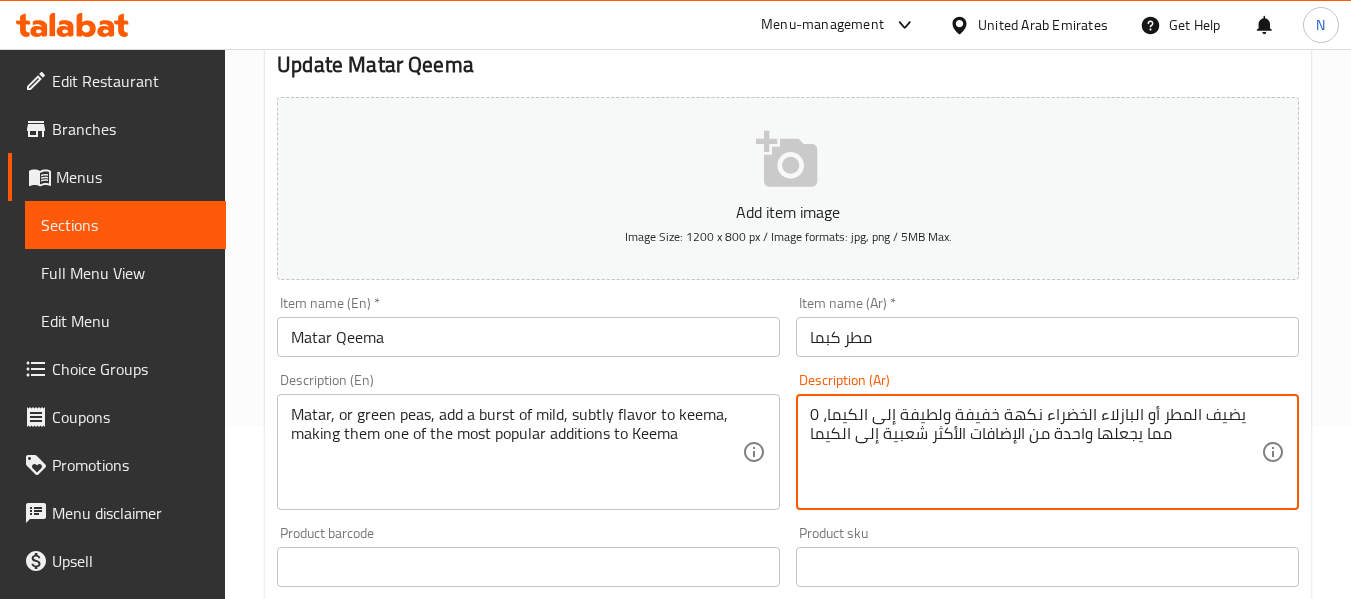 drag, startPoint x: 825, startPoint y: 412, endPoint x: 813, endPoint y: 414, distance: 12.165525 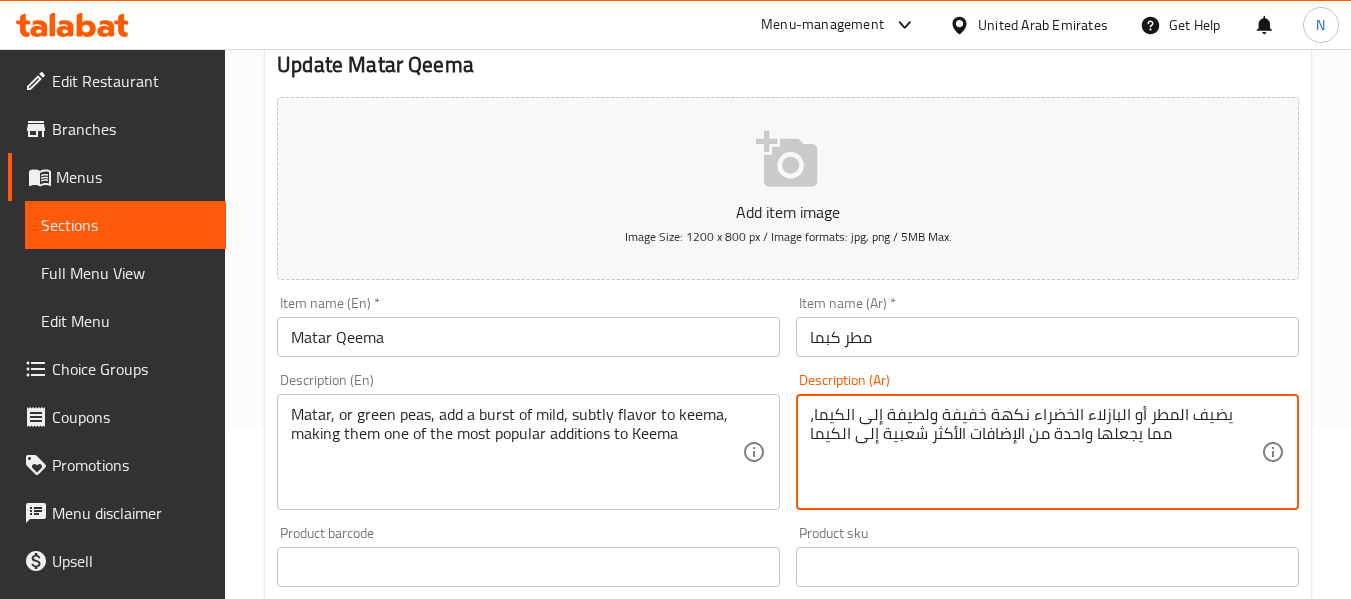 type on "يضيف المطر أو البازلاء الخضراء نكهة خفيفة ولطيفة إلى الكيما، مما يجعلها واحدة من الإضافات الأكثر شعبية إلى الكيما" 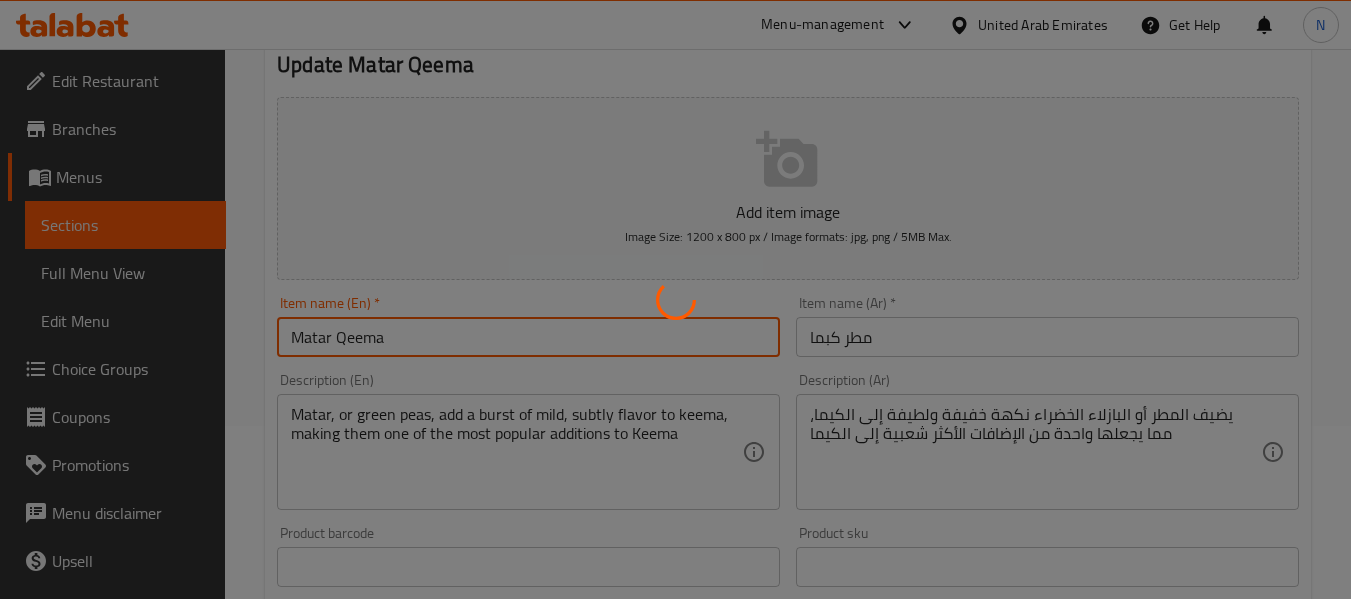 click on "Home / Restaurants management / Menus / Sections / item / update BEEF  section Update Matar Qeema Add item image Image Size: 1200 x 800 px / Image formats: jpg, png / 5MB Max. Item name (En)   * Matar Qeema Item name (En)  * Item name (Ar)   * مطر كبما Item name (Ar)  * Description (En) Matar, or green peas, add a burst of mild, subtly flavor to keema, making them one of the most popular additions to Keema Description (En) Description (Ar)  يضيف المطر أو البازلاء الخضراء نكهة خفيفة ولطيفة إلى الكيما، مما يجعلها واحدة من الإضافات الأكثر شعبية إلى الكيما Description (Ar) Product barcode Product barcode Product sku Product sku Price   * AED 18 Price  * Price on selection Free item Start Date Start Date End Date End Date Available Days SU MO TU WE TH FR SA Available from ​ ​ Available to ​ ​ Status Active Inactive Exclude from GEM Variations & Choices Add variant ASSIGN CHOICE GROUP Update" at bounding box center (788, 558) 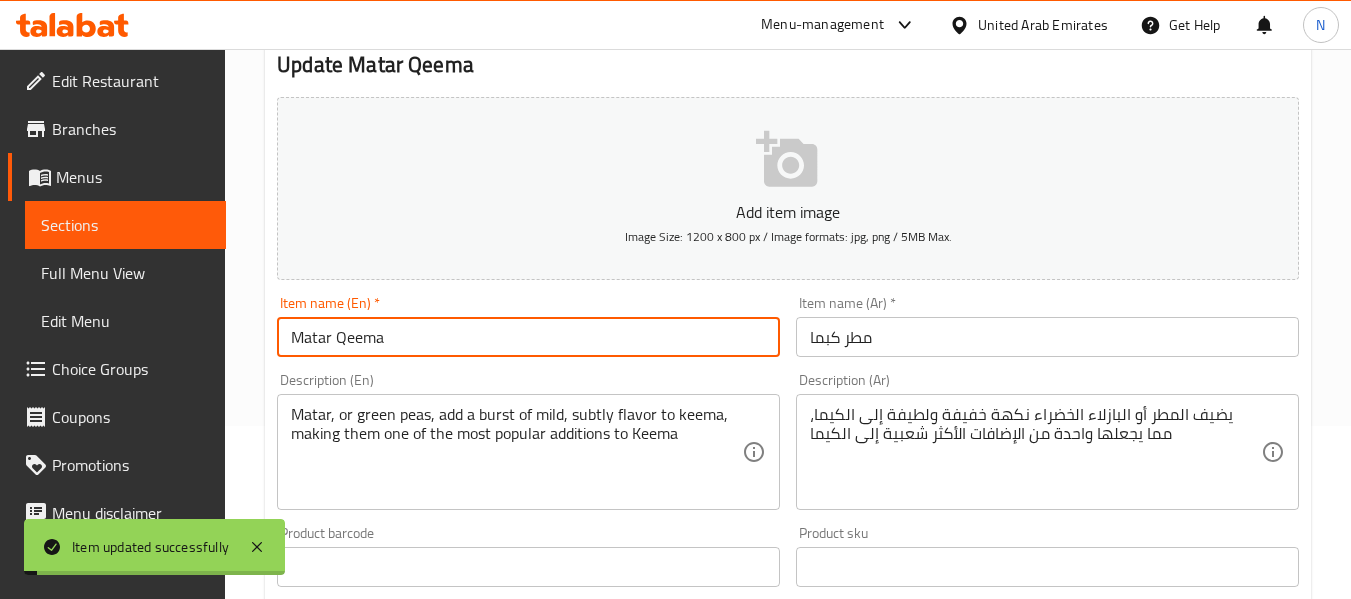 click on "Matar Qeema" at bounding box center [528, 337] 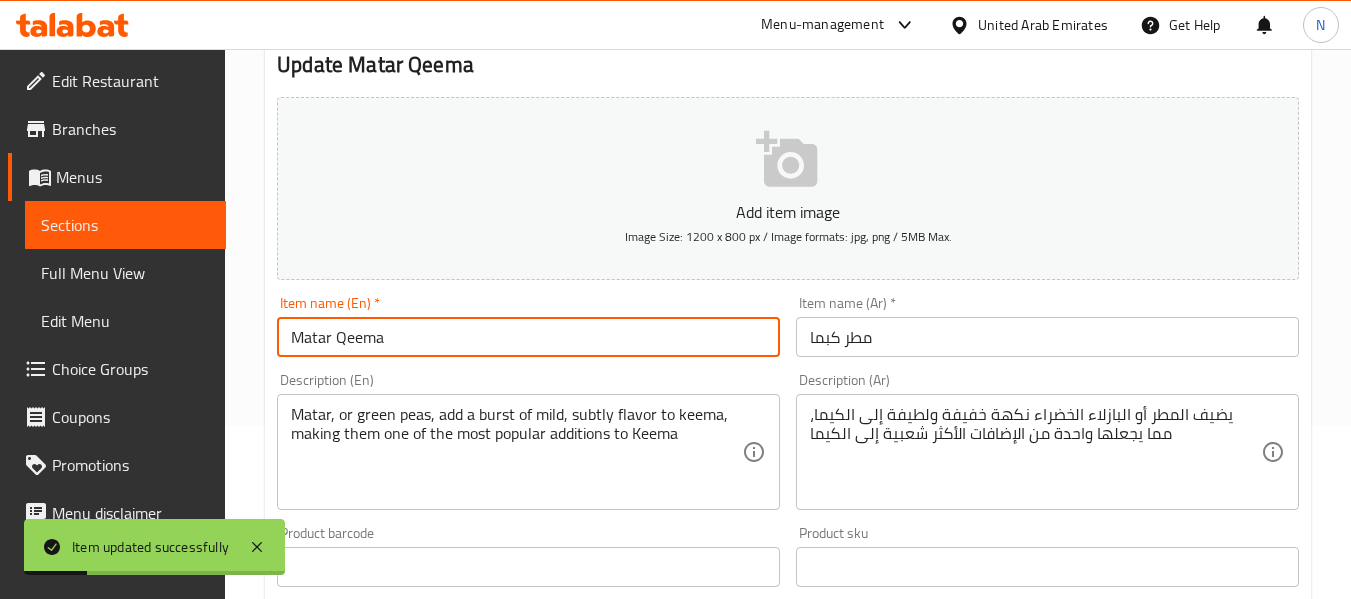 click on "Matar Qeema" at bounding box center (528, 337) 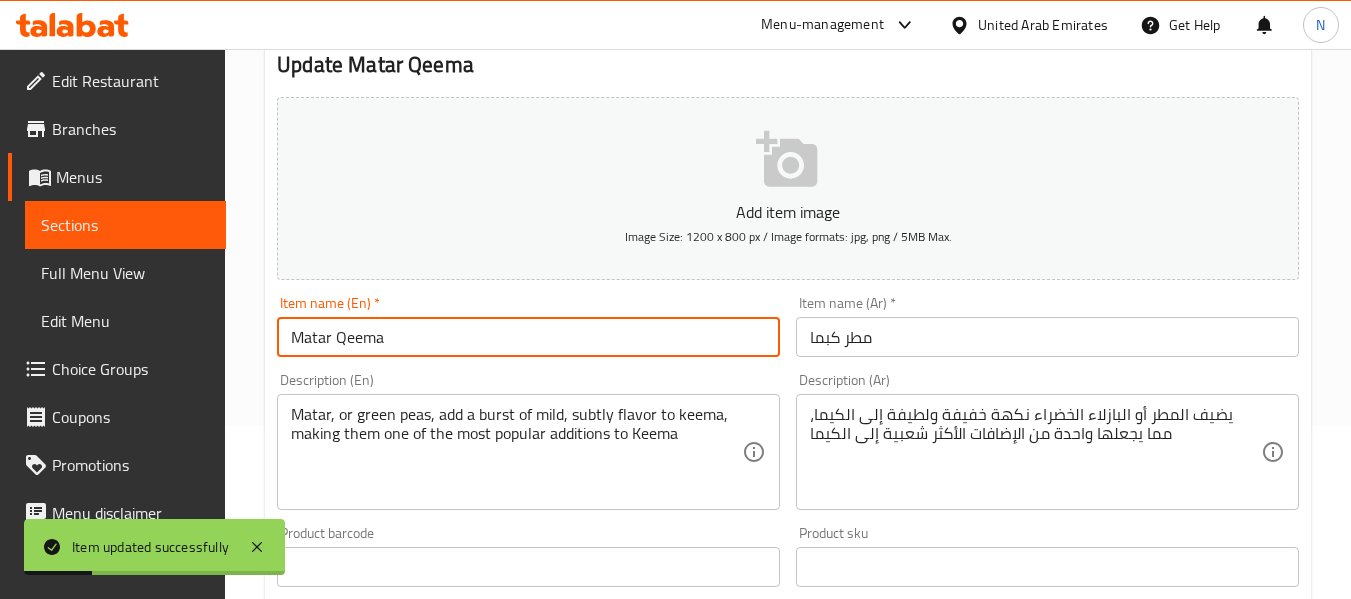 click on "Matar Qeema" at bounding box center [528, 337] 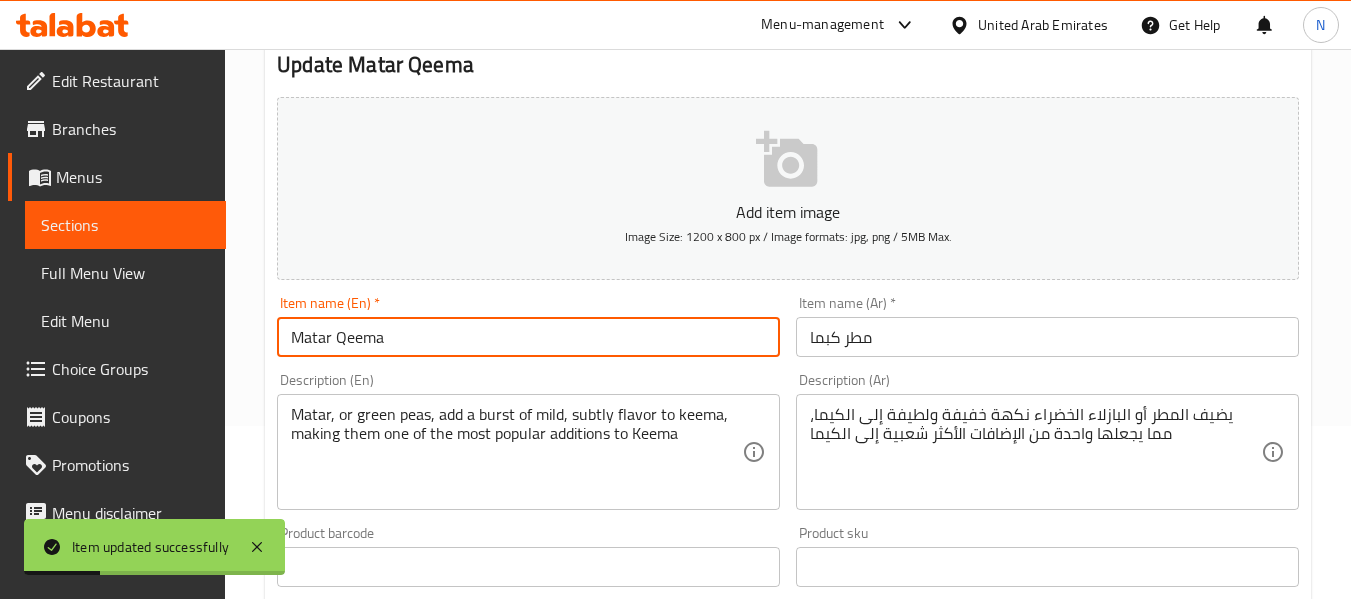 click on "Matar Qeema" at bounding box center (528, 337) 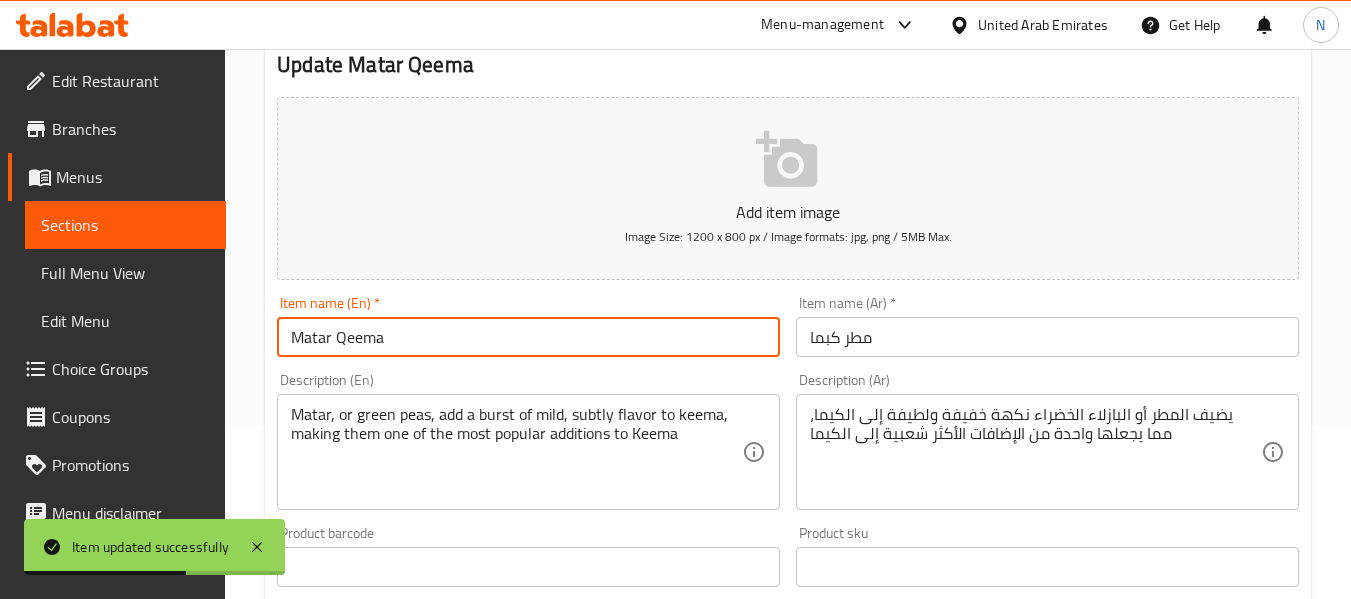 scroll, scrollTop: 0, scrollLeft: 0, axis: both 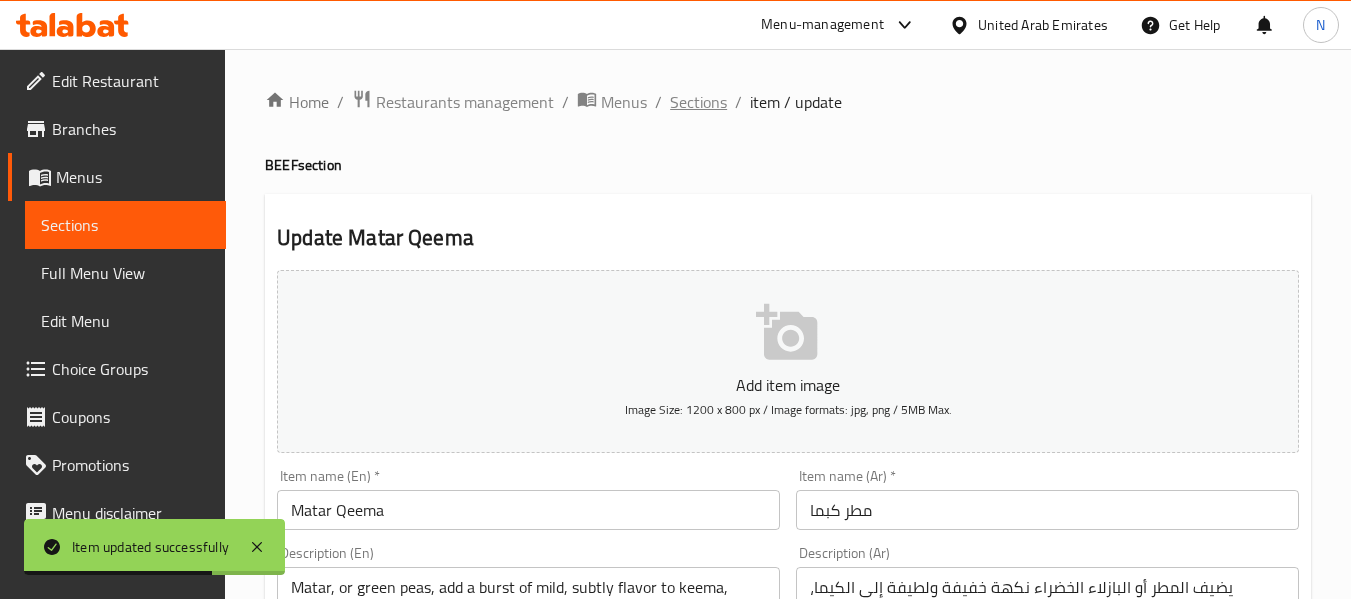 click on "Sections" at bounding box center [698, 102] 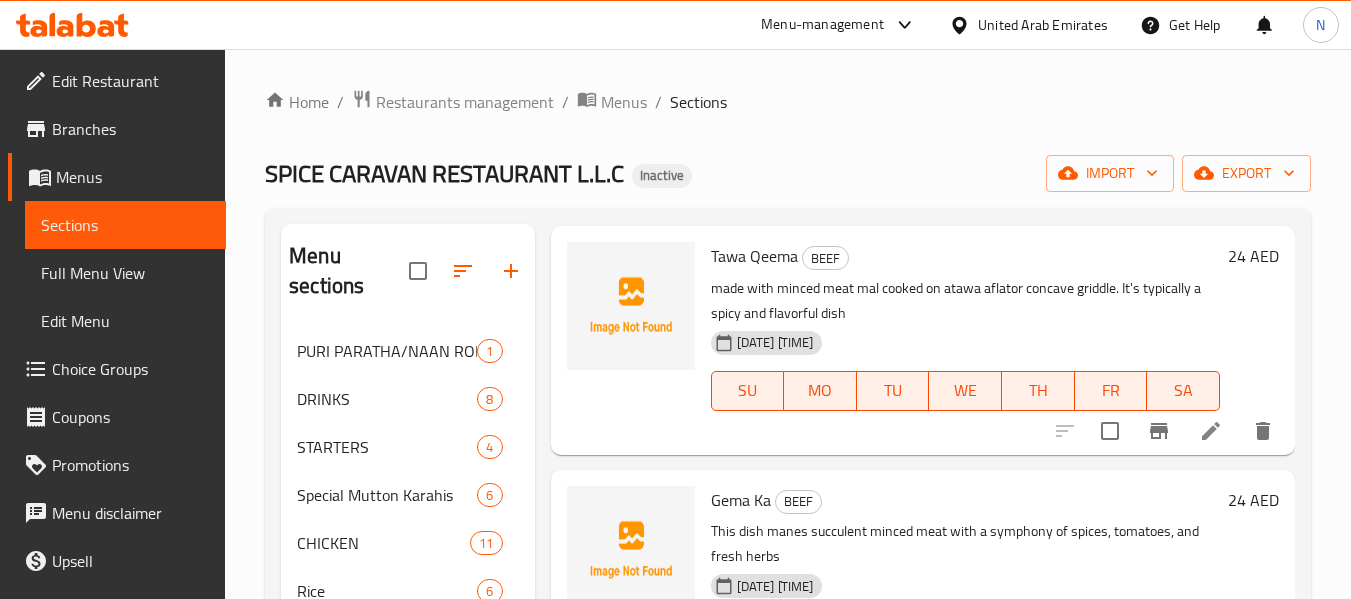 scroll, scrollTop: 3057, scrollLeft: 0, axis: vertical 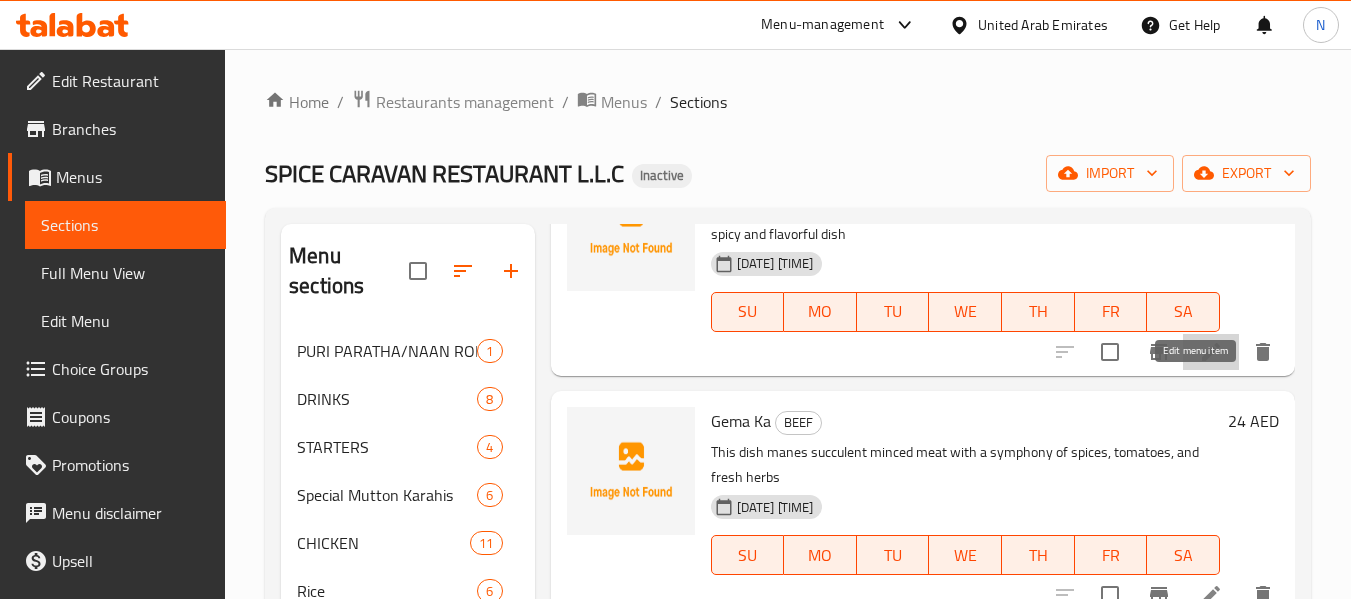 click 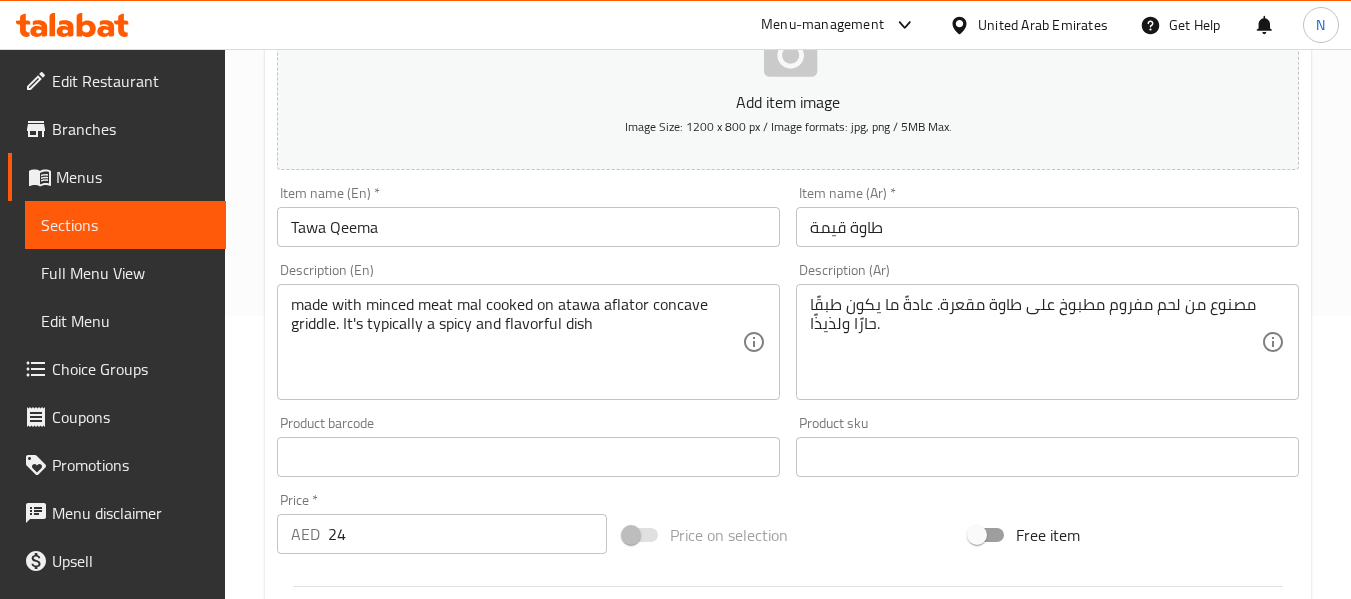 scroll, scrollTop: 284, scrollLeft: 0, axis: vertical 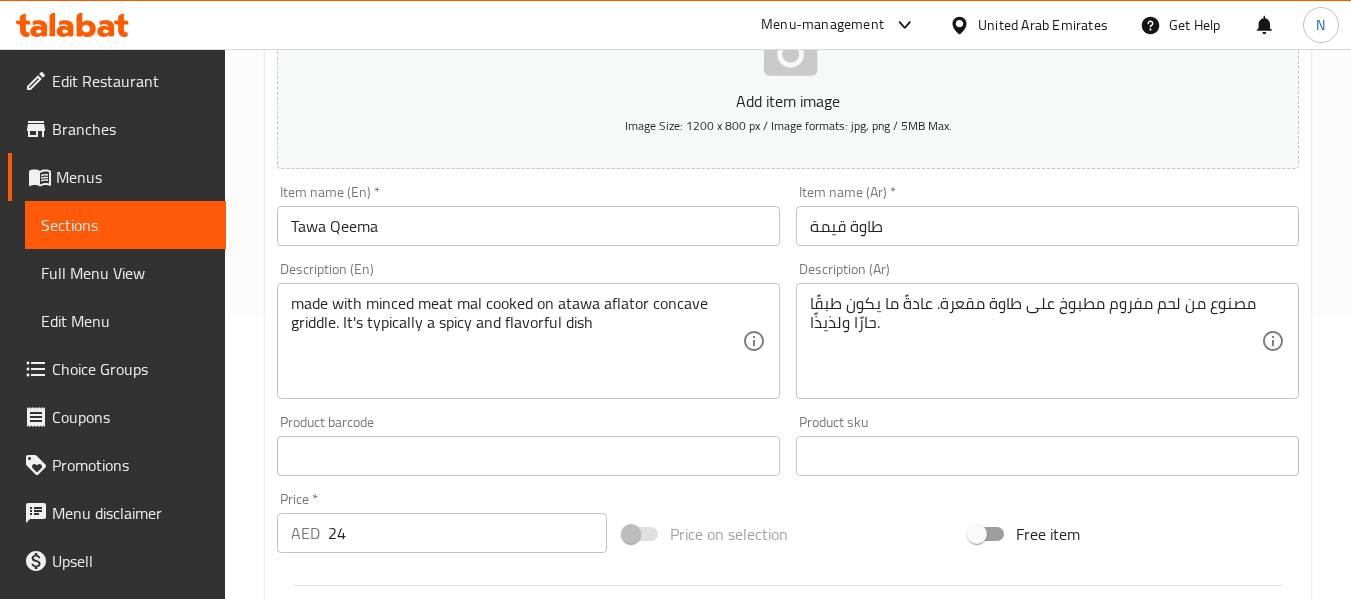 click on "made with minced meat mal cooked on atawa aflator concave griddle. It's typically a spicy and flavorful dish Description (En)" at bounding box center (528, 341) 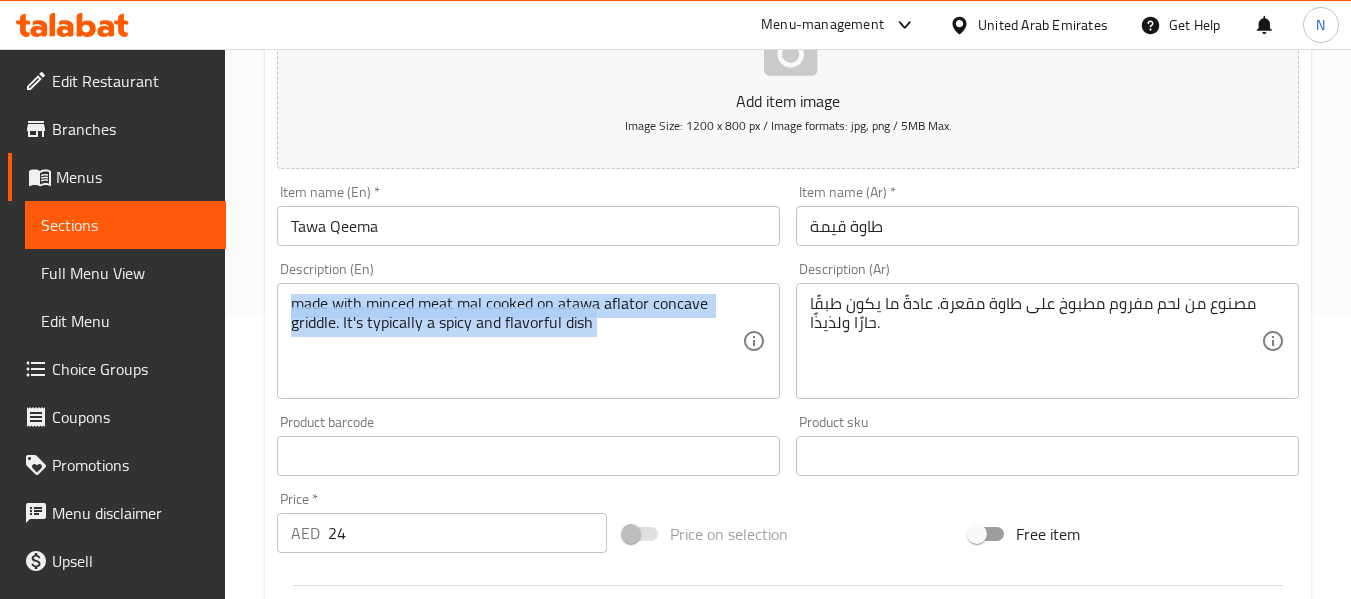 click on "made with minced meat mal cooked on atawa aflator concave griddle. It's typically a spicy and flavorful dish Description (En)" at bounding box center [528, 341] 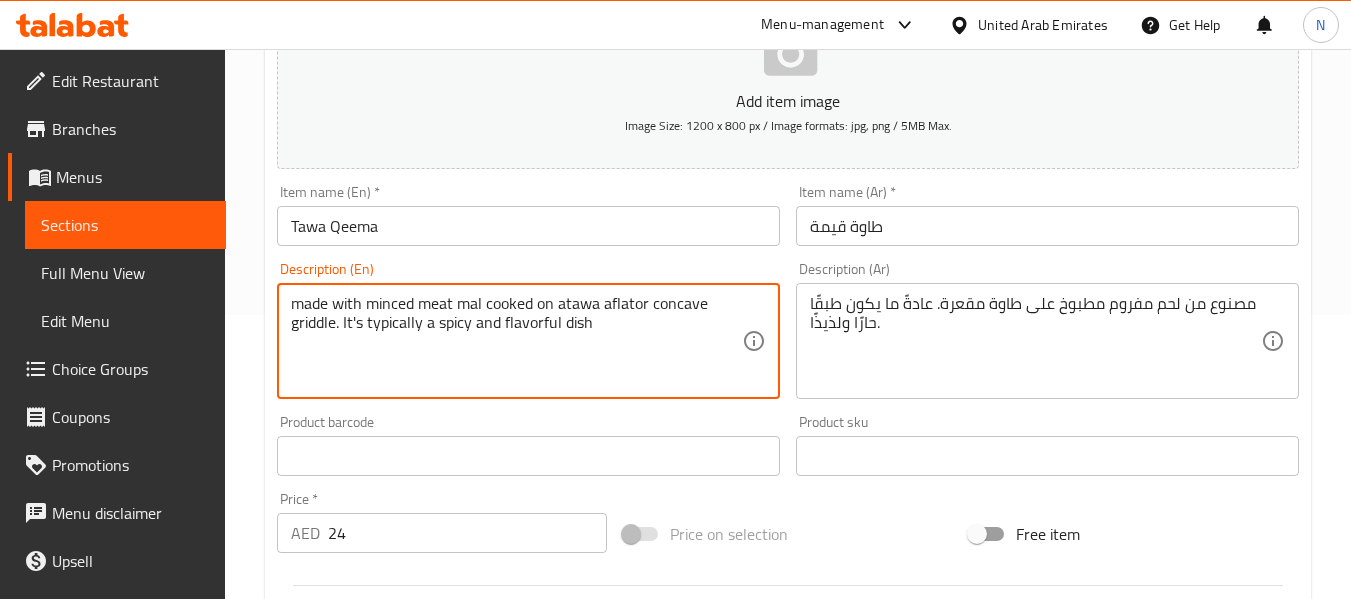 click on "made with minced meat mal cooked on atawa aflator concave griddle. It's typically a spicy and flavorful dish" at bounding box center [516, 341] 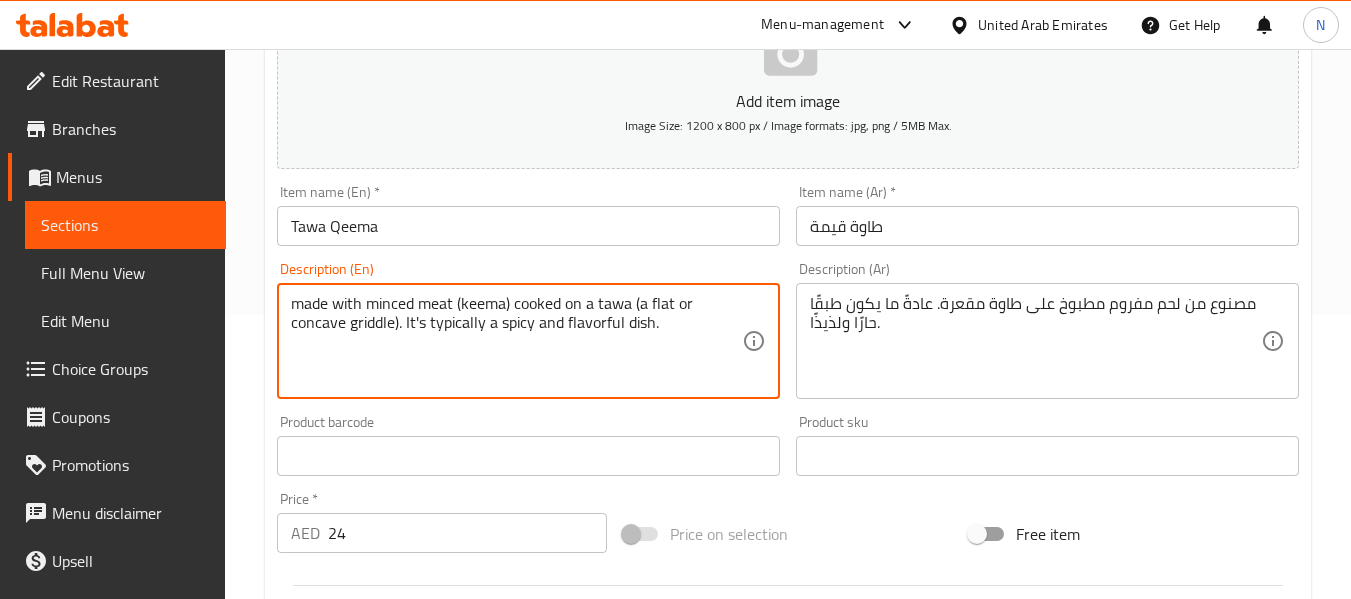 type on "made with minced meat (keema) cooked on a tawa (a flat or concave griddle). It's typically a spicy and flavorful dish." 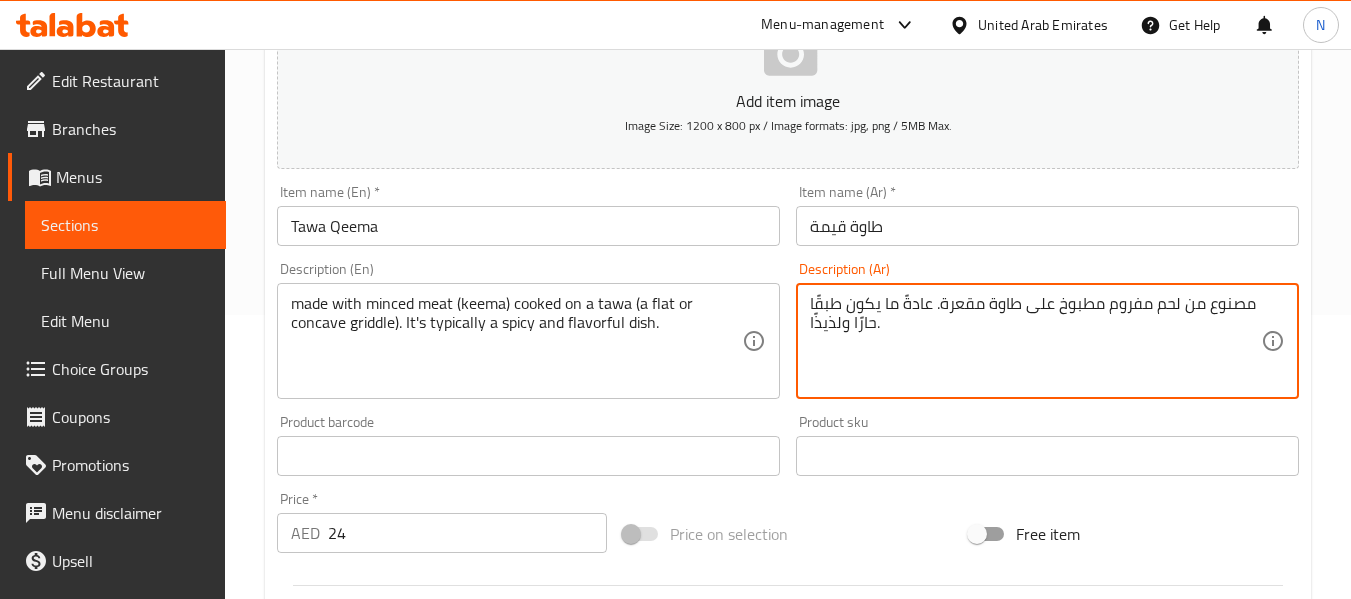 click on "مصنوع من لحم مفروم مطبوخ على طاوة مقعرة. عادةً ما يكون طبقًا حارًا ولذيذًا." at bounding box center (1035, 341) 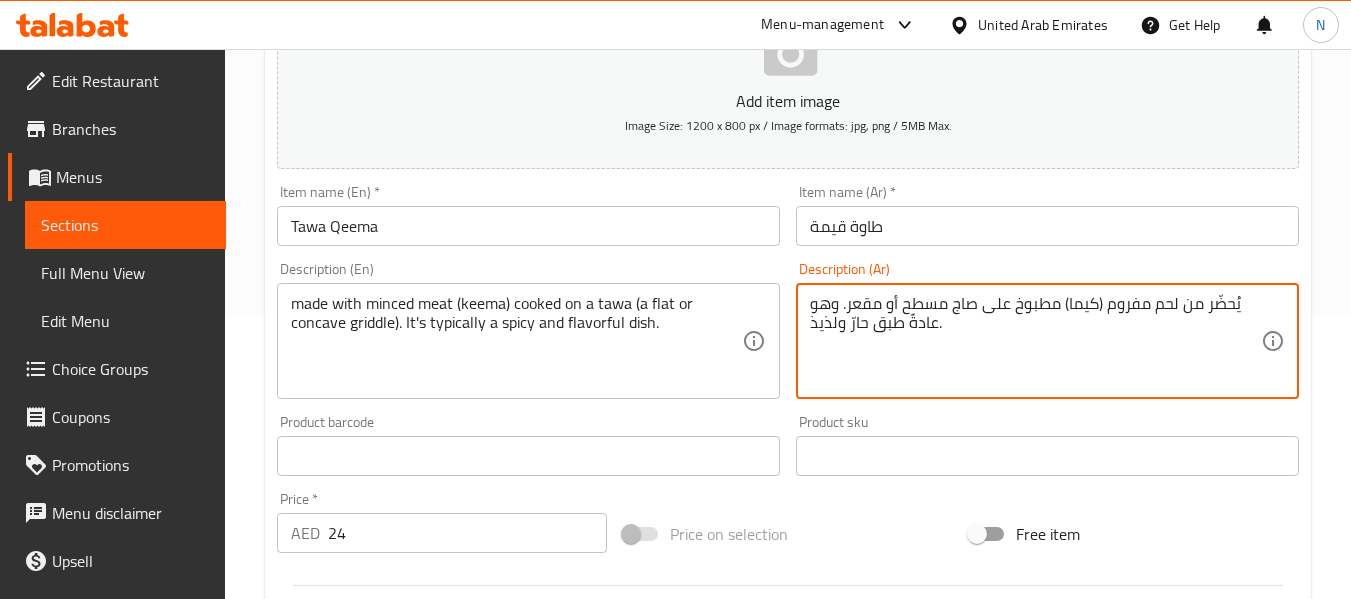 click on "يُحضّر من لحم مفروم (كيما) مطبوخ على صاج مسطح أو مقعر. وهو عادةً طبق حارّ ولذيذ." at bounding box center (1035, 341) 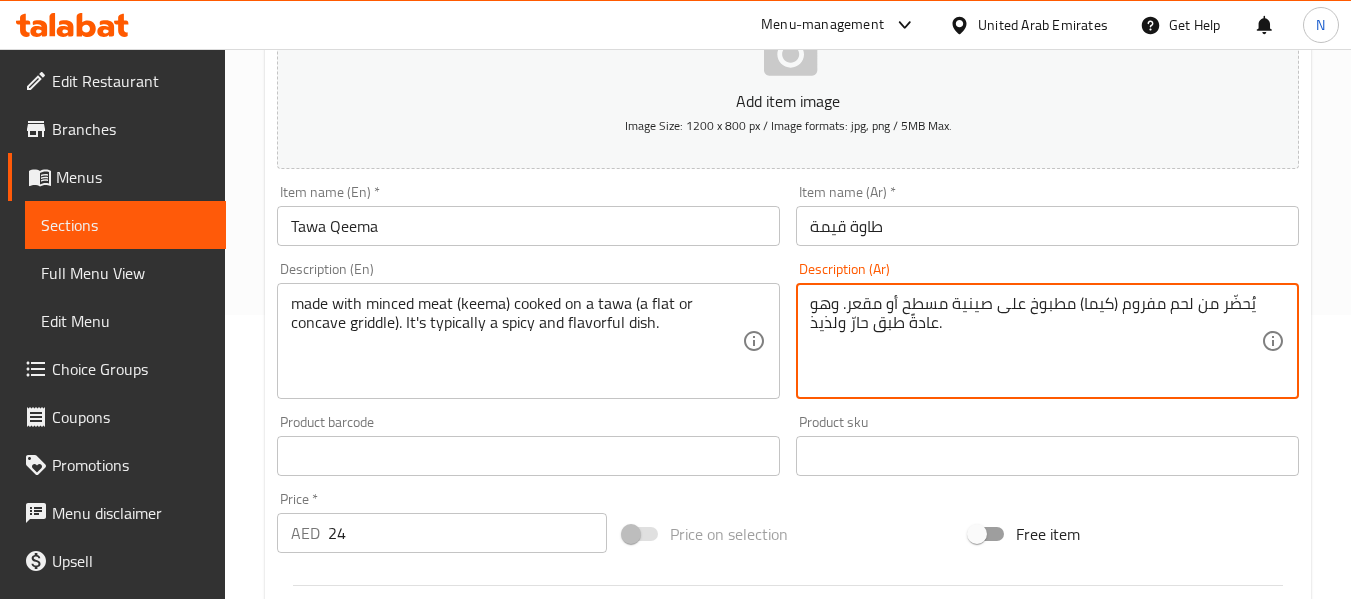 type on "يُحضّر من لحم مفروم (كيما) مطبوخ على صينية مسطح أو مقعر. وهو عادةً طبق حارّ ولذيذ." 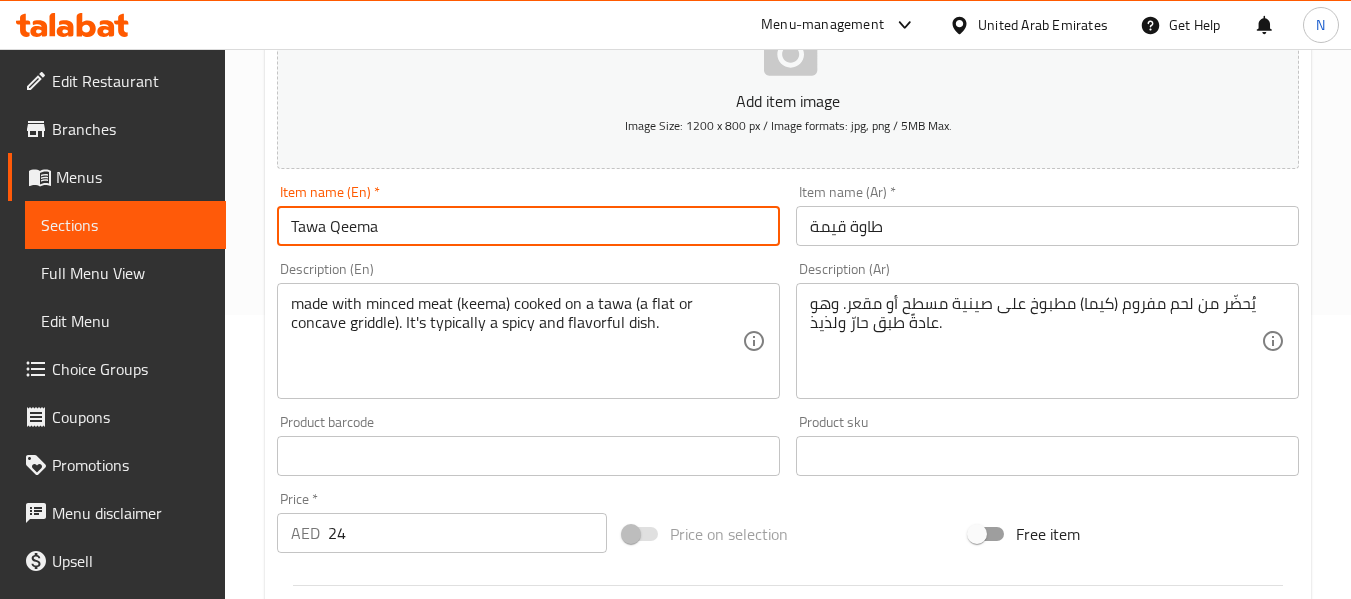 click on "Update" at bounding box center (398, 1042) 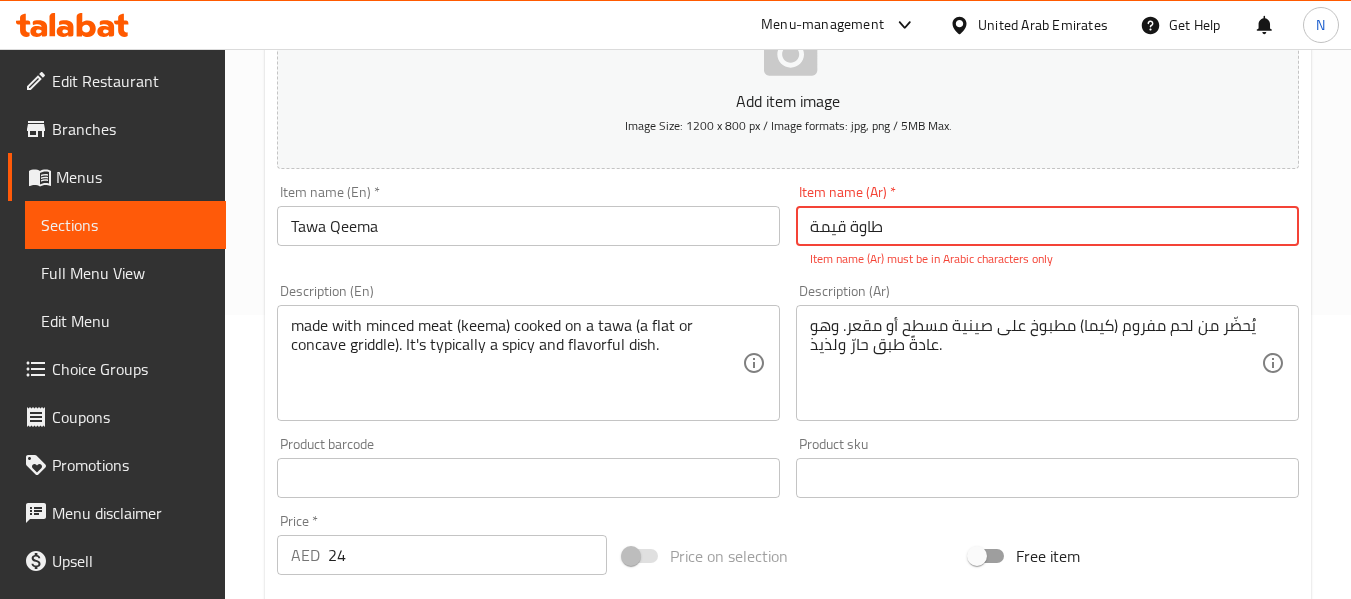 click on "طاوة قیمة" at bounding box center (1047, 226) 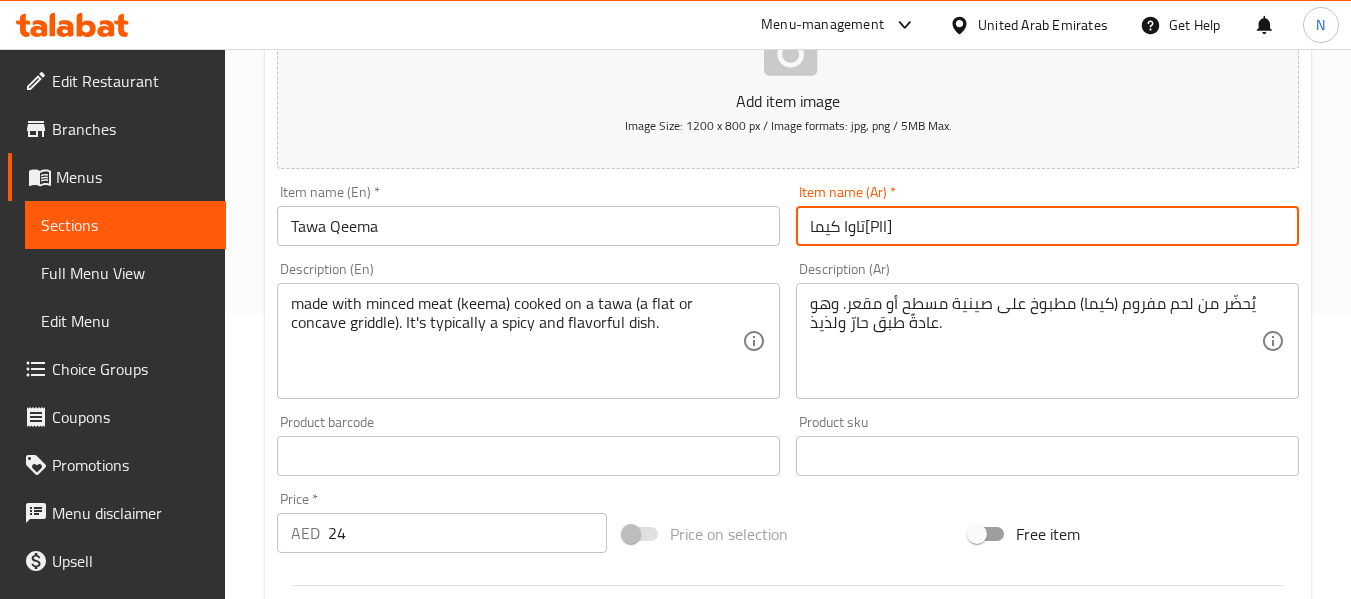 type on "تاوا كيما" 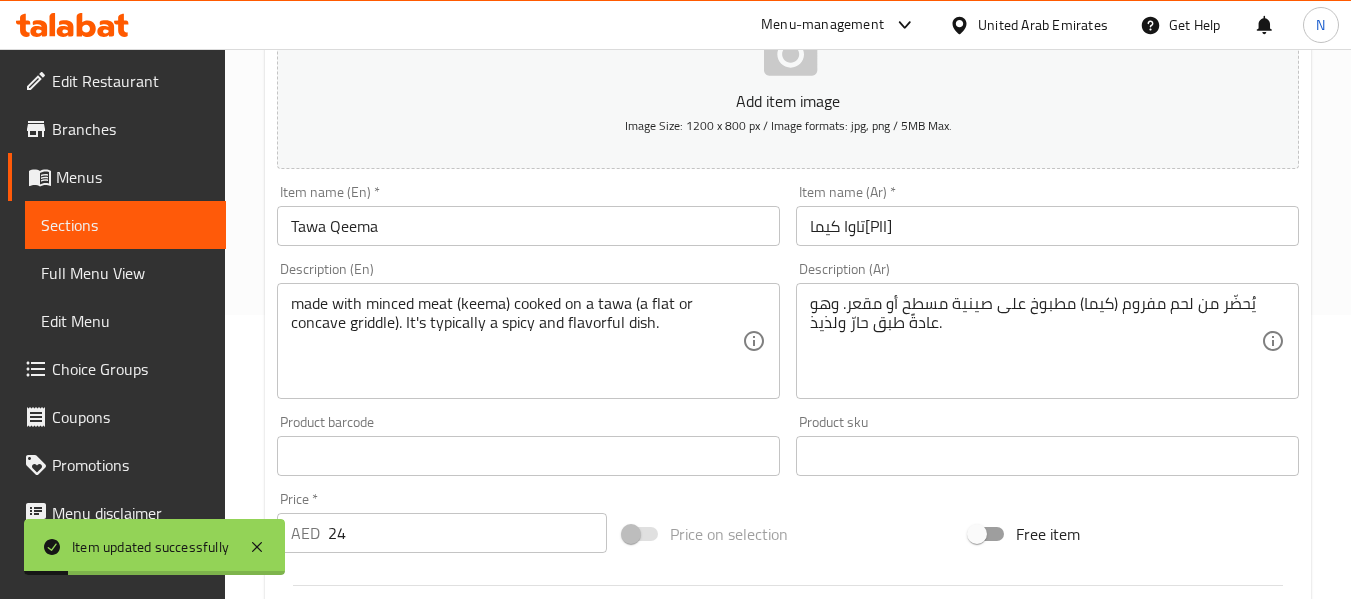 click on "Description (En) made with minced meat (keema) cooked on a tawa (a flat or concave griddle). It's typically a spicy and flavorful dish.  Description (En)" at bounding box center (528, 330) 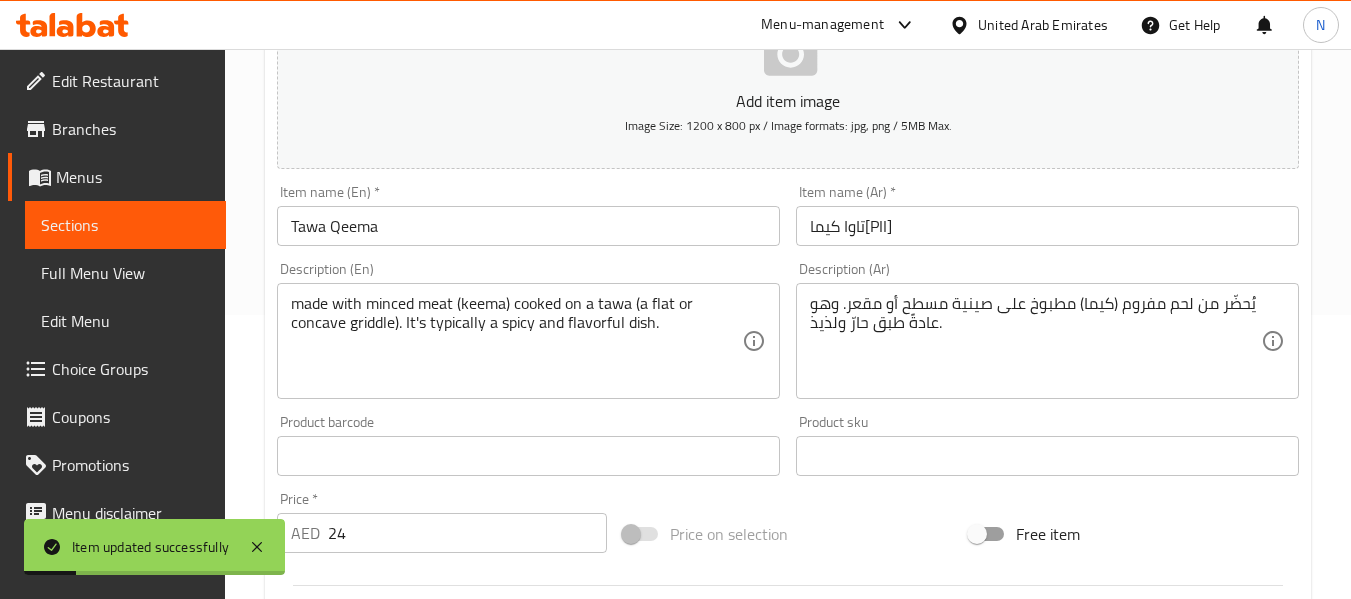 scroll, scrollTop: 0, scrollLeft: 0, axis: both 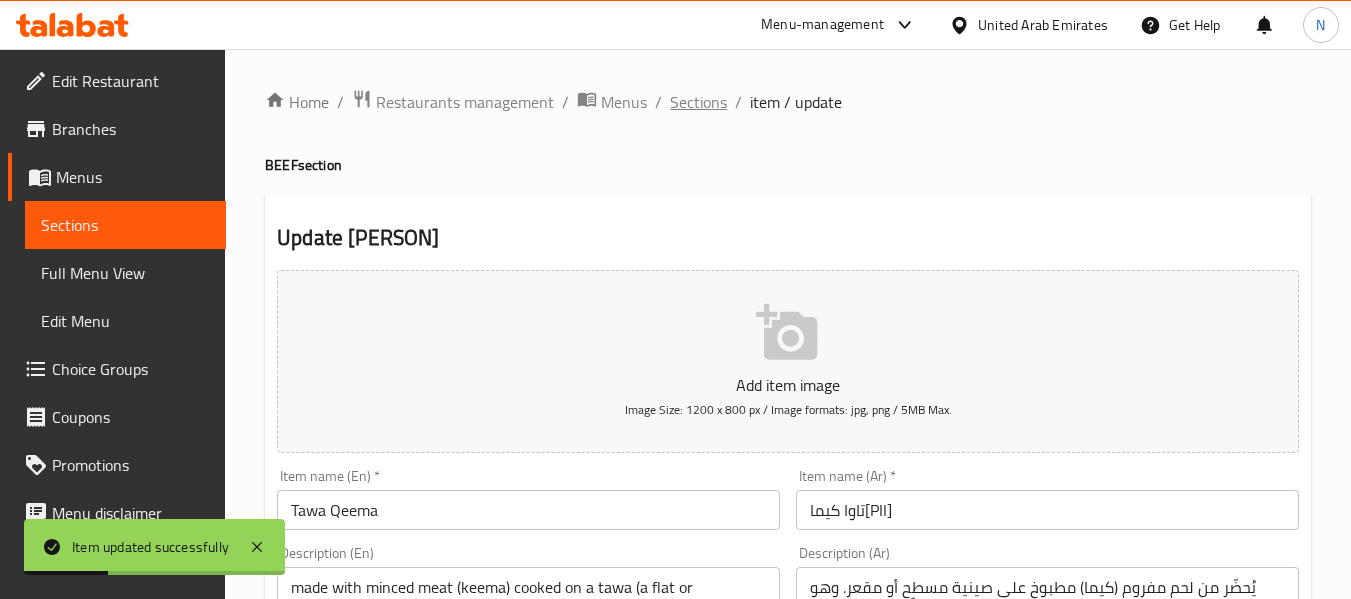 click on "Sections" at bounding box center [698, 102] 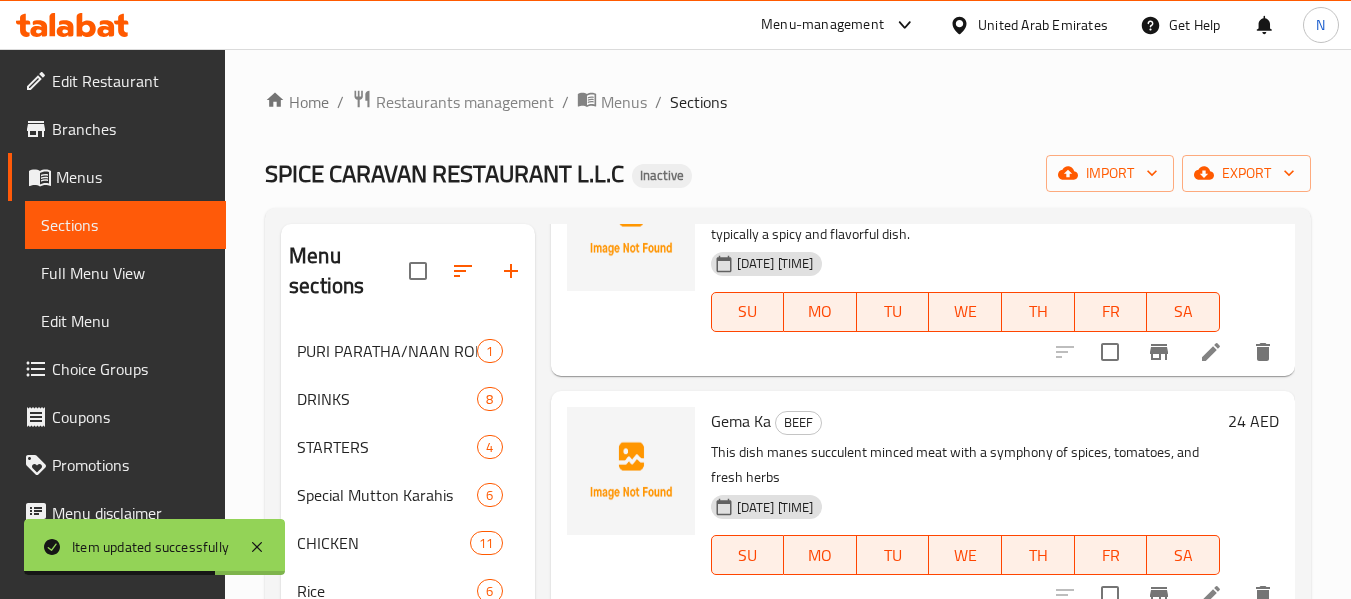 scroll, scrollTop: 3093, scrollLeft: 0, axis: vertical 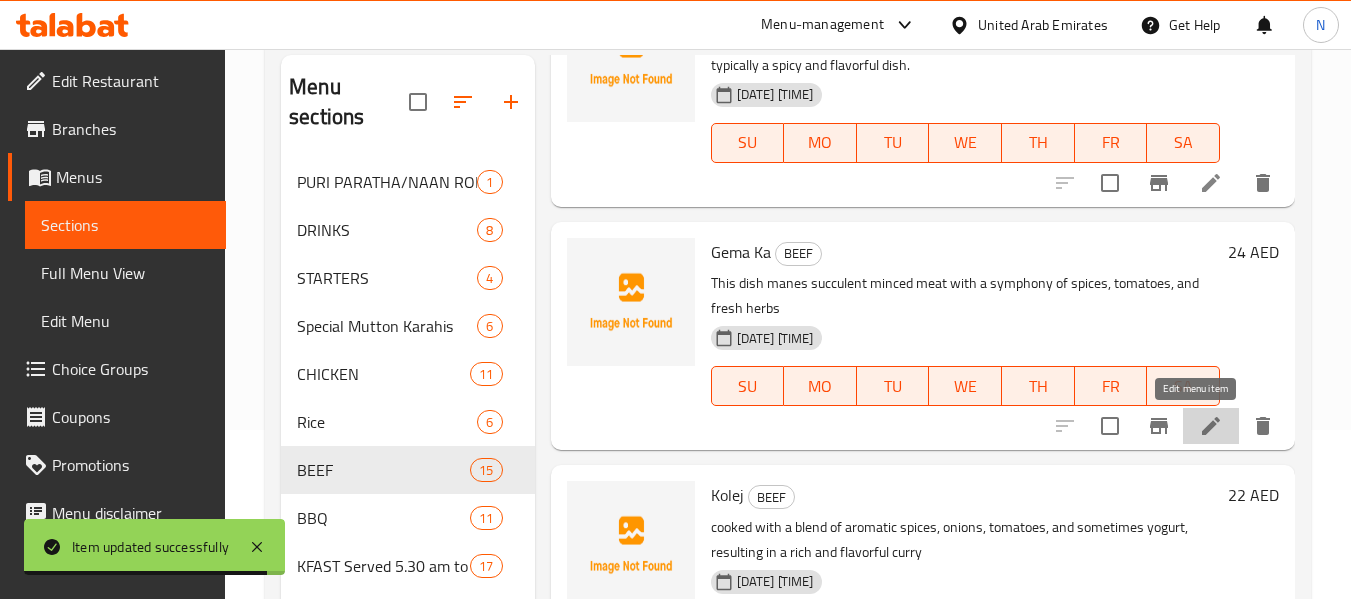 click 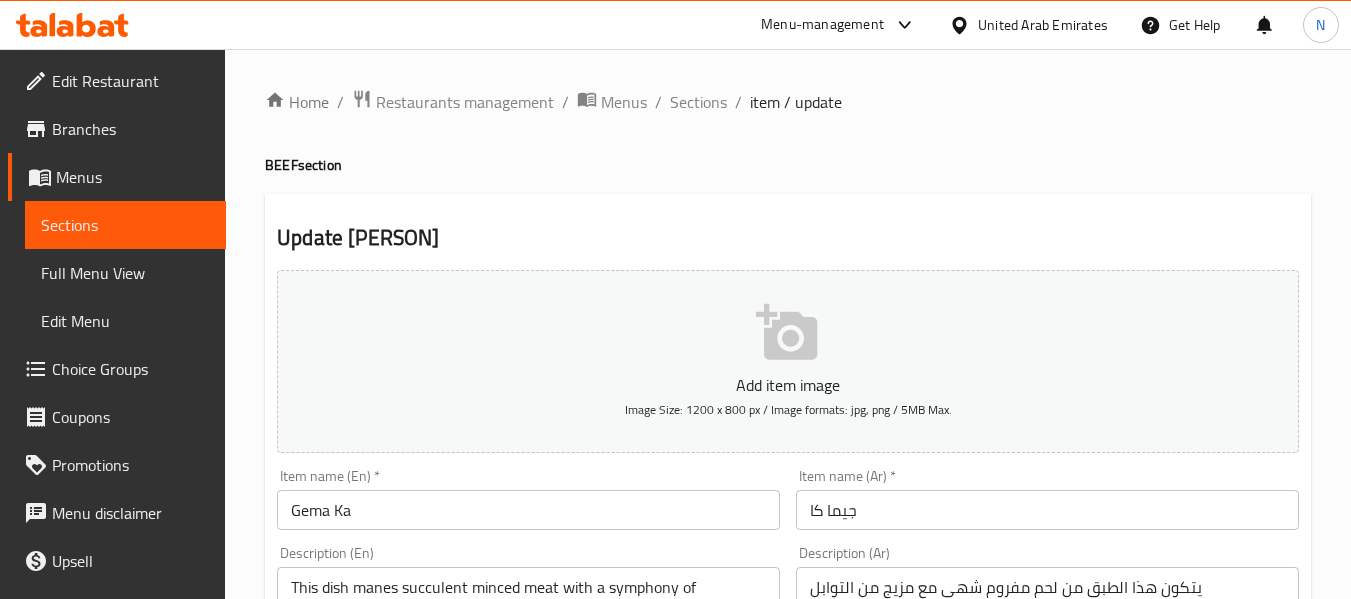 click on "Gema Ka" at bounding box center (528, 510) 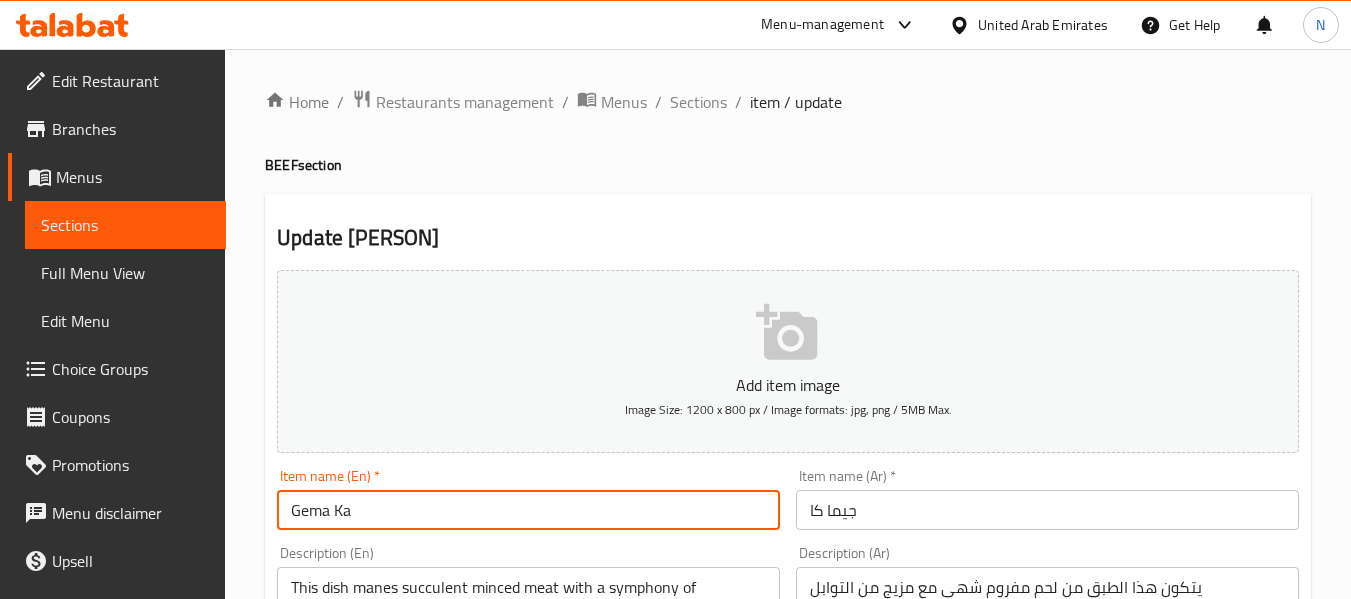 click on "Gema Ka" at bounding box center (528, 510) 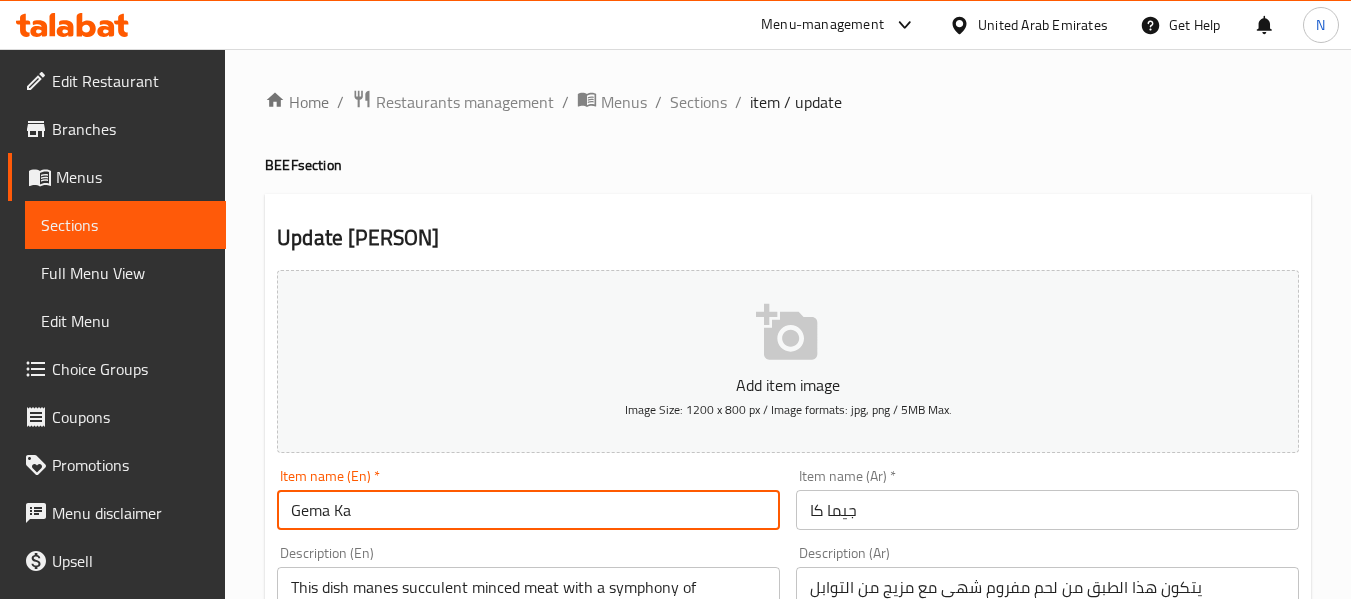 paste on "Qeema Karahi" 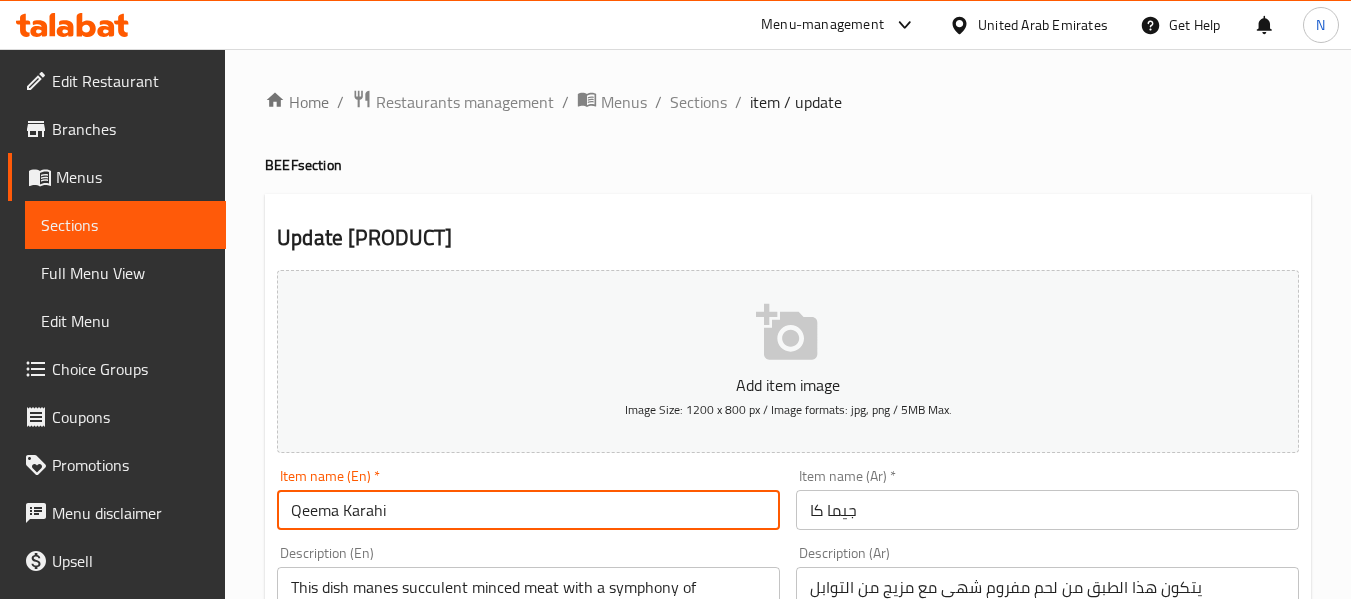 scroll, scrollTop: 133, scrollLeft: 0, axis: vertical 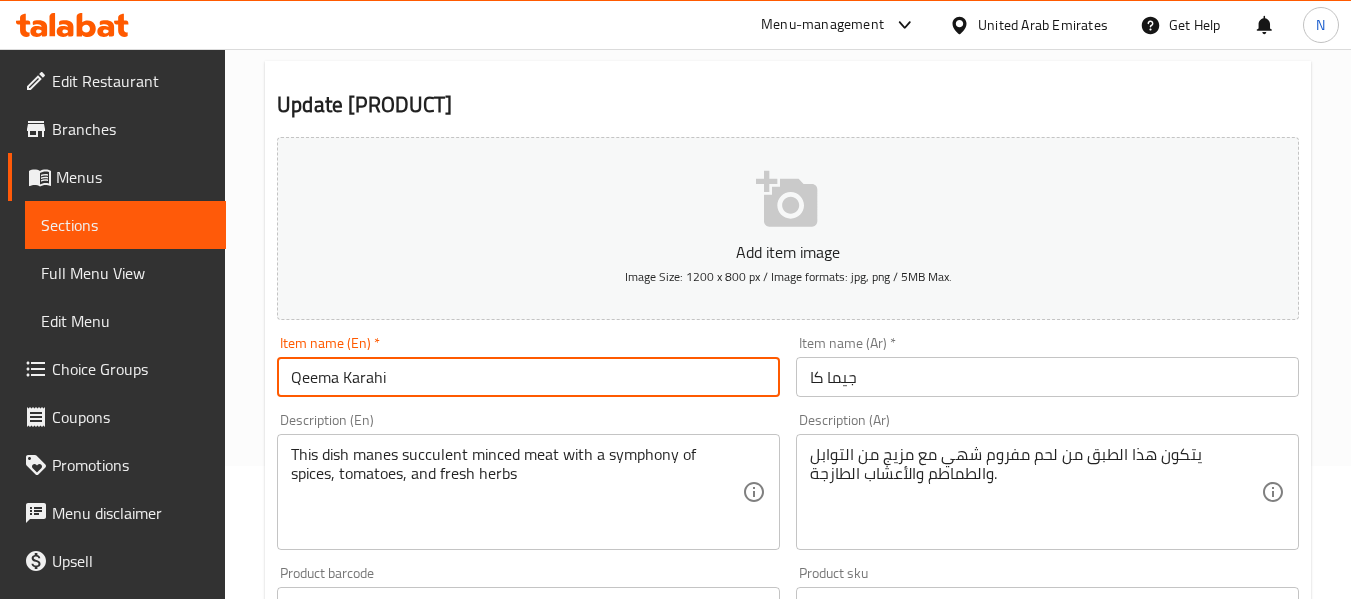 type on "Qeema Karahi" 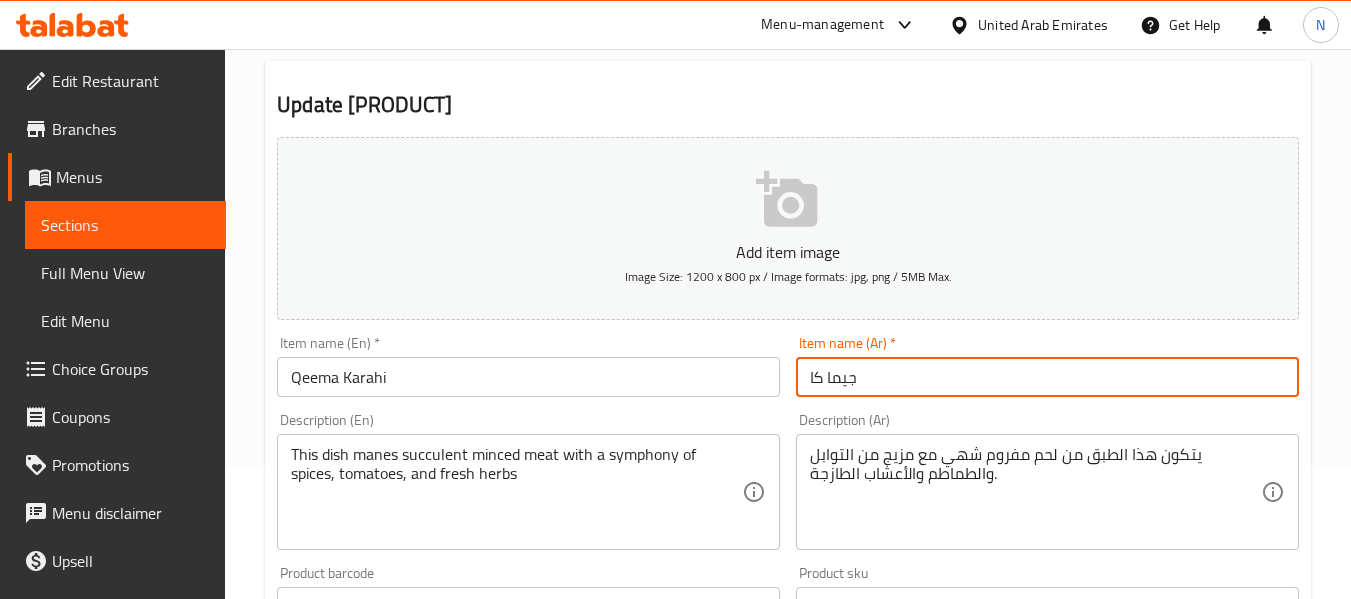 click on "جيما كا" at bounding box center (1047, 377) 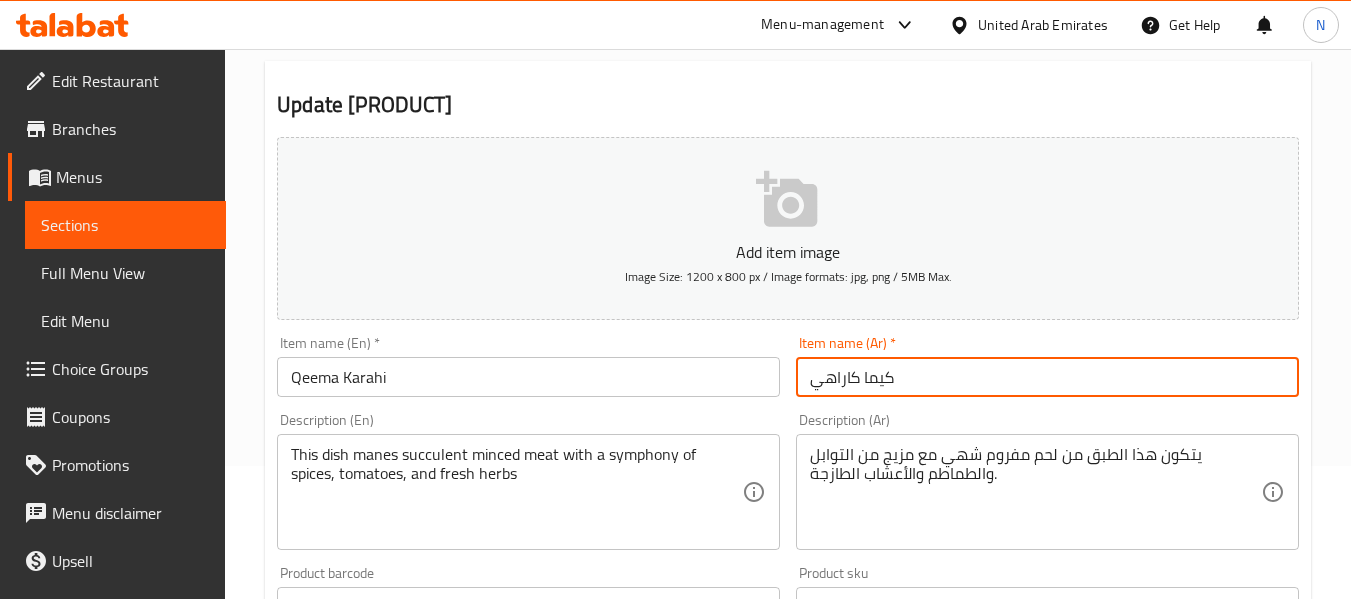 type on "كيما كاراهي" 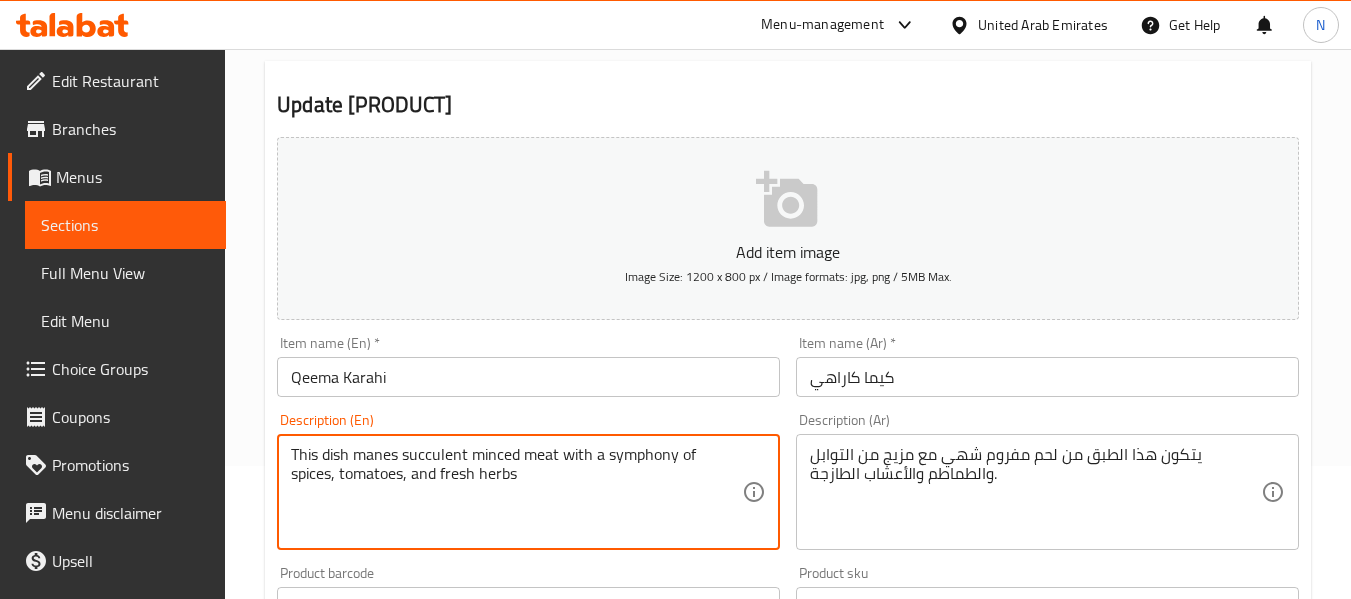 click on "This dish manes succulent minced meat with a symphony of spices, tomatoes, and fresh herbs" at bounding box center [516, 492] 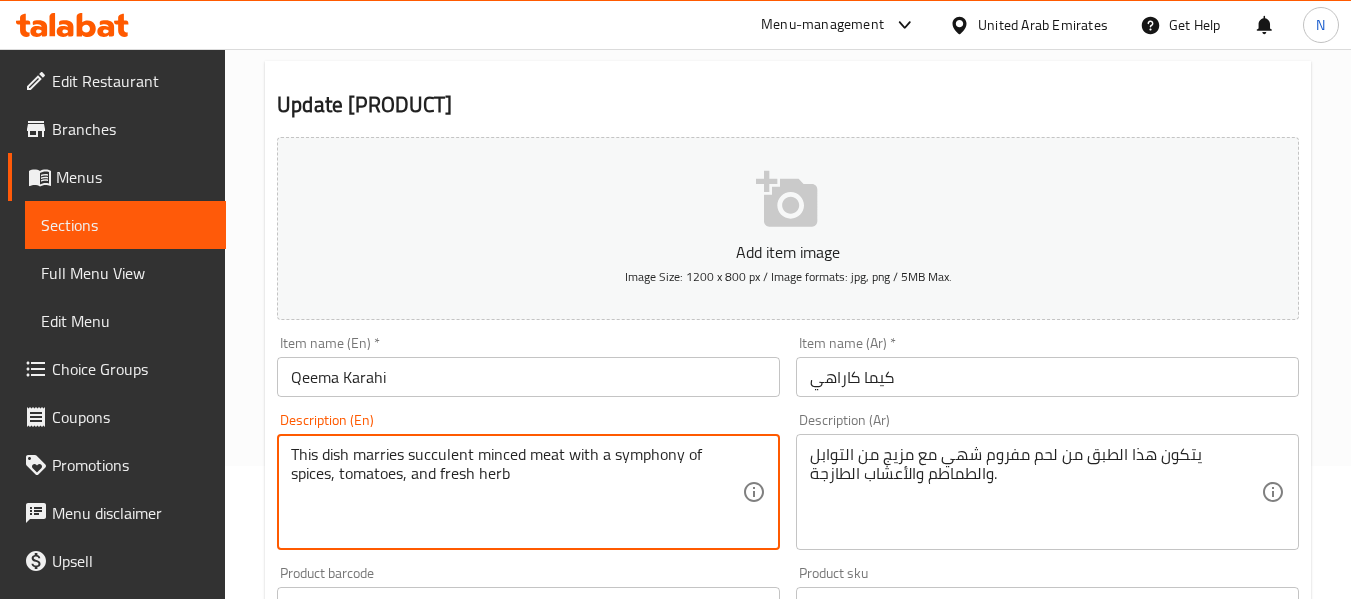 type on "This dish marries succulent minced meat with a symphony of spices, tomatoes, and fresh herb" 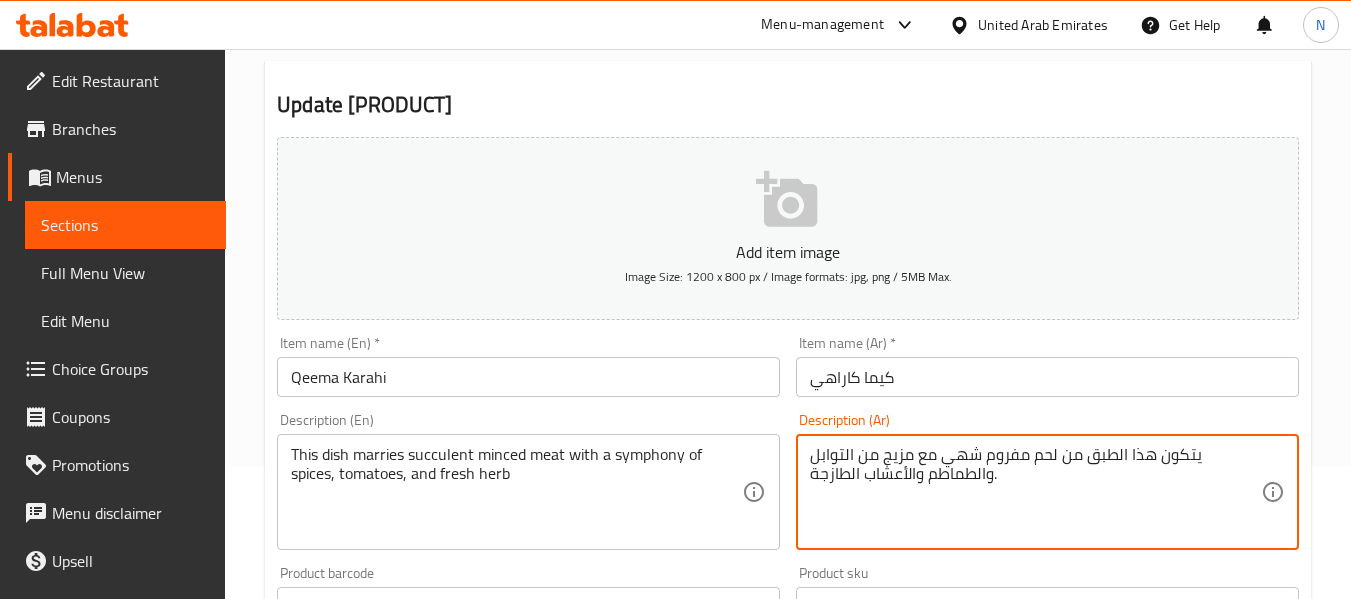 click on "يتكون هذا الطبق من لحم مفروم شهي مع مزيج من التوابل والطماطم والأعشاب الطازجة." at bounding box center [1035, 492] 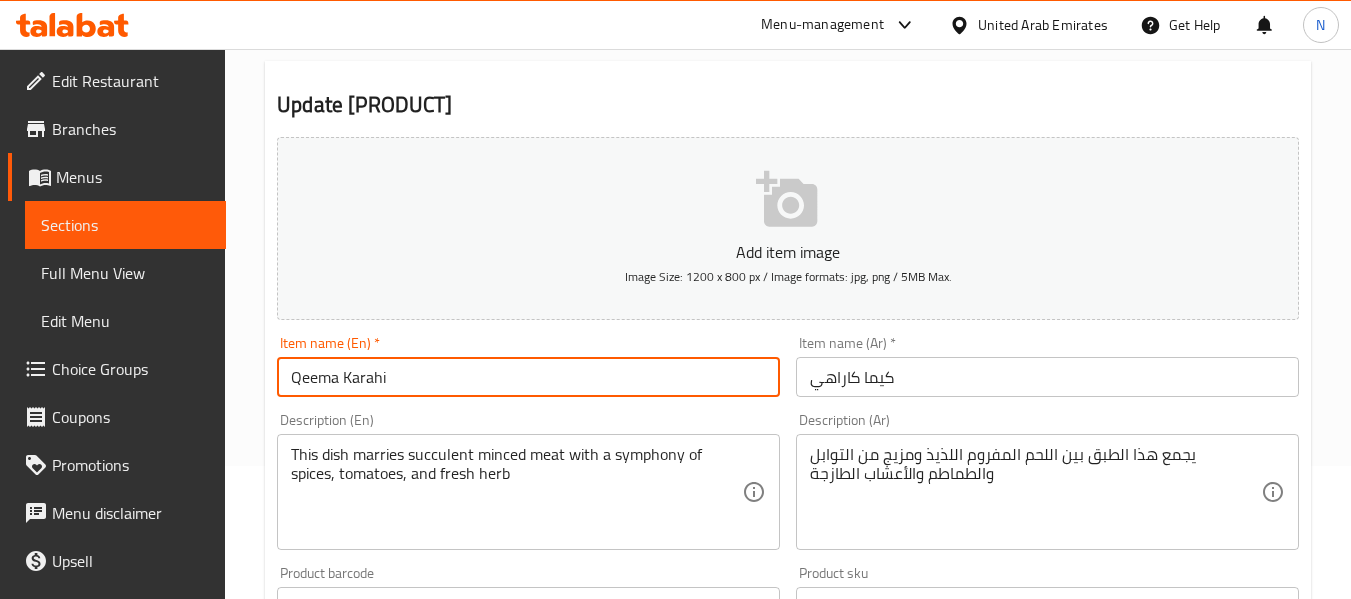 click on "Update" at bounding box center (398, 1193) 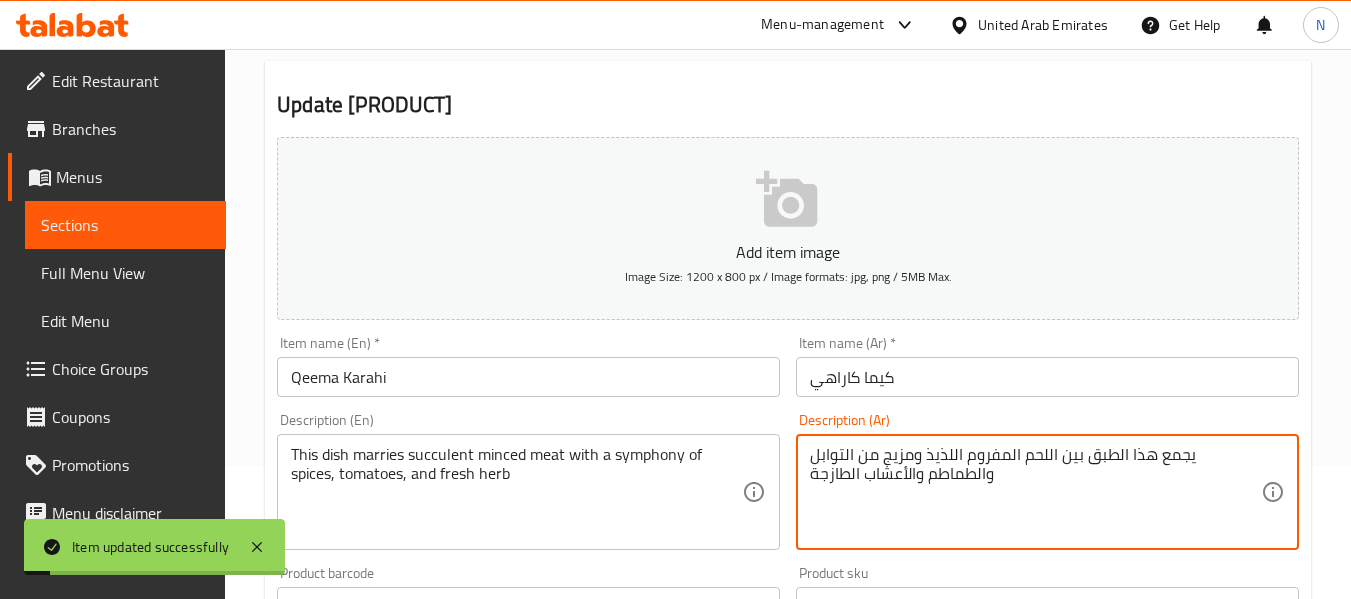 click on "يجمع هذا الطبق بين اللحم المفروم اللذيذ ومزيج من التوابل والطماطم والأعشاب الطازجة" at bounding box center (1035, 492) 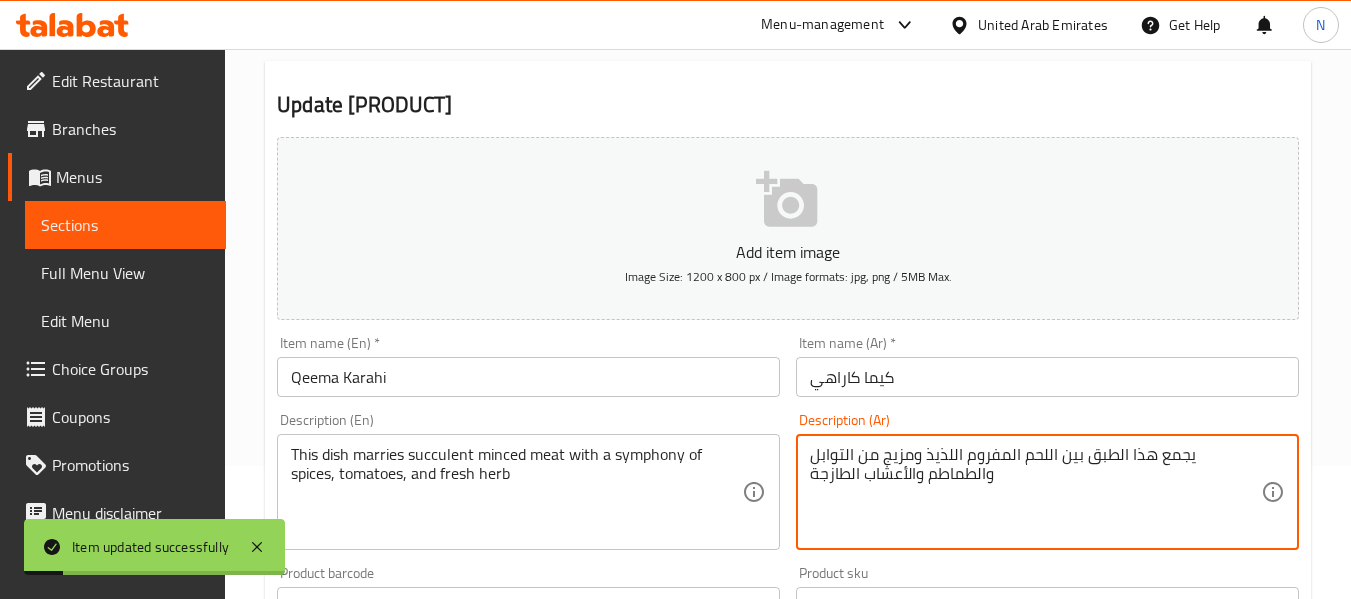 click on "يجمع هذا الطبق بين اللحم المفروم اللذيذ ومزيج من التوابل والطماطم والأعشاب الطازجة" at bounding box center (1035, 492) 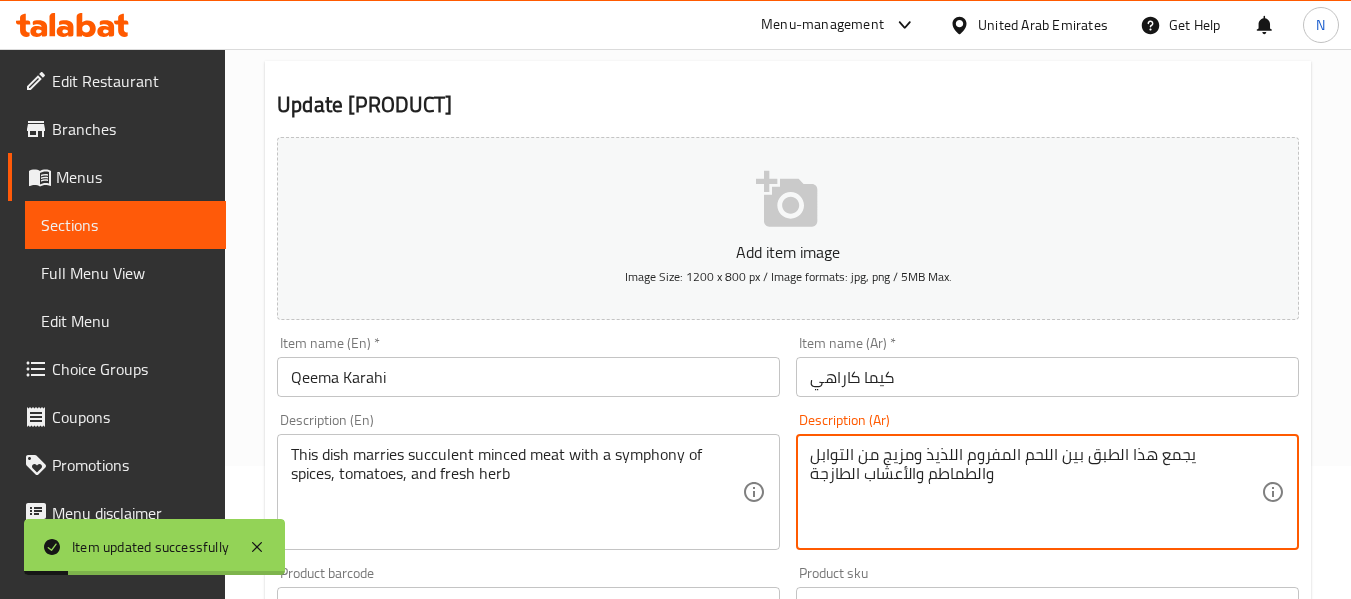 click on "يجمع هذا الطبق بين اللحم المفروم اللذيذ ومزيج من التوابل والطماطم والأعشاب الطازجة" at bounding box center [1035, 492] 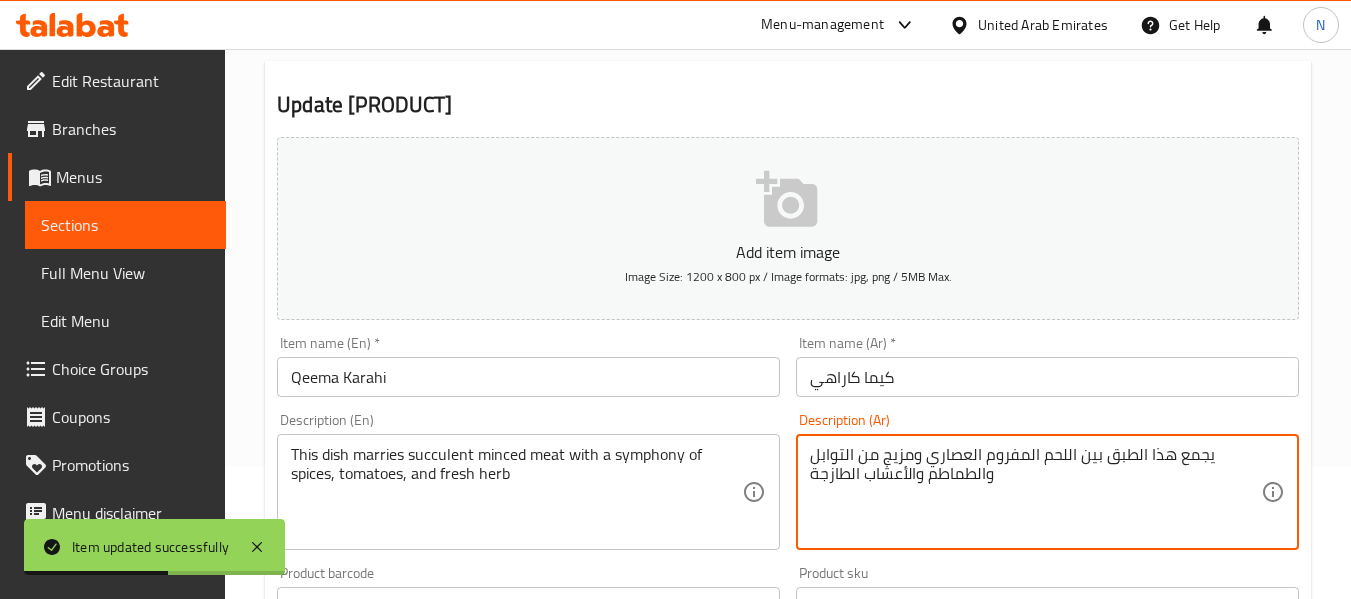 type on "يجمع هذا الطبق بين اللحم المفروم العصاري ومزيج من التوابل والطماطم والأعشاب الطازجة" 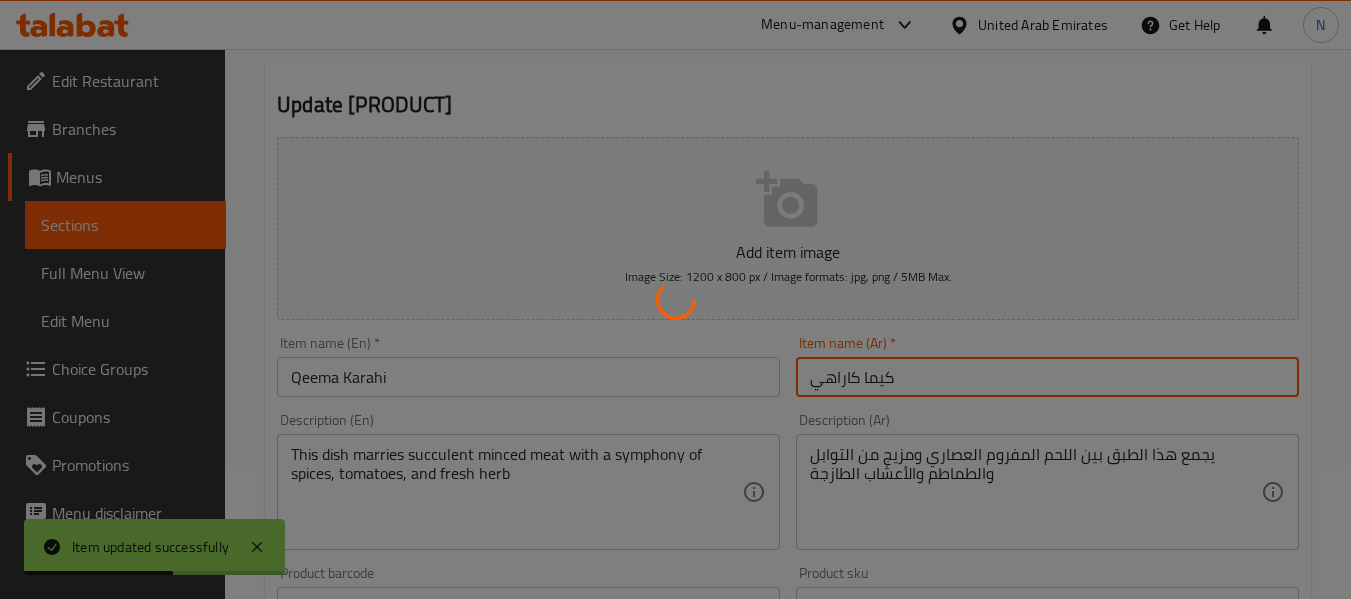 click on "Home / Restaurants management / Menus / Sections / item / update BEEF  section Update Qeema Karahi Add item image Image Size: 1200 x 800 px / Image formats: jpg, png / 5MB Max. Item name (En)   * Qeema Karahi Item name (En)  * Item name (Ar)   * كيما كاراهي Item name (Ar)  * Description (En) This dish marries succulent minced meat with a symphony of spices, tomatoes, and fresh herb Description (En) Description (Ar) يجمع هذا الطبق بين اللحم المفروم العصاري ومزيج من التوابل والطماطم والأعشاب الطازجة Description (Ar) Product barcode Product barcode Product sku Product sku Price   * AED 24 Price  * Price on selection Free item Start Date Start Date End Date End Date Available Days SU MO TU WE TH FR SA Available from ​ ​ Available to ​ ​ Status Active Inactive Exclude from GEM Variations & Choices Add variant ASSIGN CHOICE GROUP Update" at bounding box center [788, 598] 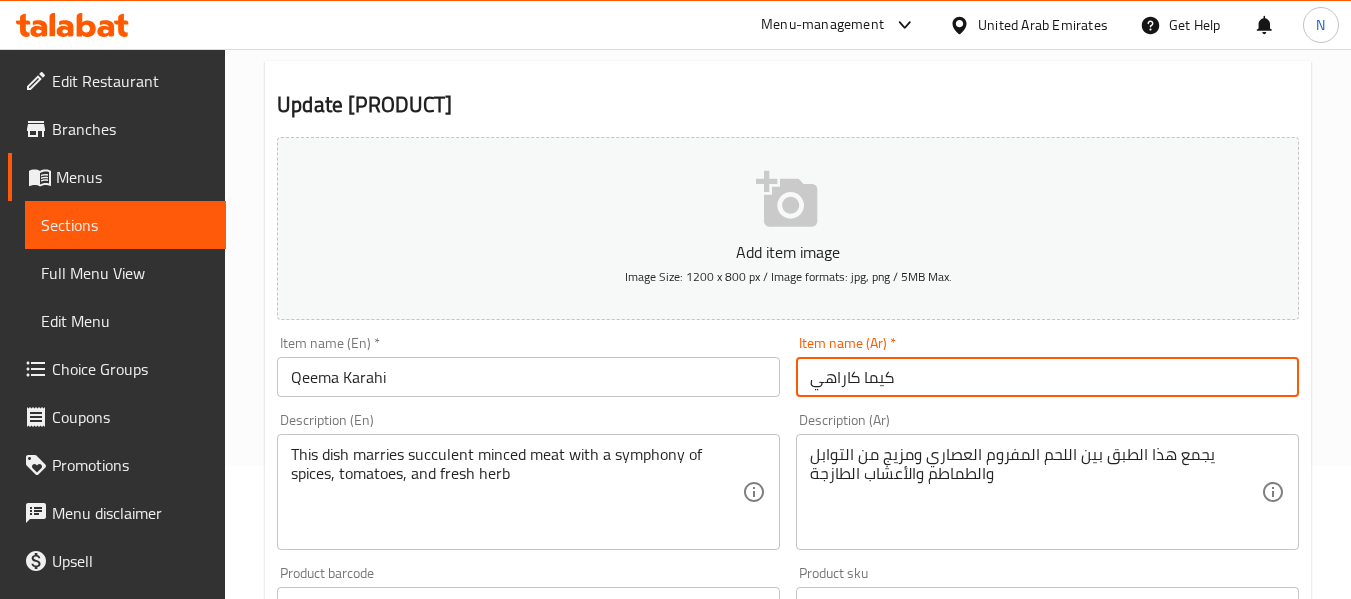 click on "Update" at bounding box center [398, 1193] 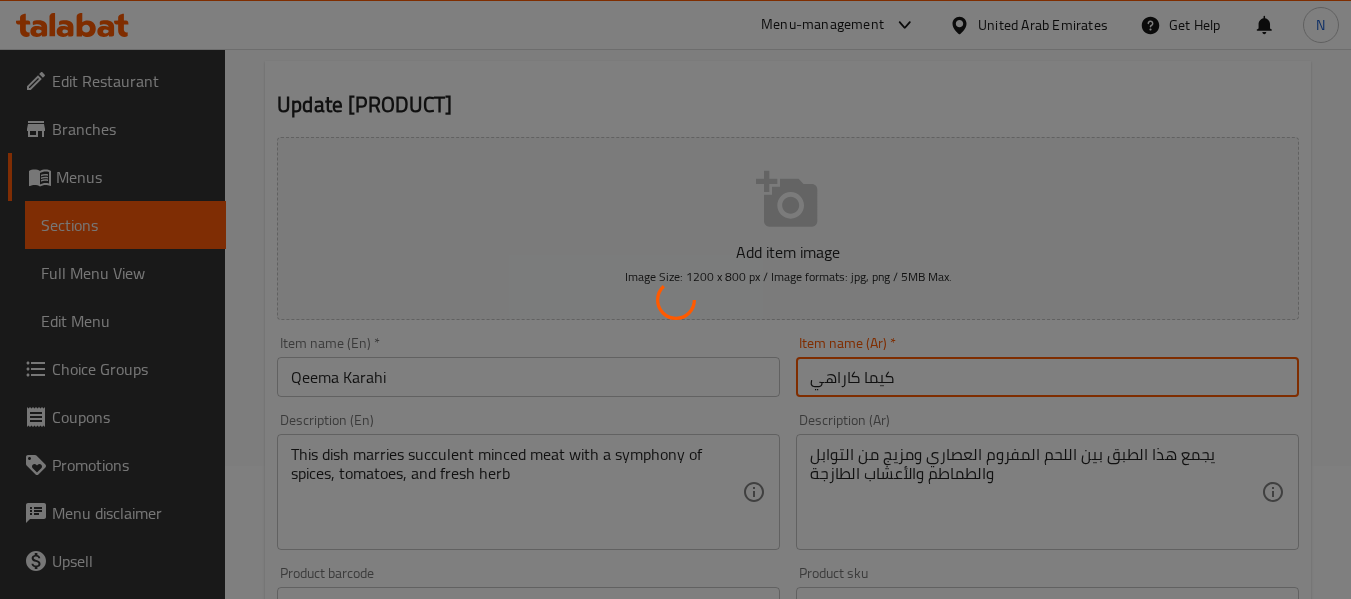 click on "Update" at bounding box center [398, 1193] 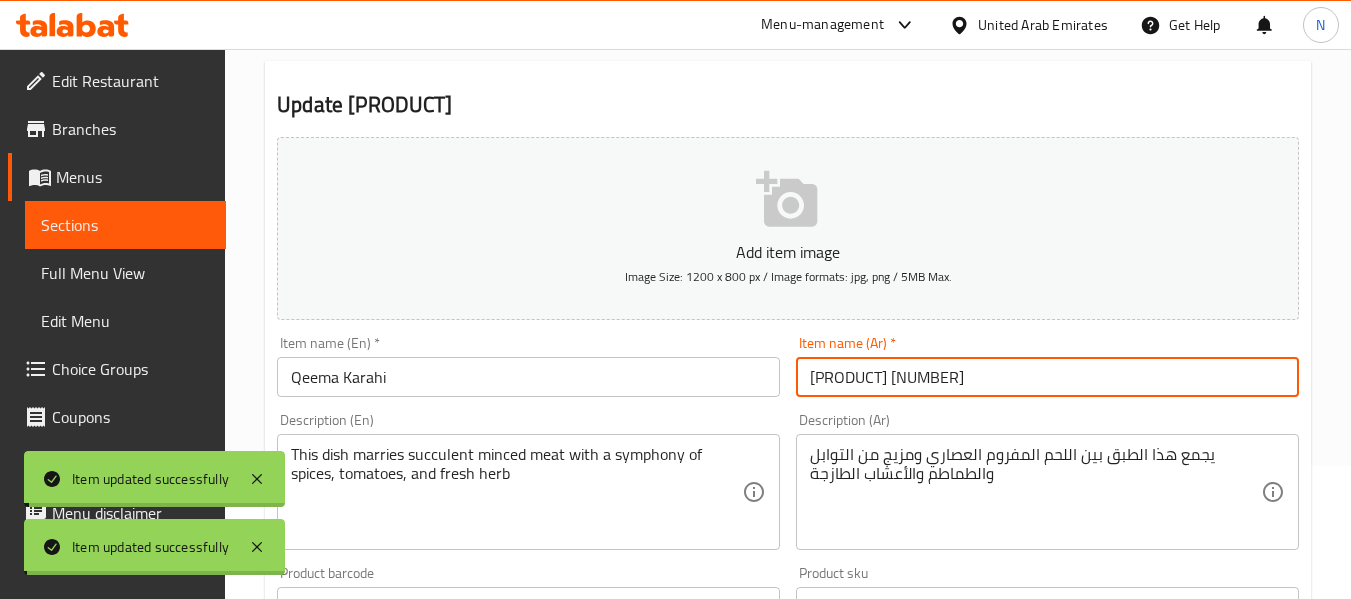 scroll, scrollTop: 0, scrollLeft: 61, axis: horizontal 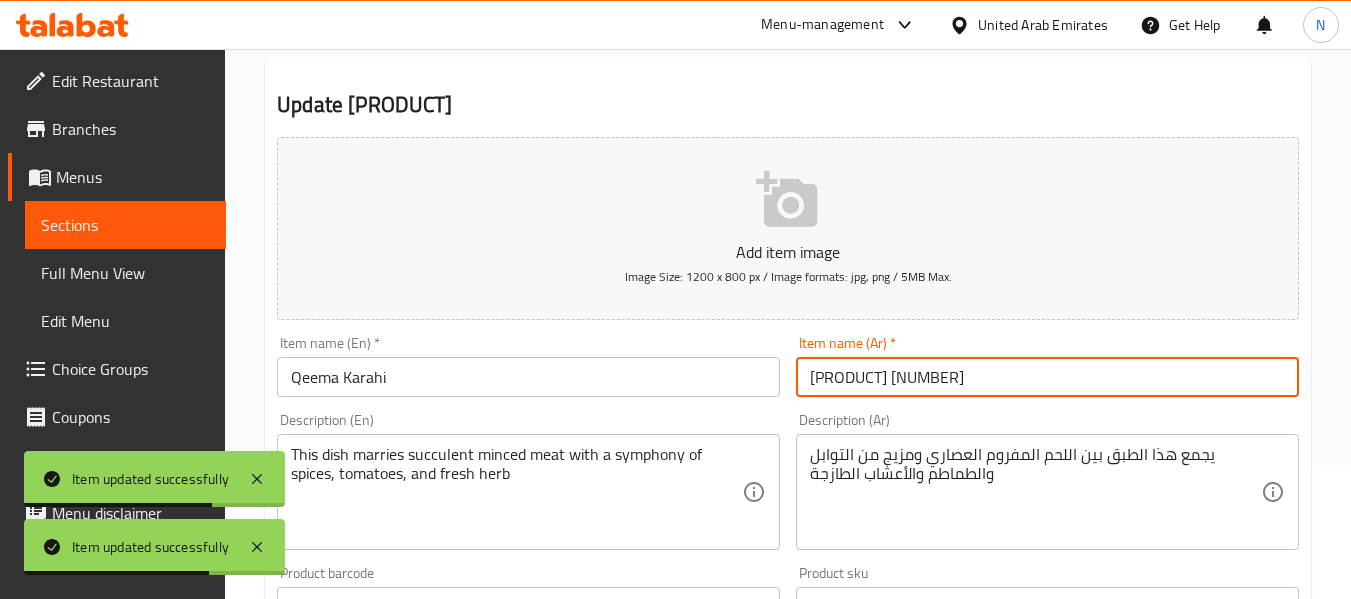 click on "Update" at bounding box center (398, 1193) 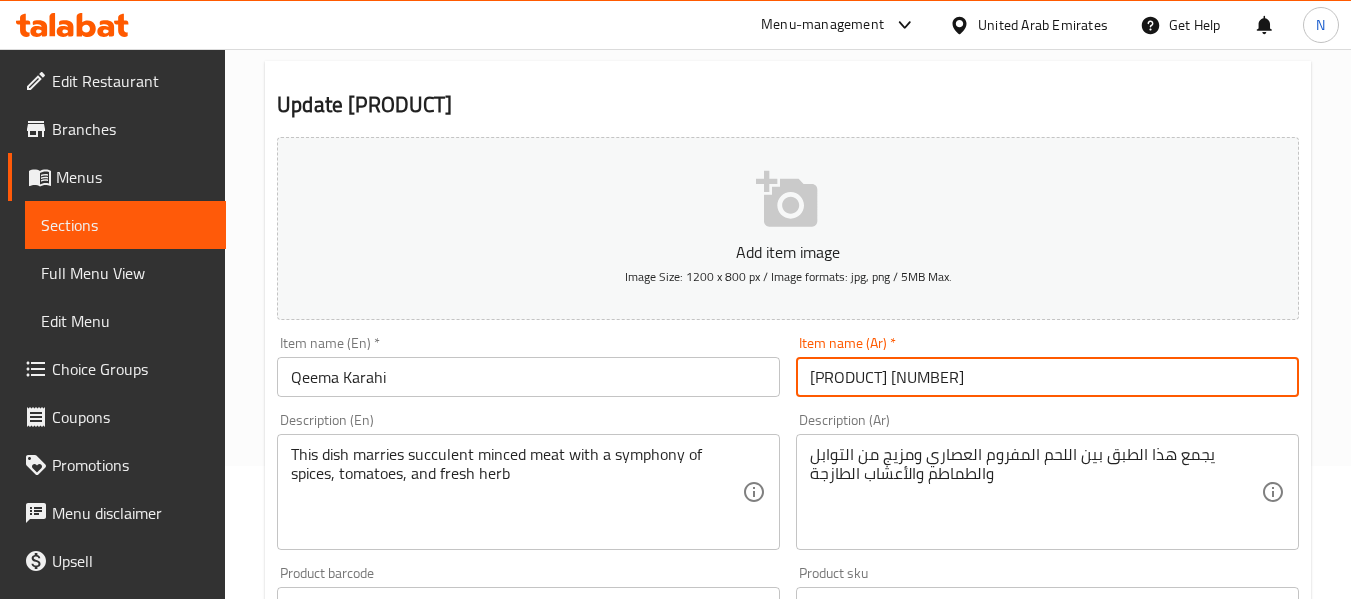 click on "Update" at bounding box center [398, 1193] 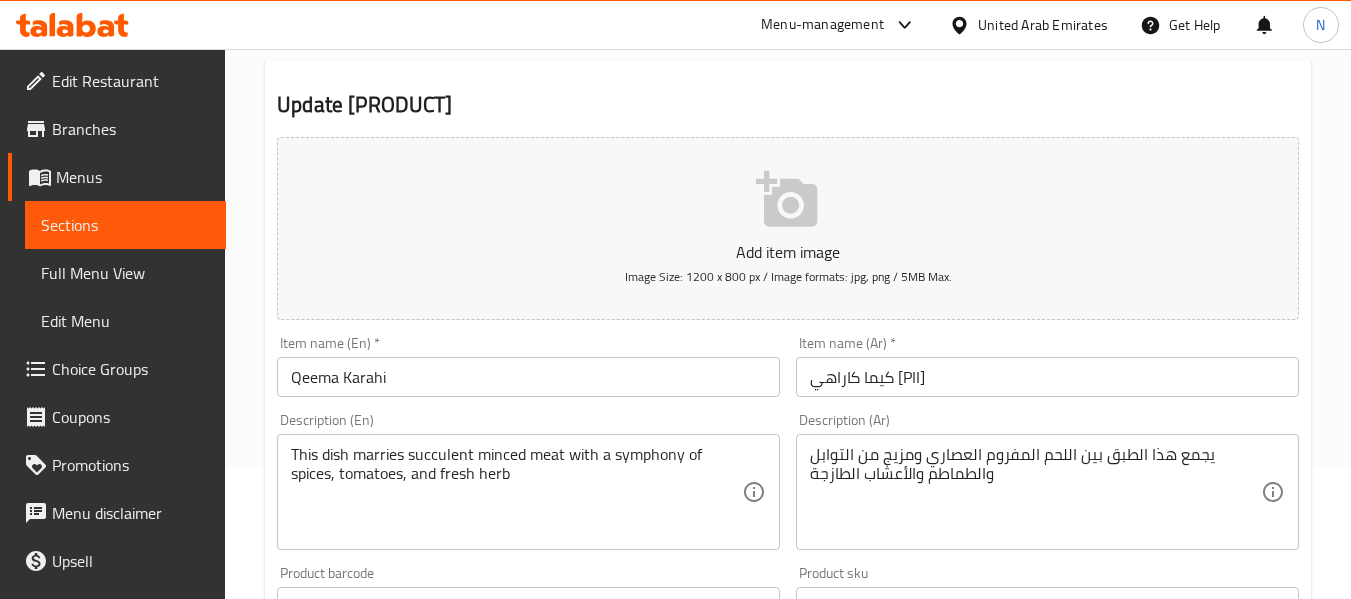 scroll, scrollTop: 0, scrollLeft: 0, axis: both 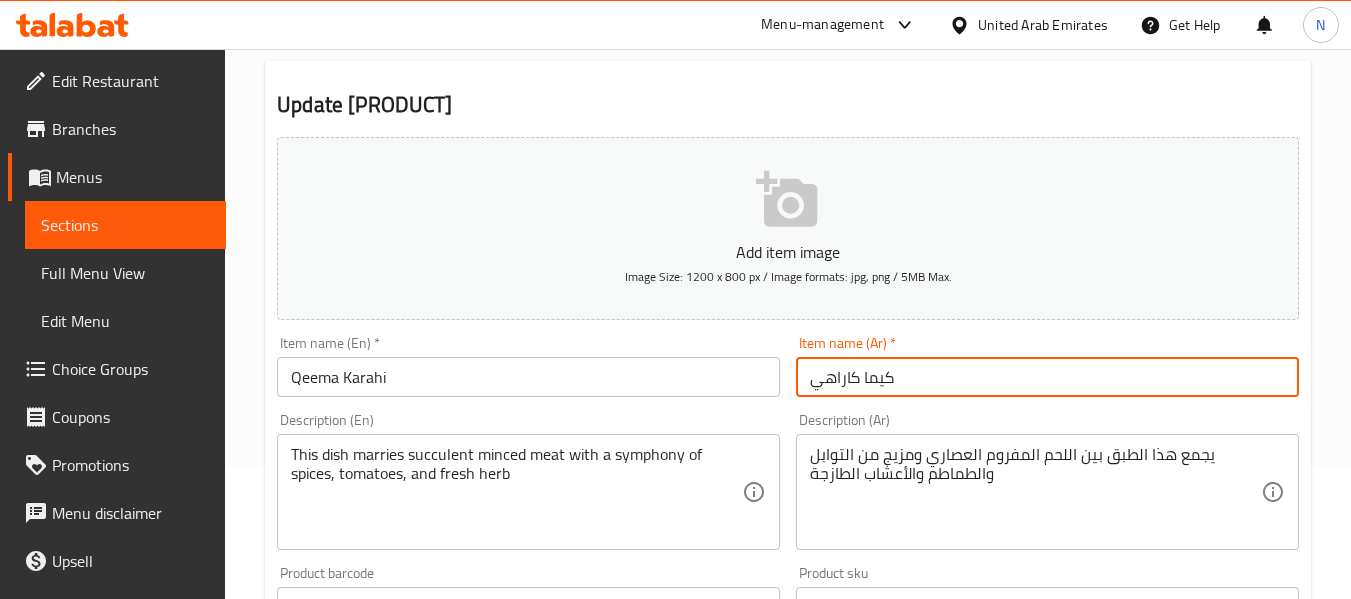 type on "كيما كاراهي" 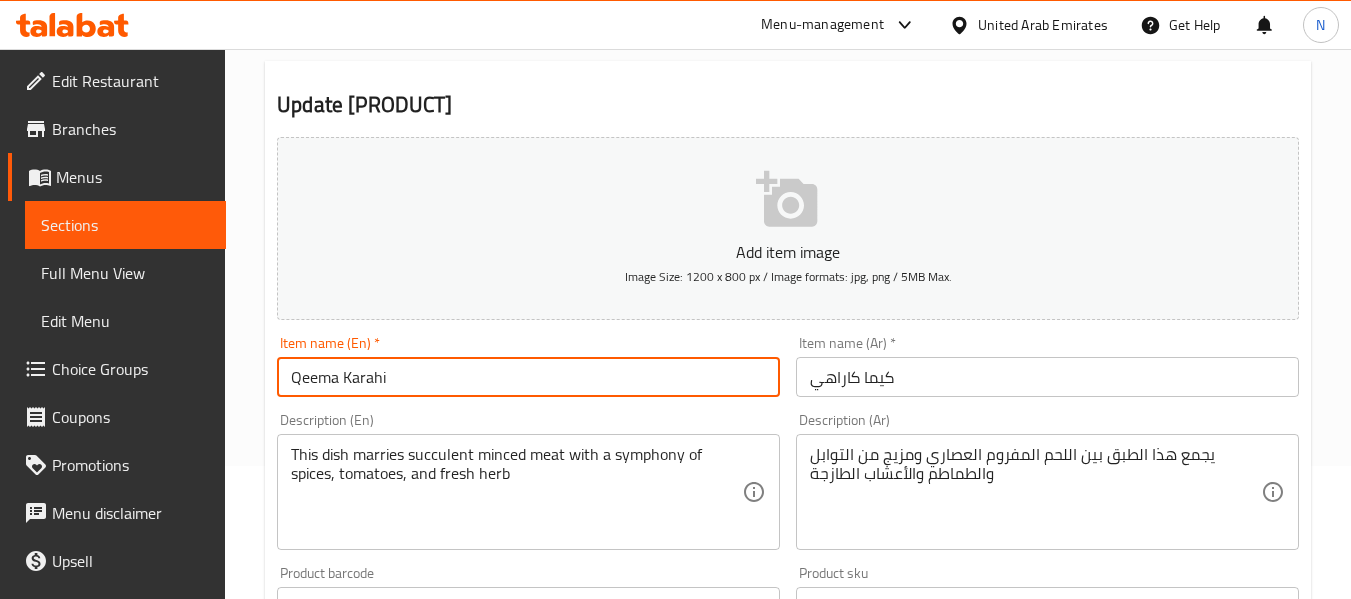 click on "Qeema Karahi" at bounding box center [528, 377] 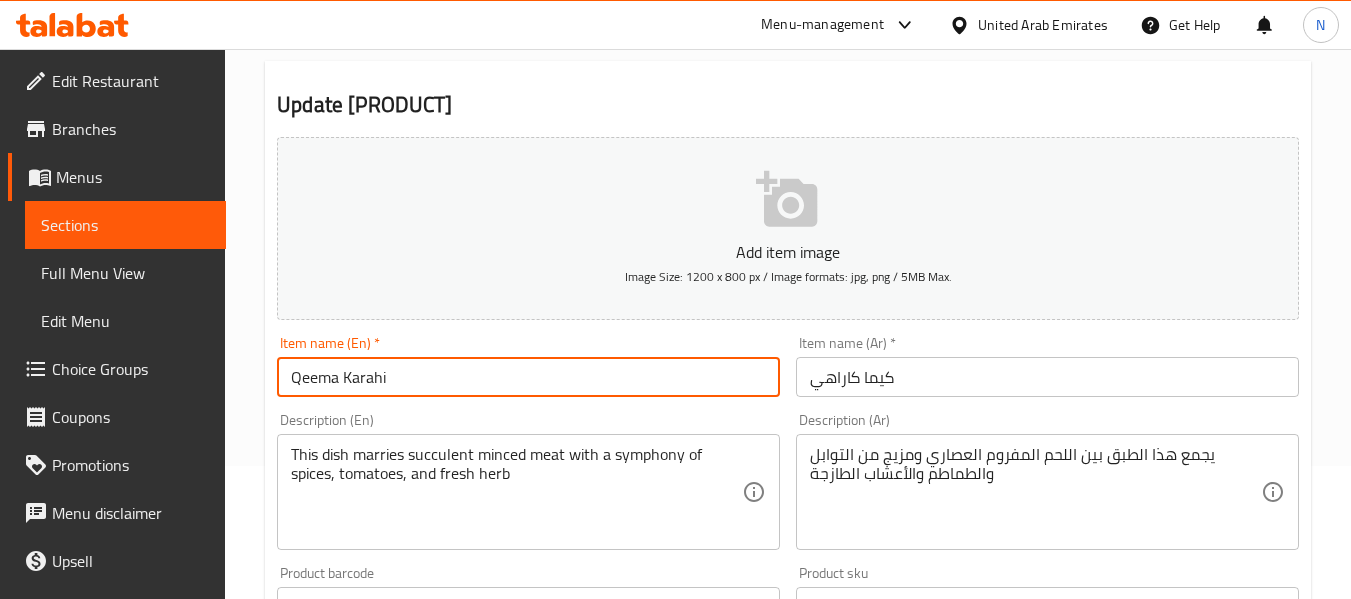 click on "Qeema Karahi" at bounding box center [528, 377] 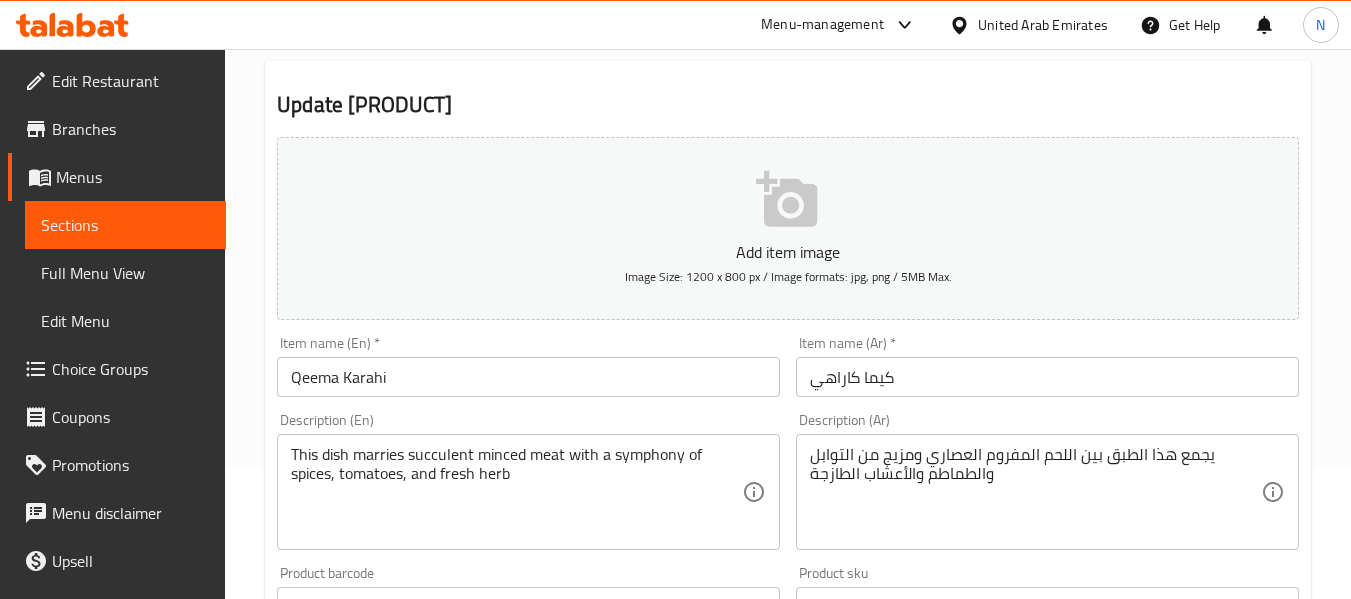 click on "Update Qeema Karahi" at bounding box center (788, 105) 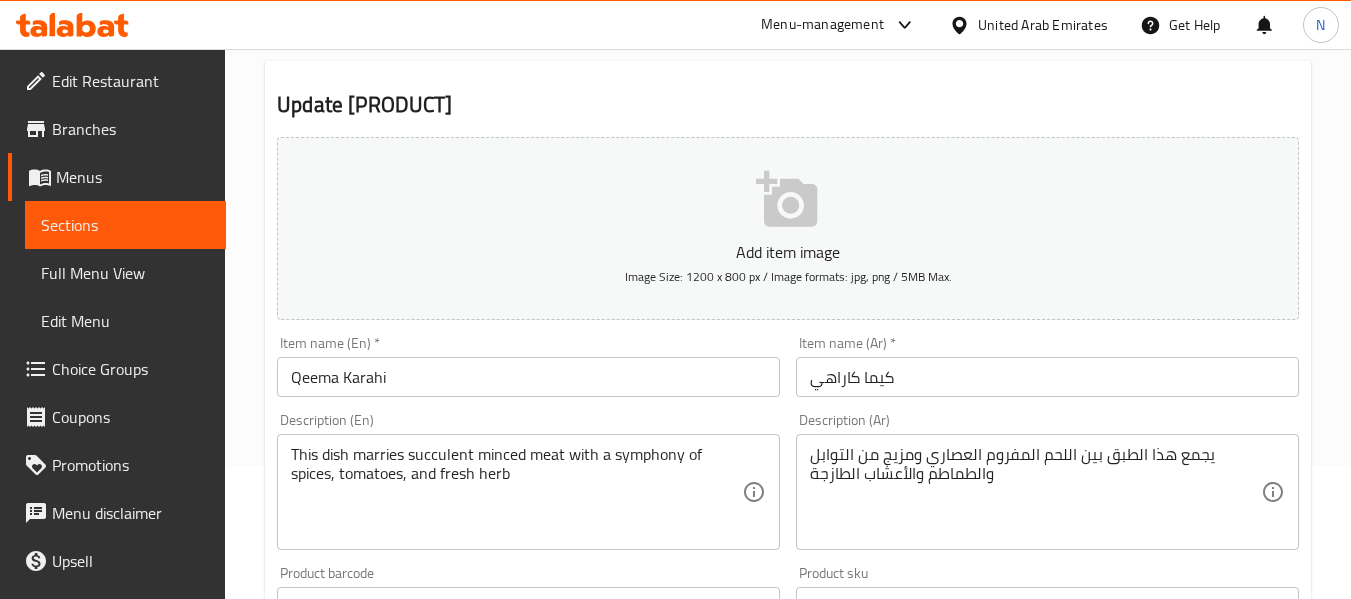 click on "Qeema Karahi" at bounding box center (528, 377) 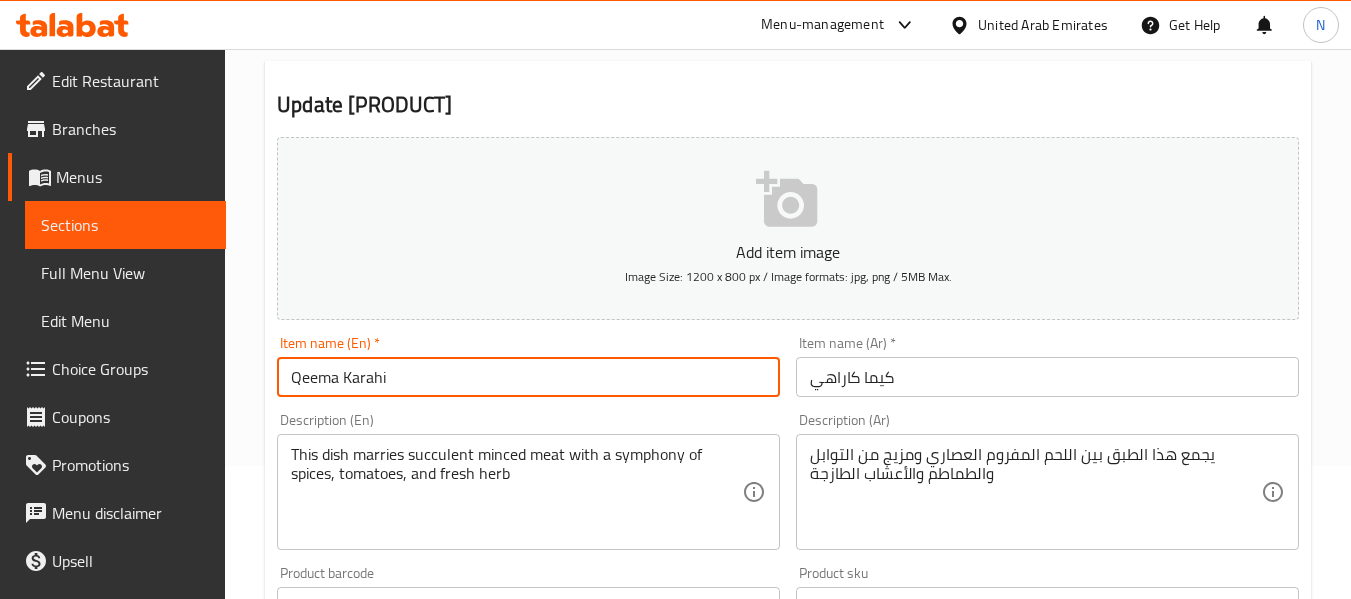 click on "Update" at bounding box center (398, 1193) 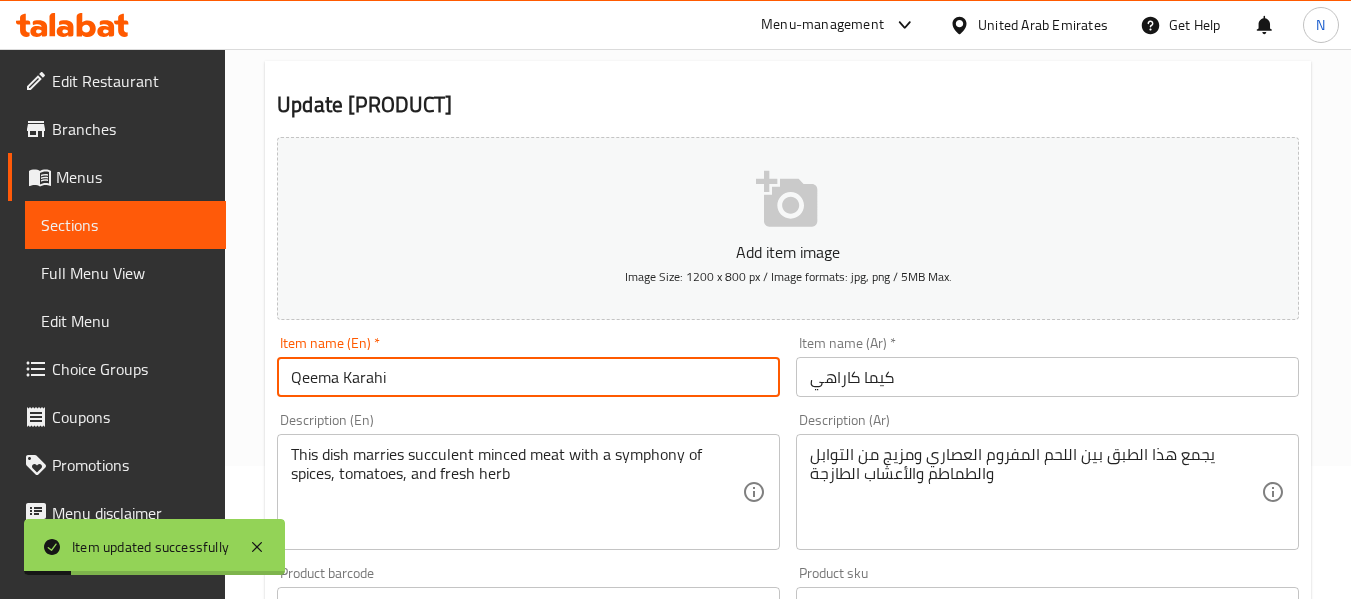 scroll, scrollTop: 0, scrollLeft: 0, axis: both 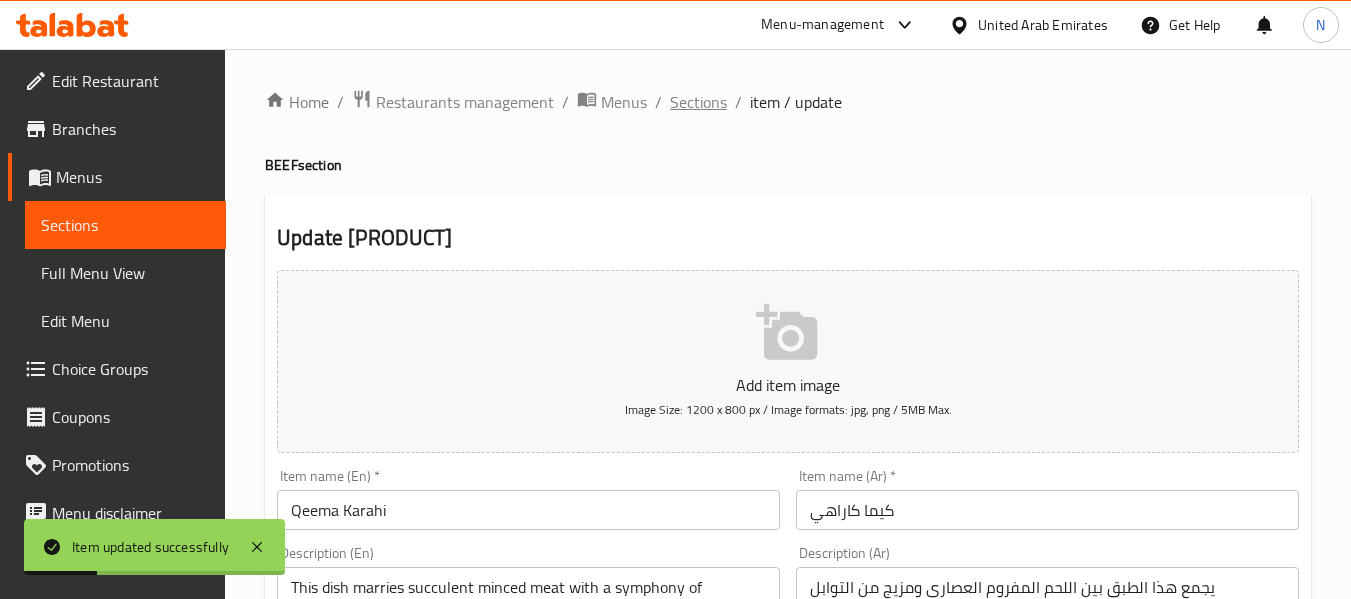 click on "Sections" at bounding box center [698, 102] 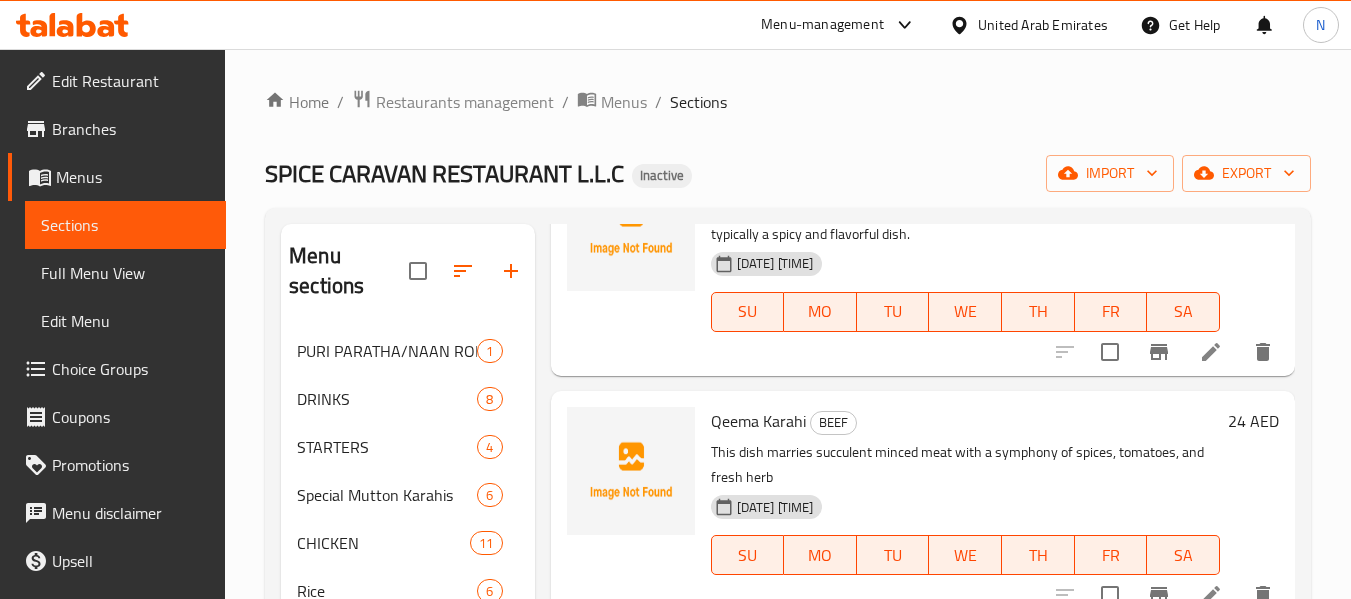 scroll, scrollTop: 3093, scrollLeft: 0, axis: vertical 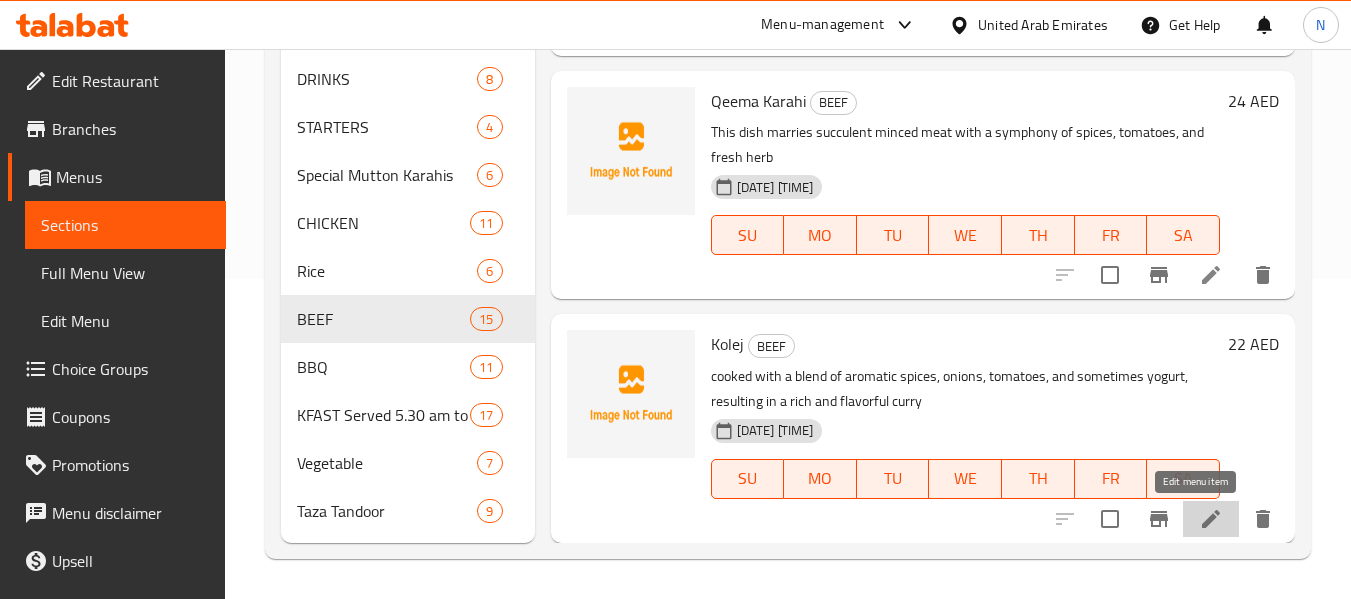 click 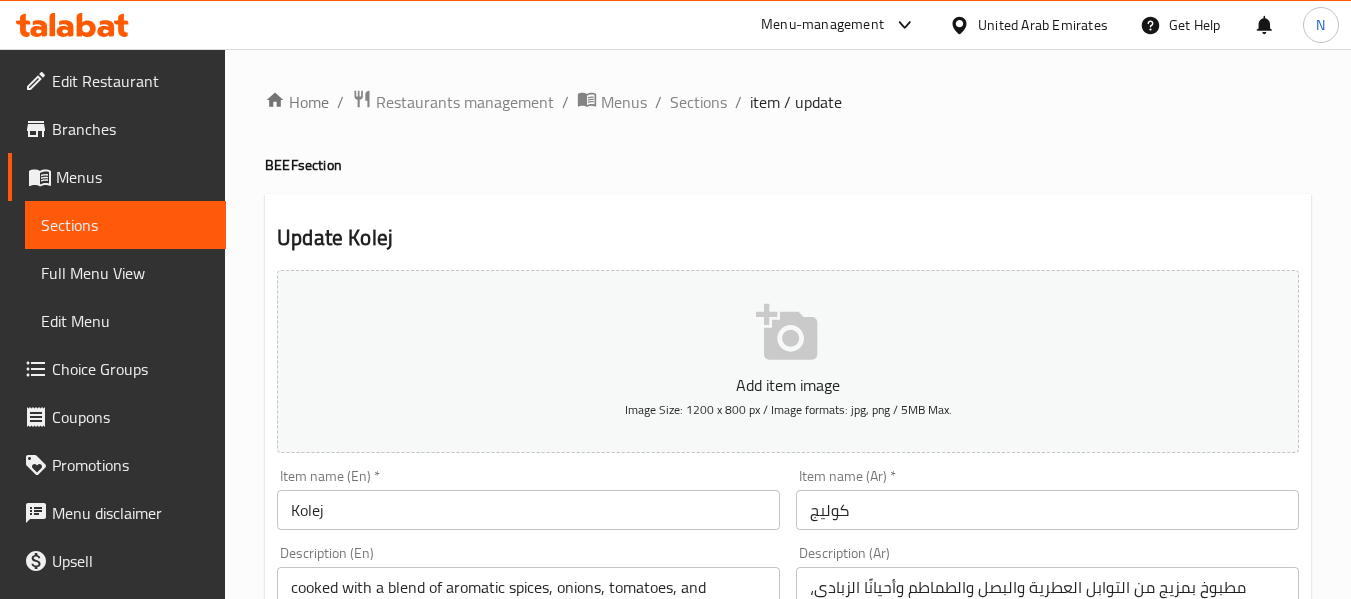 click on "Kolej" at bounding box center (528, 510) 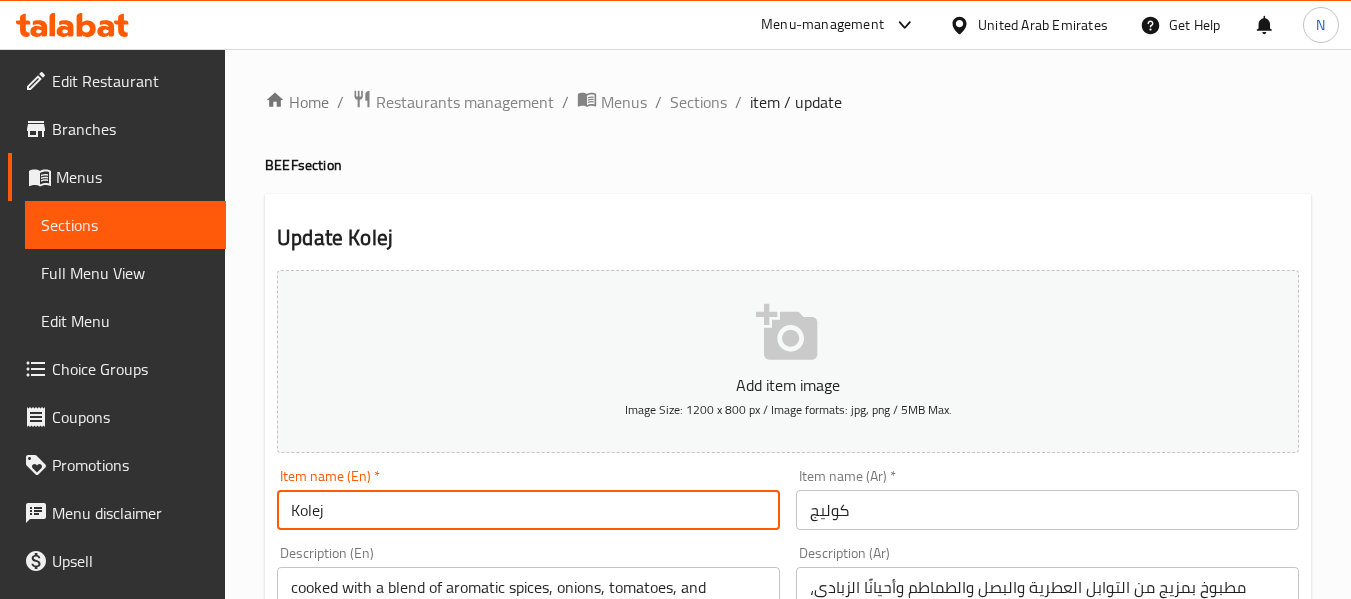 click on "Kolej" at bounding box center [528, 510] 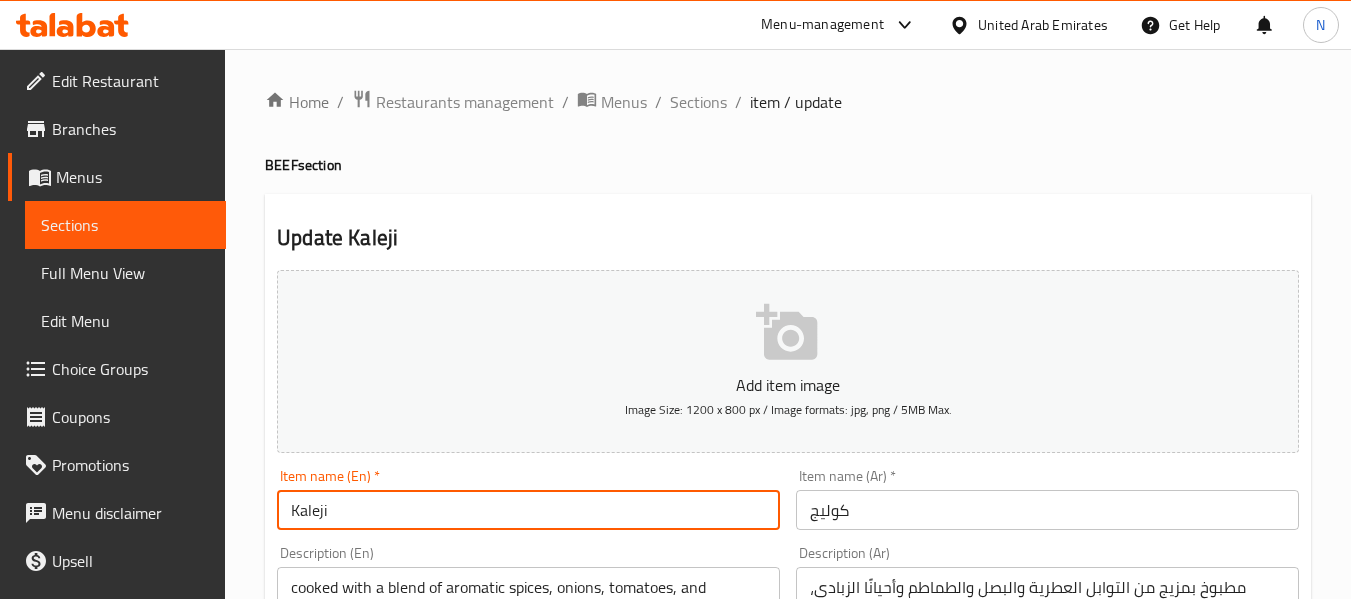 type on "Kaleji" 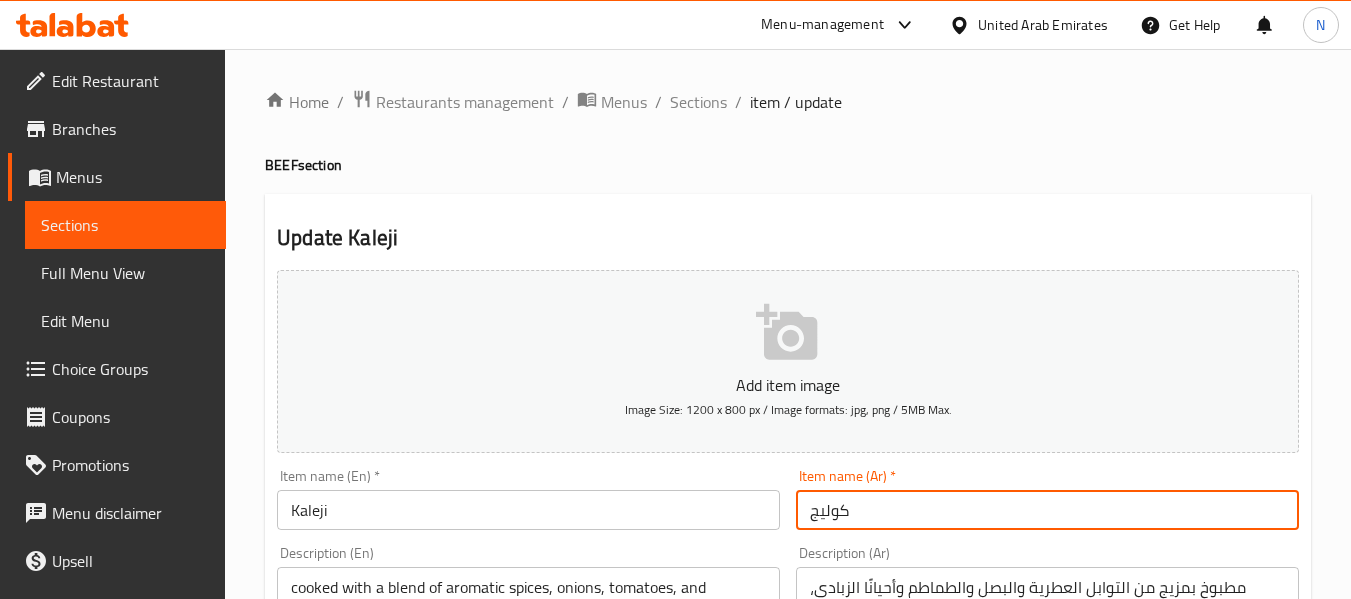 click on "كوليج" at bounding box center (1047, 510) 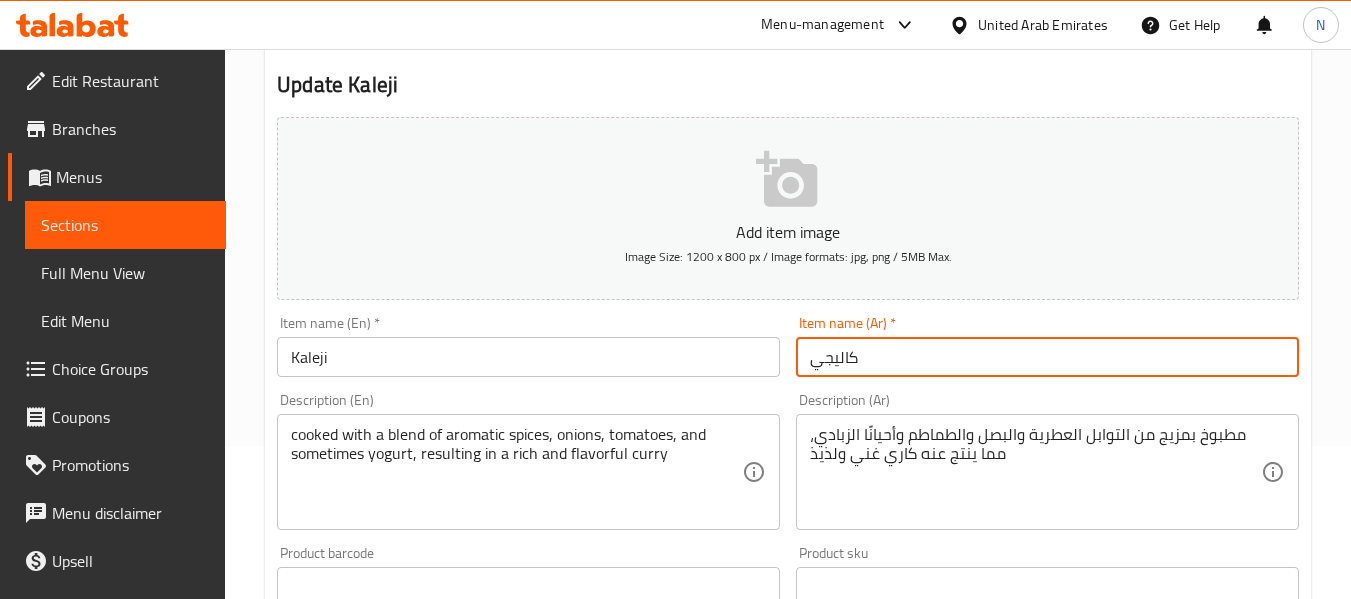 scroll, scrollTop: 154, scrollLeft: 0, axis: vertical 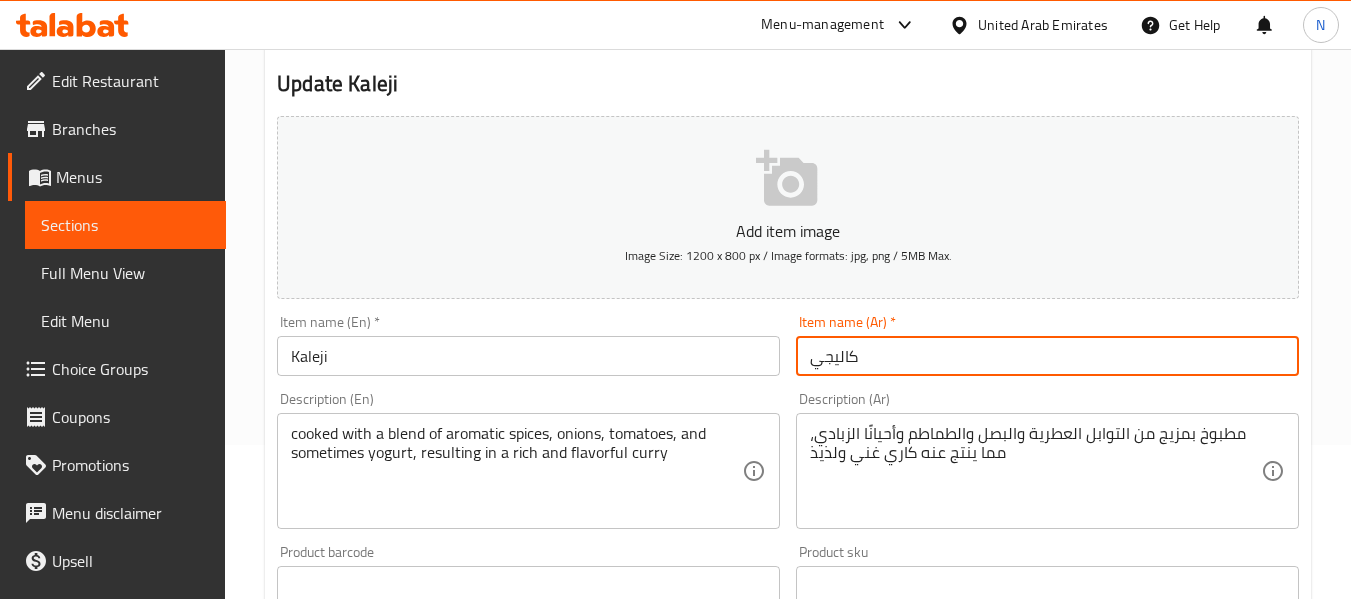 type on "كاليجي" 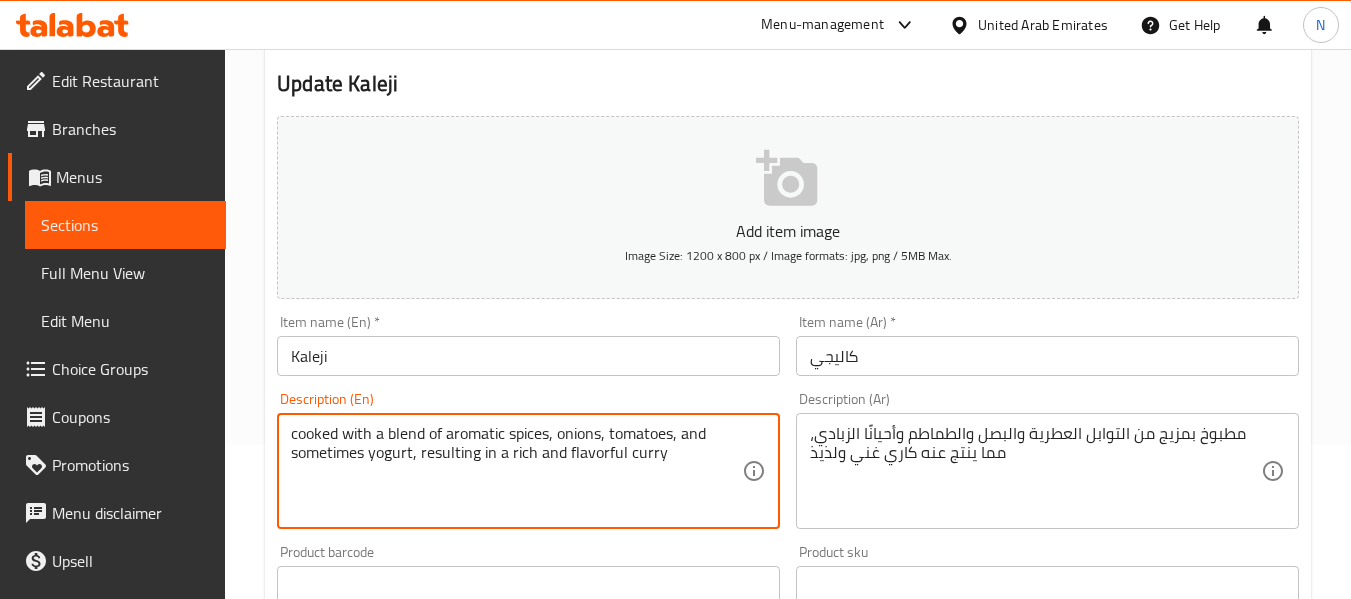 click on "cooked with a blend of aromatic spices, onions, tomatoes, and sometimes yogurt, resulting in a rich and flavorful curry" at bounding box center [516, 471] 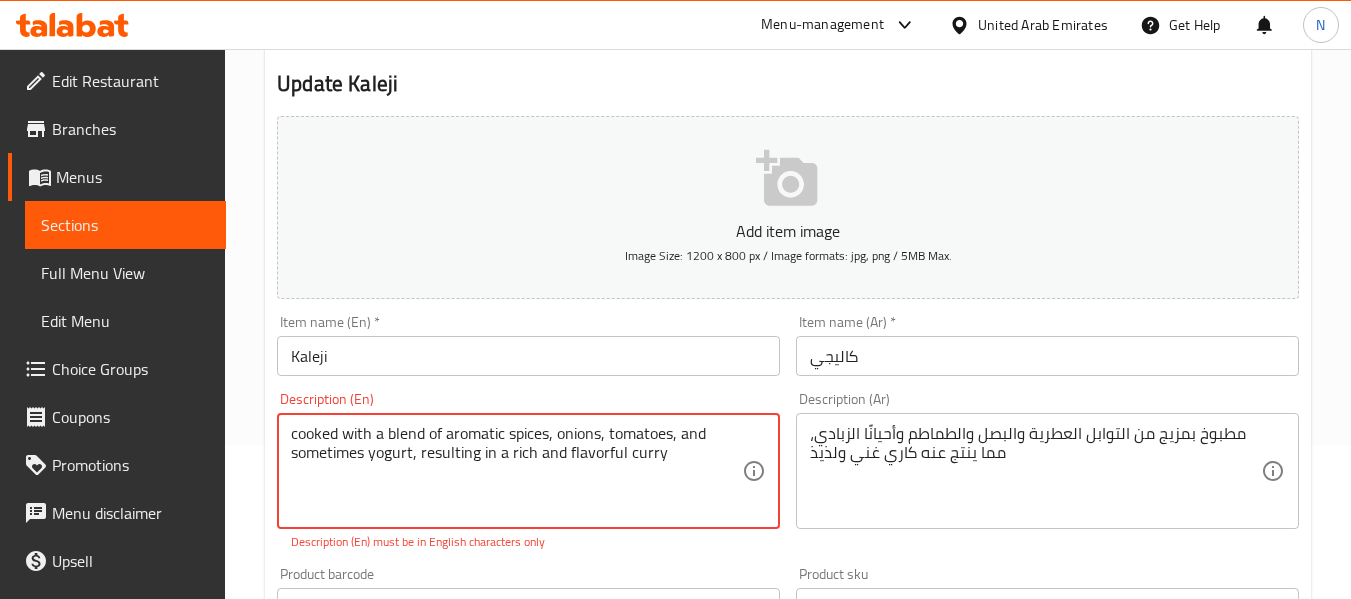 paste on "0 cooked with a blend of aromatic spices, onions, tomatoes, and sometimes yogurt, resulting in a rich and flavorful curry or stir-f" 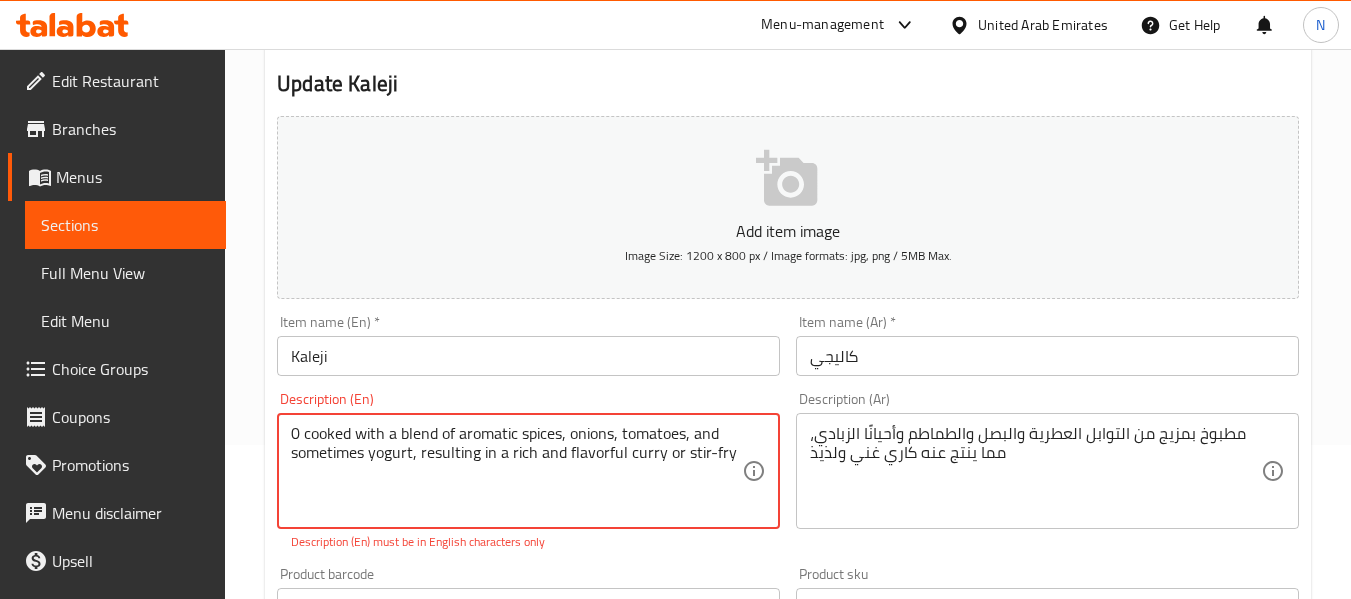 click on "0 cooked with a blend of aromatic spices, onions, tomatoes, and sometimes yogurt, resulting in a rich and flavorful curry or stir-fry" at bounding box center [516, 471] 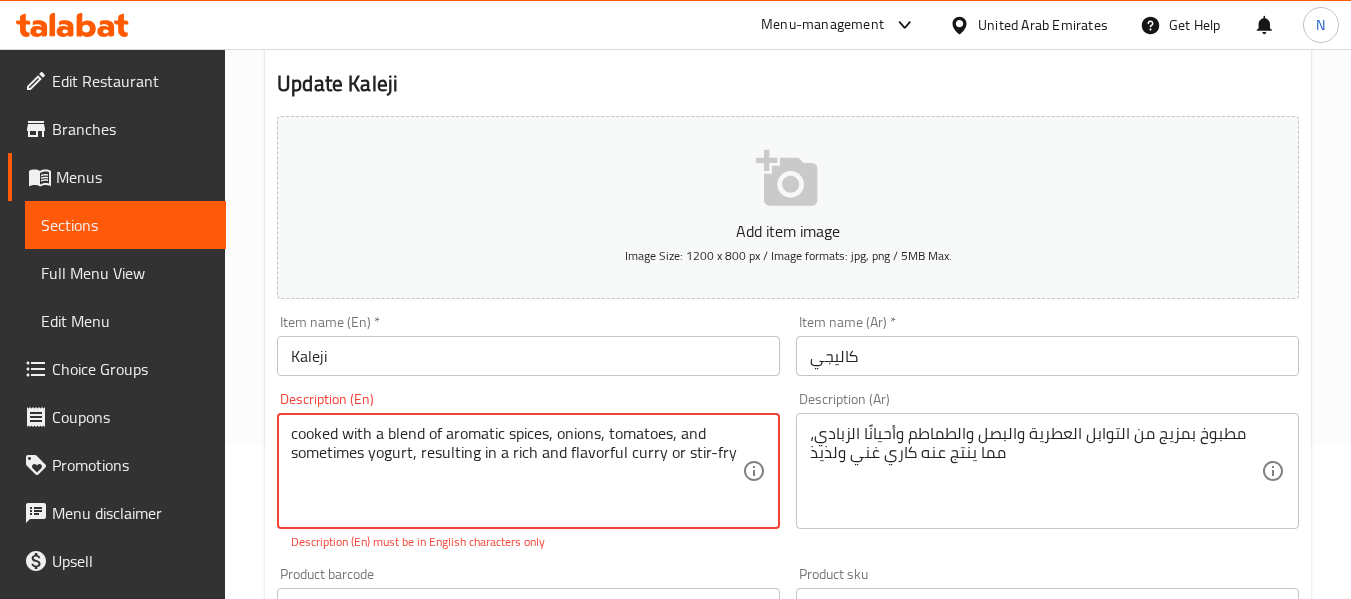 type on "cooked with a blend of aromatic spices, onions, tomatoes, and sometimes yogurt, resulting in a rich and flavorful curry or stir-fry" 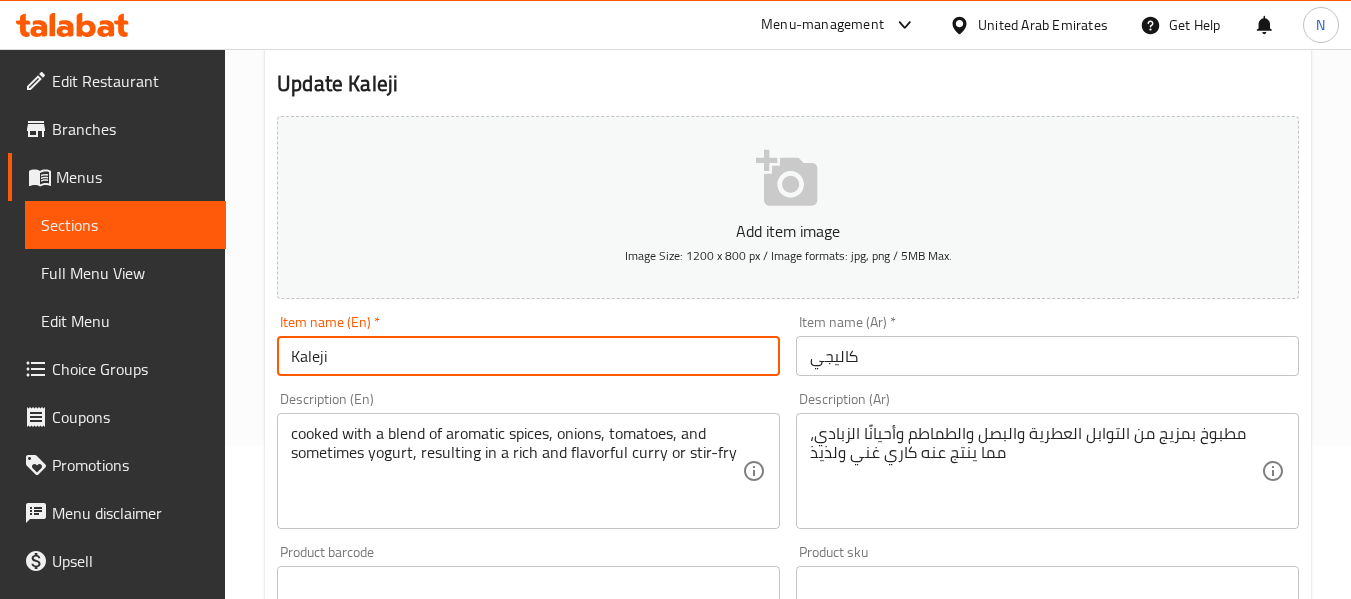 click on "Kaleji" at bounding box center [528, 356] 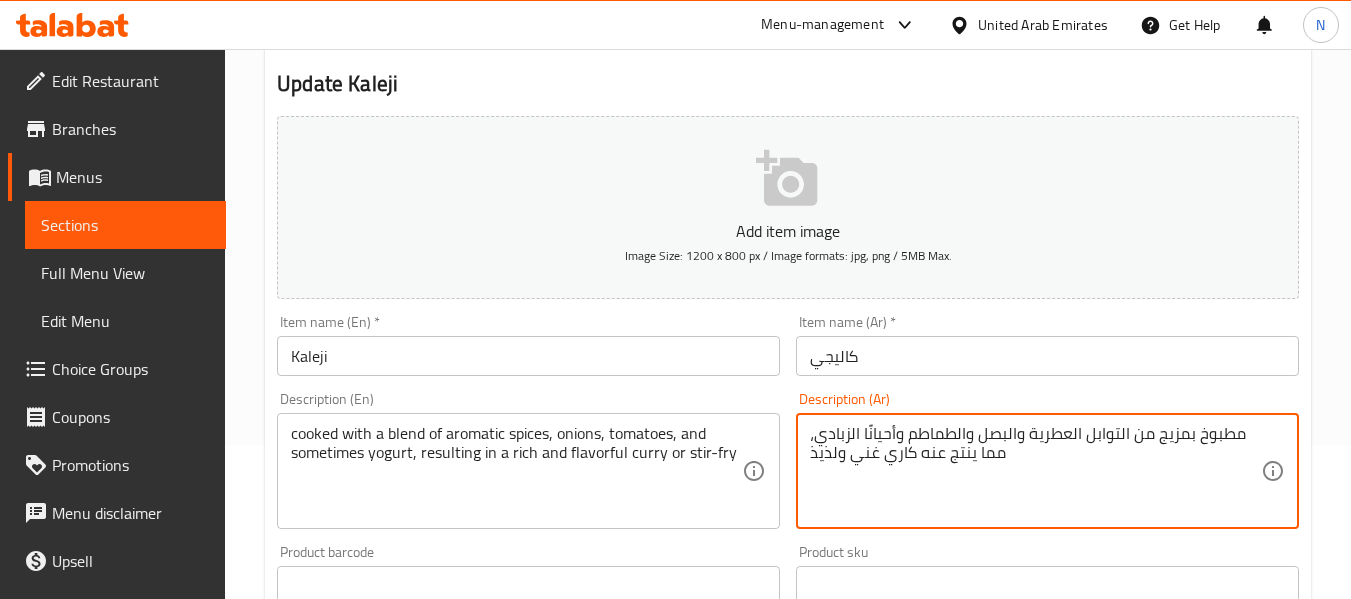 click on "مطبوخ بمزيج من التوابل العطرية والبصل والطماطم وأحيانًا الزبادي، مما ينتج عنه كاري غني ولذيذ" at bounding box center [1035, 471] 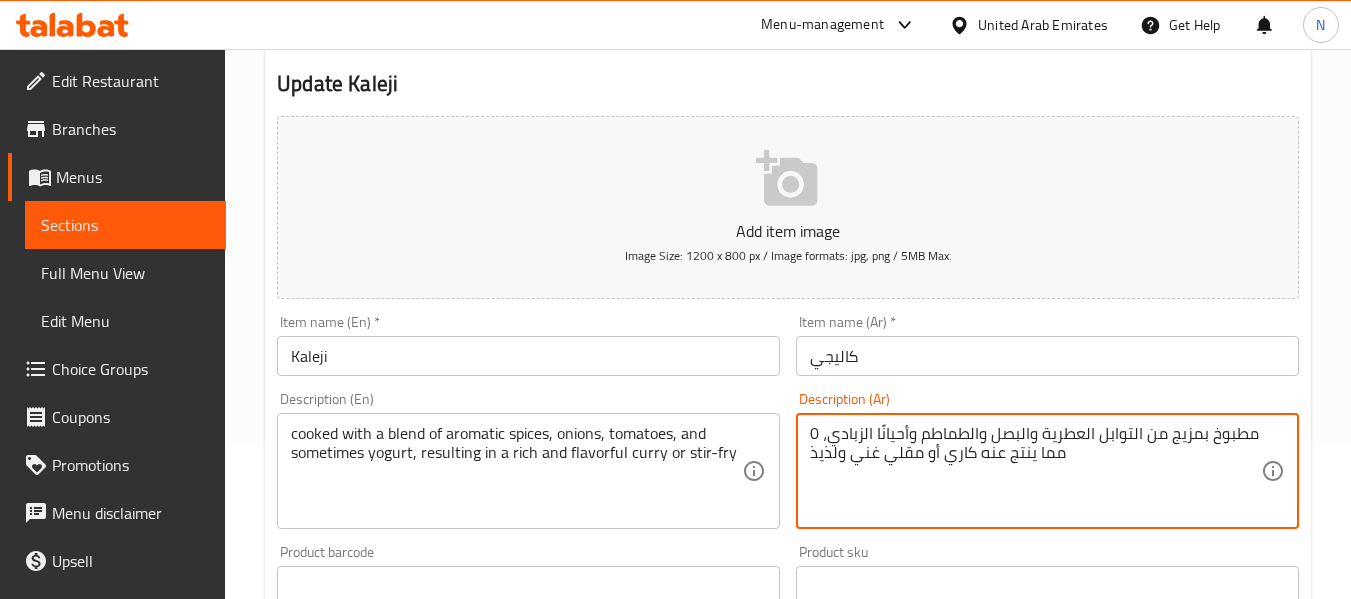 drag, startPoint x: 822, startPoint y: 426, endPoint x: 794, endPoint y: 429, distance: 28.160255 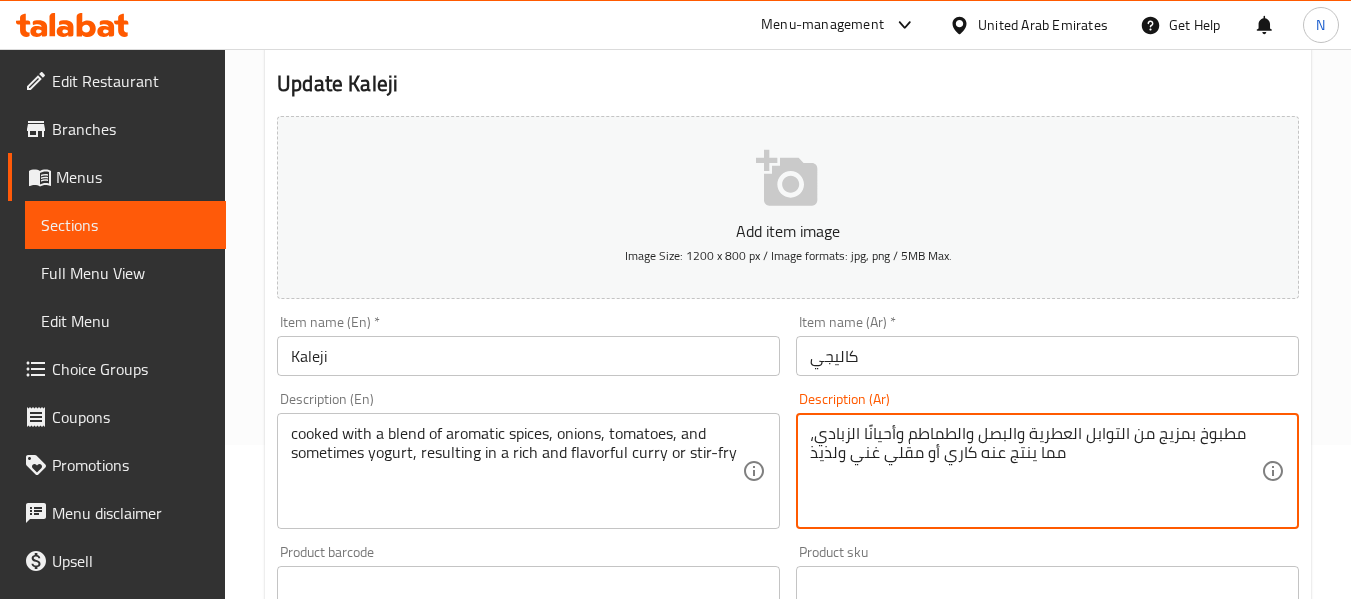 type on "مطبوخ بمزيج من التوابل العطرية والبصل والطماطم وأحيانًا الزبادي، مما ينتج عنه كاري أو مقلي غني ولذيذ" 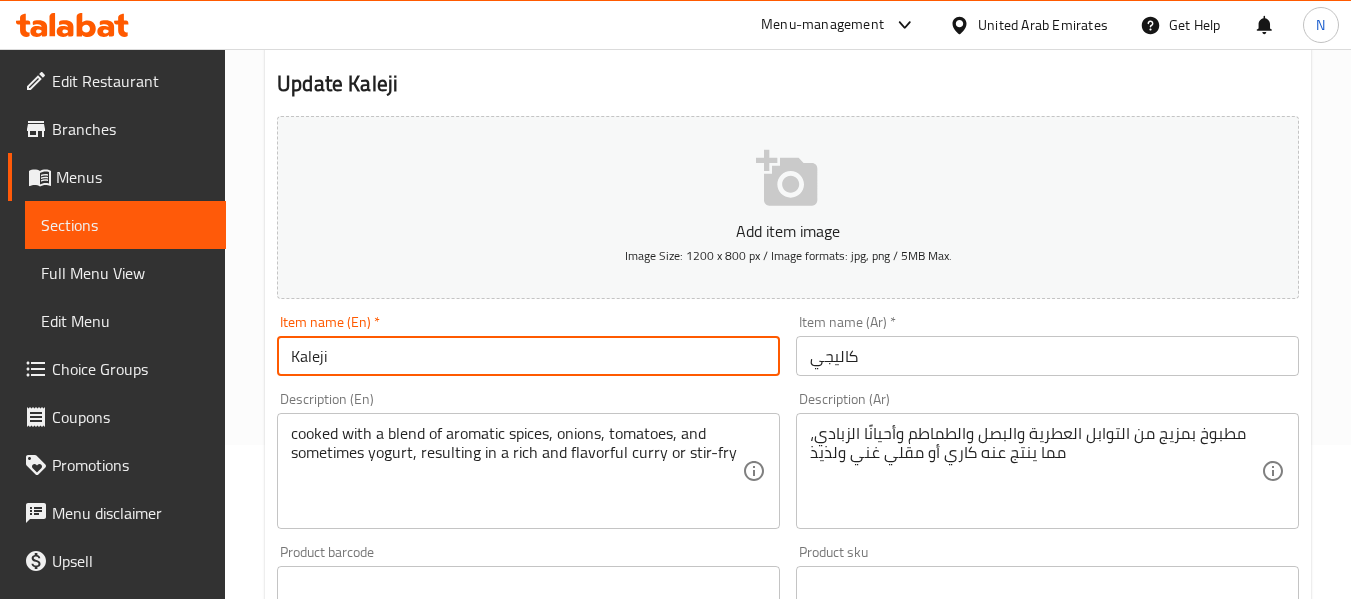 click on "Kaleji" at bounding box center (528, 356) 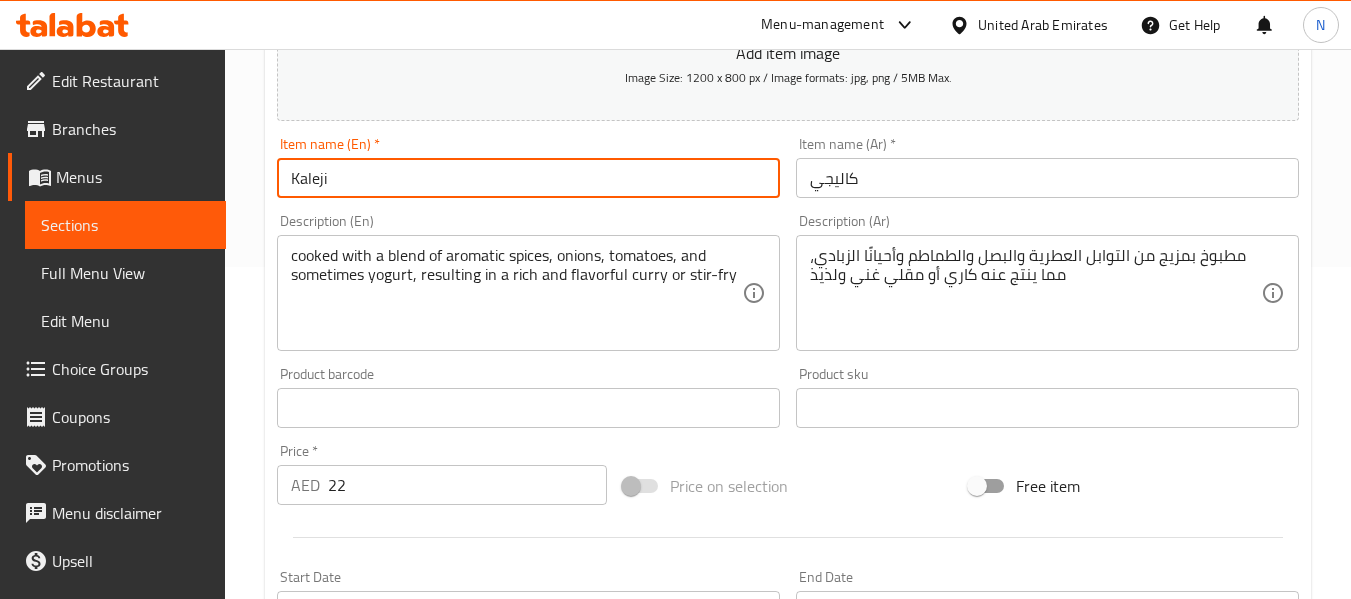 scroll, scrollTop: 328, scrollLeft: 0, axis: vertical 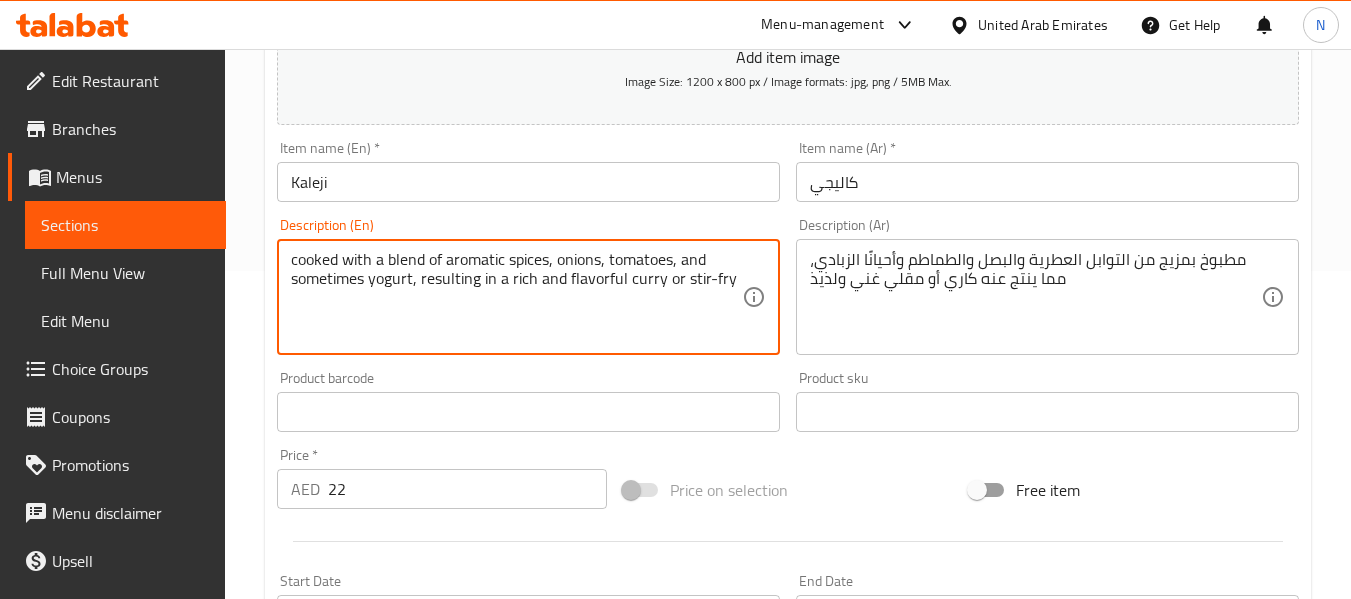 drag, startPoint x: 728, startPoint y: 277, endPoint x: 625, endPoint y: 302, distance: 105.99056 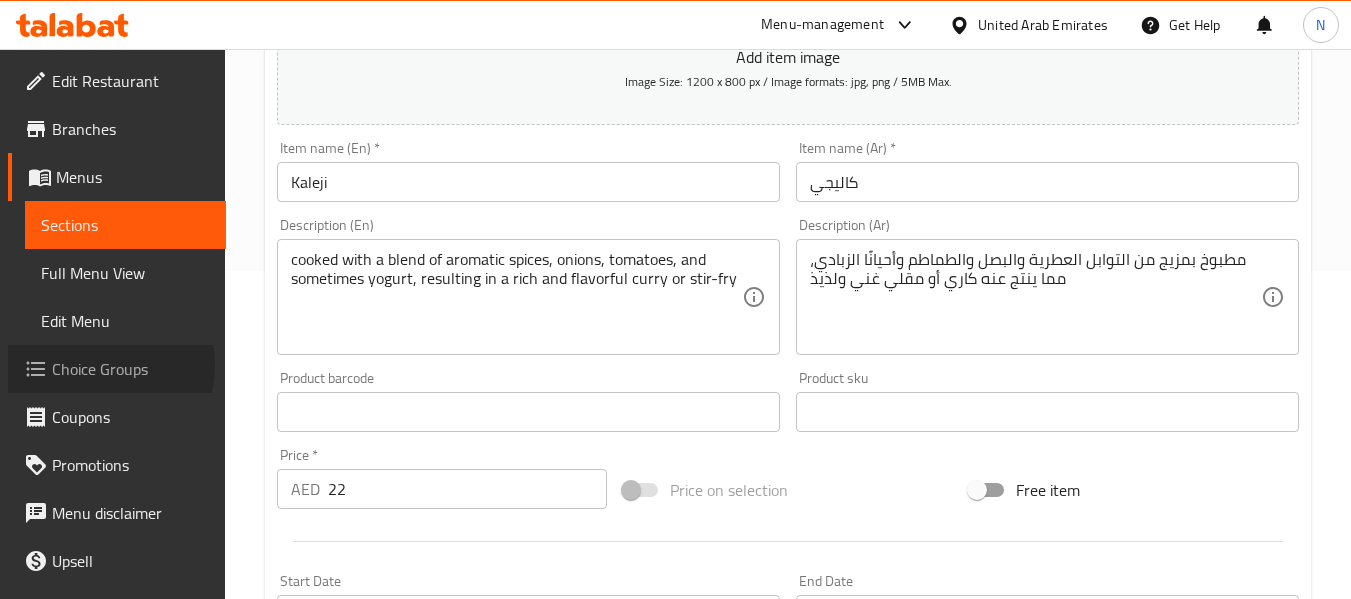 click on "Choice Groups" at bounding box center [131, 369] 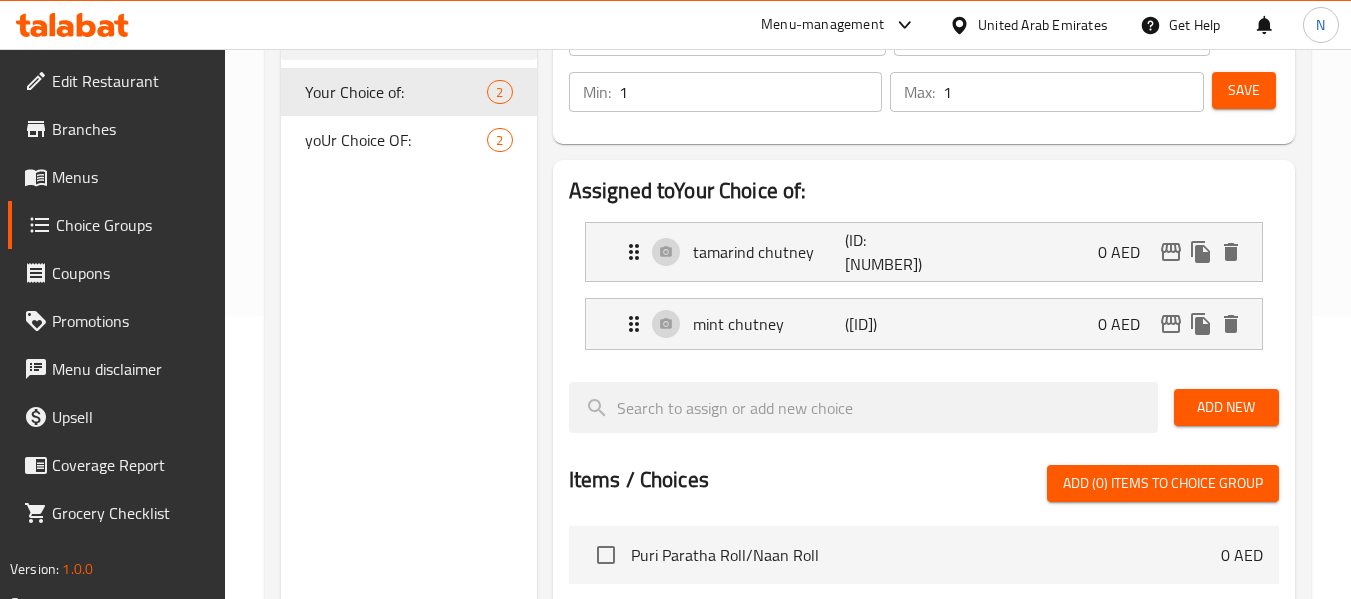 scroll, scrollTop: 171, scrollLeft: 0, axis: vertical 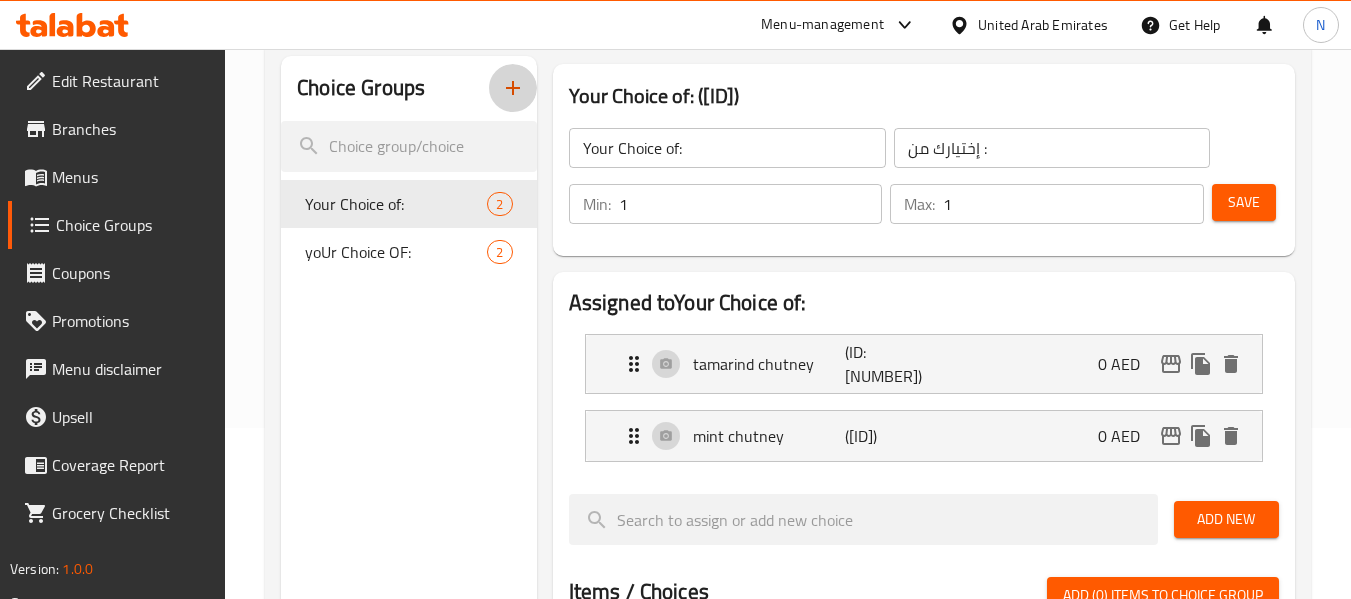 click 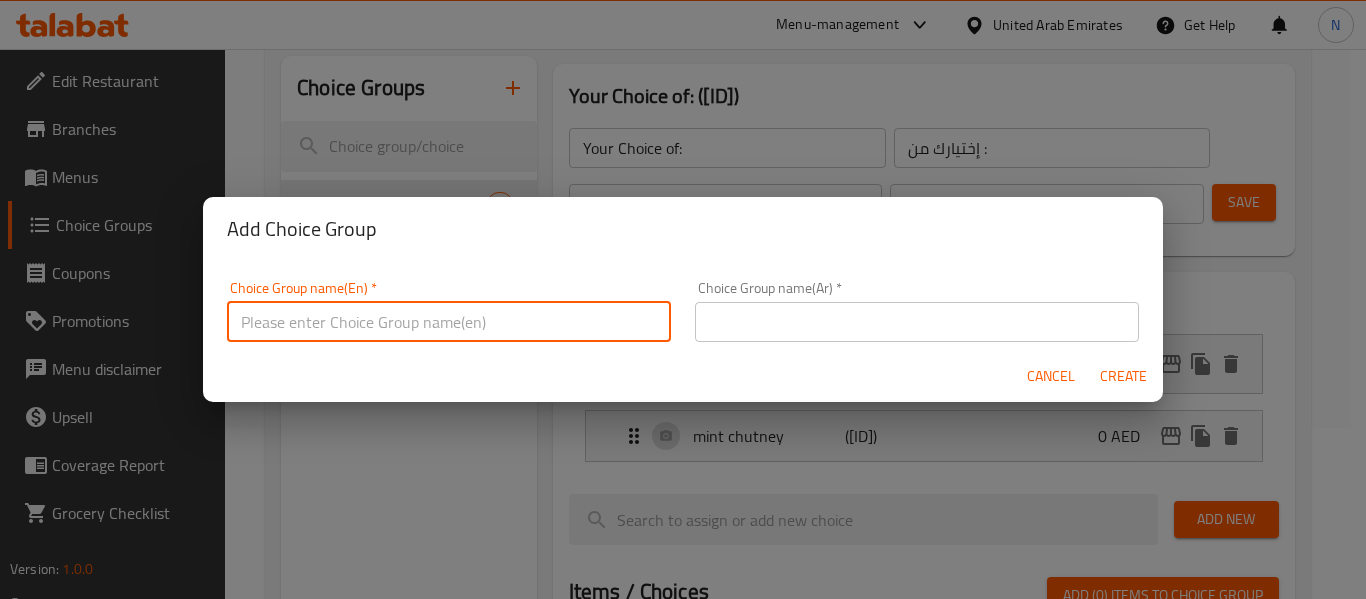 click at bounding box center (449, 322) 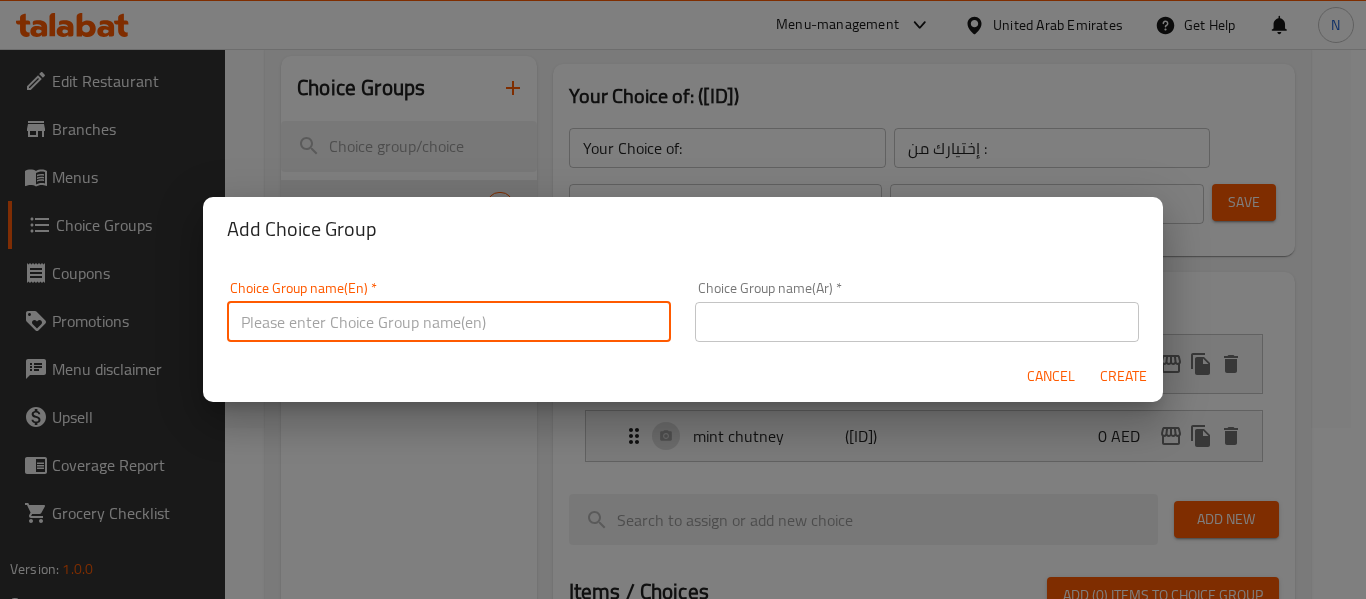 type on "your ChoiCe OF:" 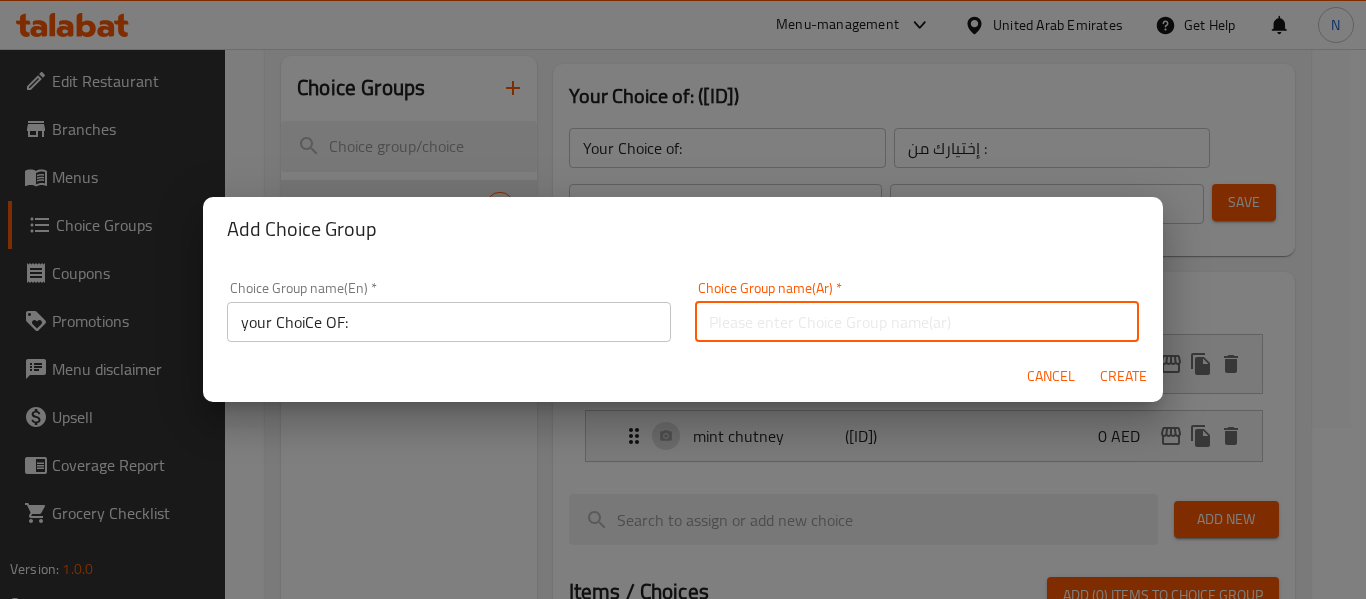 click at bounding box center [917, 322] 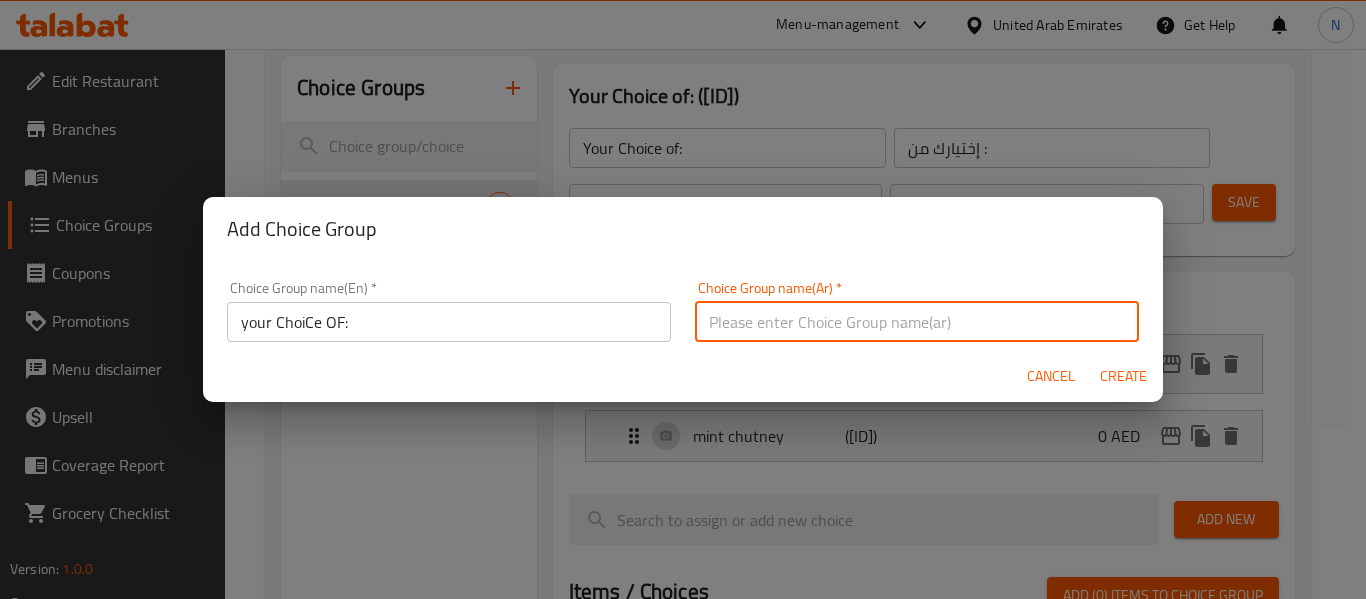 type on "إختيارك من :" 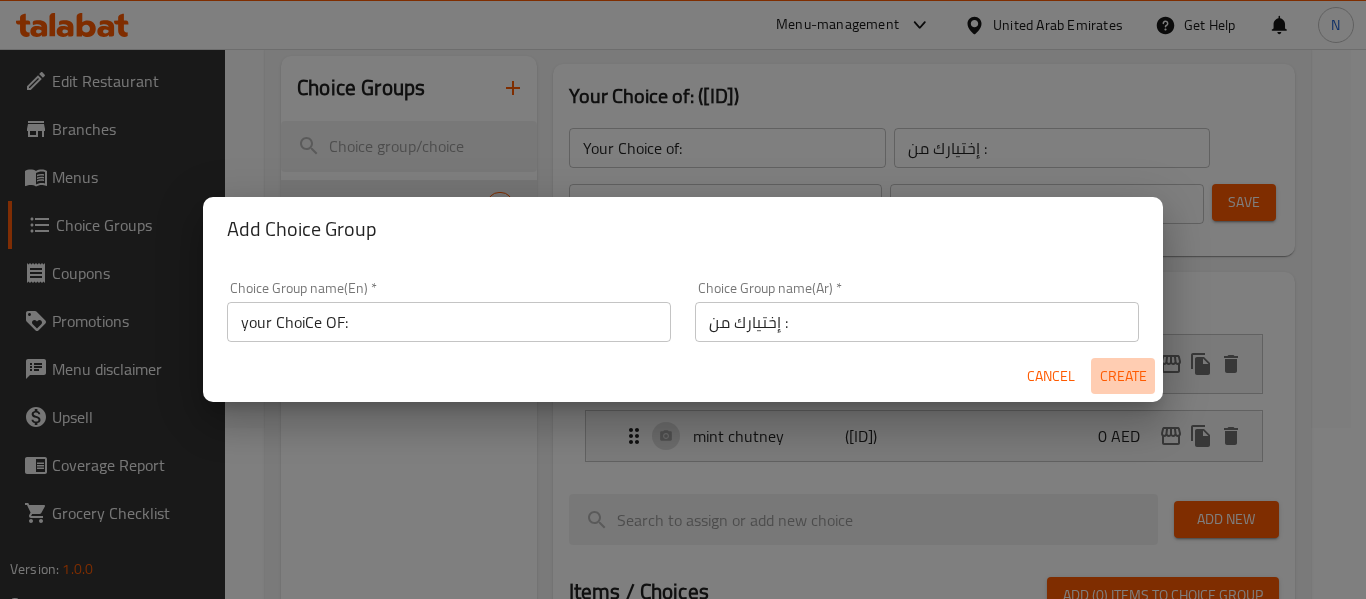 click on "Create" at bounding box center (1123, 376) 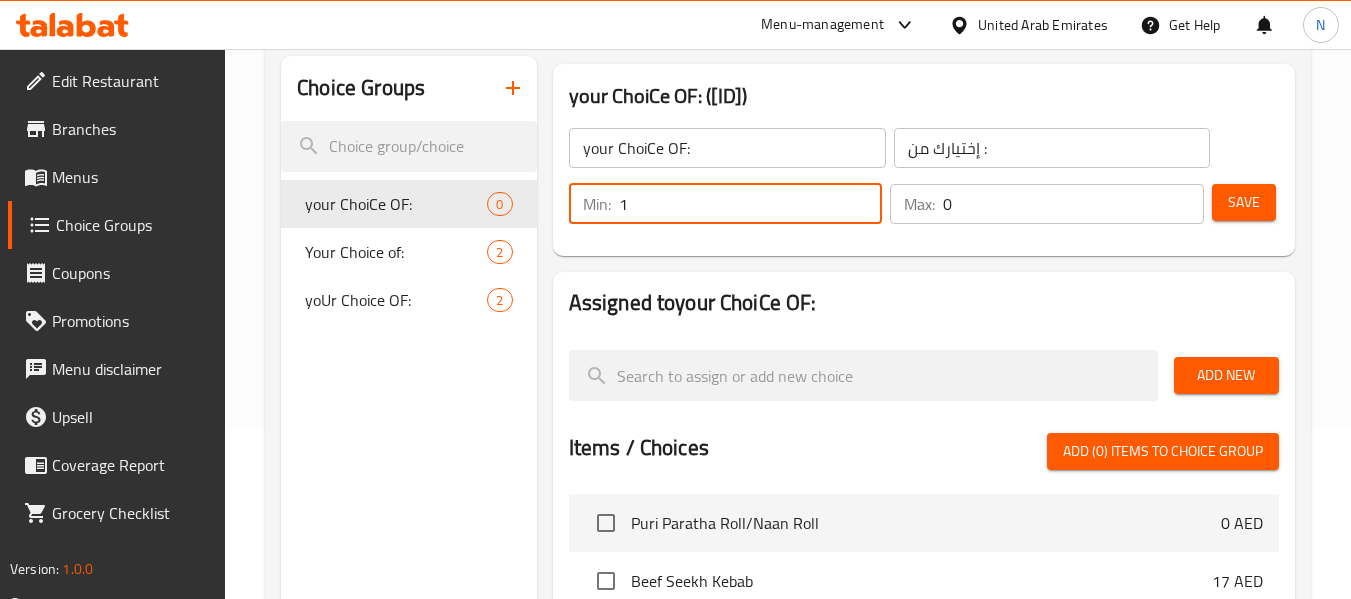 type on "1" 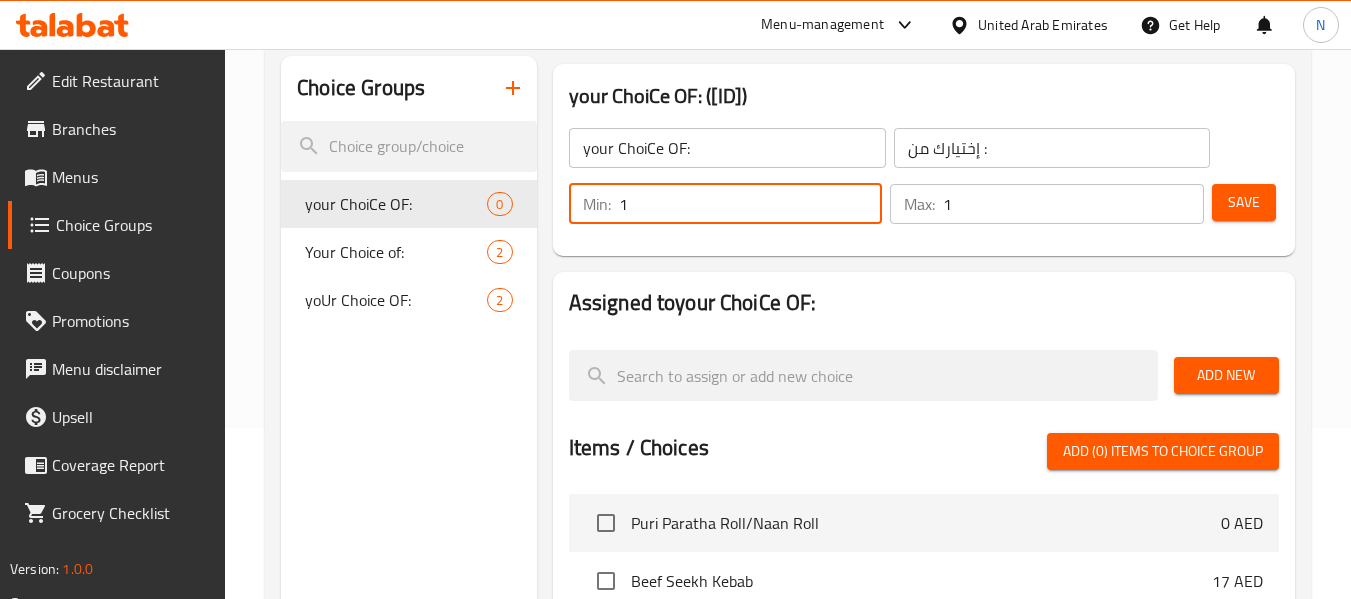 type on "1" 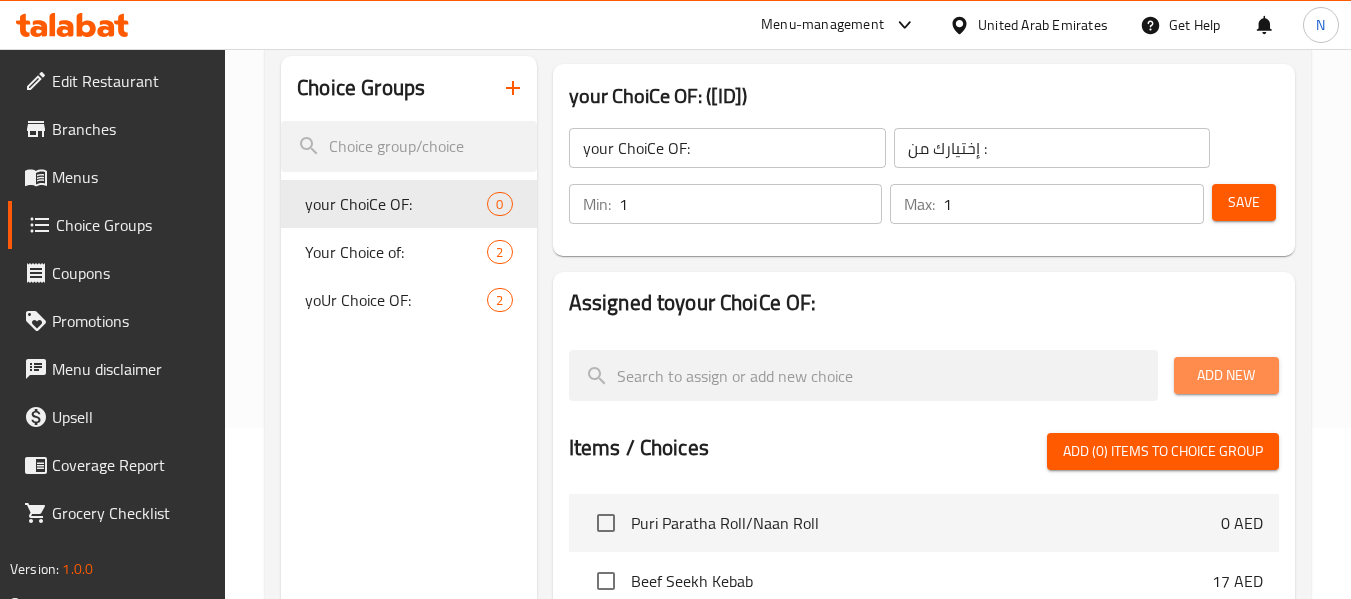 click on "Add New" at bounding box center (1226, 375) 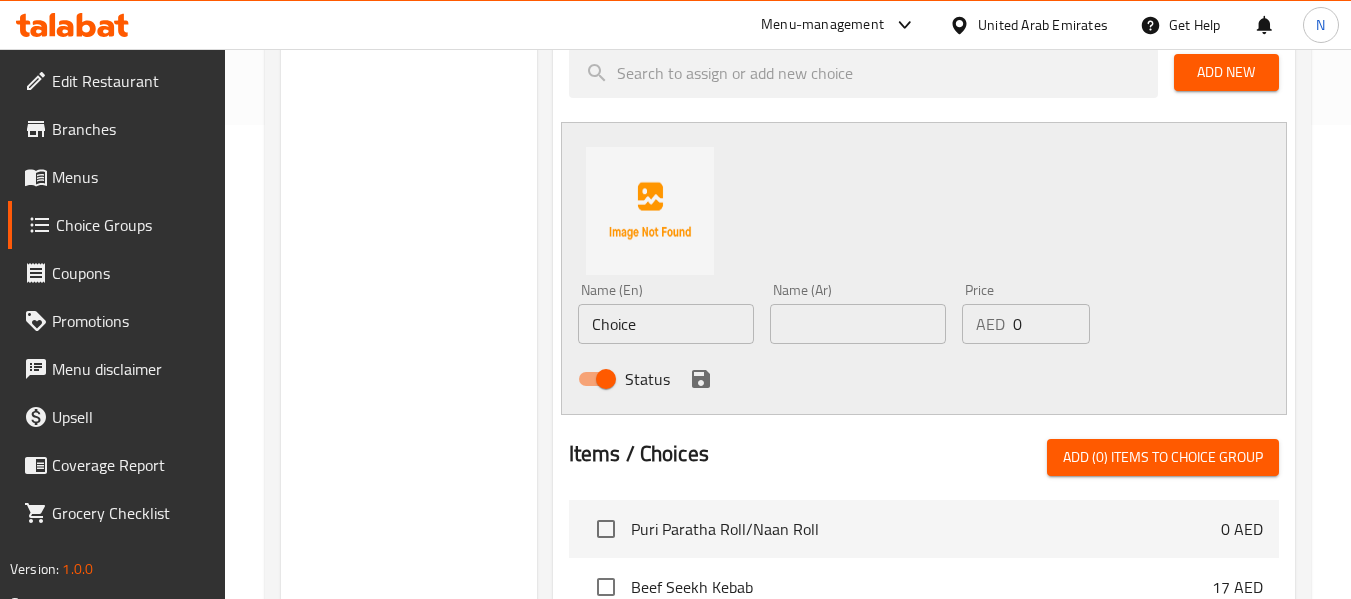 scroll, scrollTop: 481, scrollLeft: 0, axis: vertical 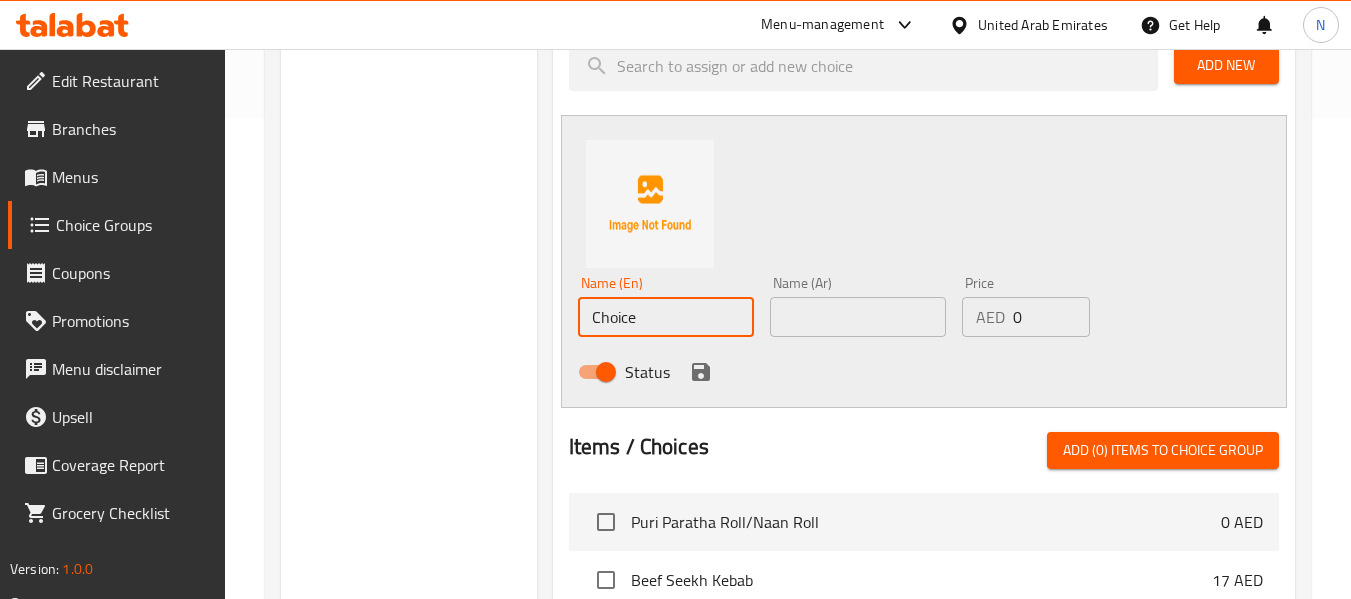 click on "Choice" at bounding box center (666, 317) 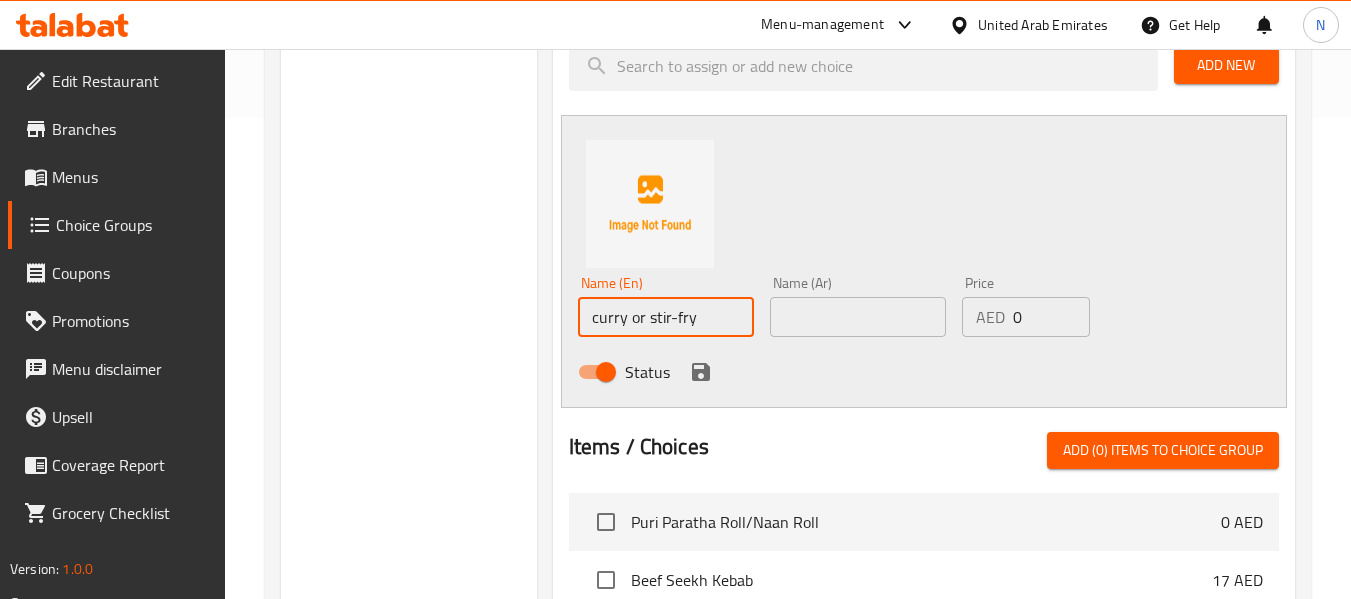 drag, startPoint x: 703, startPoint y: 323, endPoint x: 645, endPoint y: 323, distance: 58 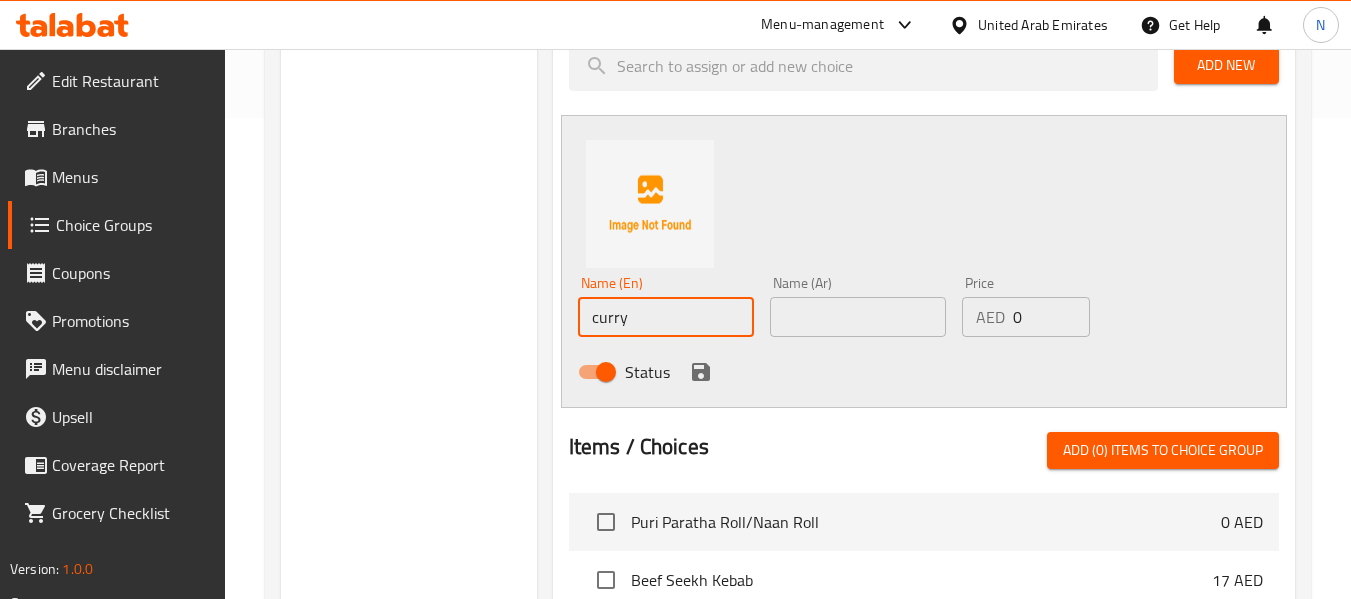 type on "curry" 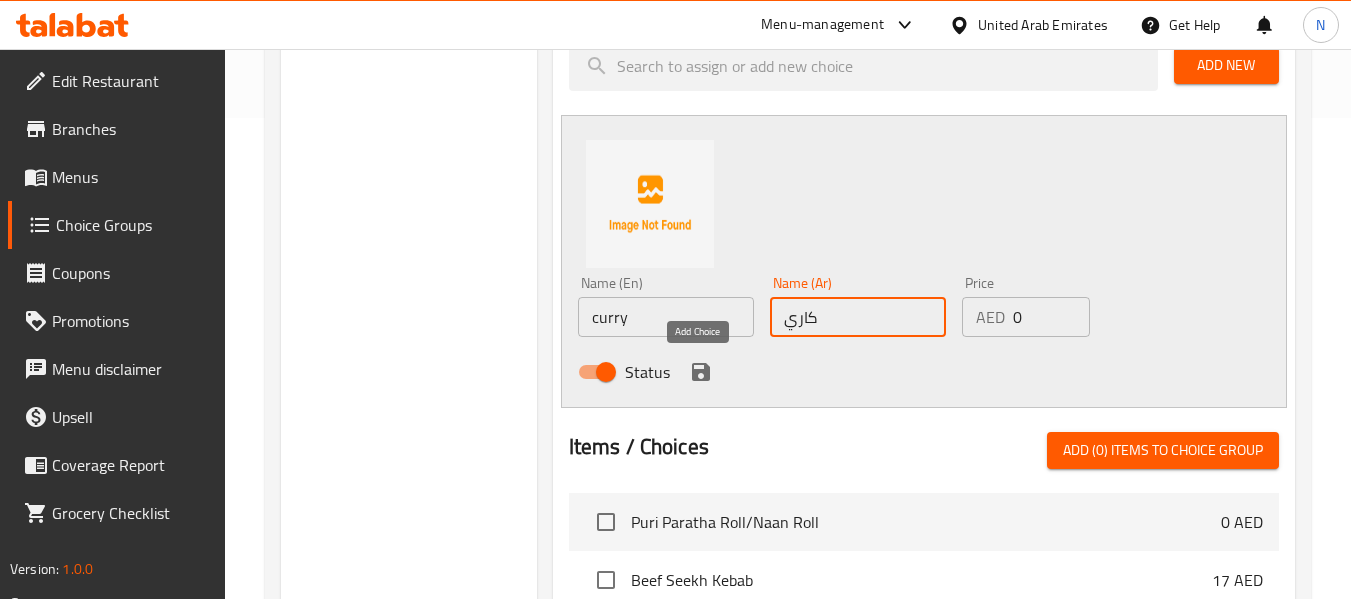 type on "كاري" 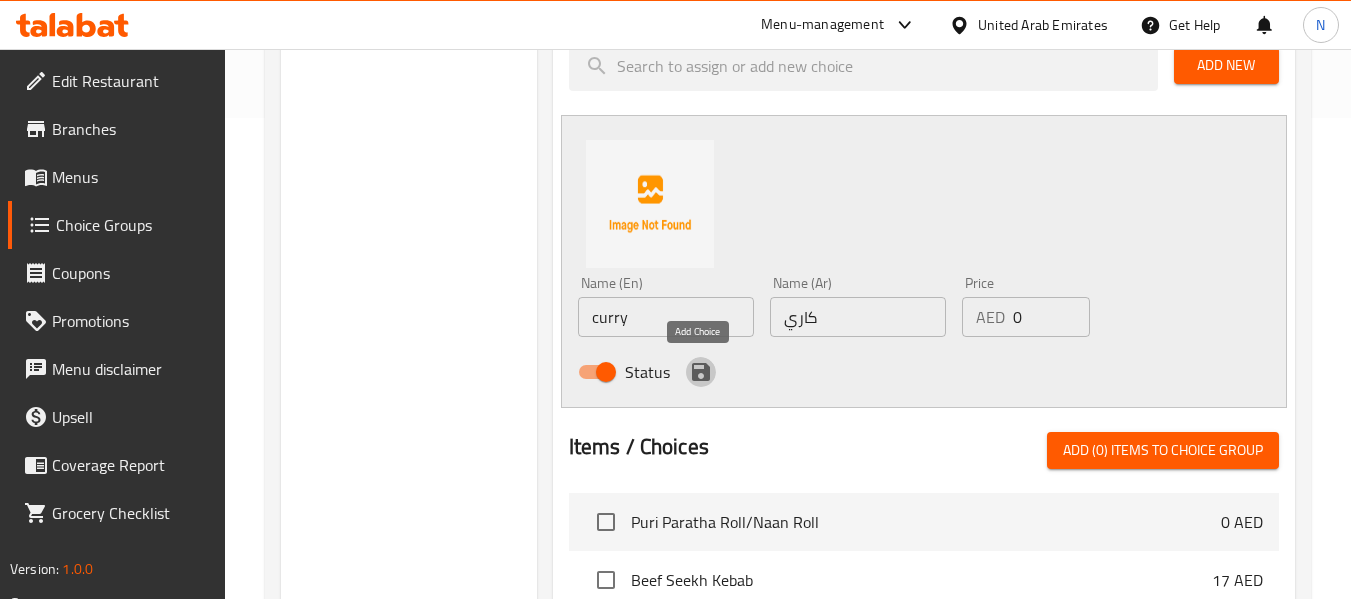 drag, startPoint x: 706, startPoint y: 360, endPoint x: 753, endPoint y: 330, distance: 55.758408 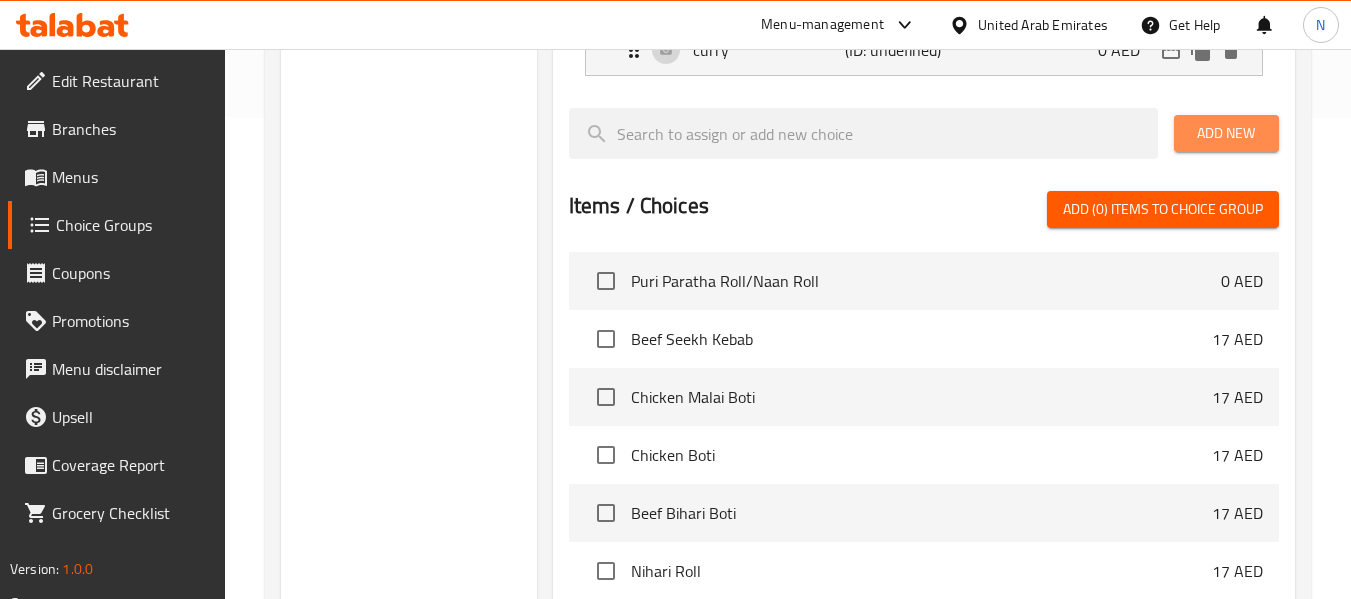 click on "Add New" at bounding box center [1226, 133] 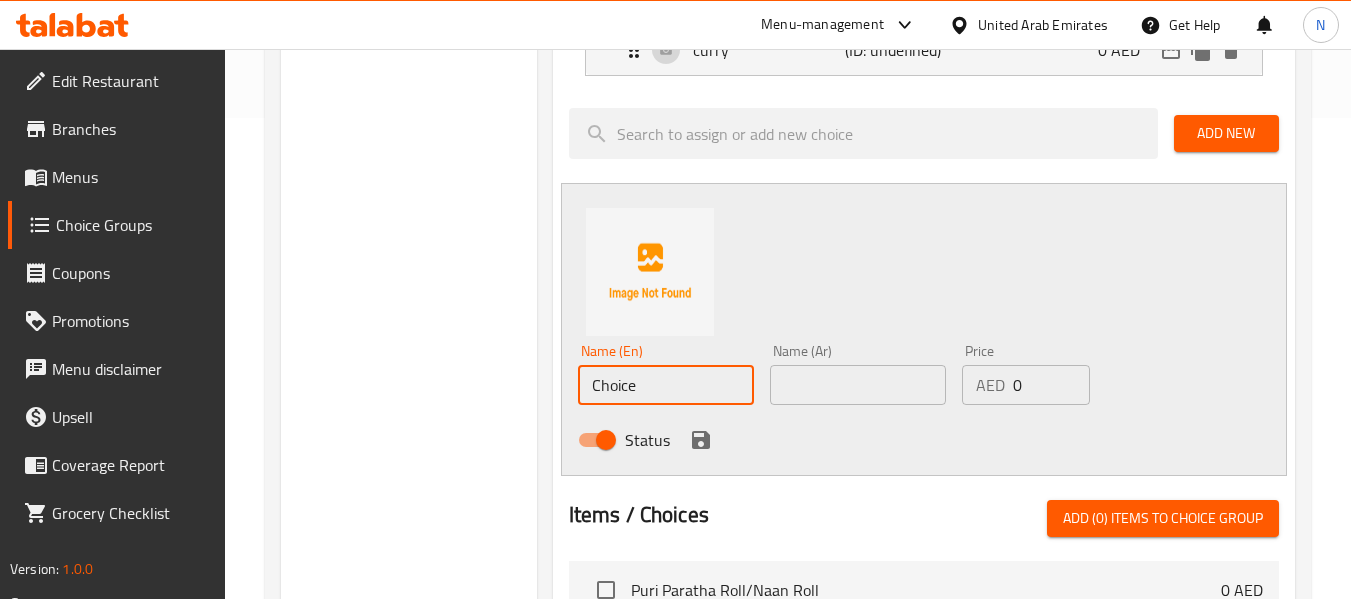 click on "Choice" at bounding box center [666, 385] 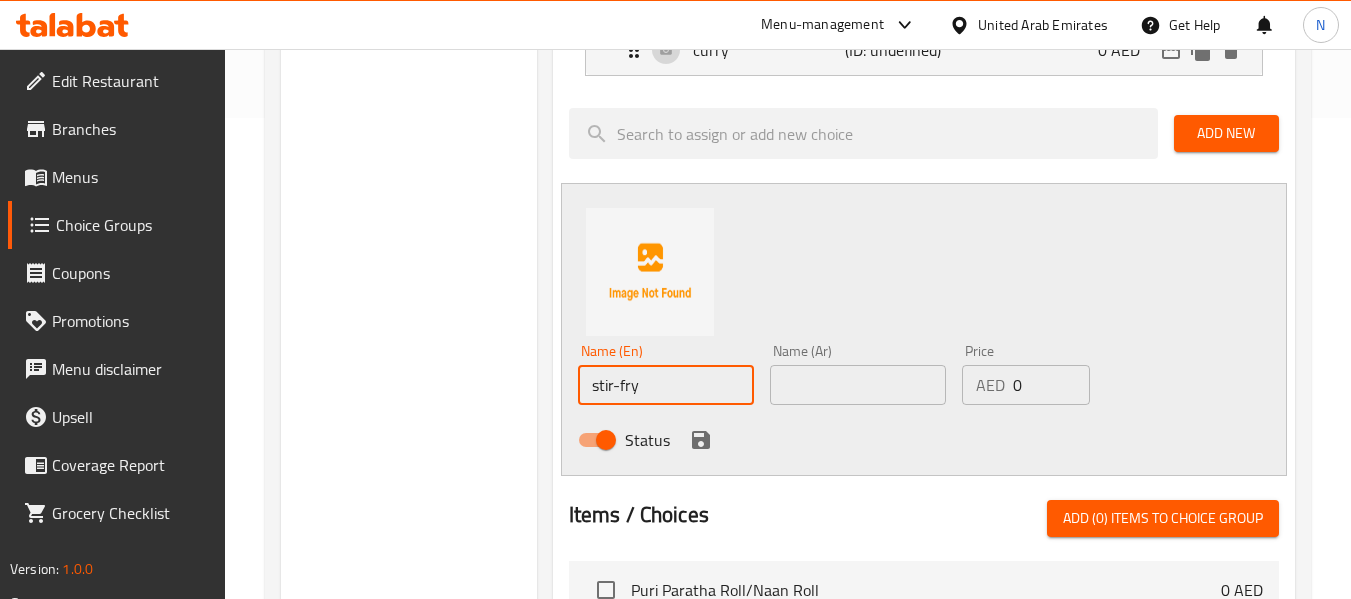 type on "stir-fry" 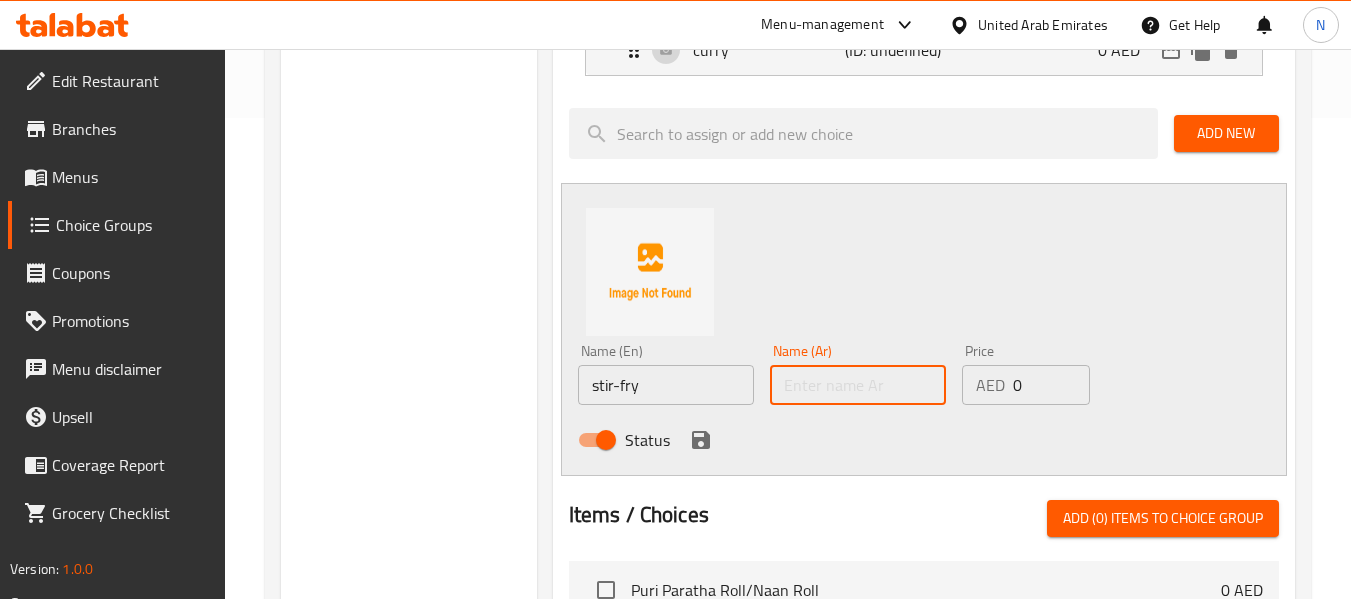 click at bounding box center [858, 385] 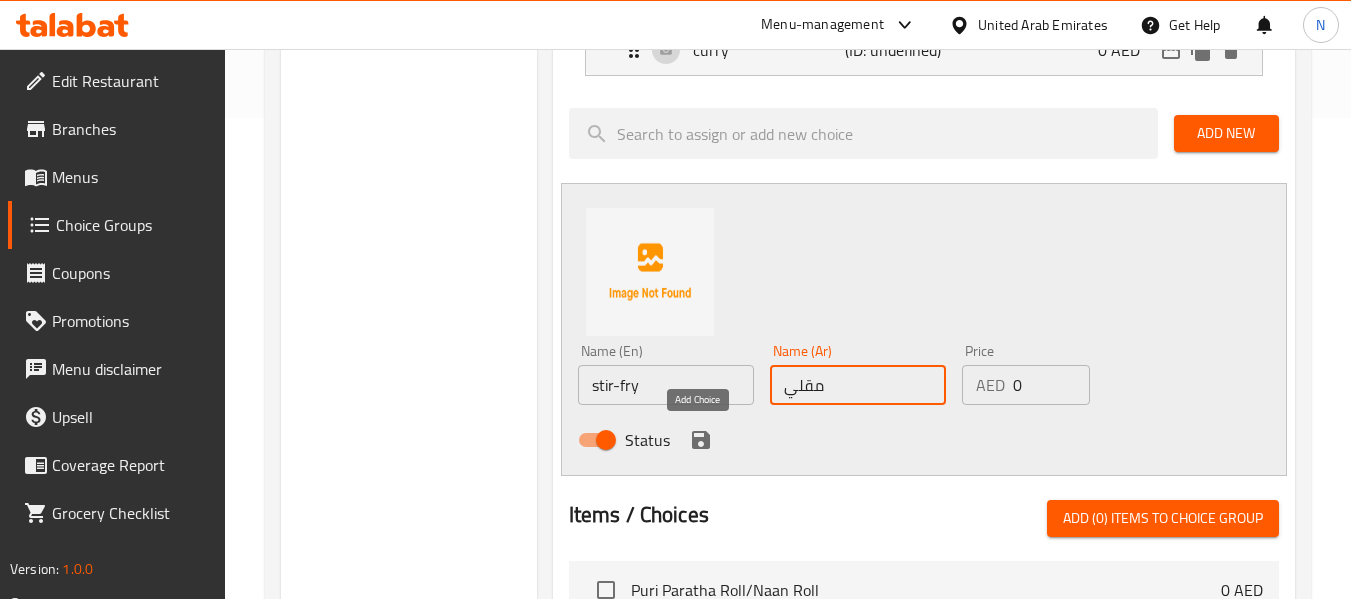 type on "مقلي" 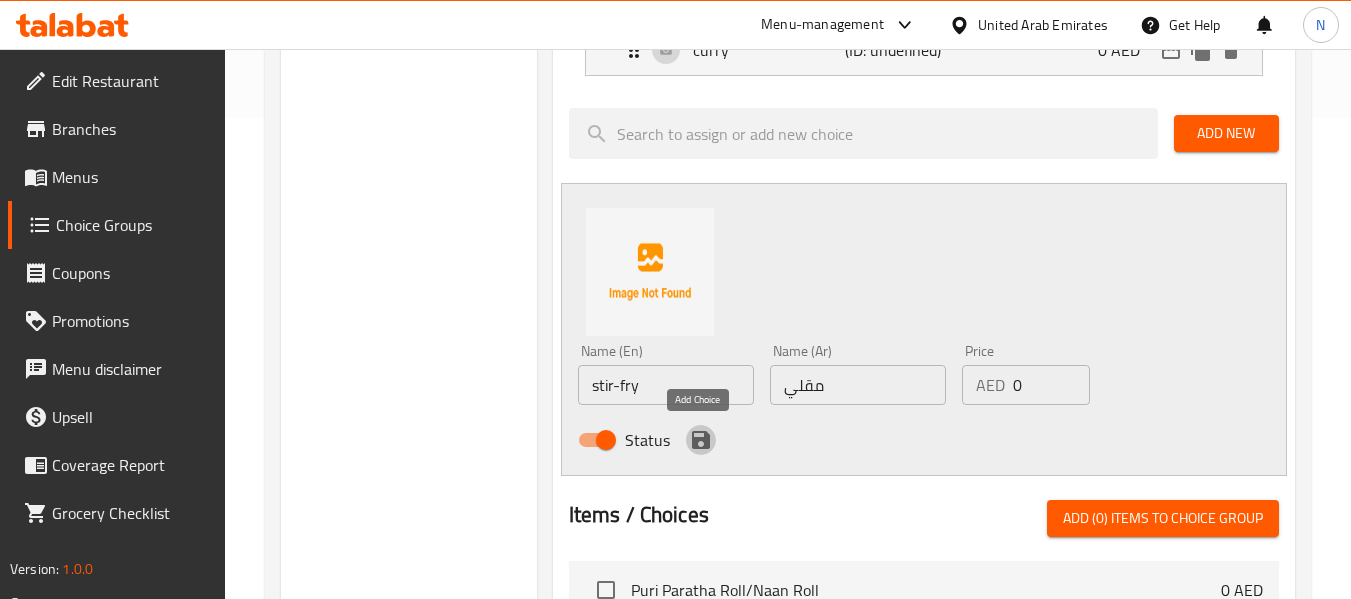 click 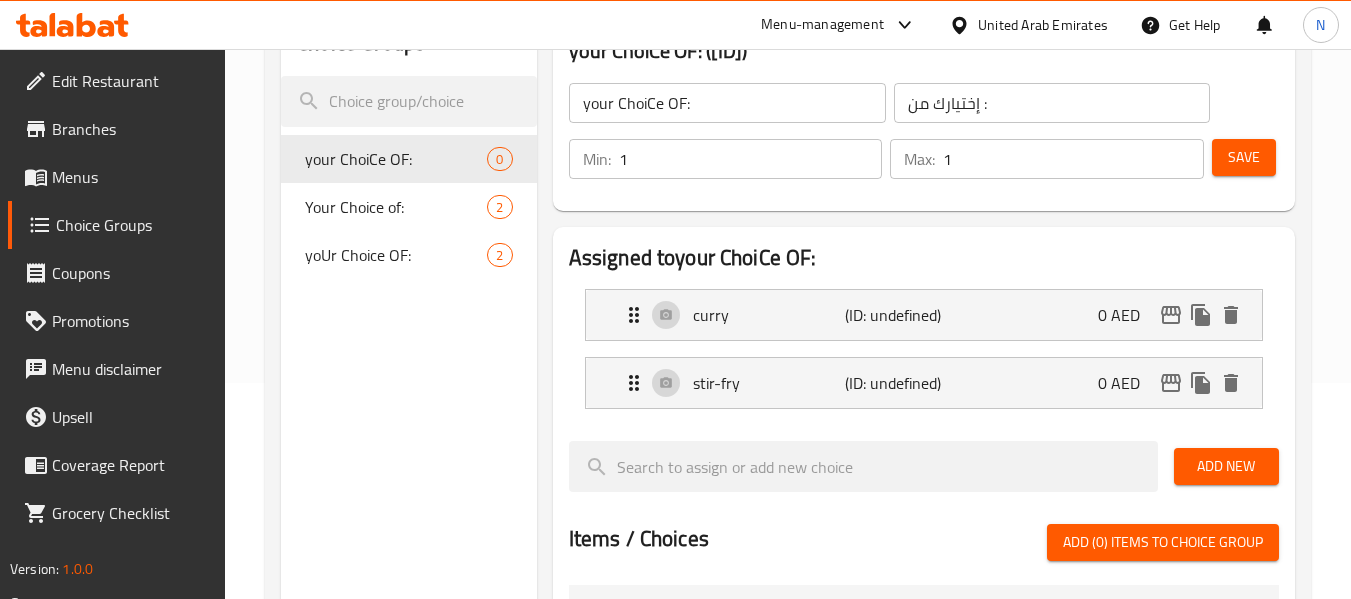 scroll, scrollTop: 133, scrollLeft: 0, axis: vertical 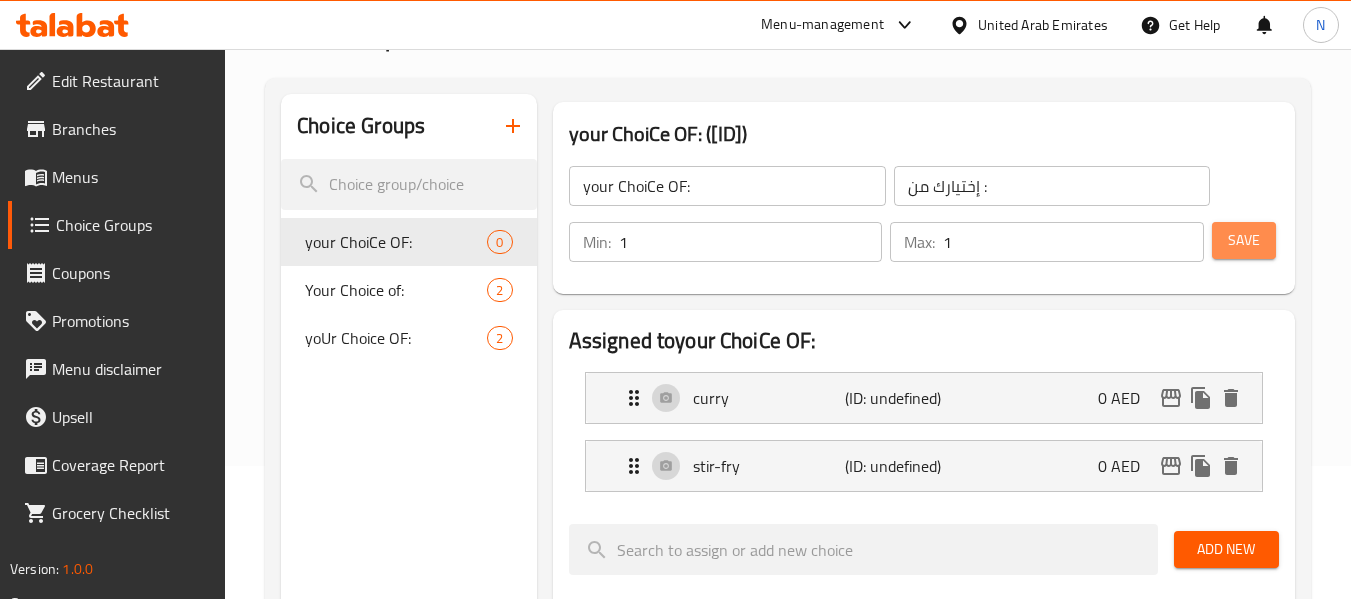 click on "Save" at bounding box center (1244, 240) 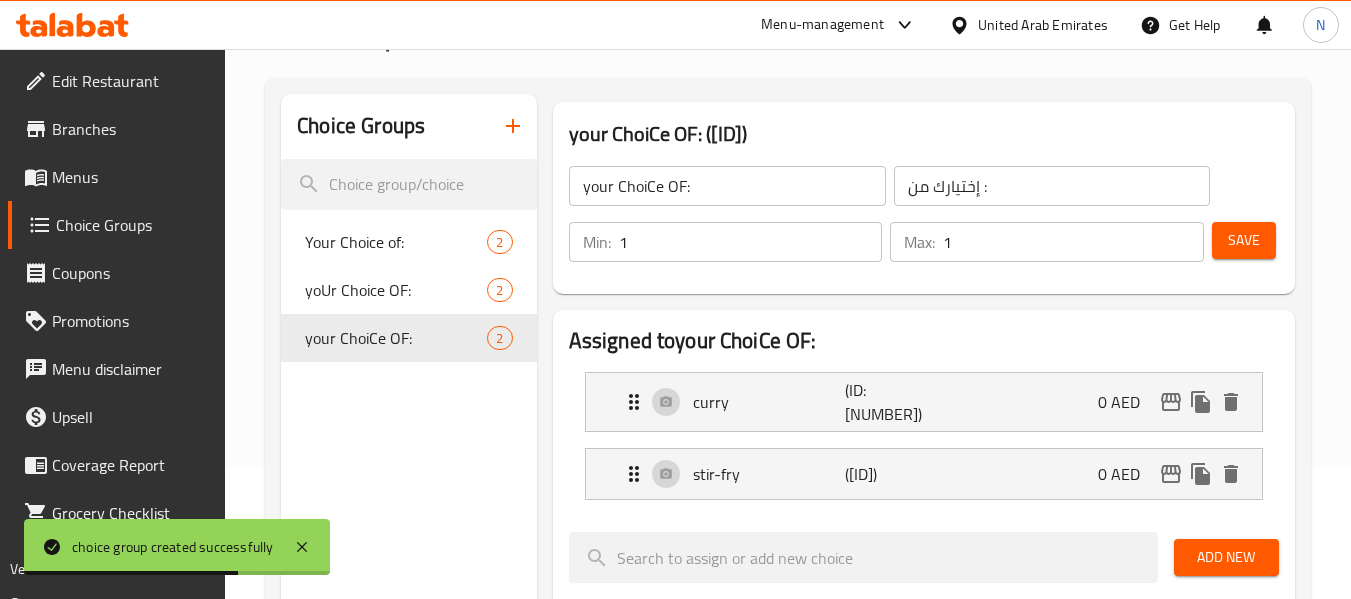 click on "Menus" at bounding box center [131, 177] 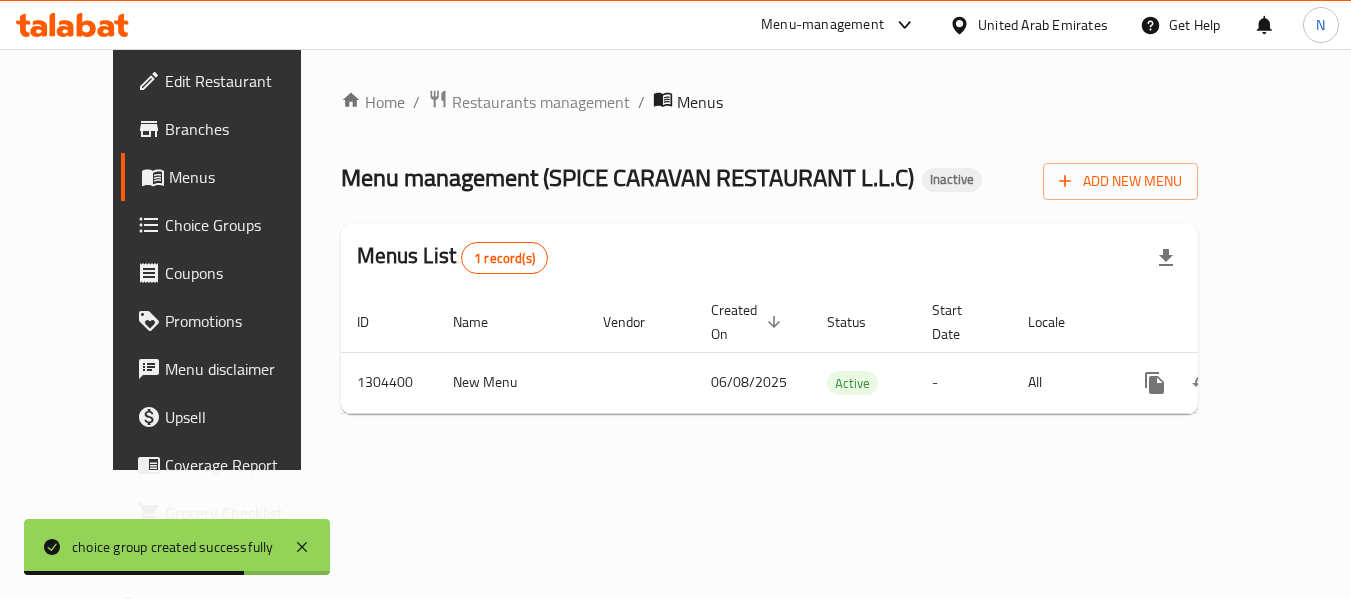 scroll, scrollTop: 0, scrollLeft: 0, axis: both 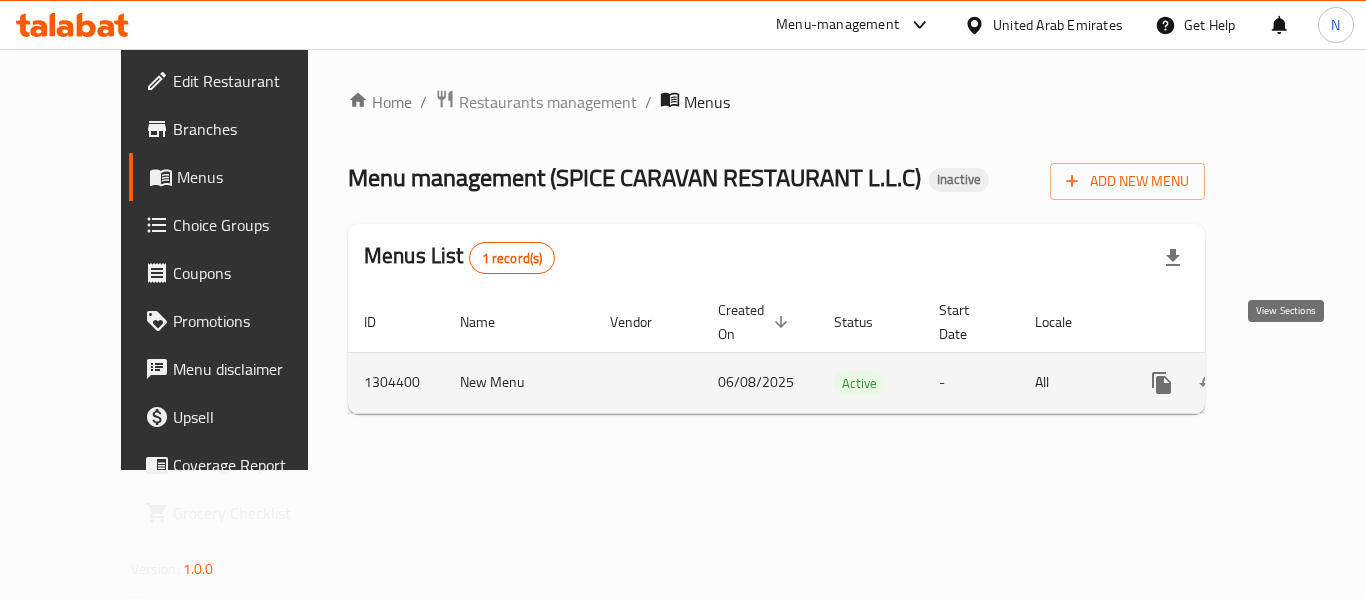 click 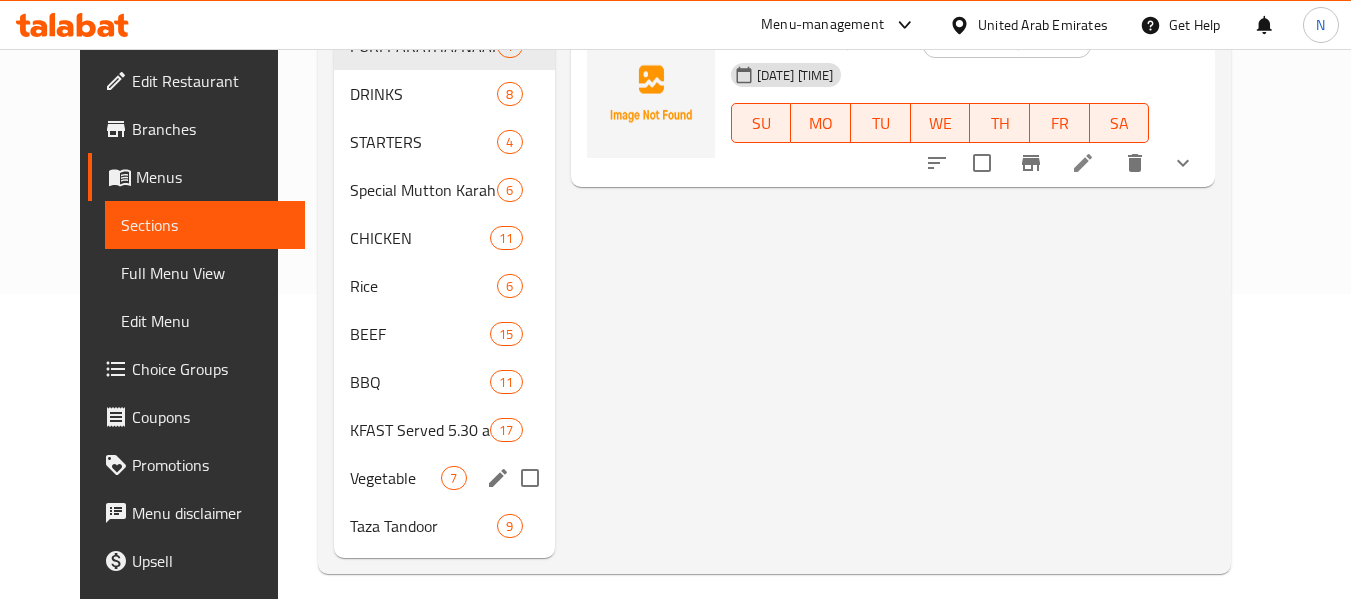 scroll, scrollTop: 306, scrollLeft: 0, axis: vertical 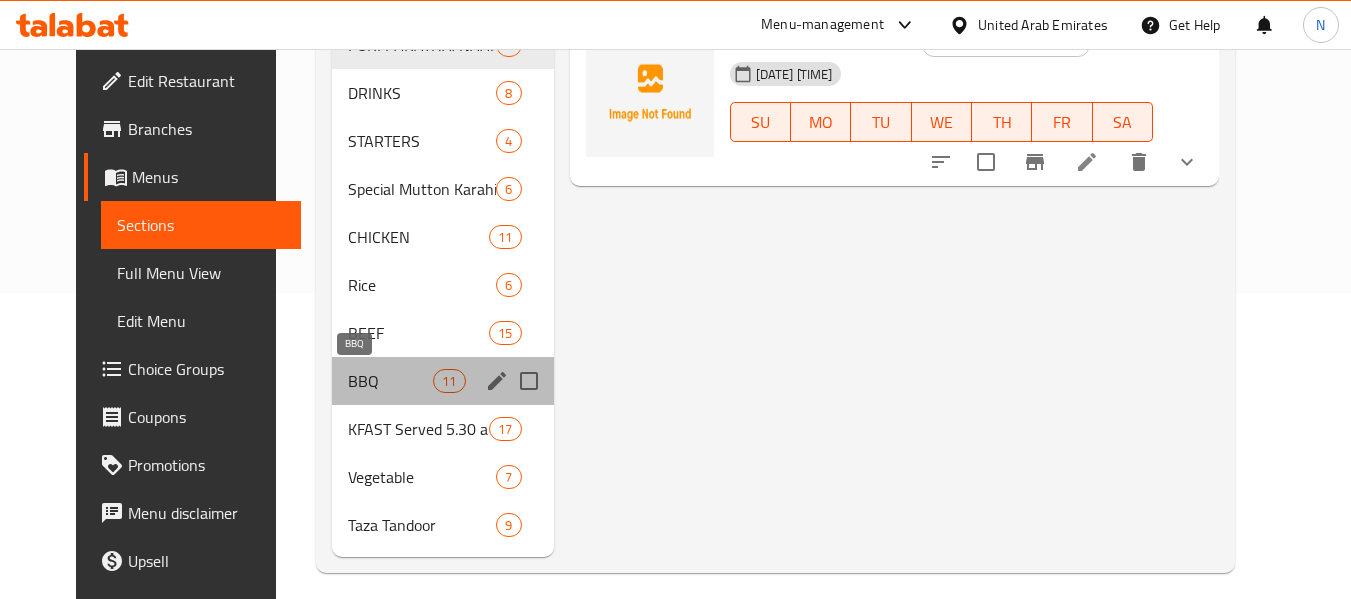 click on "BBQ" at bounding box center (390, 381) 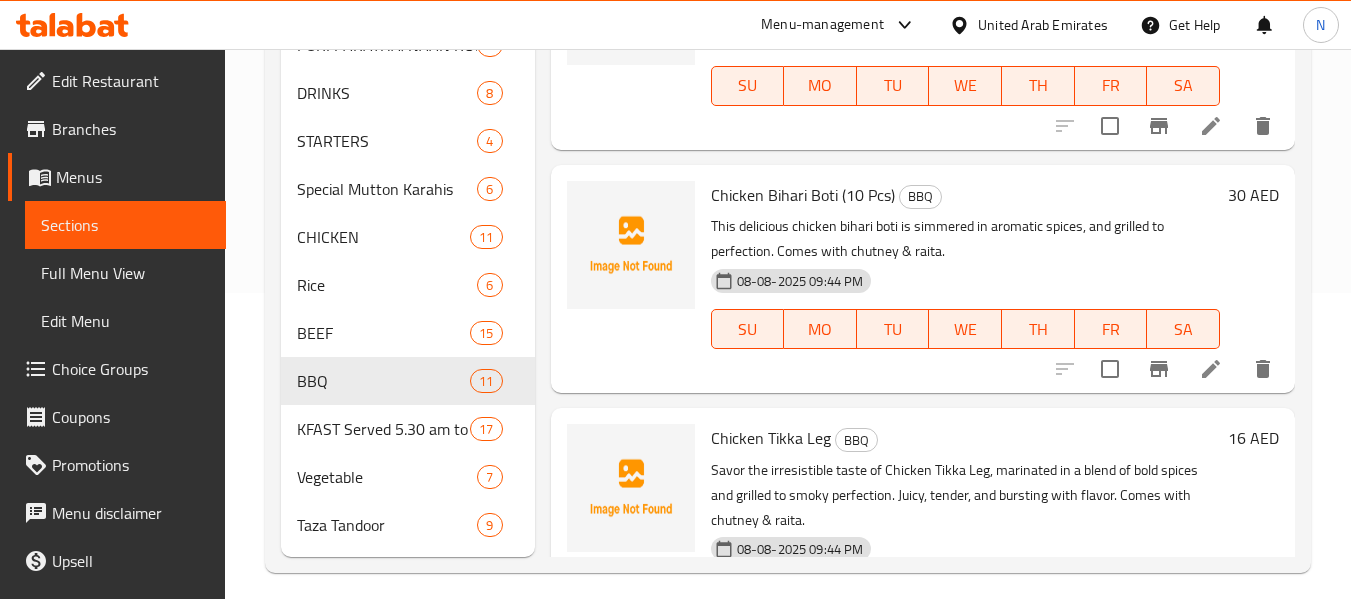 scroll, scrollTop: 1322, scrollLeft: 0, axis: vertical 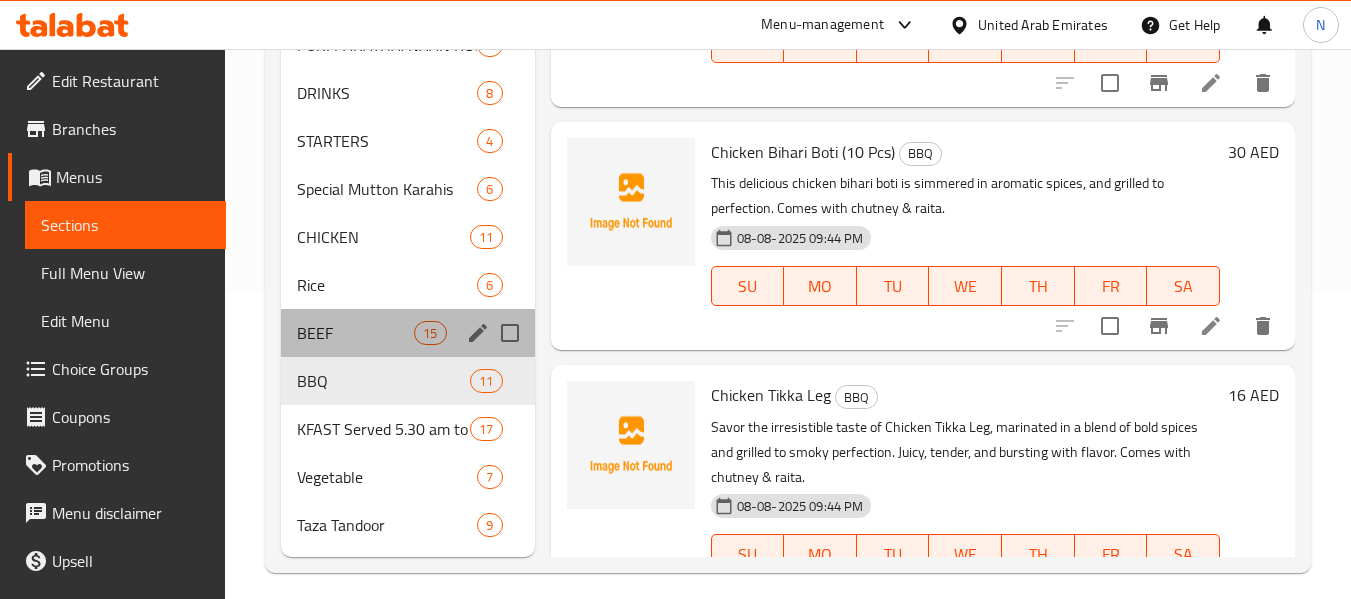 click on "BEEF 15" at bounding box center [407, 333] 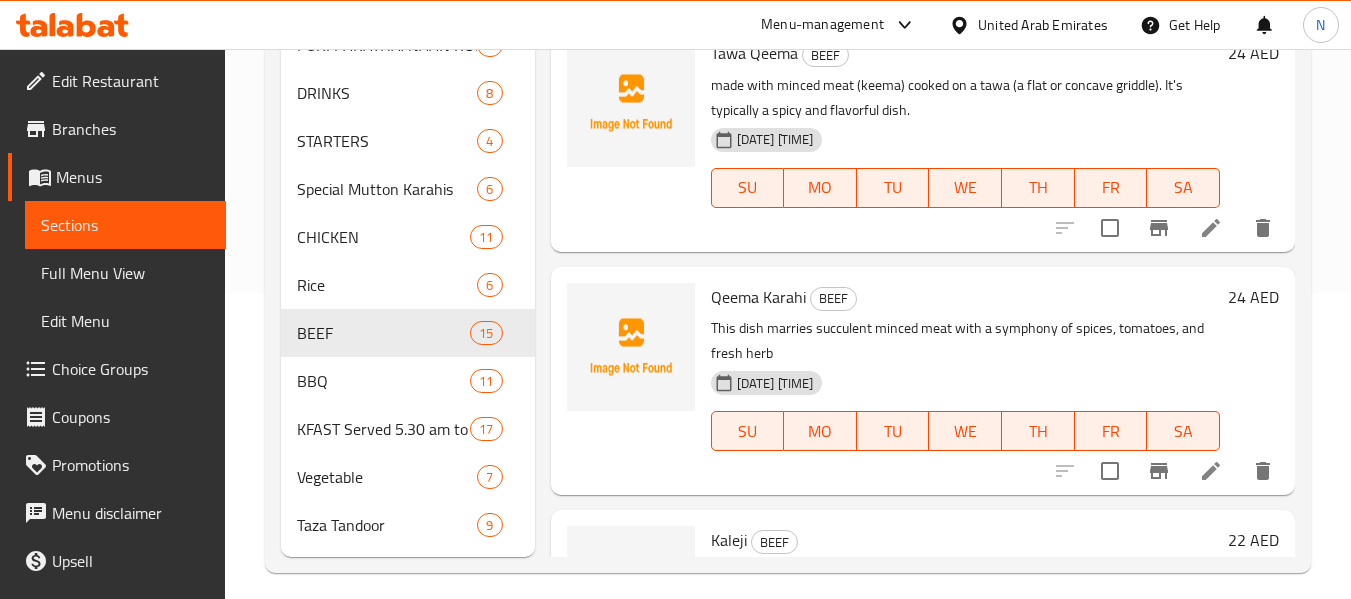 scroll, scrollTop: 3093, scrollLeft: 0, axis: vertical 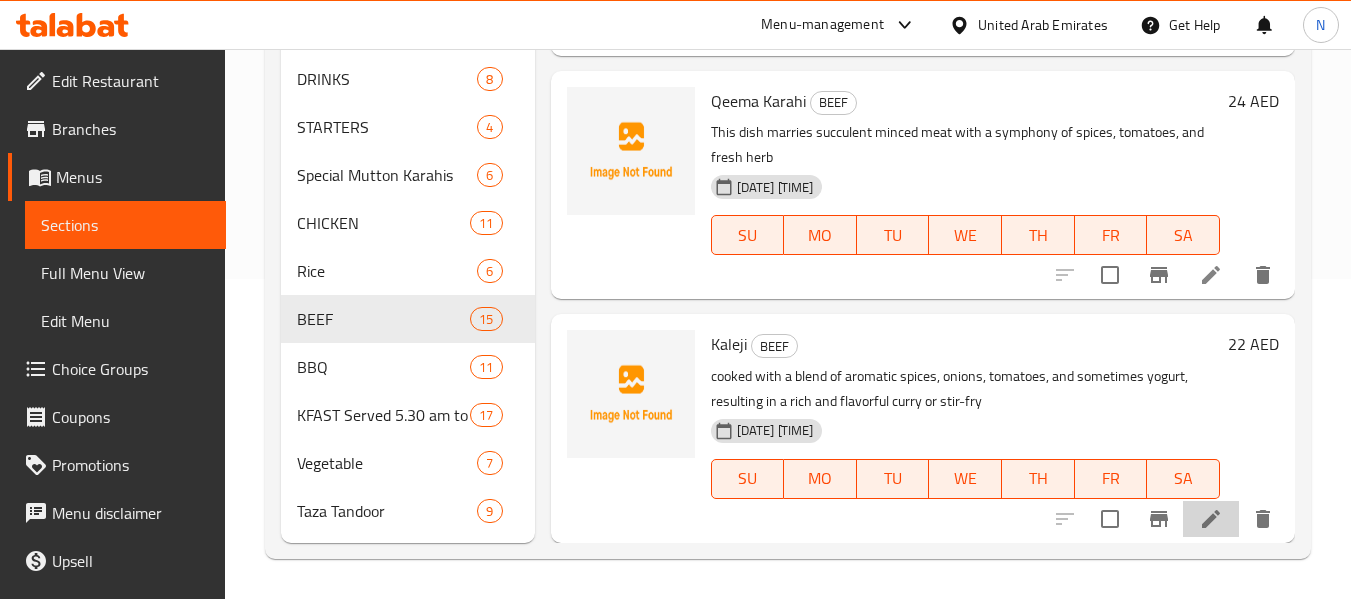 click at bounding box center (1211, 519) 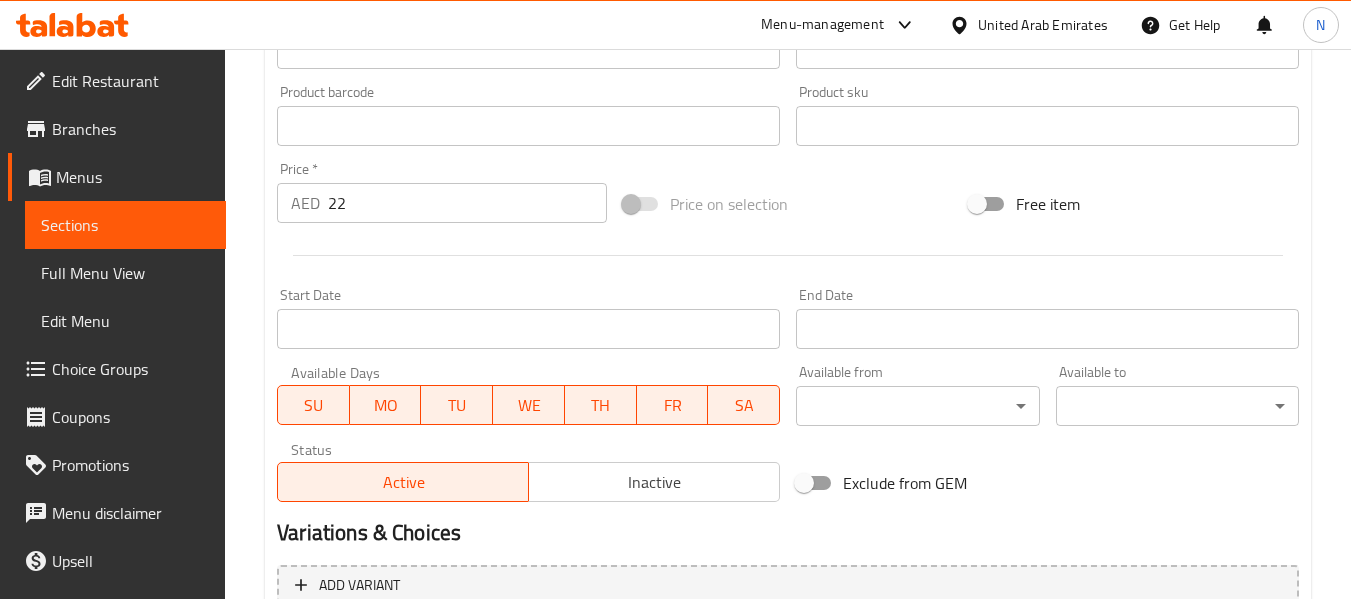 scroll, scrollTop: 814, scrollLeft: 0, axis: vertical 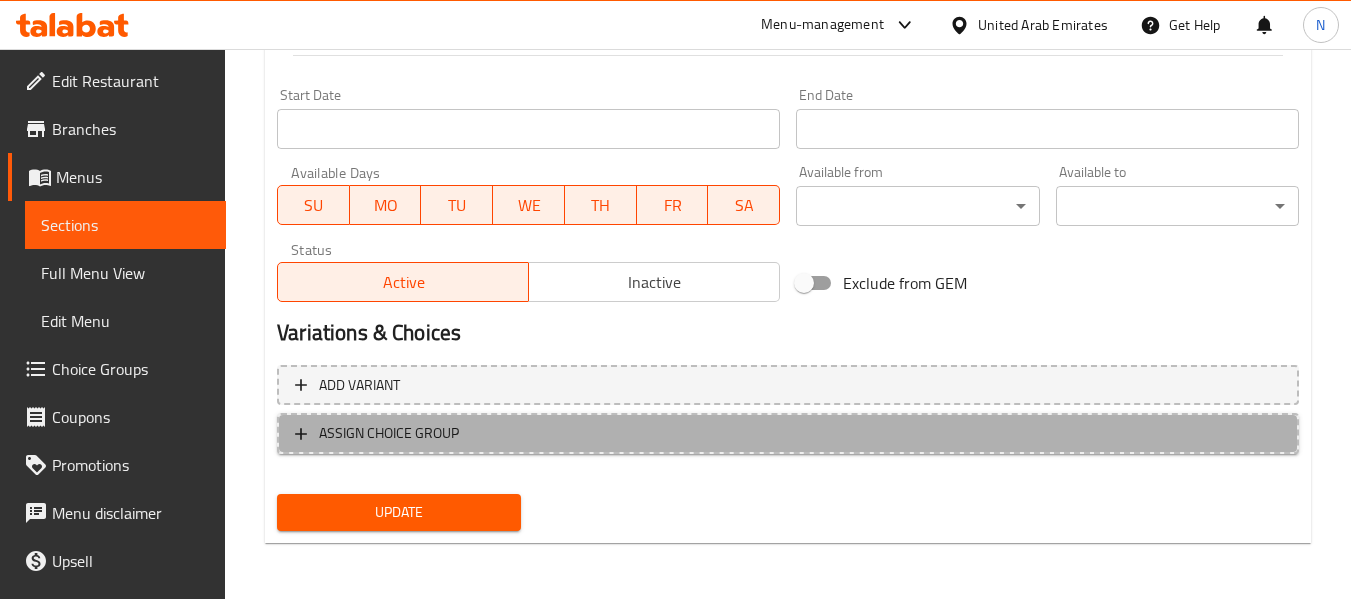 click on "ASSIGN CHOICE GROUP" at bounding box center [788, 433] 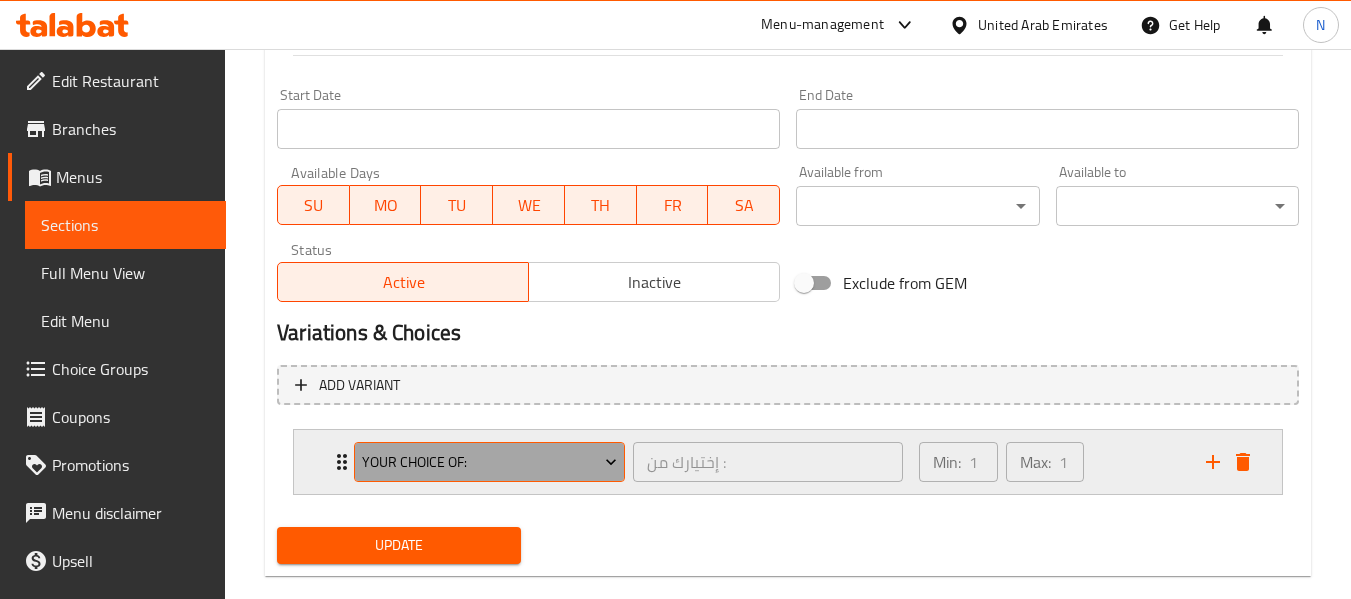 click on "Your Choice of:" at bounding box center [490, 462] 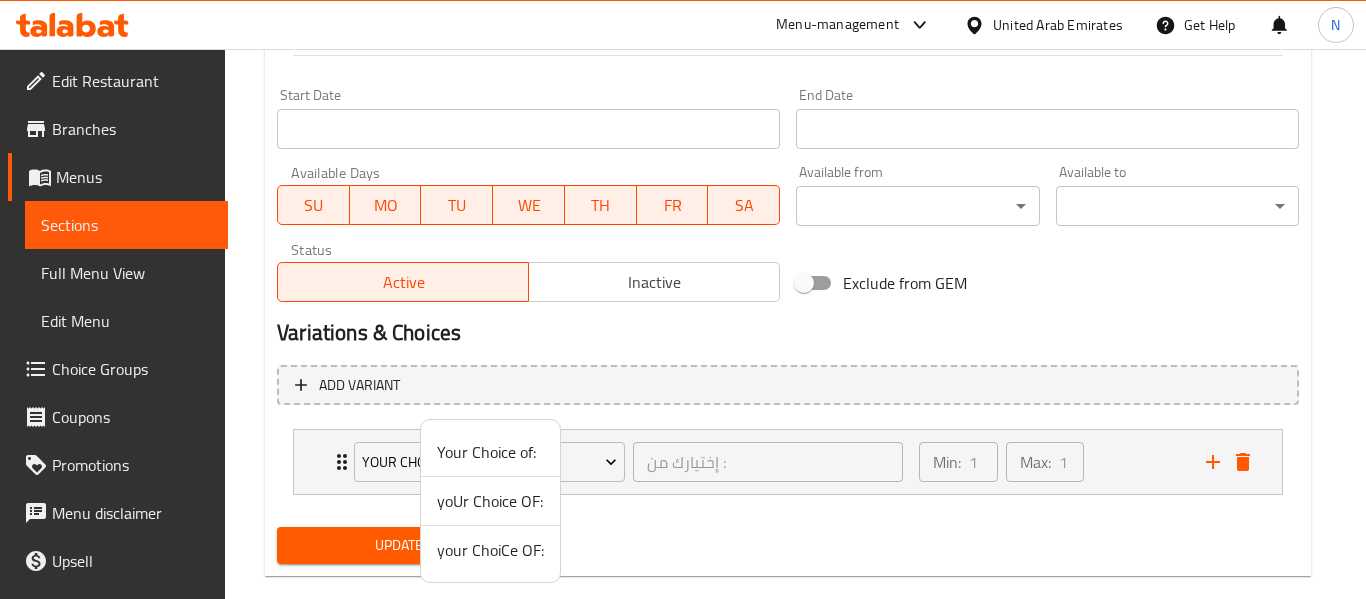 click on "your ChoiCe OF:" at bounding box center [490, 550] 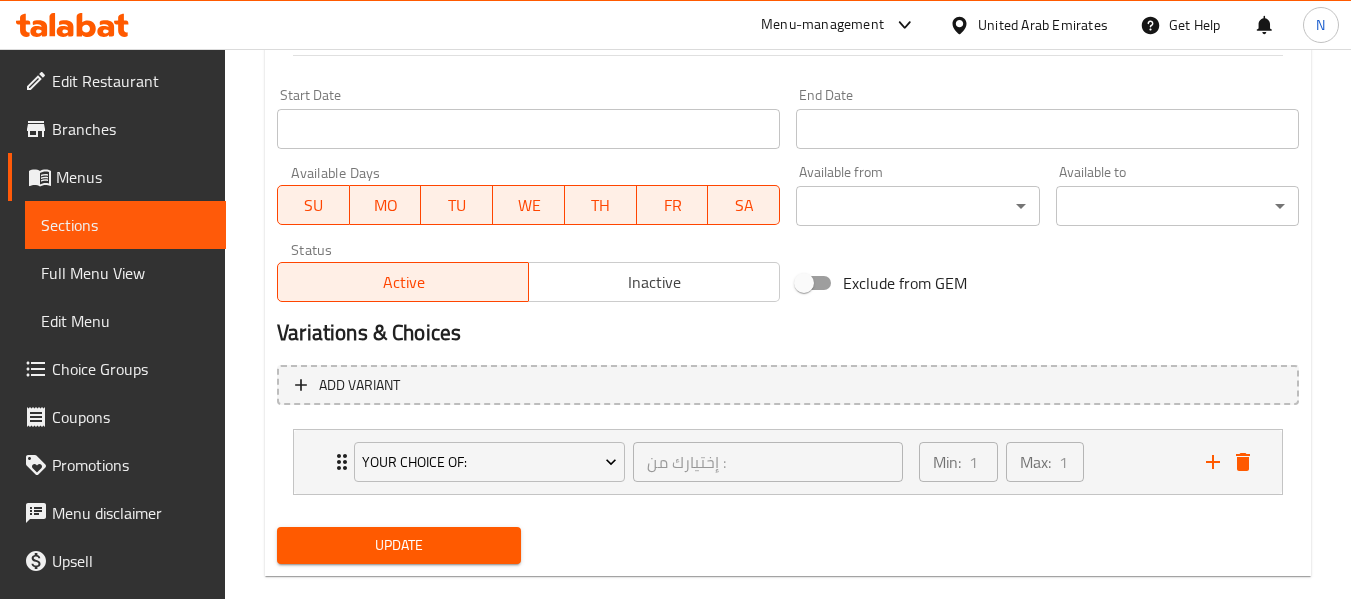 click on "Update" at bounding box center (398, 545) 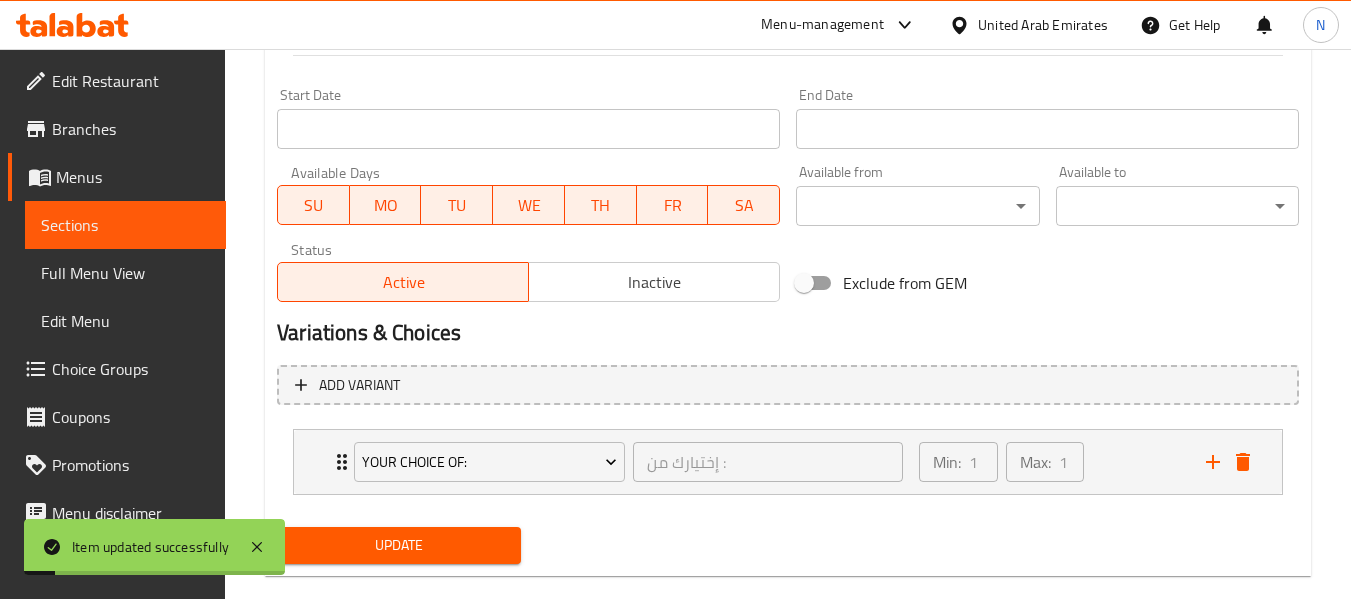 click on "Min: 1 ​ Max: 1 ​" at bounding box center (1050, 462) 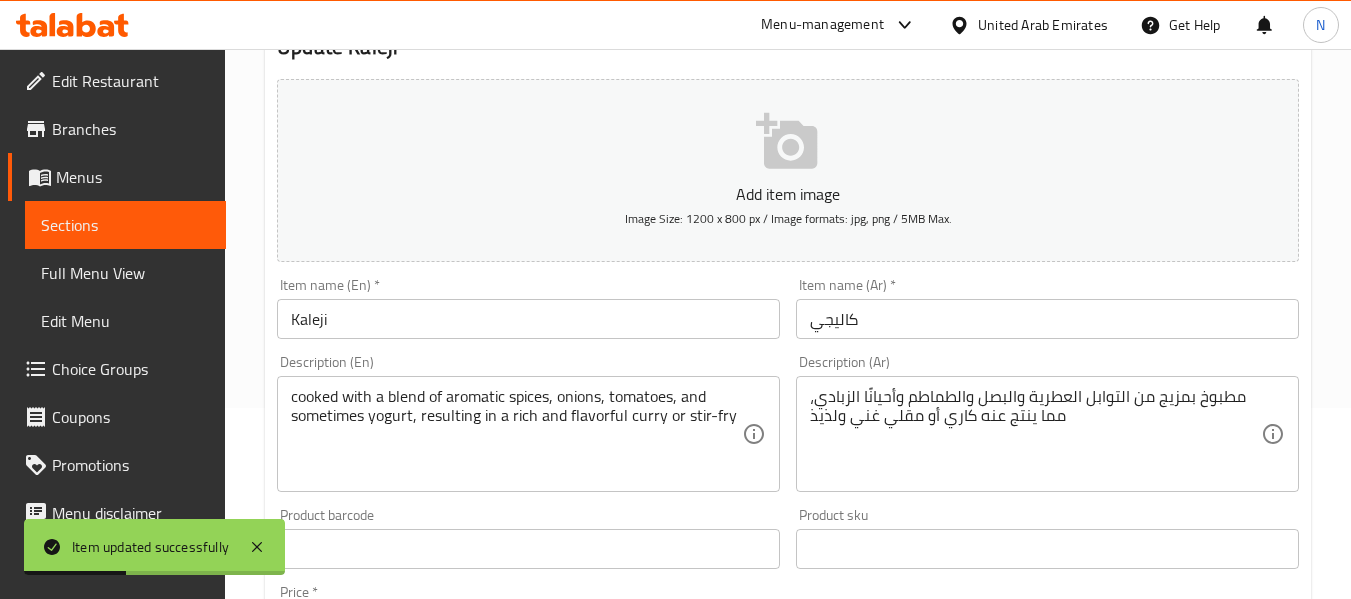 scroll, scrollTop: 0, scrollLeft: 0, axis: both 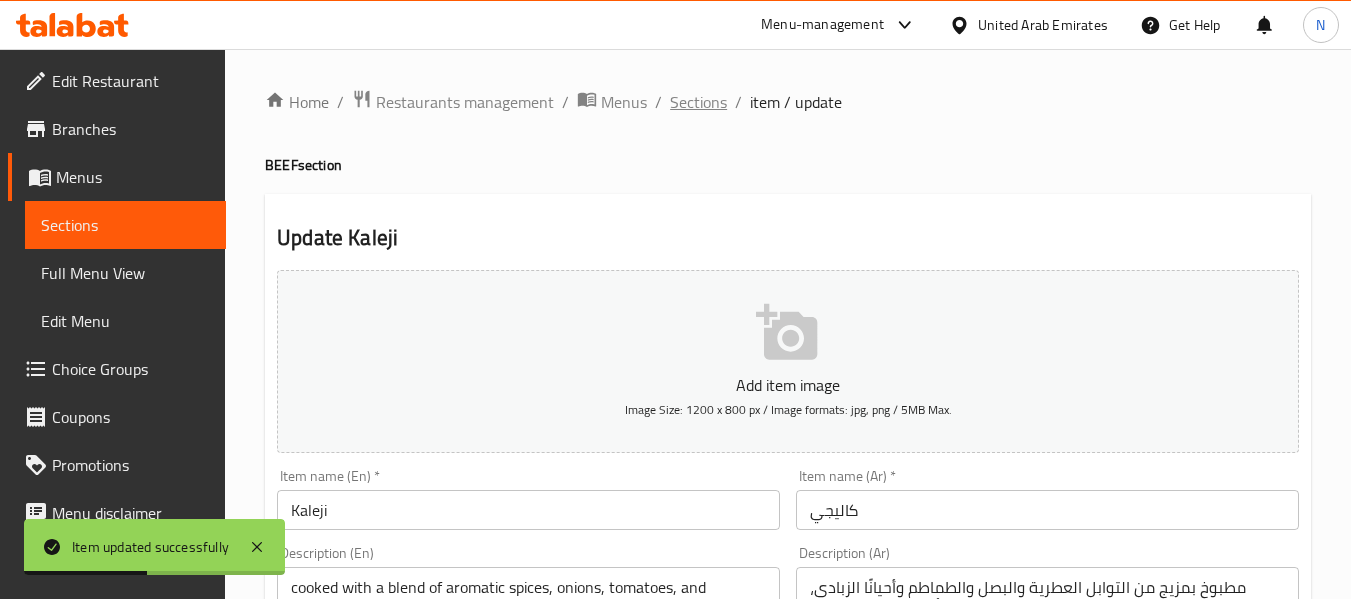 click on "Sections" at bounding box center (698, 102) 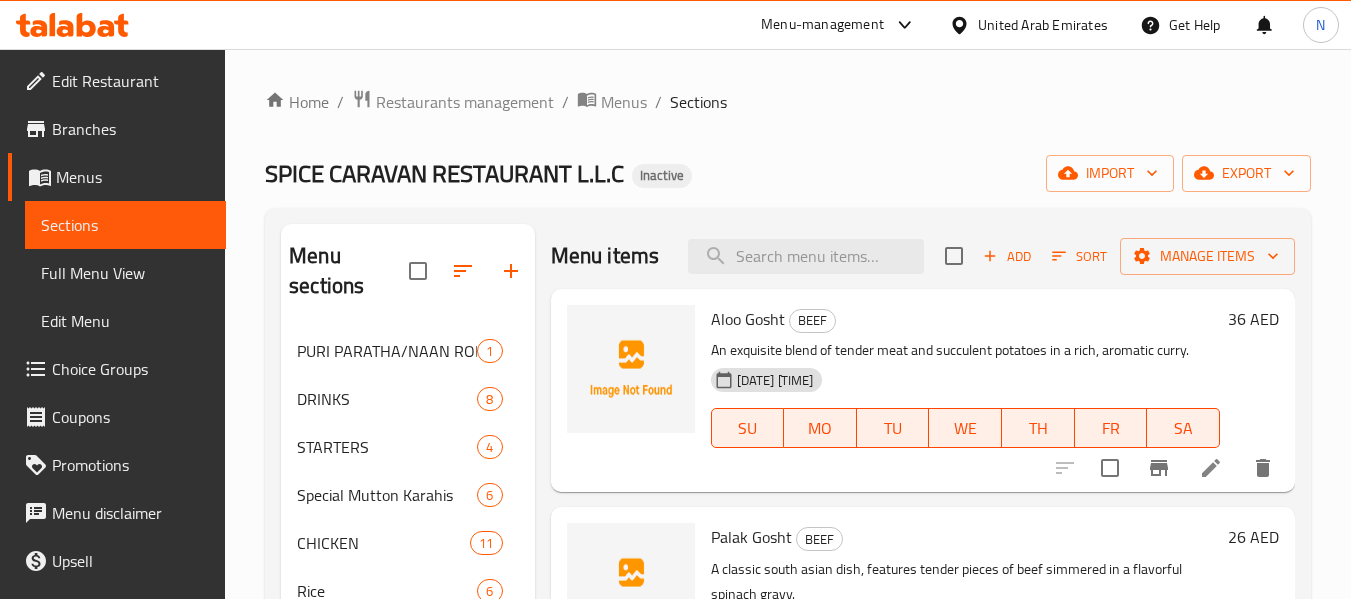 scroll, scrollTop: 320, scrollLeft: 0, axis: vertical 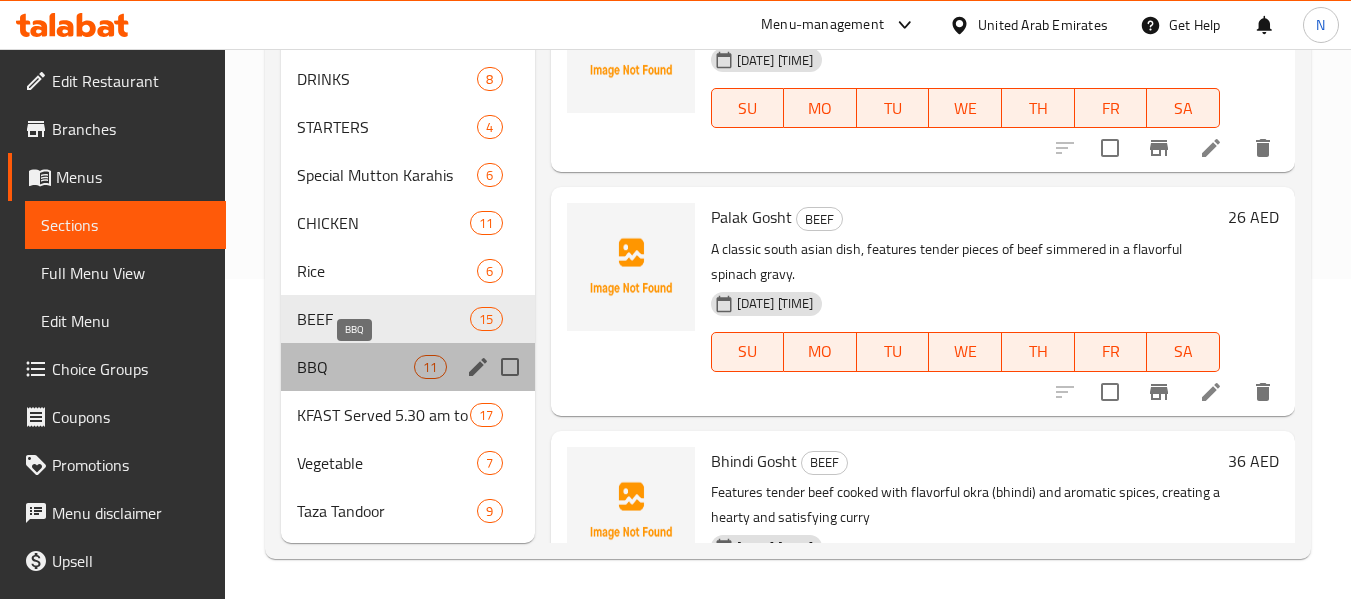click on "BBQ" at bounding box center [355, 367] 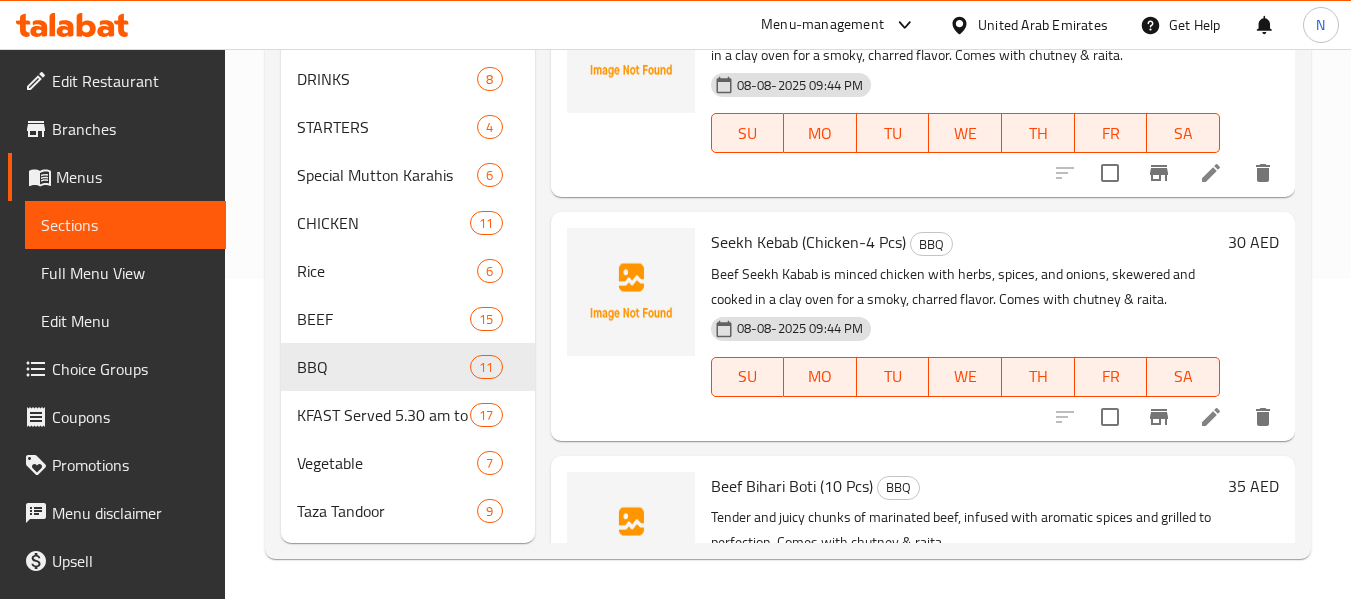 scroll, scrollTop: 57, scrollLeft: 0, axis: vertical 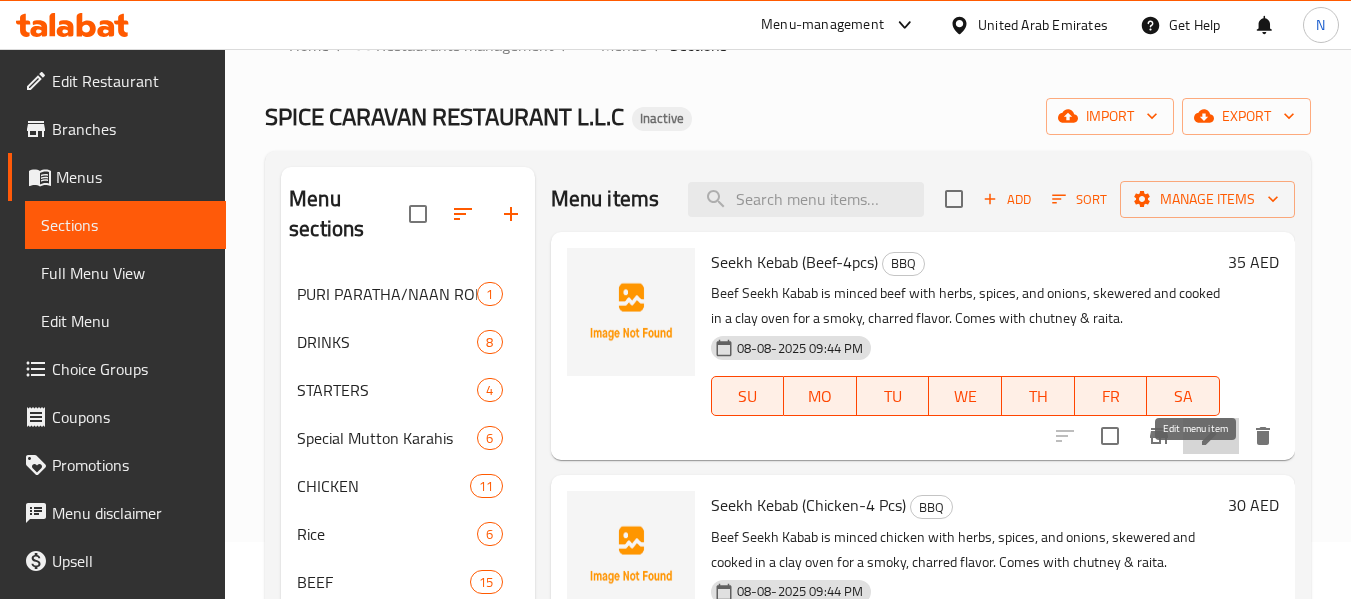 click 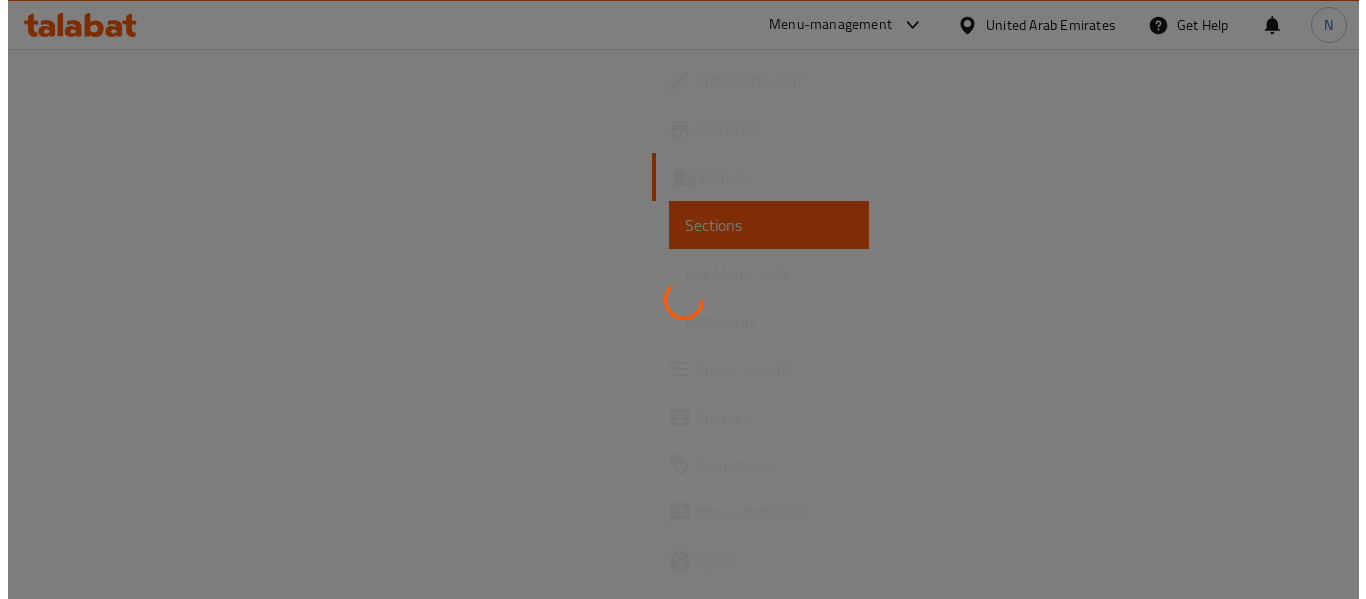 scroll, scrollTop: 0, scrollLeft: 0, axis: both 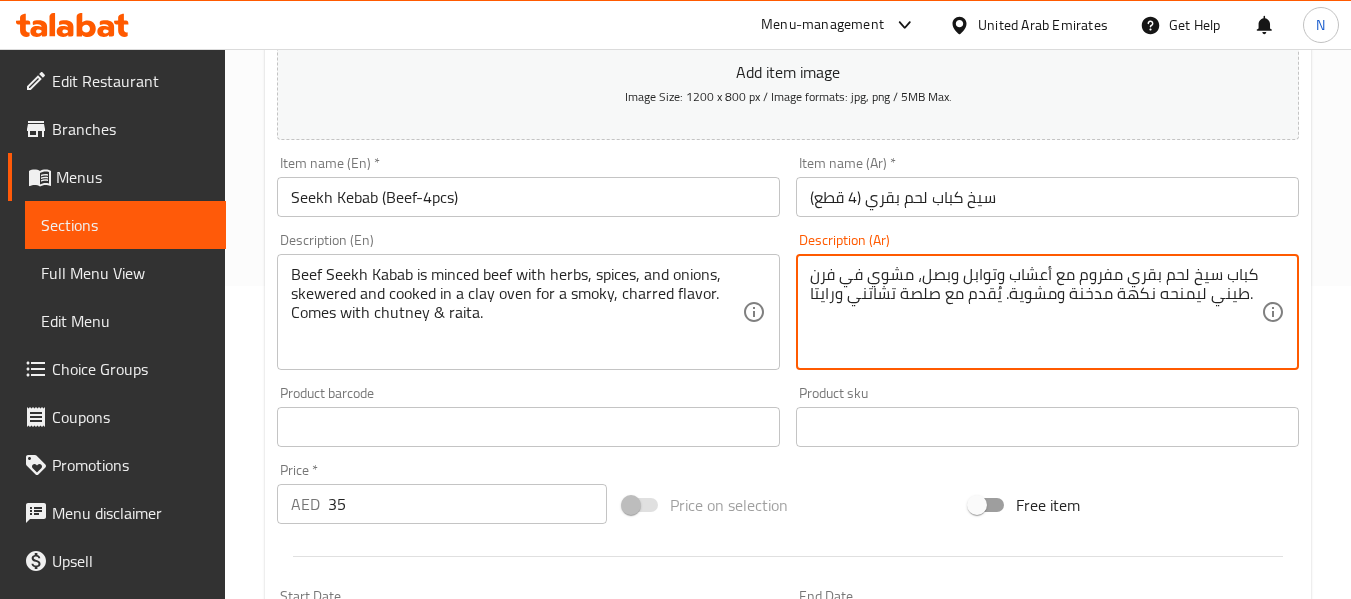 click on "كباب سيخ لحم بقري مفروم مع أعشاب وتوابل وبصل، مشوي في فرن طيني ليمنحه نكهة مدخنة ومشوية. يُقدم مع صلصة تشاتني ورايتا." at bounding box center (1035, 312) 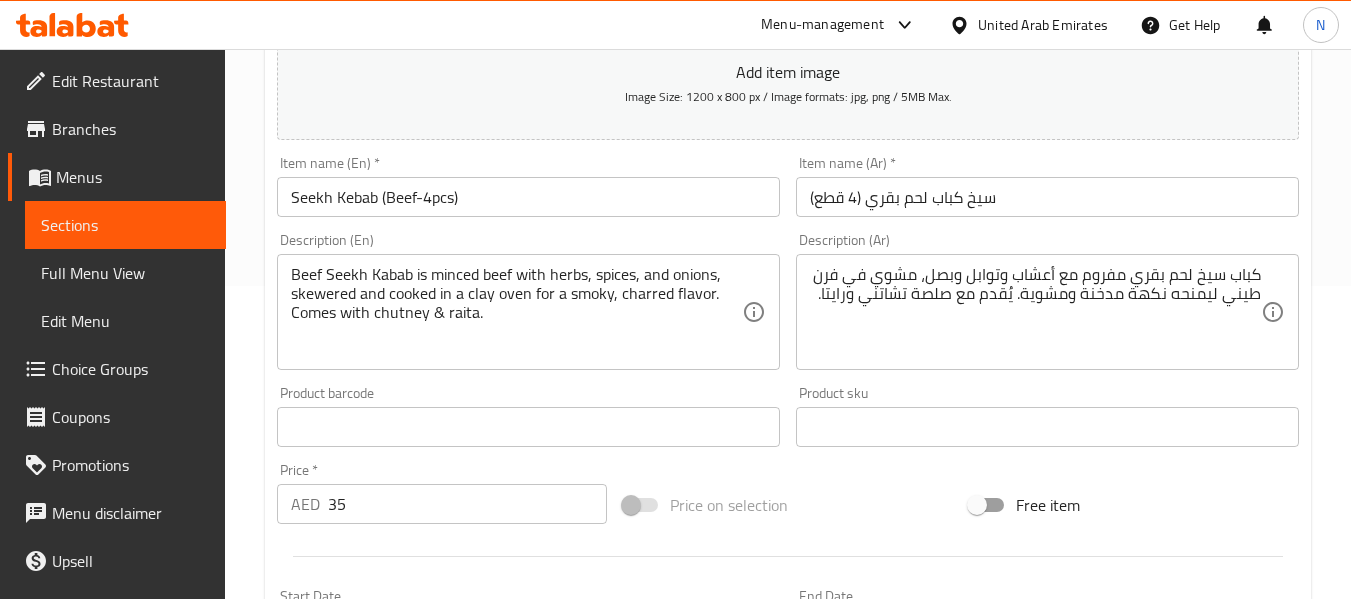 click on "كباب سيخ لحم بقري مفروم مع أعشاب وتوابل وبصل، مشوي في فرن طيني ليمنحه نكهة مدخنة ومشوية. يُقدم مع صلصة تشاتني ورايتا. Description (Ar)" at bounding box center [1047, 312] 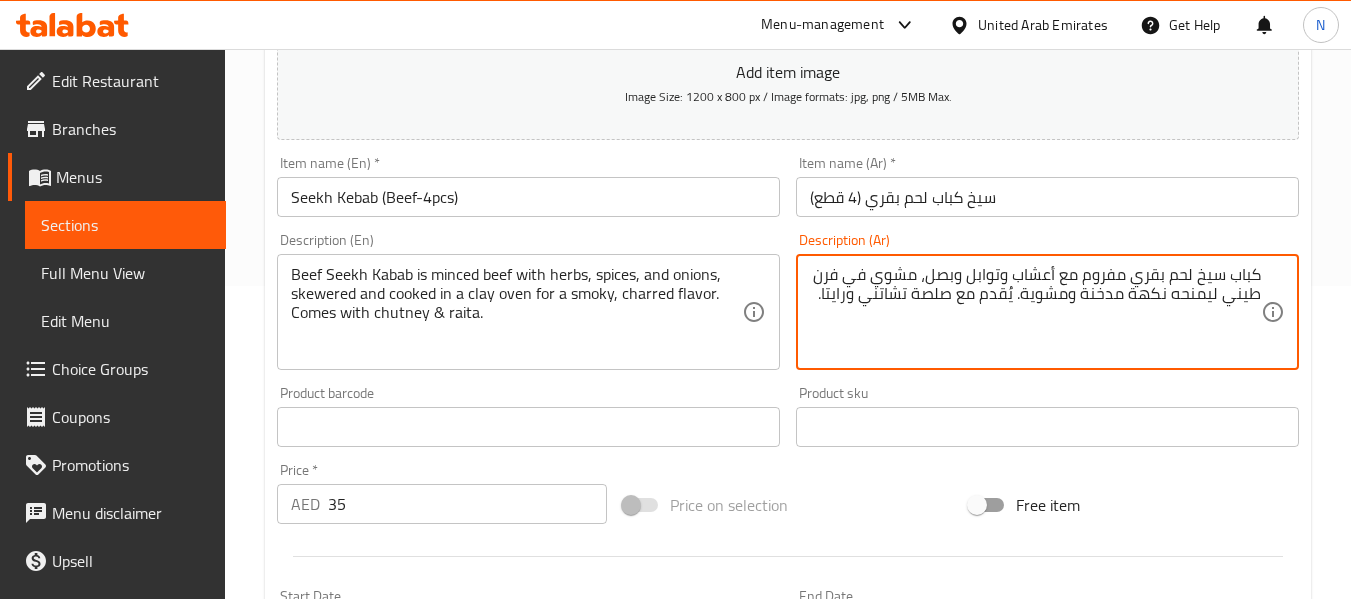click on "كباب سيخ لحم بقري مفروم مع أعشاب وتوابل وبصل، مشوي في فرن طيني ليمنحه نكهة مدخنة ومشوية. يُقدم مع صلصة تشاتني ورايتا." at bounding box center [1035, 312] 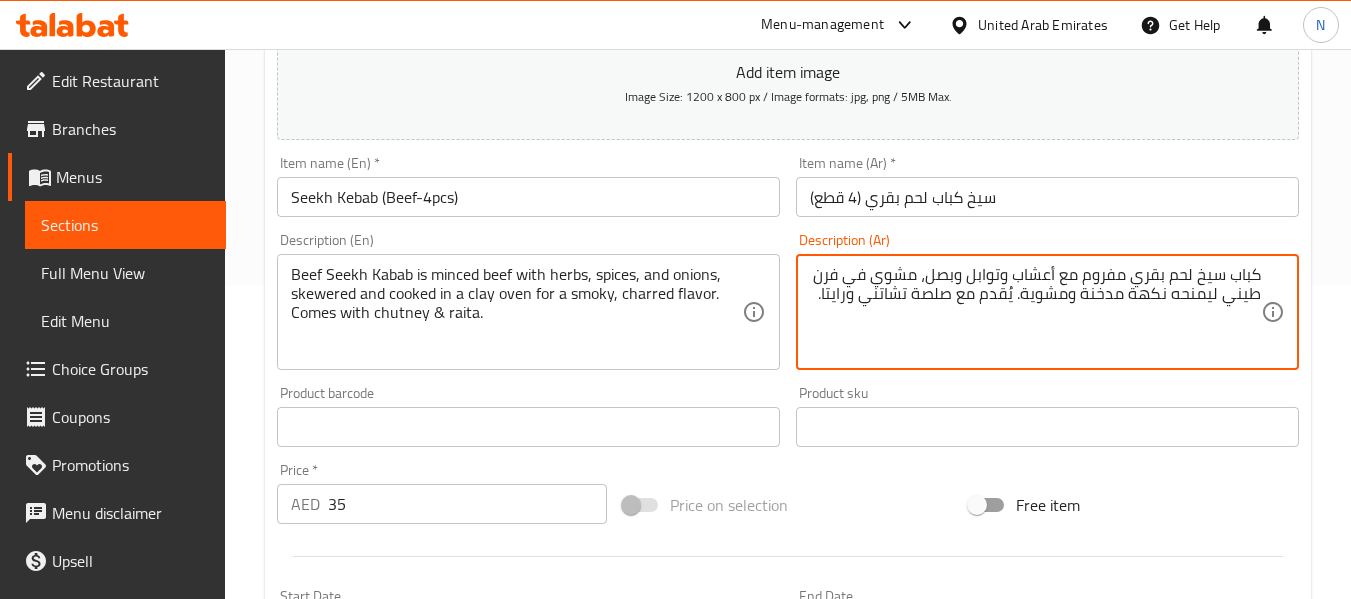 click on "كباب سيخ لحم بقري مفروم مع أعشاب وتوابل وبصل، مشوي في فرن طيني ليمنحه نكهة مدخنة ومشوية. يُقدم مع صلصة تشاتني ورايتا." at bounding box center [1035, 312] 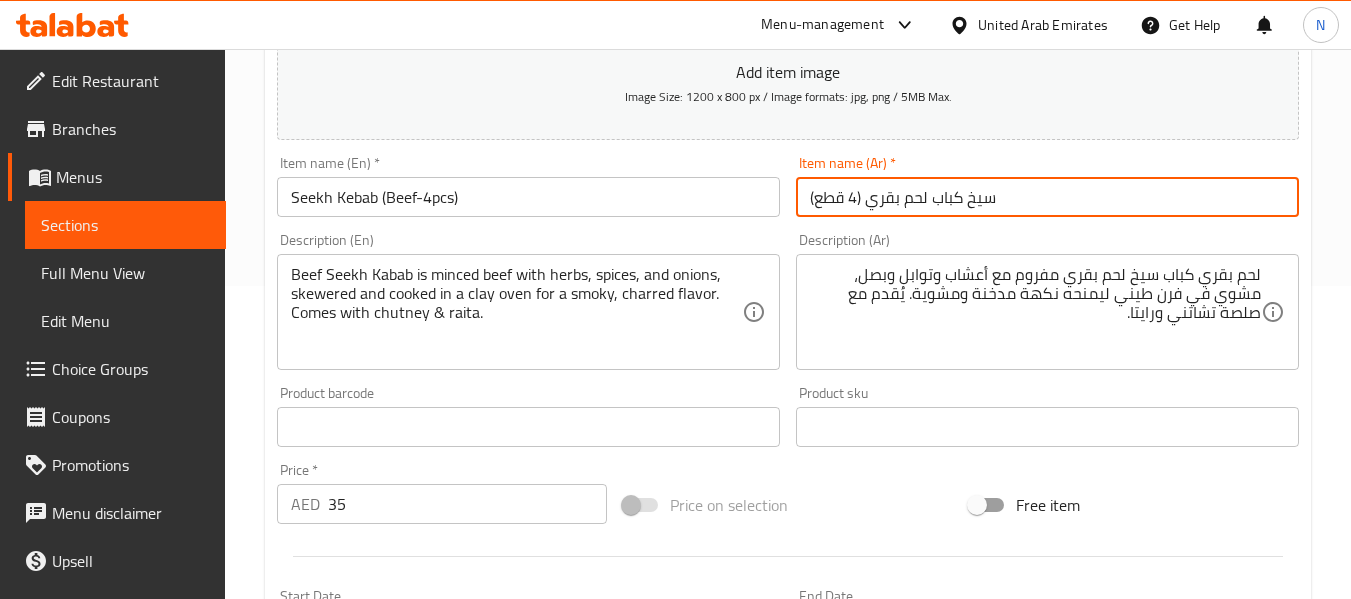 click on "سيخ كباب لحم بقري (4 قطع)" at bounding box center [1047, 197] 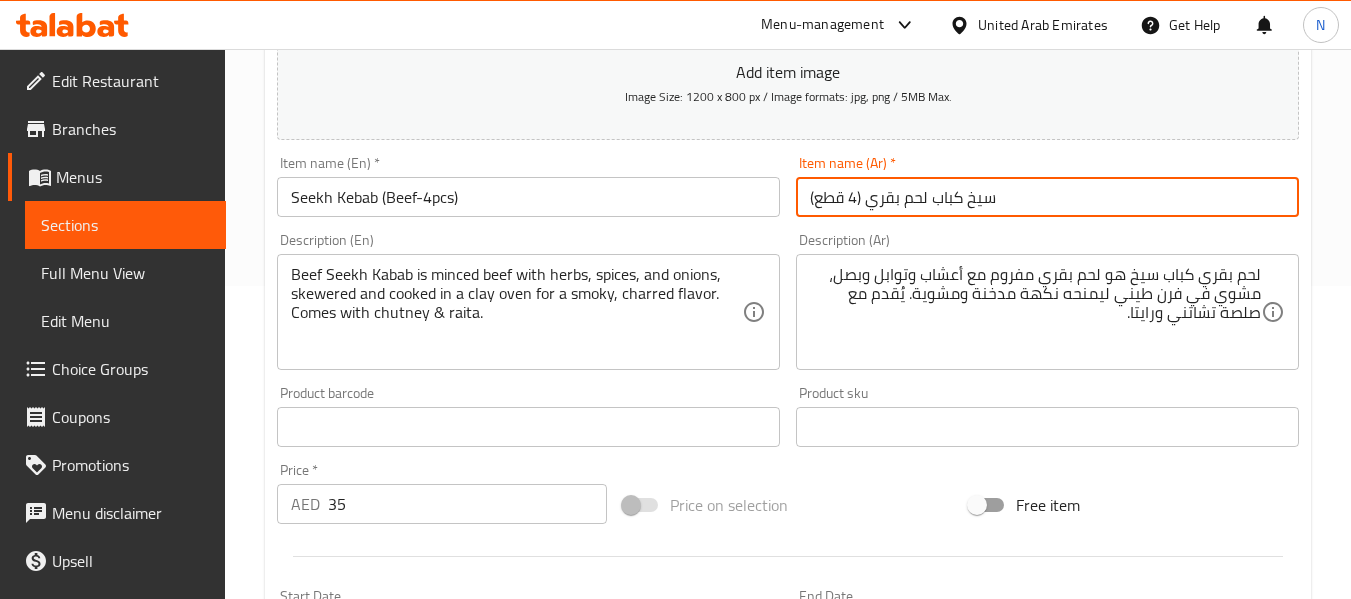 click on "Update" at bounding box center (398, 1013) 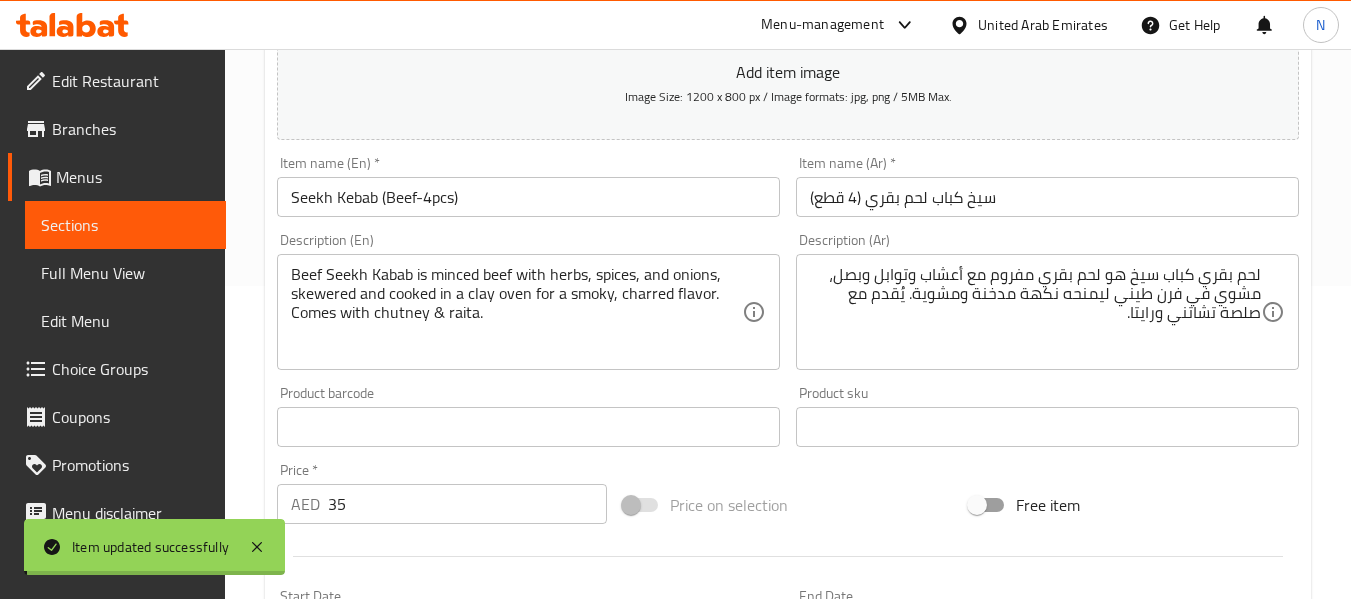 click at bounding box center (675, 299) 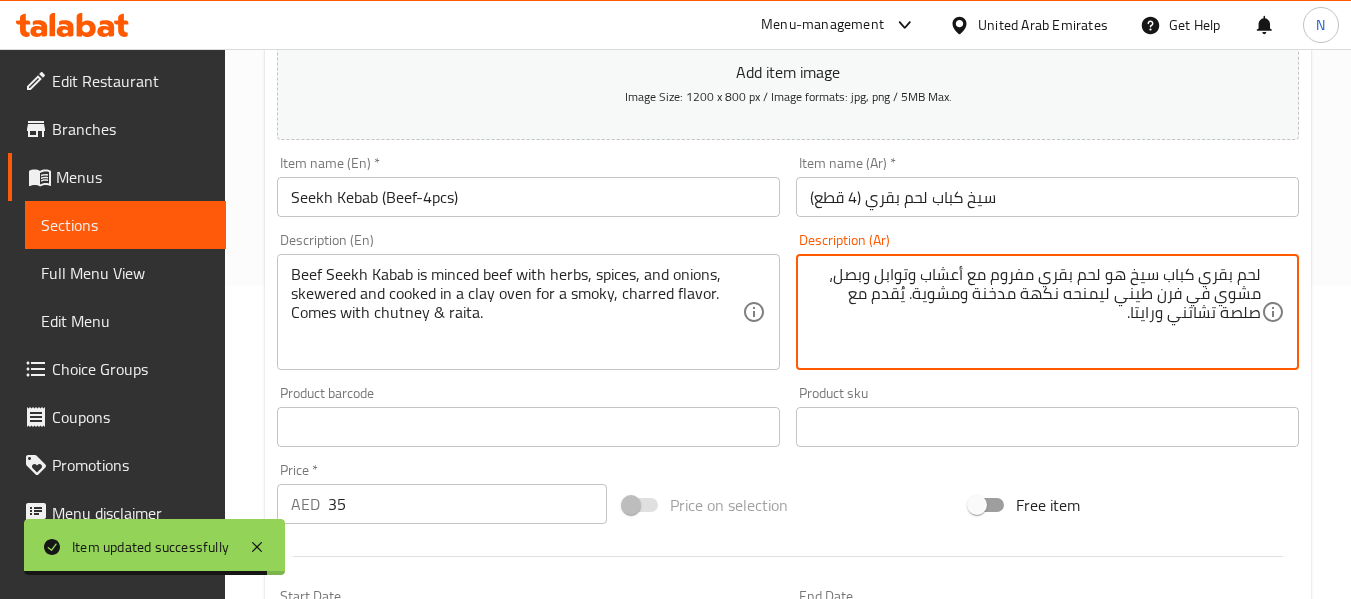 click on "لحم بقري كباب سيخ هو لحم بقري مفروم مع أعشاب وتوابل وبصل، مشوي في فرن طيني ليمنحه نكهة مدخنة ومشوية. يُقدم مع صلصة تشاتني ورايتا." at bounding box center (1035, 312) 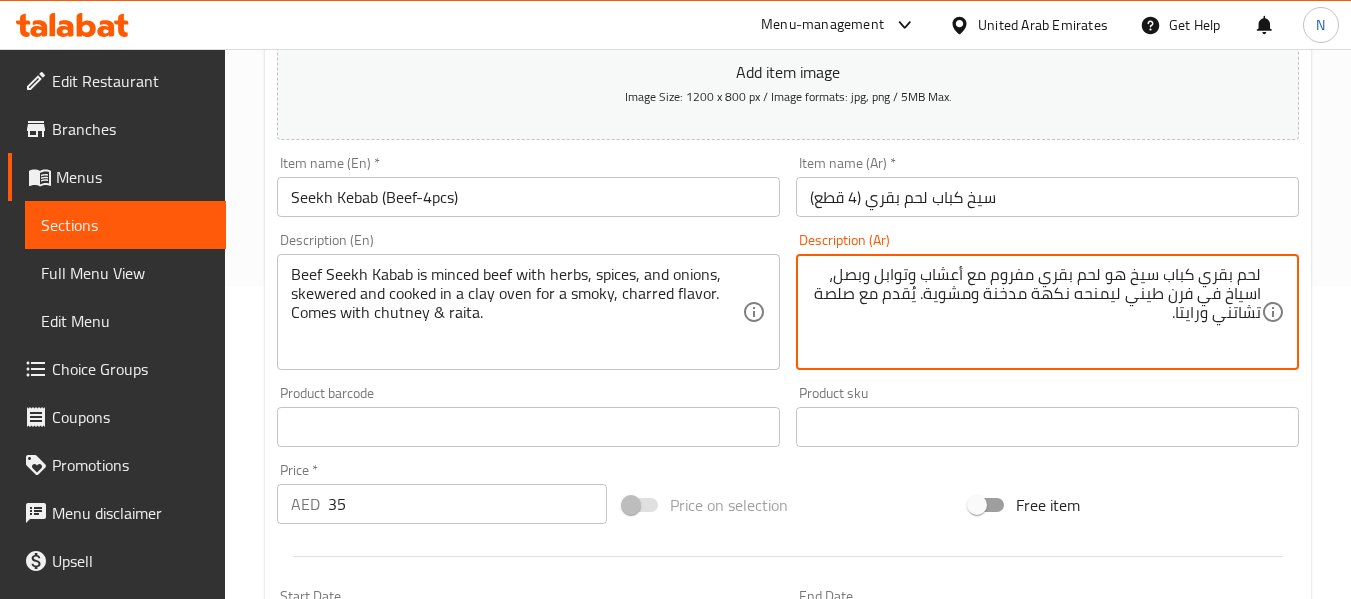 click on "Update" at bounding box center (398, 1013) 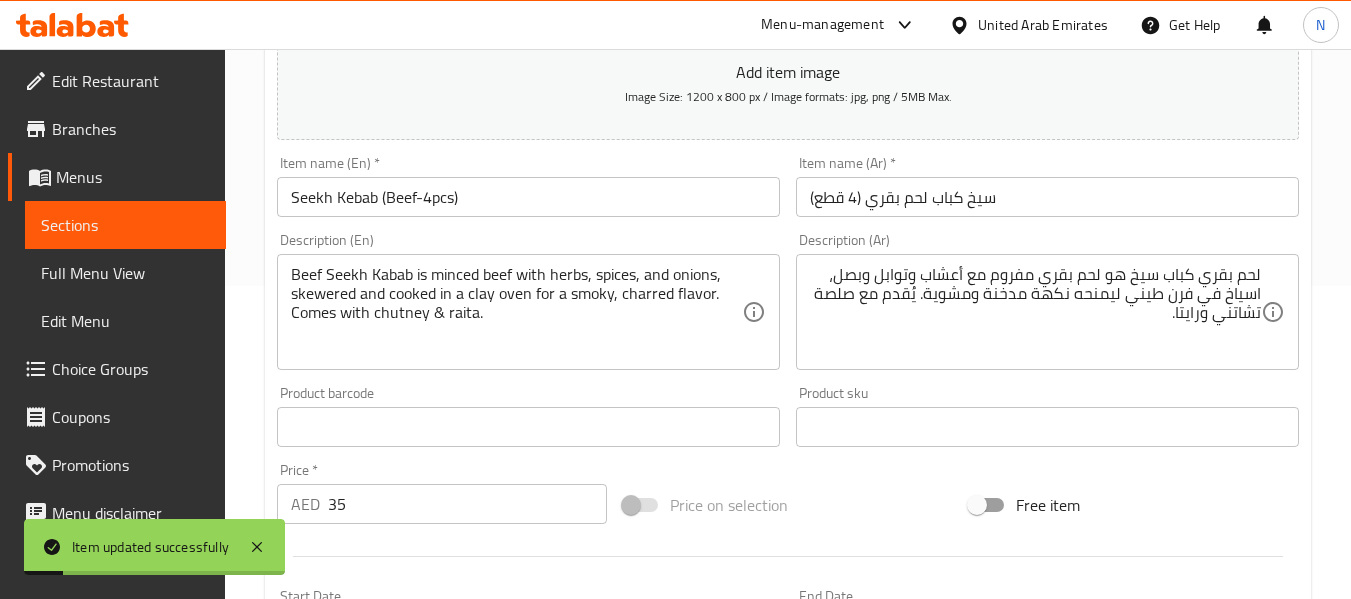 click on "Description (En) Beef Seekh Kabab is minced beef with herbs, spices, and onions, skewered and cooked in a clay oven for a smoky, charred flavor. Comes with chutney & raita. Description (En)" at bounding box center [528, 301] 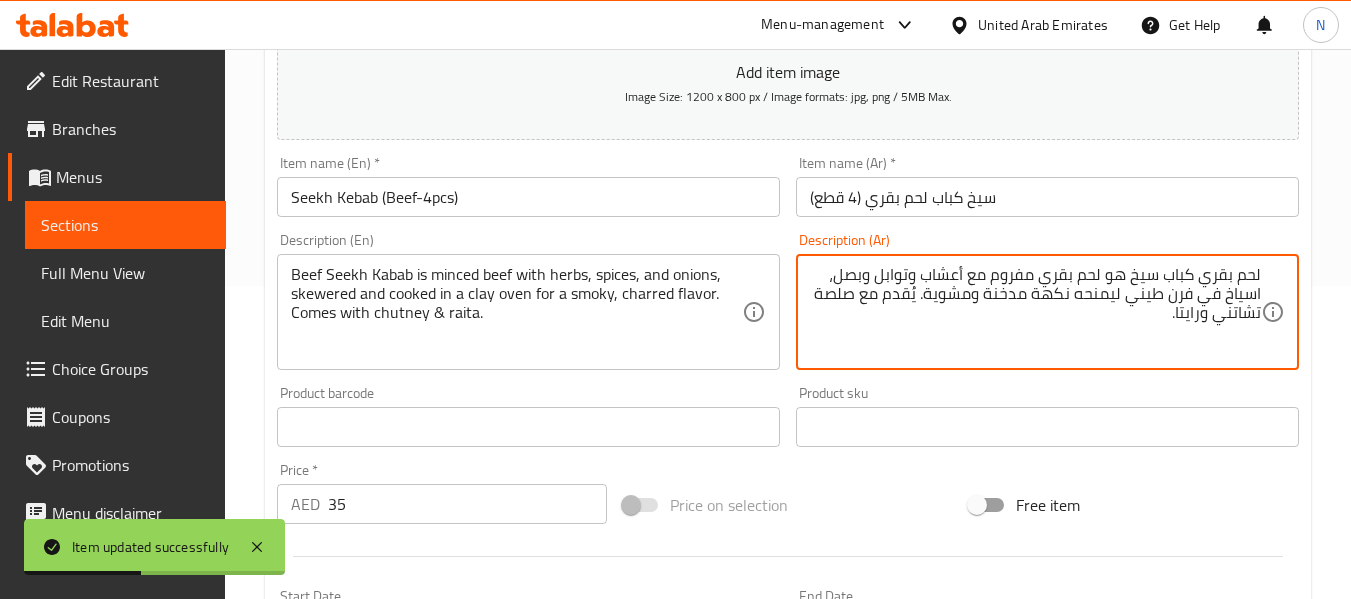 click on "لحم بقري كباب سيخ هو لحم بقري مفروم مع أعشاب وتوابل وبصل، اسياخ في فرن طيني ليمنحه نكهة مدخنة ومشوية. يُقدم مع صلصة تشاتني ورايتا." at bounding box center (1035, 312) 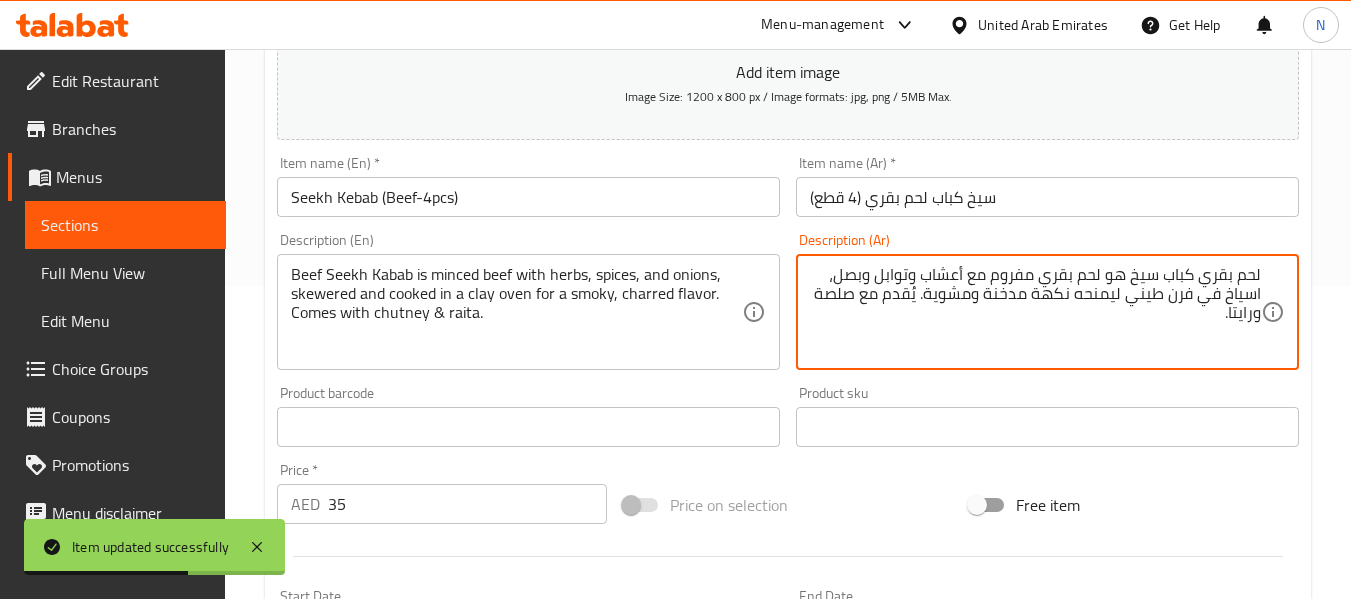 type on "لحم بقري كباب سيخ هو لحم بقري مفروم مع أعشاب وتوابل وبصل، اسياخ في فرن طيني ليمنحه نكهة مدخنة ومشوية. يُقدم مع صلصة ورايتا." 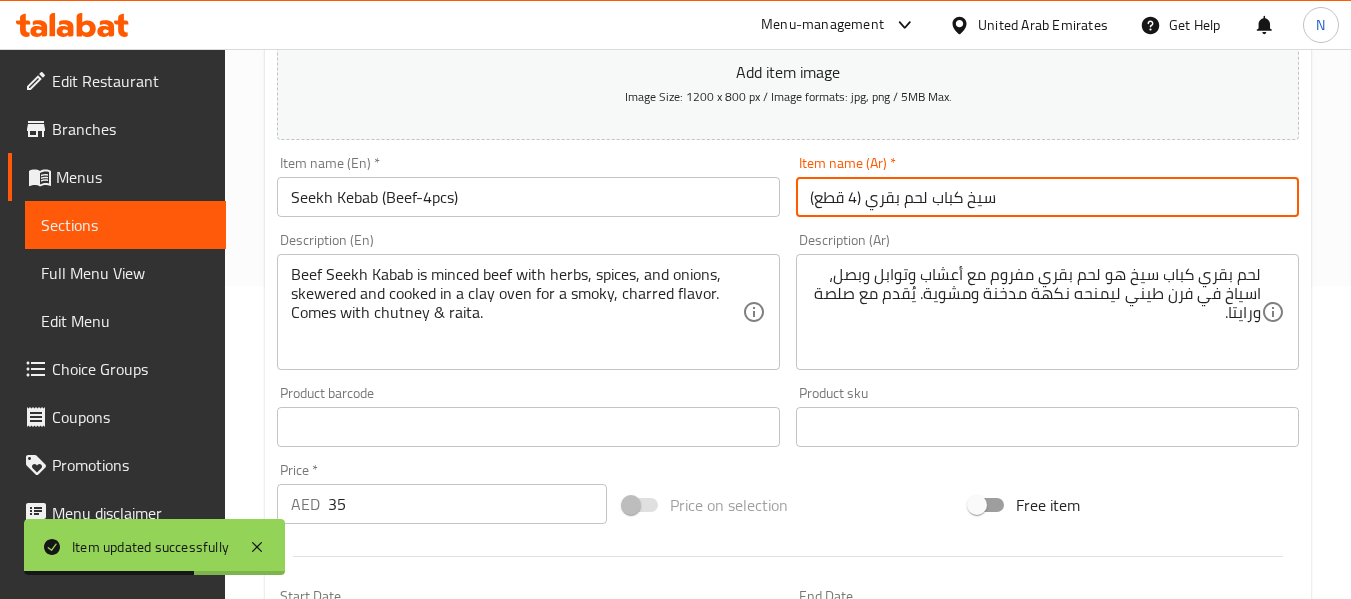click on "سيخ كباب لحم بقري (4 قطع)" at bounding box center [1047, 197] 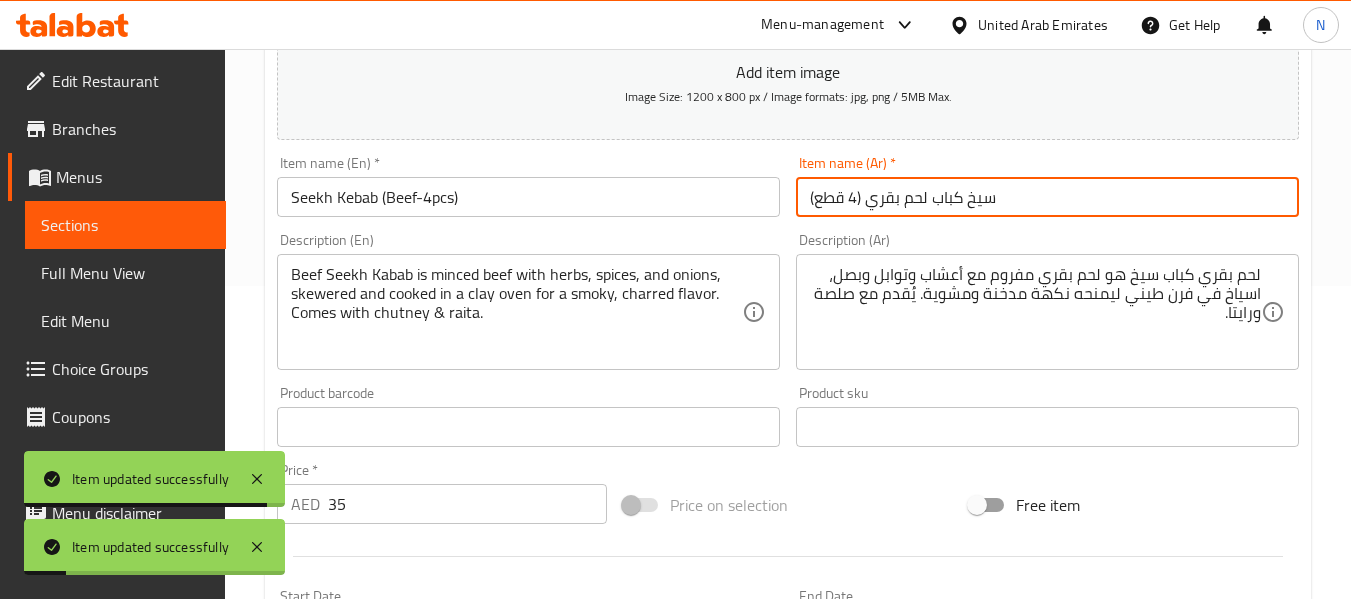 scroll, scrollTop: 0, scrollLeft: 0, axis: both 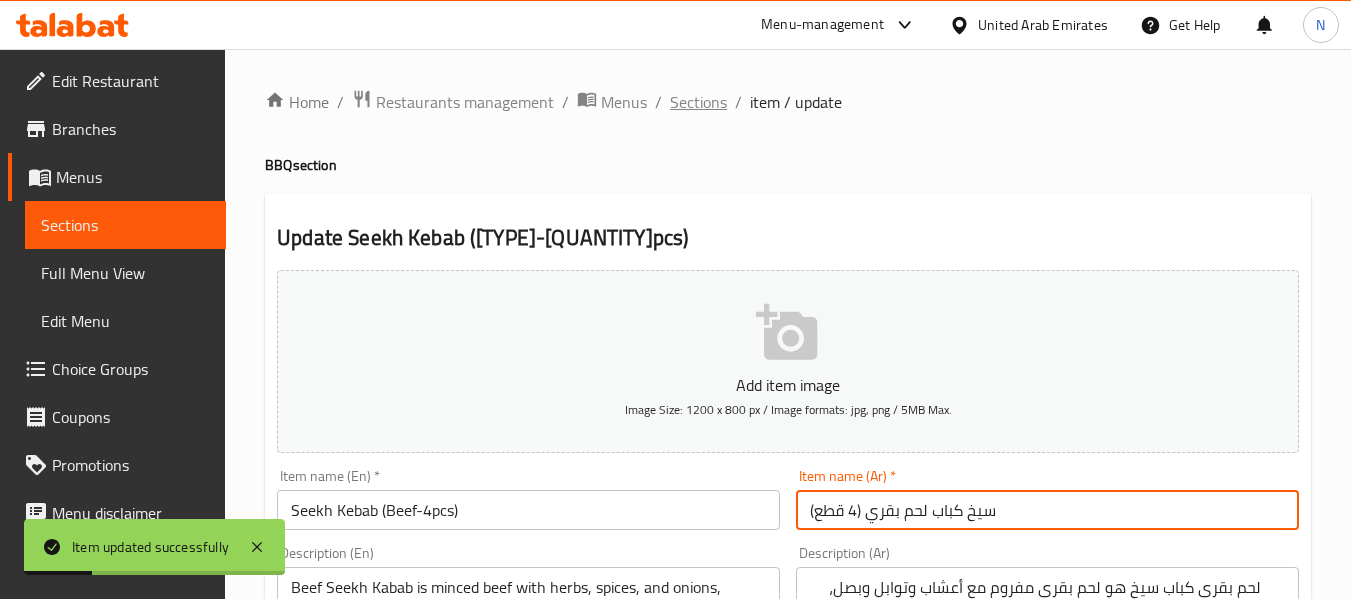 click on "Sections" at bounding box center [698, 102] 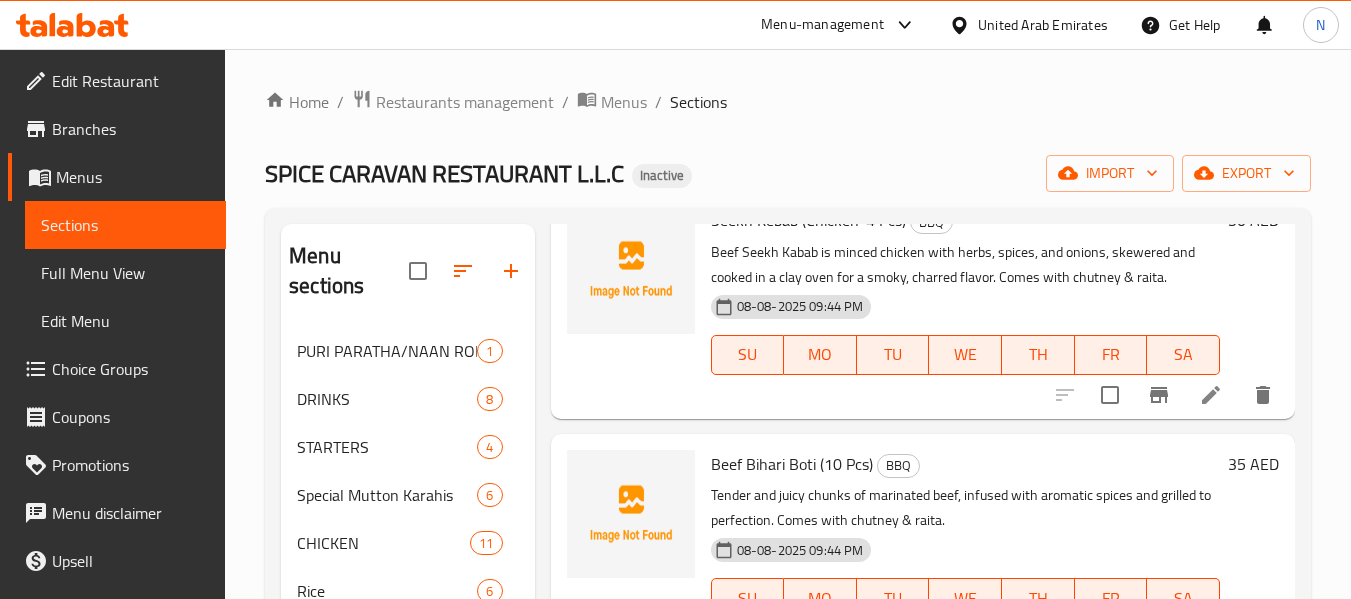 scroll, scrollTop: 344, scrollLeft: 0, axis: vertical 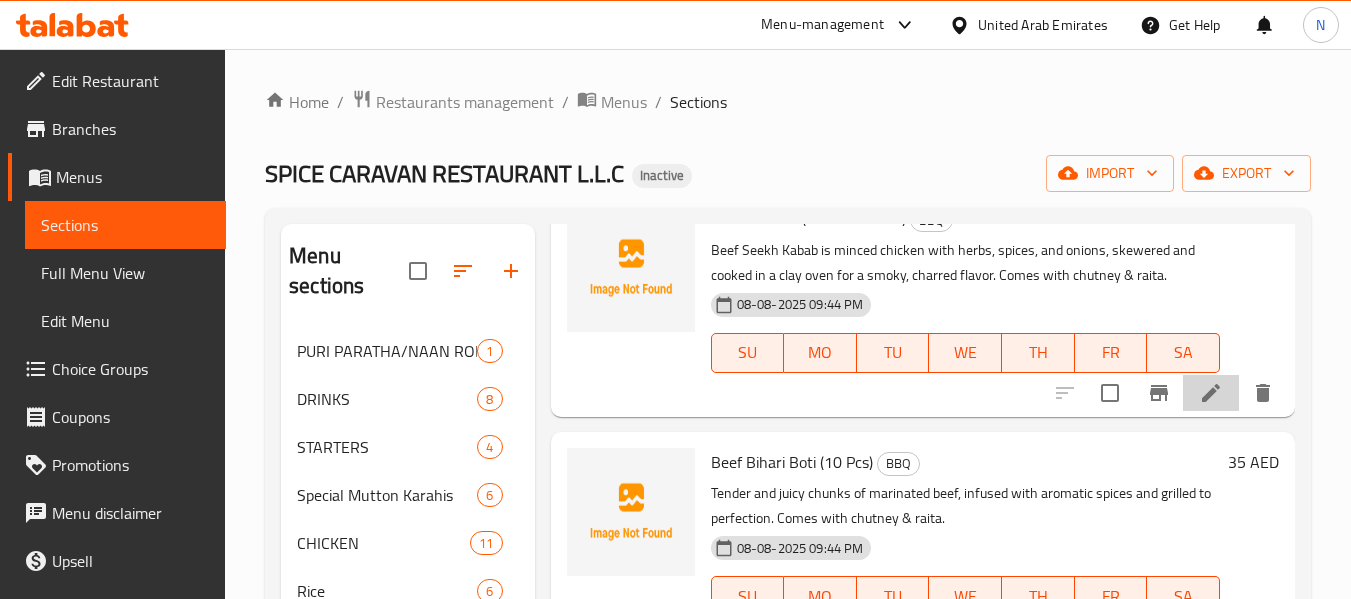 click at bounding box center [1211, 393] 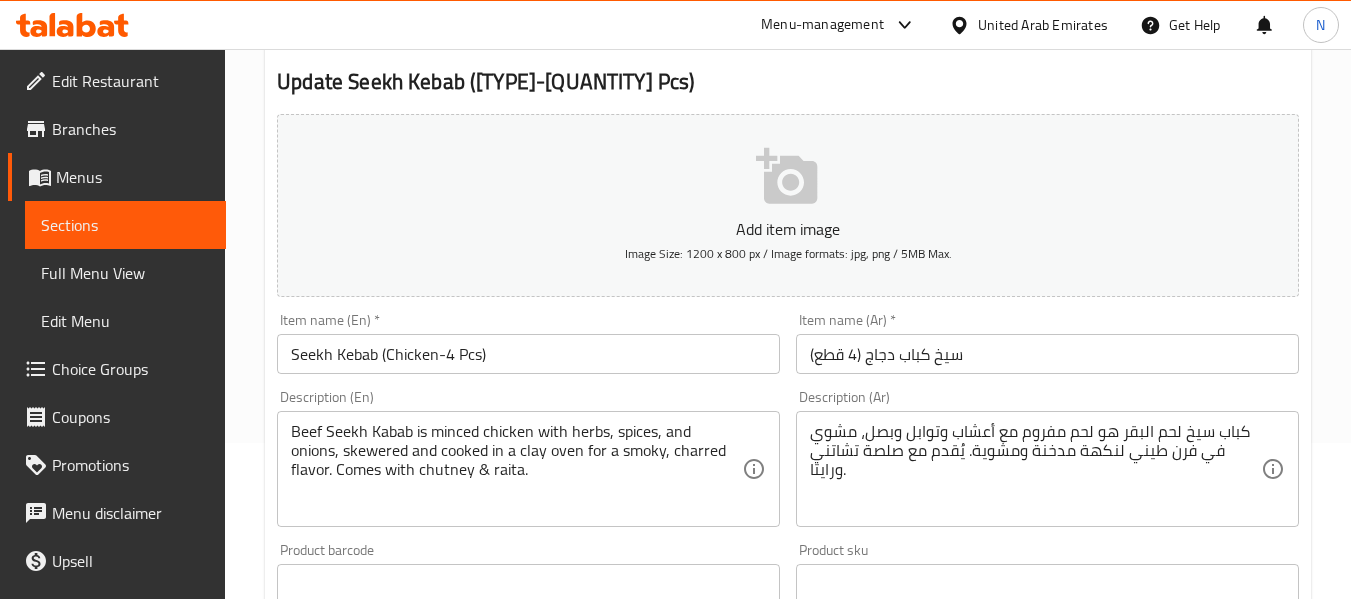 scroll, scrollTop: 169, scrollLeft: 0, axis: vertical 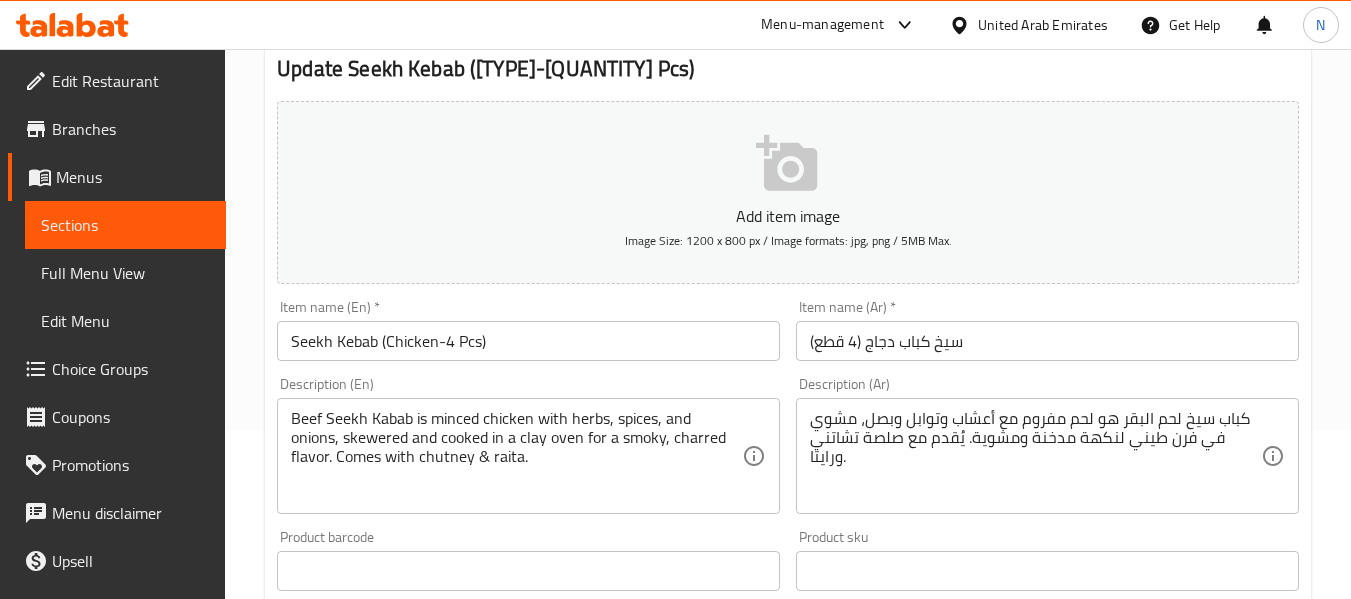 click on "سيخ كباب دجاج (4 قطع)" at bounding box center [1047, 341] 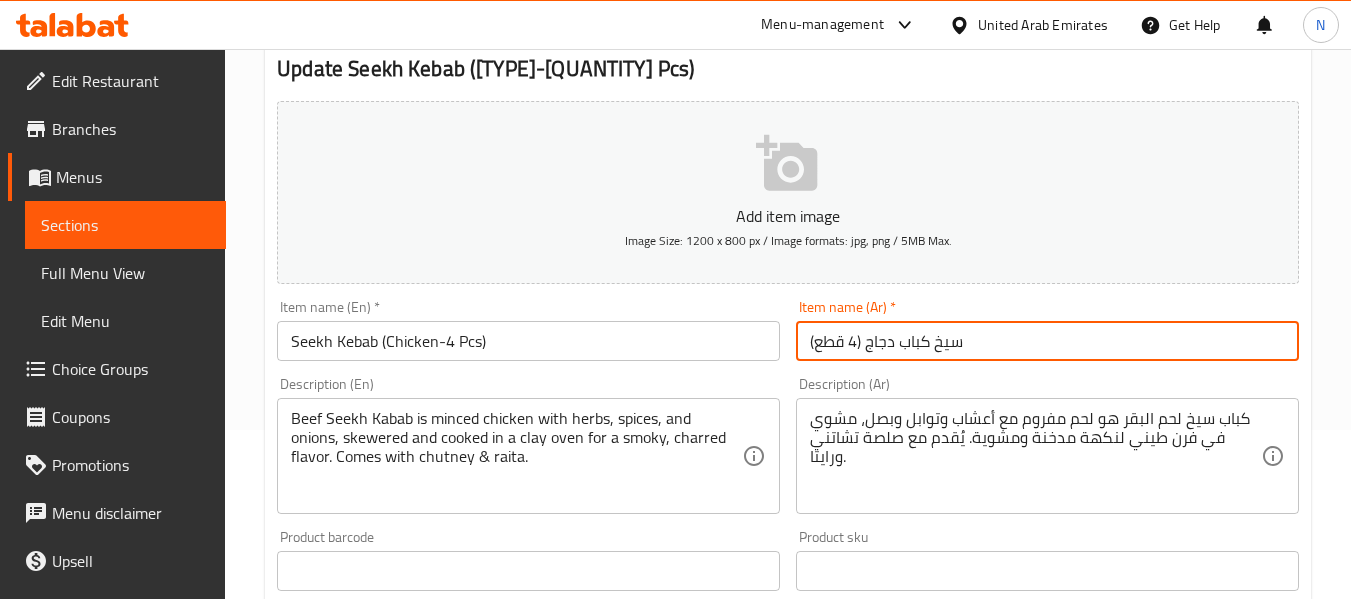 click on "سيخ كباب دجاج (4 قطع)" at bounding box center [1047, 341] 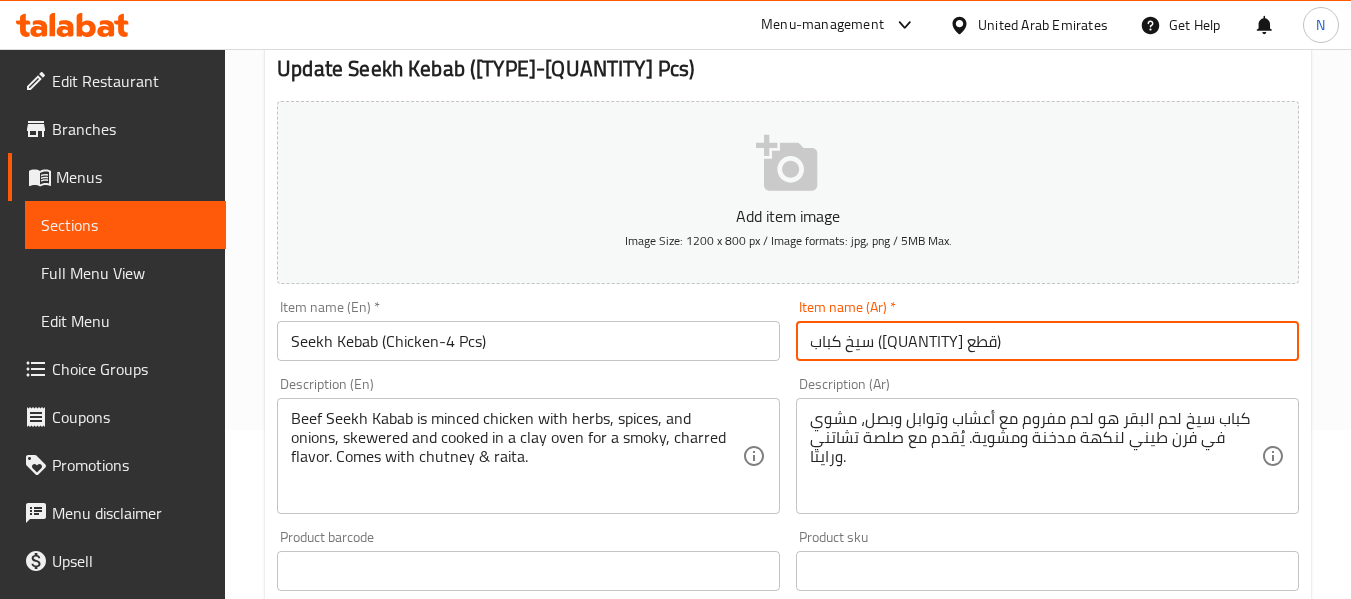 click on "سيخ كباب ([QUANTITY] قطع)" at bounding box center (1047, 341) 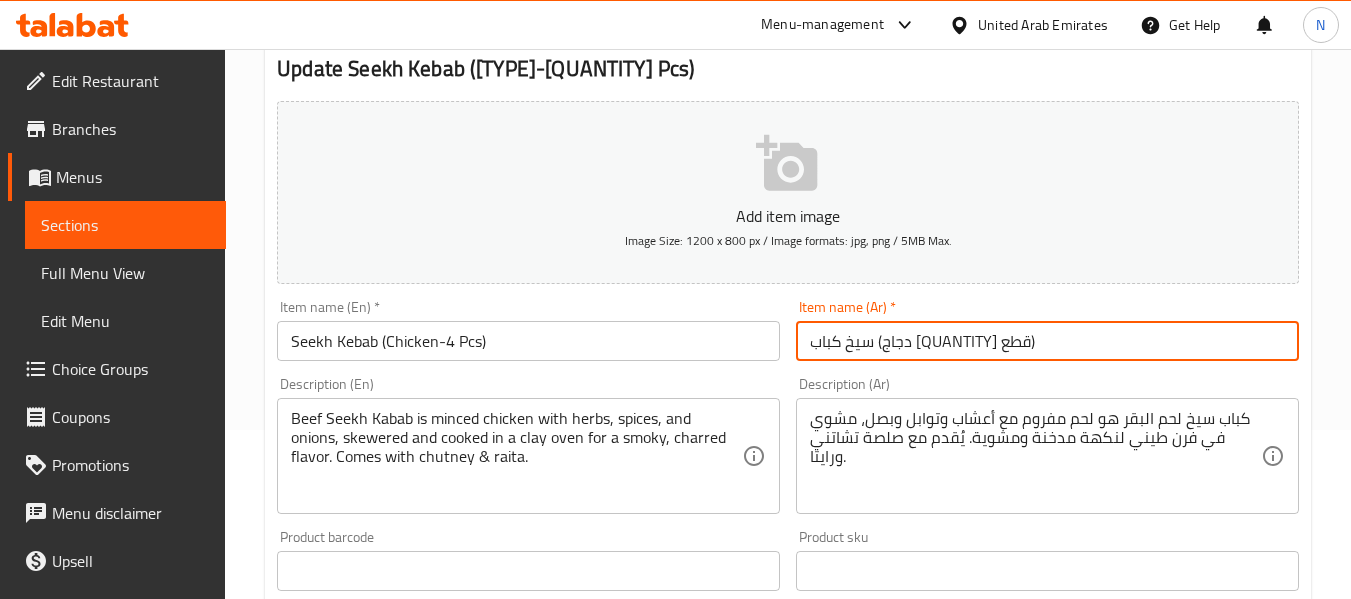 type on "سيخ كباب (دجاج [QUANTITY] قطع)" 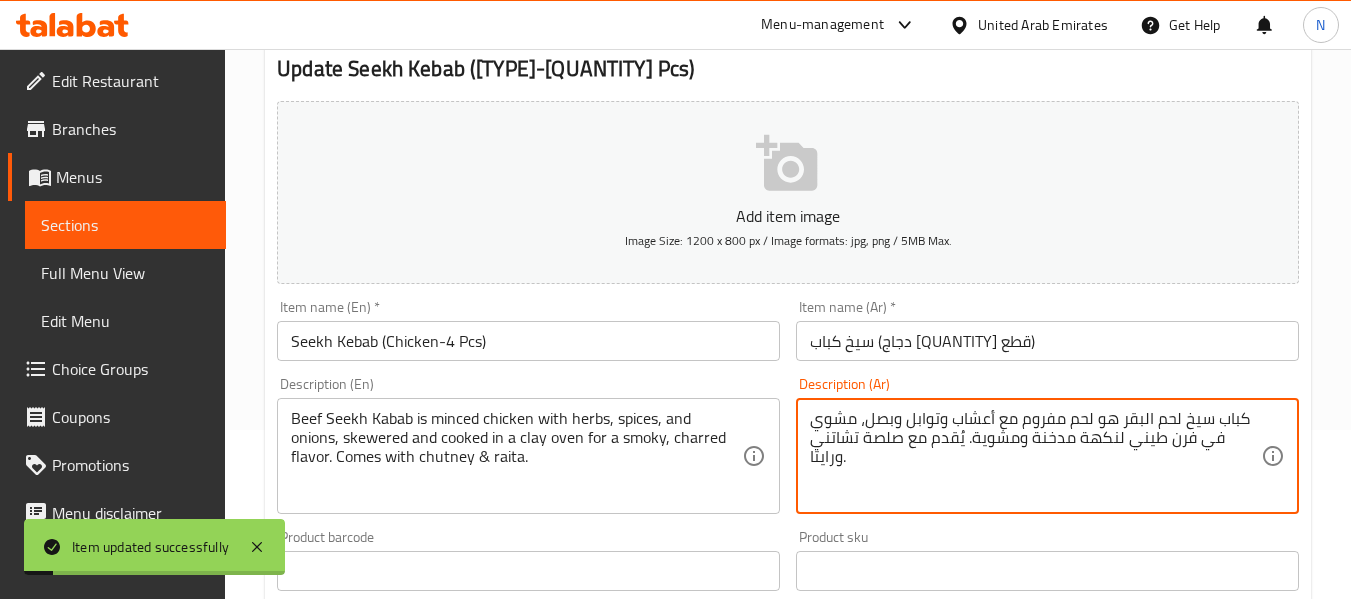 click on "كباب سيخ لحم البقر هو لحم مفروم مع أعشاب وتوابل وبصل، مشوي في فرن طيني لنكهة مدخنة ومشوية. يُقدم مع صلصة تشاتني ورايتا." at bounding box center [1035, 456] 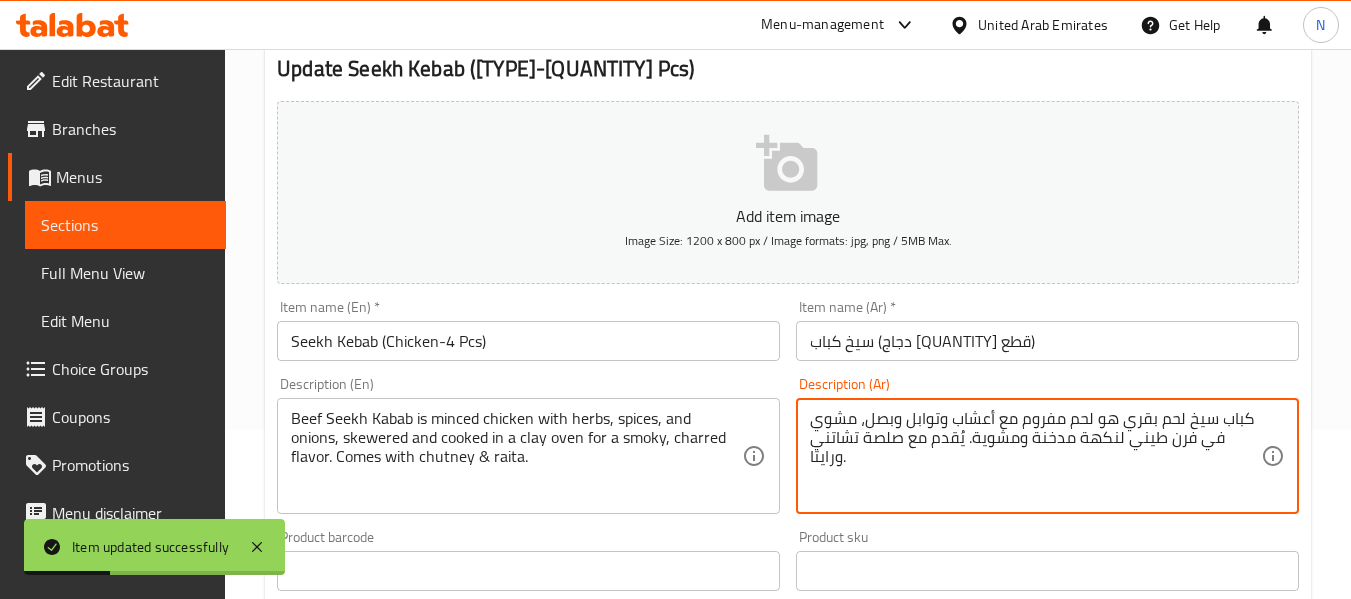 click on "Update" at bounding box center [398, 1157] 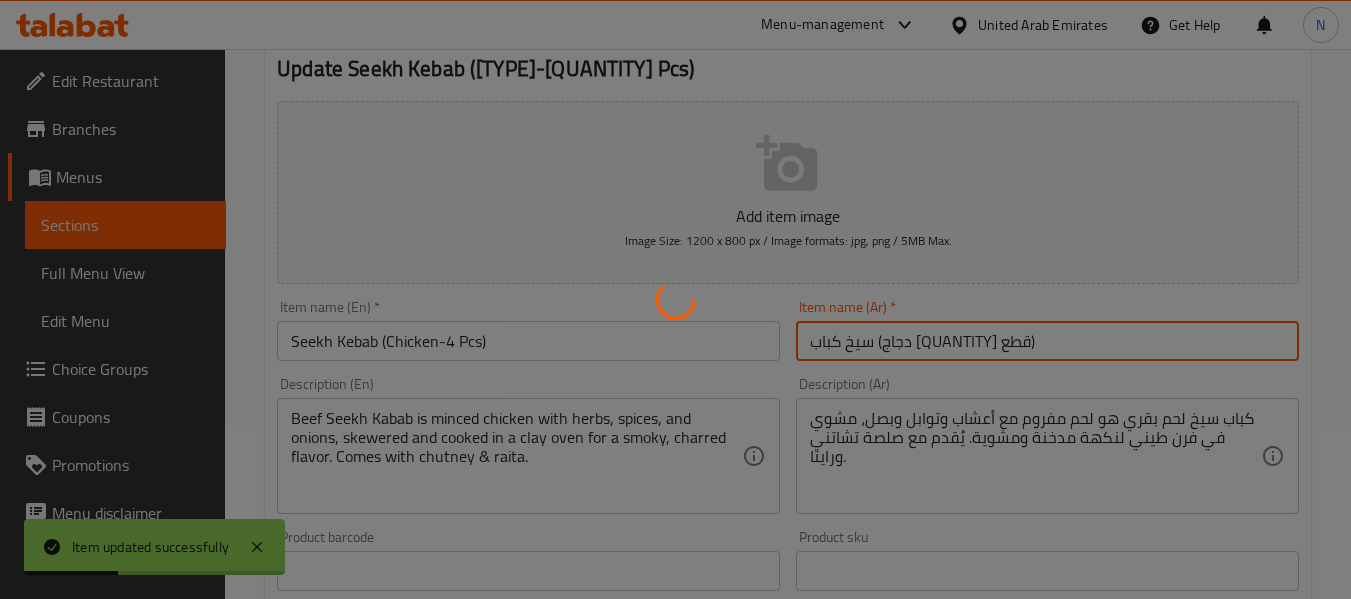 click on "Home / Restaurants management / Menus / Sections / item / update BBQ  section Update Seekh Kebab ([TYPE]-[QUANTITY] Pcs) Add item image Image Size: 1200 x 800 px / Image formats: jpg, png / 5MB Max. Item name (En)   * Seekh Kebab ([TYPE]-[QUANTITY] Pcs) Item name (En)  * Item name (Ar)   * سيخ كباب ([TYPE] [QUANTITY] قطع) Item name (Ar)  * Description (En) Beef Seekh Kabab is minced chicken with herbs, spices, and onions, skewered and cooked in a clay oven for a smoky, charred flavor. Comes with chutney & raita. Description (En) Description (Ar) كباب سيخ لحم بقري هو لحم مفروم مع أعشاب وتوابل وبصل، مشوي في فرن طيني لنكهة مدخنة ومشوية. يُقدم مع صلصة تشاتني ورايتا. Description (Ar) Product barcode Product barcode Product sku Product sku Price   * AED [PRICE] Price  * Price on selection Free item Start Date Start Date End Date End Date Available Days SU MO TU WE TH FR SA Available from ​ ​ Available to ​" at bounding box center [788, 562] 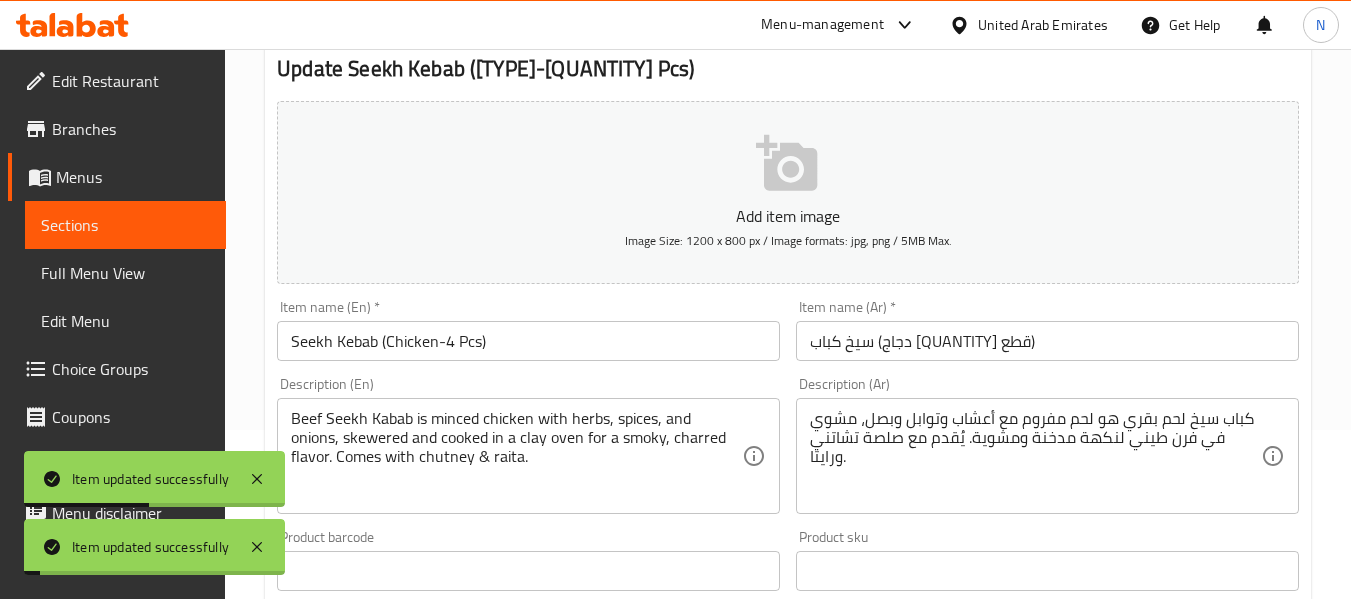 click on "Item name (Ar)   * سيخ كباب ([TYPE] [QUANTITY] قطع) Item name (Ar)  *" at bounding box center [1047, 330] 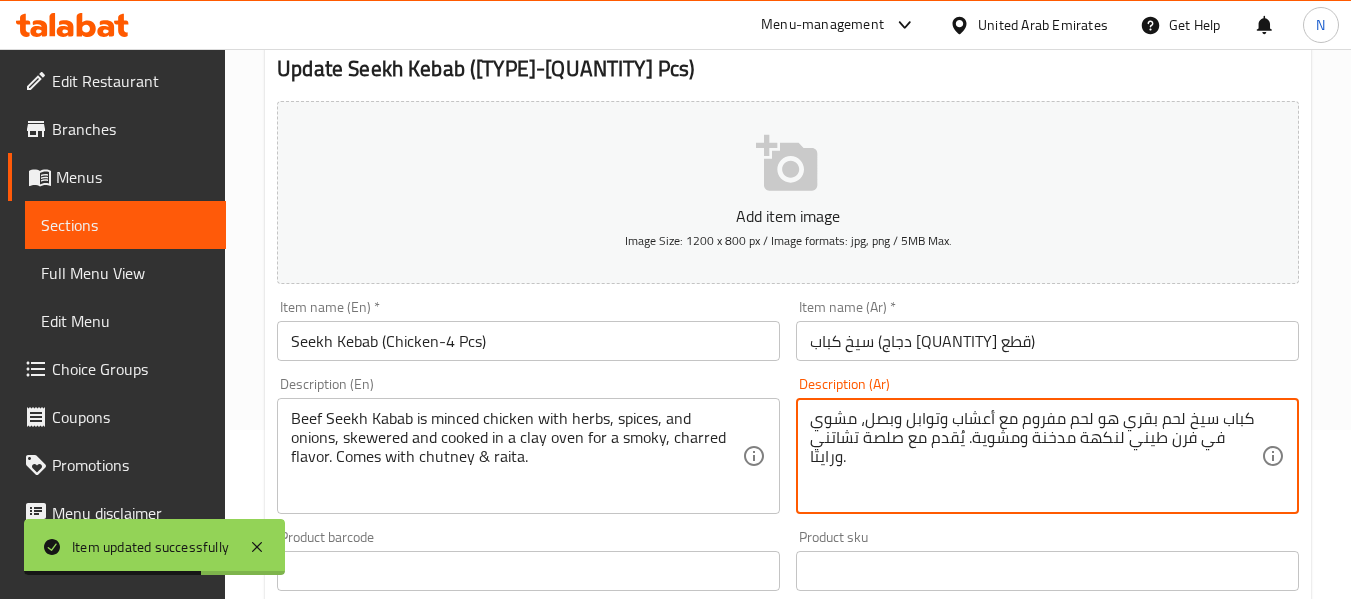 click on "كباب سيخ لحم بقري هو لحم مفروم مع أعشاب وتوابل وبصل، مشوي في فرن طيني لنكهة مدخنة ومشوية. يُقدم مع صلصة تشاتني ورايتا." at bounding box center [1035, 456] 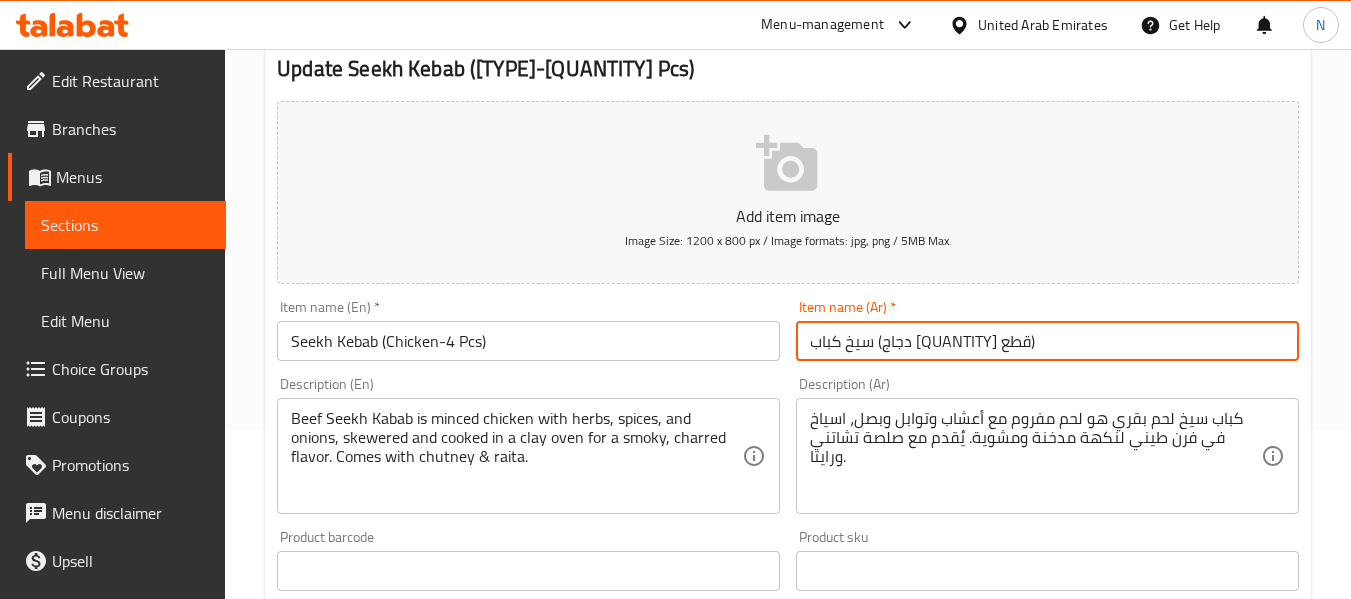click on "Update" at bounding box center (398, 1157) 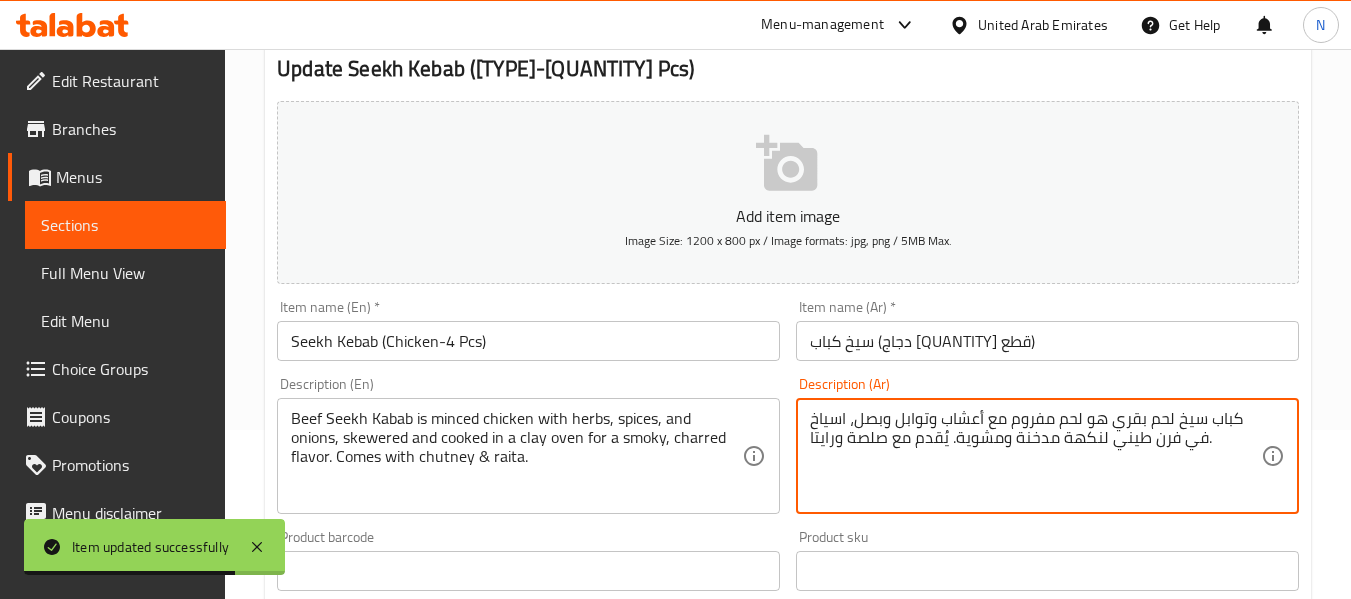 click on "كباب سيخ لحم بقري هو لحم مفروم مع أعشاب وتوابل وبصل، اسياخ في فرن طيني لنكهة مدخنة ومشوية. يُقدم مع صلصة ورايتا." at bounding box center [1035, 456] 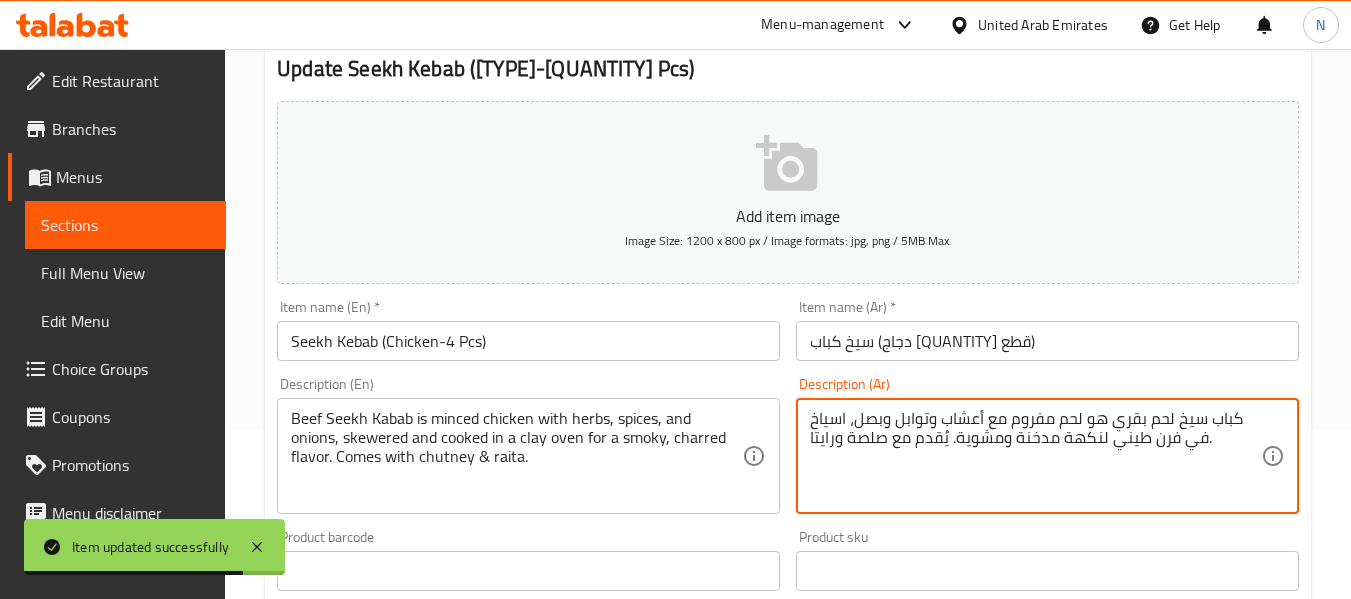 click on "كباب سيخ لحم بقري هو لحم مفروم مع أعشاب وتوابل وبصل، اسياخ في فرن طيني لنكهة مدخنة ومشوية. يُقدم مع صلصة ورايتا." at bounding box center (1035, 456) 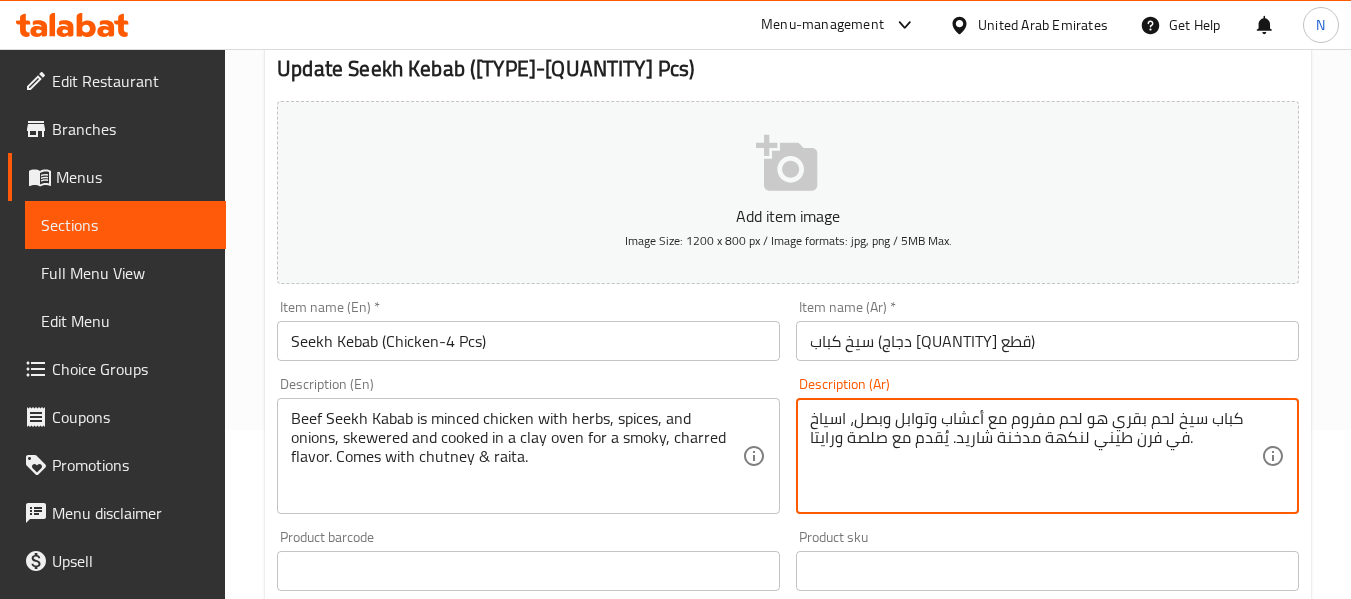 type on "كباب سيخ لحم بقري هو لحم مفروم مع أعشاب وتوابل وبصل، اسياخ في فرن طيني لنكهة مدخنة شاريد. يُقدم مع صلصة ورايتا." 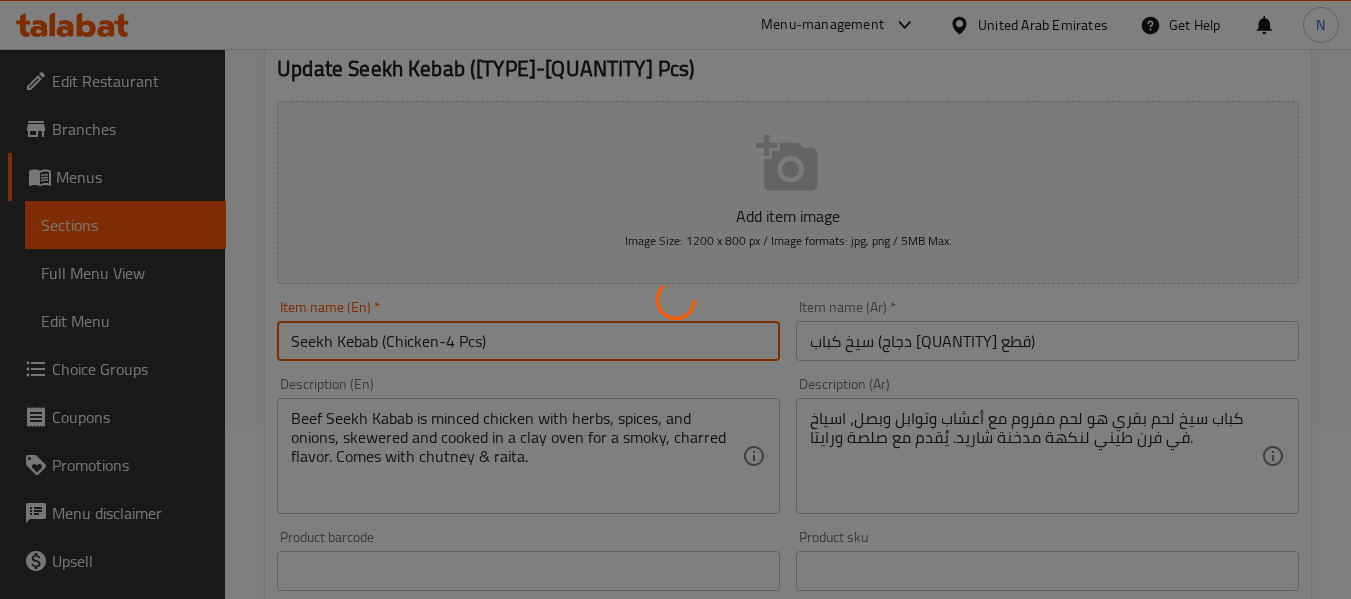 click on "Home / Restaurants management / Menus / Sections / item / update BBQ  section Update Seekh Kebab ([TYPE]-[QUANTITY] Pcs) Add item image Image Size: 1200 x 800 px / Image formats: jpg, png / 5MB Max. Item name (En)   * Seekh Kebab ([TYPE]-[QUANTITY] Pcs) Item name (En)  * Item name (Ar)   * سيخ كباب ([TYPE] [QUANTITY] قطع) Item name (Ar)  * Description (En) Beef Seekh Kabab is minced [MEAT] with herbs, spices, and onions, skewered and cooked in a clay oven for a smoky, charred flavor. Comes with chutney & raita. Description (En) Description (Ar) كباب سيخ لحم بقري هو لحم مفروم مع أعشاب وتوابل وبصل، اسياخ في فرن طيني لنكهة مدخنة شاريد. يُقدم مع صلصة ورايتا. Description (Ar) Product barcode Product barcode Product sku Product sku Price   * AED [PRICE] Price  * Price on selection Free item Start Date Start Date End Date End Date Available Days SU MO TU WE TH FR SA Available from ​ ​ Available to ​ ​ Status Active Inactive" at bounding box center (788, 562) 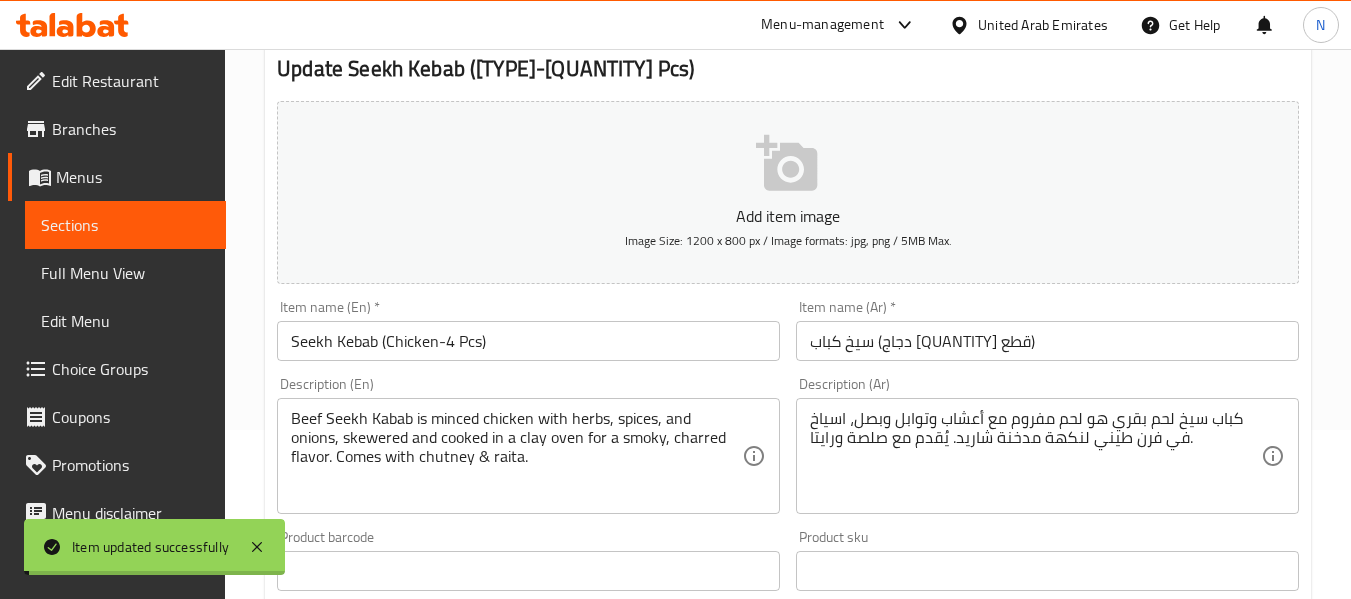 click on "Description (En) Beef Seekh Kabab is minced chicken with herbs, spices, and onions, skewered and cooked in a clay oven for a smoky, charred flavor. Comes with chutney & raita. Description (En)" at bounding box center (528, 445) 